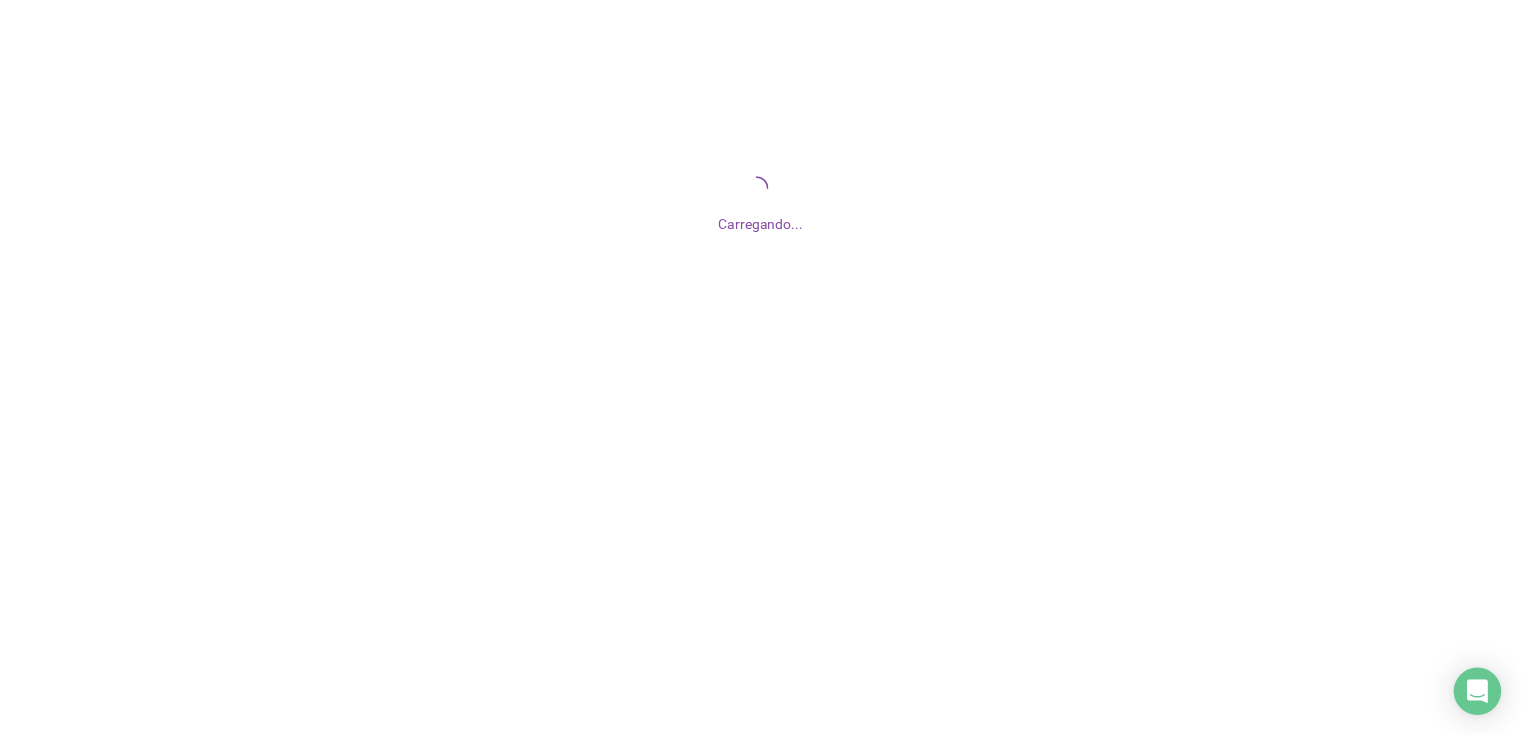 scroll, scrollTop: 0, scrollLeft: 0, axis: both 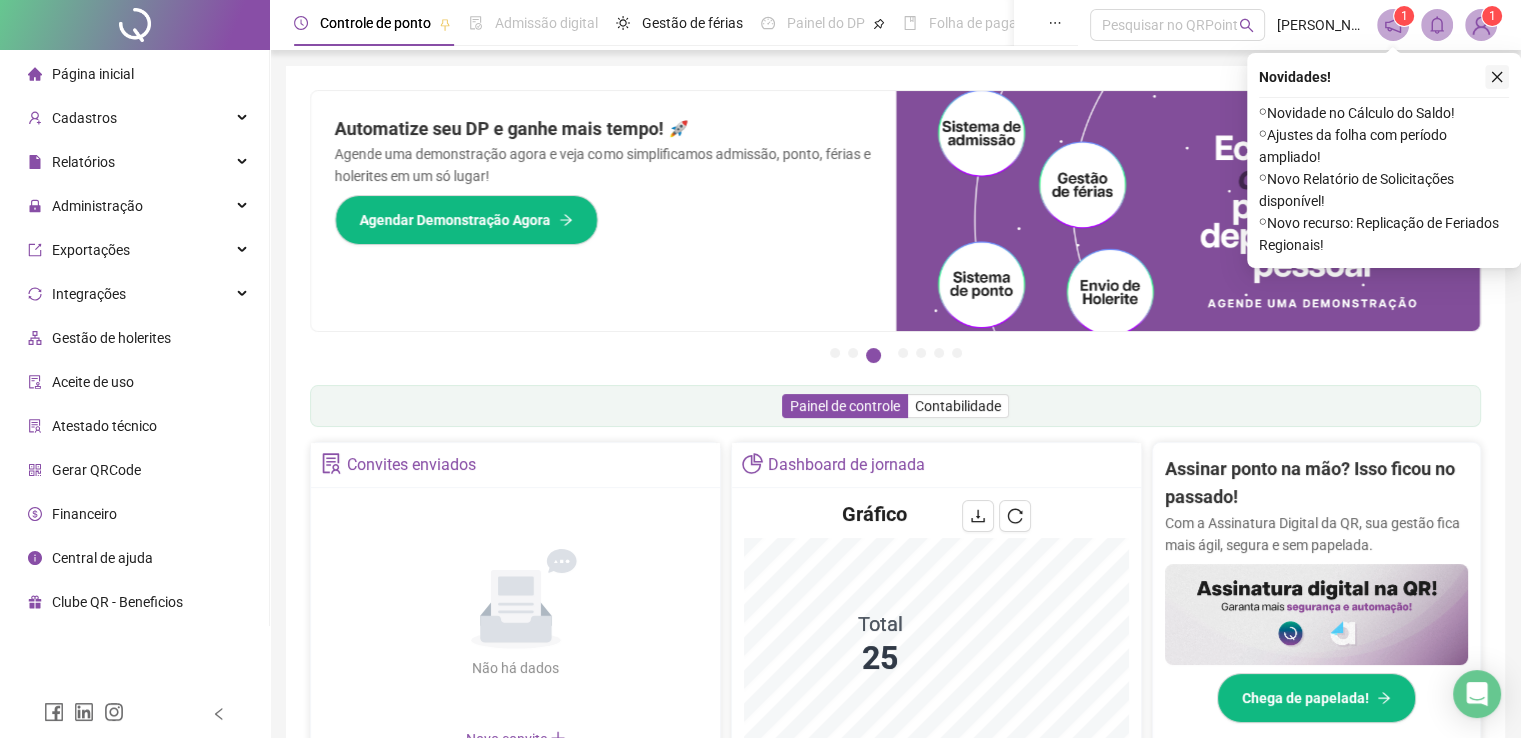 click at bounding box center (1497, 77) 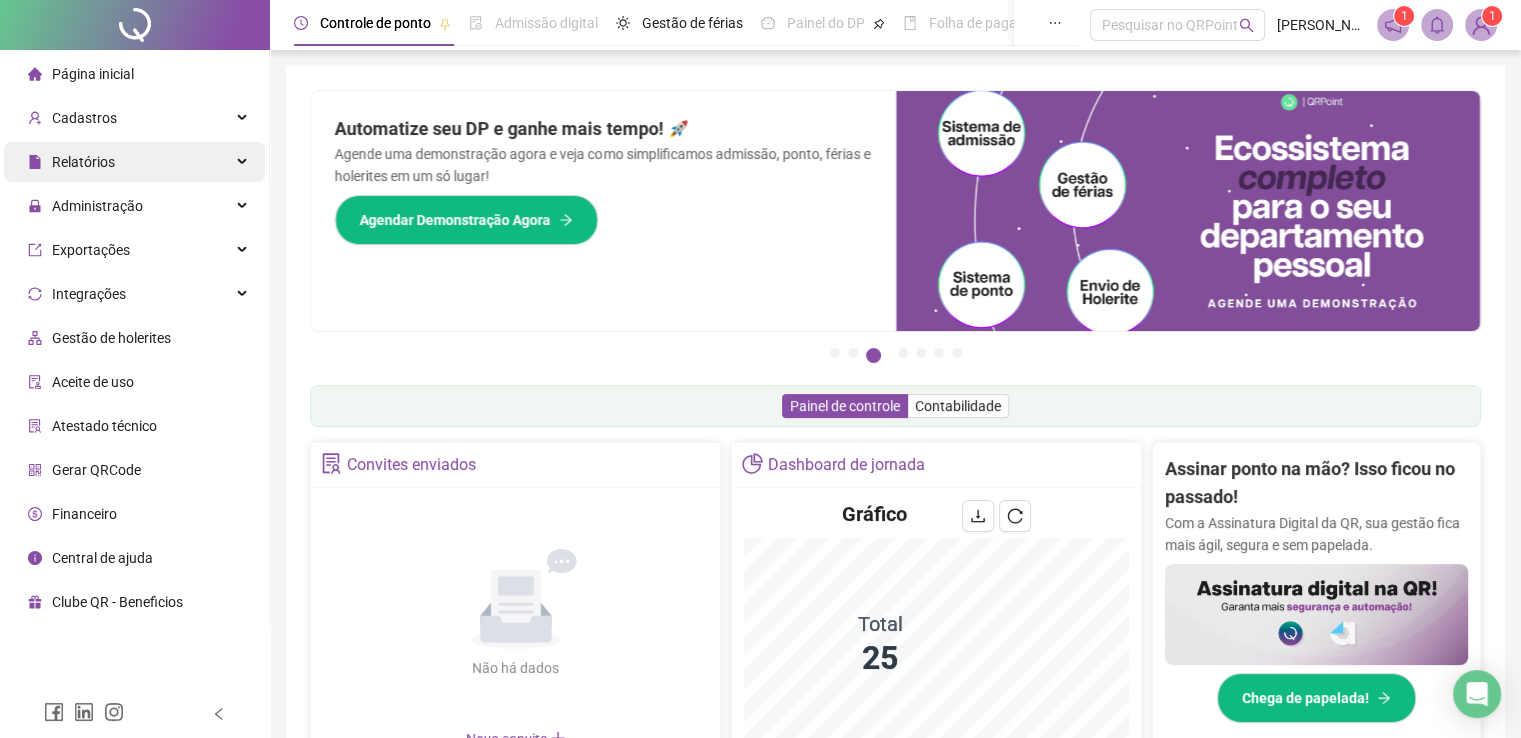 click on "Relatórios" at bounding box center (83, 162) 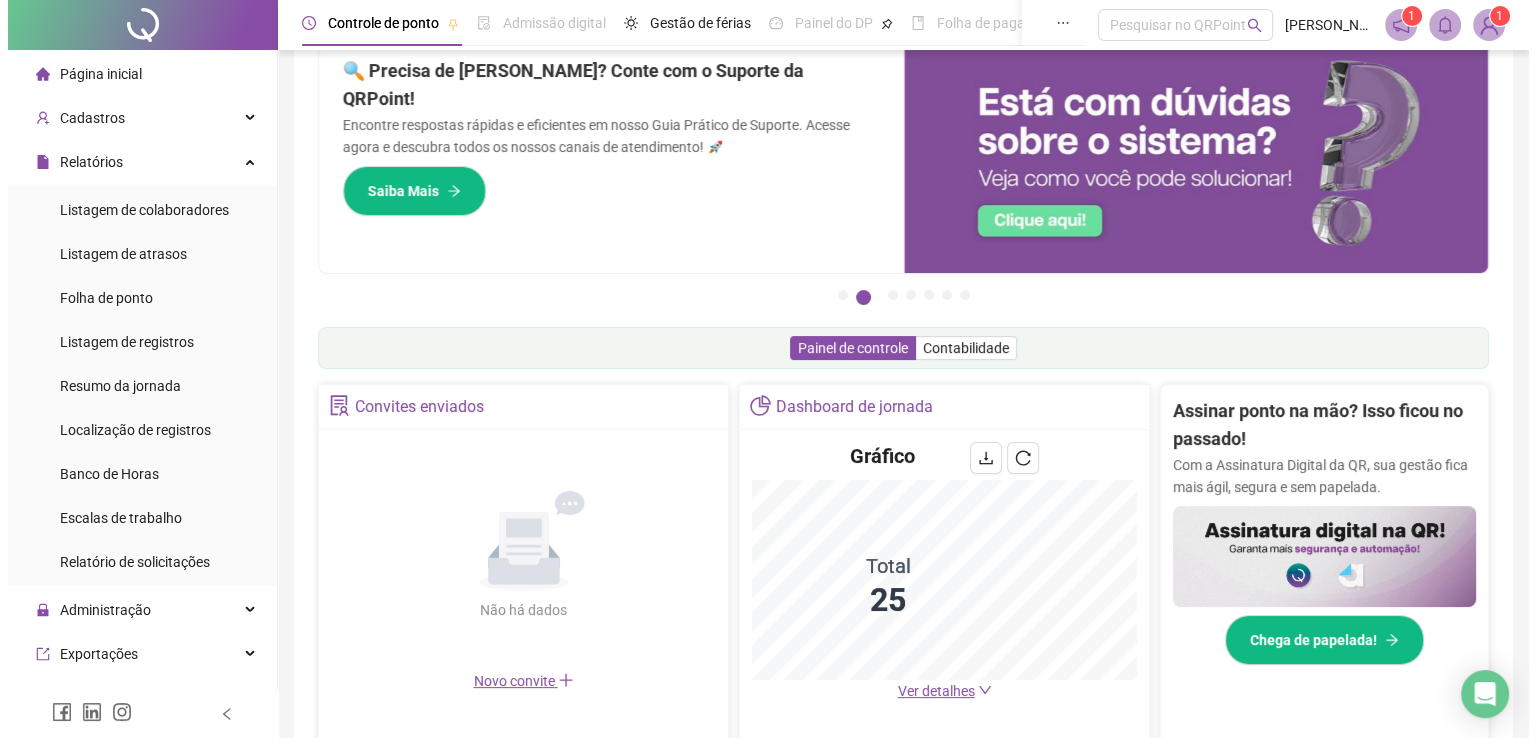 scroll, scrollTop: 0, scrollLeft: 0, axis: both 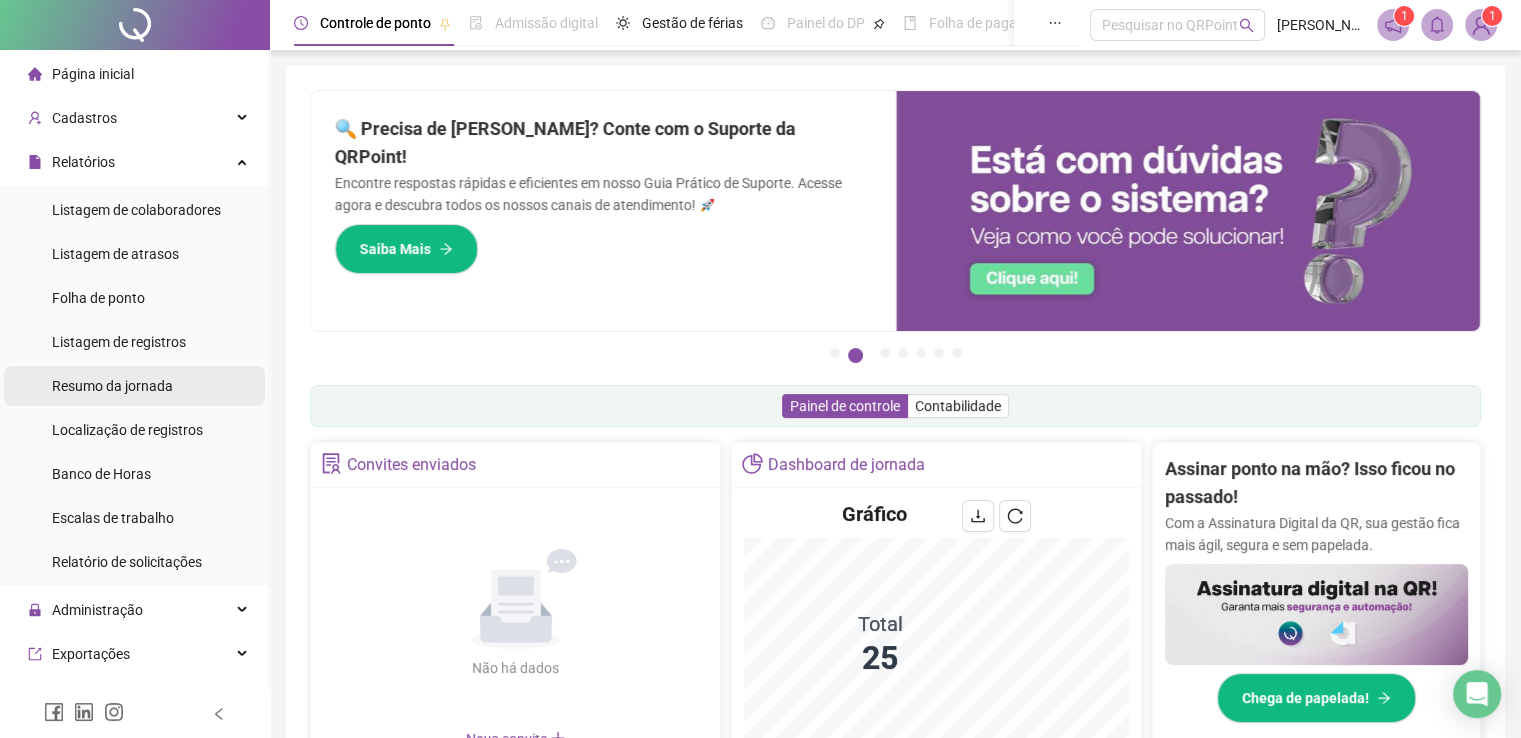 click on "Resumo da jornada" at bounding box center [134, 386] 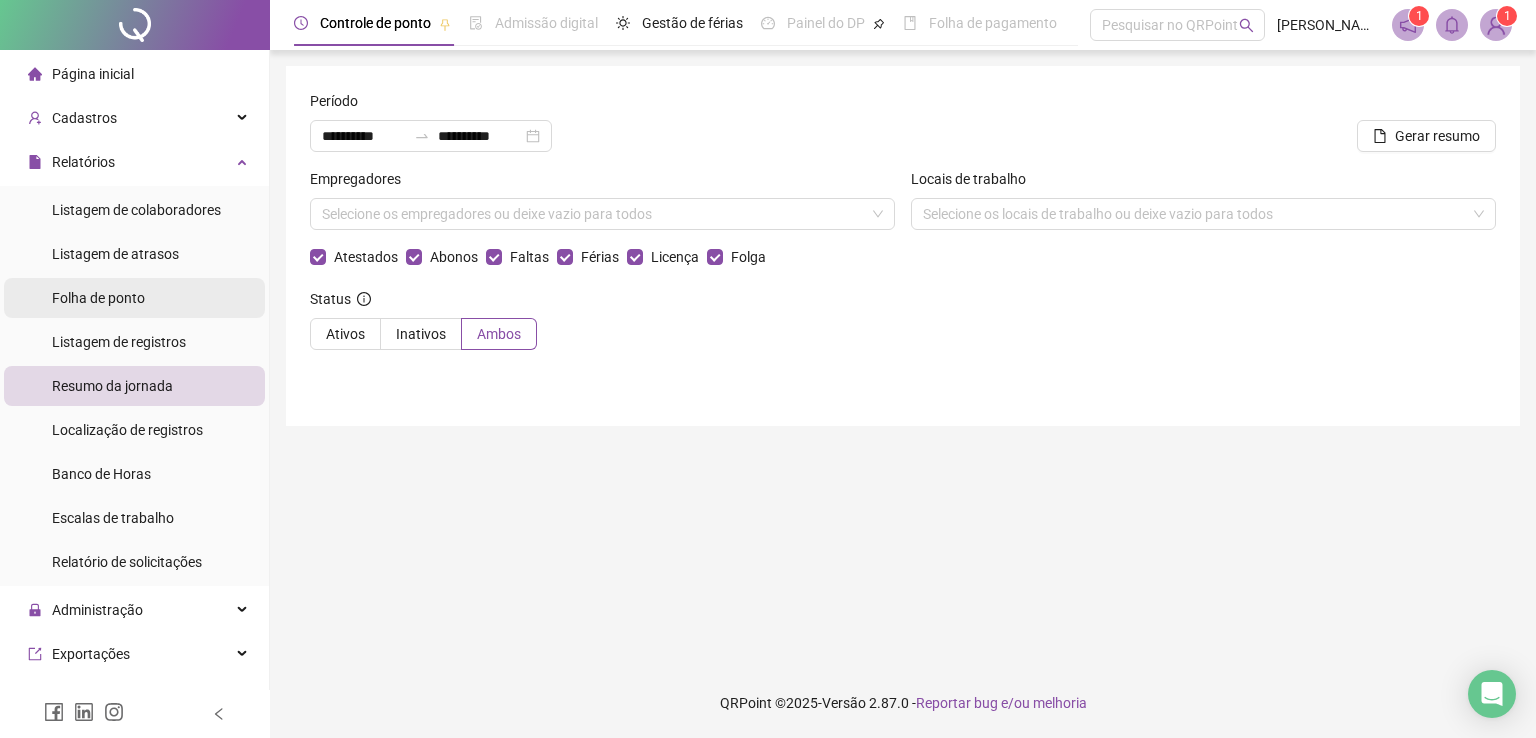 click on "Folha de ponto" at bounding box center (134, 298) 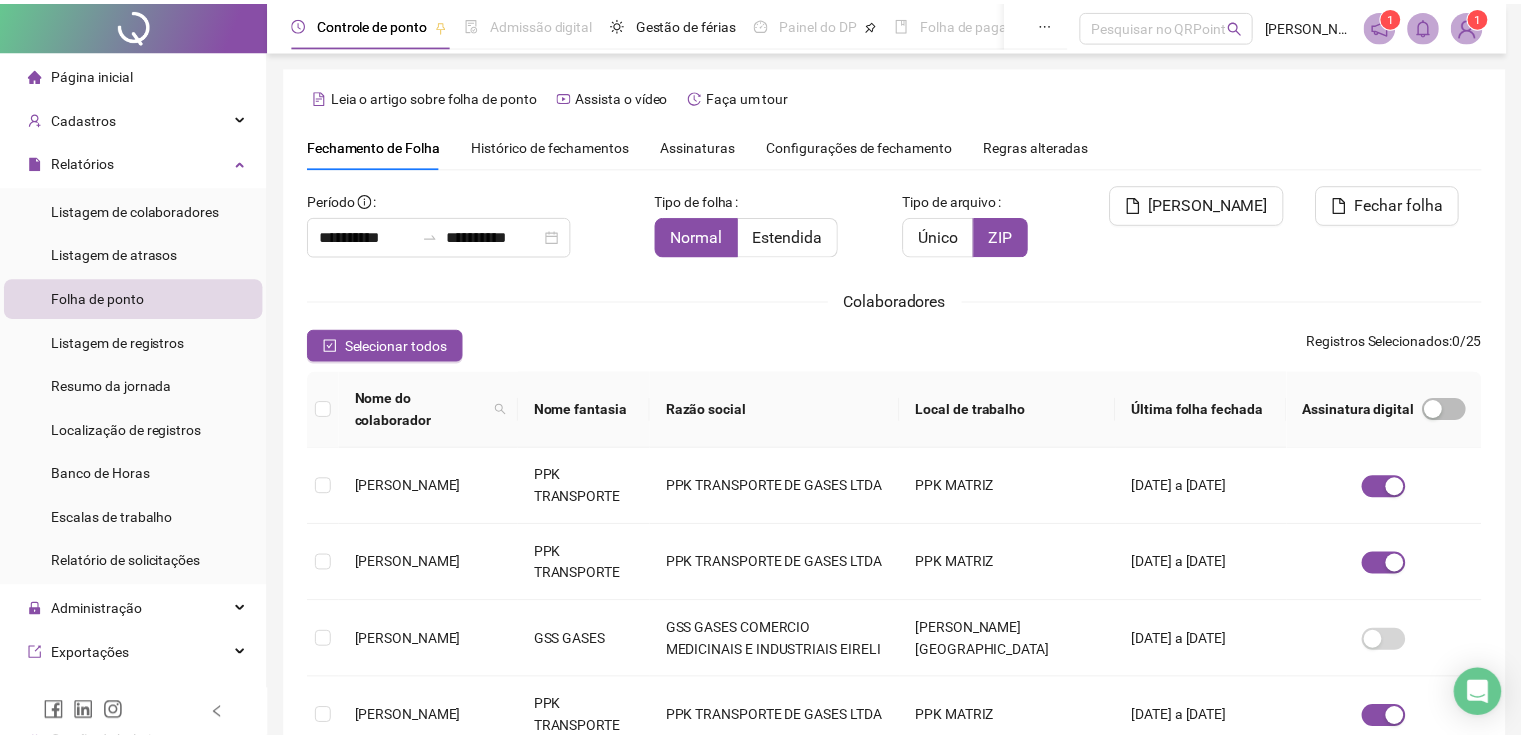 scroll, scrollTop: 29, scrollLeft: 0, axis: vertical 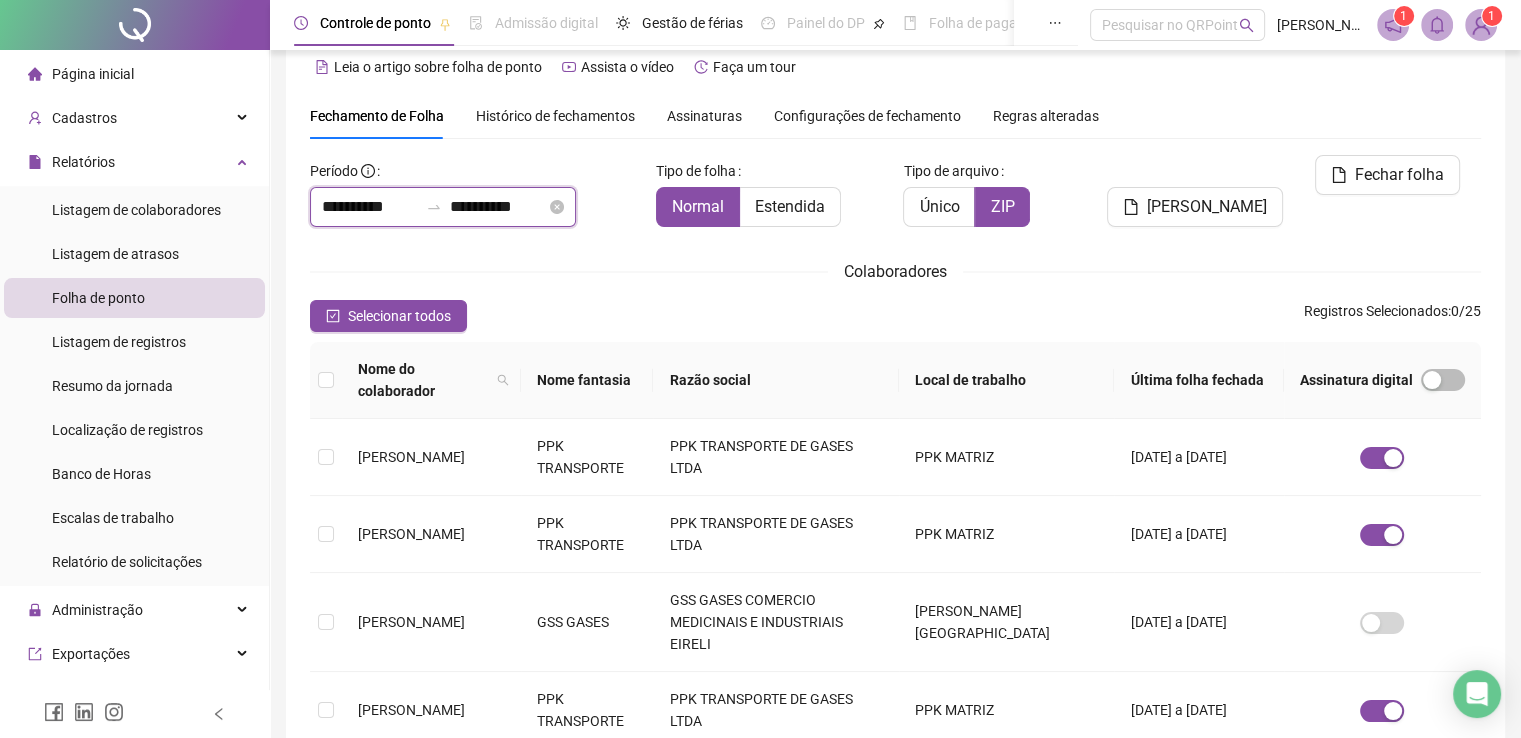 click on "**********" at bounding box center [443, 207] 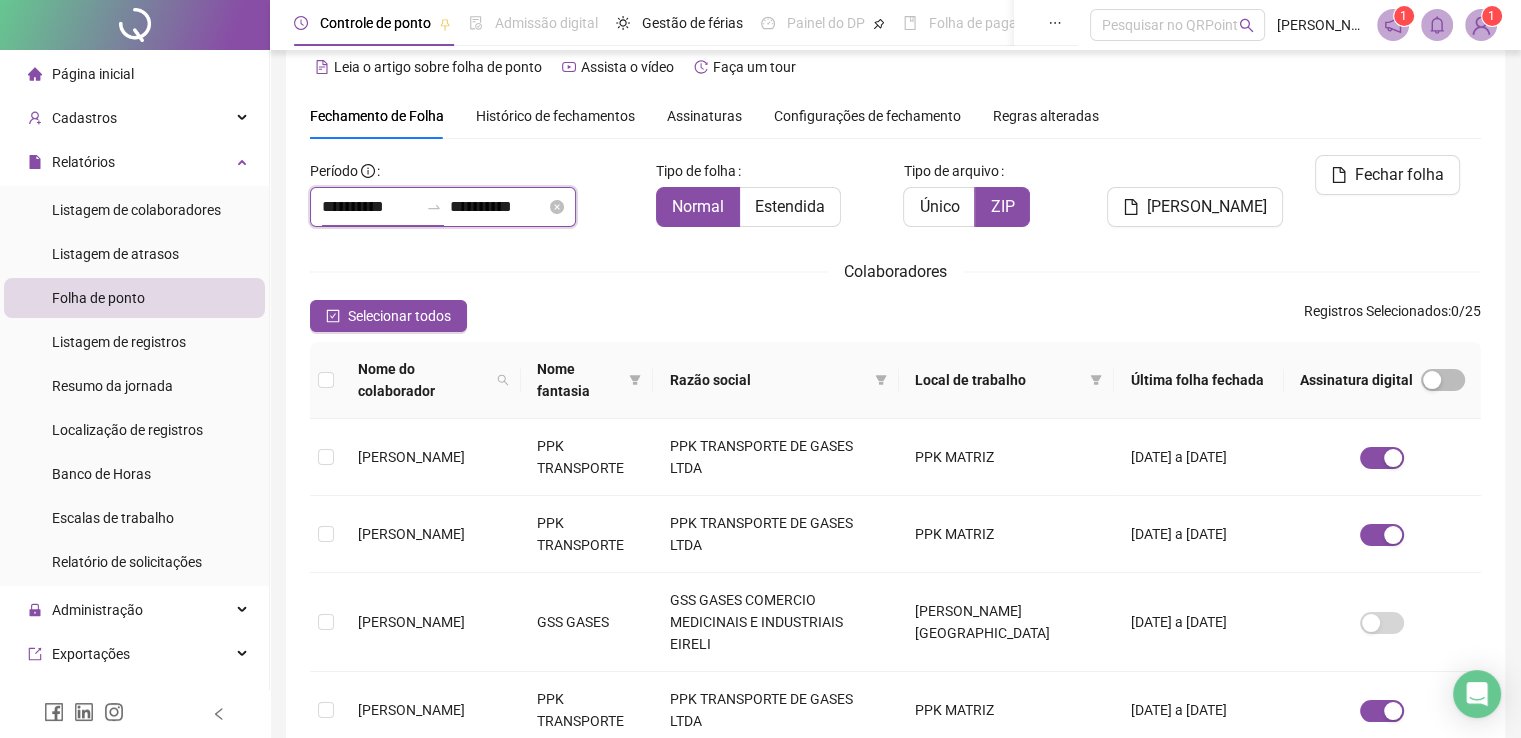 scroll, scrollTop: 40, scrollLeft: 0, axis: vertical 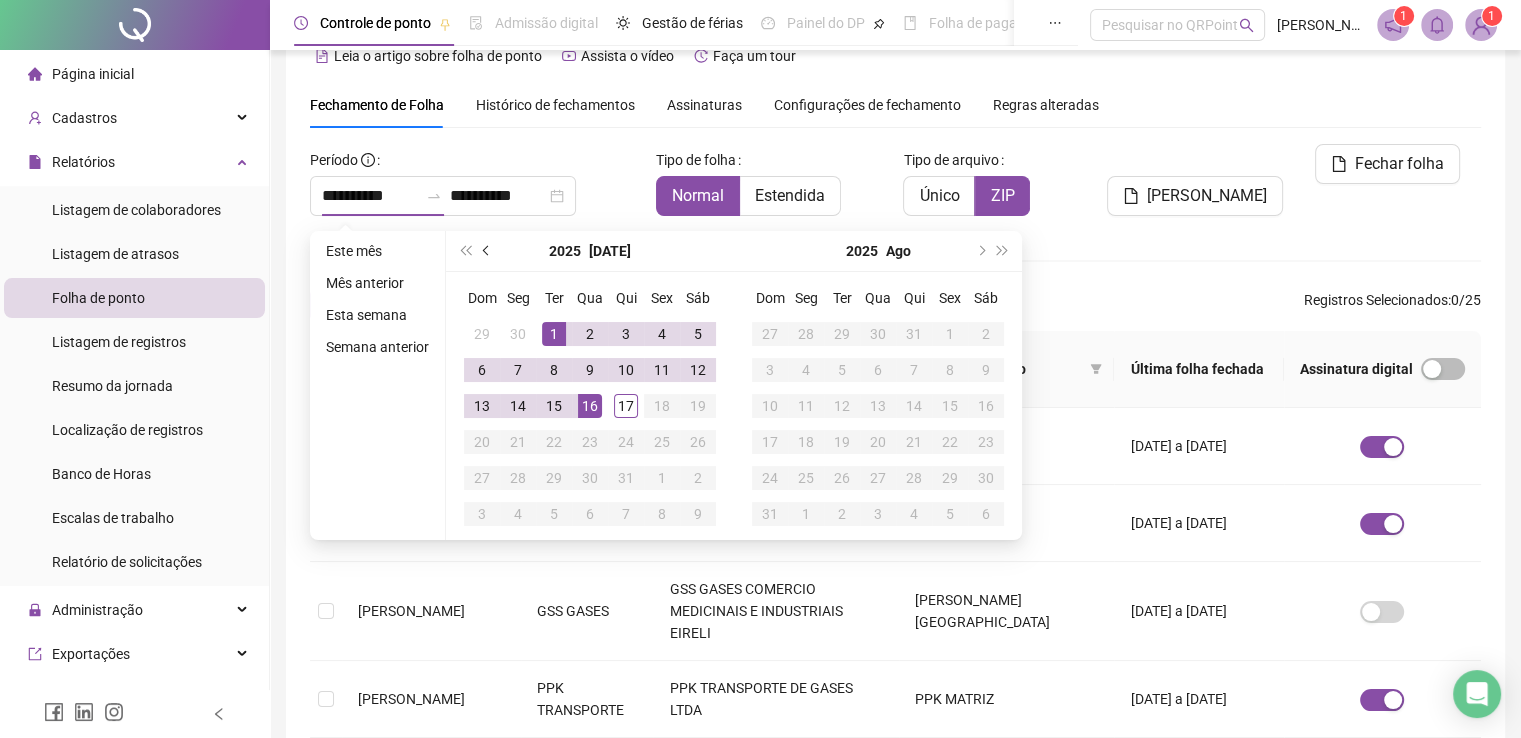 click at bounding box center [487, 251] 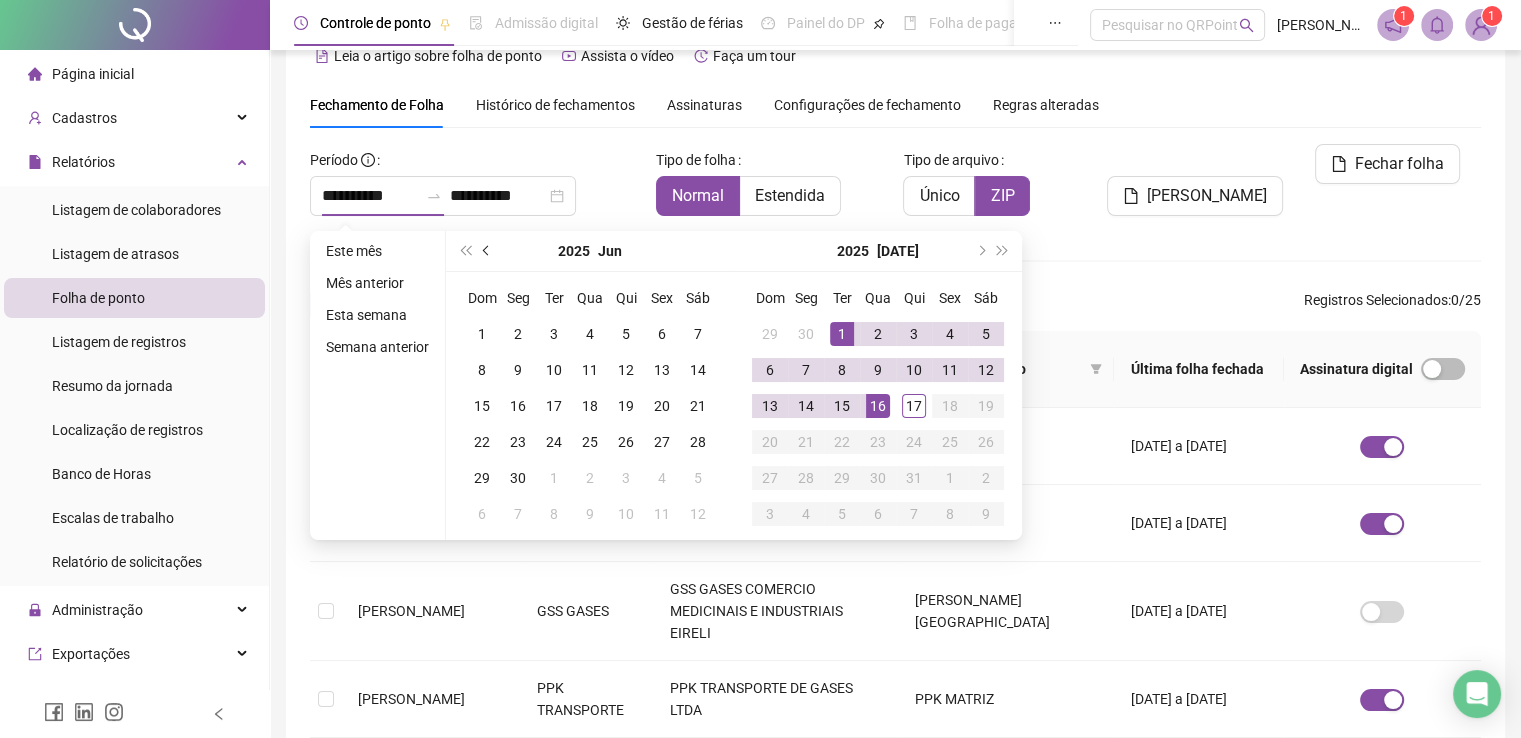 click at bounding box center (487, 251) 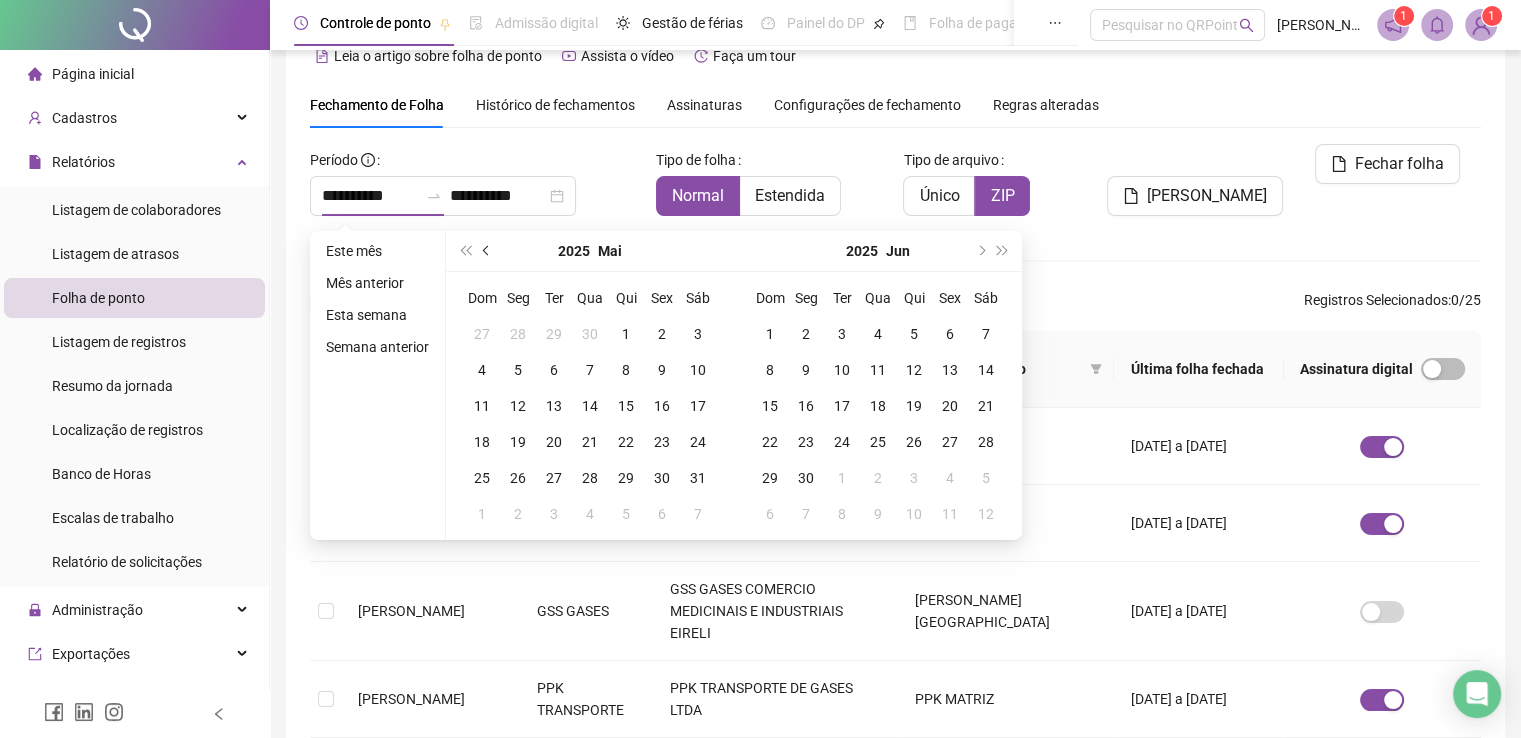 click at bounding box center (487, 251) 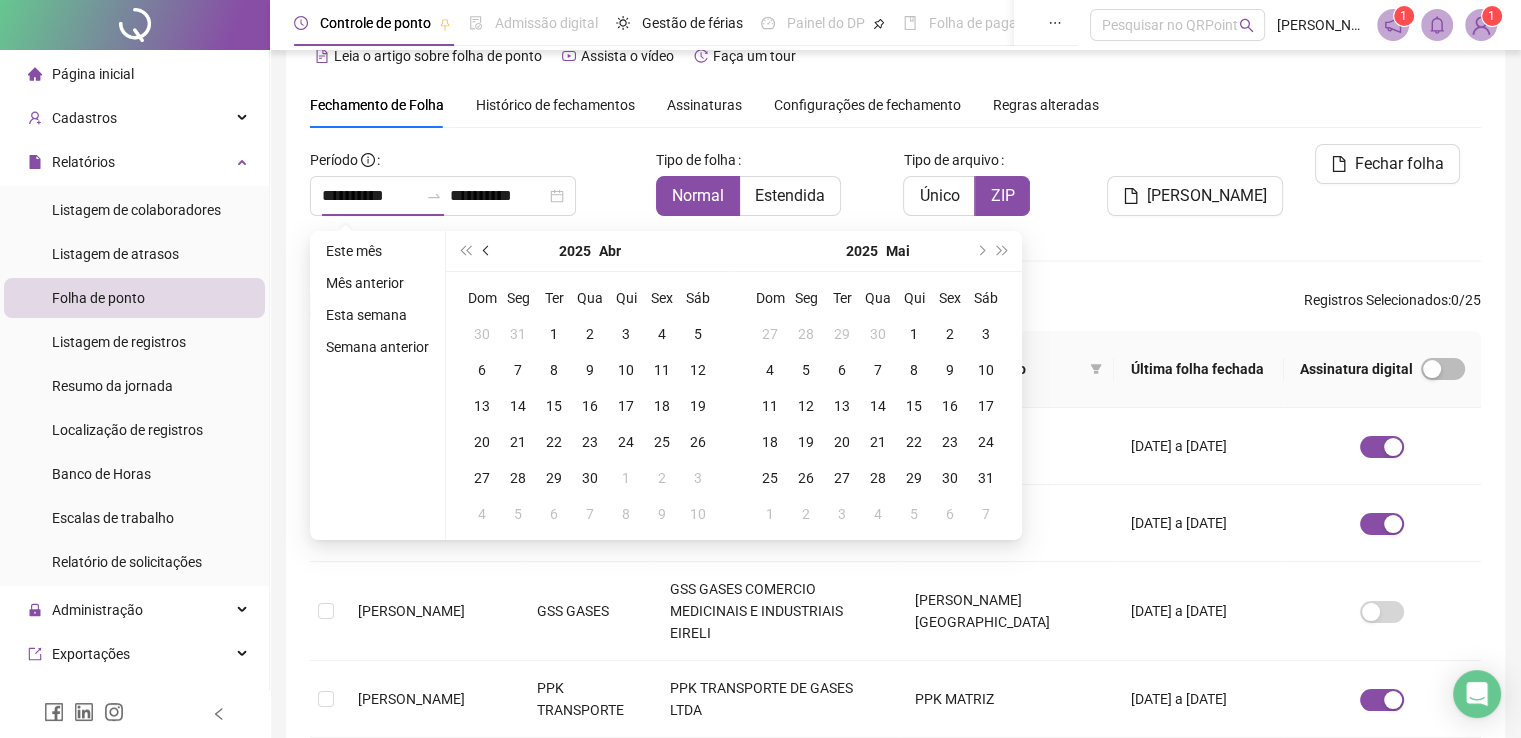 click at bounding box center (487, 251) 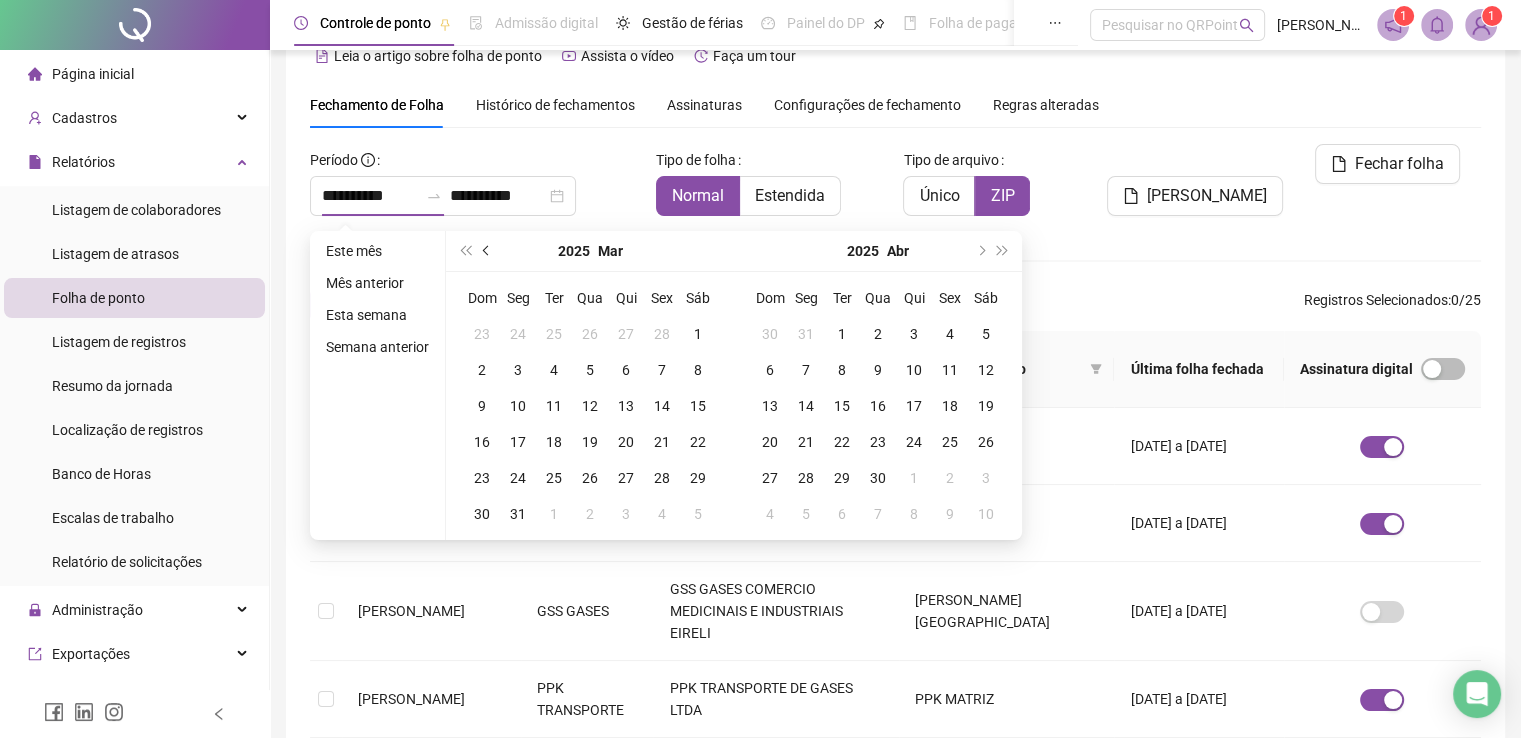 click at bounding box center (487, 251) 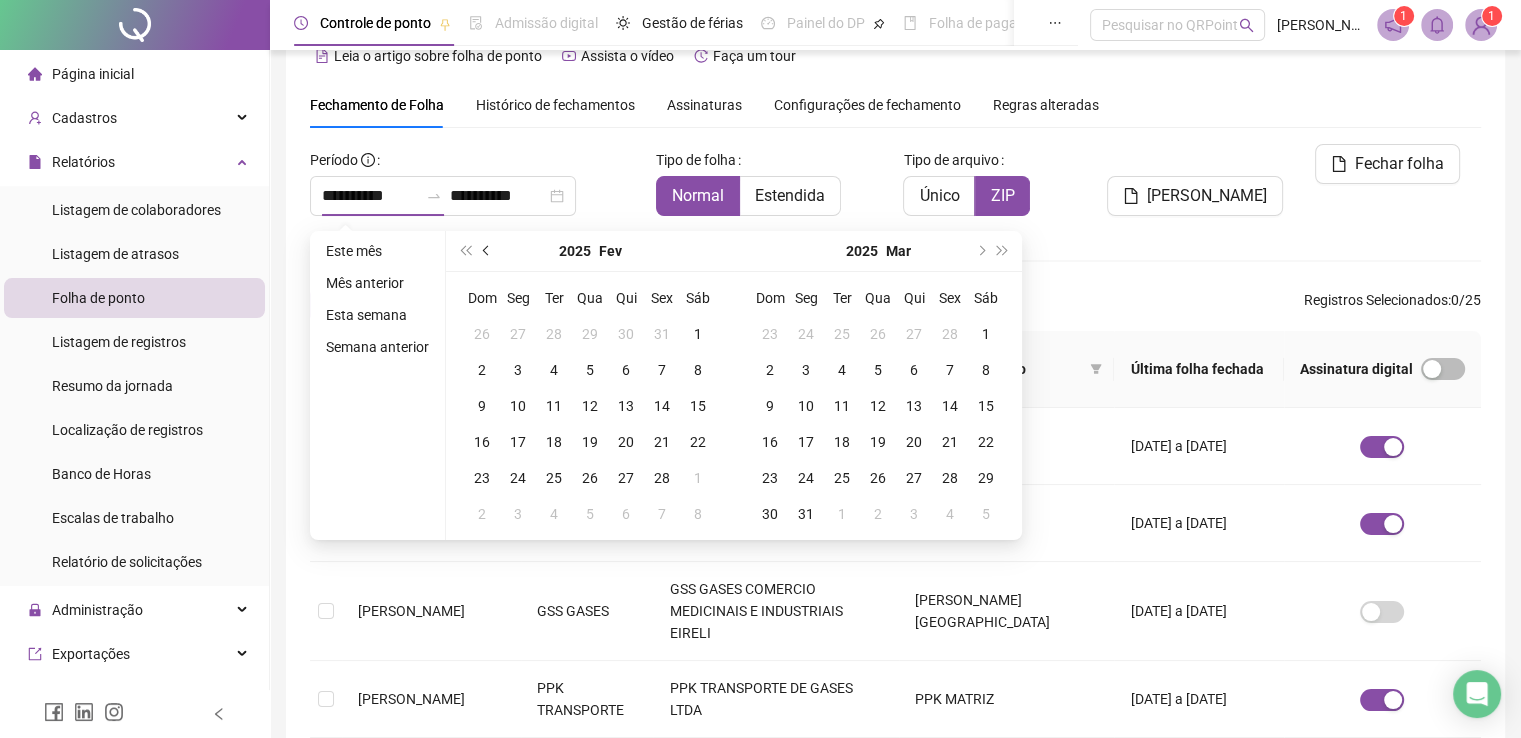 click at bounding box center [487, 251] 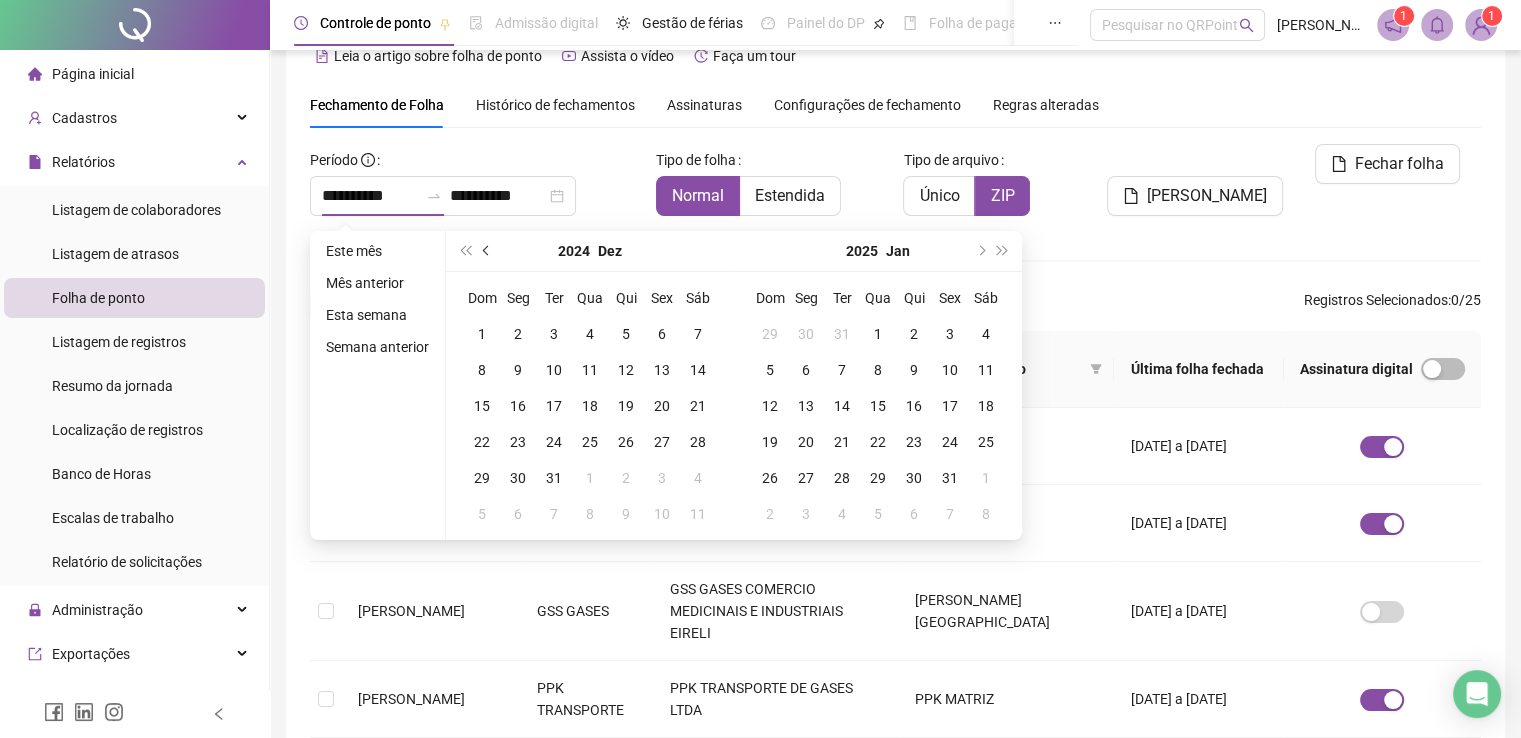 click at bounding box center [487, 251] 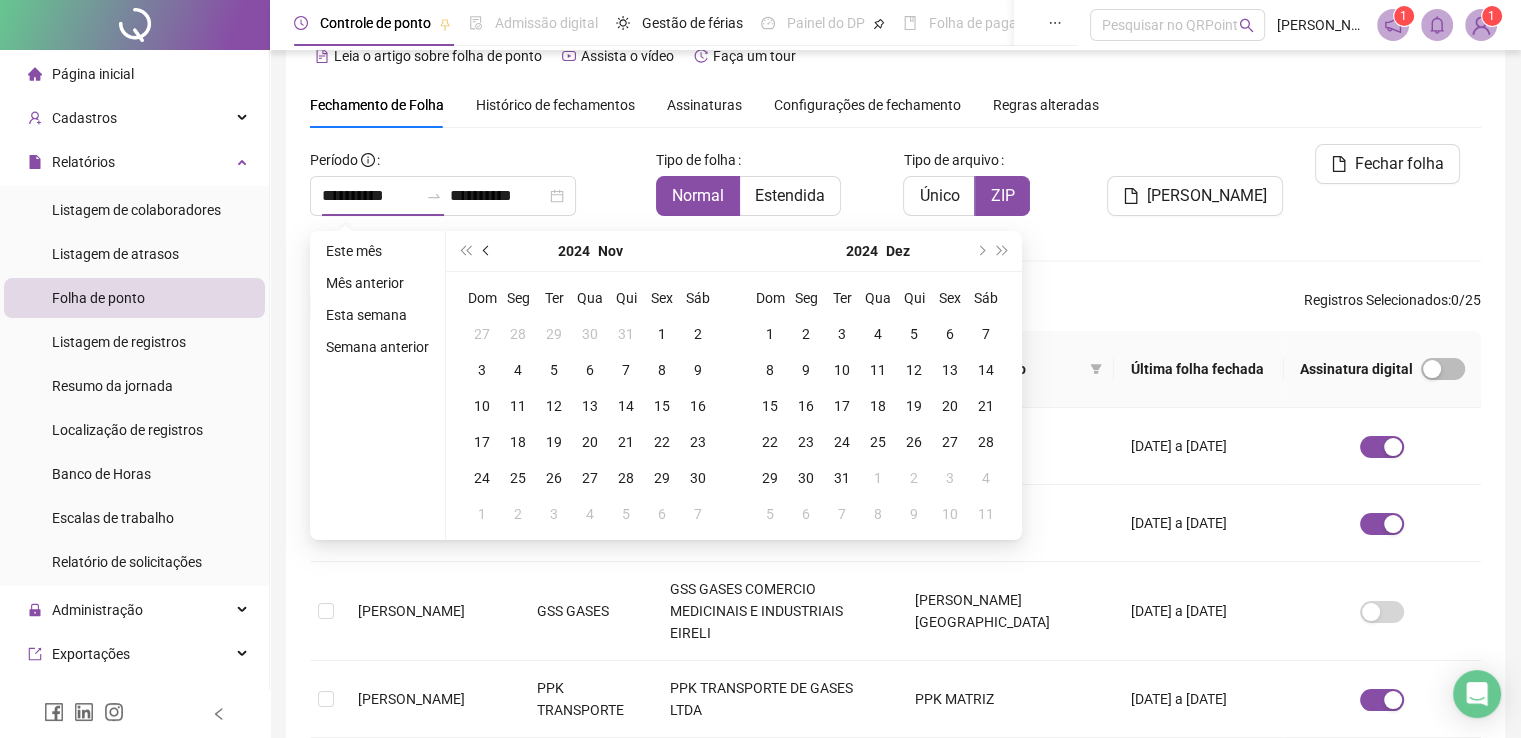 click at bounding box center (487, 251) 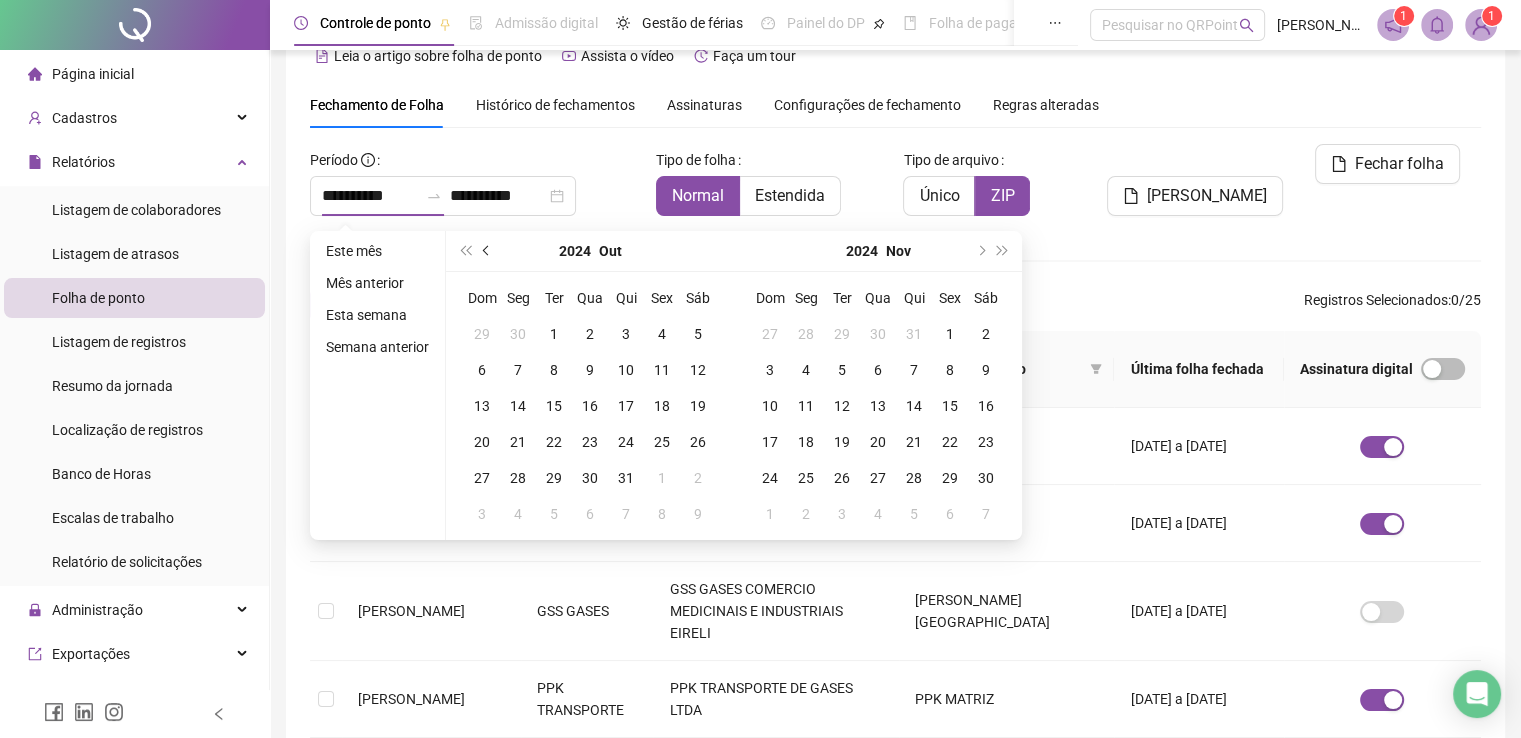 click at bounding box center (487, 251) 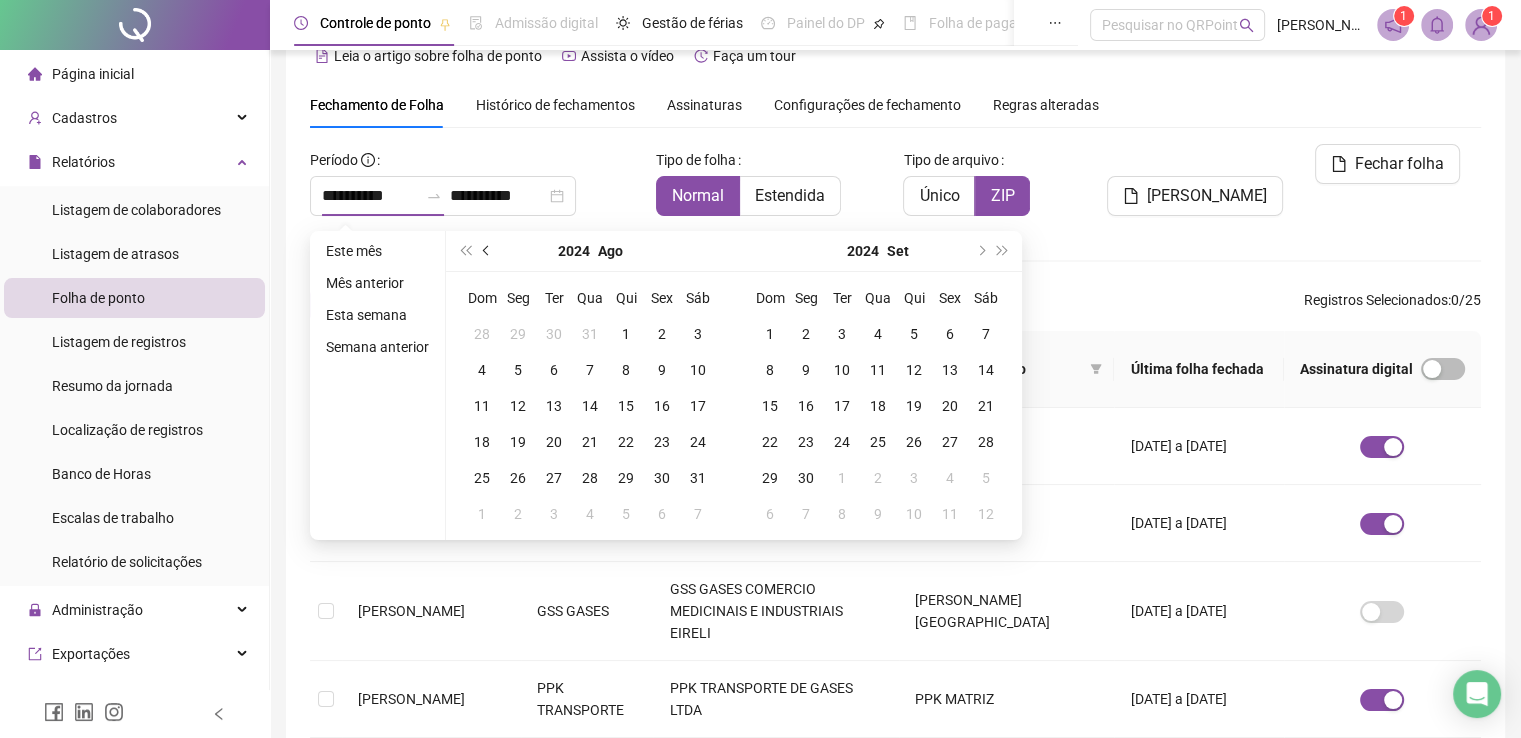 click at bounding box center [487, 251] 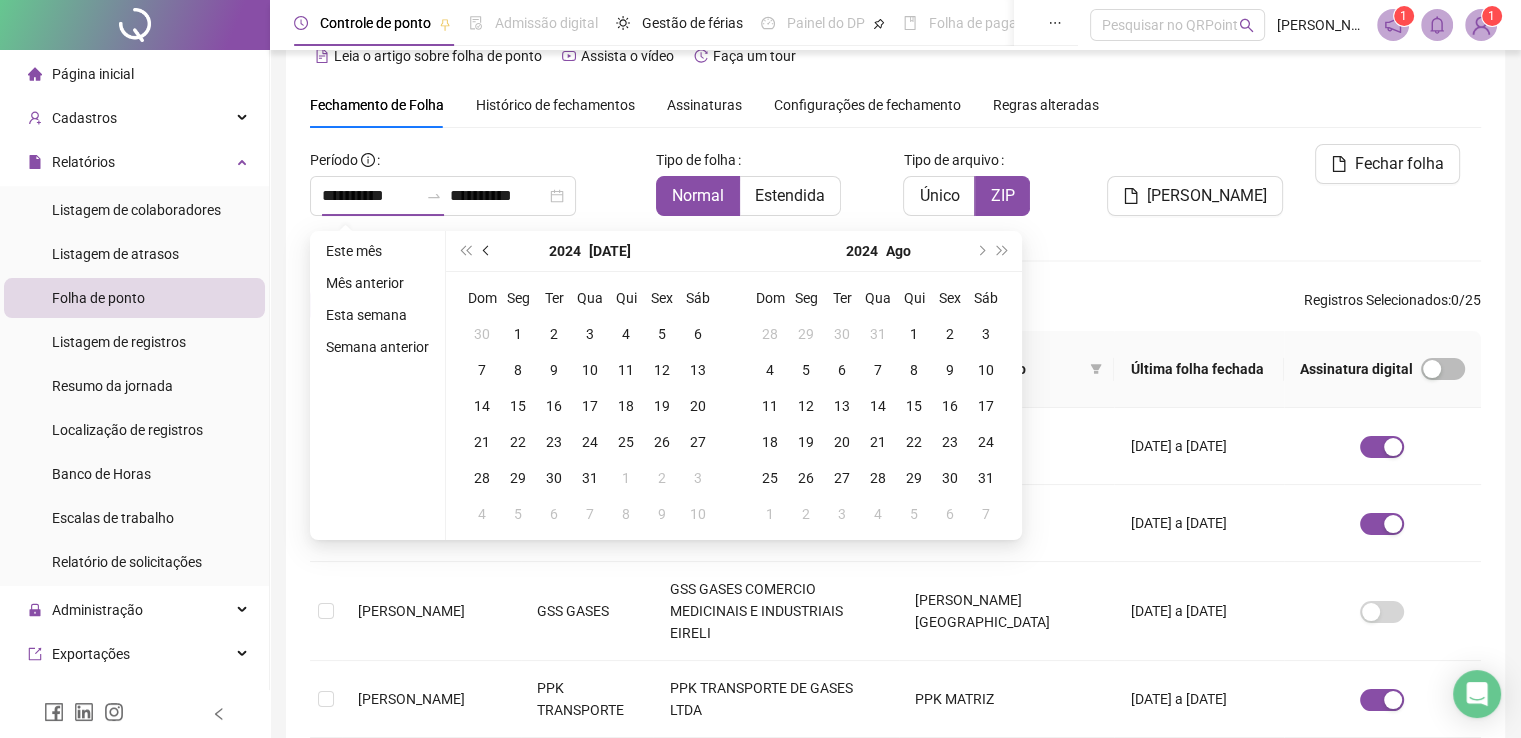 click at bounding box center (487, 251) 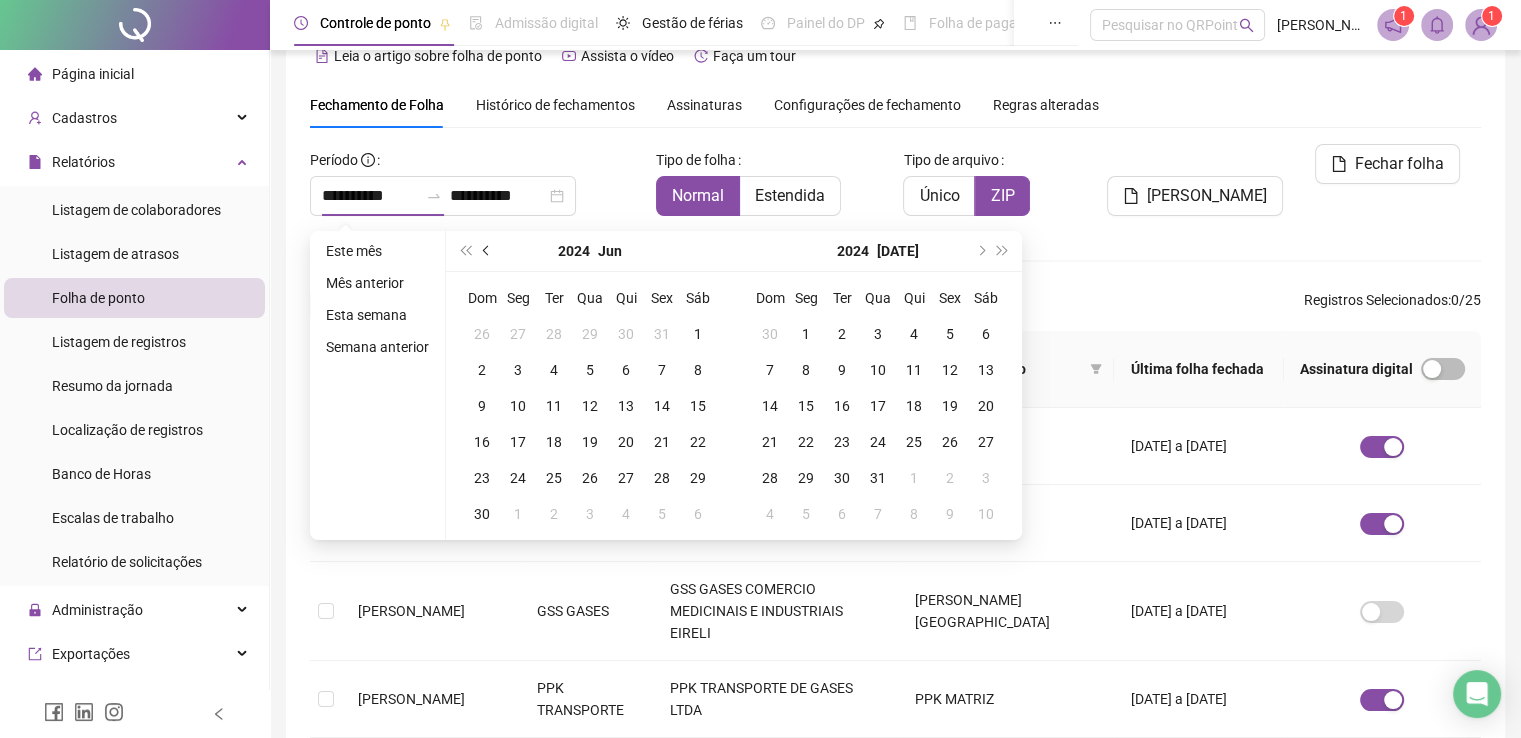 click at bounding box center (487, 251) 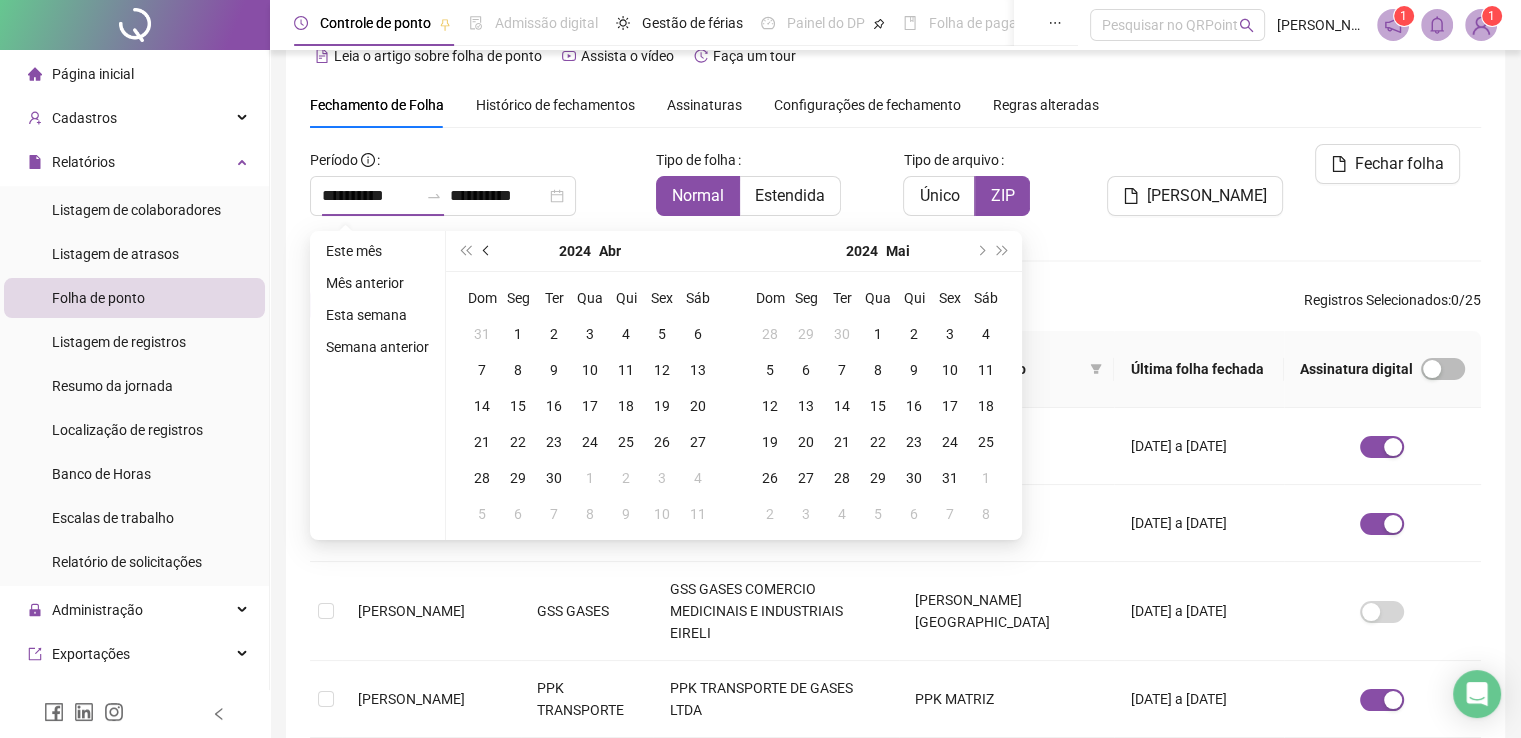 click at bounding box center (487, 251) 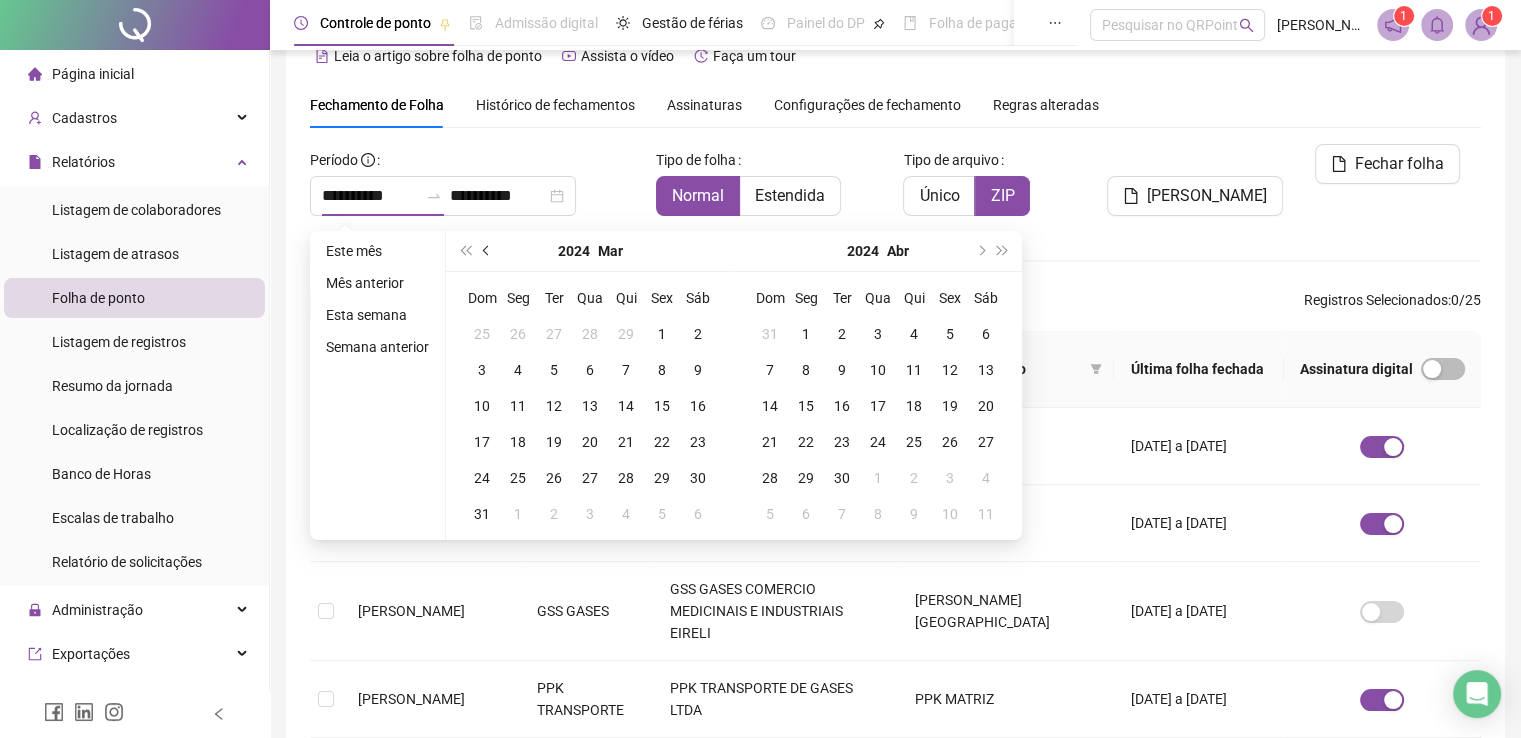 click at bounding box center (487, 251) 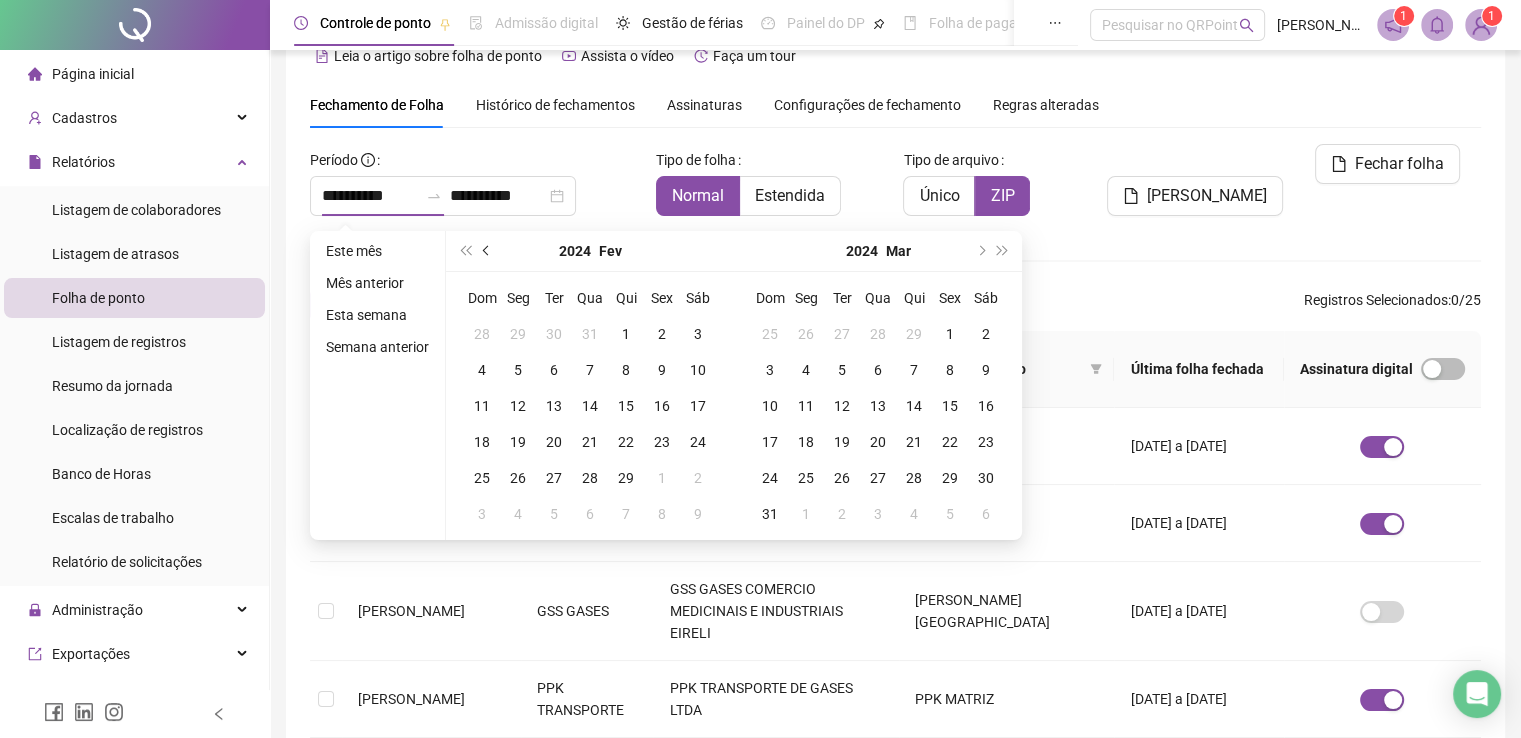 click at bounding box center (487, 251) 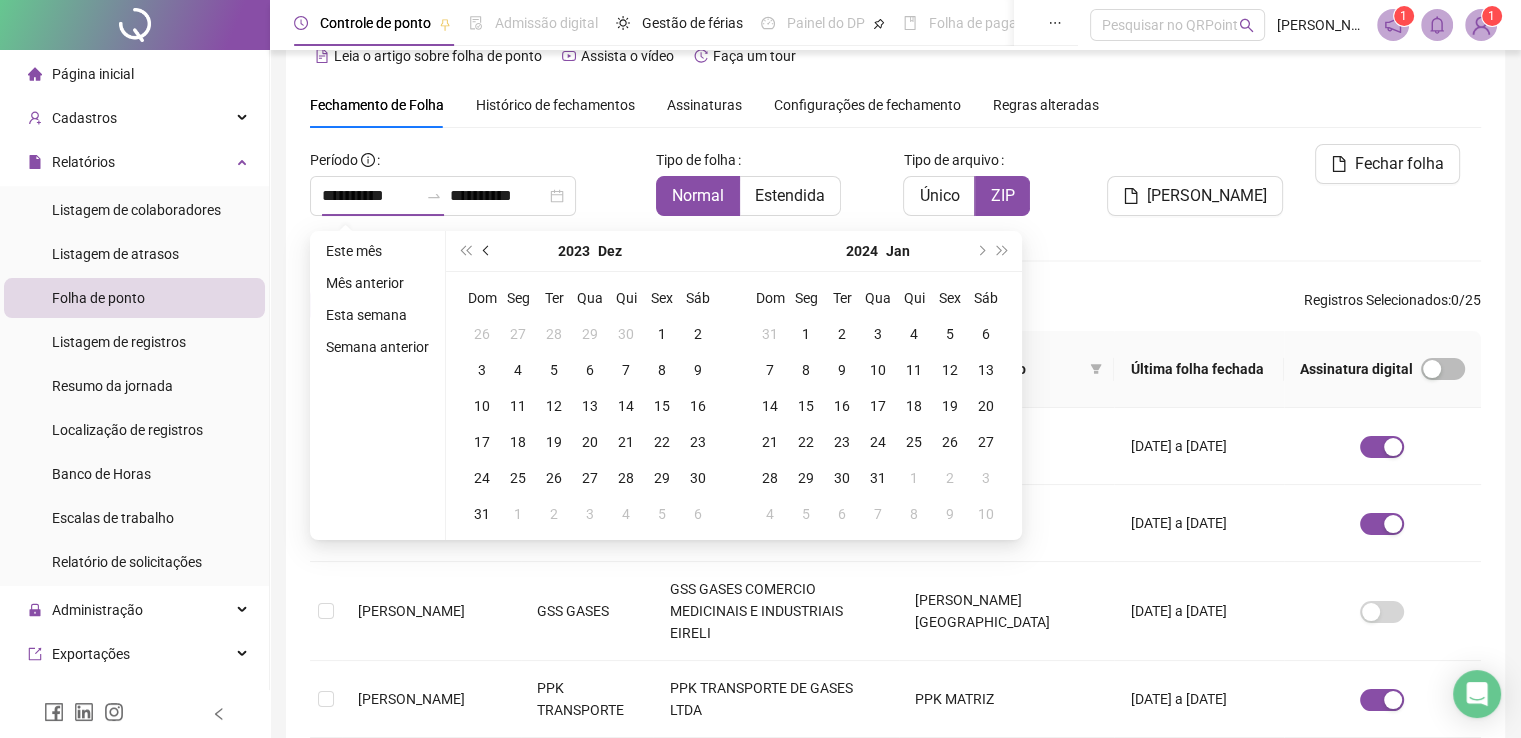 click at bounding box center (487, 251) 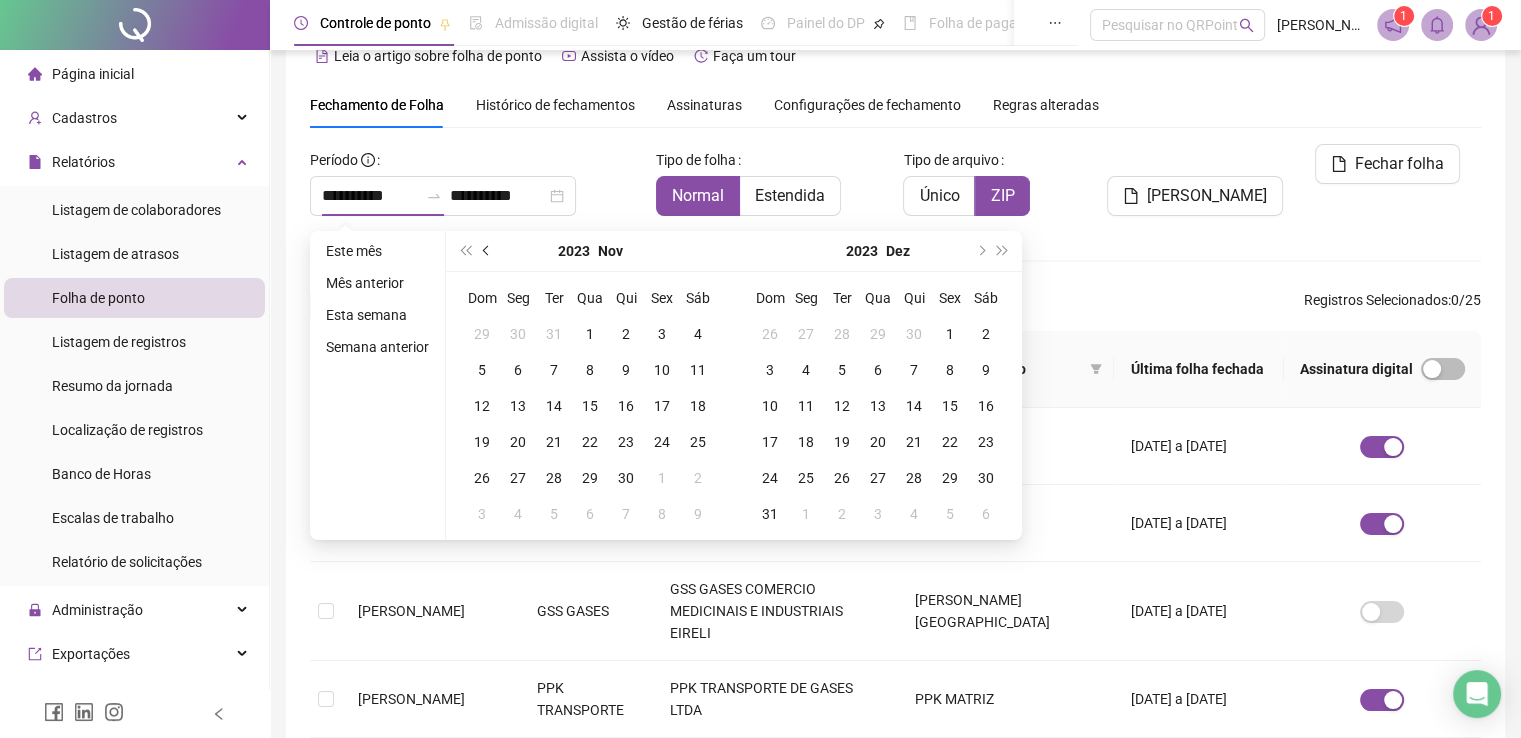 click at bounding box center [487, 251] 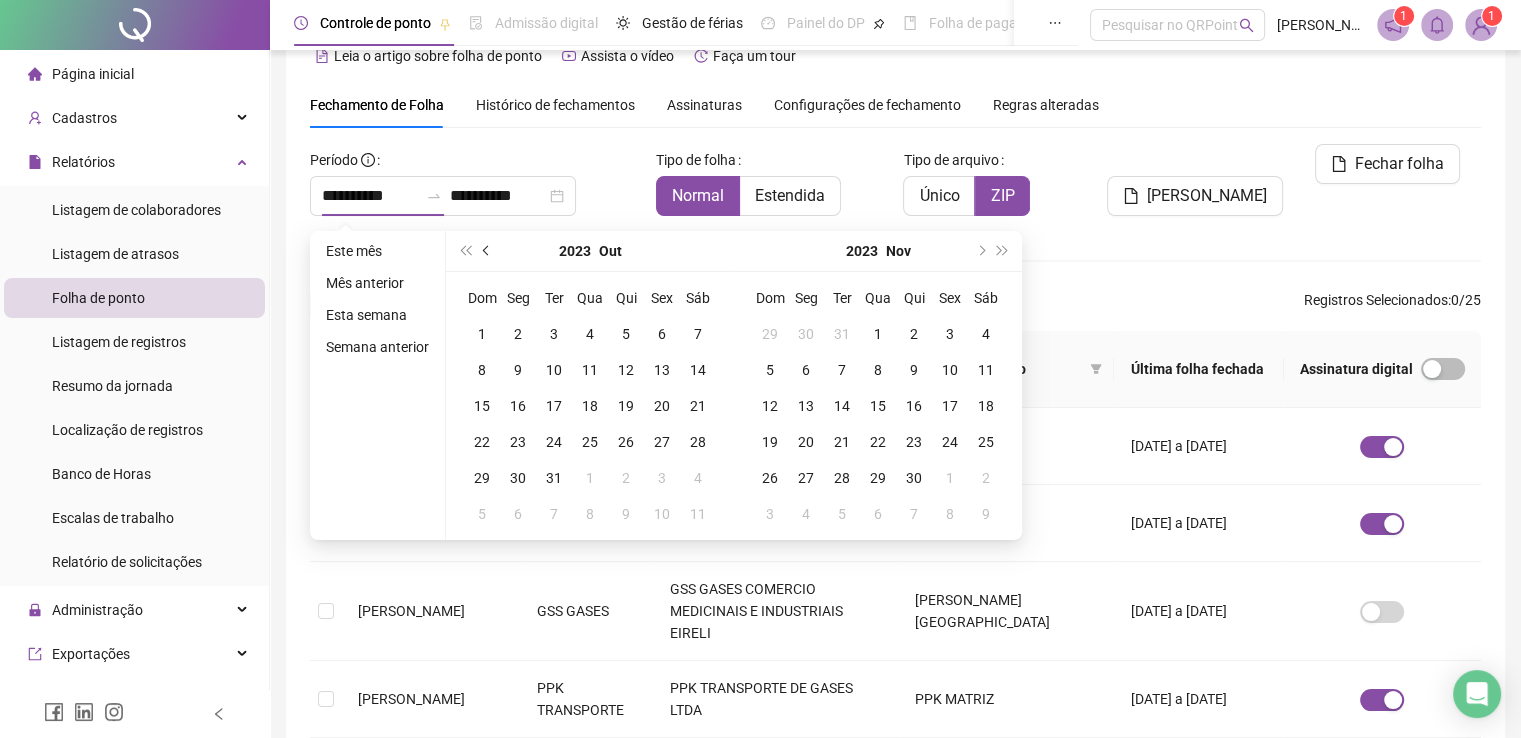 click at bounding box center [487, 251] 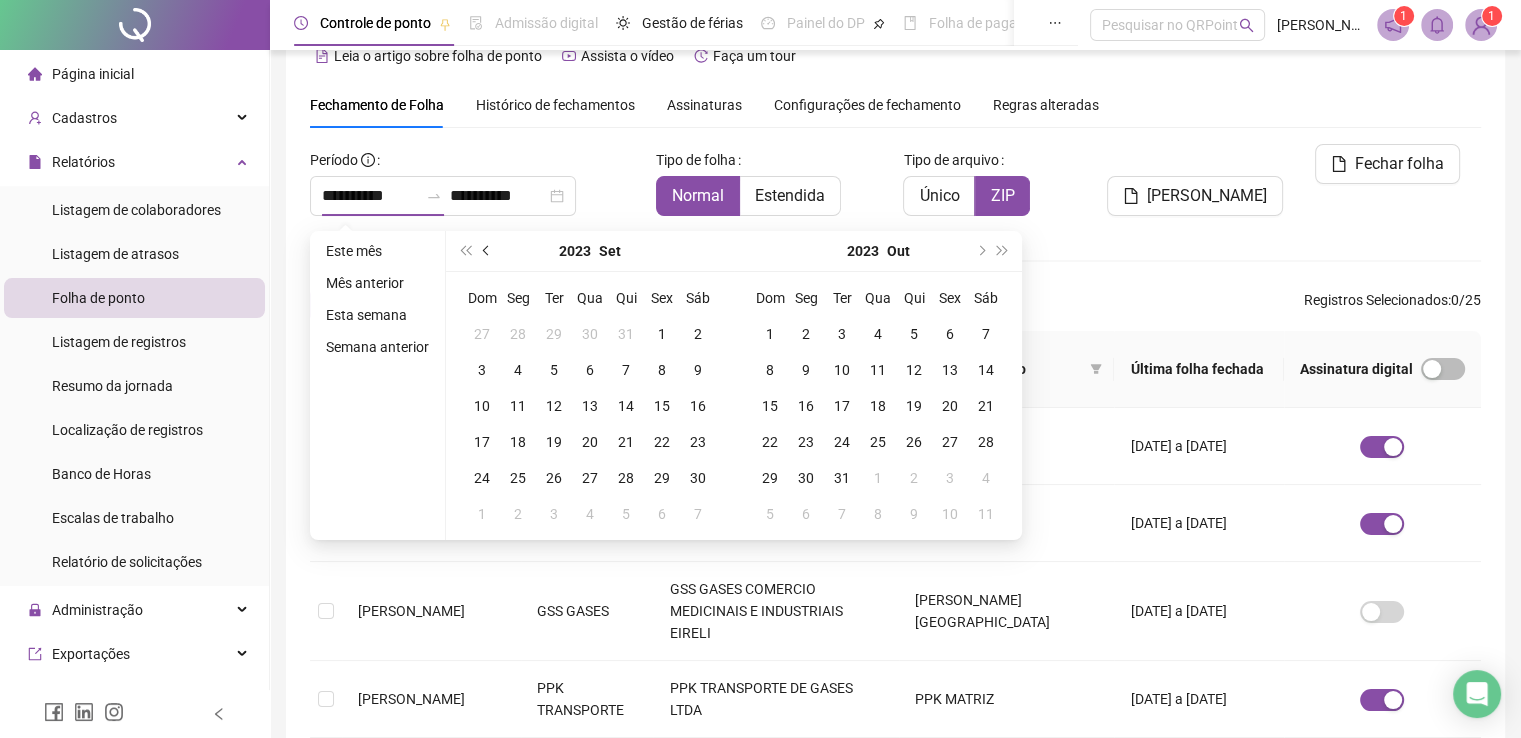 click at bounding box center (487, 251) 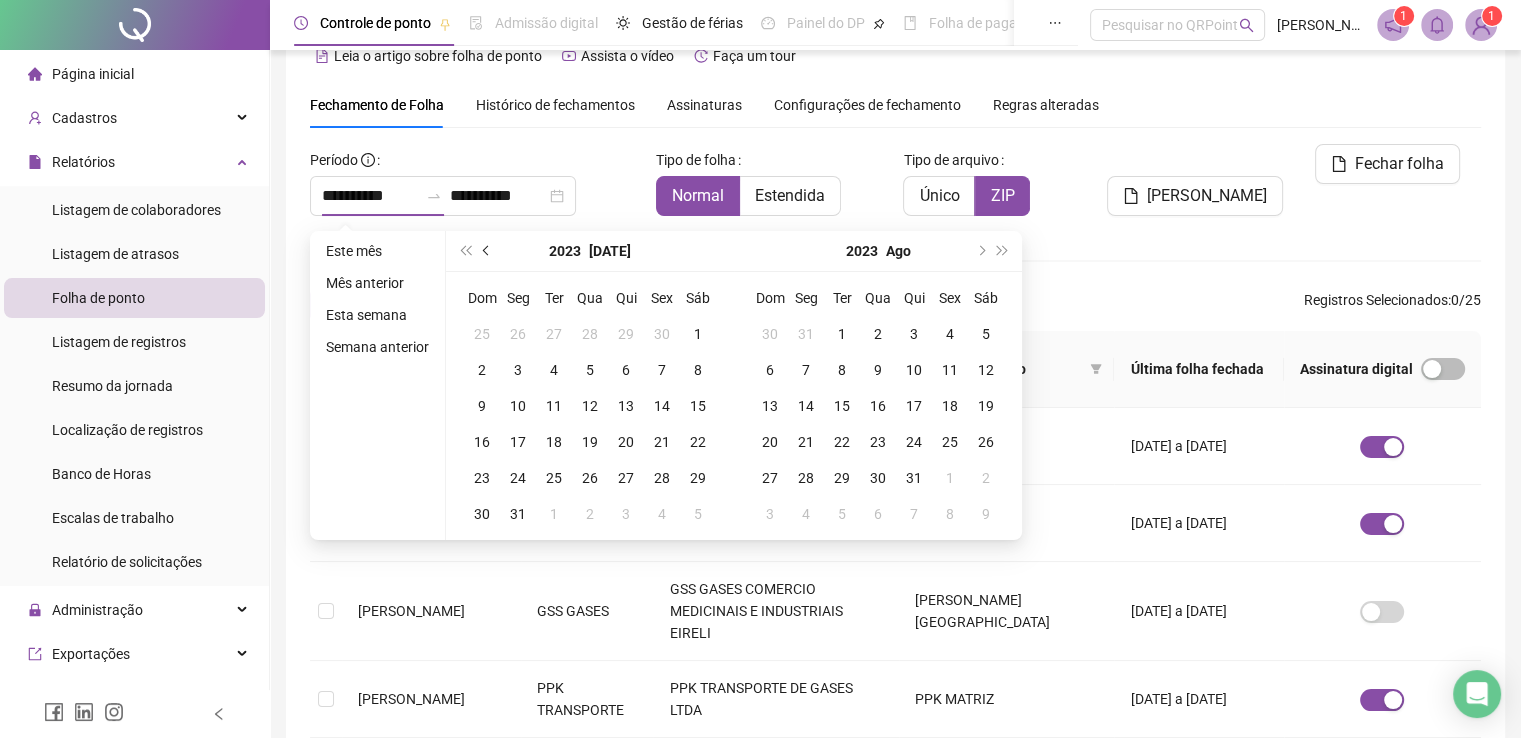 click at bounding box center (487, 251) 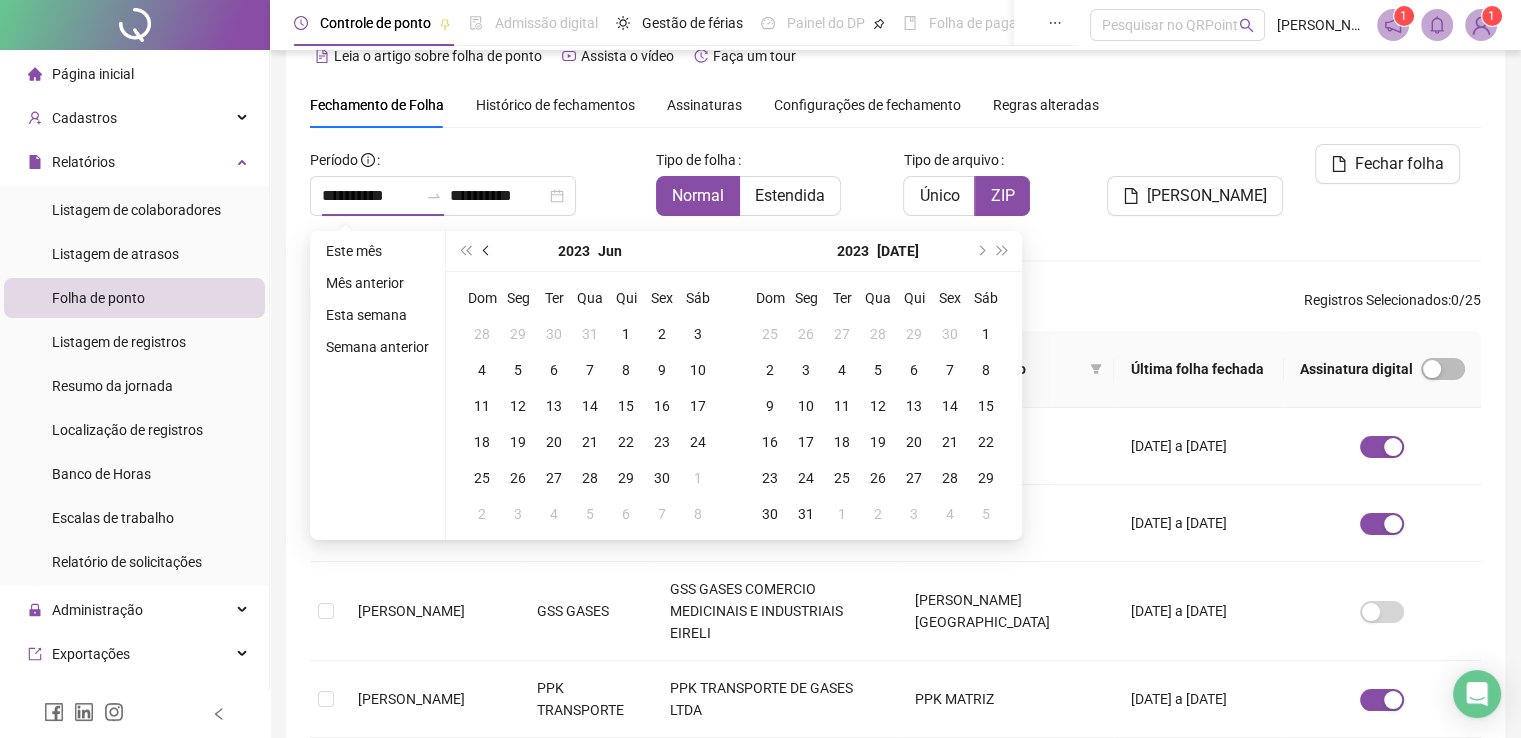 click at bounding box center (487, 251) 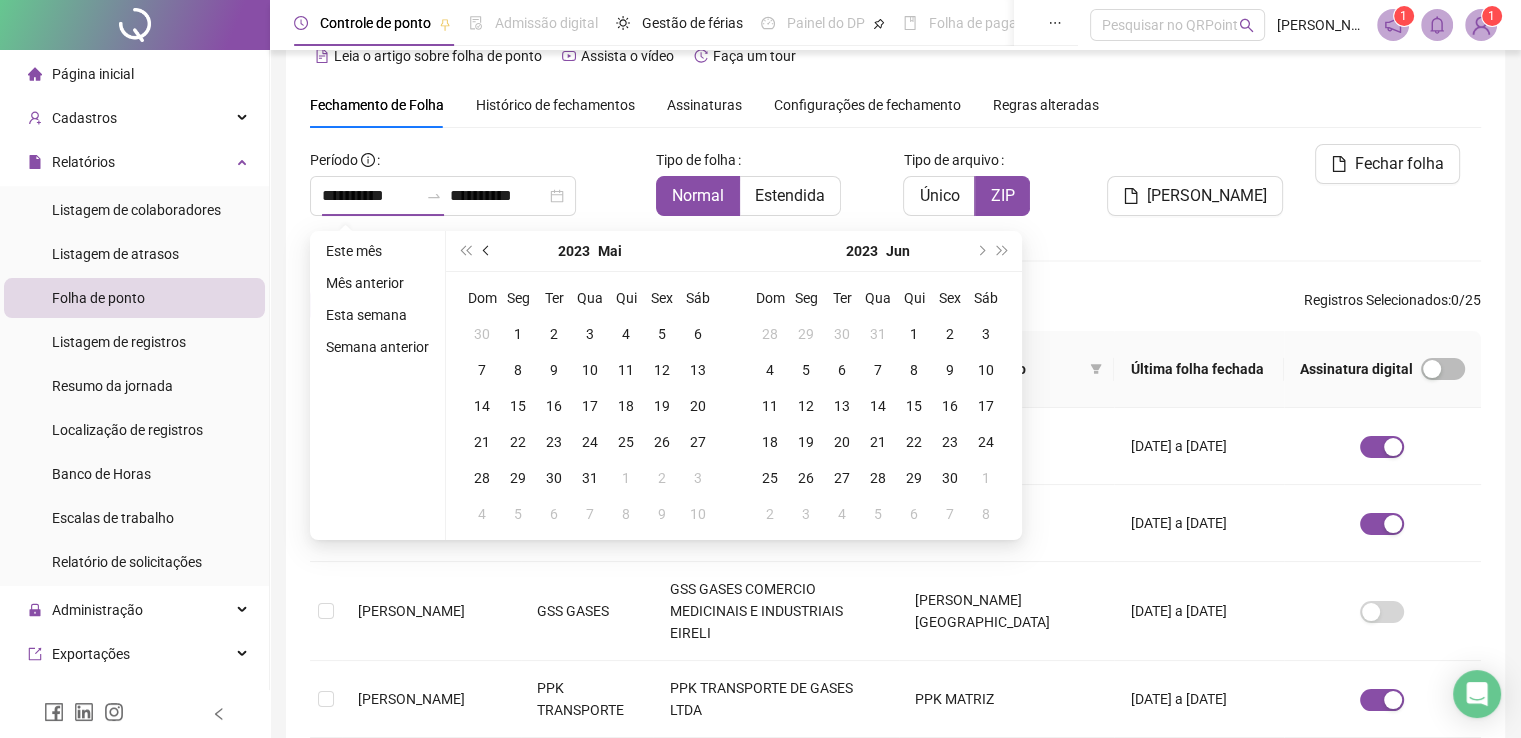 click at bounding box center (487, 251) 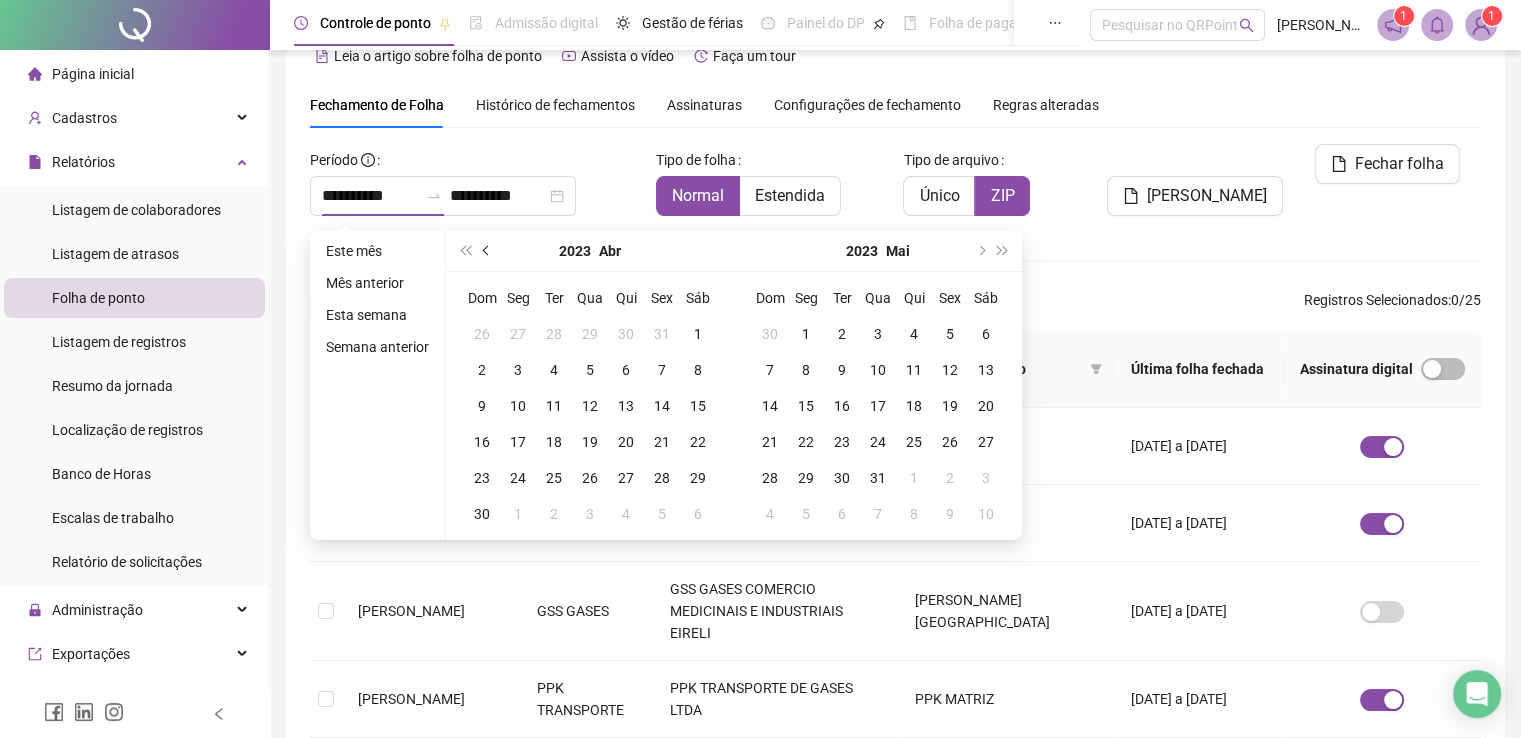 click at bounding box center [487, 251] 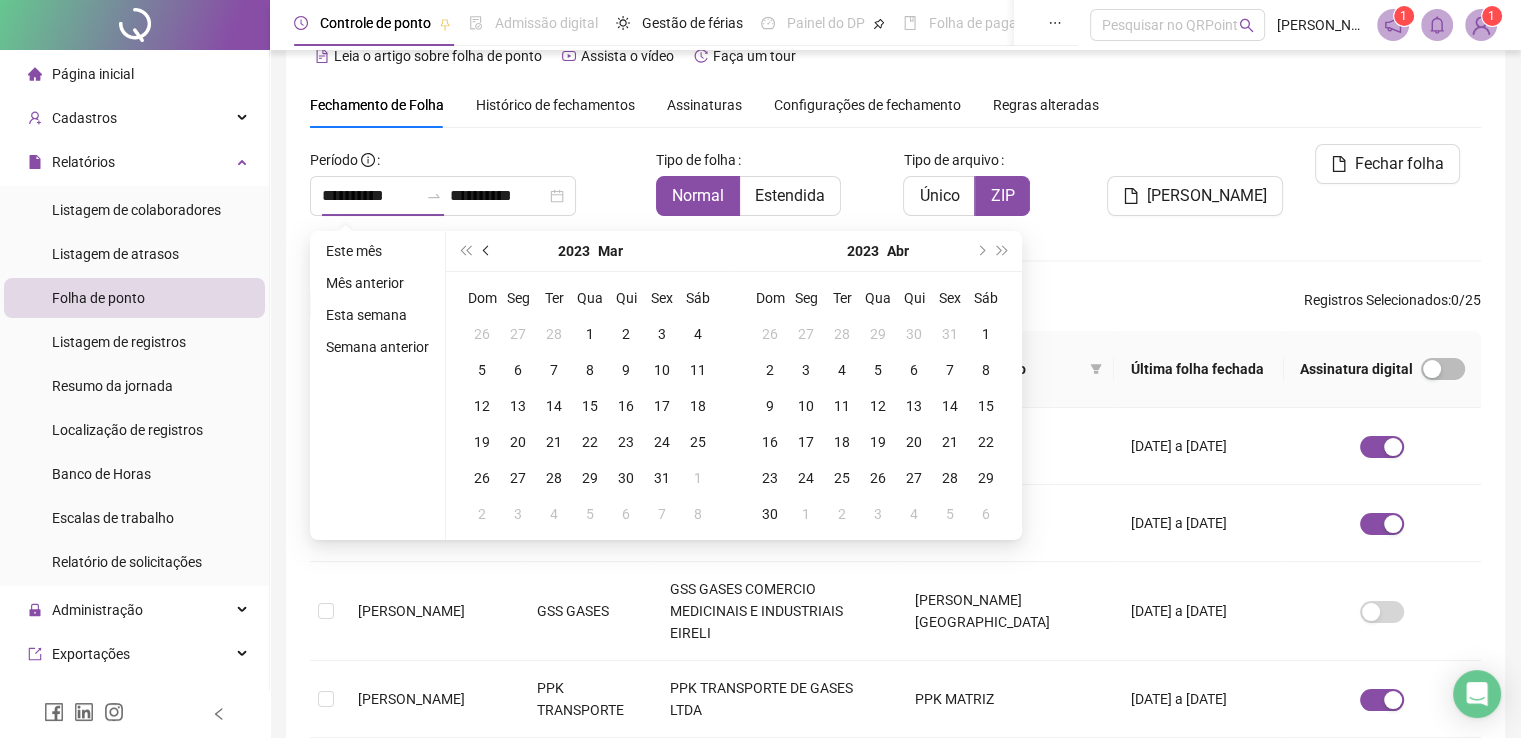 click at bounding box center [487, 251] 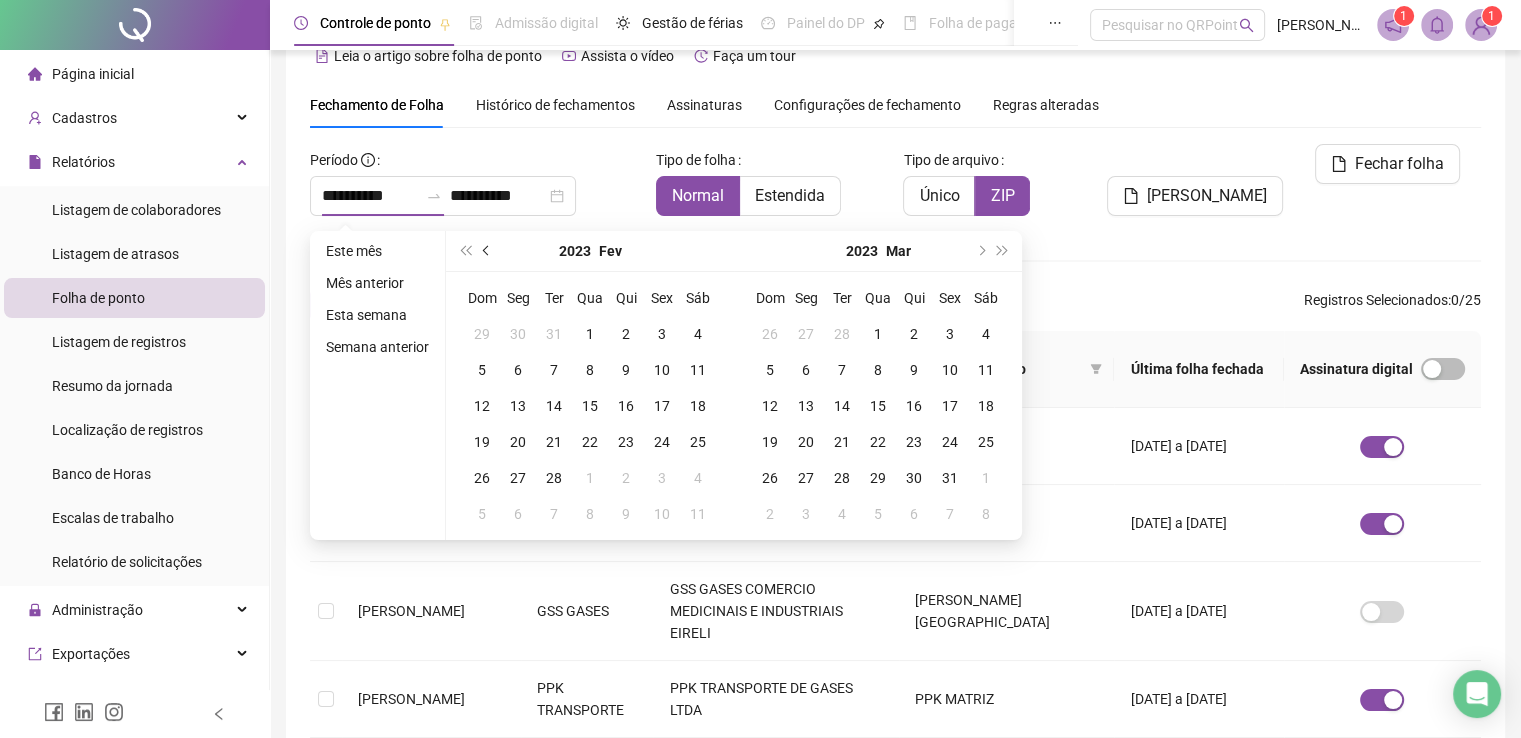 click at bounding box center (487, 251) 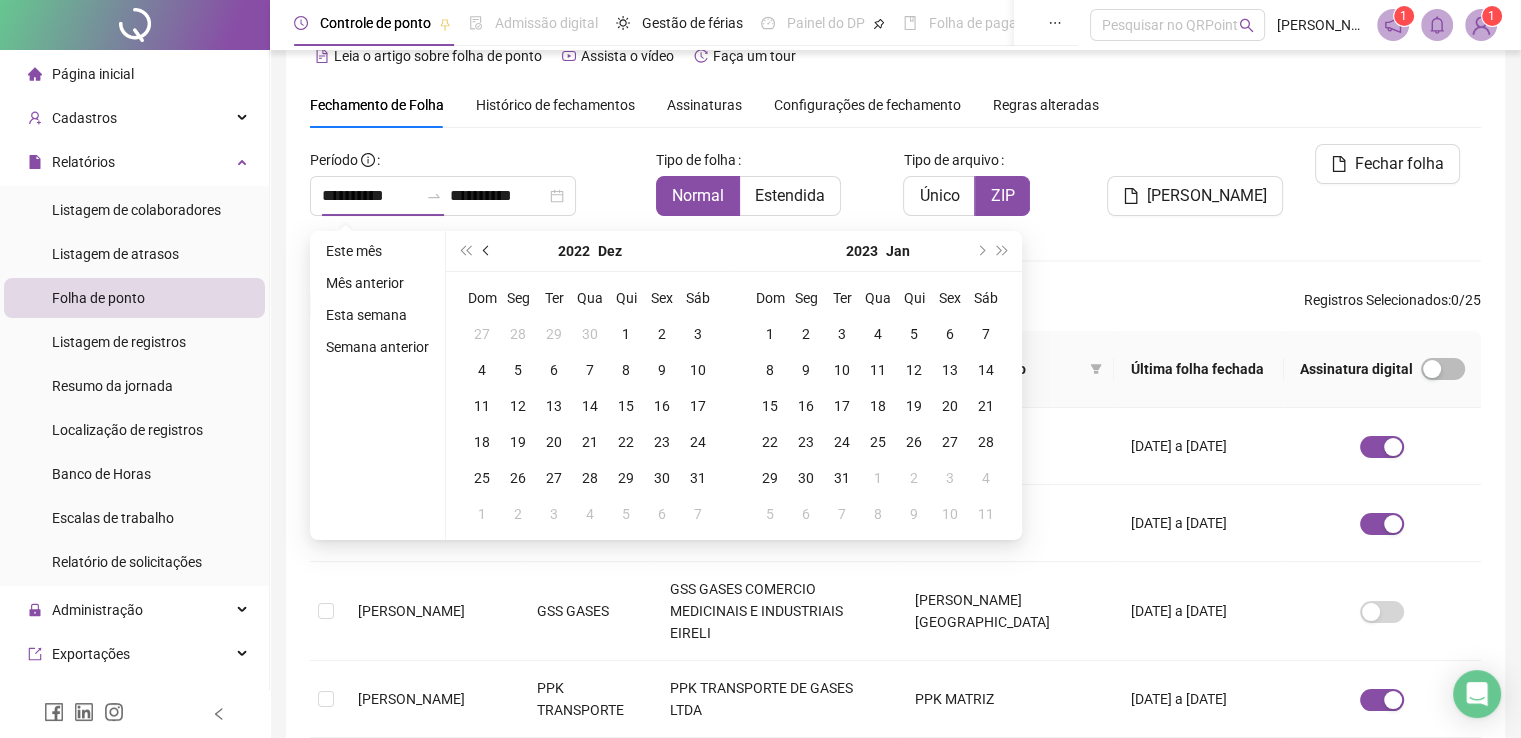 click at bounding box center [487, 251] 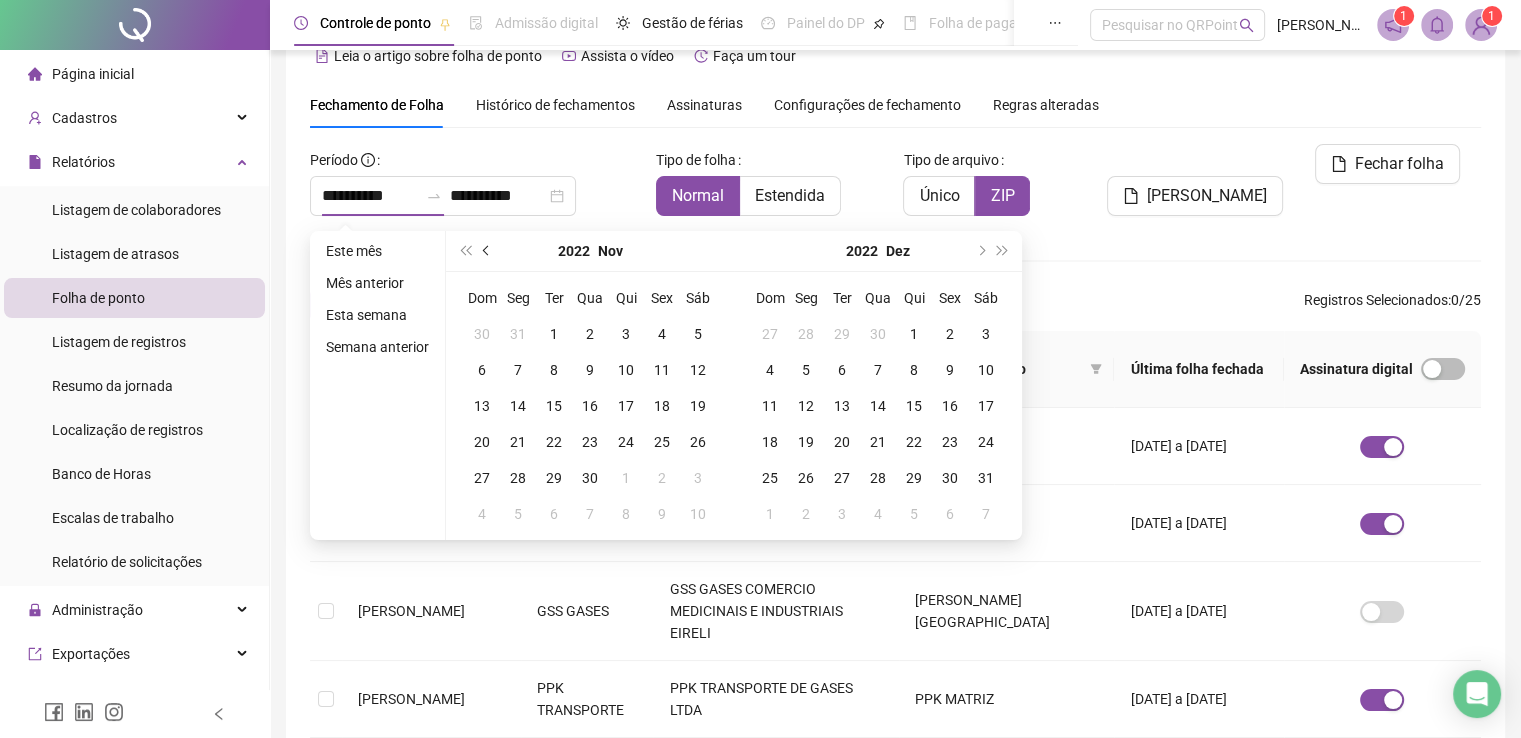click at bounding box center [487, 251] 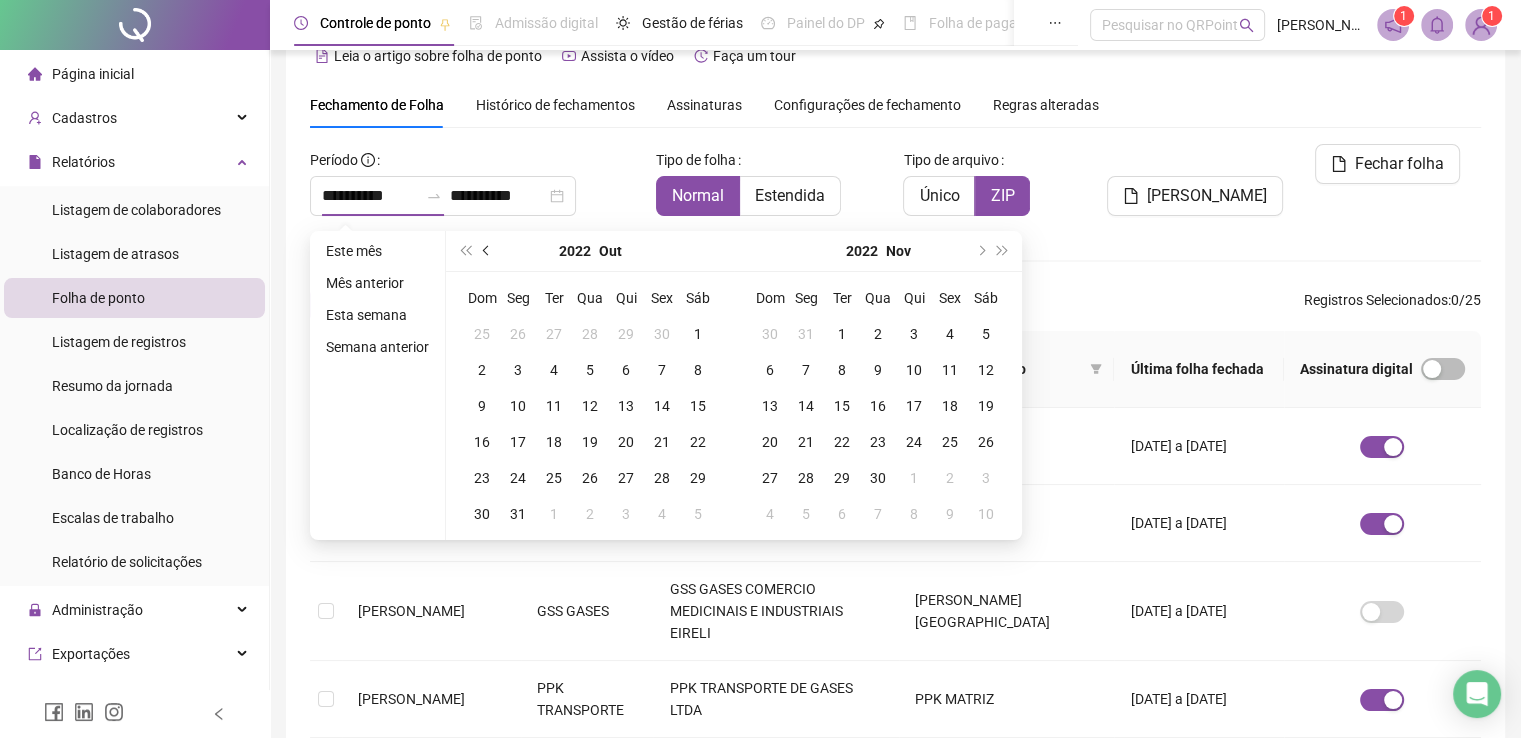 click at bounding box center (487, 251) 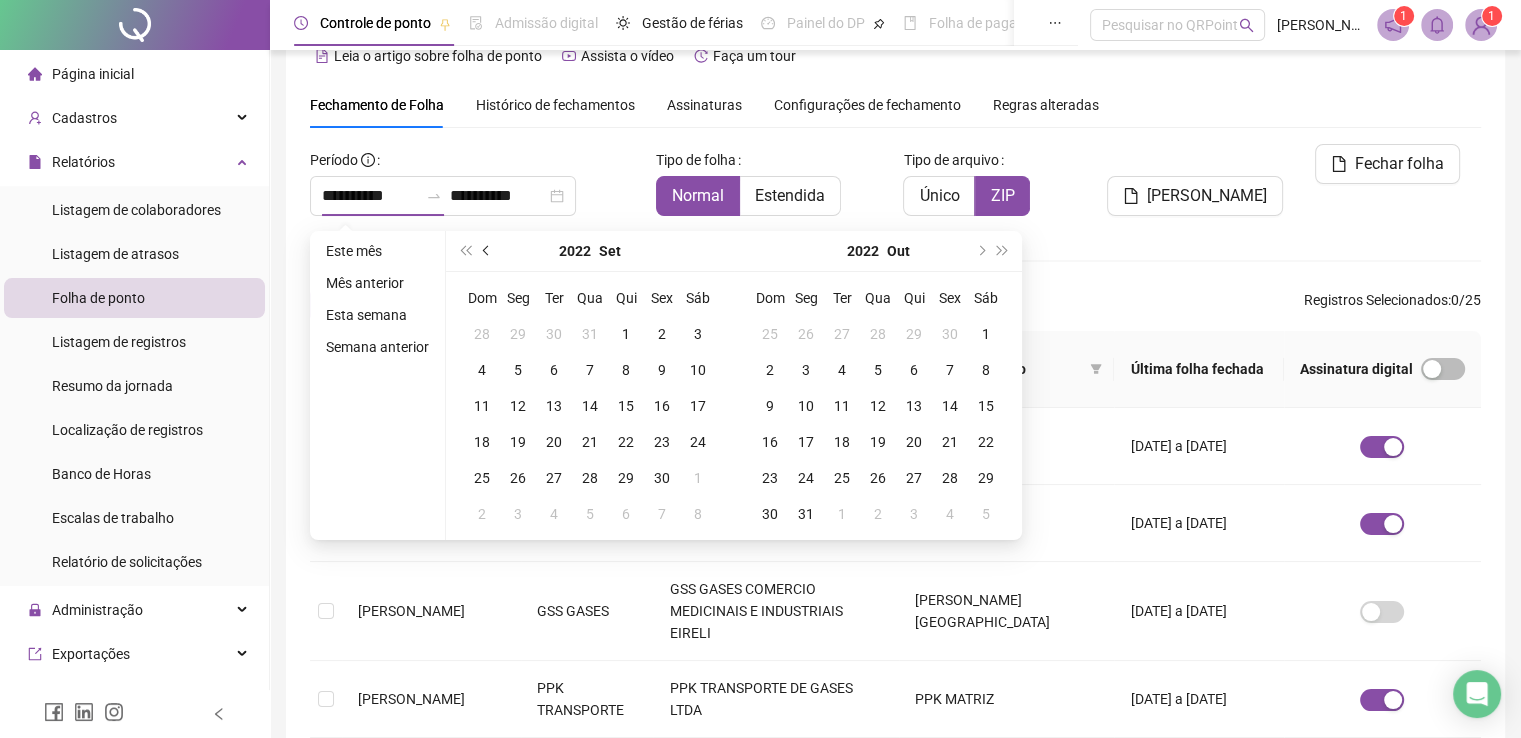 click at bounding box center (487, 251) 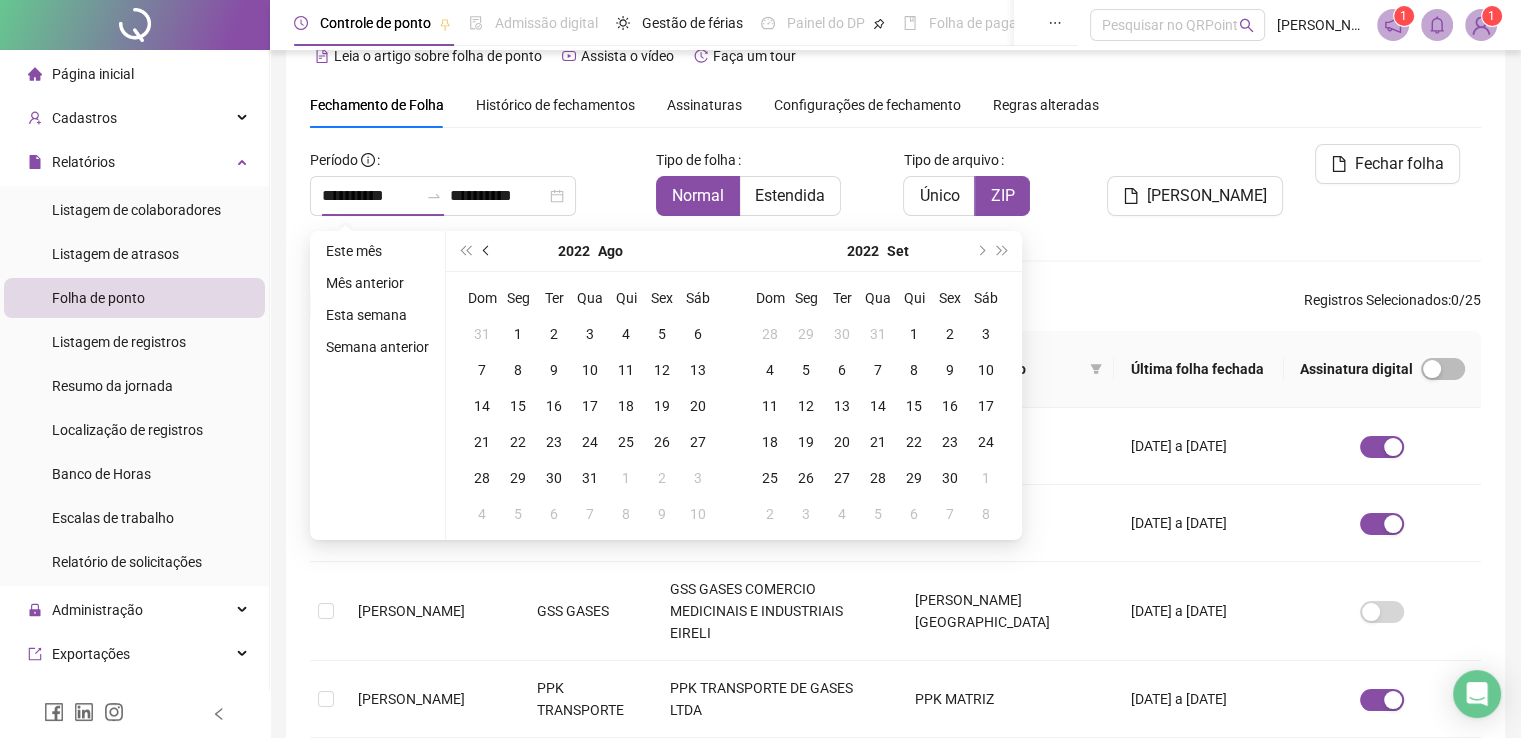 click at bounding box center [487, 251] 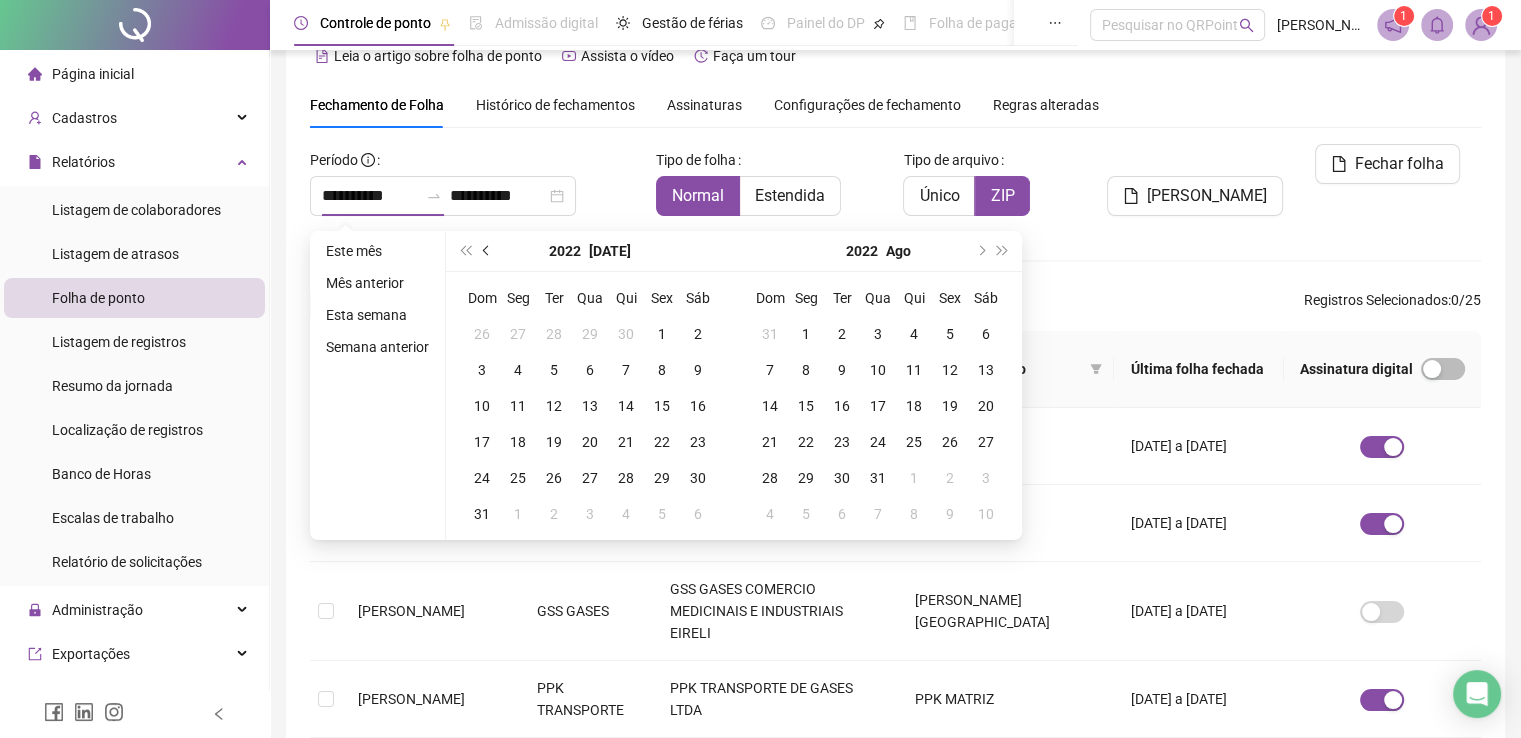 click at bounding box center (487, 251) 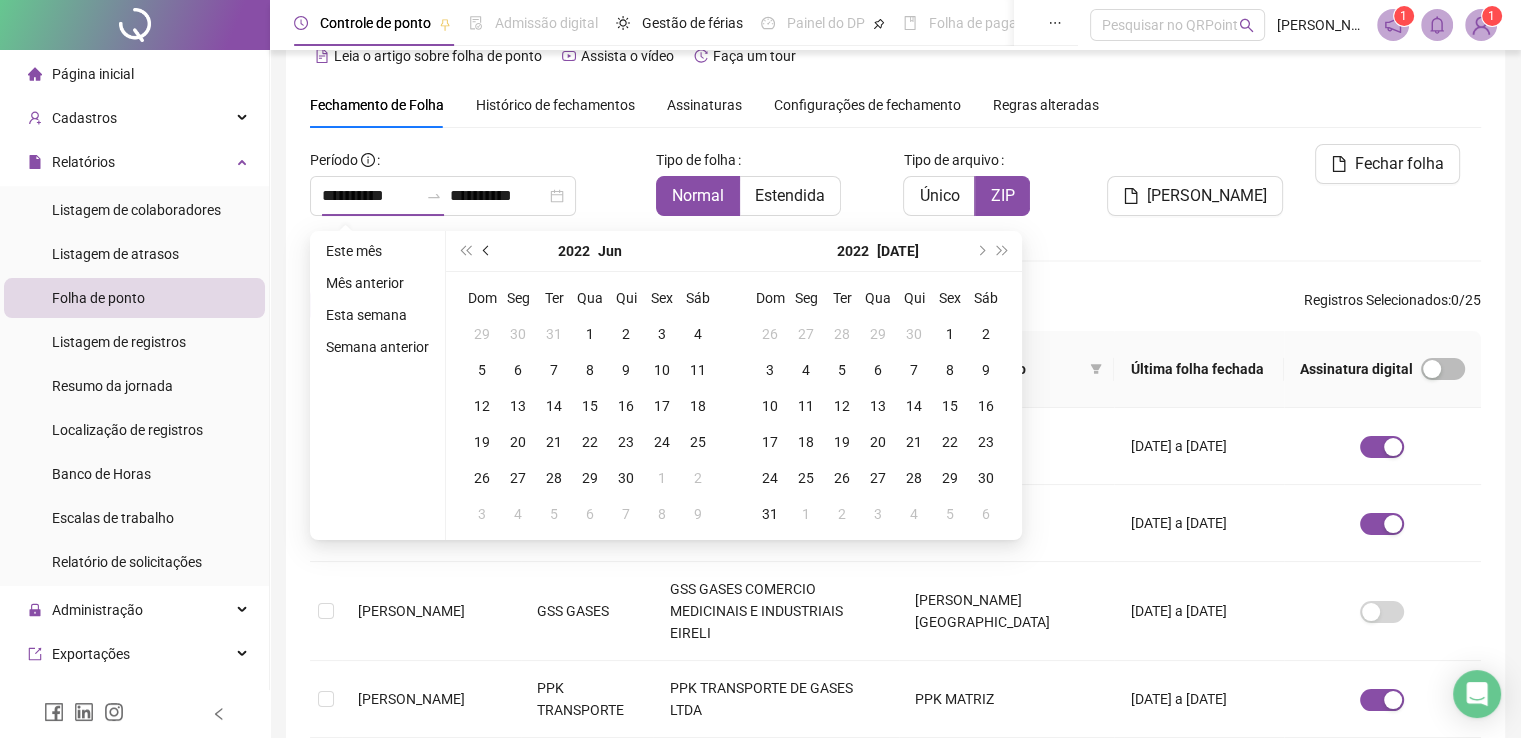 click at bounding box center (487, 251) 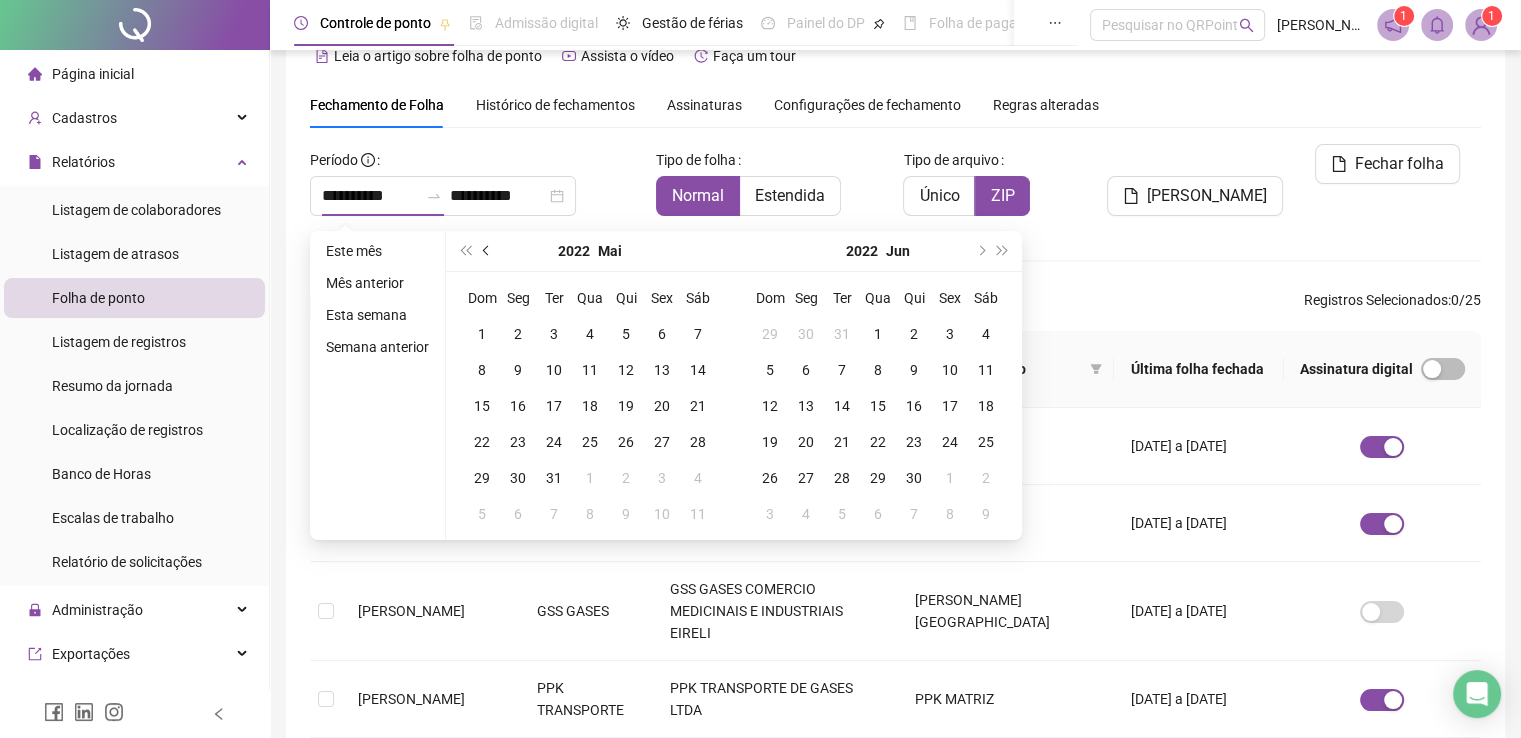 click at bounding box center [487, 251] 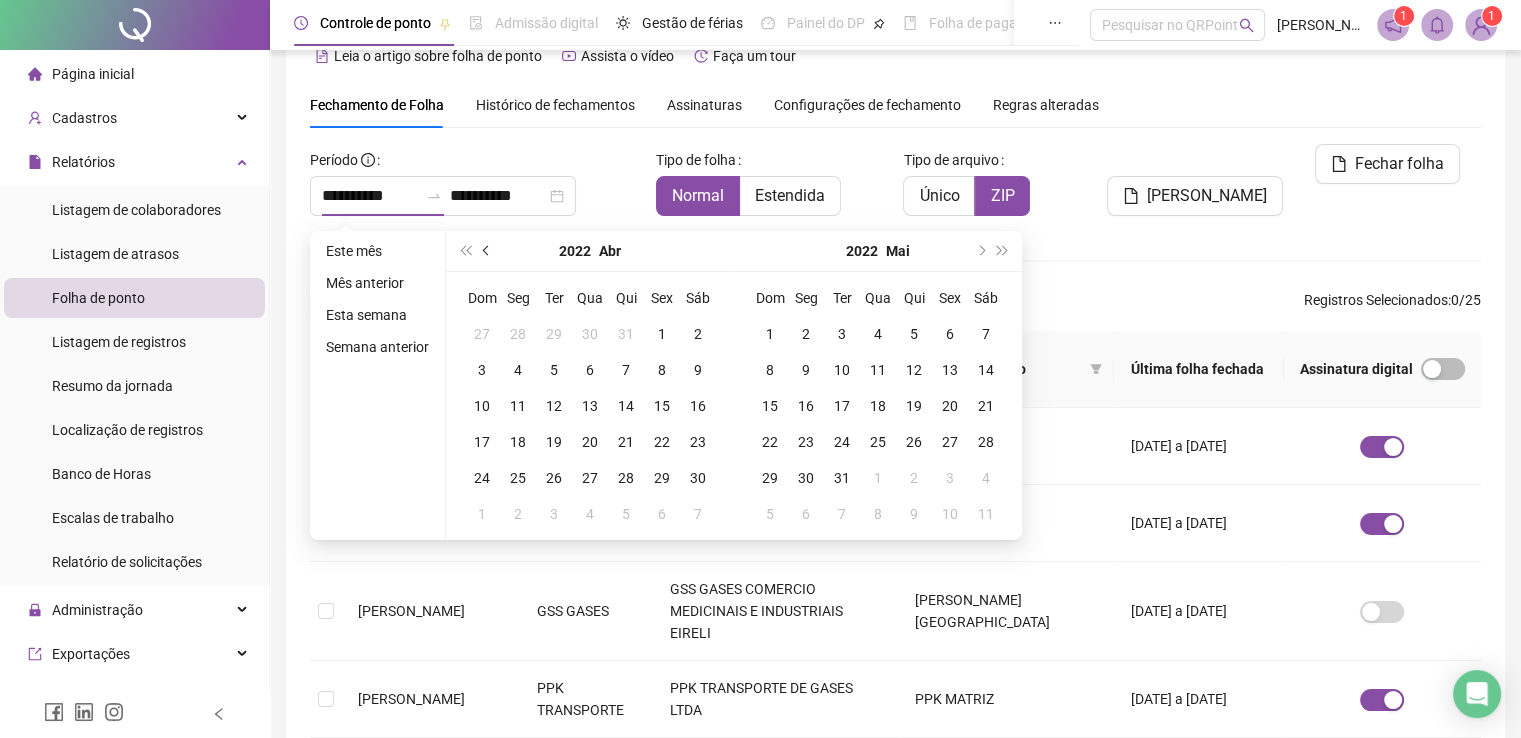 click at bounding box center (487, 251) 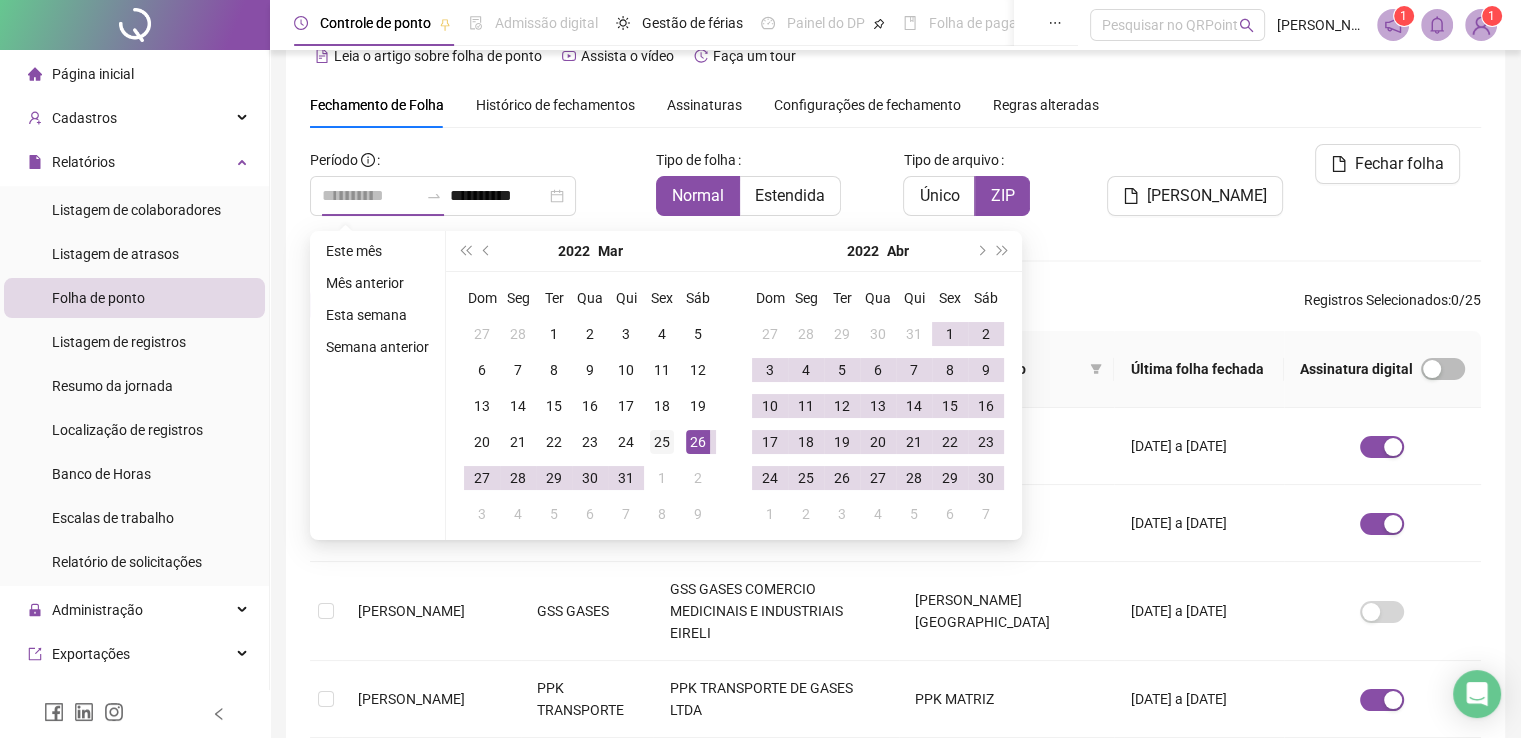 type on "**********" 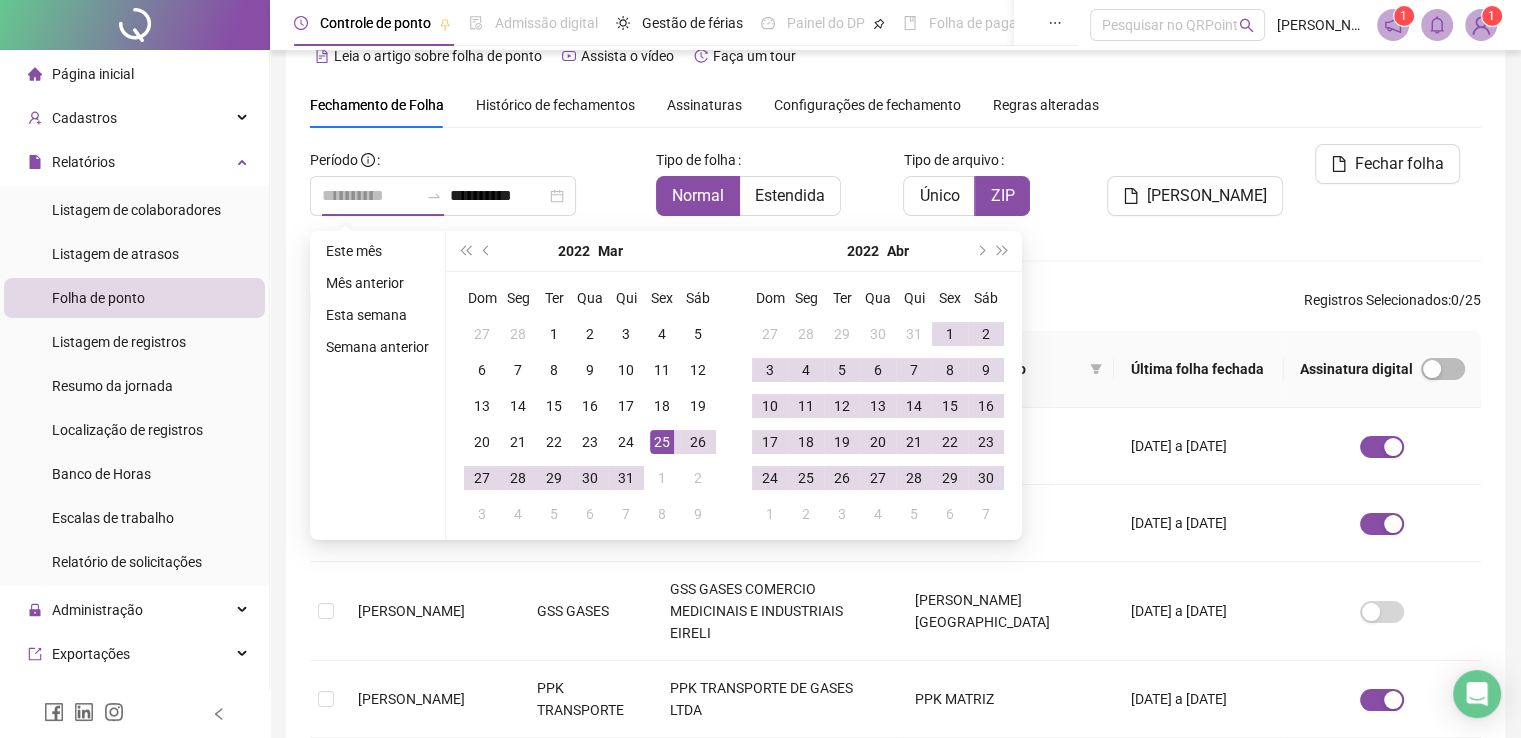 click on "25" at bounding box center (662, 442) 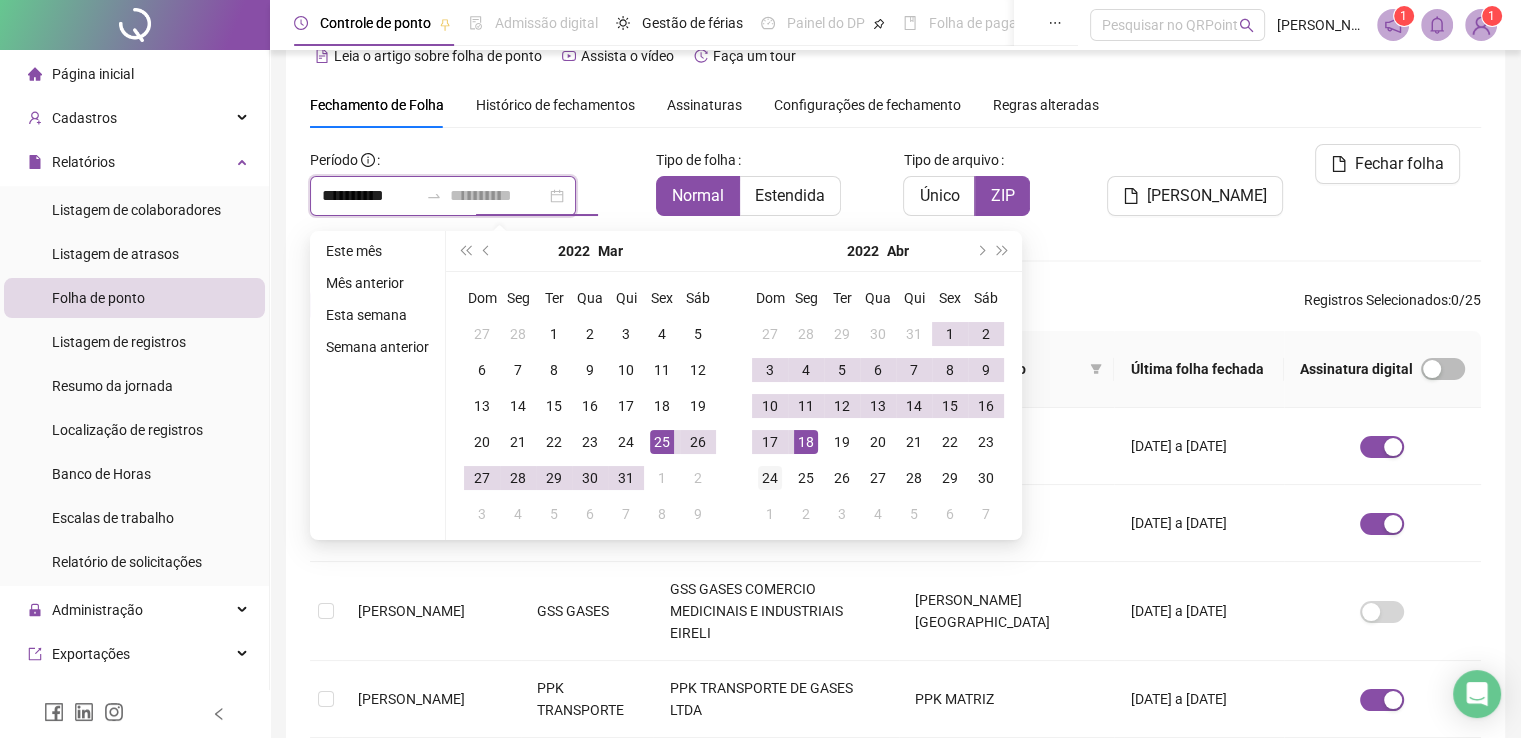 type on "**********" 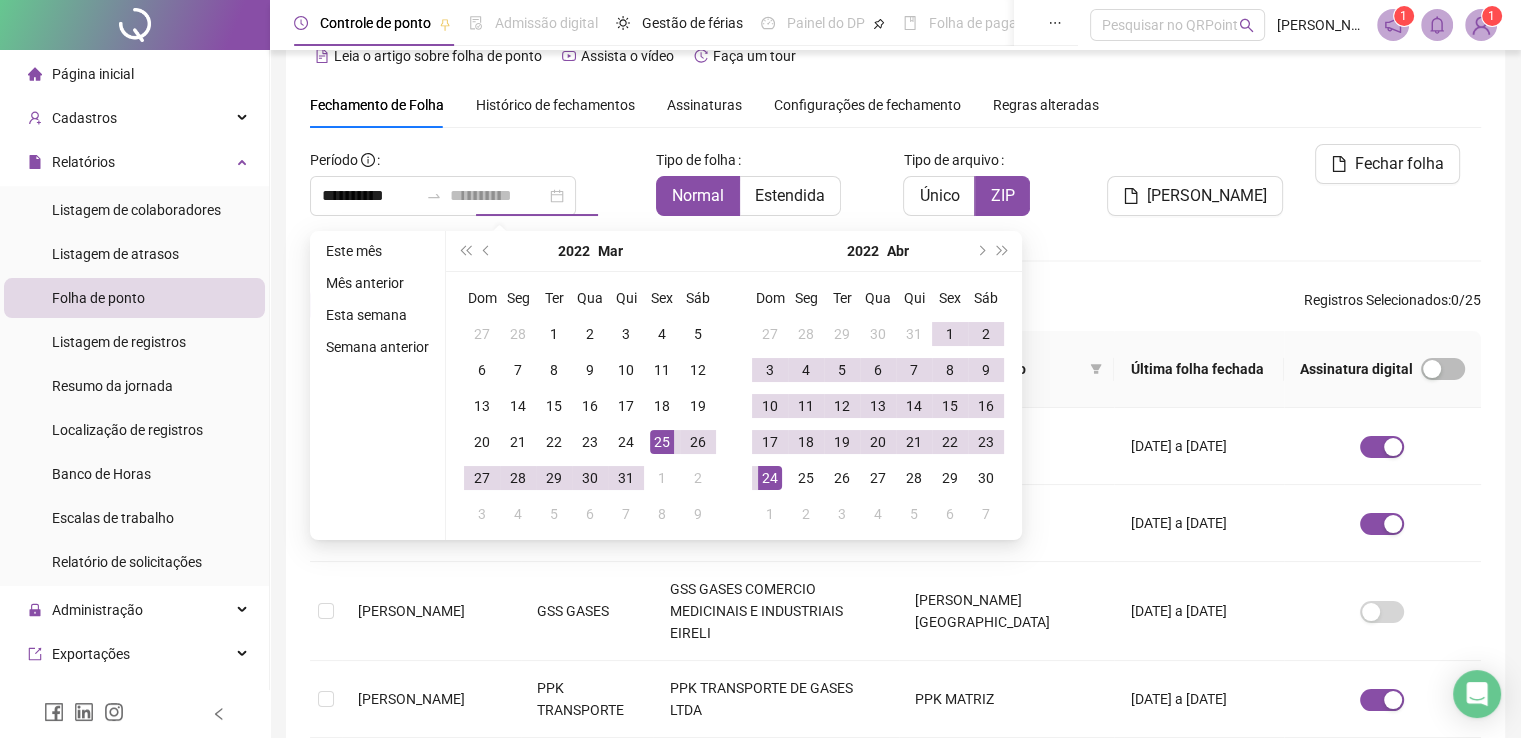 click on "24" at bounding box center (770, 478) 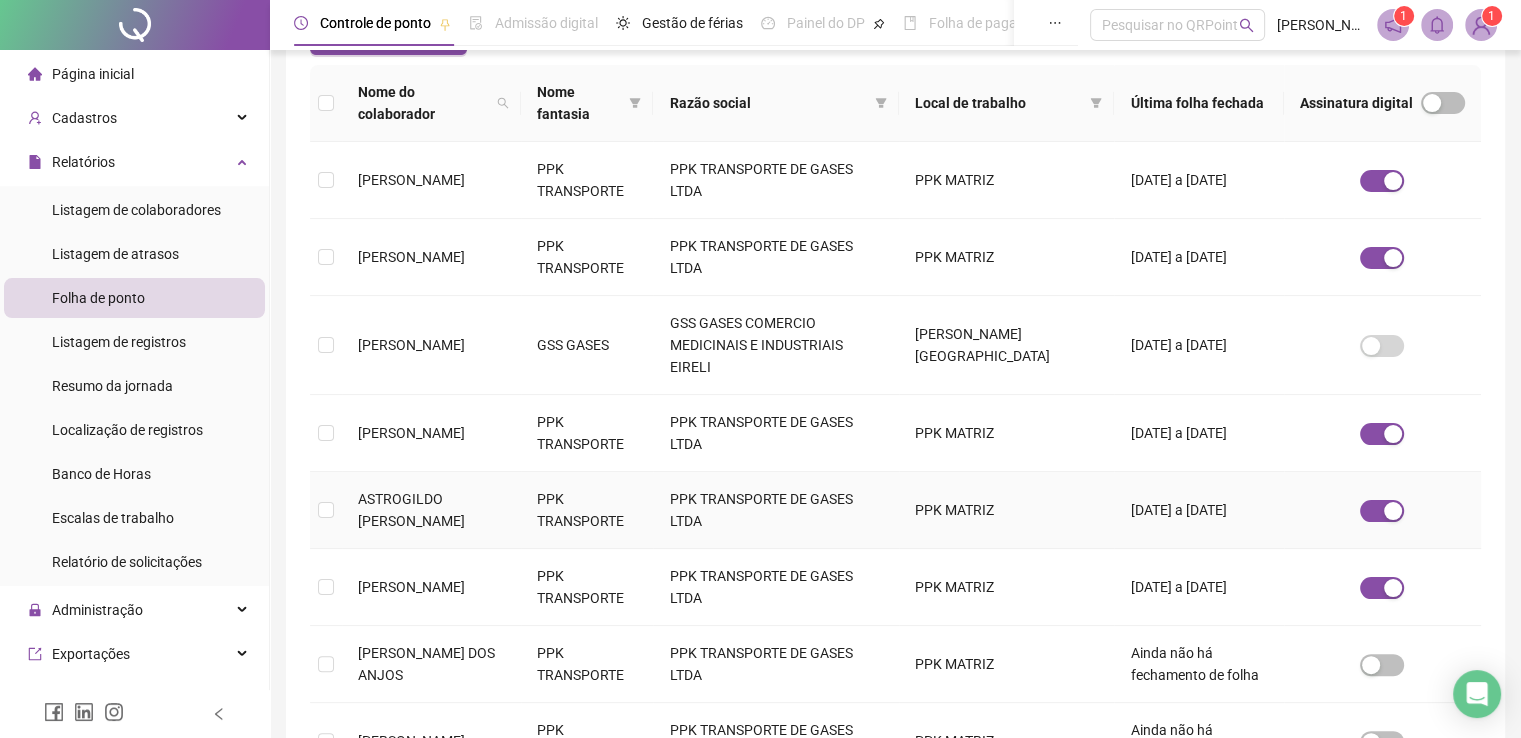 scroll, scrollTop: 340, scrollLeft: 0, axis: vertical 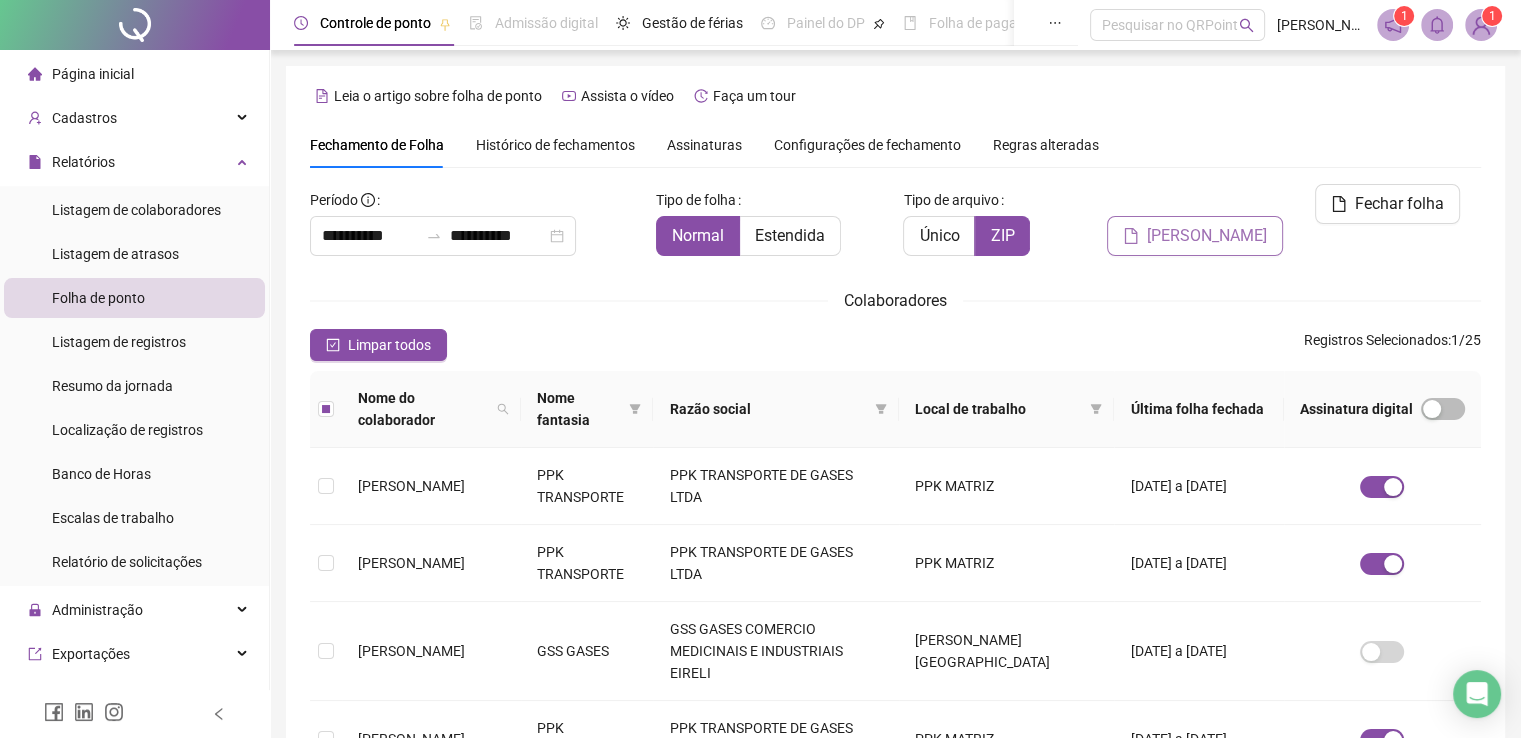 click on "[PERSON_NAME]" at bounding box center [1207, 236] 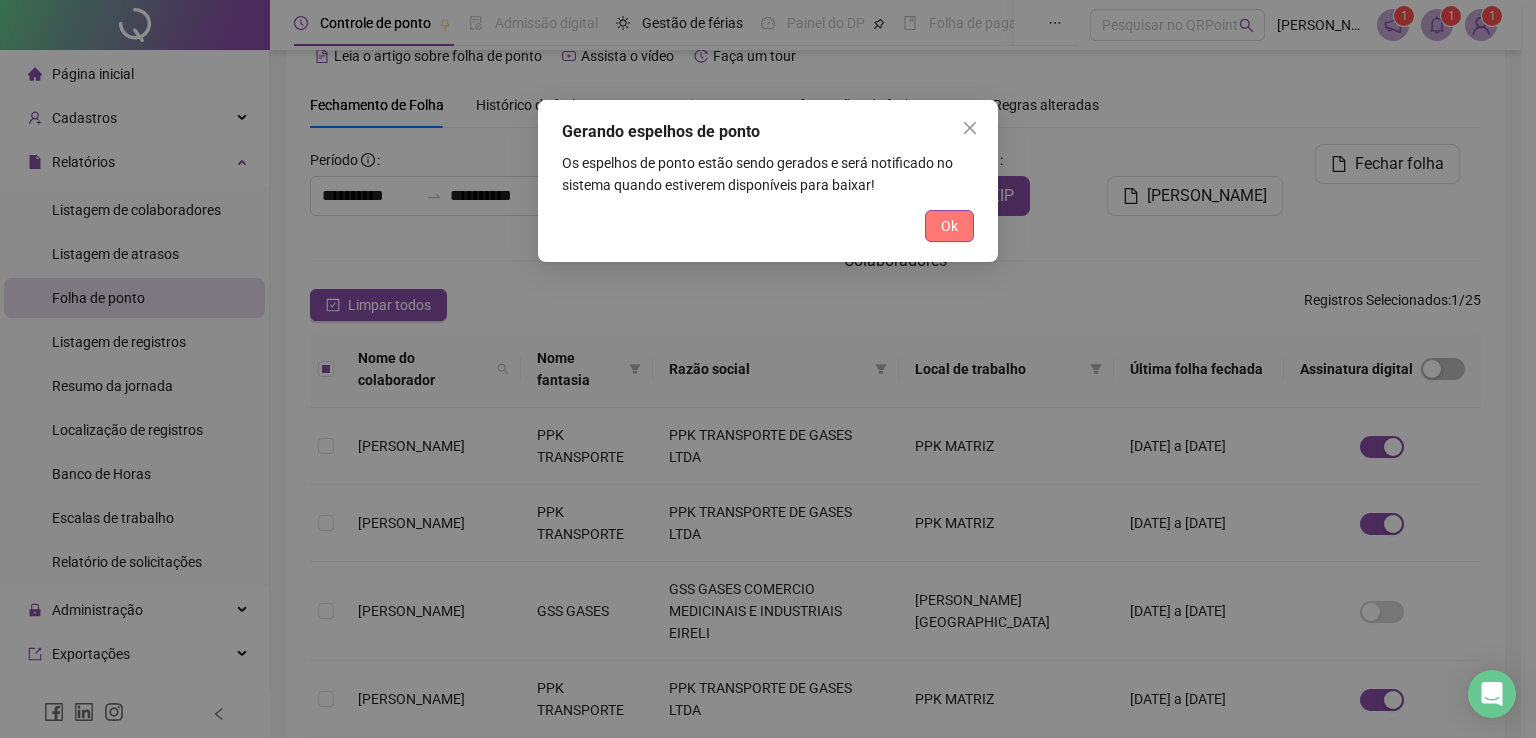 click on "Ok" at bounding box center (949, 226) 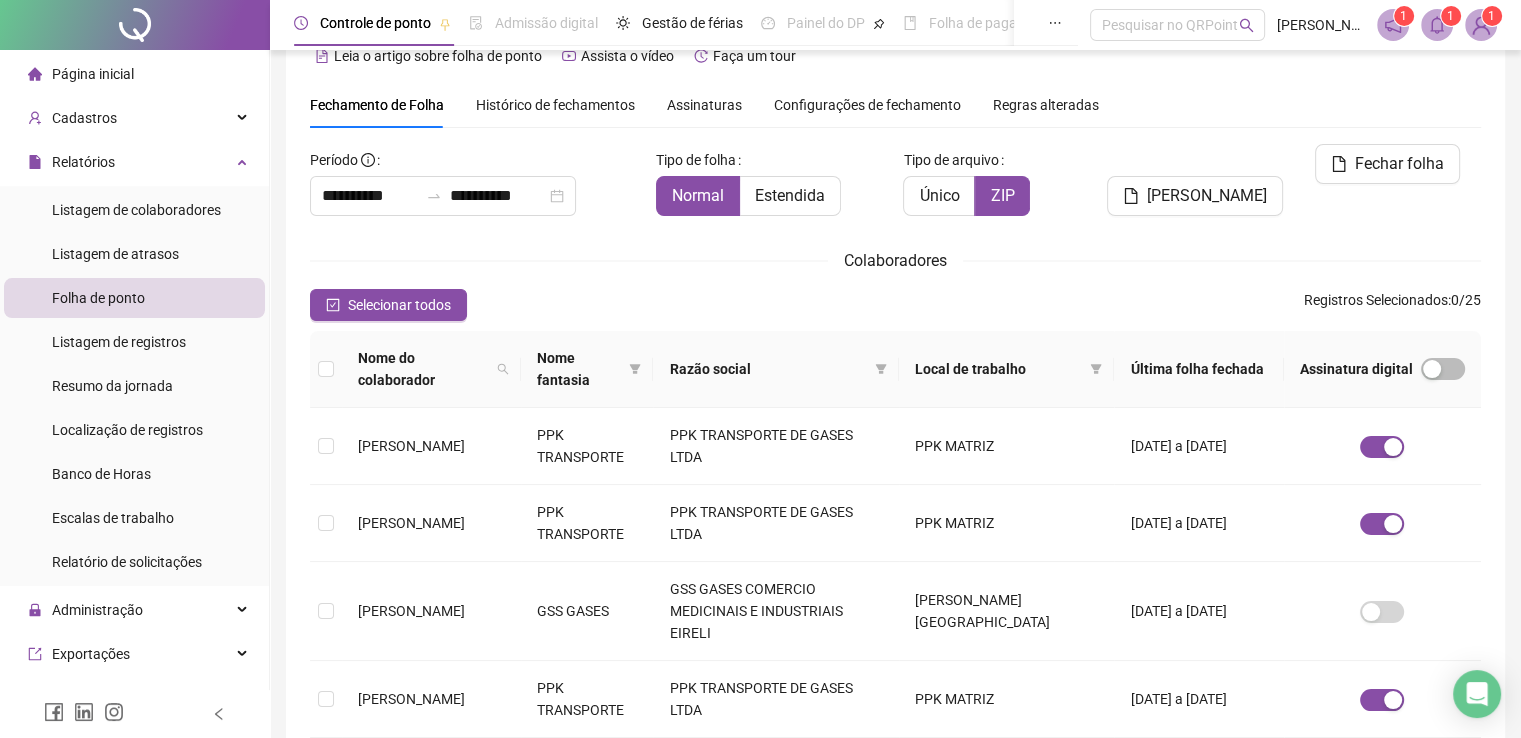 click 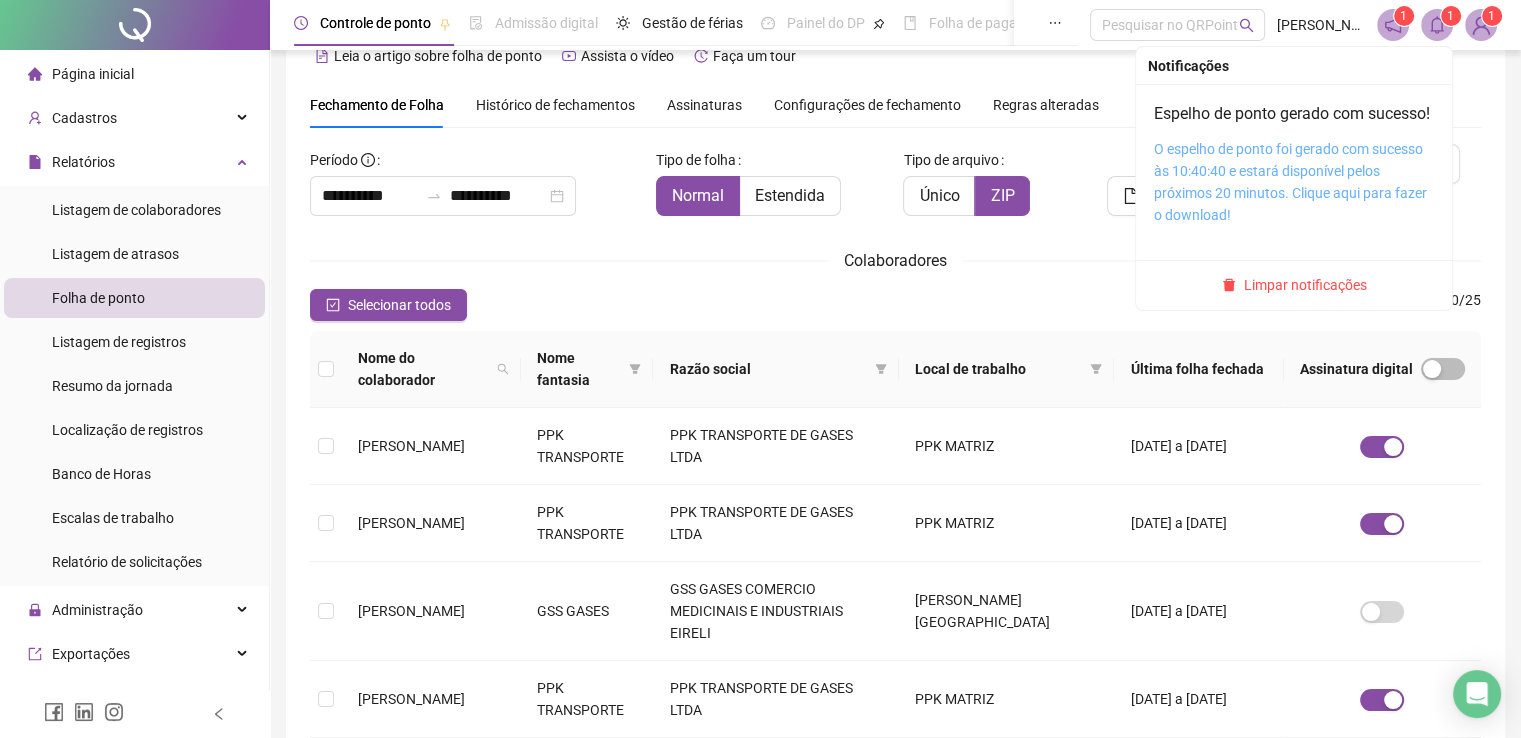 click on "O espelho de ponto foi gerado com sucesso às 10:40:40 e estará disponível pelos próximos 20 minutos.
Clique aqui para fazer o download!" at bounding box center [1290, 182] 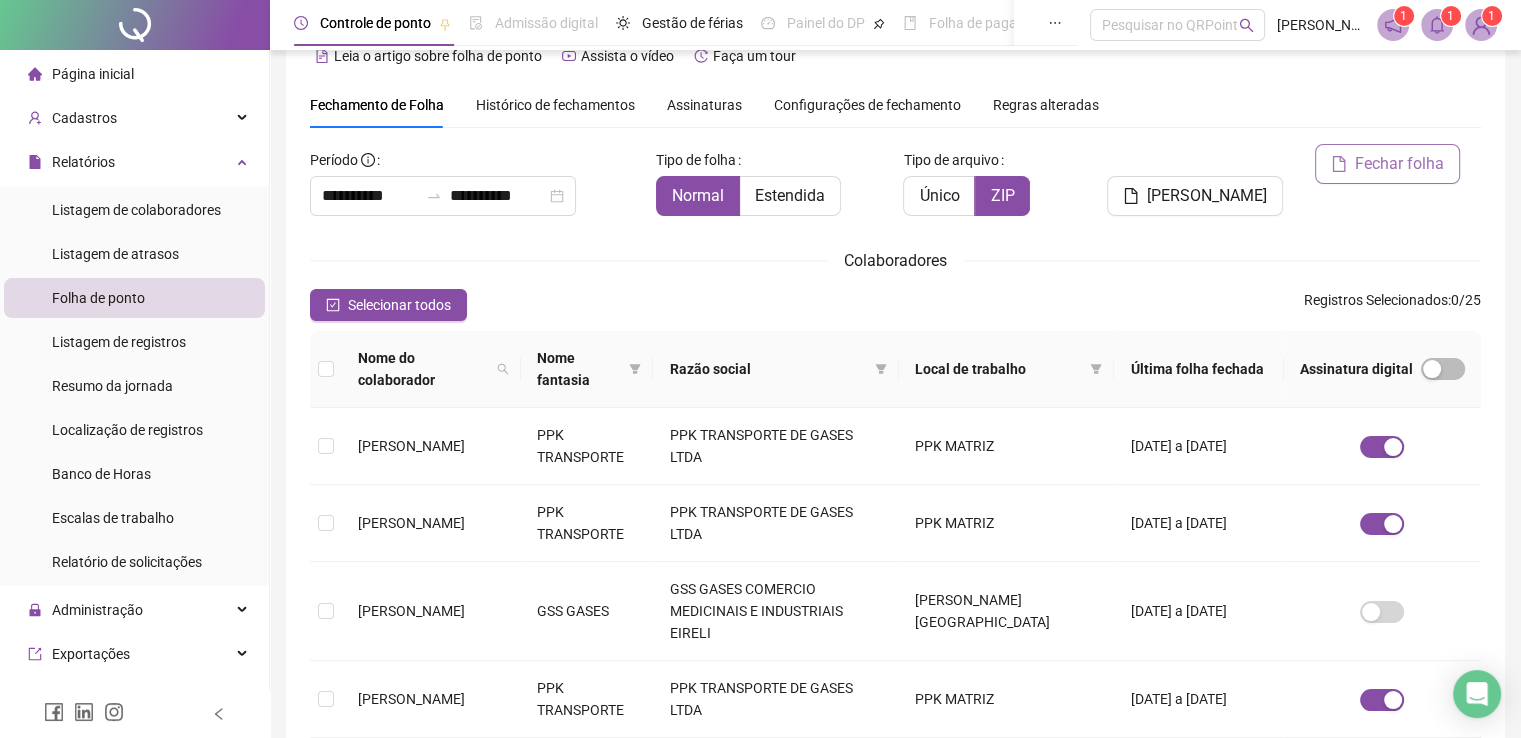 click on "Fechar folha" at bounding box center (1399, 164) 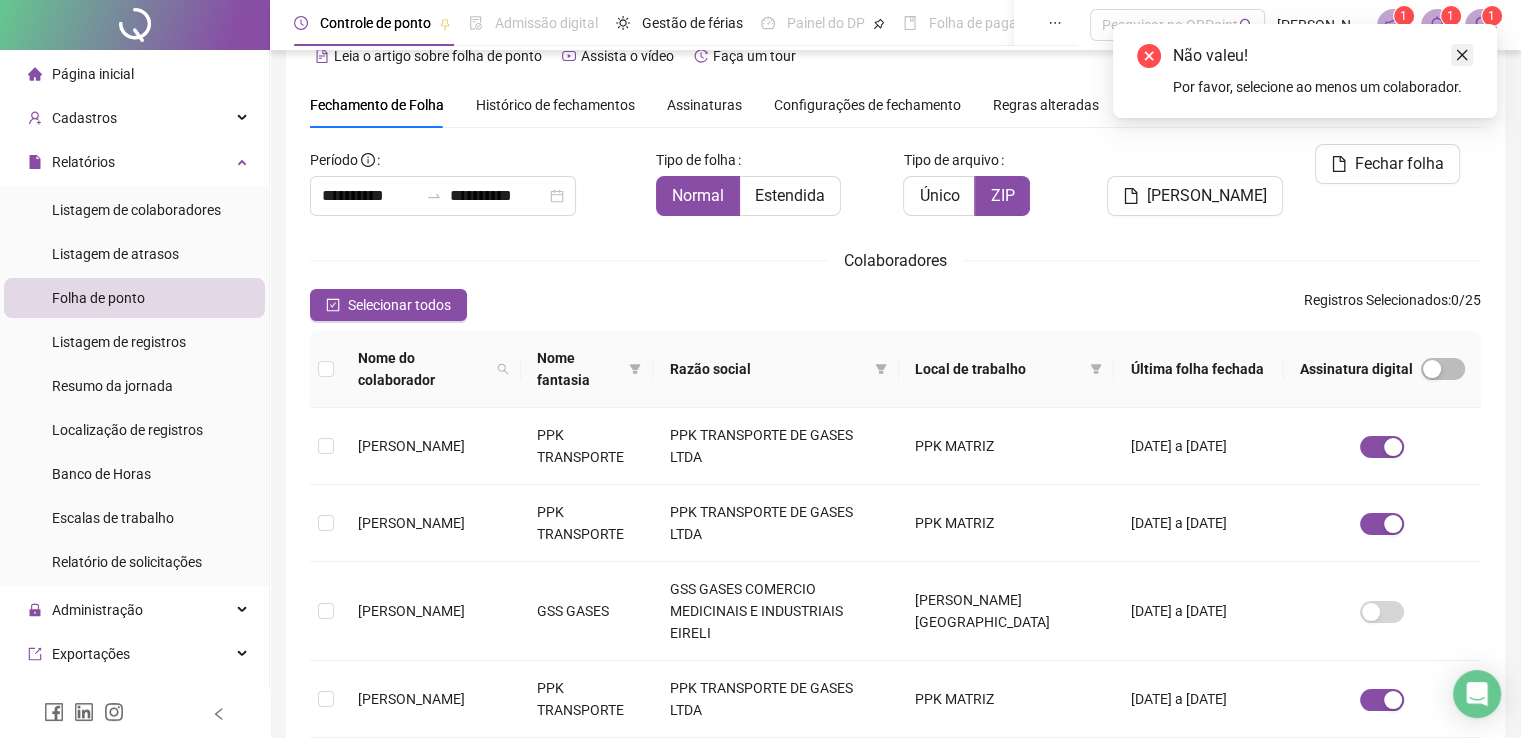click 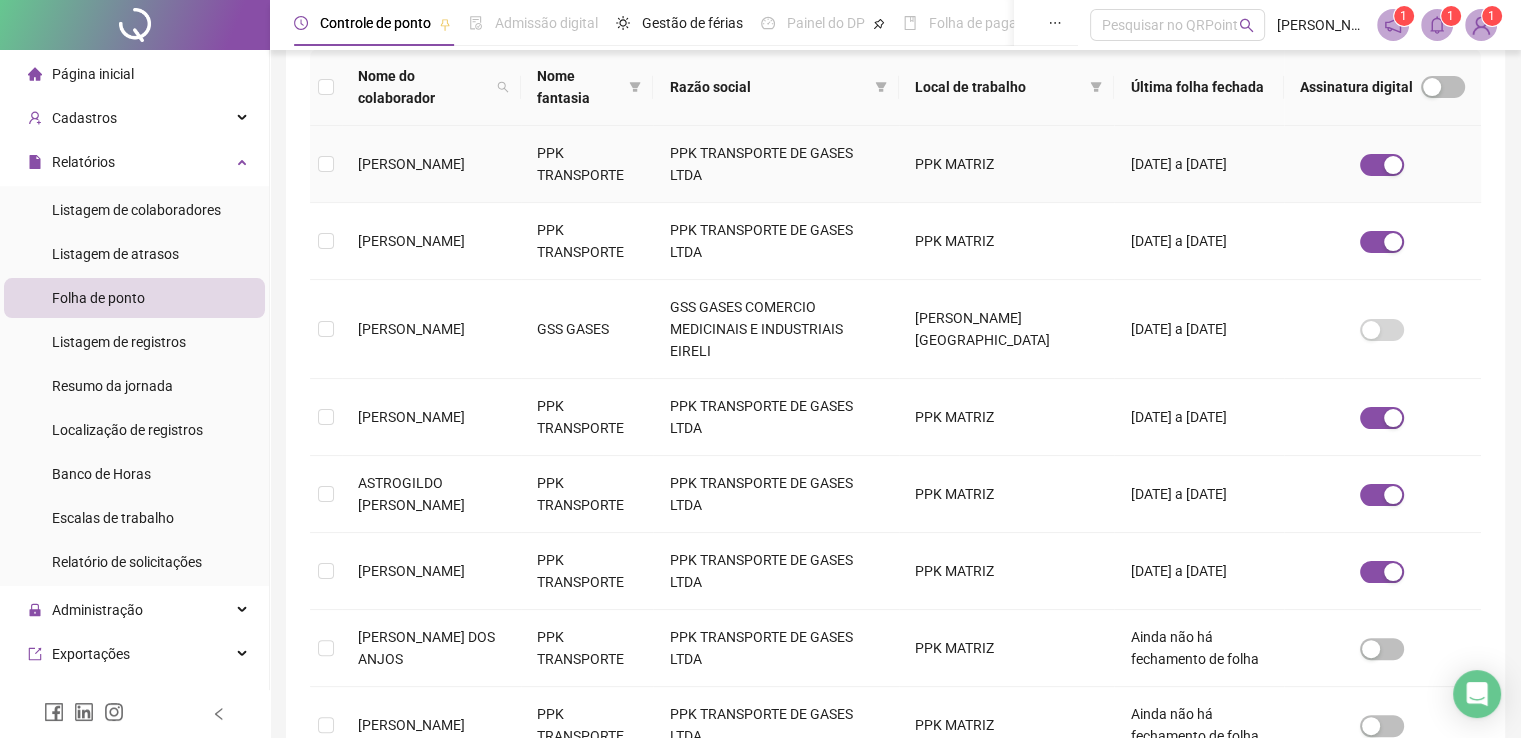scroll, scrollTop: 340, scrollLeft: 0, axis: vertical 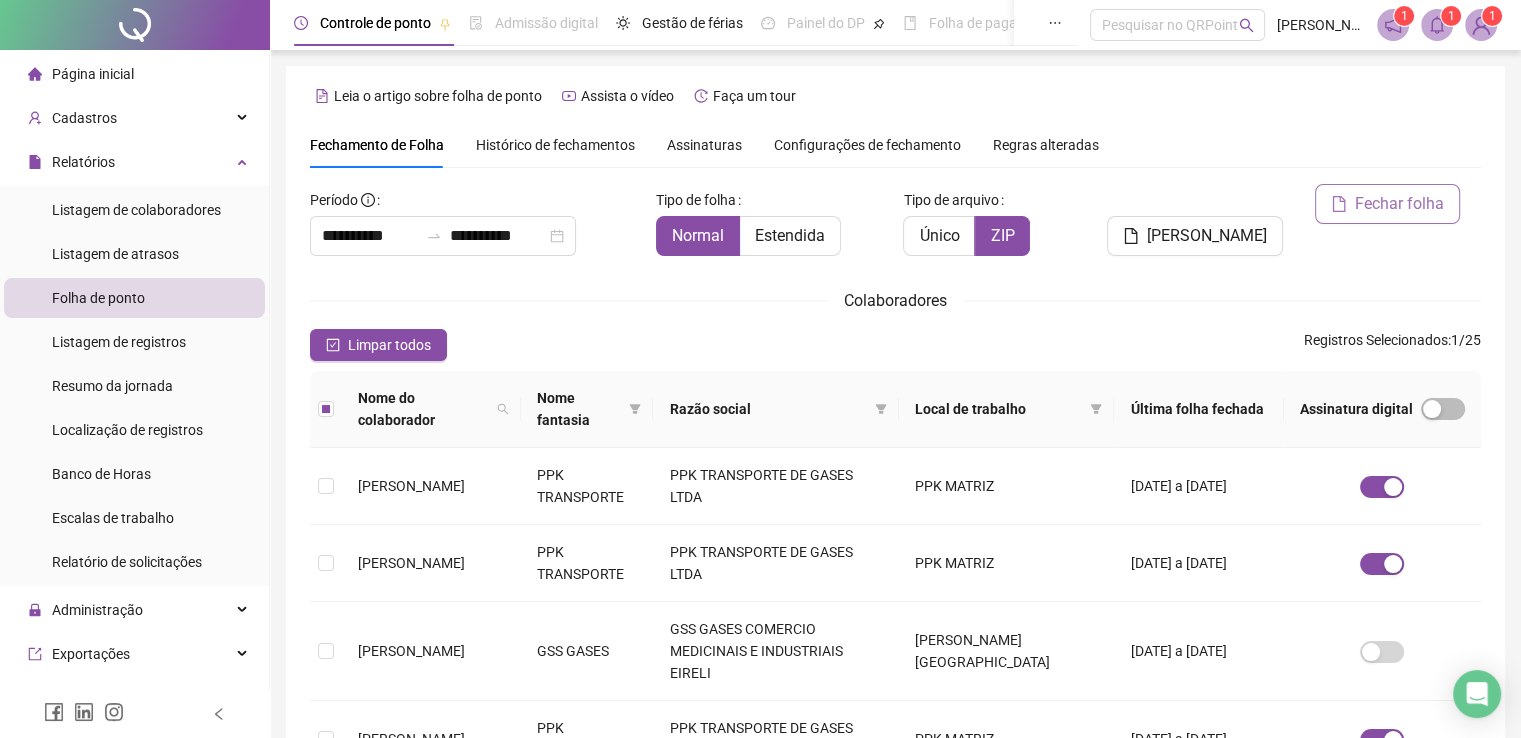 click on "Fechar folha" at bounding box center [1399, 204] 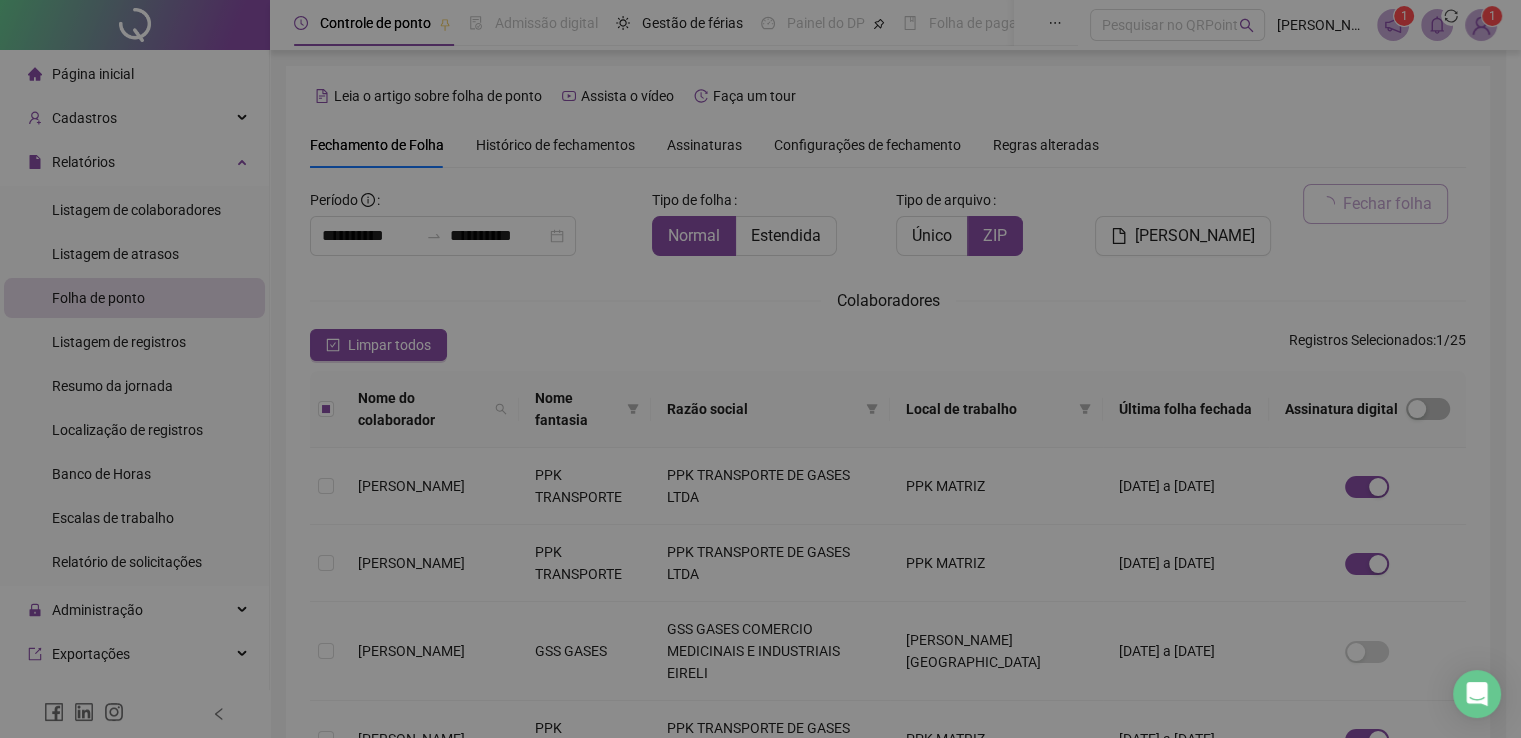 scroll, scrollTop: 40, scrollLeft: 0, axis: vertical 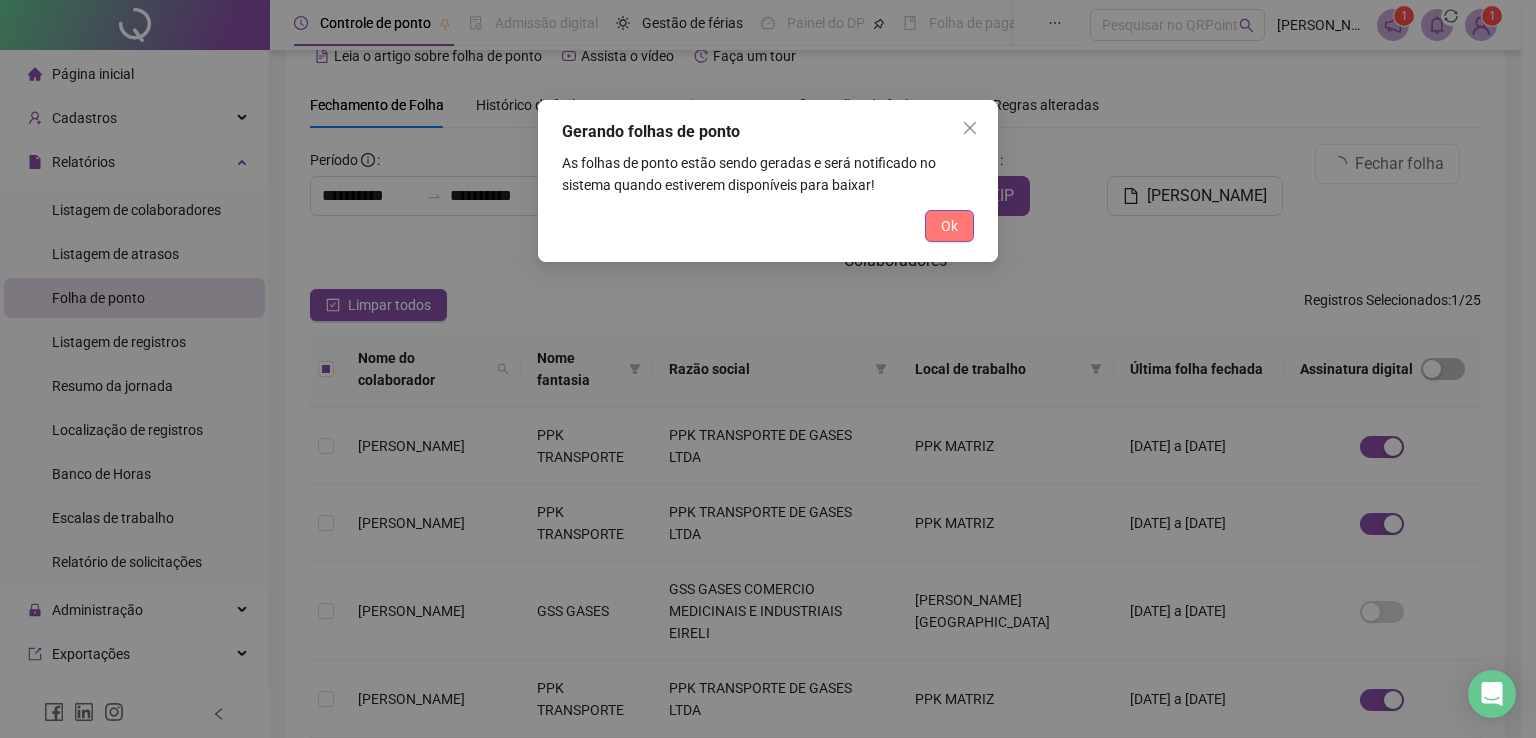 click on "Ok" at bounding box center [949, 226] 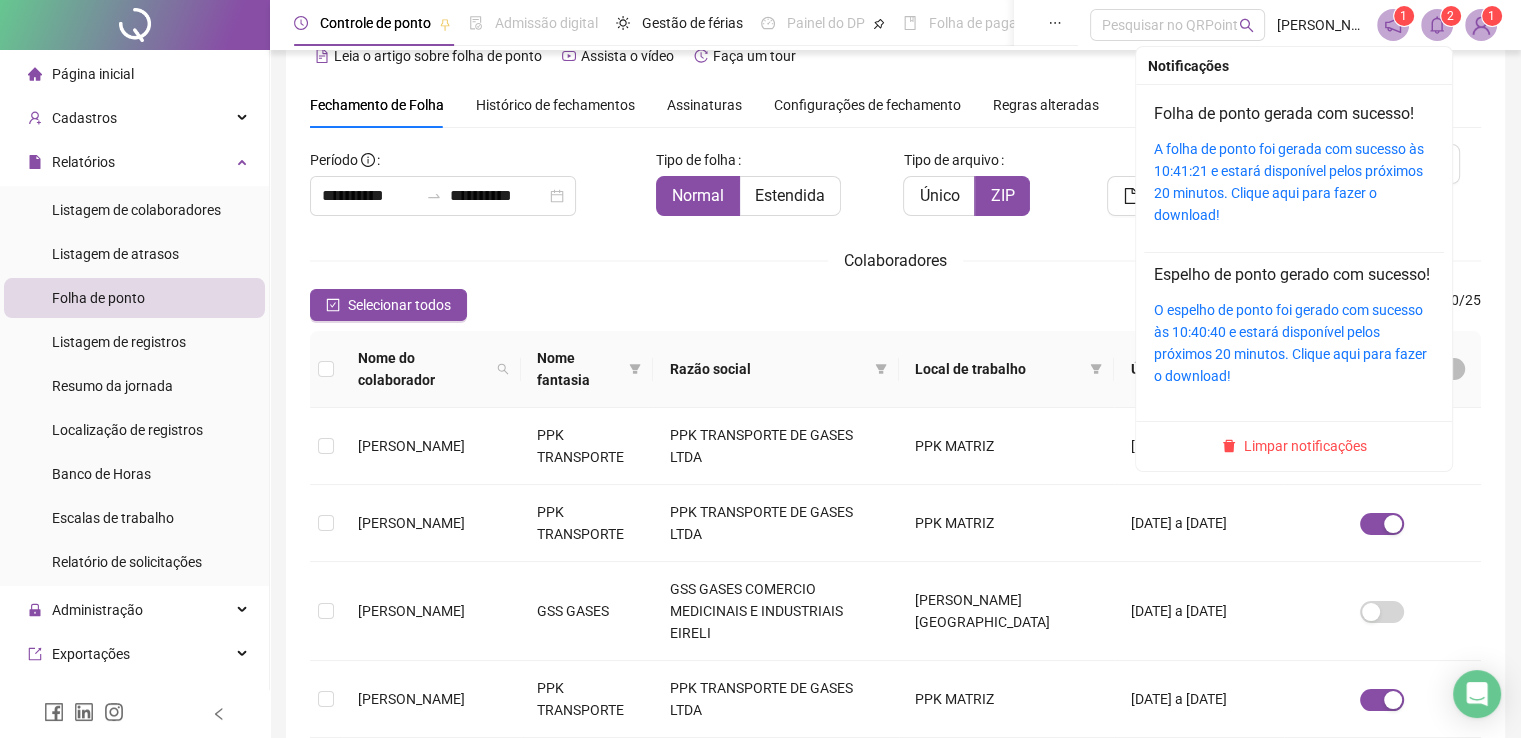 click 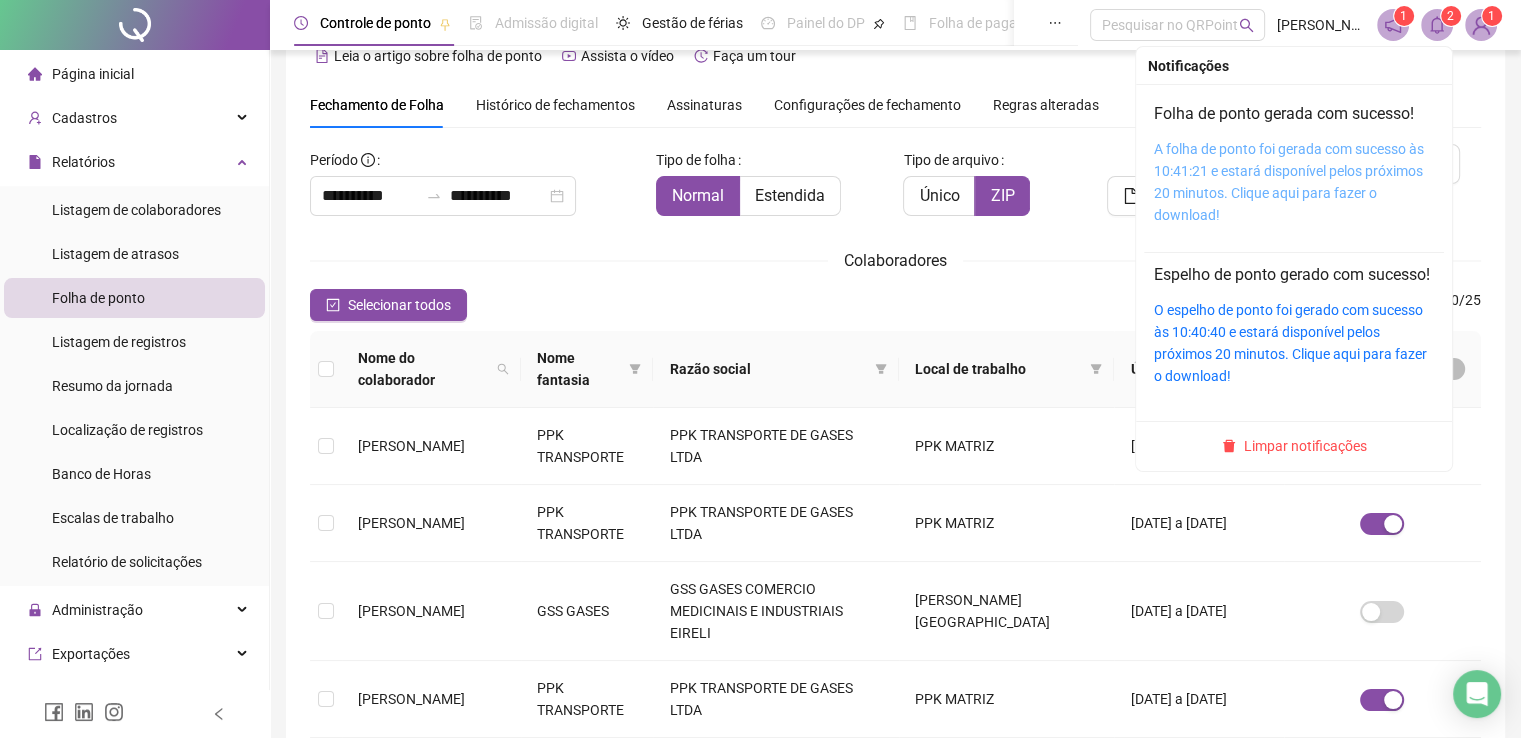 click on "A folha de ponto foi gerada com sucesso às 10:41:21 e estará disponível pelos próximos 20 minutos.
Clique aqui para fazer o download!" at bounding box center [1289, 182] 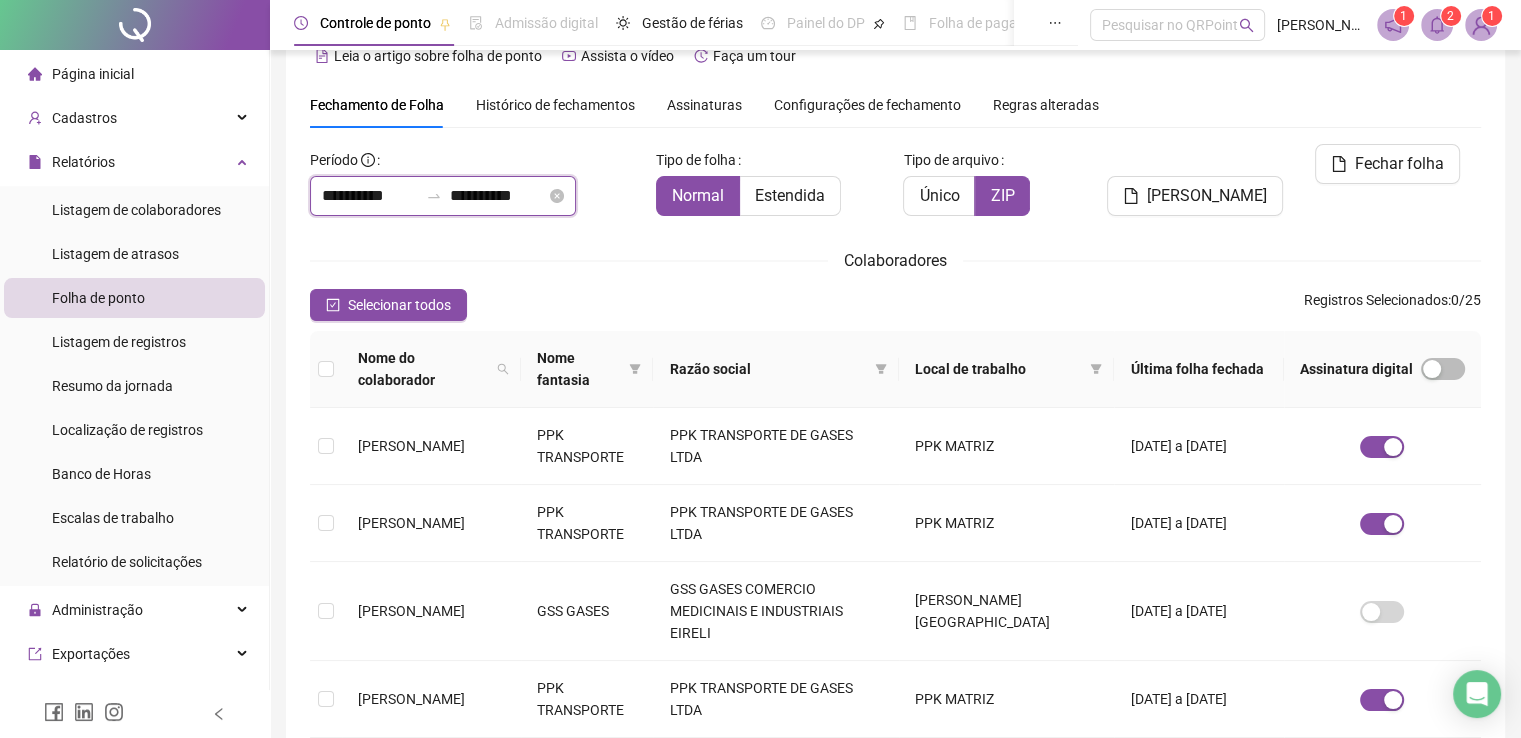 click on "**********" at bounding box center (370, 196) 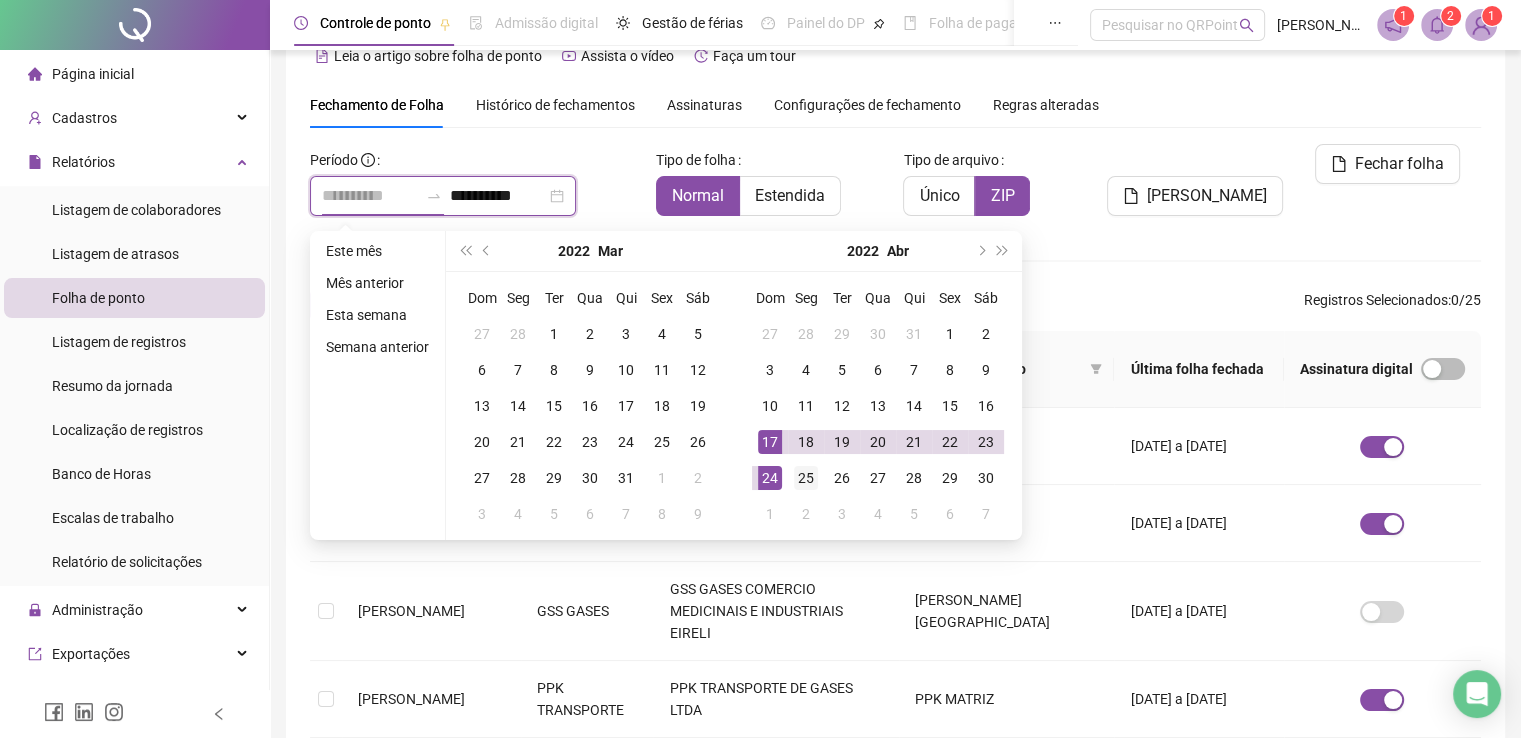 type on "**********" 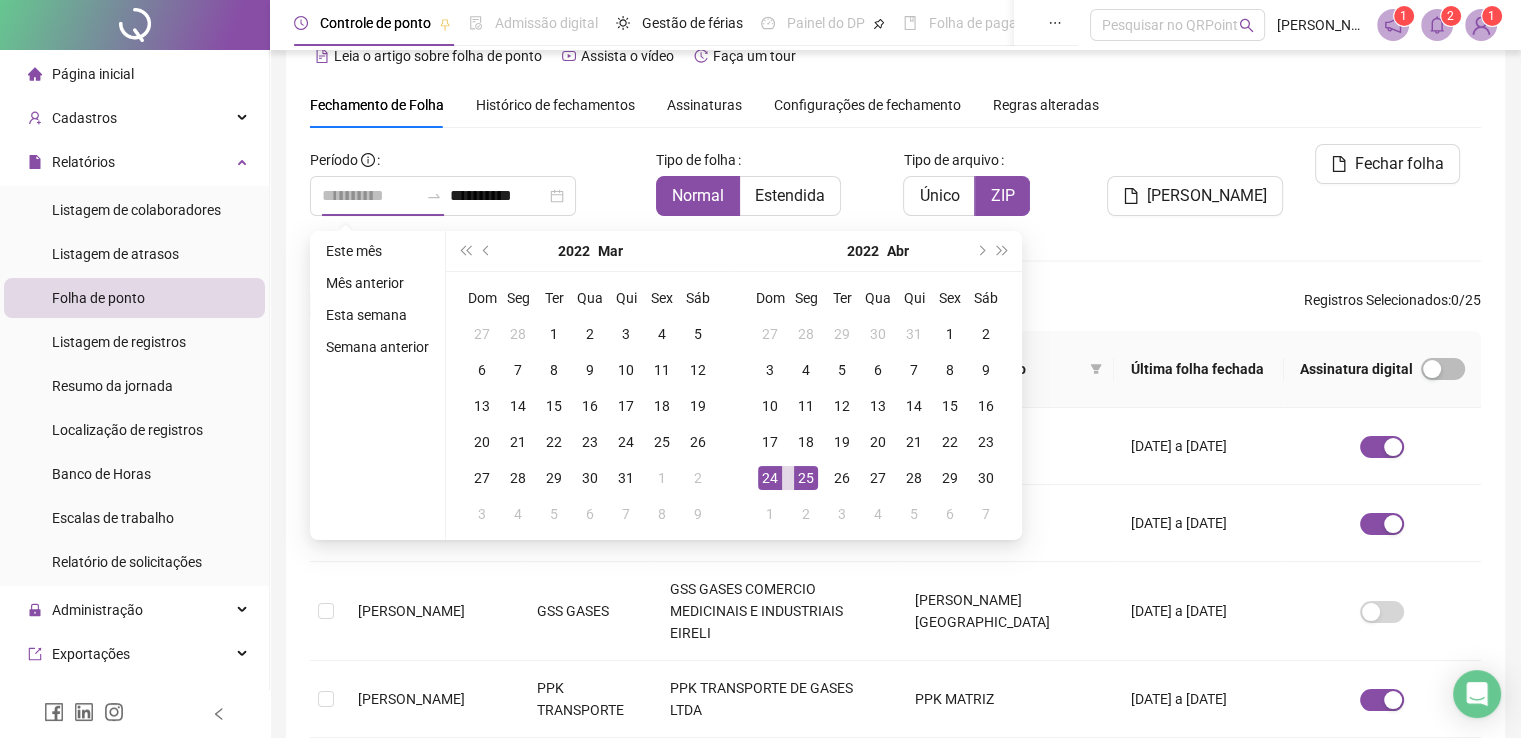 click on "25" at bounding box center (806, 478) 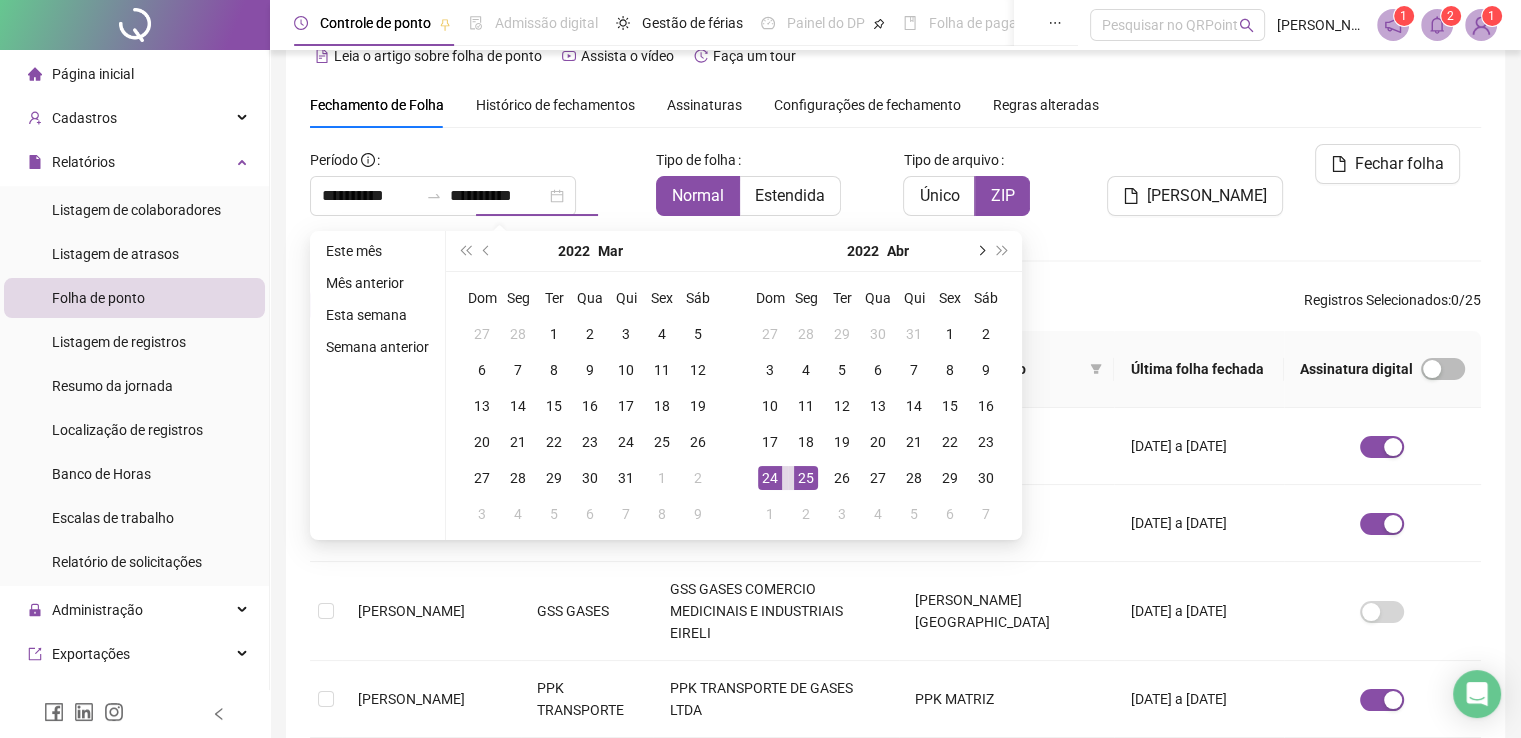 click at bounding box center [980, 251] 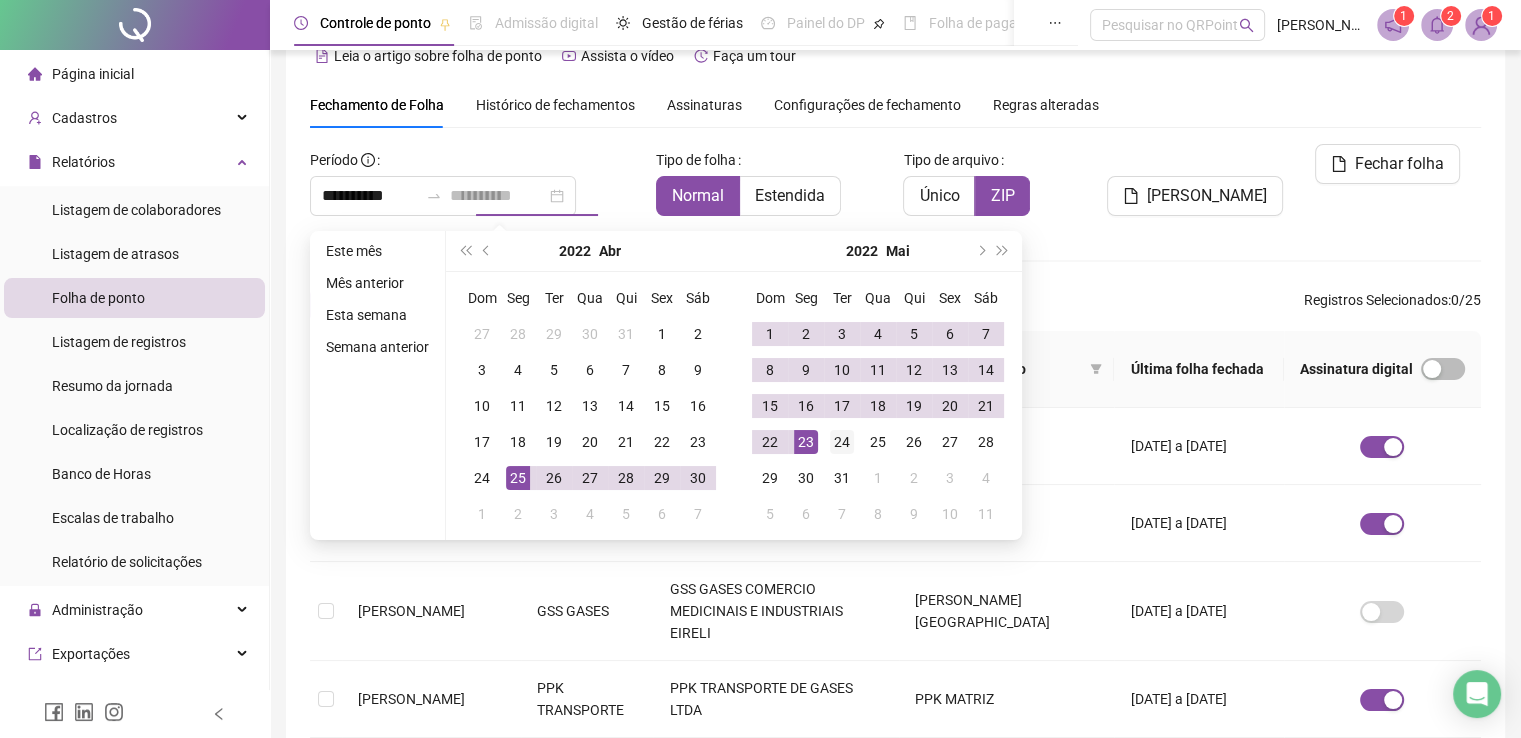 type on "**********" 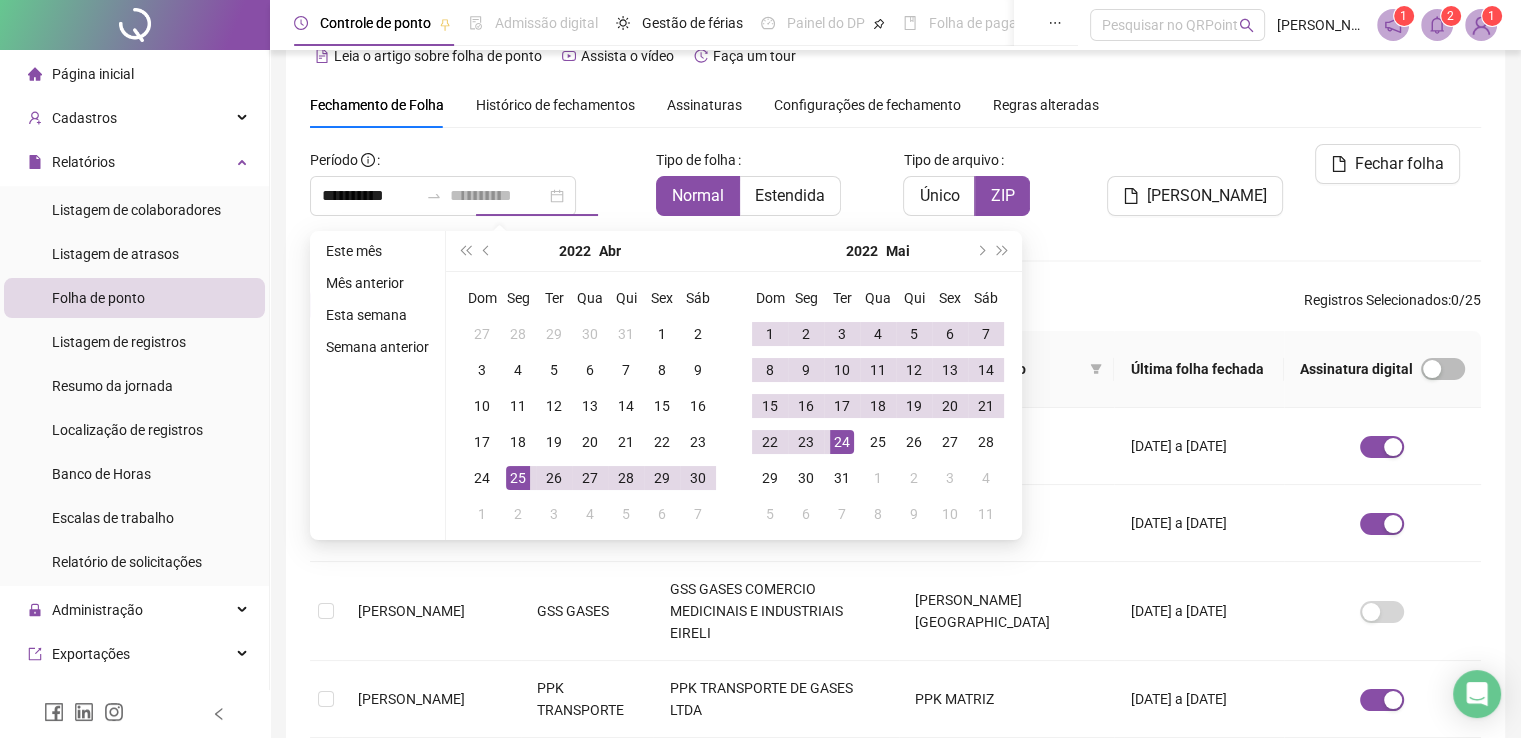 click on "24" at bounding box center [842, 442] 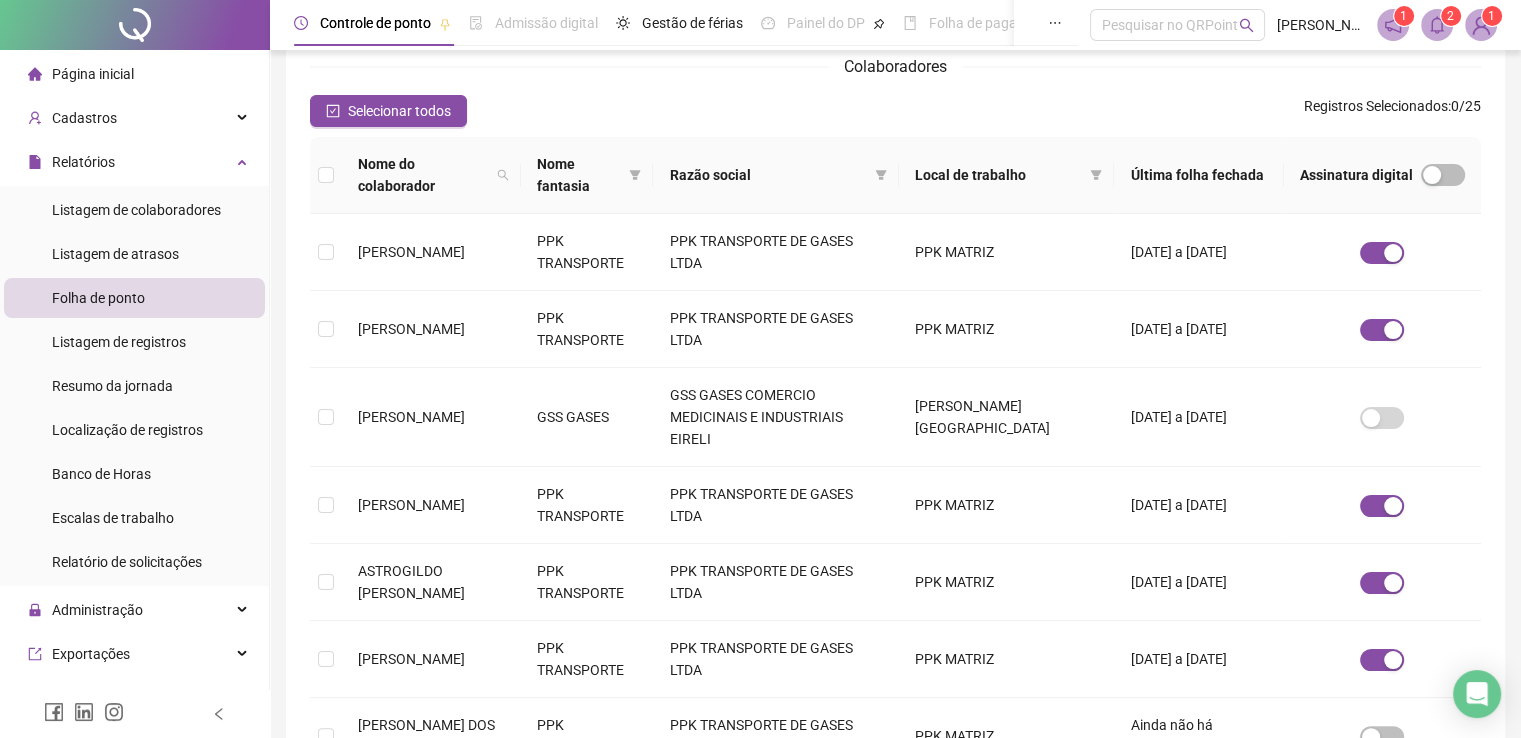 scroll, scrollTop: 340, scrollLeft: 0, axis: vertical 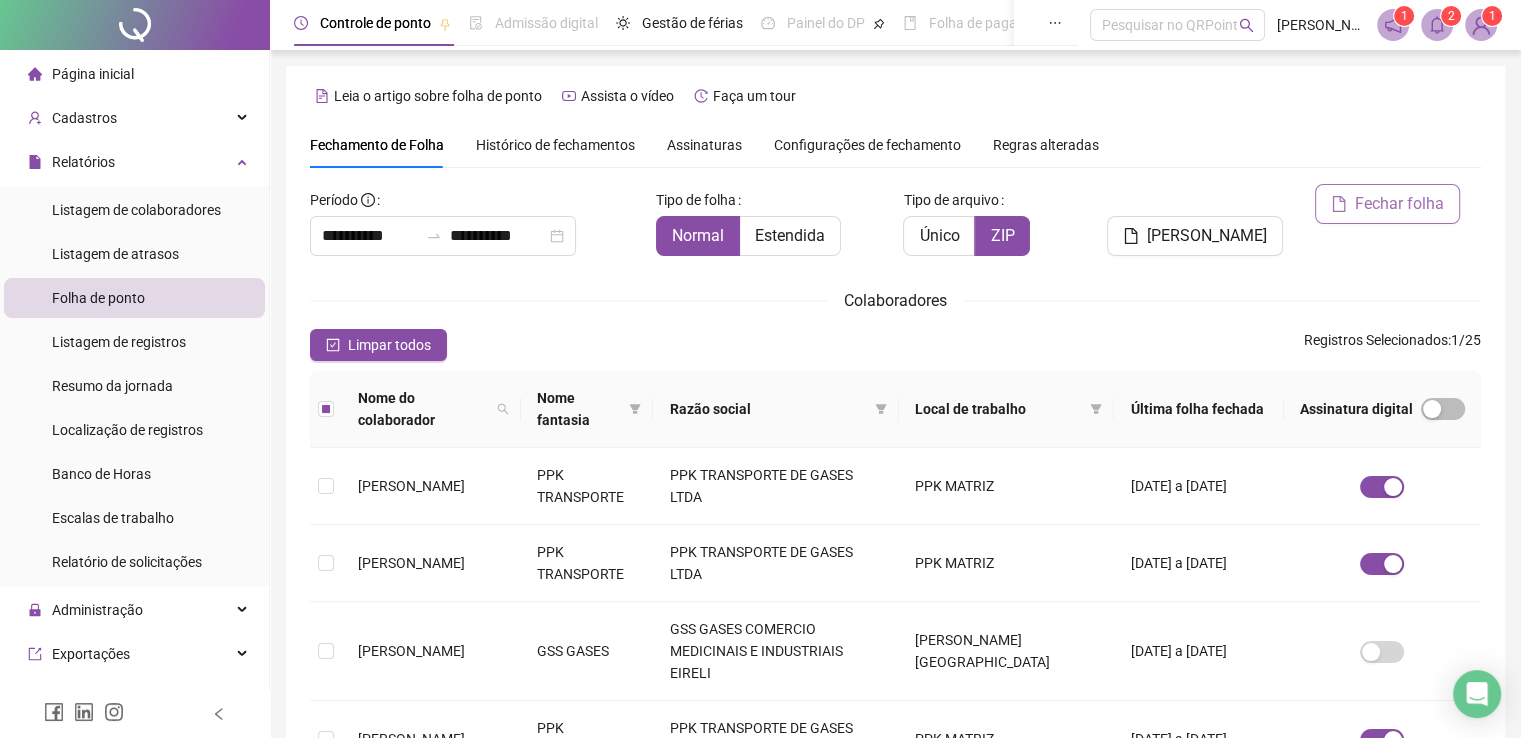 click on "Fechar folha" at bounding box center (1399, 204) 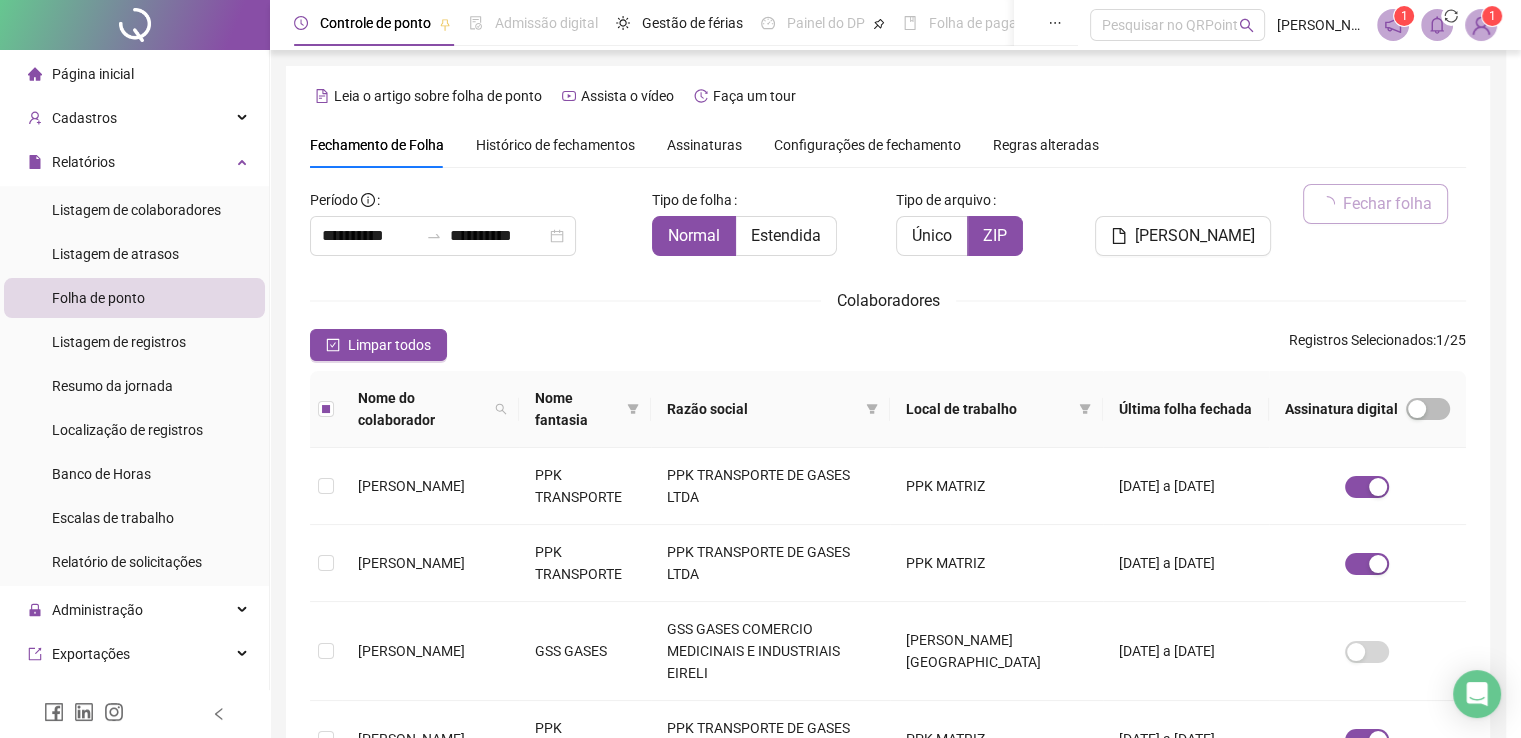 scroll, scrollTop: 40, scrollLeft: 0, axis: vertical 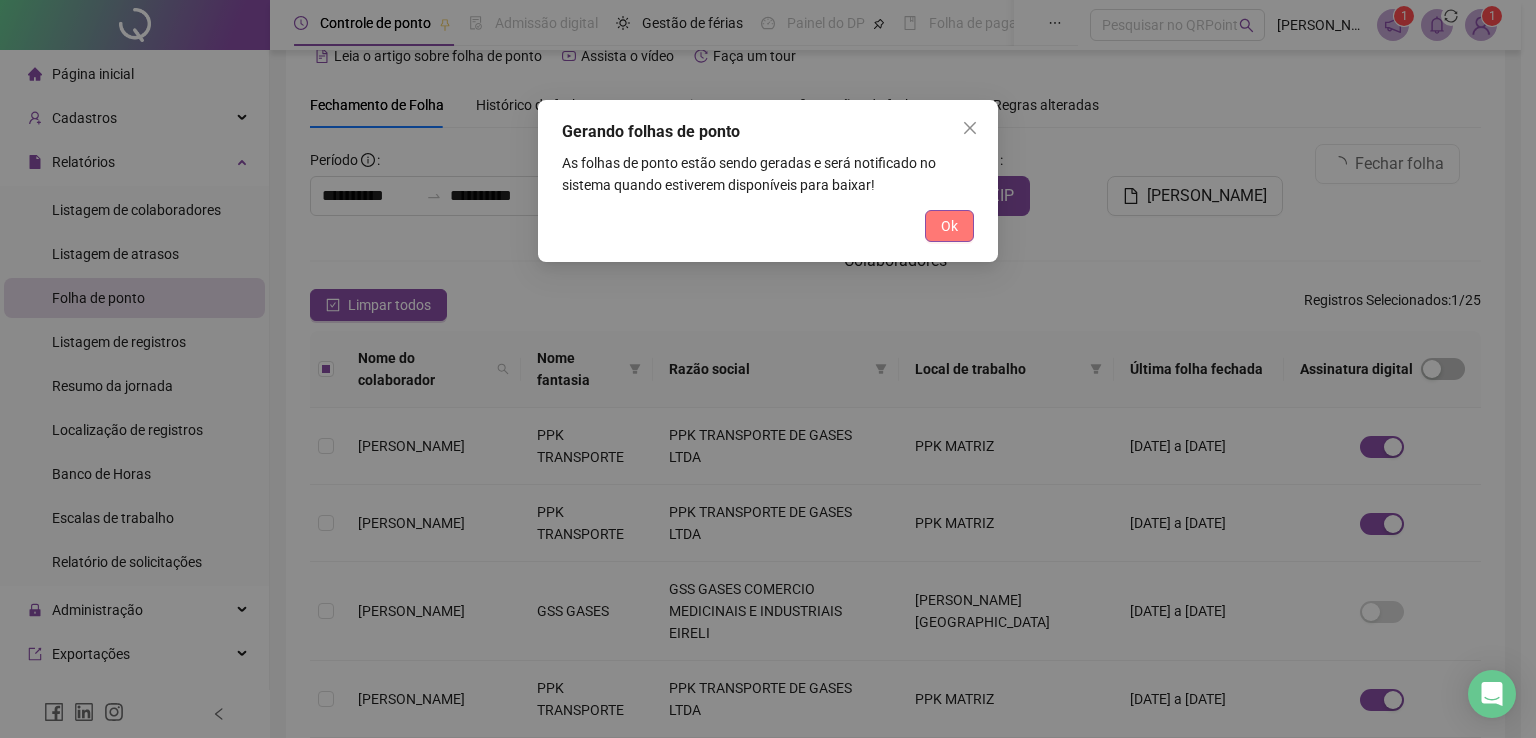 click on "Ok" at bounding box center (949, 226) 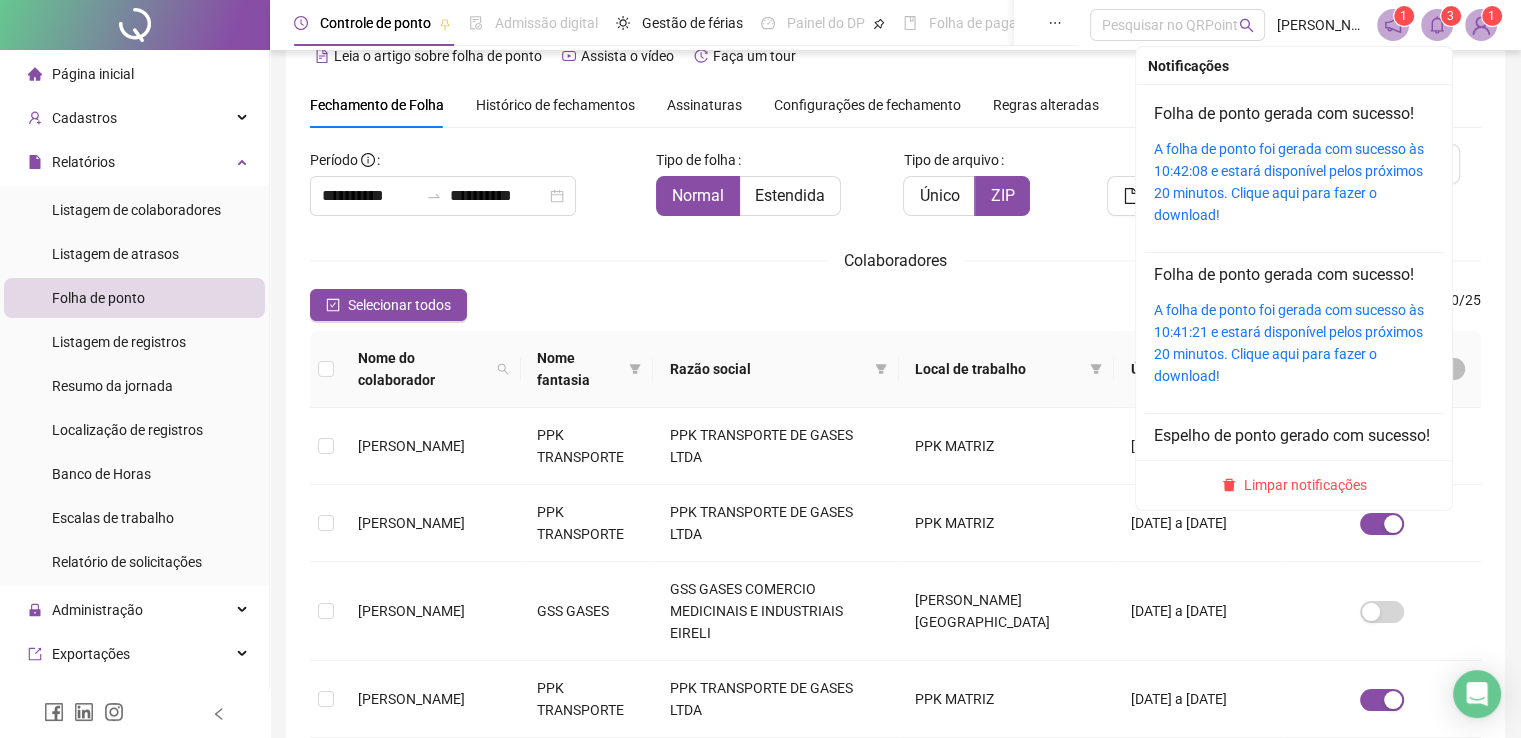 click 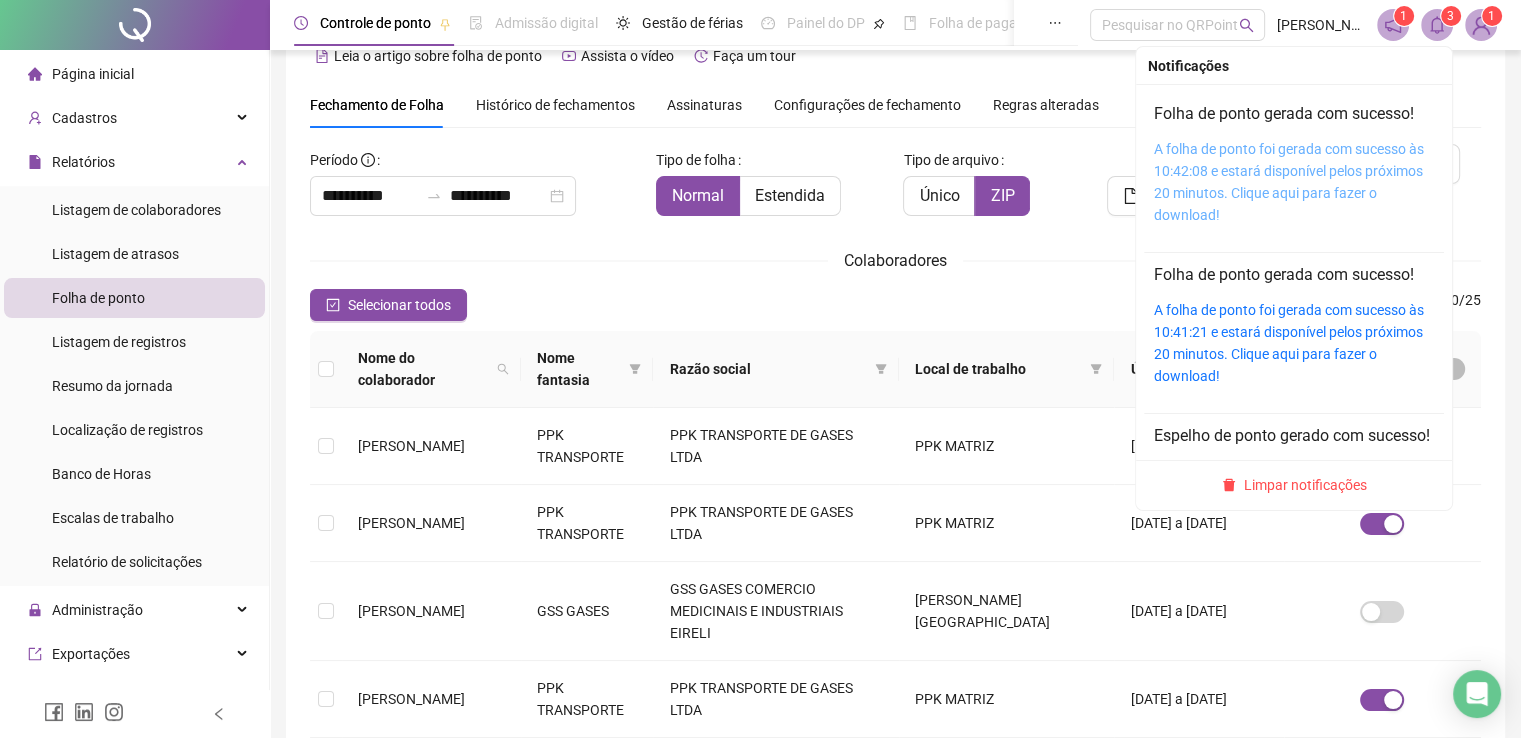 click on "A folha de ponto foi gerada com sucesso às 10:42:08 e estará disponível pelos próximos 20 minutos.
Clique aqui para fazer o download!" at bounding box center (1289, 182) 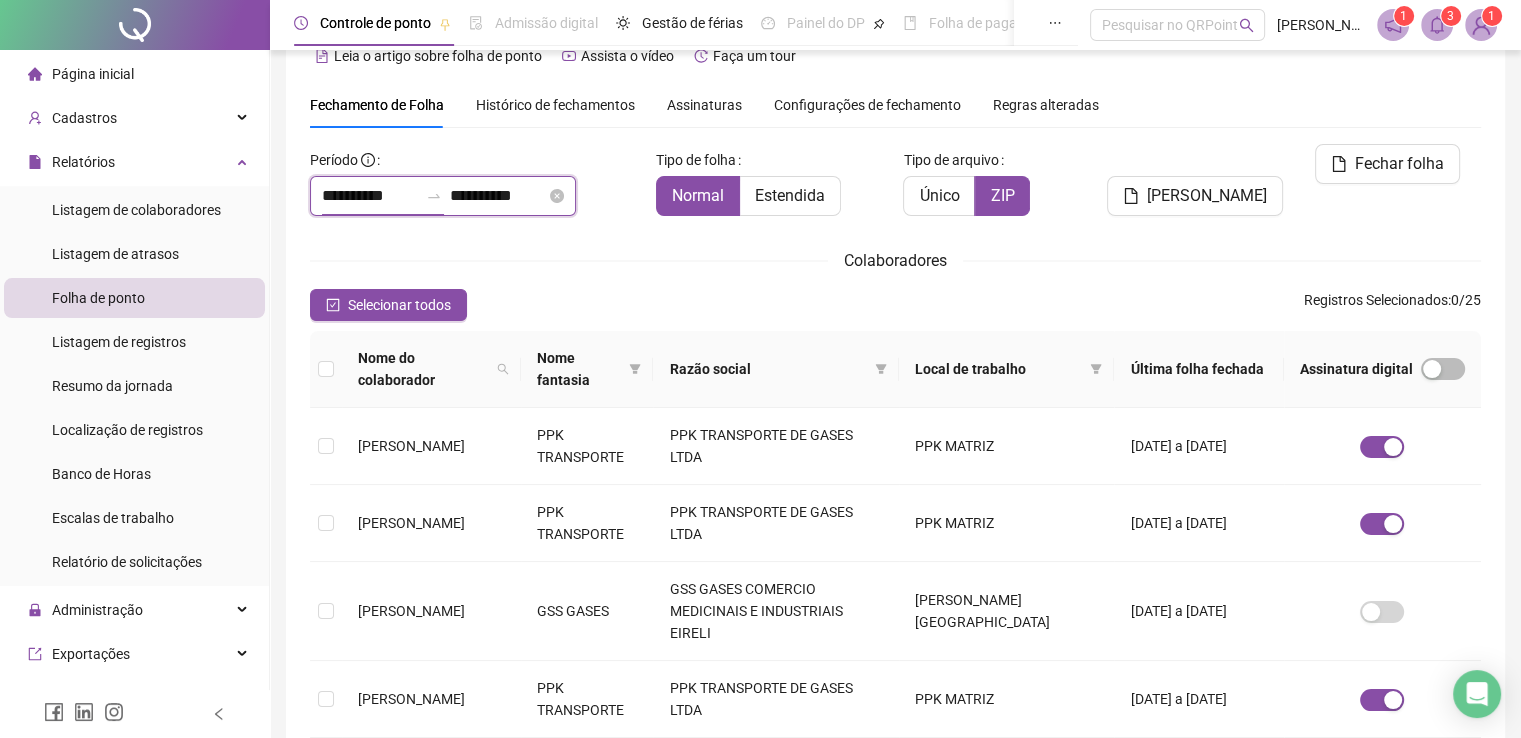 click on "**********" at bounding box center (370, 196) 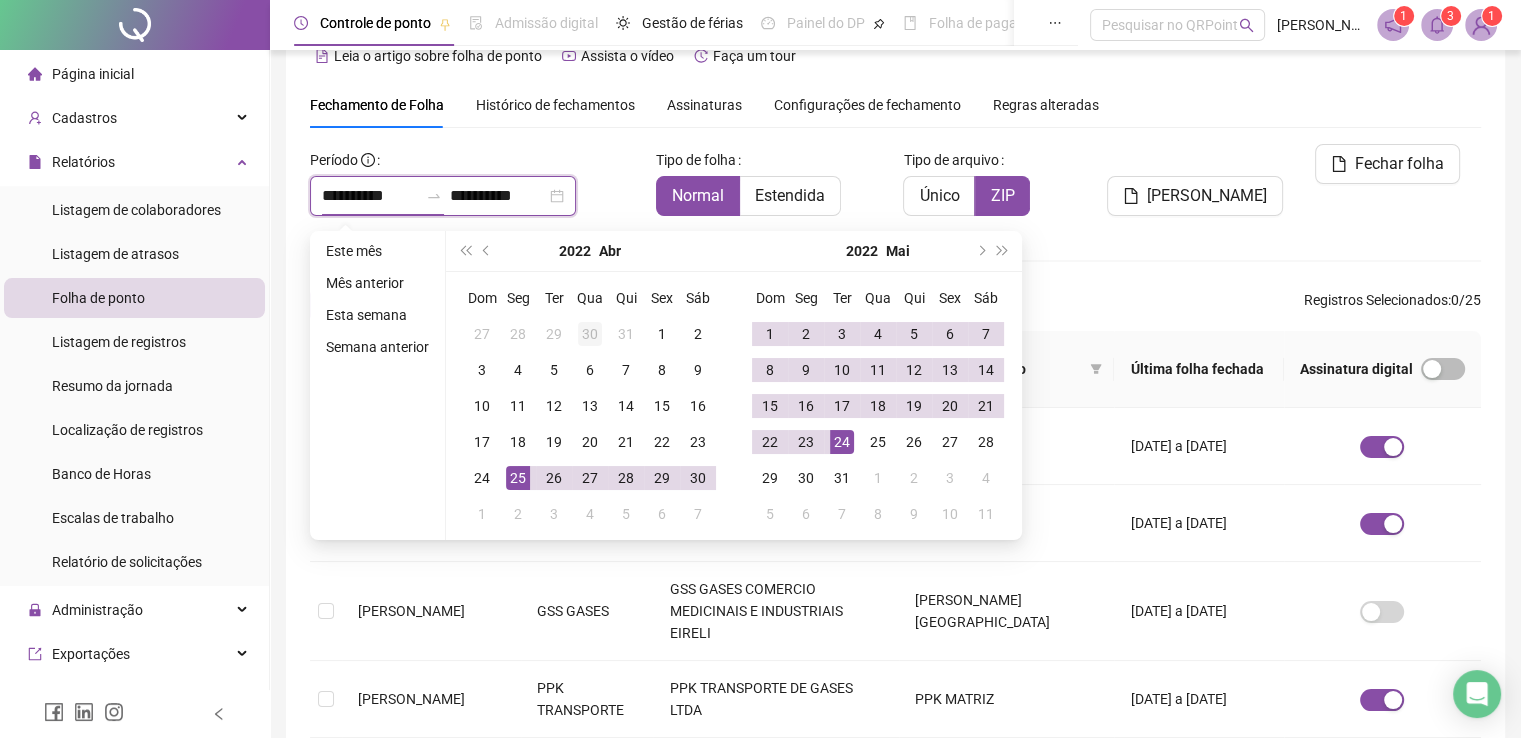 type on "**********" 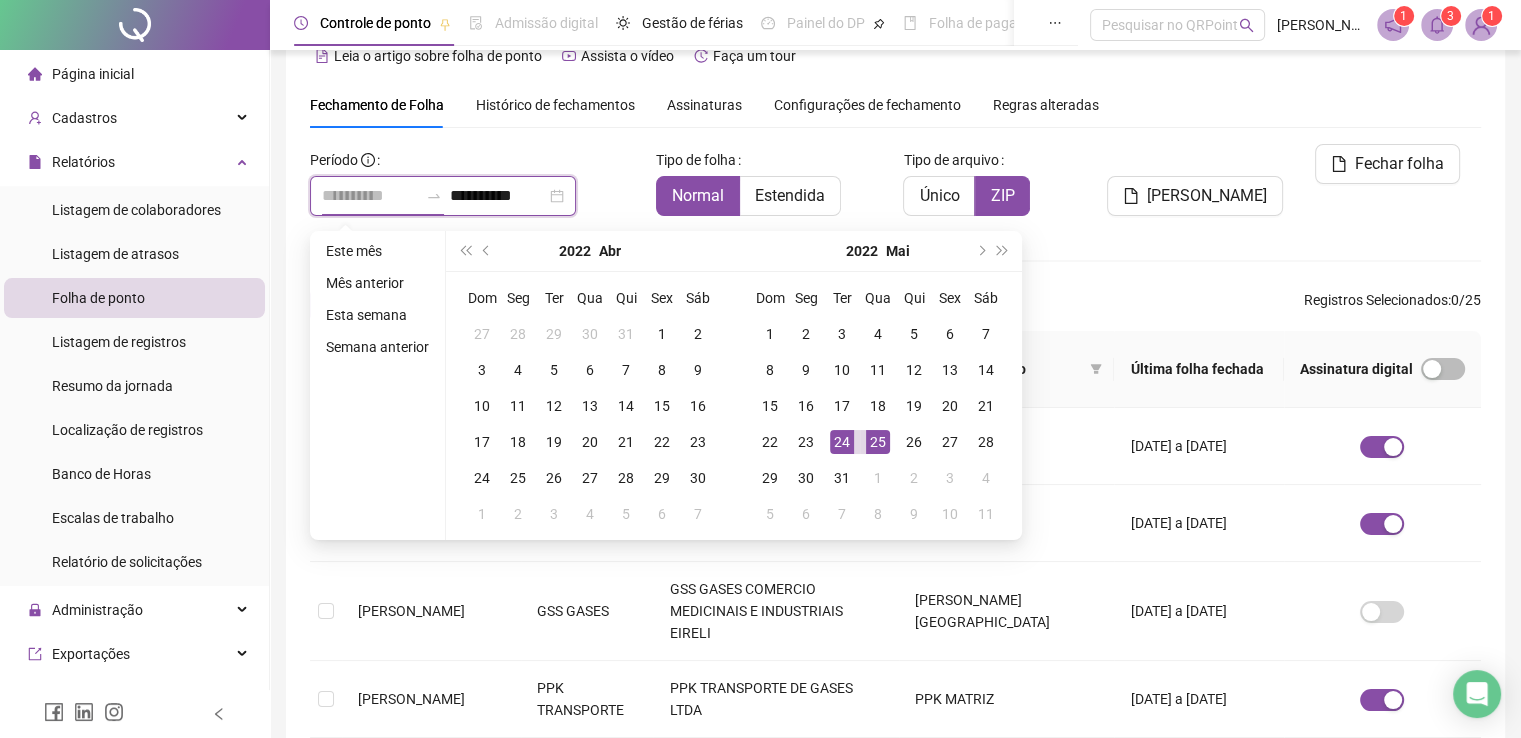 type on "**********" 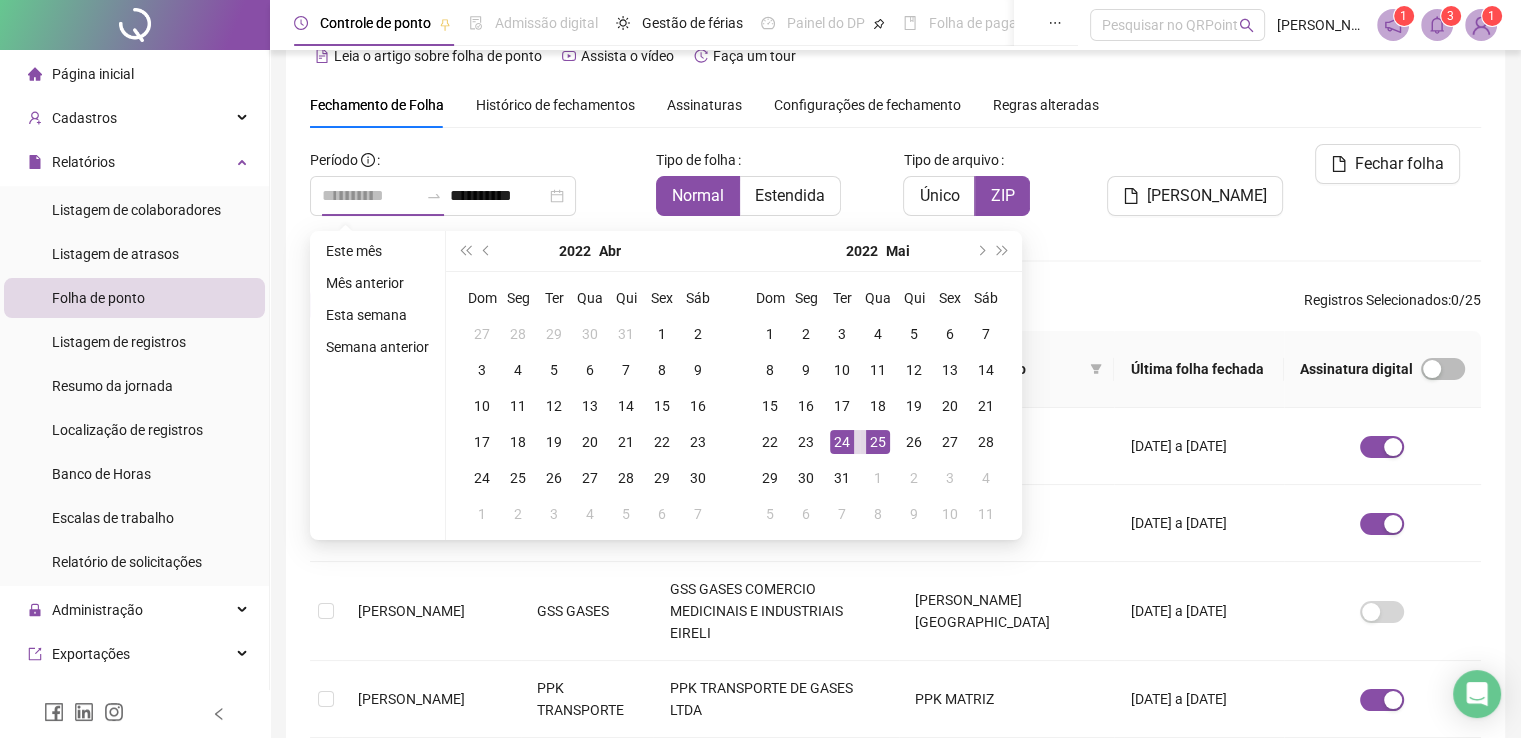 click on "25" at bounding box center (878, 442) 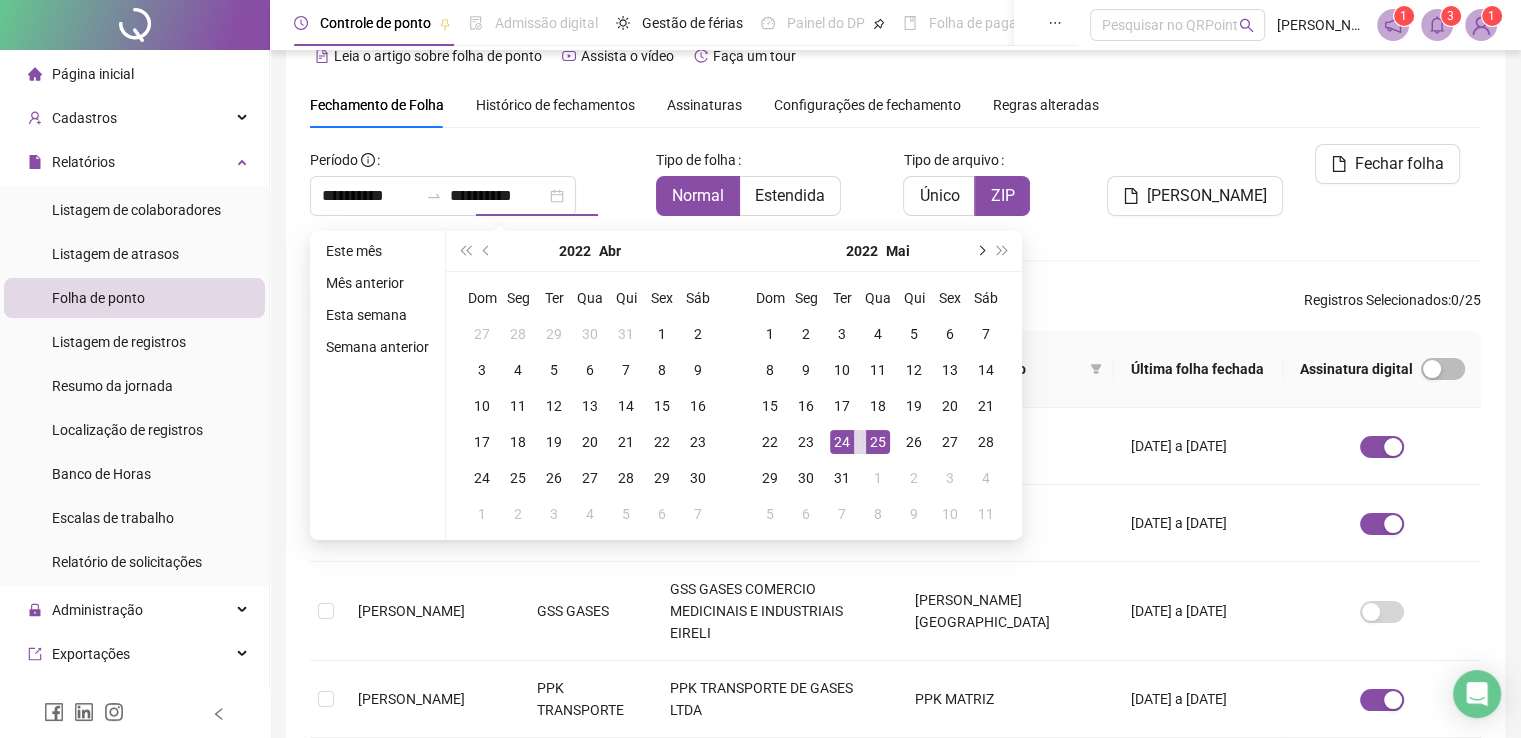 click at bounding box center [980, 251] 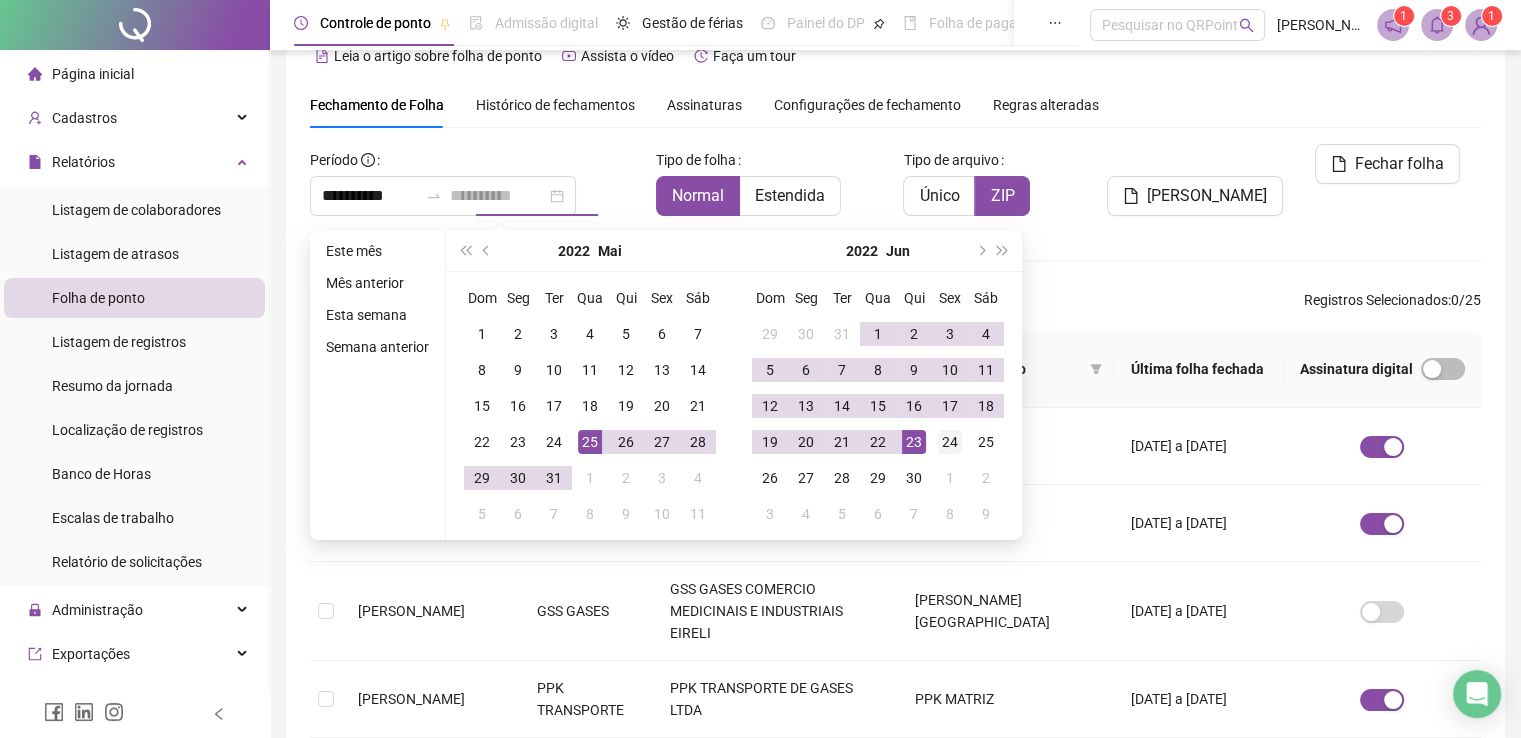 type on "**********" 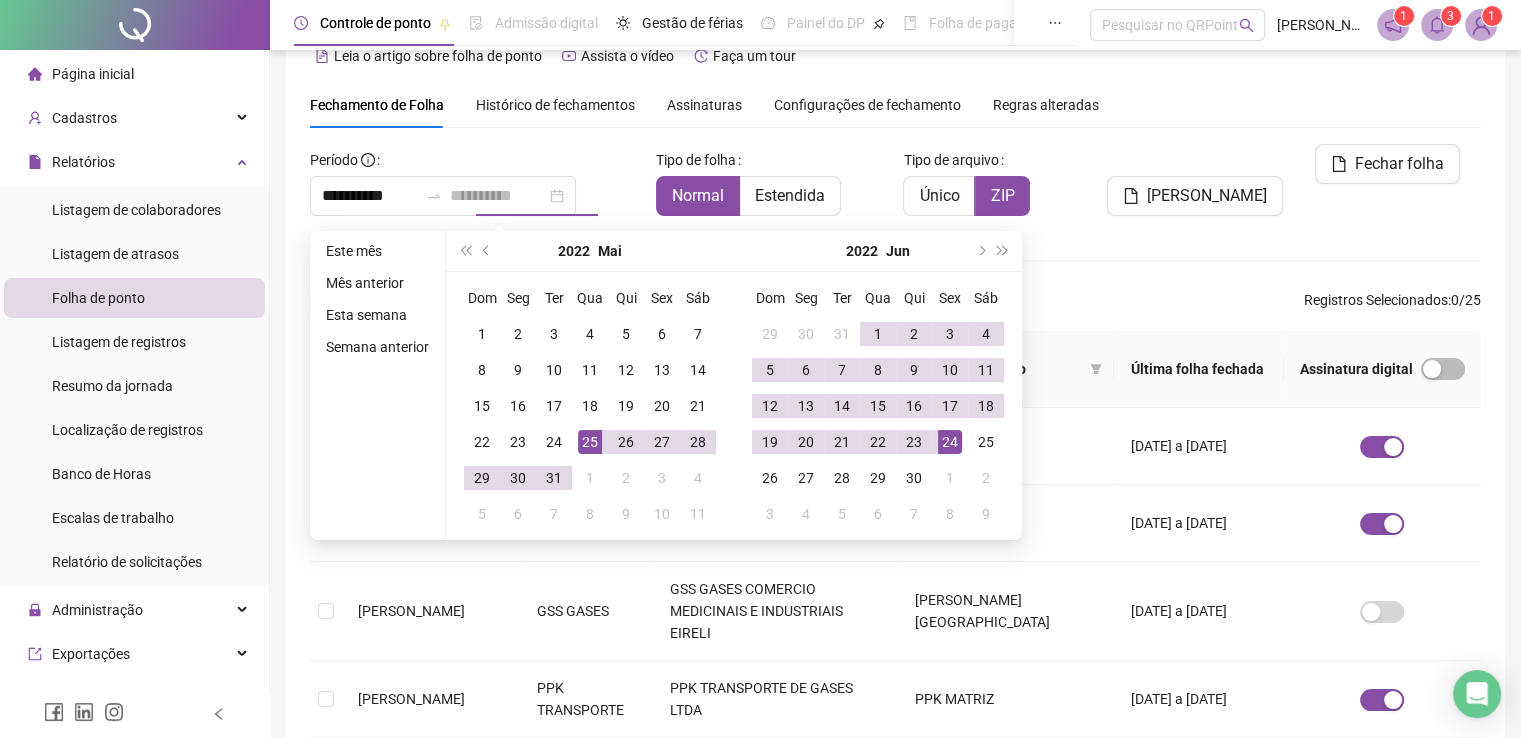 click on "24" at bounding box center [950, 442] 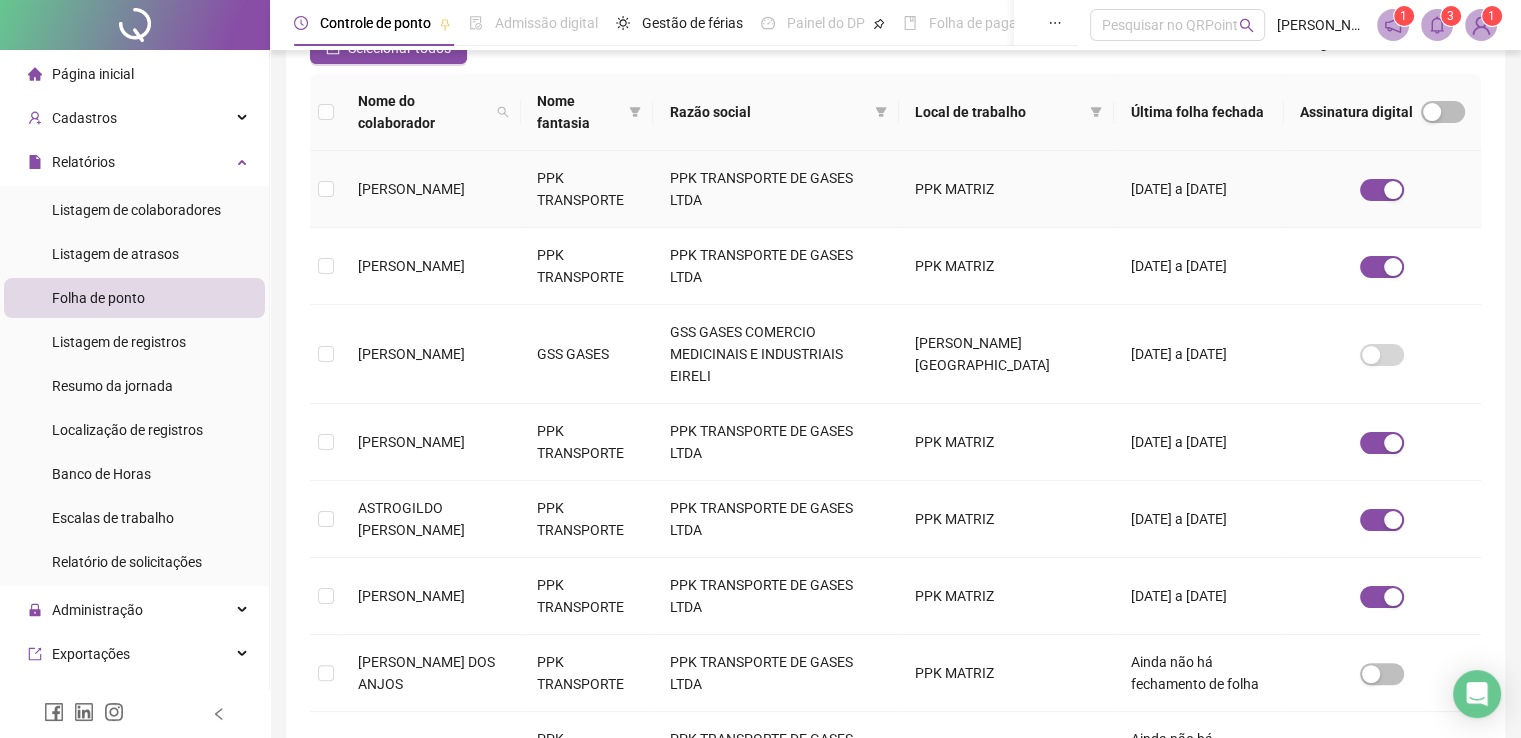 scroll, scrollTop: 340, scrollLeft: 0, axis: vertical 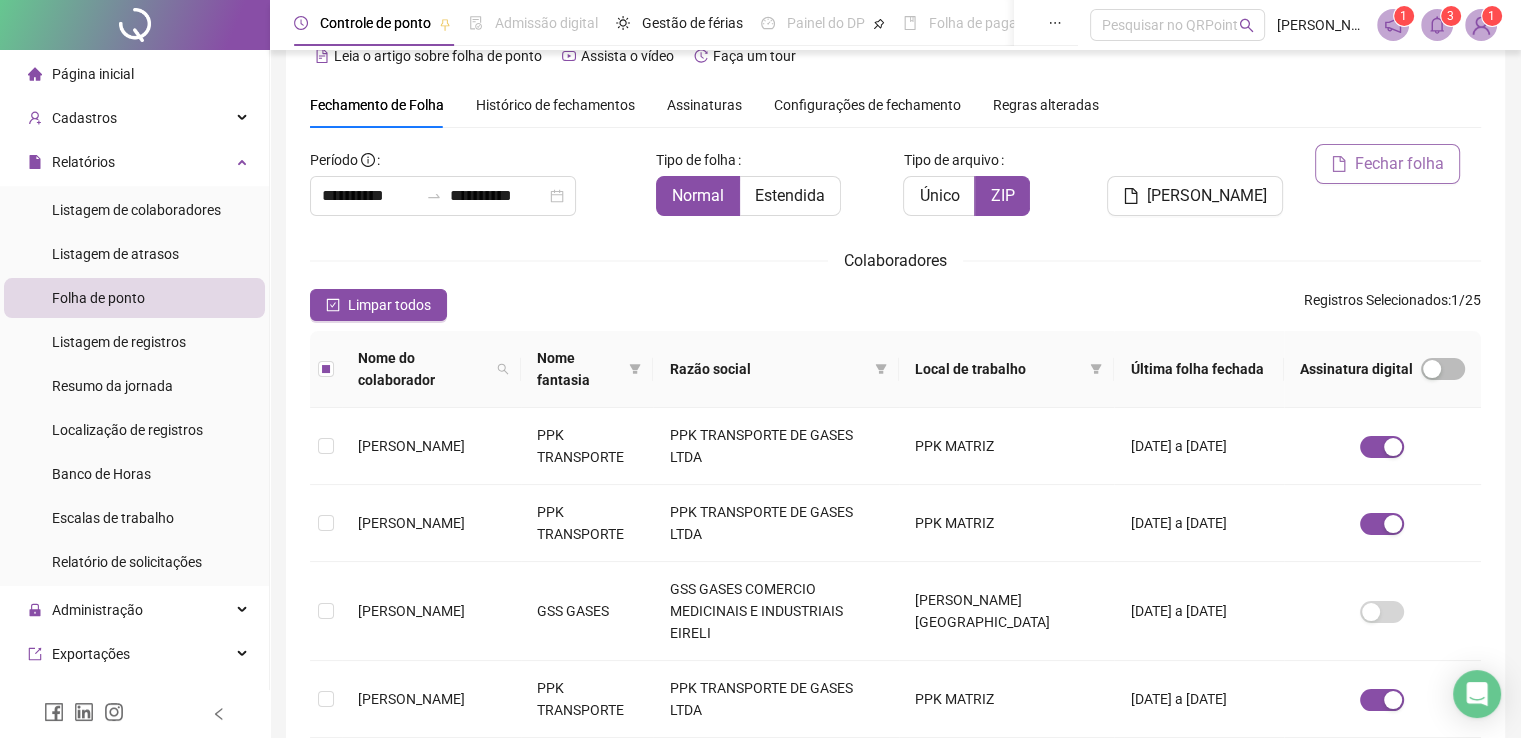 click on "Fechar folha" at bounding box center (1399, 164) 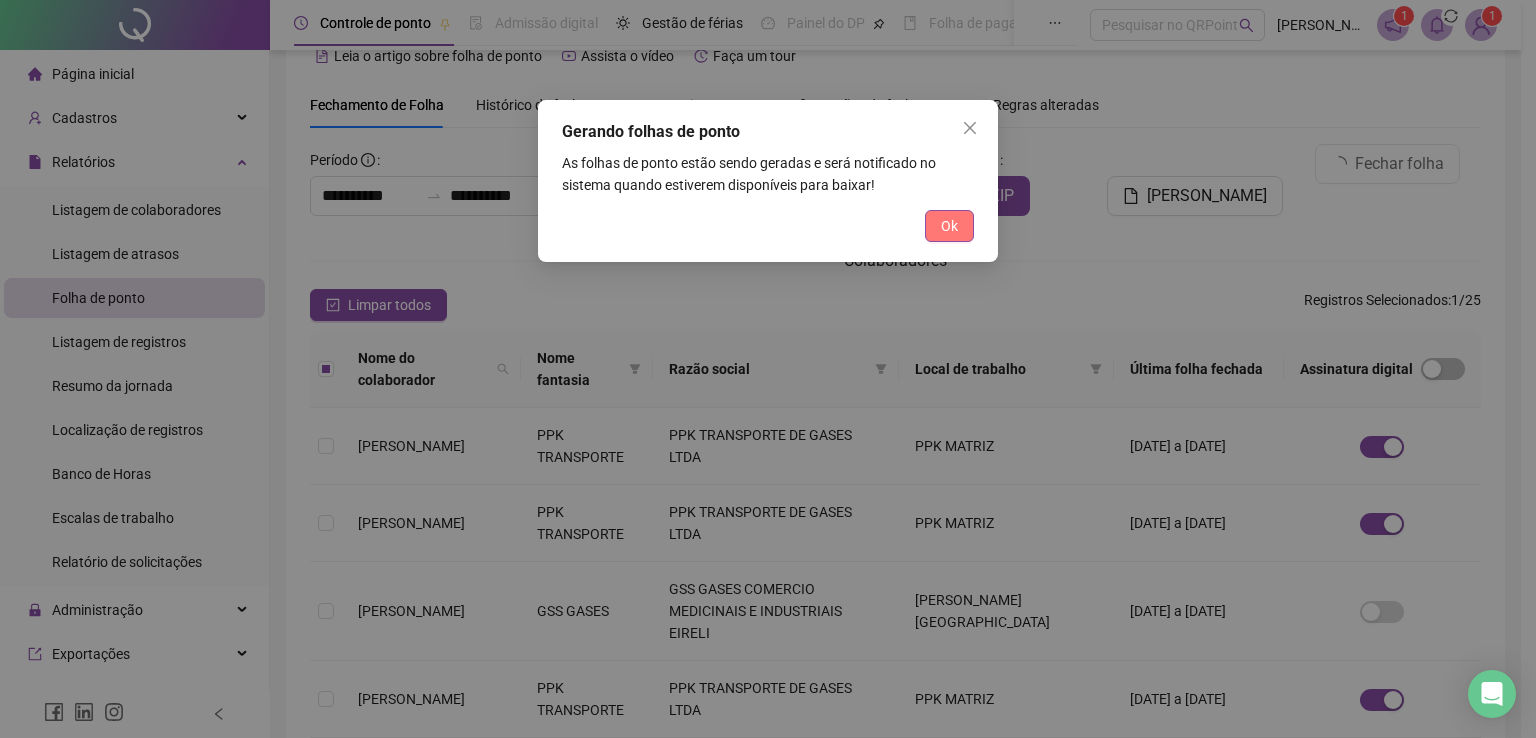 click on "Ok" at bounding box center (949, 226) 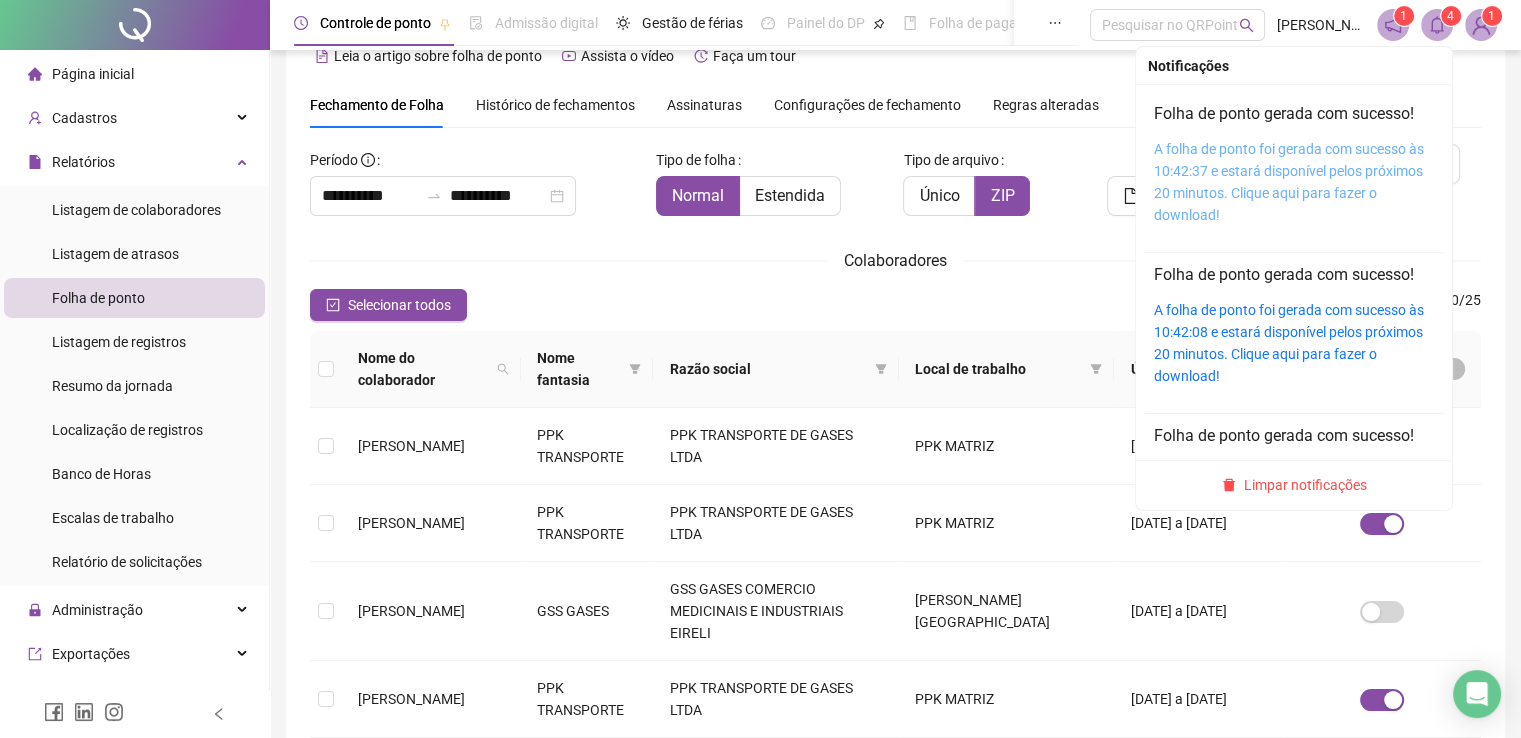 click on "A folha de ponto foi gerada com sucesso às 10:42:37 e estará disponível pelos próximos 20 minutos.
Clique aqui para fazer o download!" at bounding box center (1289, 182) 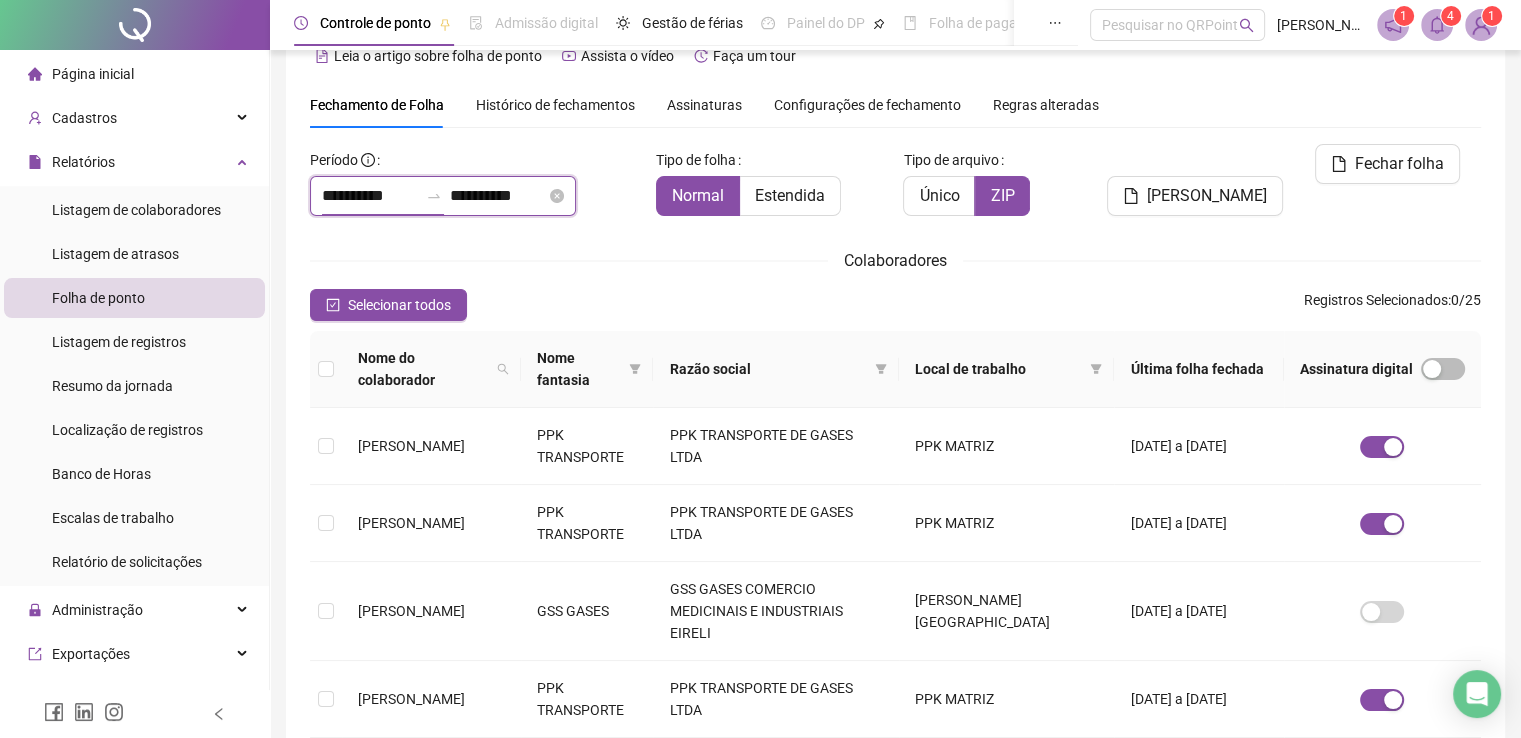 click on "**********" at bounding box center [370, 196] 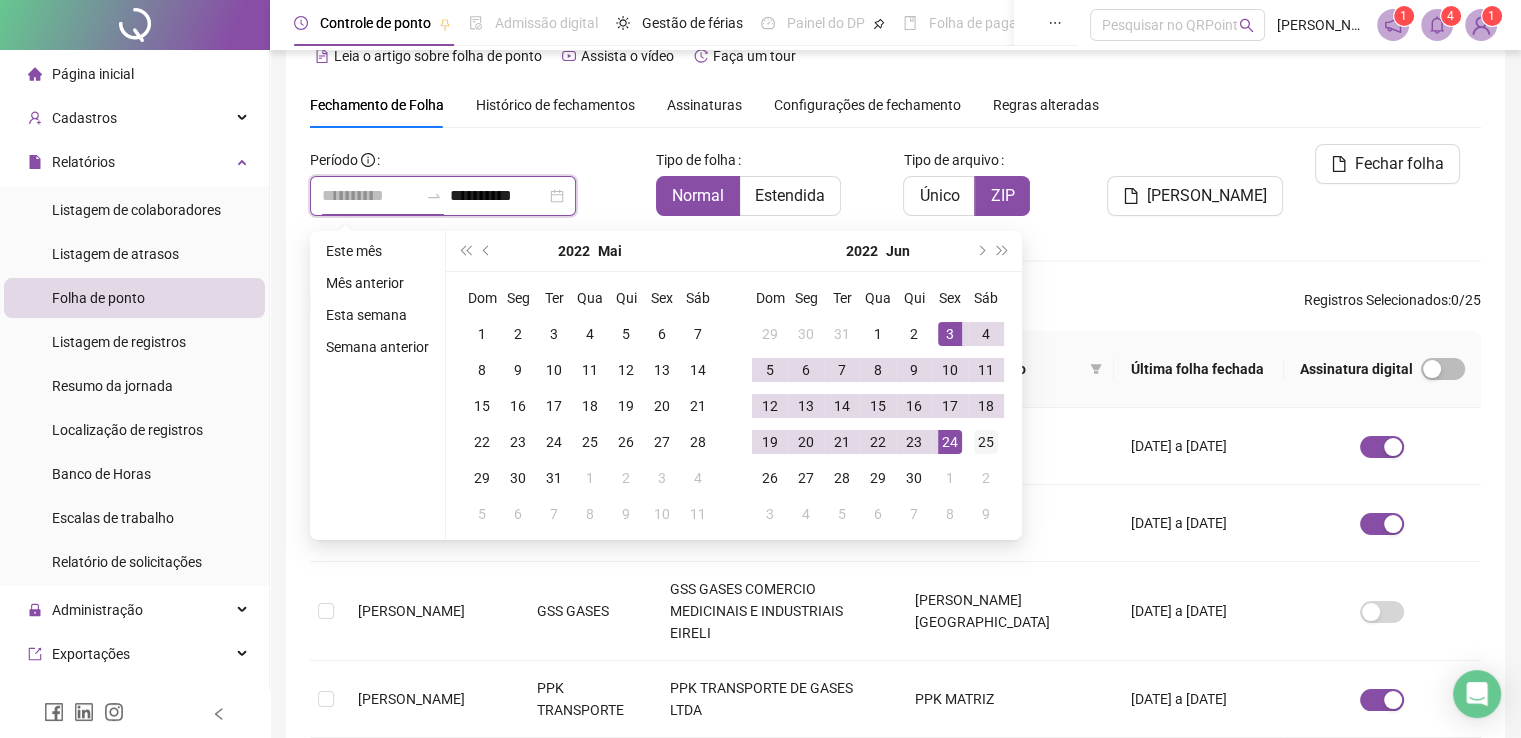 type on "**********" 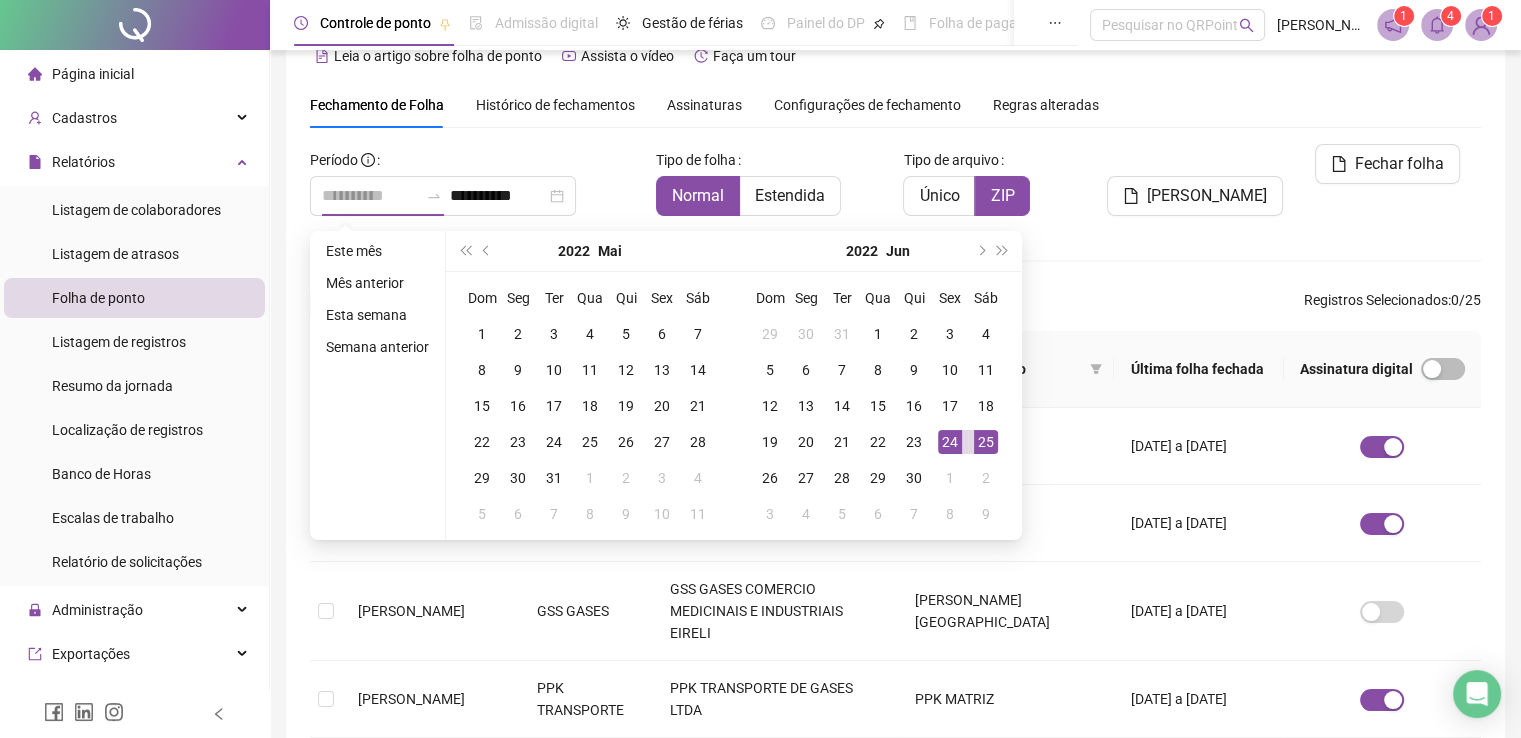 click on "25" at bounding box center (986, 442) 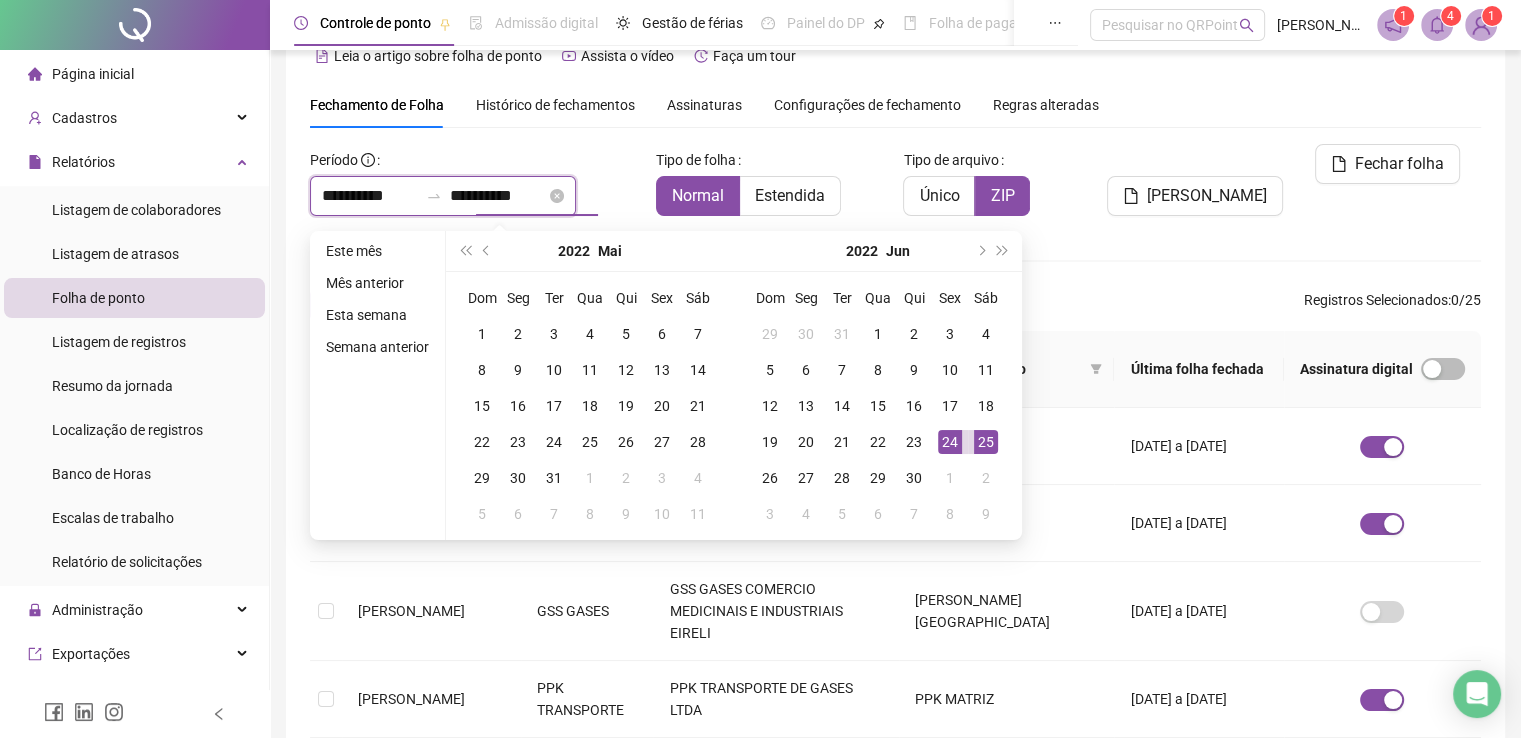 click on "**********" at bounding box center [498, 196] 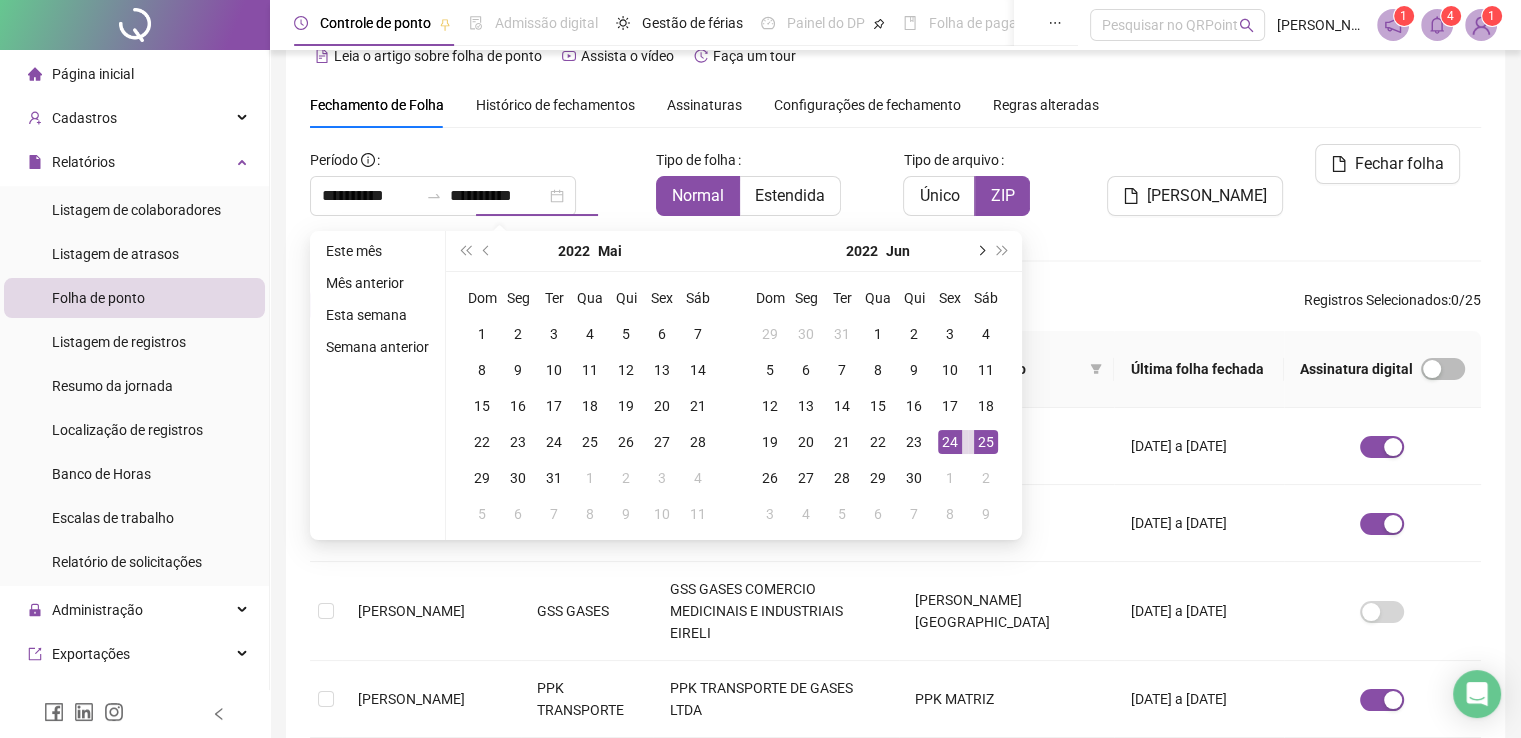 click at bounding box center (980, 251) 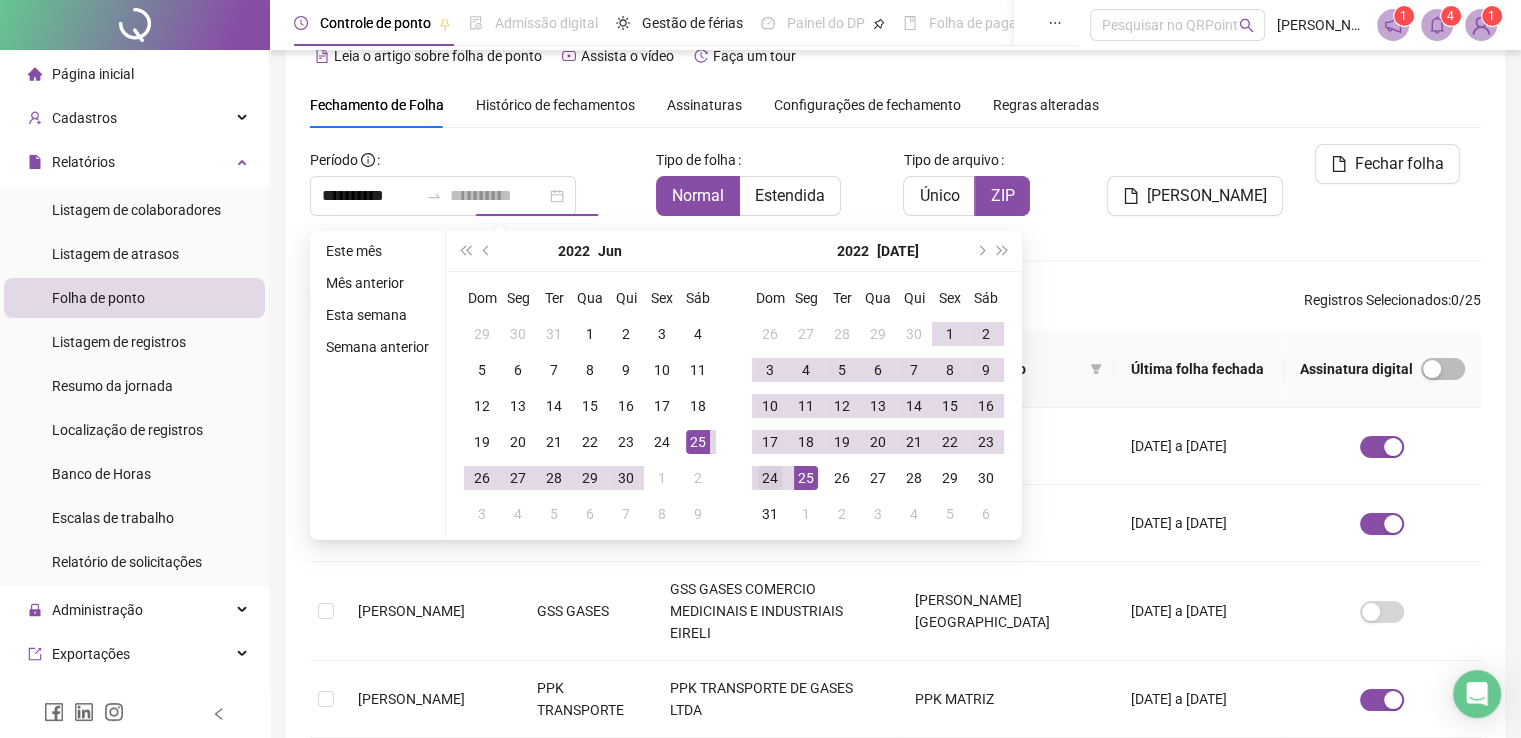 type on "**********" 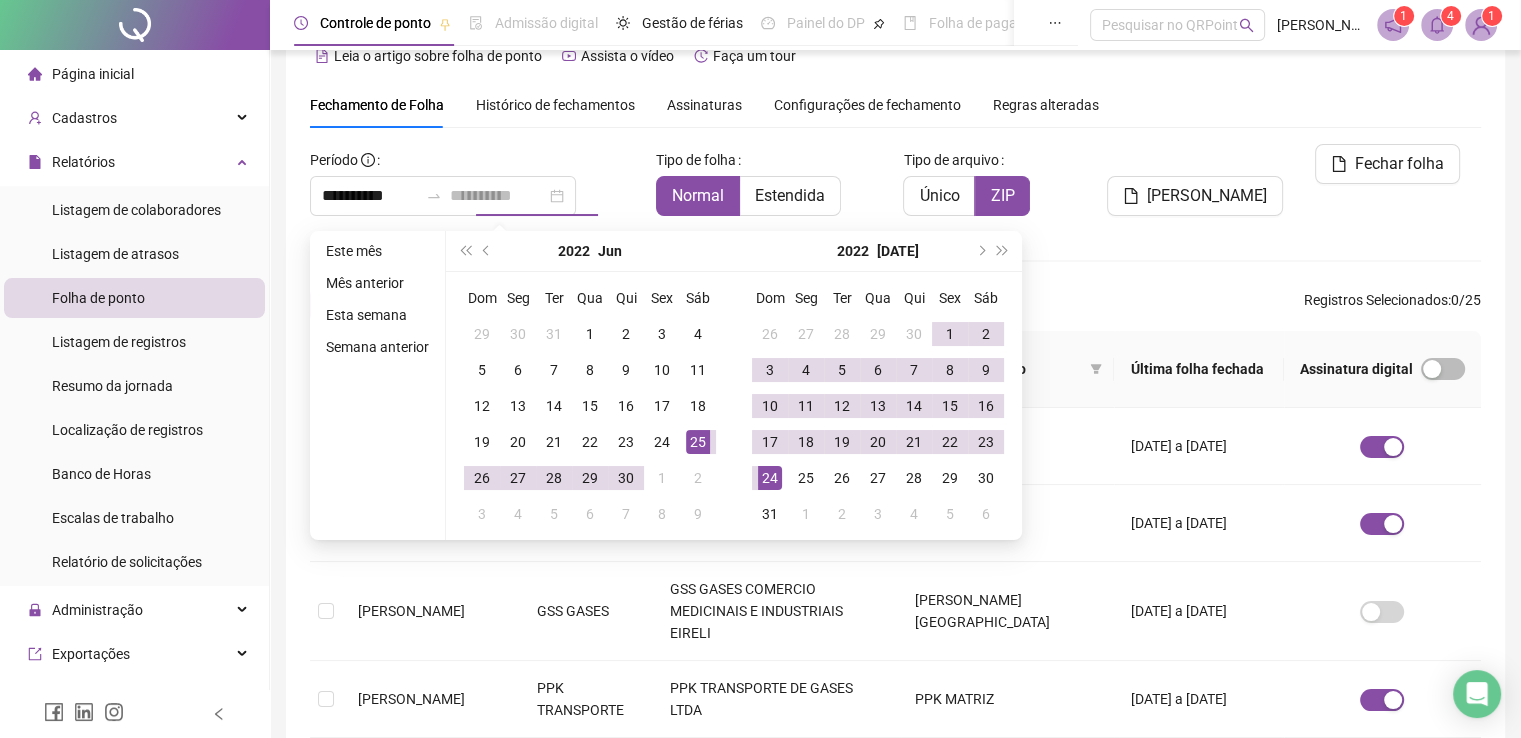 click on "24" at bounding box center (770, 478) 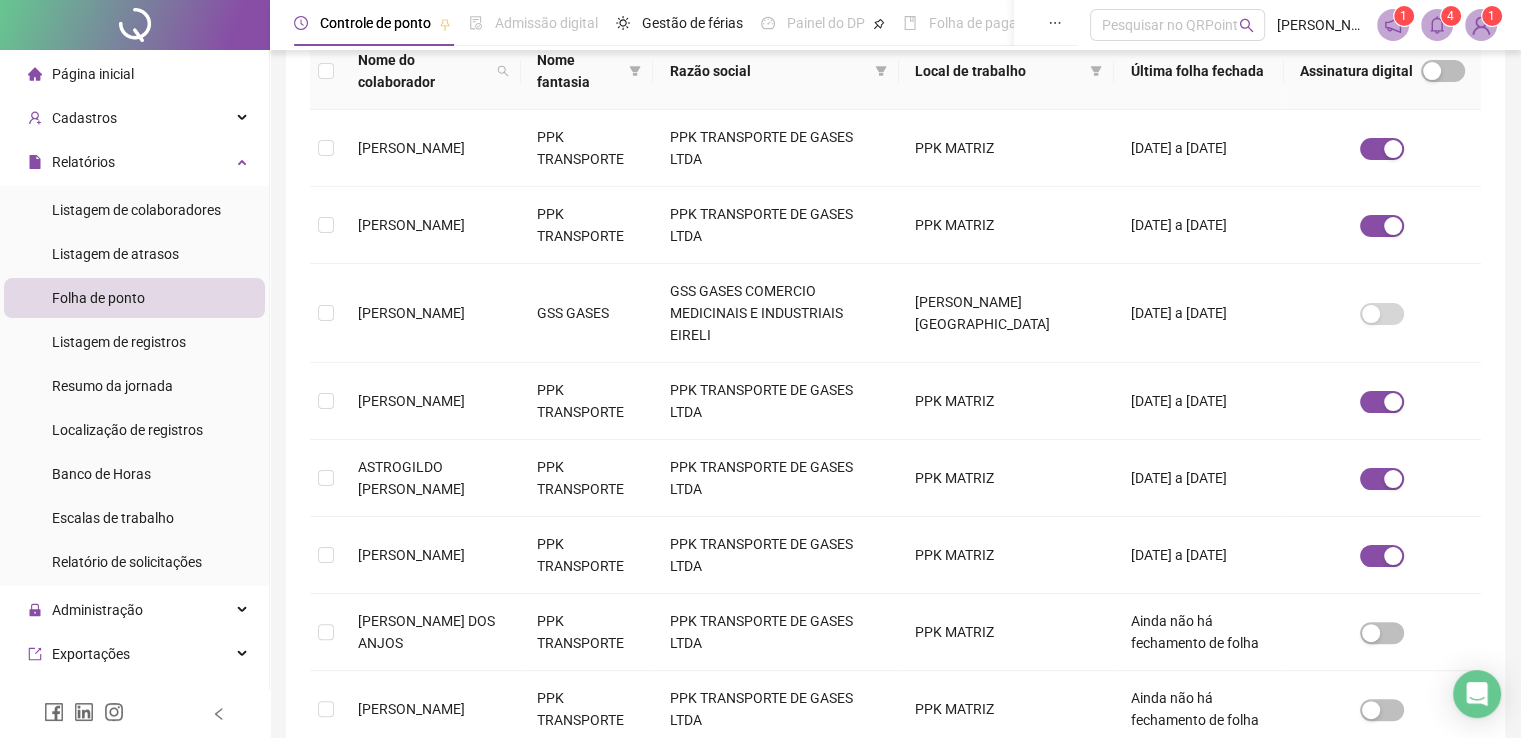 scroll, scrollTop: 340, scrollLeft: 0, axis: vertical 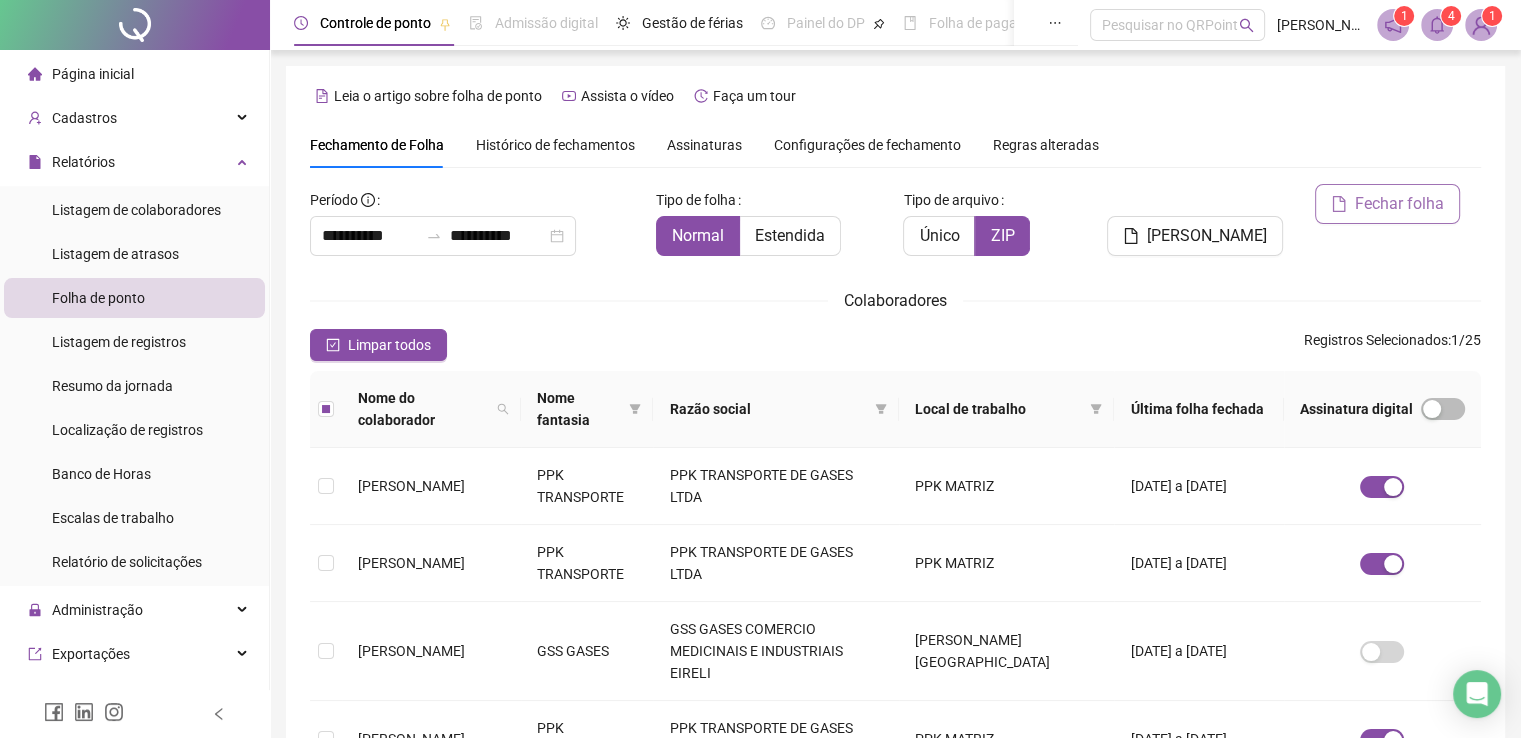 click on "Fechar folha" at bounding box center [1399, 204] 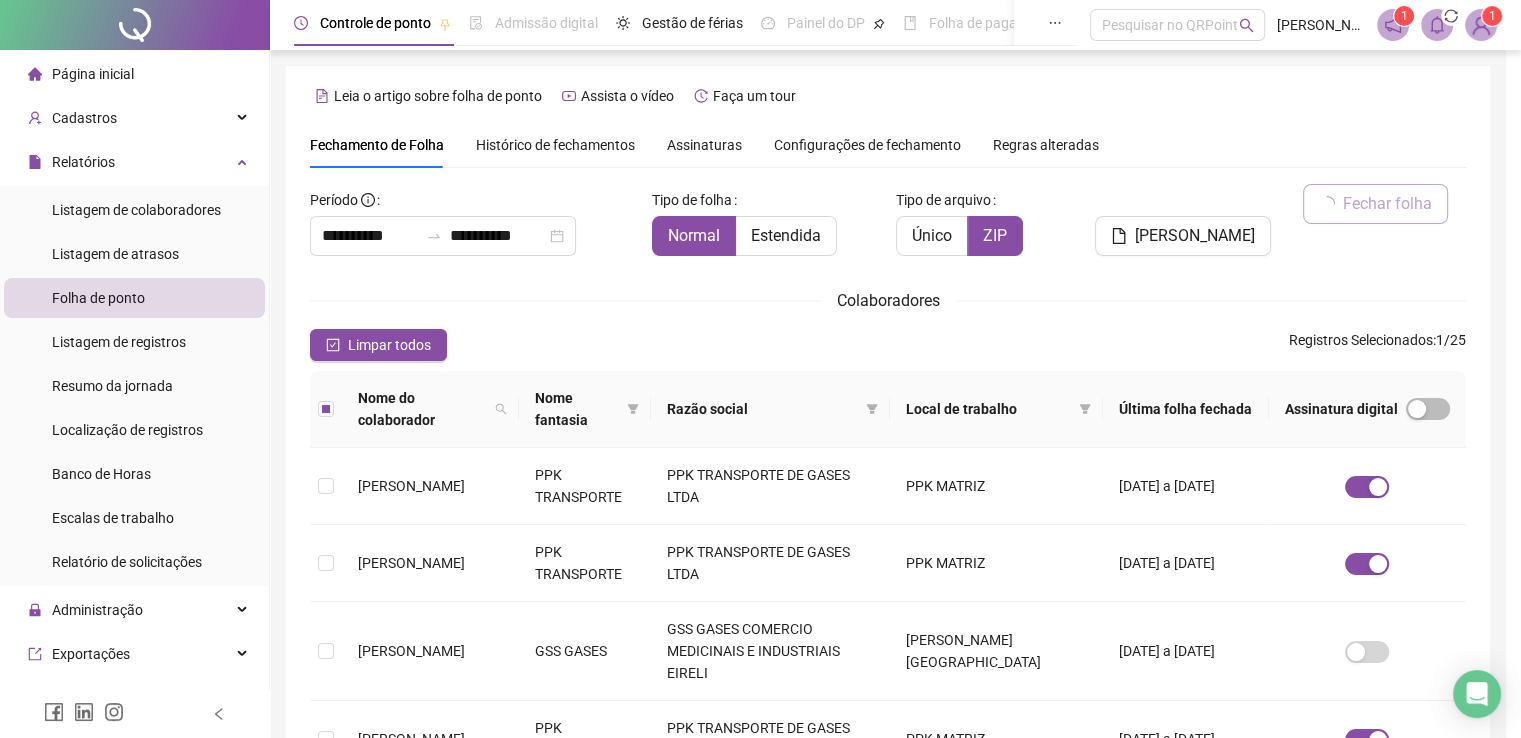 scroll, scrollTop: 40, scrollLeft: 0, axis: vertical 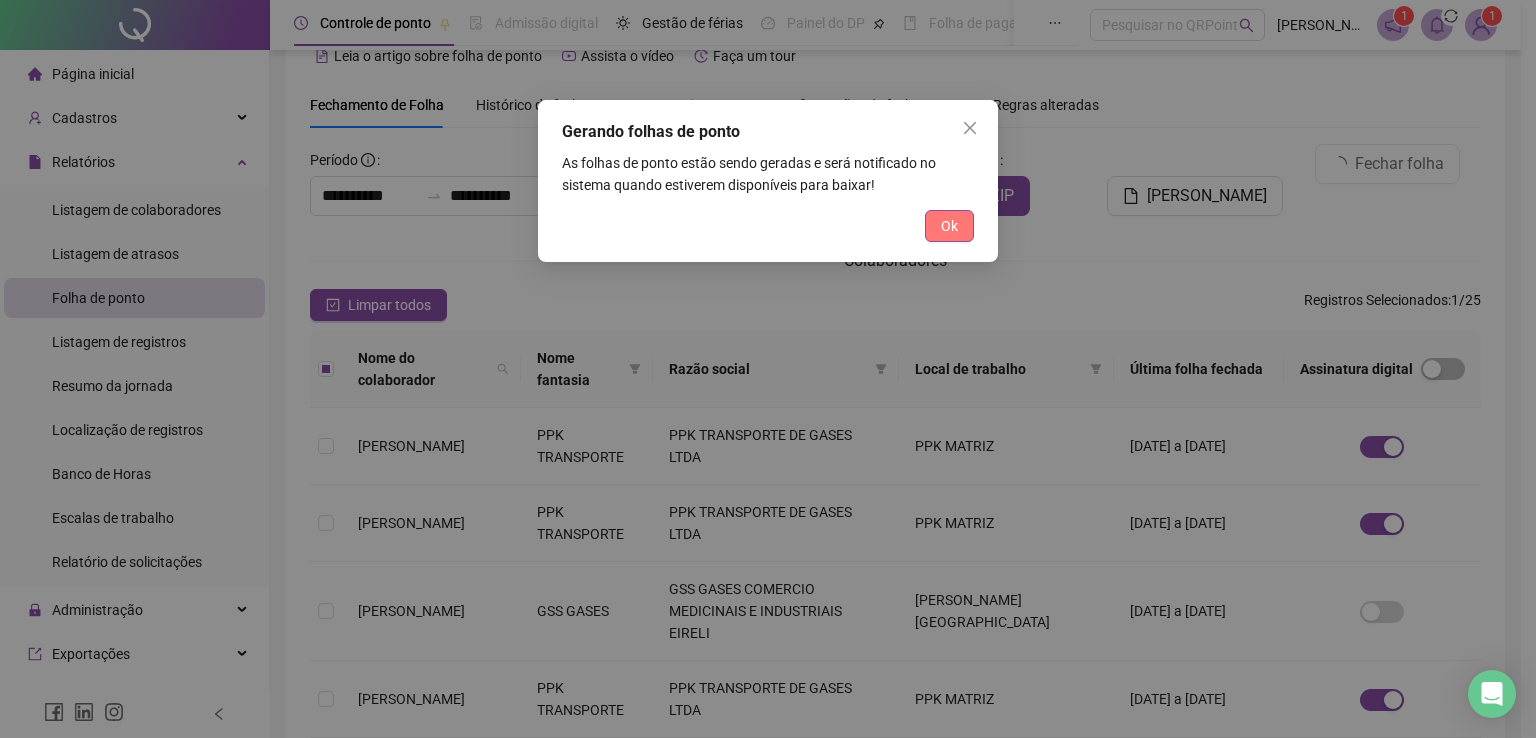 click on "Ok" at bounding box center [949, 226] 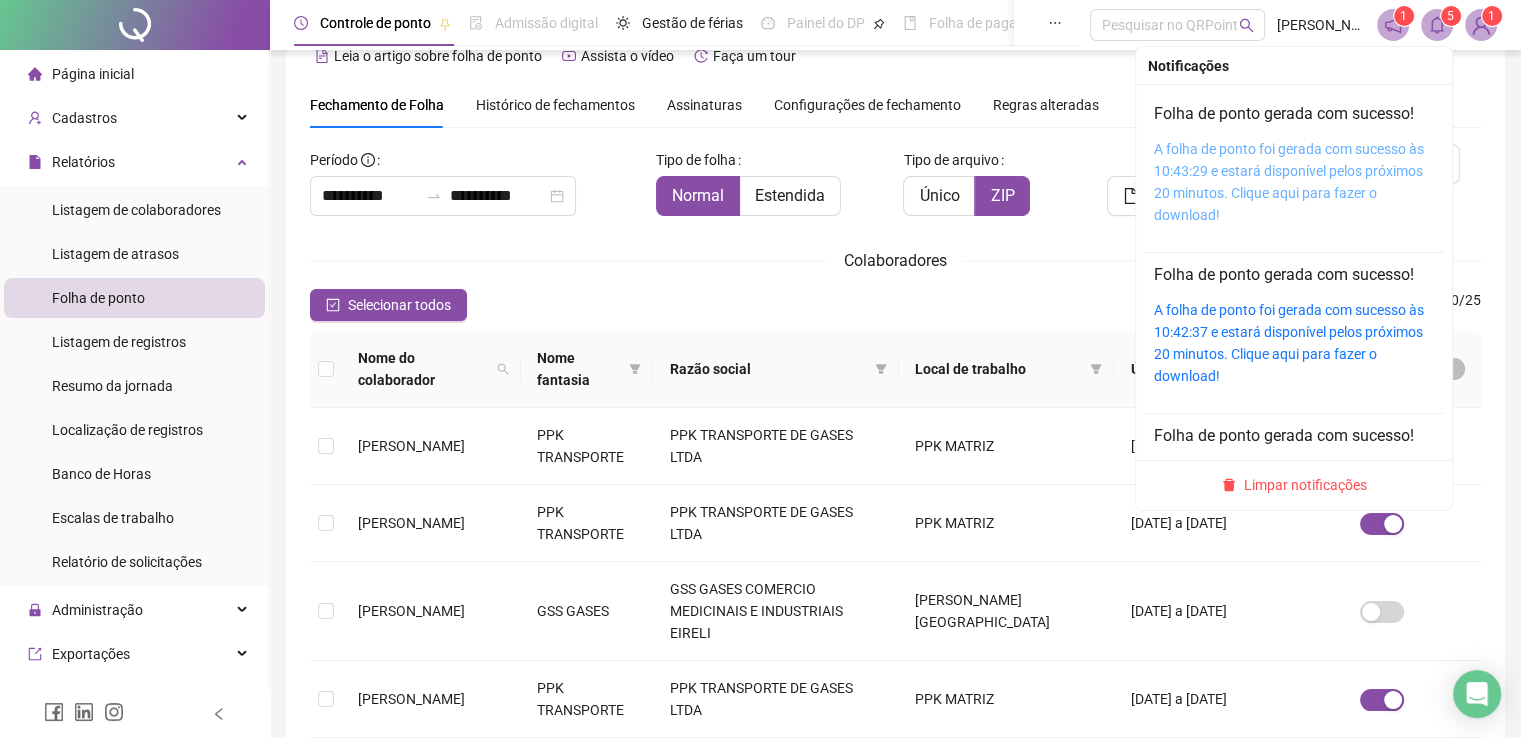 click on "A folha de ponto foi gerada com sucesso às 10:43:29 e estará disponível pelos próximos 20 minutos.
Clique aqui para fazer o download!" at bounding box center [1289, 182] 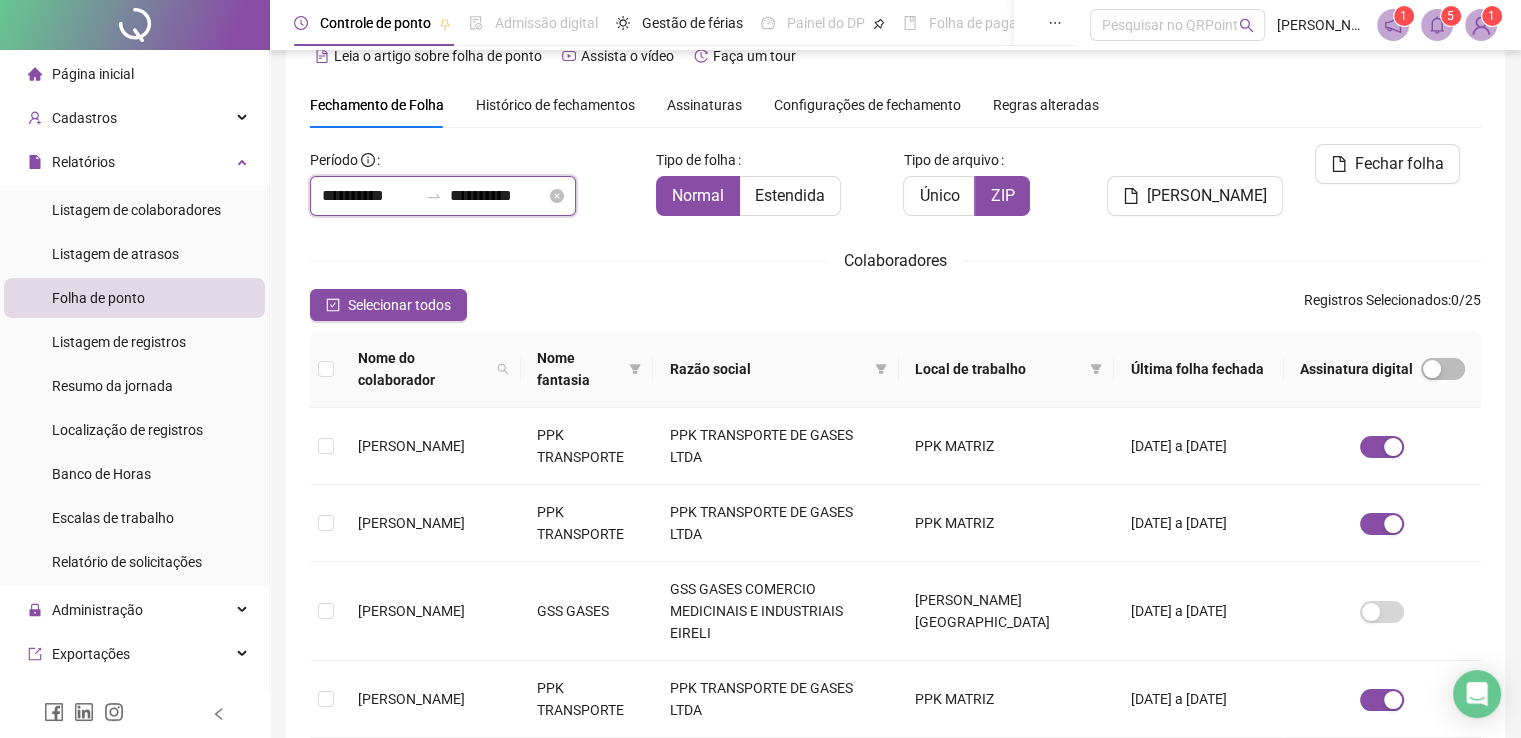 click on "**********" at bounding box center [370, 196] 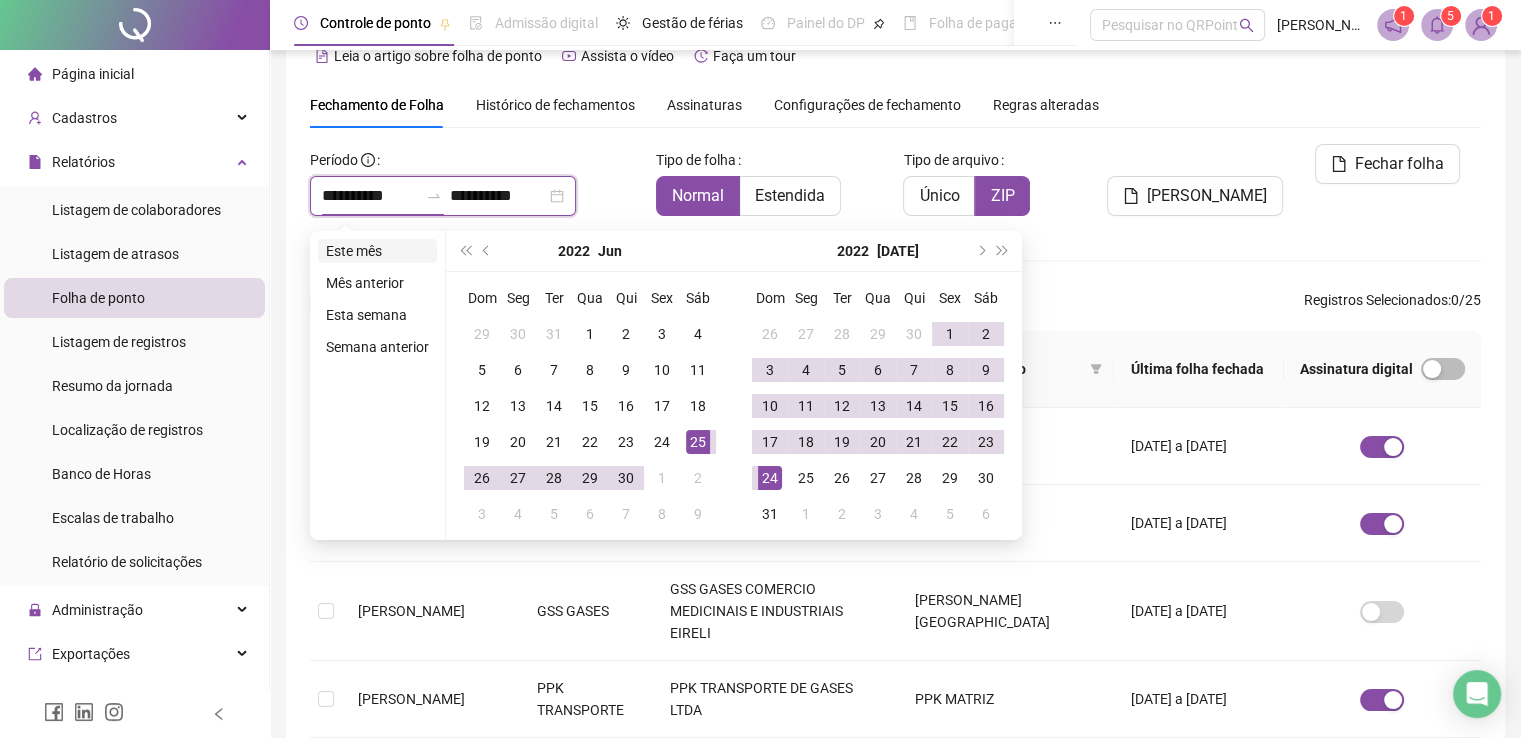 type on "**********" 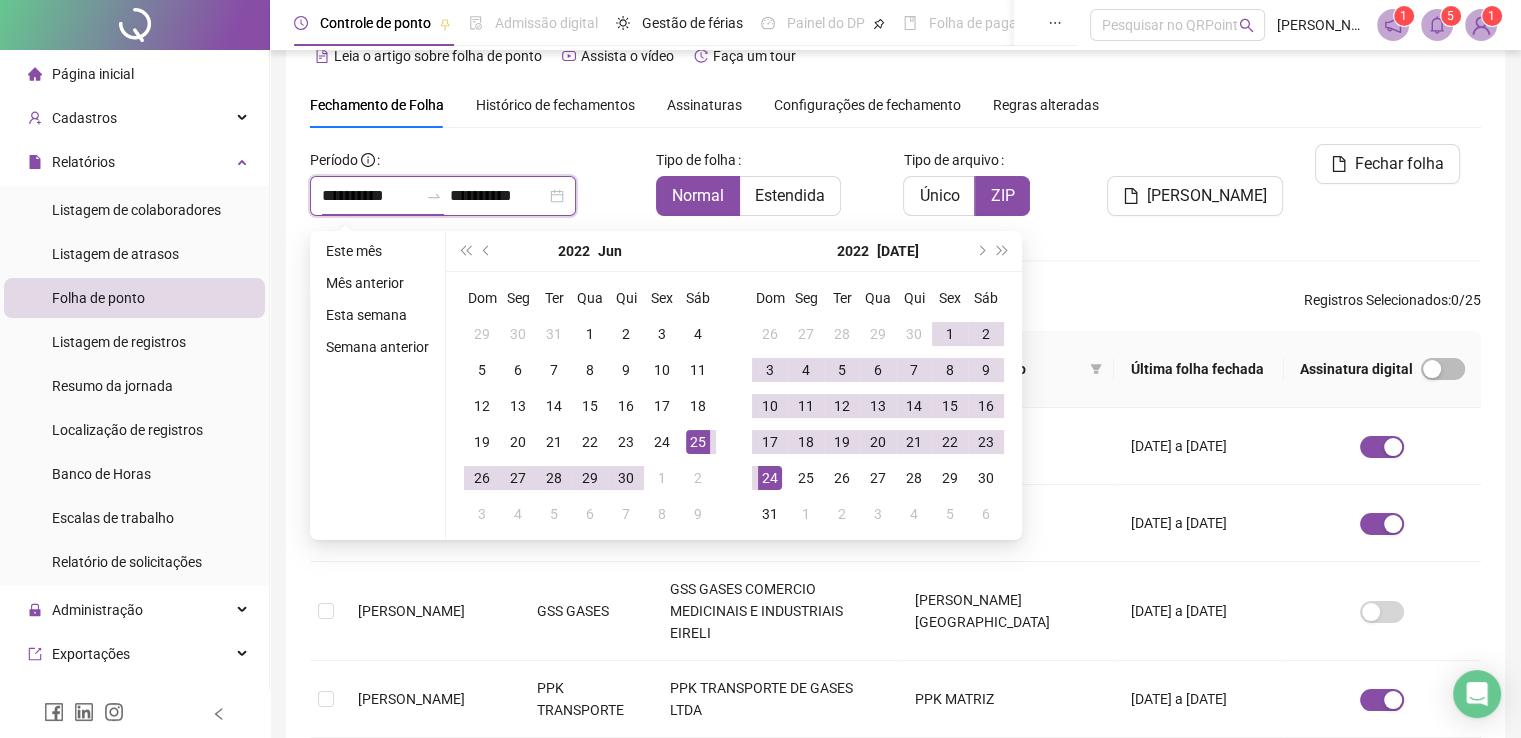 type on "**********" 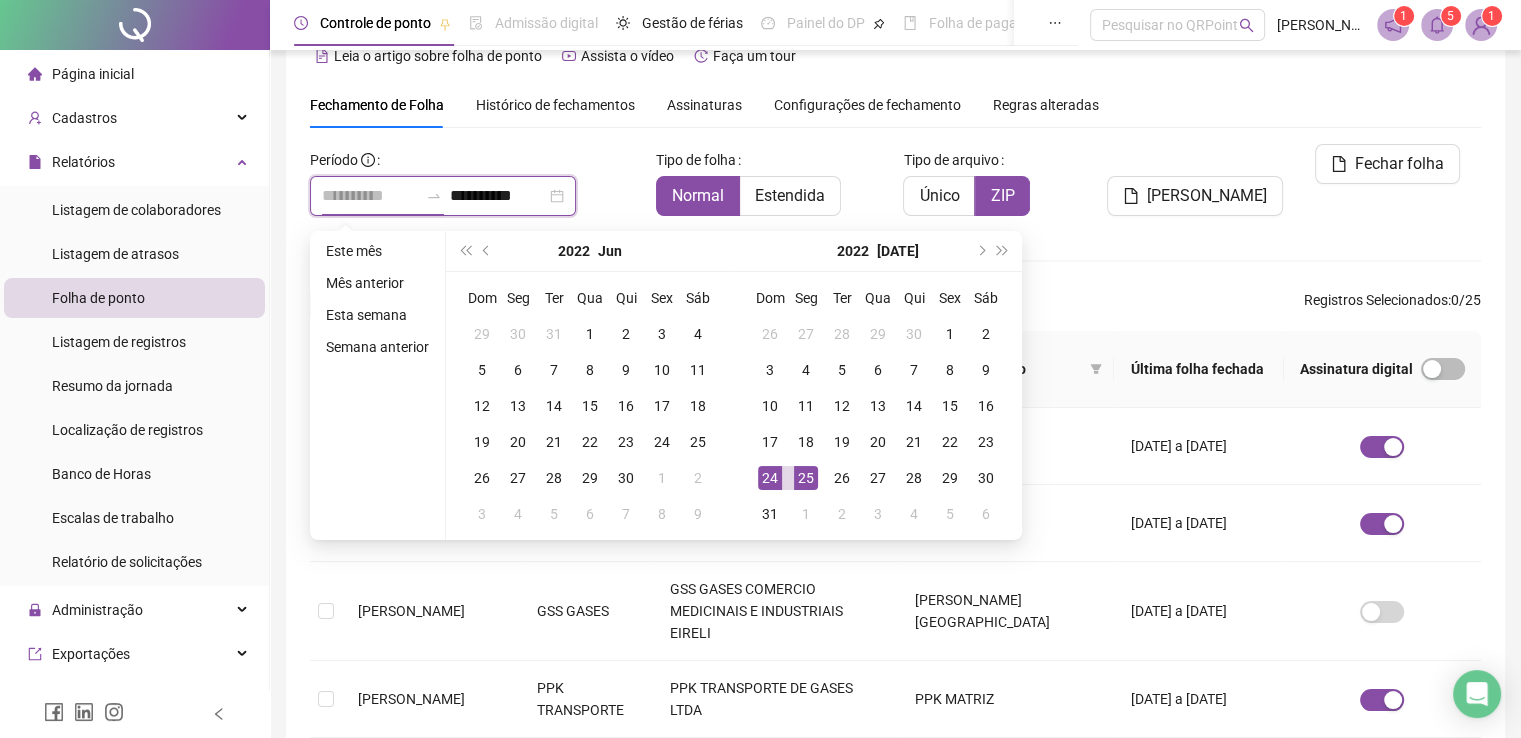 type on "**********" 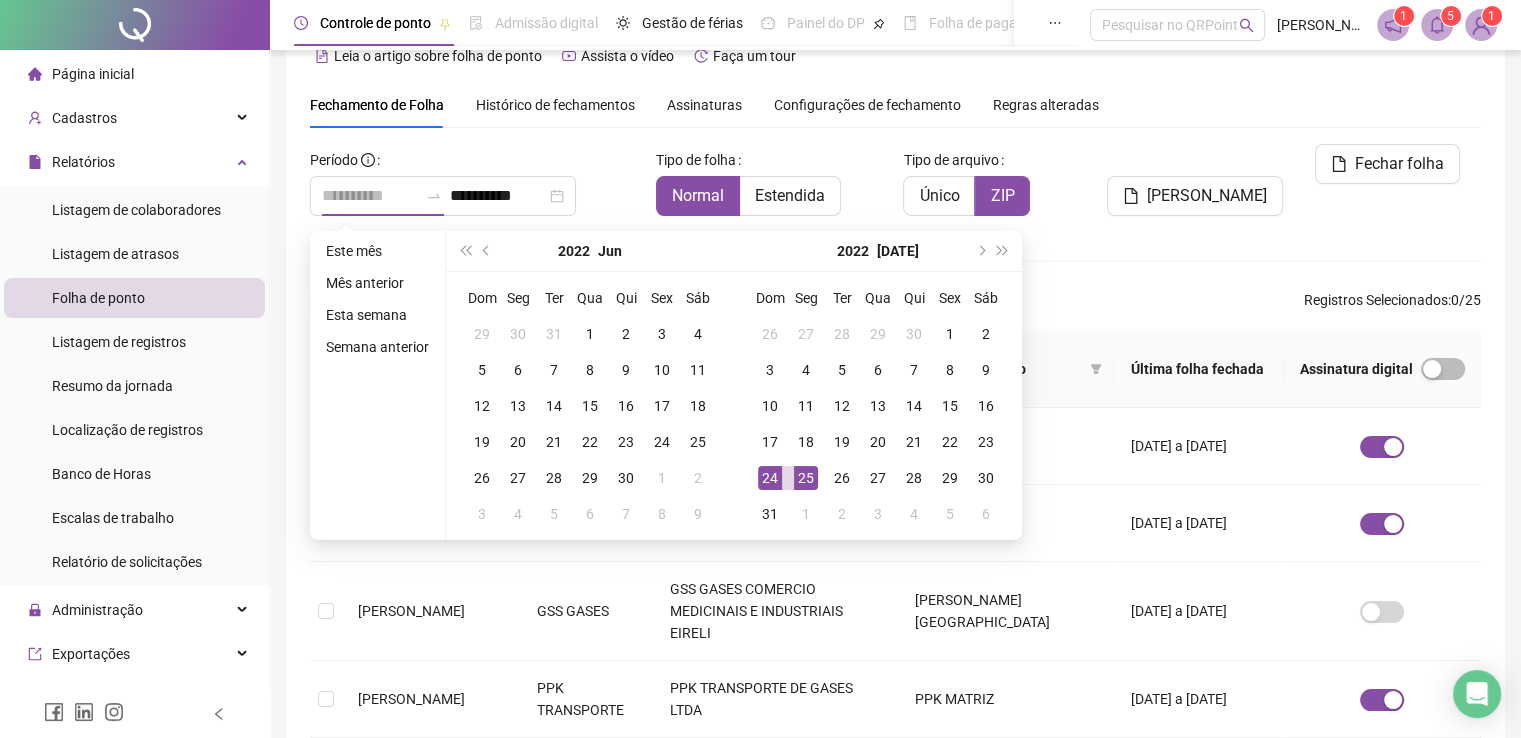 click on "25" at bounding box center (806, 478) 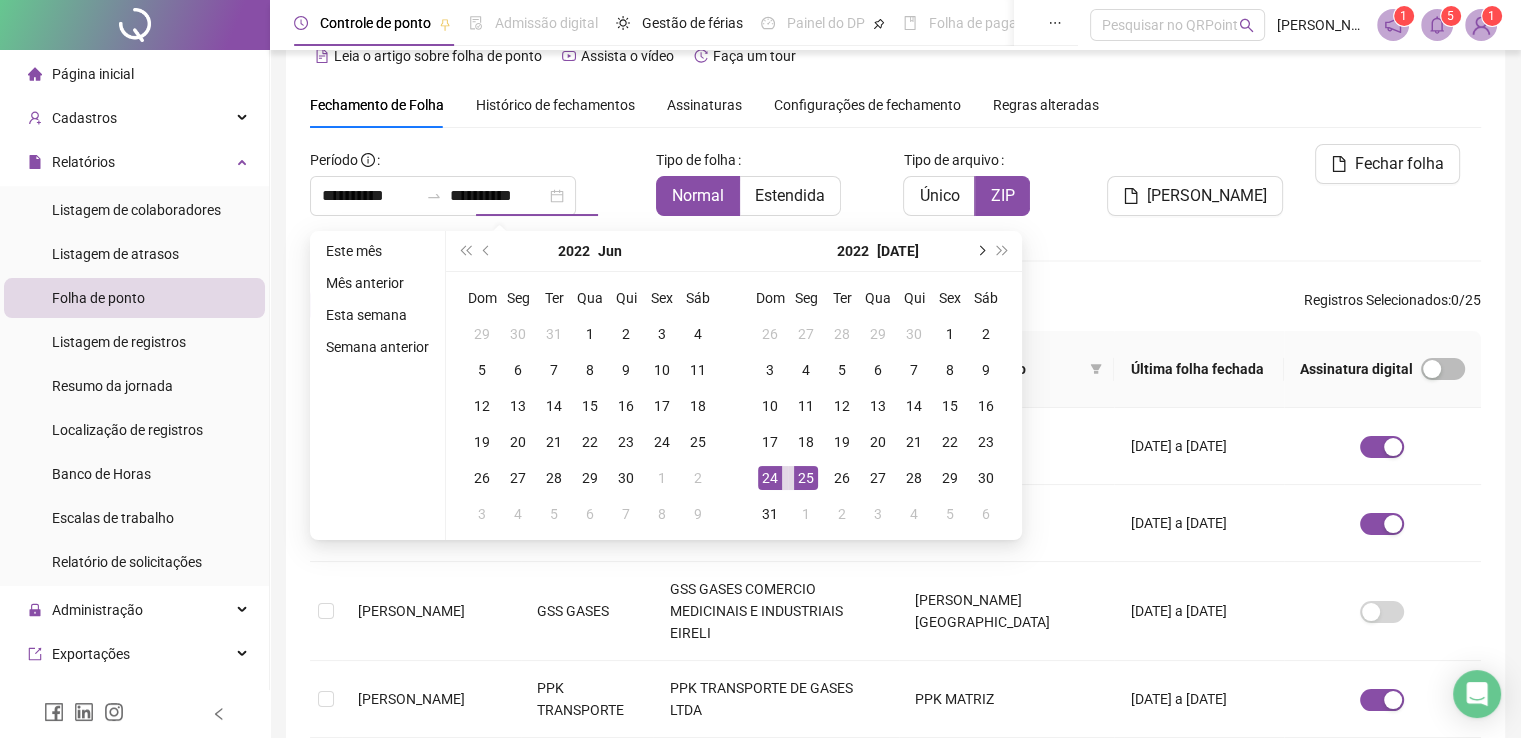 click at bounding box center (980, 251) 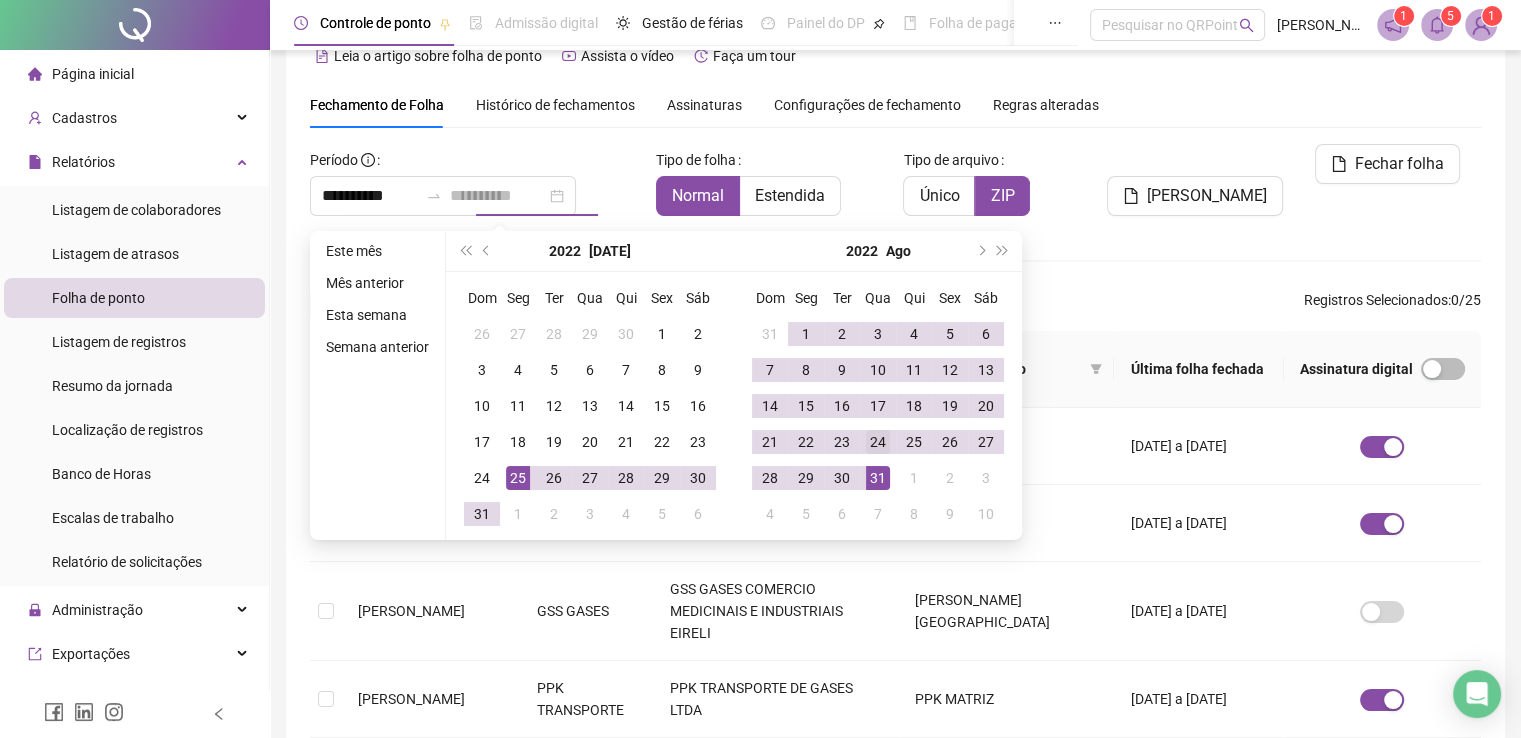 type on "**********" 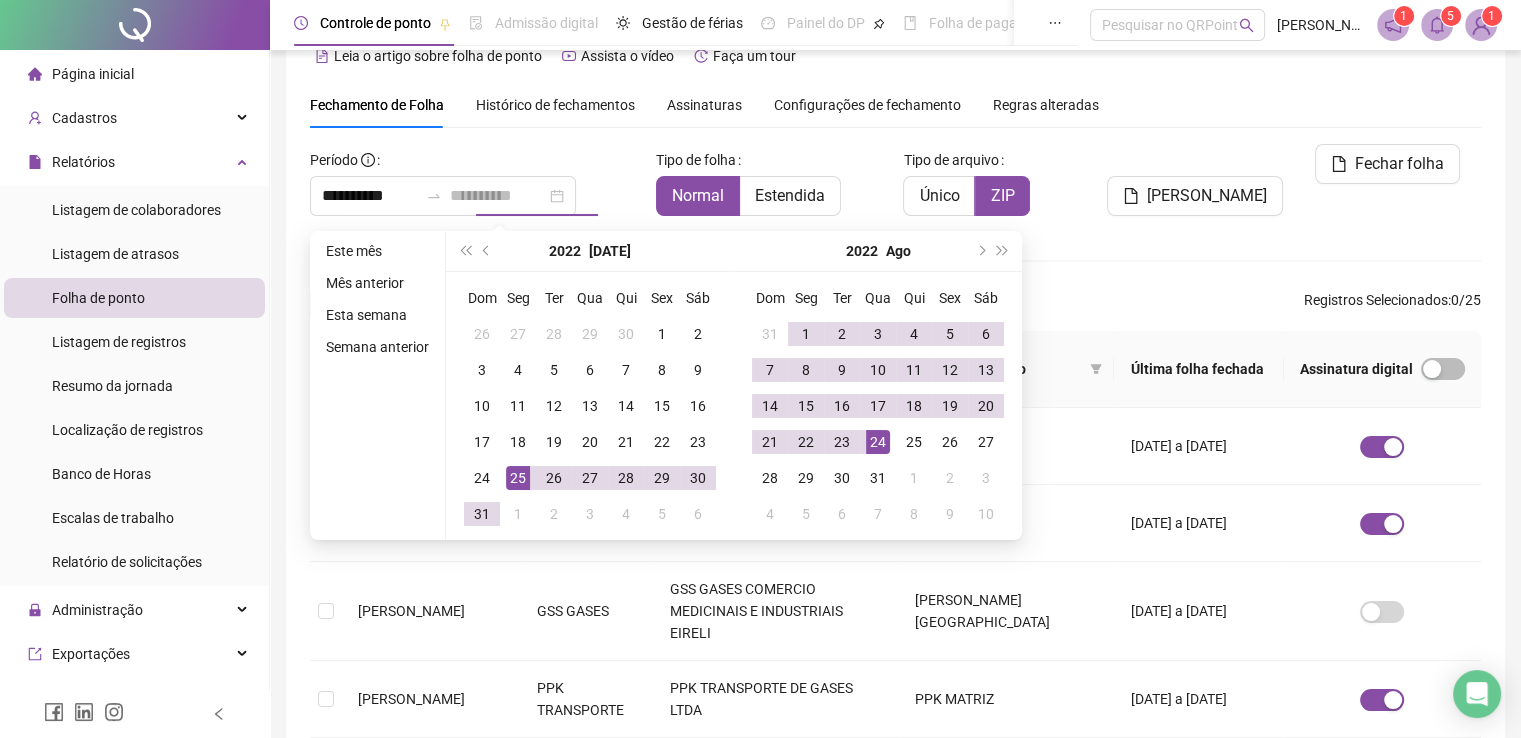 click on "24" at bounding box center (878, 442) 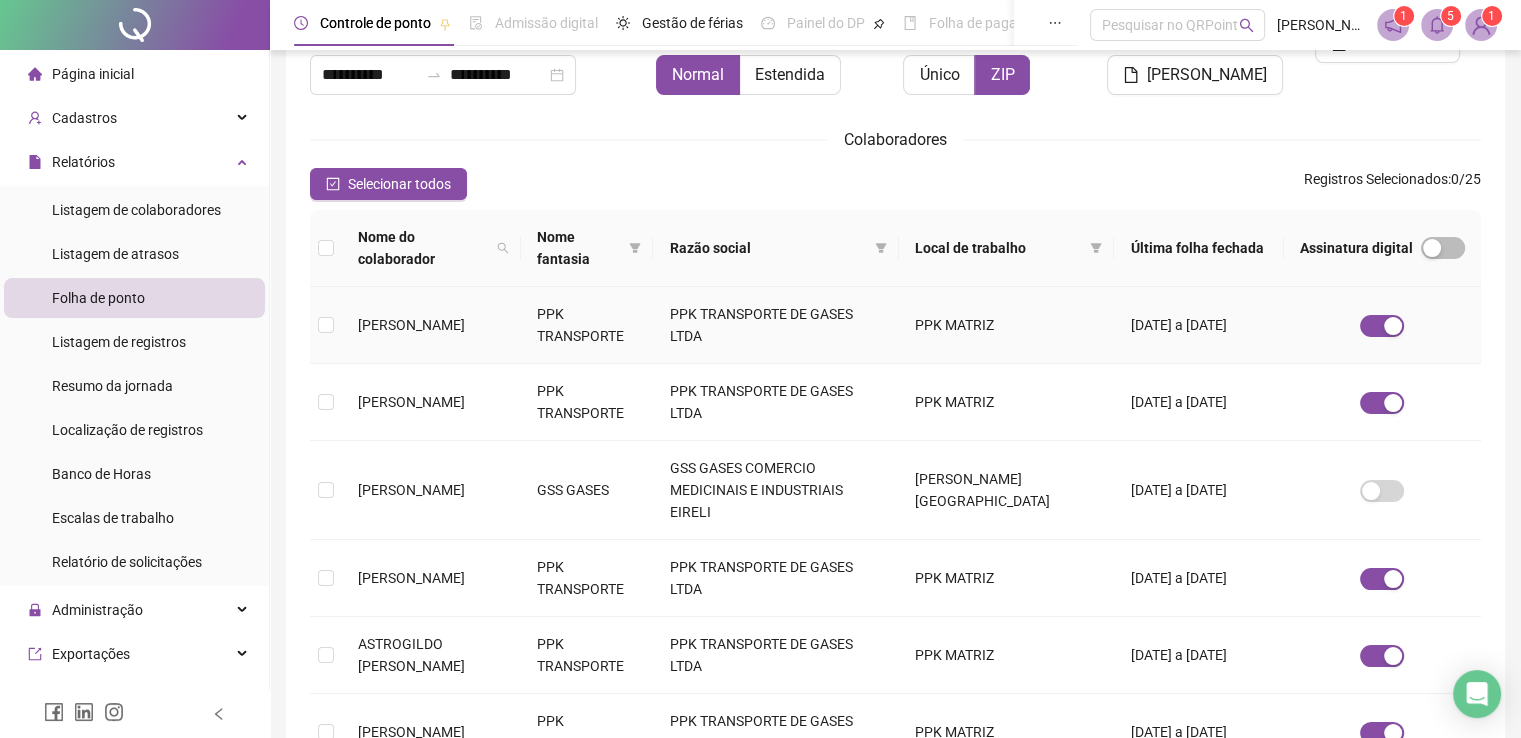 scroll, scrollTop: 240, scrollLeft: 0, axis: vertical 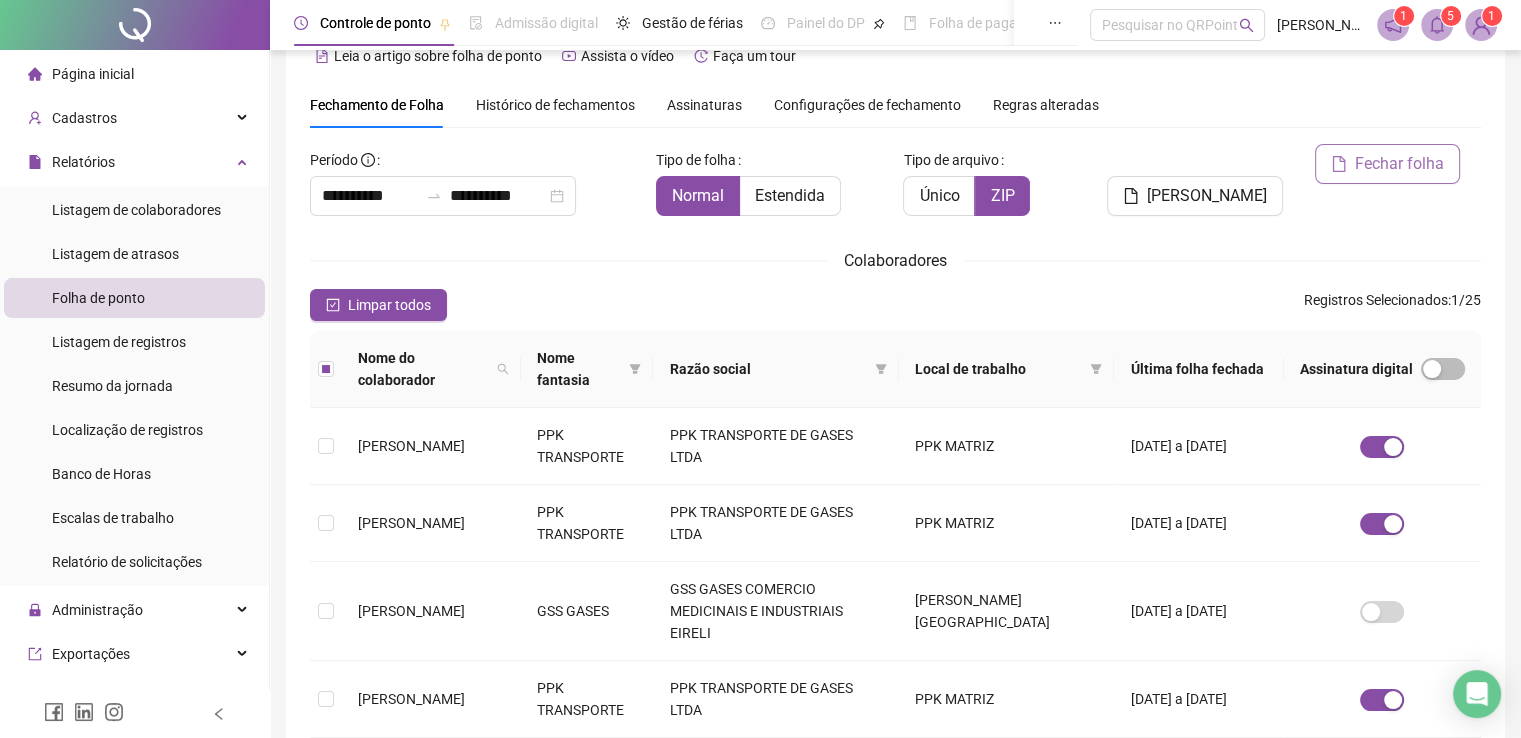 click on "Fechar folha" at bounding box center [1399, 164] 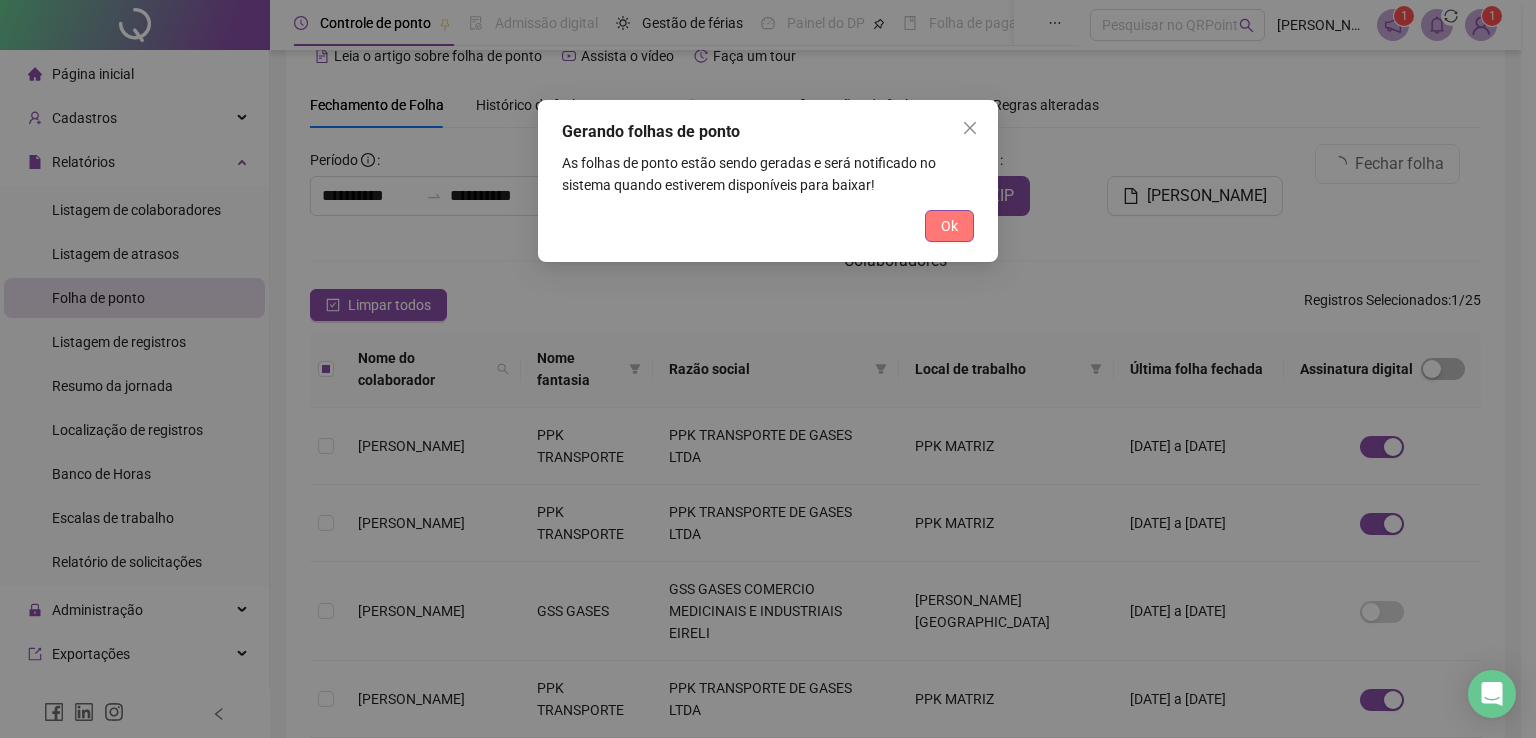 click on "Ok" at bounding box center (949, 226) 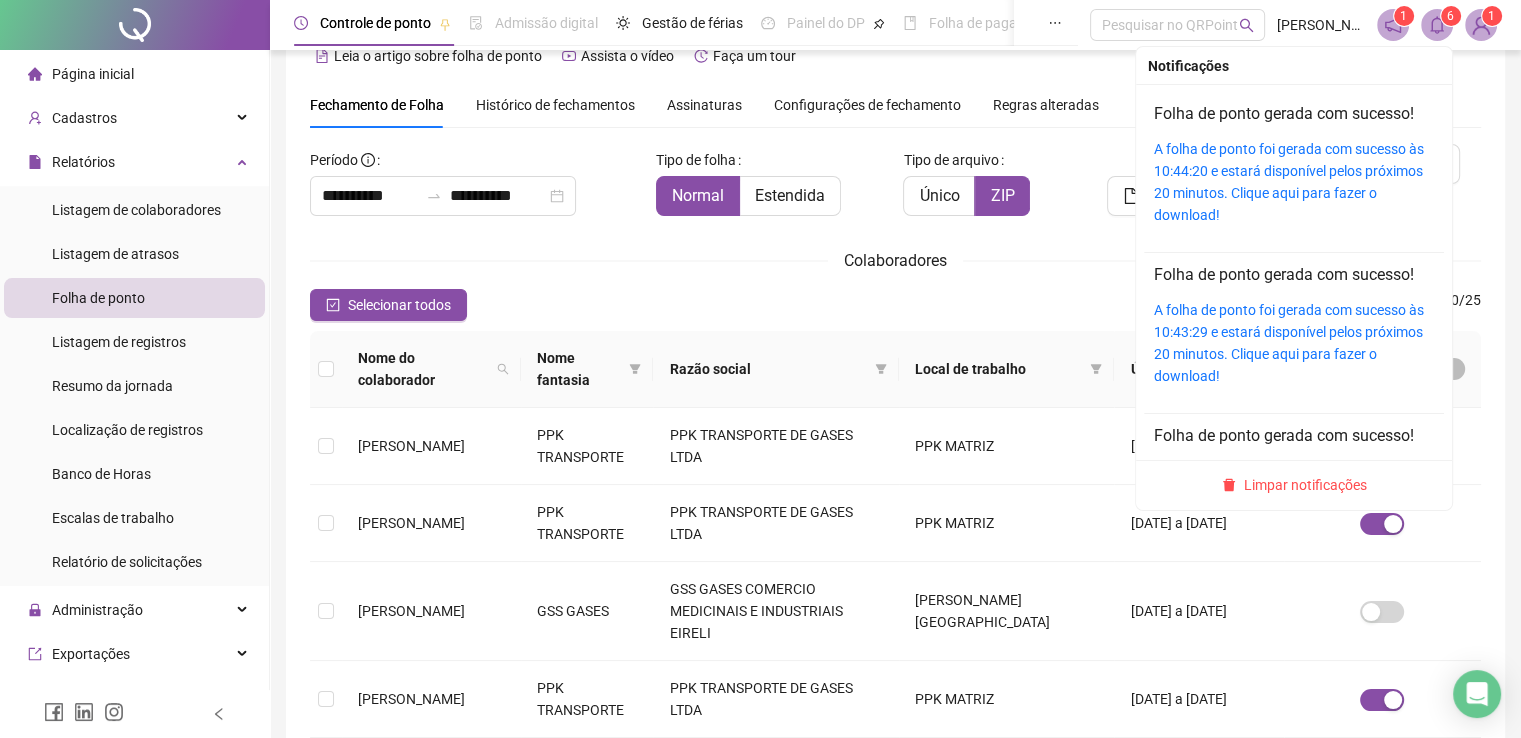click 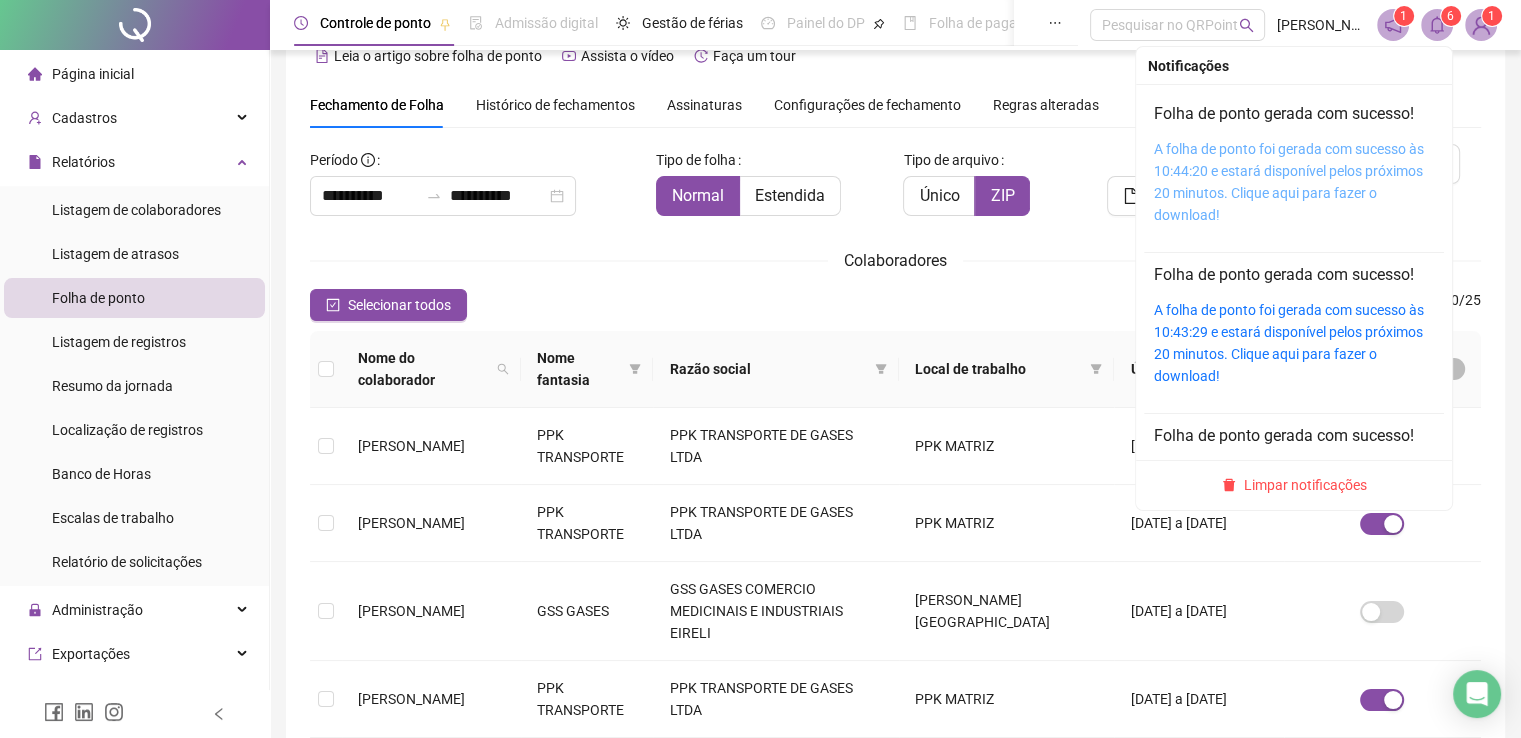click on "A folha de ponto foi gerada com sucesso às 10:44:20 e estará disponível pelos próximos 20 minutos.
Clique aqui para fazer o download!" at bounding box center [1289, 182] 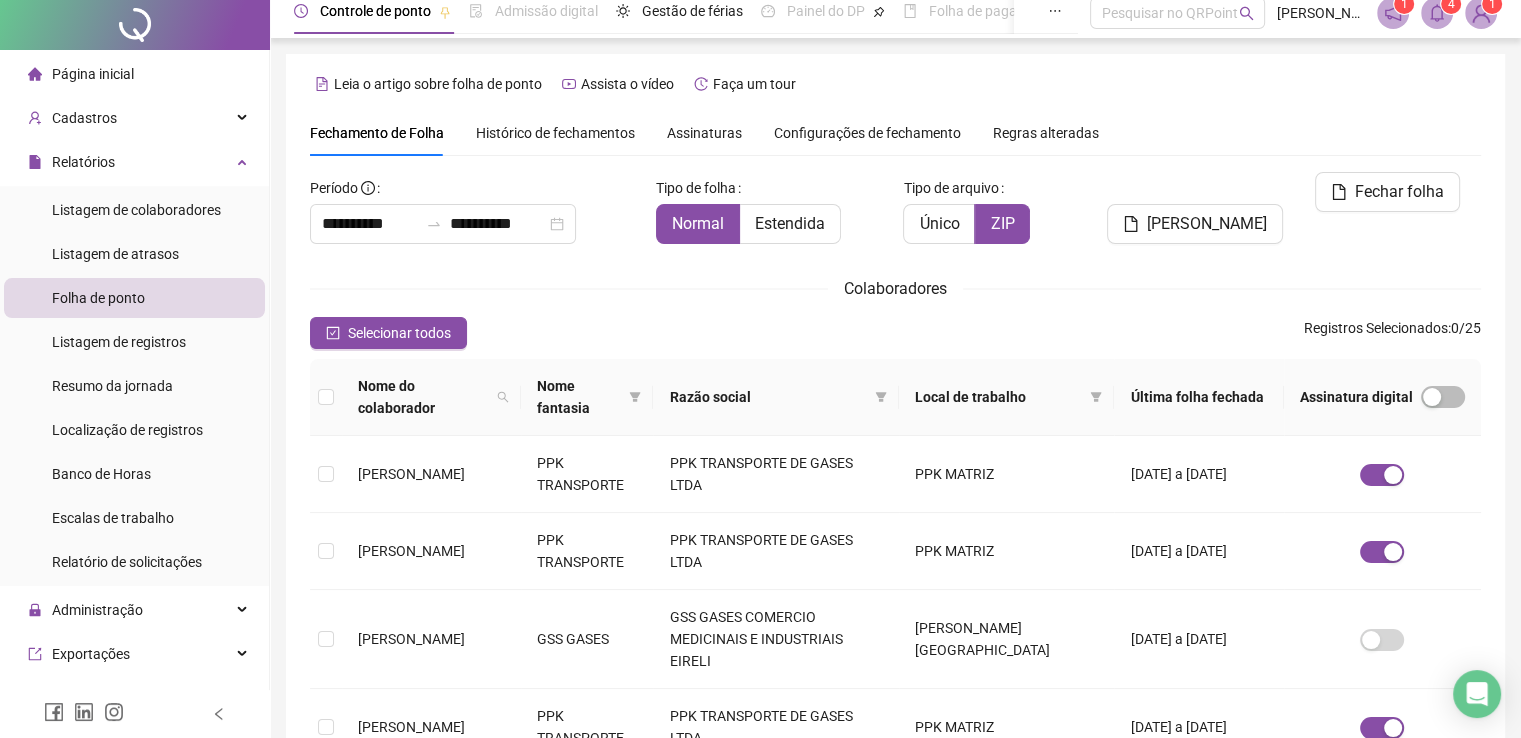 scroll, scrollTop: 0, scrollLeft: 0, axis: both 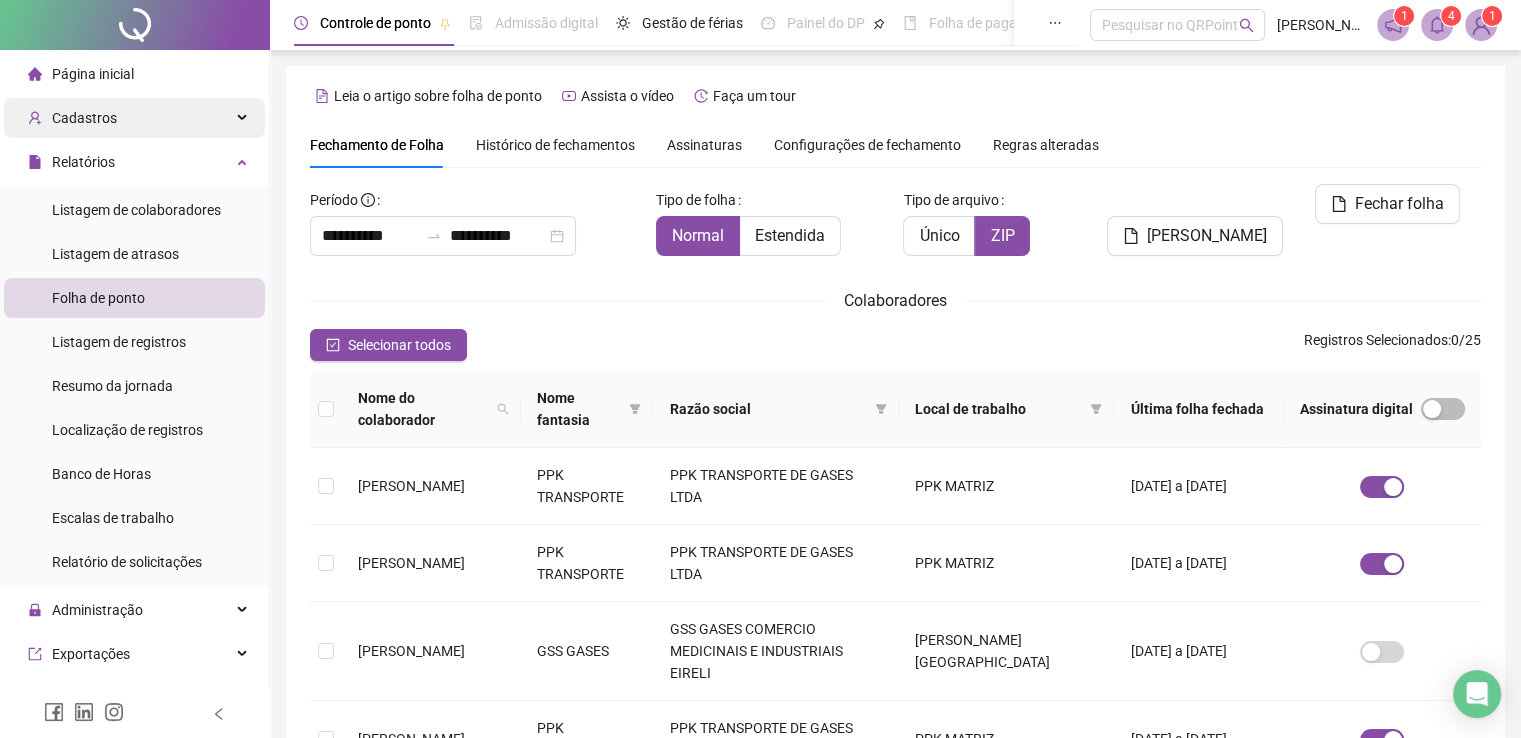 click on "Cadastros" at bounding box center (134, 118) 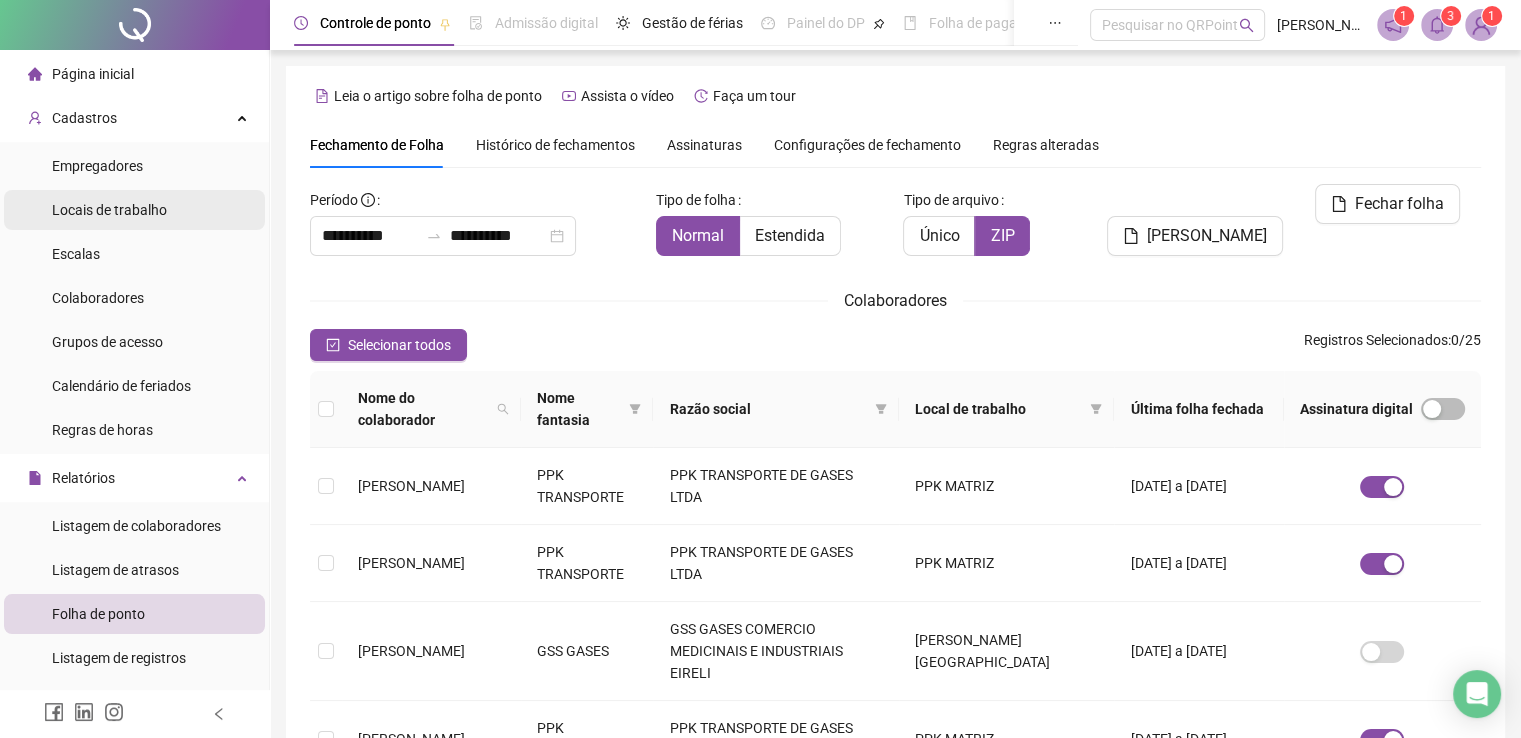 scroll, scrollTop: 40, scrollLeft: 0, axis: vertical 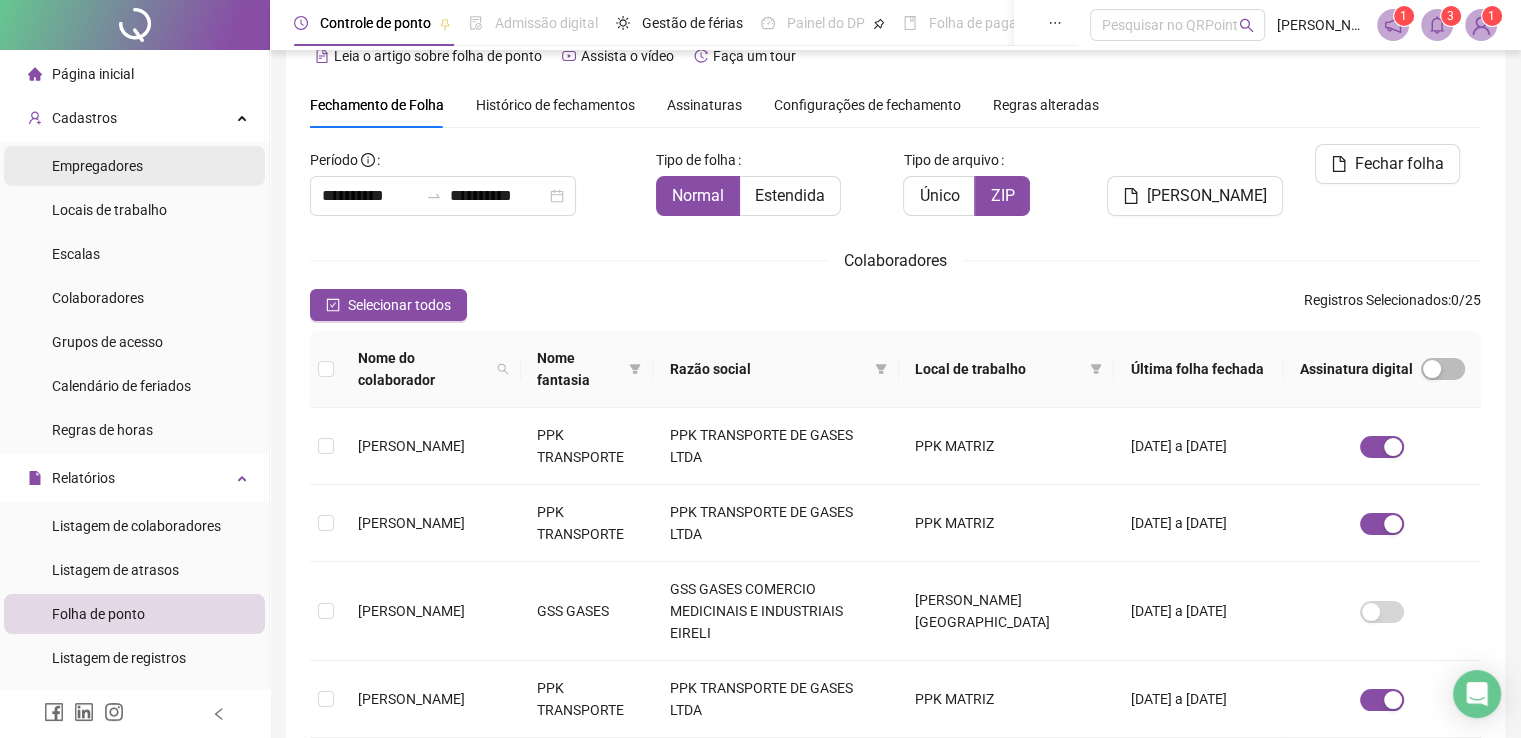 click on "Empregadores" at bounding box center (97, 166) 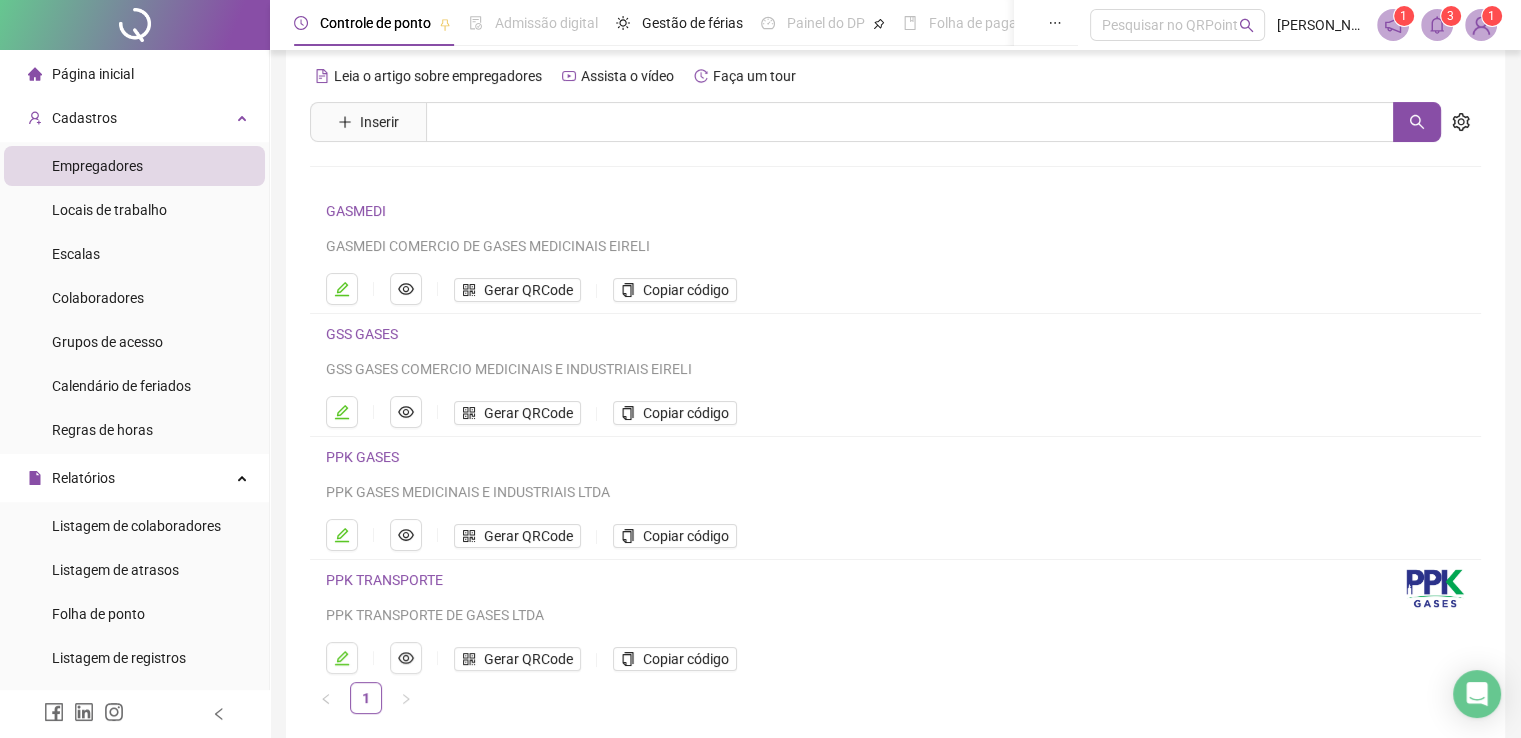 scroll, scrollTop: 105, scrollLeft: 0, axis: vertical 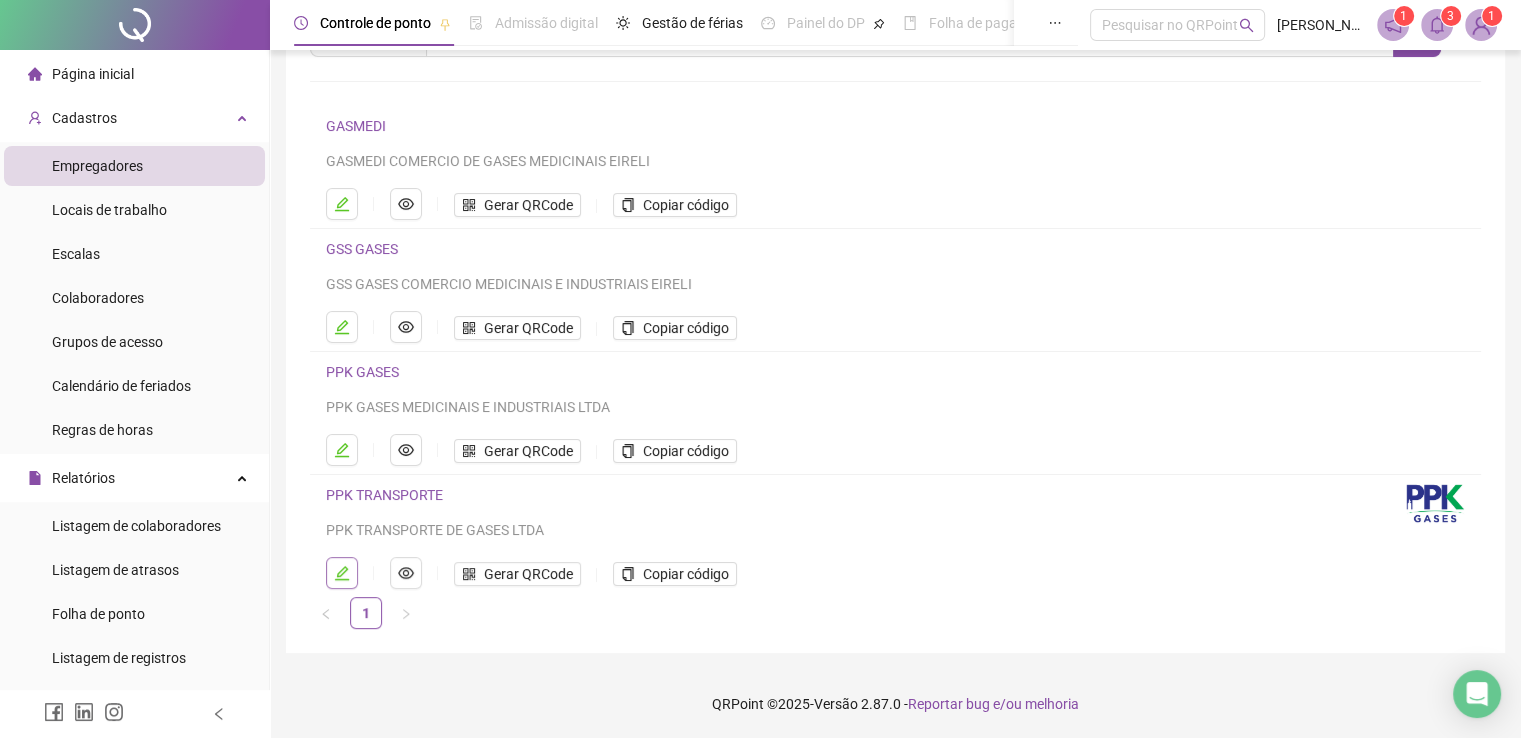 click 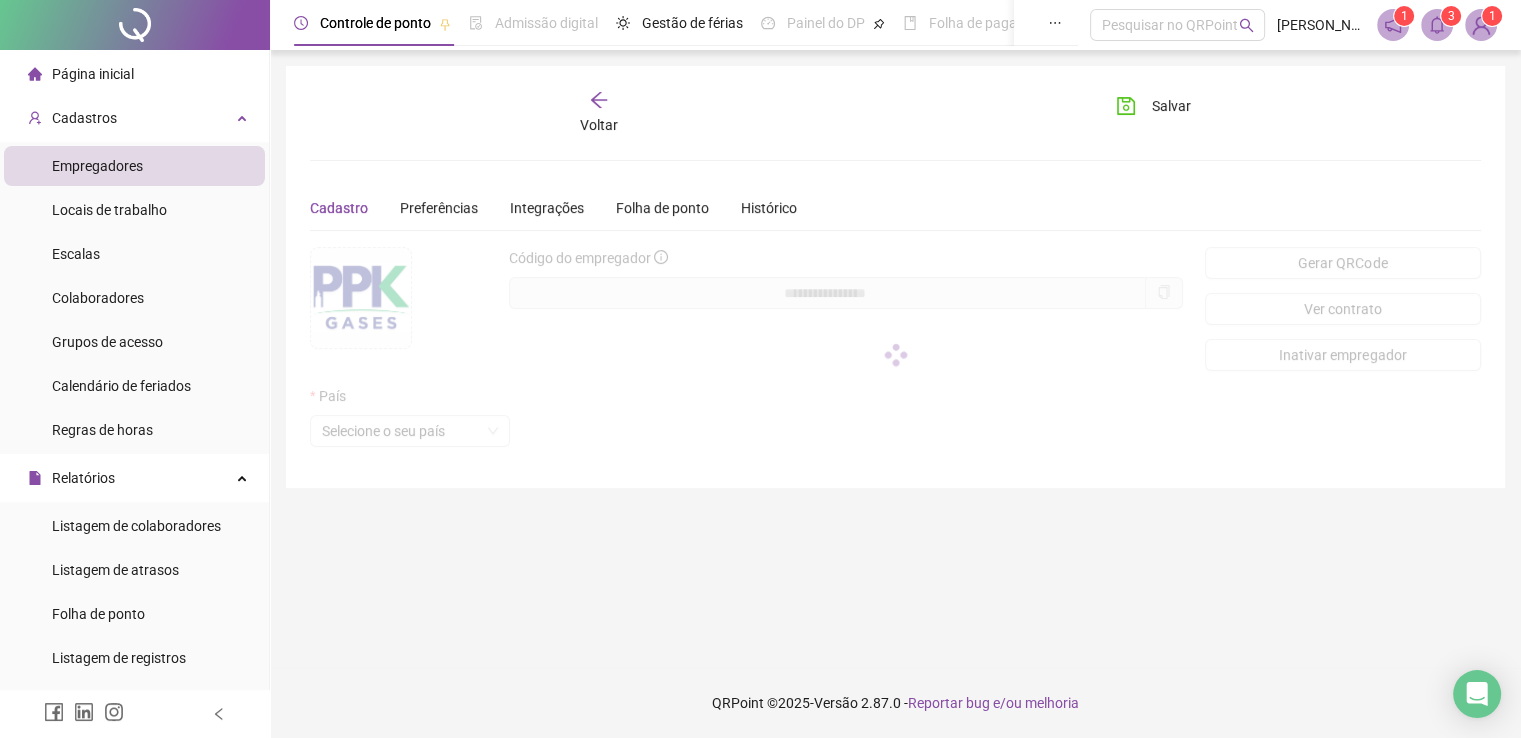 scroll, scrollTop: 0, scrollLeft: 0, axis: both 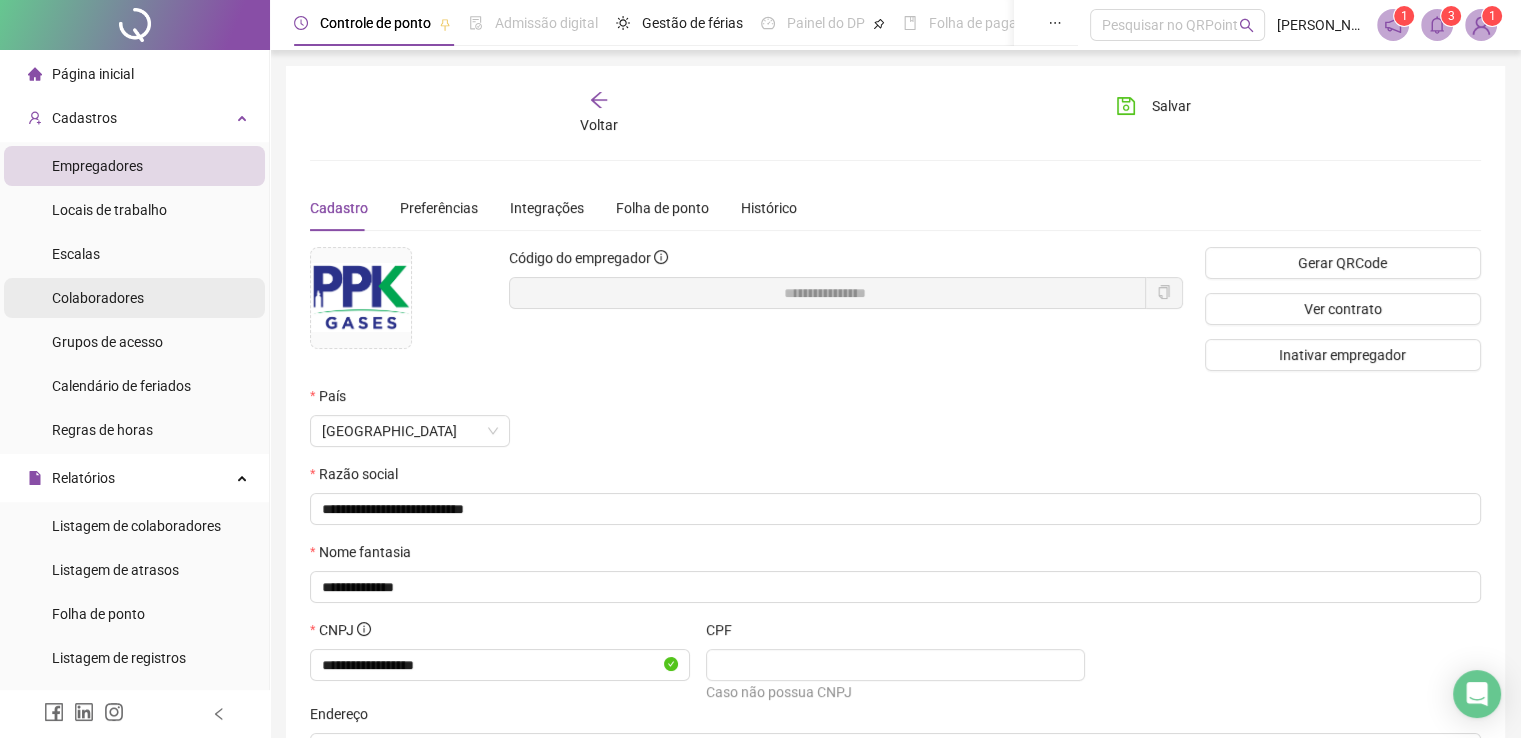 click on "Colaboradores" at bounding box center [98, 298] 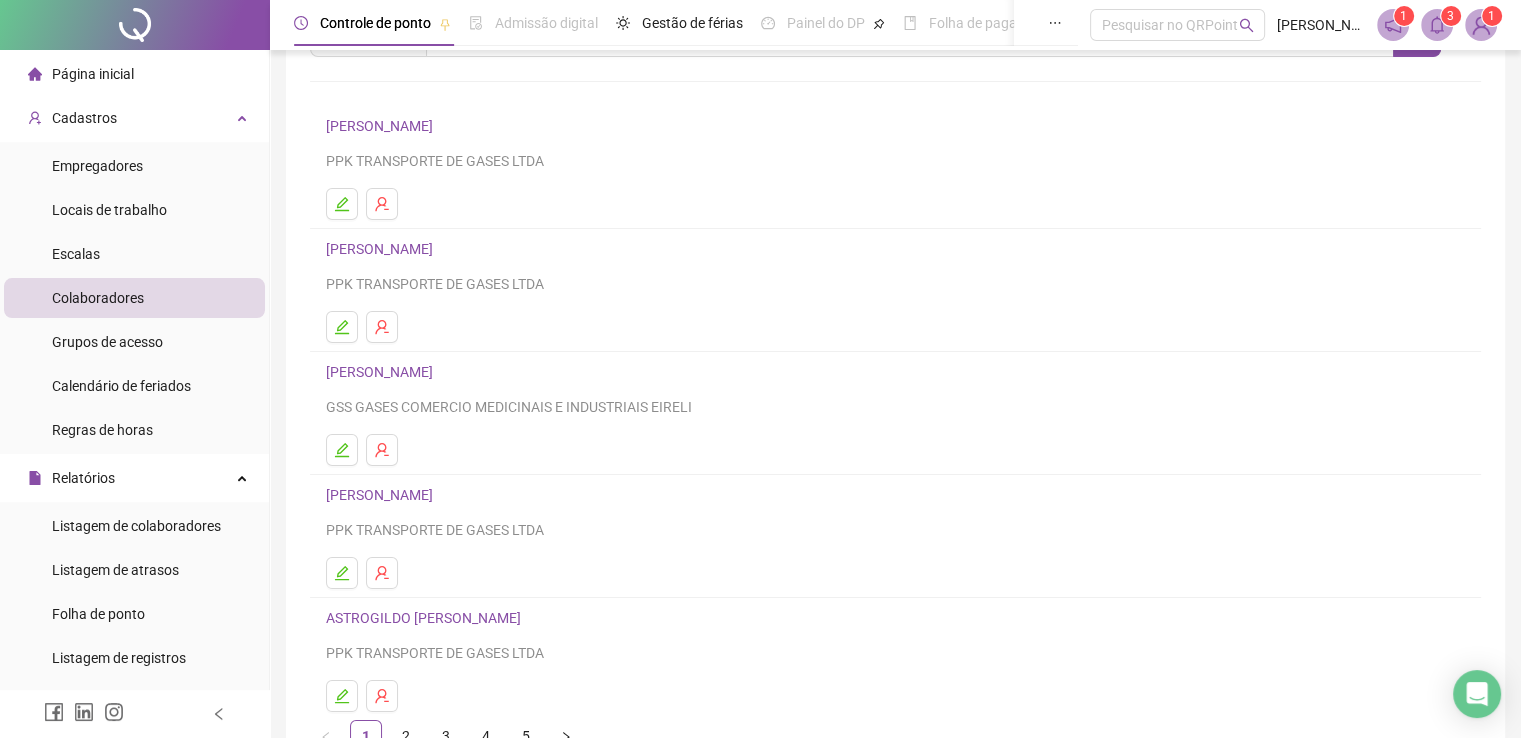 scroll, scrollTop: 228, scrollLeft: 0, axis: vertical 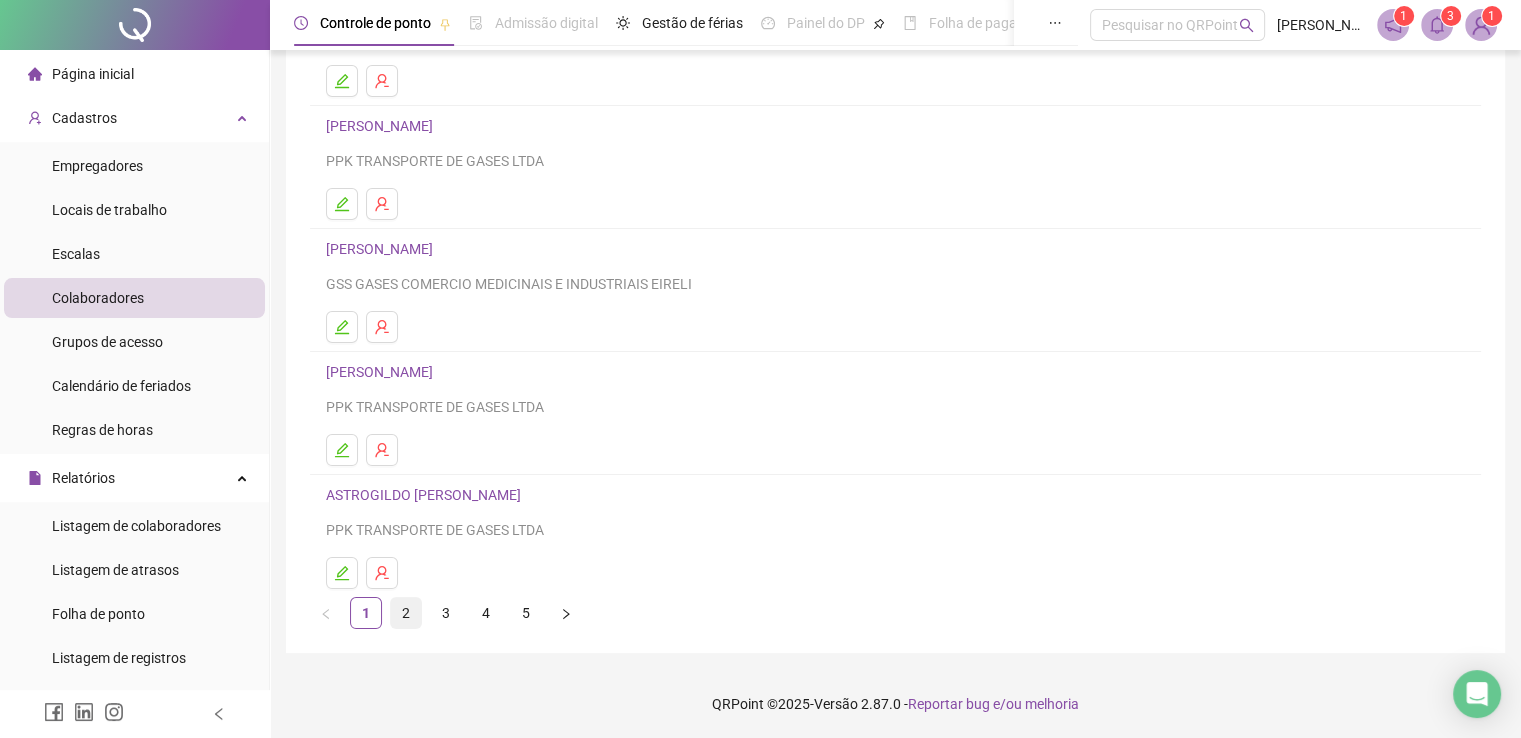 click on "2" at bounding box center (406, 613) 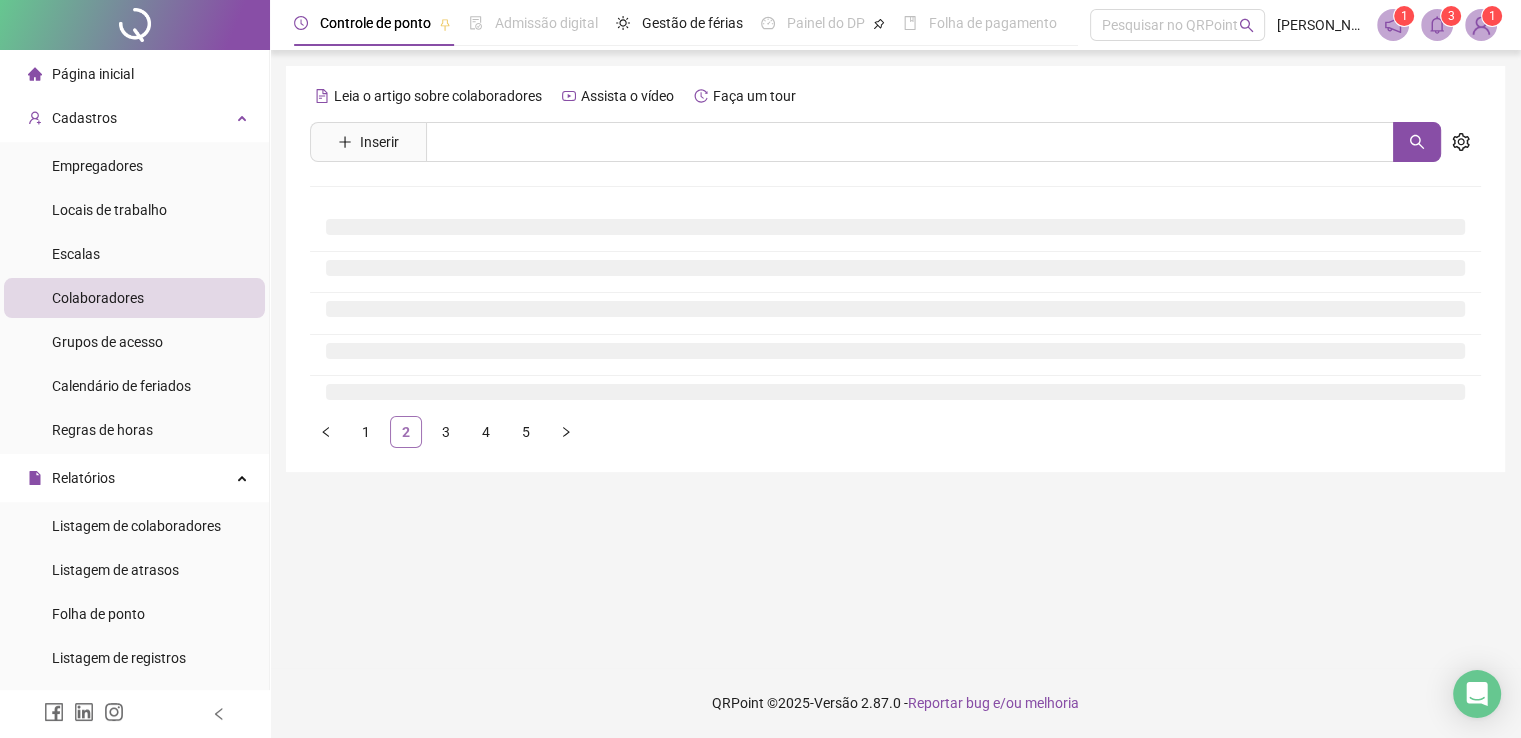 scroll, scrollTop: 0, scrollLeft: 0, axis: both 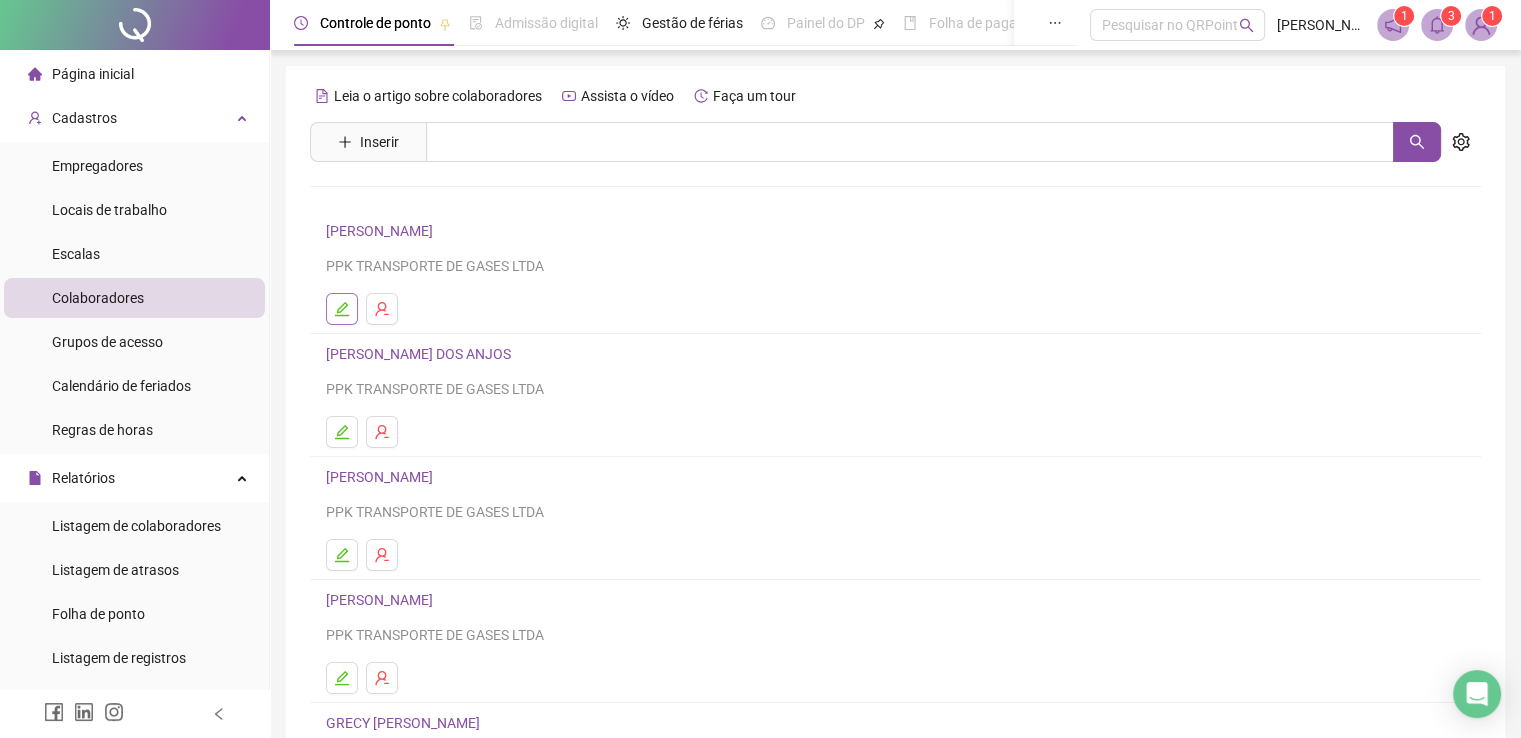 click 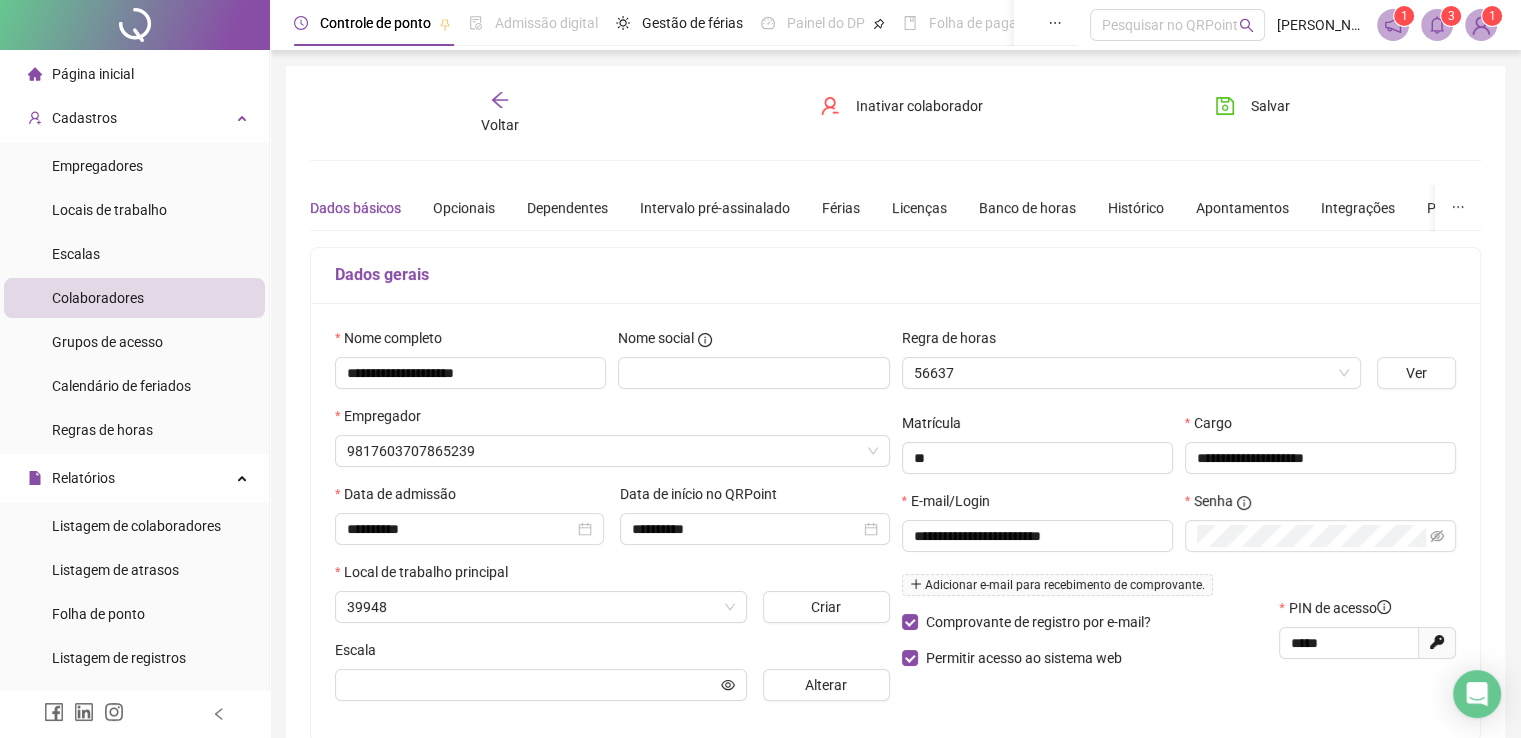type on "**********" 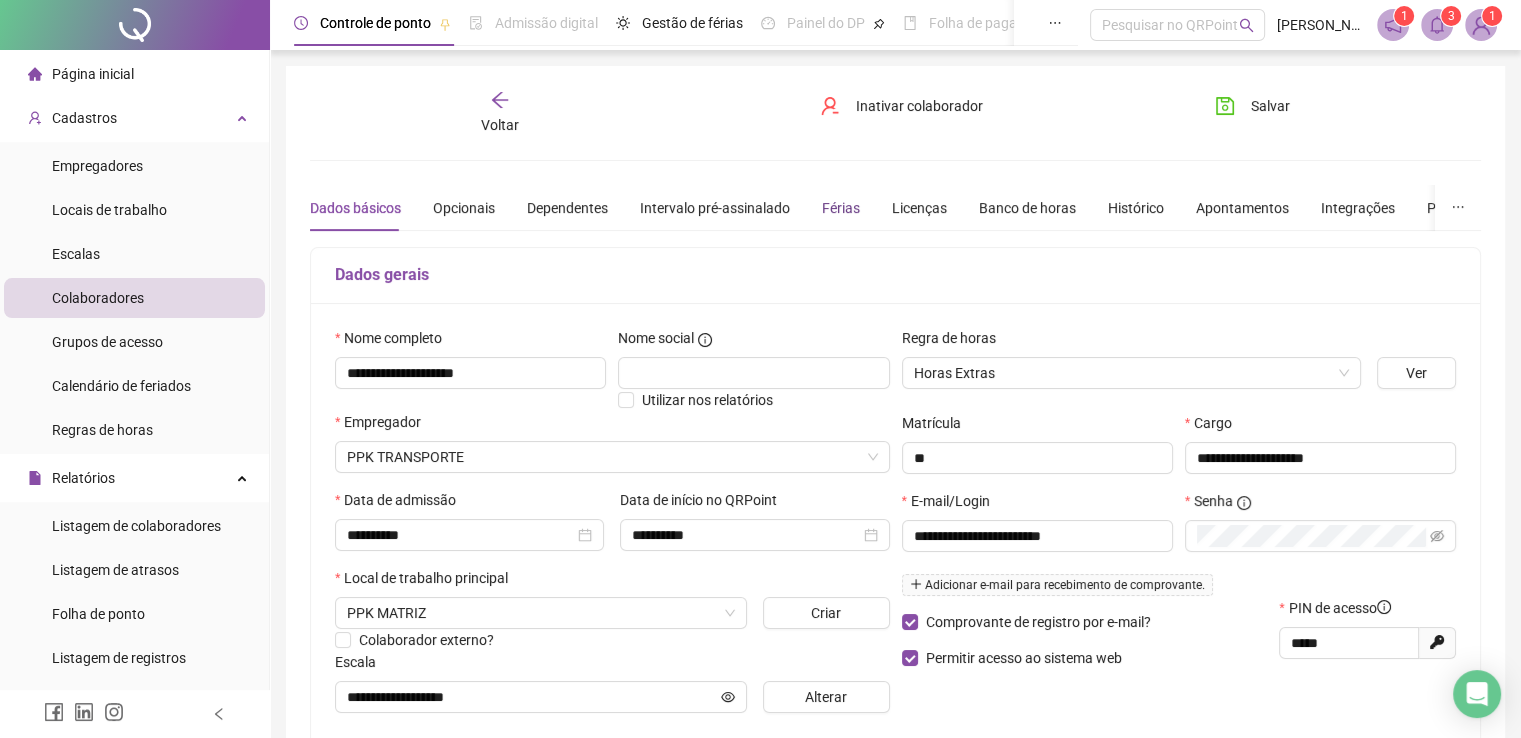 click on "Férias" at bounding box center (841, 208) 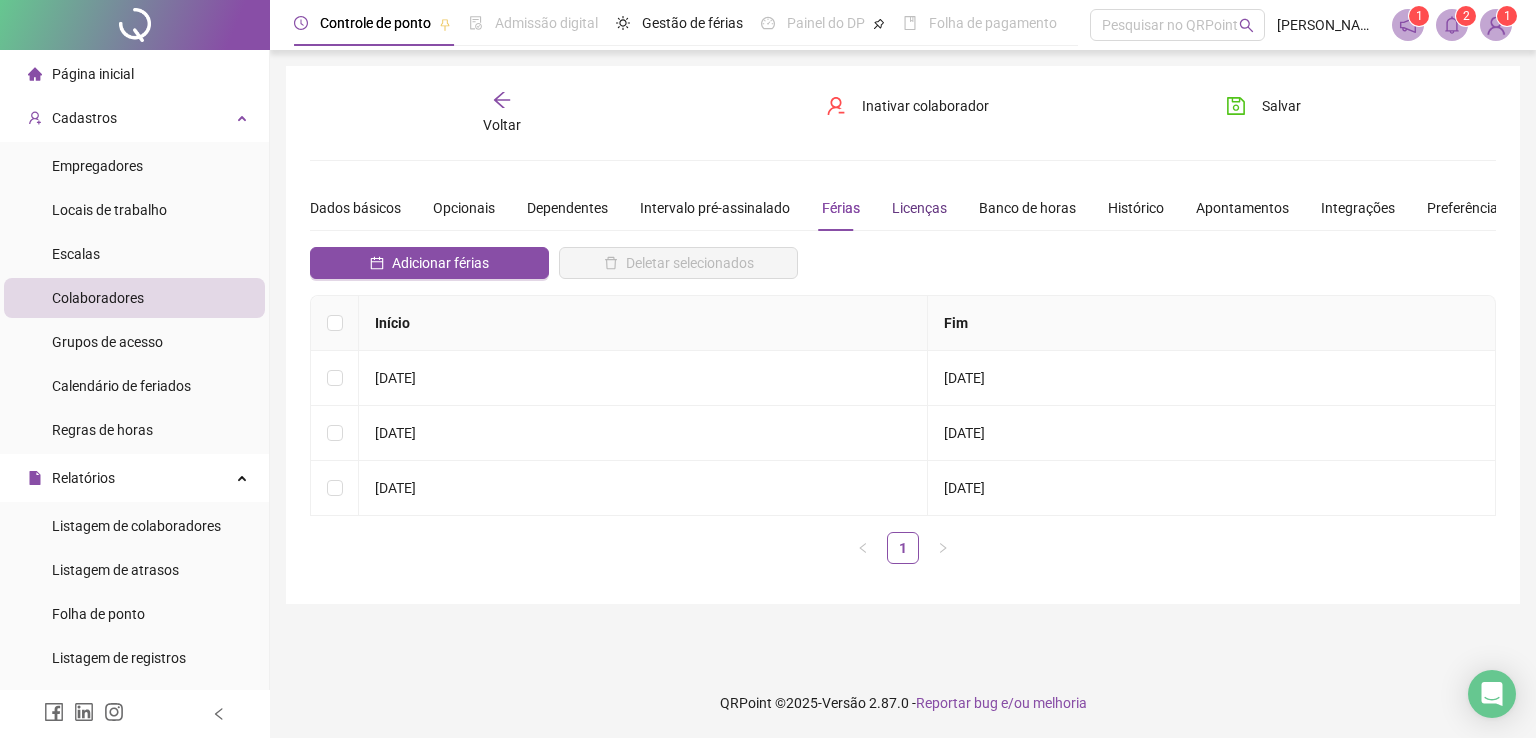 click on "Licenças" at bounding box center (919, 208) 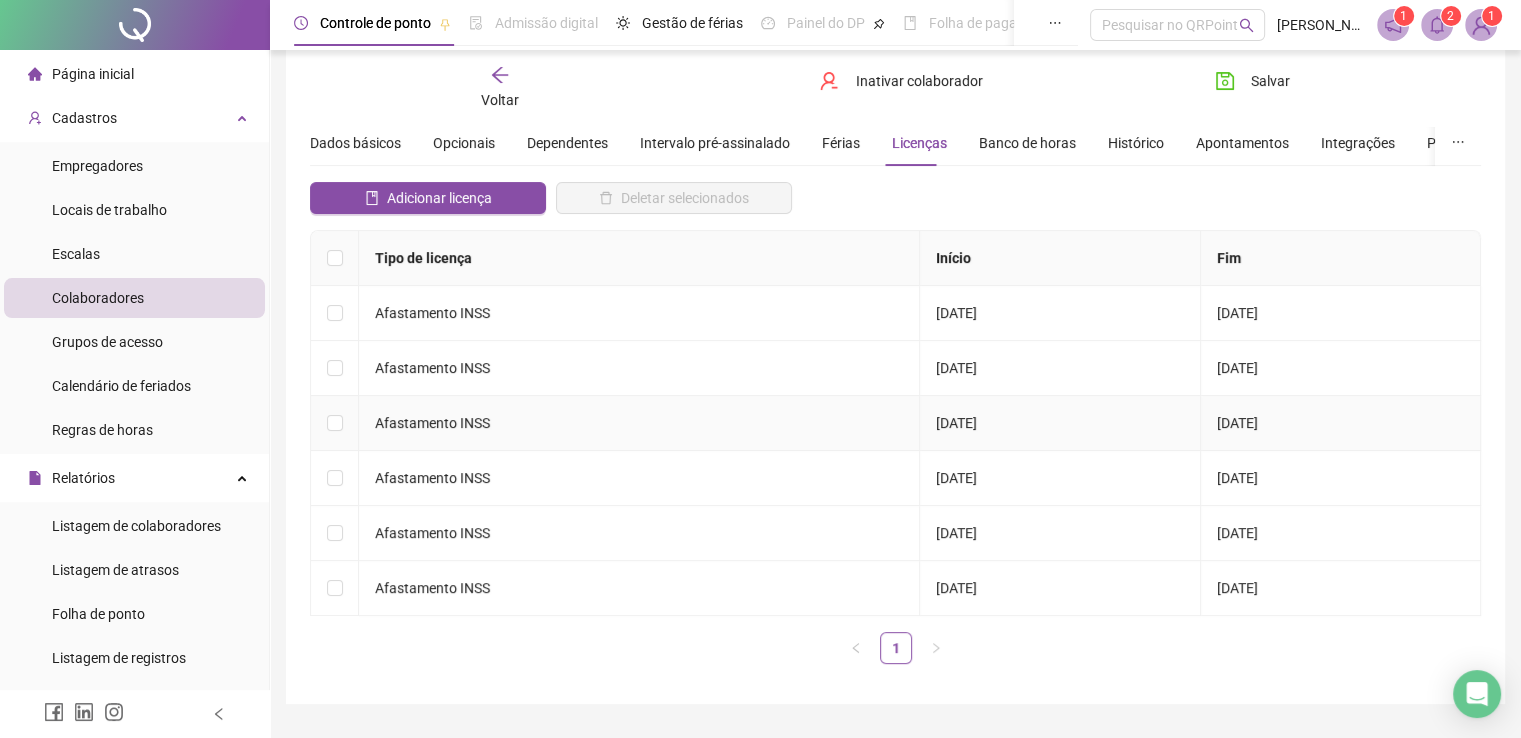 scroll, scrollTop: 114, scrollLeft: 0, axis: vertical 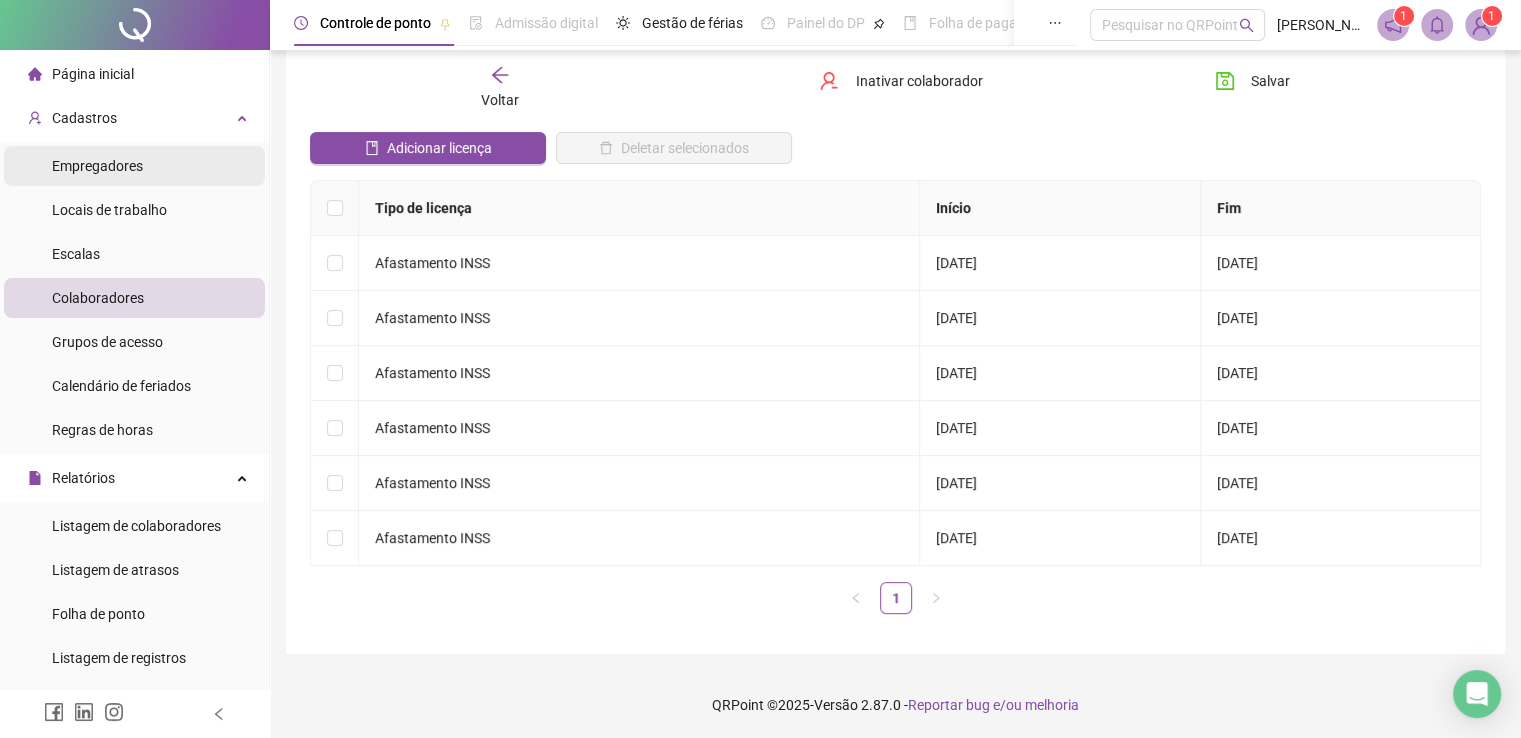 click on "Empregadores" at bounding box center [97, 166] 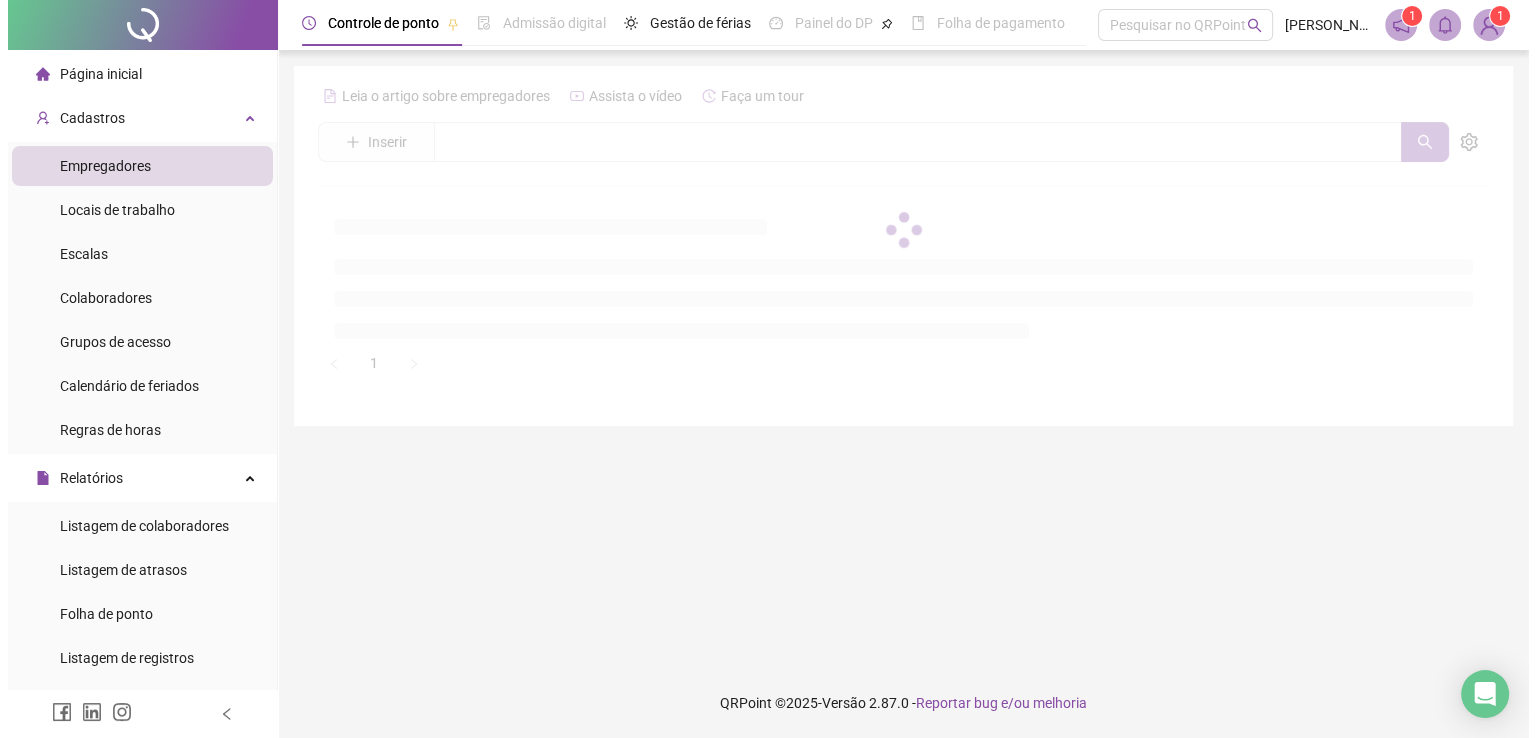 scroll, scrollTop: 0, scrollLeft: 0, axis: both 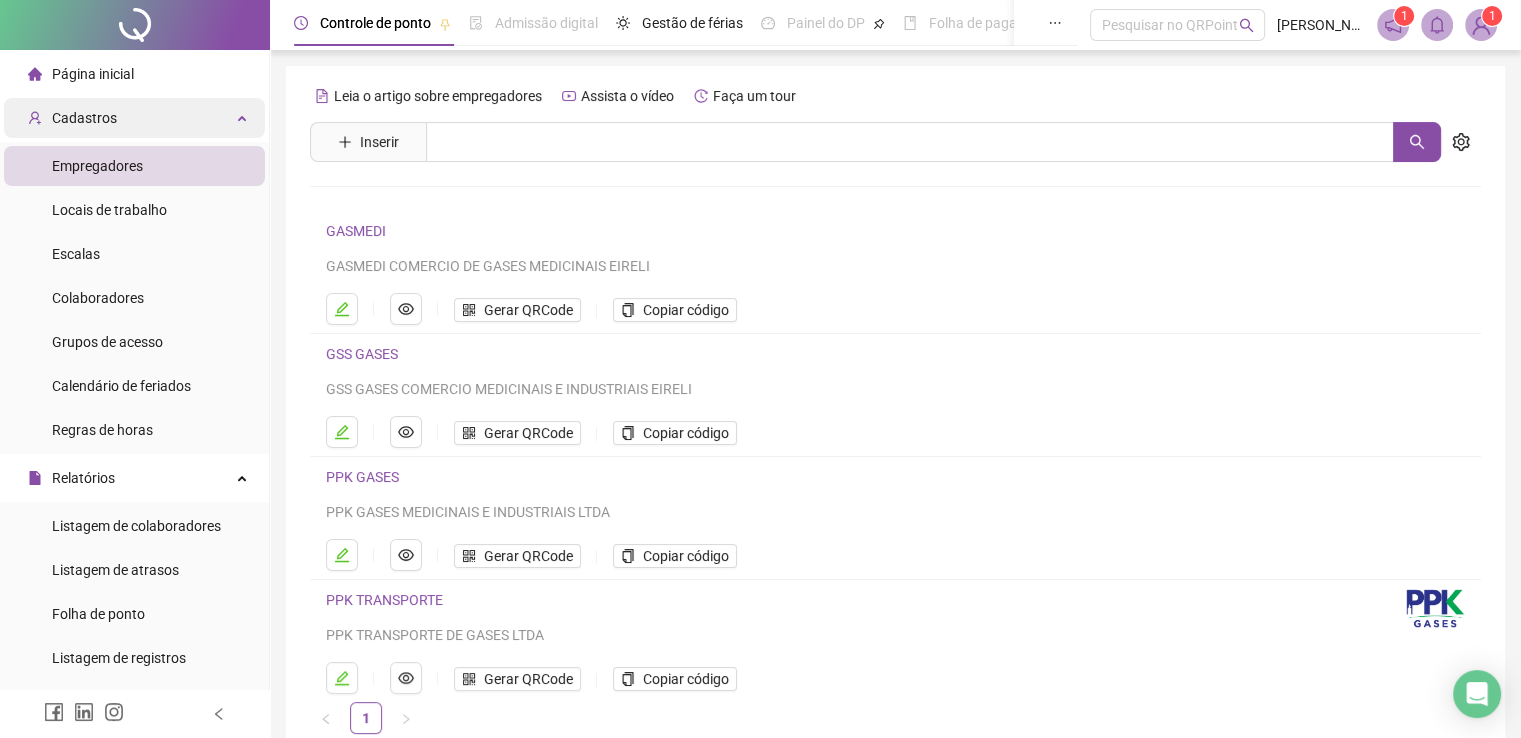 click on "Cadastros" at bounding box center (134, 118) 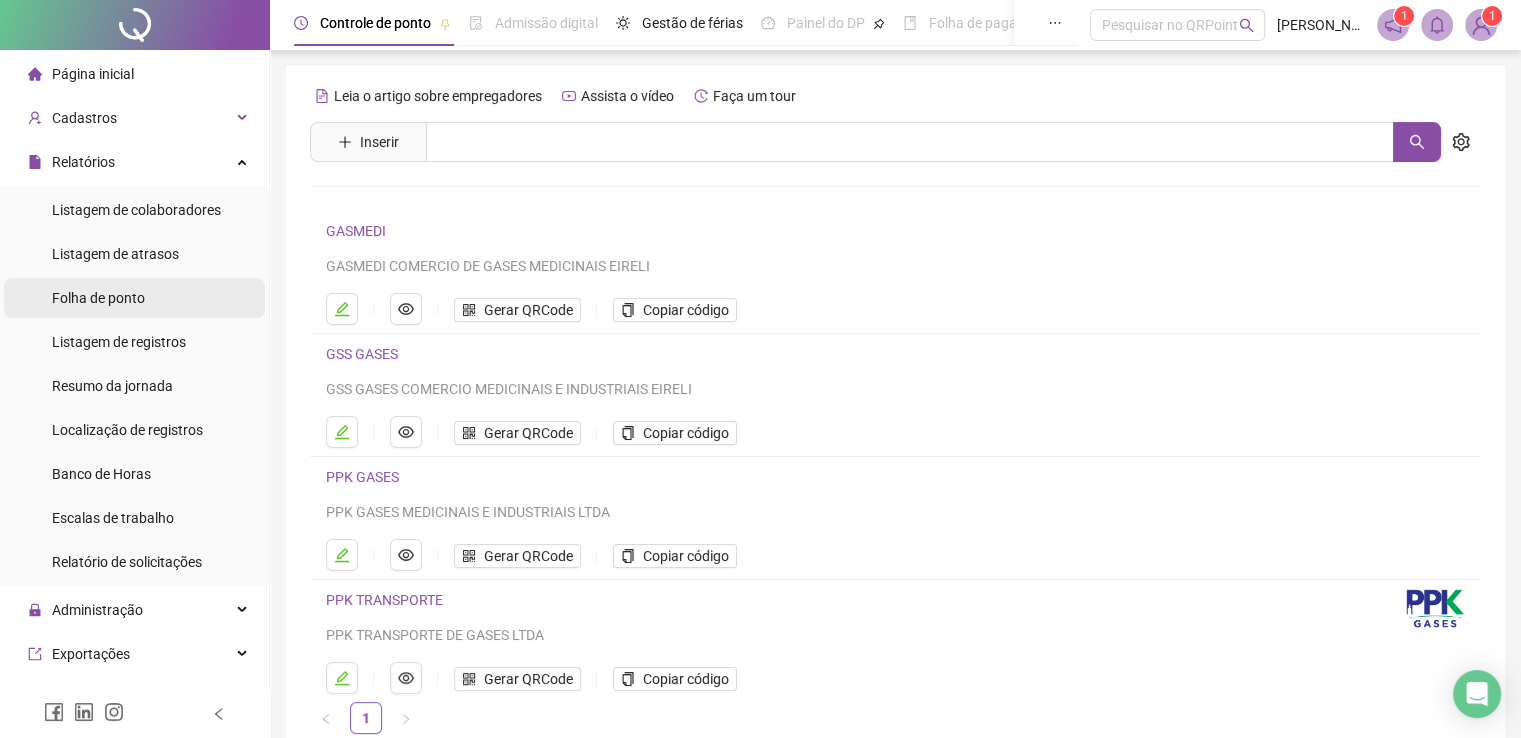 click on "Folha de ponto" at bounding box center [98, 298] 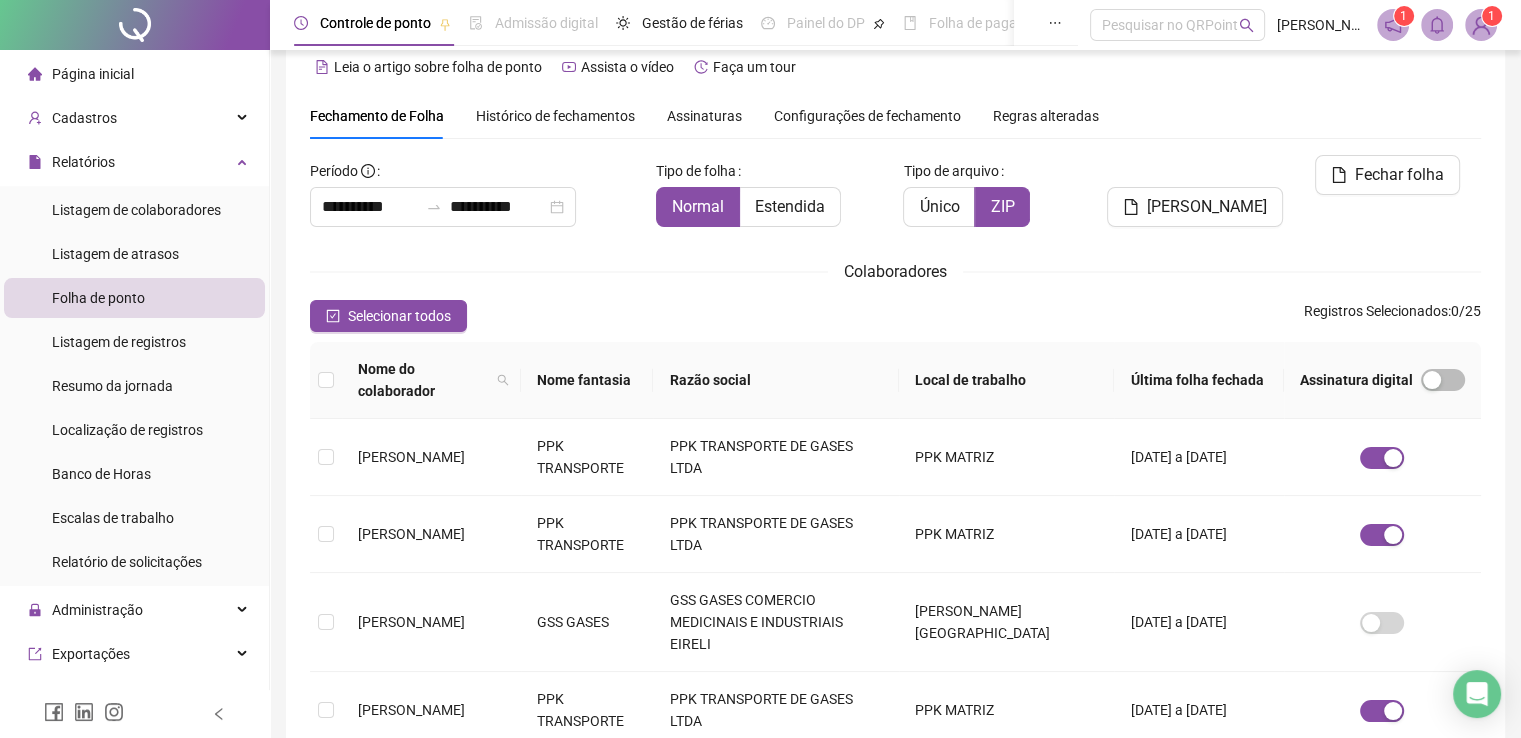 scroll, scrollTop: 40, scrollLeft: 0, axis: vertical 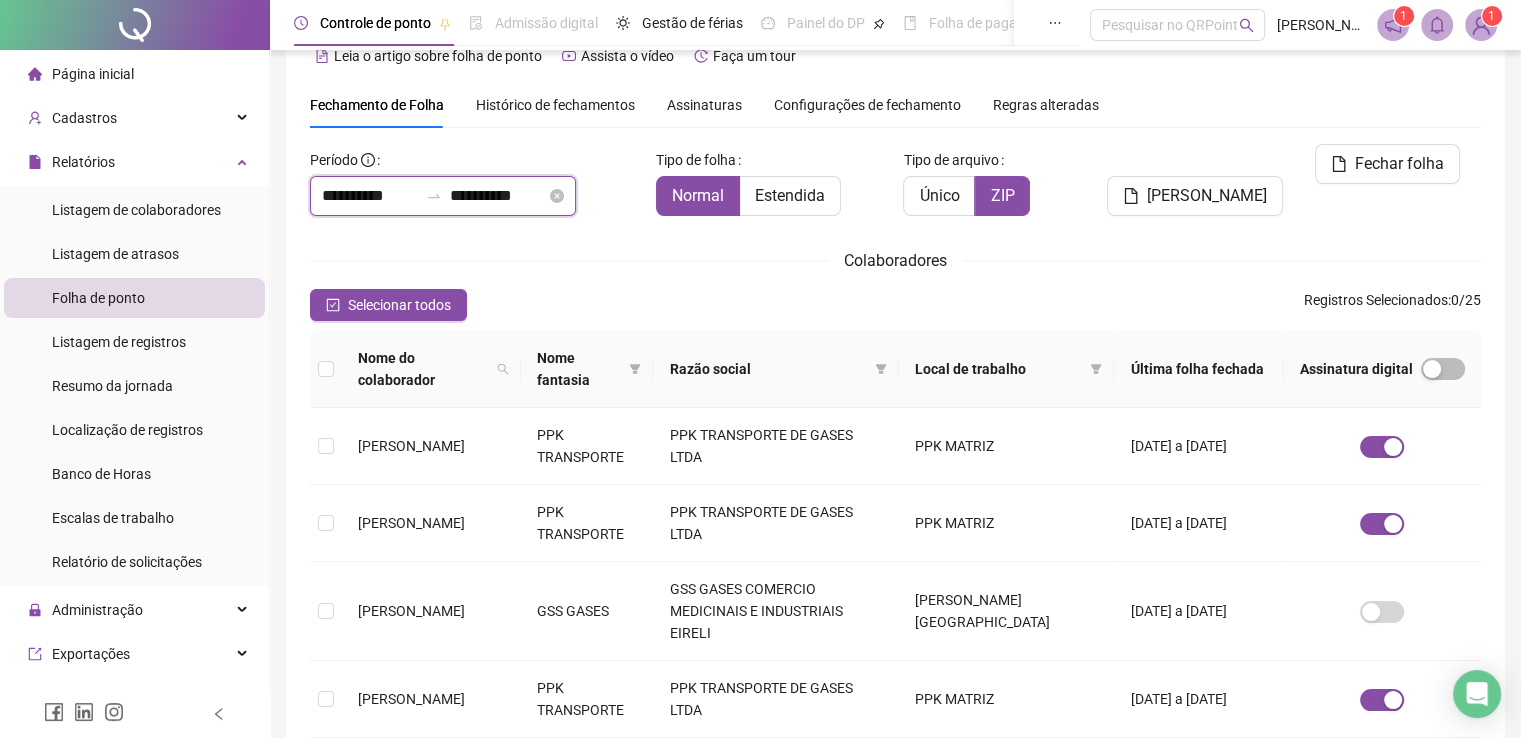 click on "**********" at bounding box center [370, 196] 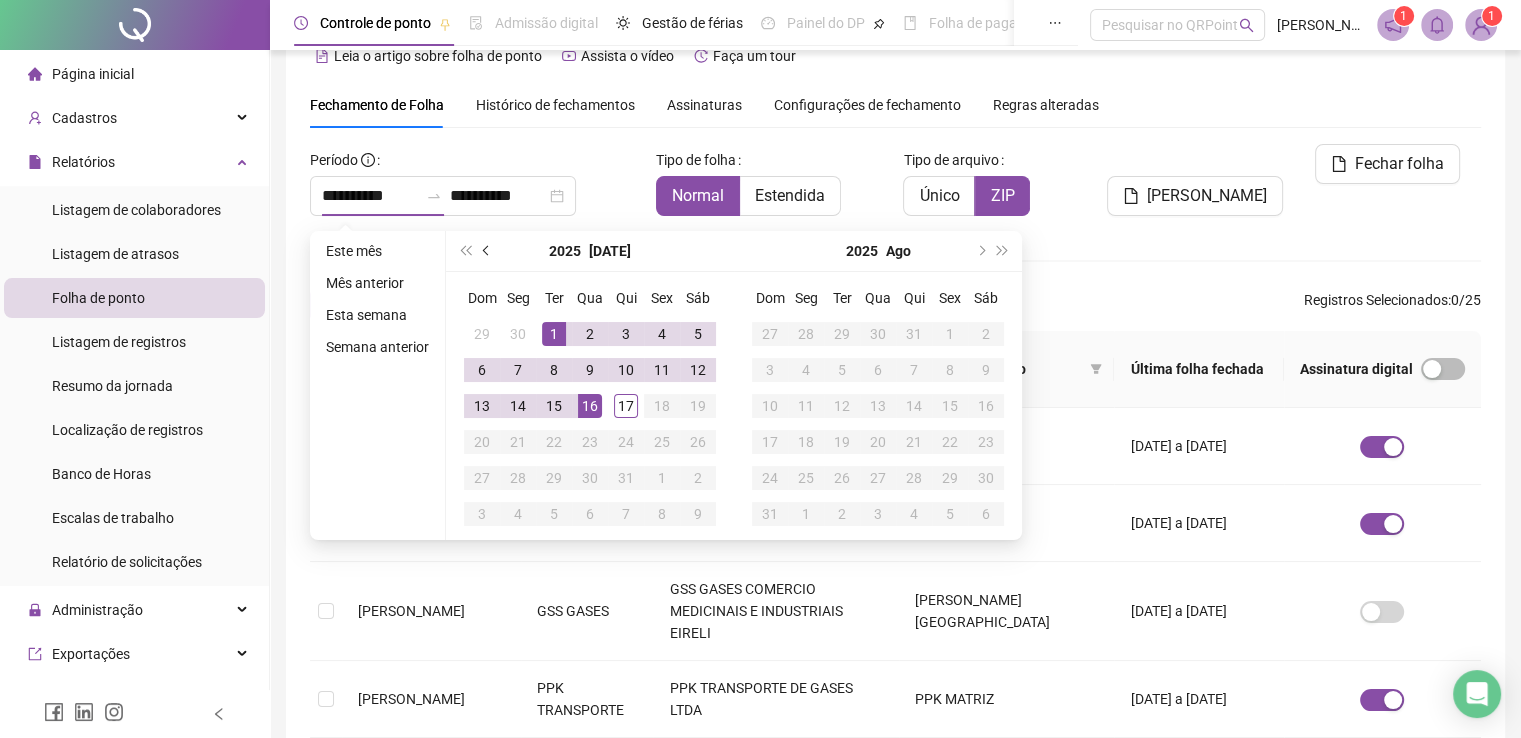 click at bounding box center [487, 251] 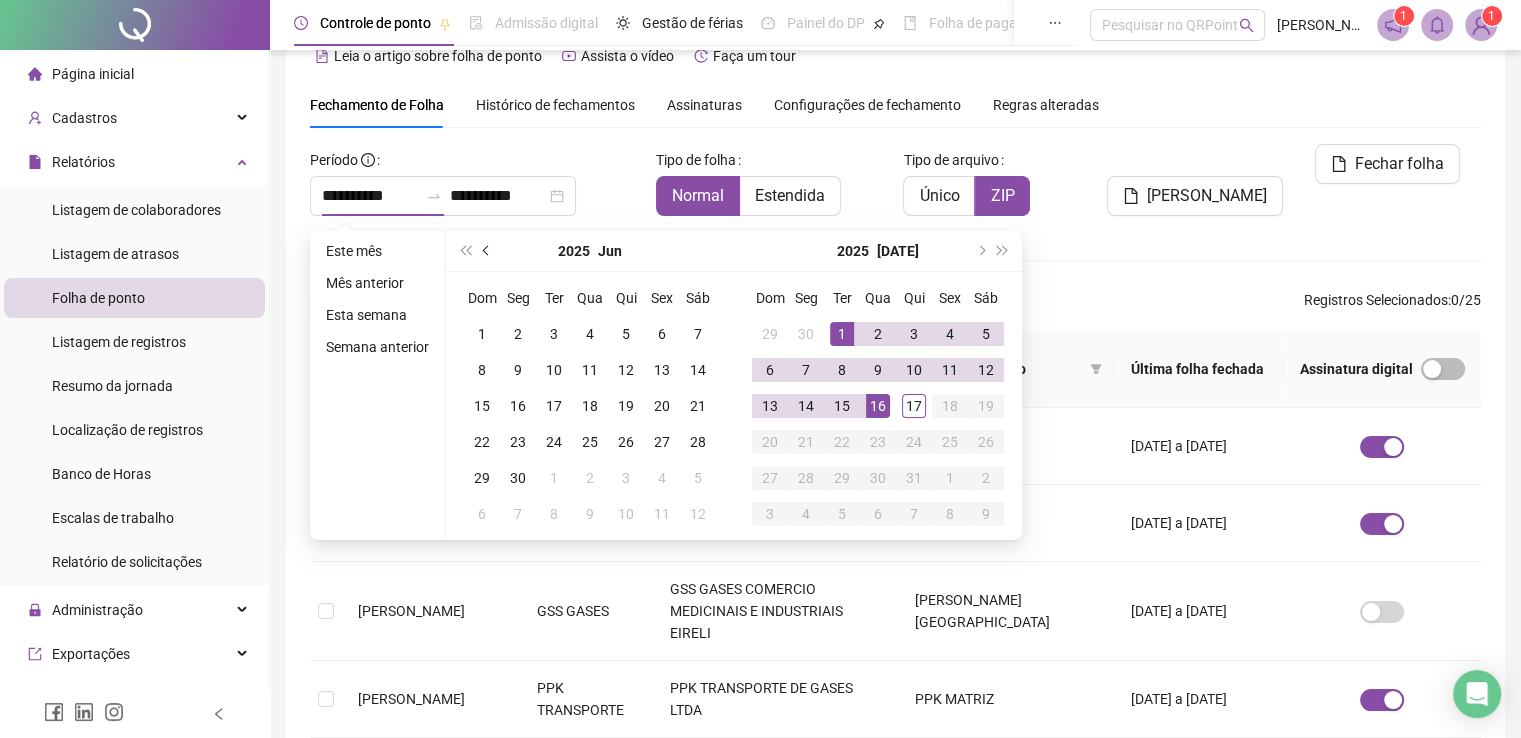 click at bounding box center [487, 251] 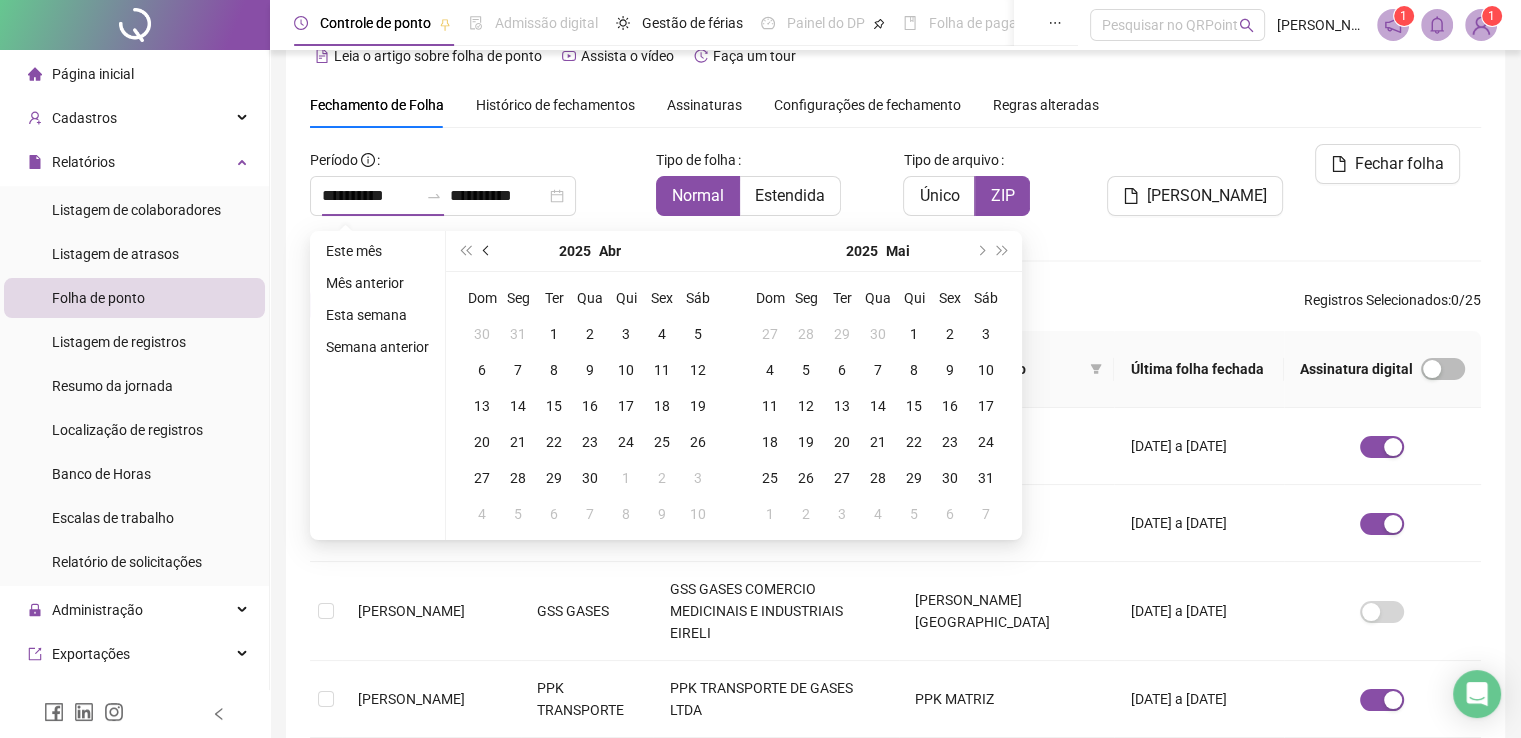 click at bounding box center (487, 251) 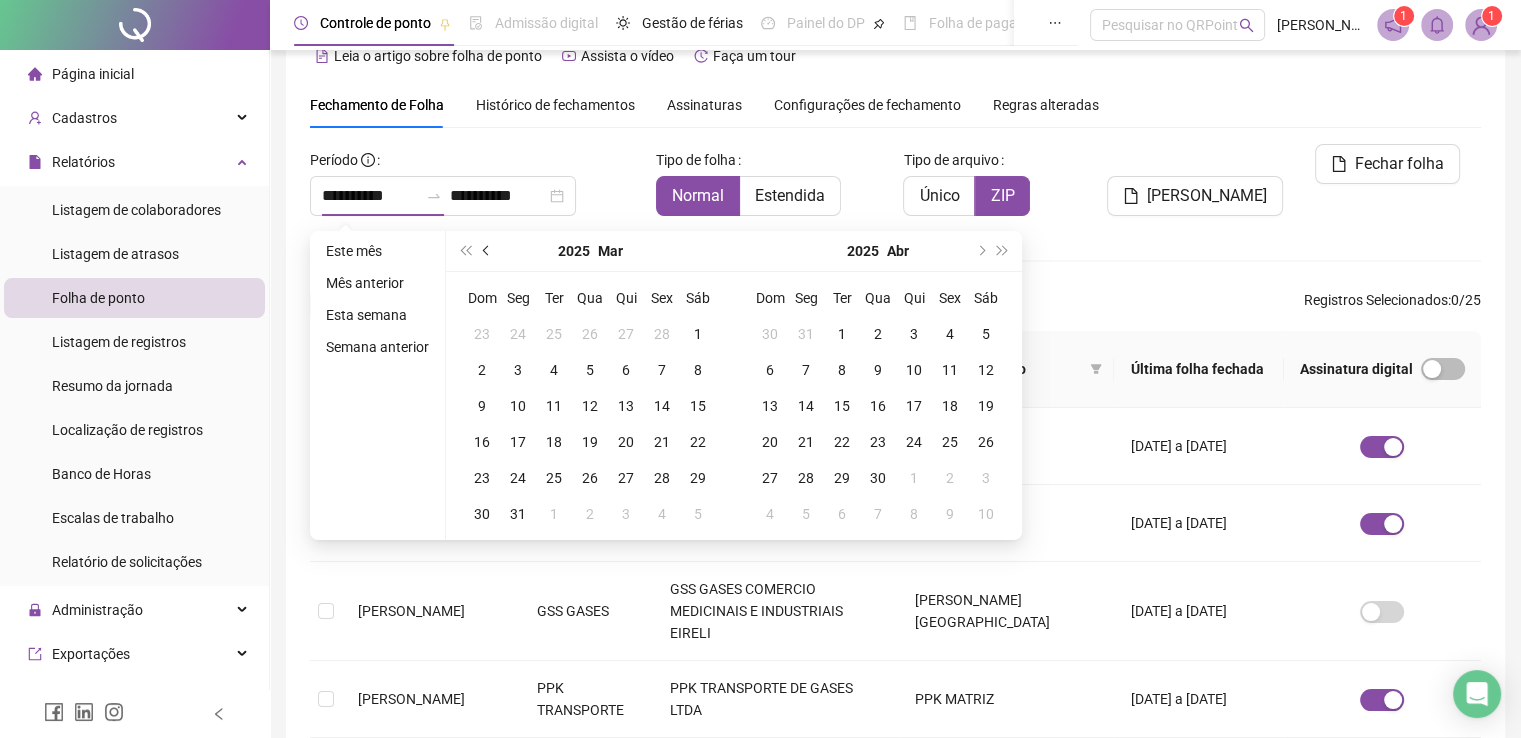 click at bounding box center [487, 251] 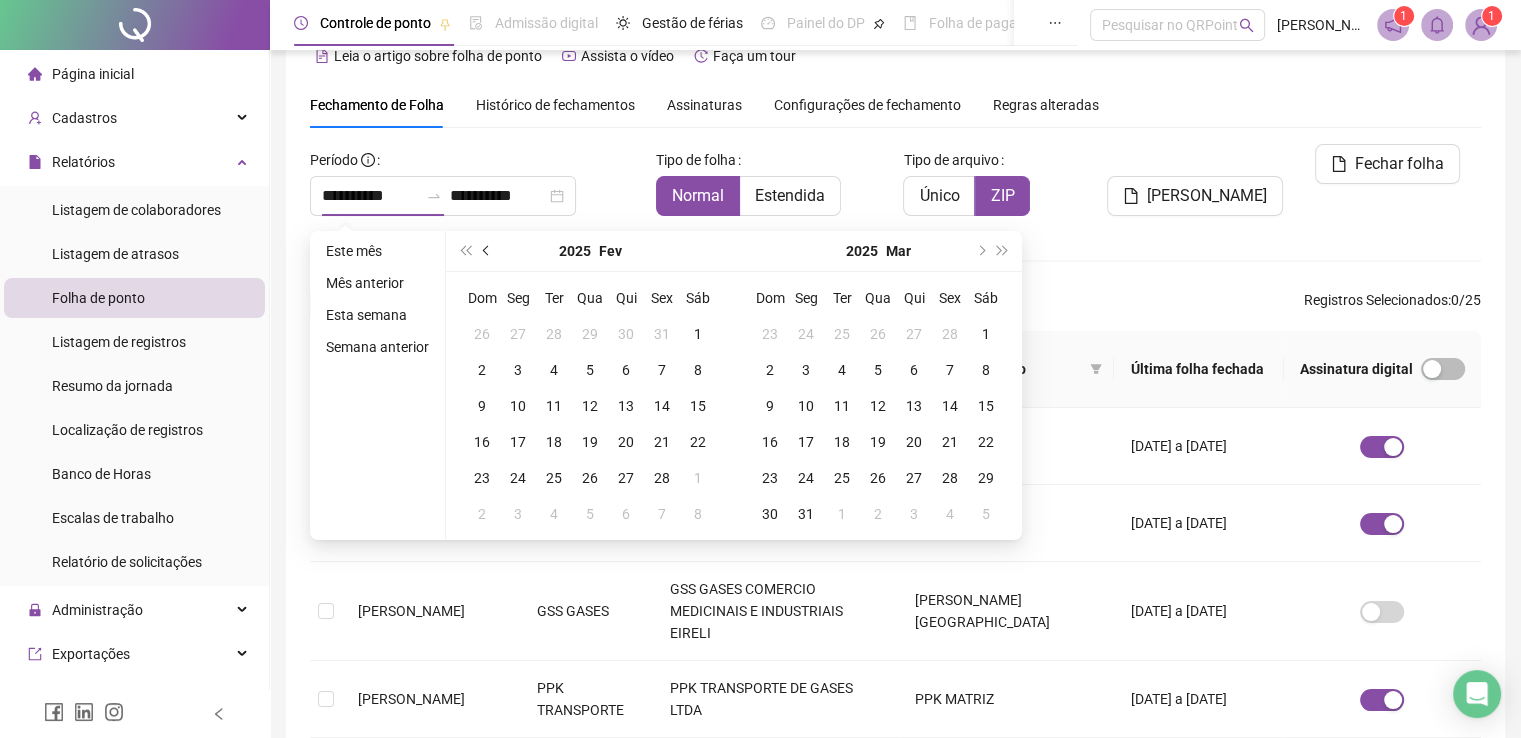 click at bounding box center (487, 251) 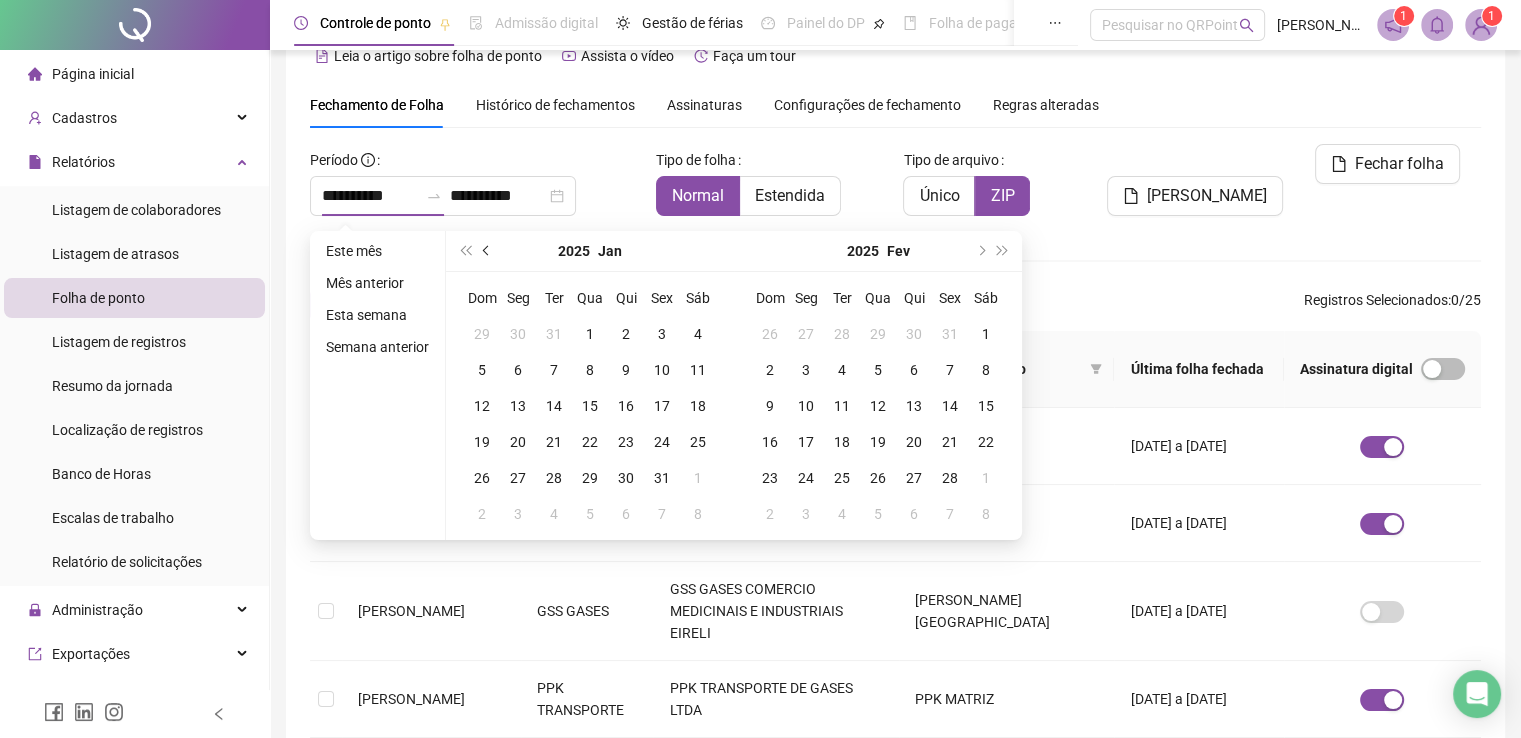 click at bounding box center (487, 251) 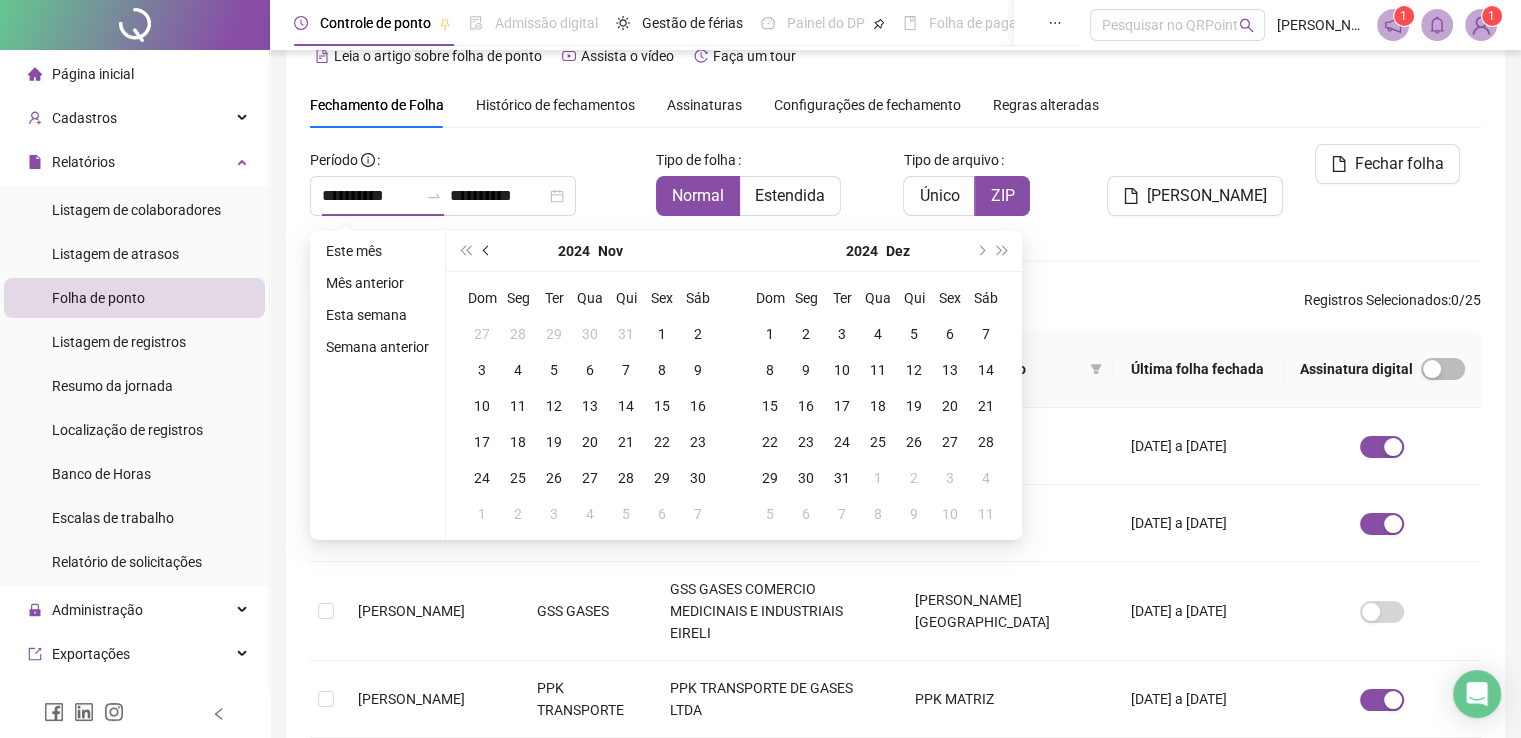 click at bounding box center [487, 251] 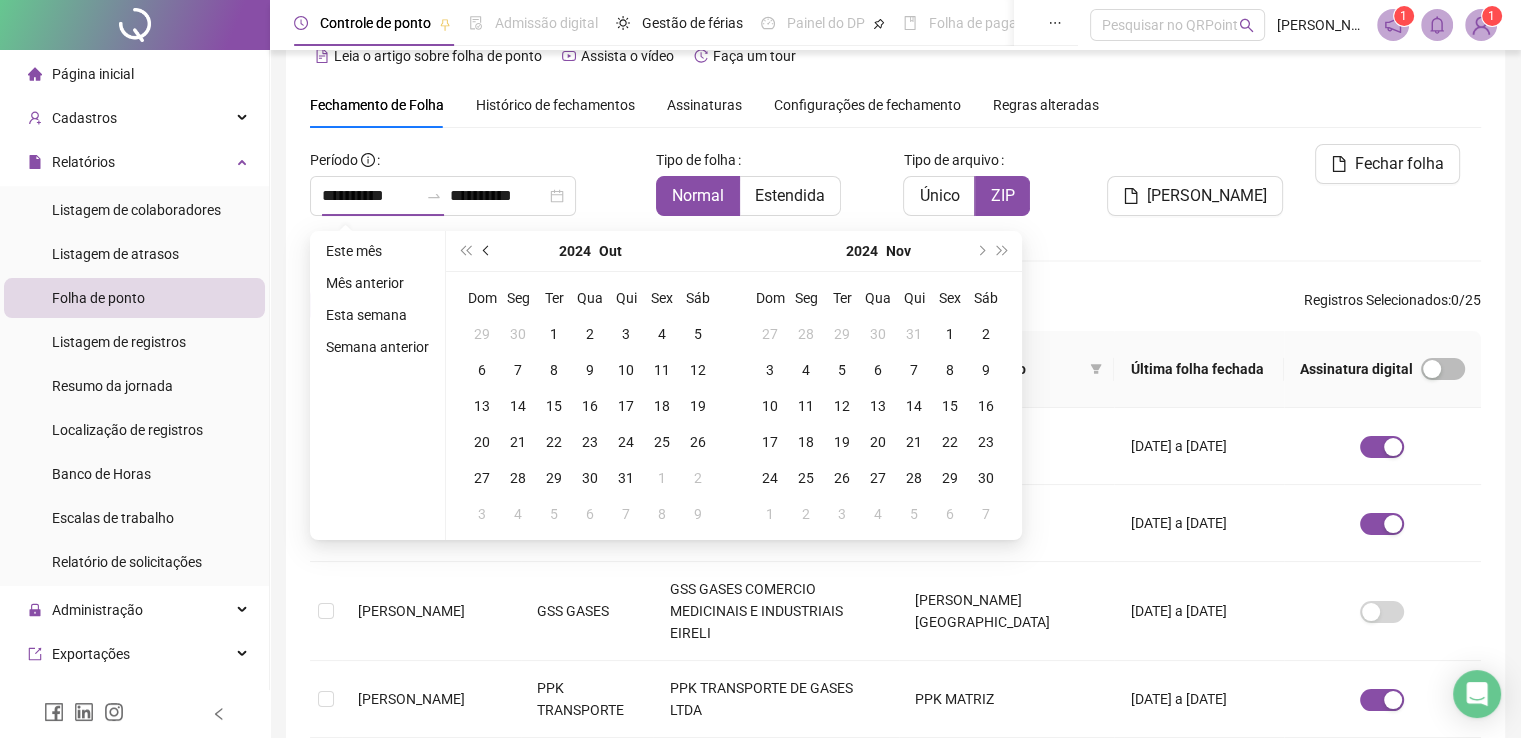 click at bounding box center (487, 251) 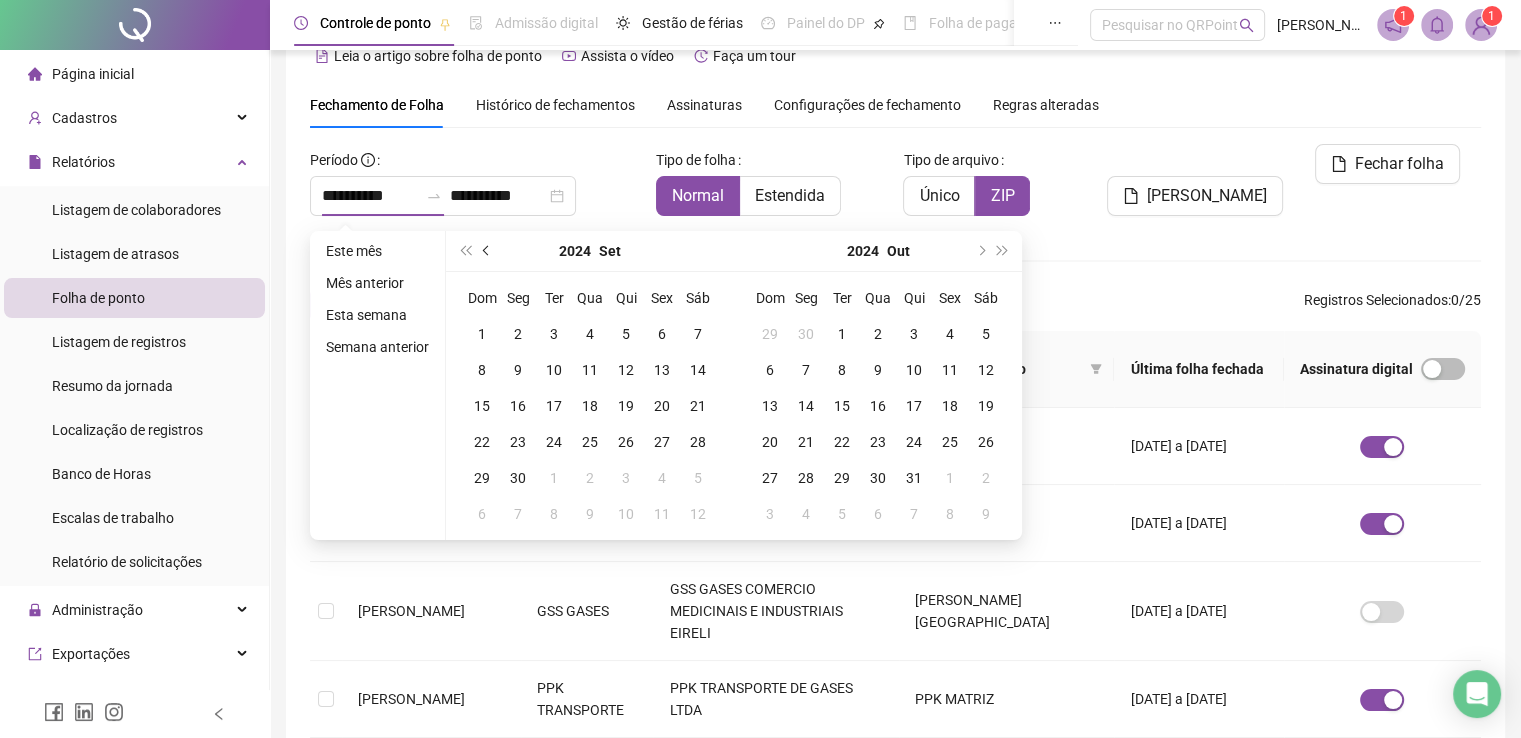 click at bounding box center (487, 251) 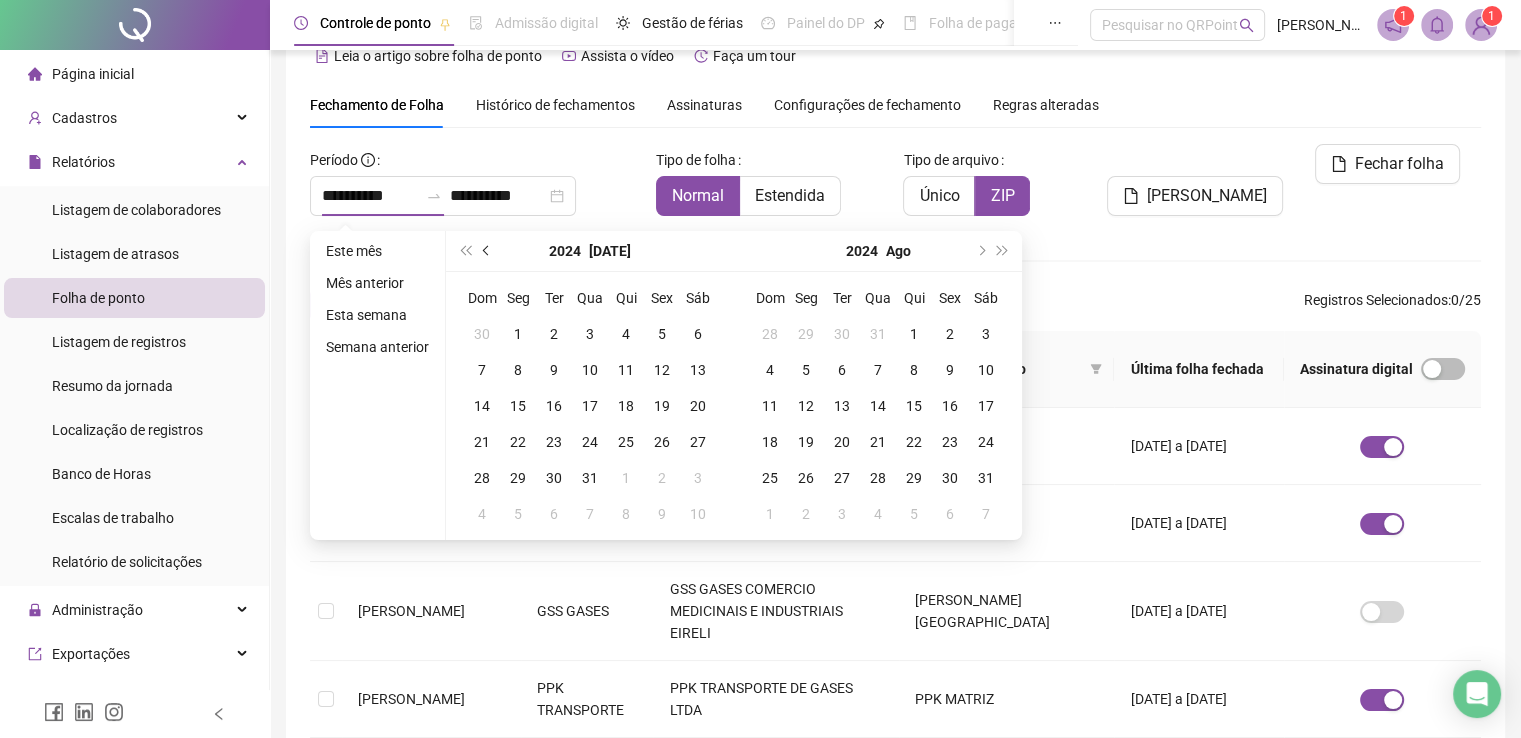 click at bounding box center (487, 251) 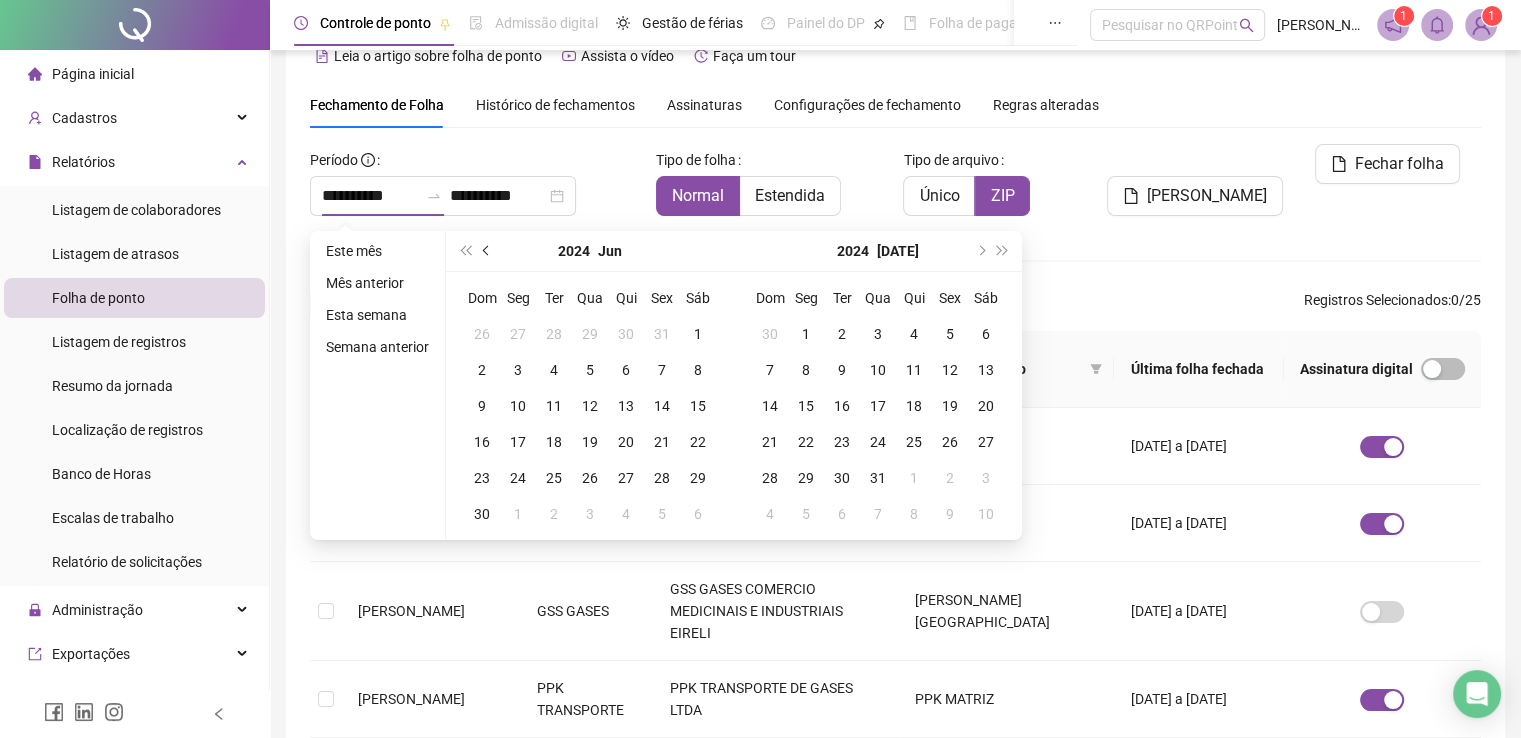 click at bounding box center (487, 251) 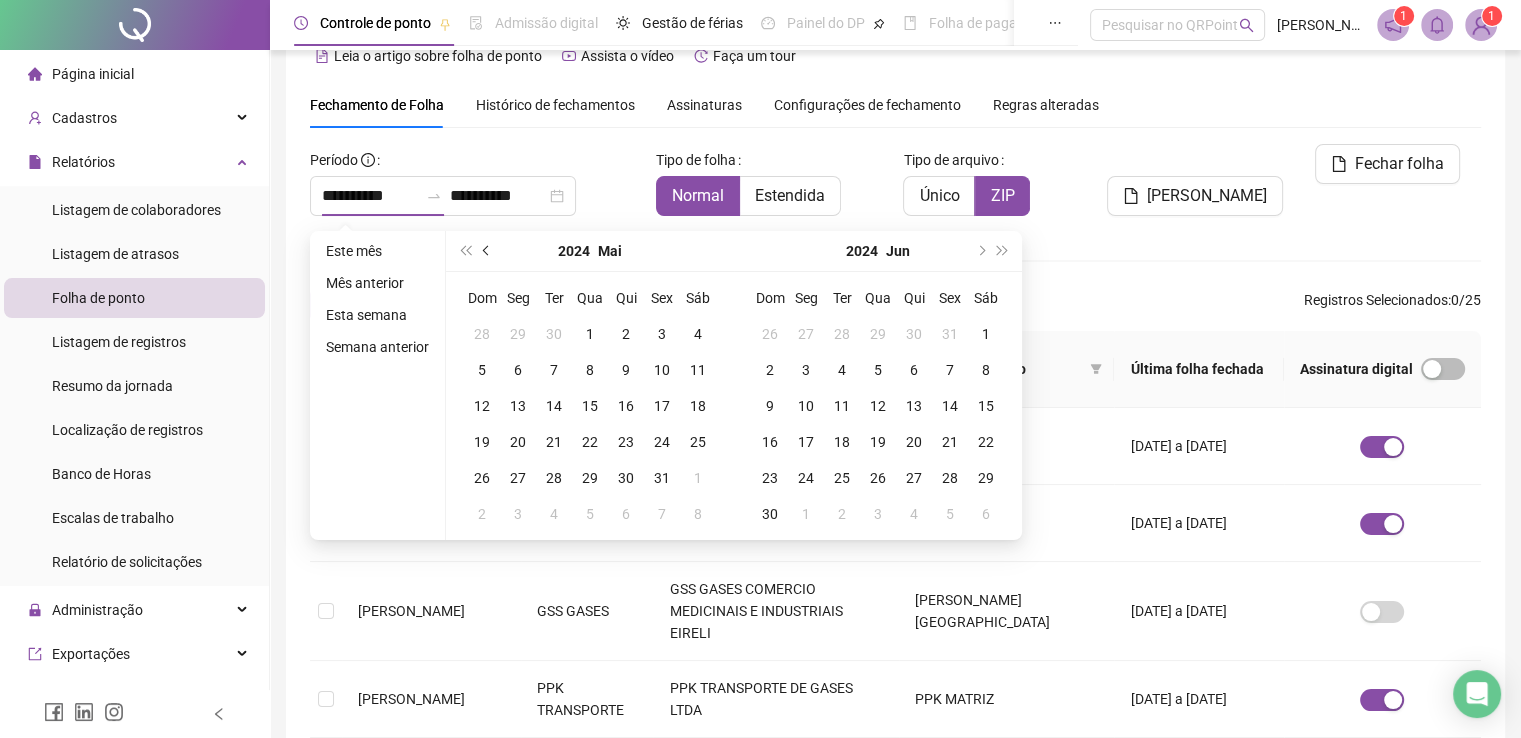 click at bounding box center [487, 251] 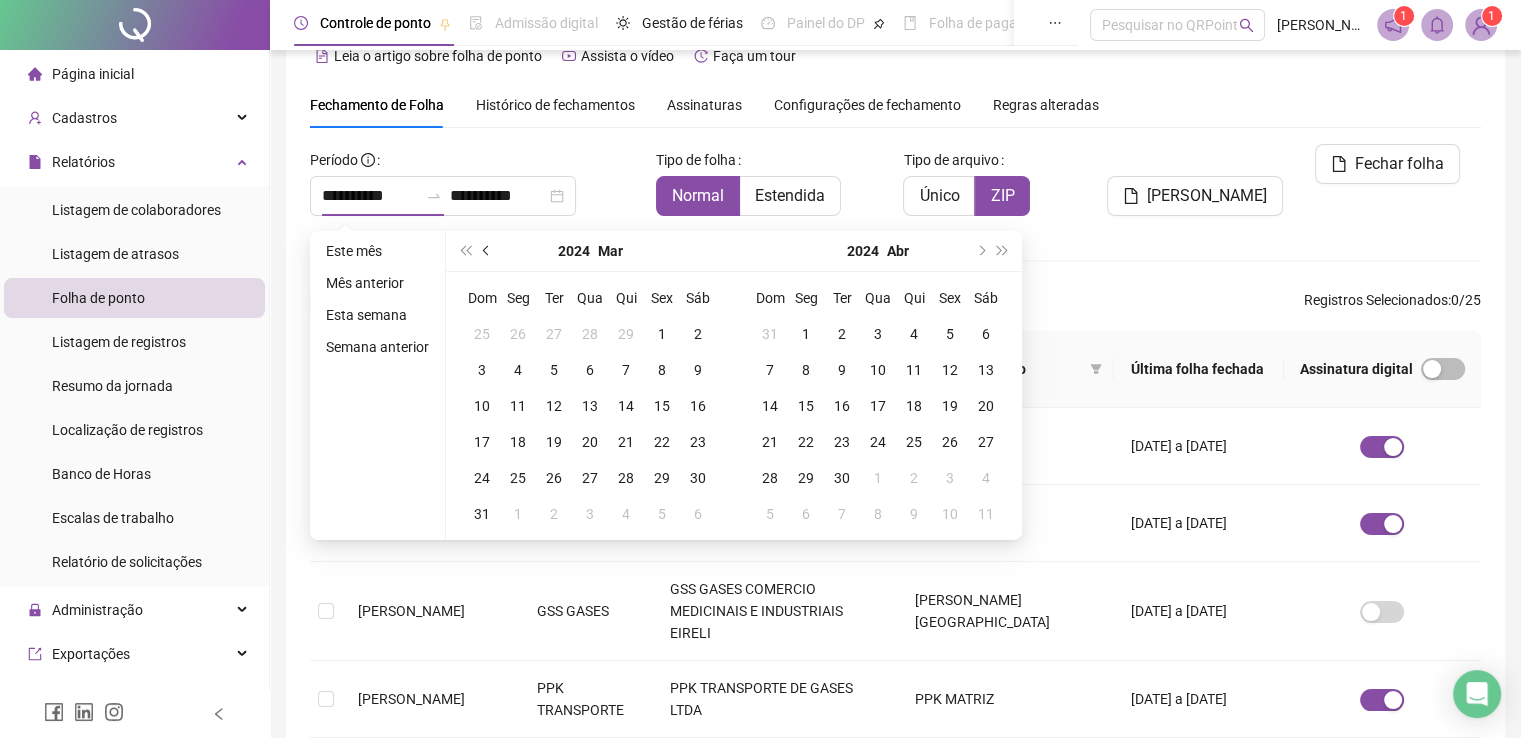 click at bounding box center [487, 251] 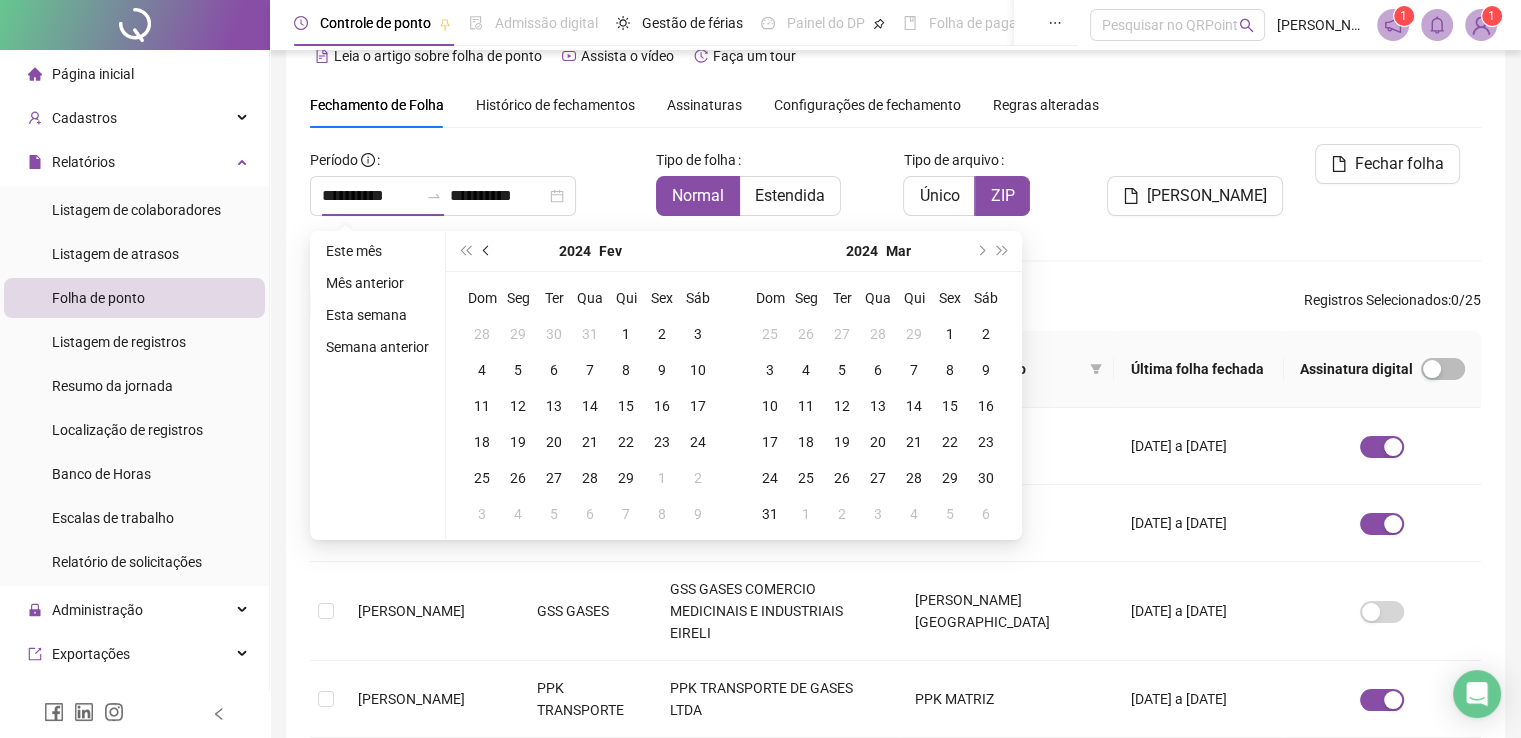 click at bounding box center (487, 251) 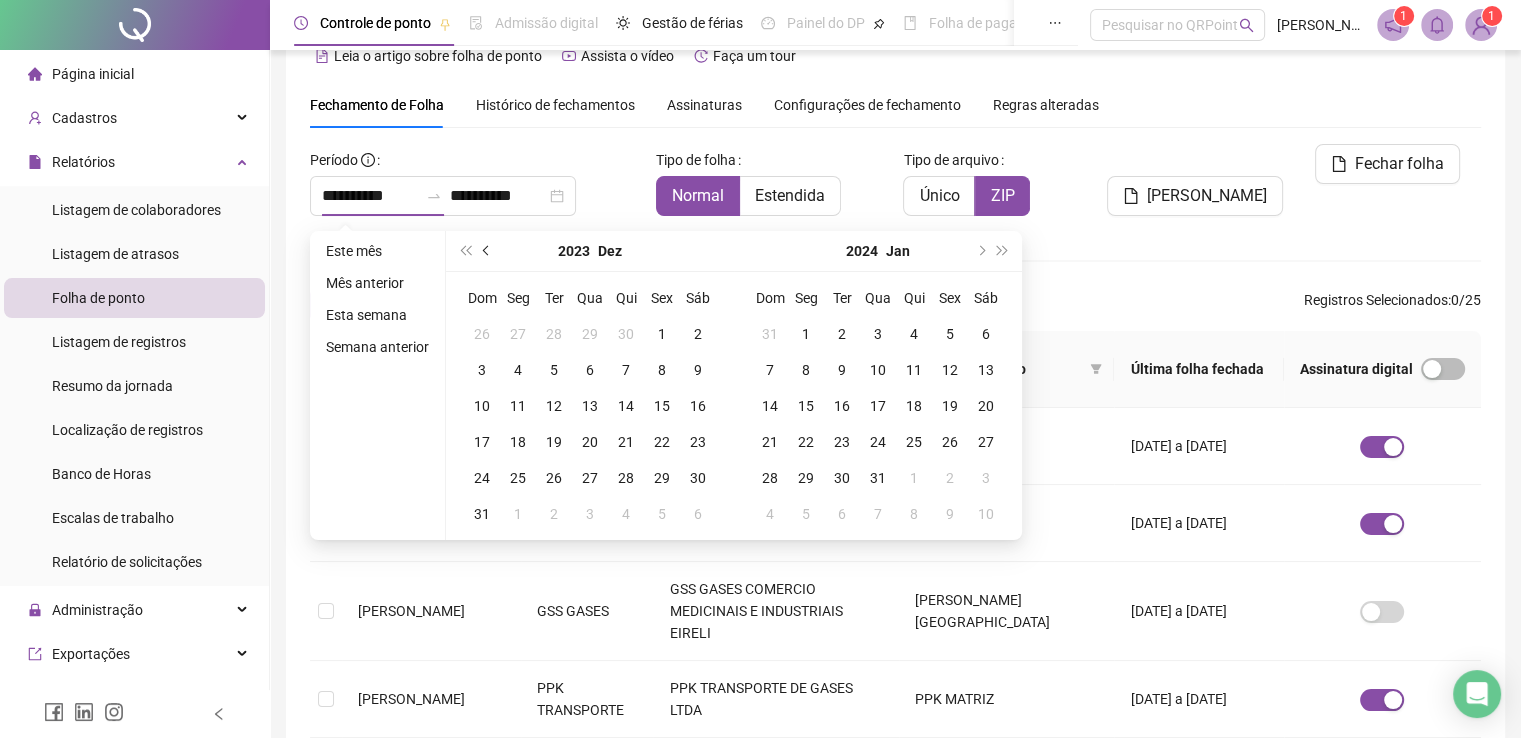 click at bounding box center [487, 251] 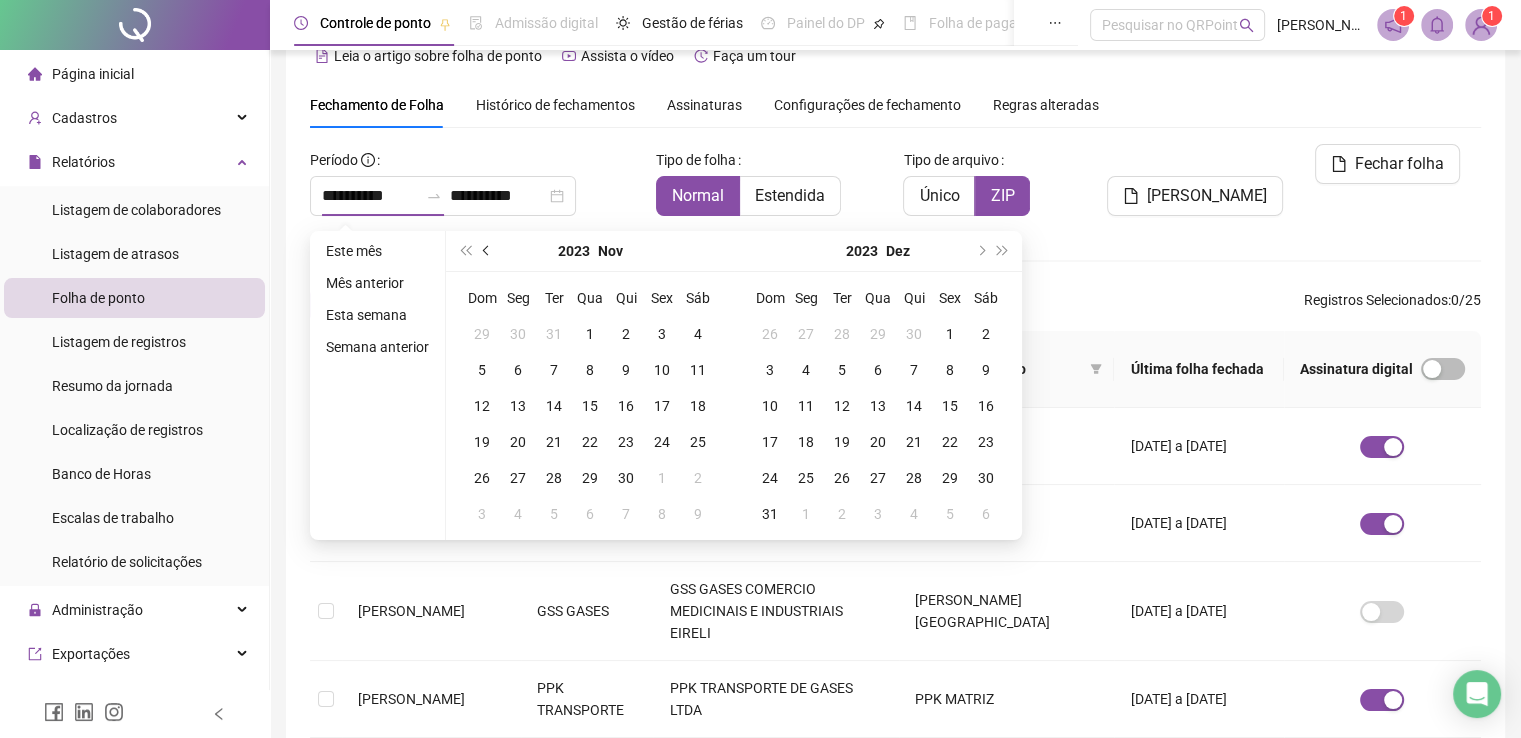 click at bounding box center (487, 251) 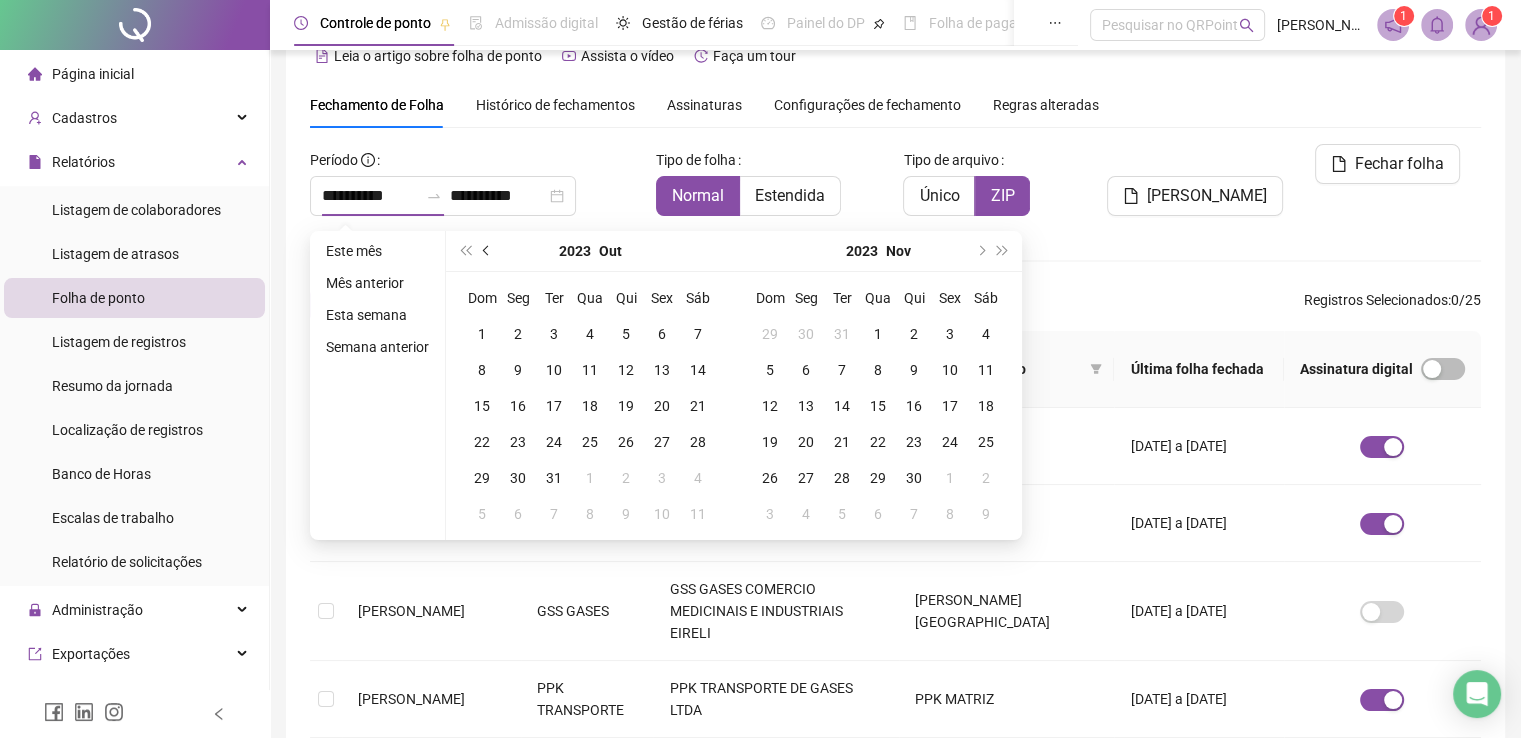 click at bounding box center (487, 251) 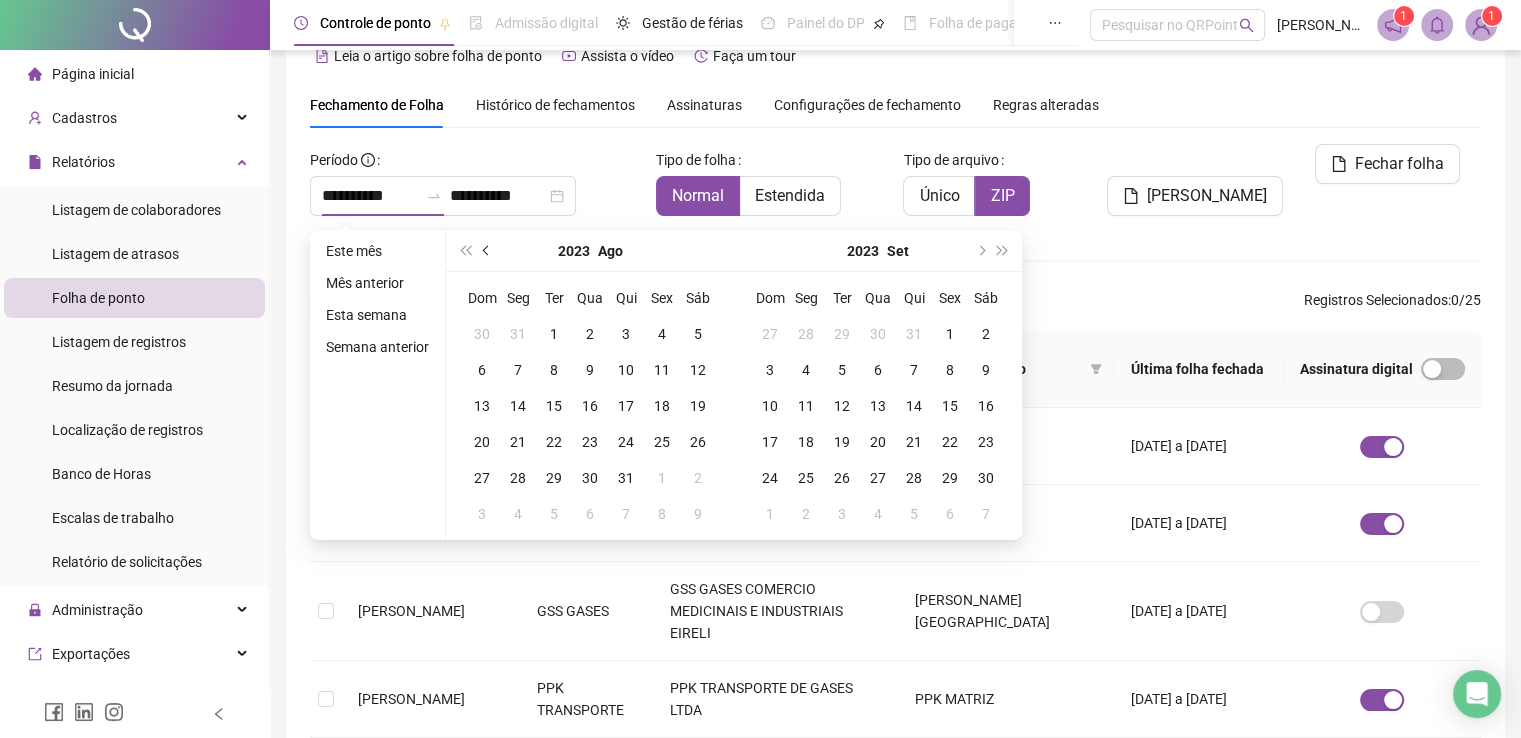 click at bounding box center (487, 251) 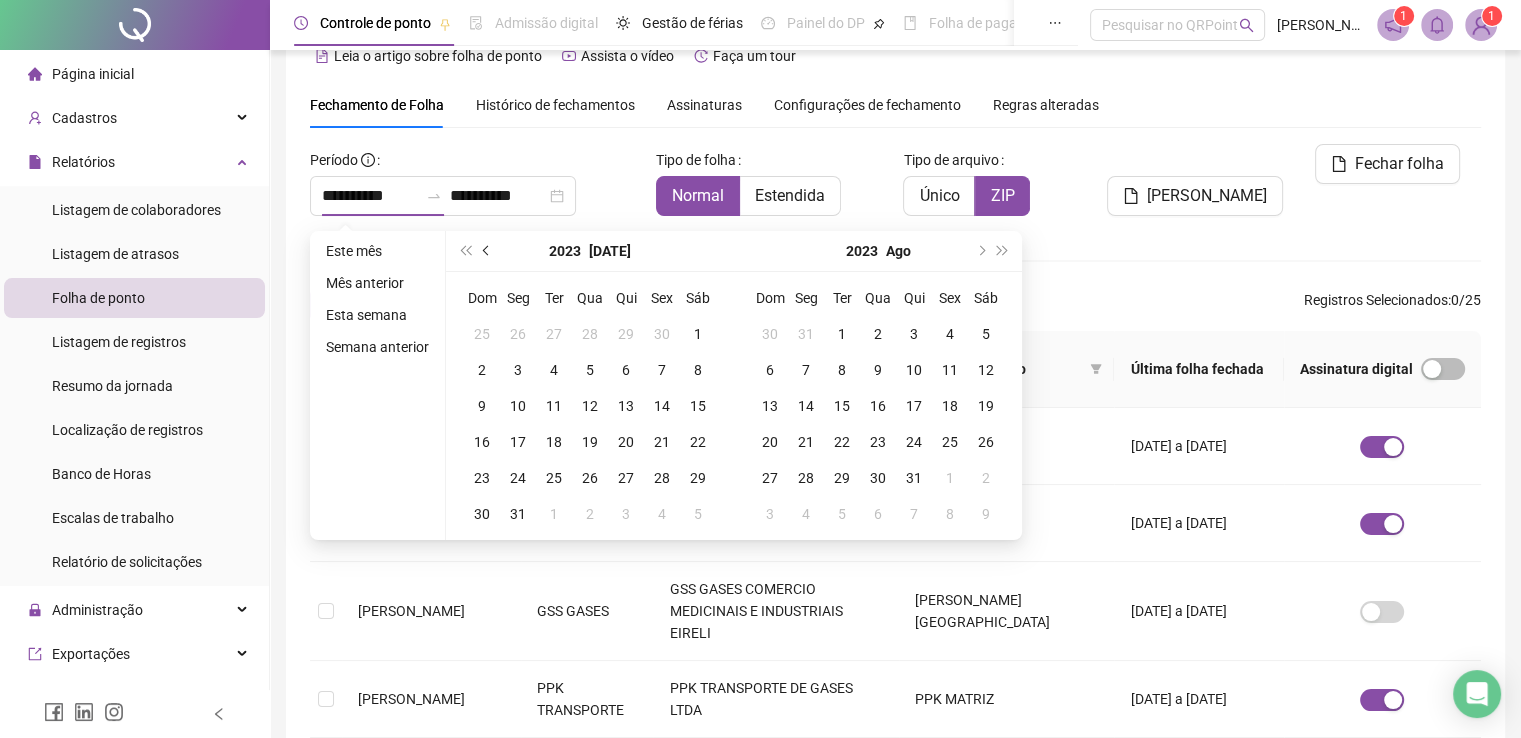 click at bounding box center (487, 251) 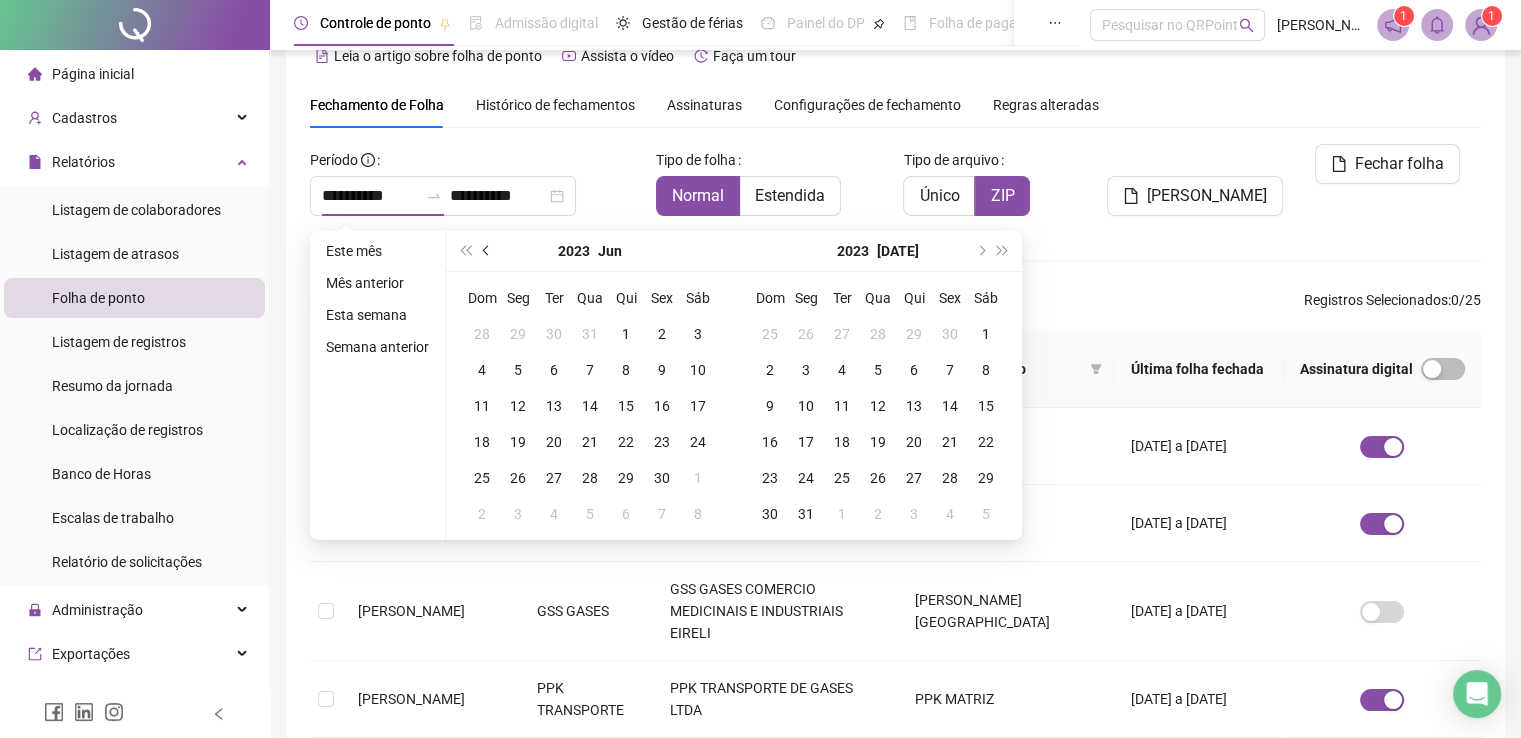 click at bounding box center [487, 251] 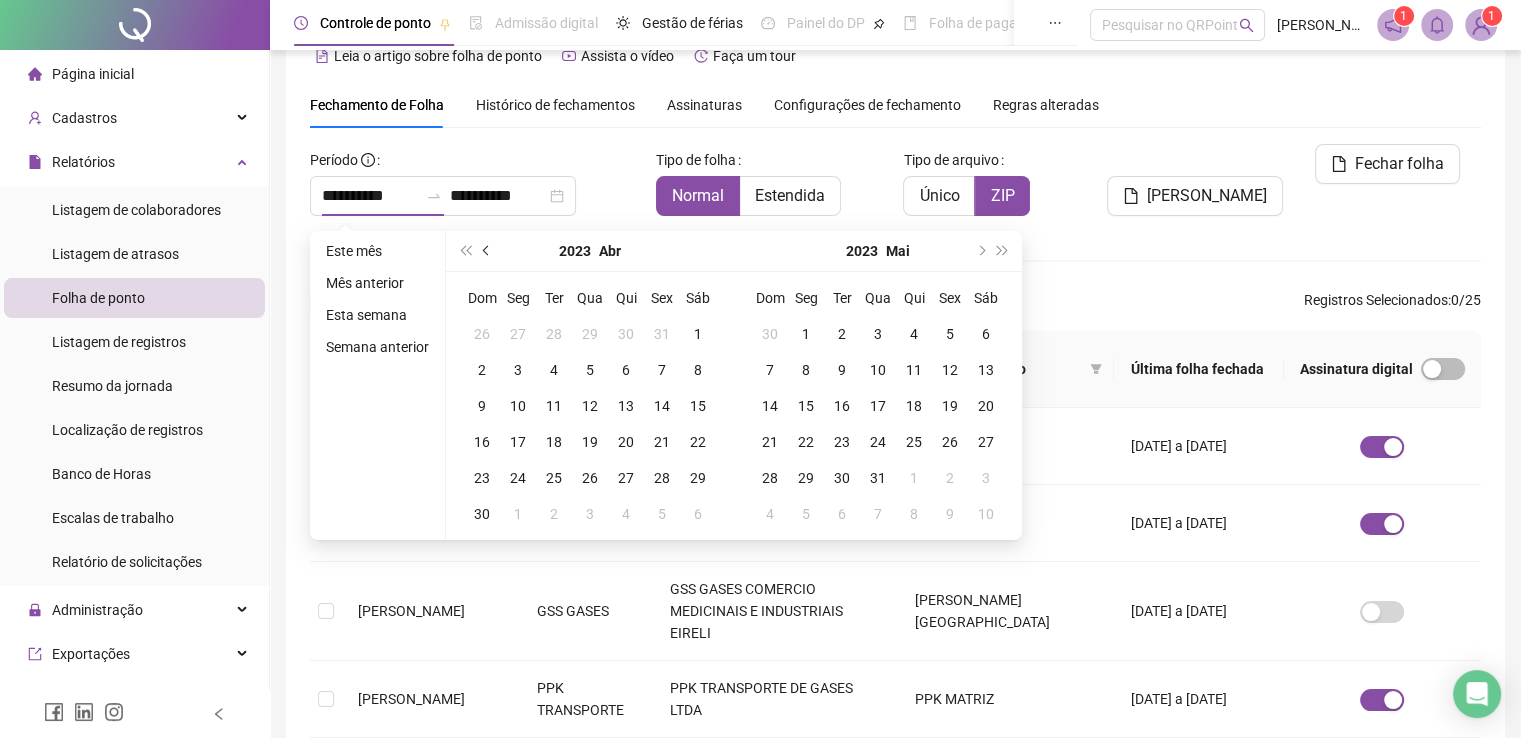 click at bounding box center [487, 251] 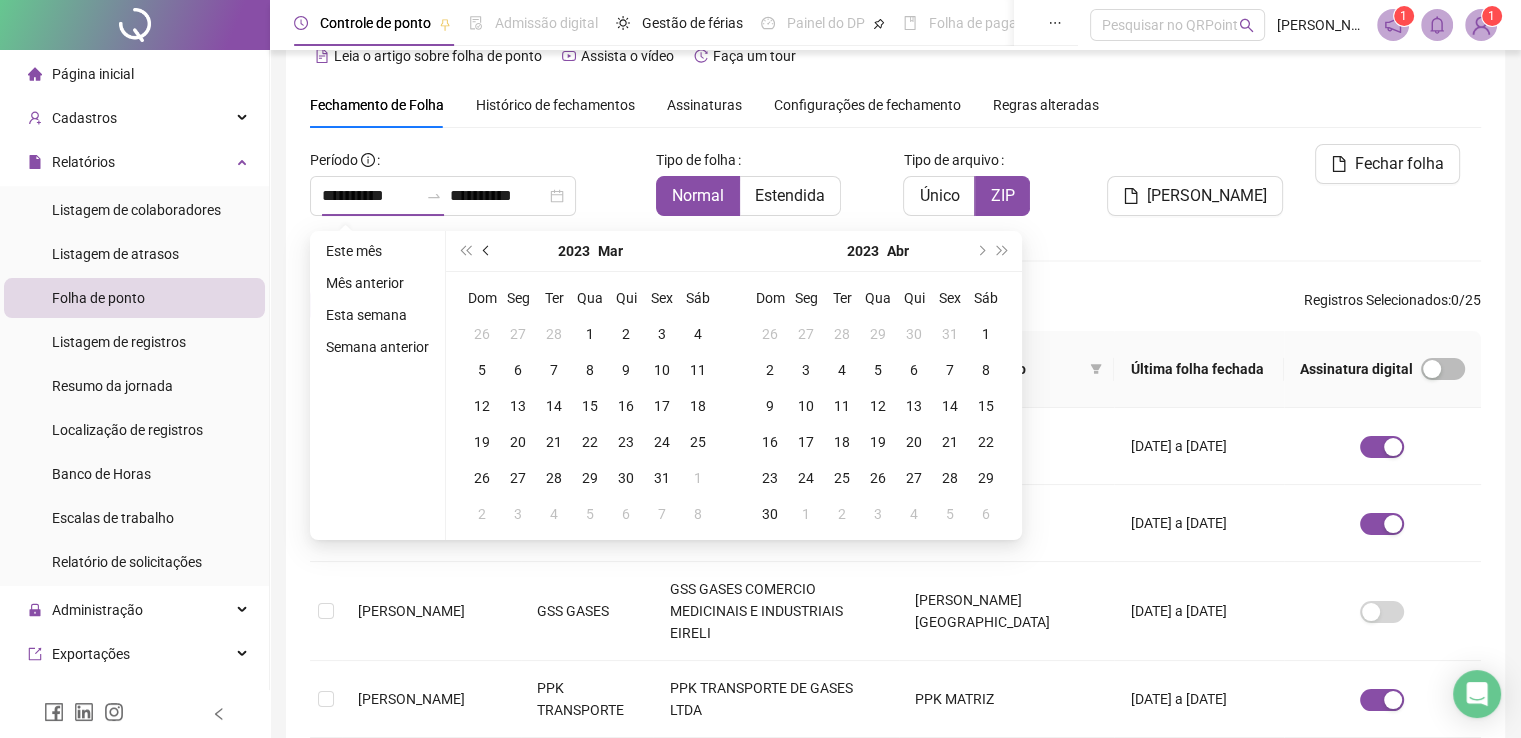 click at bounding box center [487, 251] 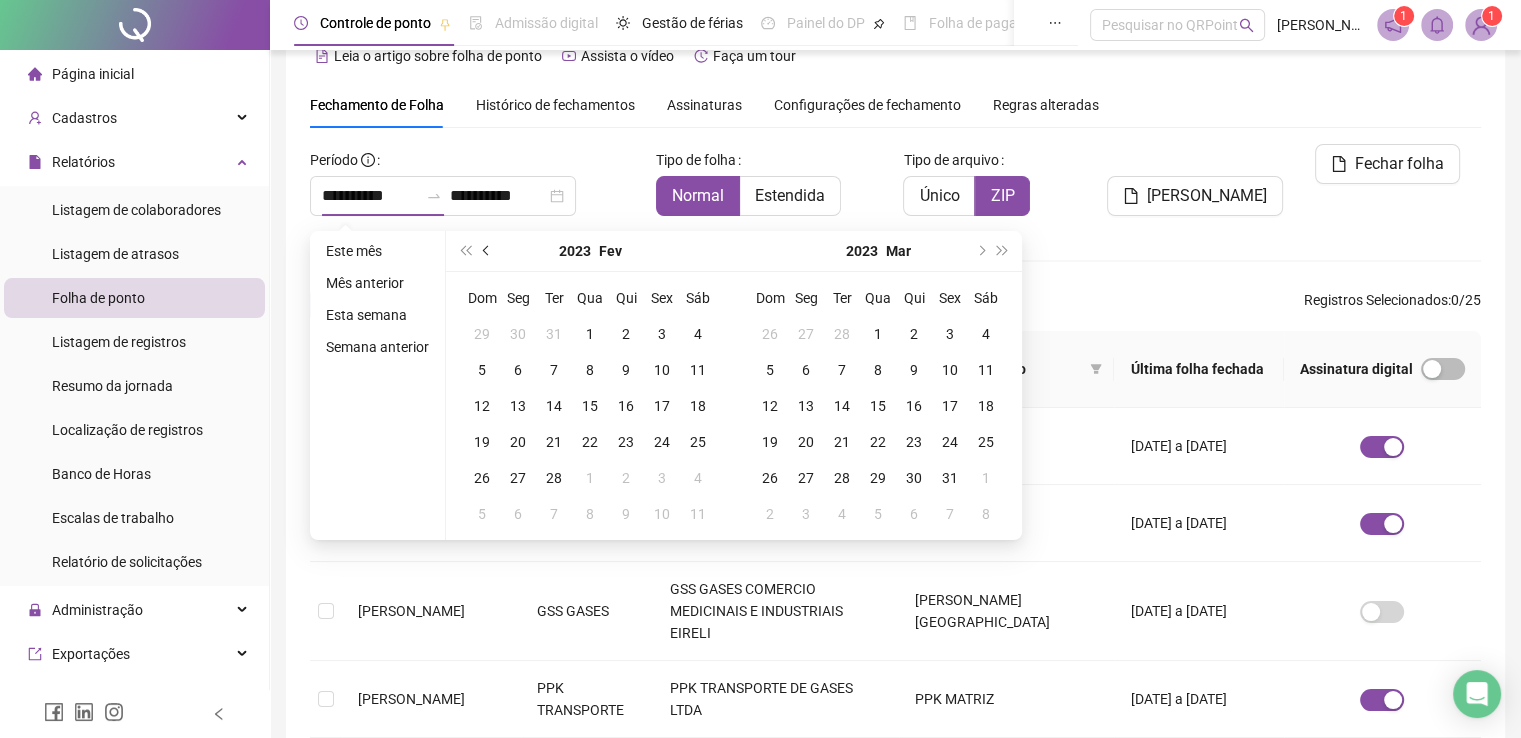 click at bounding box center [487, 251] 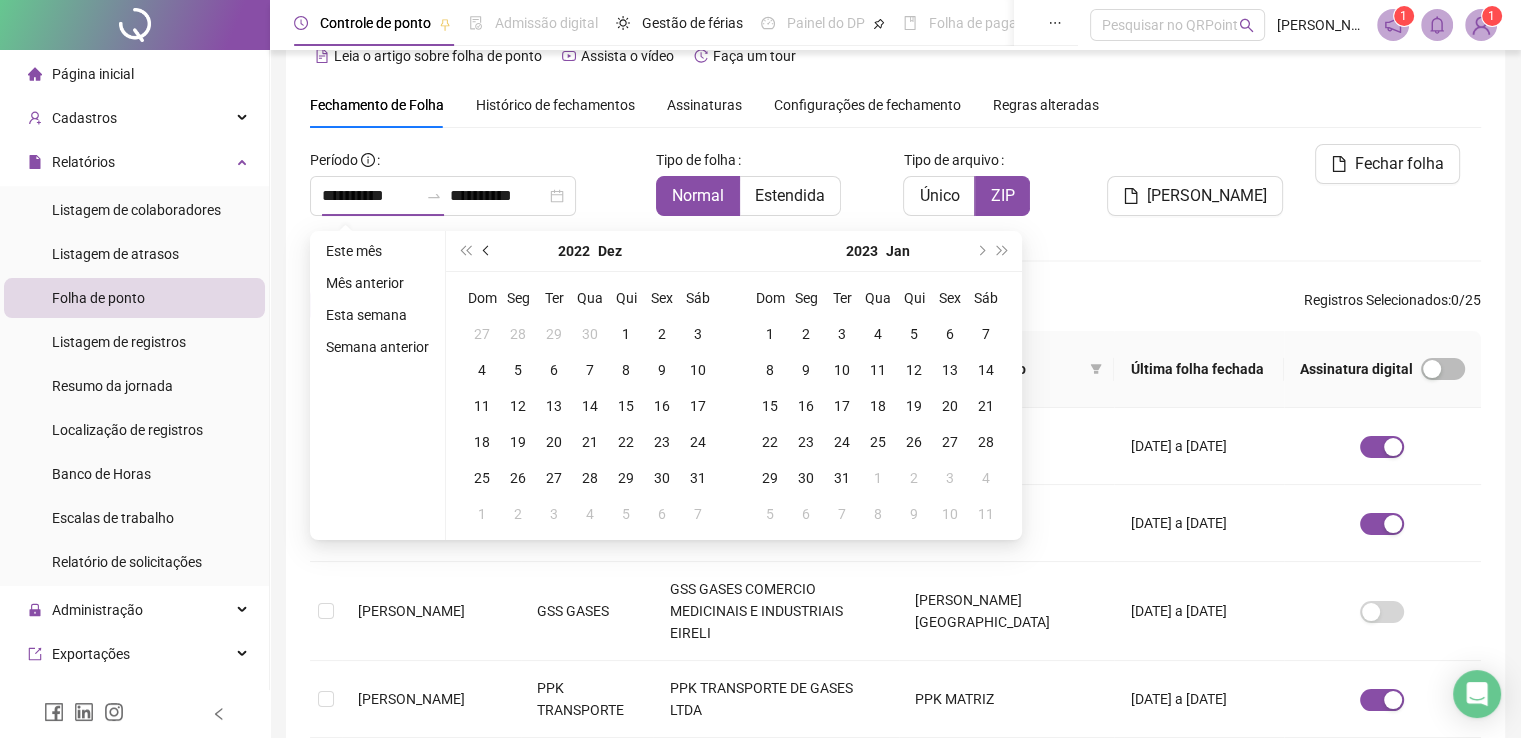 click at bounding box center (487, 251) 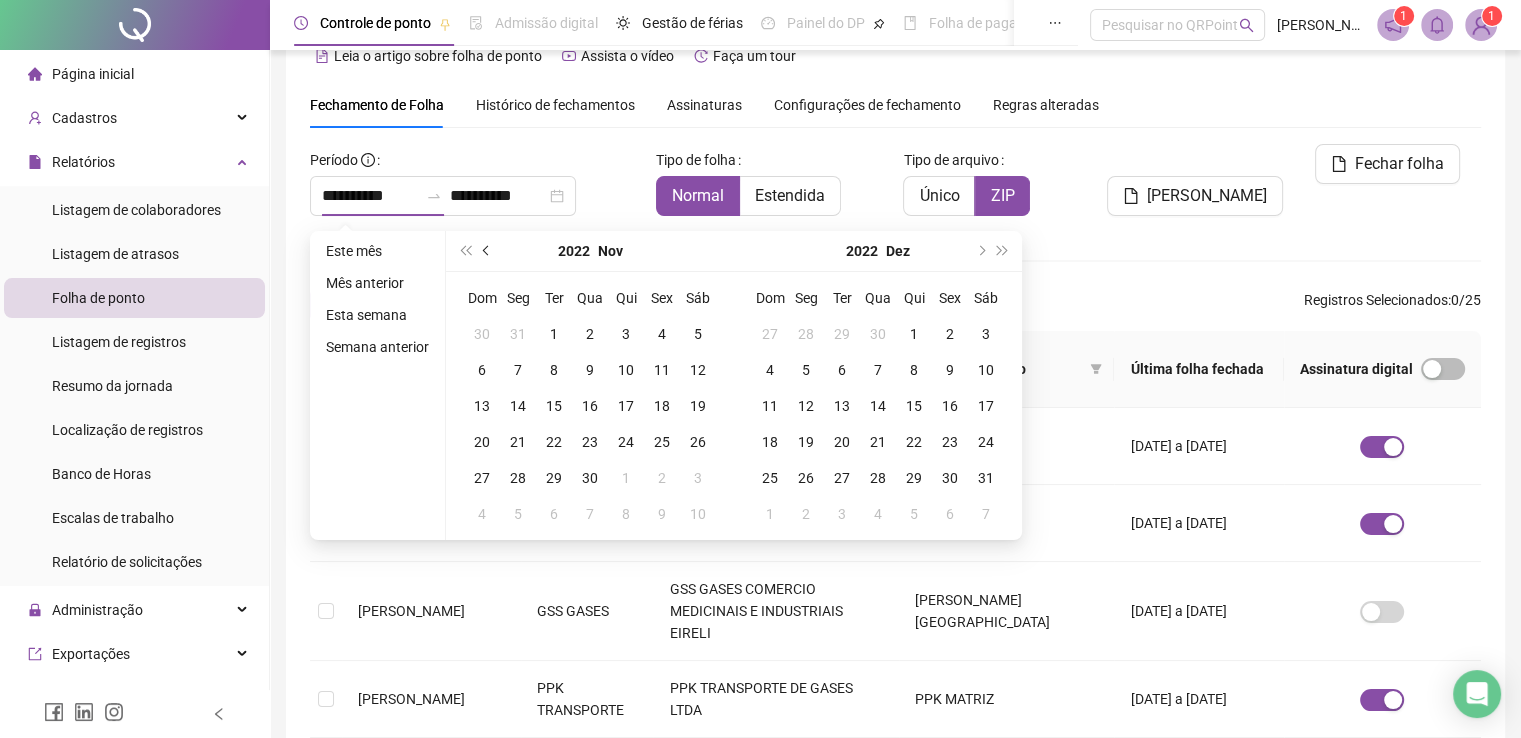 click at bounding box center [487, 251] 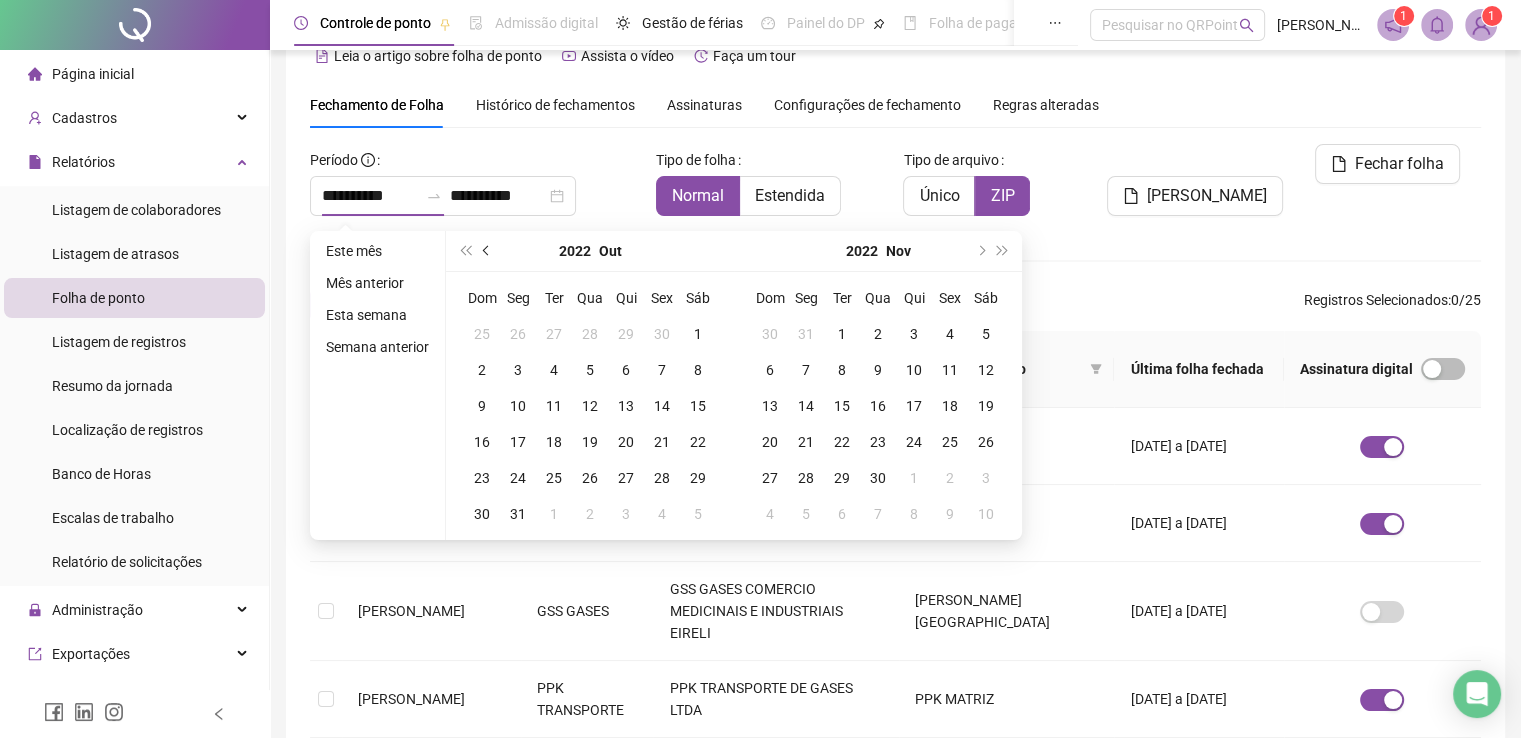 click at bounding box center (487, 251) 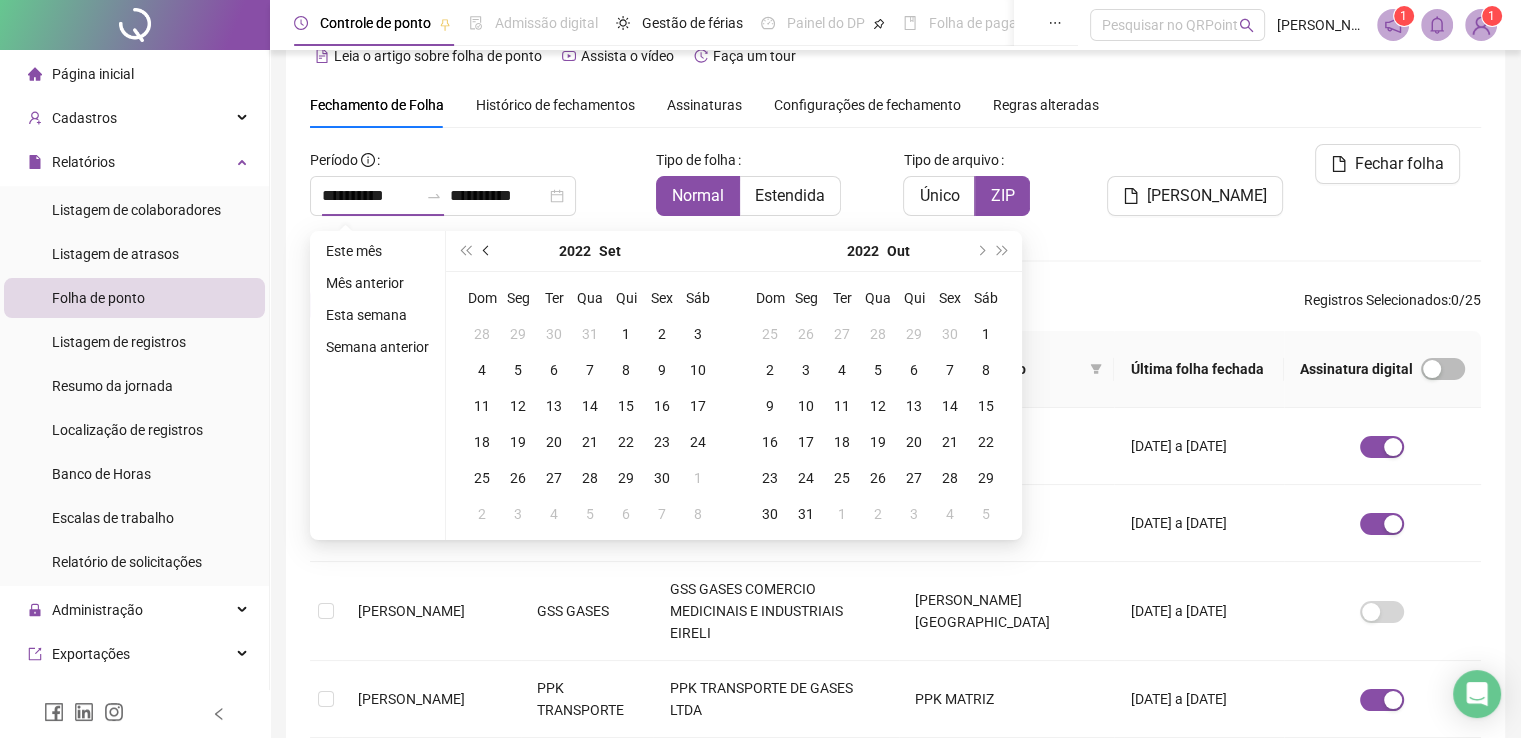 click at bounding box center (487, 251) 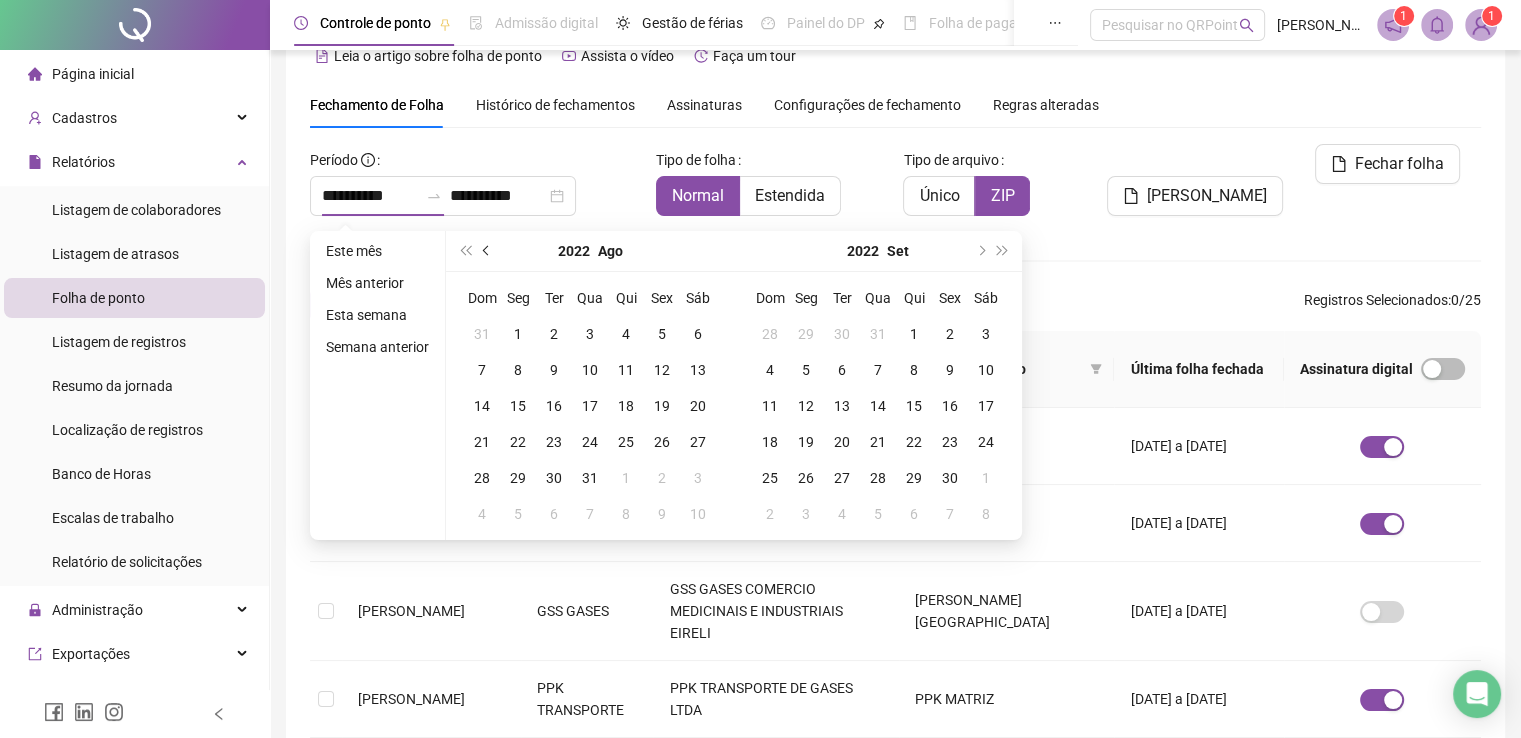click at bounding box center (487, 251) 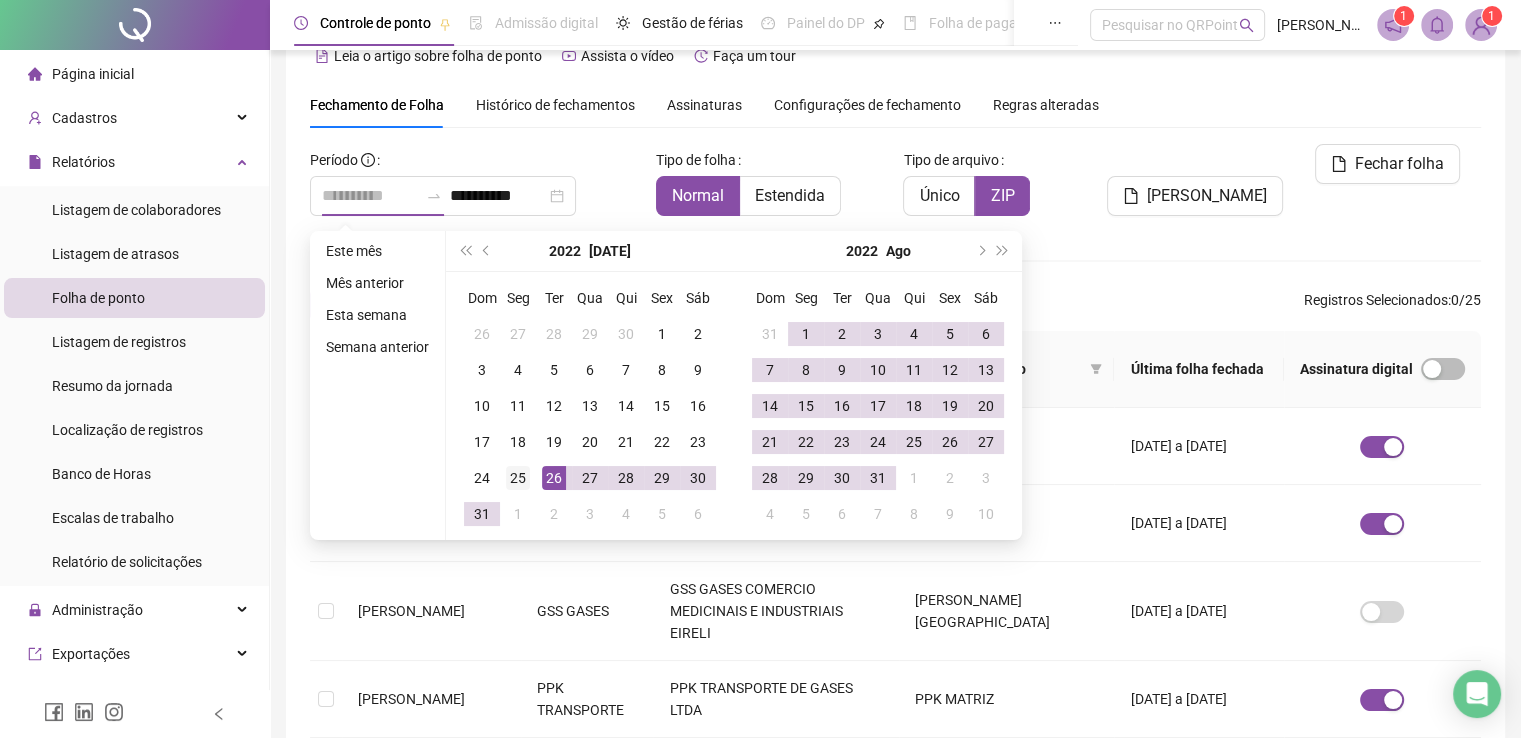 type on "**********" 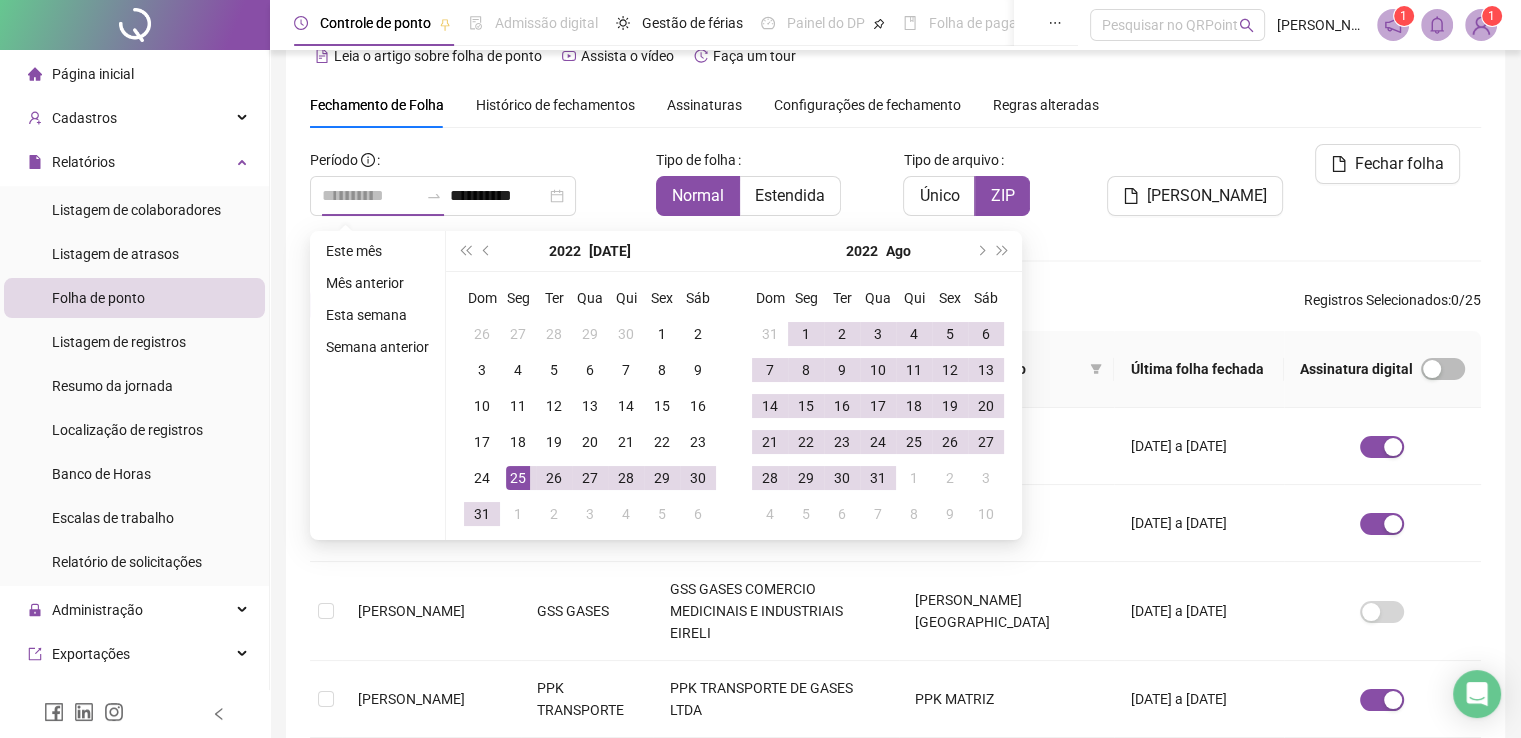 click on "25" at bounding box center [518, 478] 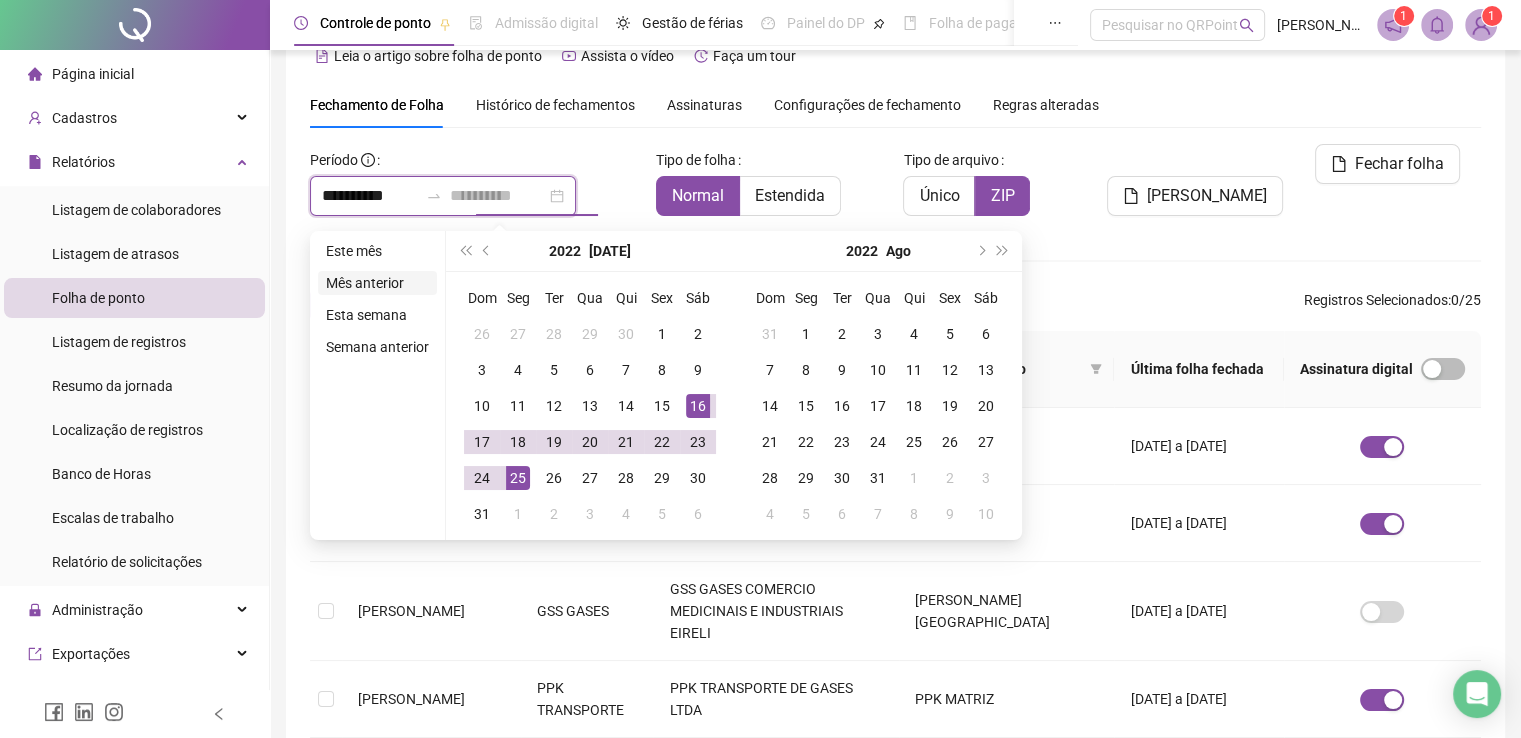 type on "**********" 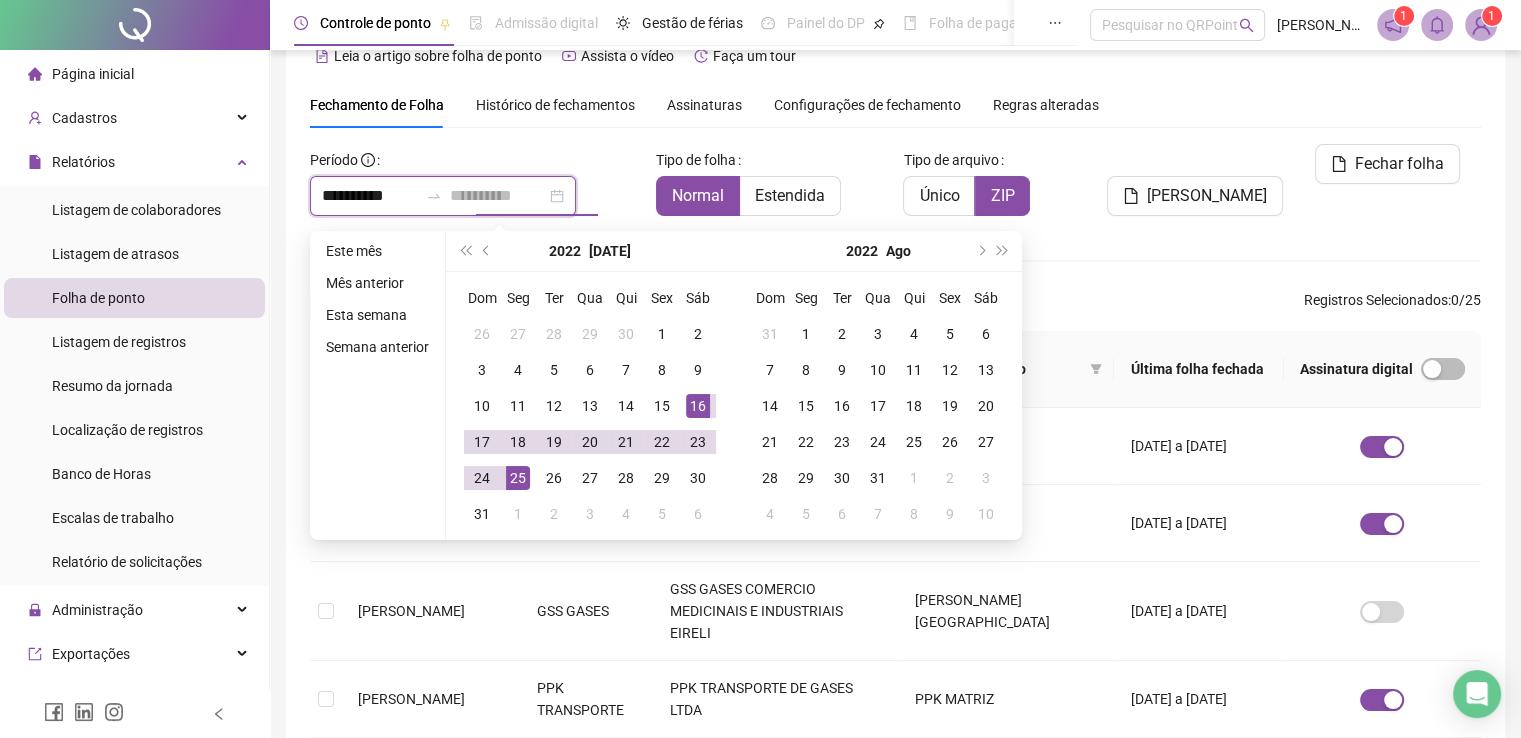 type on "**********" 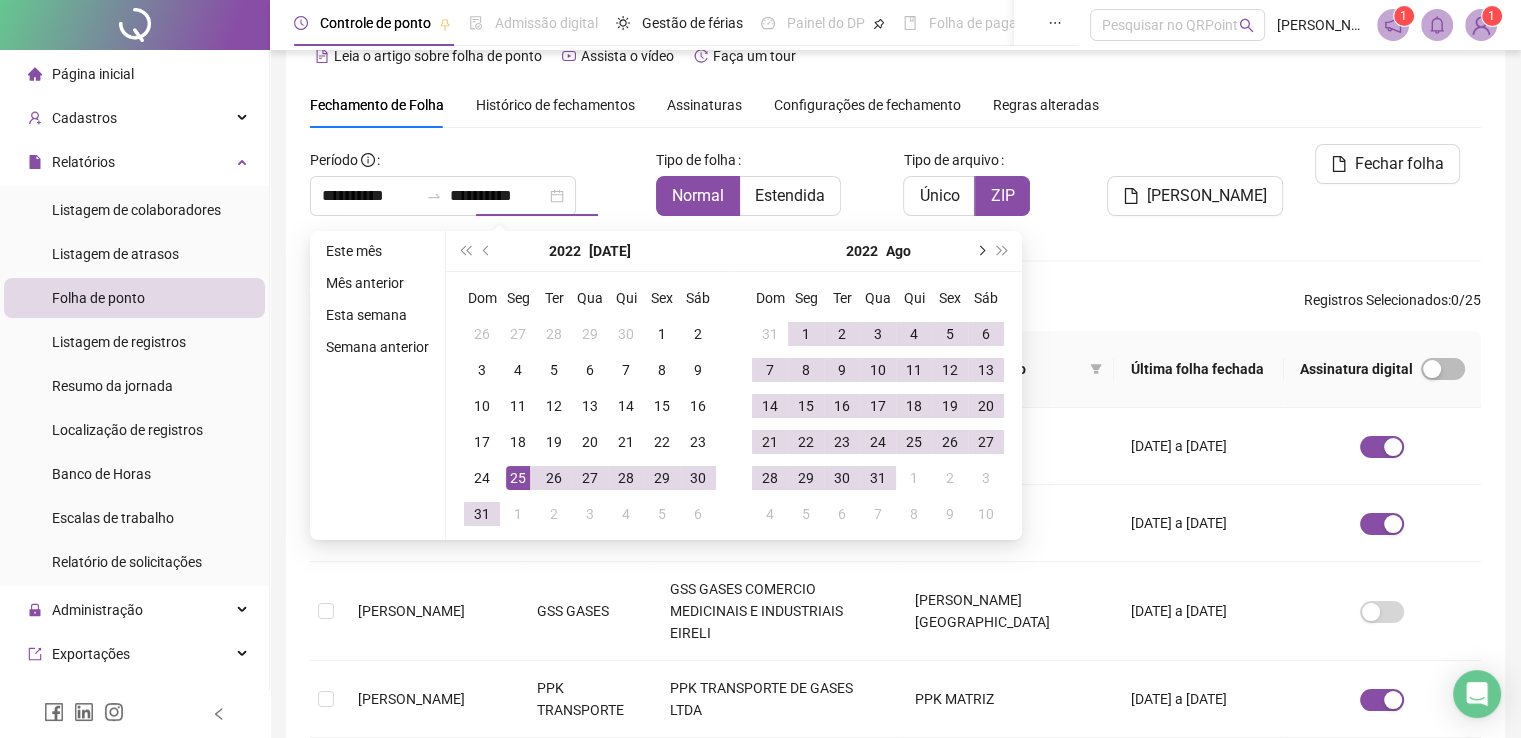 click at bounding box center (980, 251) 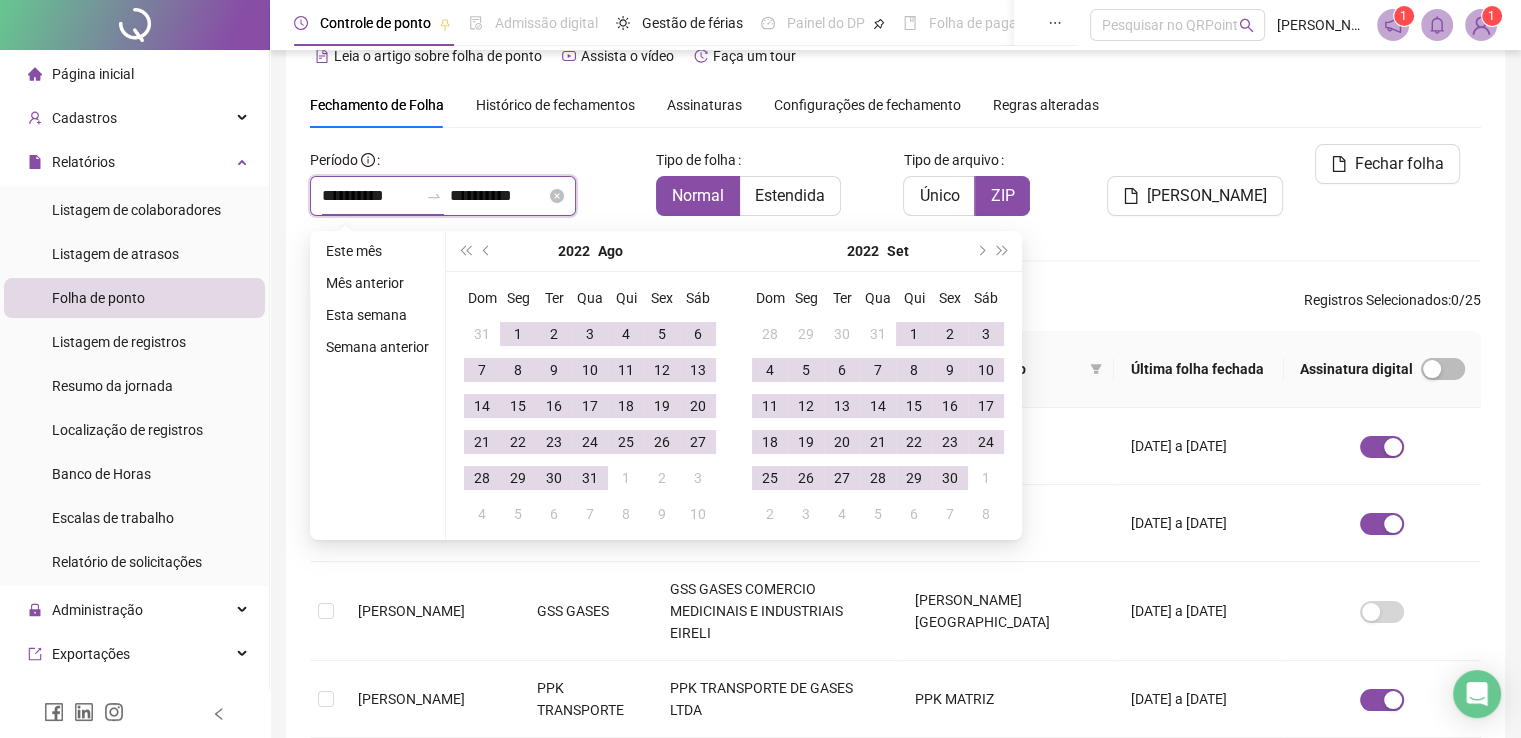 click on "**********" at bounding box center (370, 196) 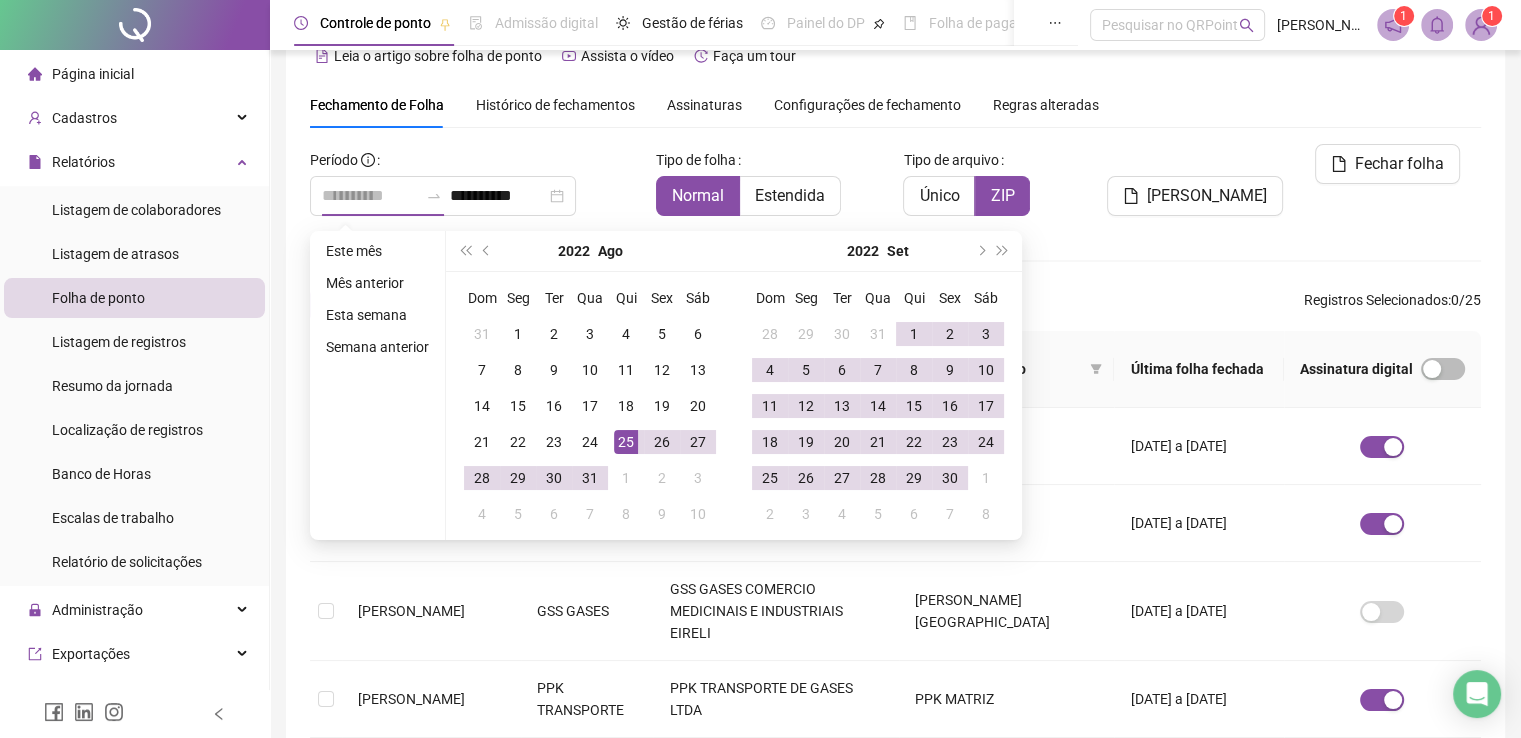 click on "25" at bounding box center [626, 442] 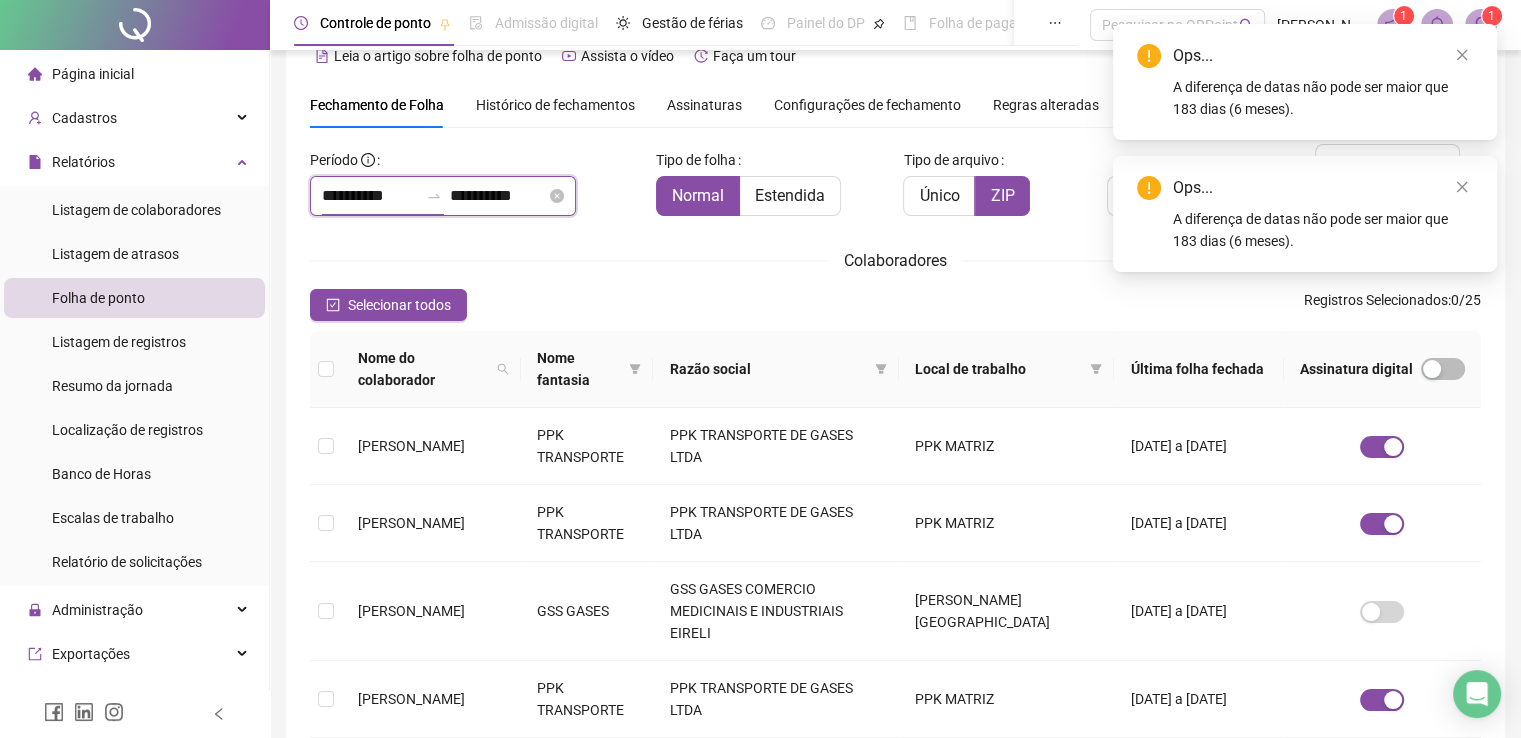 click on "**********" at bounding box center [370, 196] 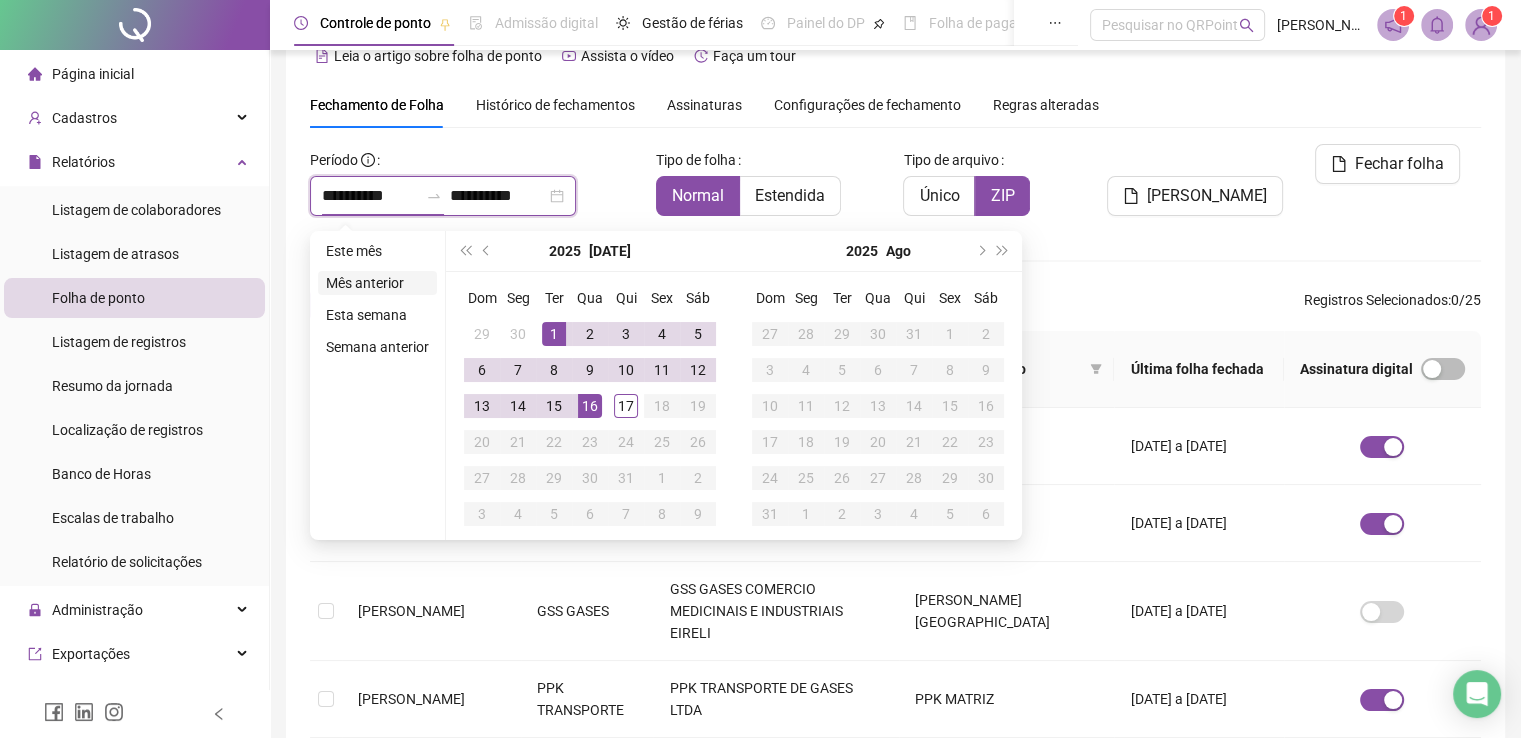 type on "**********" 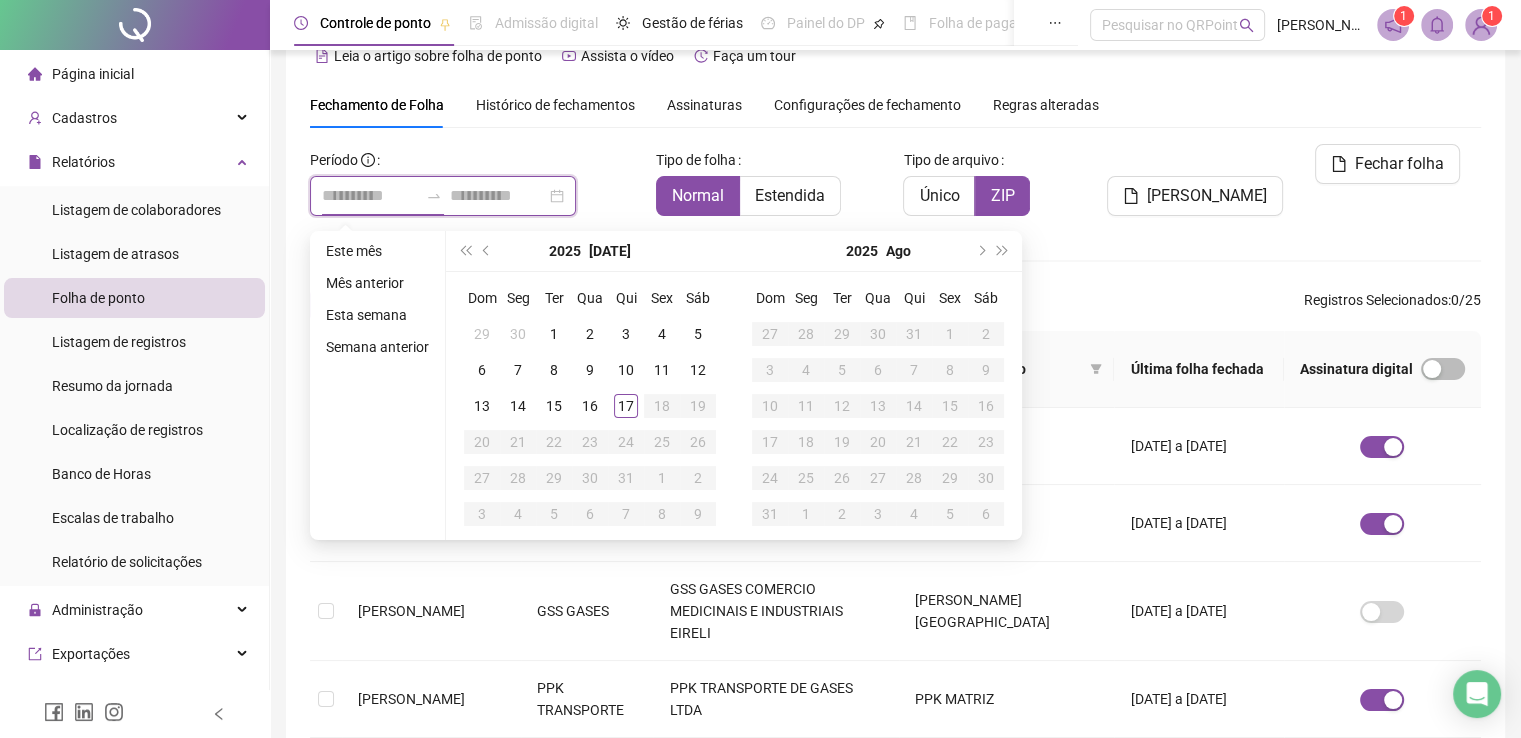 type on "**********" 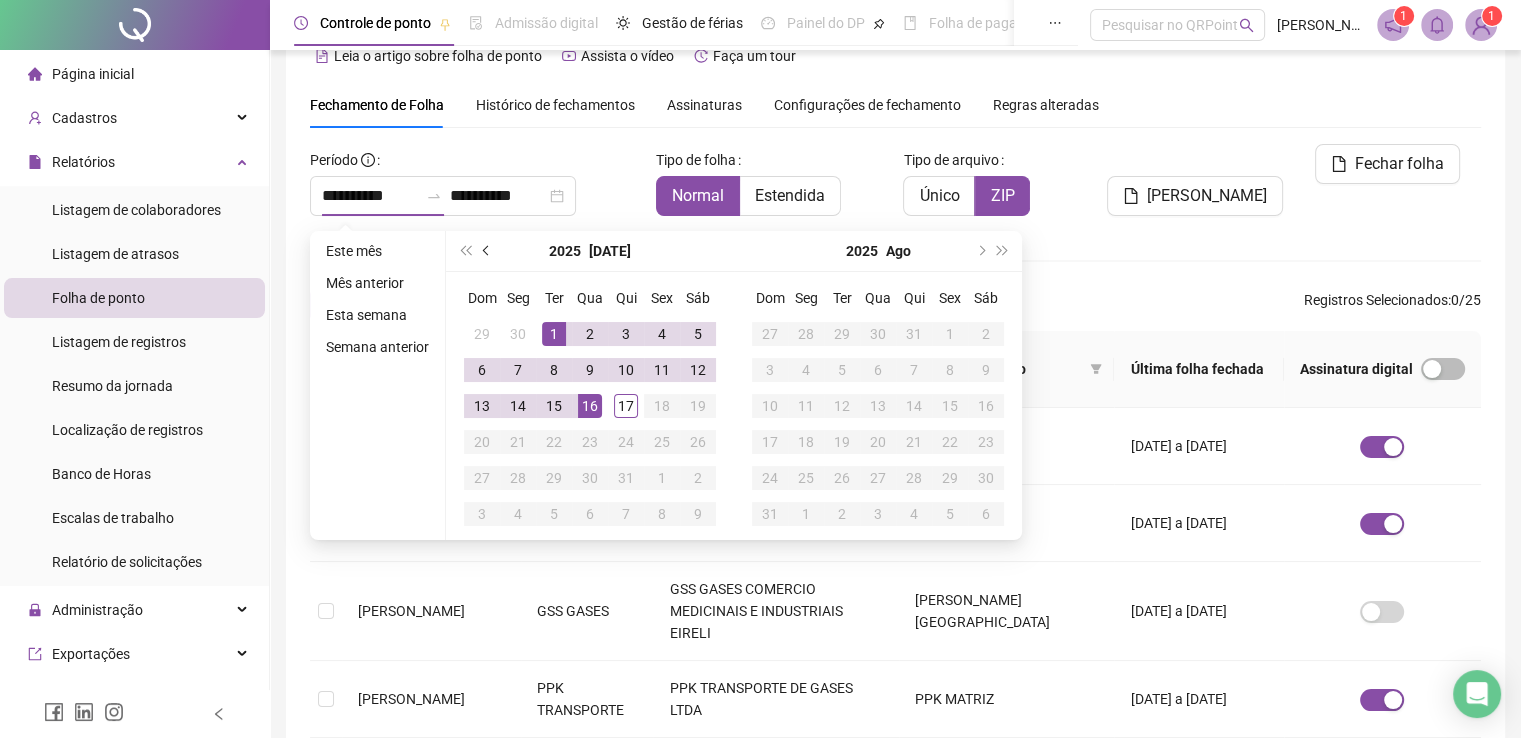 click at bounding box center (488, 251) 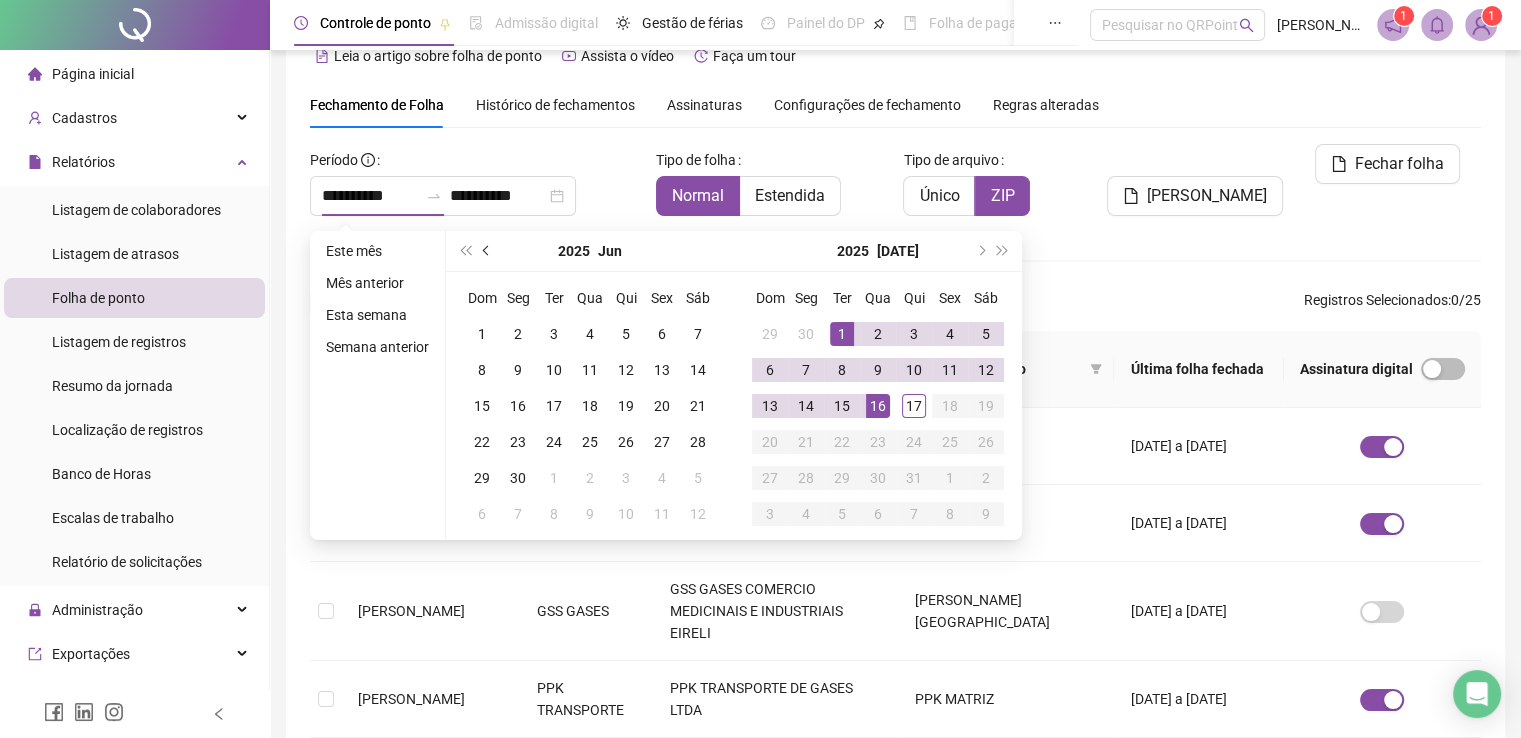 click at bounding box center [488, 251] 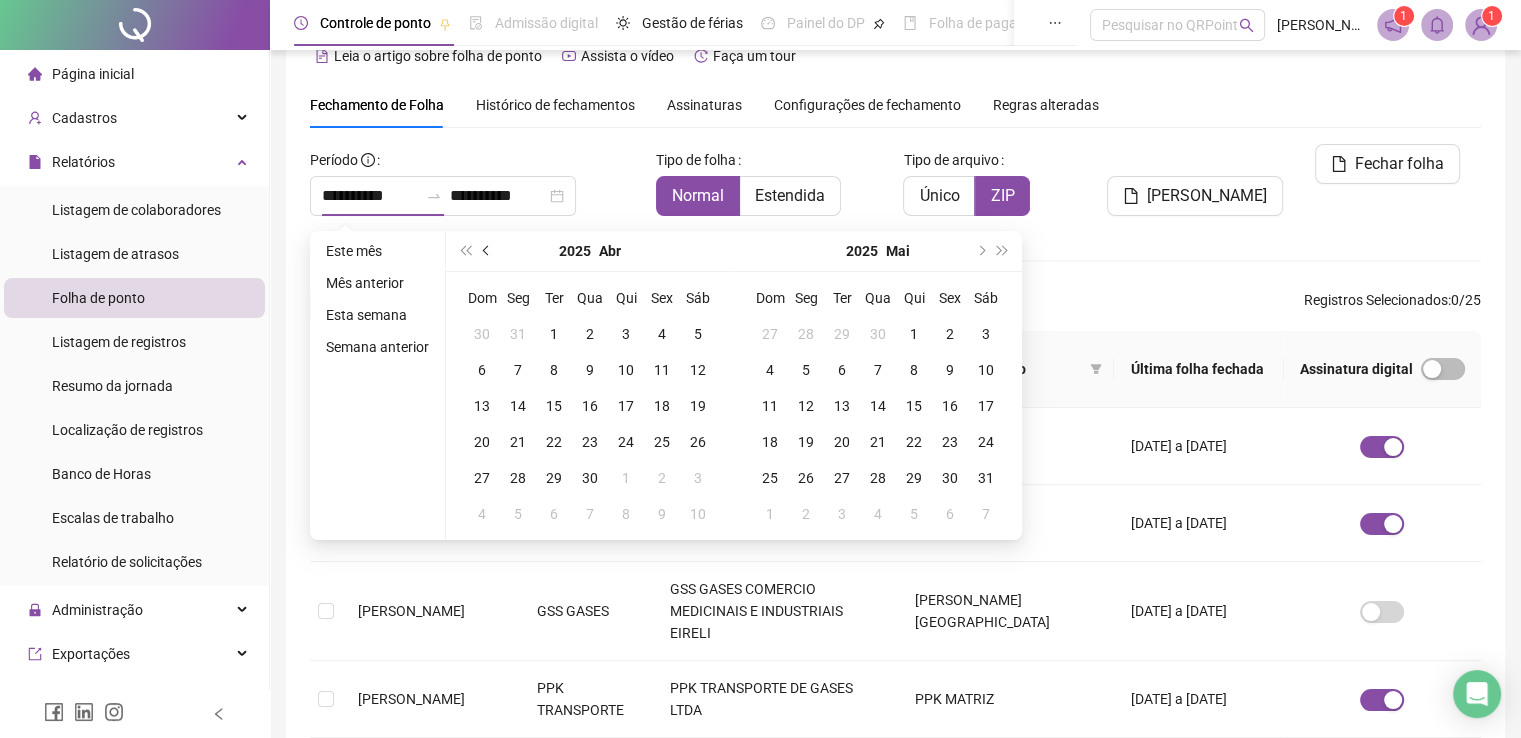 click at bounding box center (488, 251) 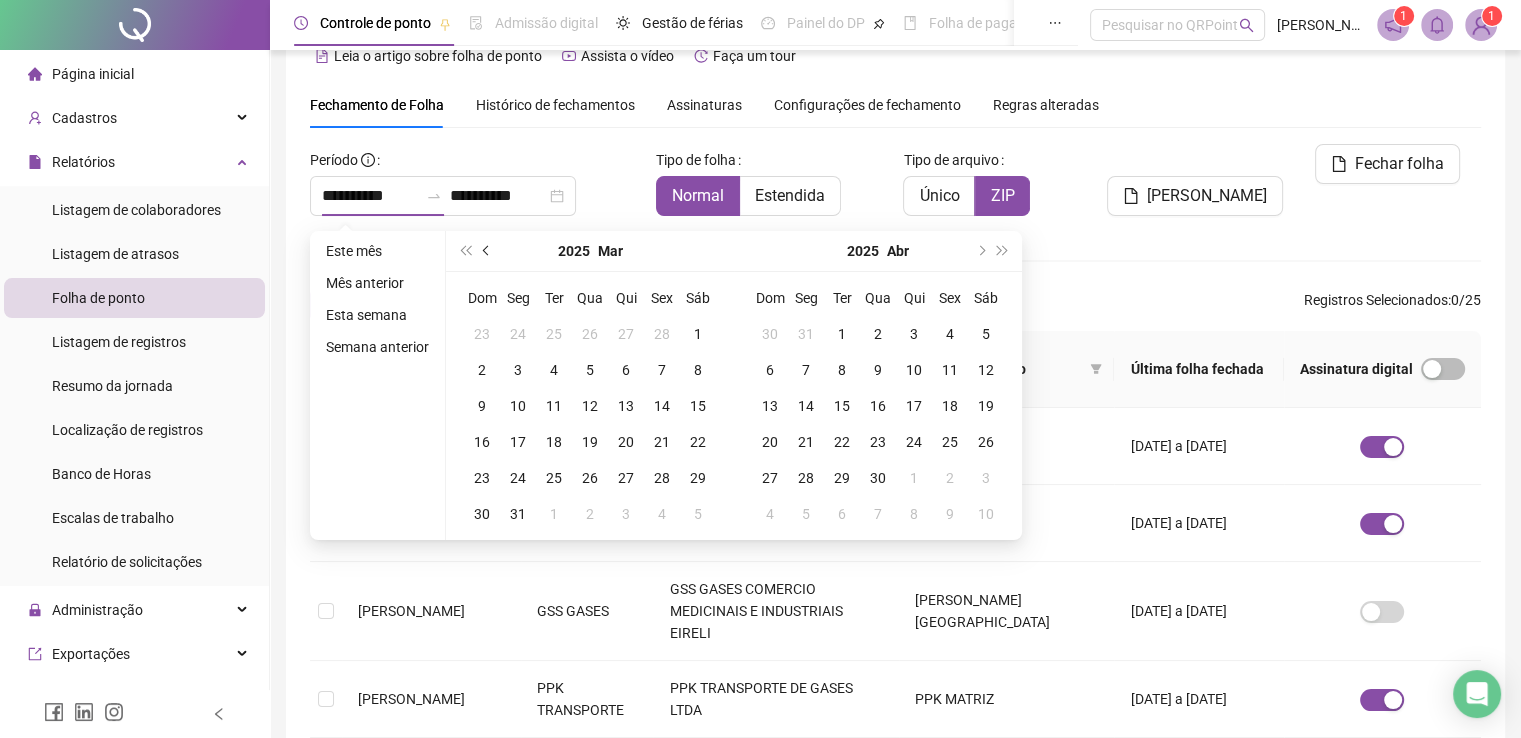 click at bounding box center (488, 251) 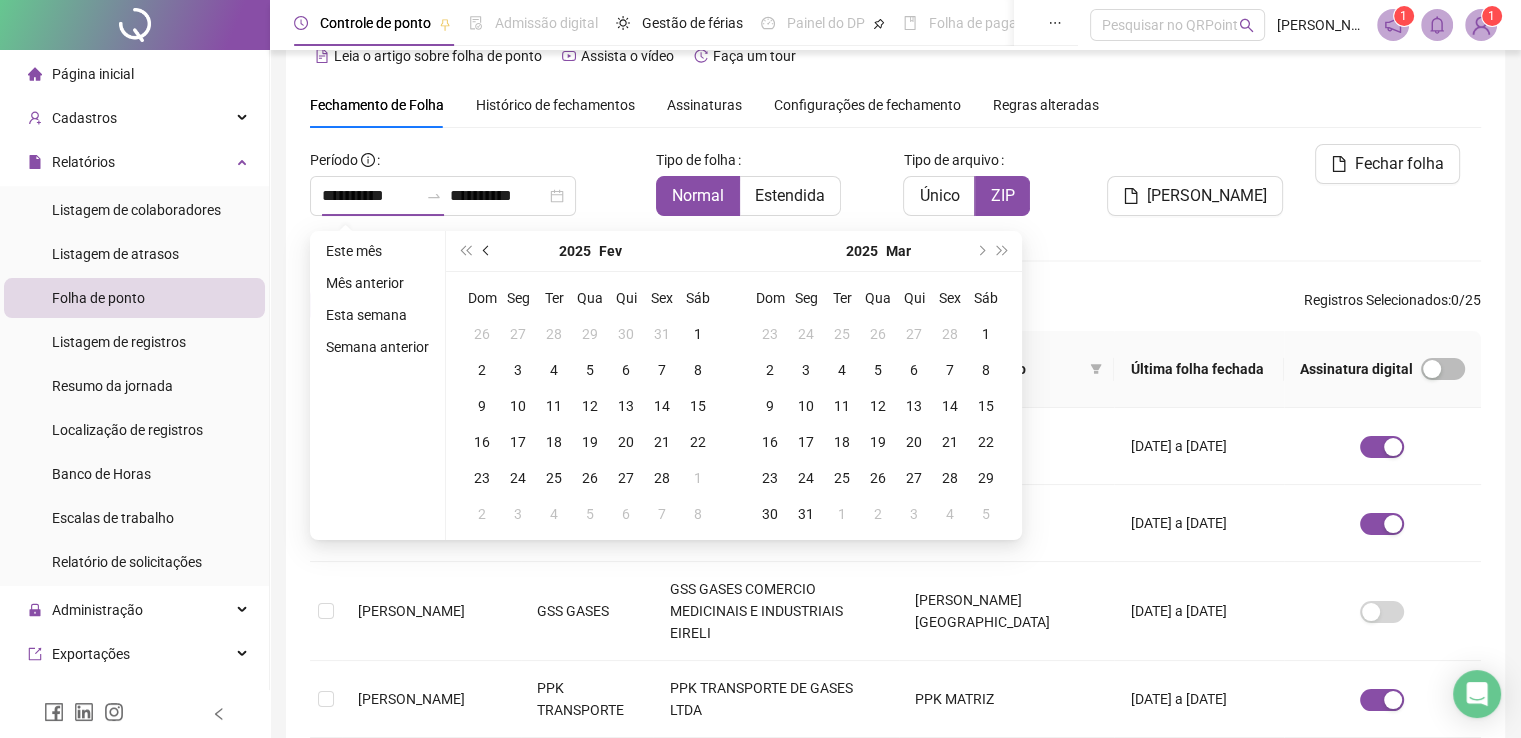 click at bounding box center [488, 251] 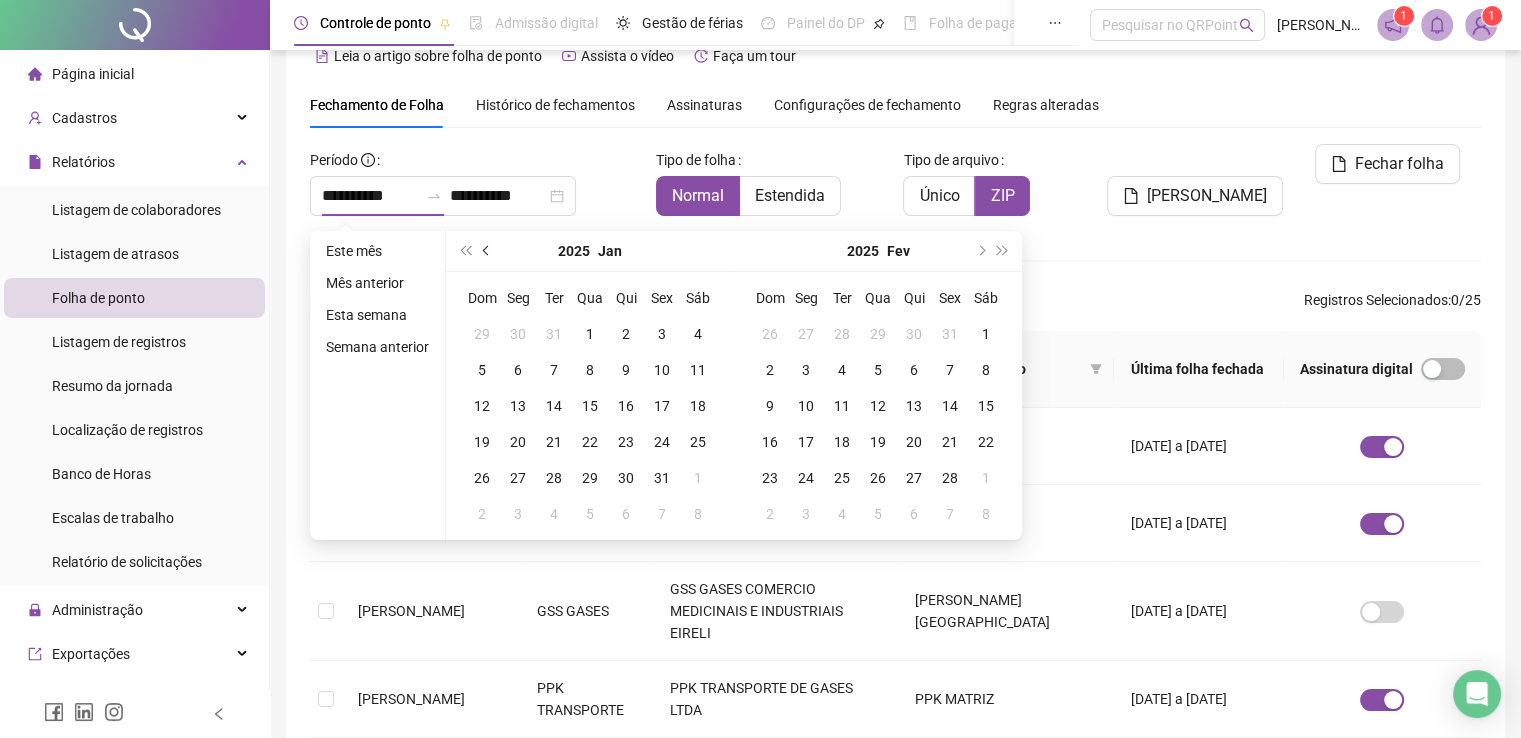 click at bounding box center (488, 251) 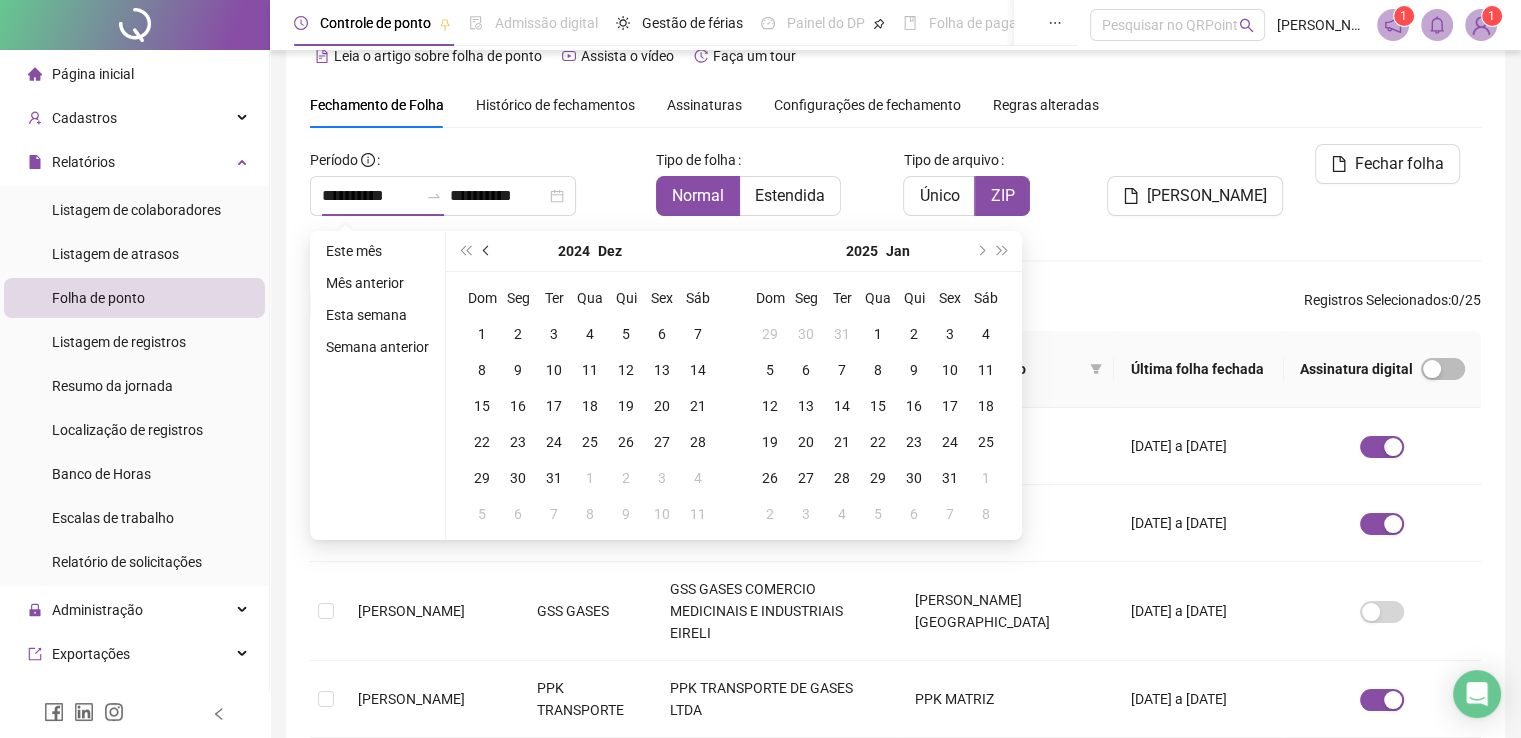 click at bounding box center [488, 251] 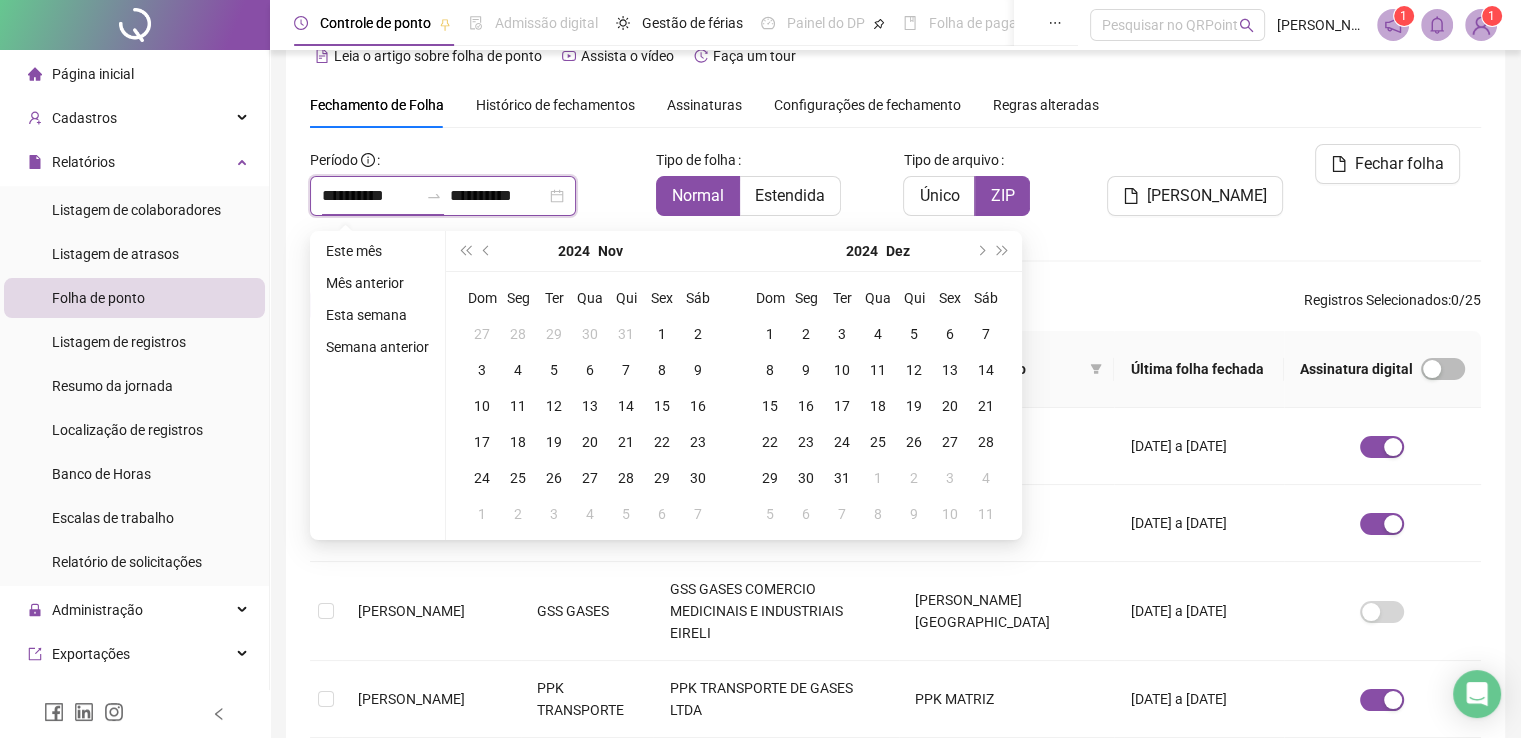 drag, startPoint x: 409, startPoint y: 194, endPoint x: 306, endPoint y: 193, distance: 103.00485 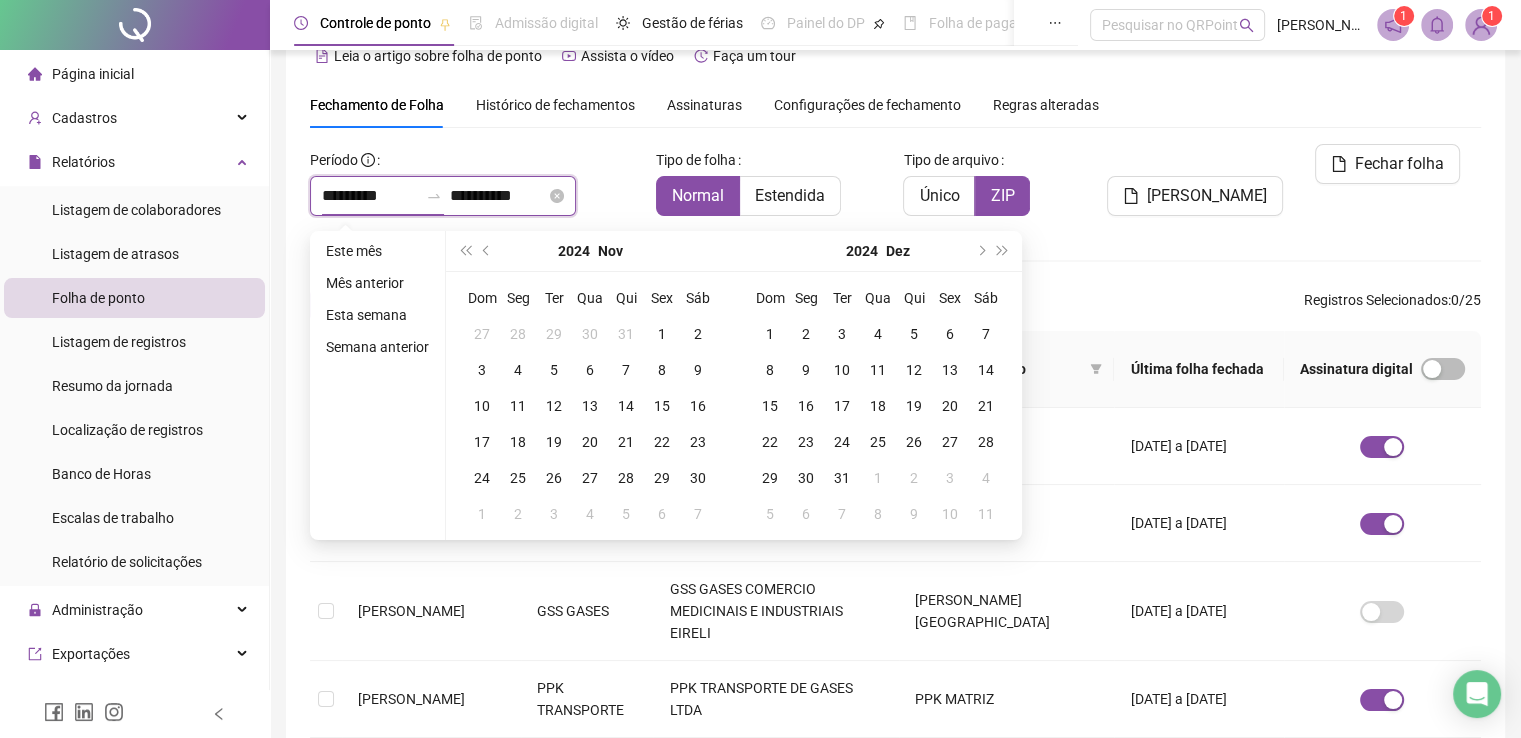 click on "*********" at bounding box center [370, 196] 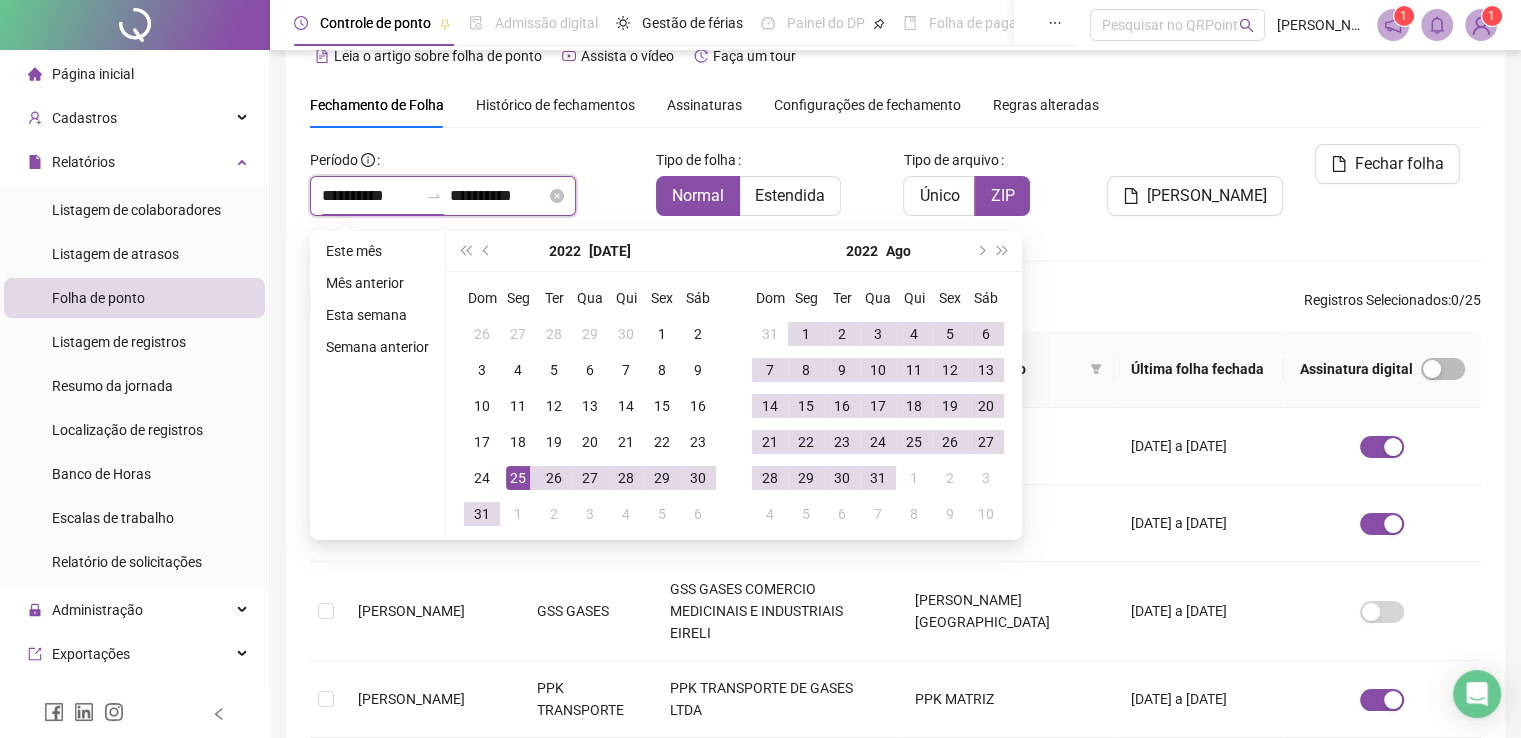 type on "**********" 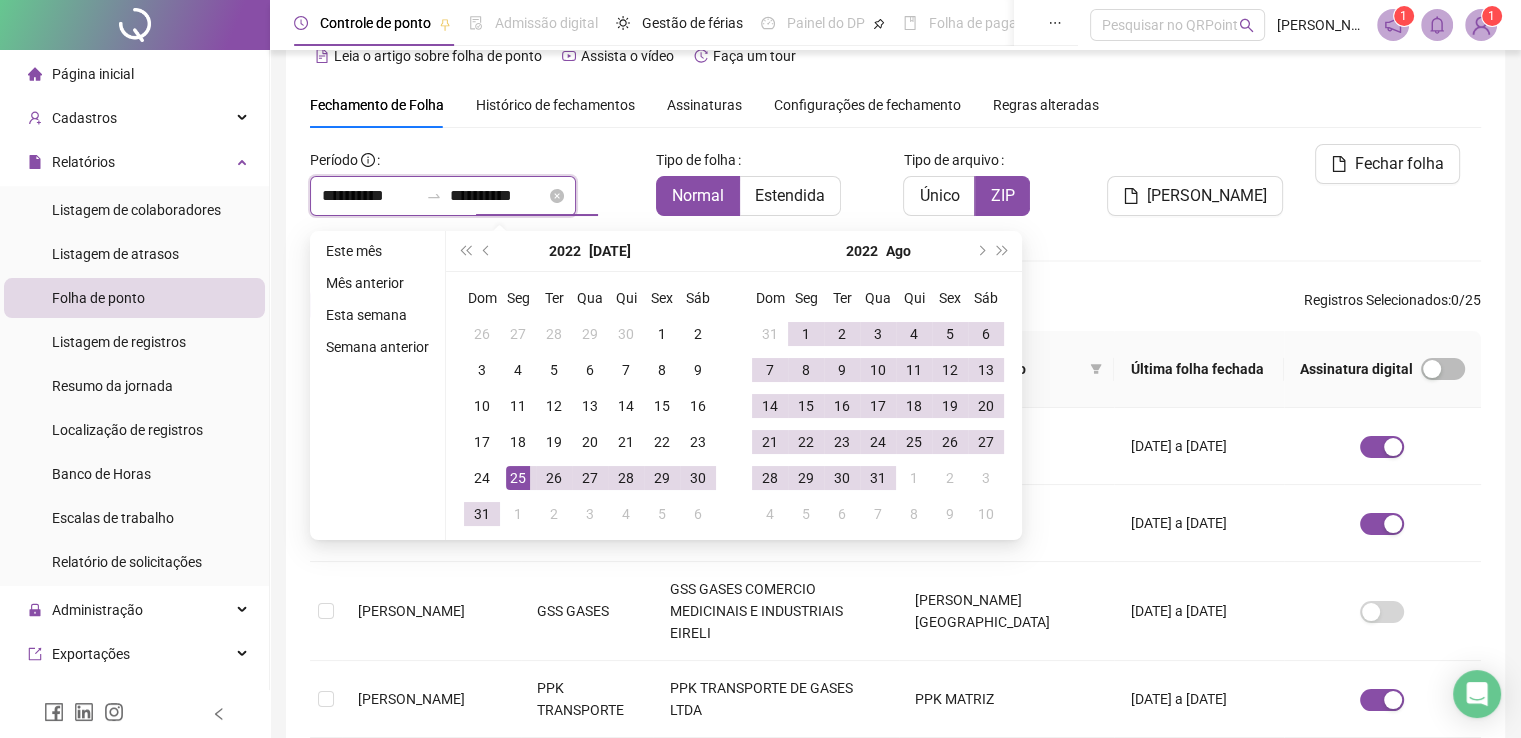 drag, startPoint x: 484, startPoint y: 195, endPoint x: 566, endPoint y: 197, distance: 82.02438 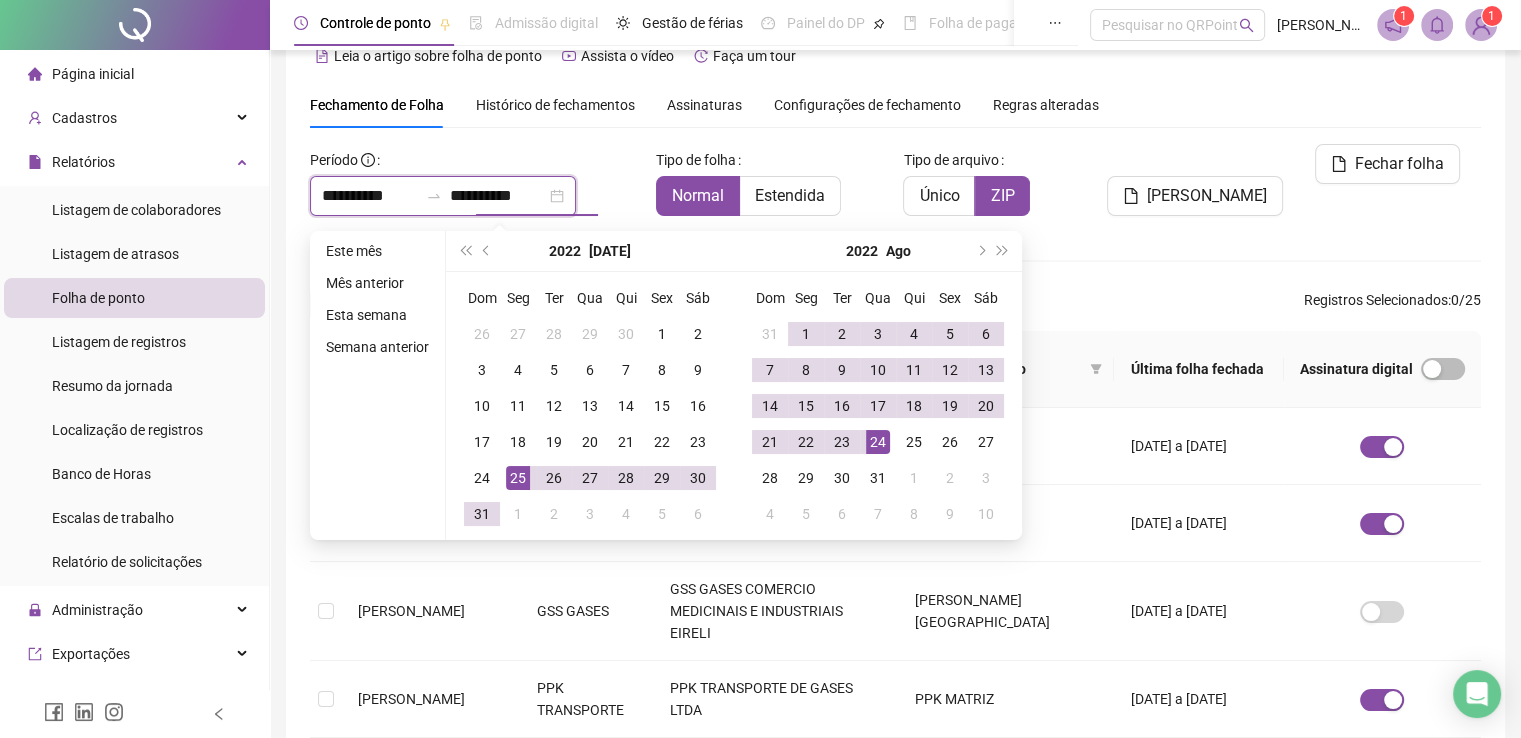 type on "**********" 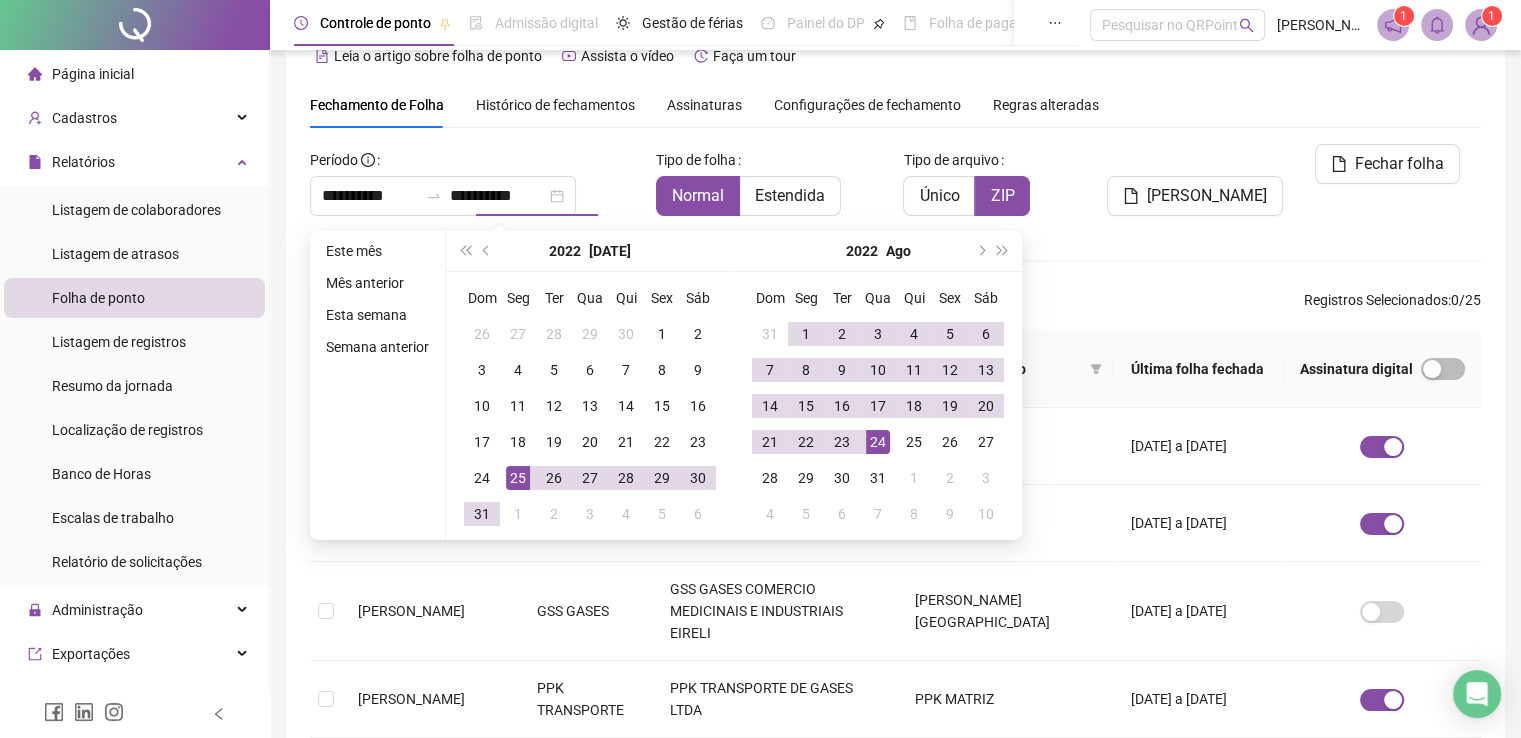 click on "**********" at bounding box center (475, 180) 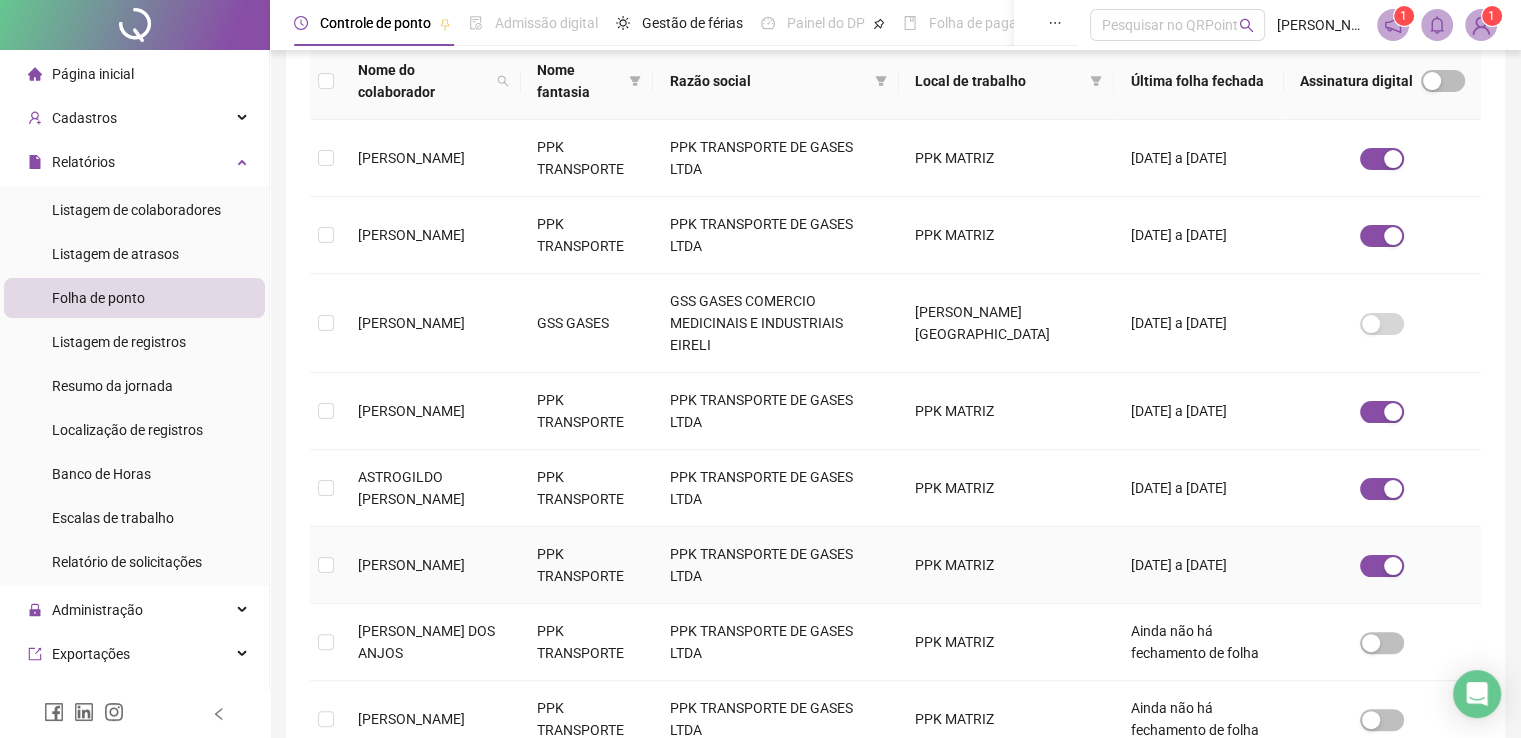 scroll, scrollTop: 340, scrollLeft: 0, axis: vertical 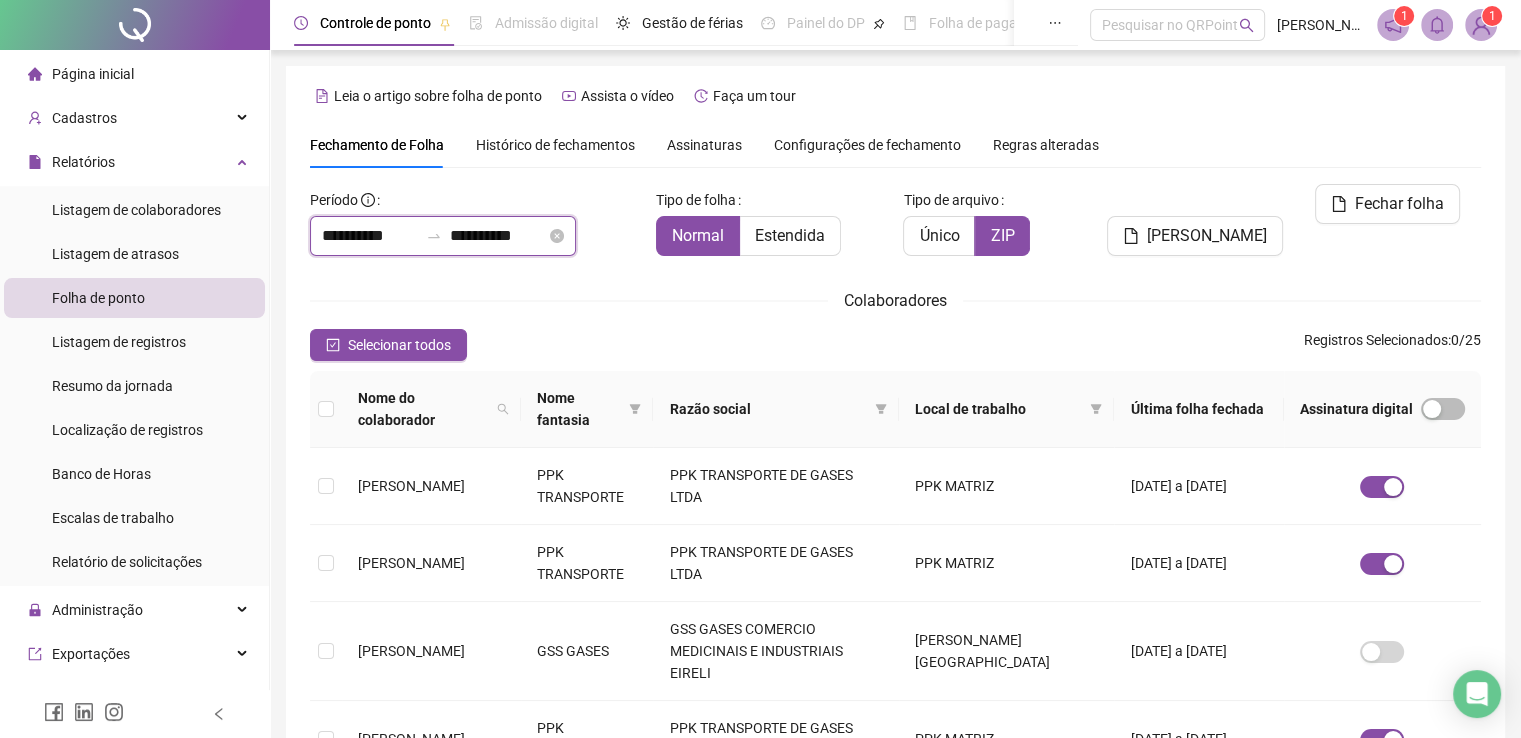click on "**********" at bounding box center [370, 236] 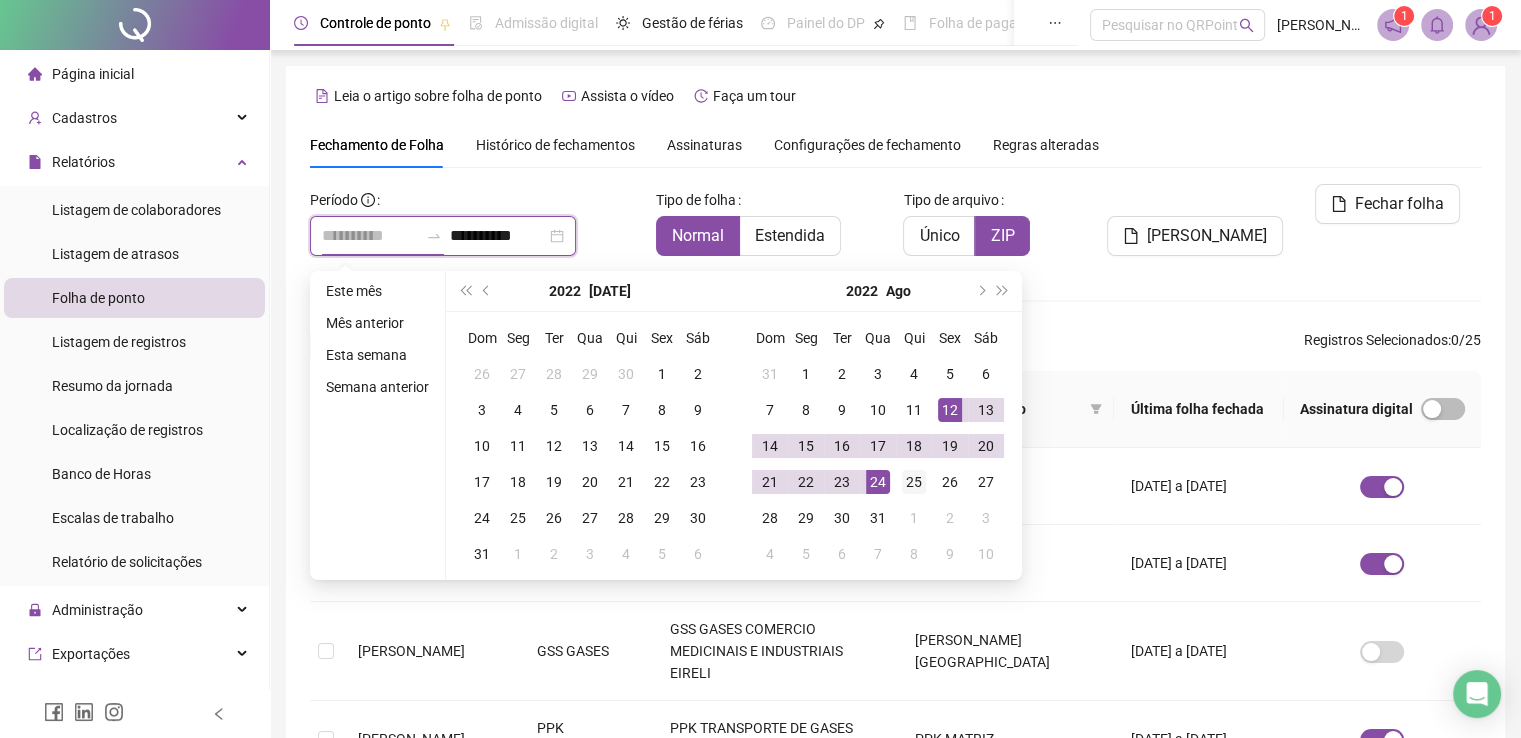 type on "**********" 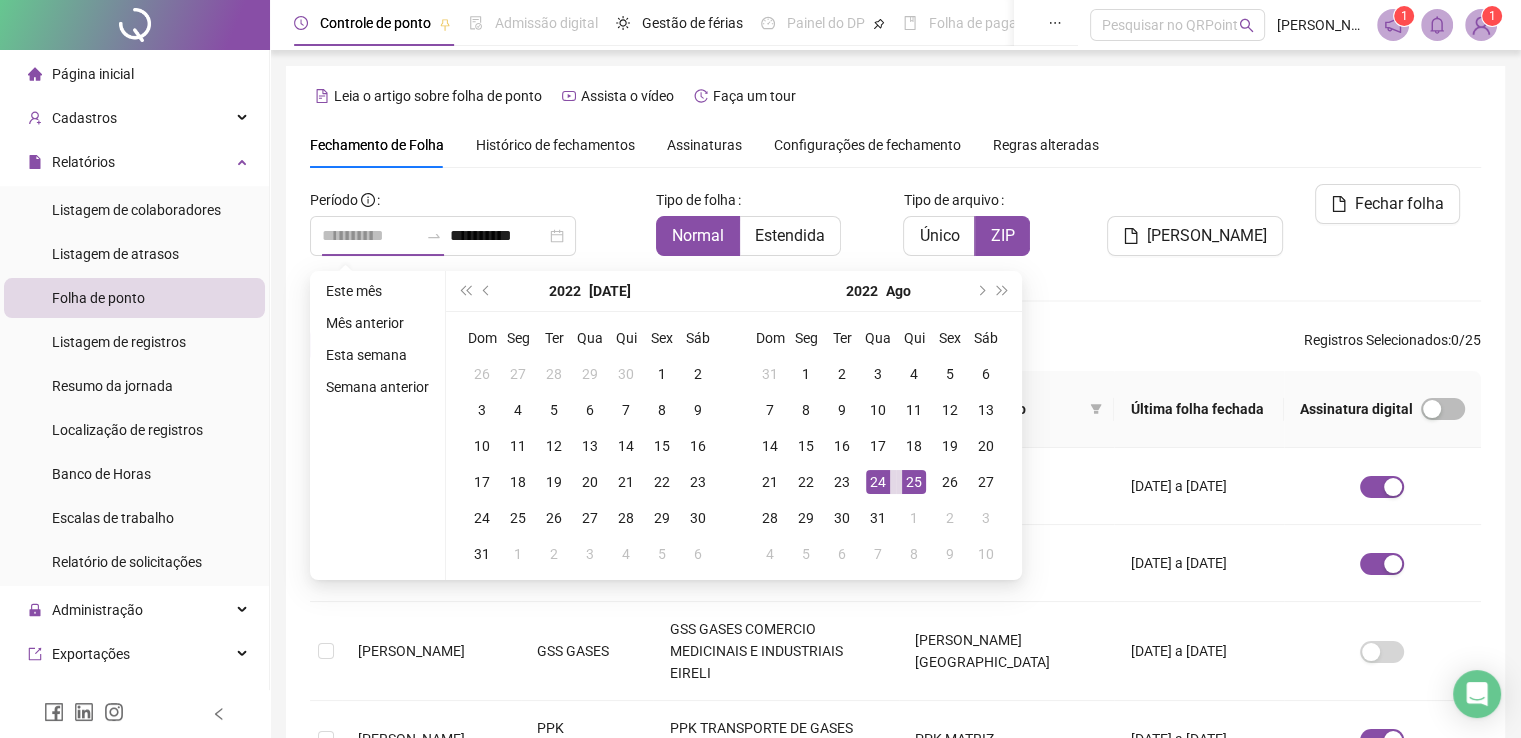 click on "25" at bounding box center [914, 482] 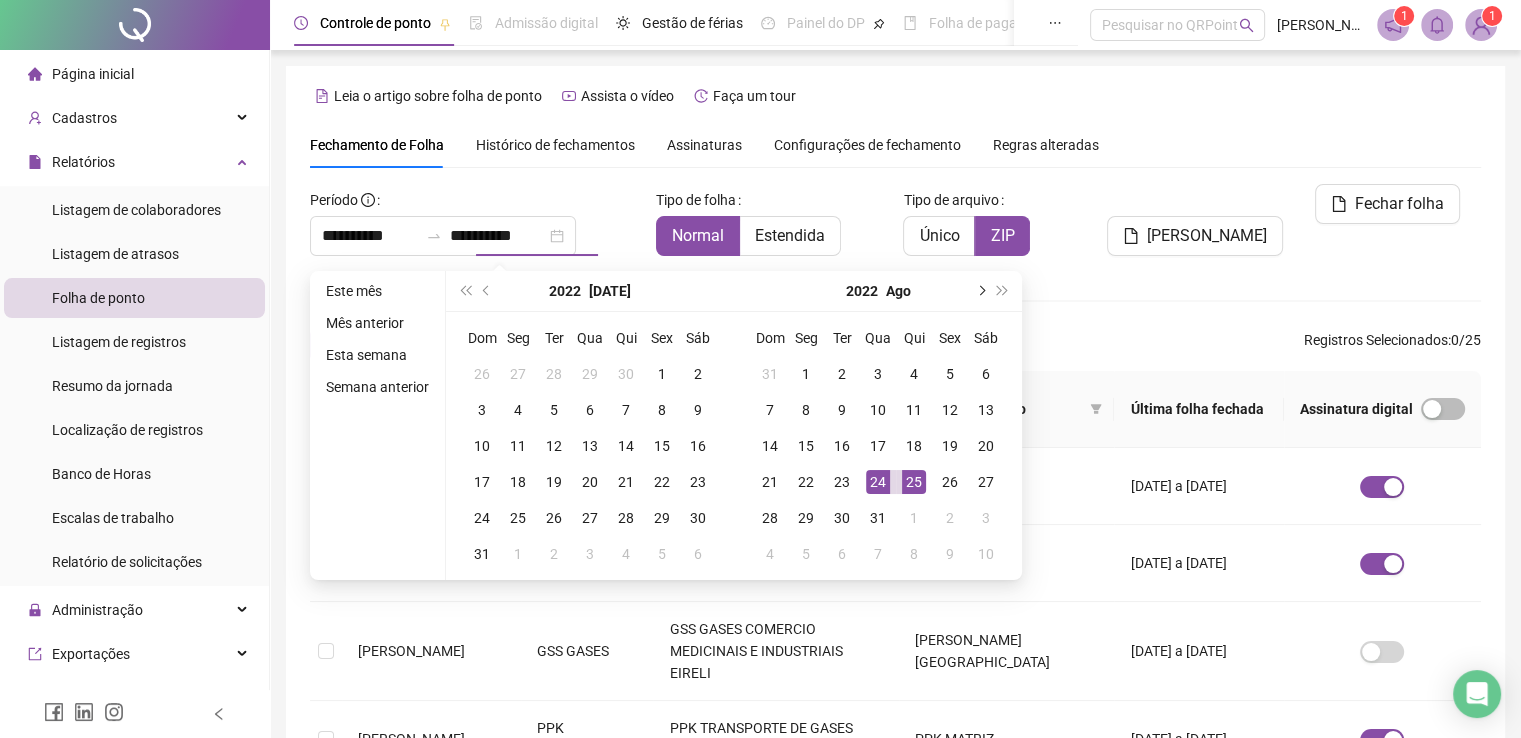 click at bounding box center (980, 291) 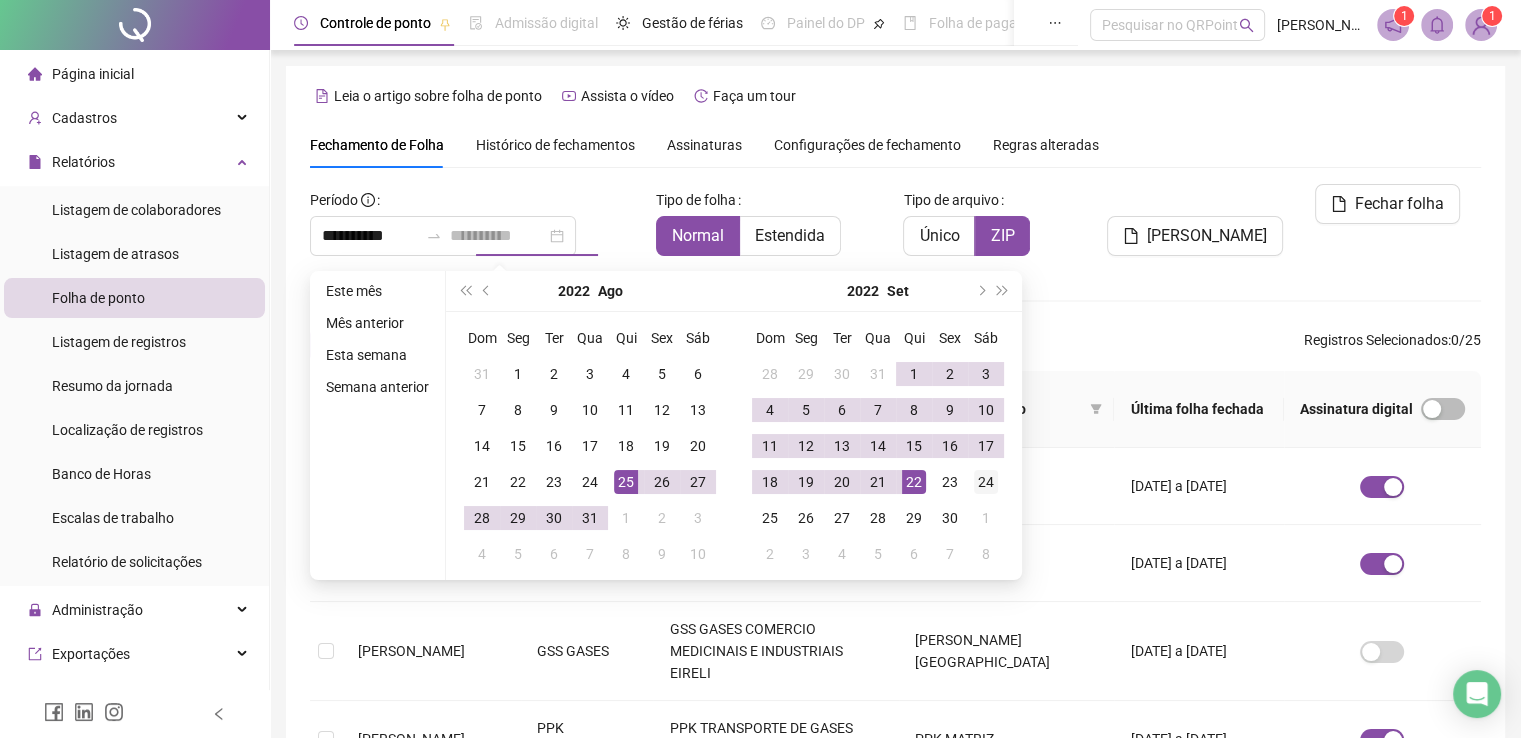 type on "**********" 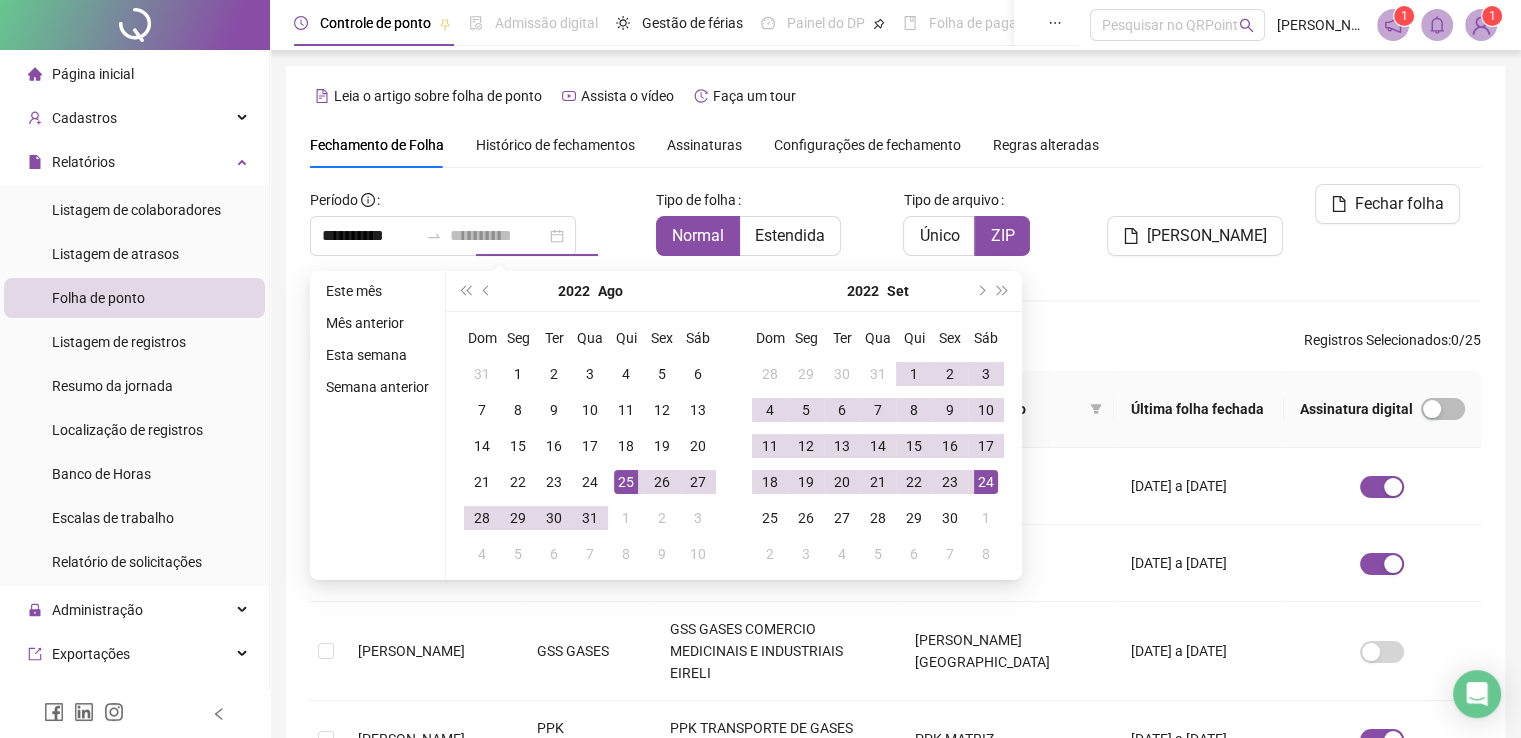 click on "24" at bounding box center [986, 482] 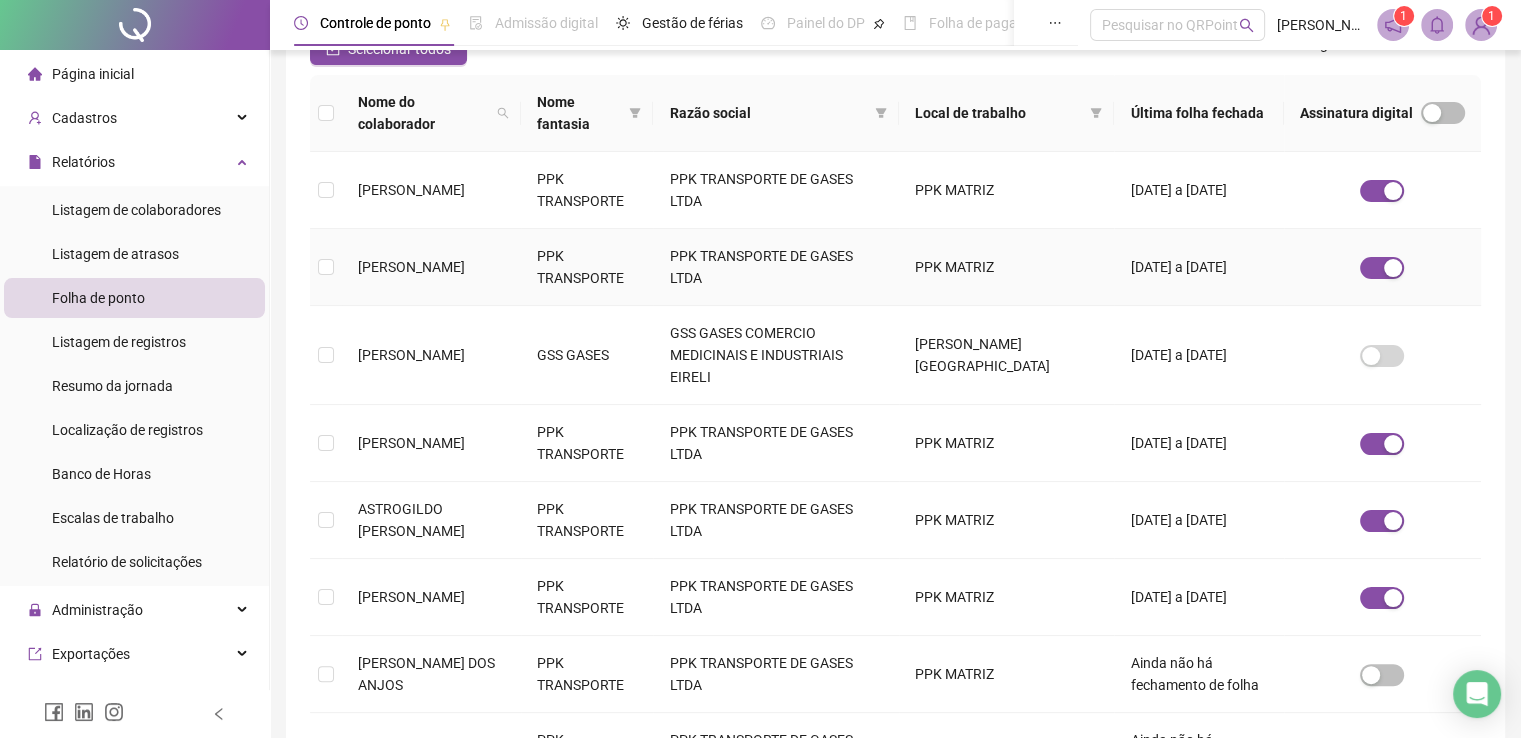 scroll, scrollTop: 340, scrollLeft: 0, axis: vertical 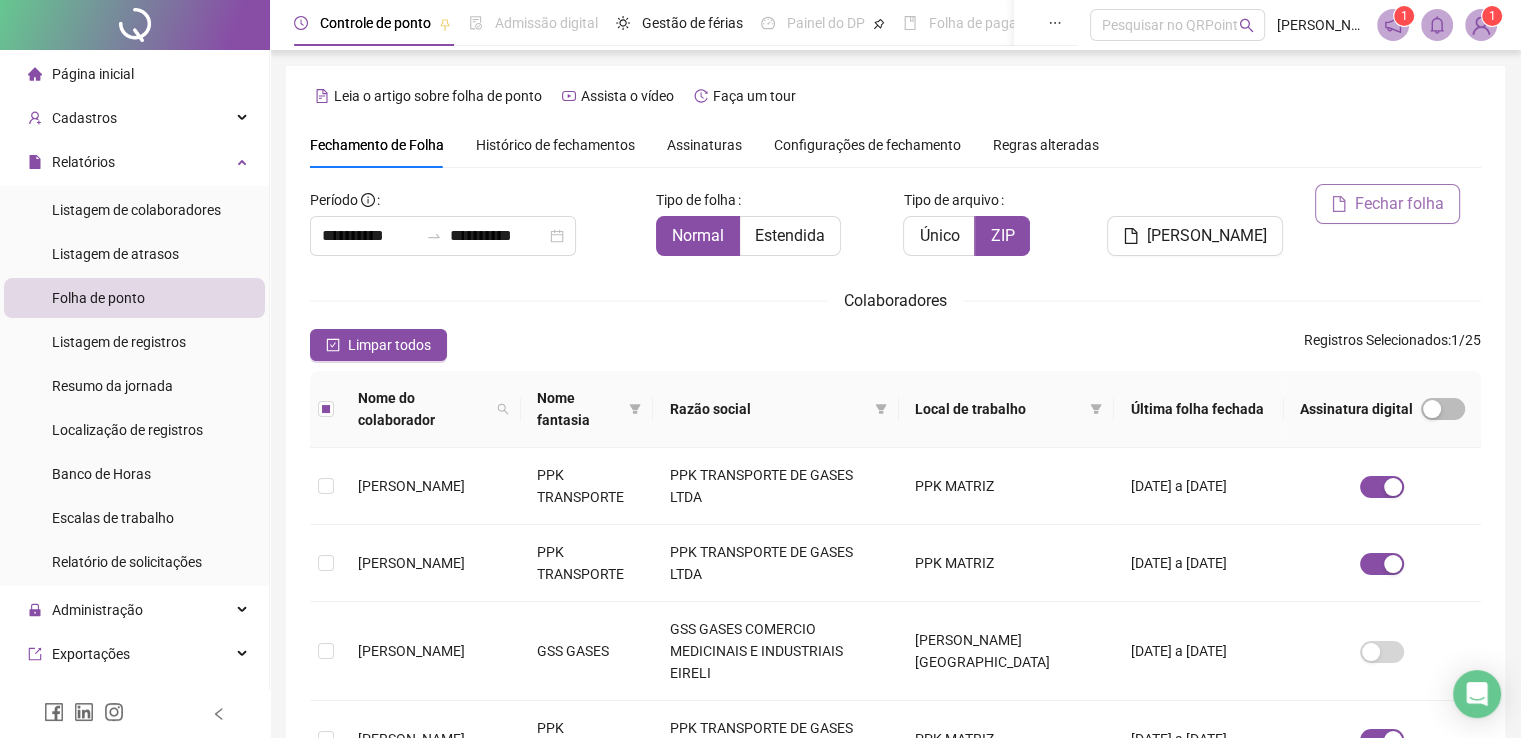 click on "Fechar folha" at bounding box center [1399, 204] 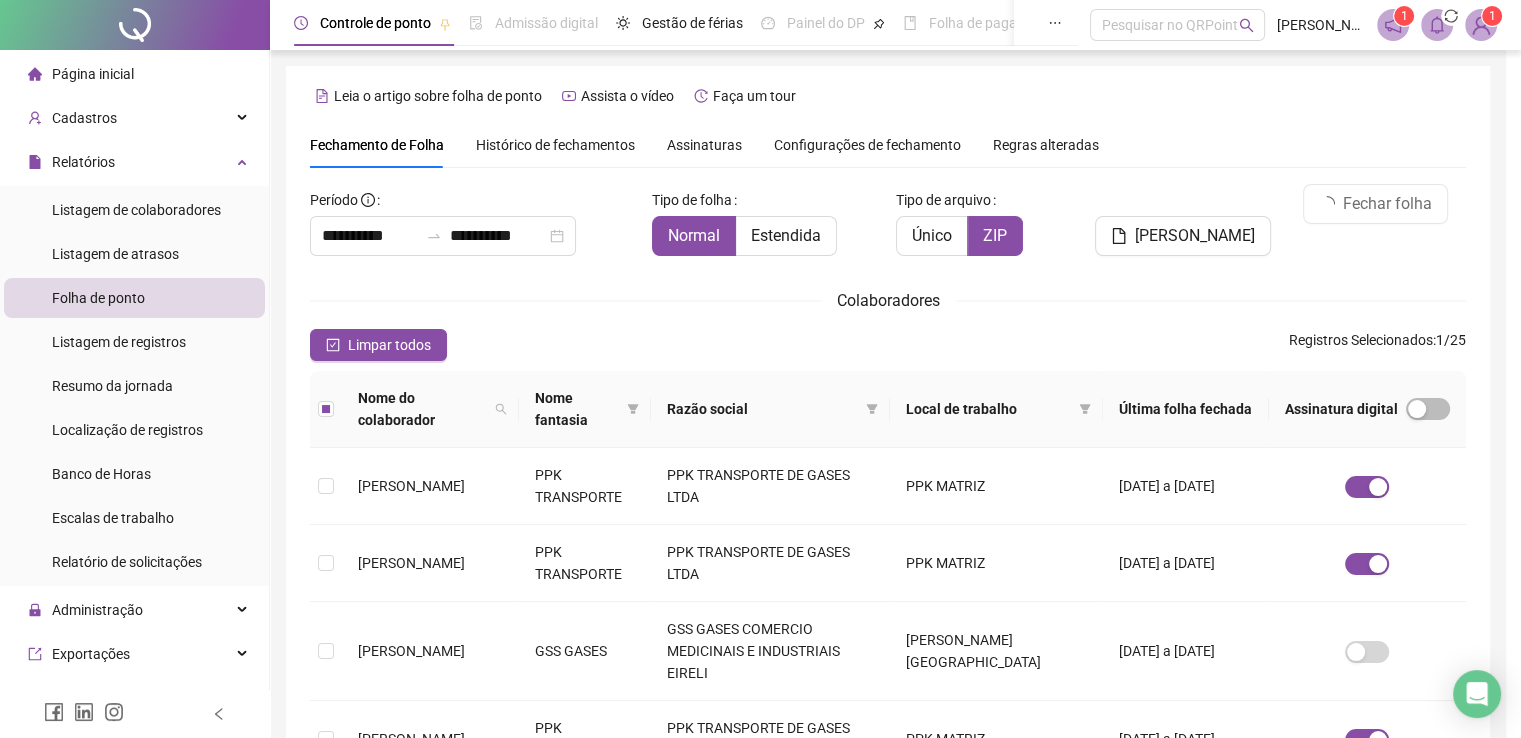 scroll, scrollTop: 40, scrollLeft: 0, axis: vertical 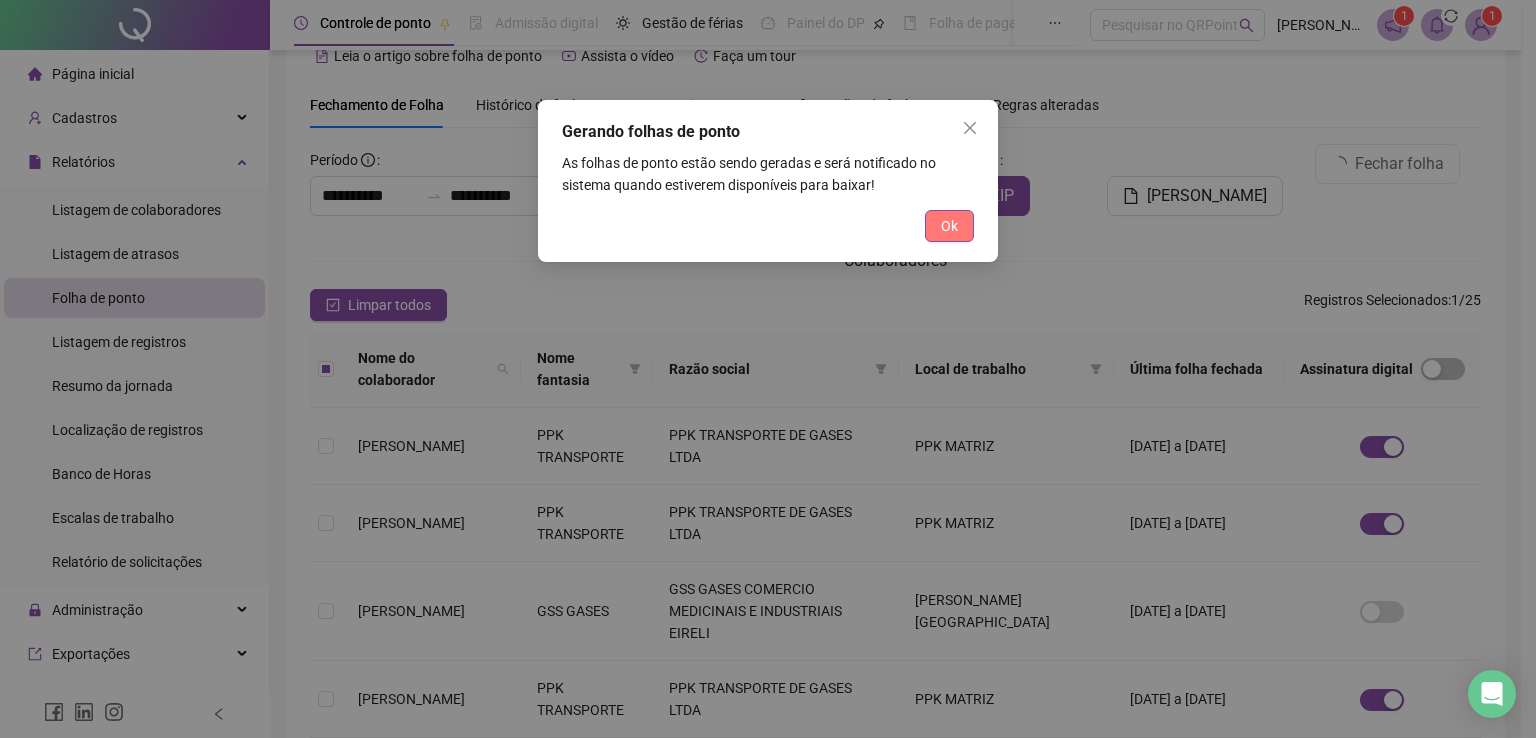 click on "Ok" at bounding box center [949, 226] 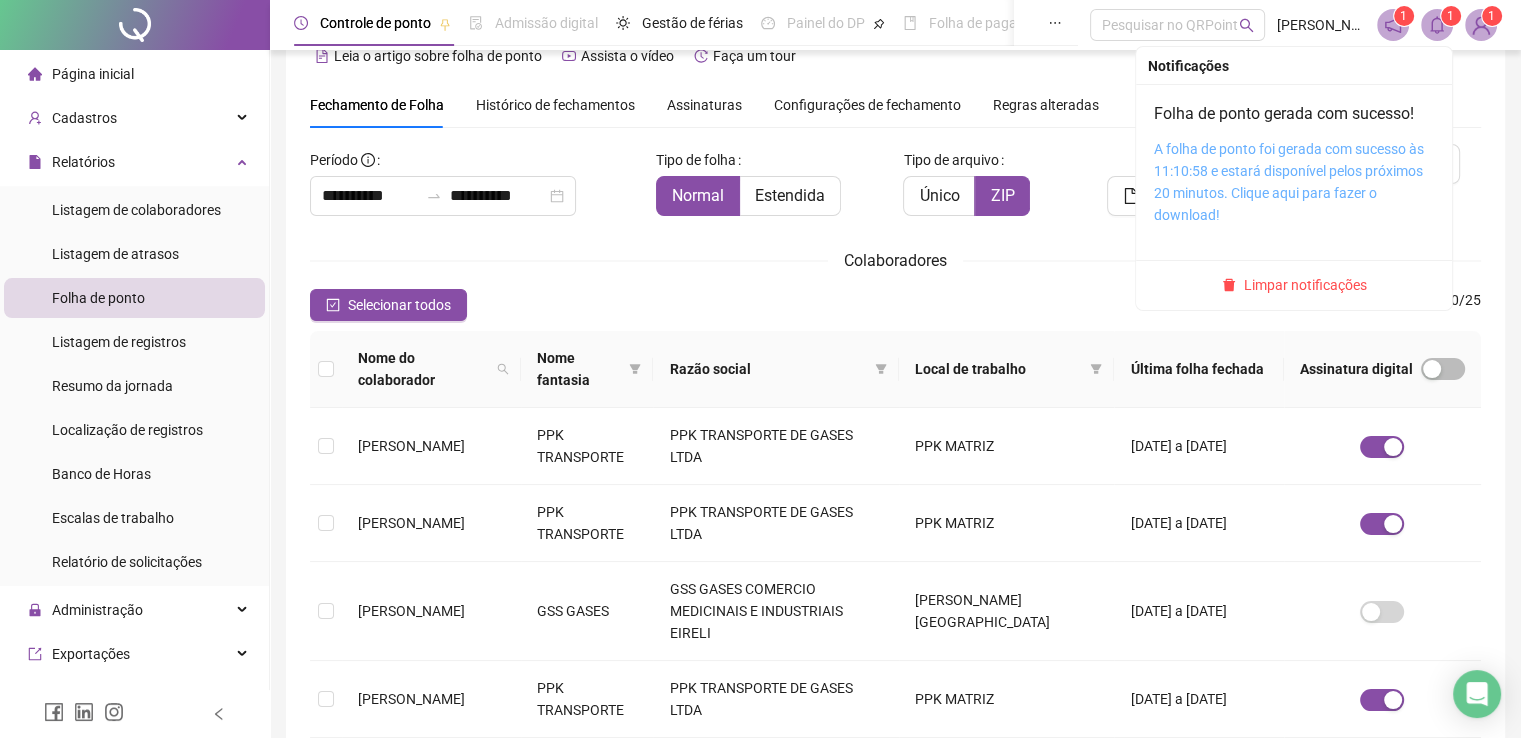 click on "A folha de ponto foi gerada com sucesso às 11:10:58 e estará disponível pelos próximos 20 minutos.
Clique aqui para fazer o download!" at bounding box center (1289, 182) 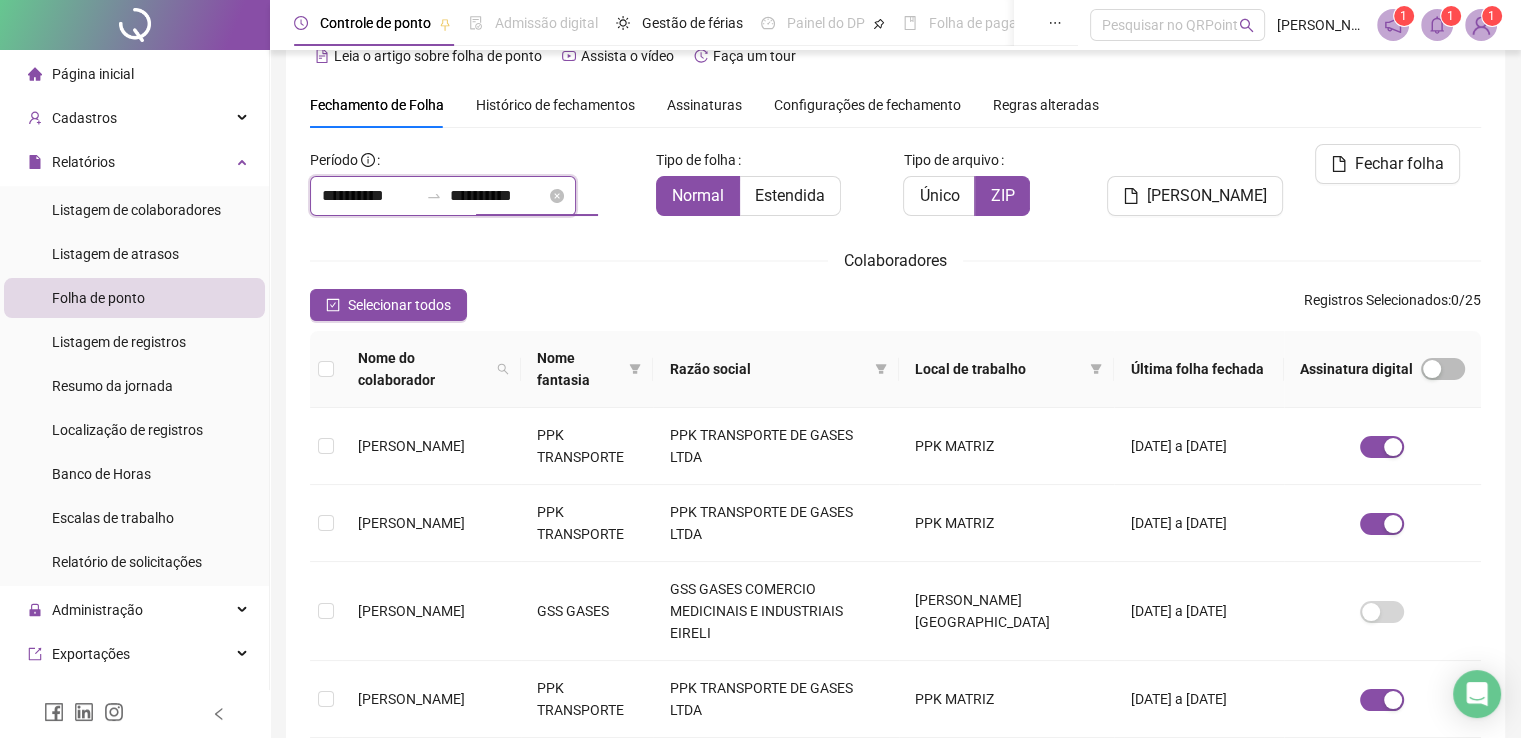click on "**********" at bounding box center (498, 196) 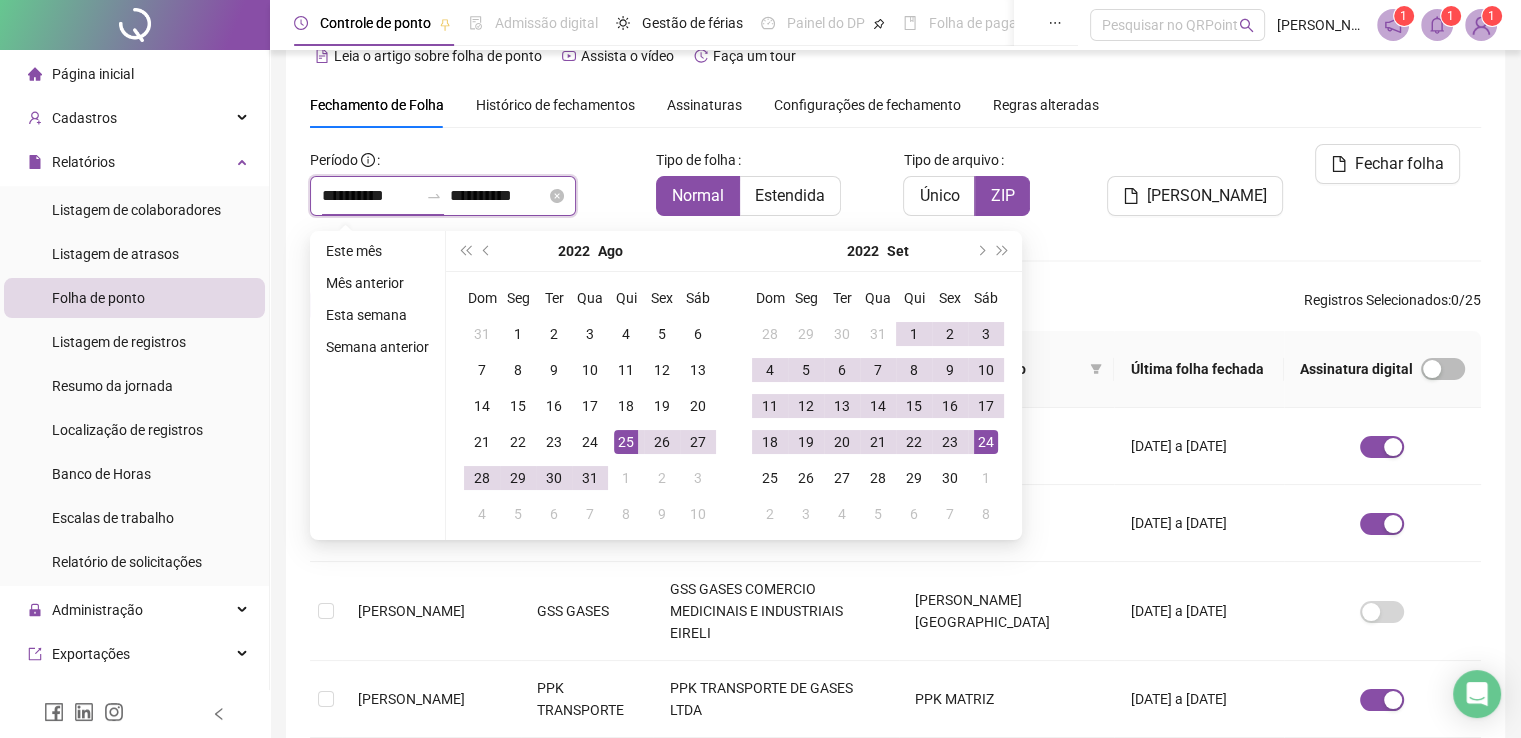 click on "**********" at bounding box center [370, 196] 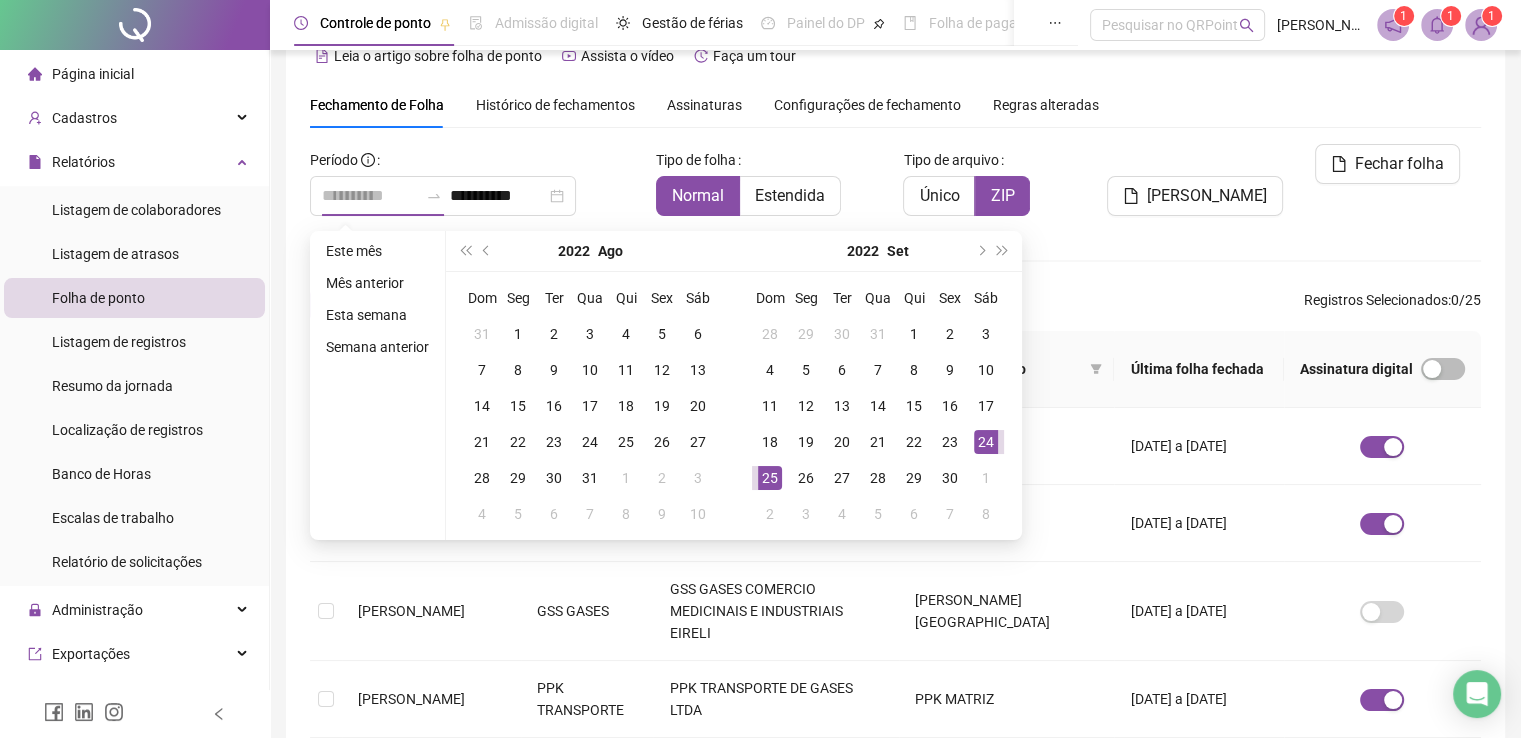 click on "25" at bounding box center (770, 478) 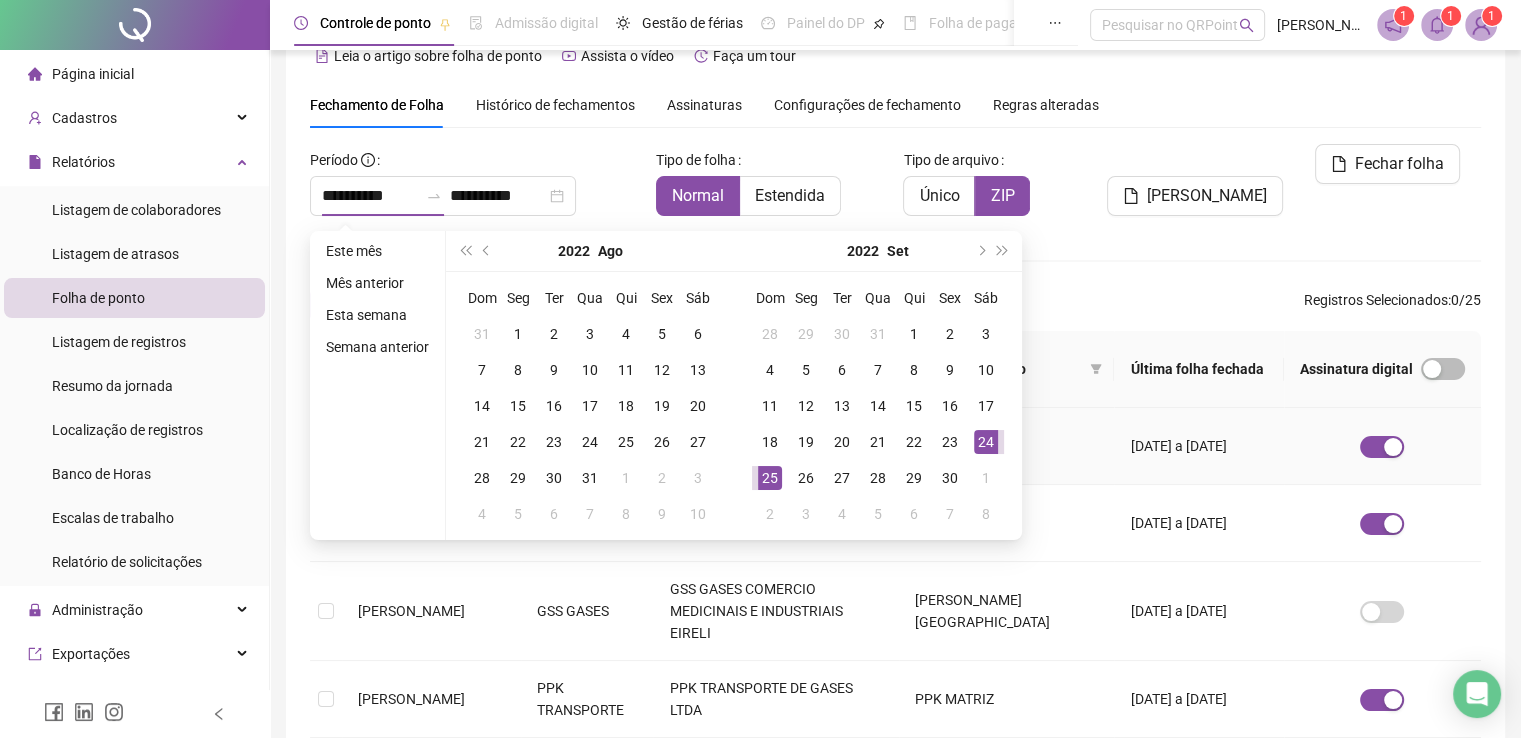 type on "**********" 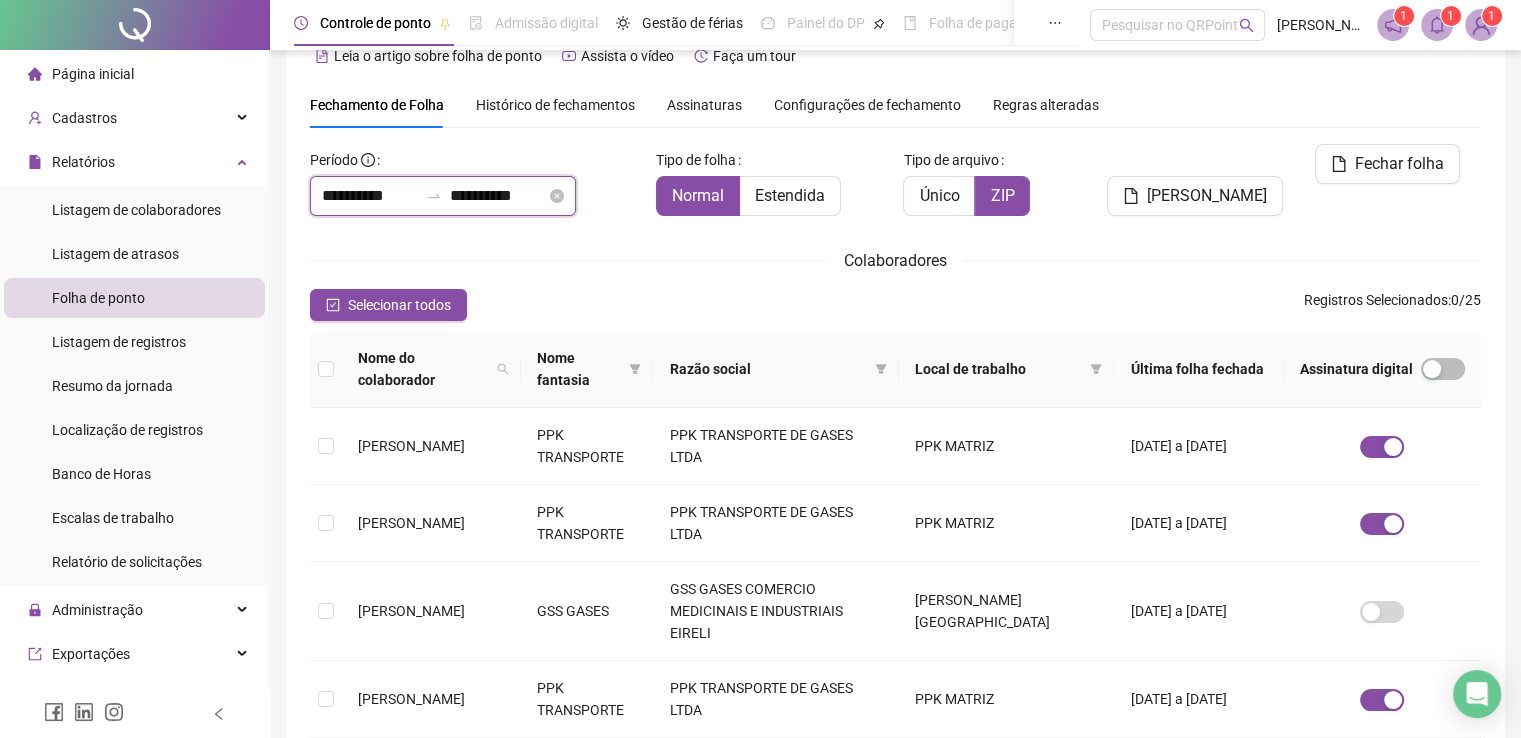 click on "**********" at bounding box center [498, 196] 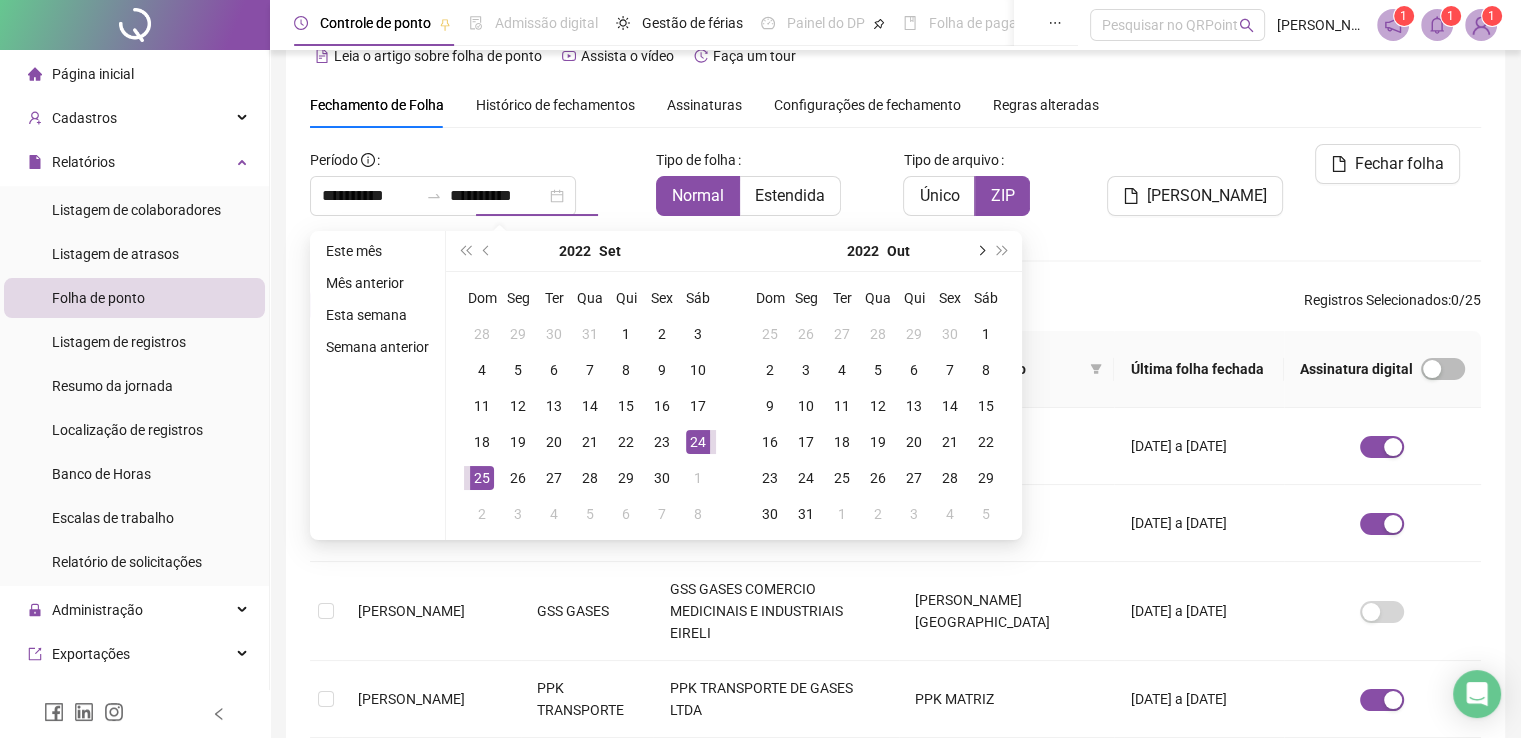 click at bounding box center [980, 251] 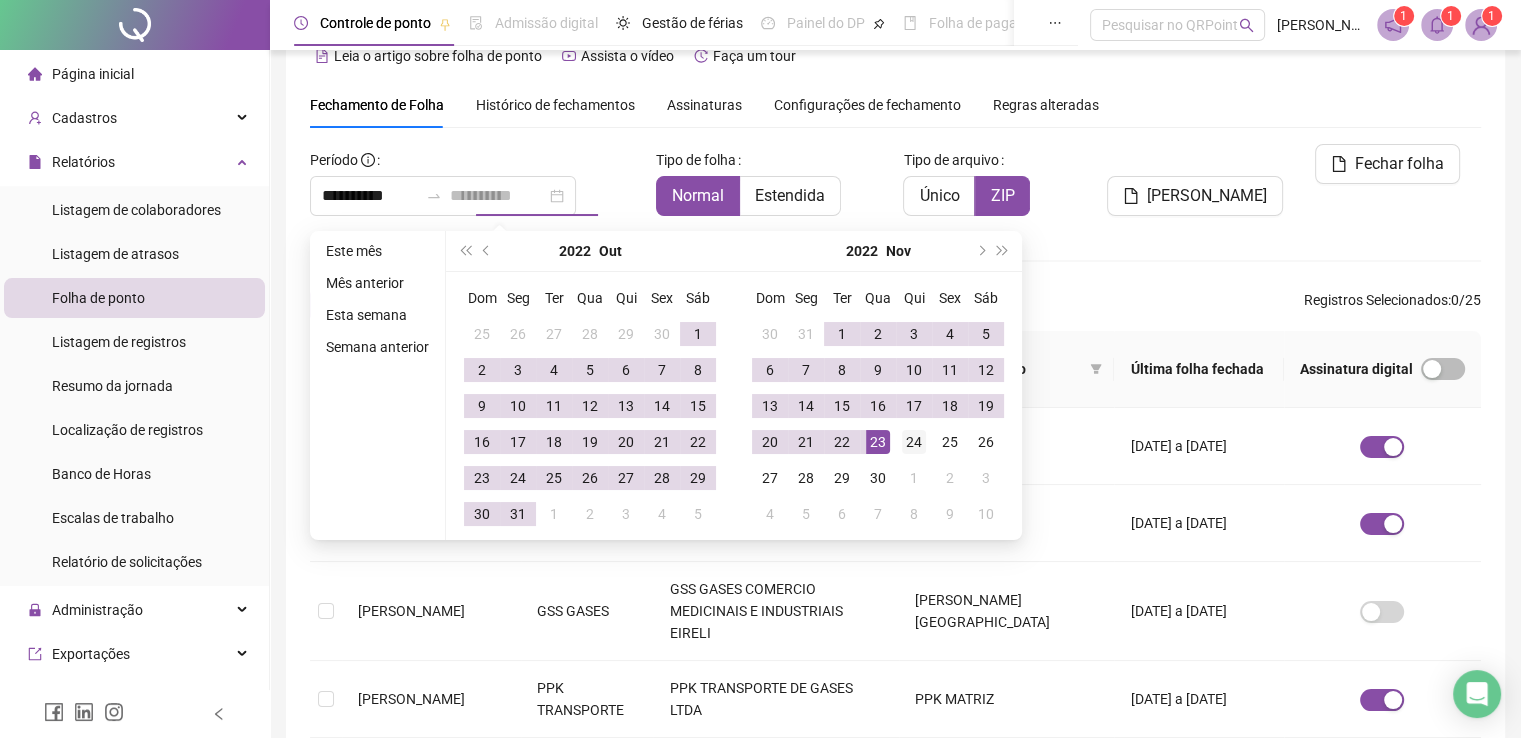type on "**********" 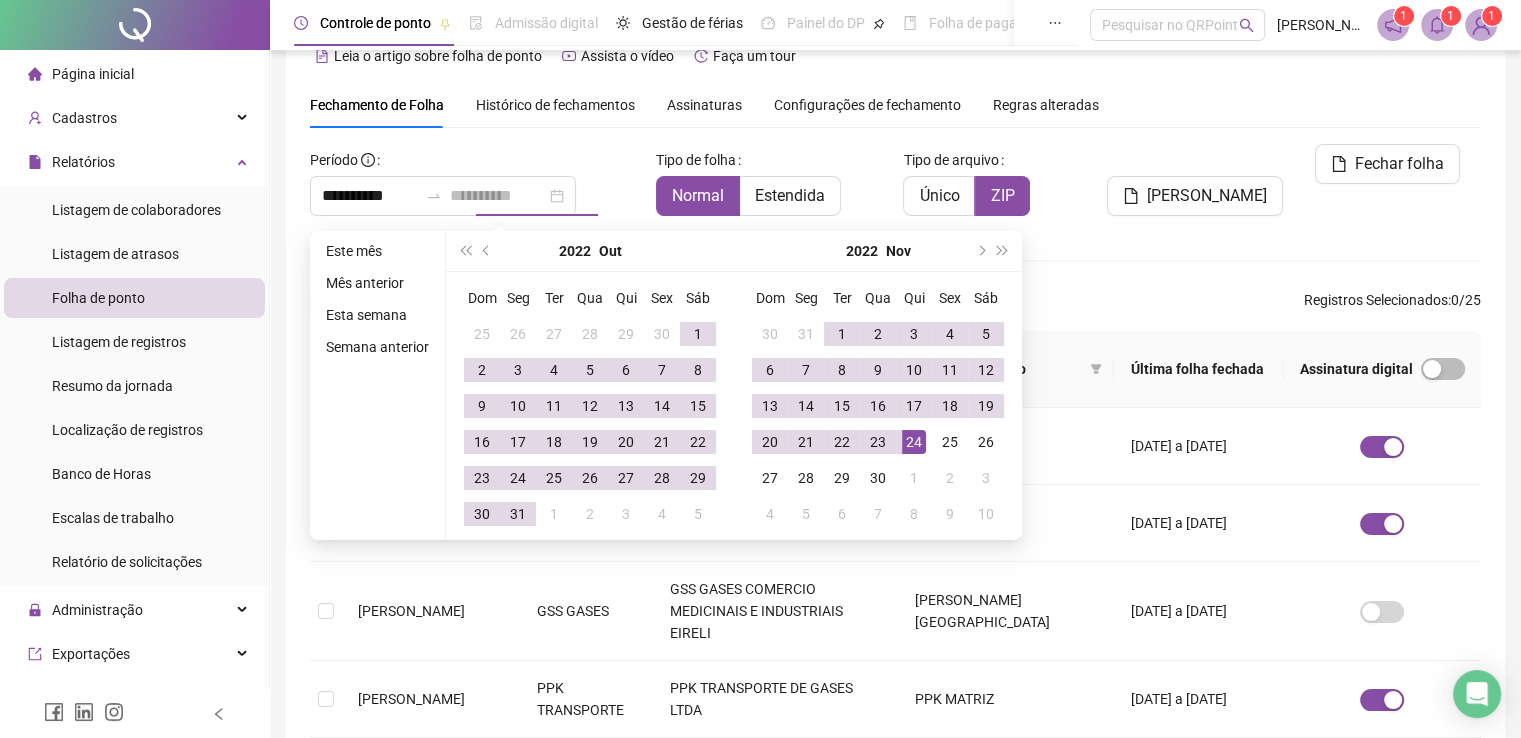 click on "24" at bounding box center [914, 442] 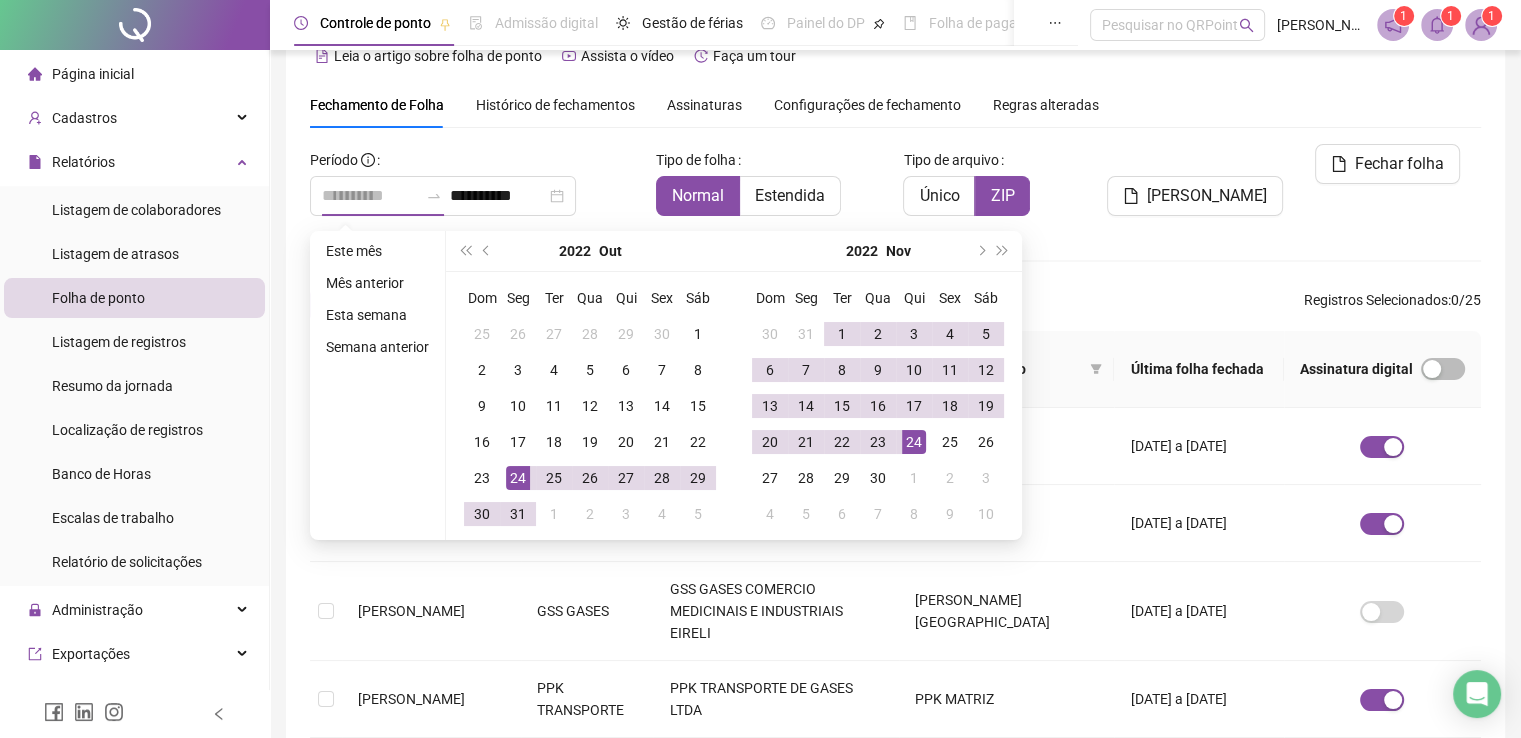 click on "24" at bounding box center [518, 478] 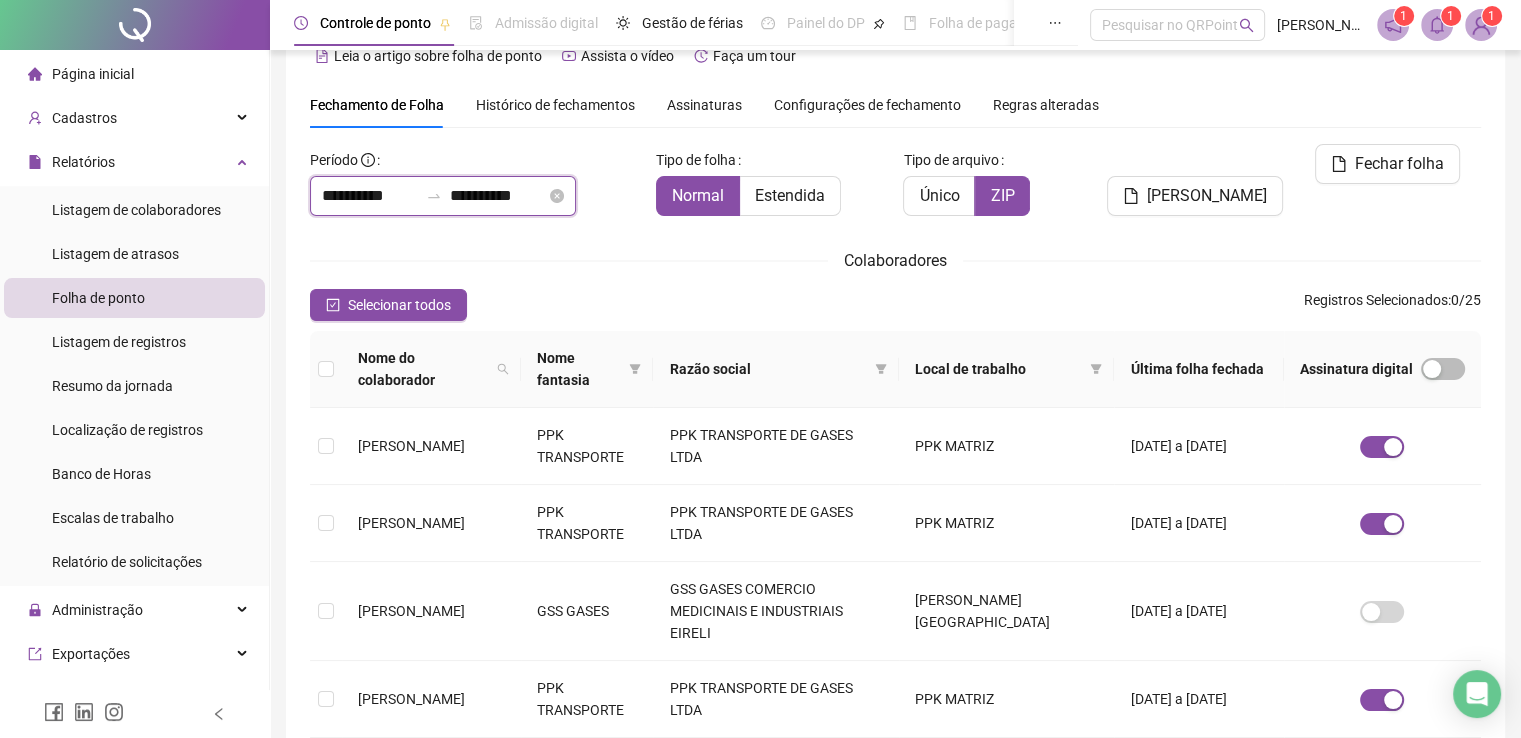 click on "**********" at bounding box center (370, 196) 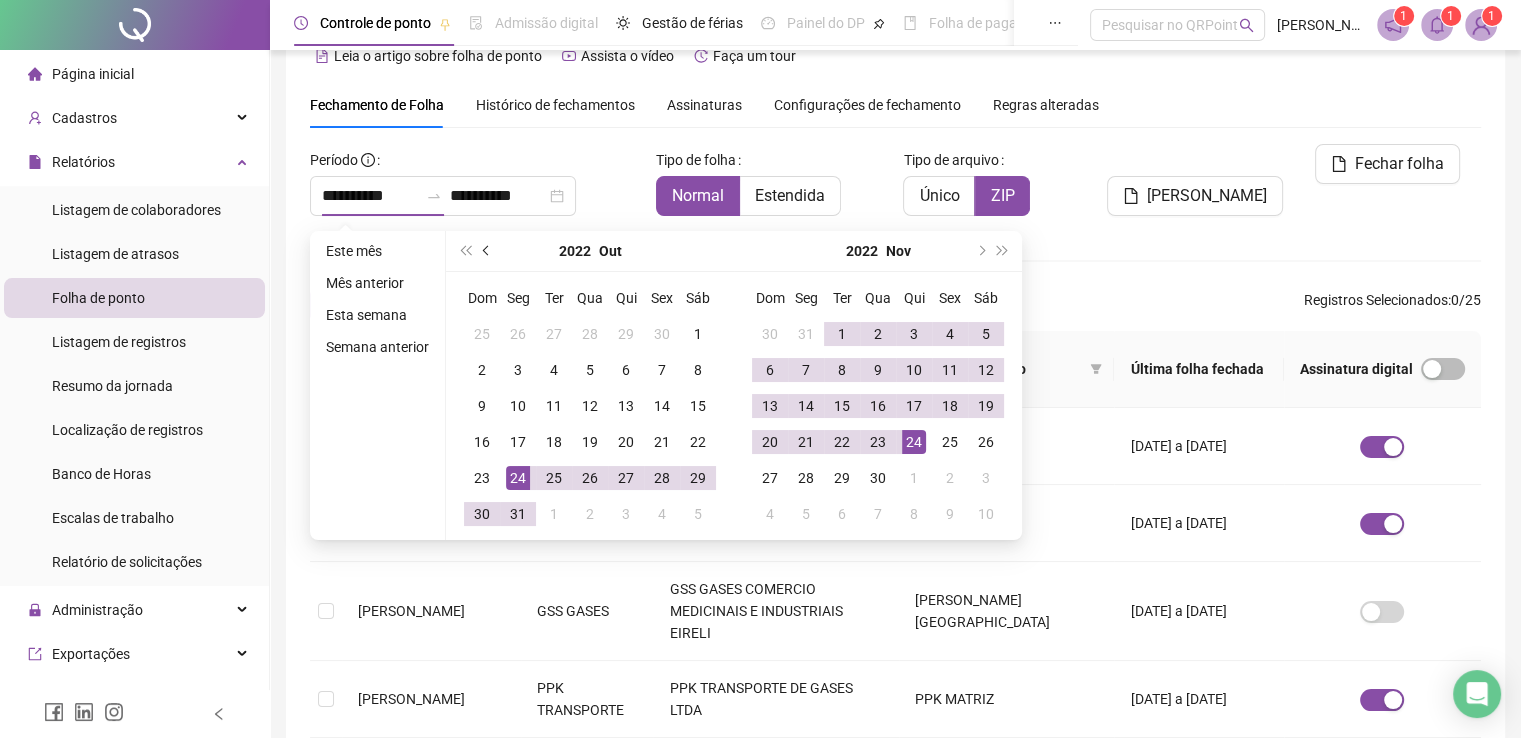click at bounding box center [488, 251] 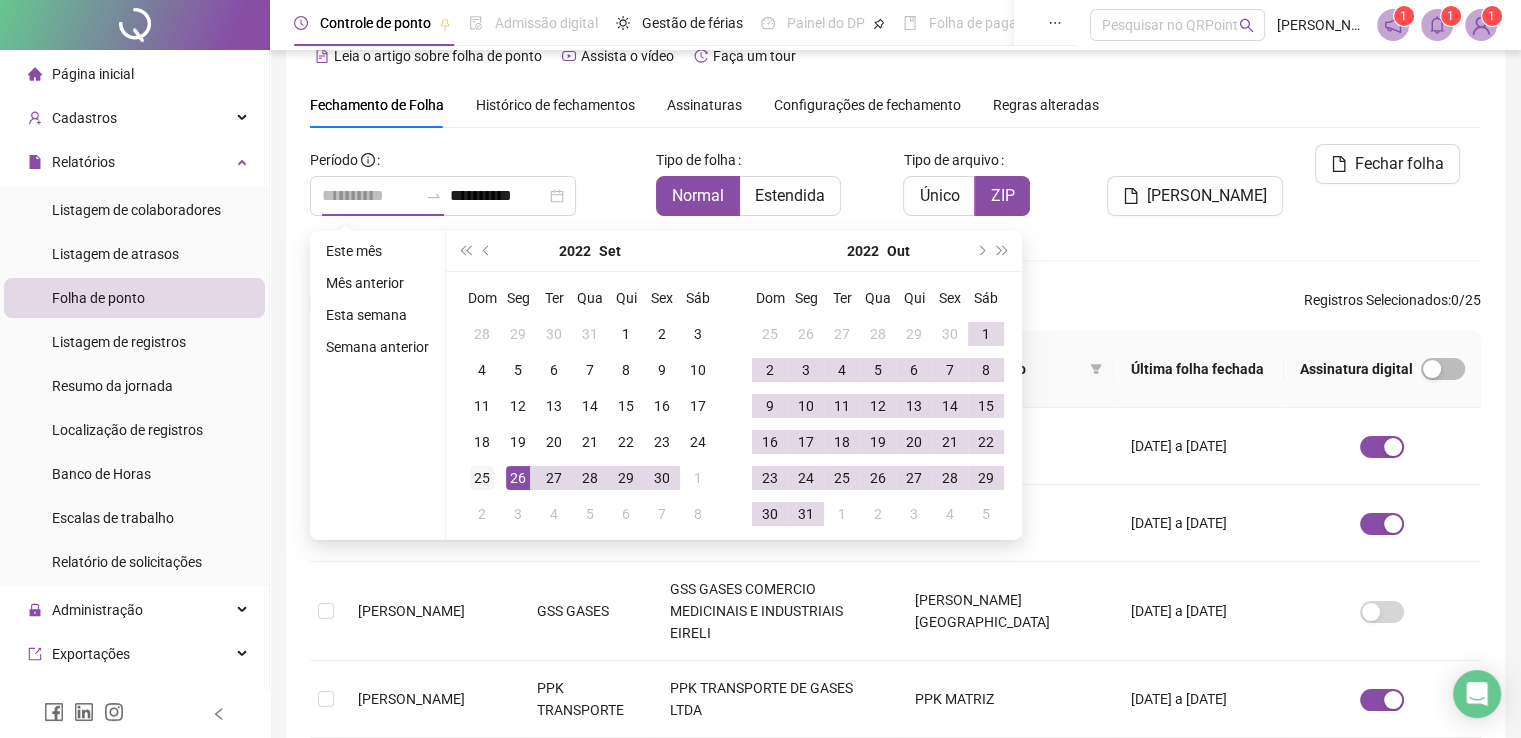 type on "**********" 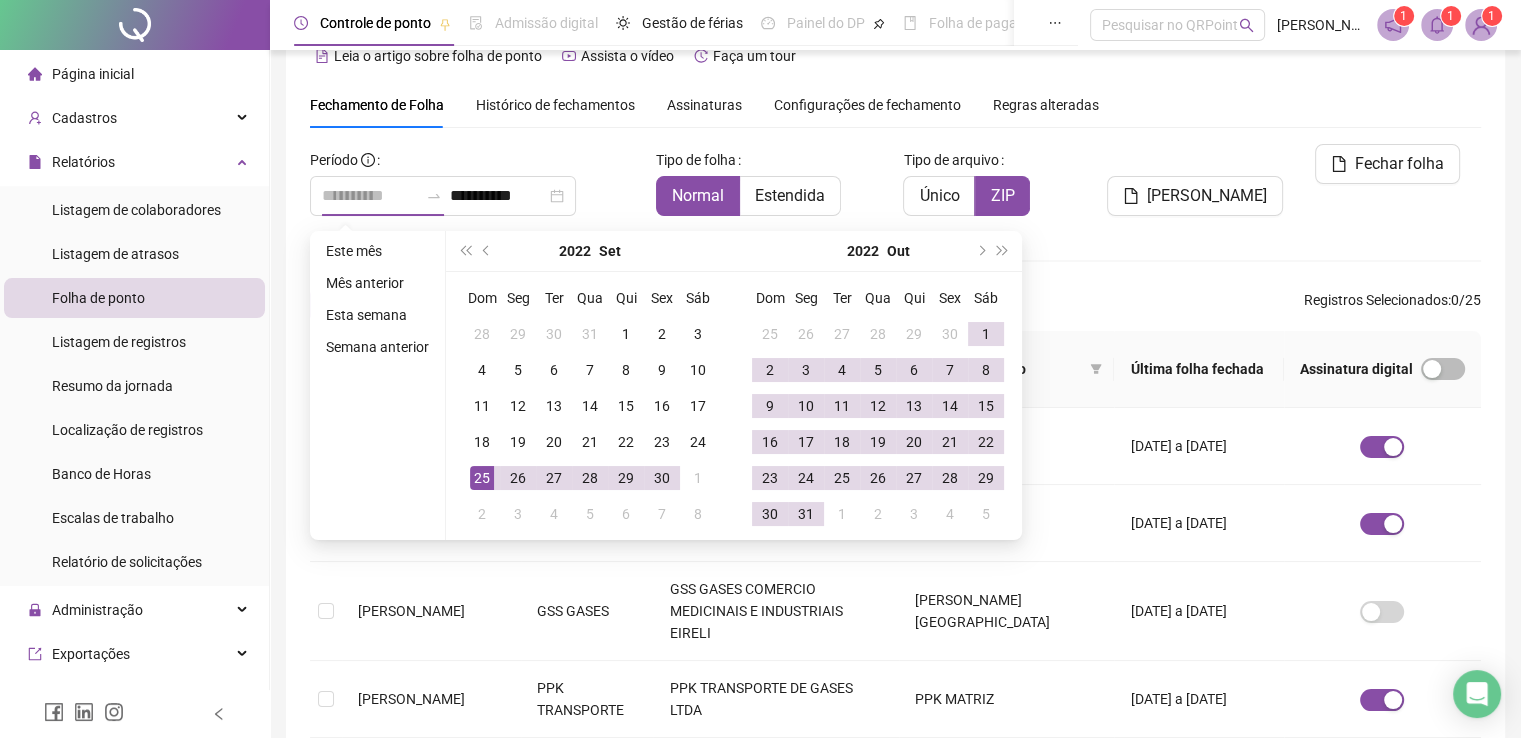 click on "25" at bounding box center (482, 478) 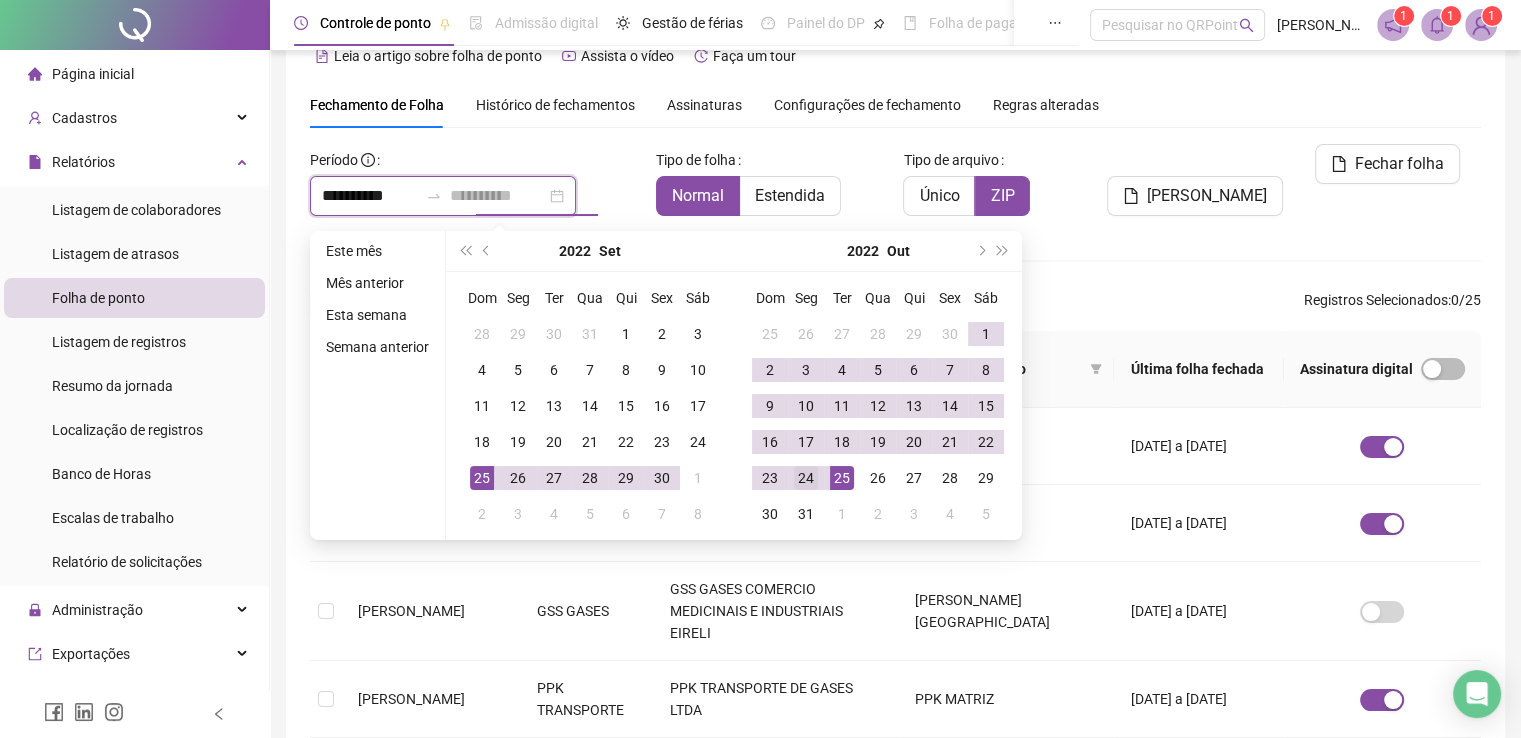 type on "**********" 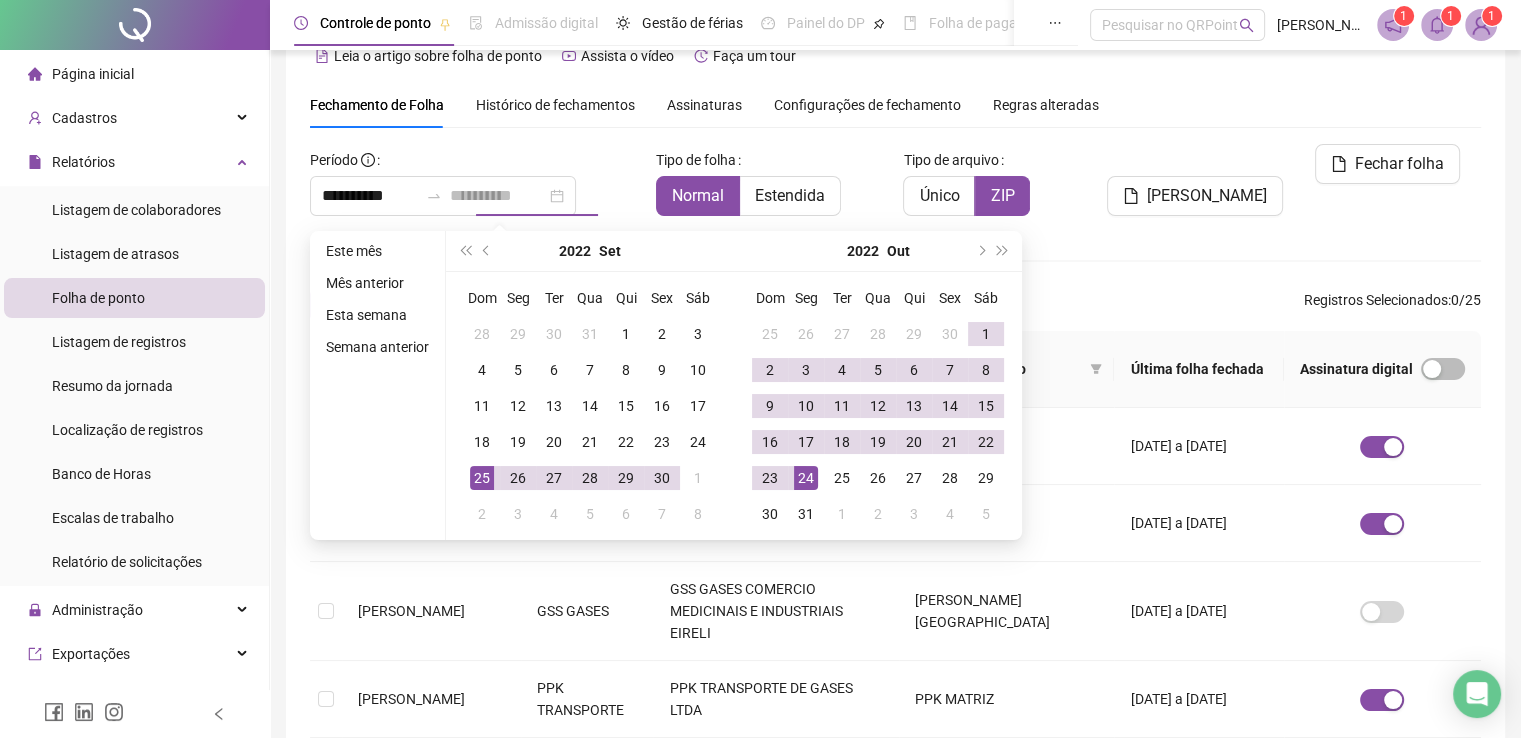 click on "24" at bounding box center [806, 478] 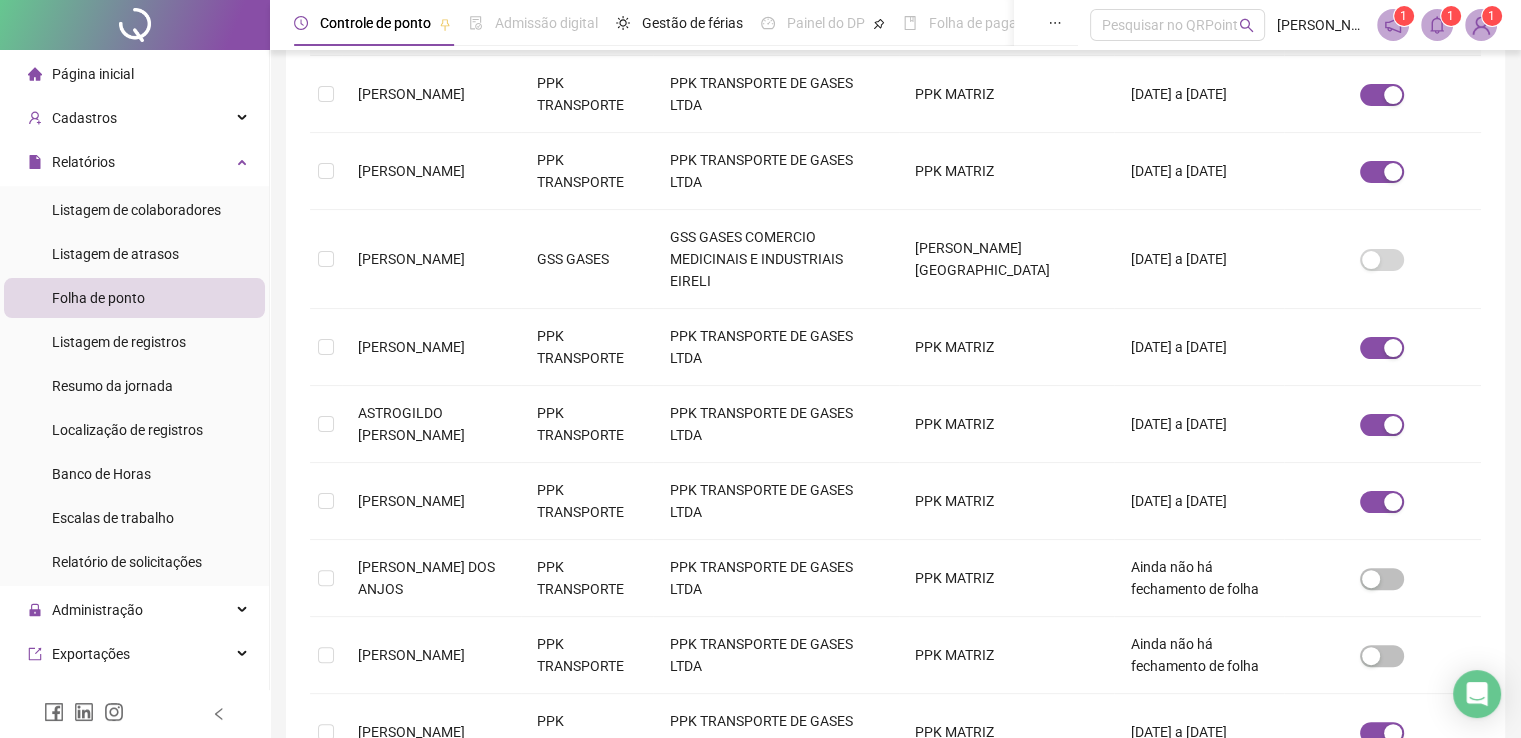 scroll, scrollTop: 440, scrollLeft: 0, axis: vertical 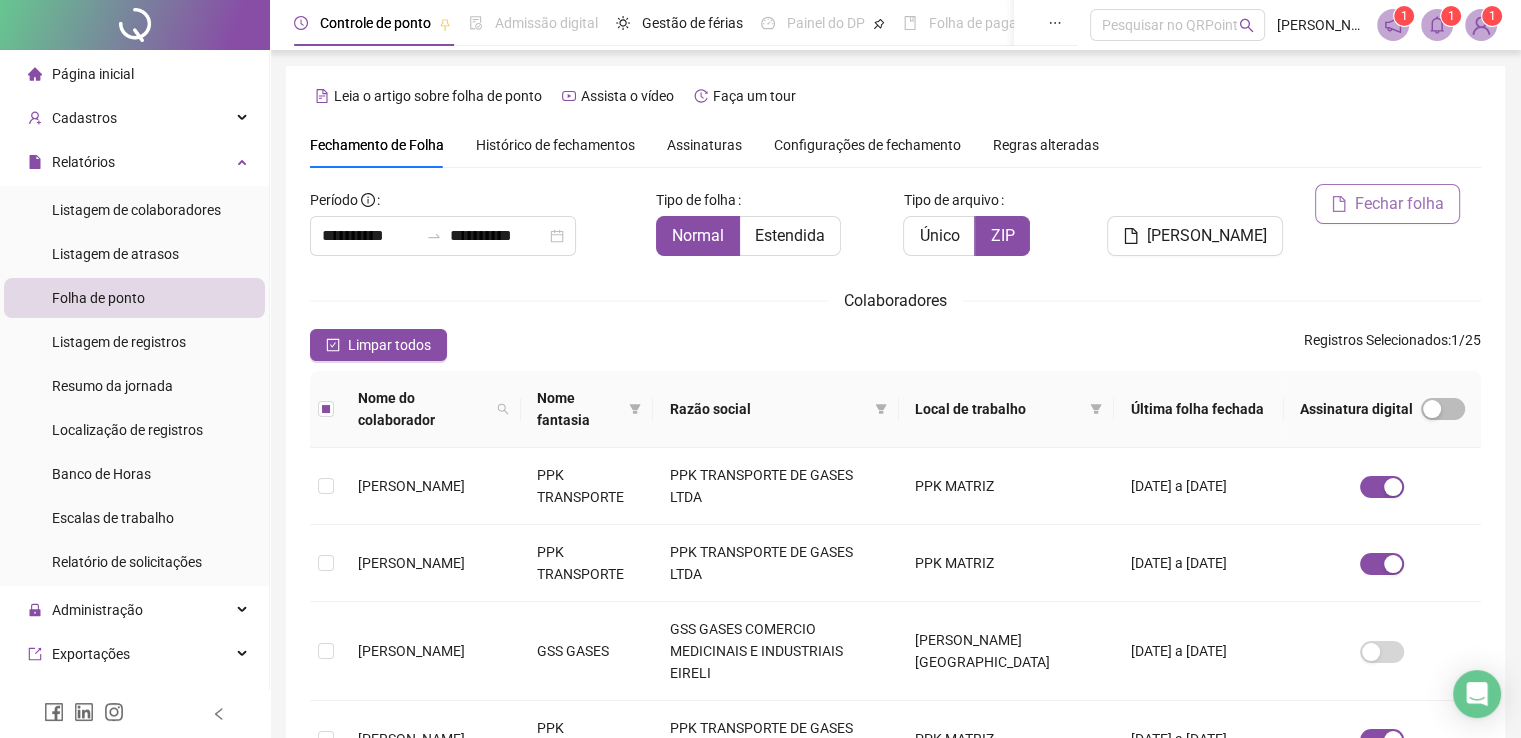 click on "Fechar folha" at bounding box center [1387, 204] 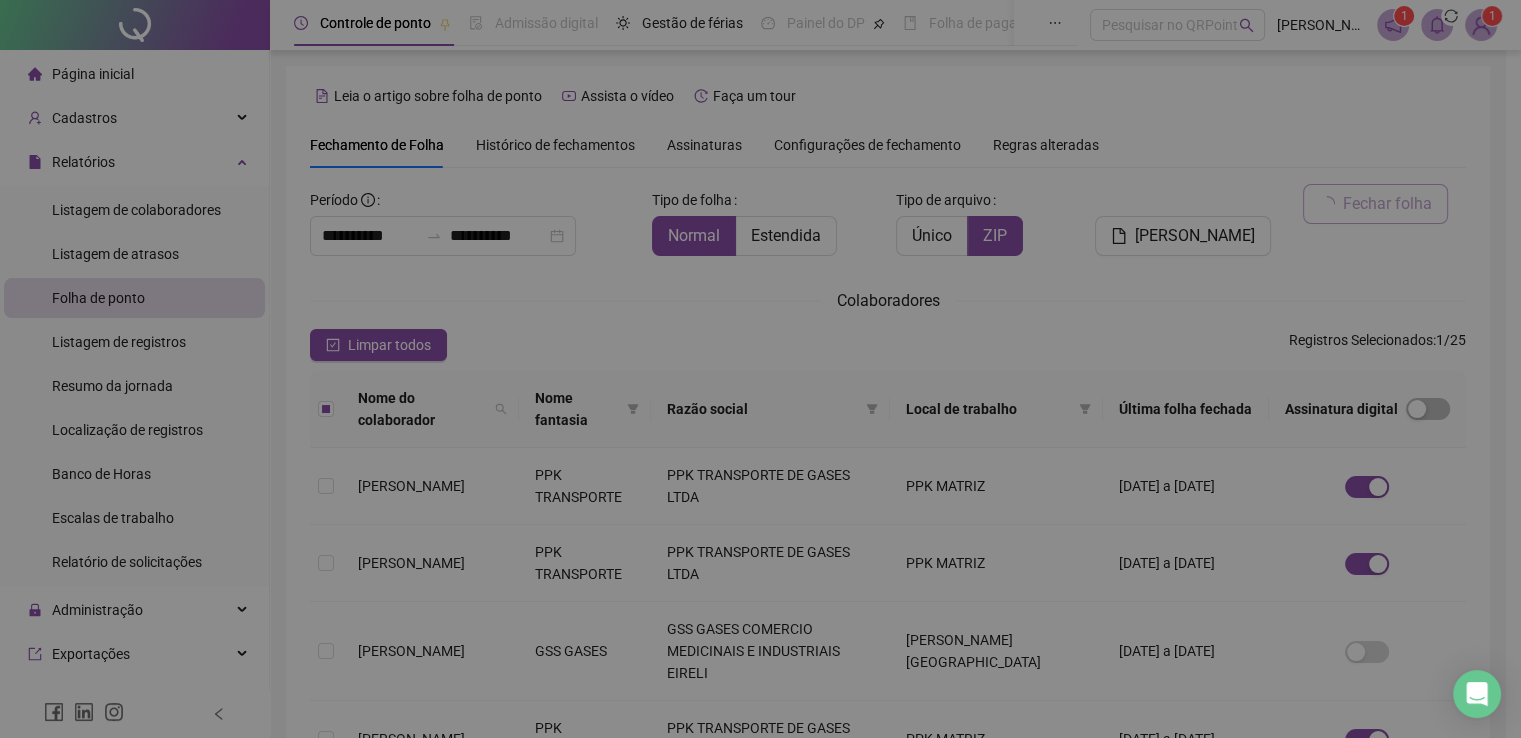 scroll, scrollTop: 40, scrollLeft: 0, axis: vertical 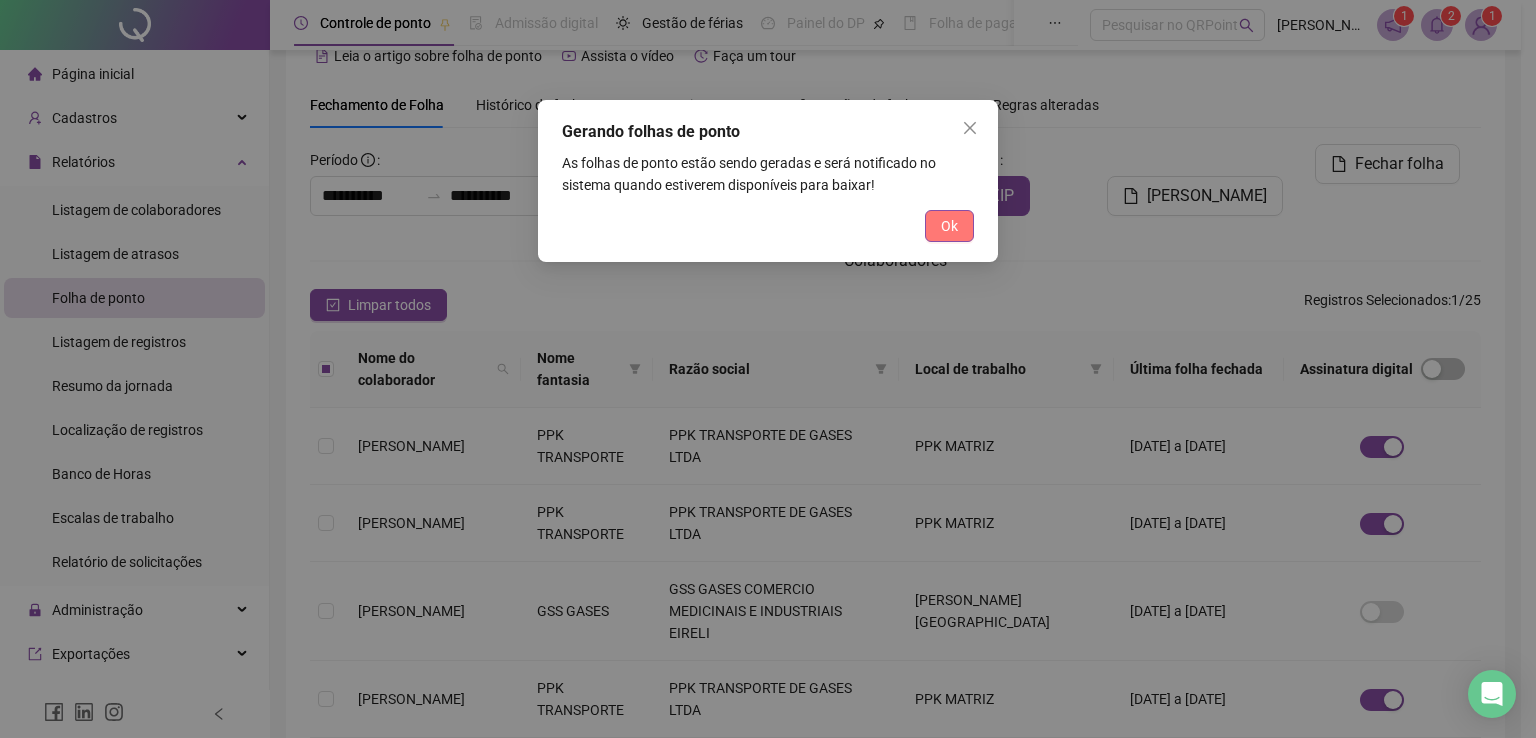 click on "Ok" at bounding box center (949, 226) 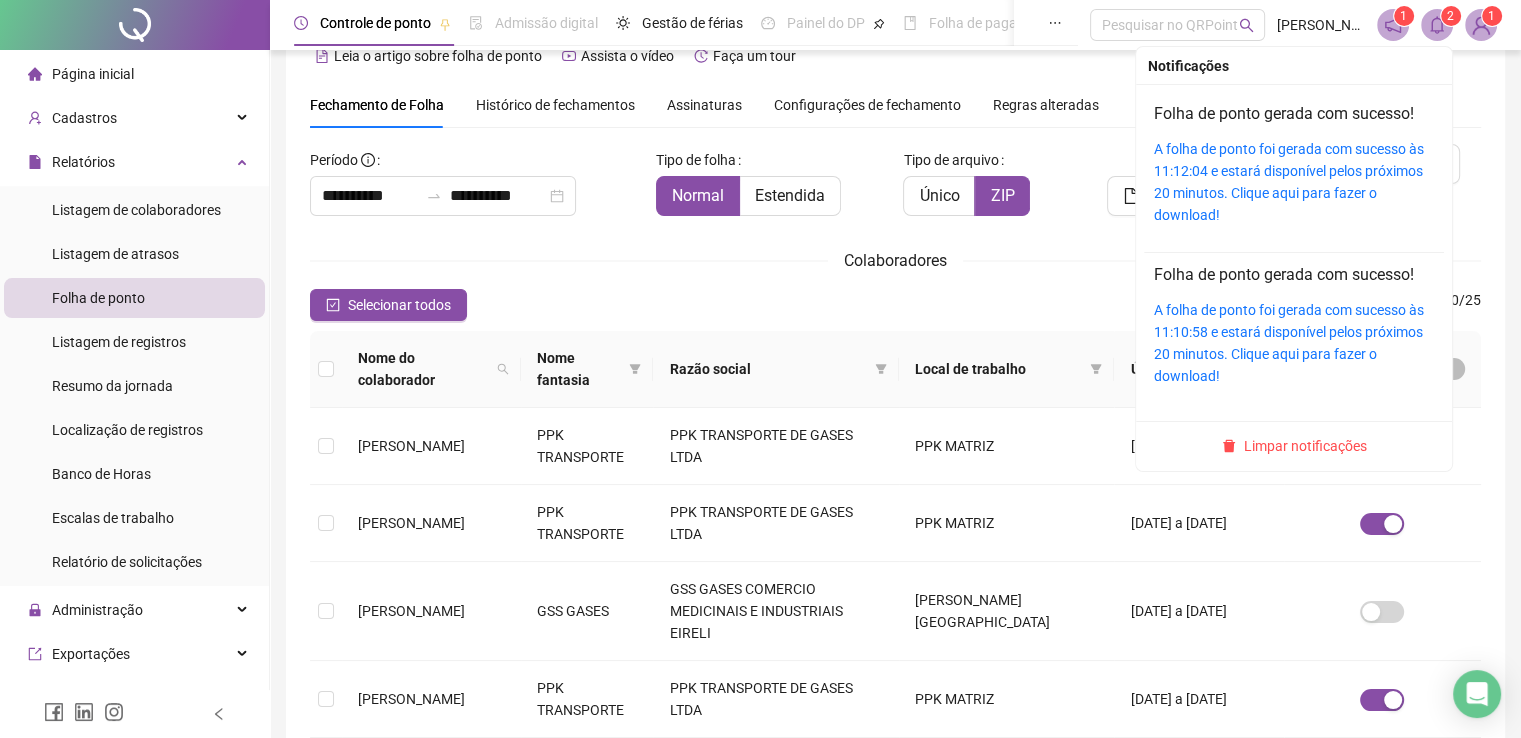 click 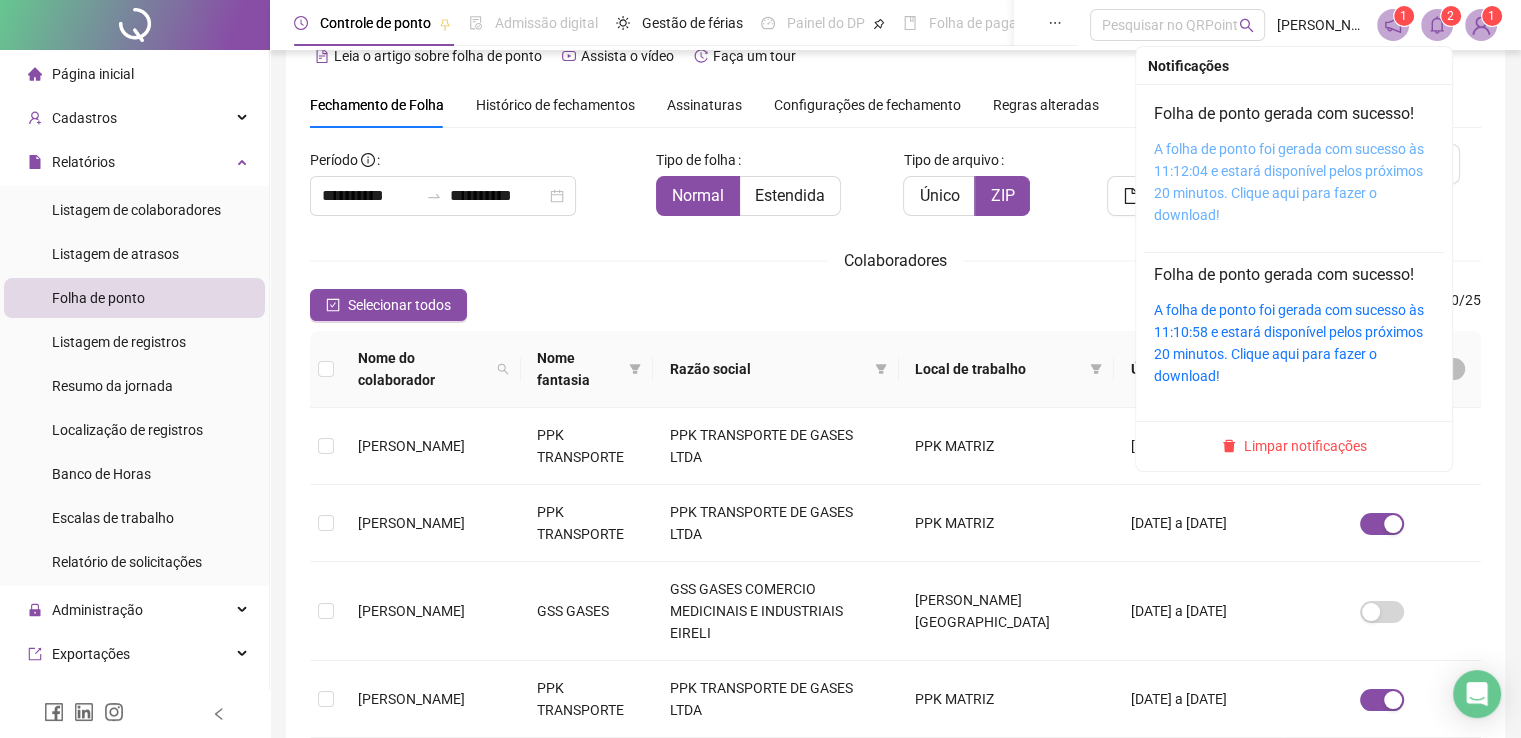 click on "A folha de ponto foi gerada com sucesso às 11:12:04 e estará disponível pelos próximos 20 minutos.
Clique aqui para fazer o download!" at bounding box center (1289, 182) 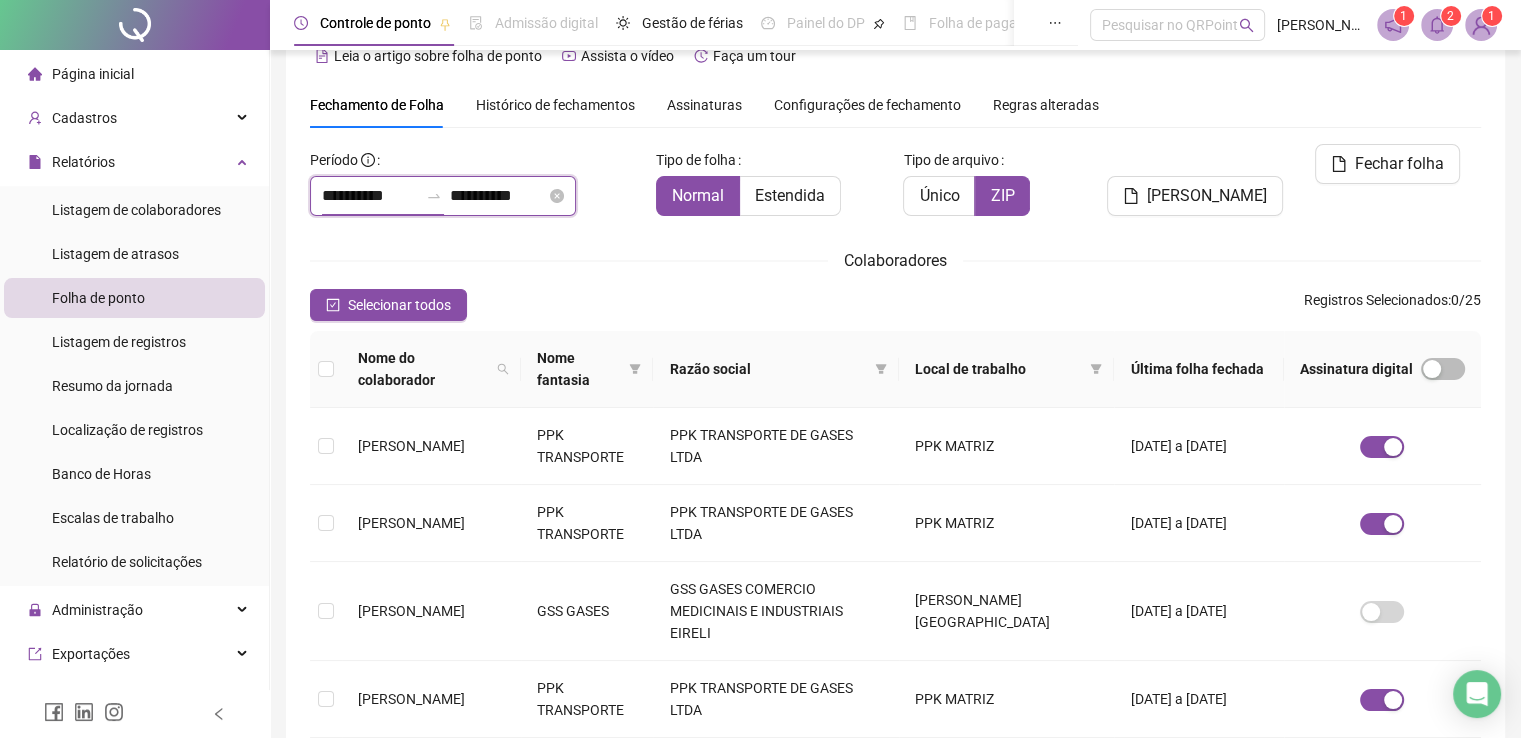 click on "**********" at bounding box center (370, 196) 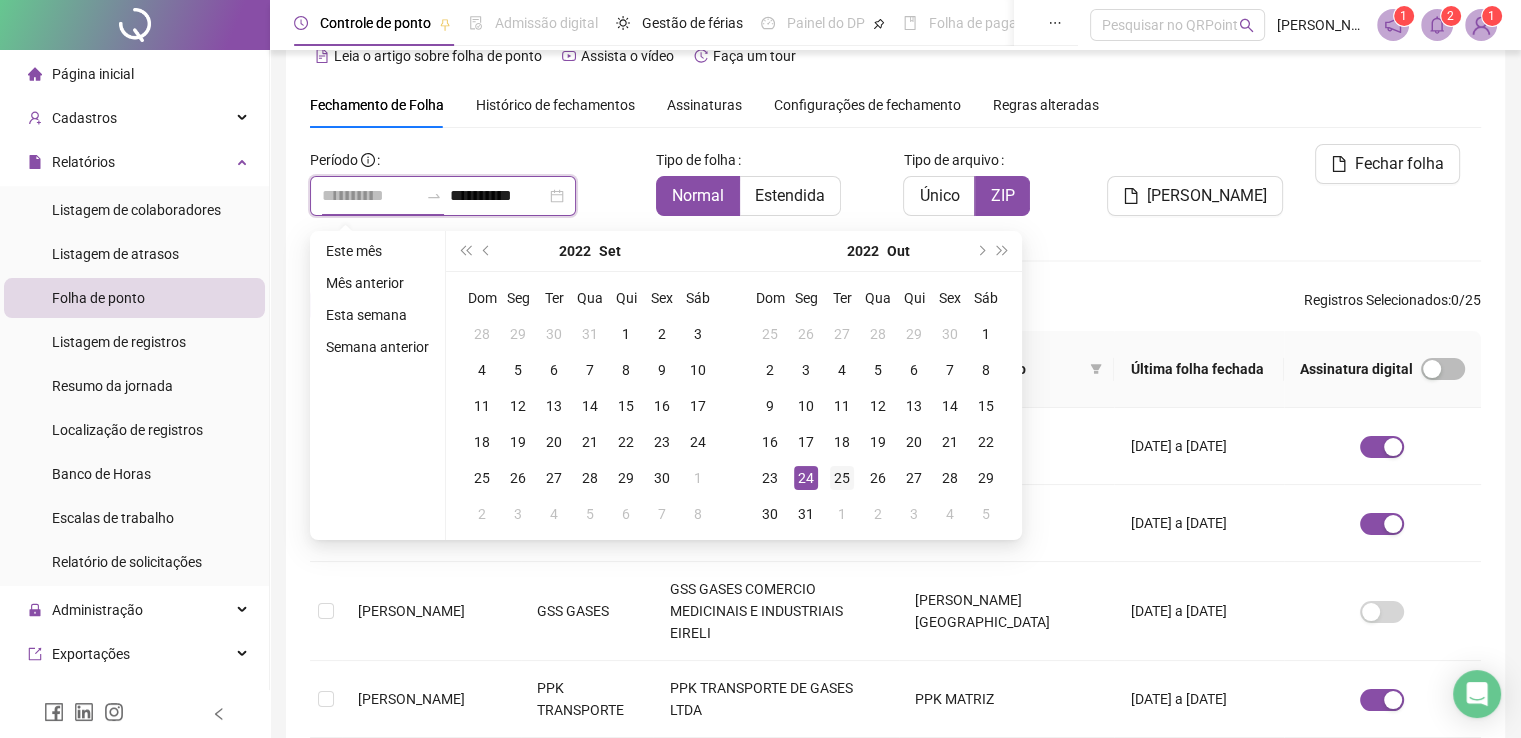 type on "**********" 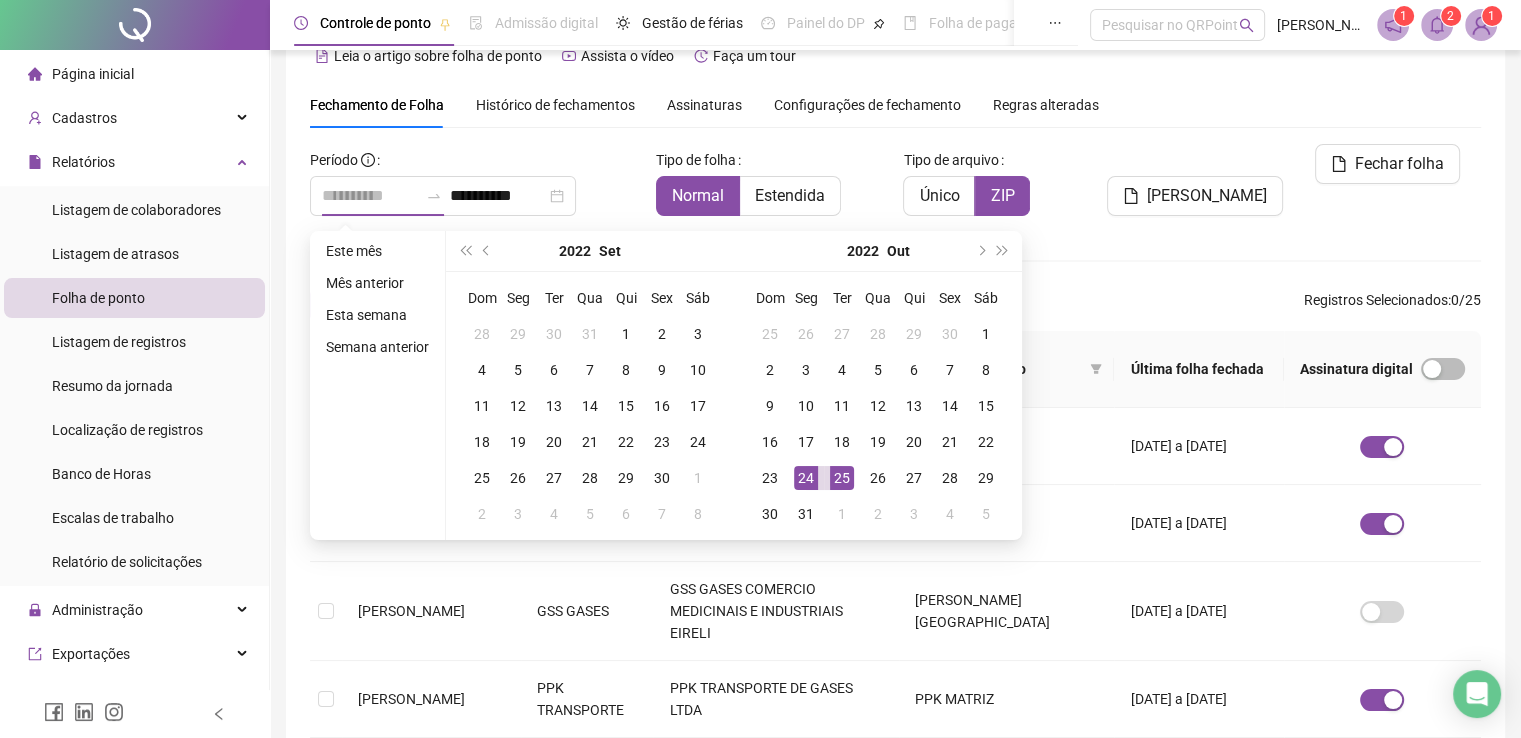 click on "25" at bounding box center [842, 478] 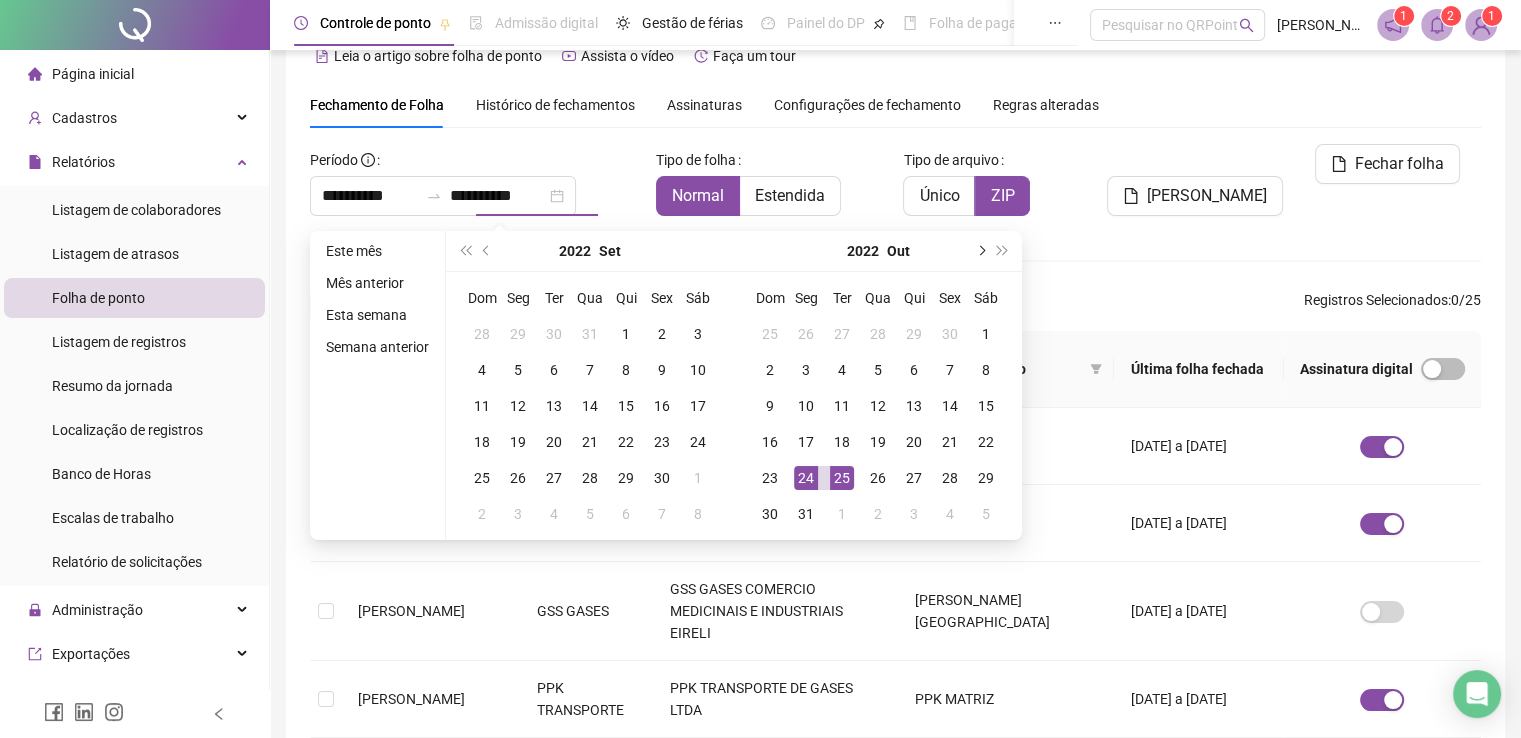click at bounding box center (980, 251) 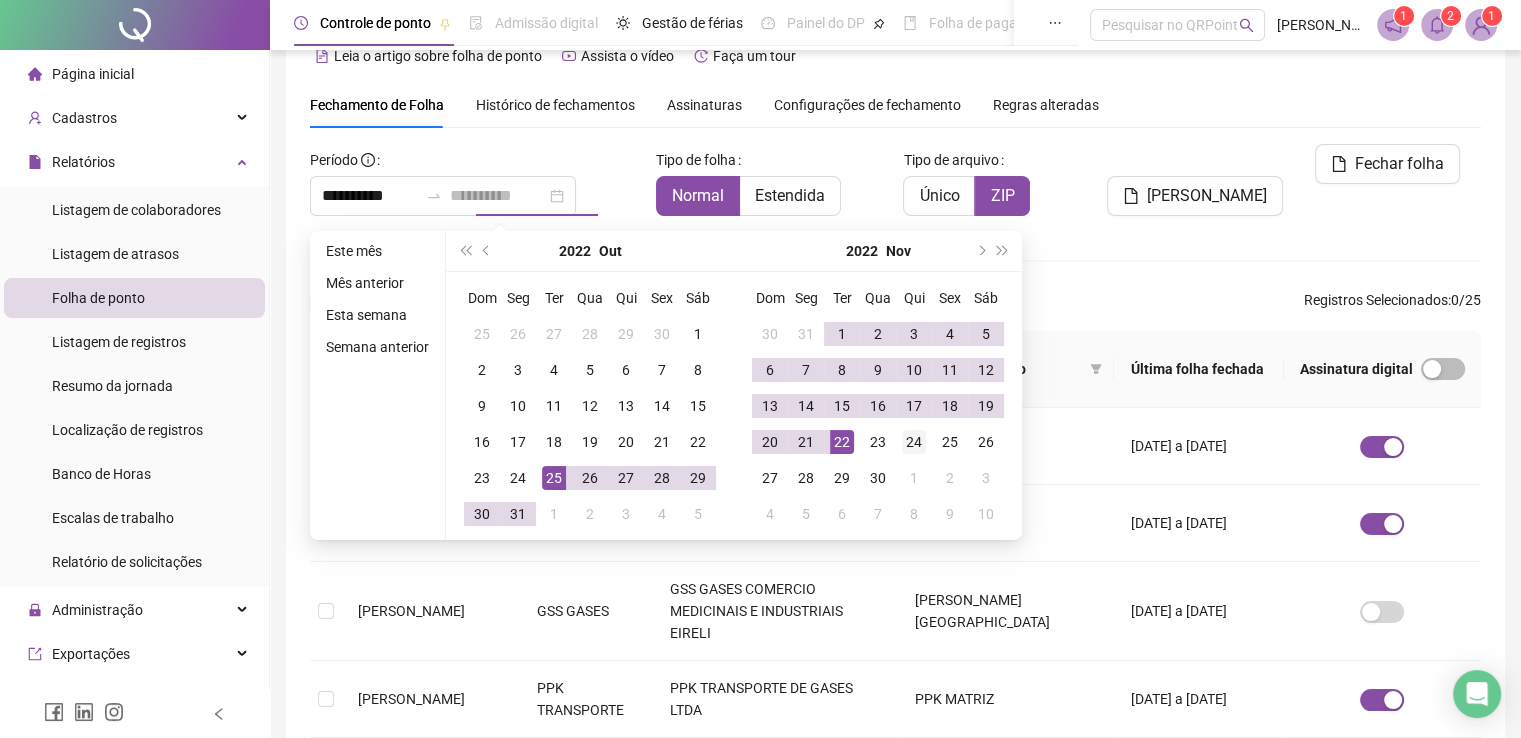 type on "**********" 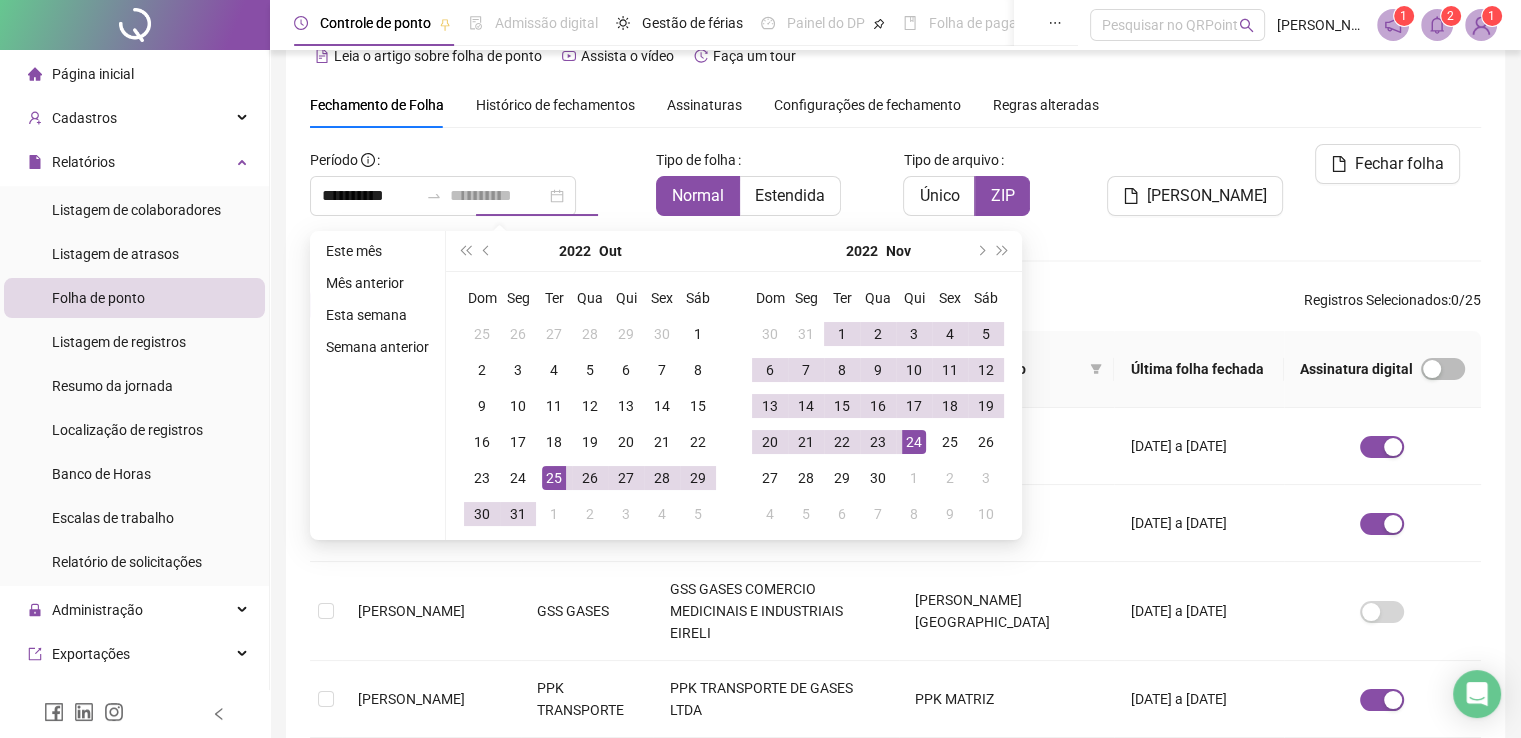 click on "24" at bounding box center [914, 442] 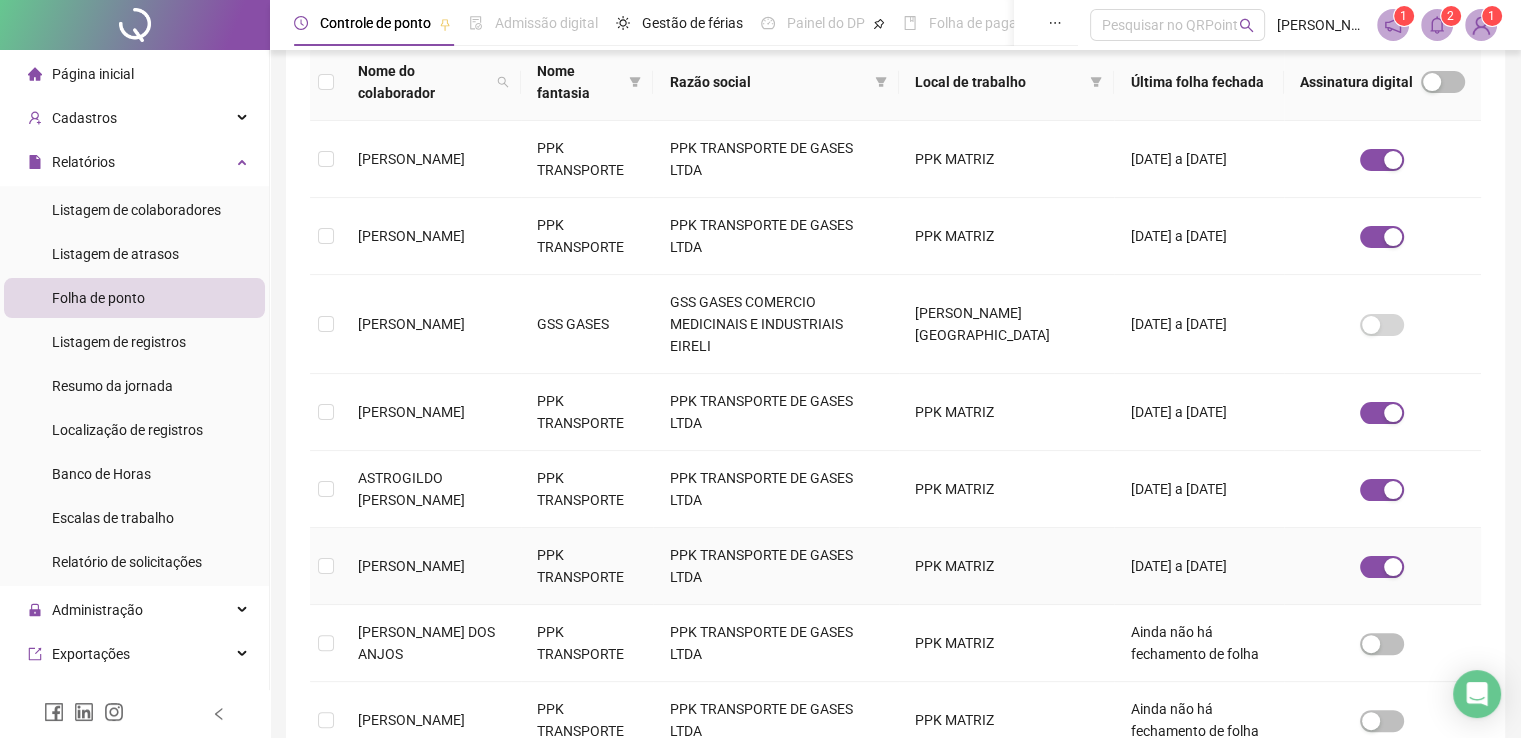 scroll, scrollTop: 340, scrollLeft: 0, axis: vertical 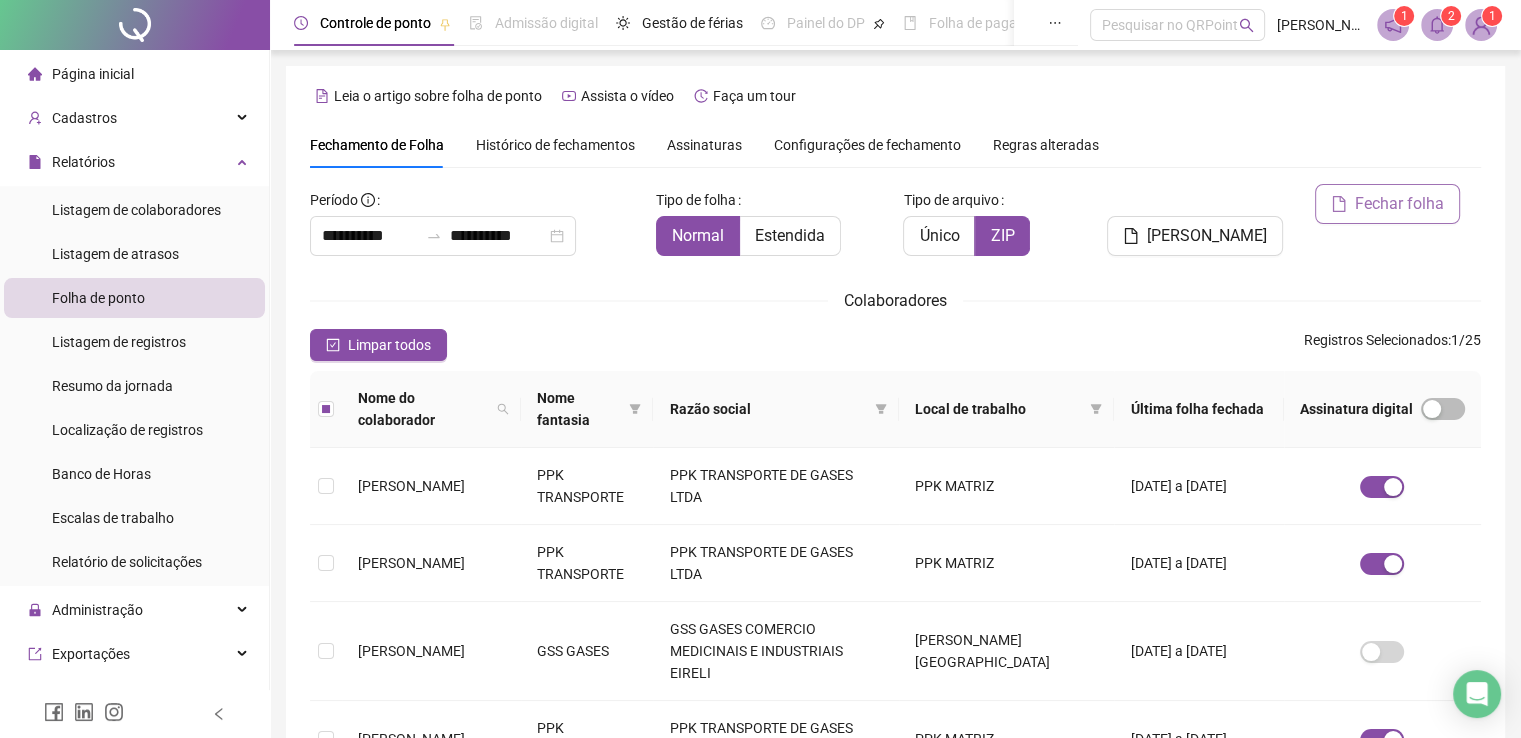 click on "Fechar folha" at bounding box center (1399, 204) 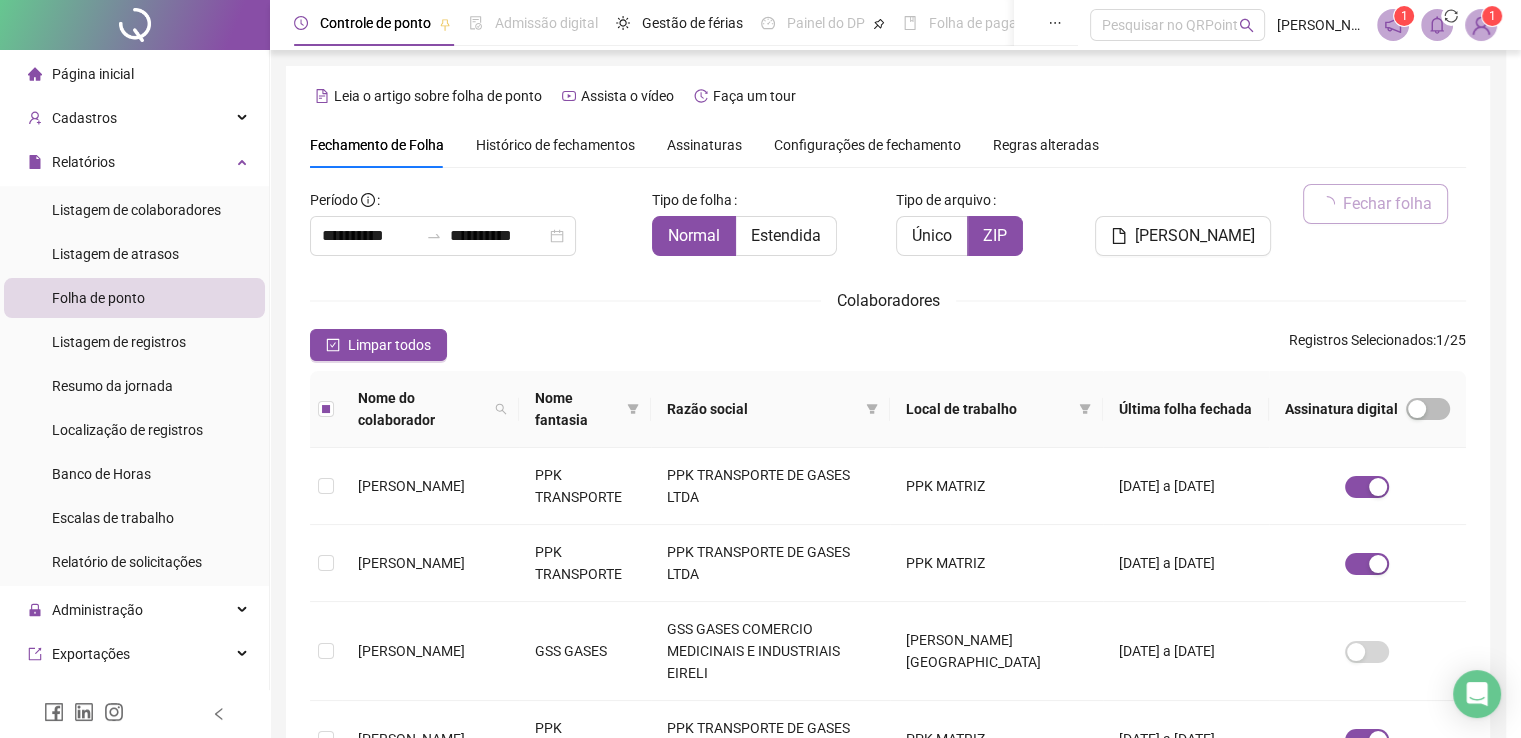 scroll, scrollTop: 40, scrollLeft: 0, axis: vertical 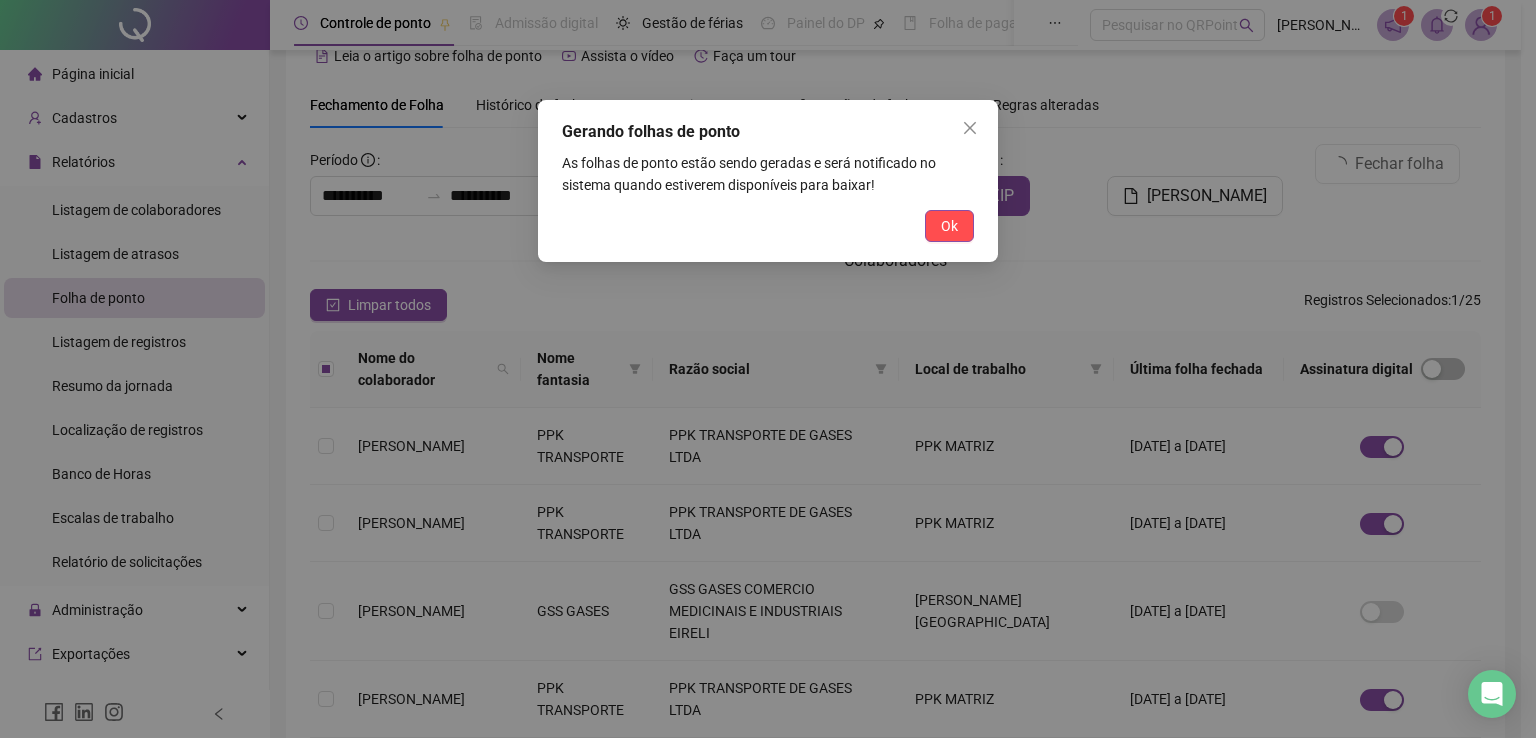 click on "Ok" at bounding box center [949, 226] 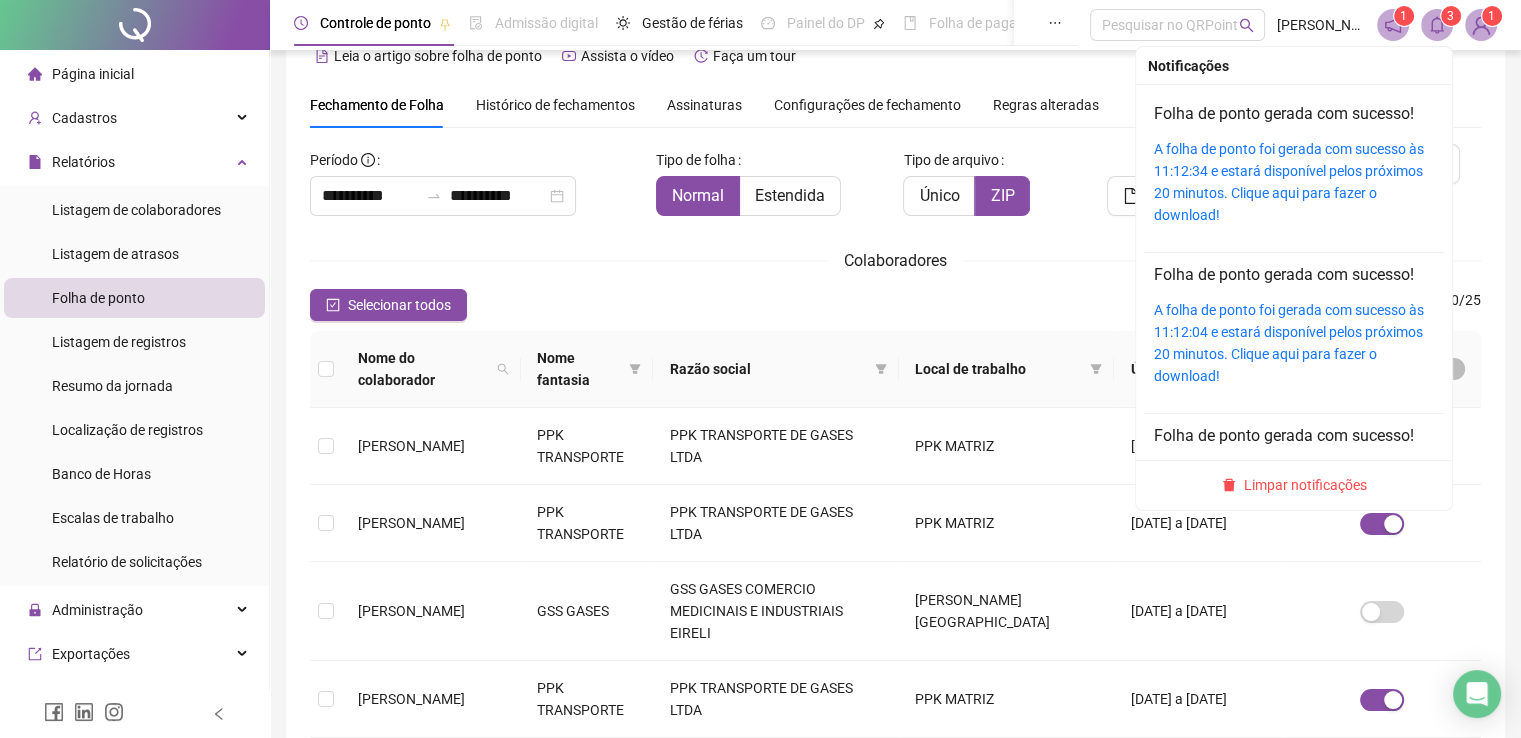 click 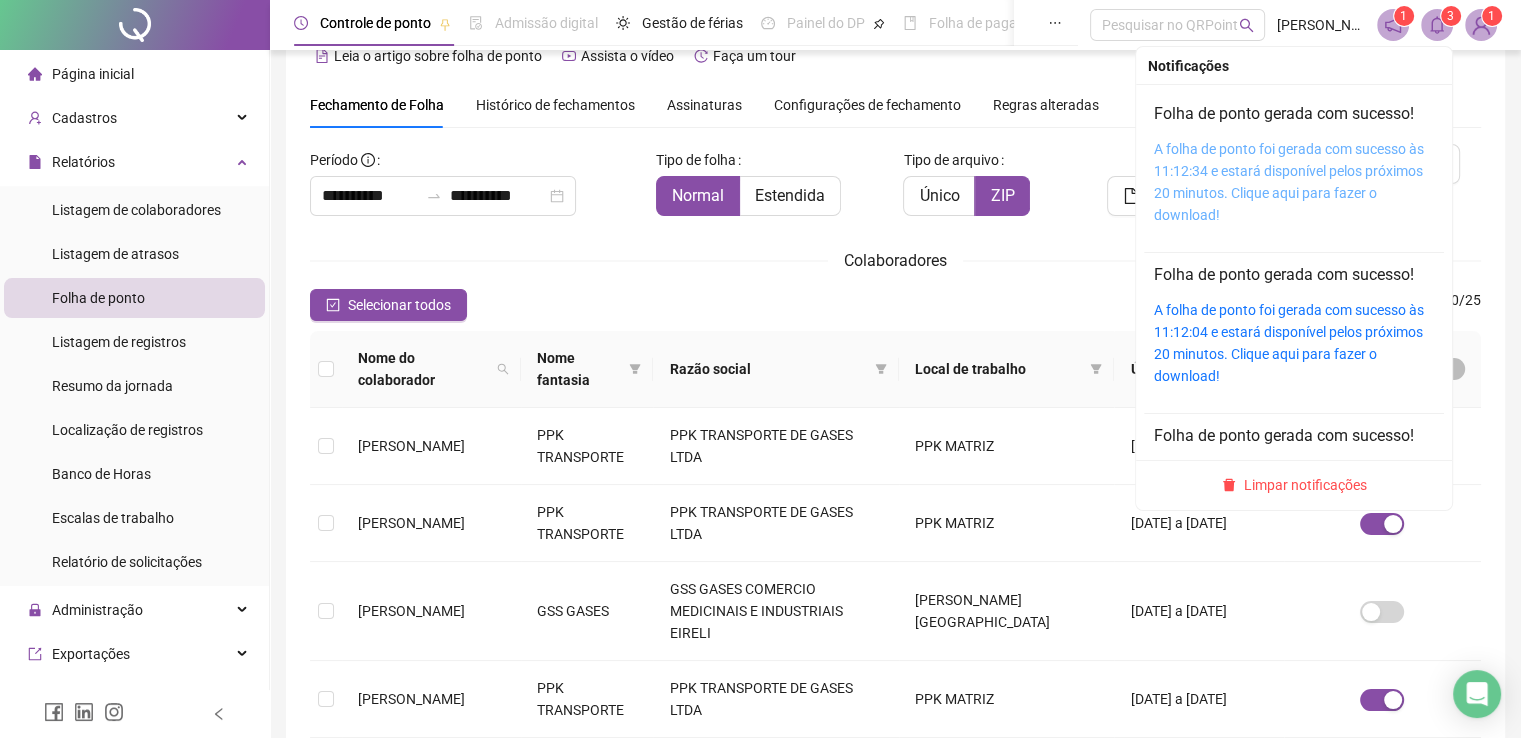click on "A folha de ponto foi gerada com sucesso às 11:12:34 e estará disponível pelos próximos 20 minutos.
Clique aqui para fazer o download!" at bounding box center (1289, 182) 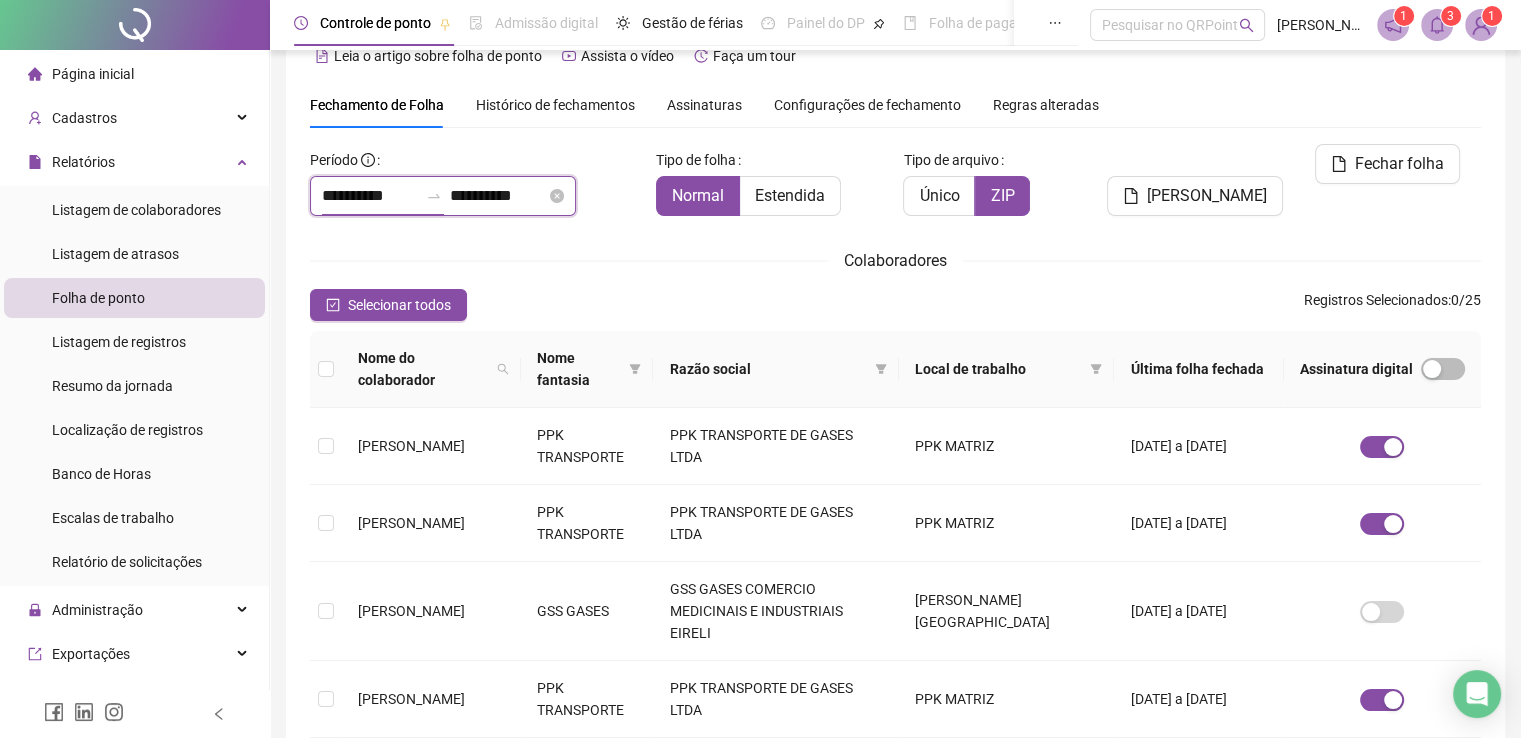 click on "**********" at bounding box center (370, 196) 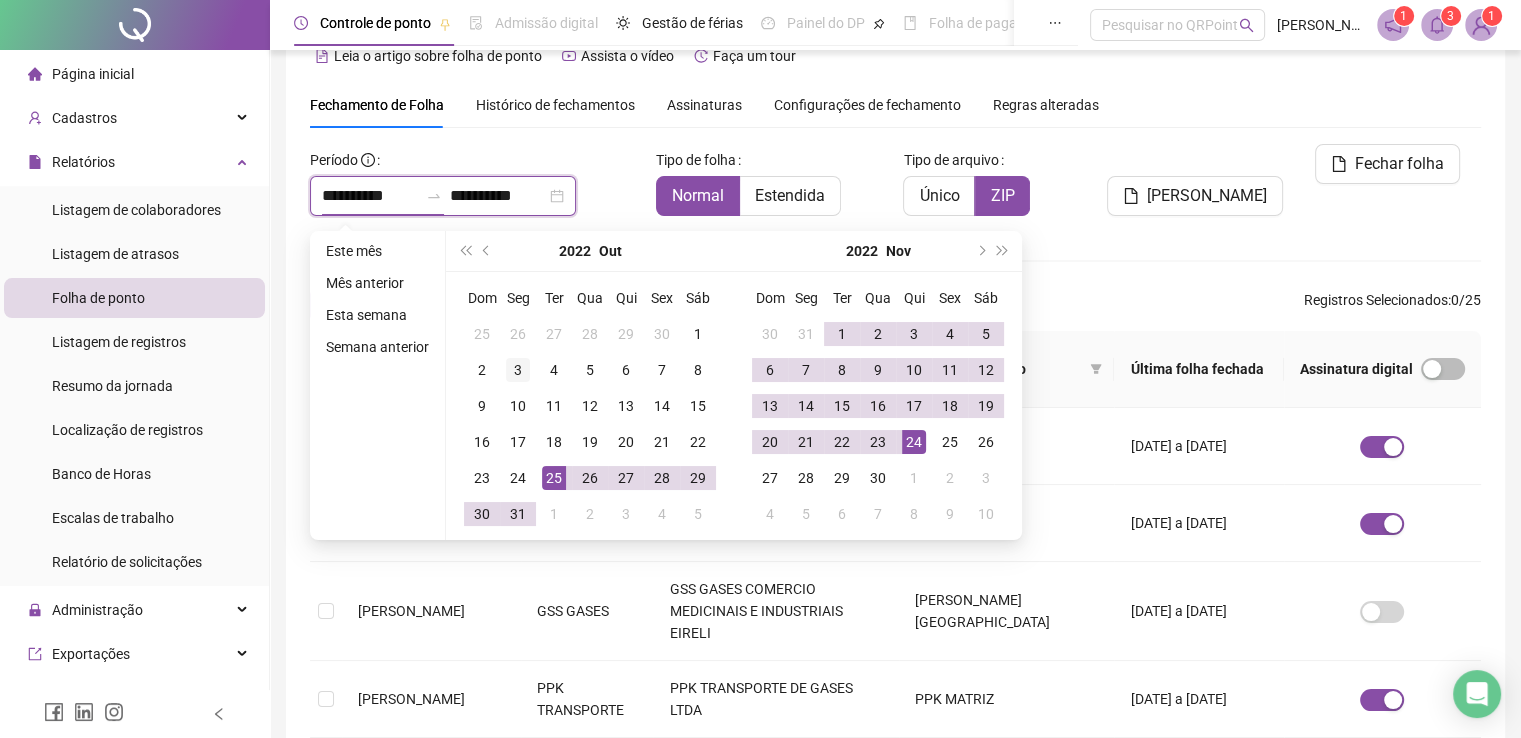 type on "**********" 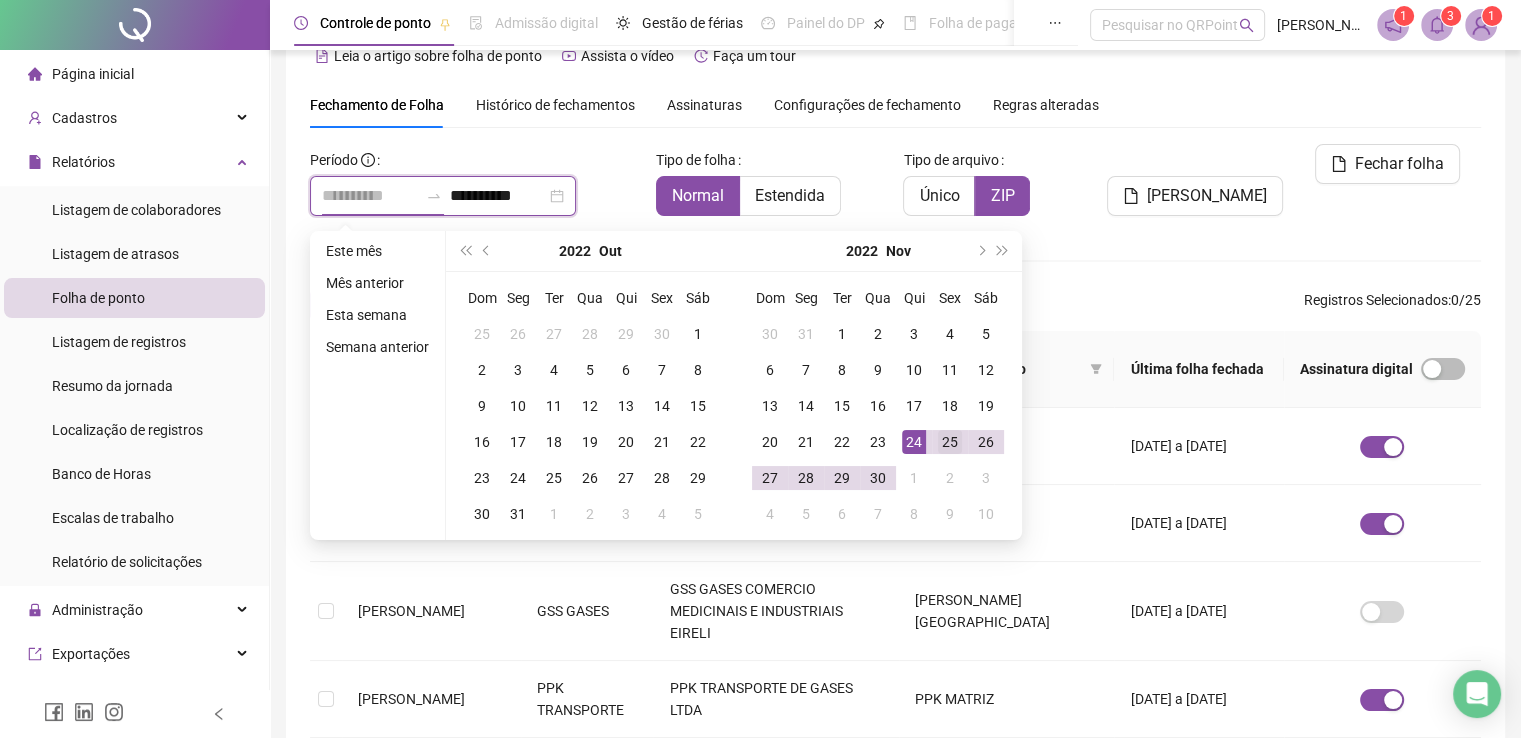 type on "**********" 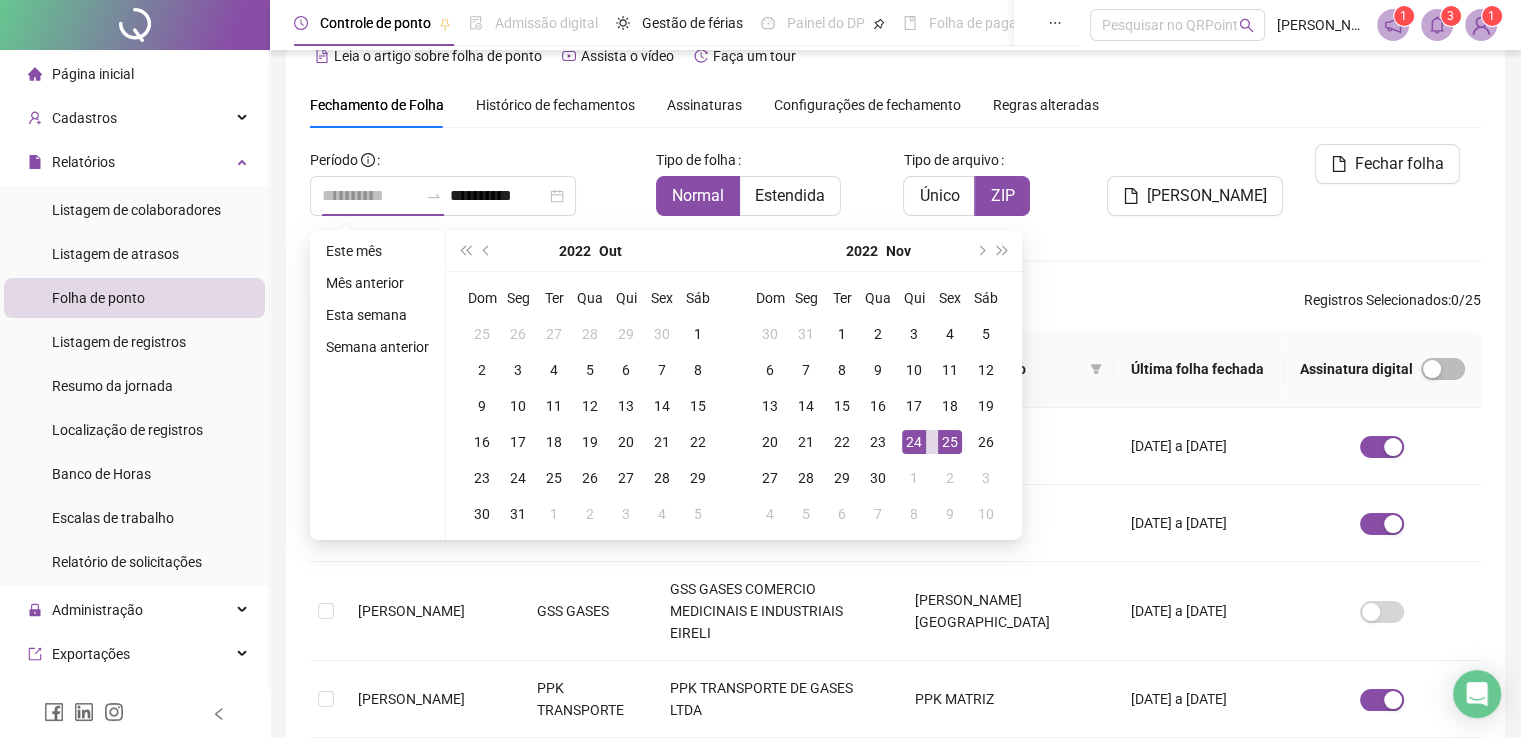 click on "25" at bounding box center [950, 442] 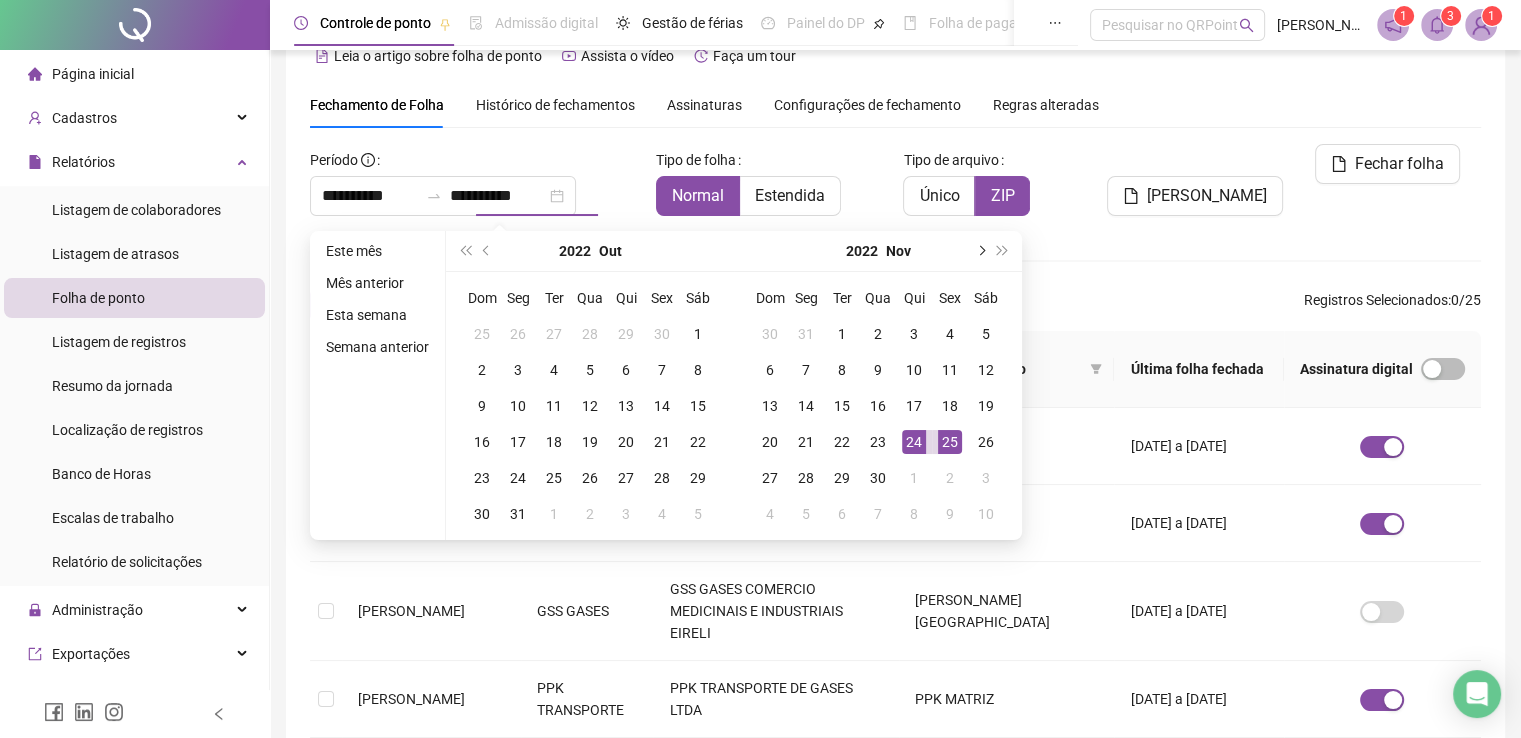 click at bounding box center (980, 251) 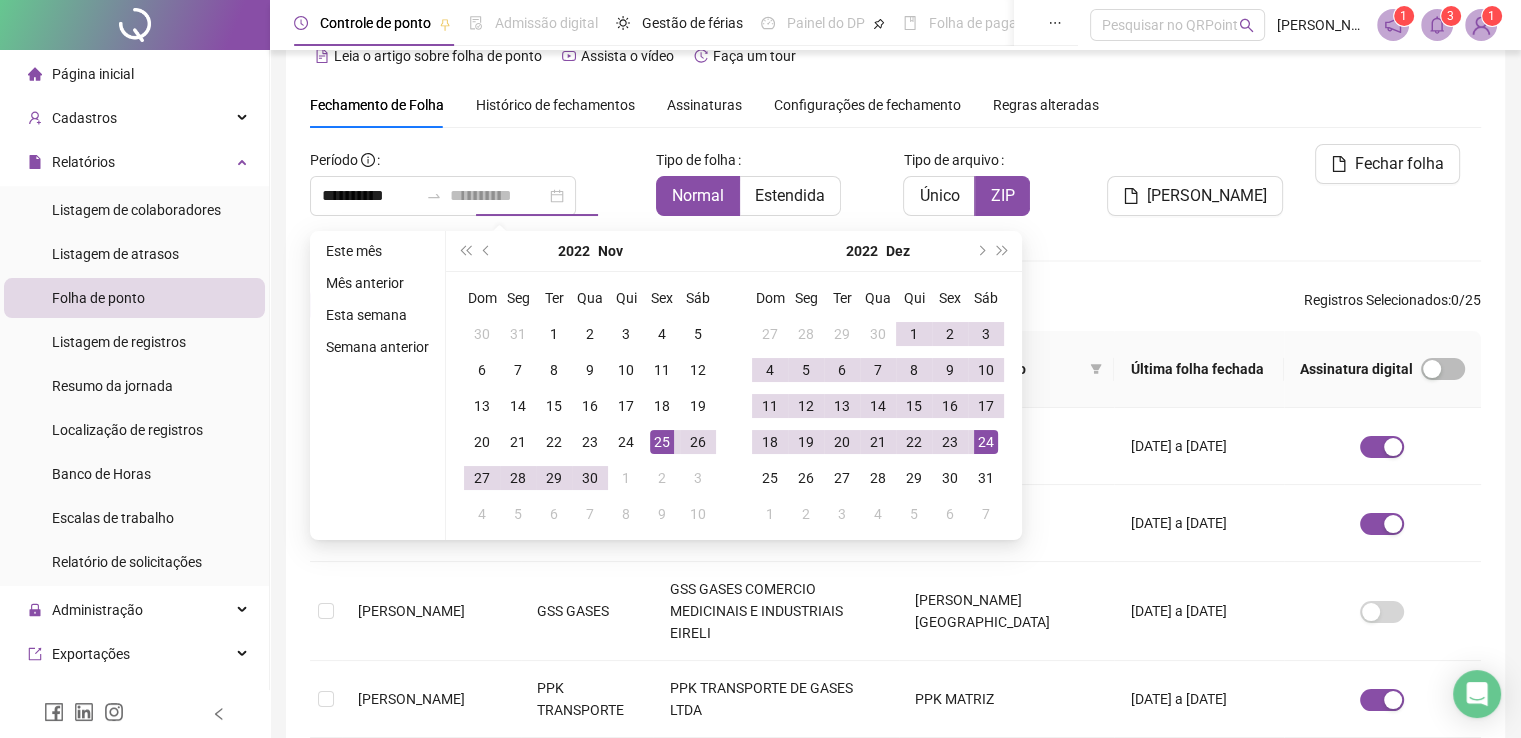 click on "24" at bounding box center (986, 442) 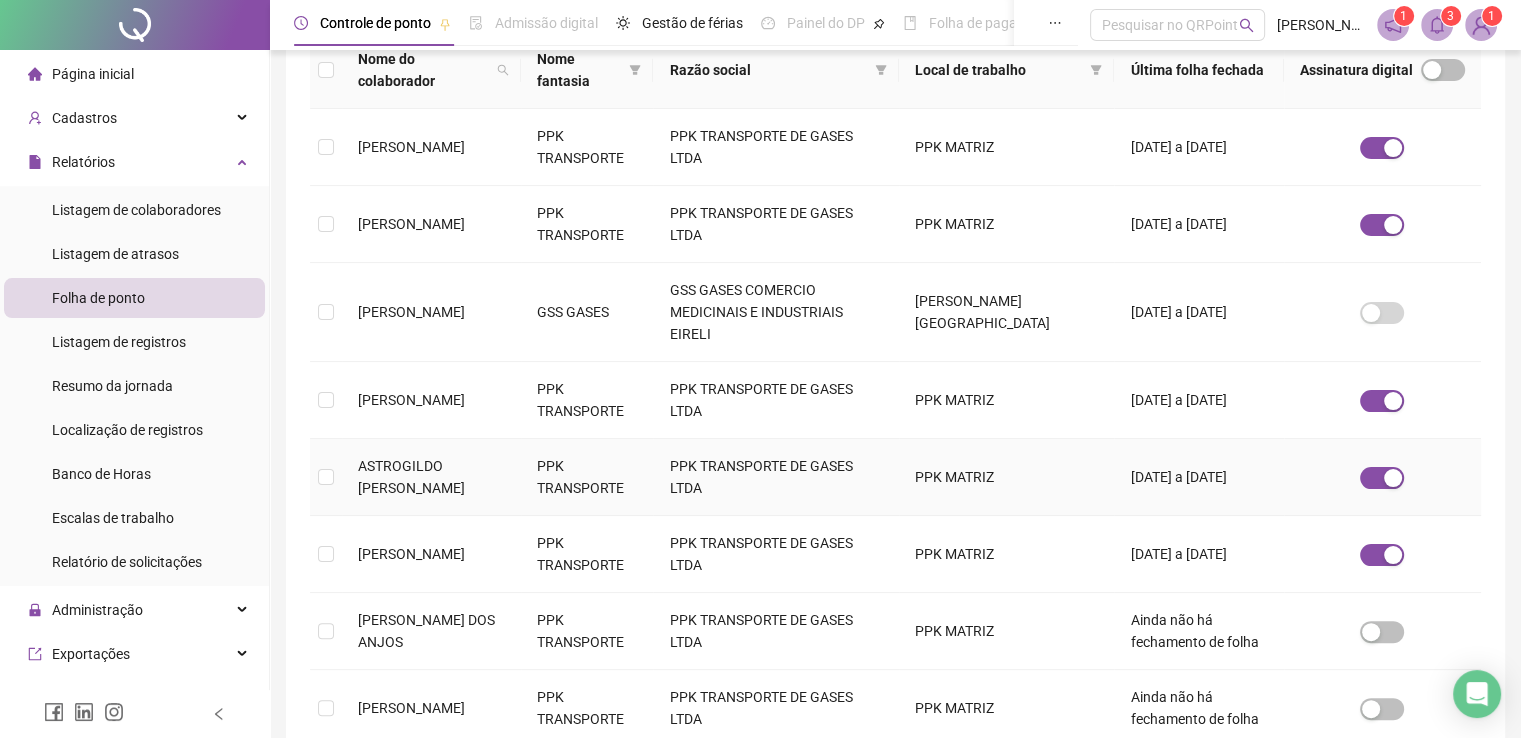 scroll, scrollTop: 340, scrollLeft: 0, axis: vertical 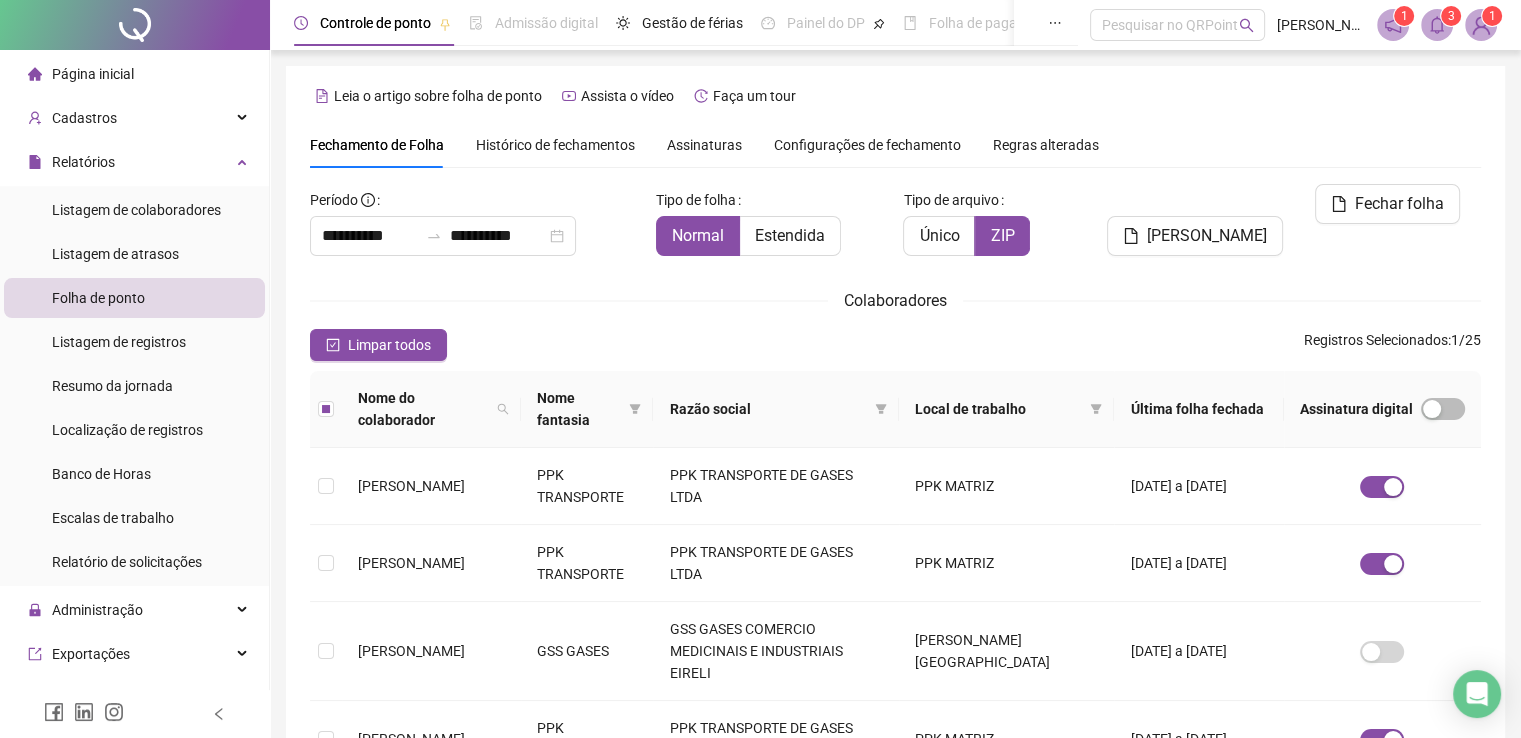 click on "Fechar folha" at bounding box center (1399, 204) 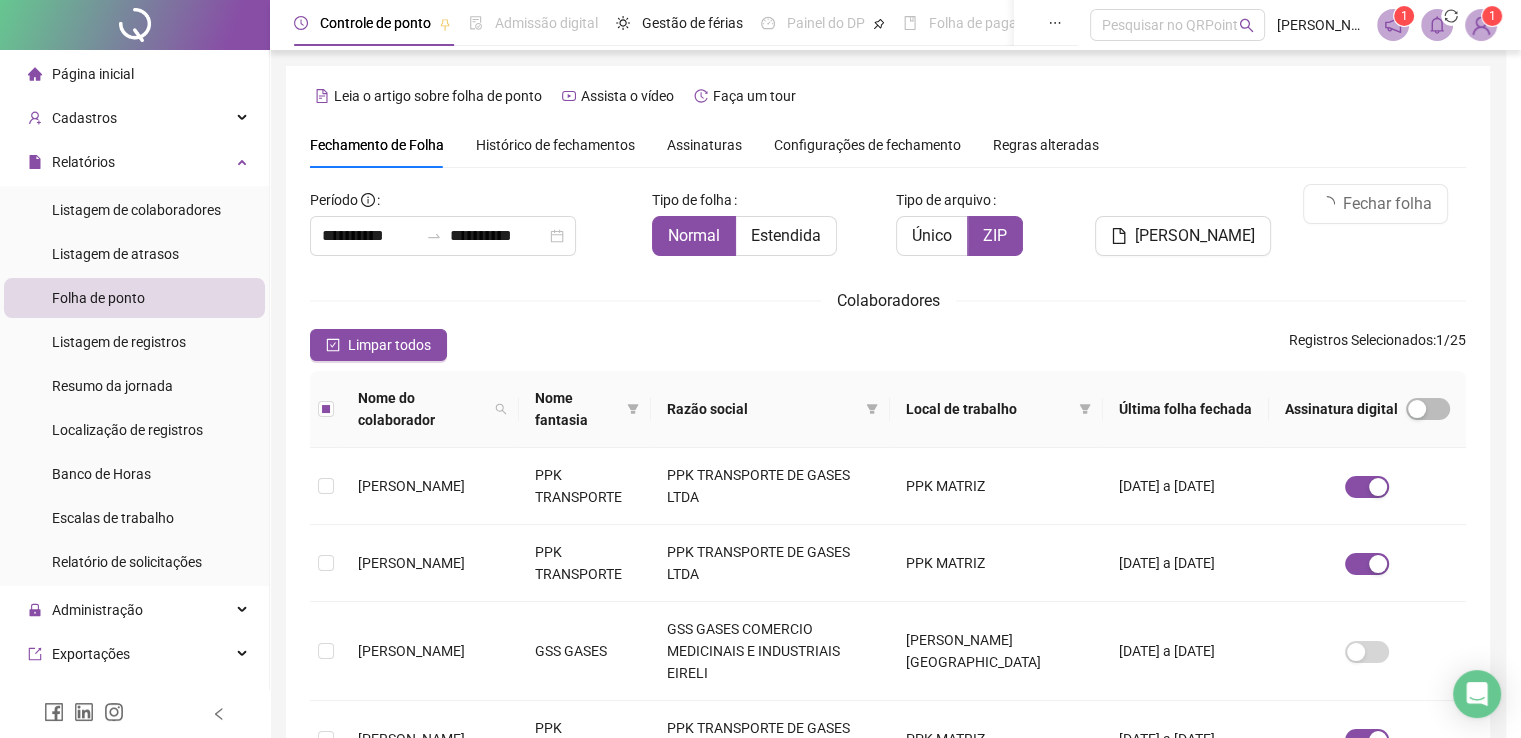 scroll, scrollTop: 40, scrollLeft: 0, axis: vertical 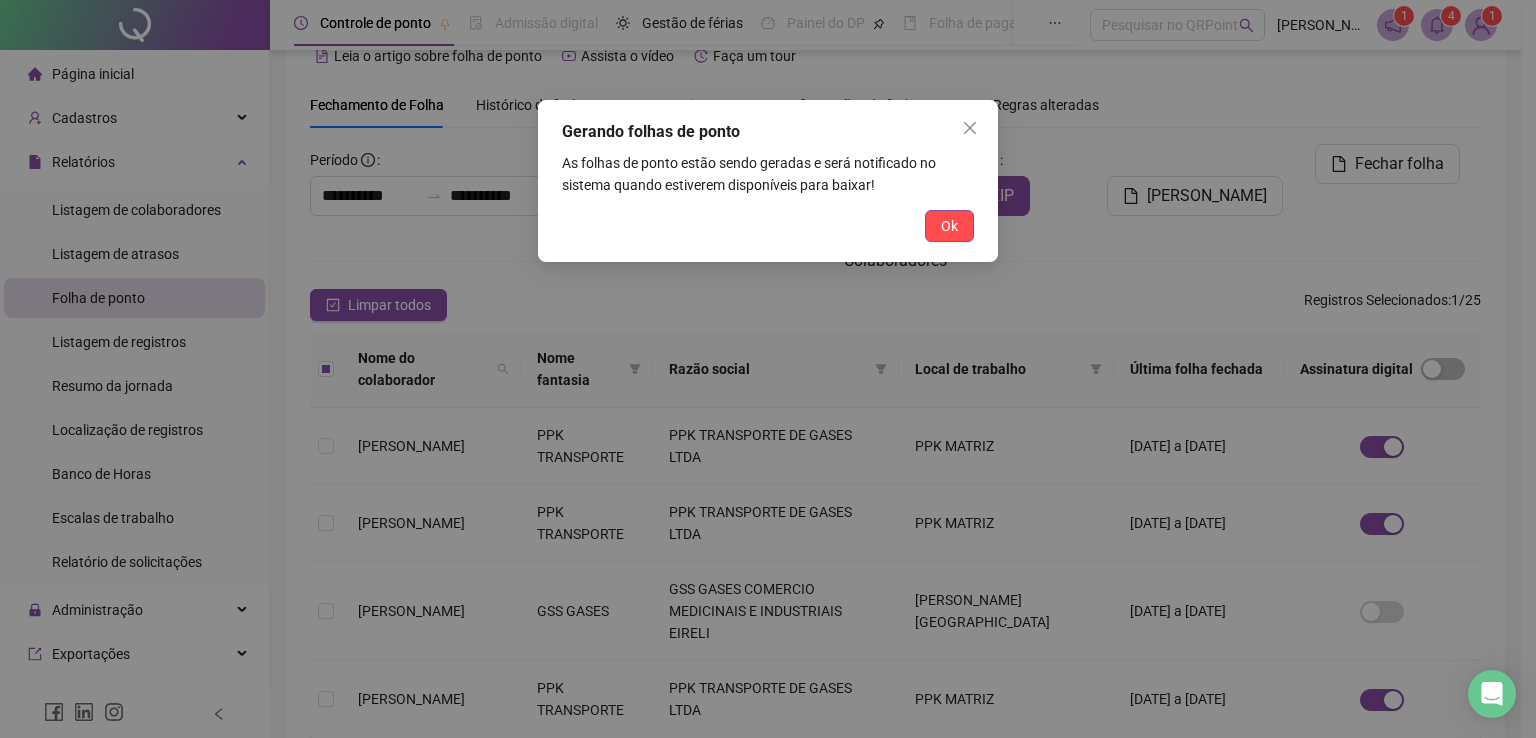 click on "Gerando folhas de ponto As folhas de ponto estão sendo geradas e será notificado no
sistema quando estiverem disponíveis para baixar! Ok" at bounding box center (768, 181) 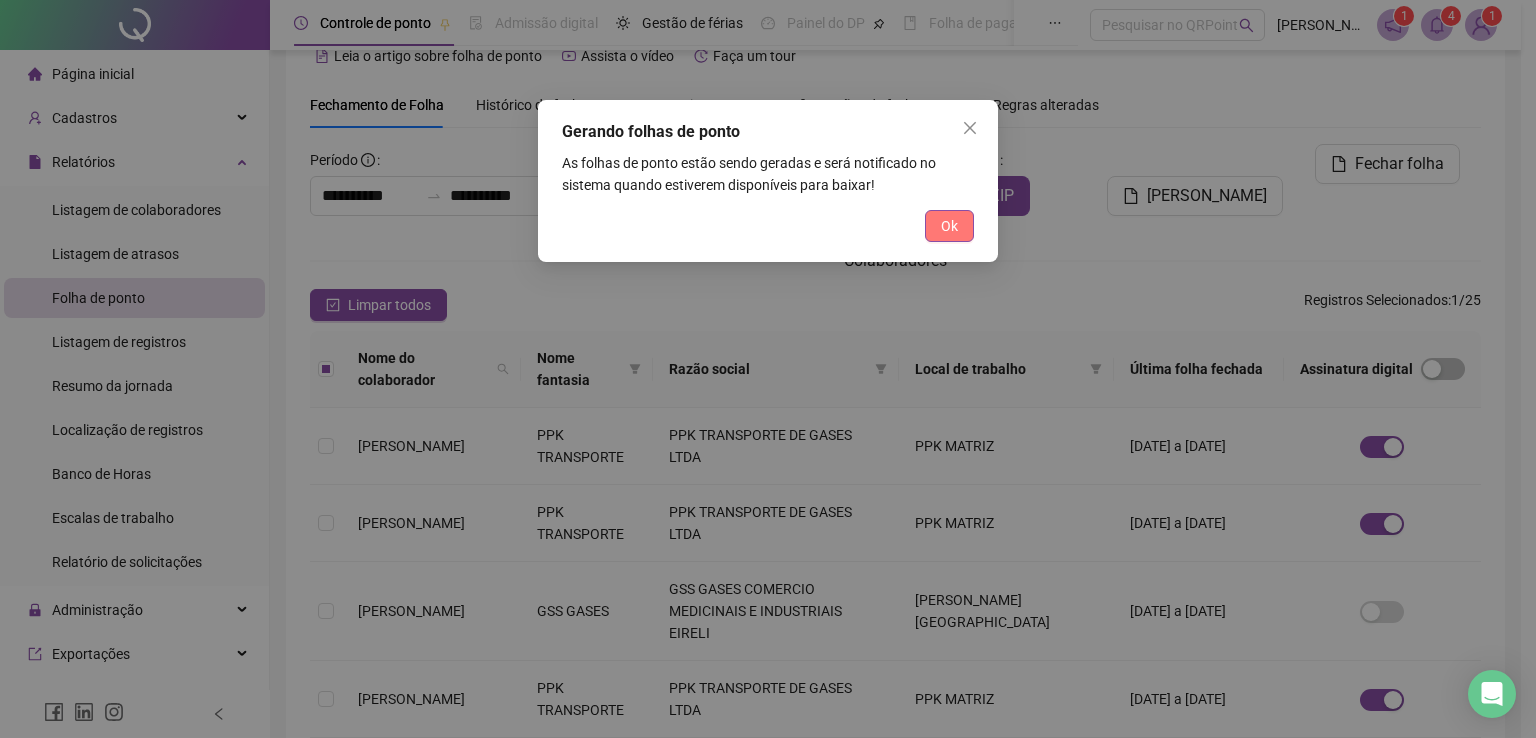 click on "Ok" at bounding box center [949, 226] 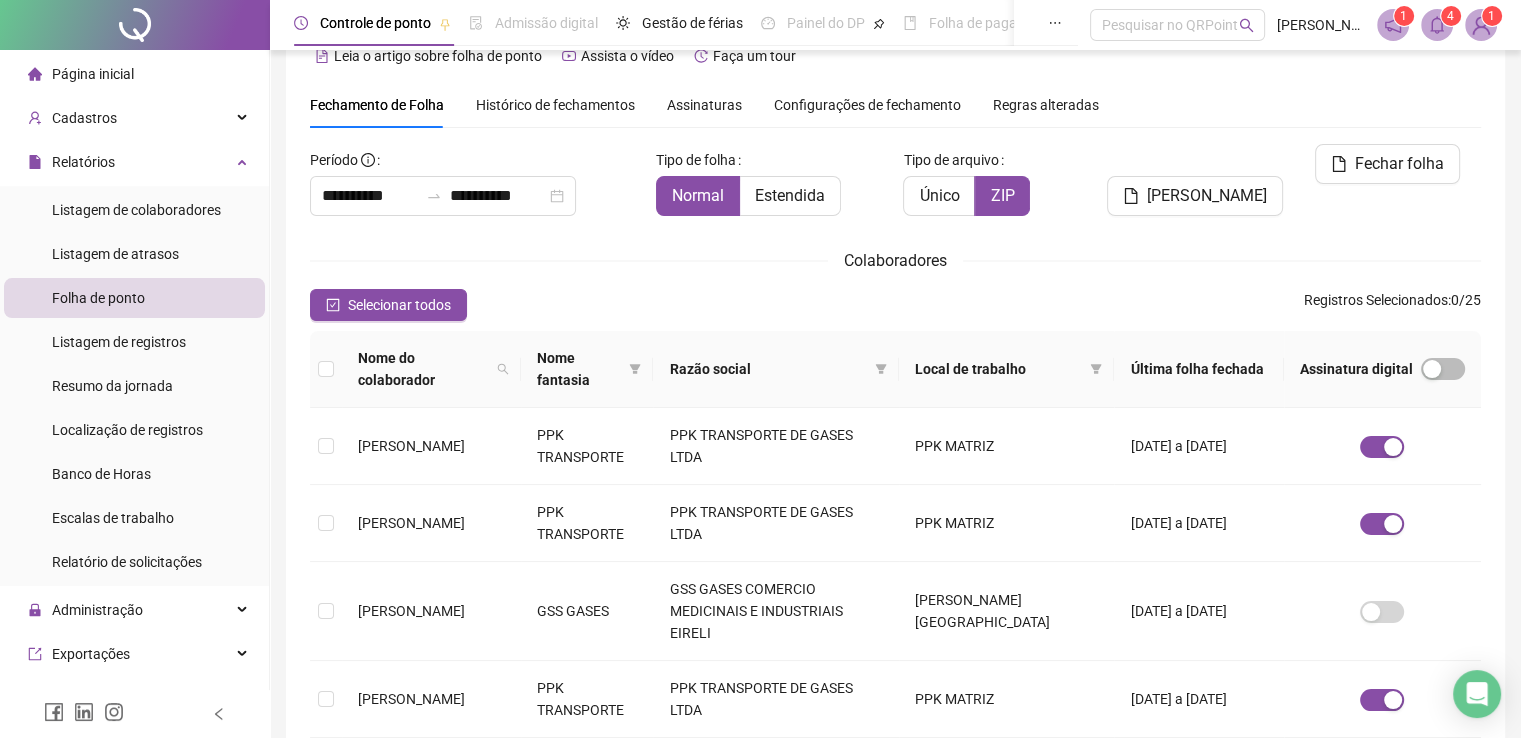 click 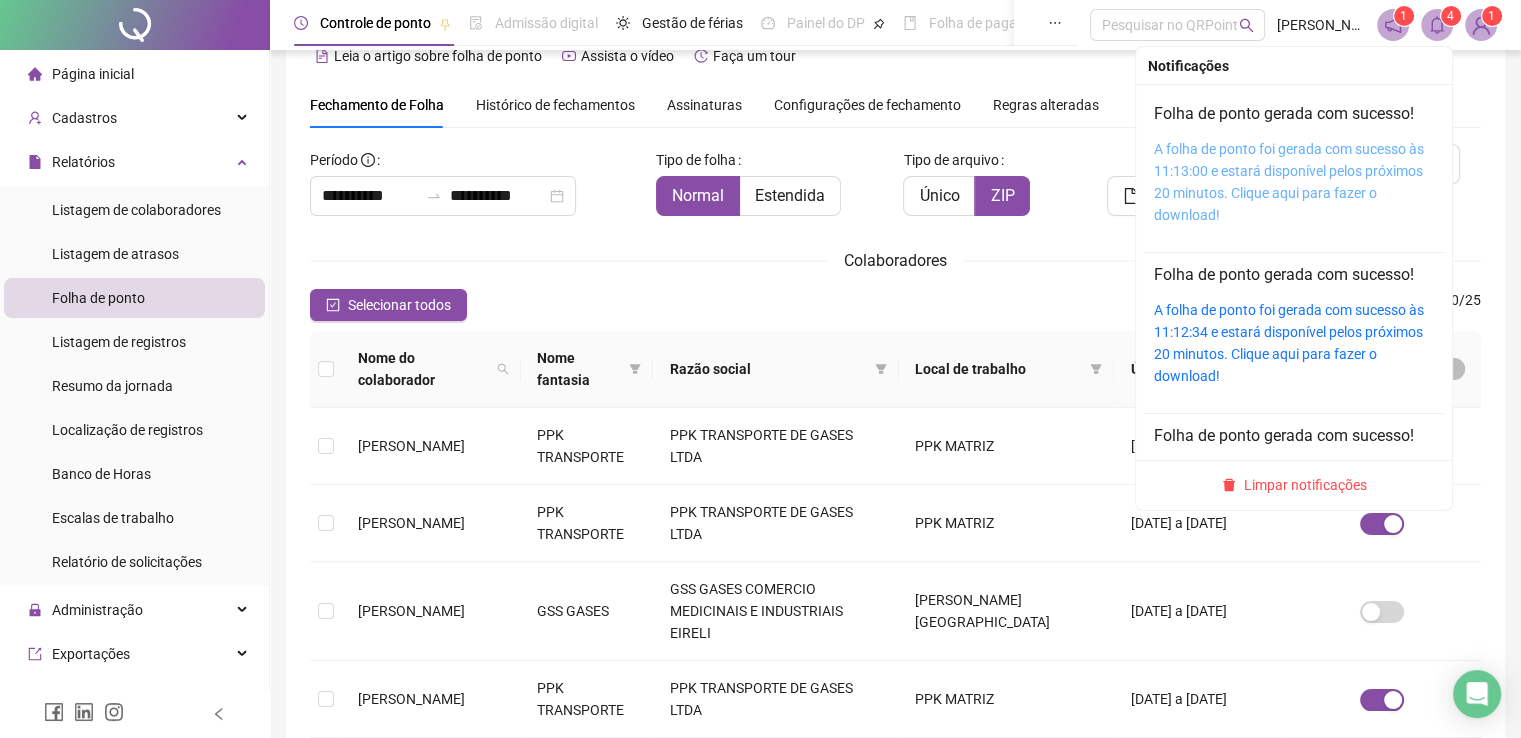 click on "A folha de ponto foi gerada com sucesso às 11:13:00 e estará disponível pelos próximos 20 minutos.
Clique aqui para fazer o download!" at bounding box center [1289, 182] 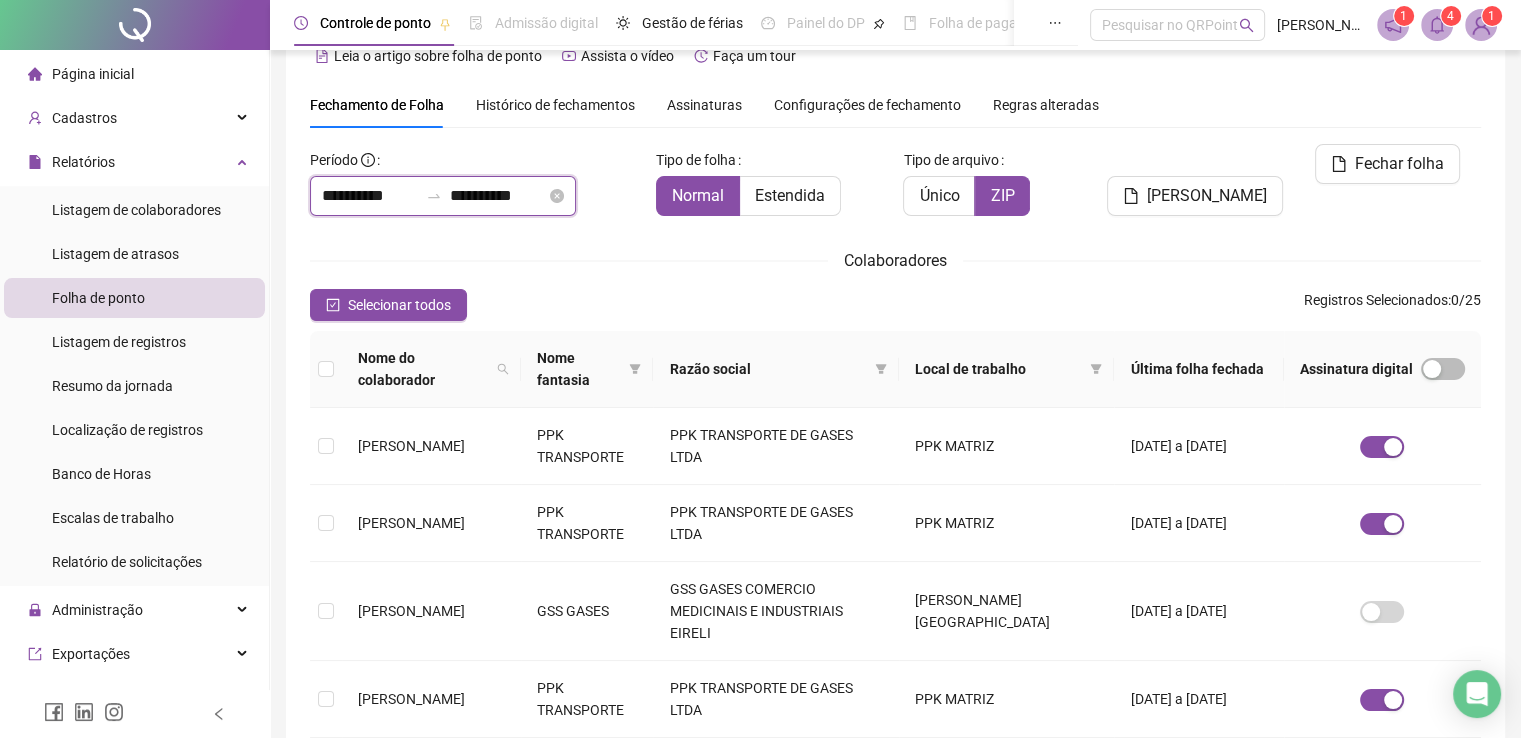 click on "**********" at bounding box center [498, 196] 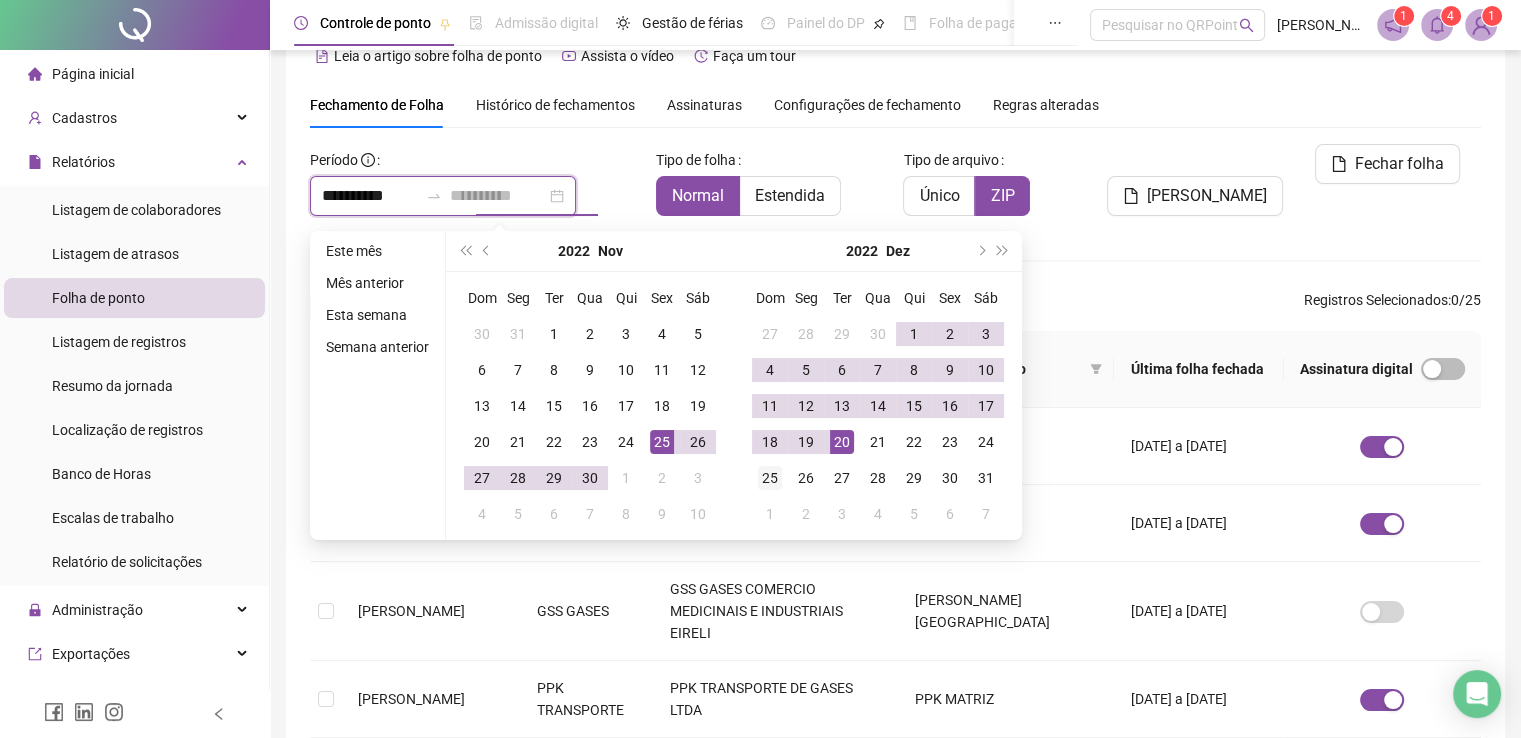 type on "**********" 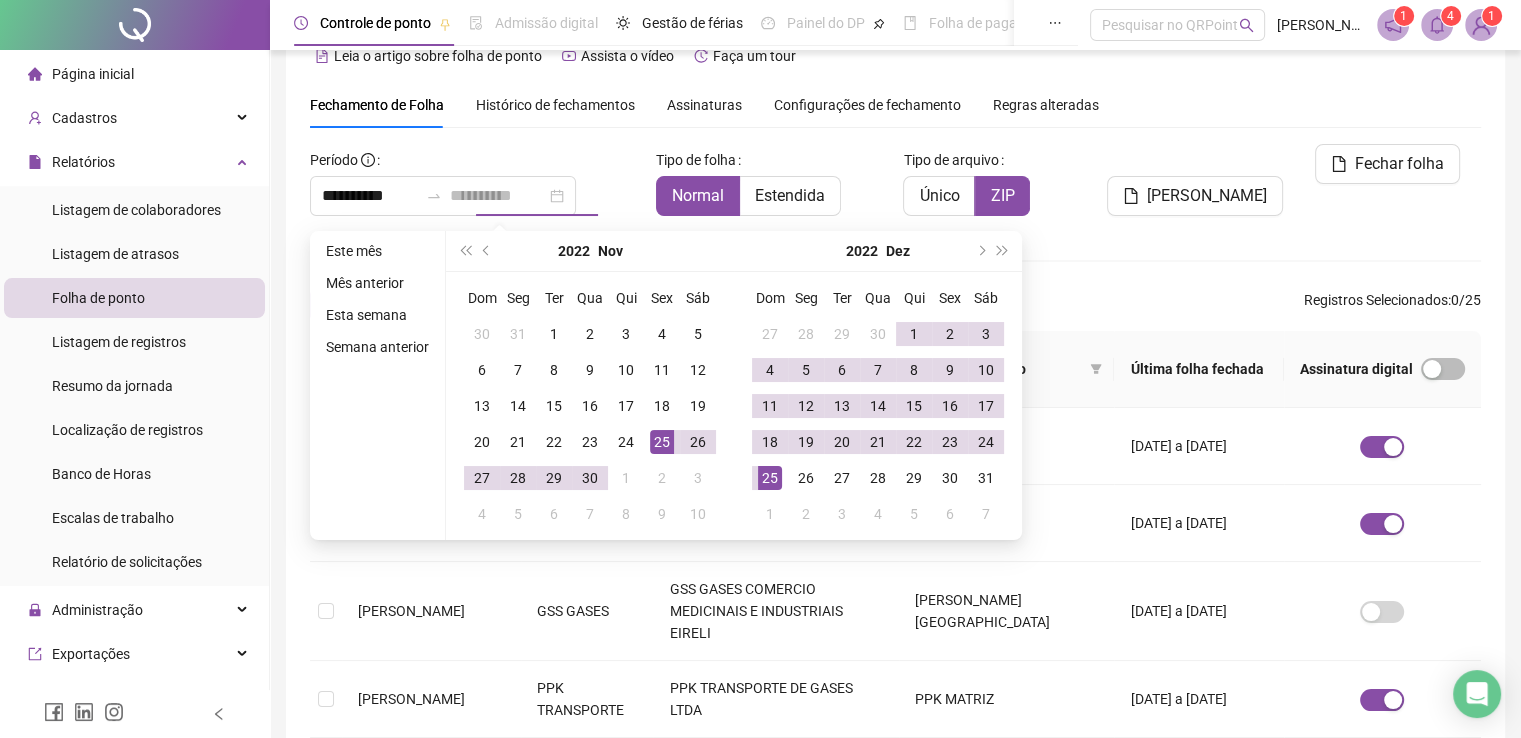 click on "25" at bounding box center [770, 478] 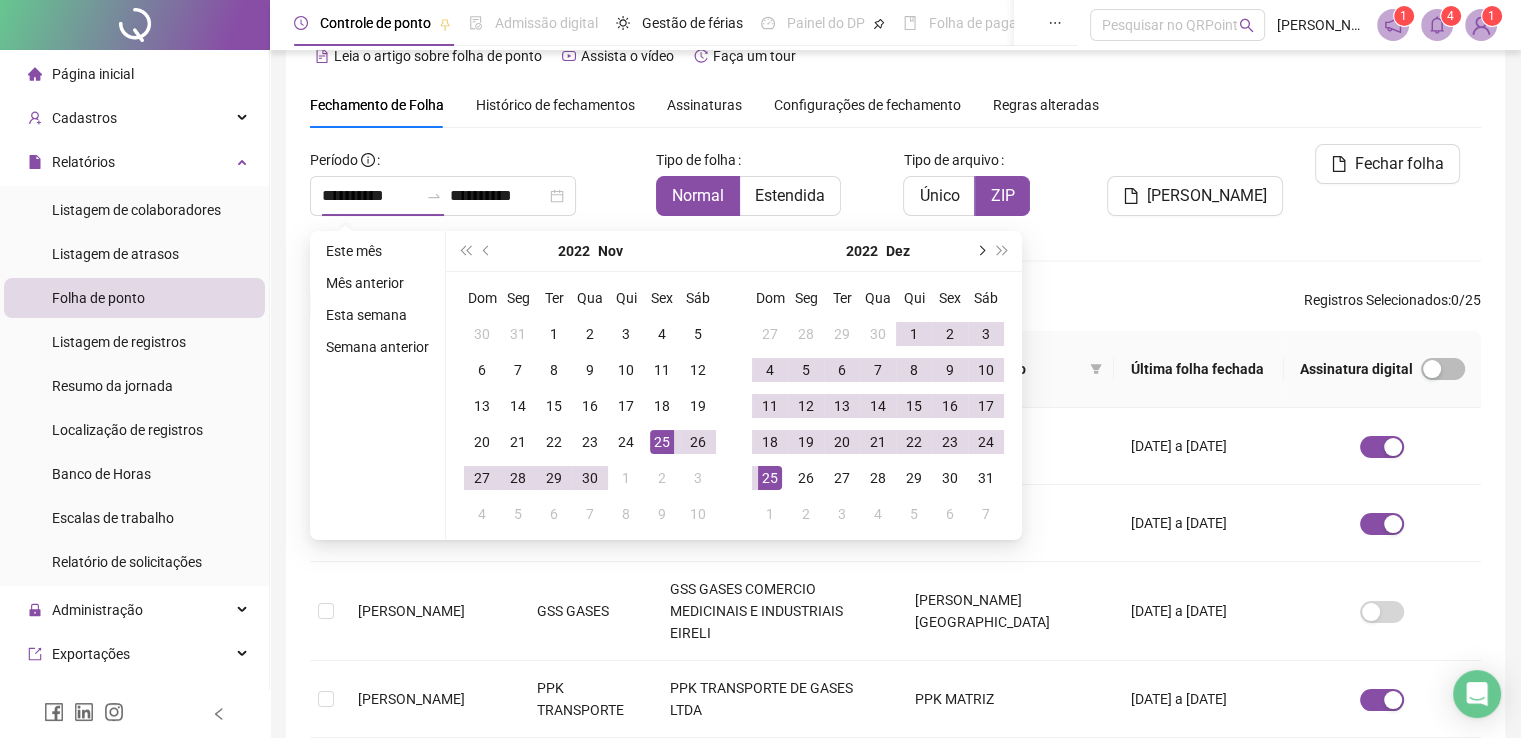 click at bounding box center (980, 251) 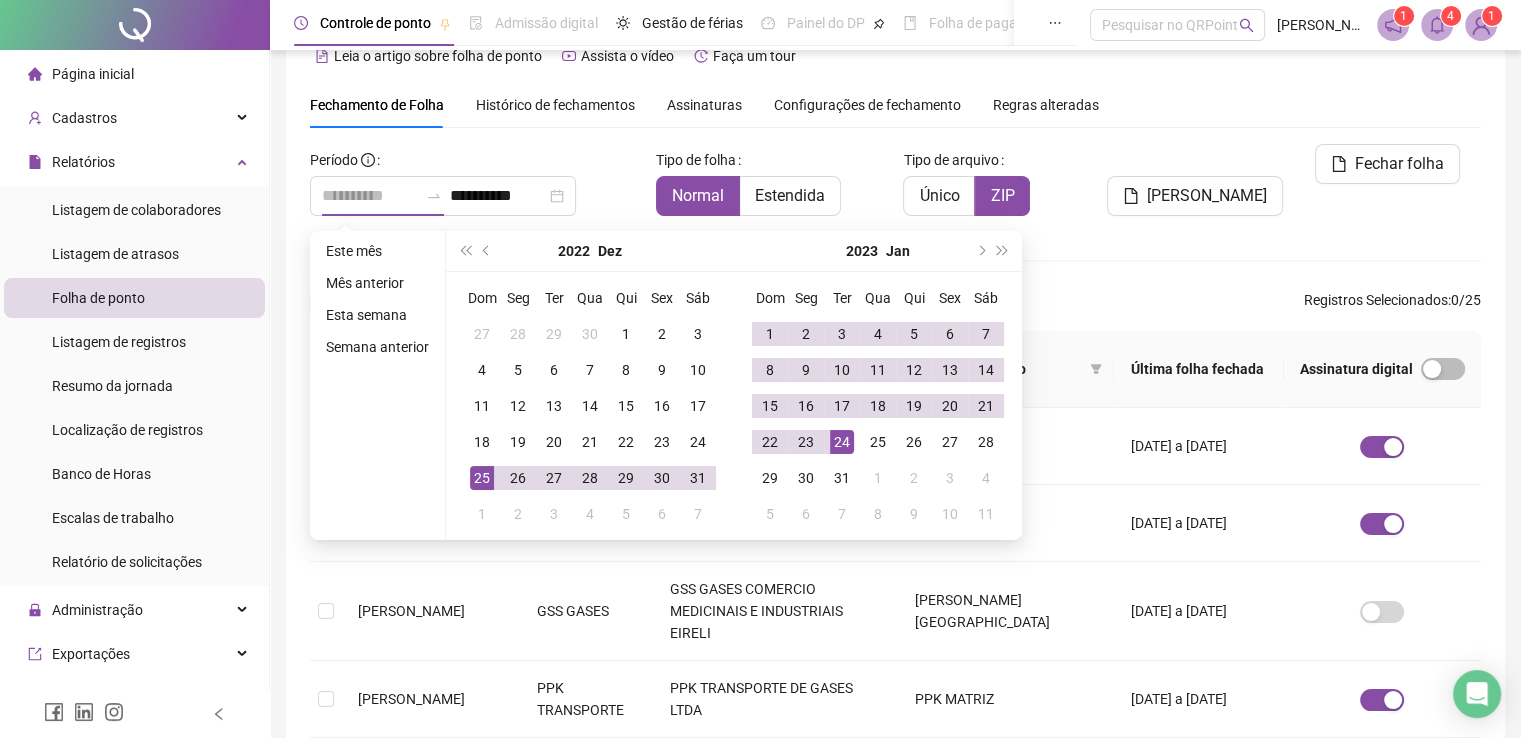 click on "24" at bounding box center (842, 442) 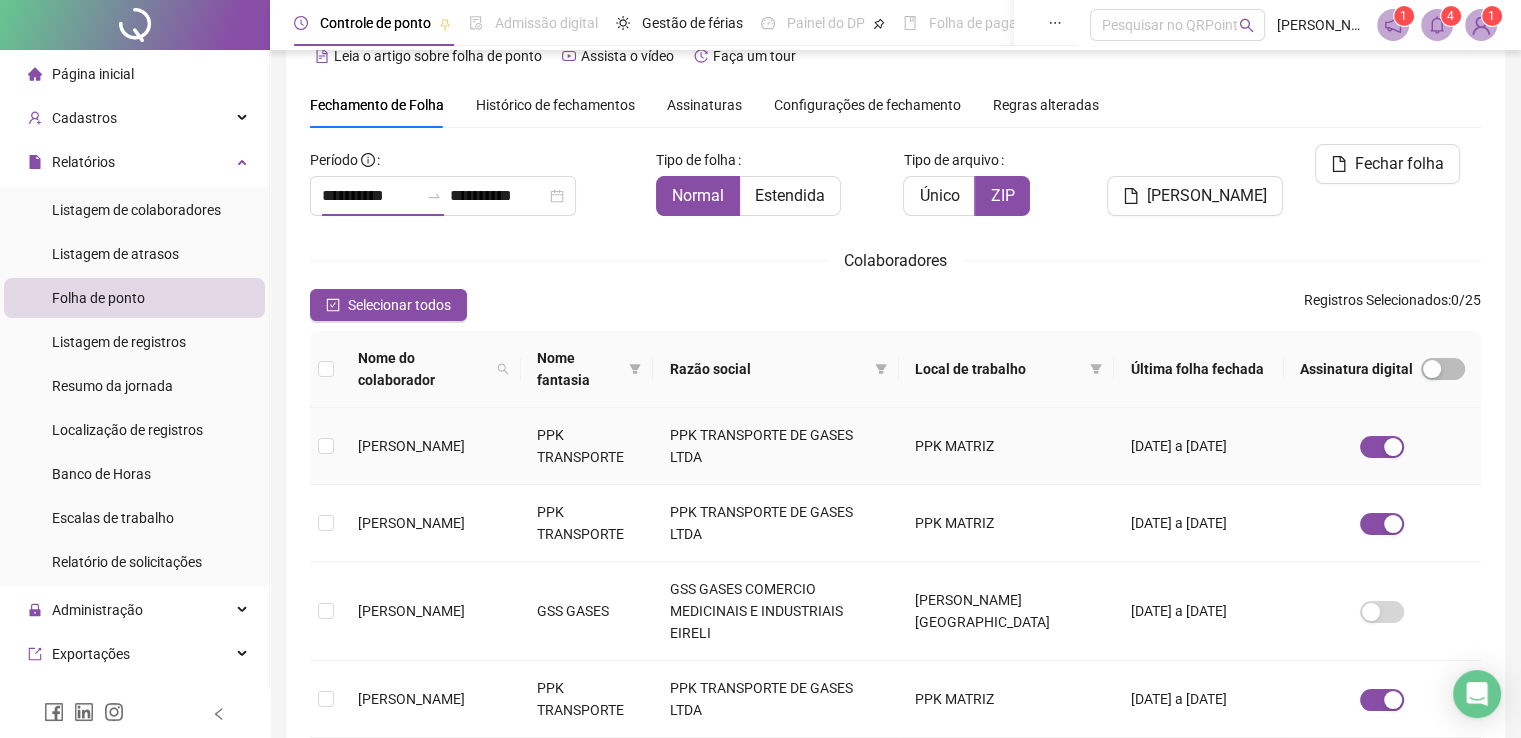 type on "**********" 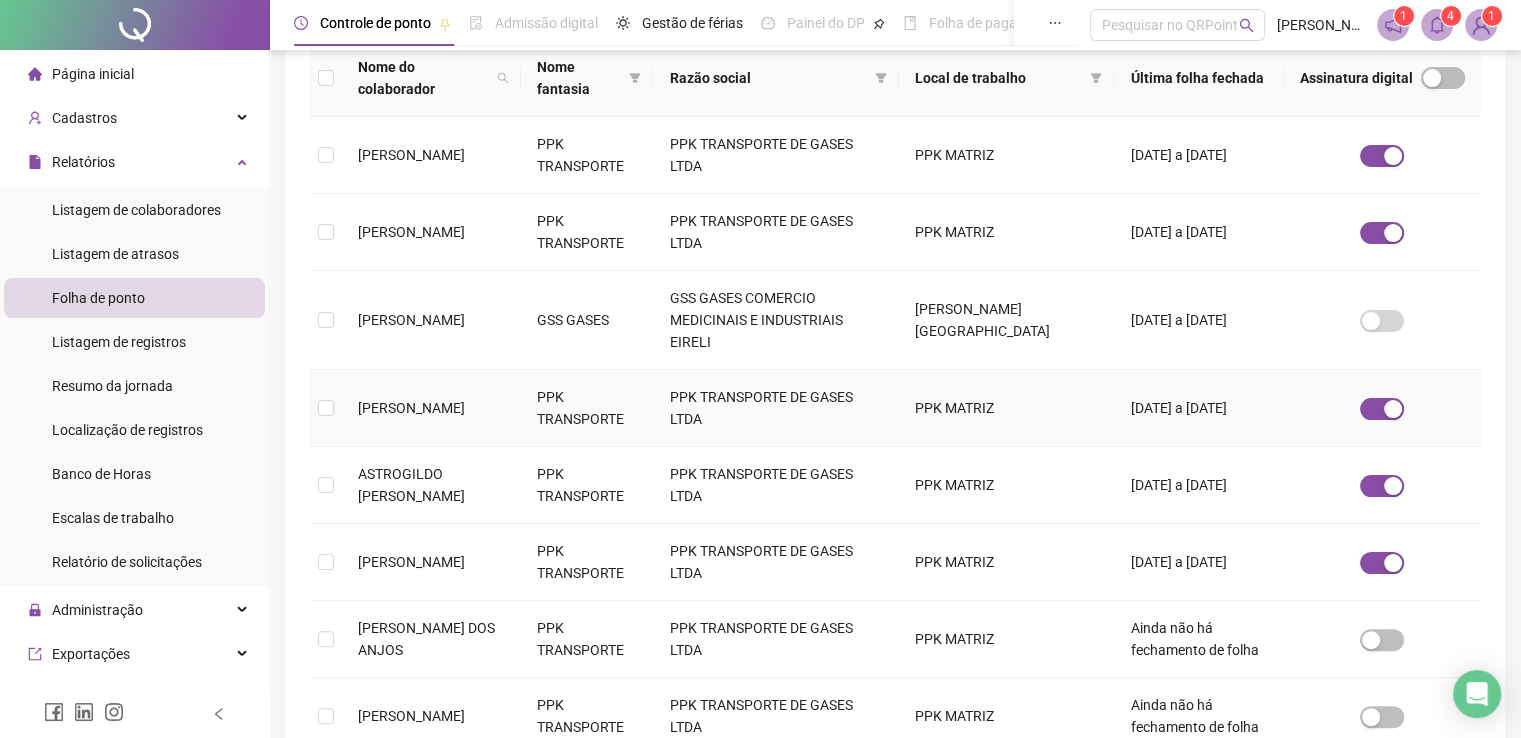 scroll, scrollTop: 340, scrollLeft: 0, axis: vertical 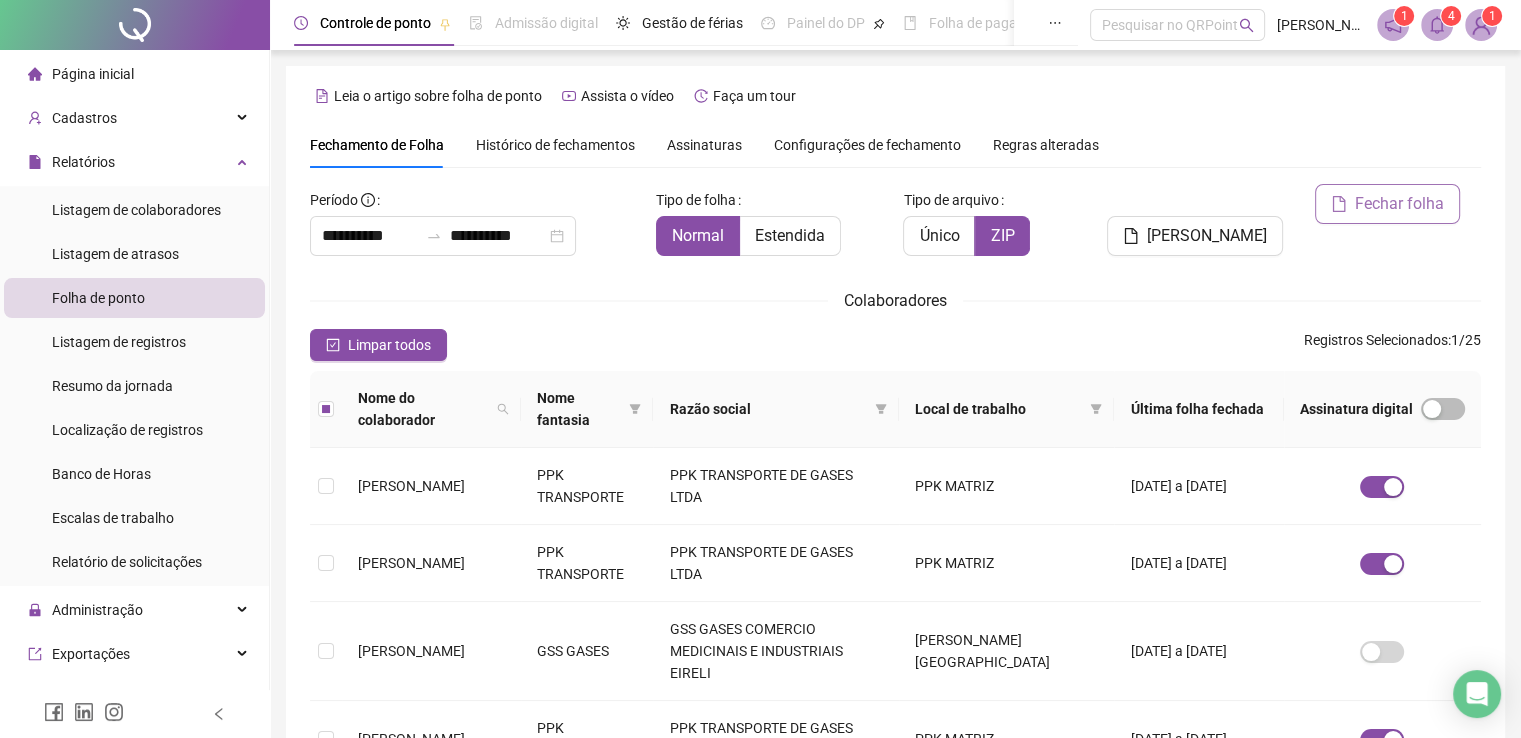 click on "Fechar folha" at bounding box center (1399, 204) 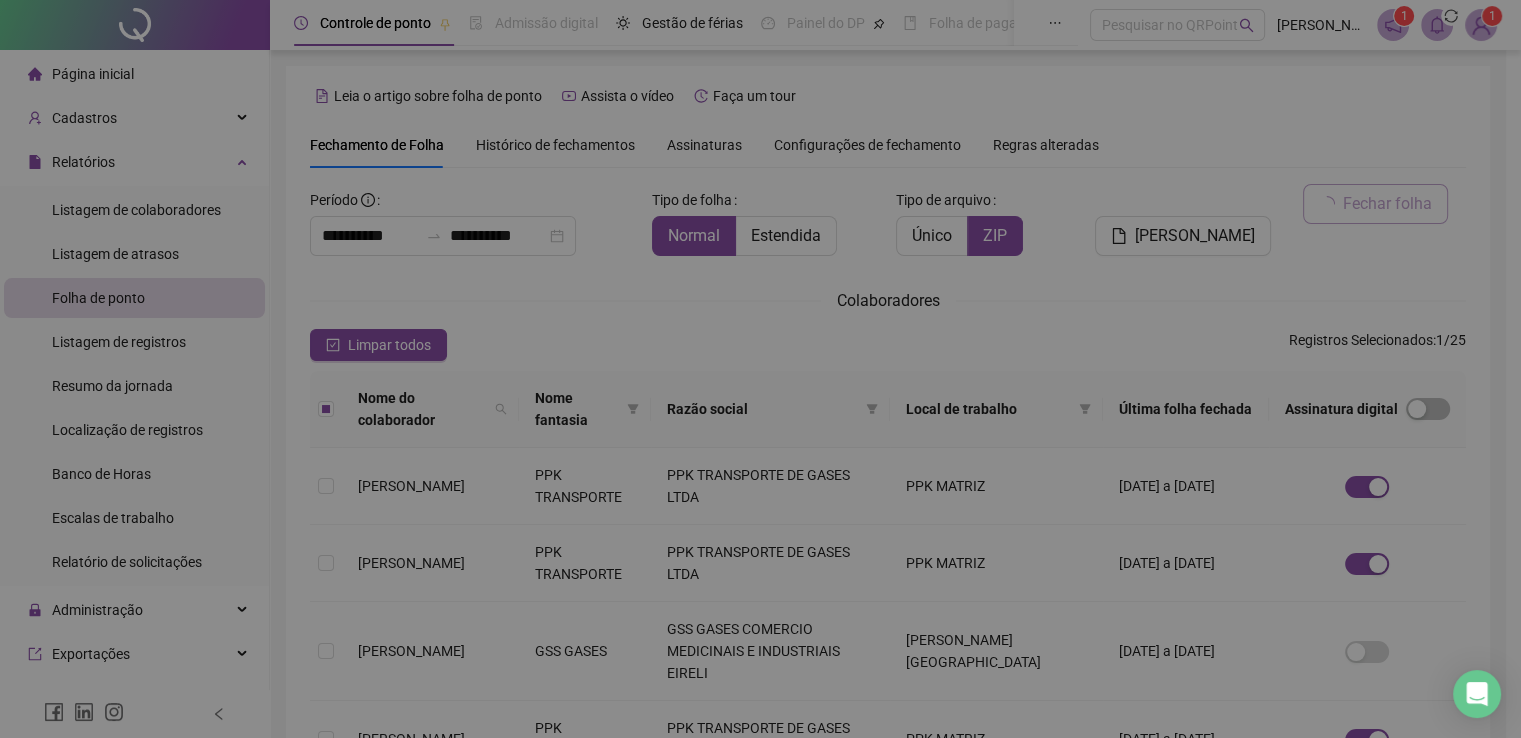 scroll, scrollTop: 40, scrollLeft: 0, axis: vertical 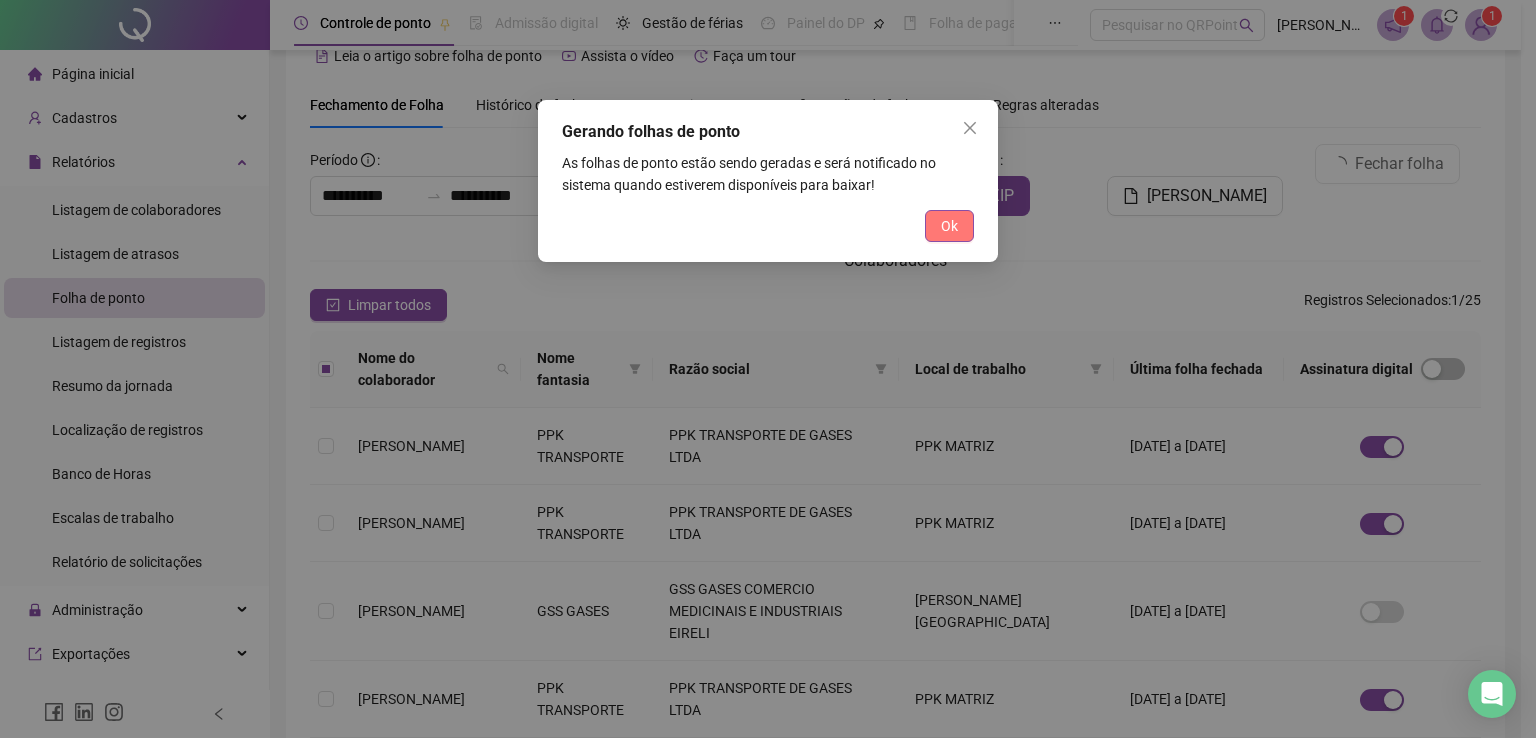 click on "Ok" at bounding box center (949, 226) 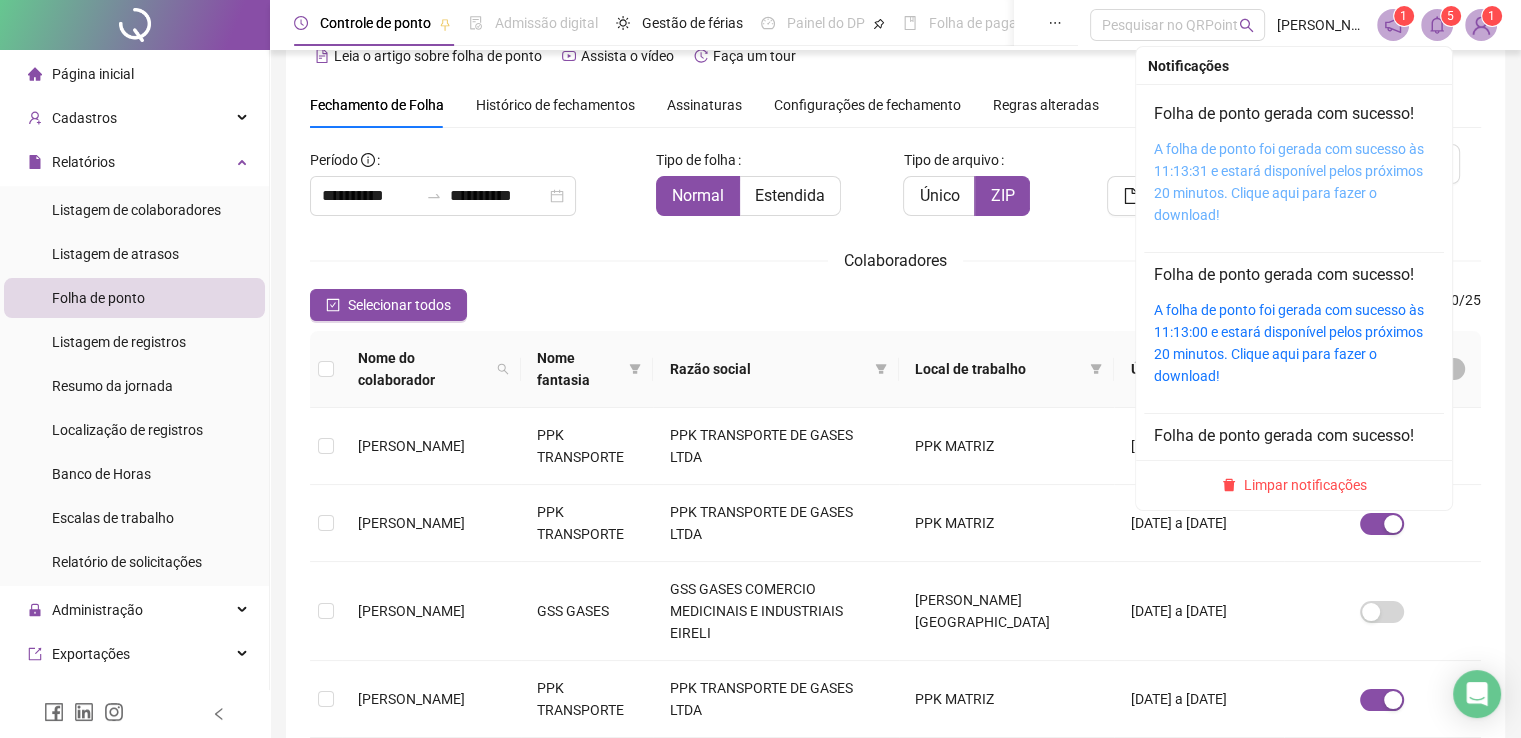 click on "A folha de ponto foi gerada com sucesso às 11:13:31 e estará disponível pelos próximos 20 minutos.
Clique aqui para fazer o download!" at bounding box center [1289, 182] 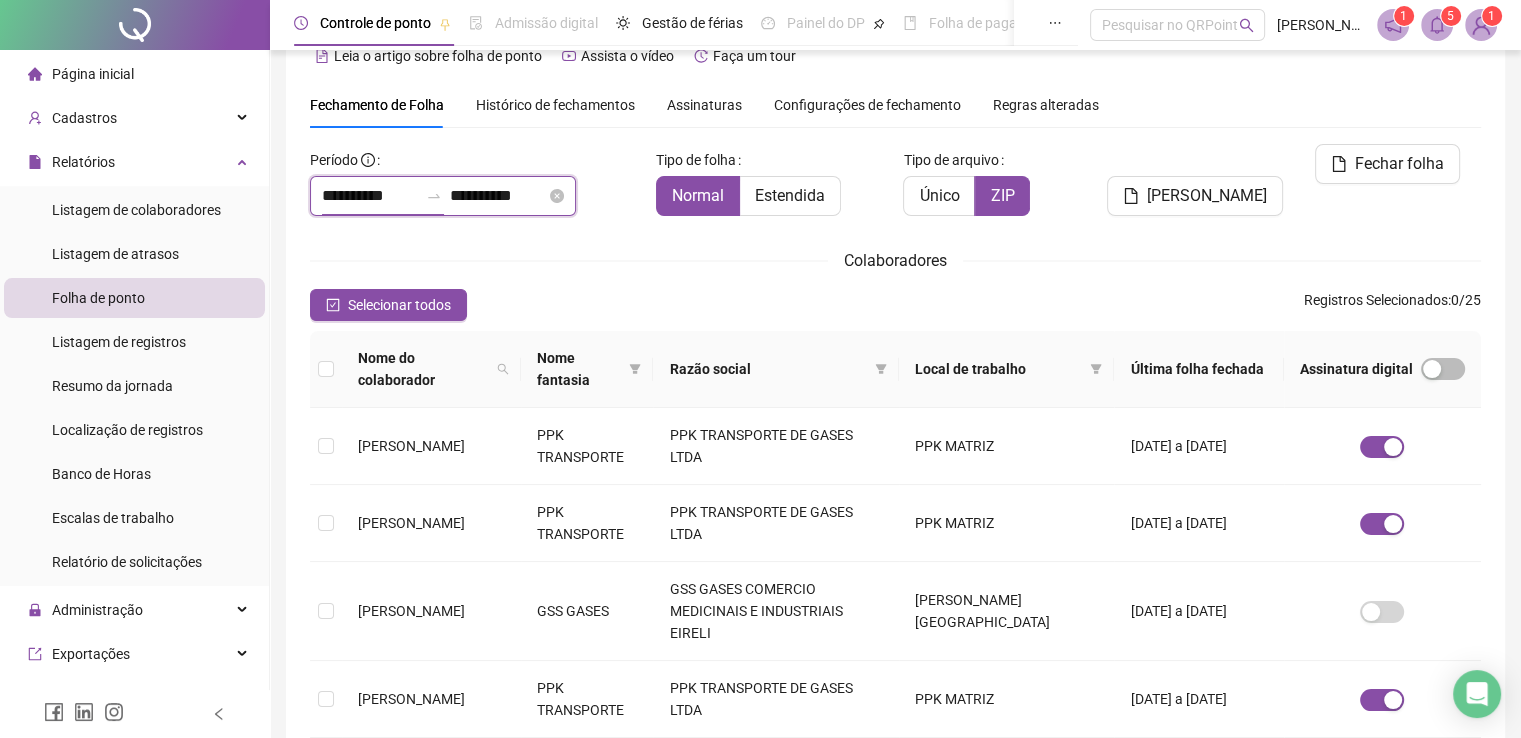 click on "**********" at bounding box center (370, 196) 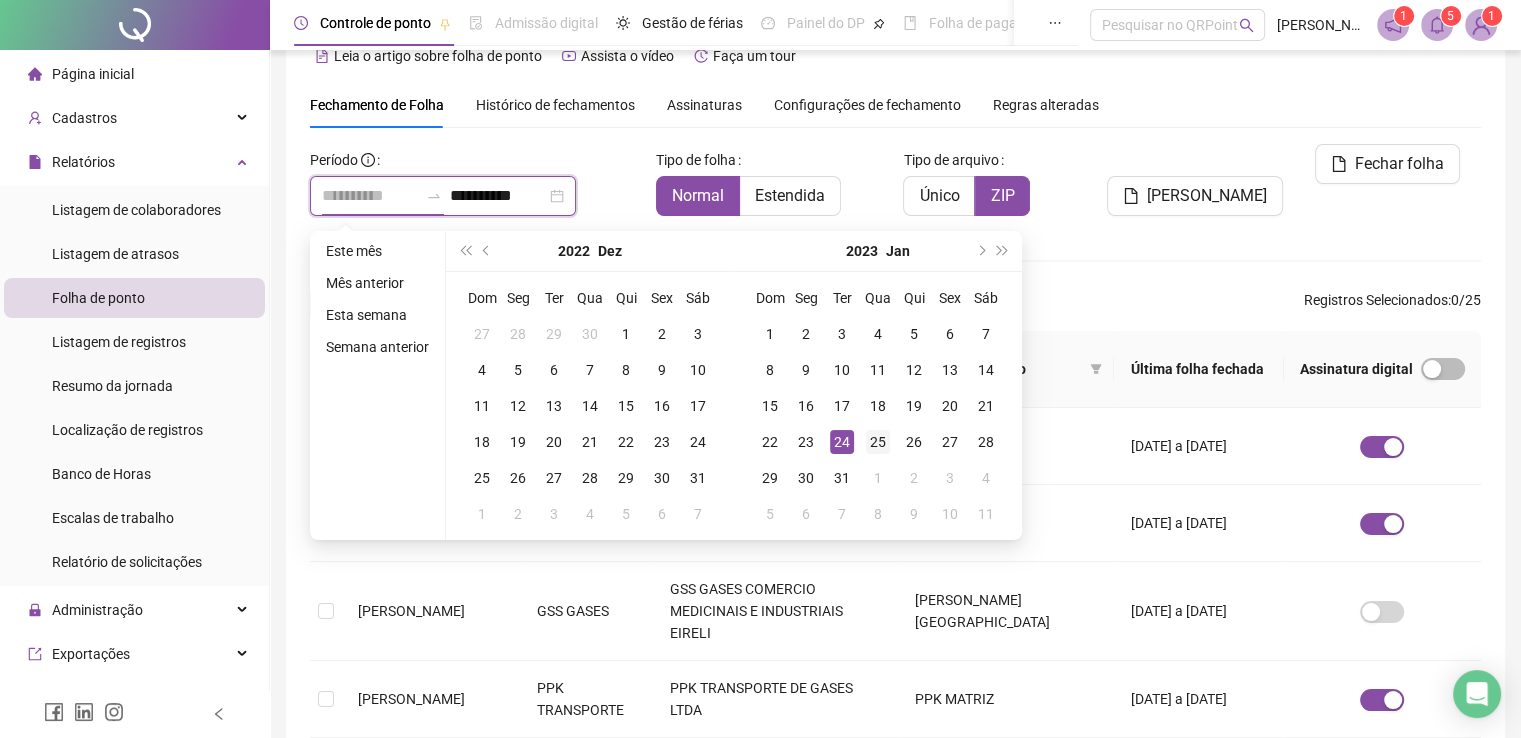 type on "**********" 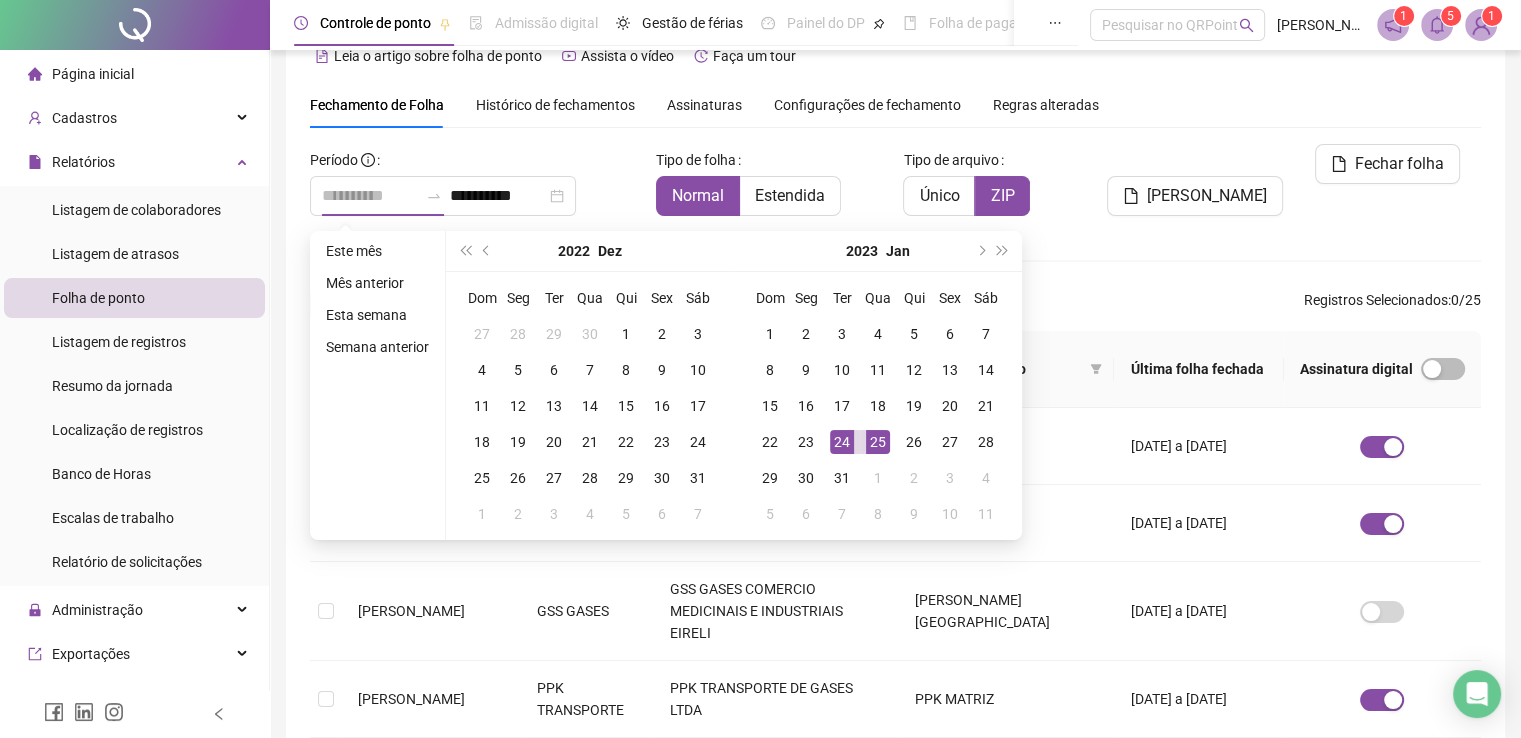 click on "25" at bounding box center (878, 442) 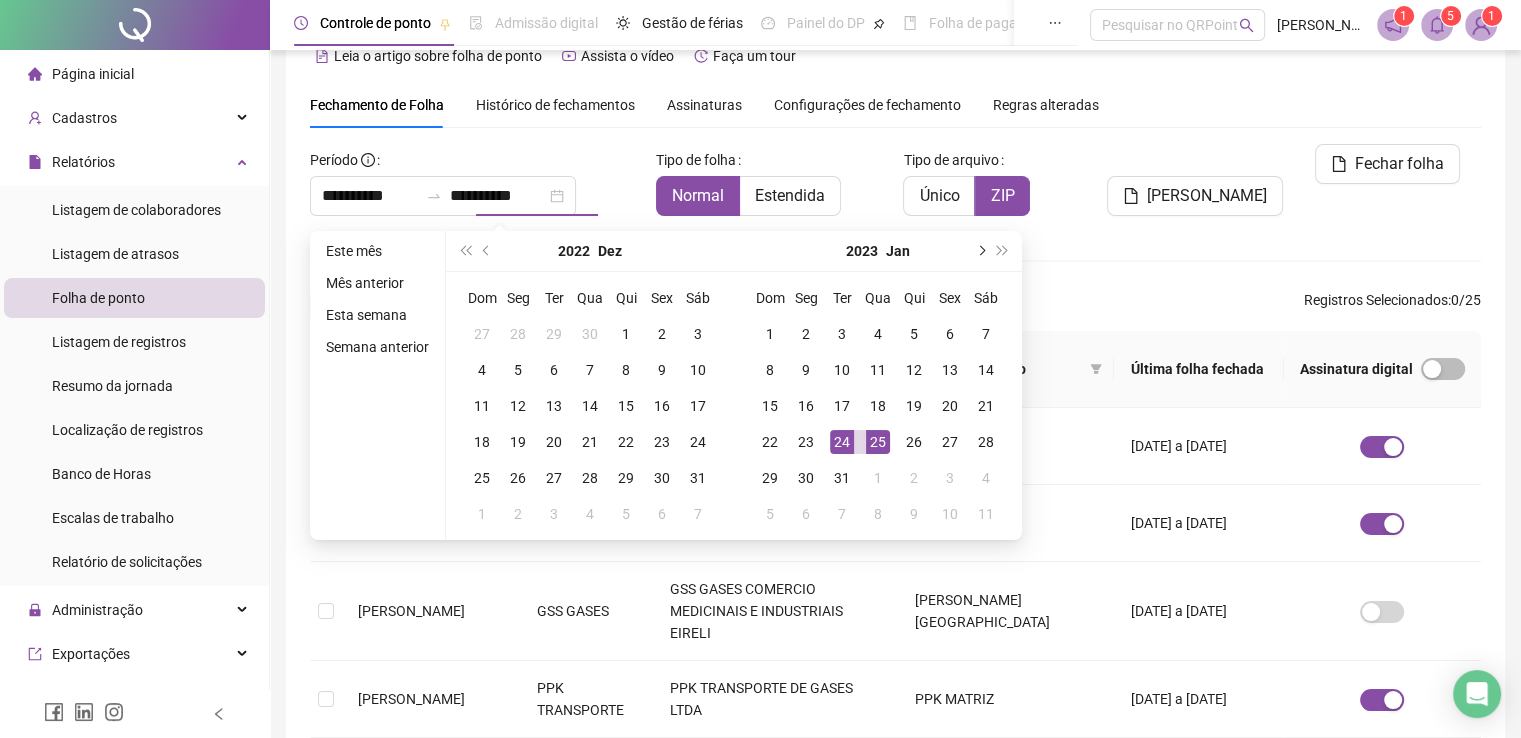 click at bounding box center (980, 251) 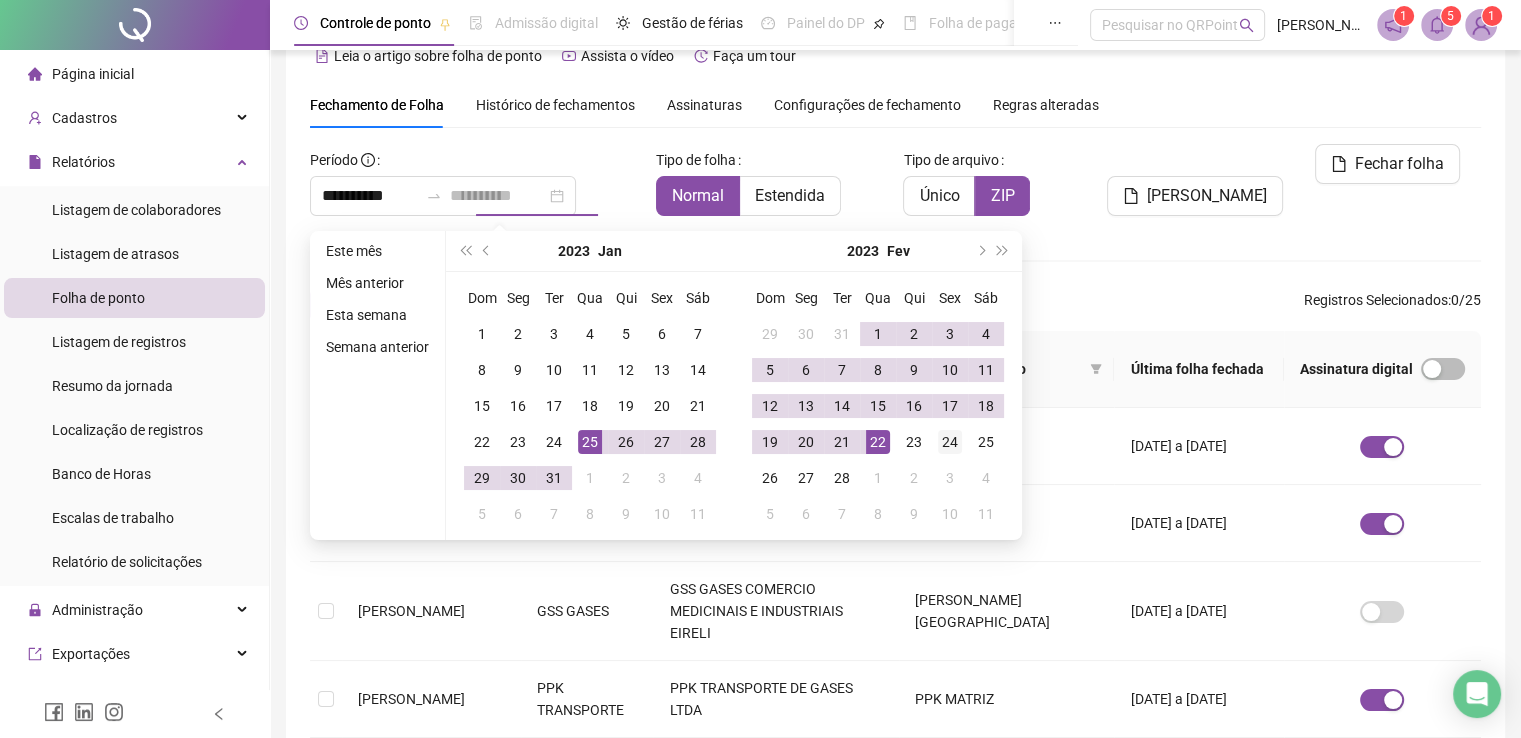 type on "**********" 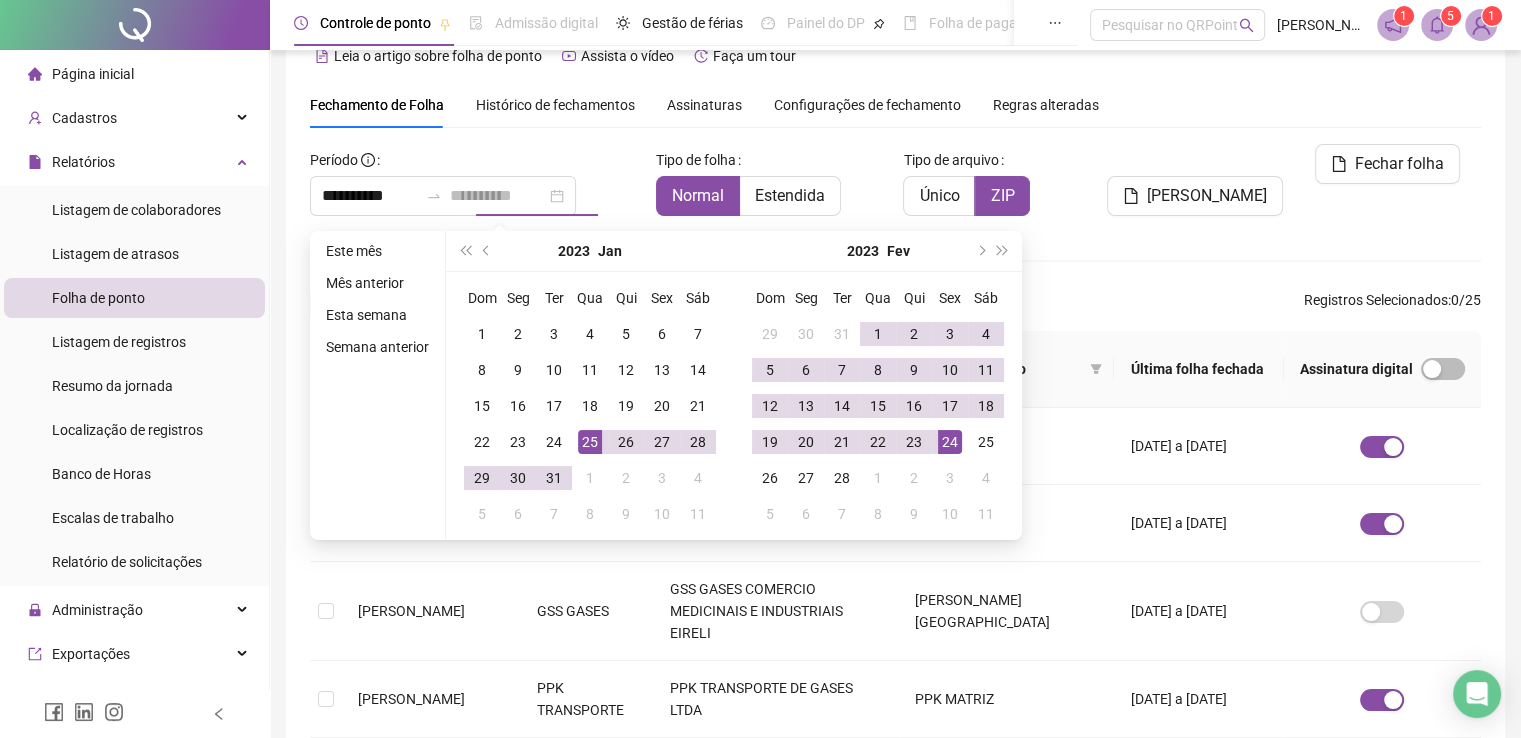 click on "24" at bounding box center (950, 442) 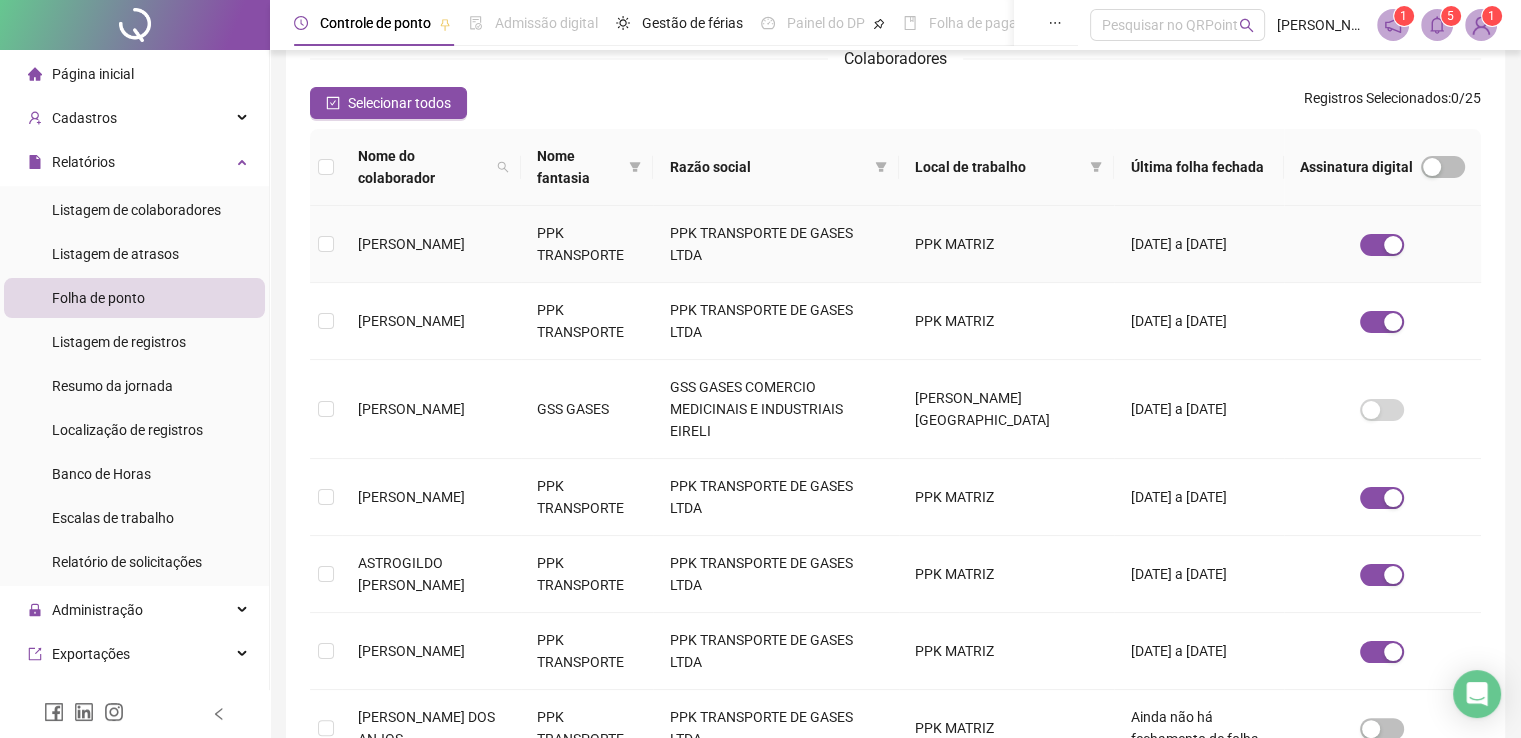 scroll, scrollTop: 340, scrollLeft: 0, axis: vertical 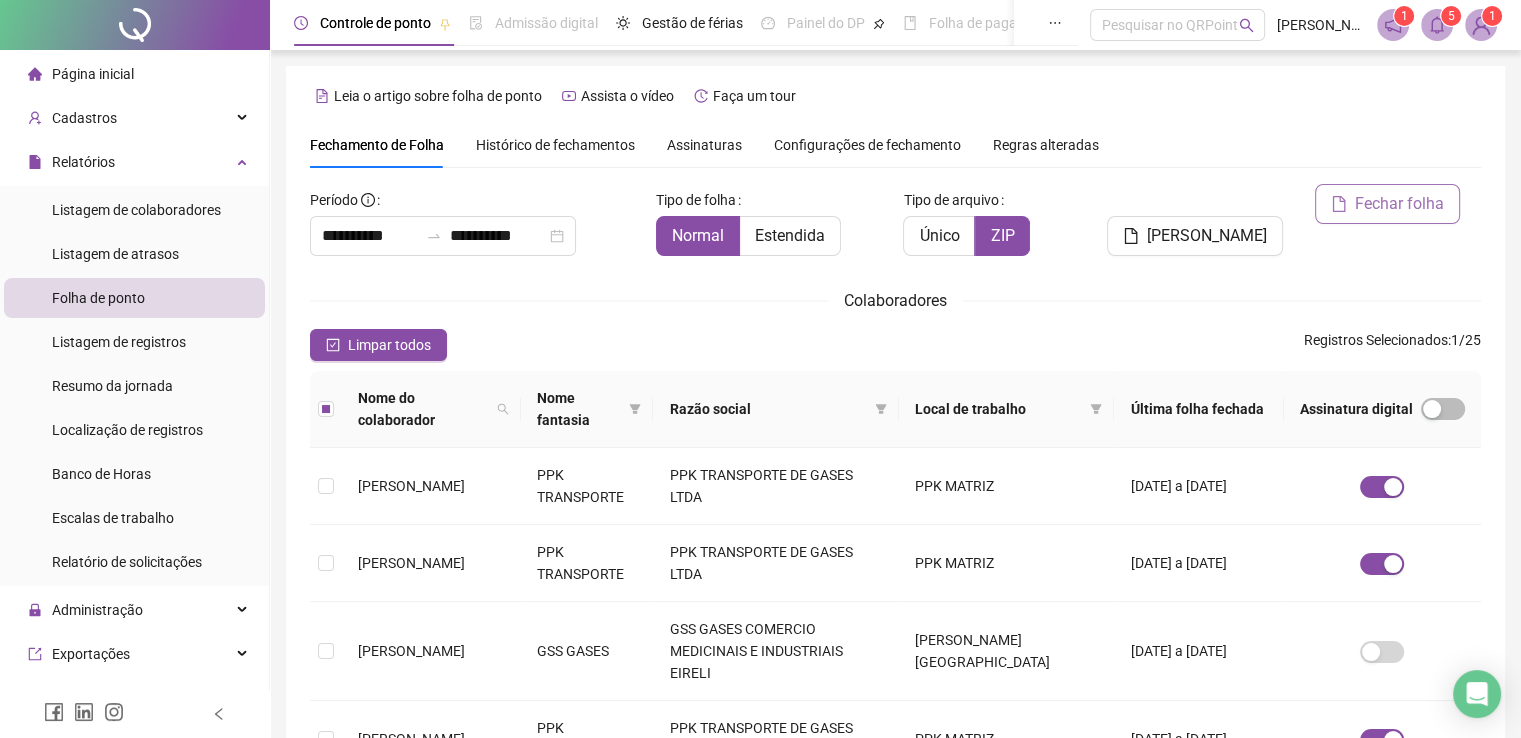 click on "Fechar folha" at bounding box center (1399, 204) 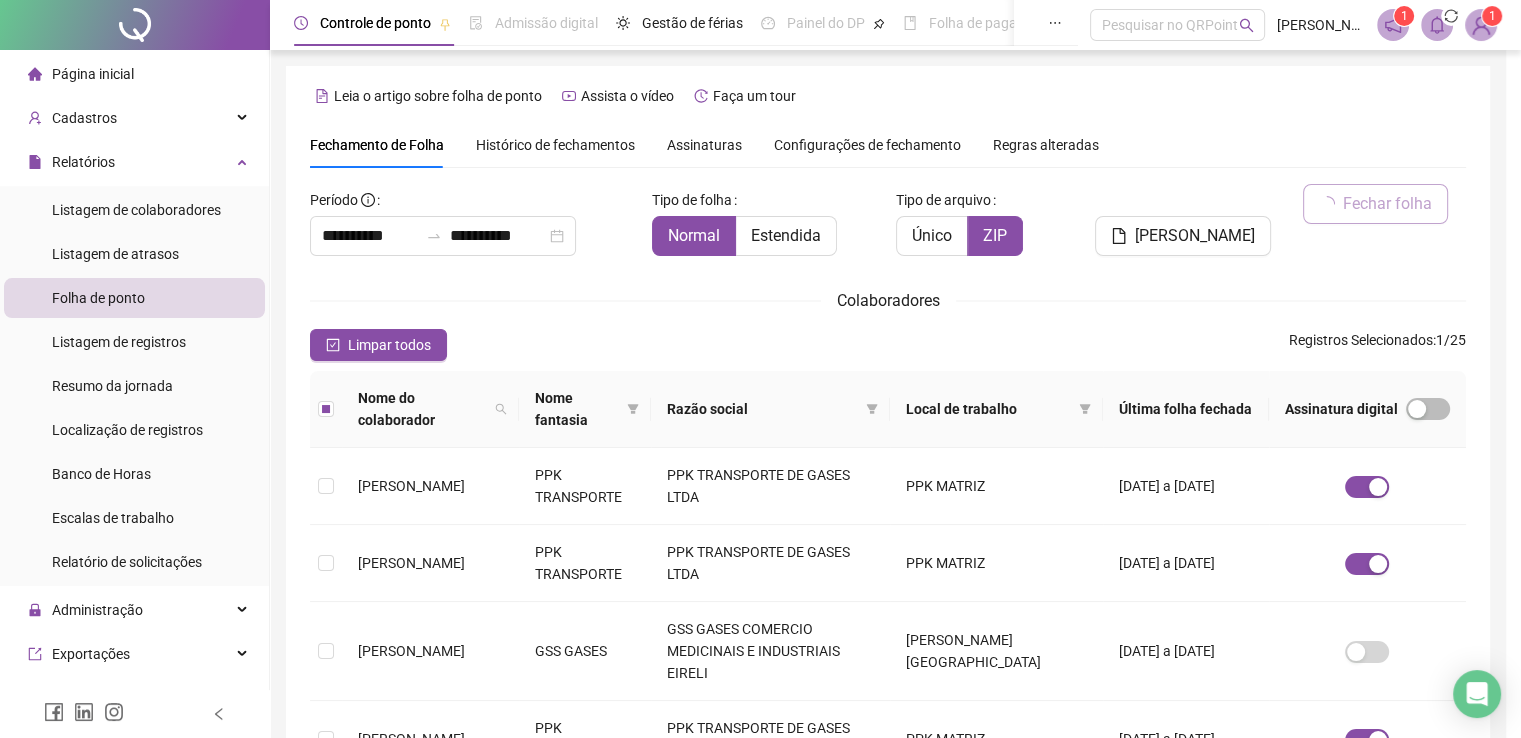 scroll, scrollTop: 40, scrollLeft: 0, axis: vertical 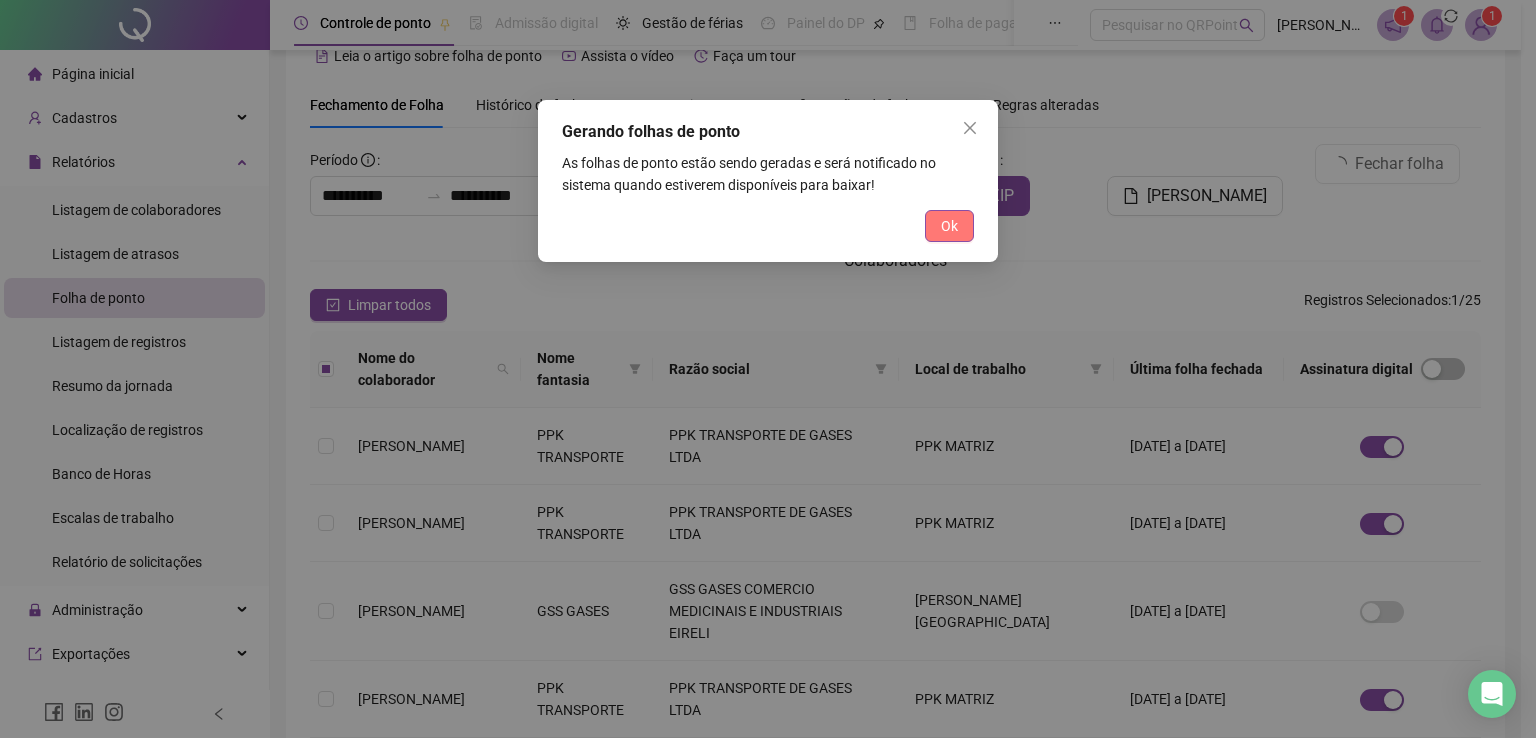 click on "Ok" at bounding box center [949, 226] 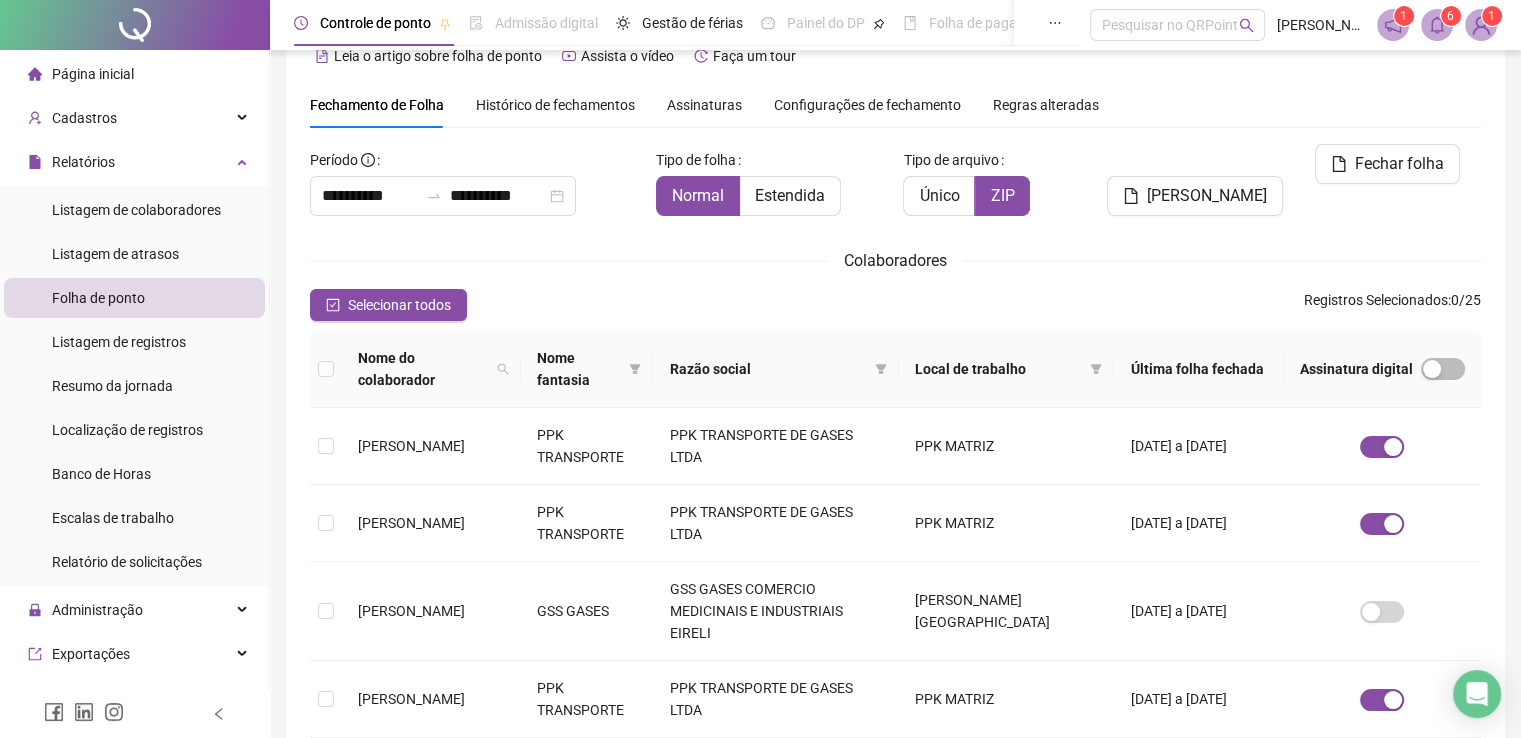 click 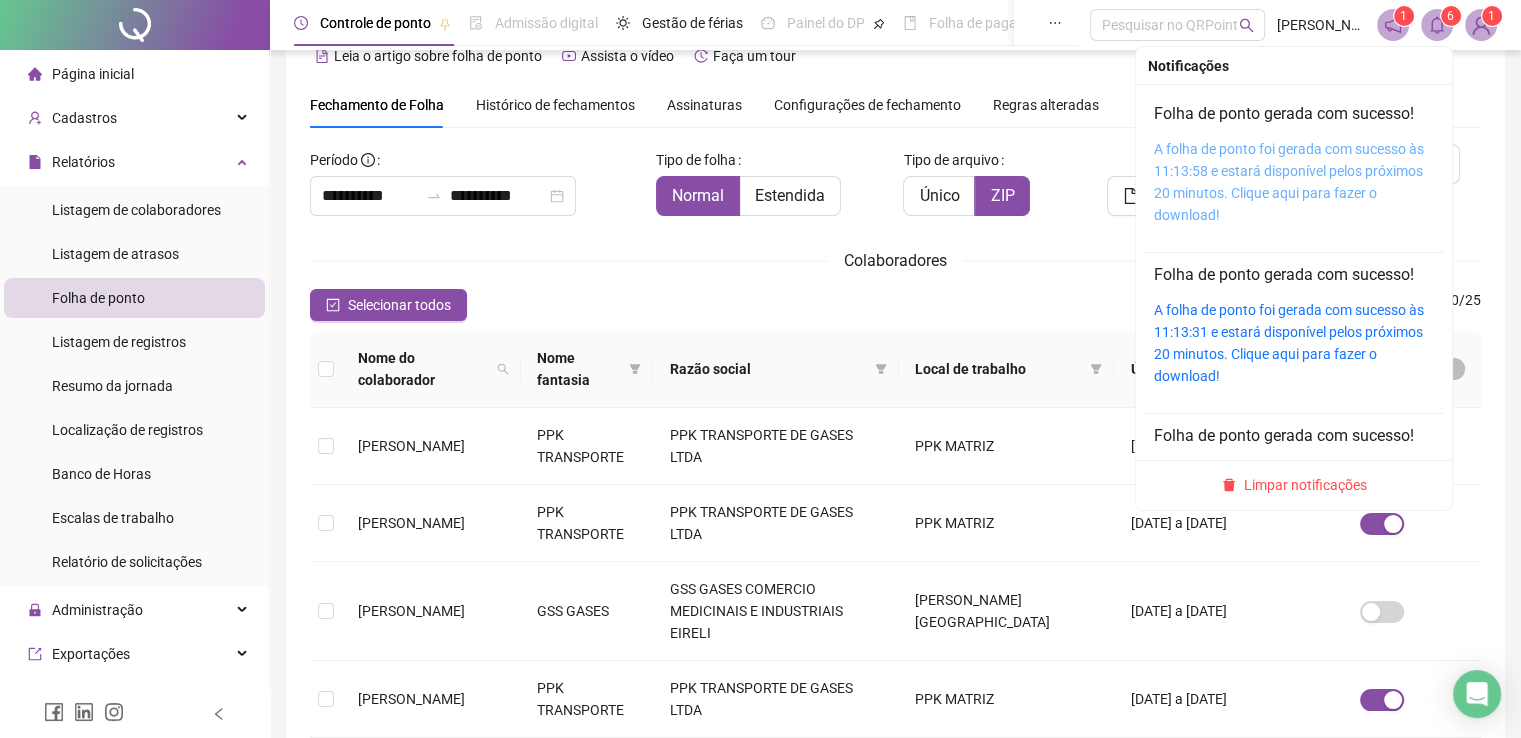 click on "A folha de ponto foi gerada com sucesso às 11:13:58 e estará disponível pelos próximos 20 minutos.
Clique aqui para fazer o download!" at bounding box center (1289, 182) 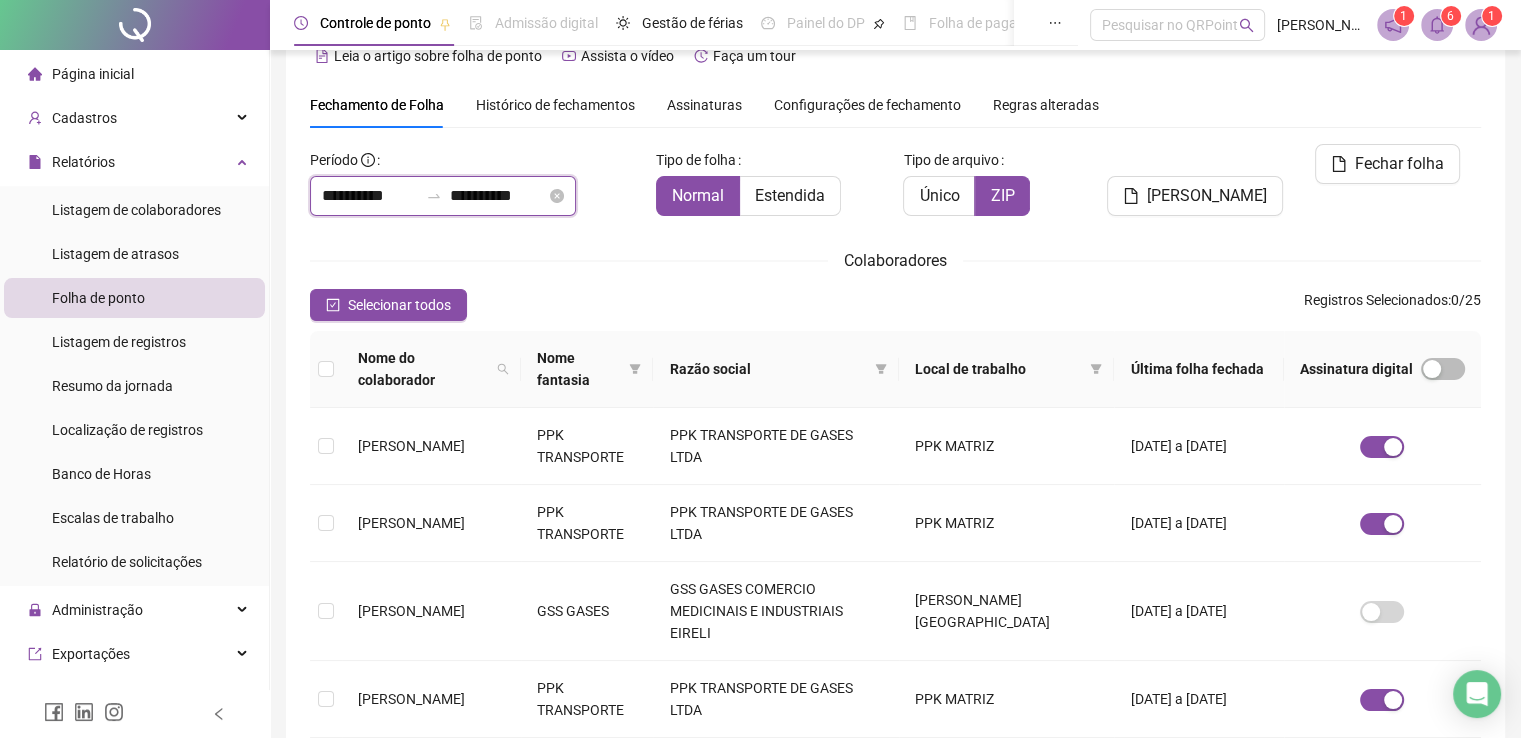click on "**********" at bounding box center (370, 196) 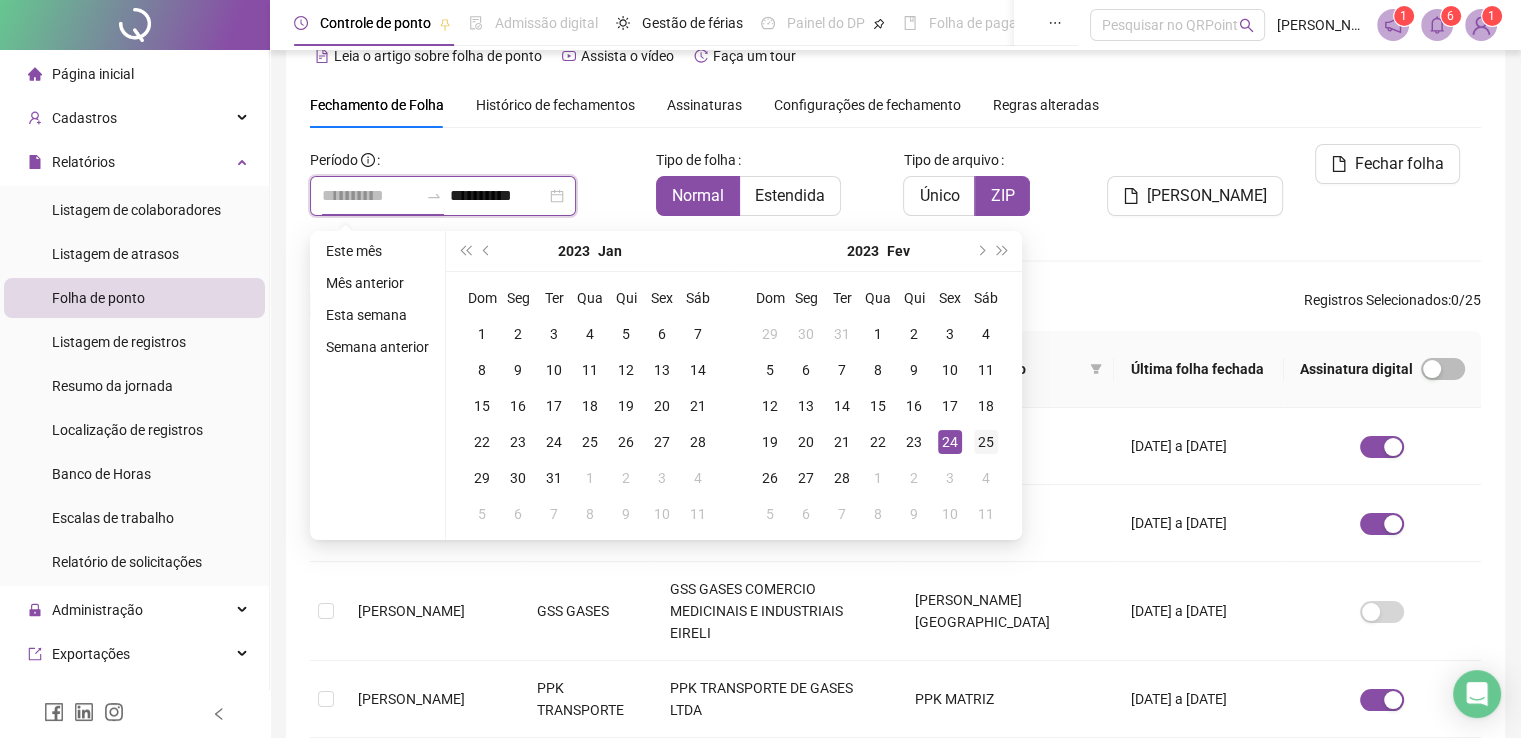 type on "**********" 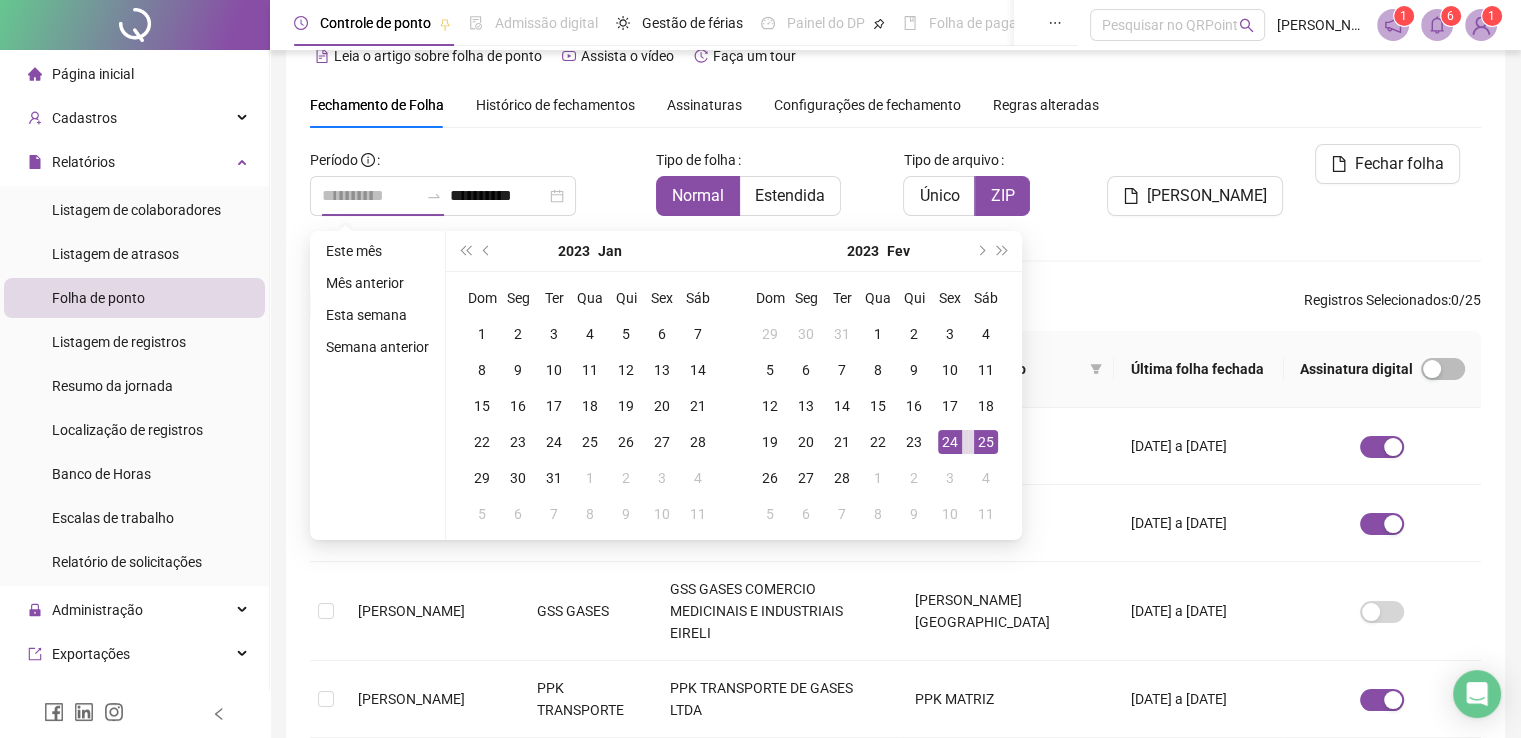 click on "25" at bounding box center (986, 442) 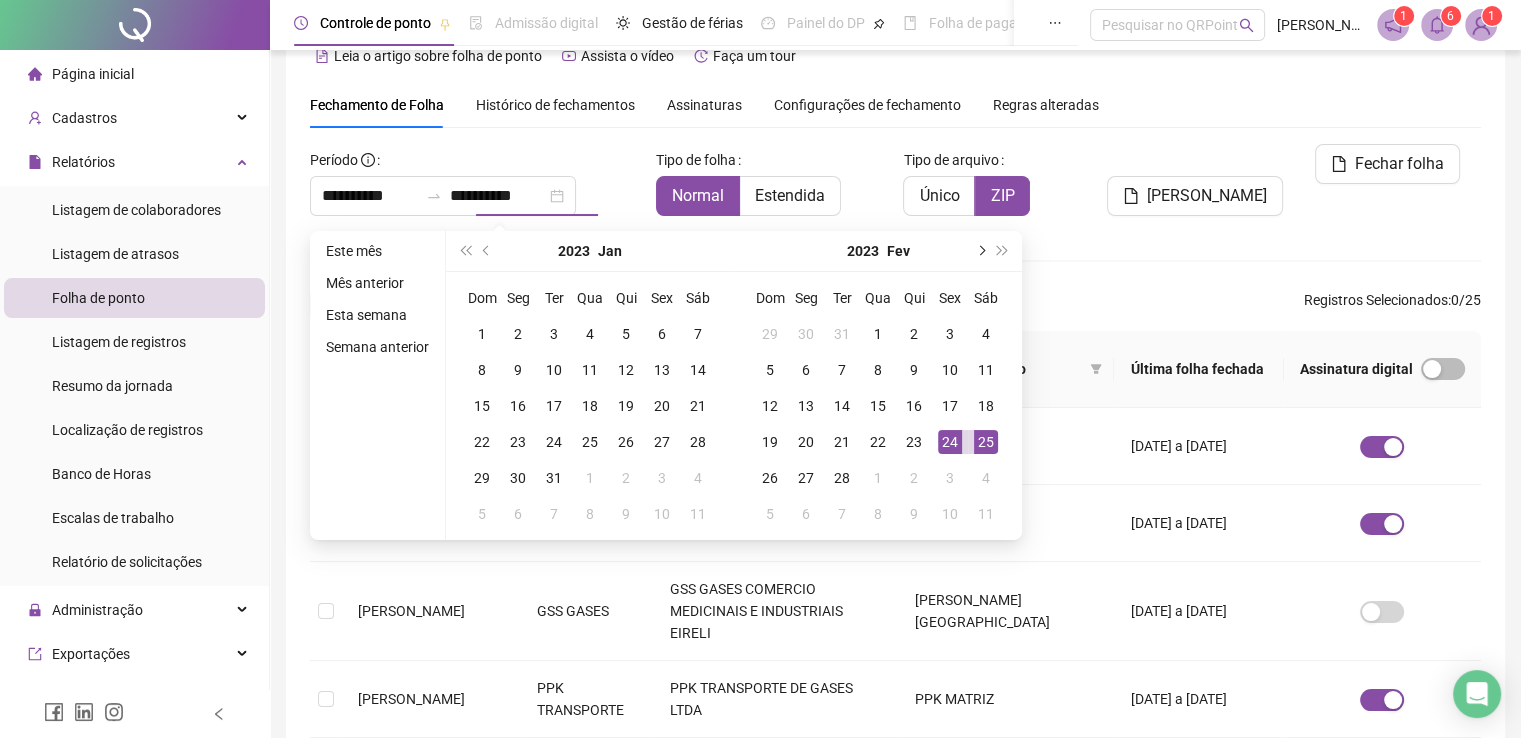click at bounding box center [980, 251] 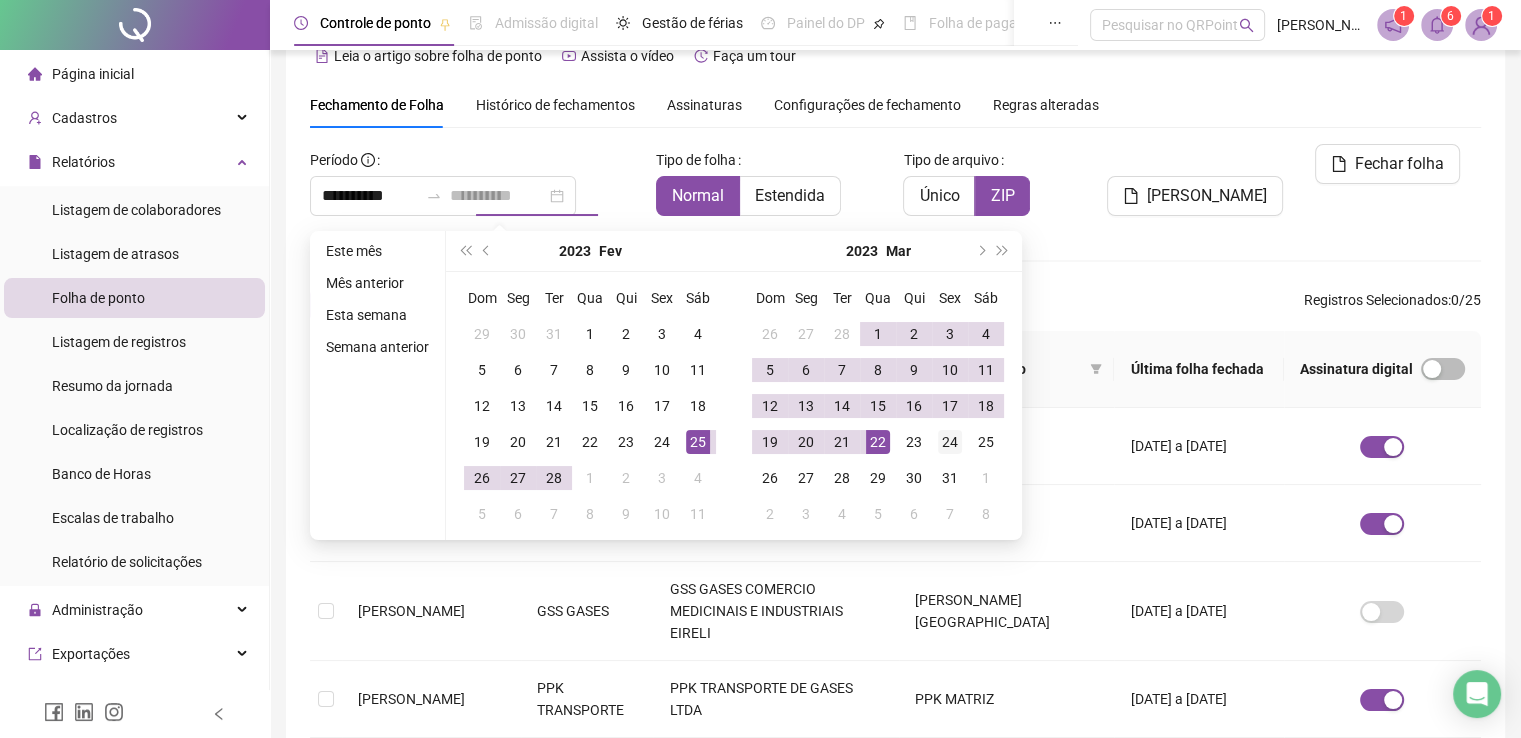 type on "**********" 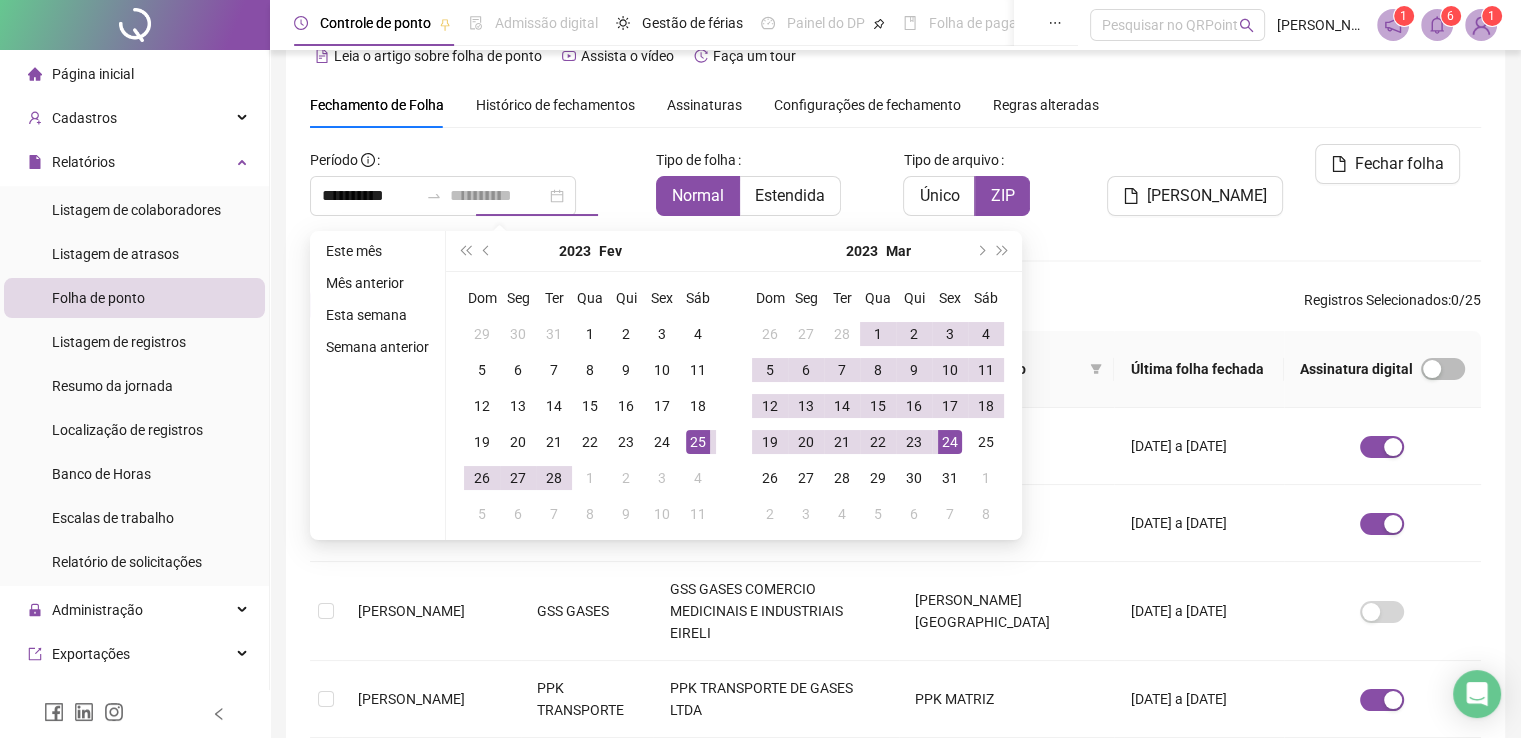 click on "24" at bounding box center (950, 442) 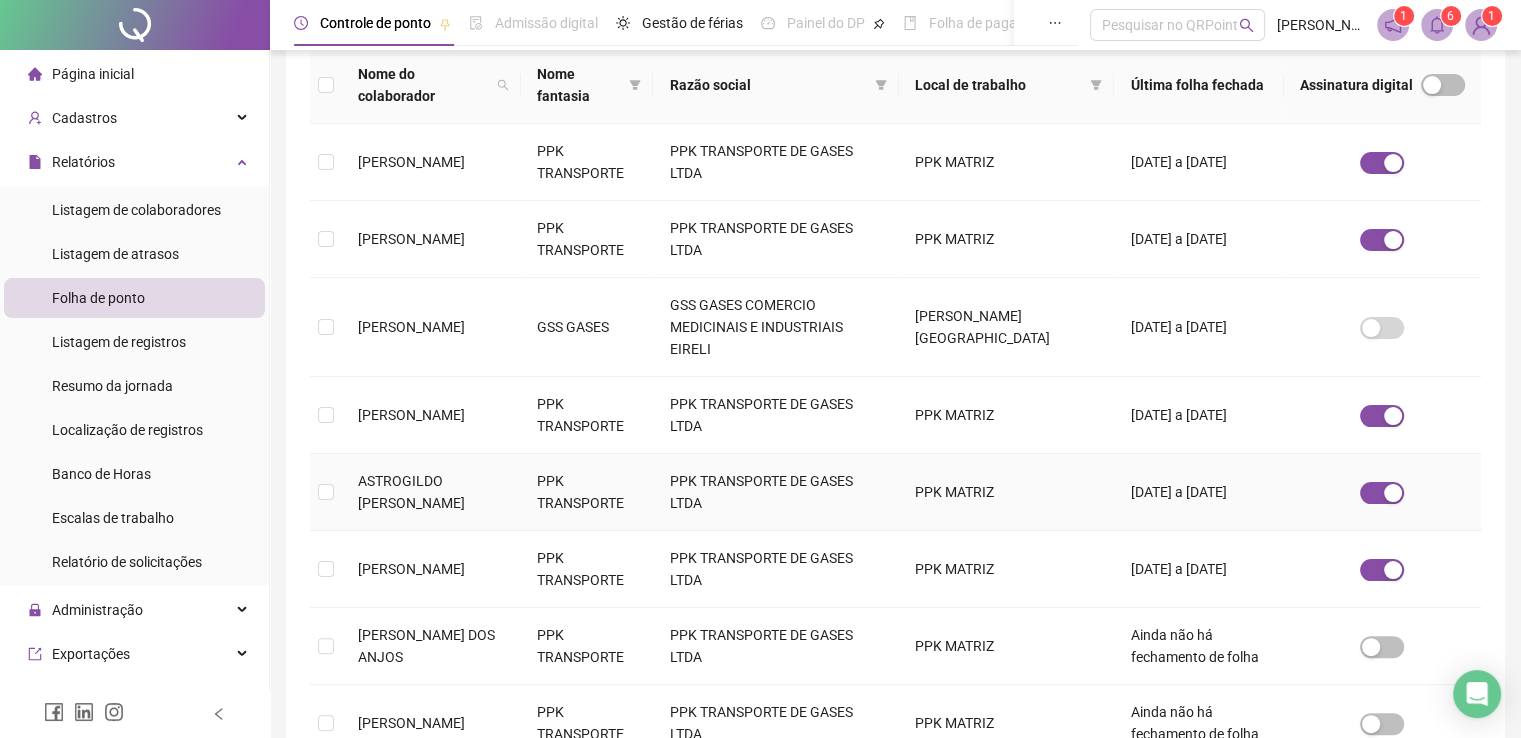 scroll, scrollTop: 340, scrollLeft: 0, axis: vertical 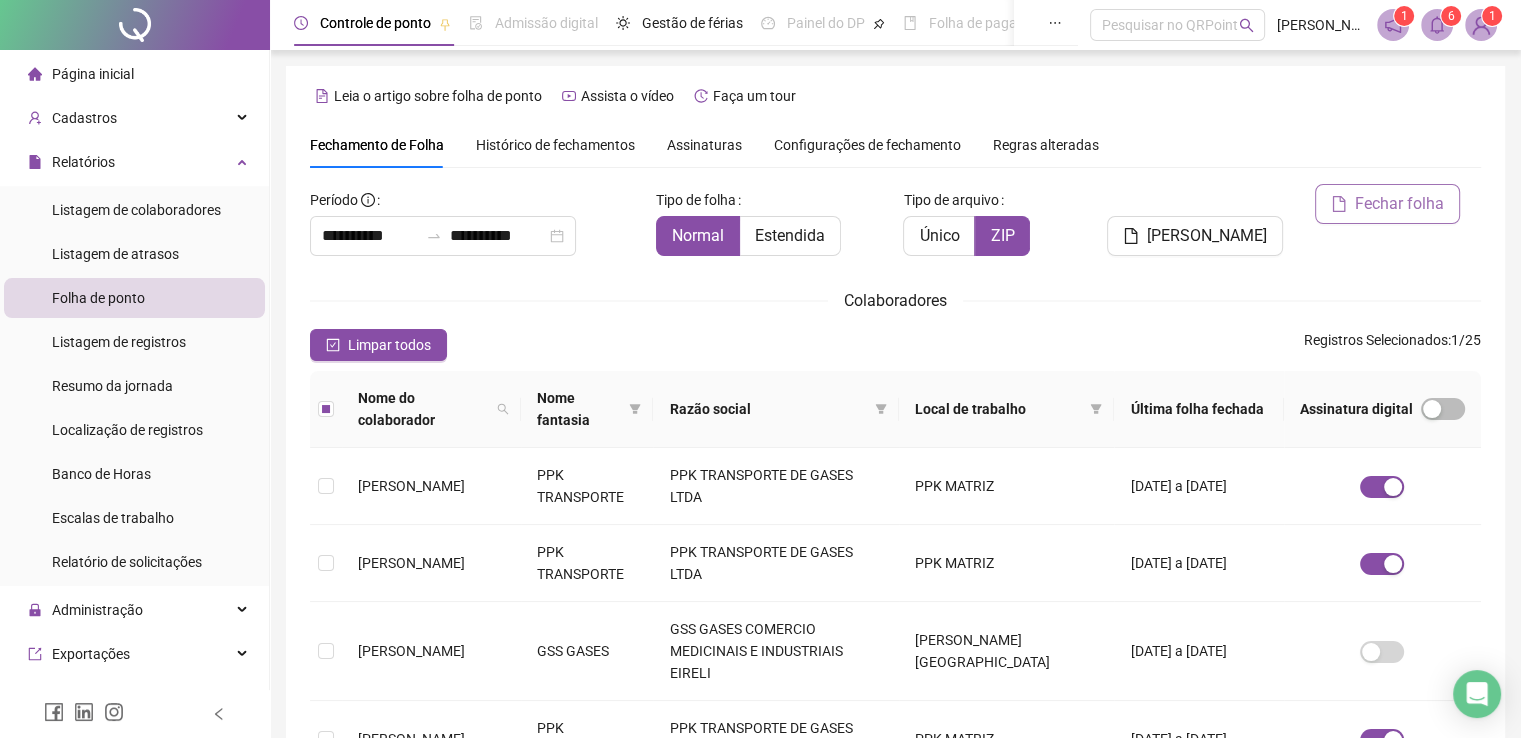 click on "Fechar folha" at bounding box center (1399, 204) 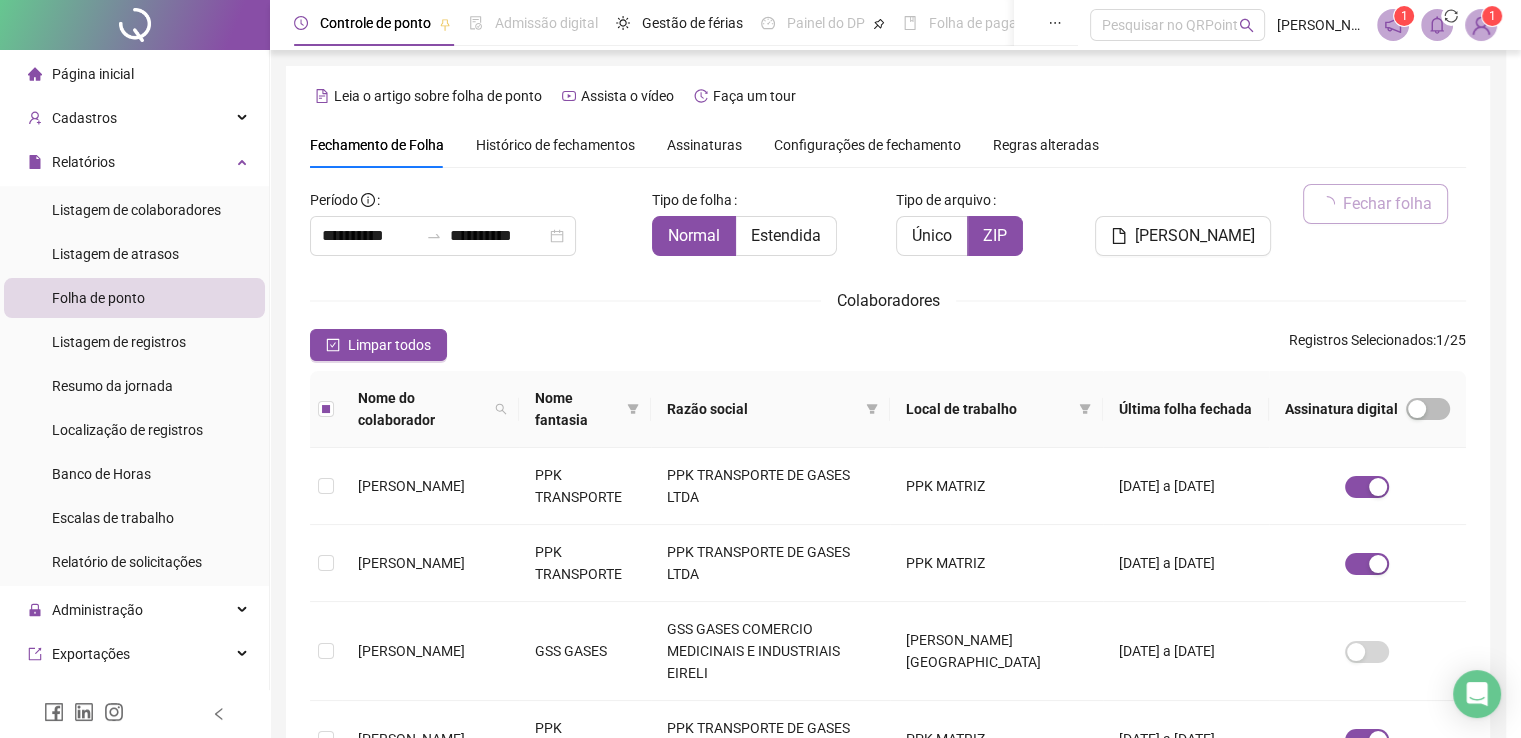 scroll, scrollTop: 40, scrollLeft: 0, axis: vertical 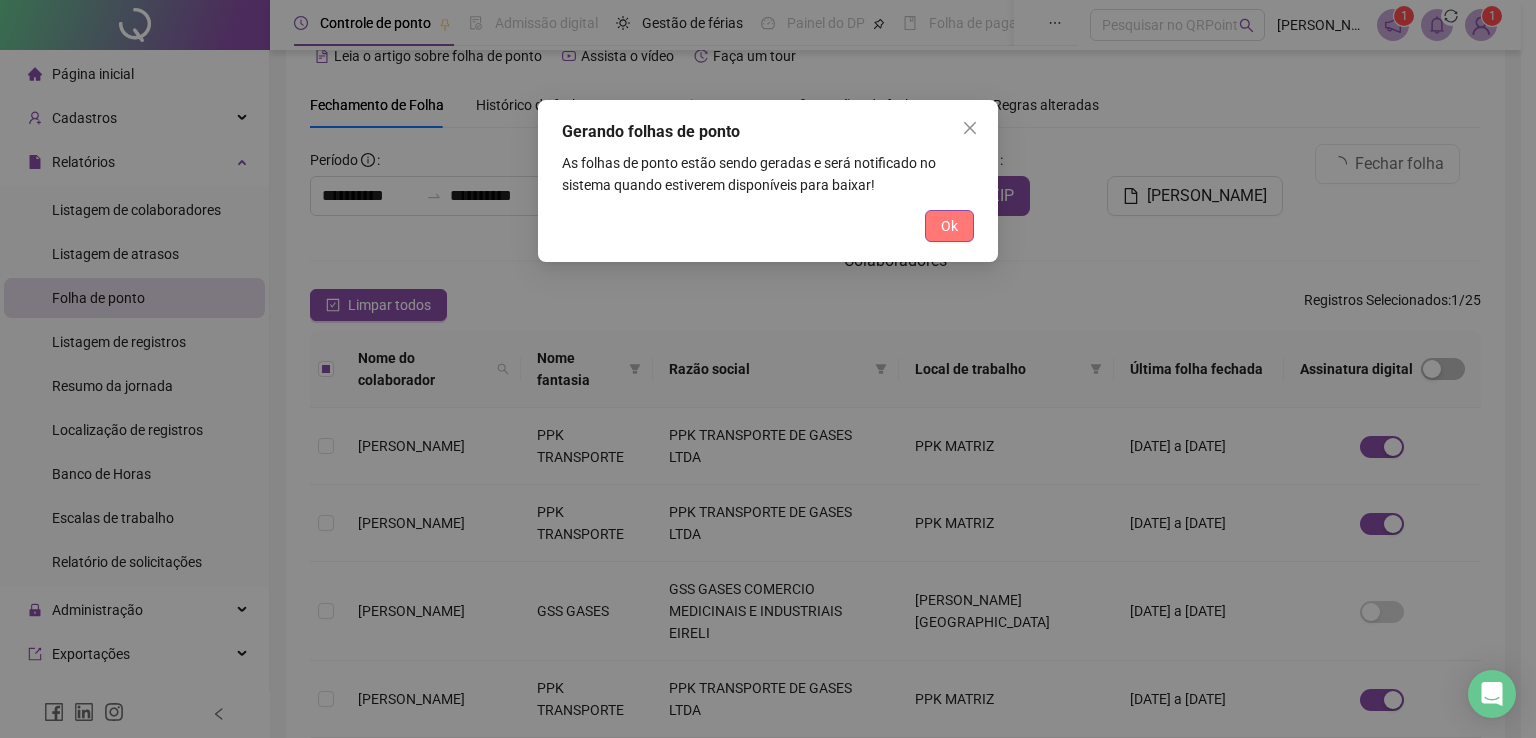 click on "Ok" at bounding box center [949, 226] 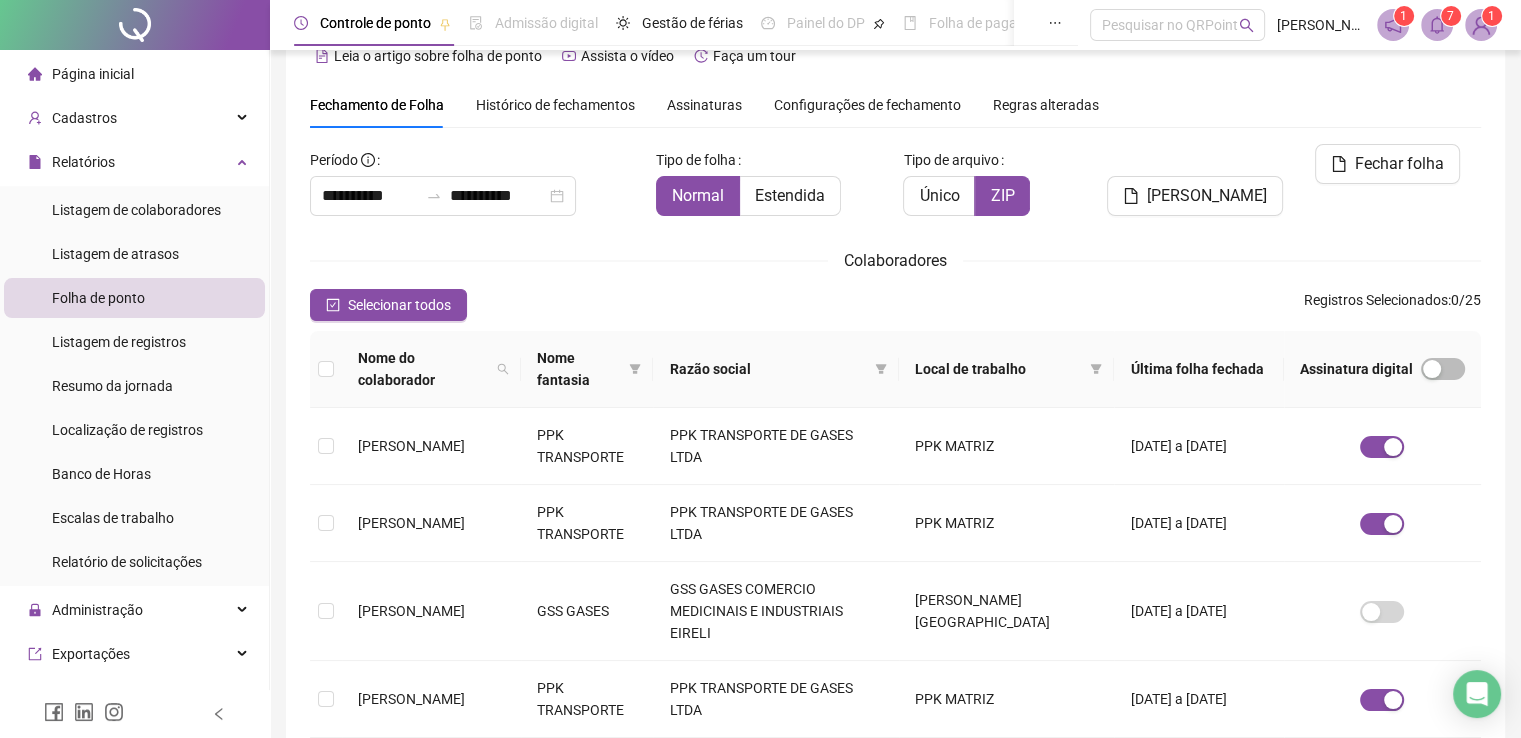 click 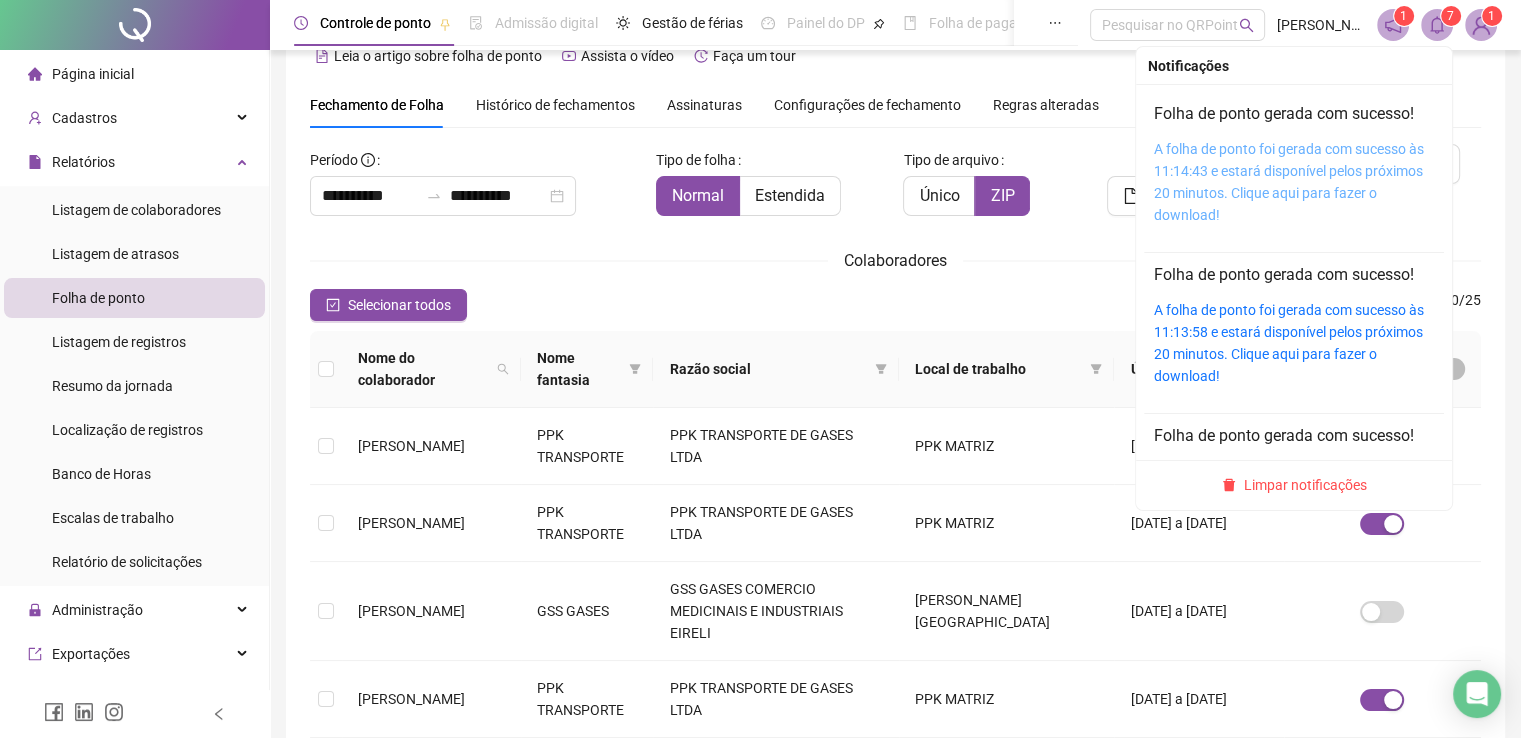click on "A folha de ponto foi gerada com sucesso às 11:14:43 e estará disponível pelos próximos 20 minutos.
Clique aqui para fazer o download!" at bounding box center (1289, 182) 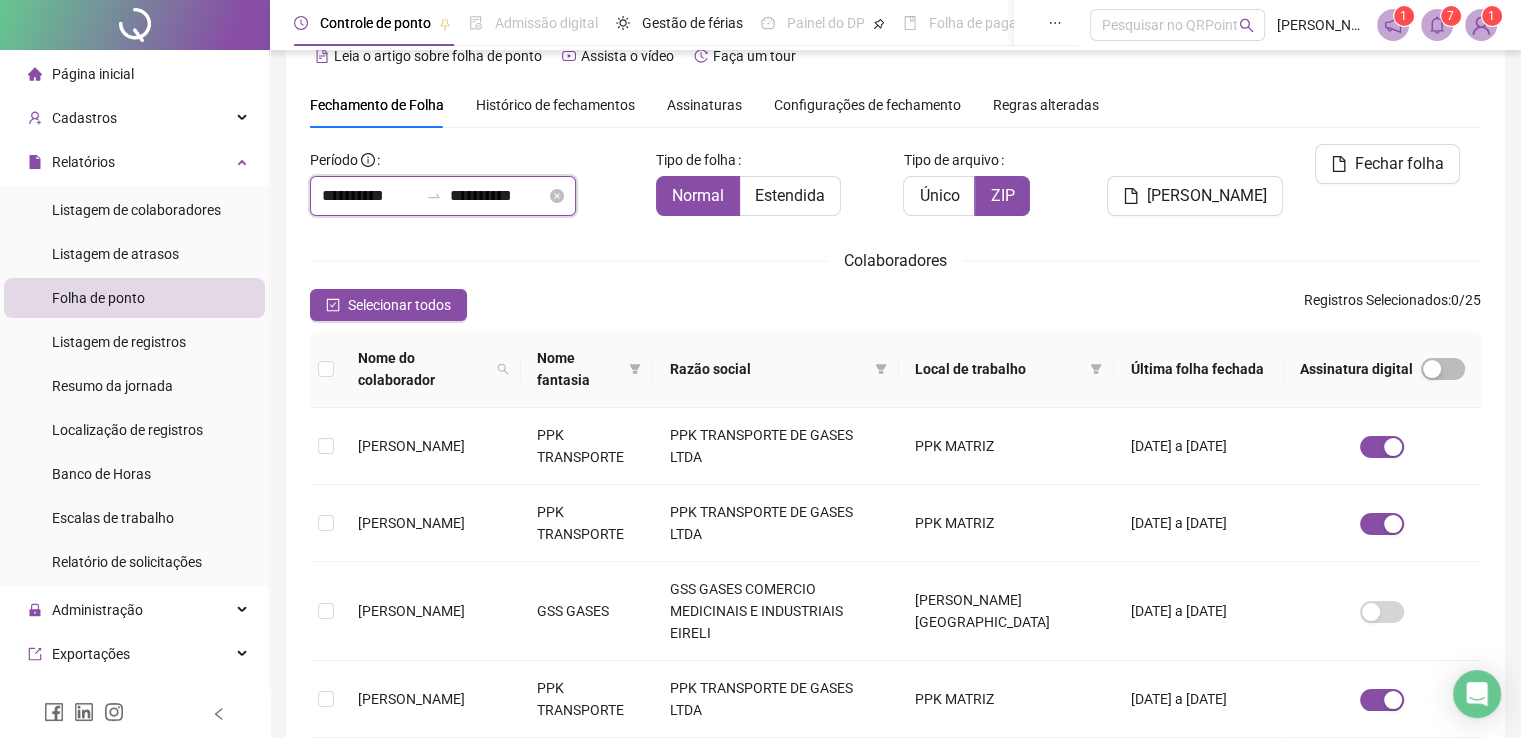 click on "**********" at bounding box center (370, 196) 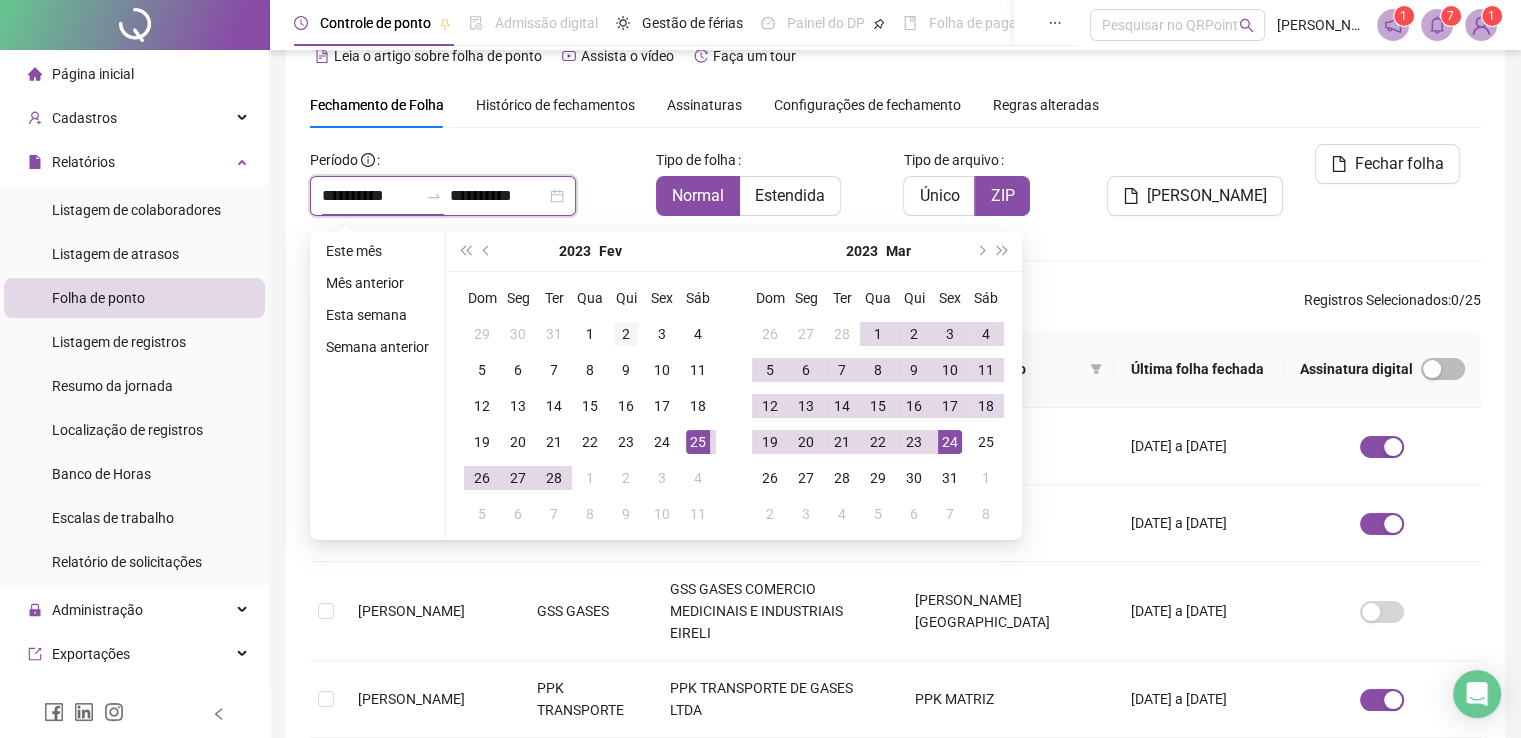 type on "**********" 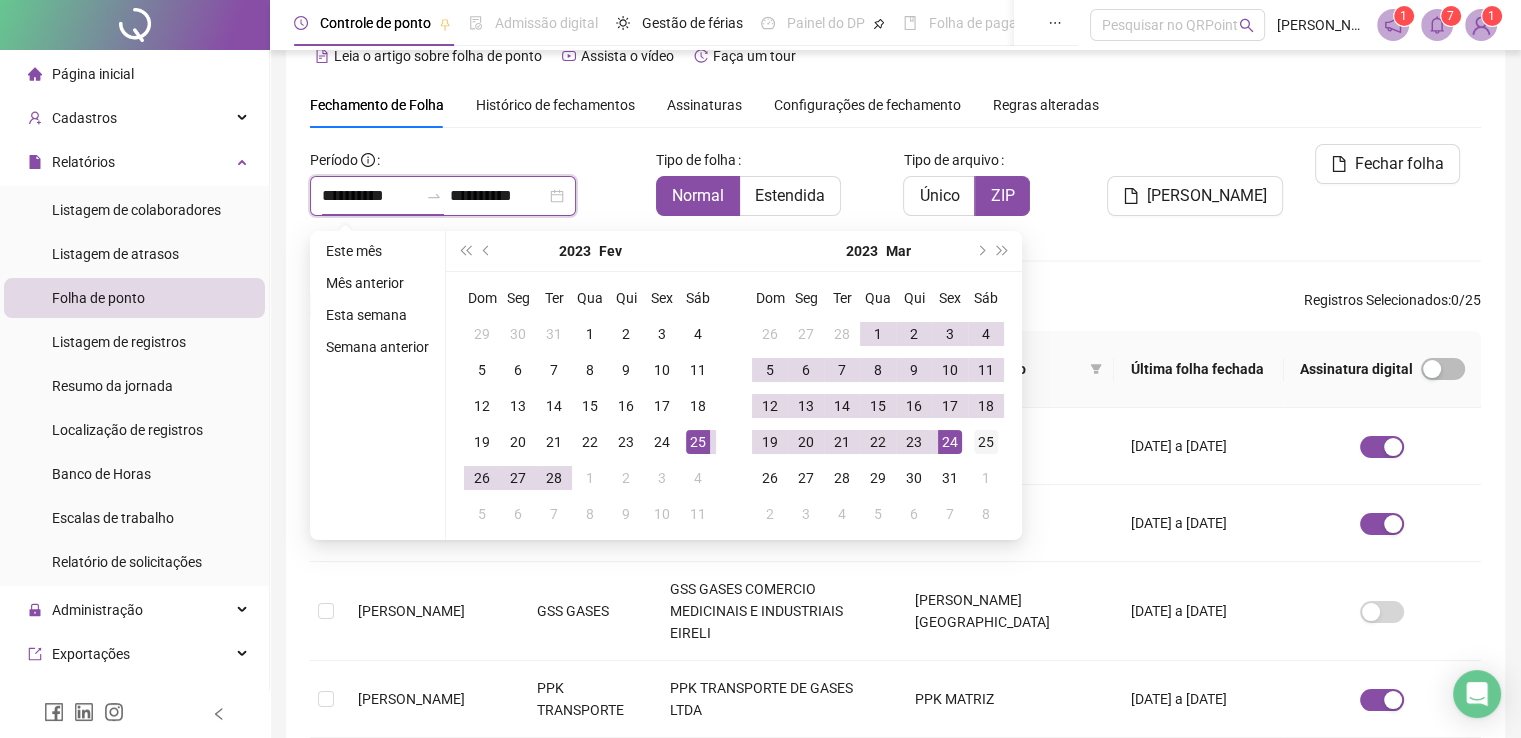 type on "**********" 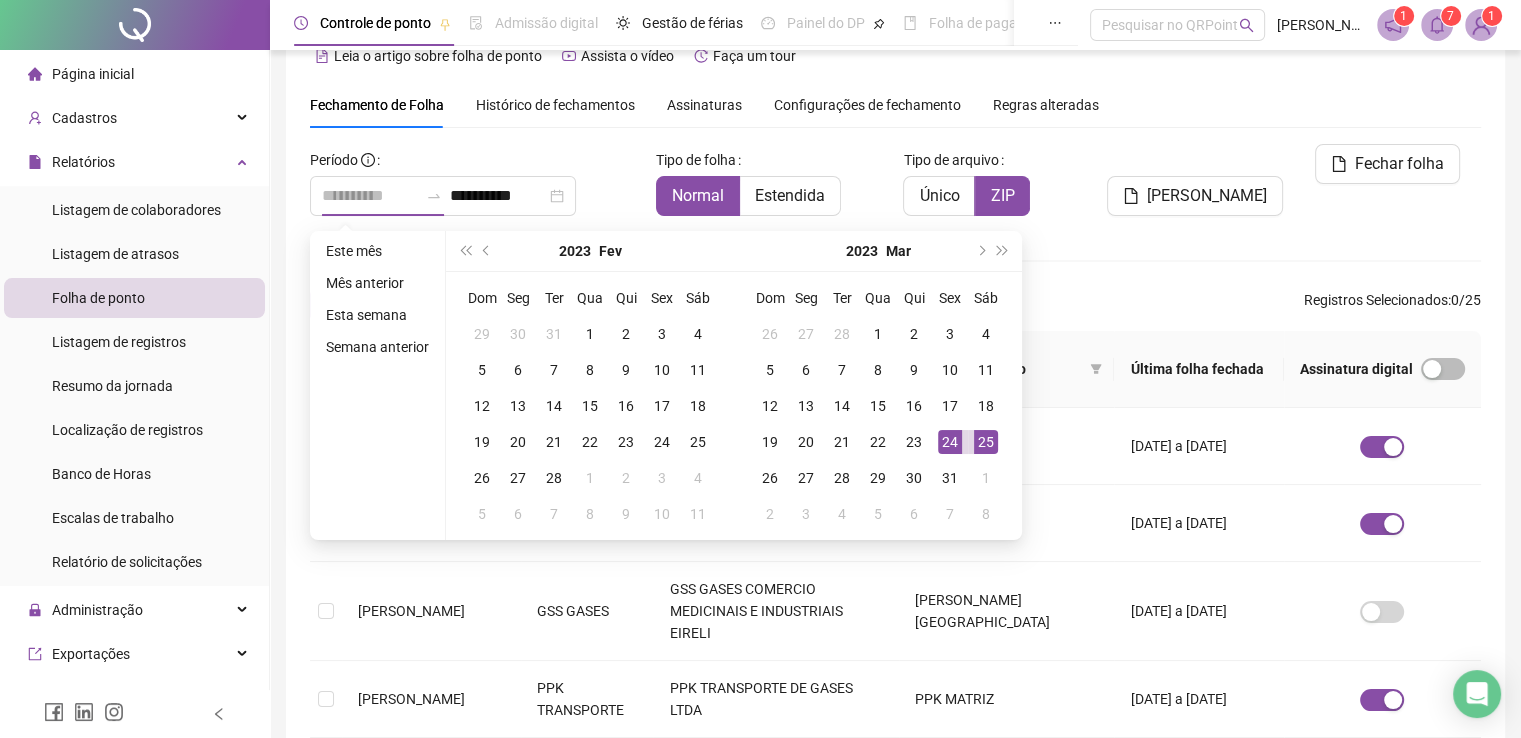 click on "25" at bounding box center (986, 442) 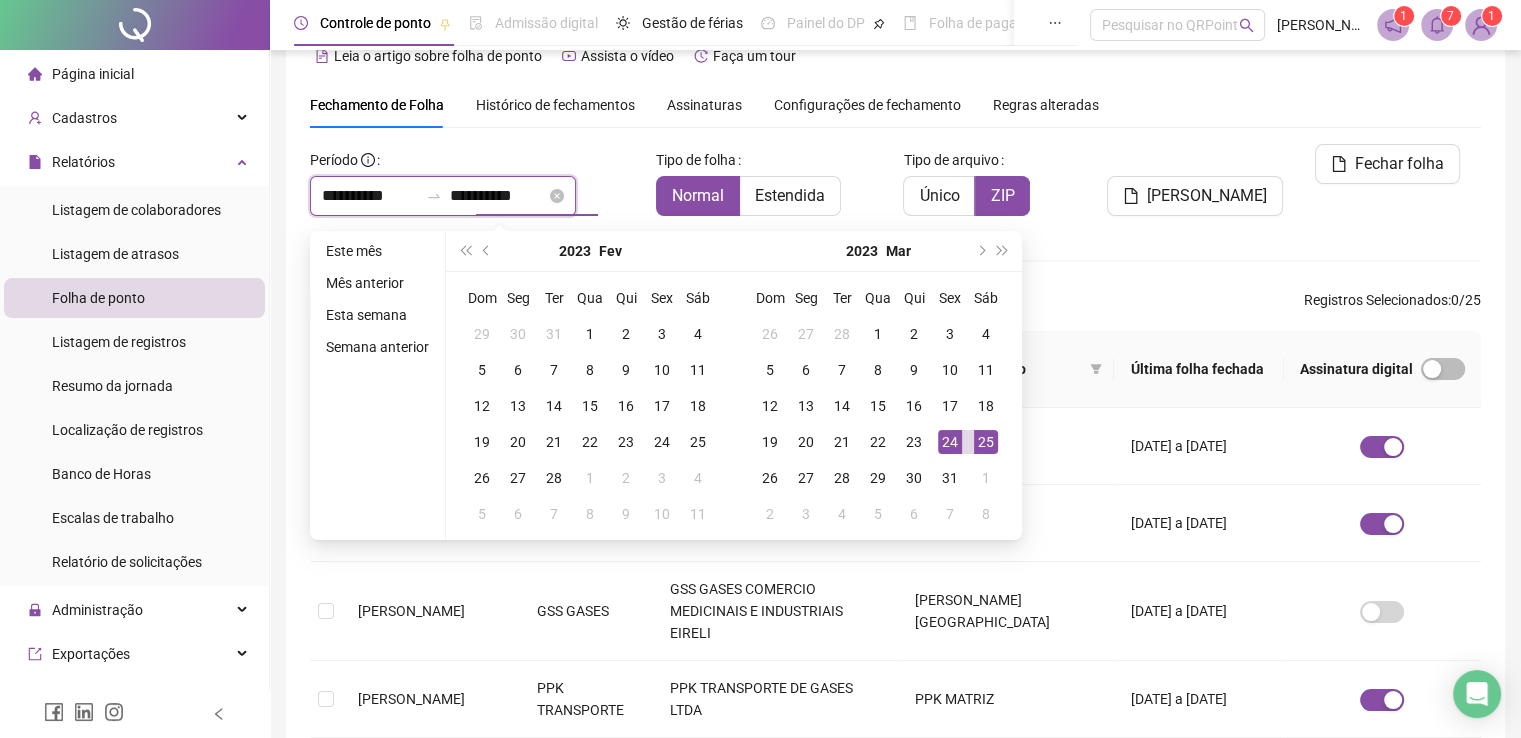 click on "**********" at bounding box center (498, 196) 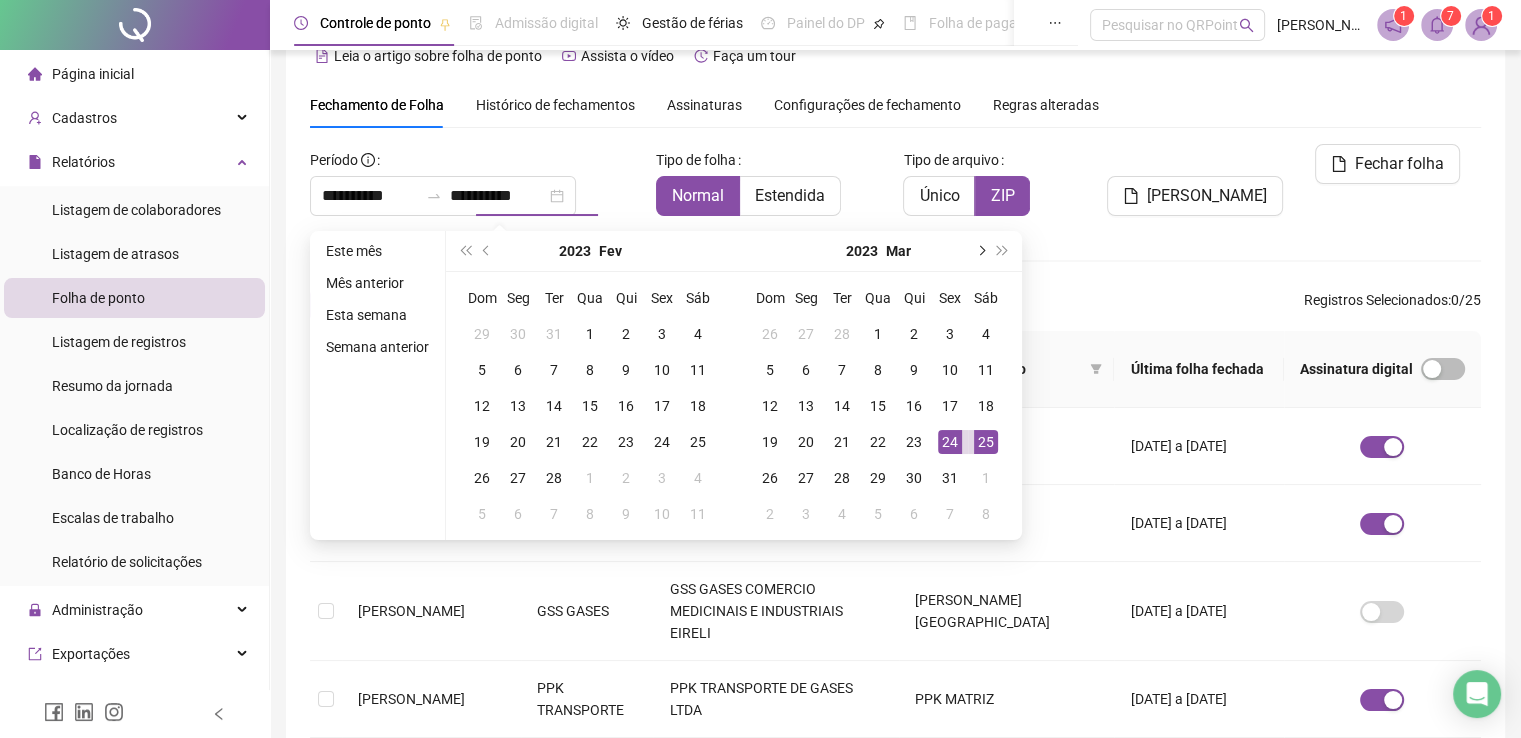 click at bounding box center [980, 251] 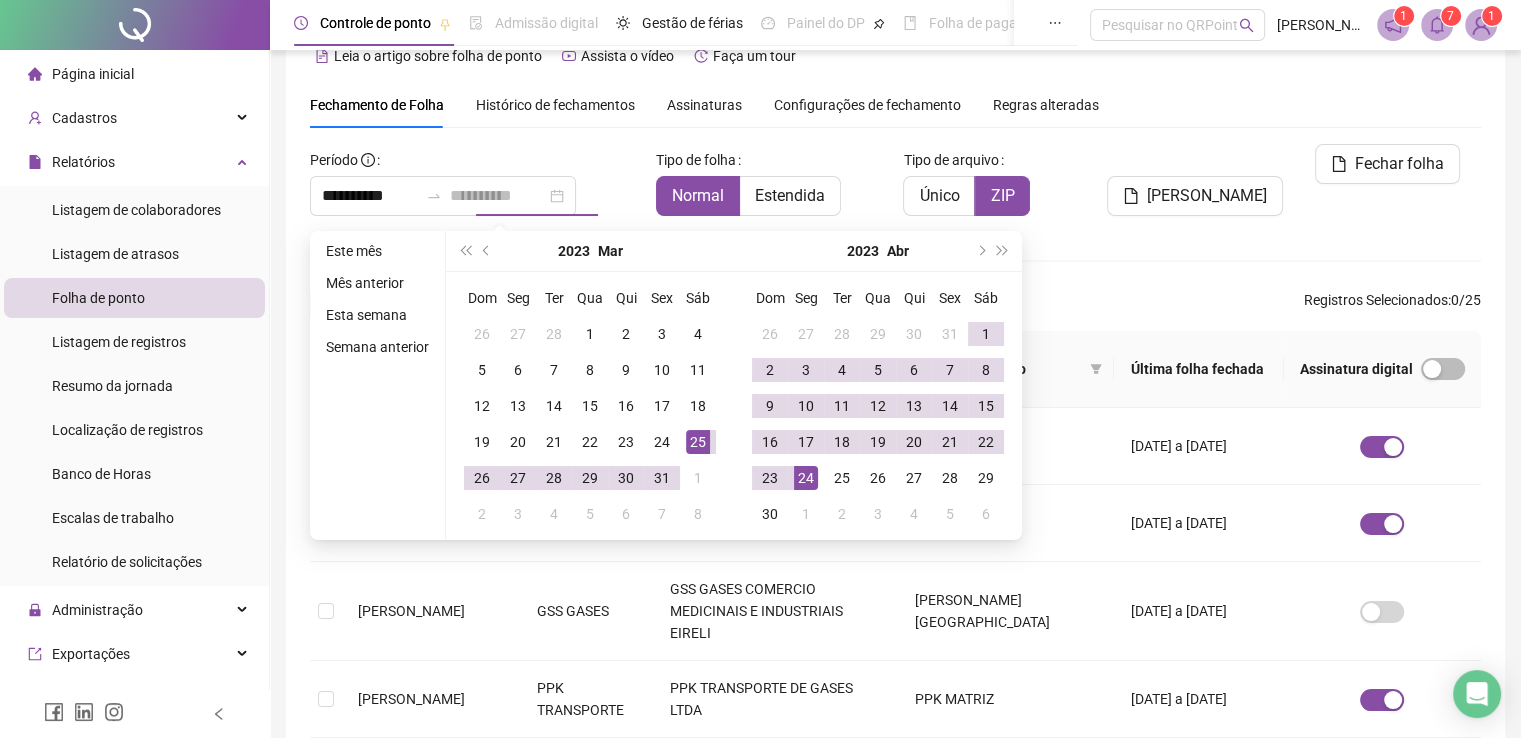 click on "24" at bounding box center [806, 478] 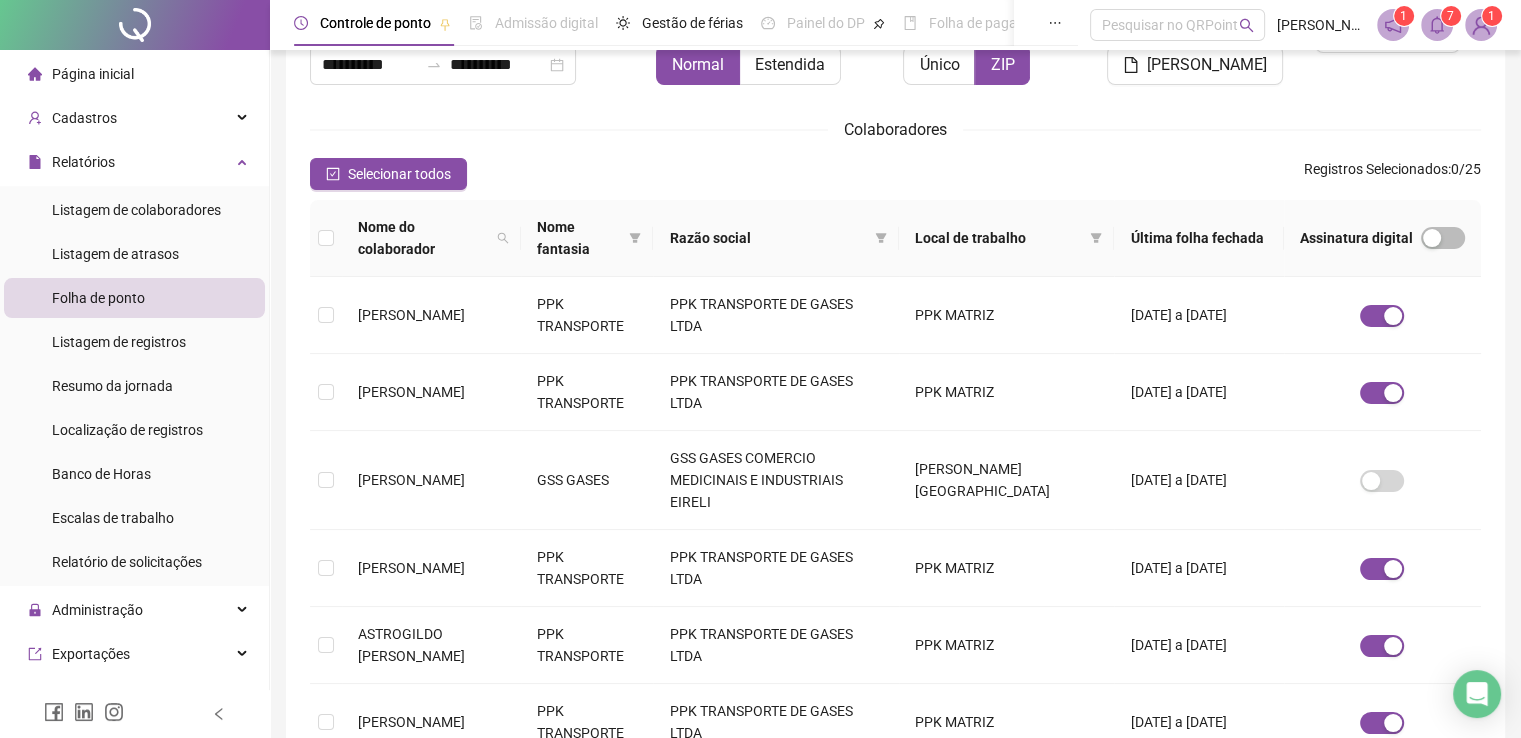 scroll, scrollTop: 340, scrollLeft: 0, axis: vertical 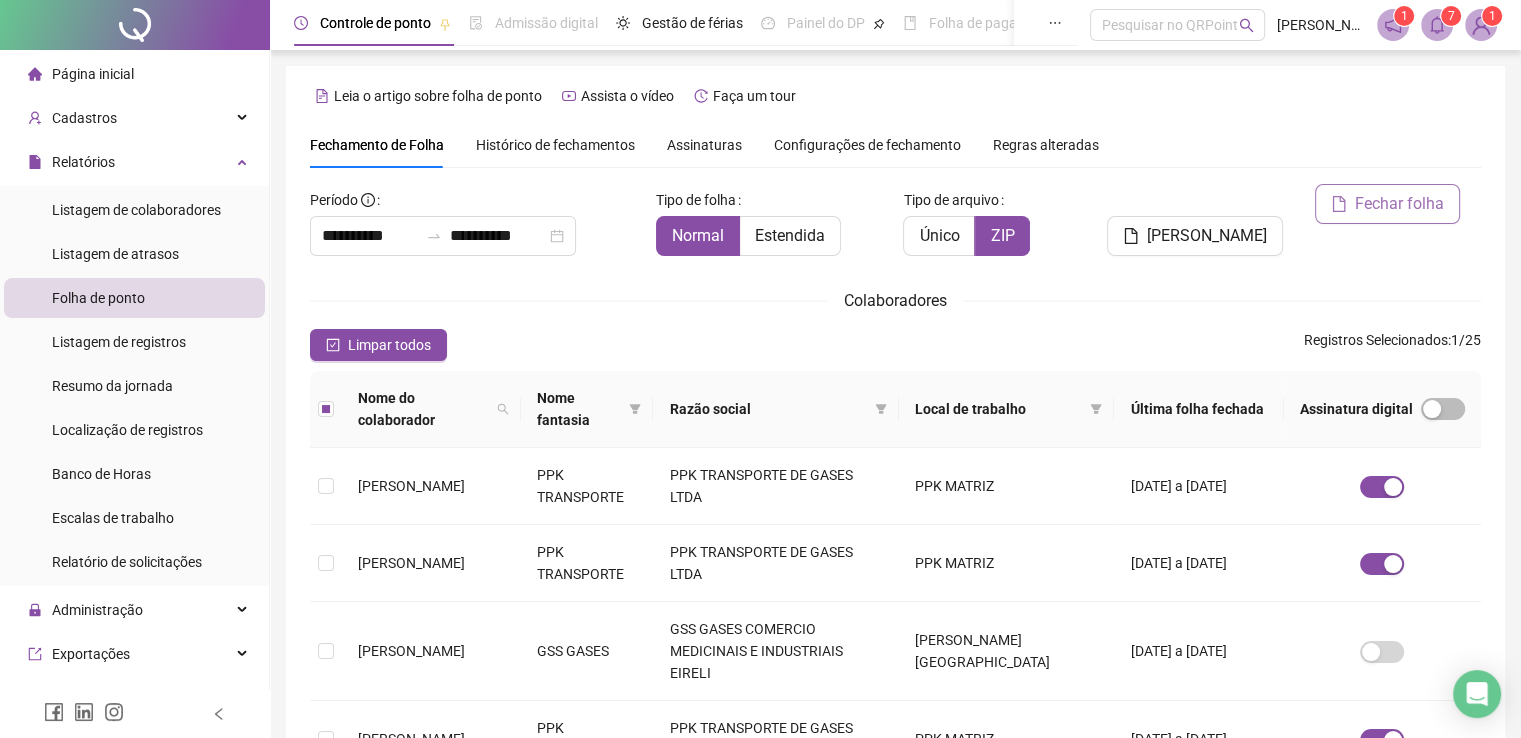 click on "Fechar folha" at bounding box center [1399, 204] 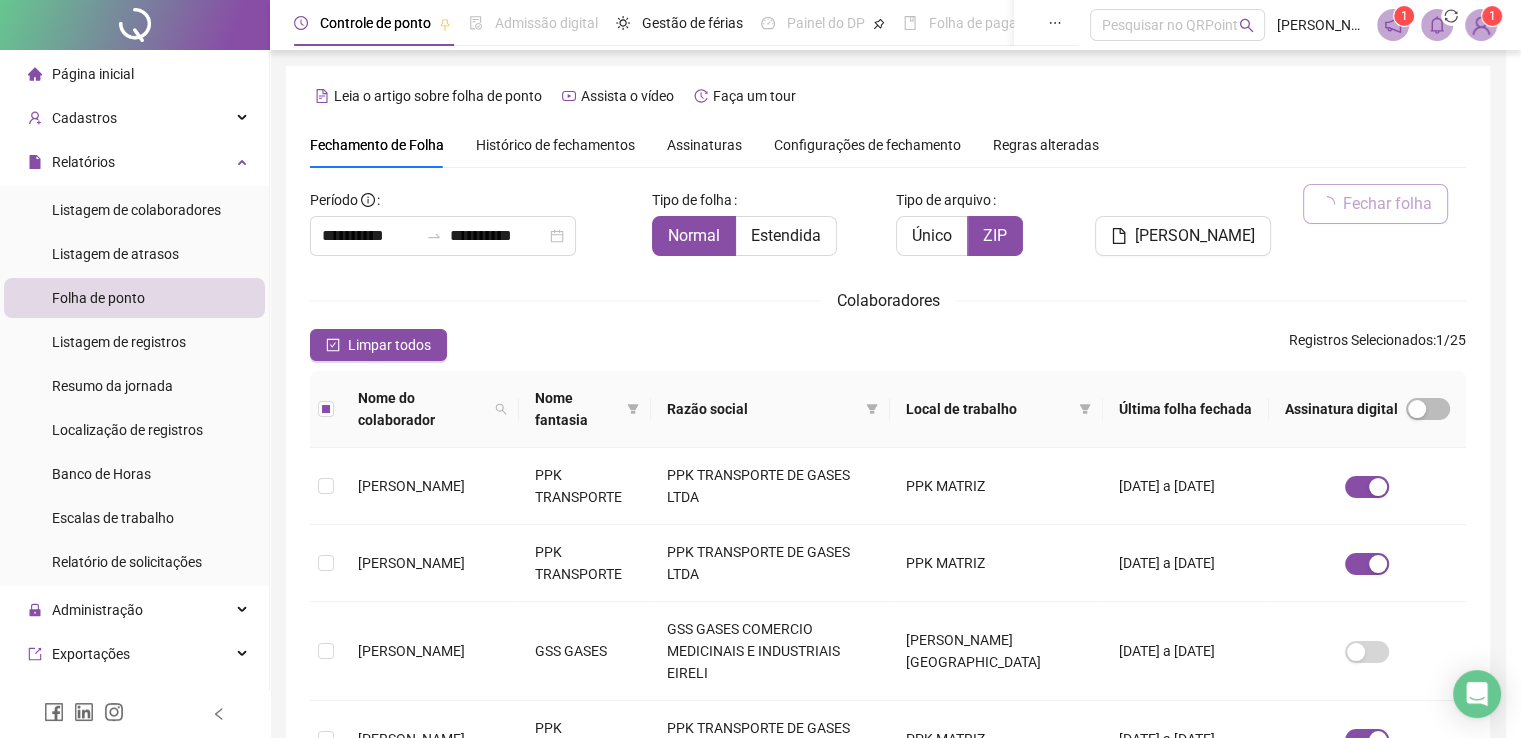 scroll, scrollTop: 40, scrollLeft: 0, axis: vertical 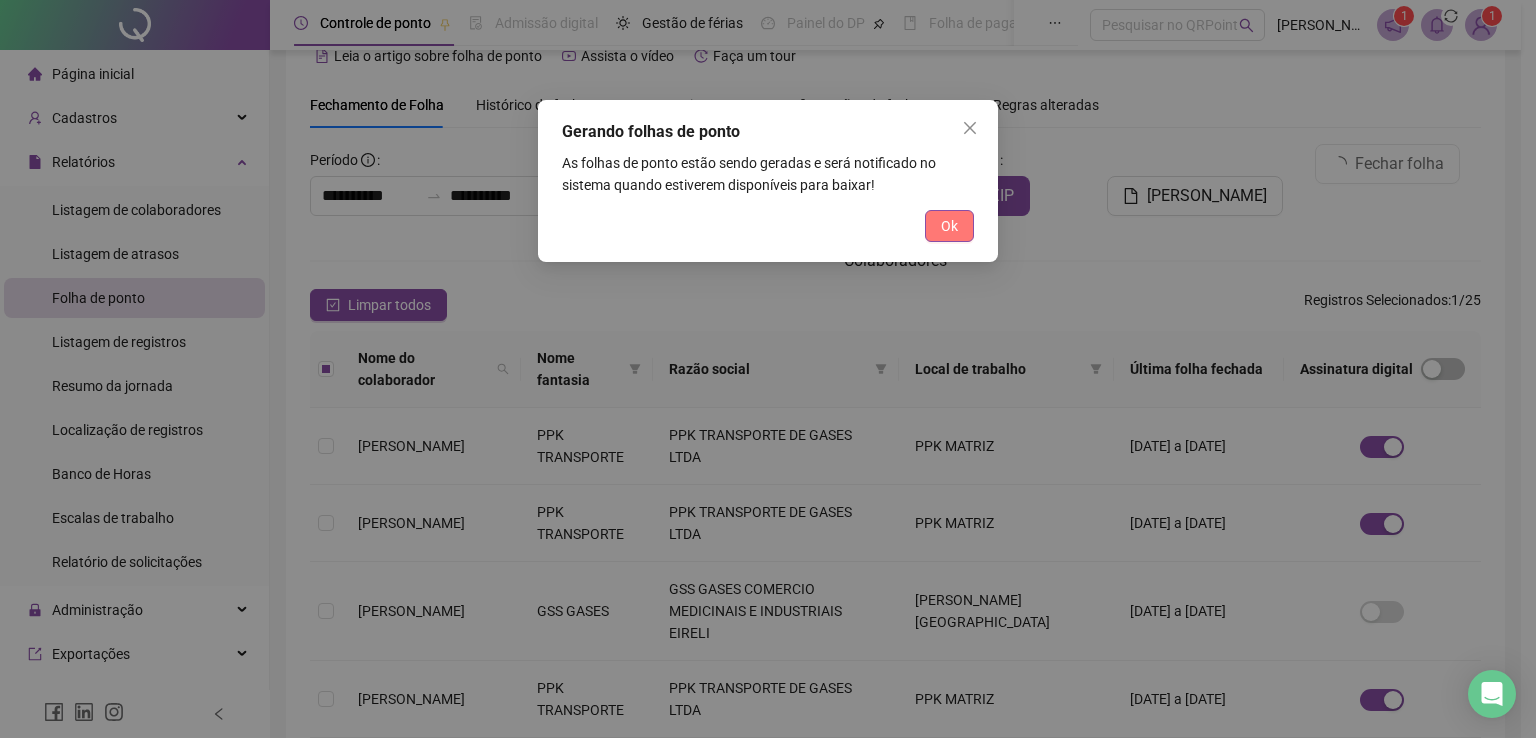 click on "Ok" at bounding box center (949, 226) 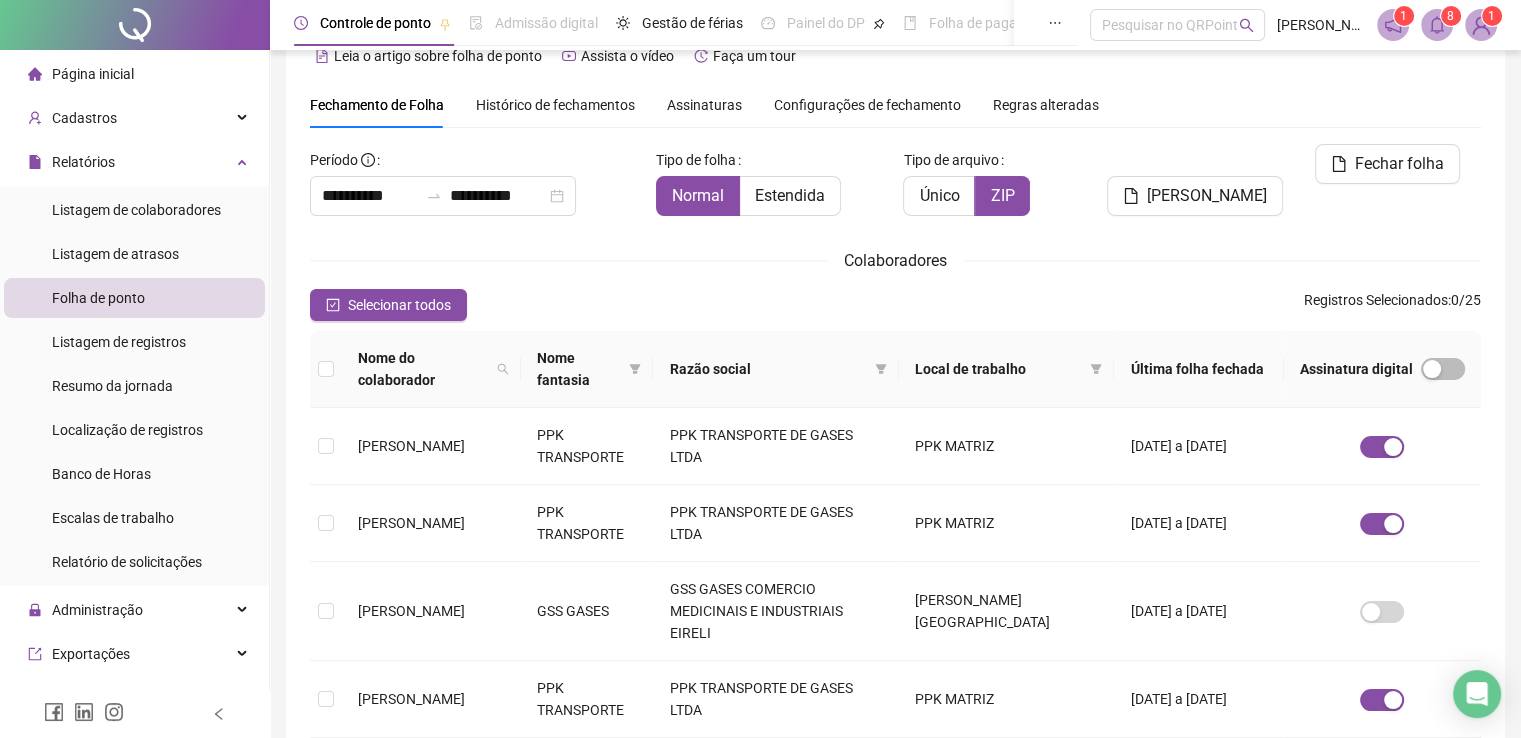click 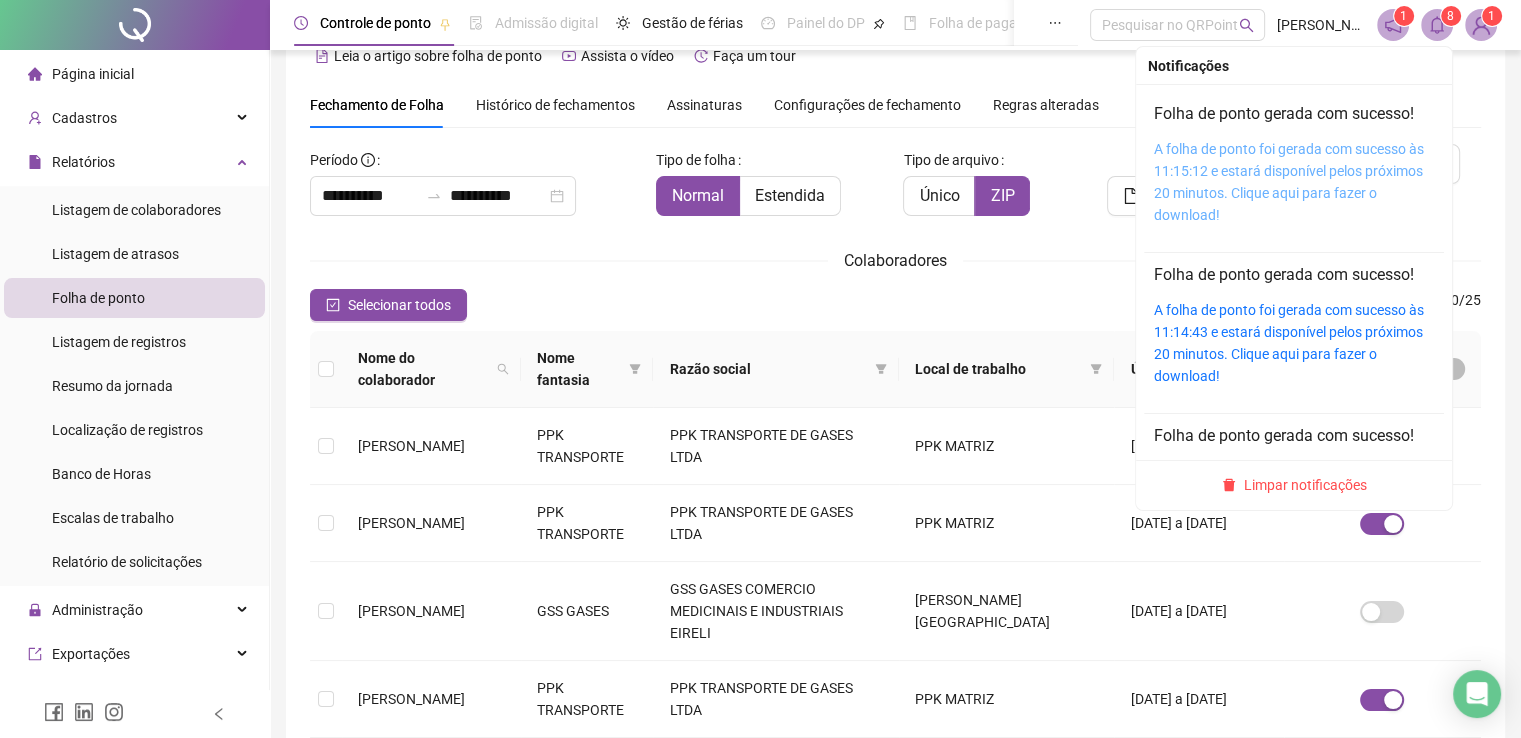 click on "A folha de ponto foi gerada com sucesso às 11:15:12 e estará disponível pelos próximos 20 minutos.
Clique aqui para fazer o download!" at bounding box center (1289, 182) 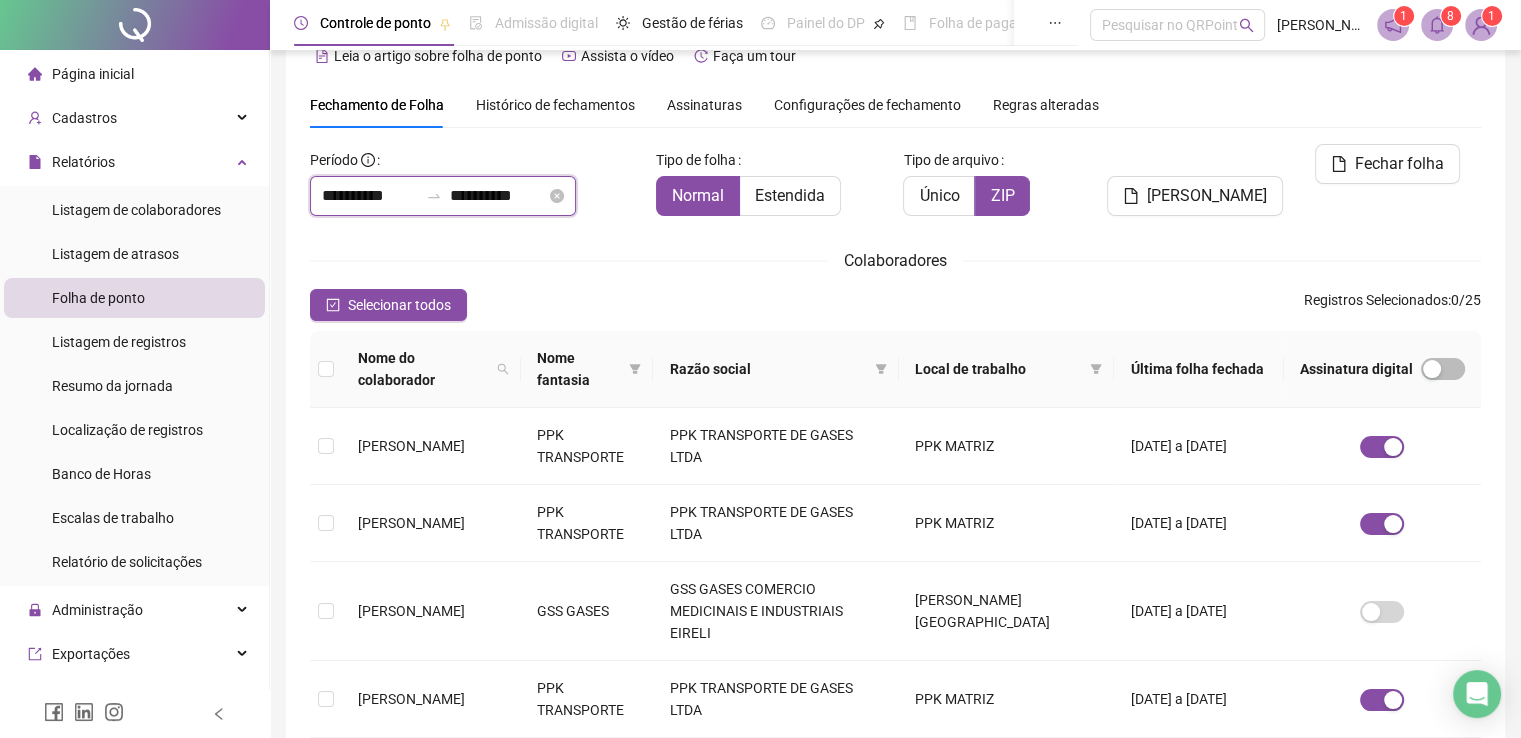 click on "**********" at bounding box center [498, 196] 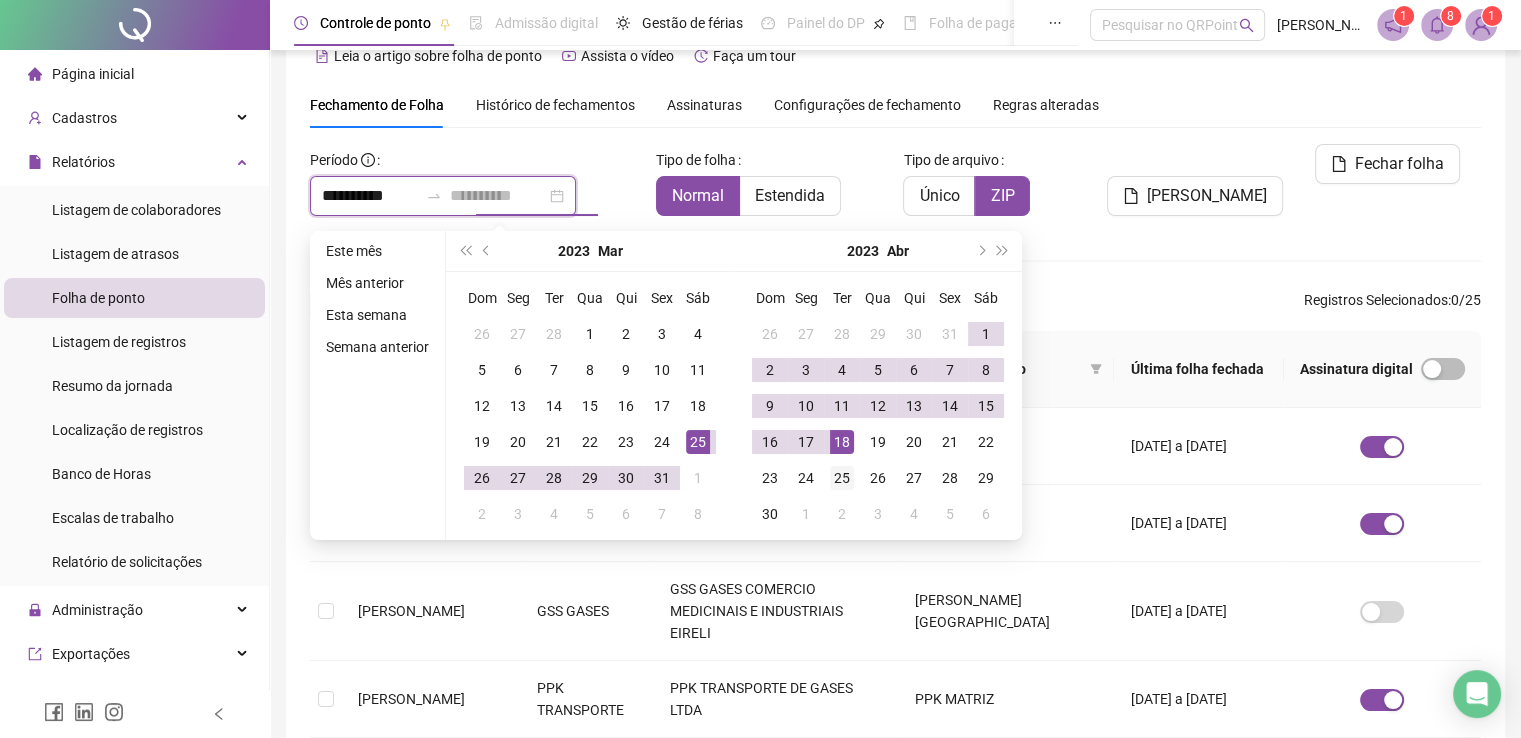 type on "**********" 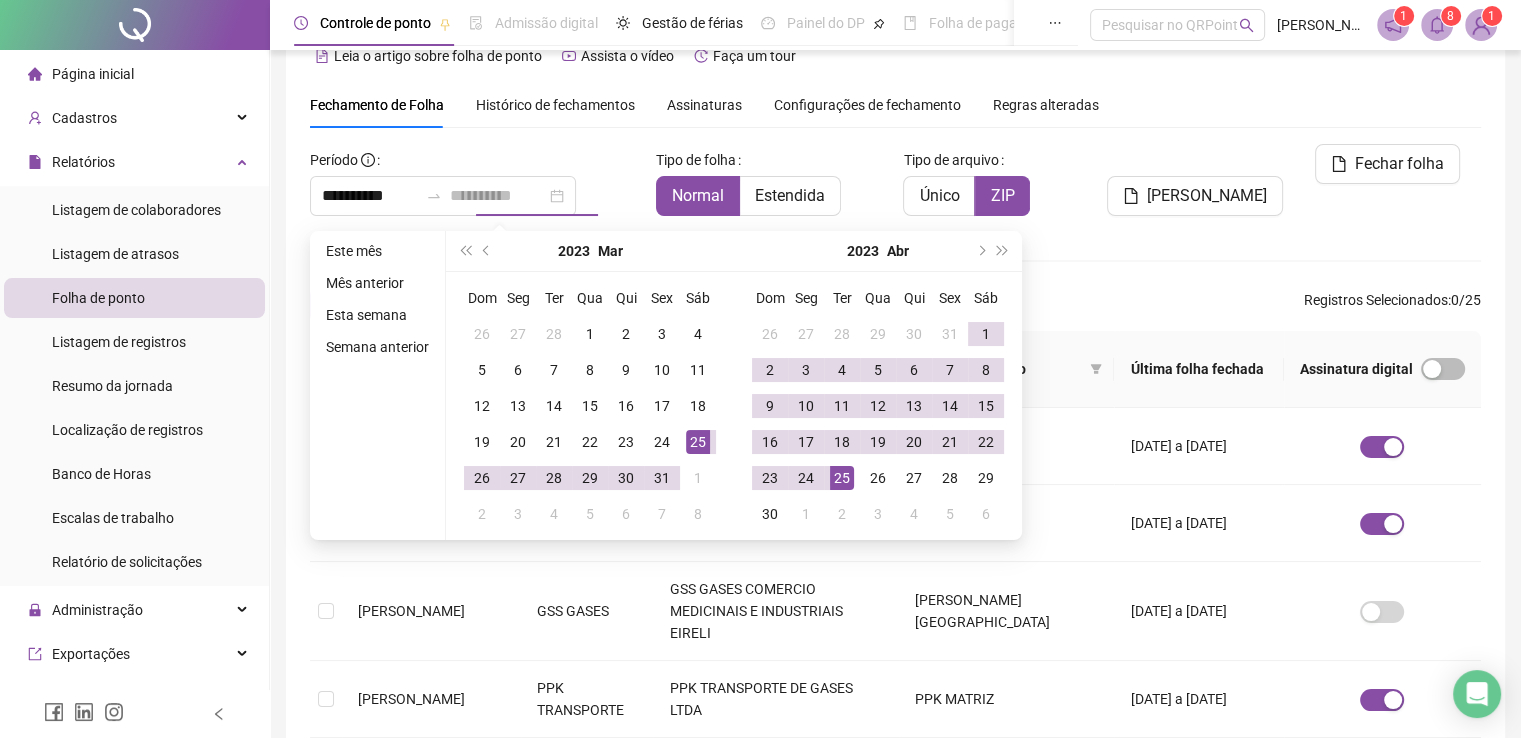 click on "25" at bounding box center [842, 478] 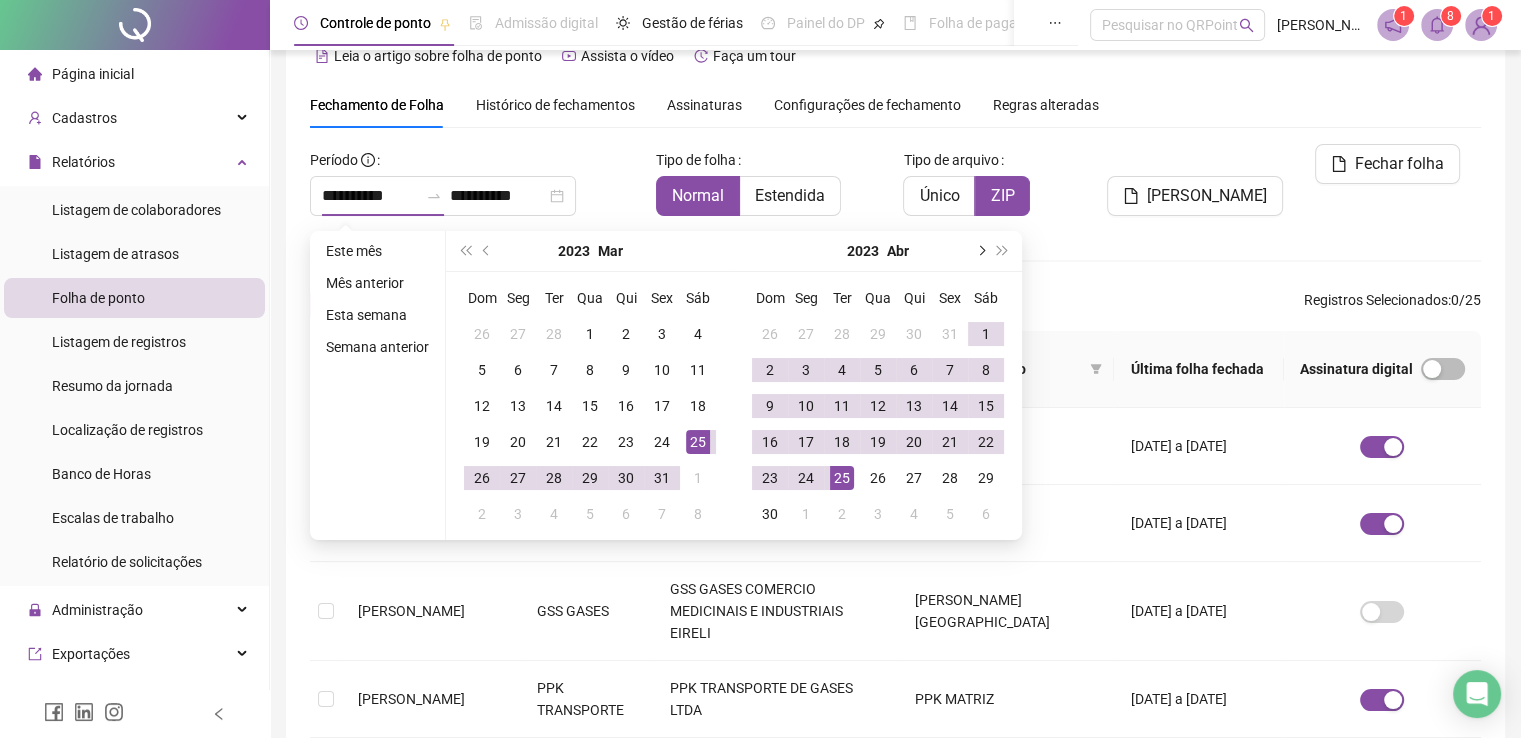 click at bounding box center [980, 251] 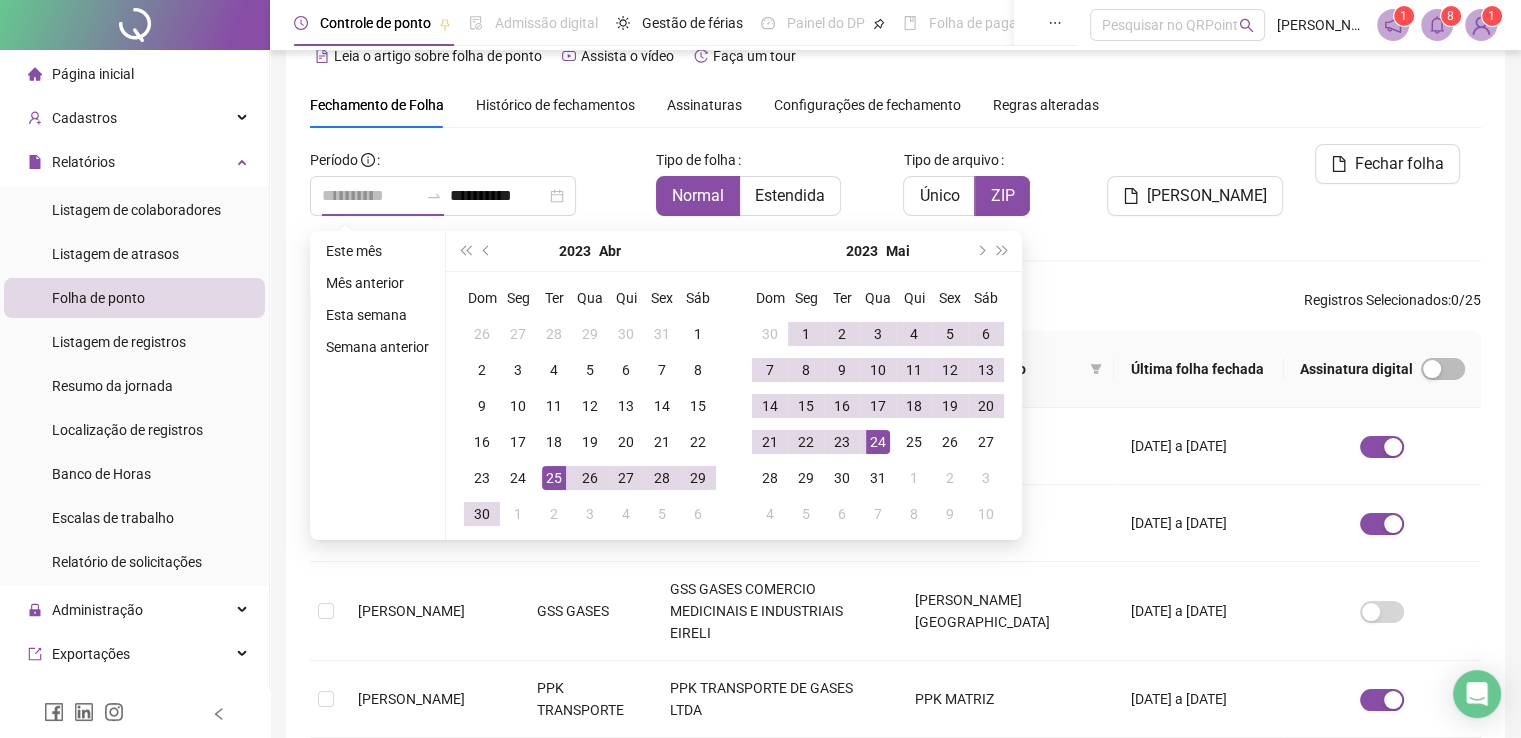 click on "24" at bounding box center (878, 442) 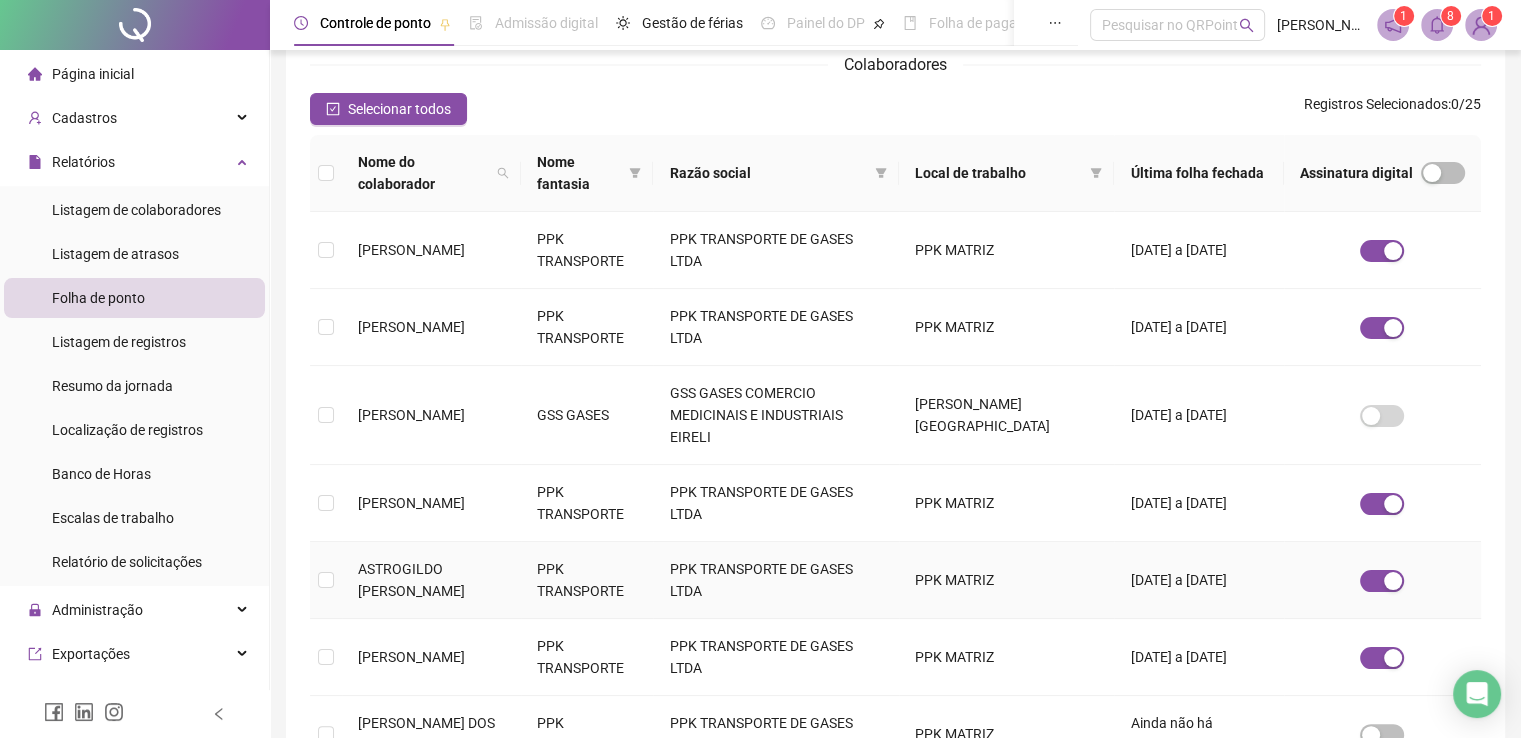 scroll, scrollTop: 240, scrollLeft: 0, axis: vertical 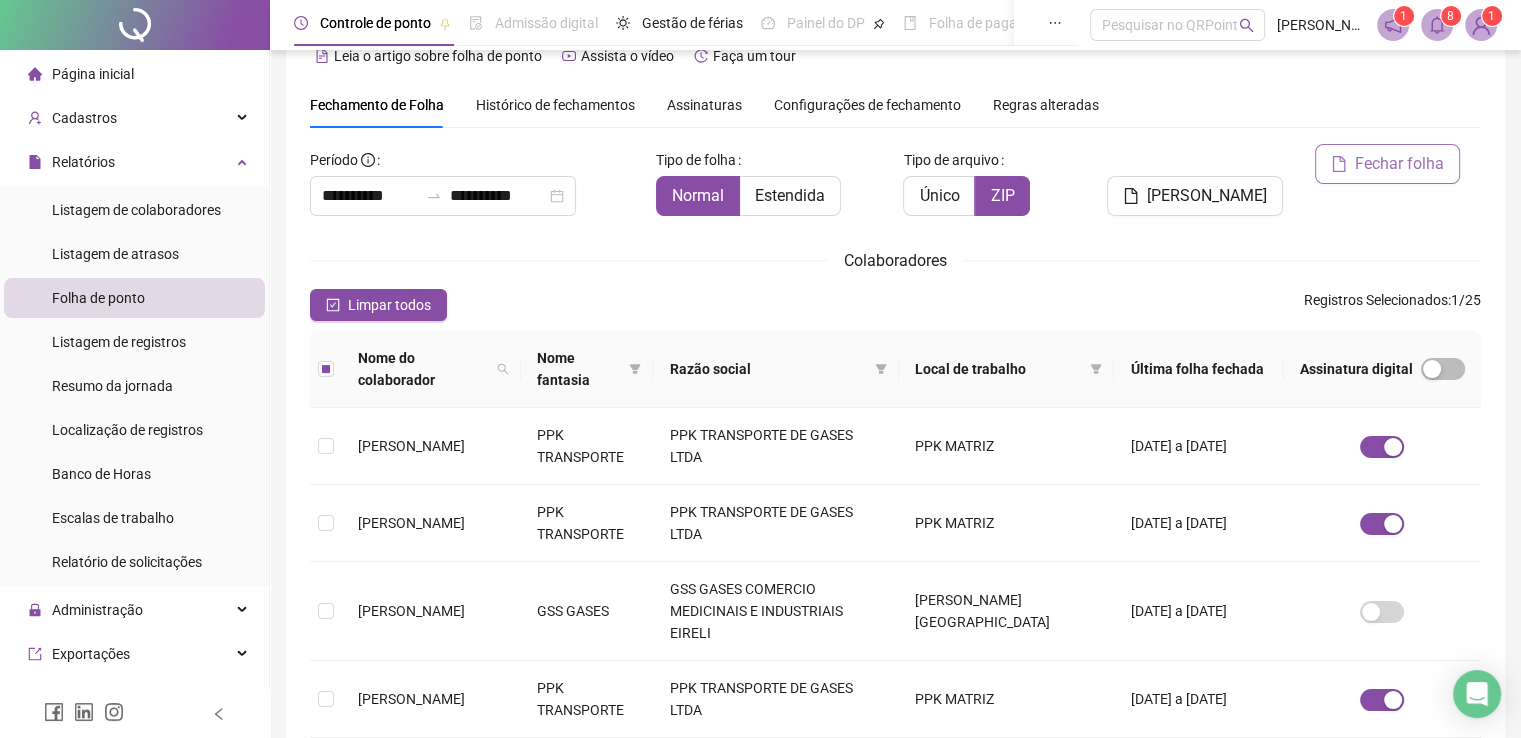 click on "Fechar folha" at bounding box center (1399, 164) 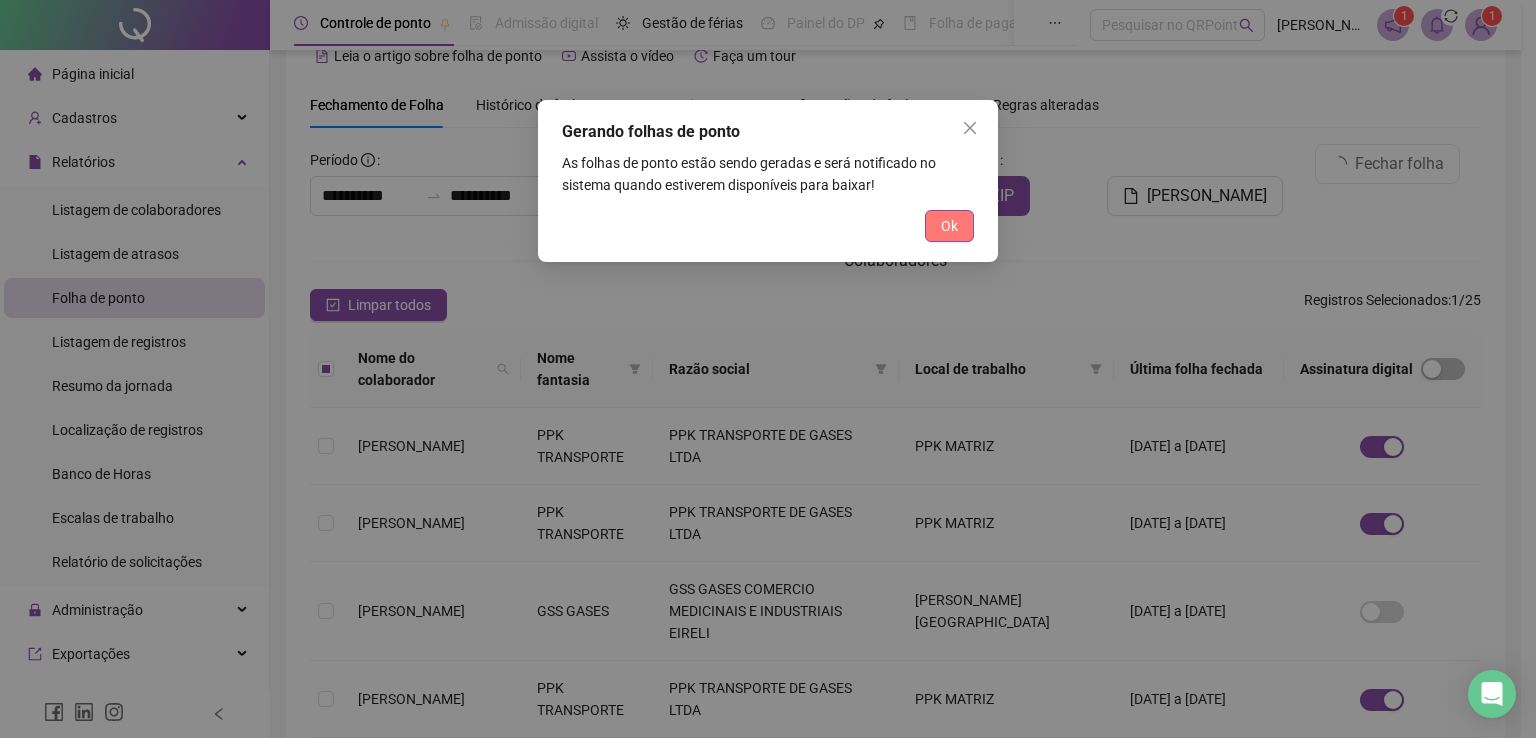 click on "Ok" at bounding box center [949, 226] 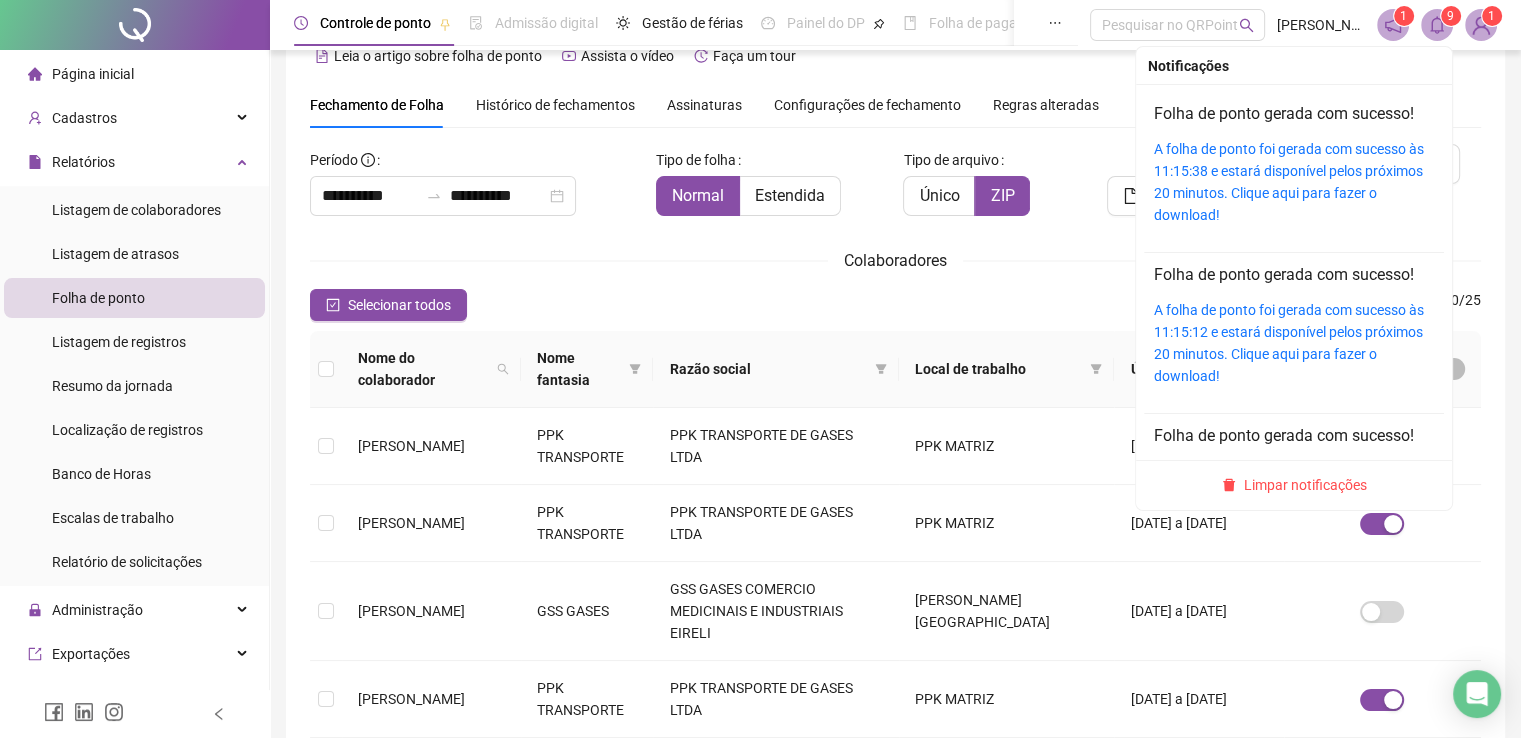 click at bounding box center [1437, 25] 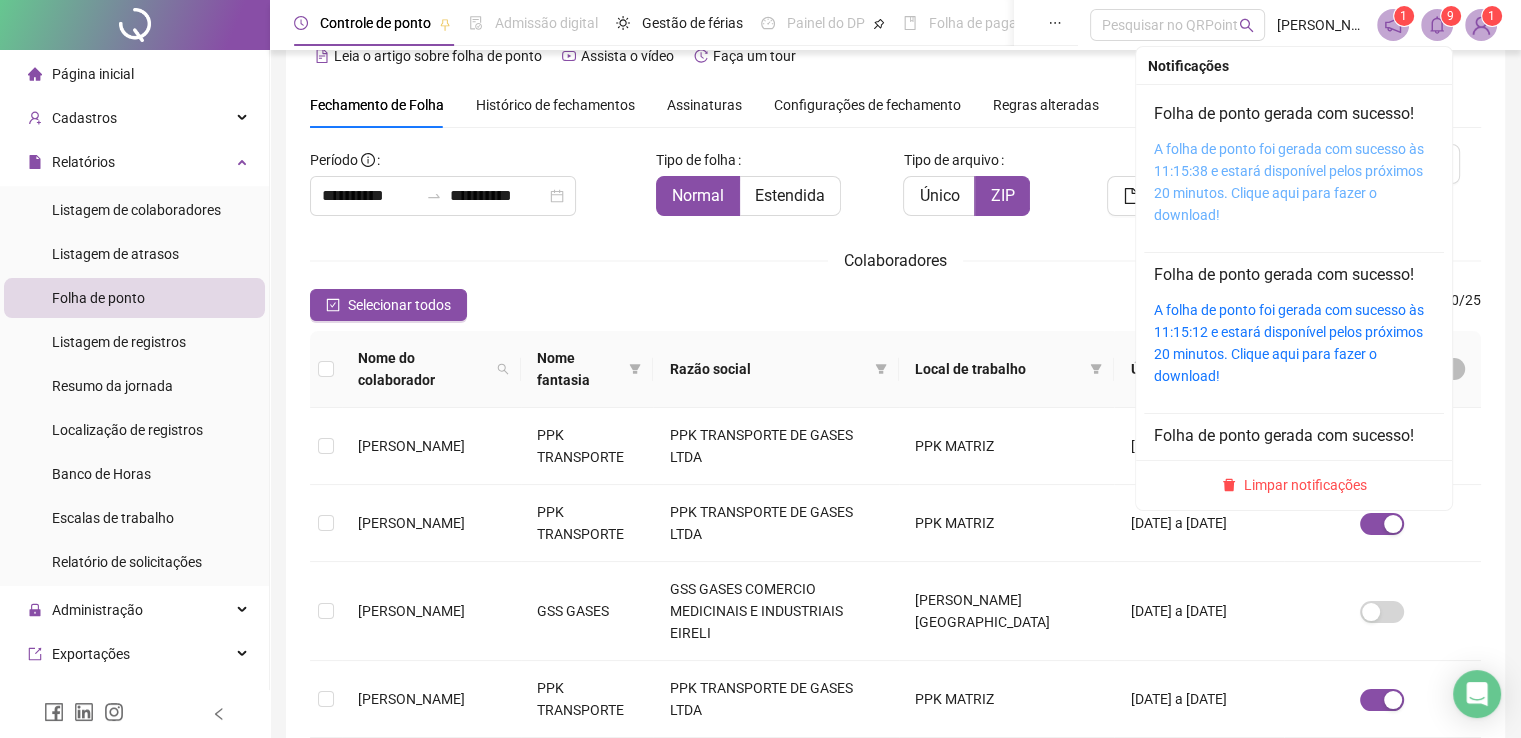 click on "A folha de ponto foi gerada com sucesso às 11:15:38 e estará disponível pelos próximos 20 minutos.
Clique aqui para fazer o download!" at bounding box center (1289, 182) 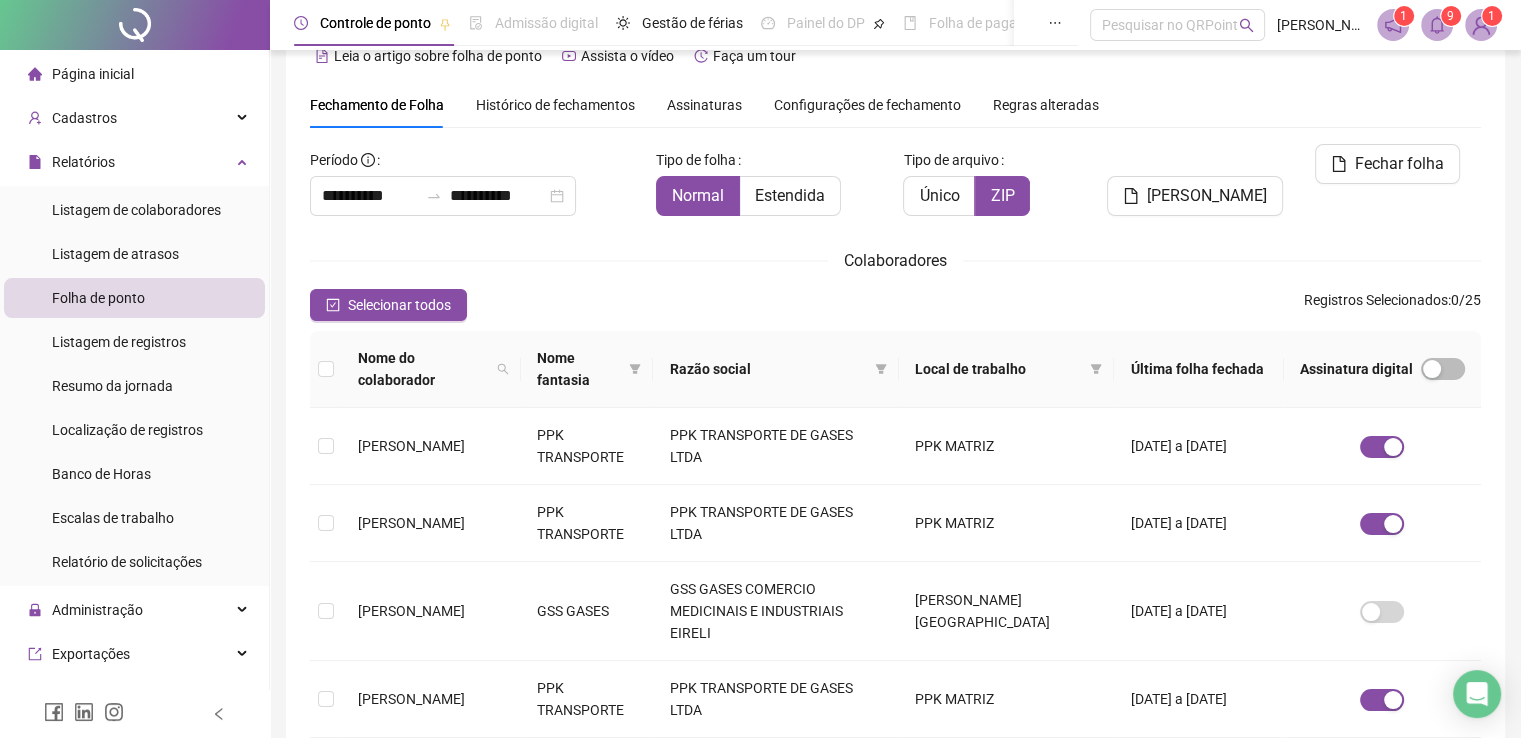 click on "Selecionar todos Registros Selecionados :  0 / 25" at bounding box center (895, 305) 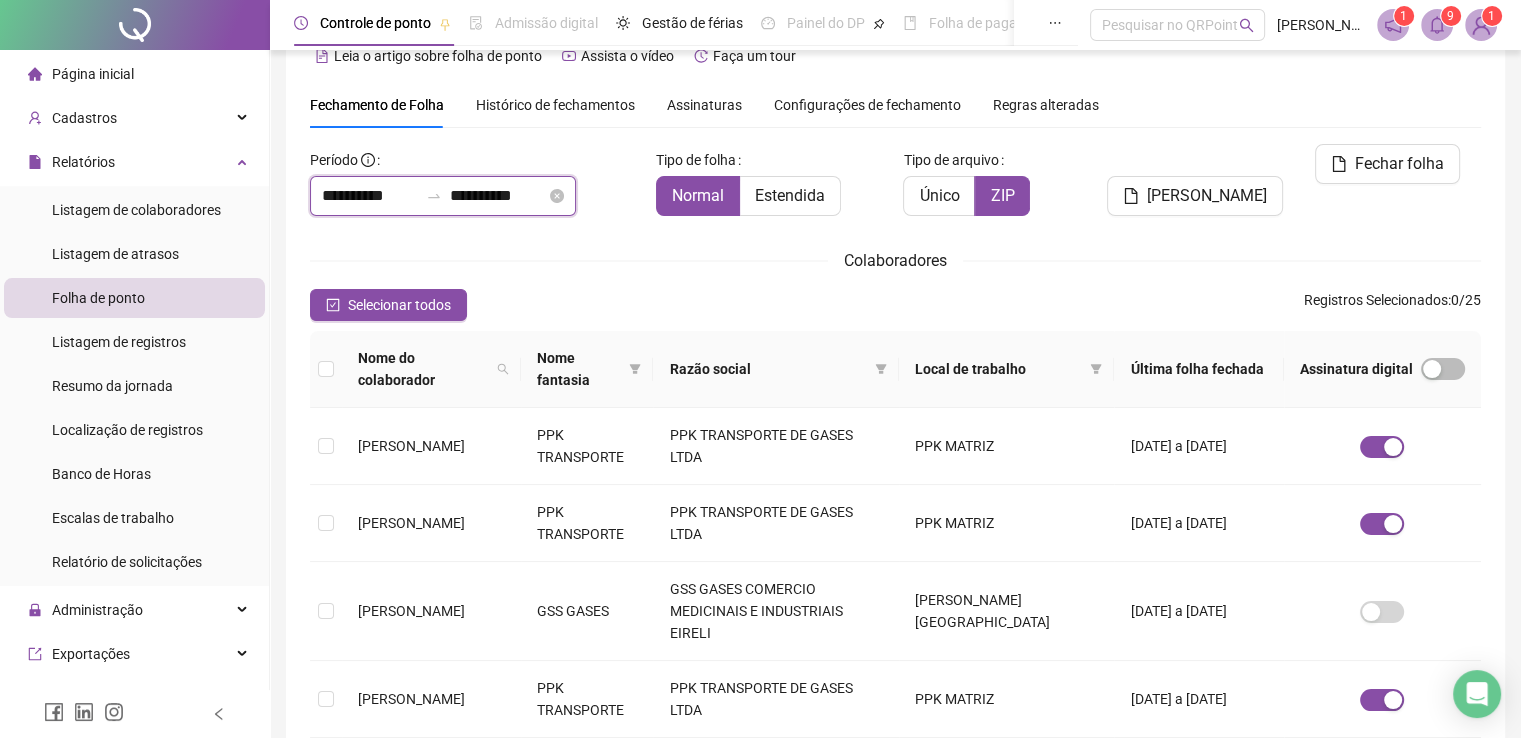 click on "**********" at bounding box center (370, 196) 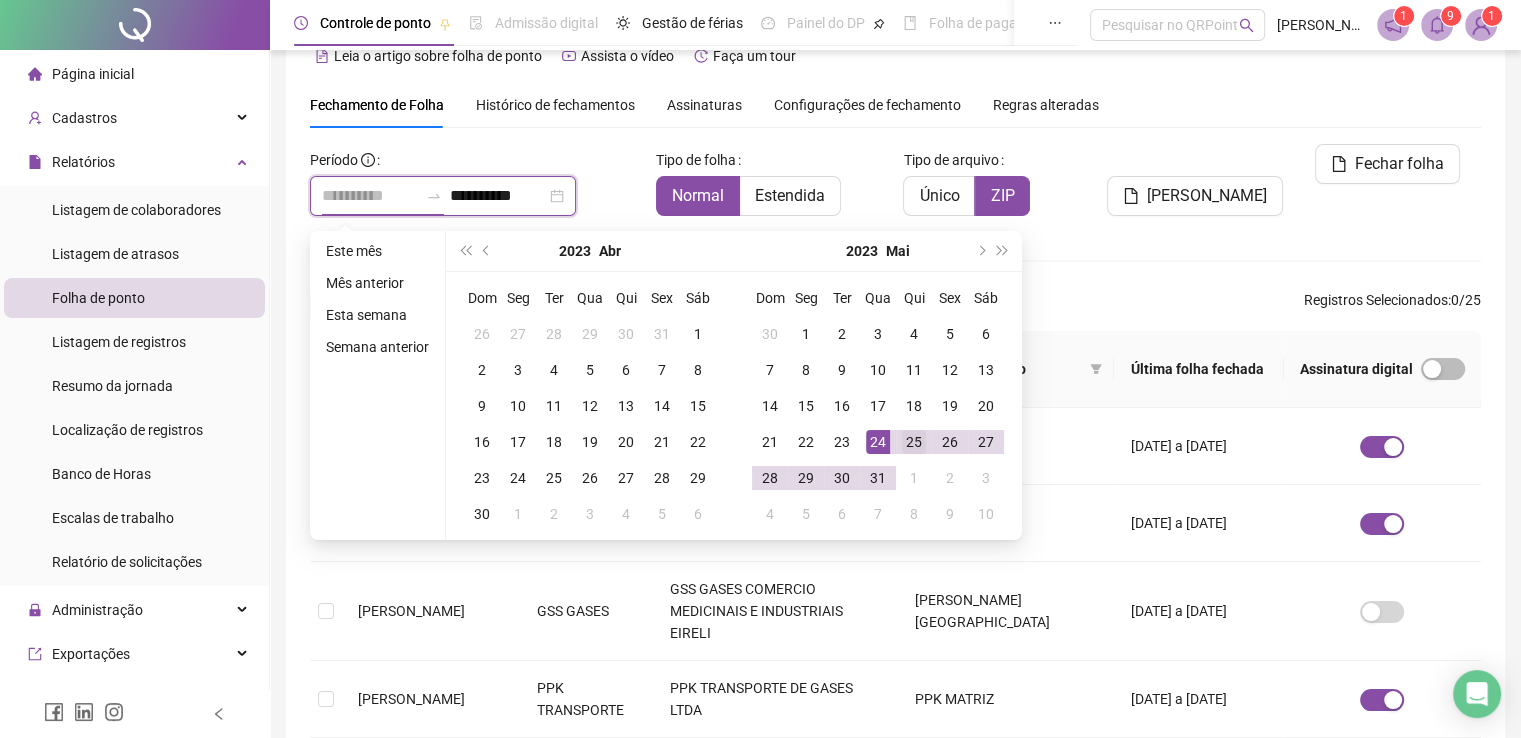 type on "**********" 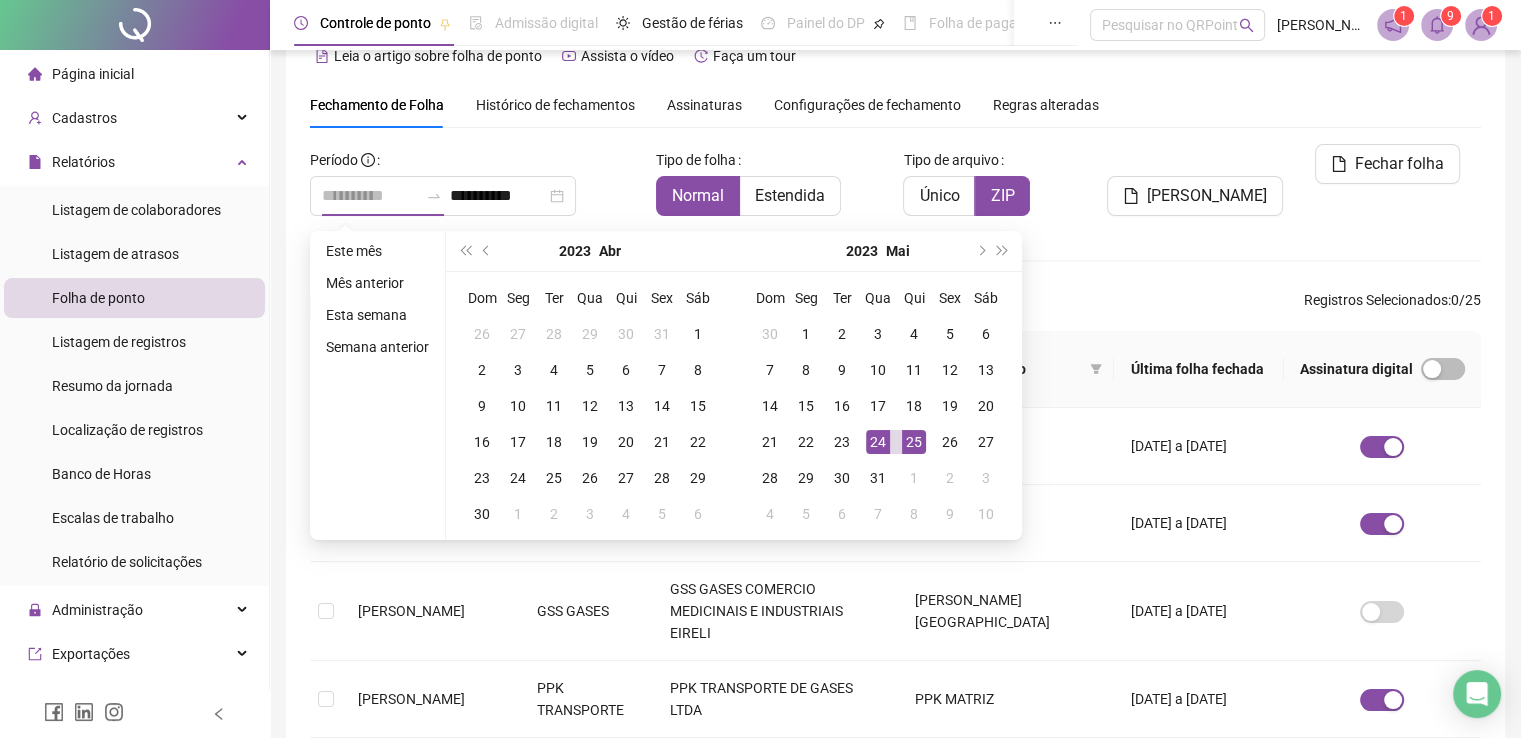 click on "25" at bounding box center [914, 442] 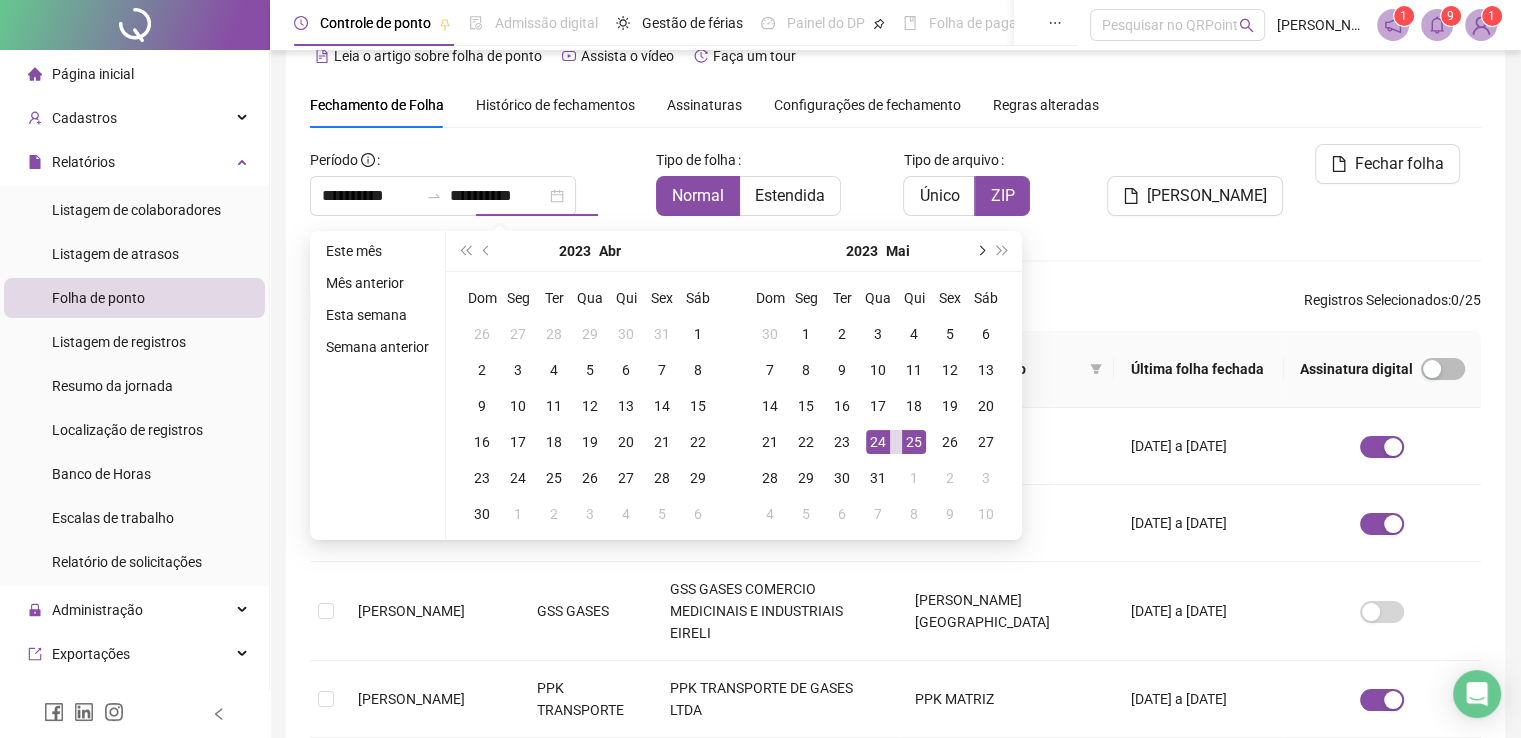 click at bounding box center [980, 251] 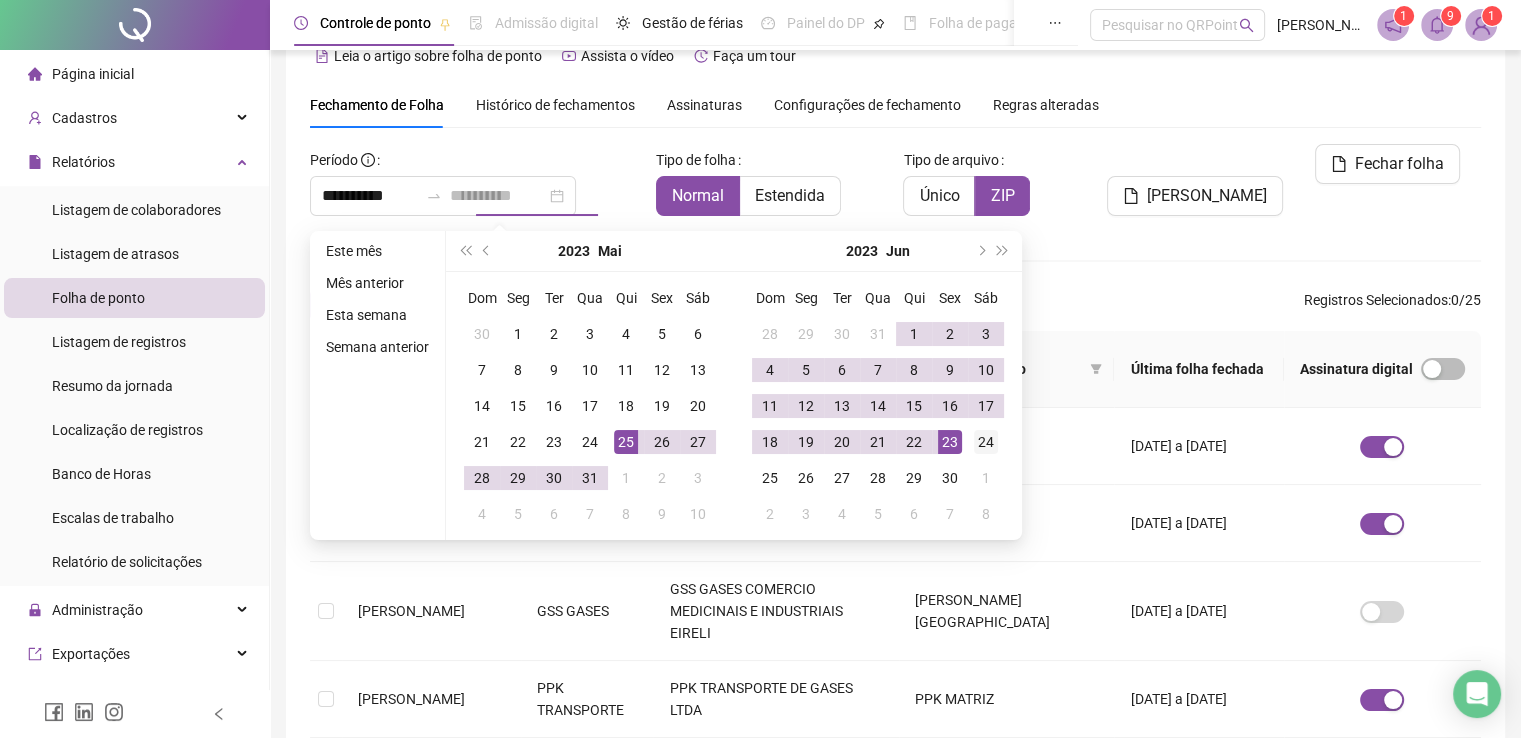 type on "**********" 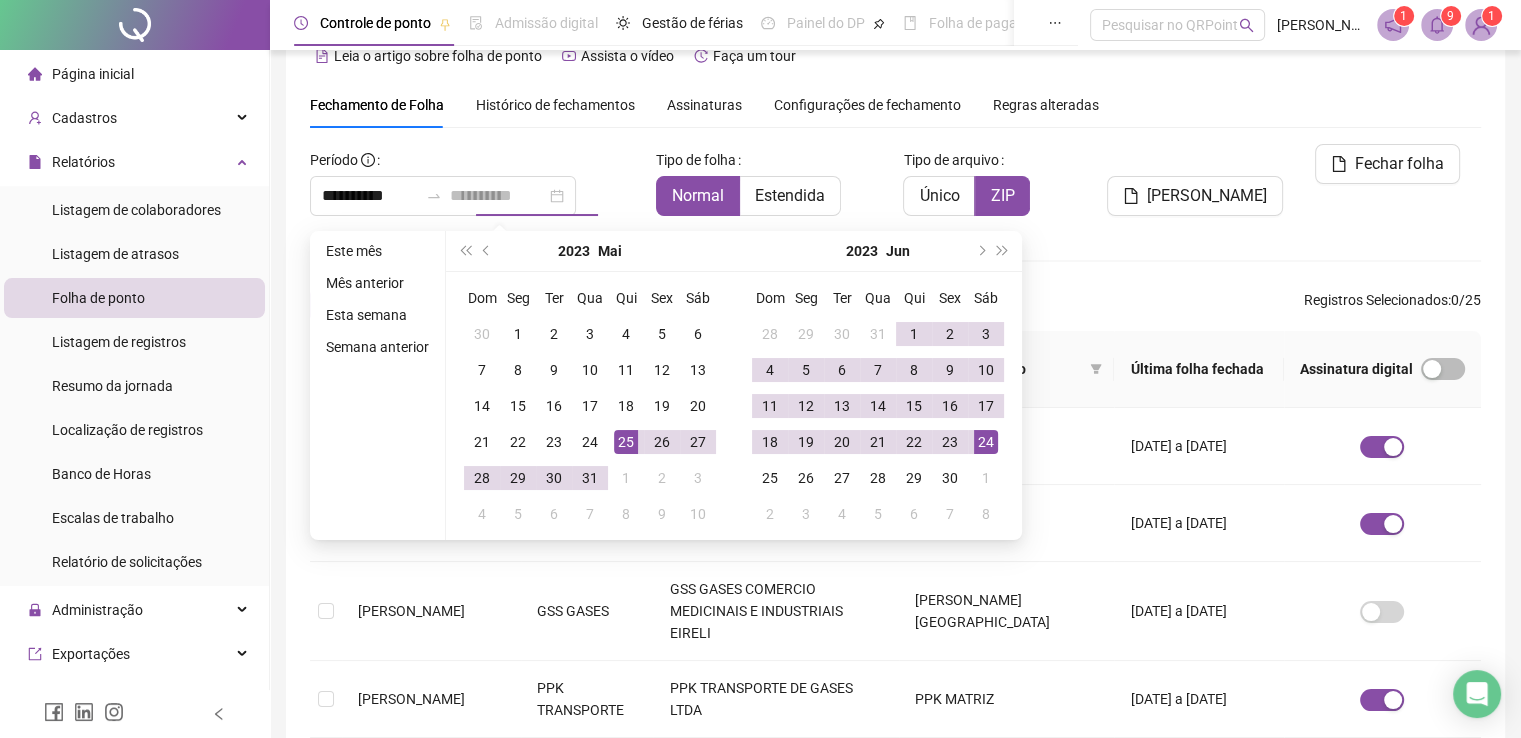 click on "24" at bounding box center [986, 442] 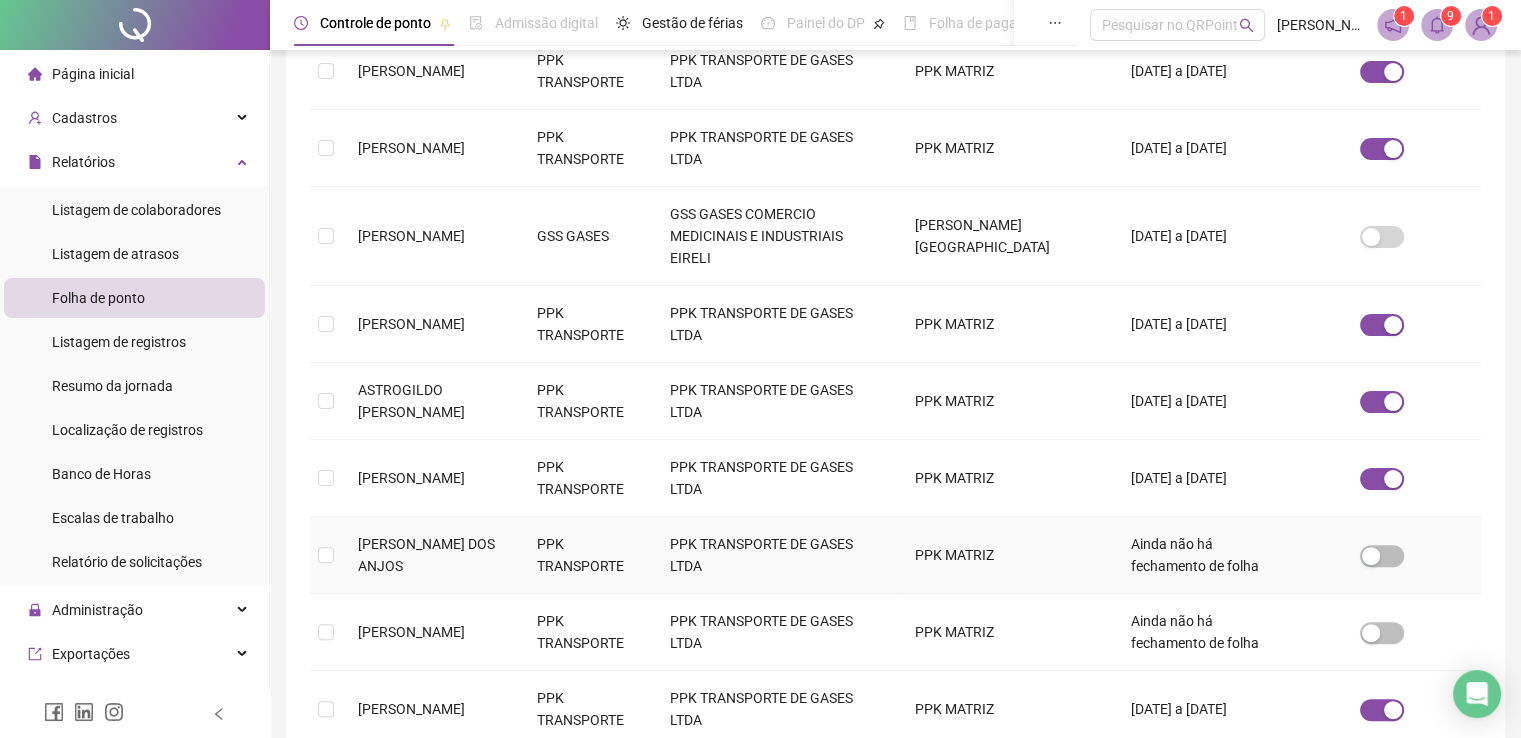 scroll, scrollTop: 440, scrollLeft: 0, axis: vertical 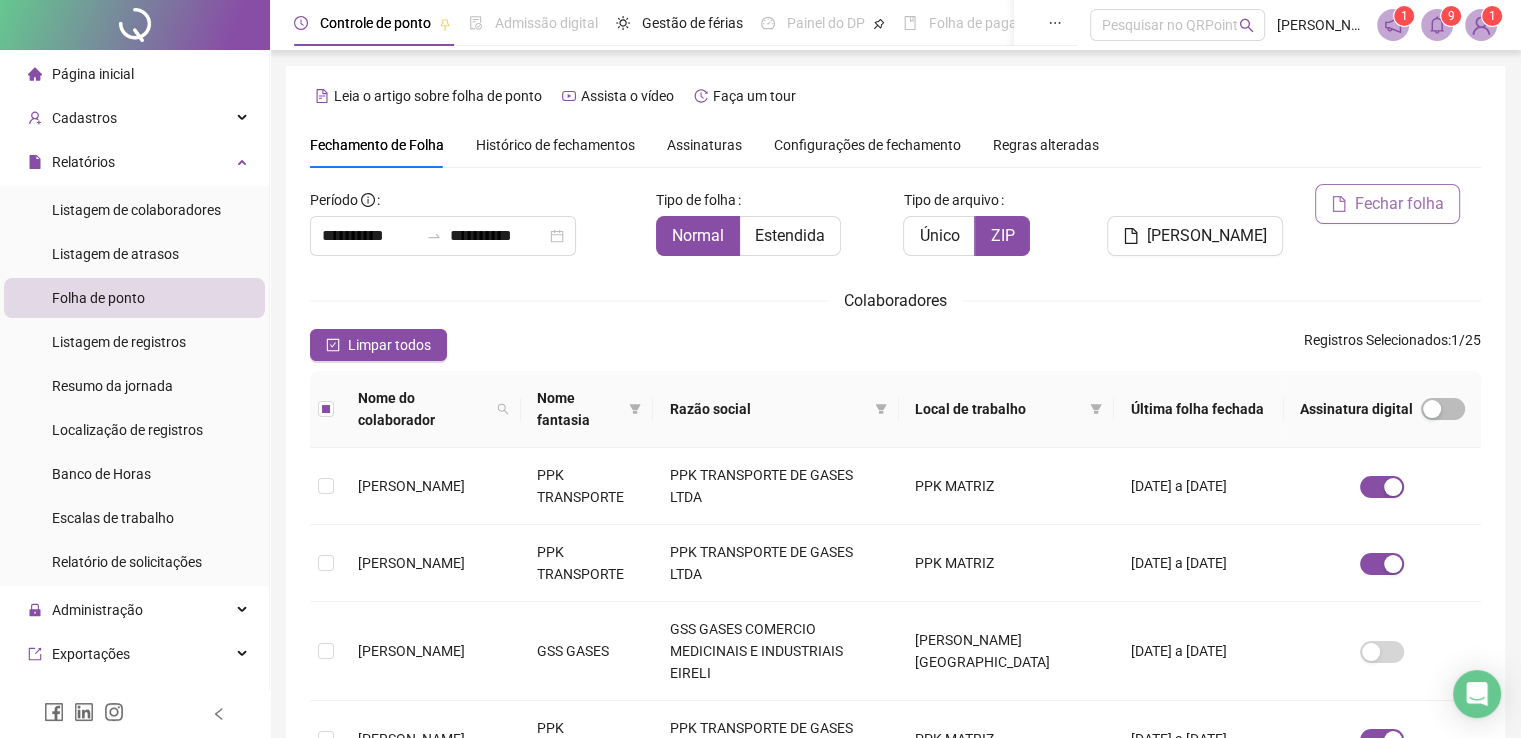 click on "Fechar folha" at bounding box center (1399, 204) 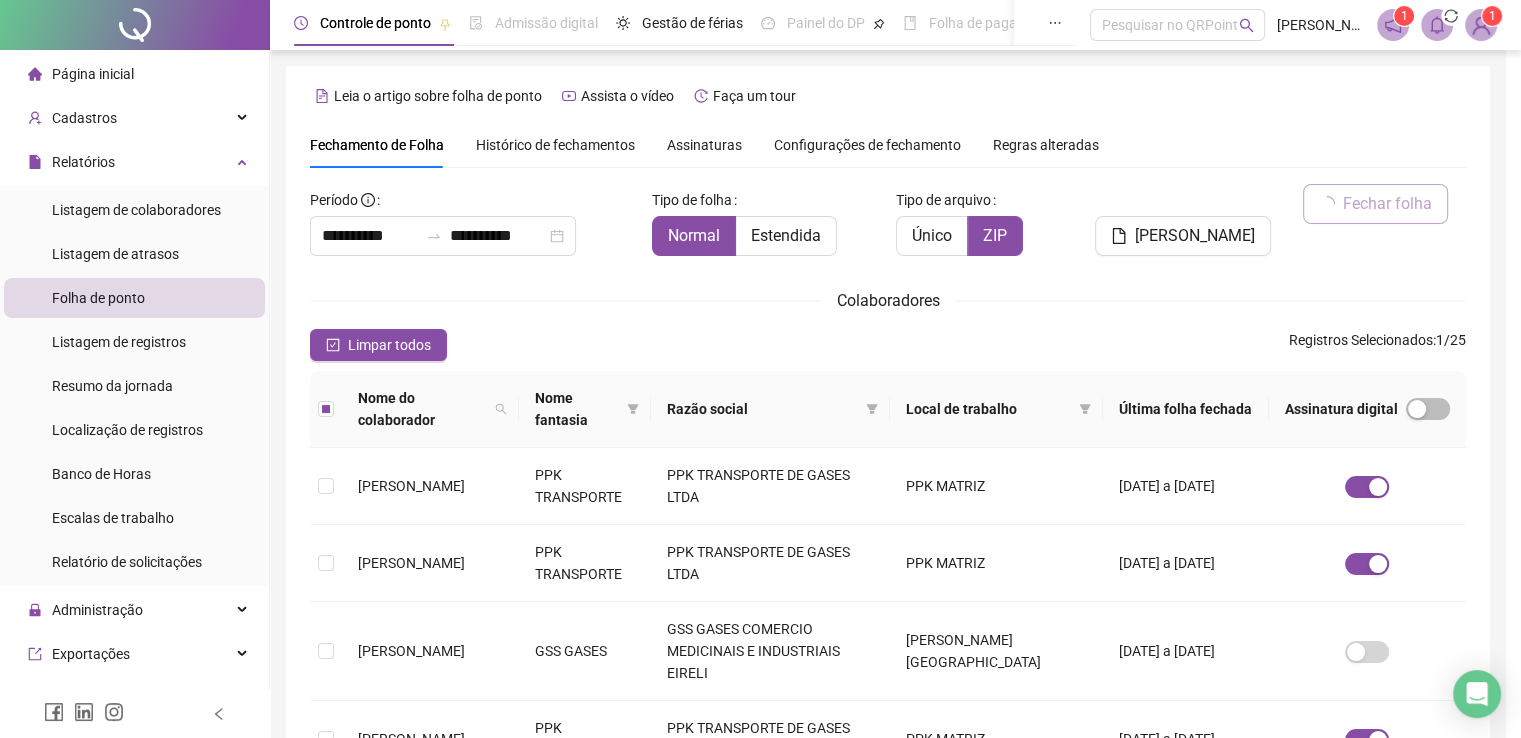 scroll, scrollTop: 40, scrollLeft: 0, axis: vertical 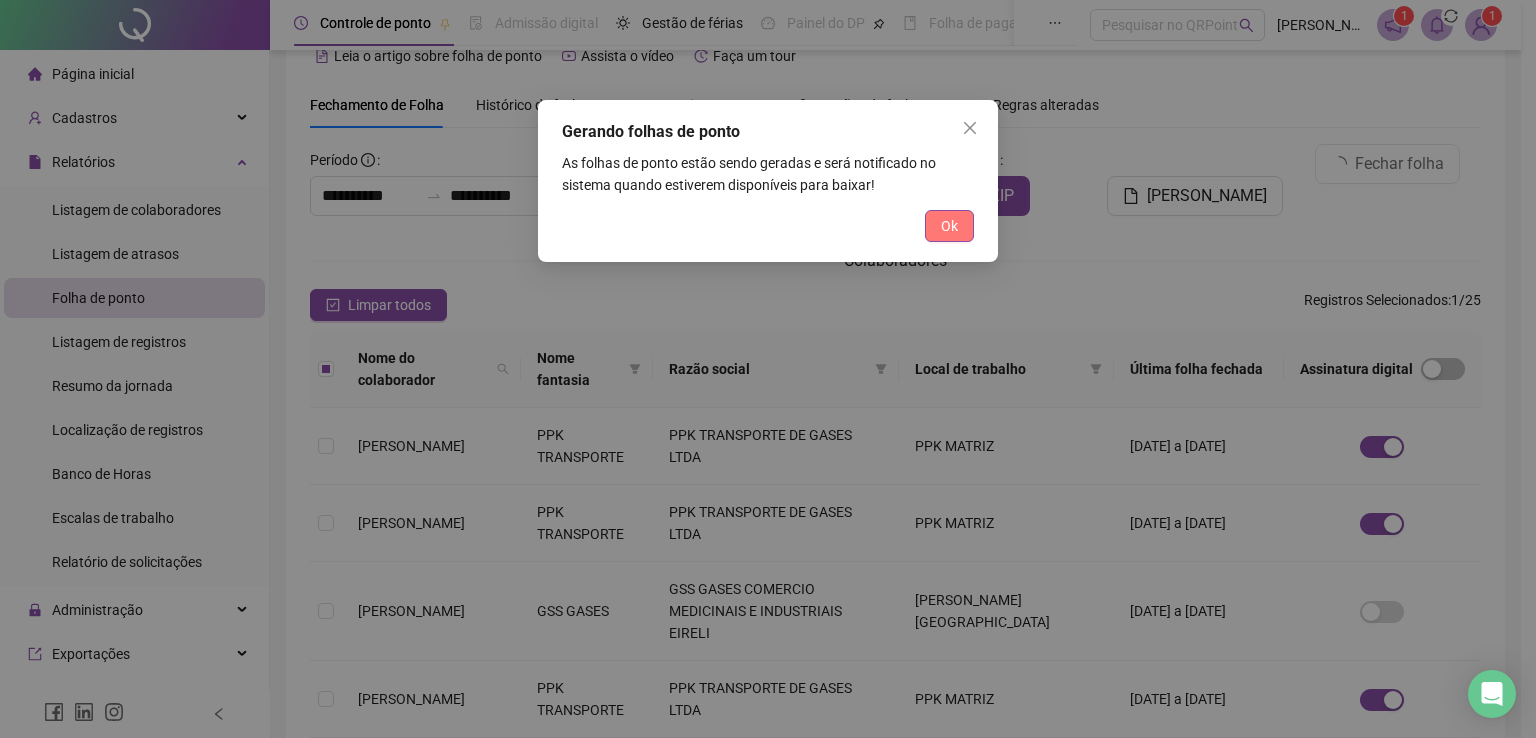 click on "Ok" at bounding box center [949, 226] 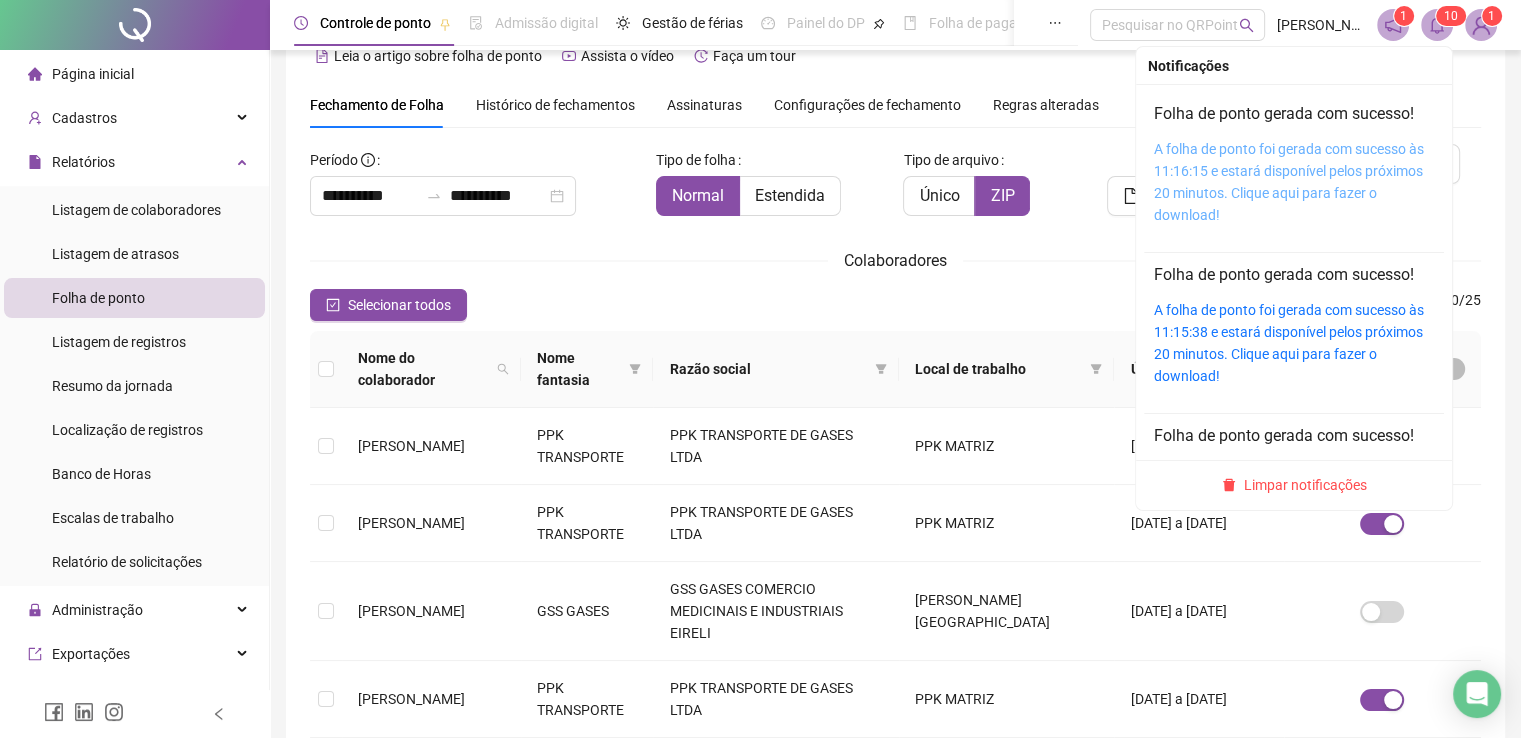 click on "A folha de ponto foi gerada com sucesso às 11:16:15 e estará disponível pelos próximos 20 minutos.
Clique aqui para fazer o download!" at bounding box center [1289, 182] 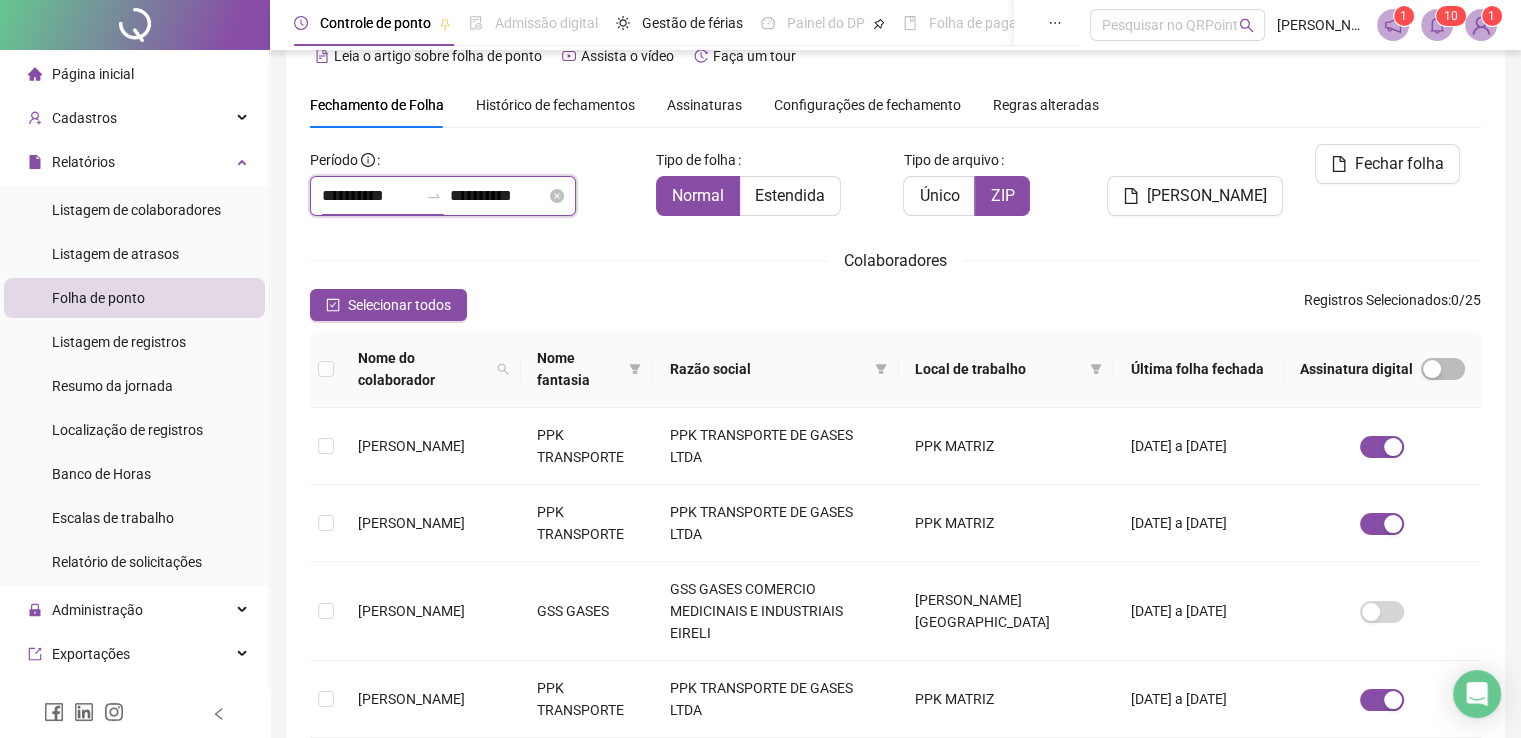 click on "**********" at bounding box center (370, 196) 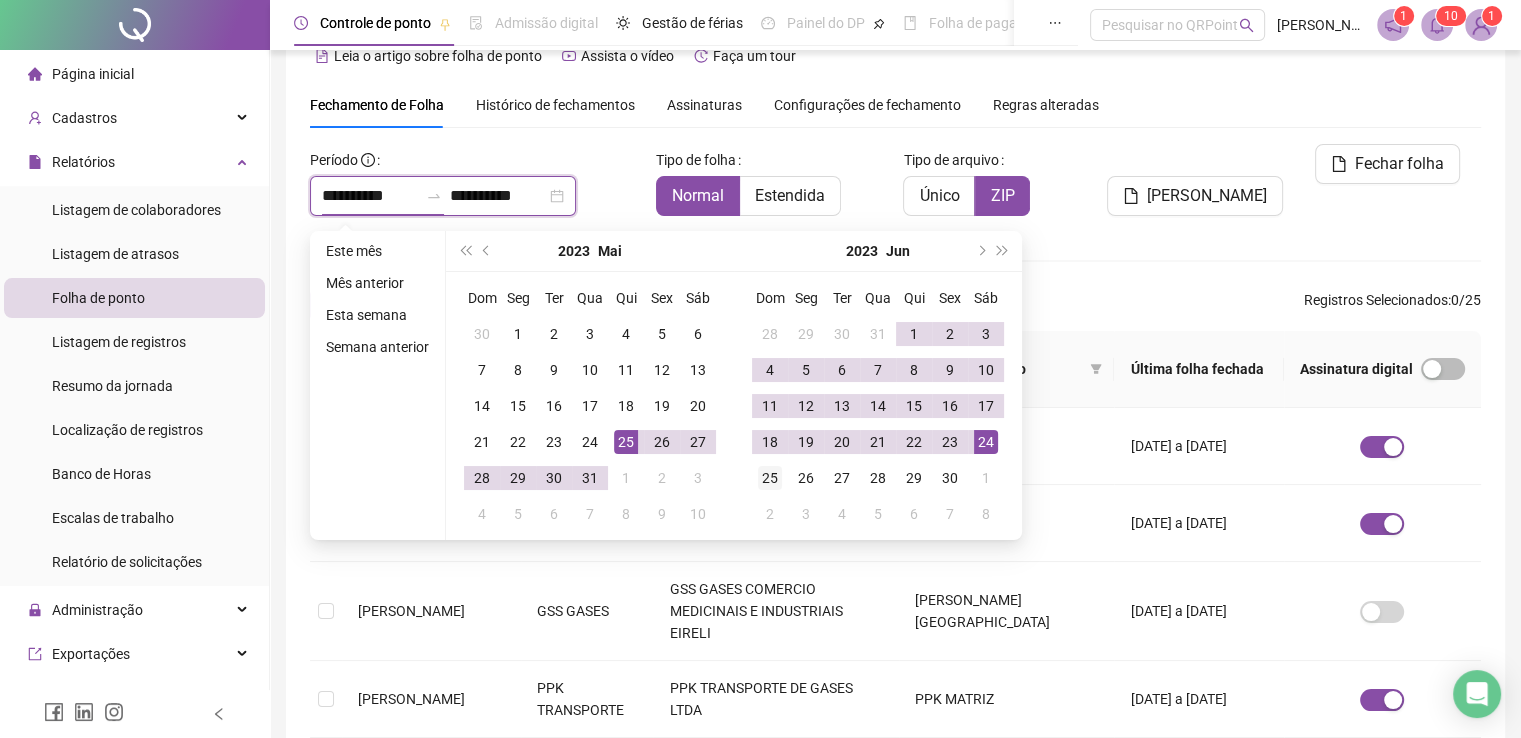 type on "**********" 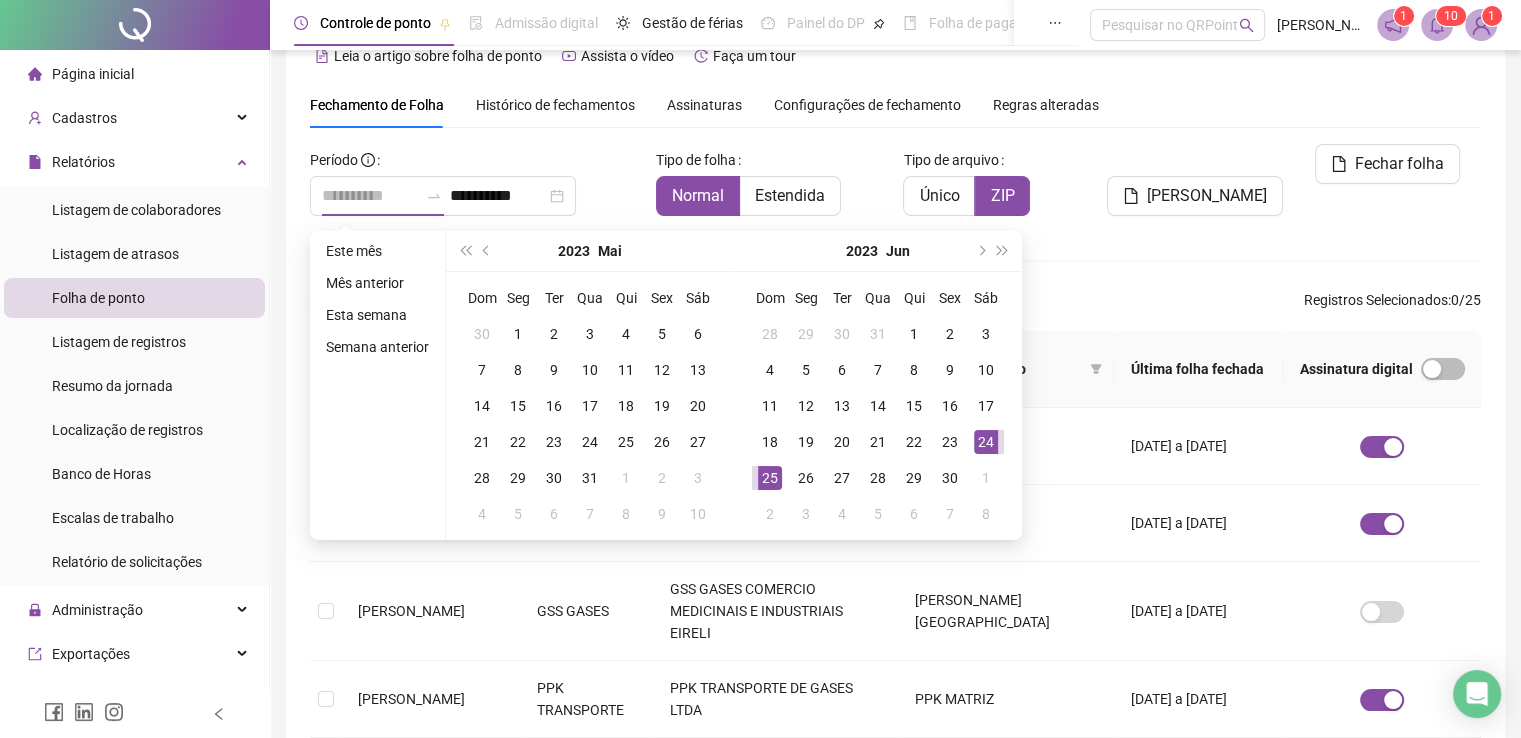 click on "25" at bounding box center [770, 478] 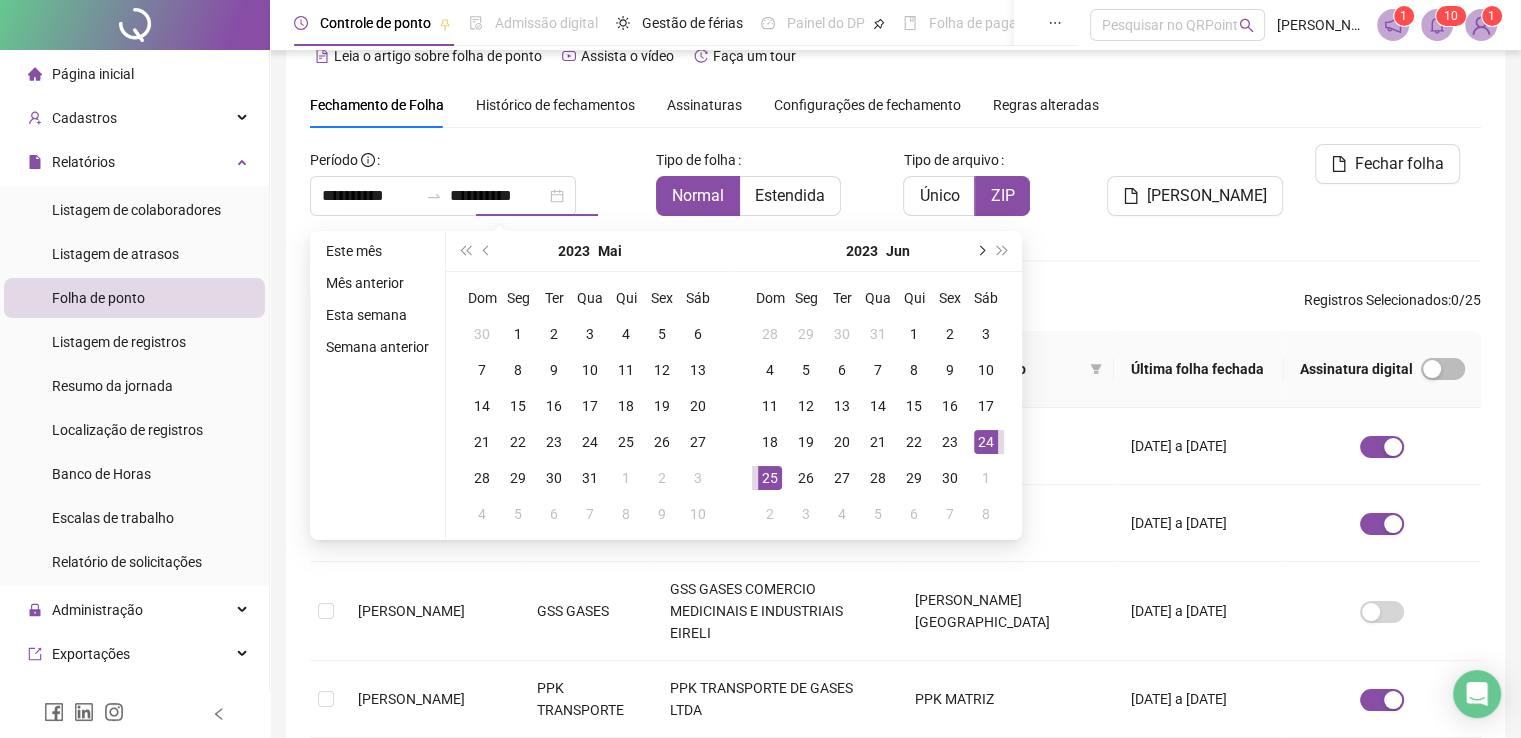 click at bounding box center (980, 251) 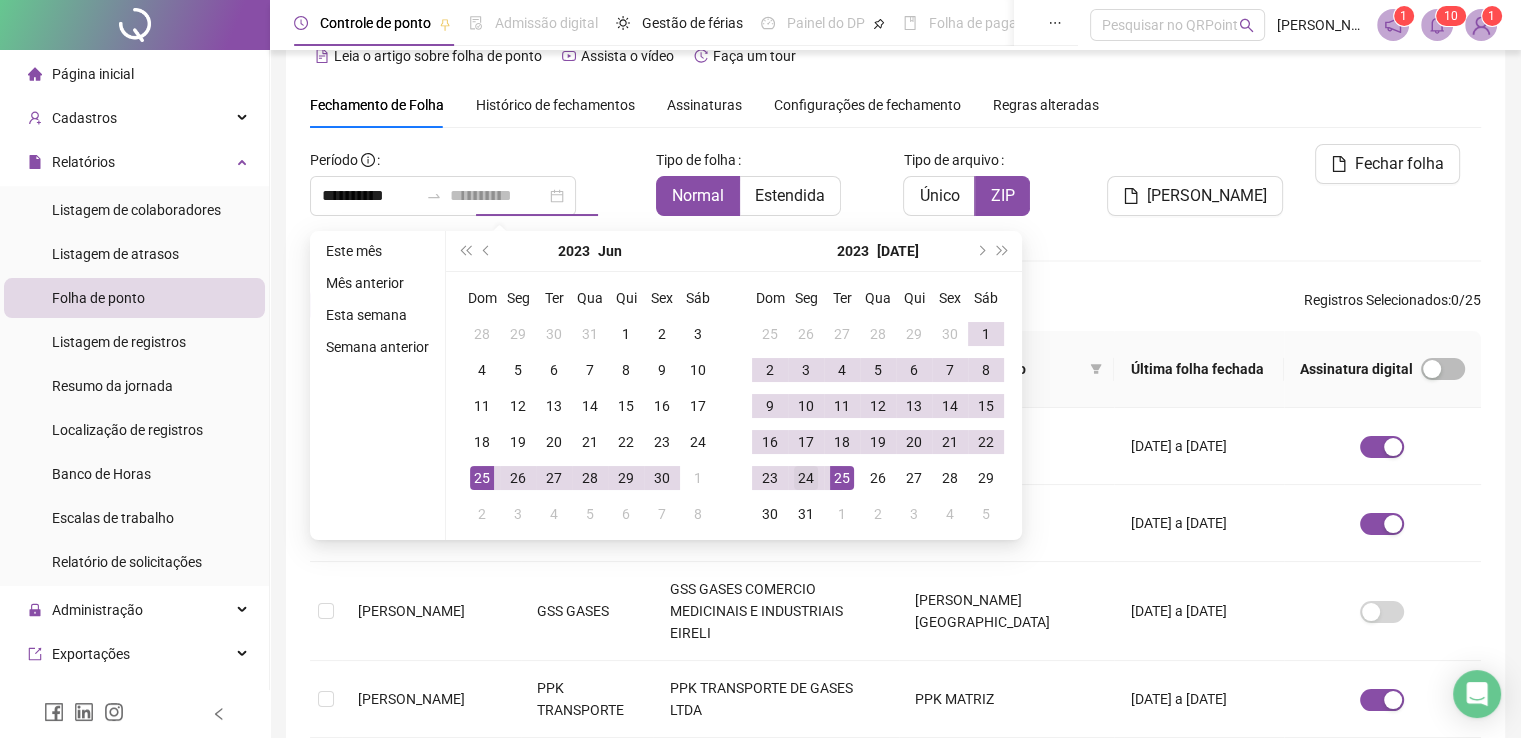 type on "**********" 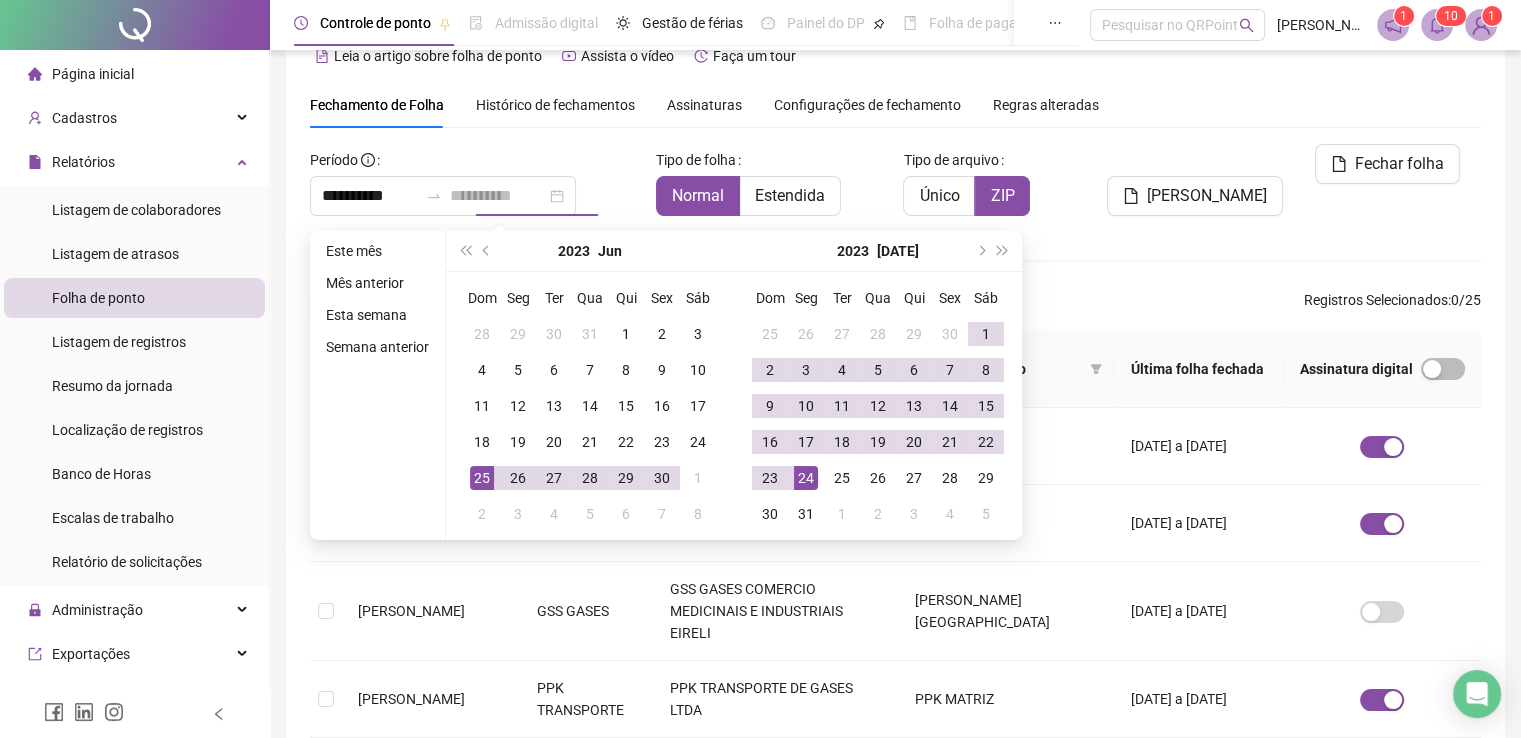 click on "24" at bounding box center [806, 478] 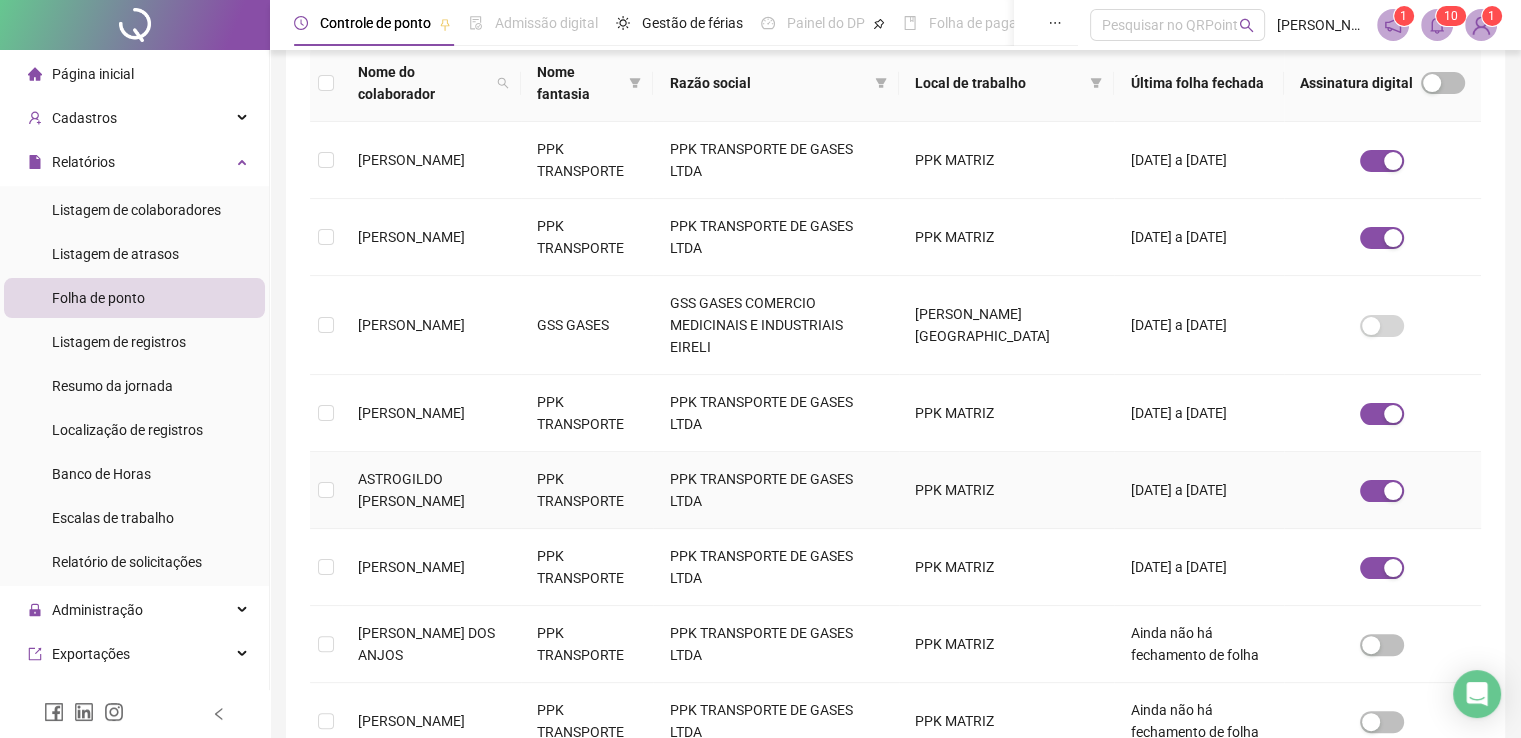 scroll, scrollTop: 340, scrollLeft: 0, axis: vertical 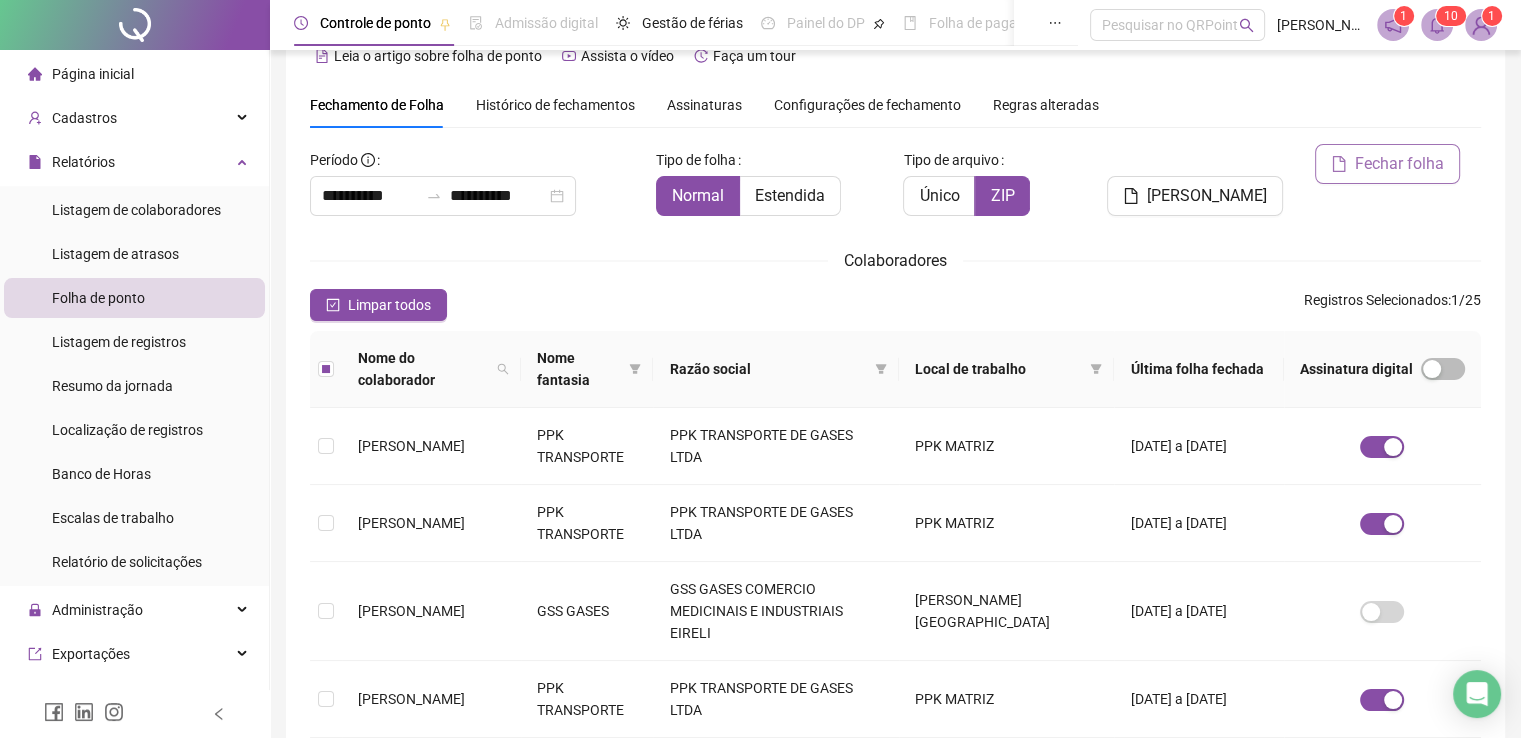 click on "Fechar folha" at bounding box center (1399, 164) 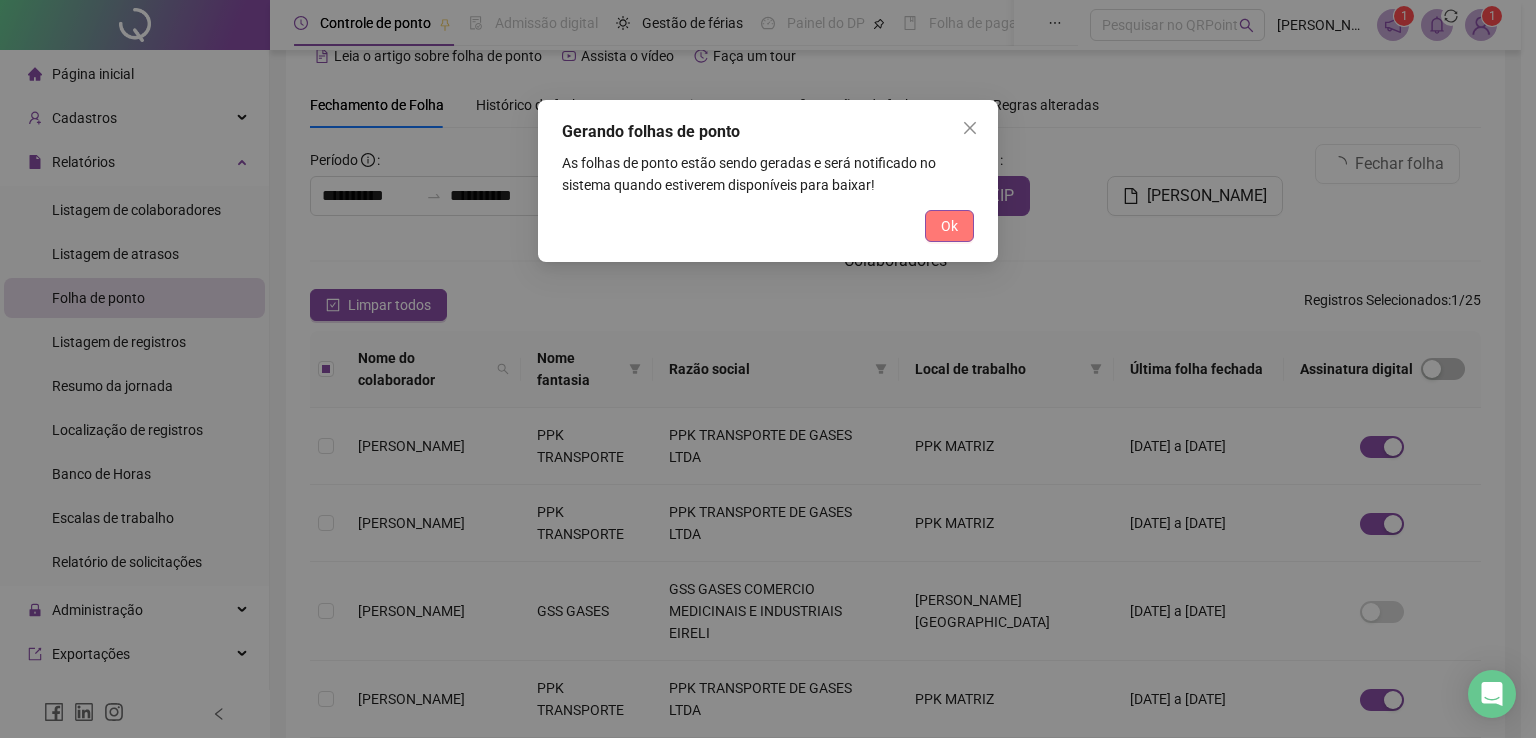 click on "Ok" at bounding box center (949, 226) 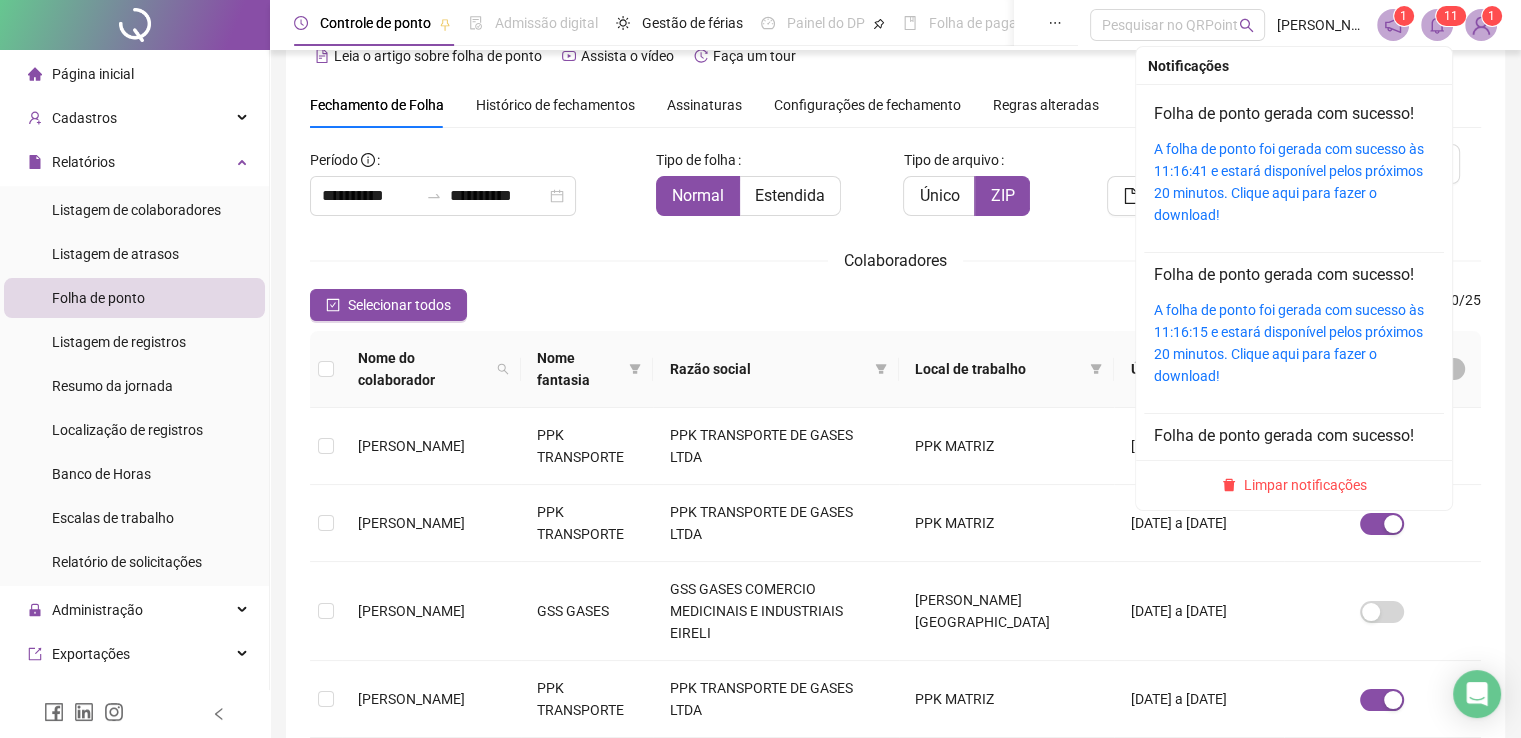 click 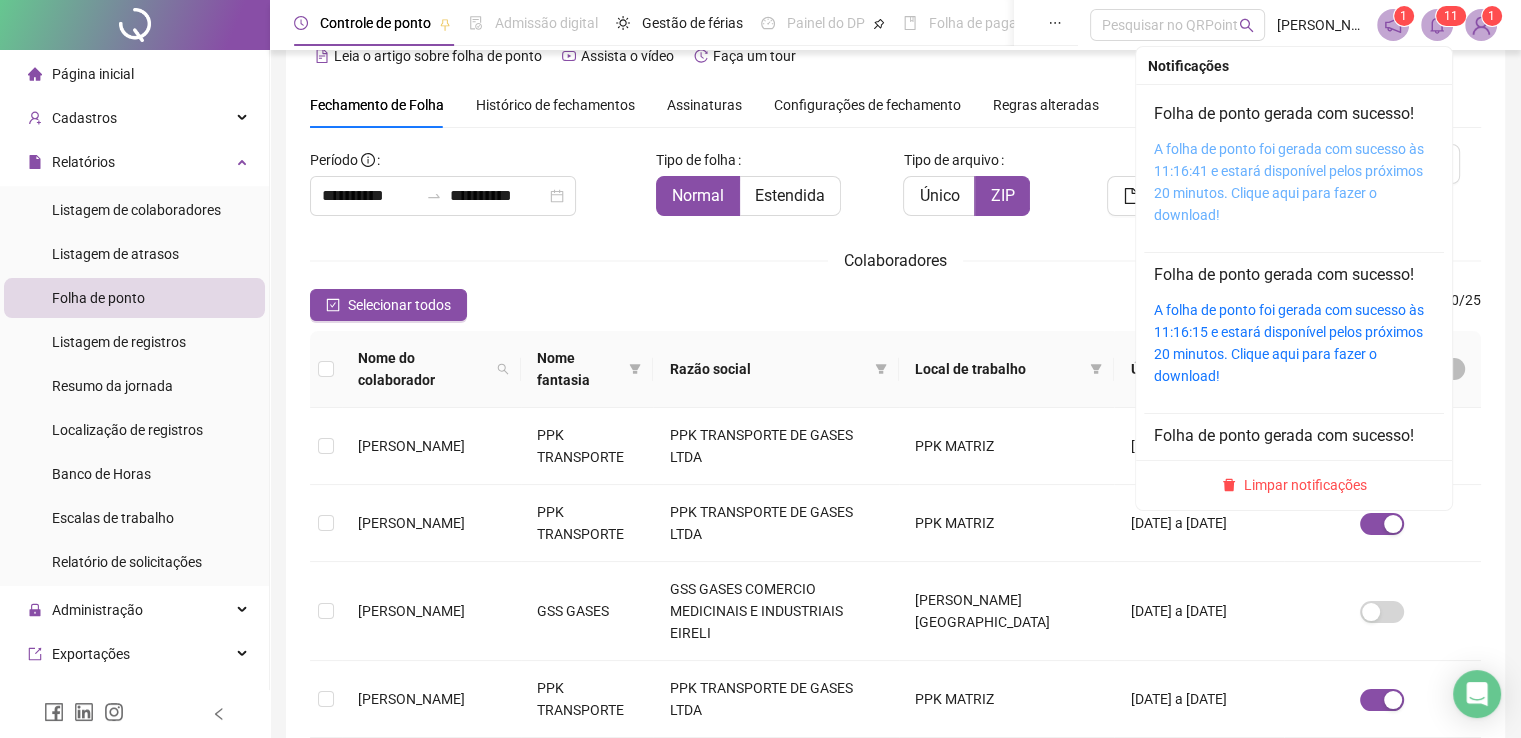 click on "A folha de ponto foi gerada com sucesso às 11:16:41 e estará disponível pelos próximos 20 minutos.
Clique aqui para fazer o download!" at bounding box center [1289, 182] 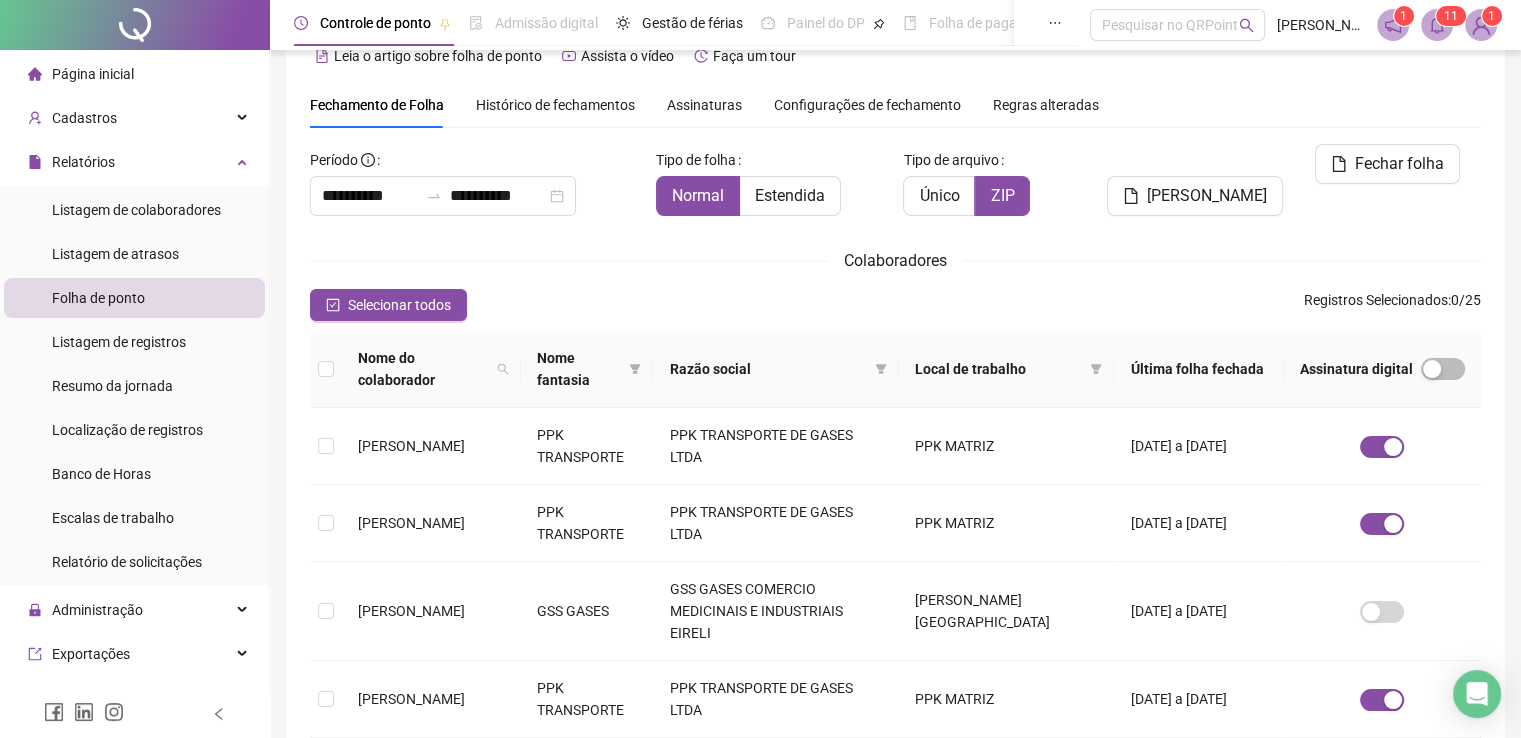 click on "**********" at bounding box center [895, 704] 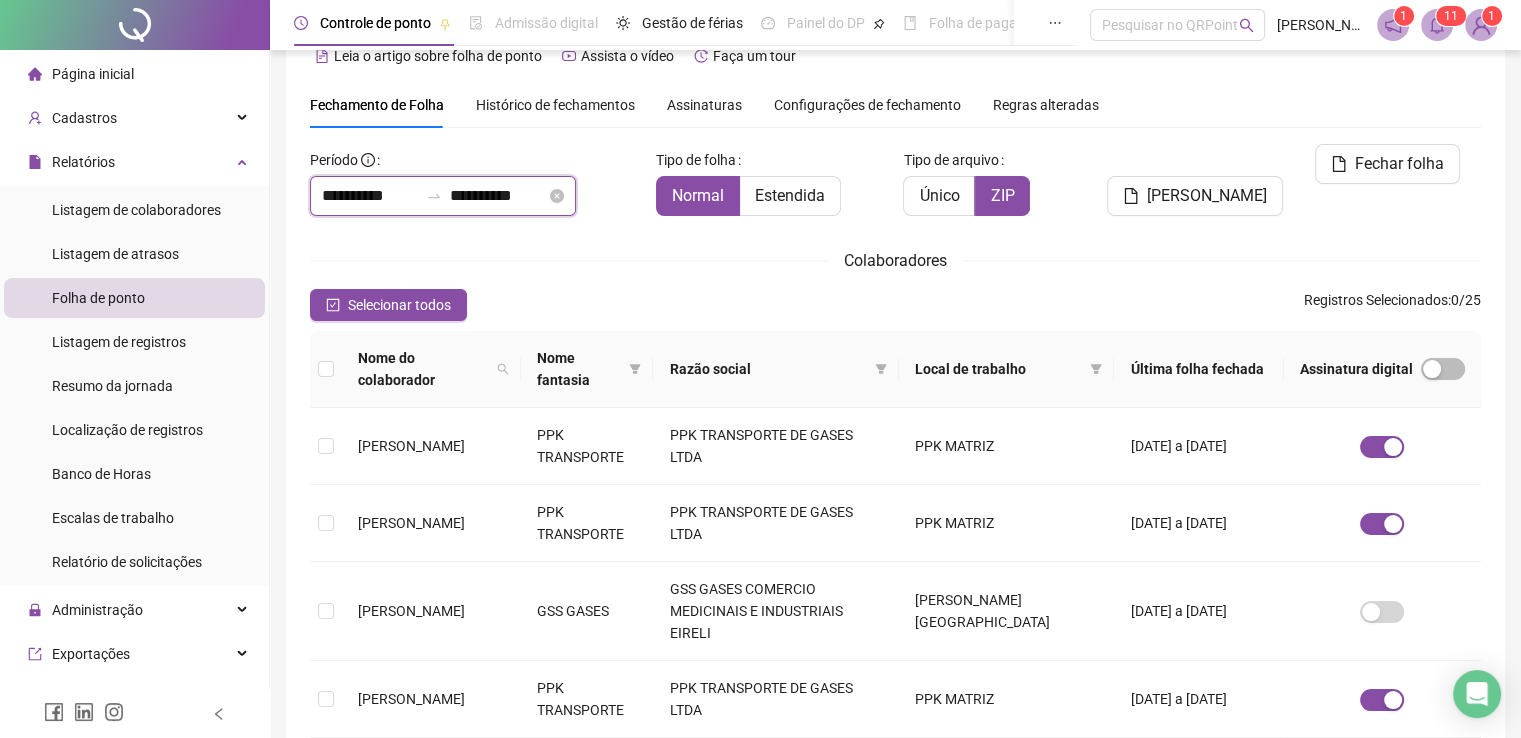 click on "**********" at bounding box center (370, 196) 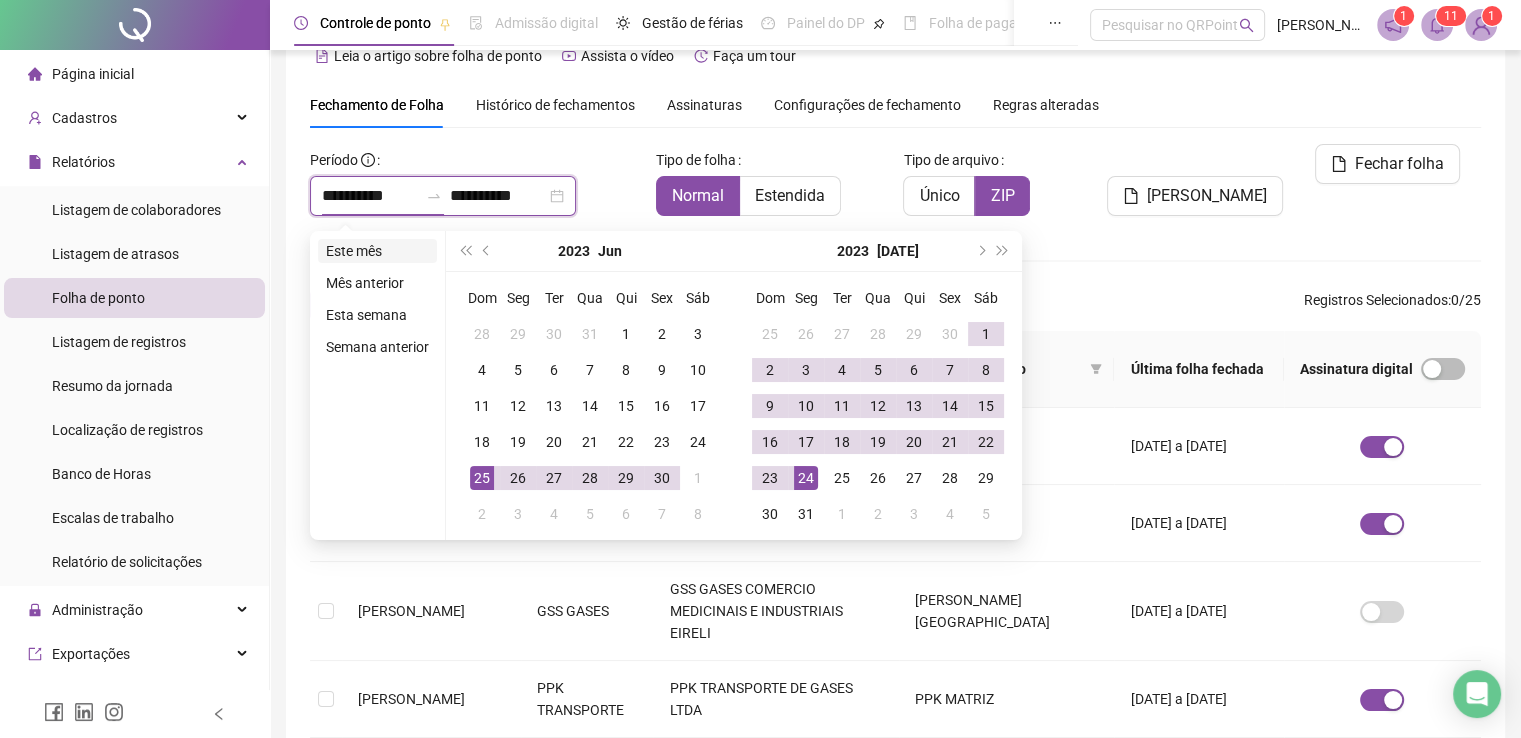 type on "**********" 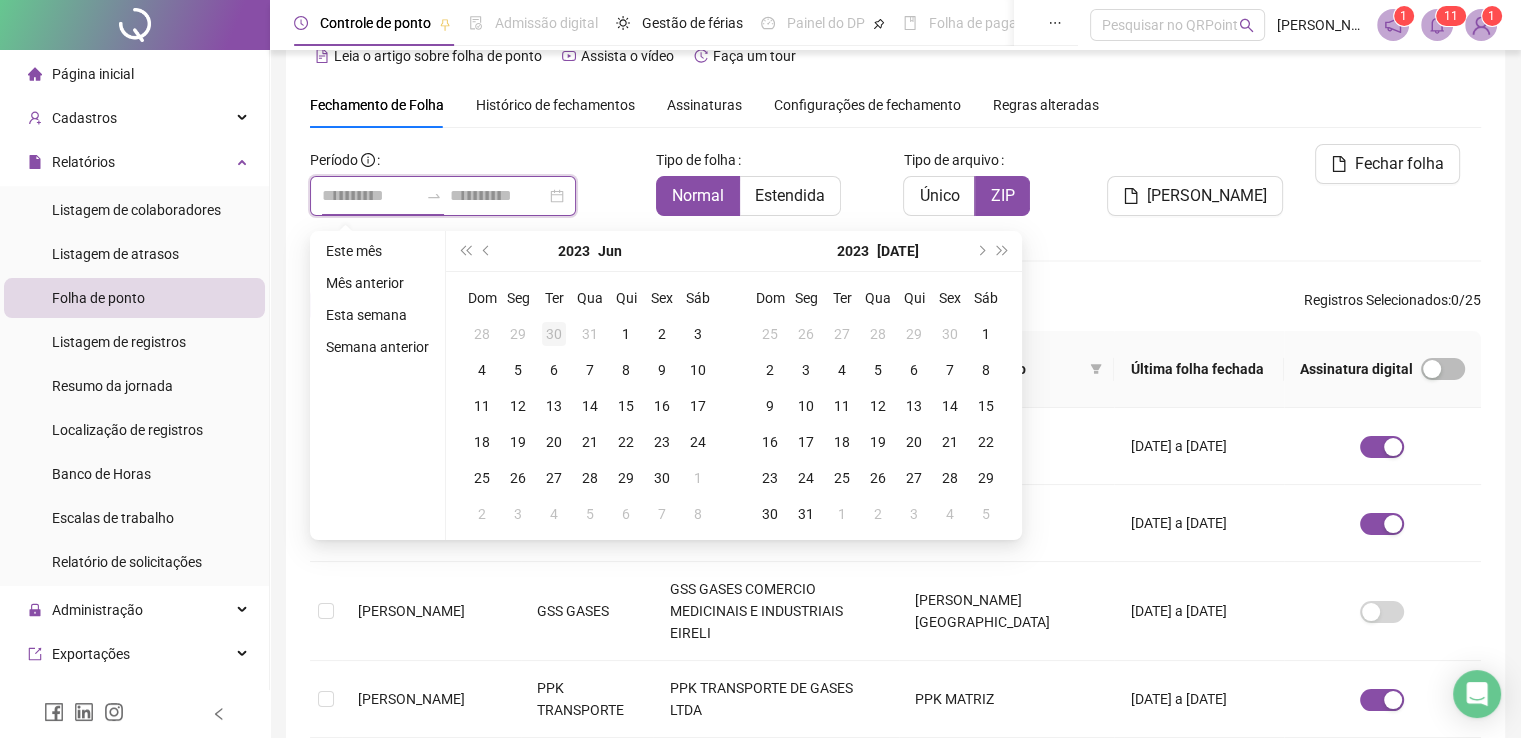 type on "**********" 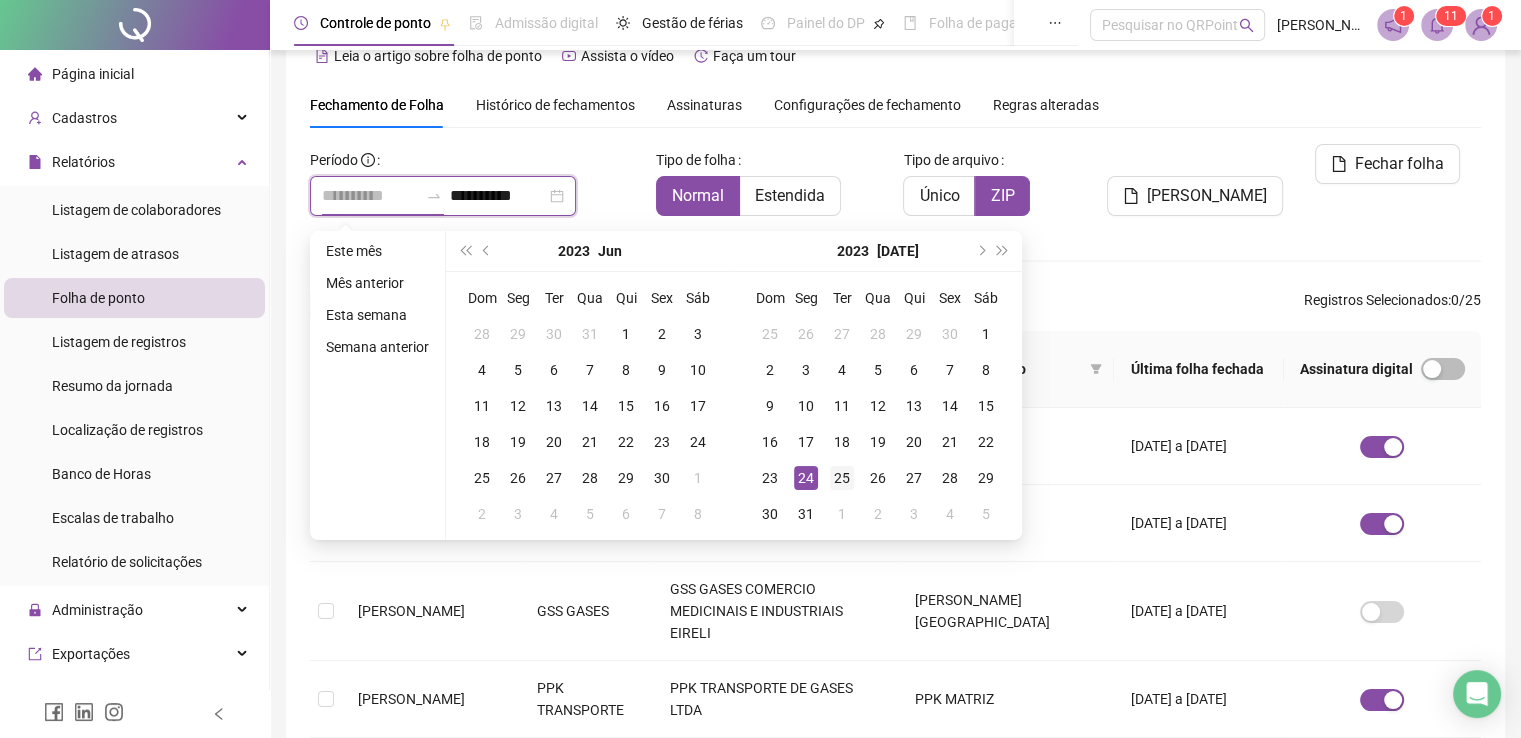 type on "**********" 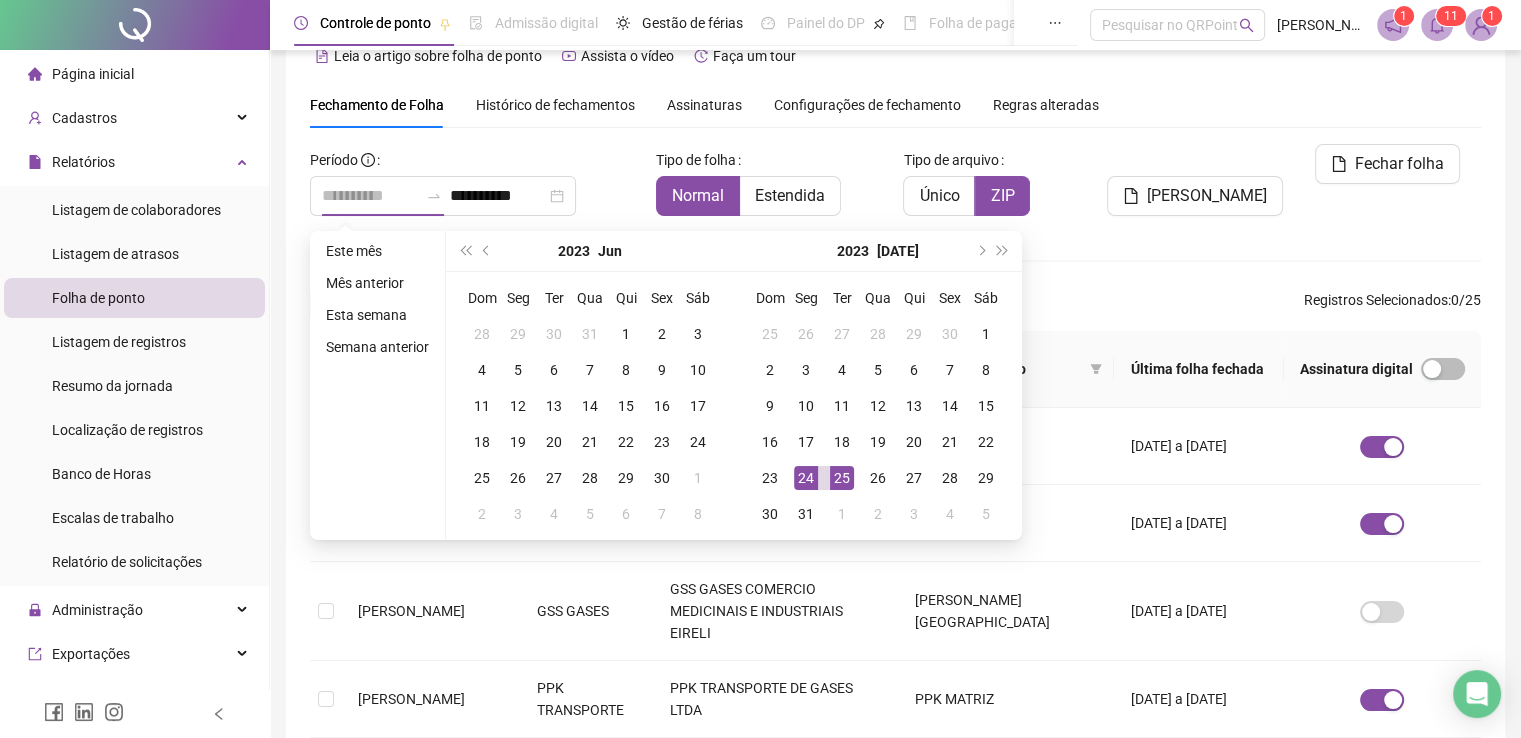 click on "25" at bounding box center (842, 478) 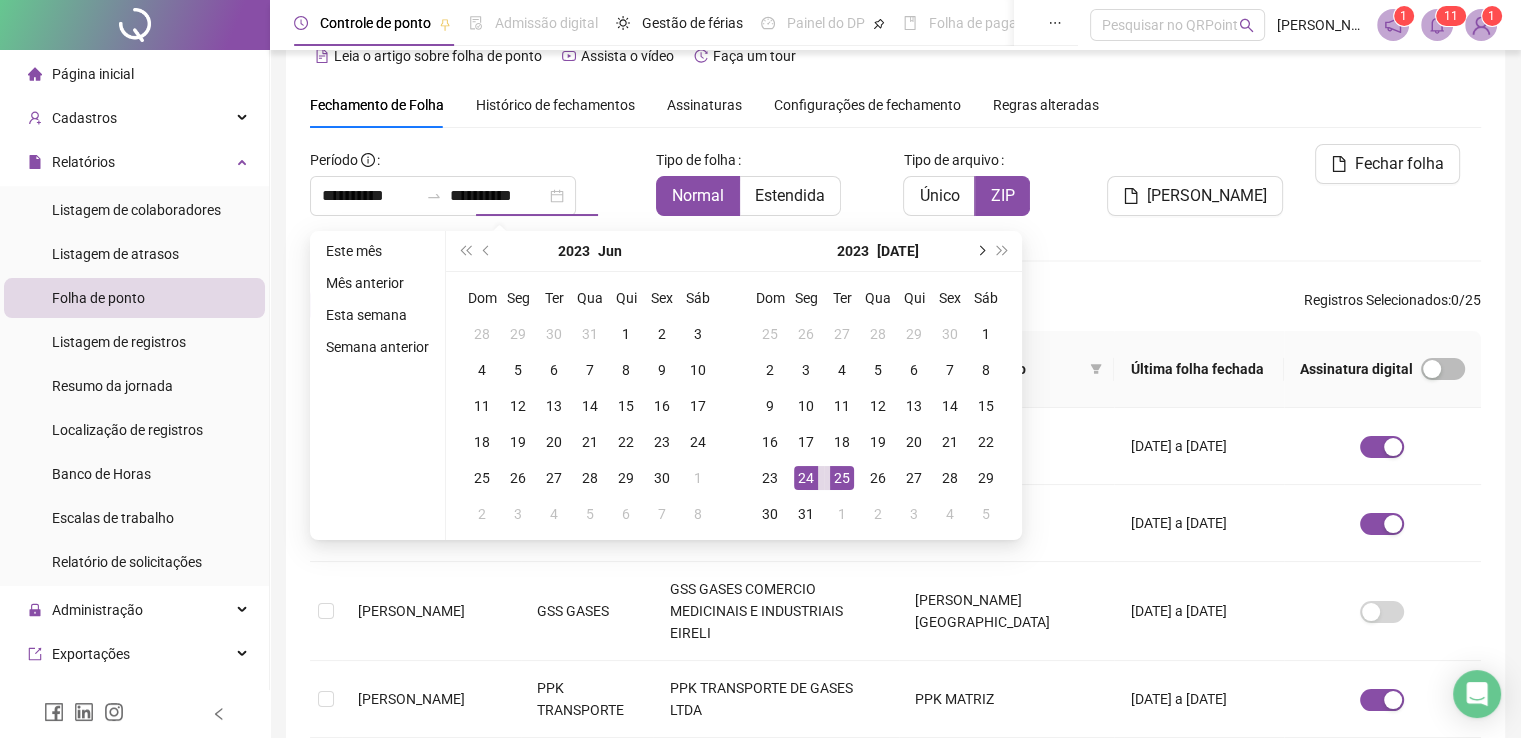 click at bounding box center (980, 251) 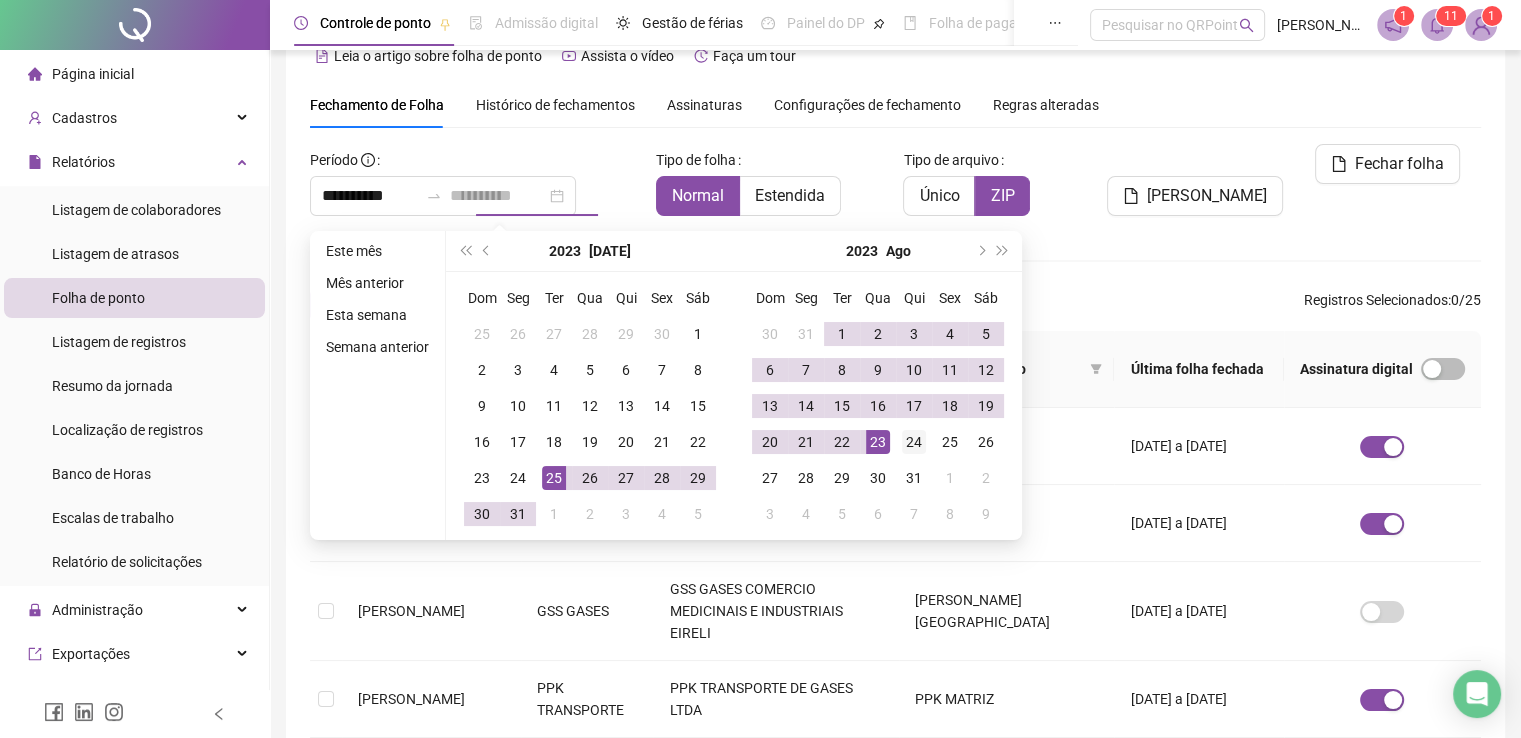 type on "**********" 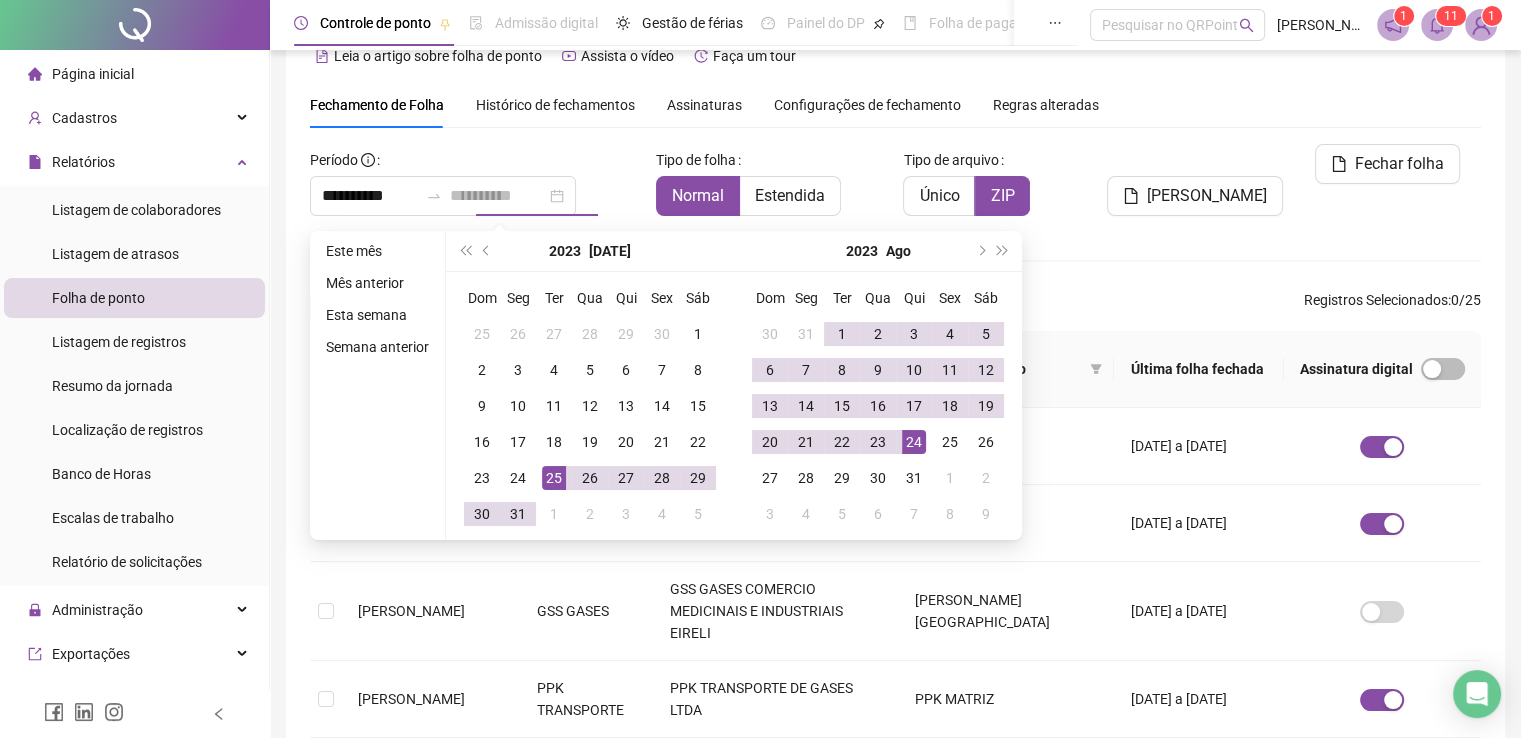 click on "24" at bounding box center (914, 442) 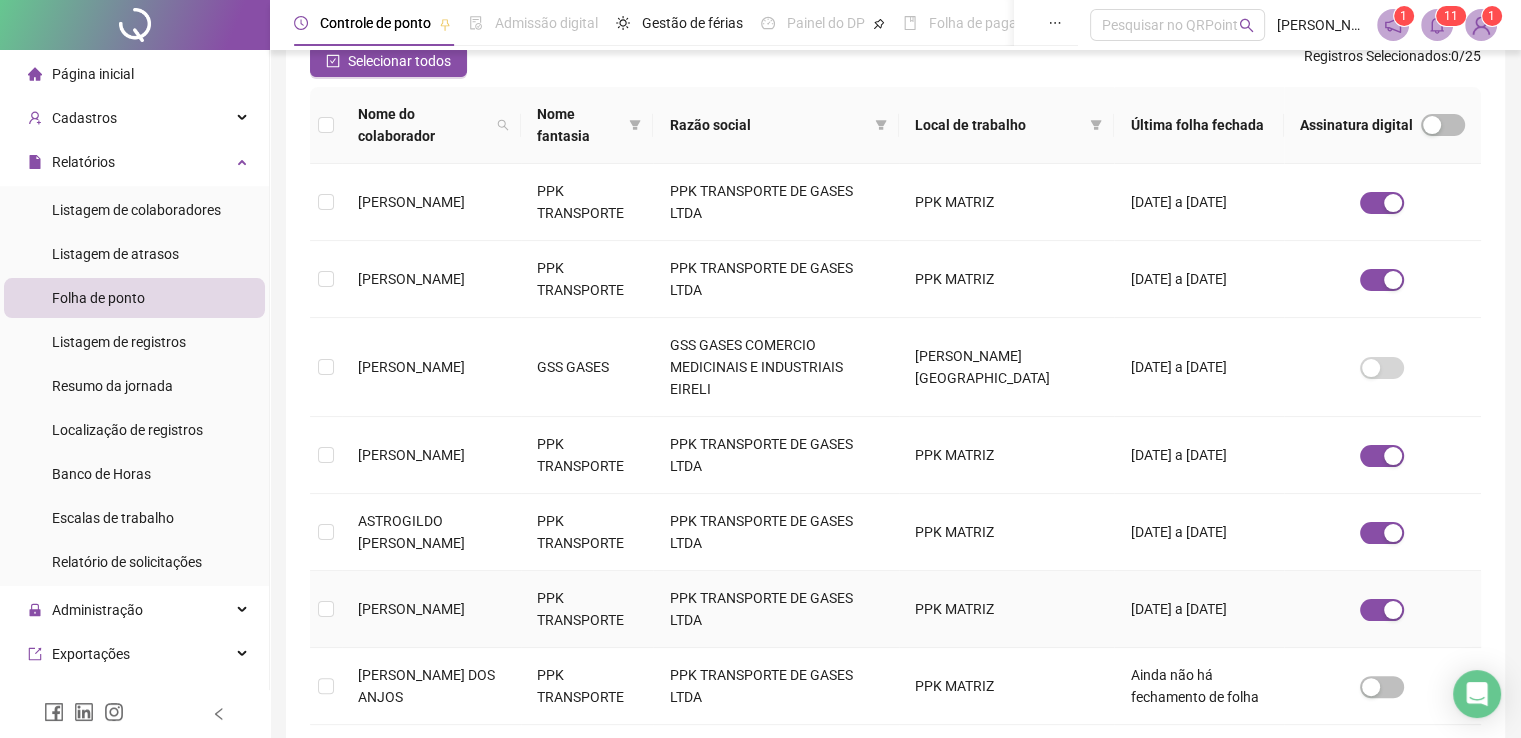 scroll, scrollTop: 340, scrollLeft: 0, axis: vertical 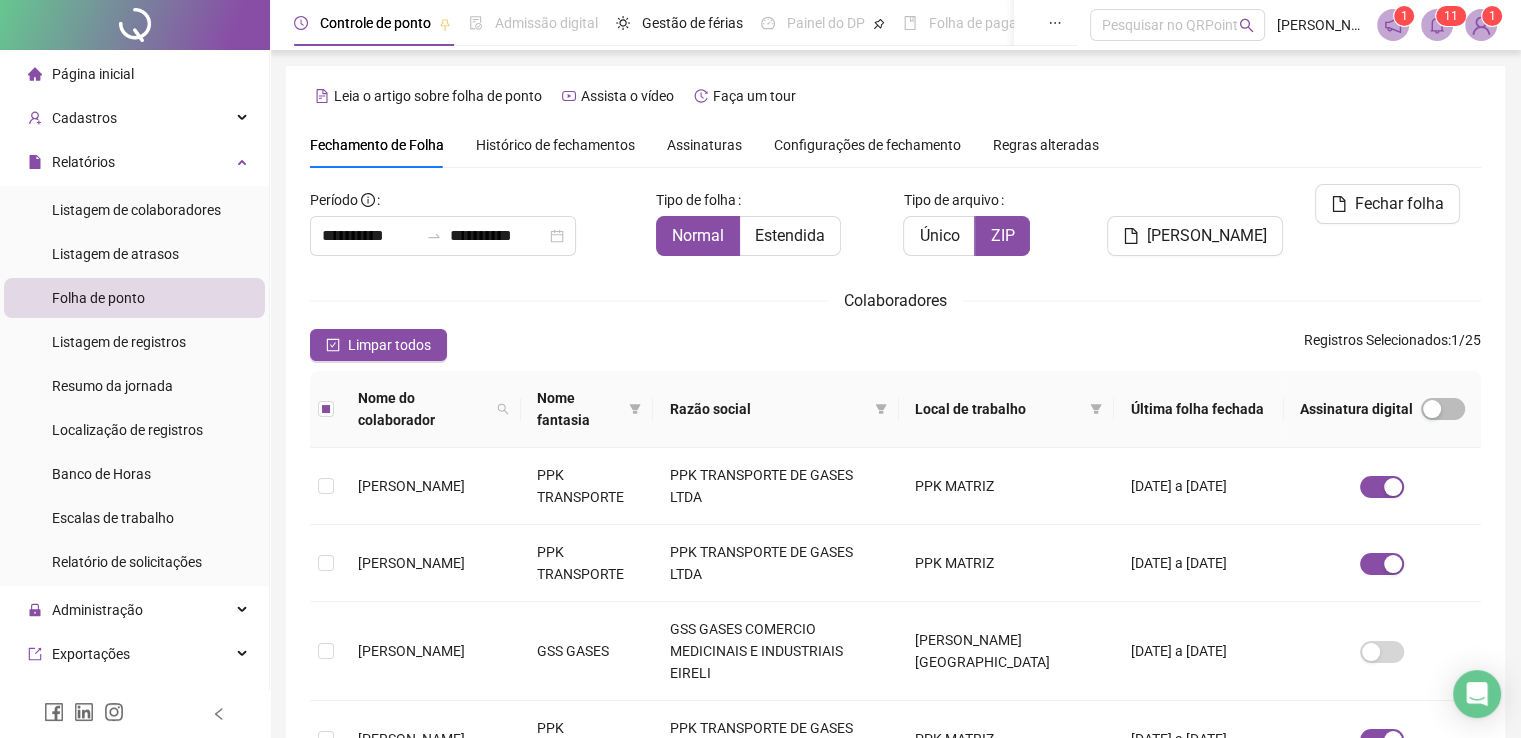 click on "Fechar folha" at bounding box center (1399, 204) 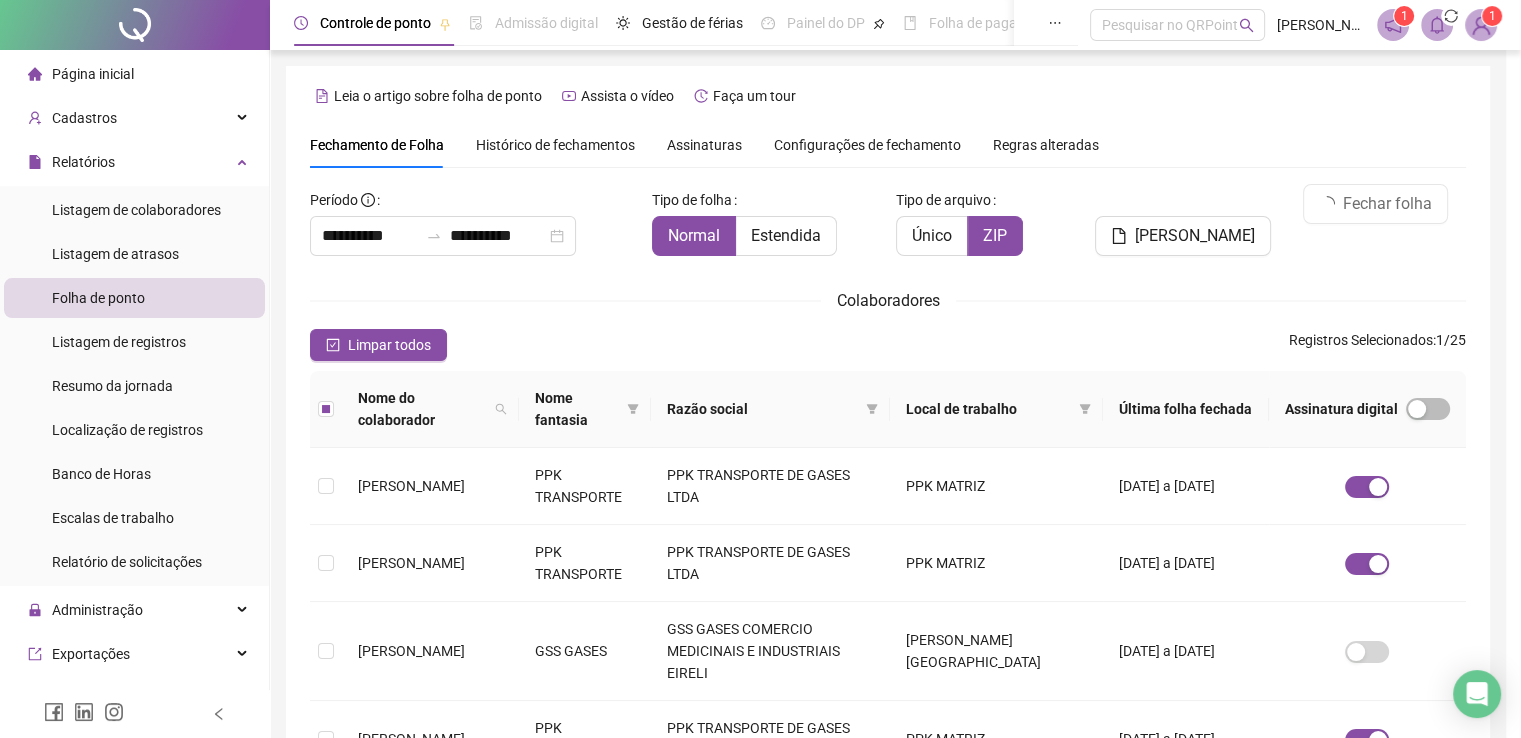 scroll, scrollTop: 40, scrollLeft: 0, axis: vertical 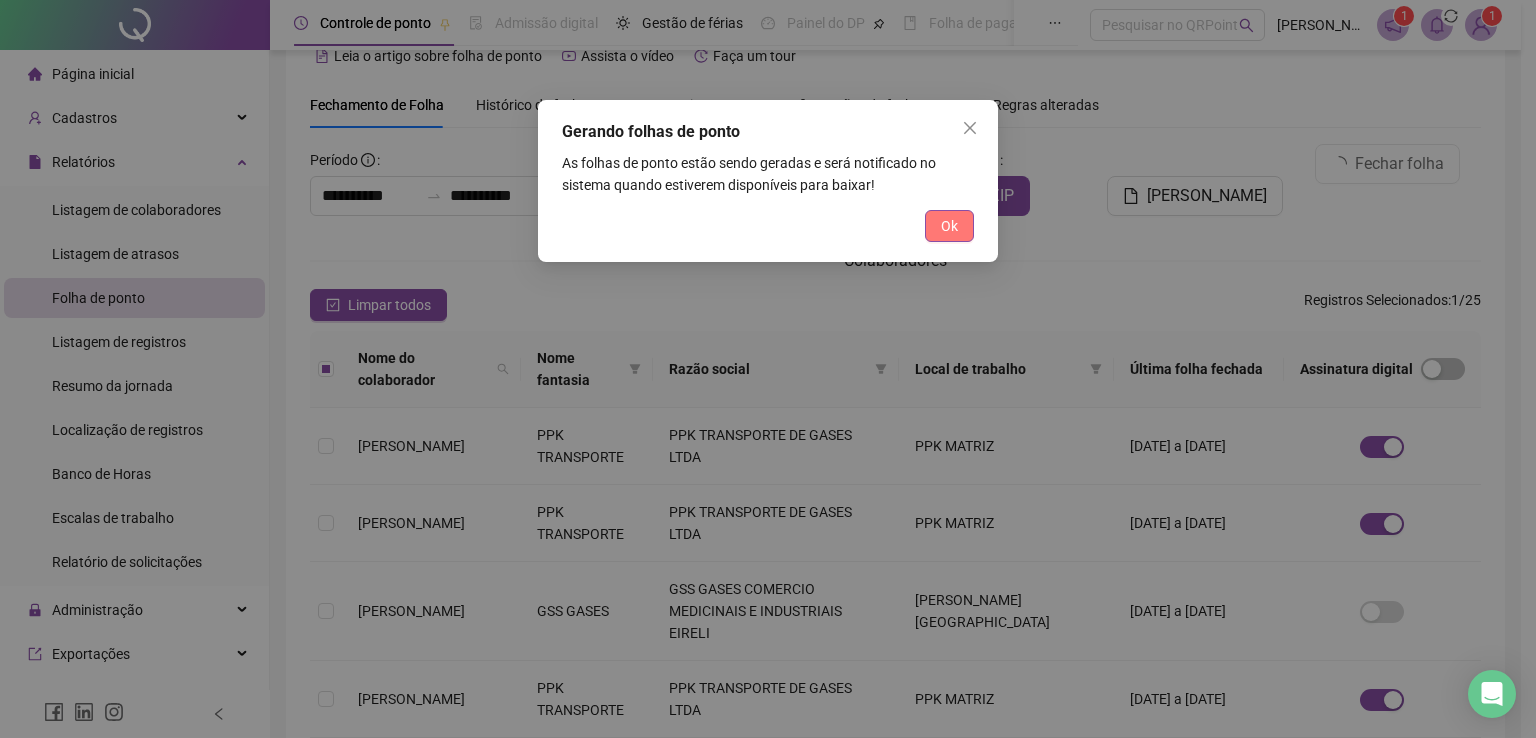 click on "Ok" at bounding box center (949, 226) 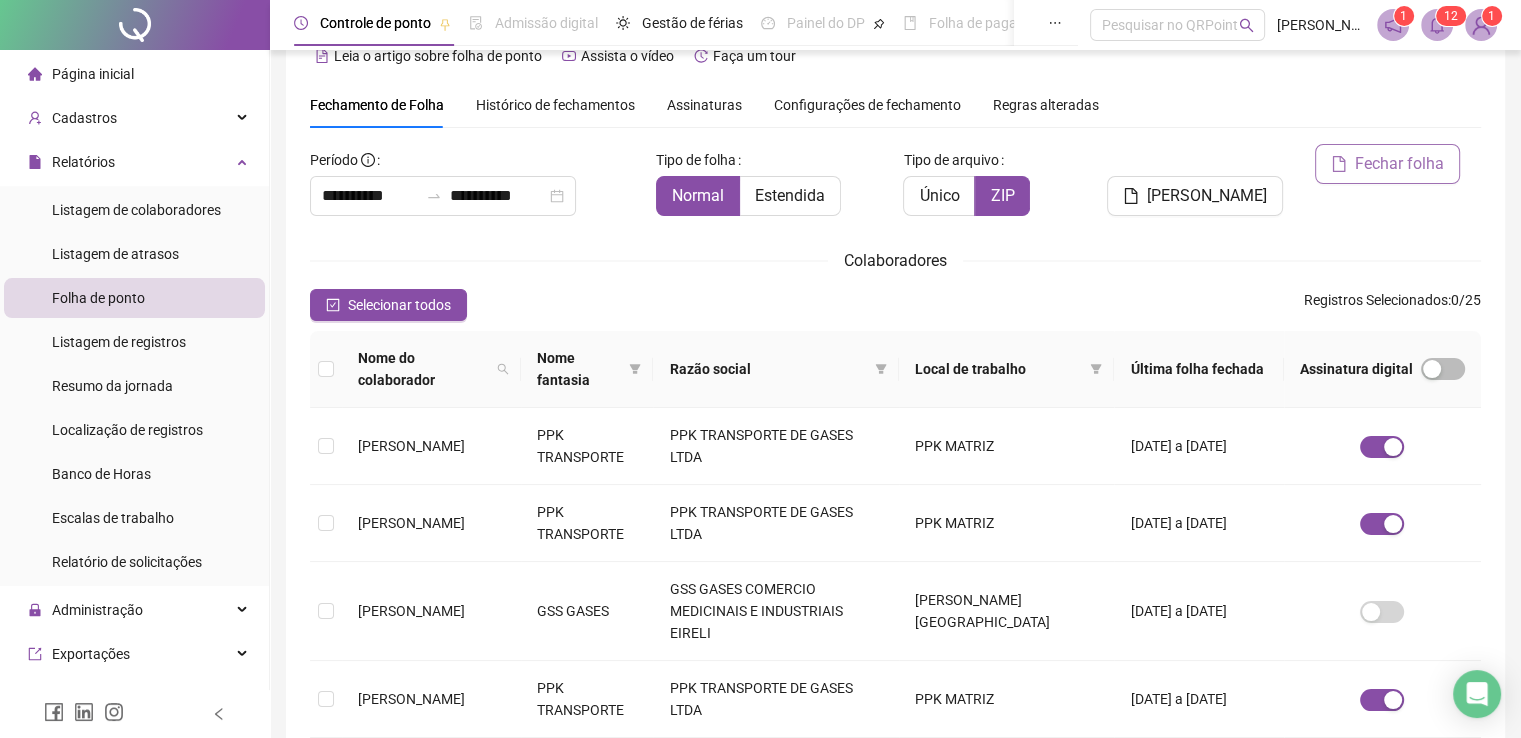 drag, startPoint x: 1422, startPoint y: 81, endPoint x: 1417, endPoint y: 154, distance: 73.171036 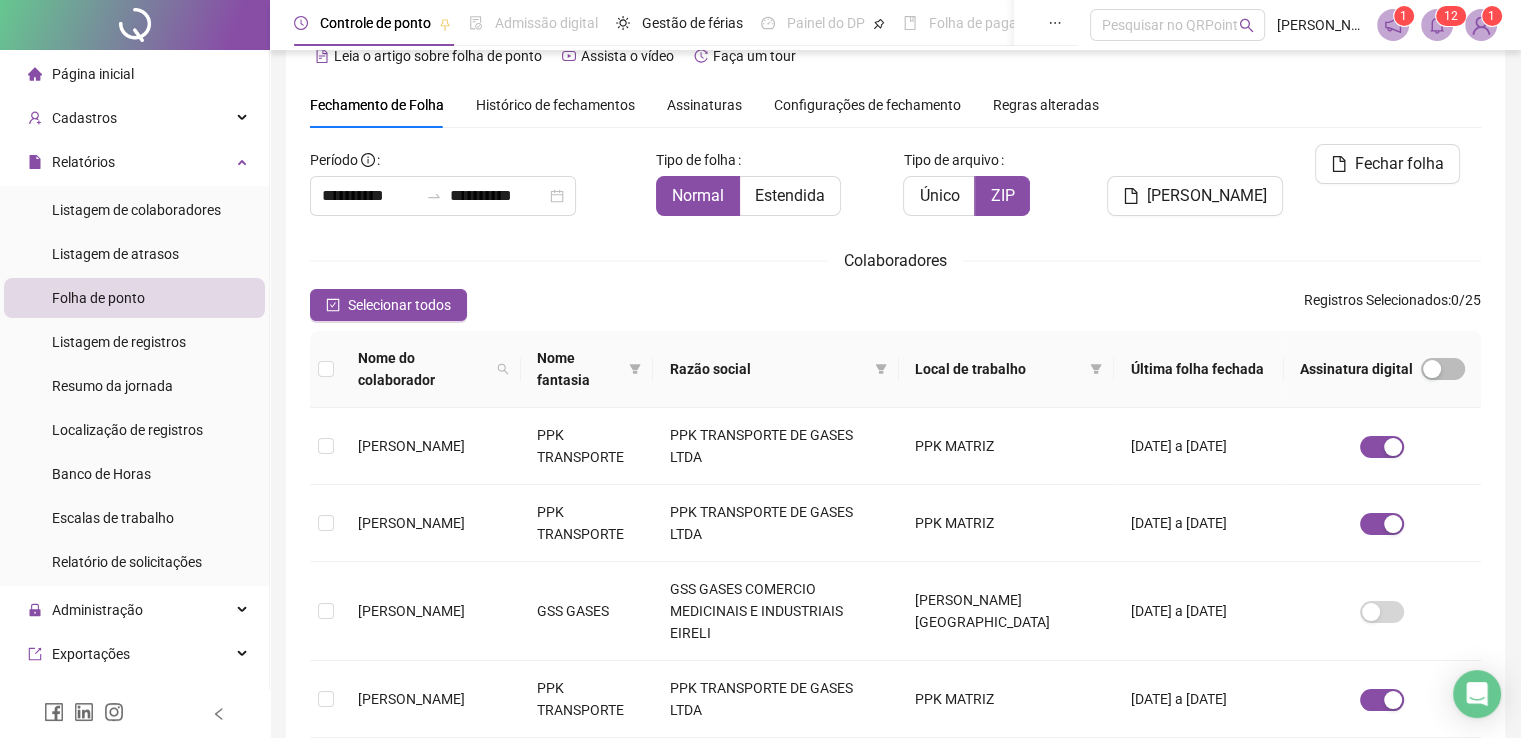 drag, startPoint x: 1417, startPoint y: 154, endPoint x: 1445, endPoint y: 21, distance: 135.91542 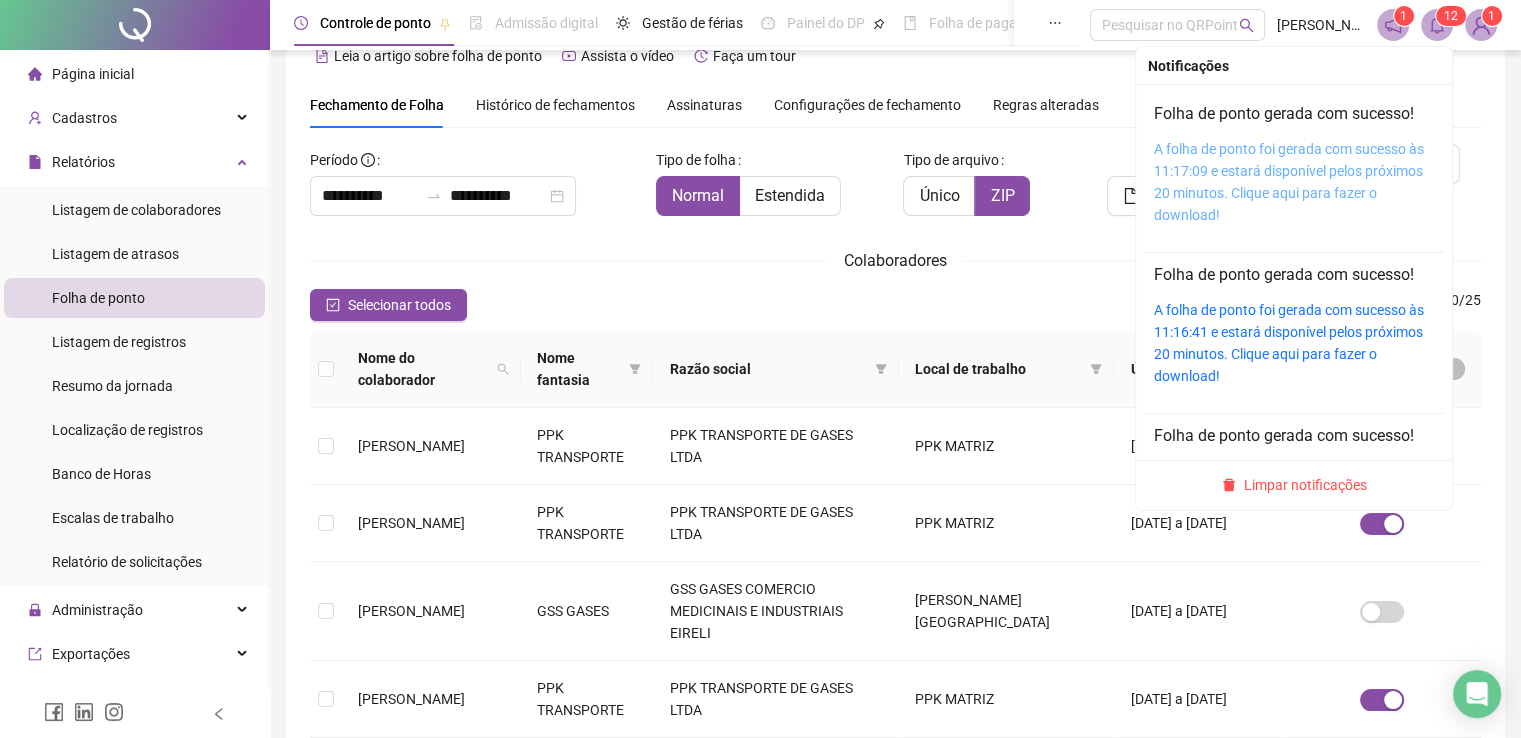 click on "A folha de ponto foi gerada com sucesso às 11:17:09 e estará disponível pelos próximos 20 minutos.
Clique aqui para fazer o download!" at bounding box center [1289, 182] 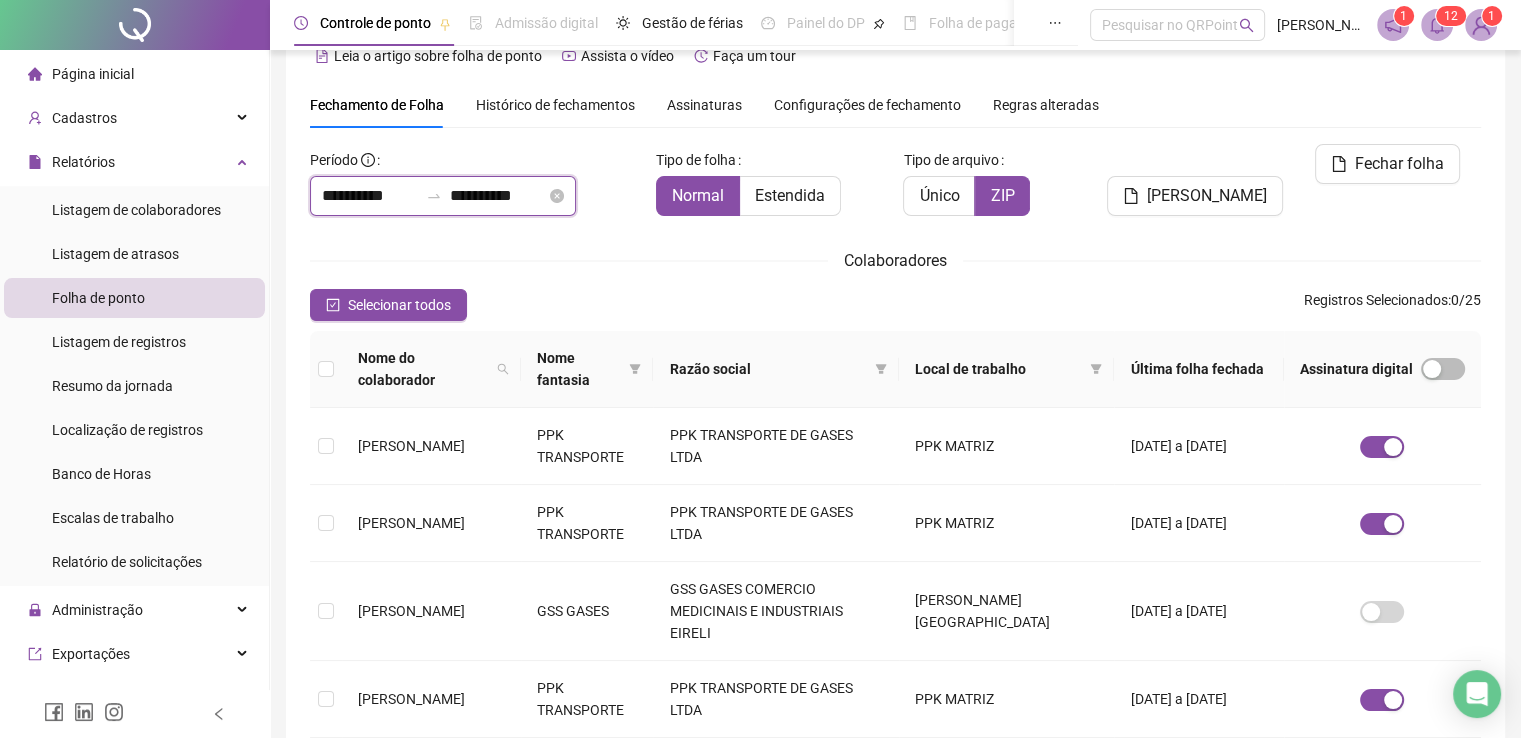 click on "**********" at bounding box center (498, 196) 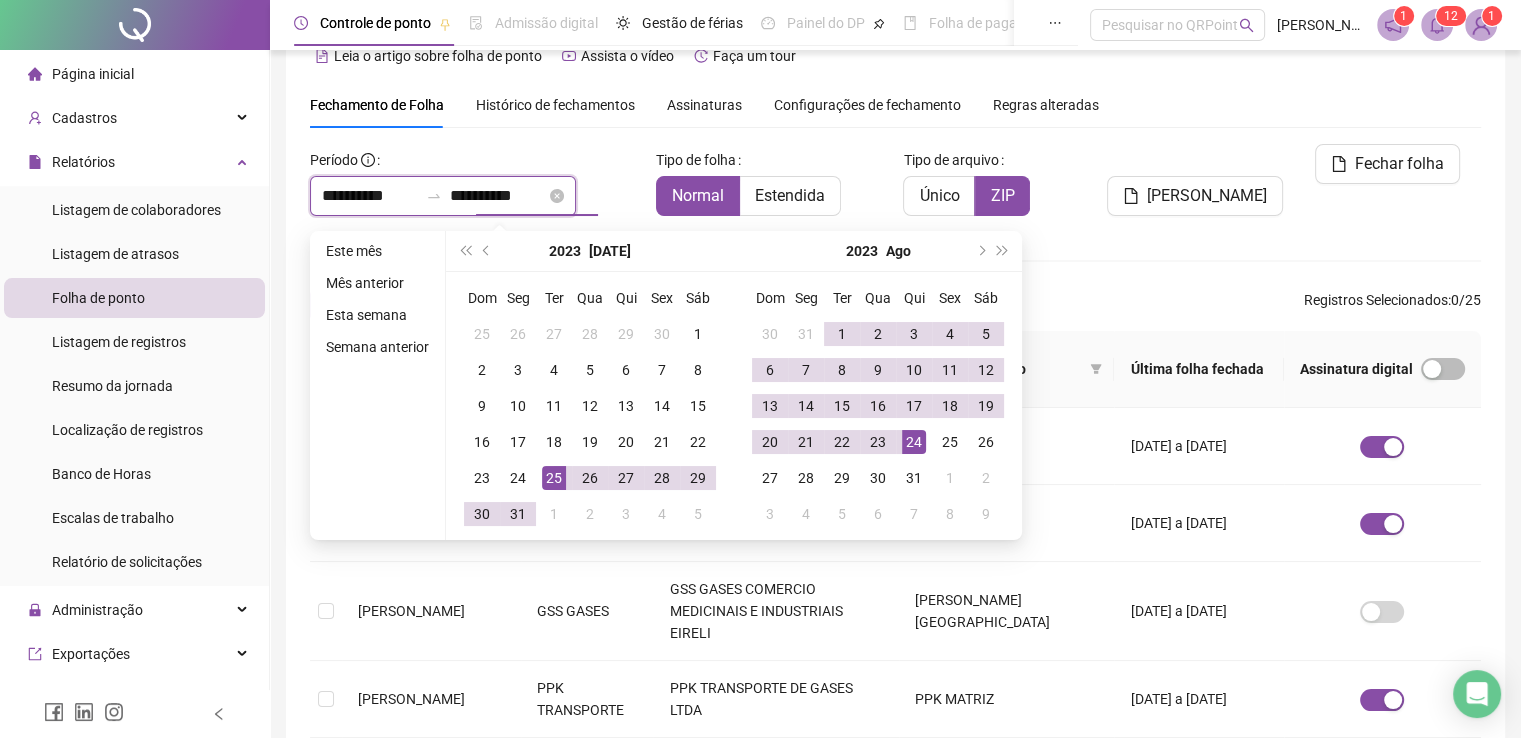 click on "**********" at bounding box center (370, 196) 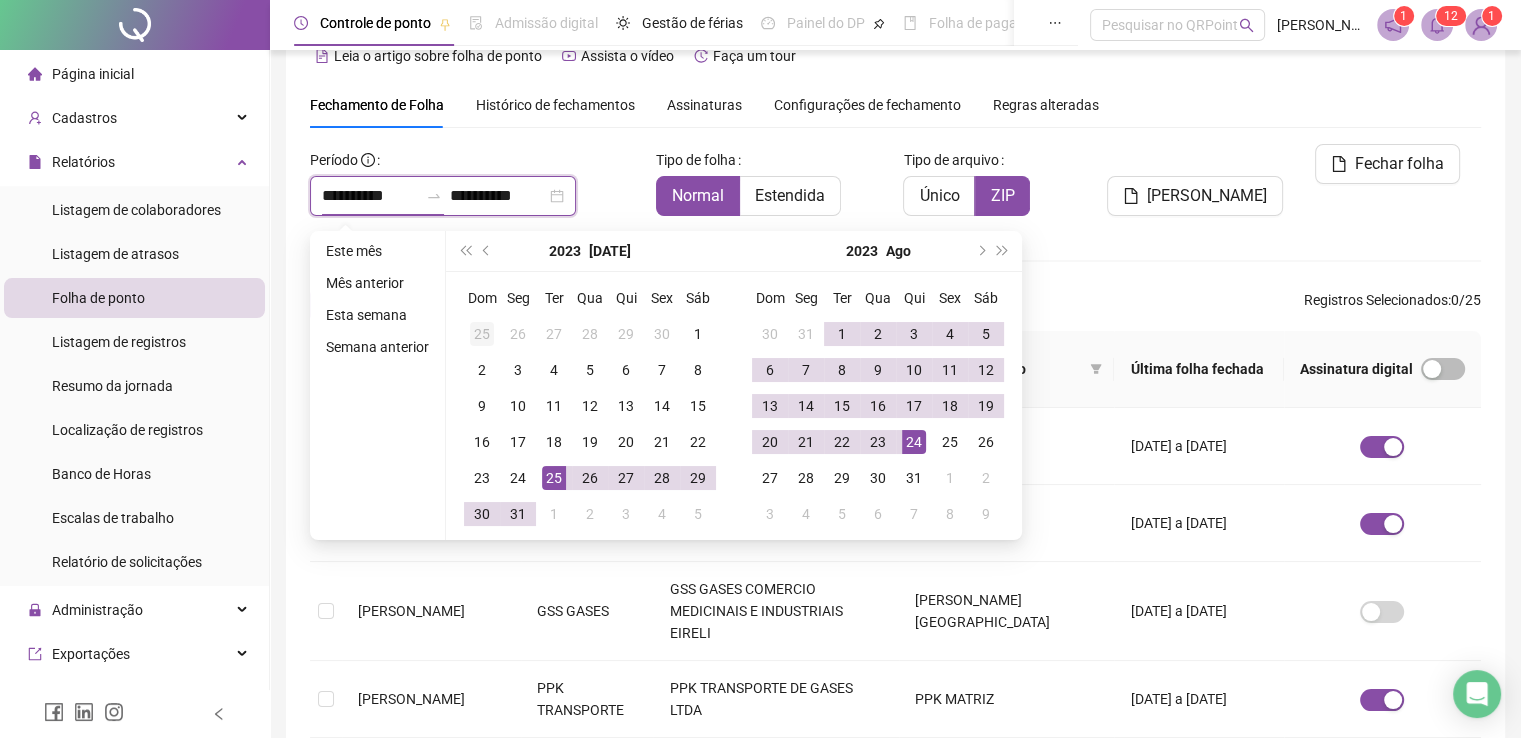 type on "**********" 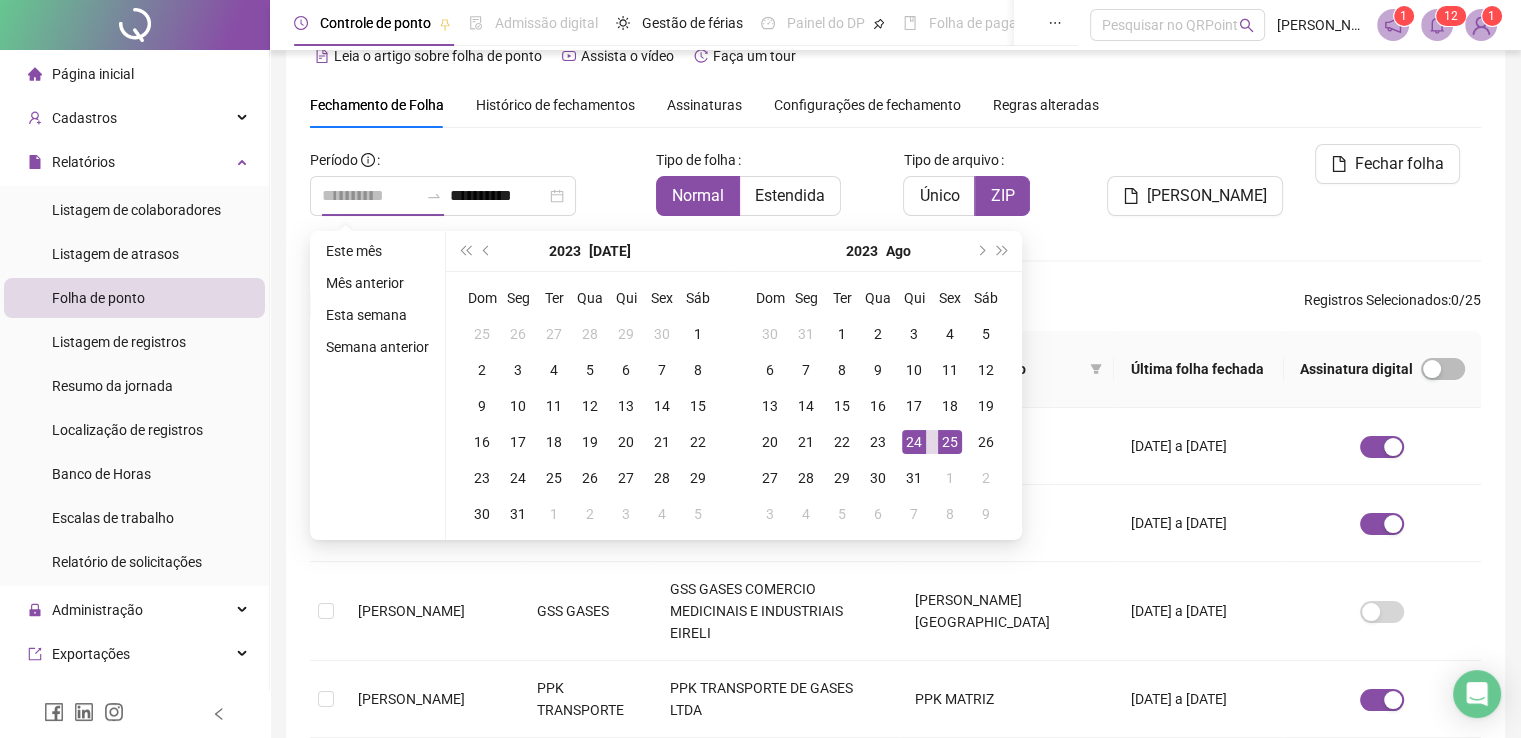 click on "25" at bounding box center [950, 442] 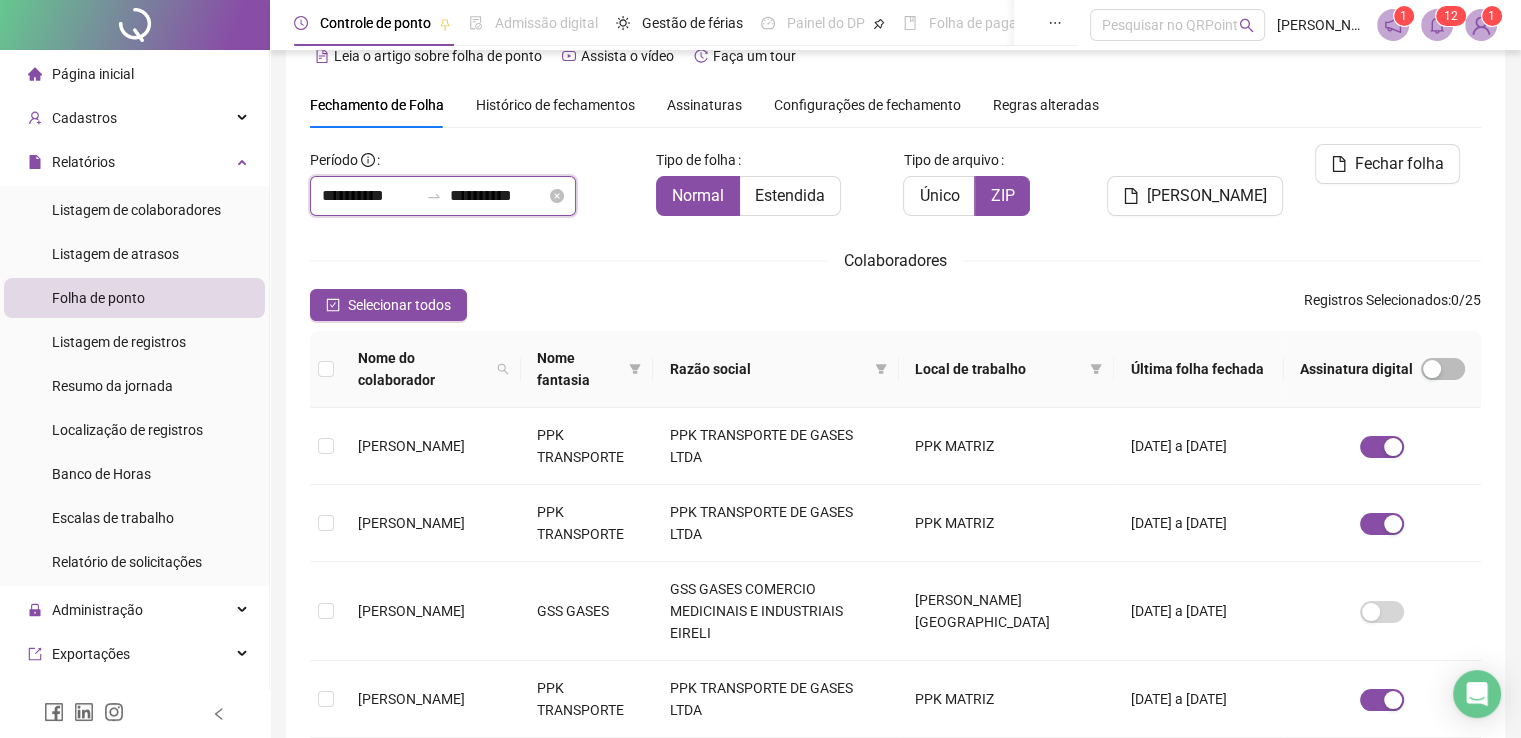 click on "**********" at bounding box center [498, 196] 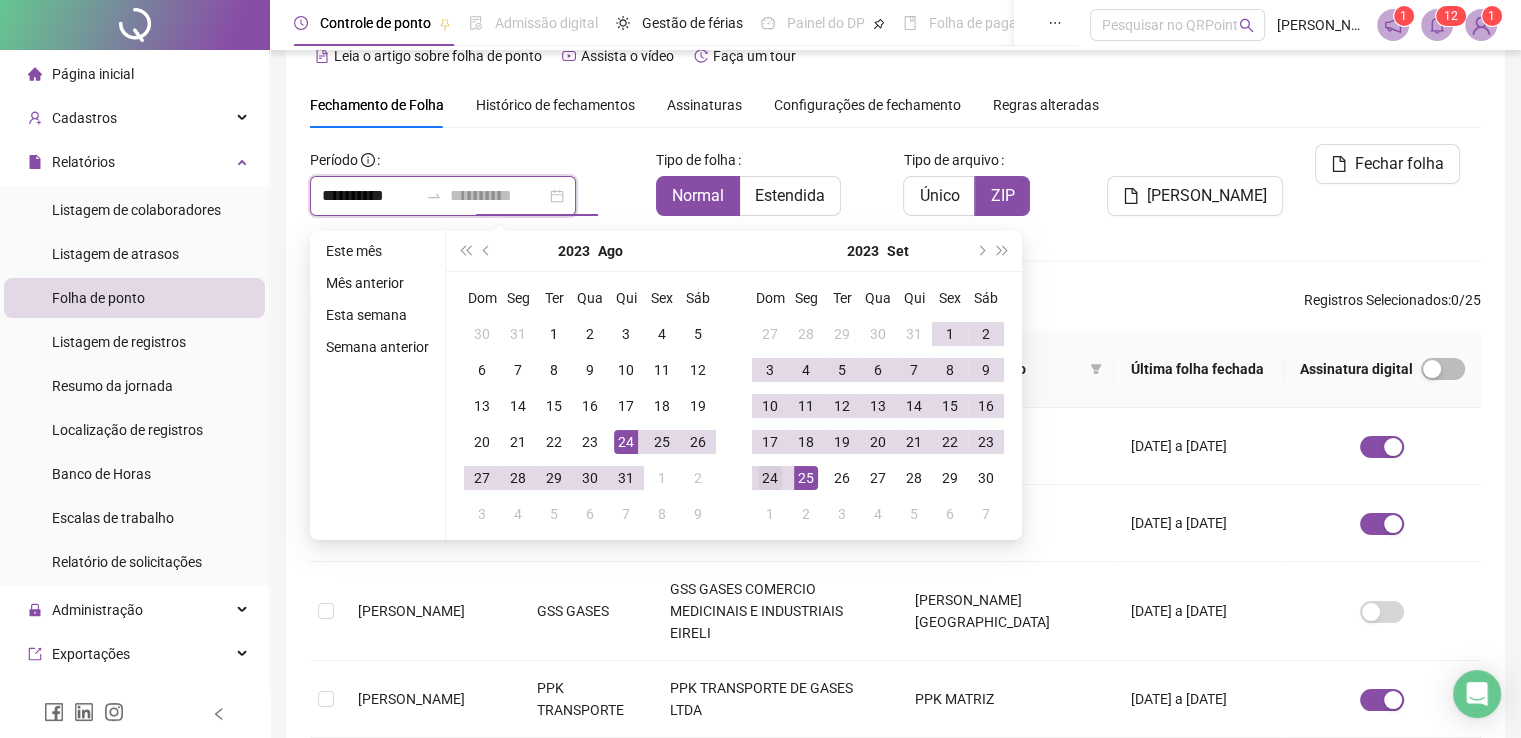 type on "**********" 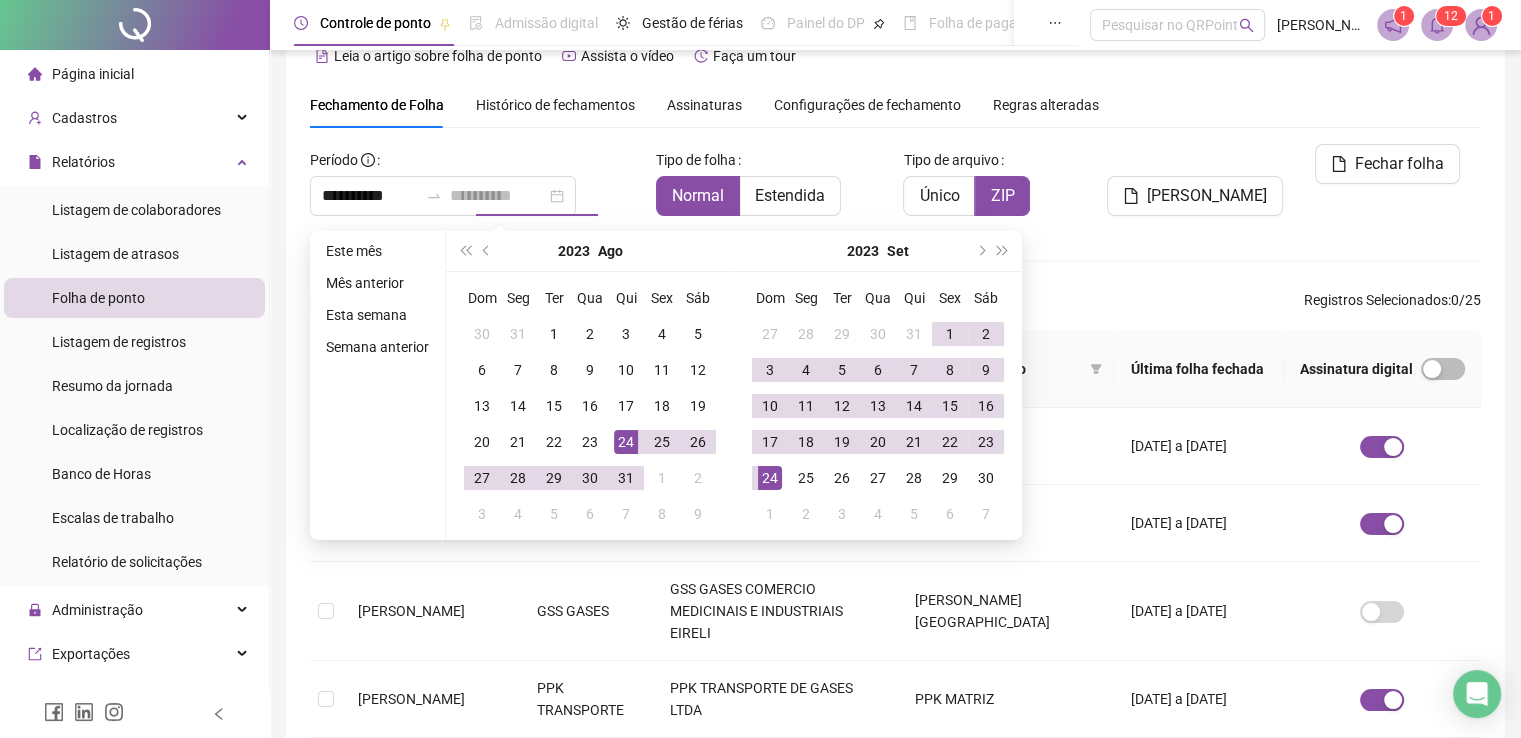 click on "24" at bounding box center [770, 478] 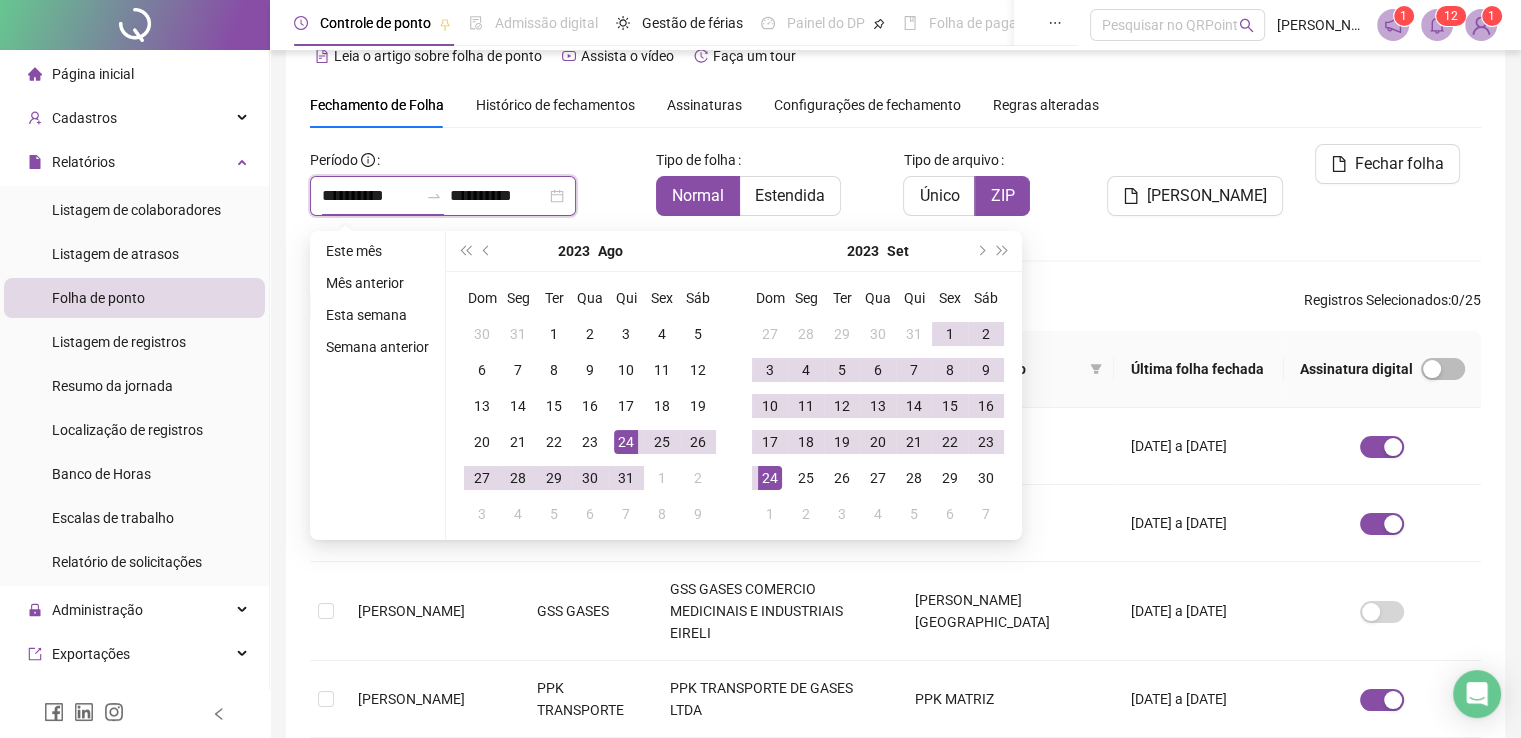 type on "**********" 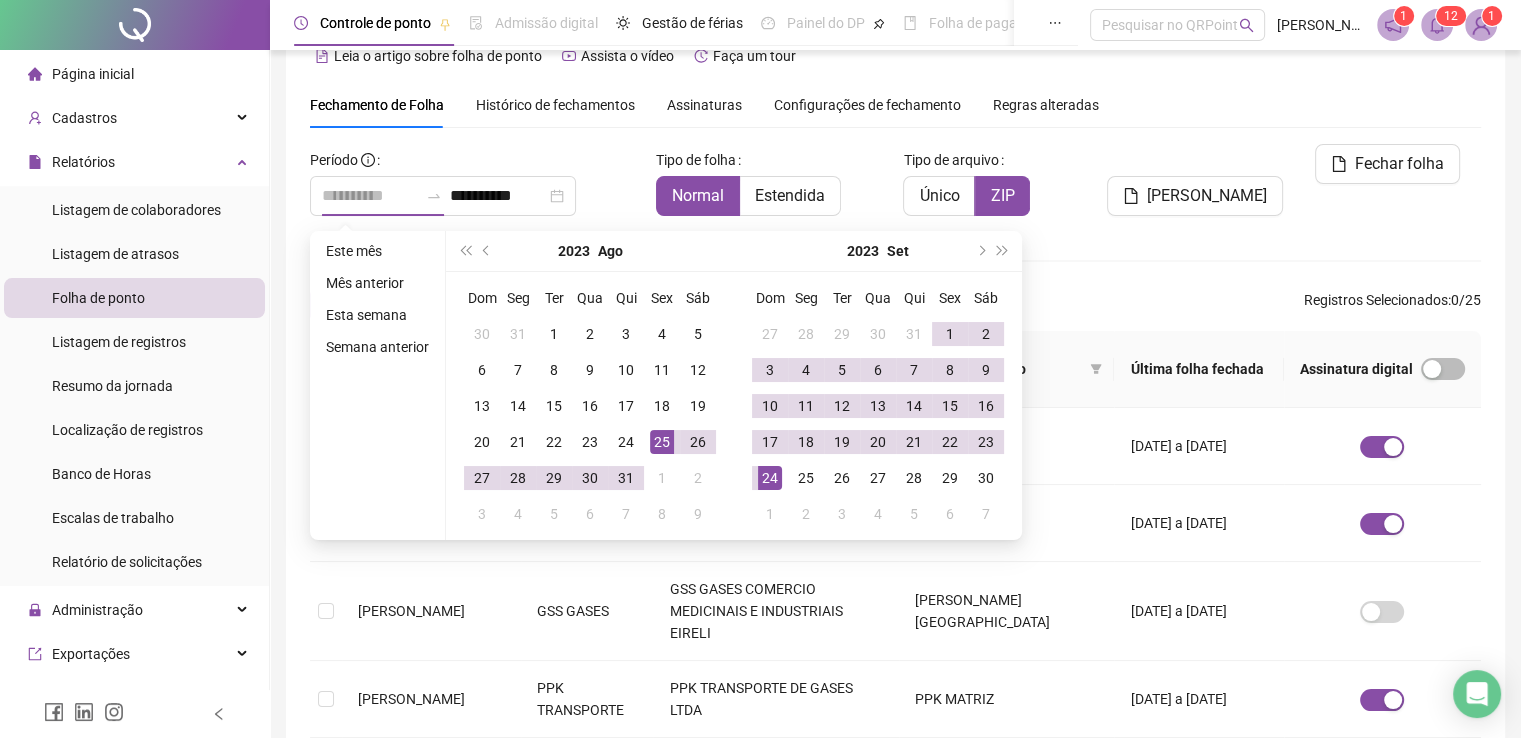 click on "25" at bounding box center [662, 442] 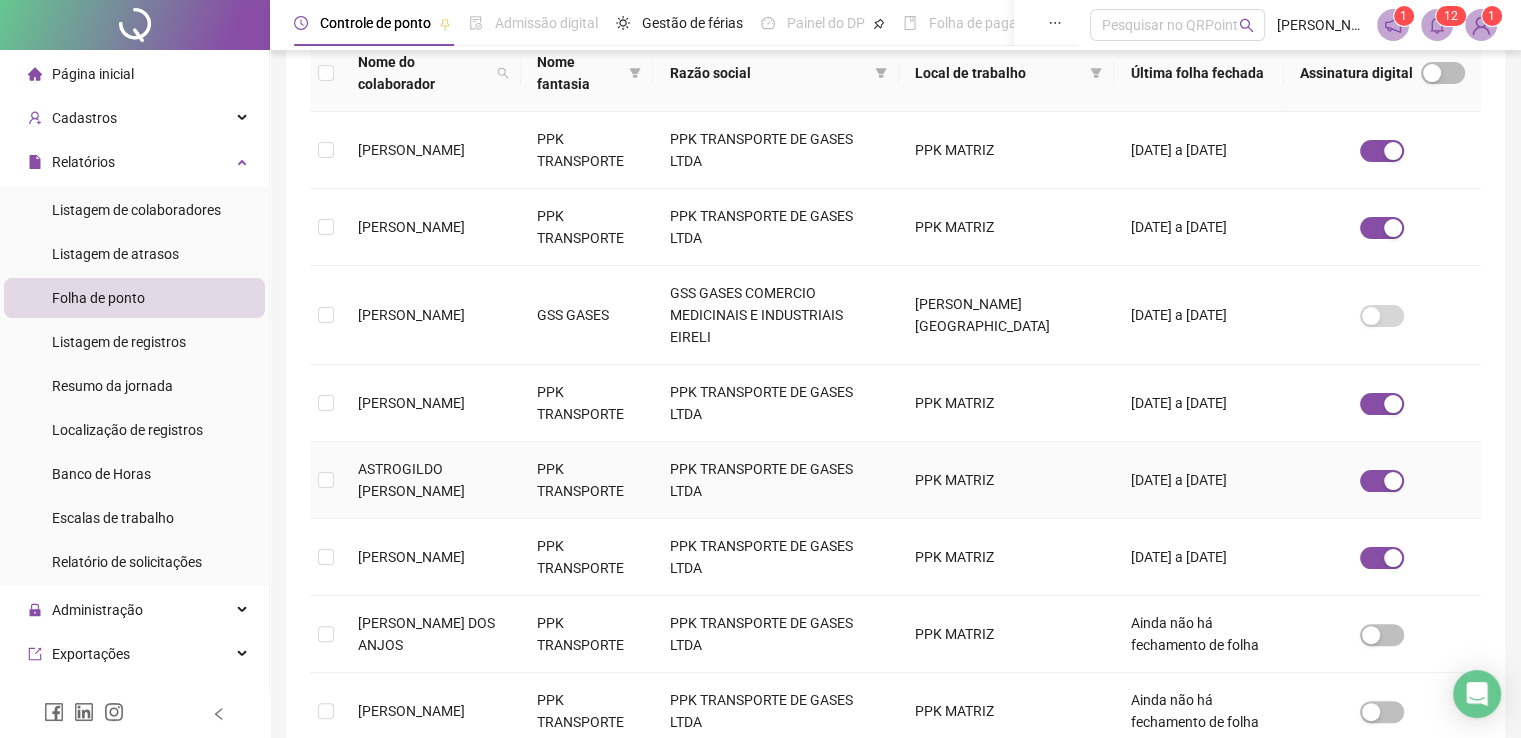 scroll, scrollTop: 340, scrollLeft: 0, axis: vertical 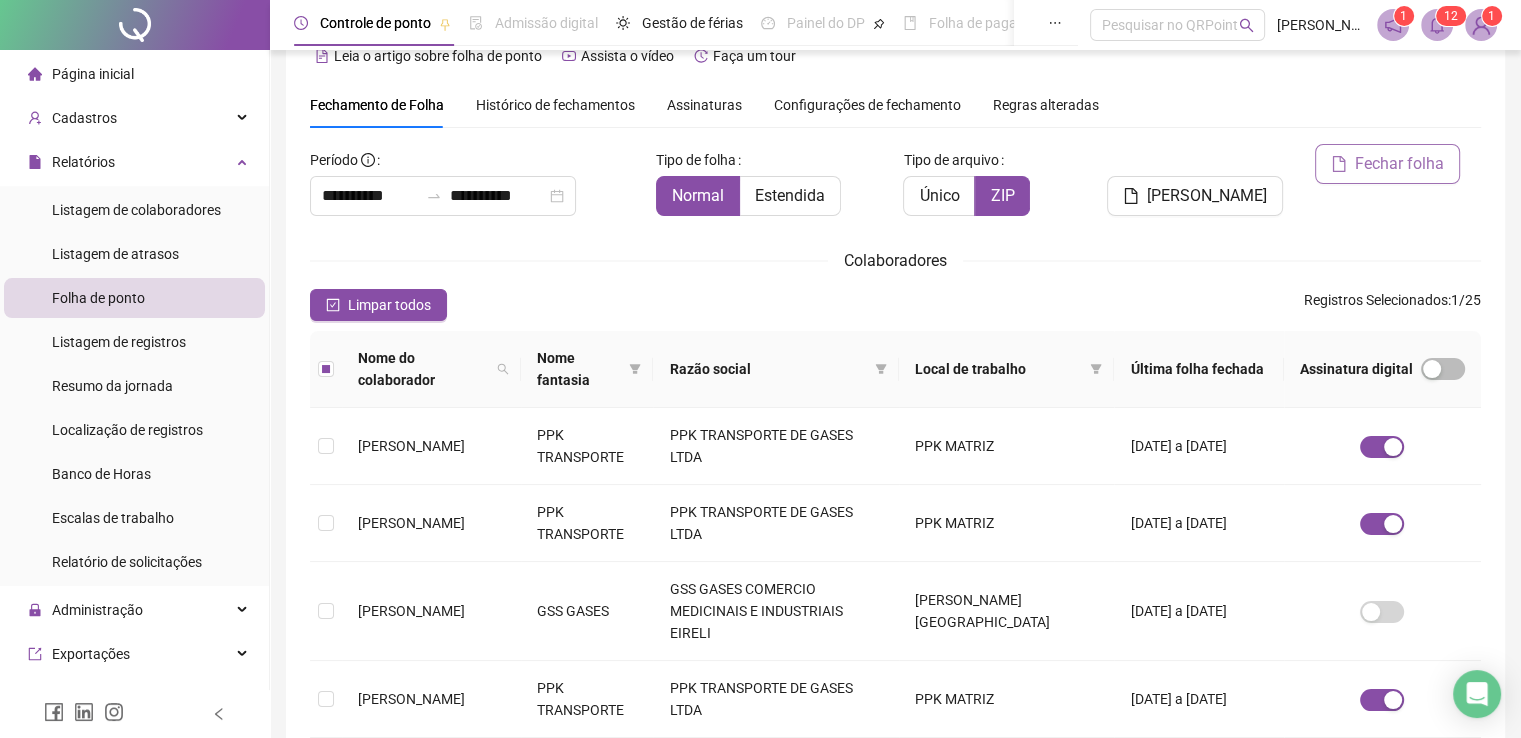 click on "Fechar folha" at bounding box center [1399, 164] 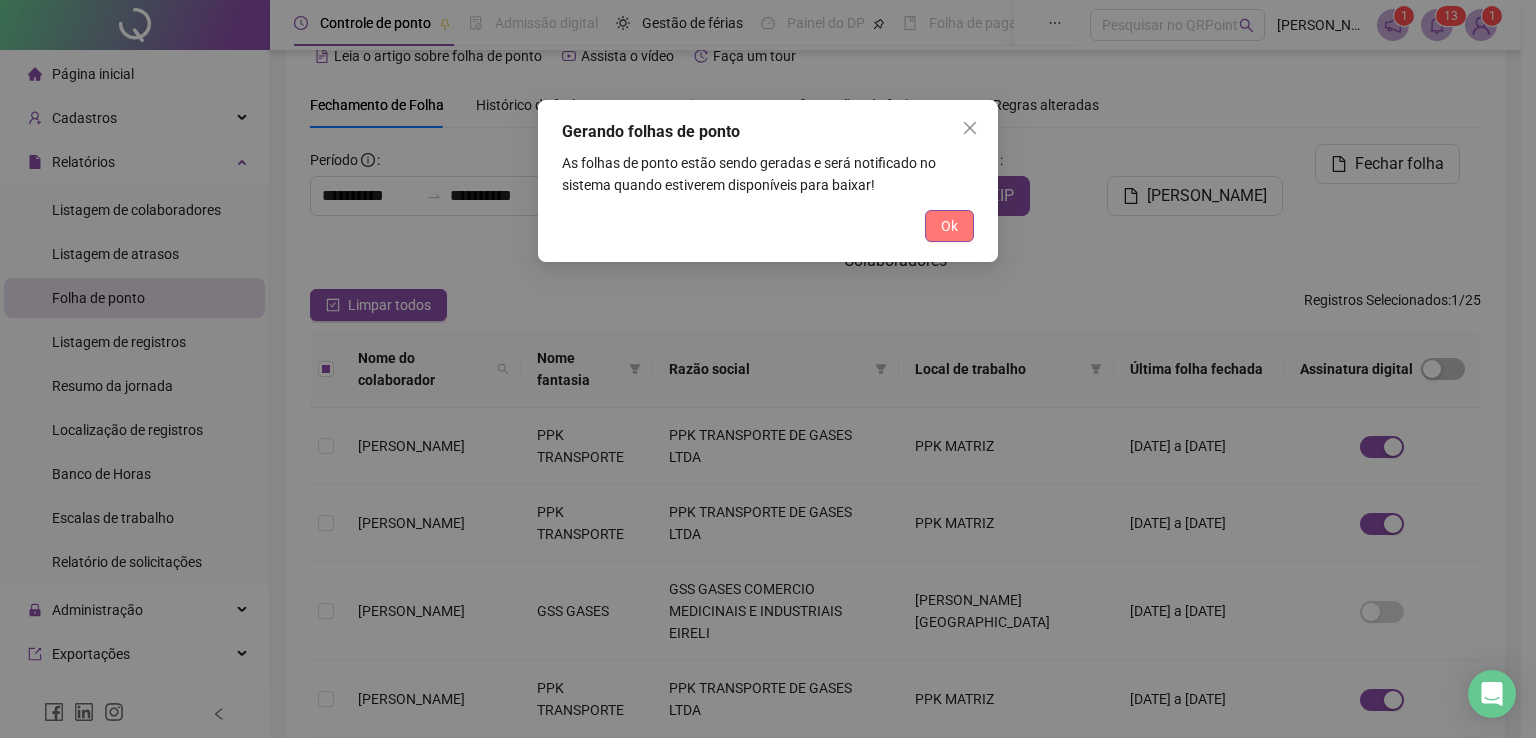 click on "Ok" at bounding box center [949, 226] 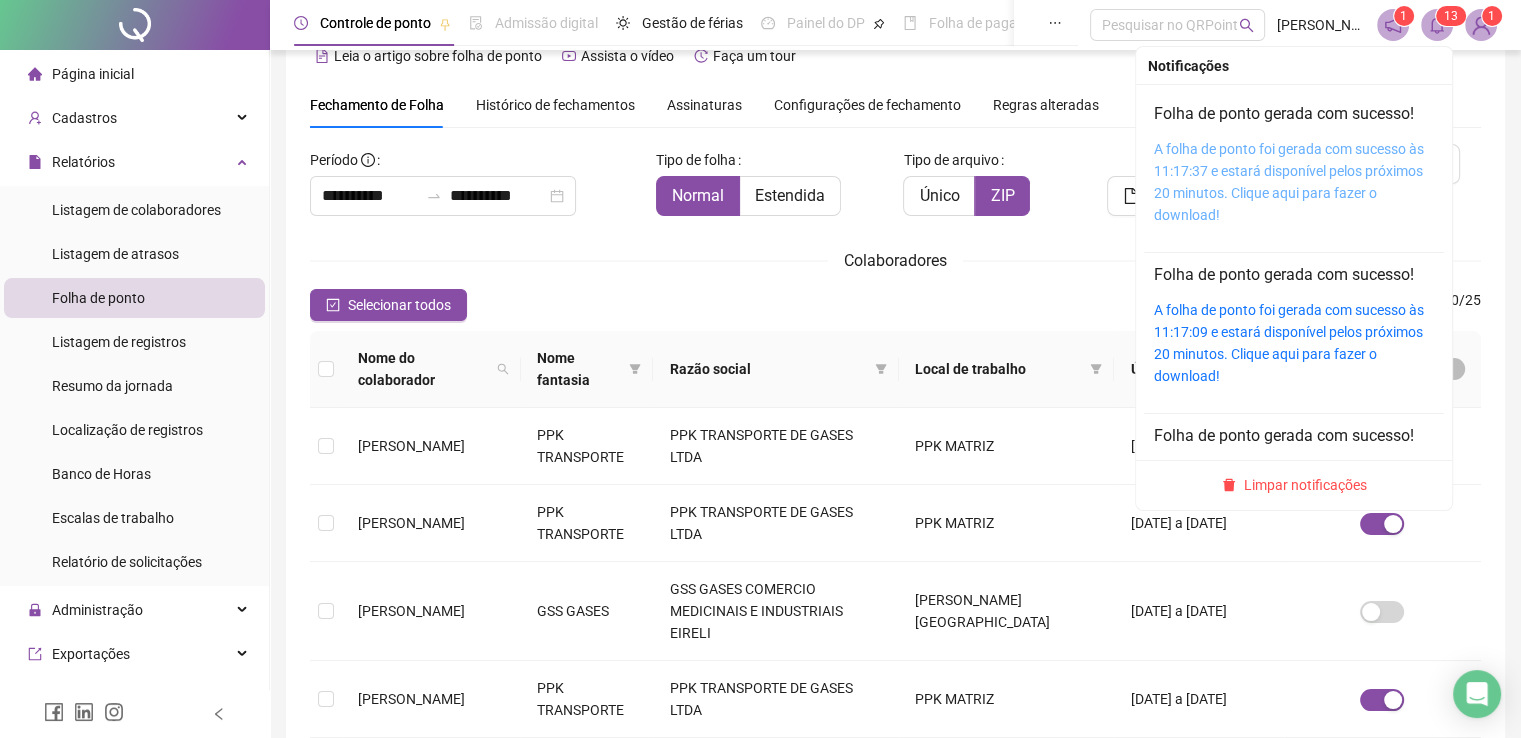 click on "A folha de ponto foi gerada com sucesso às 11:17:37 e estará disponível pelos próximos 20 minutos.
Clique aqui para fazer o download!" at bounding box center (1289, 182) 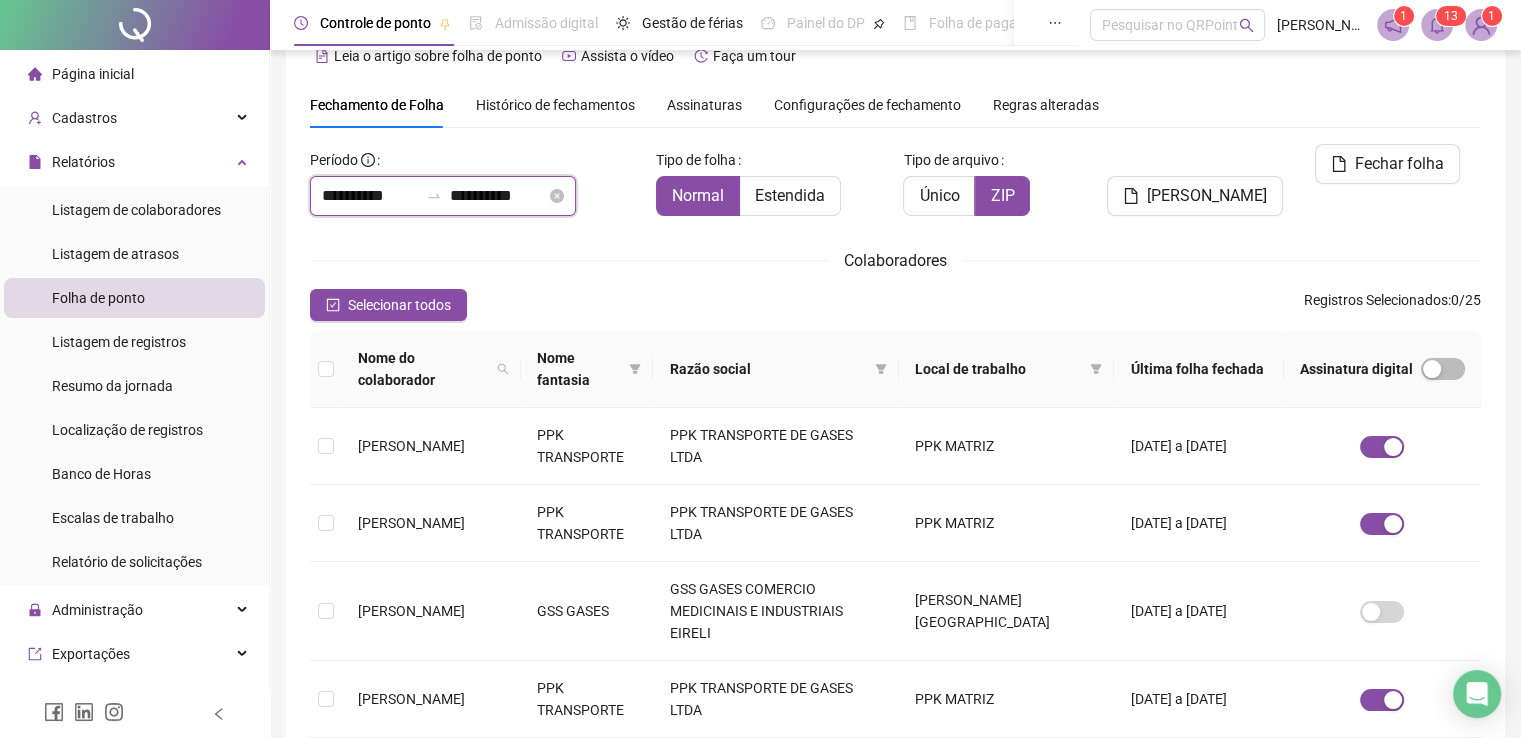 click on "**********" at bounding box center [370, 196] 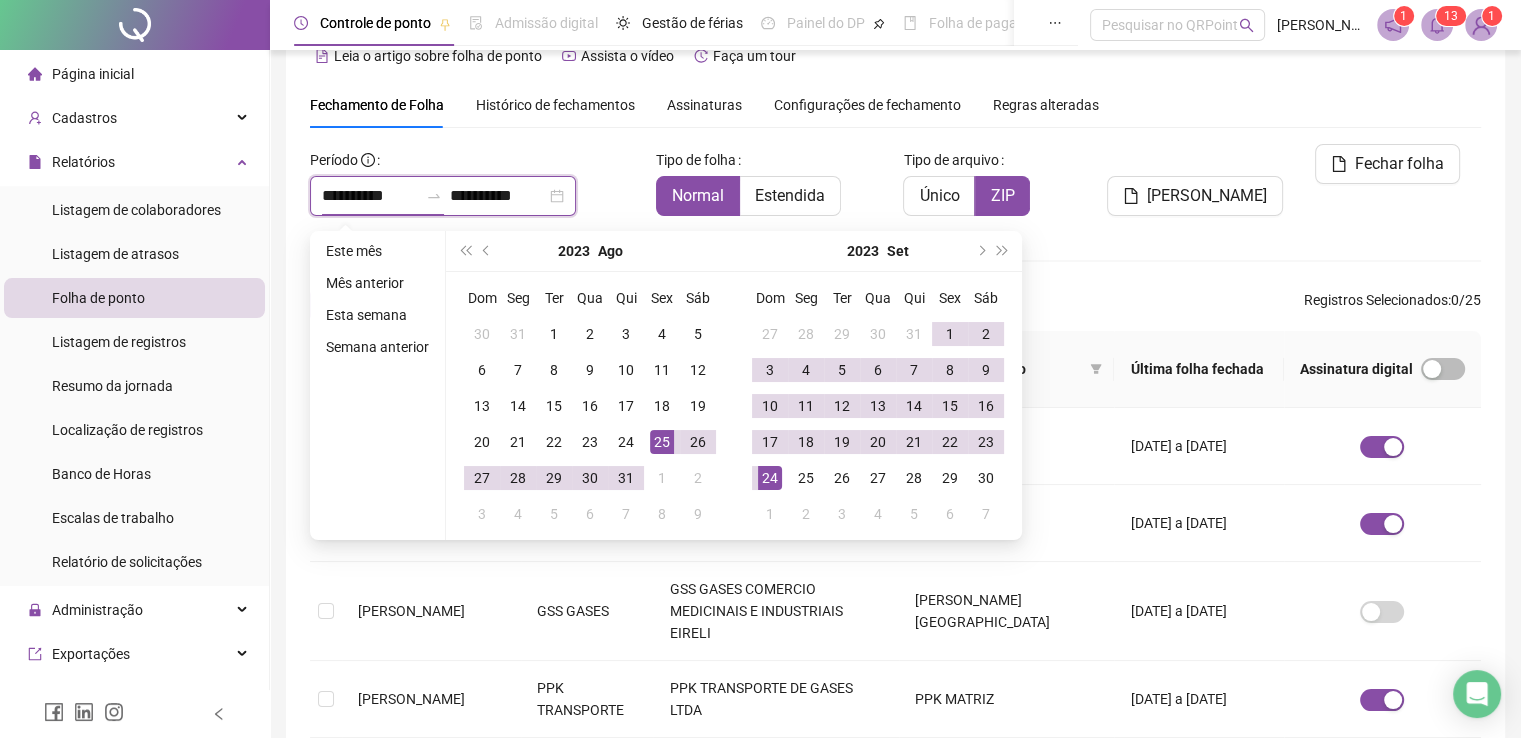 type on "**********" 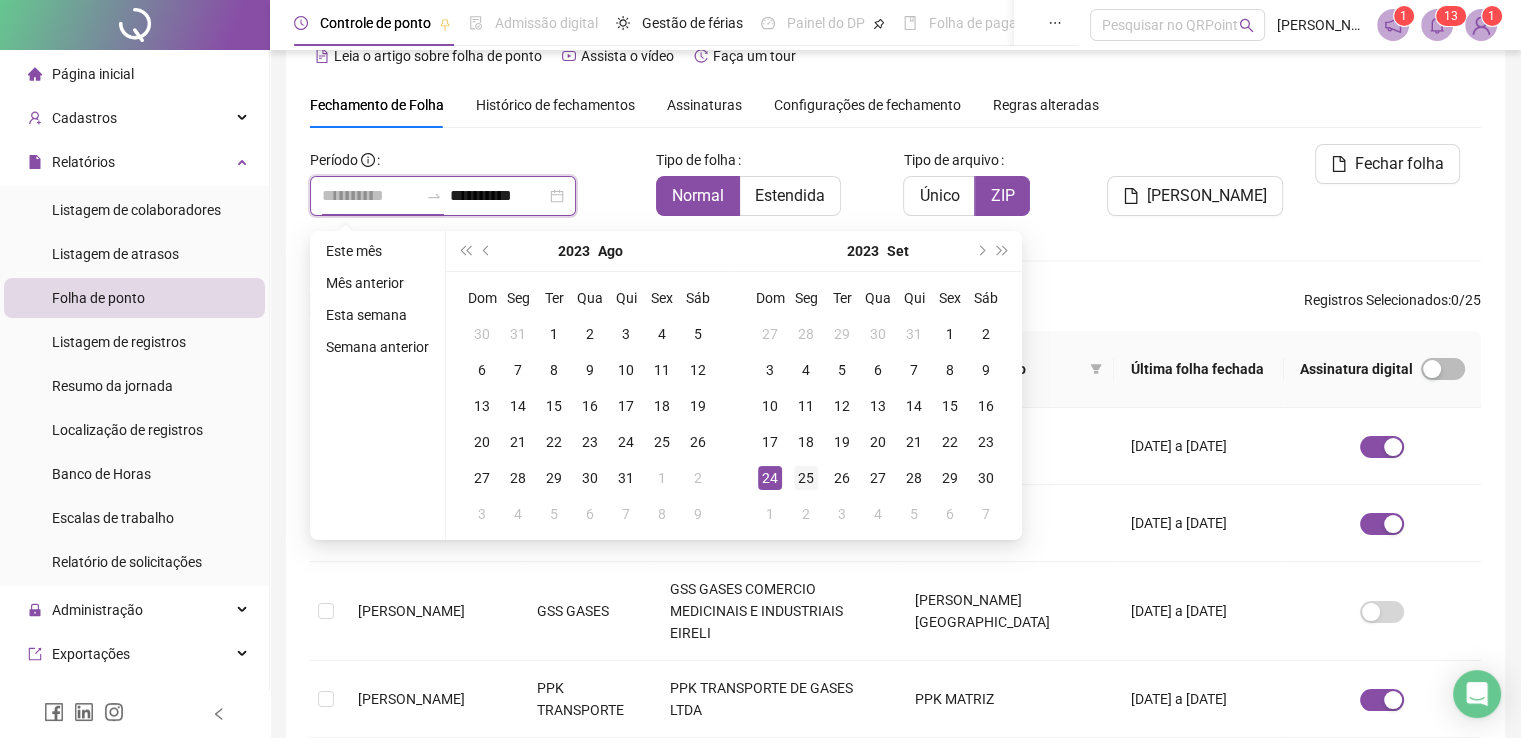 type on "**********" 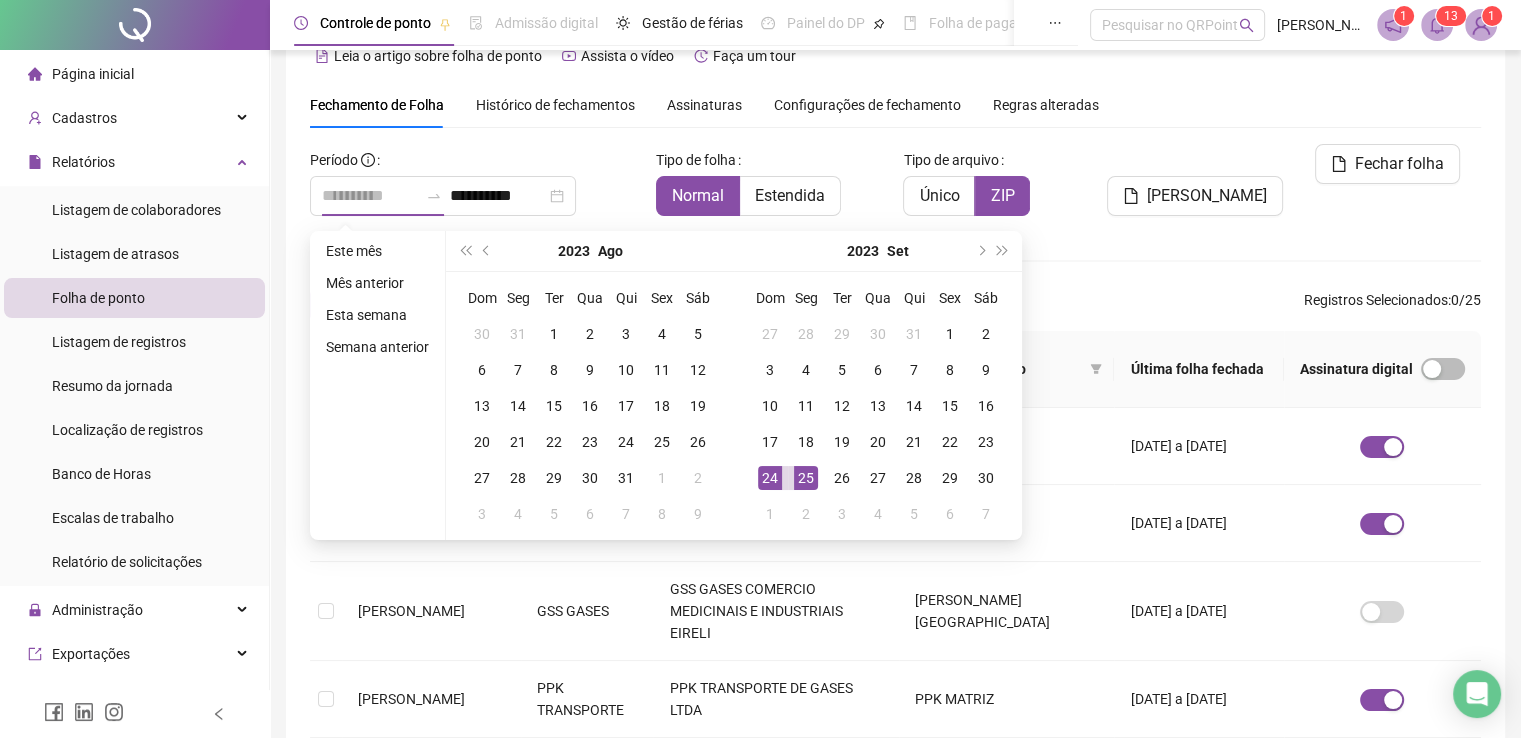 click on "25" at bounding box center (806, 478) 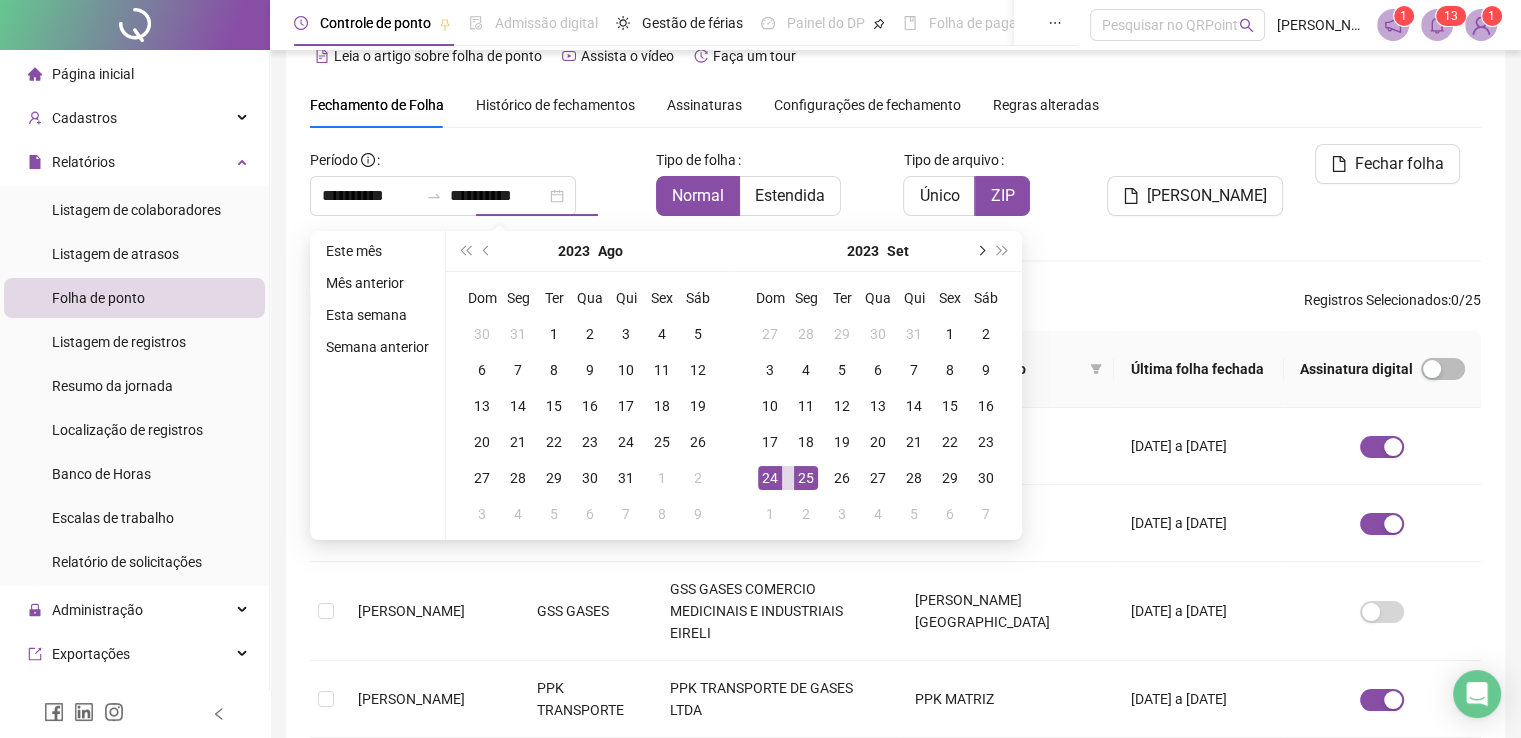 click at bounding box center [980, 251] 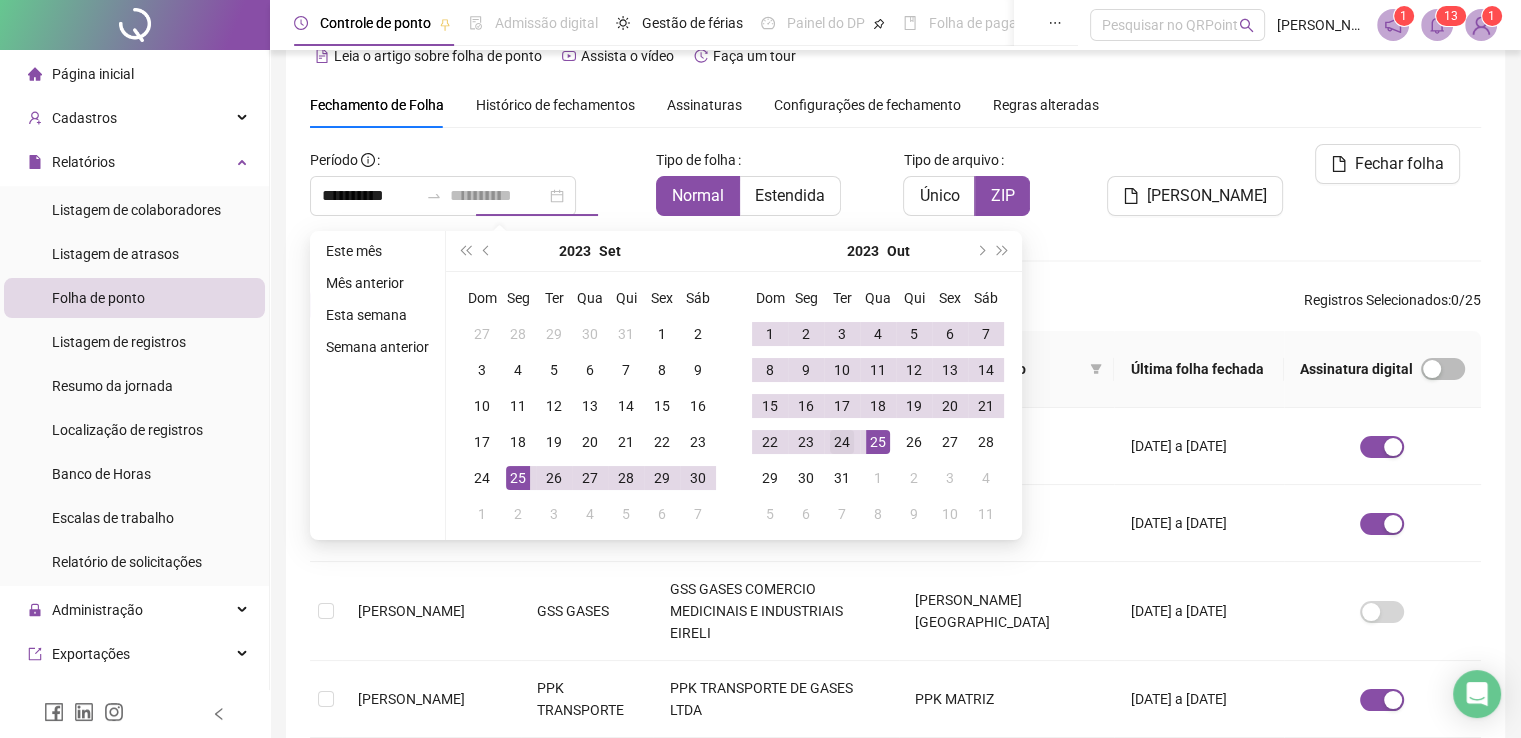 type on "**********" 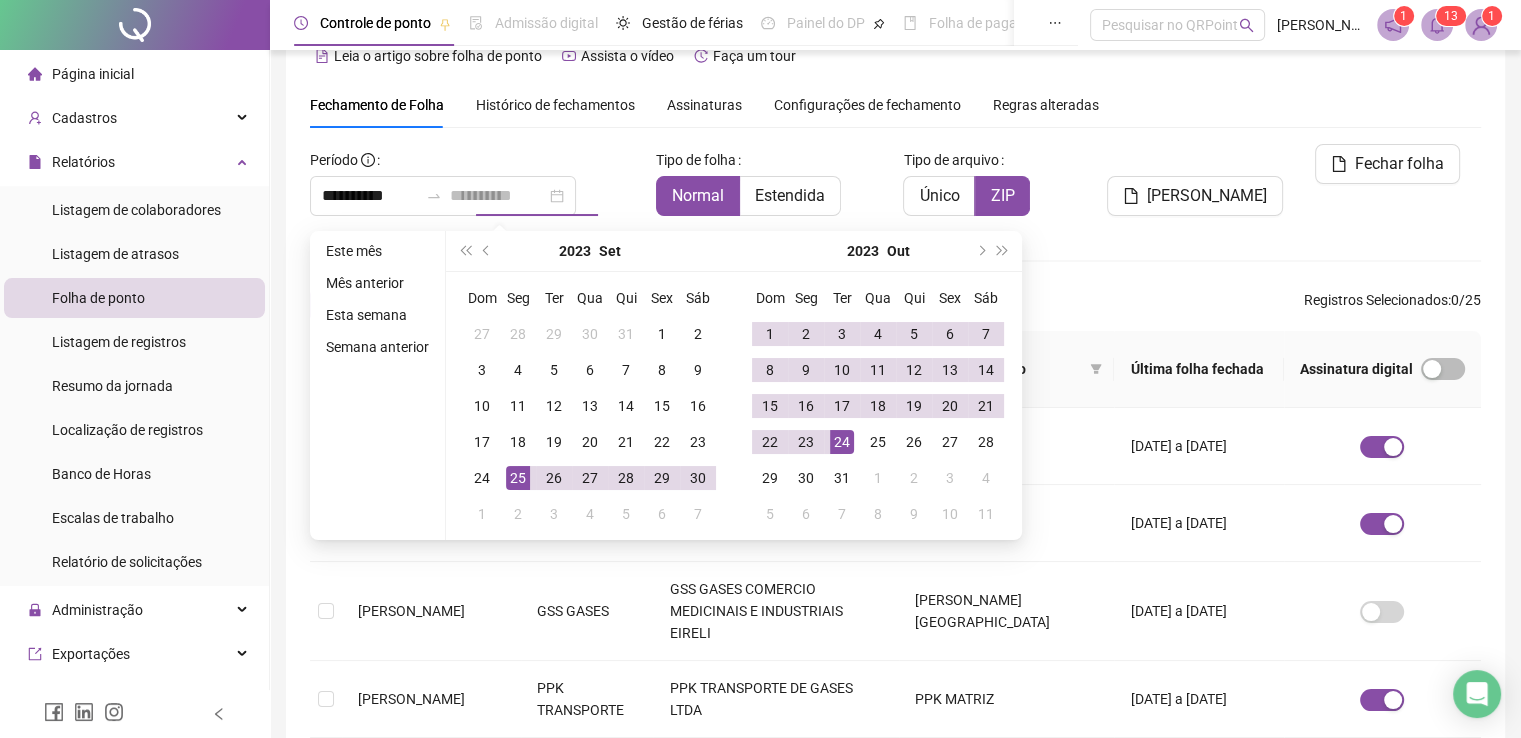 click on "24" at bounding box center (842, 442) 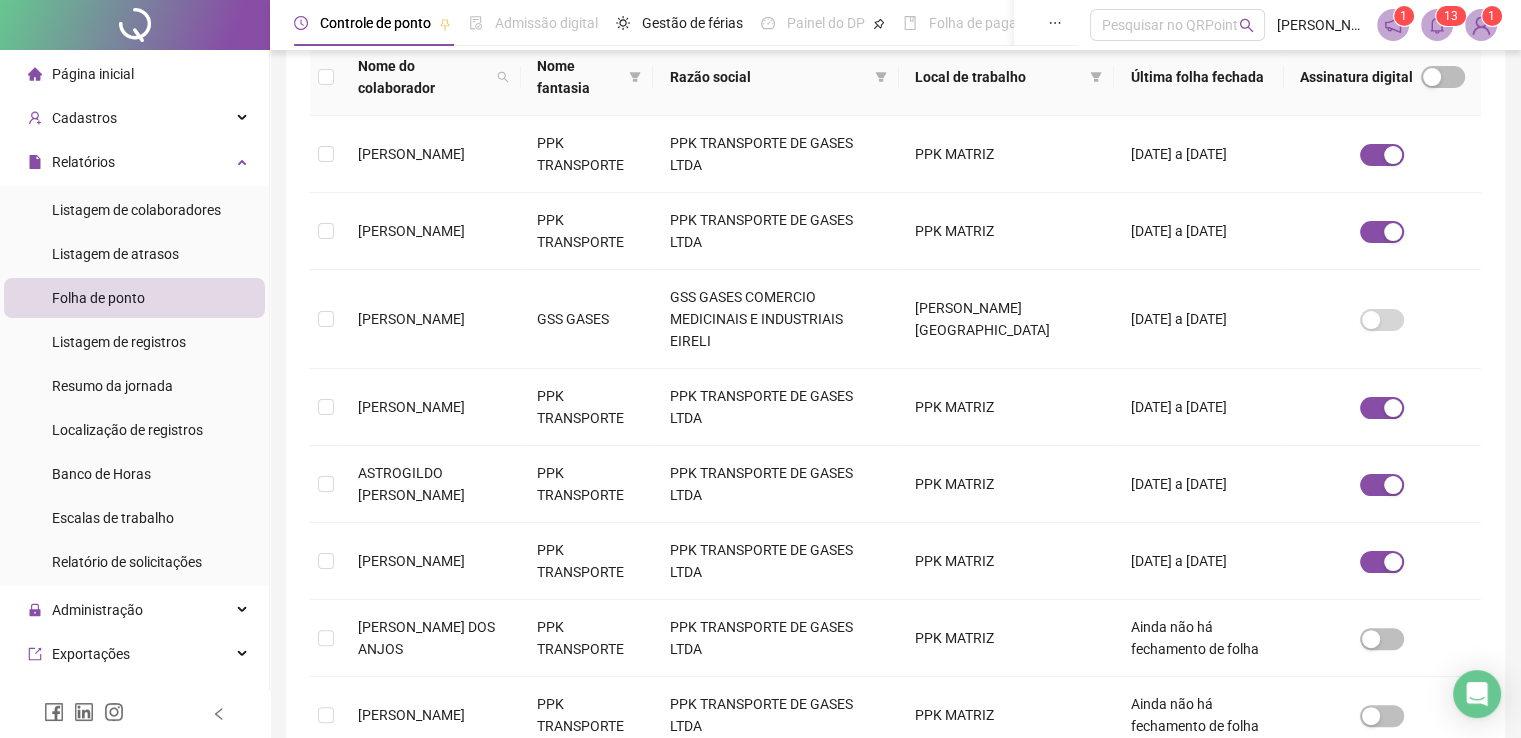 scroll, scrollTop: 340, scrollLeft: 0, axis: vertical 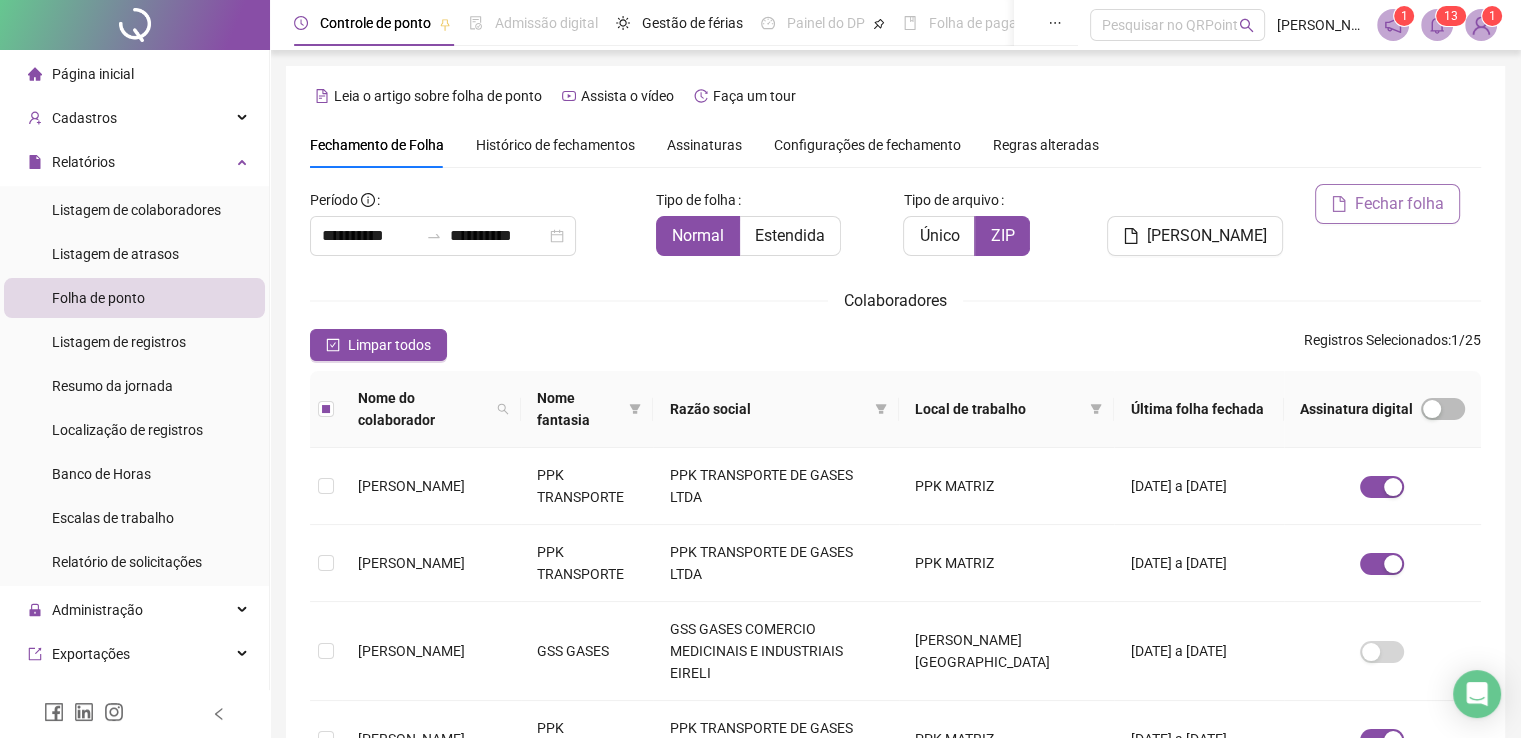 click on "Fechar folha" at bounding box center (1399, 204) 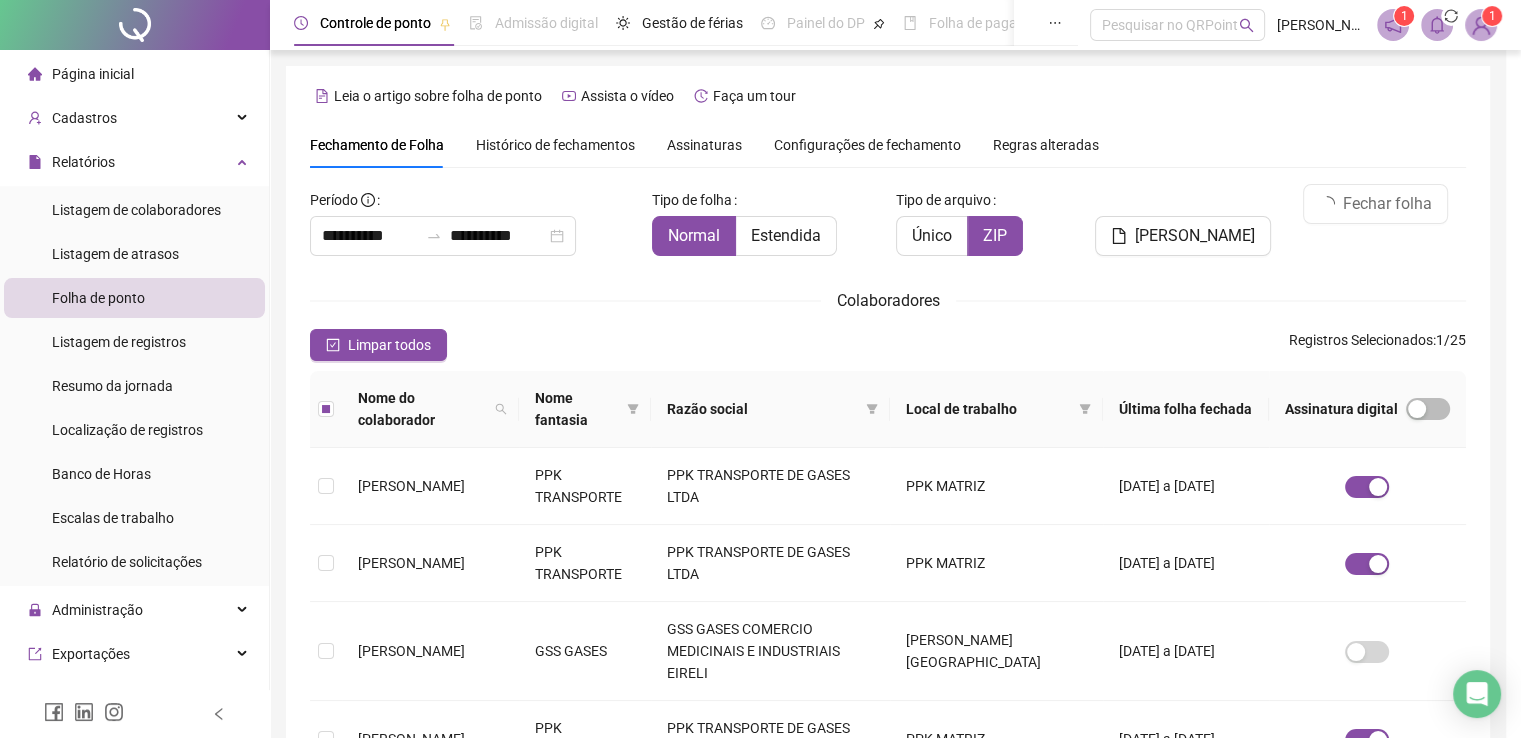 scroll, scrollTop: 40, scrollLeft: 0, axis: vertical 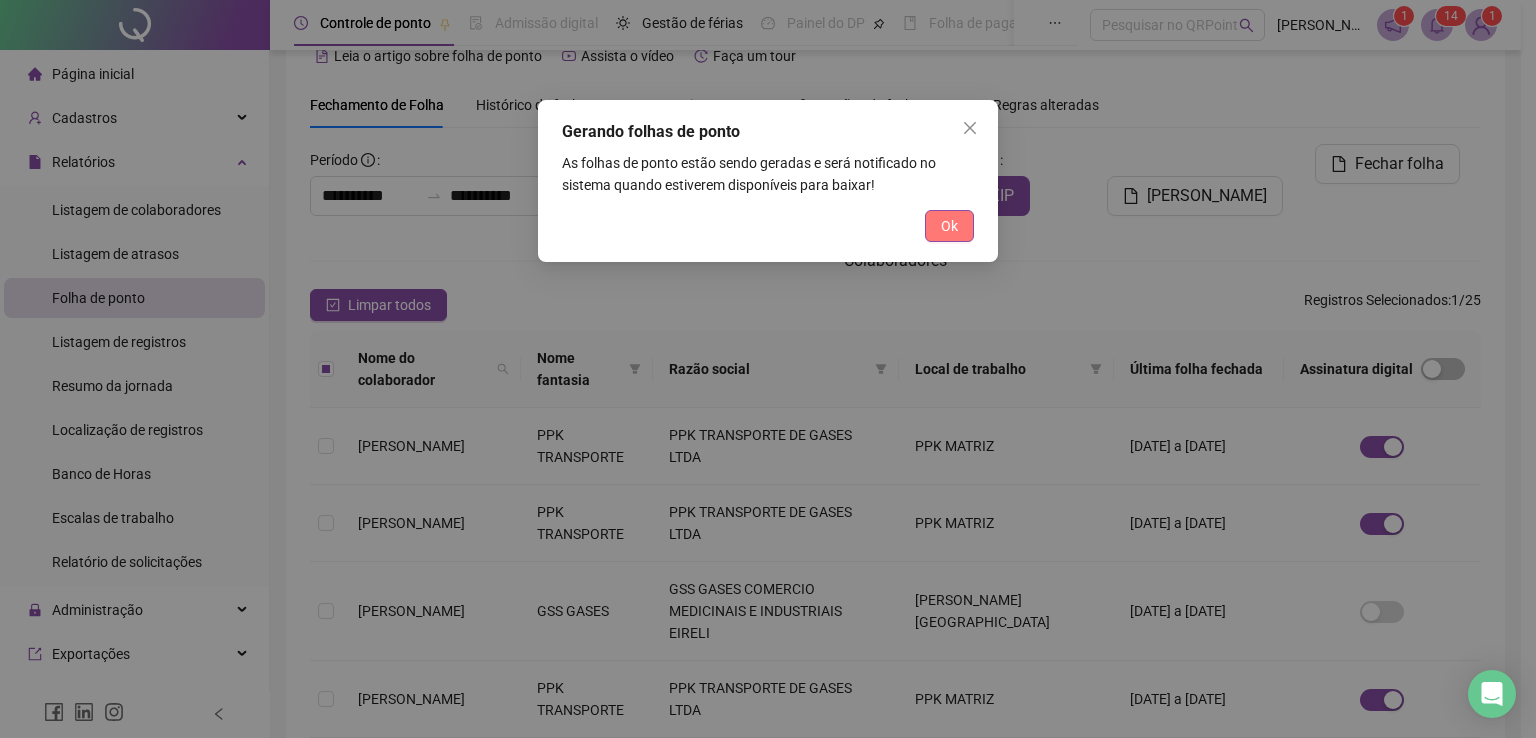click on "Ok" at bounding box center [949, 226] 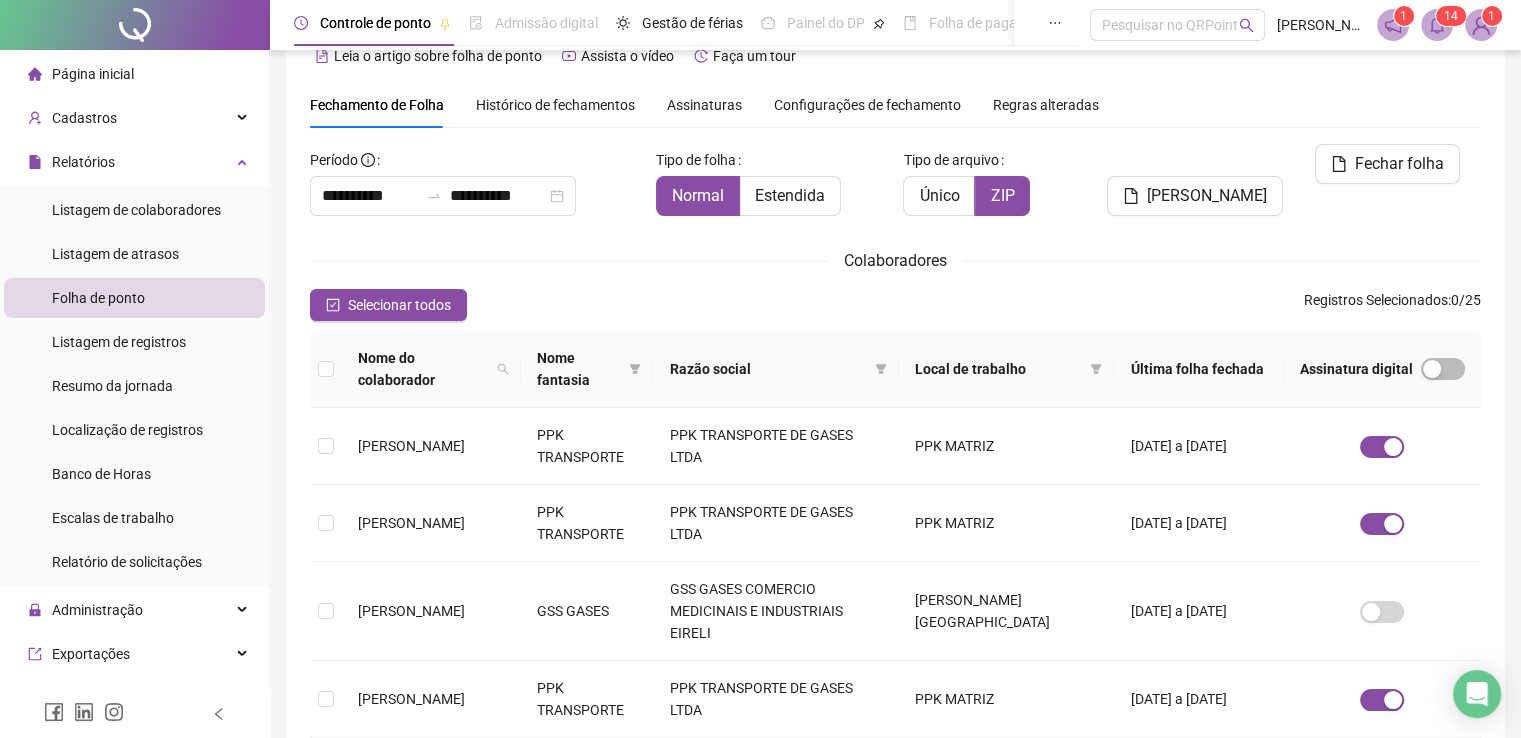 click on "1" at bounding box center [1447, 16] 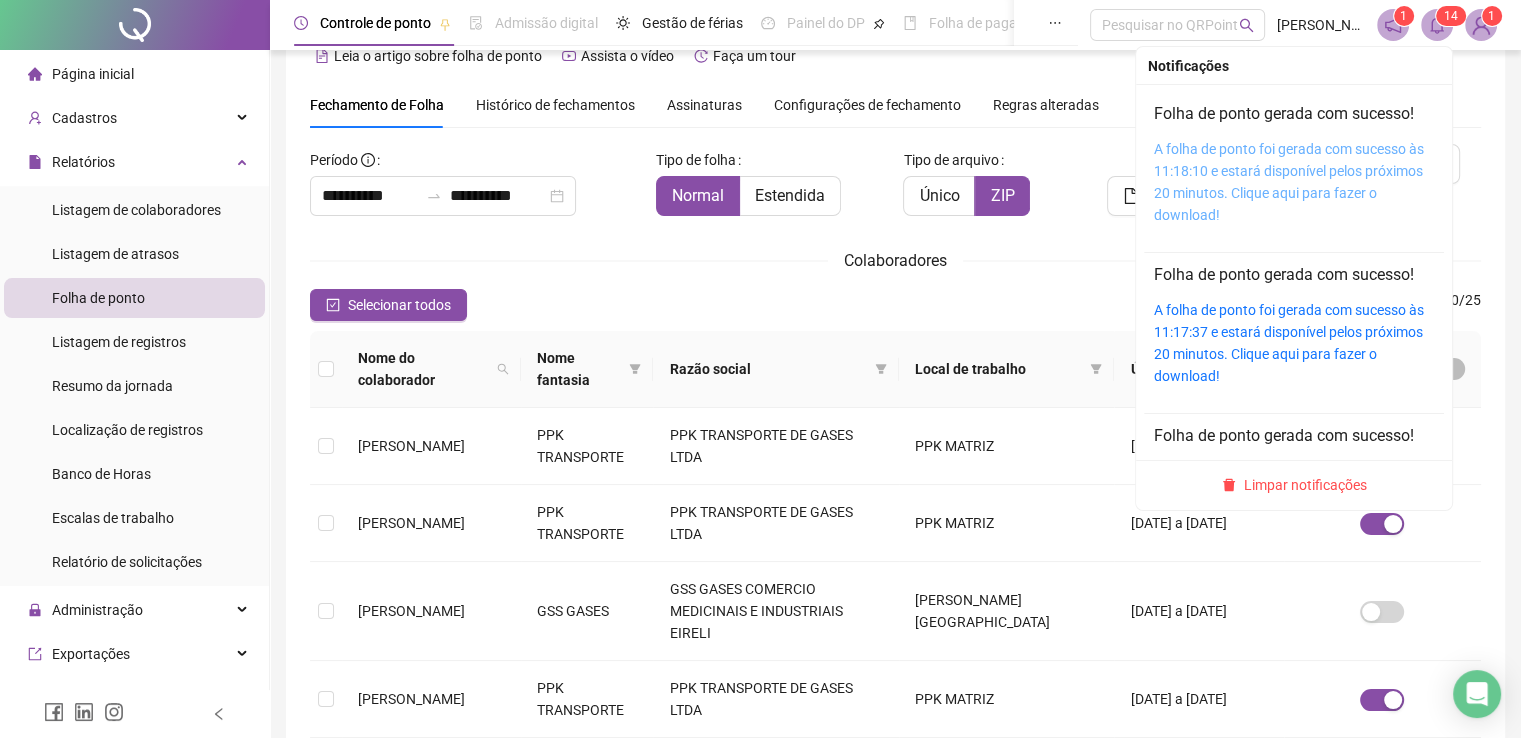 click on "A folha de ponto foi gerada com sucesso às 11:18:10 e estará disponível pelos próximos 20 minutos.
Clique aqui para fazer o download!" at bounding box center (1289, 182) 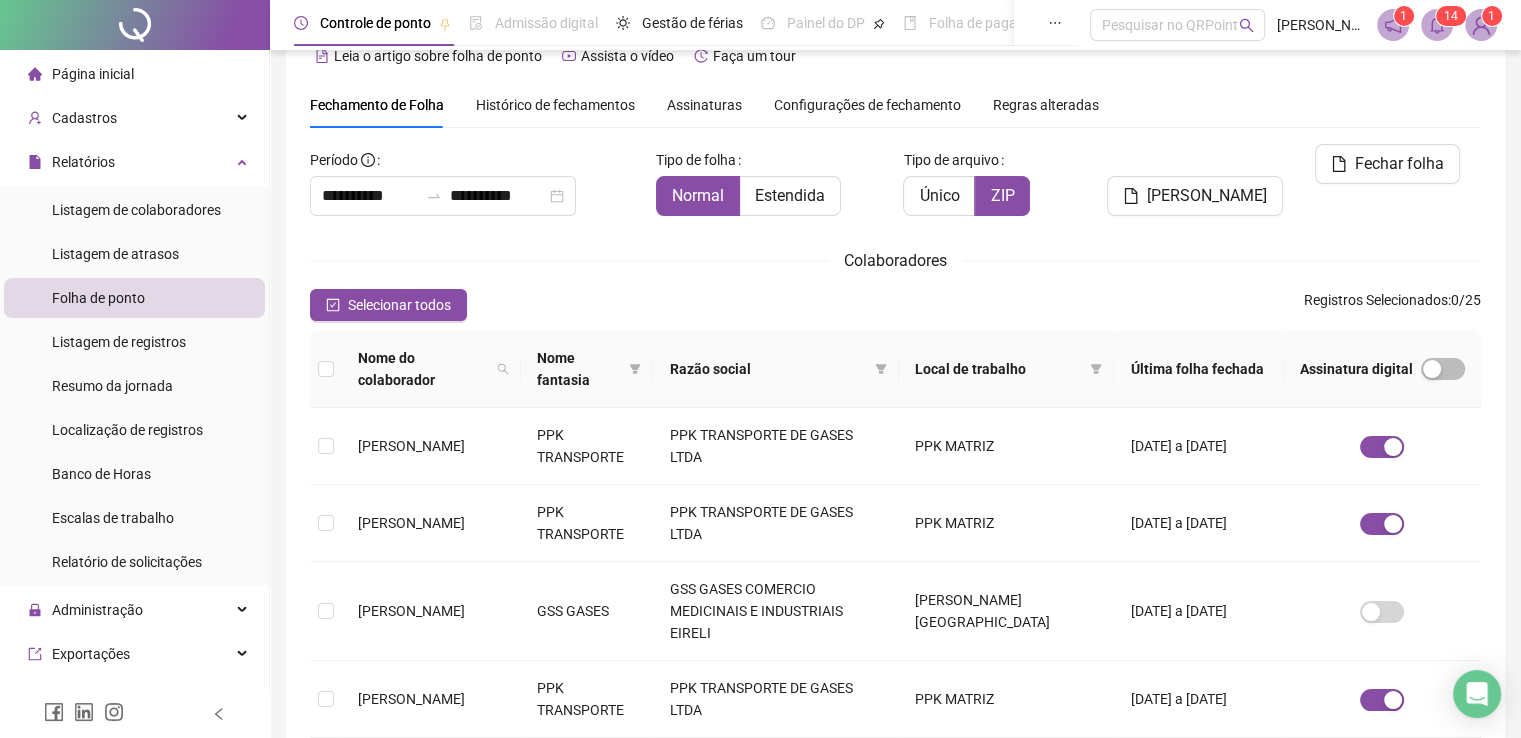 click on "Tipo de arquivo Único ZIP" at bounding box center (994, 188) 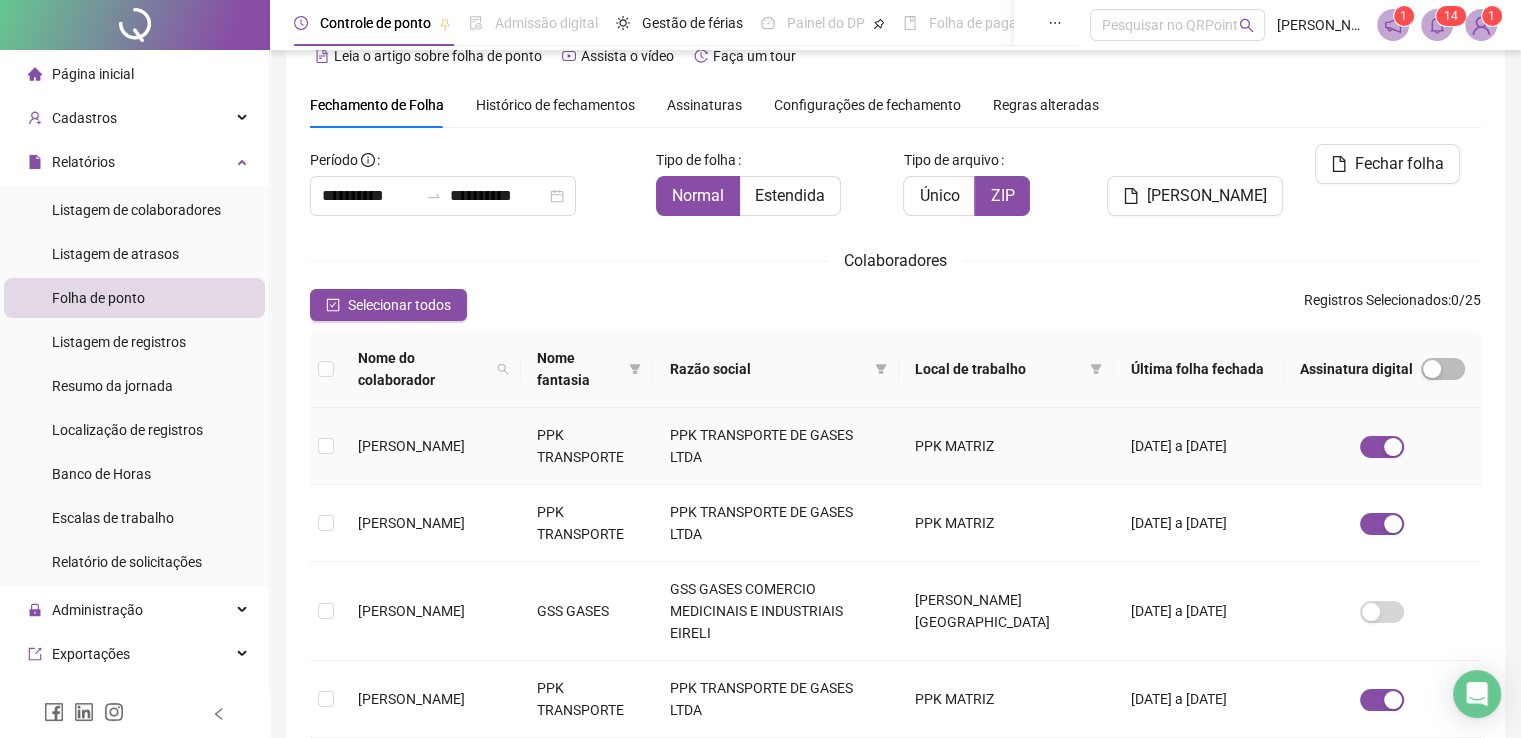 scroll, scrollTop: 0, scrollLeft: 0, axis: both 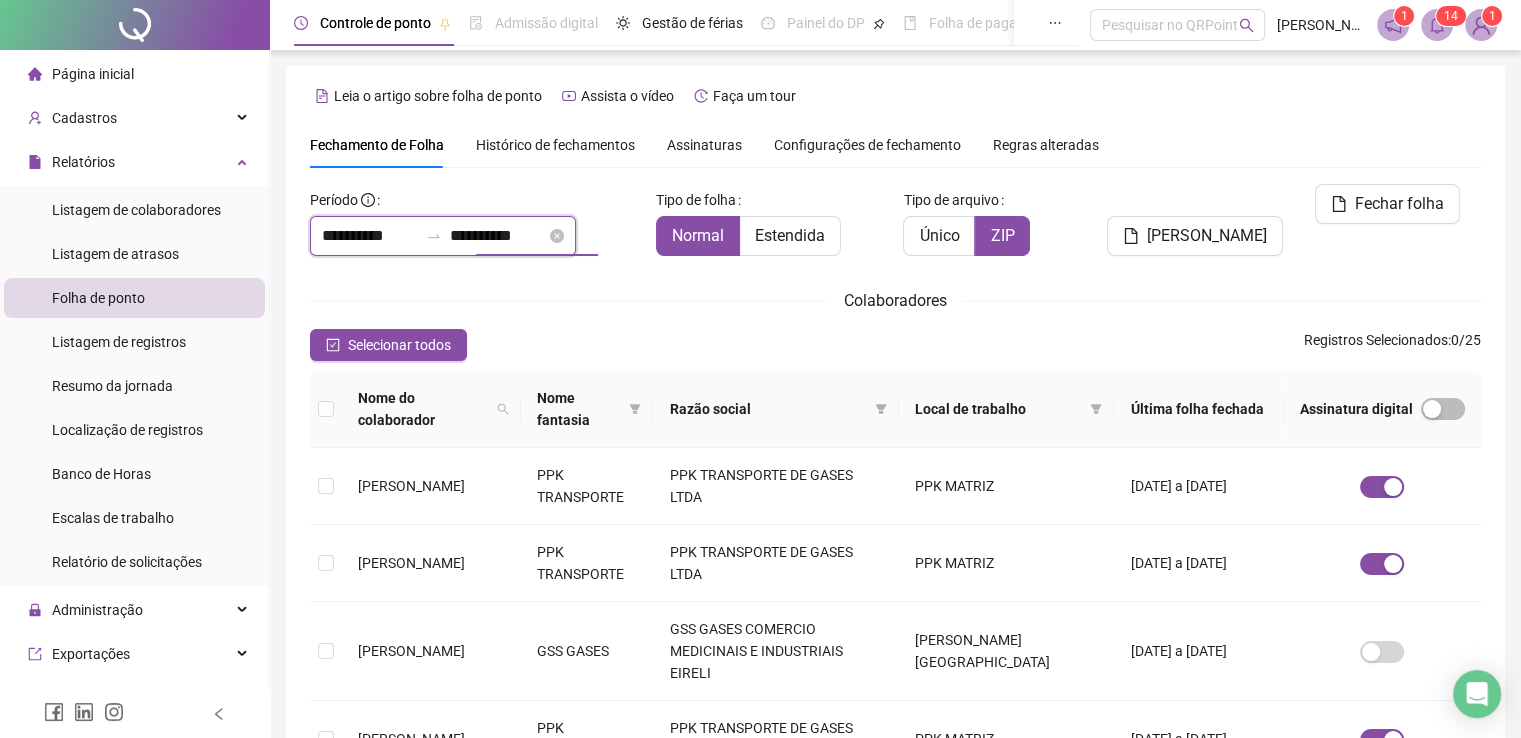 click on "**********" at bounding box center [498, 236] 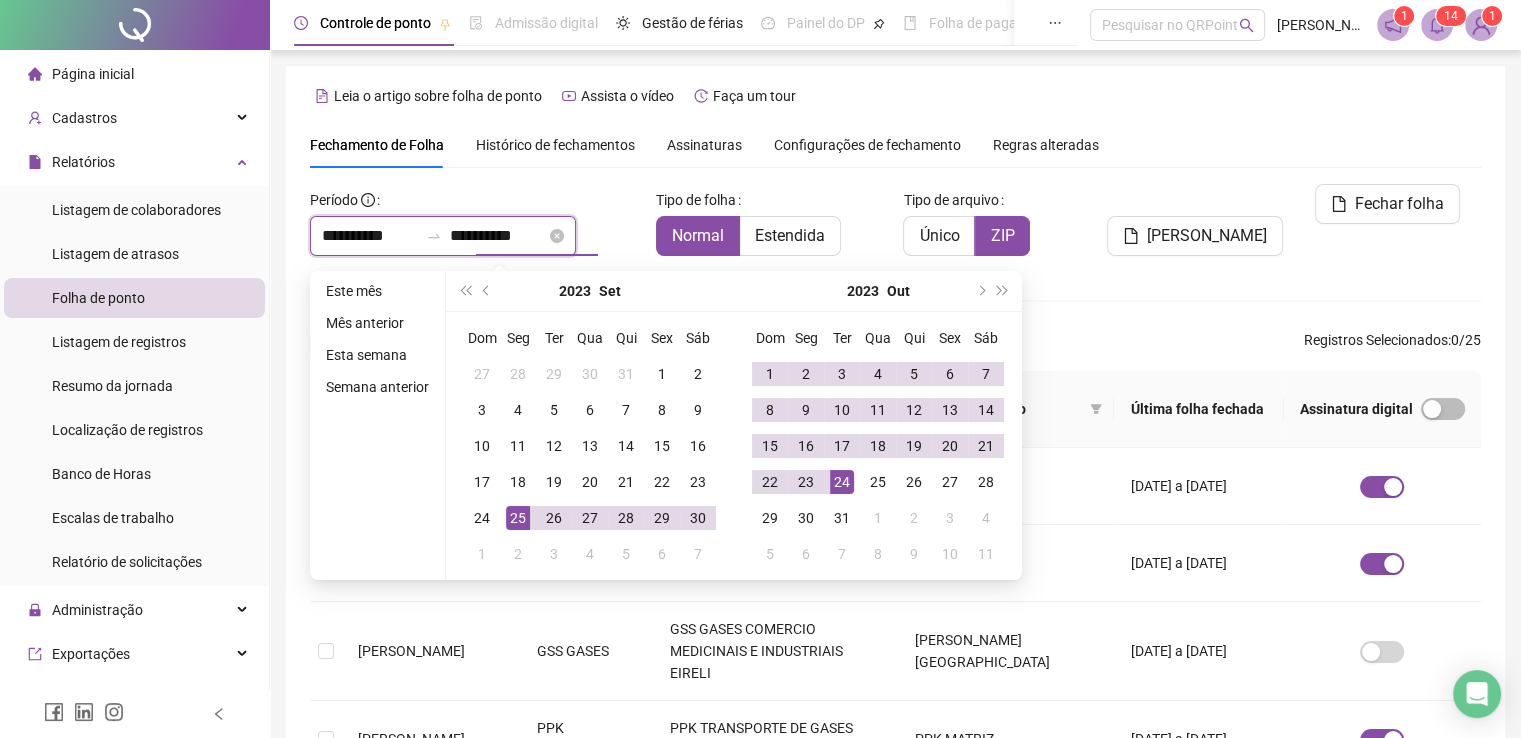 click on "**********" at bounding box center (370, 236) 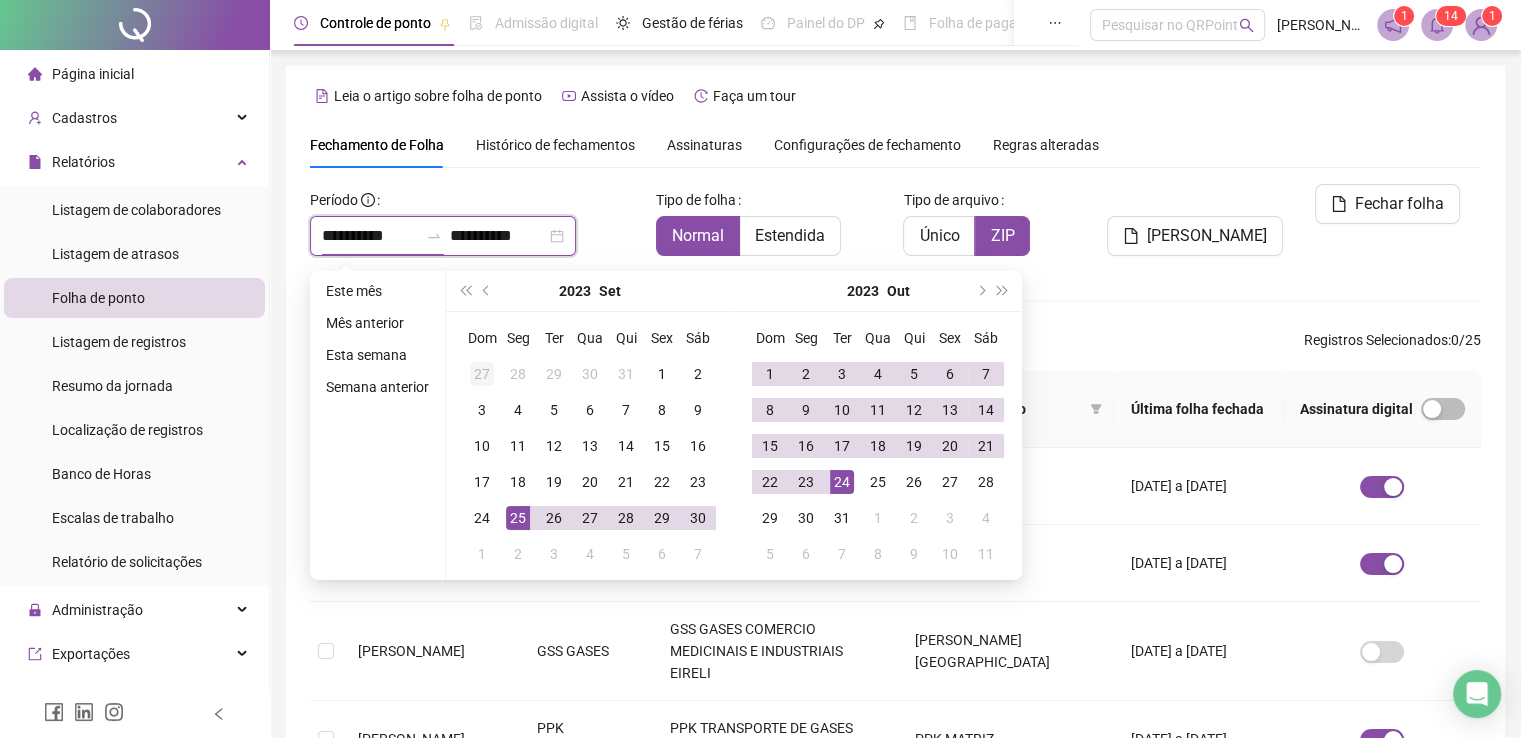 type on "**********" 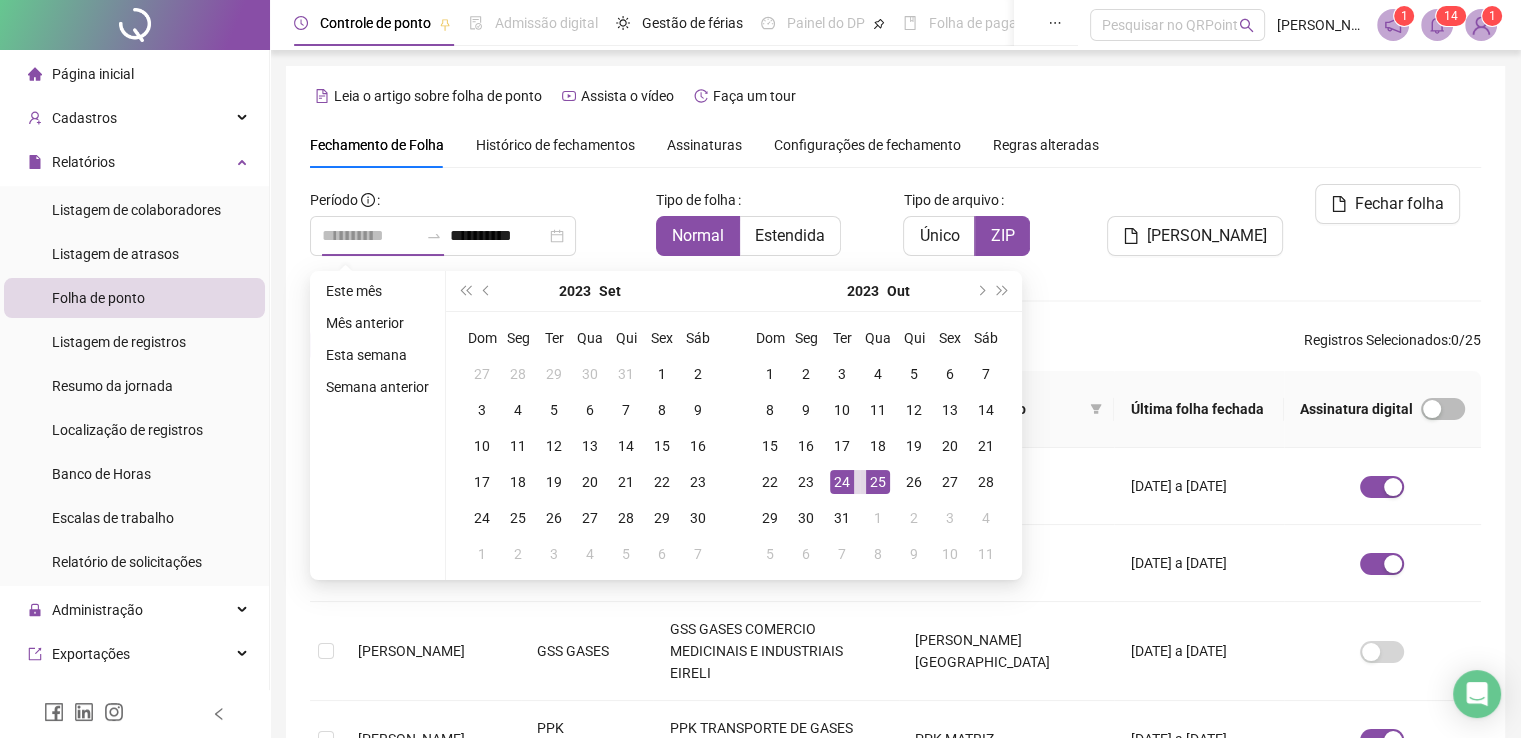 click on "25" at bounding box center (878, 482) 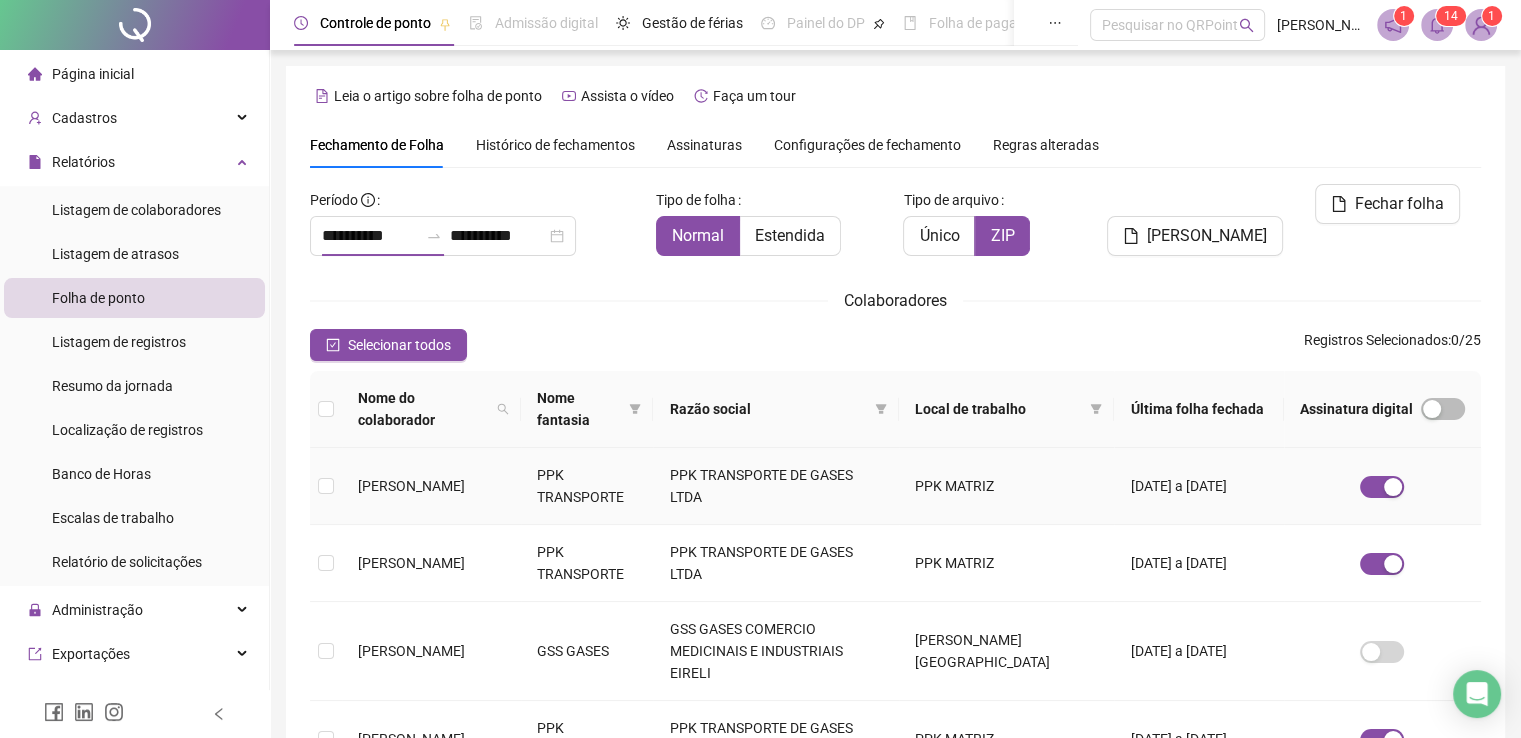 type on "**********" 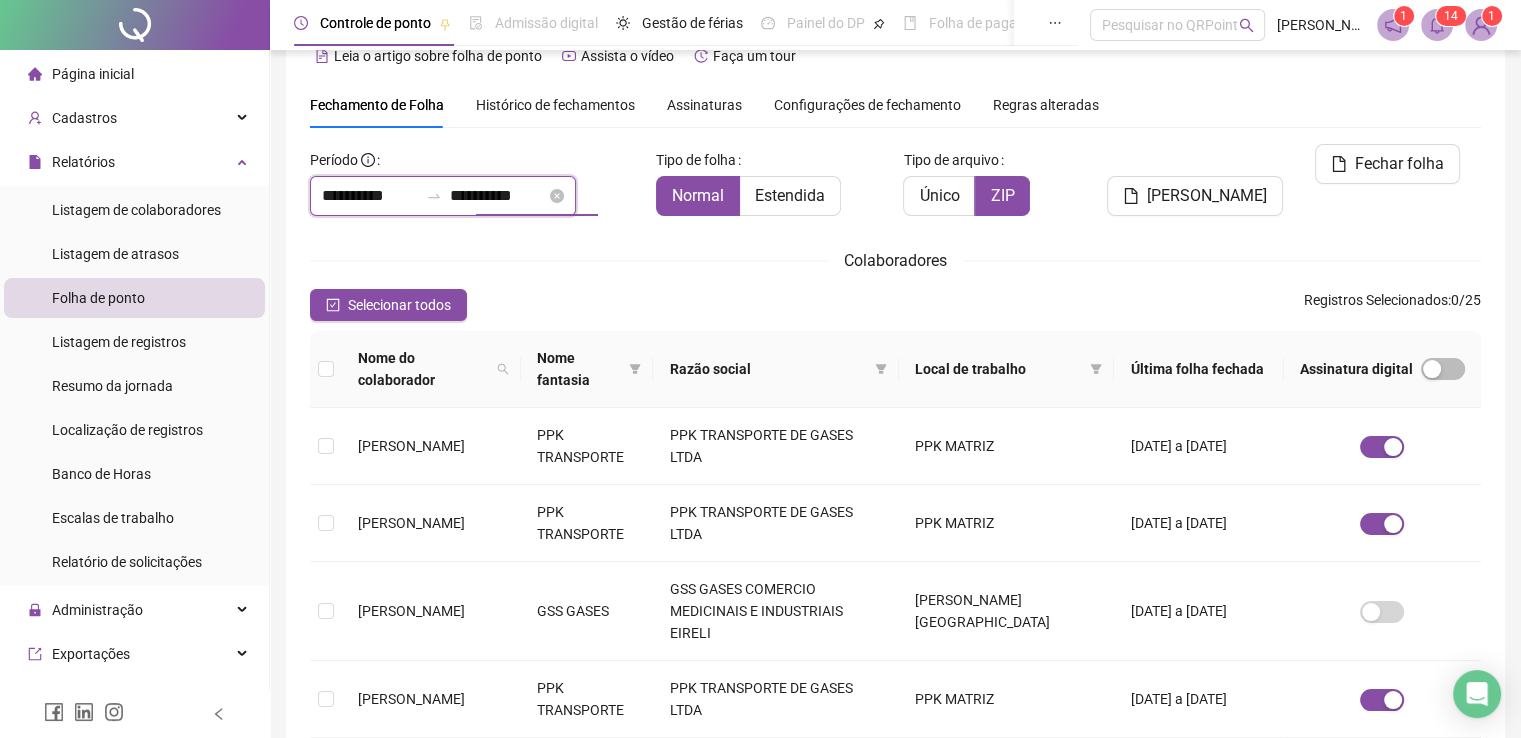 click on "**********" at bounding box center [498, 196] 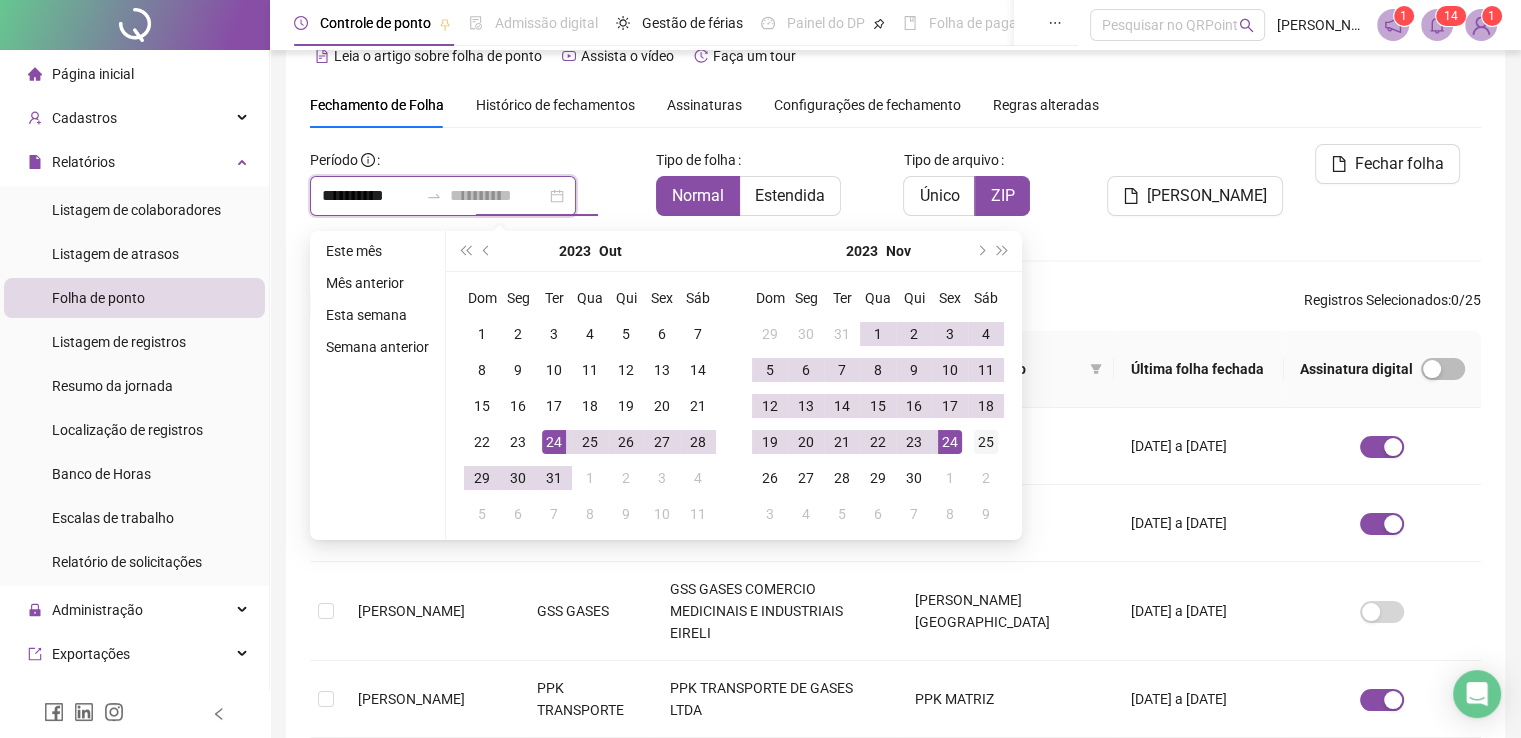 type on "**********" 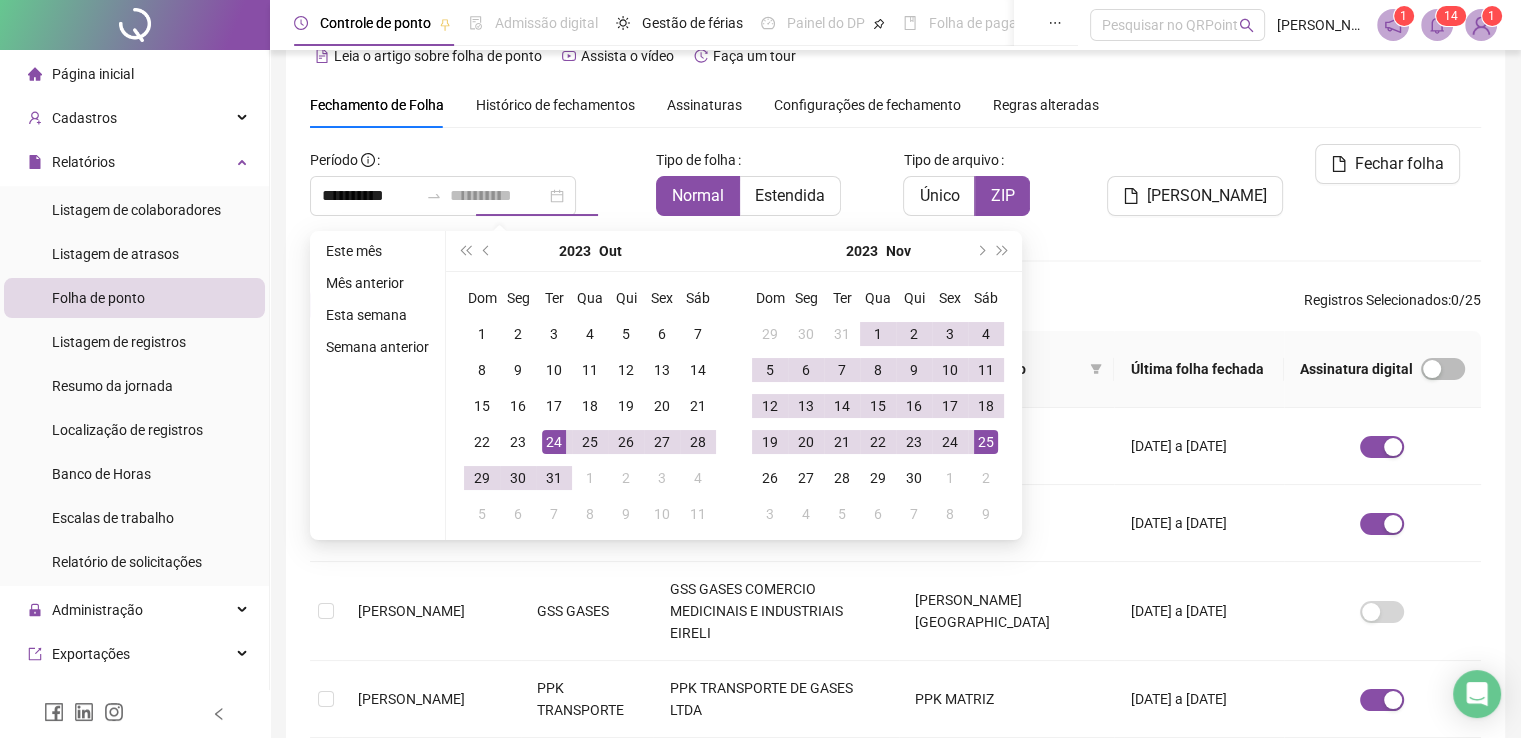 click on "25" at bounding box center [986, 442] 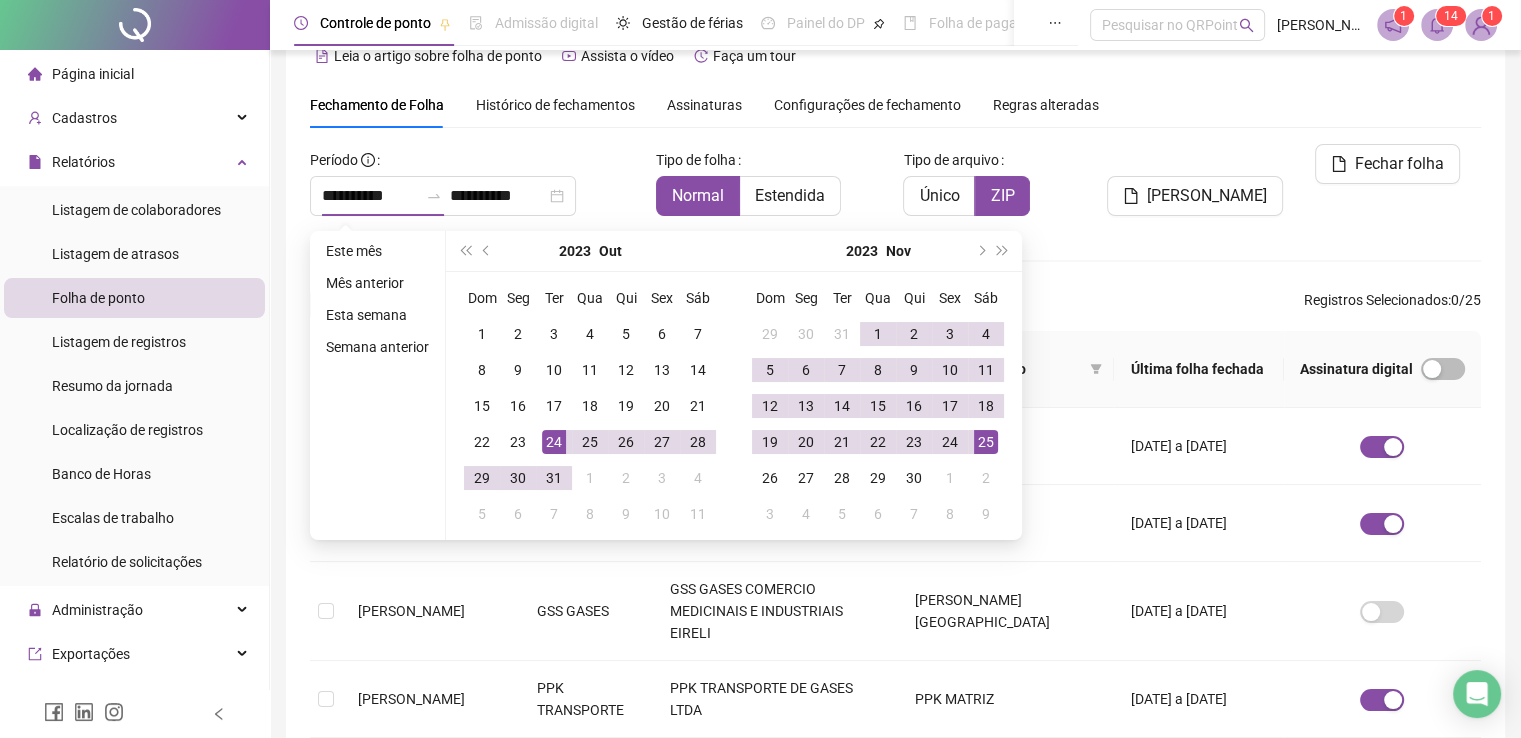 click on "**********" at bounding box center (475, 180) 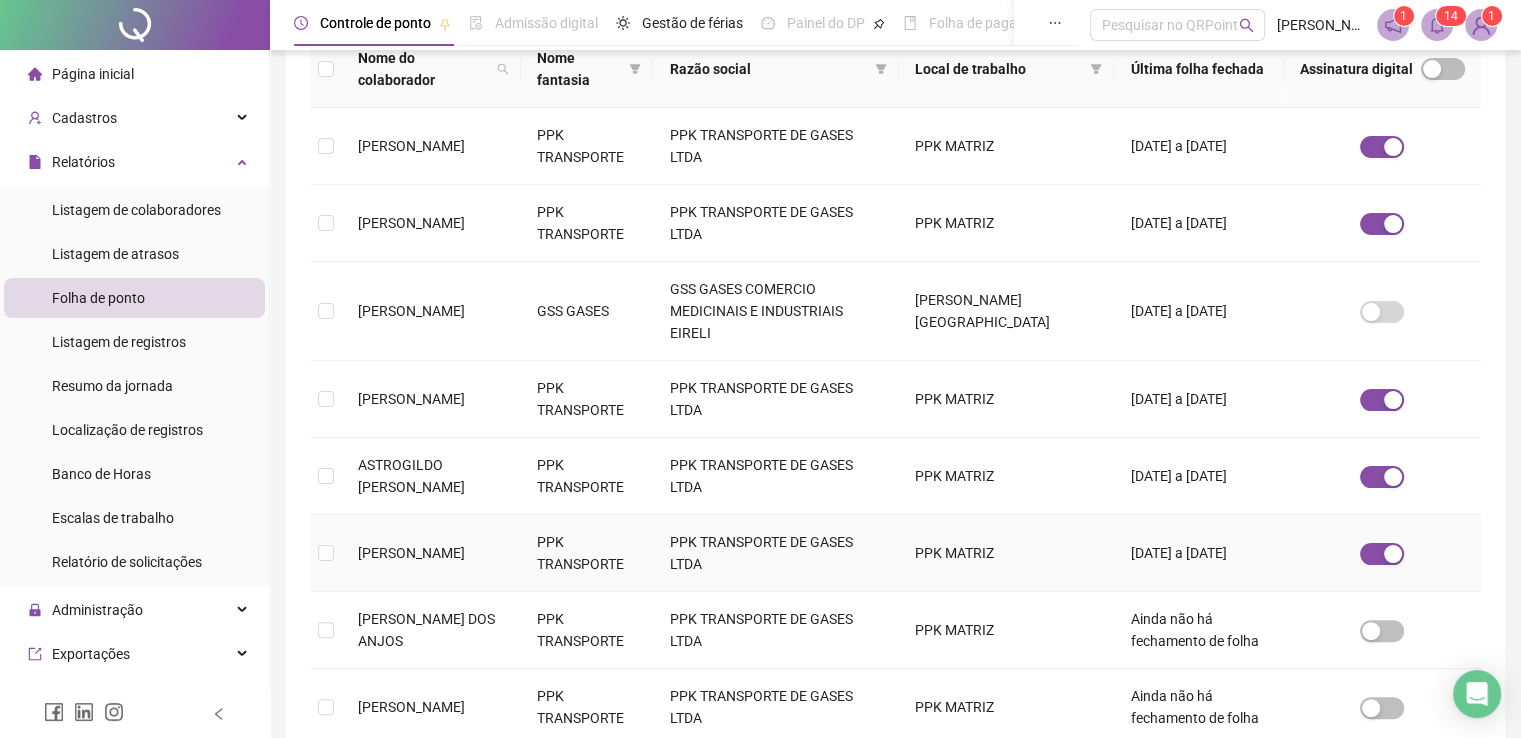 scroll, scrollTop: 40, scrollLeft: 0, axis: vertical 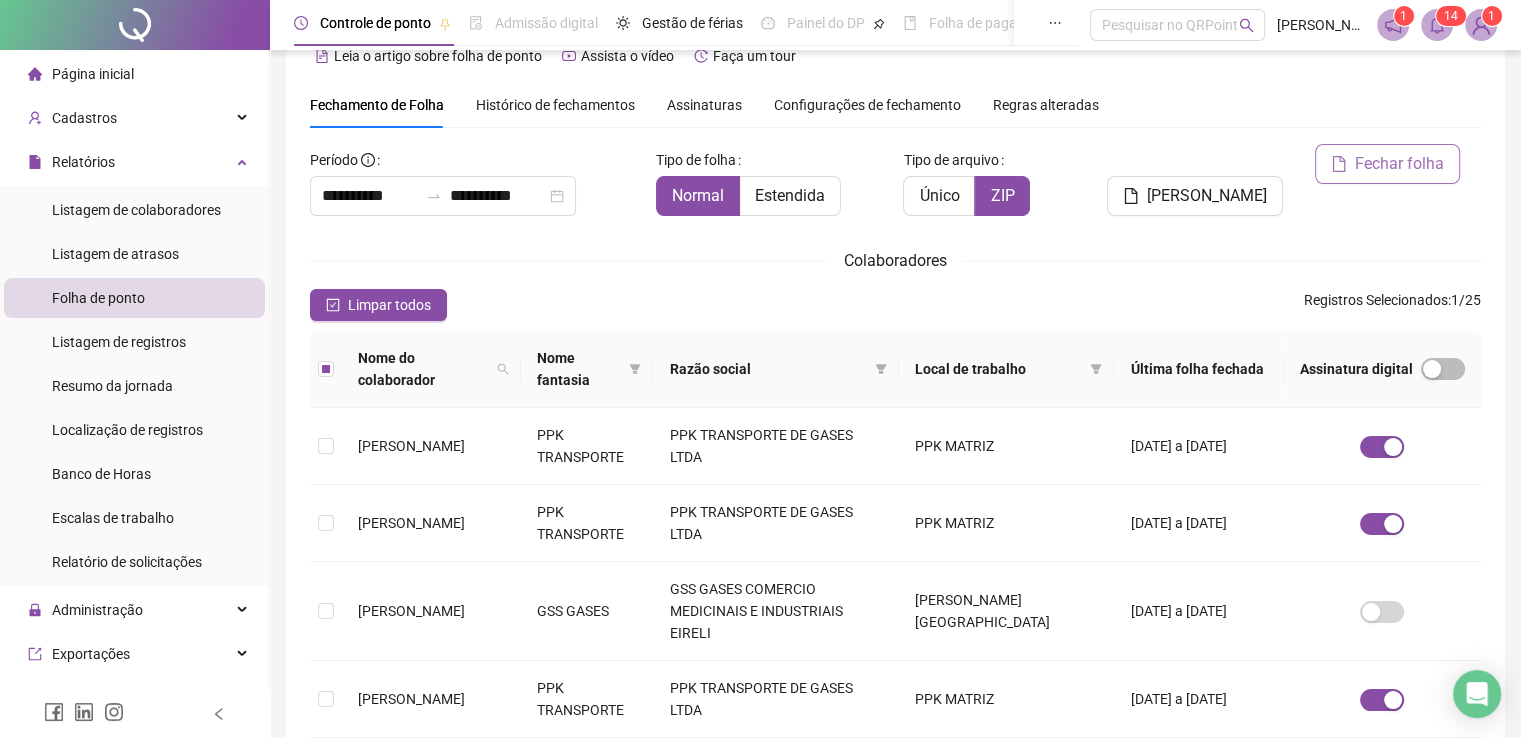 click on "Fechar folha" at bounding box center [1399, 164] 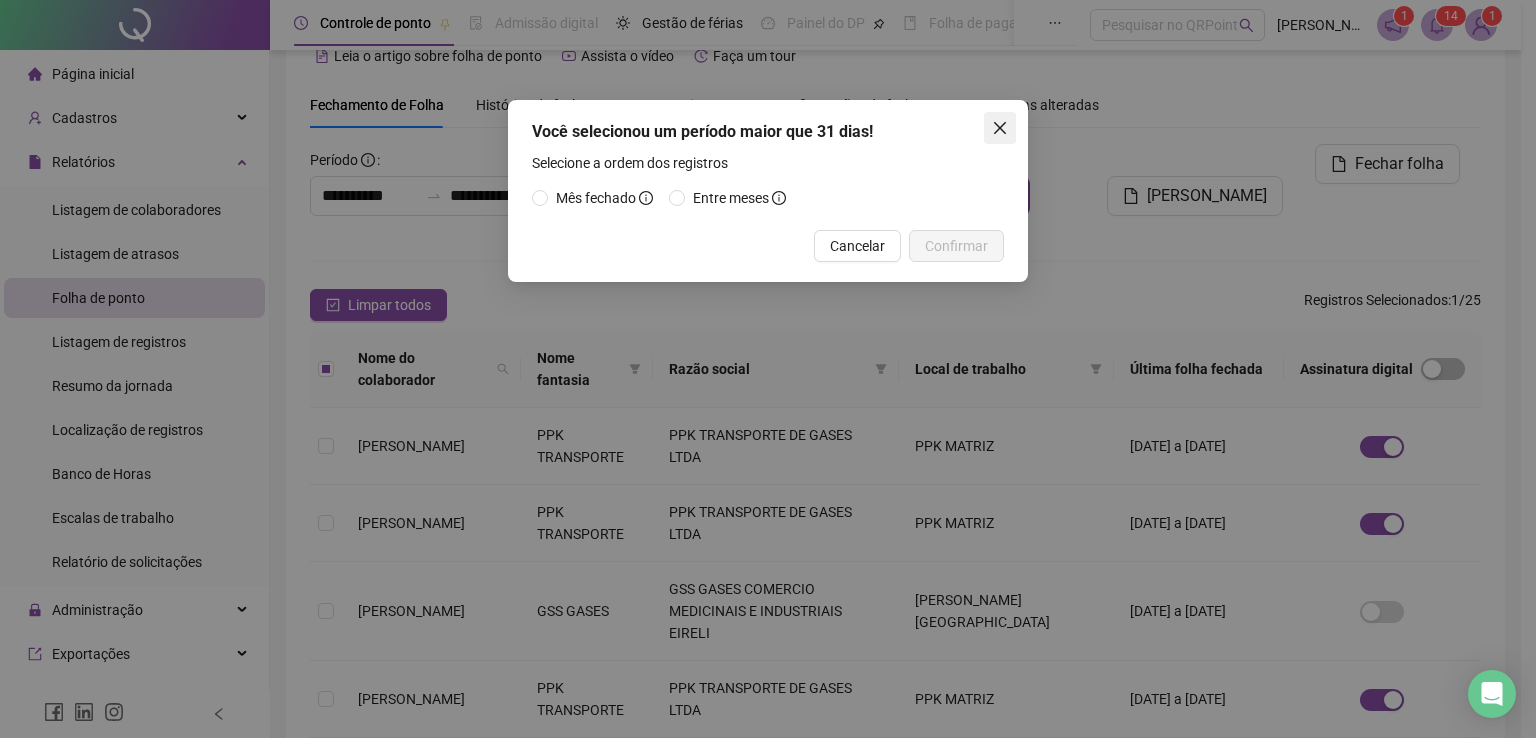 click 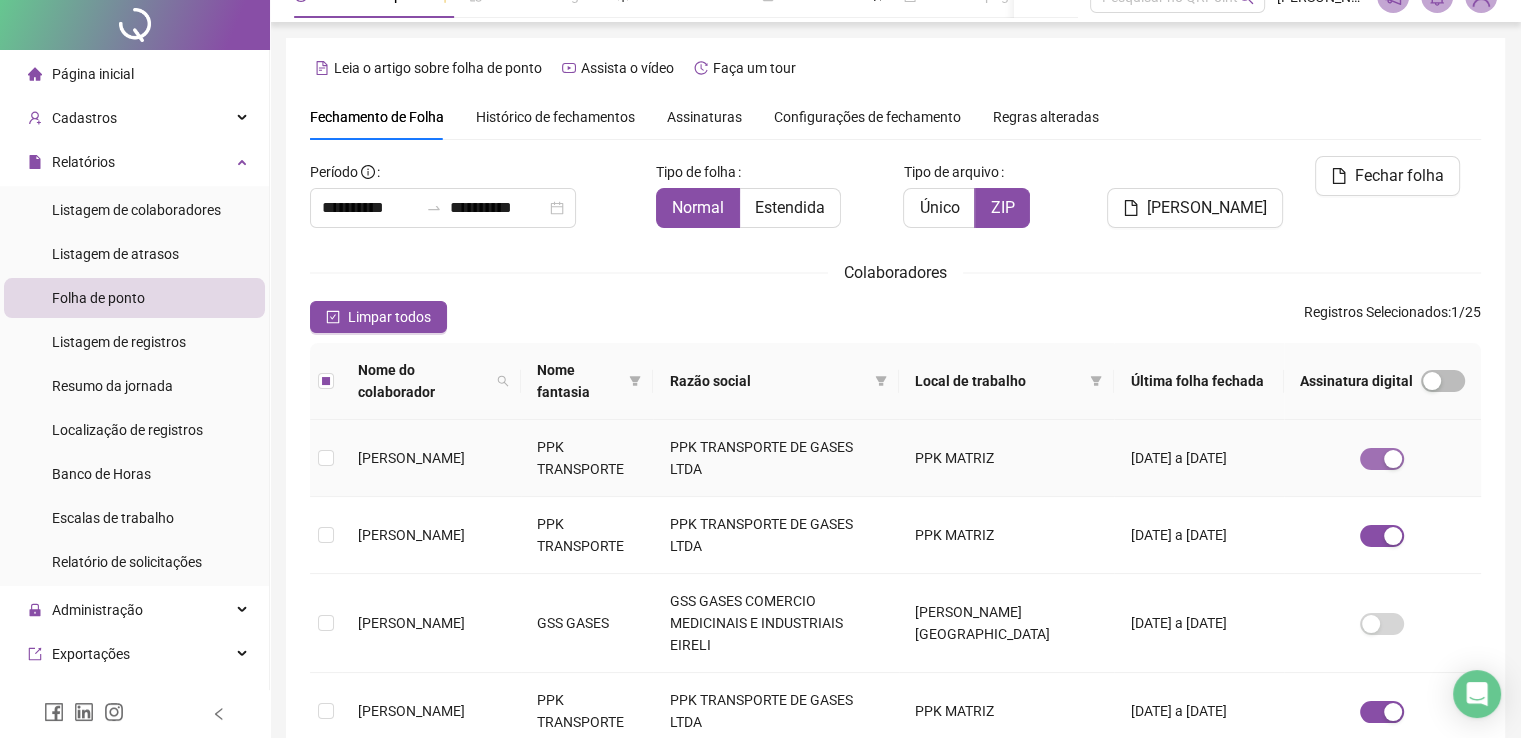 scroll, scrollTop: 0, scrollLeft: 0, axis: both 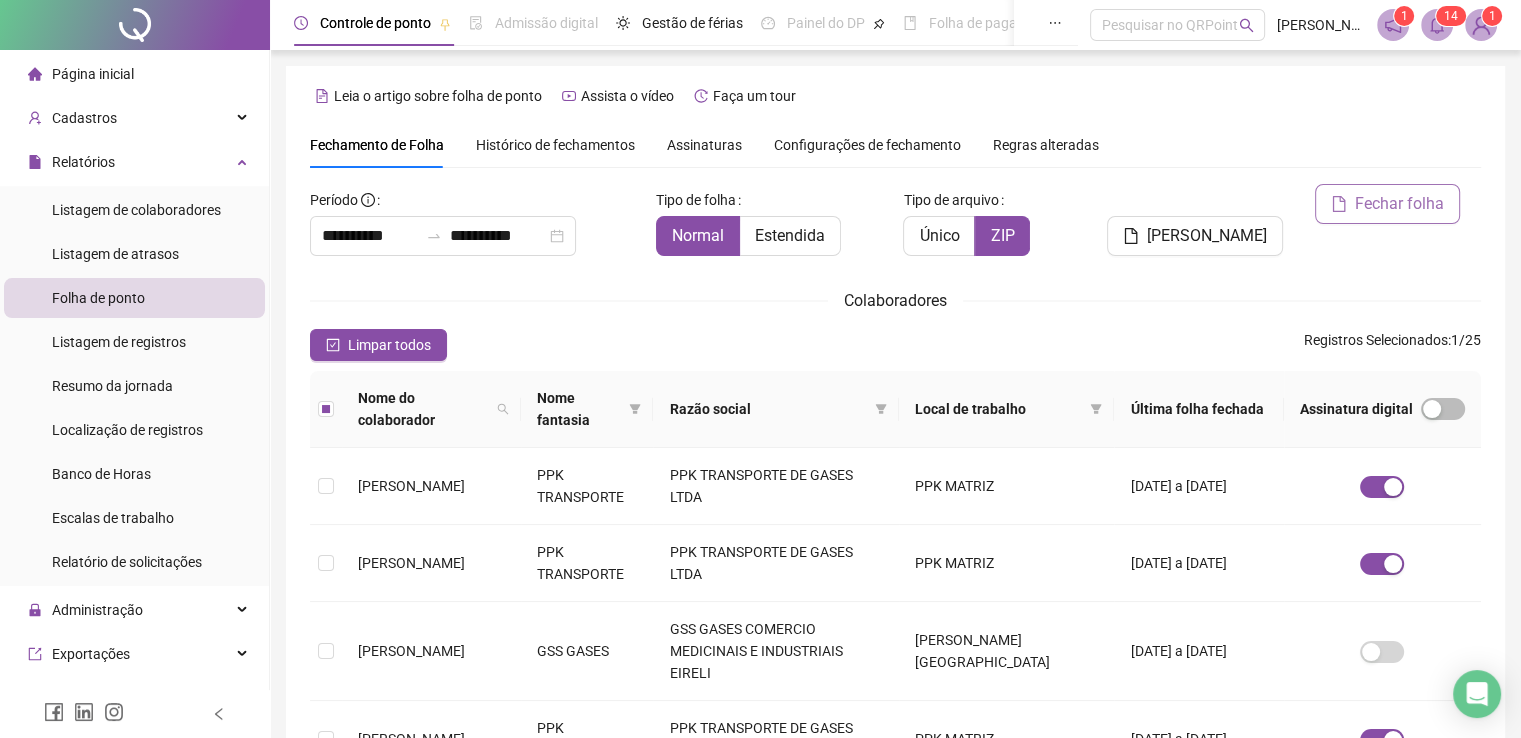 click on "Fechar folha" at bounding box center (1399, 204) 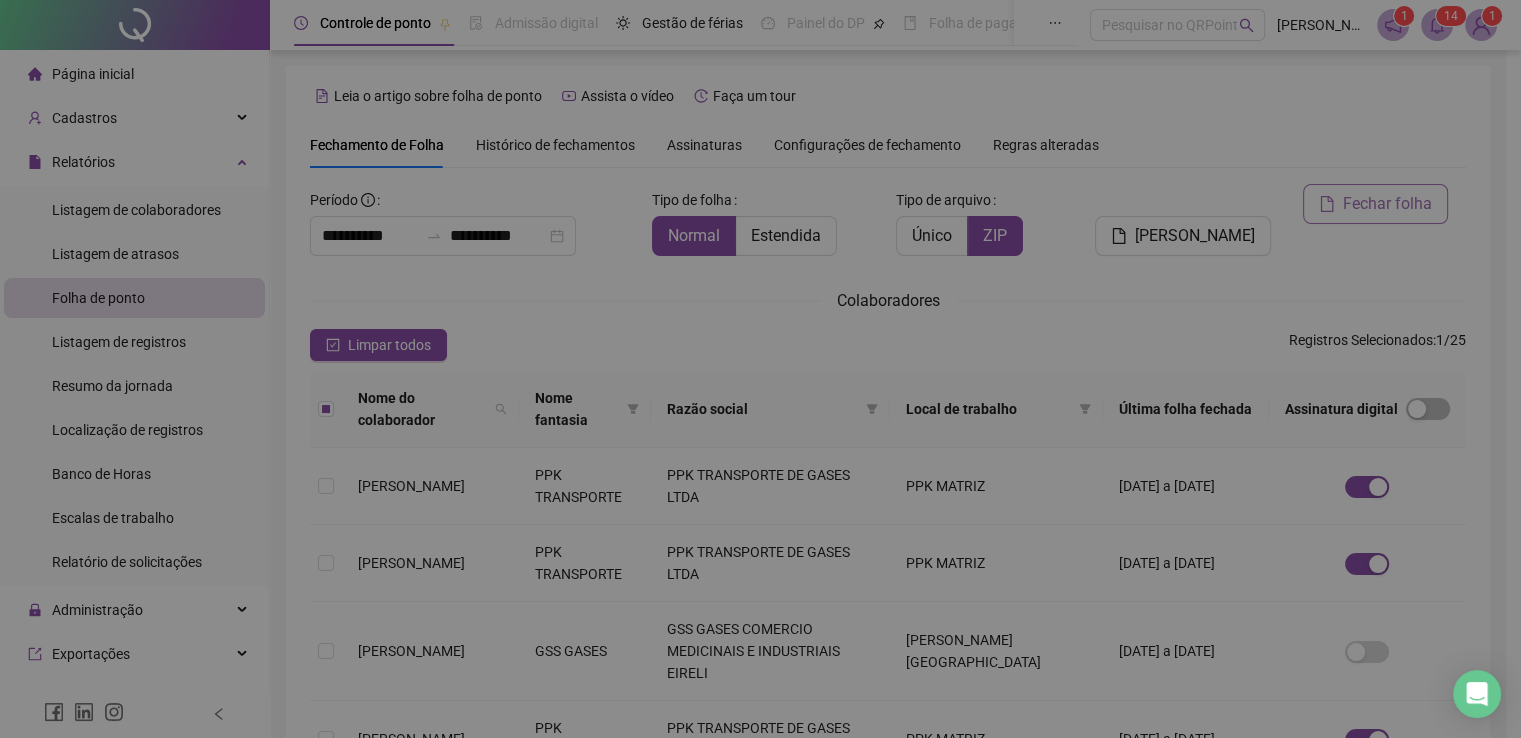 scroll, scrollTop: 40, scrollLeft: 0, axis: vertical 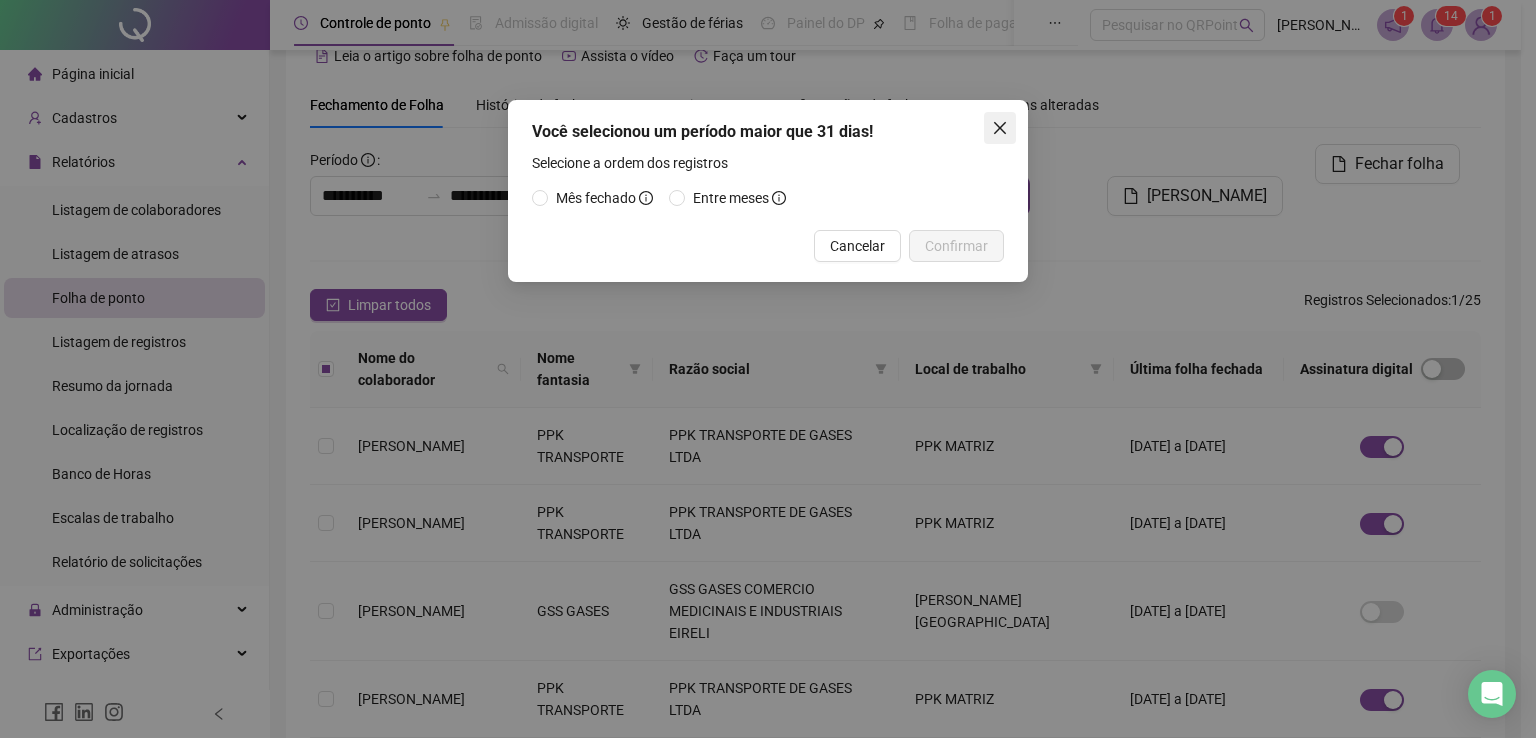 click 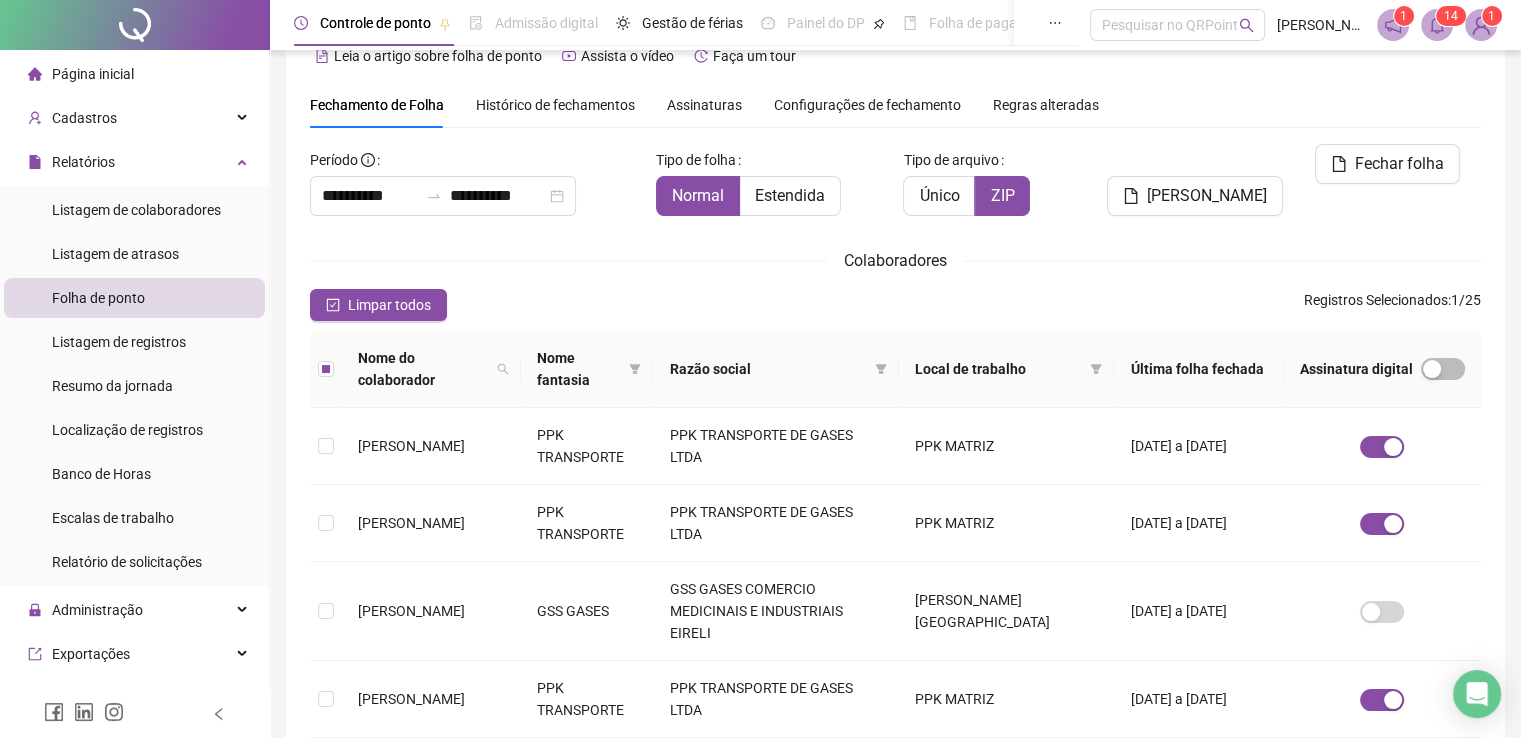 drag, startPoint x: 1409, startPoint y: 159, endPoint x: 1388, endPoint y: 170, distance: 23.70654 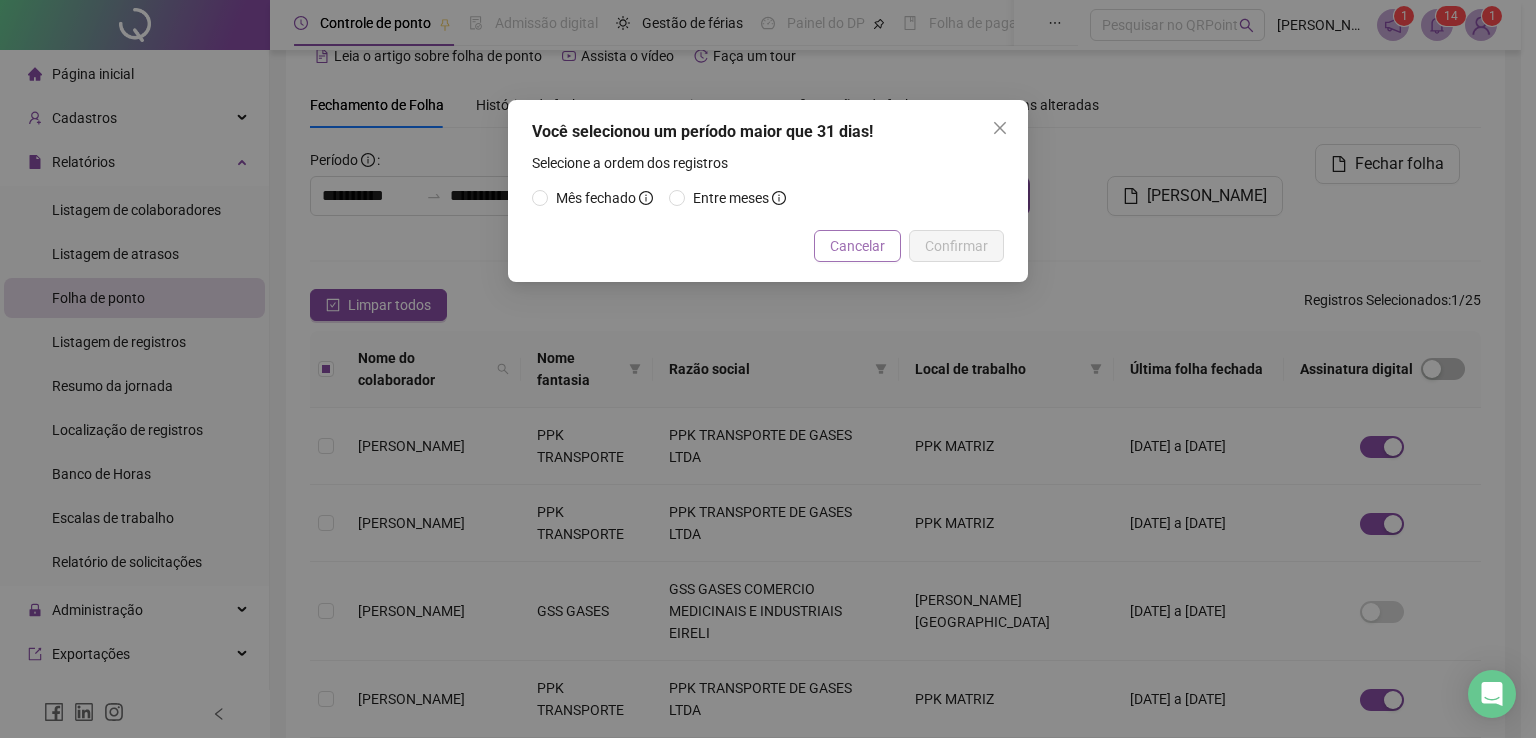 click on "Cancelar" at bounding box center [857, 246] 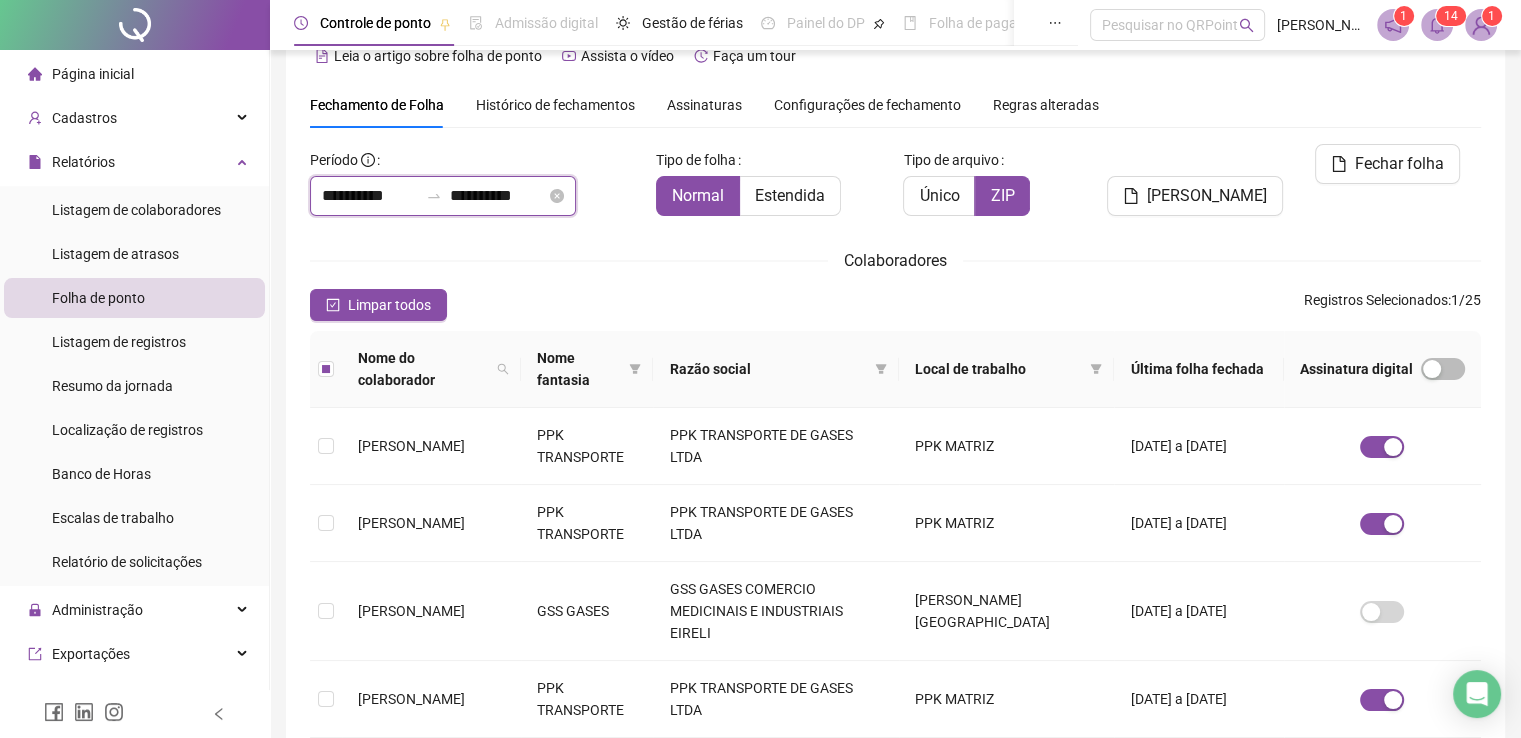 click on "**********" at bounding box center [498, 196] 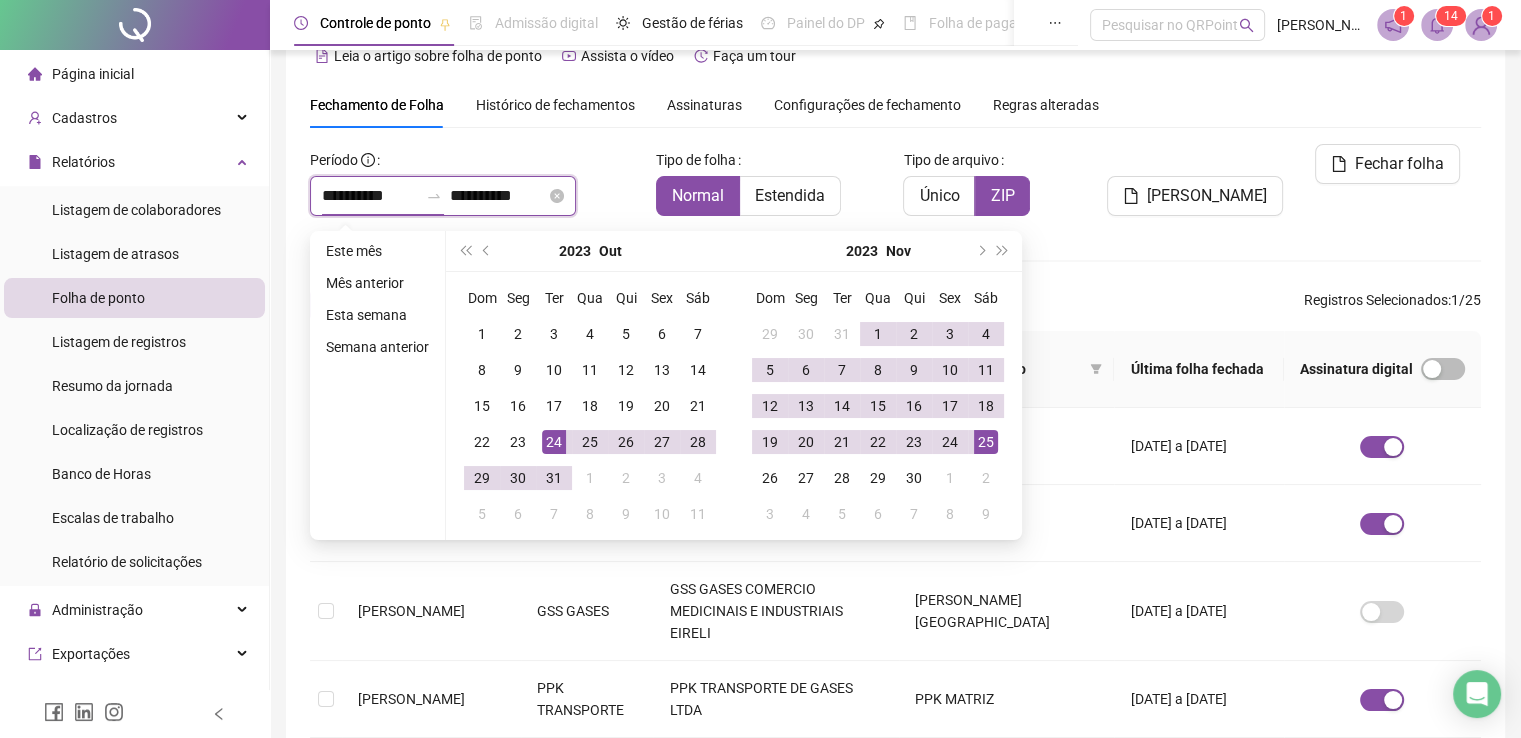 click on "**********" at bounding box center (370, 196) 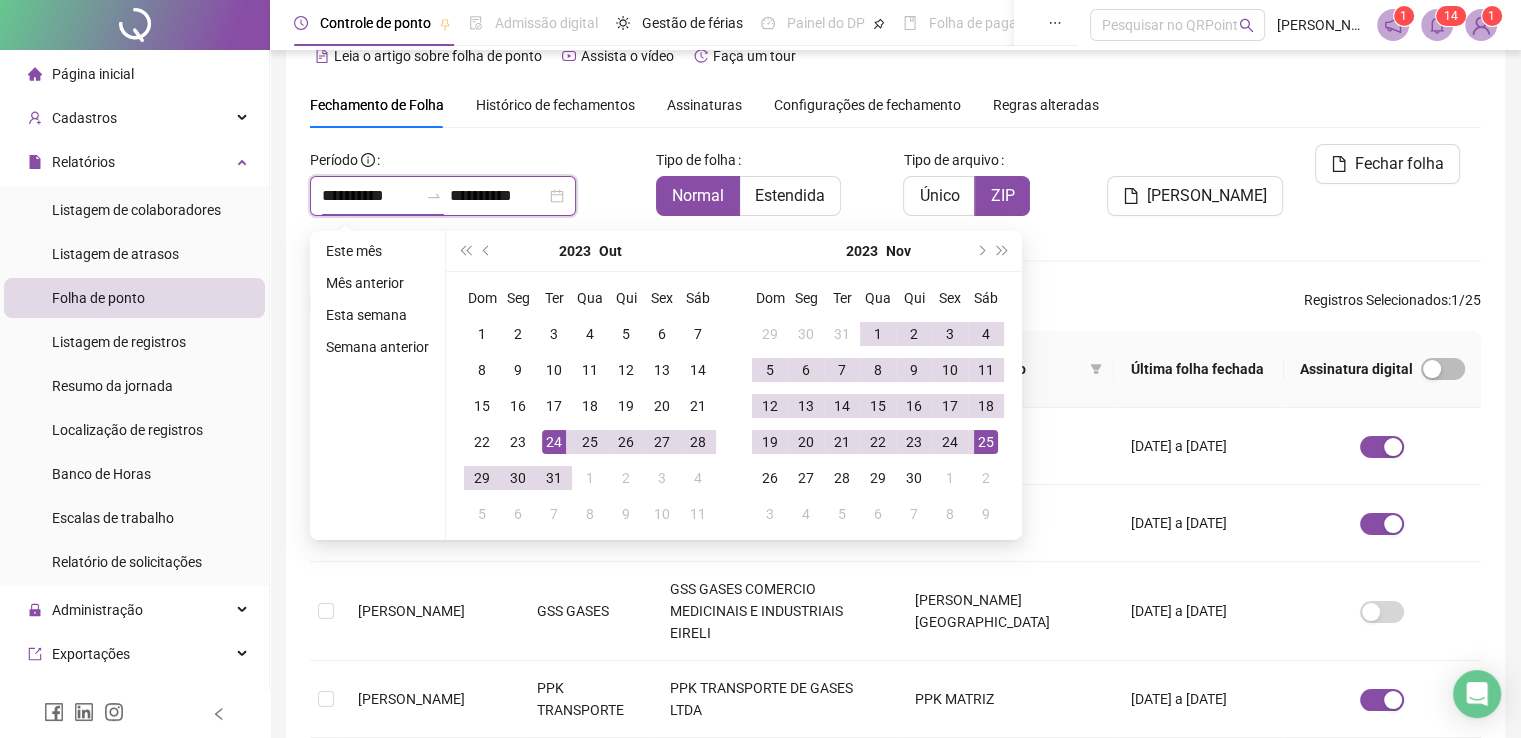 type on "**********" 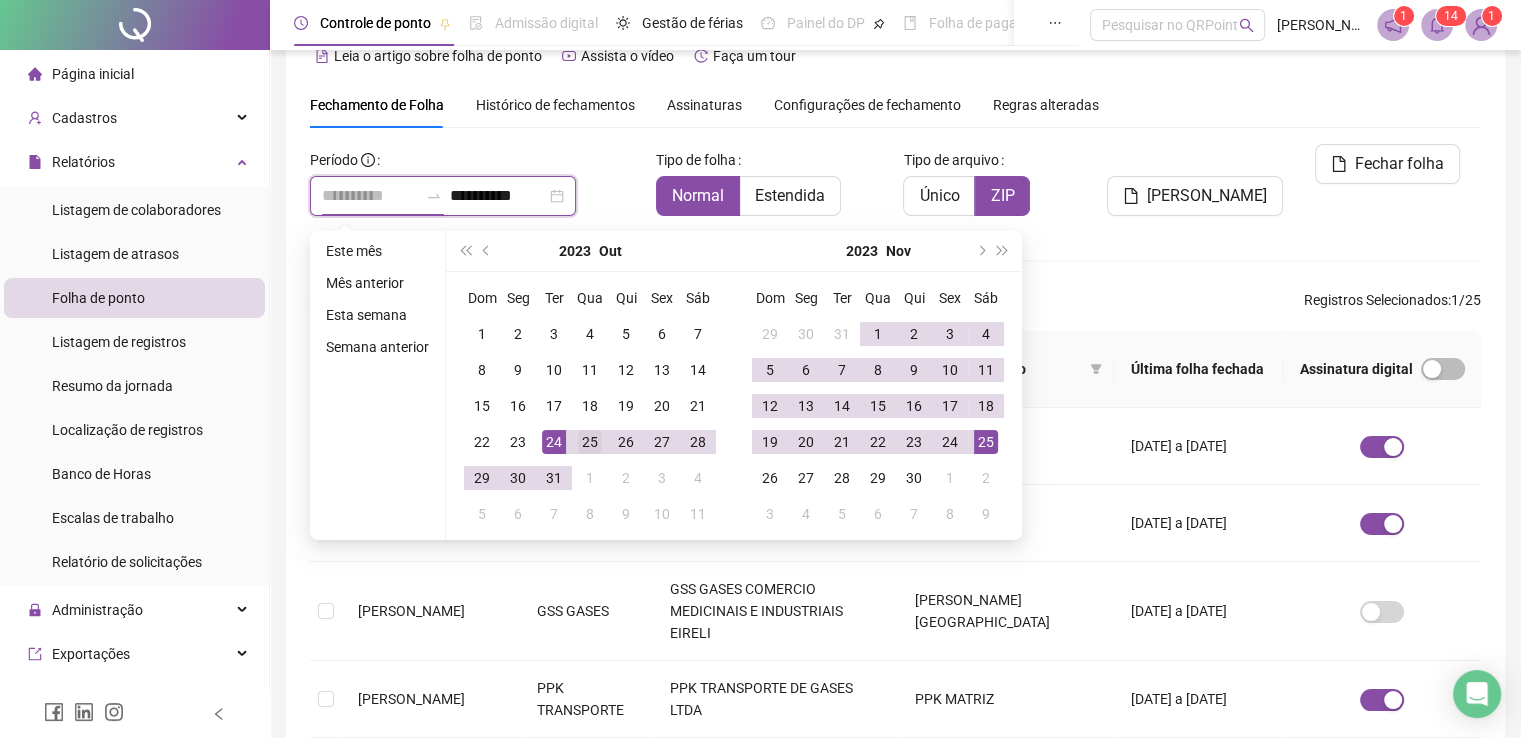 type on "**********" 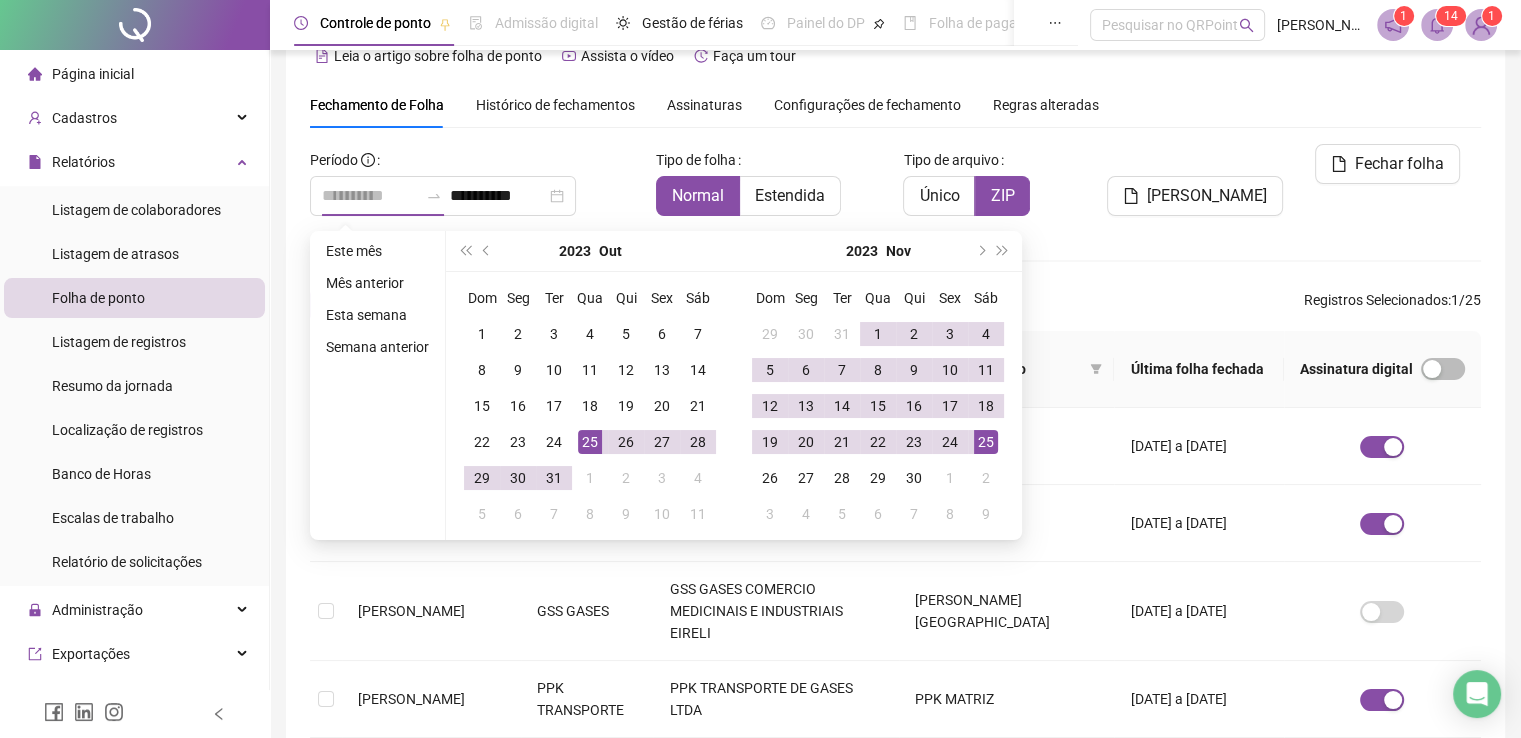 click on "25" at bounding box center [590, 442] 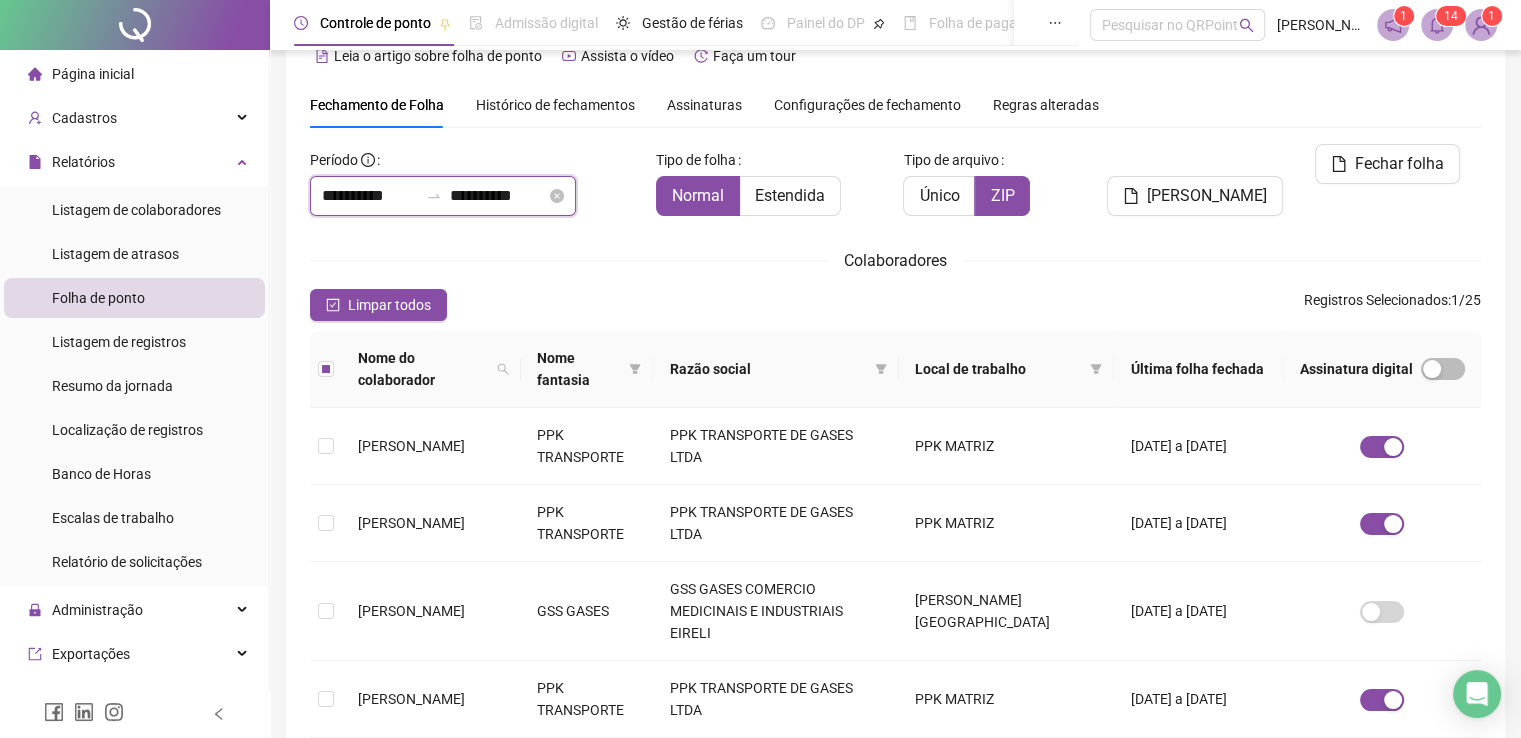 click on "**********" at bounding box center [498, 196] 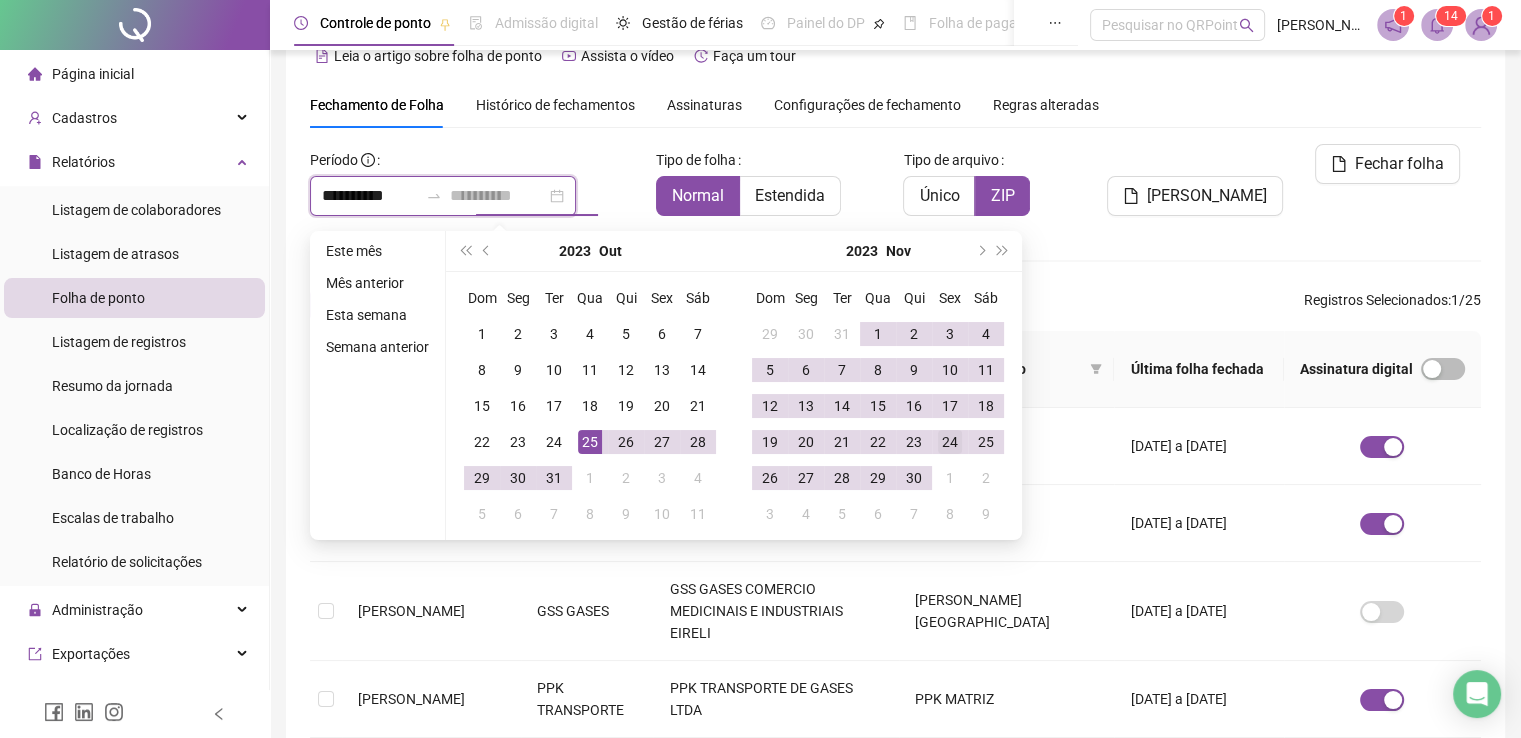 type on "**********" 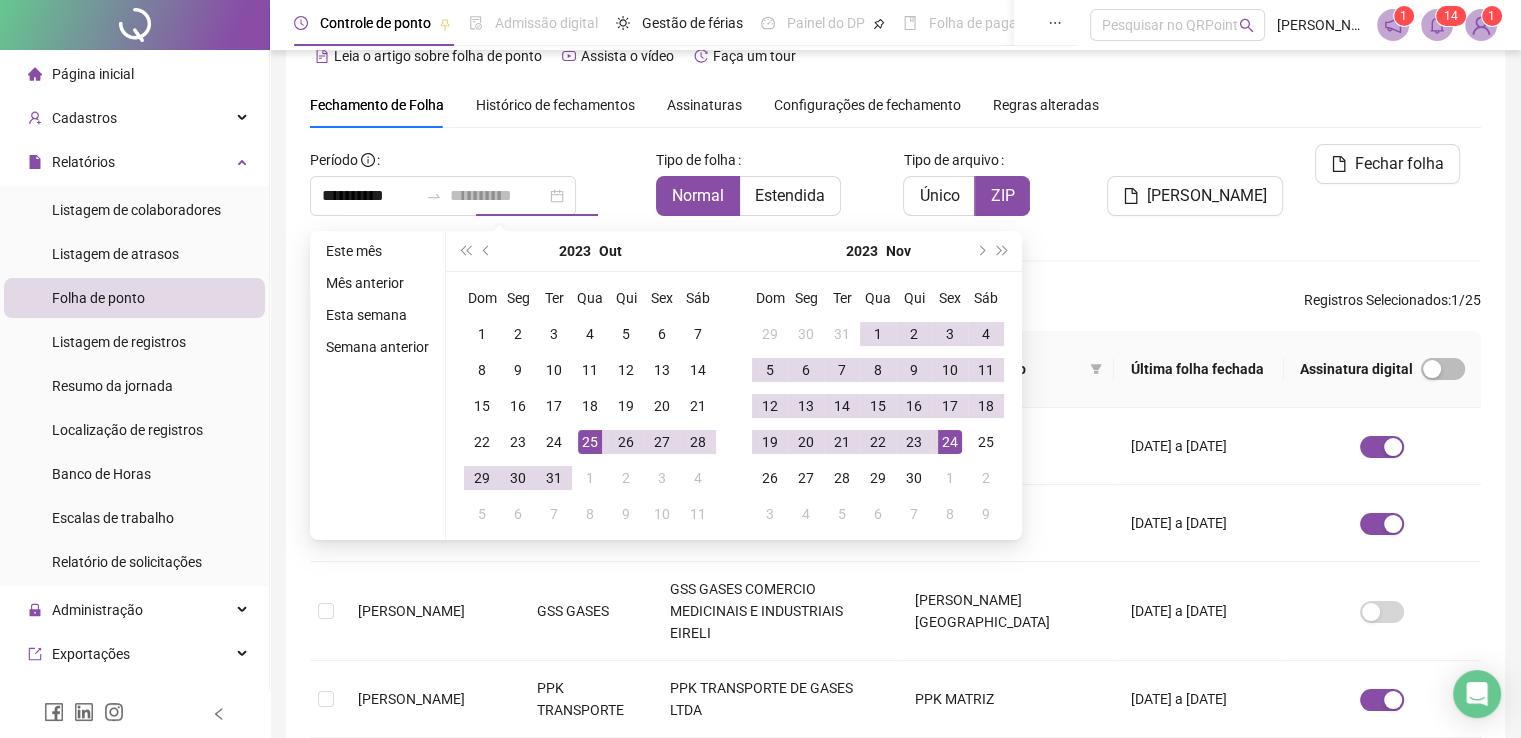 click on "24" at bounding box center [950, 442] 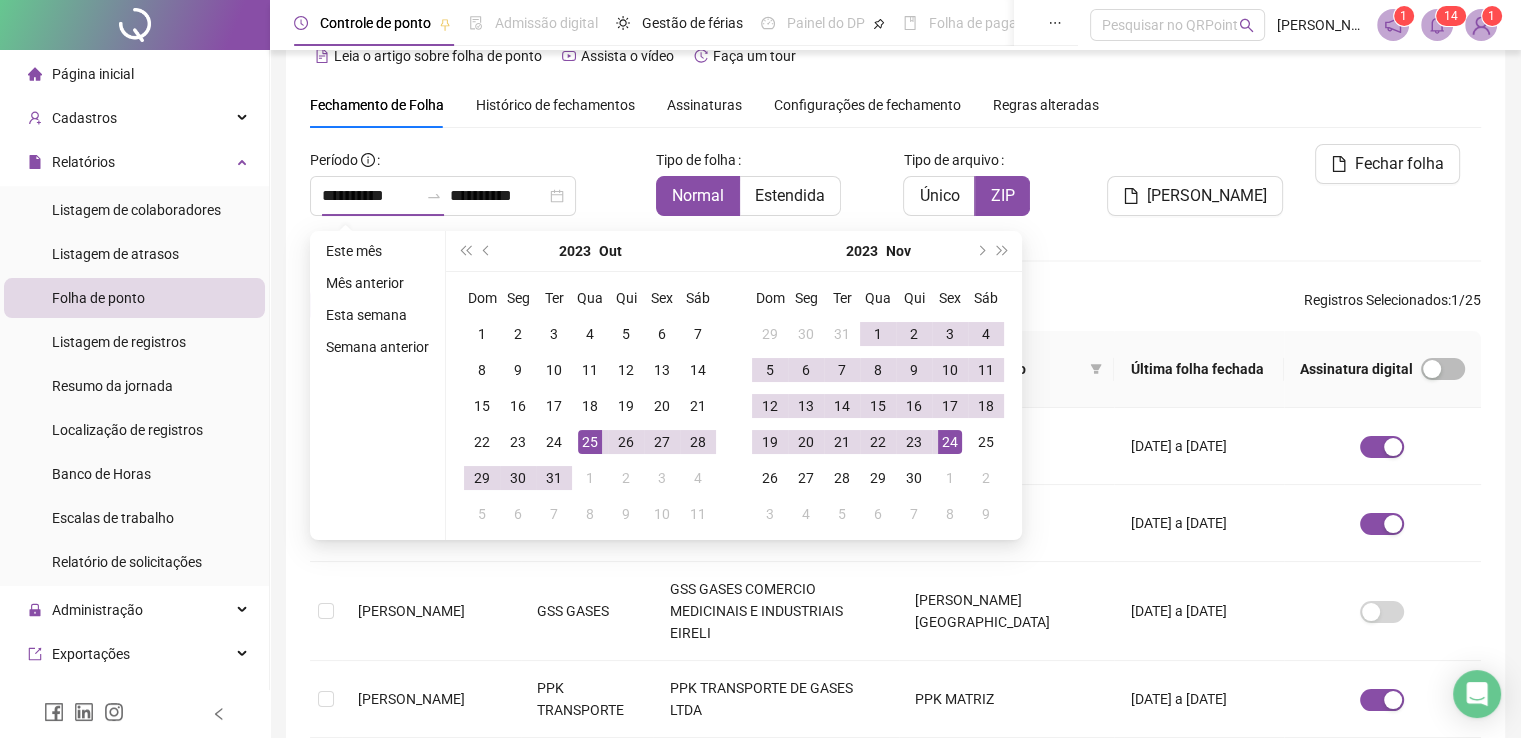 click on "[PERSON_NAME]" at bounding box center (1192, 188) 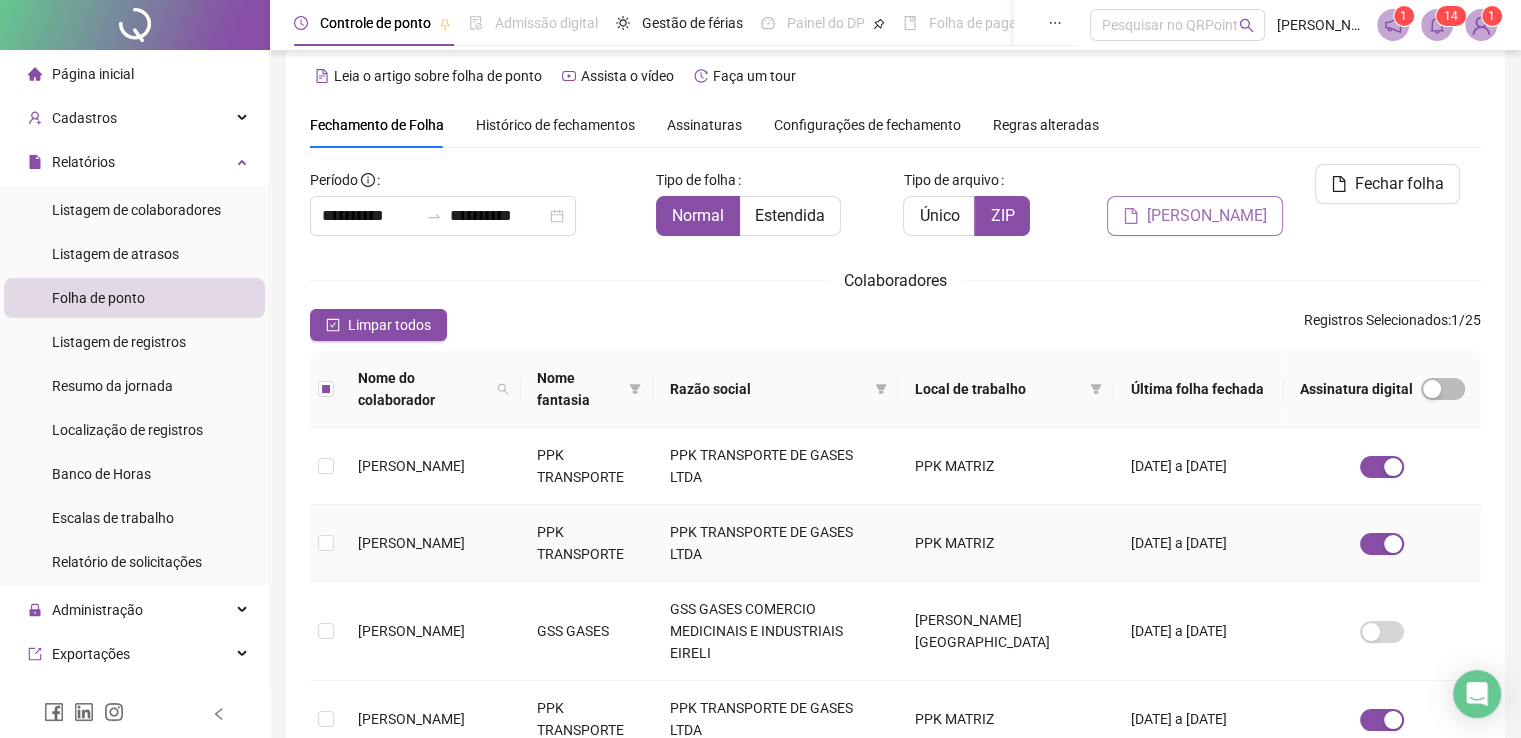 scroll, scrollTop: 0, scrollLeft: 0, axis: both 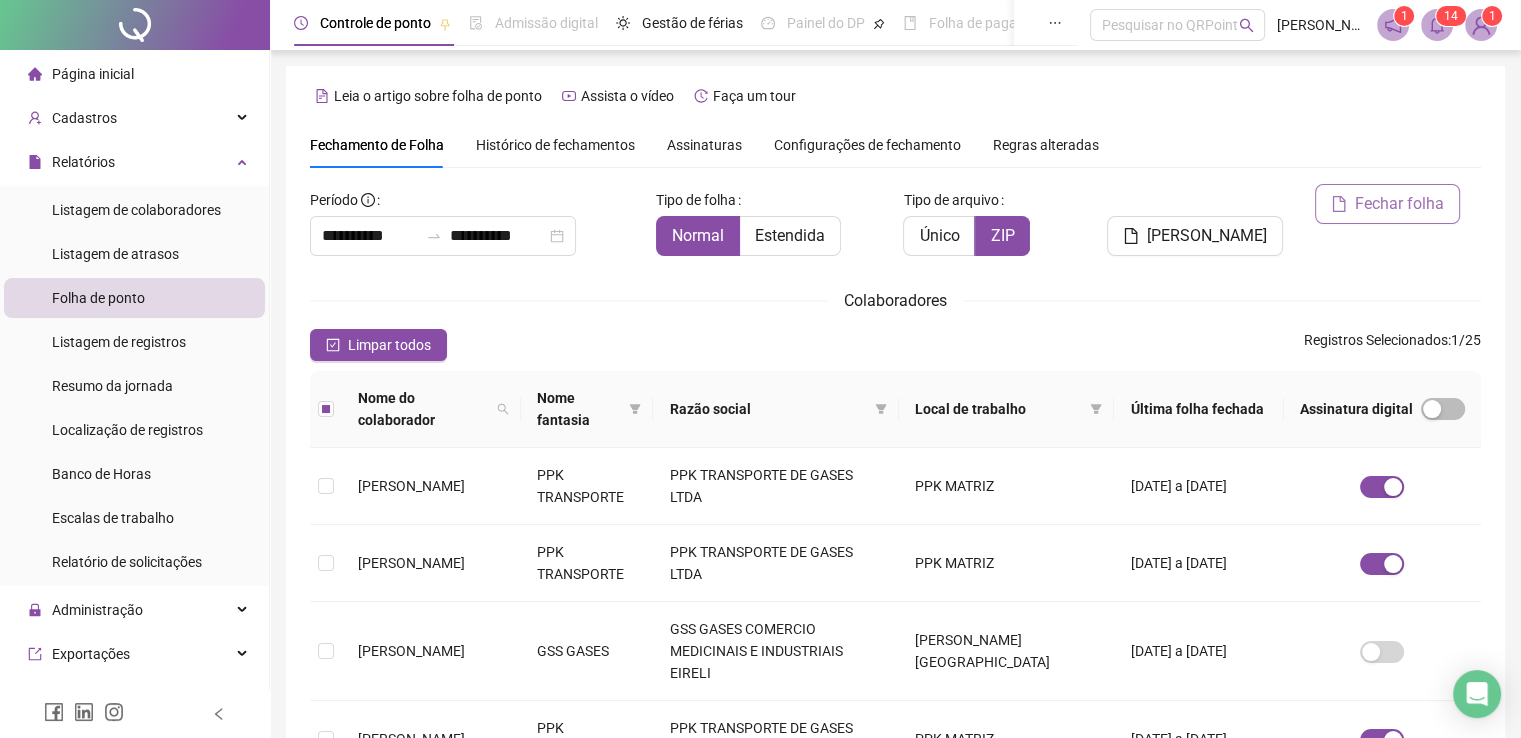 click on "Fechar folha" at bounding box center (1399, 204) 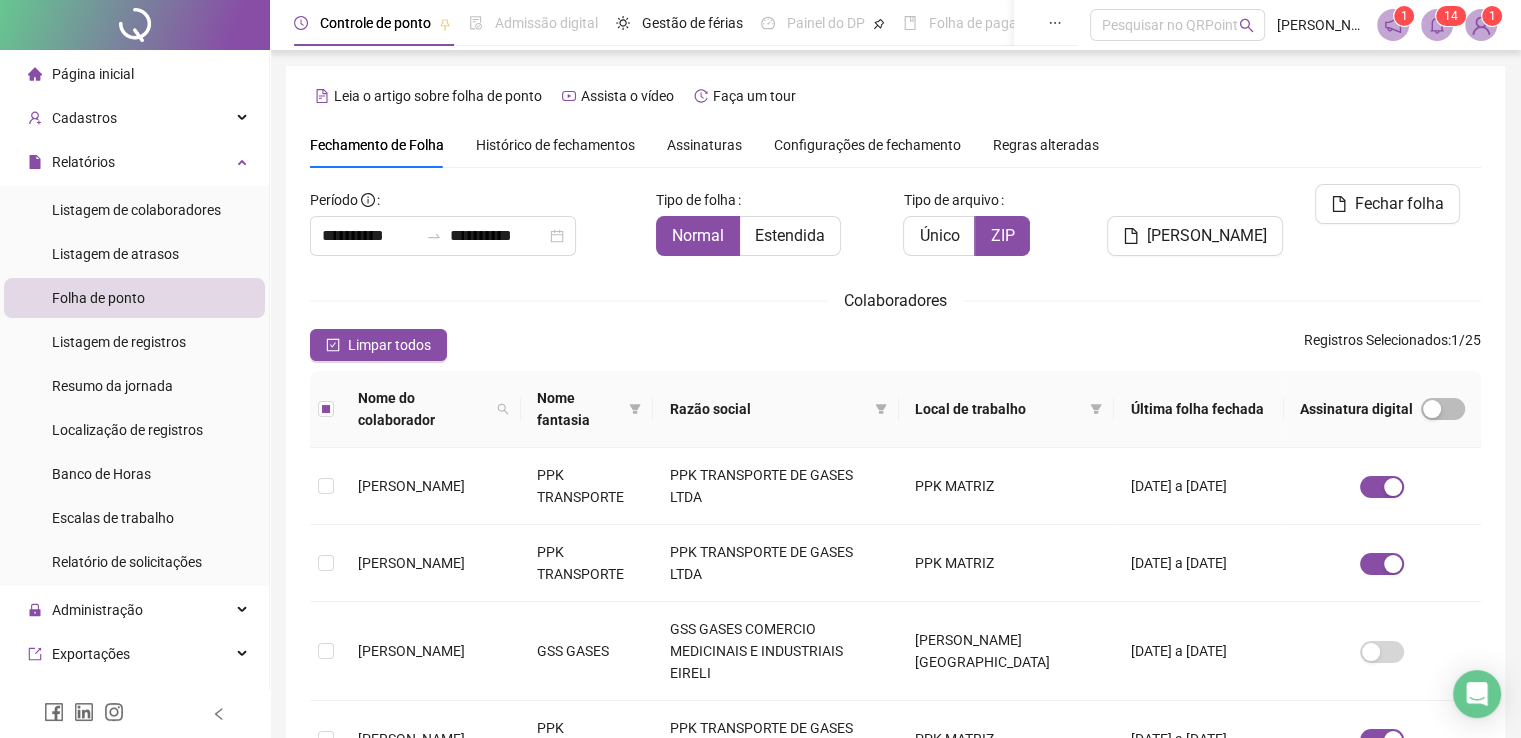scroll, scrollTop: 40, scrollLeft: 0, axis: vertical 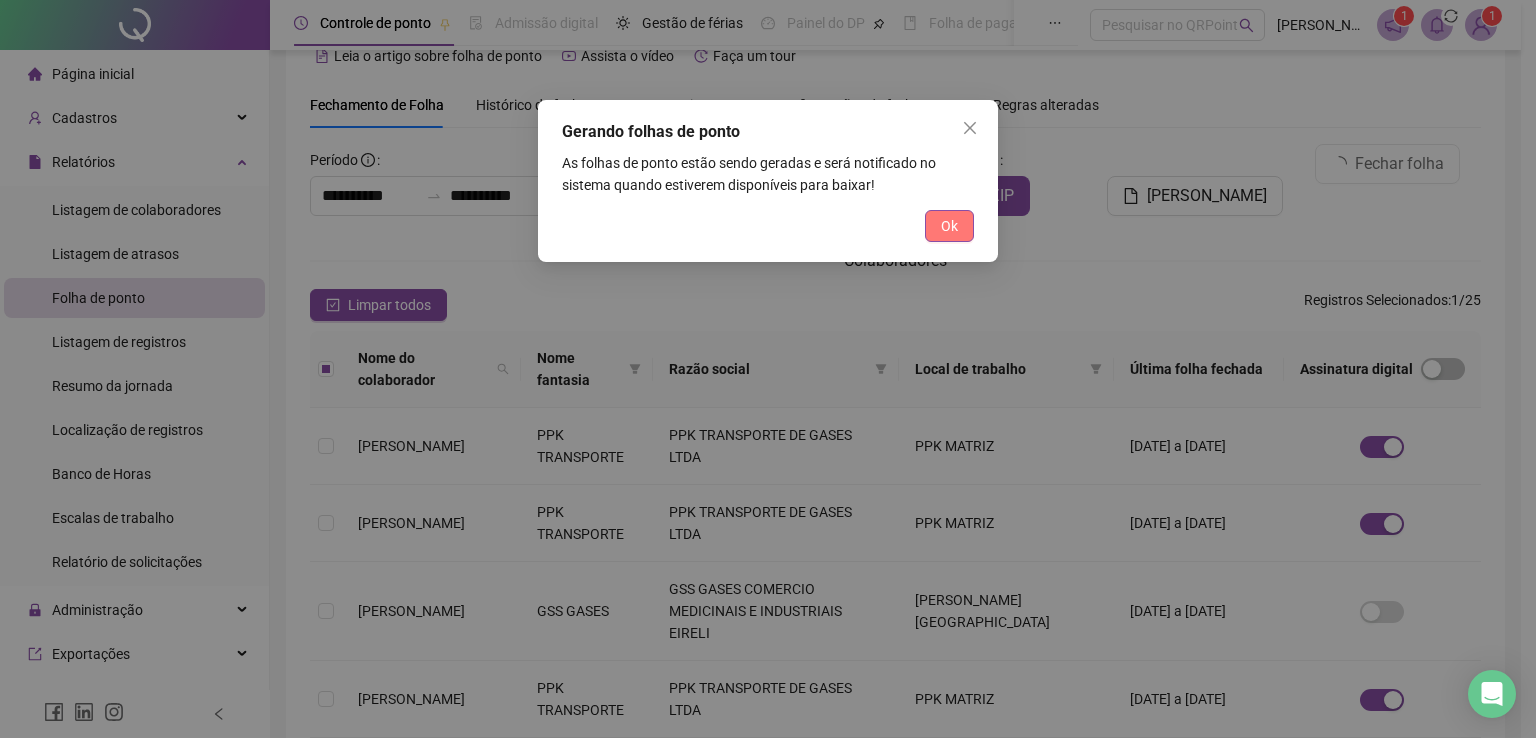 click on "Ok" at bounding box center (949, 226) 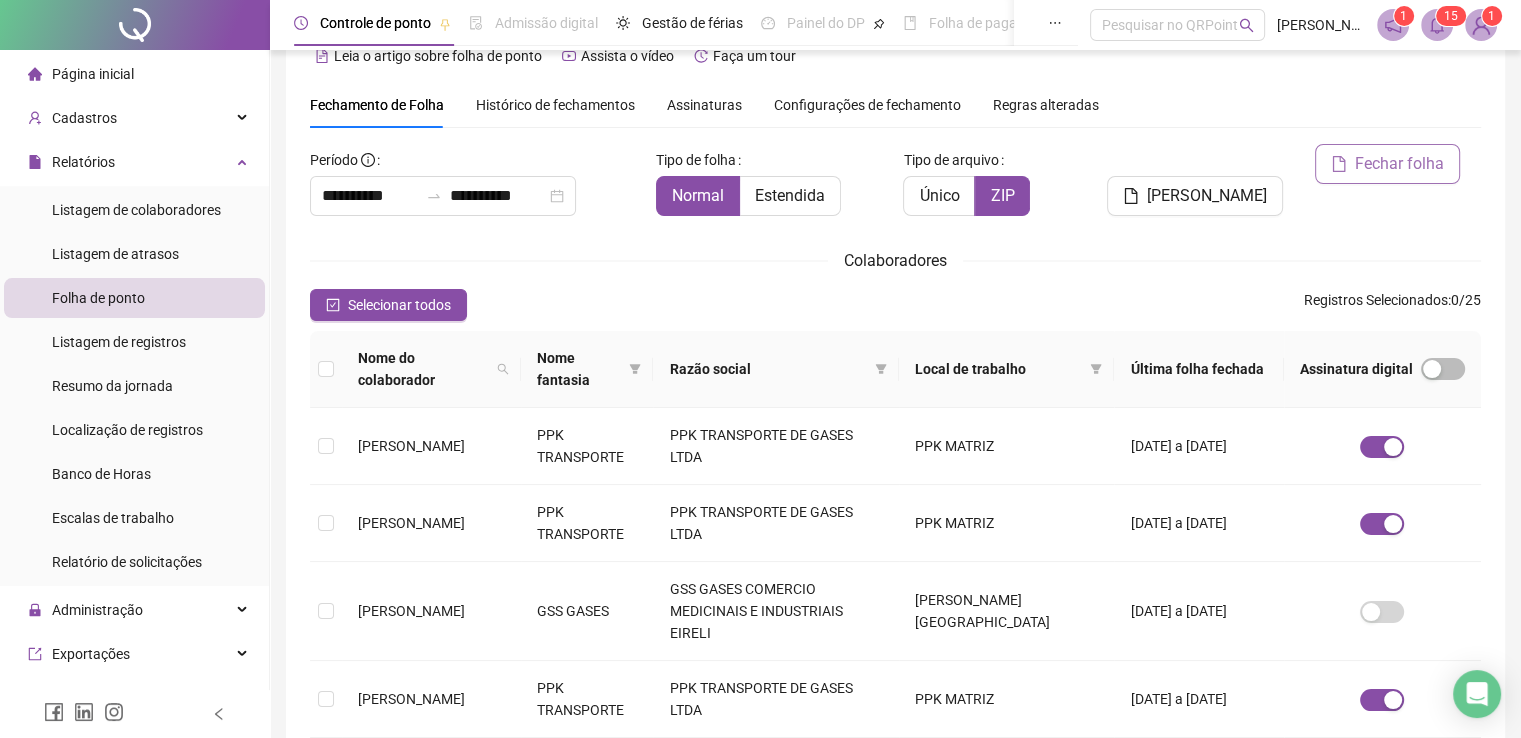 drag, startPoint x: 1408, startPoint y: 125, endPoint x: 1385, endPoint y: 180, distance: 59.615433 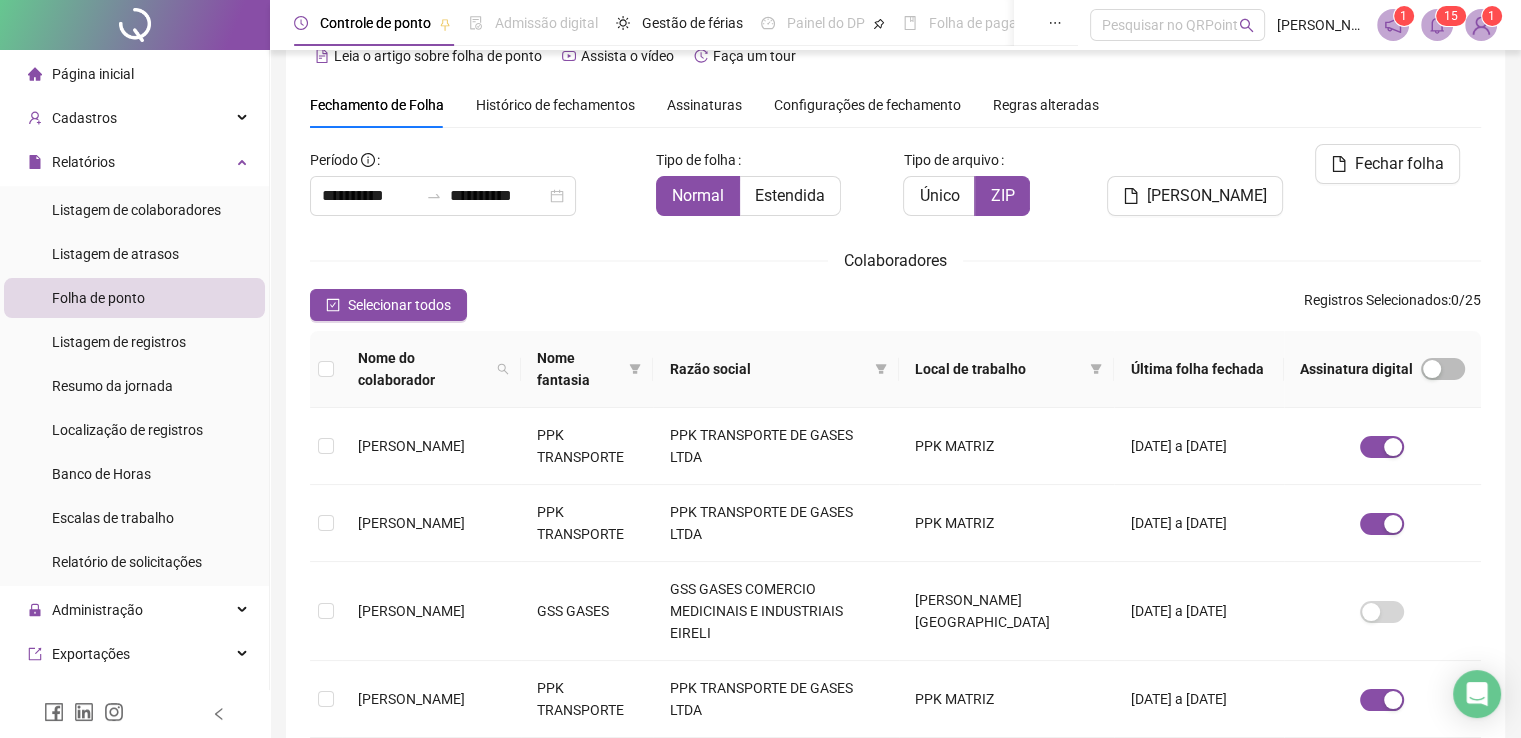 drag, startPoint x: 1385, startPoint y: 180, endPoint x: 1445, endPoint y: 24, distance: 167.14066 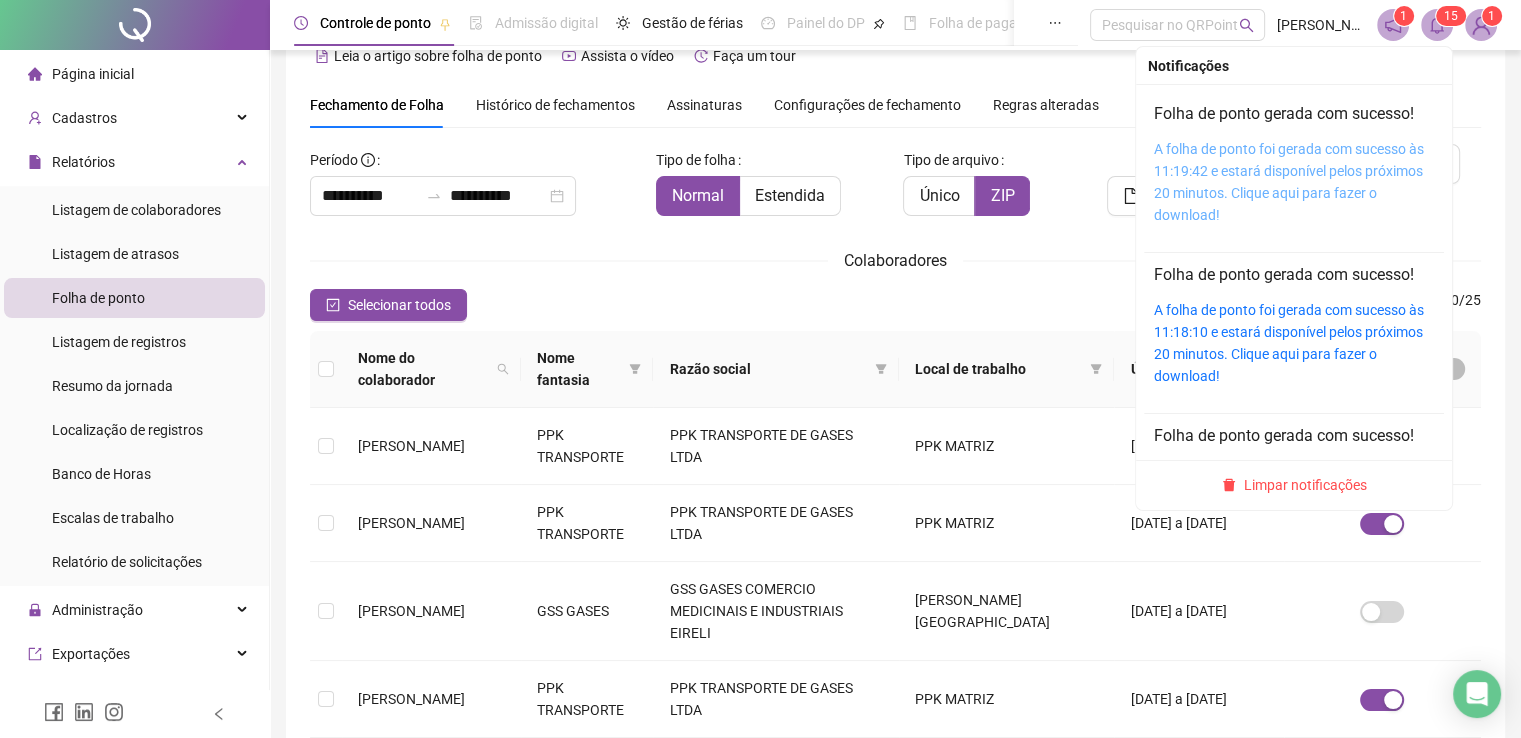 click on "A folha de ponto foi gerada com sucesso às 11:19:42 e estará disponível pelos próximos 20 minutos.
Clique aqui para fazer o download!" at bounding box center (1289, 182) 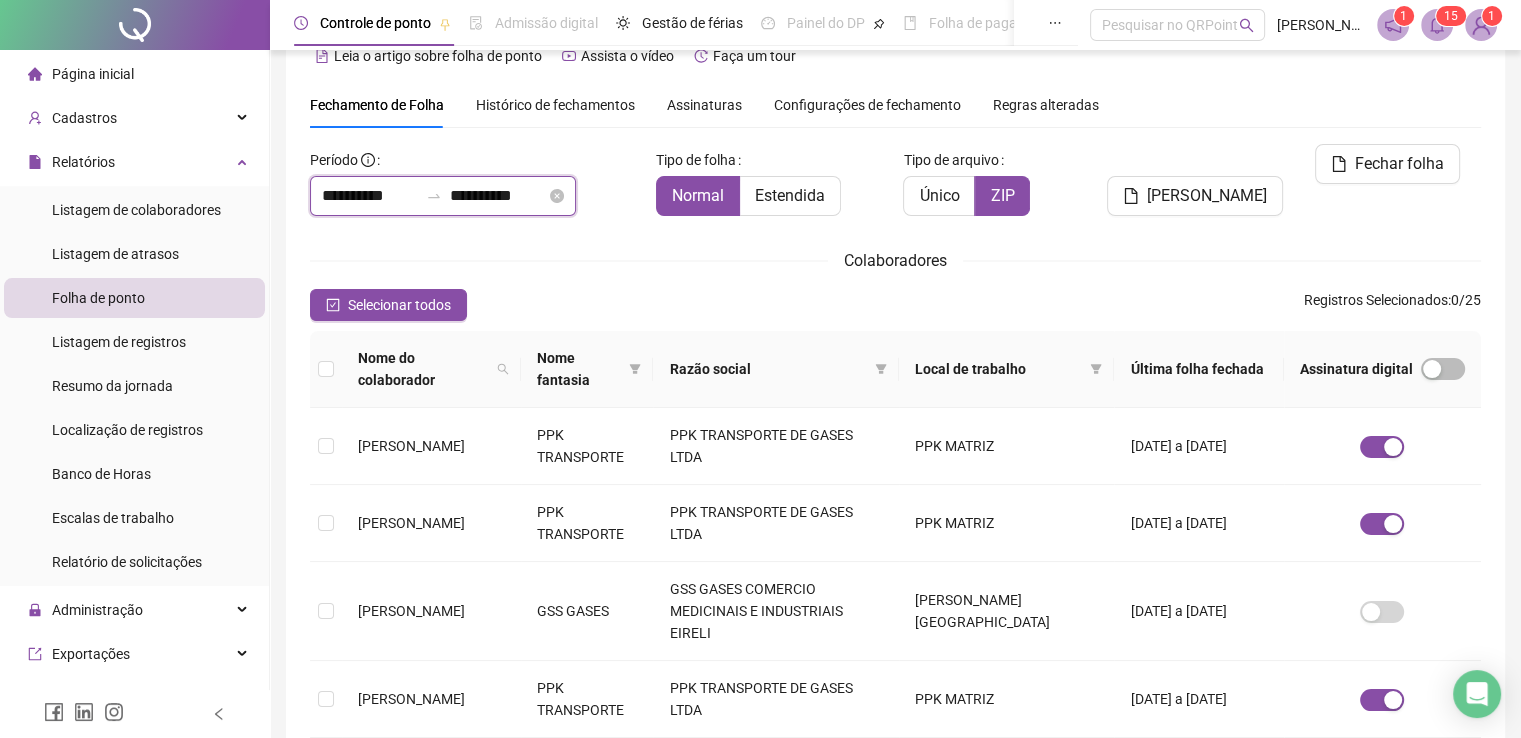 click on "**********" at bounding box center [370, 196] 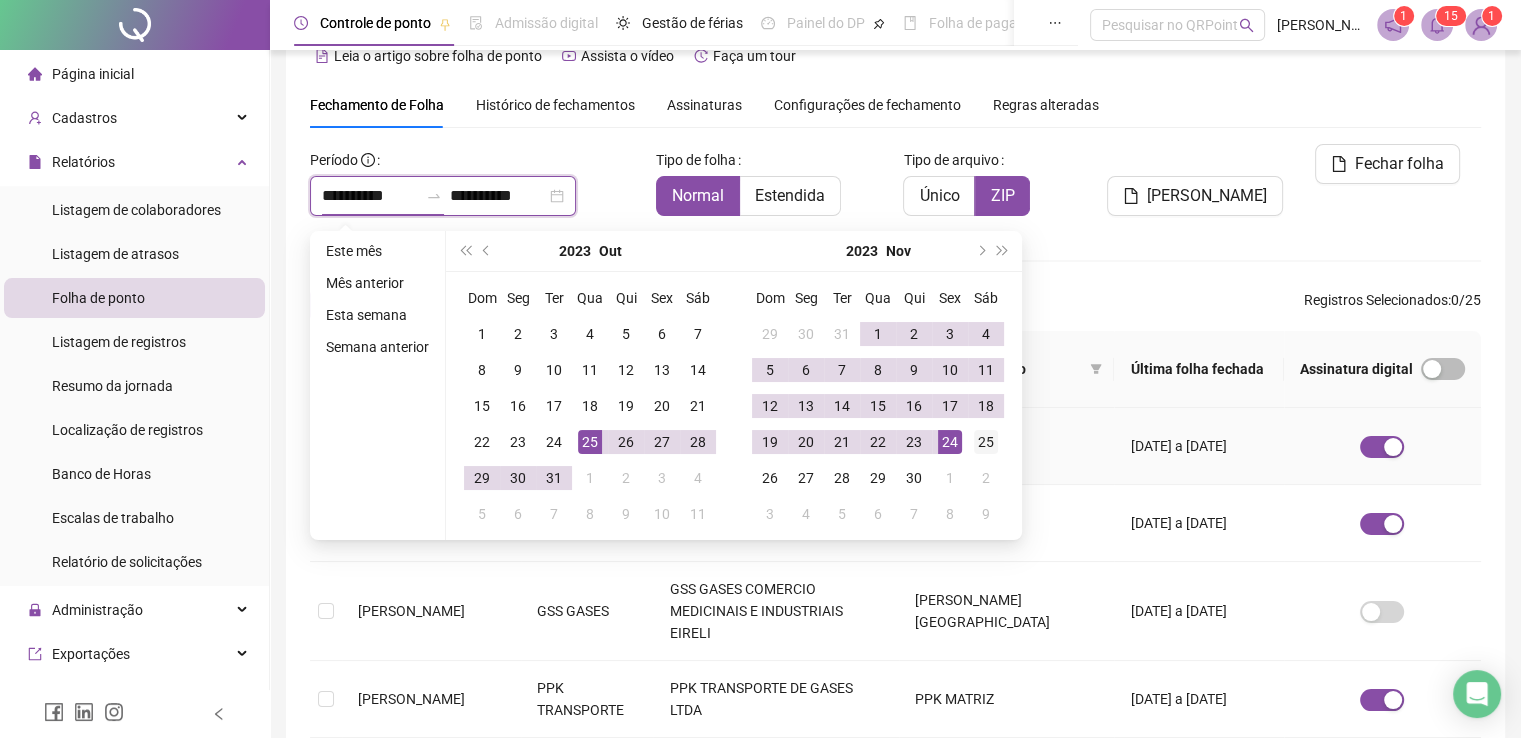 type on "**********" 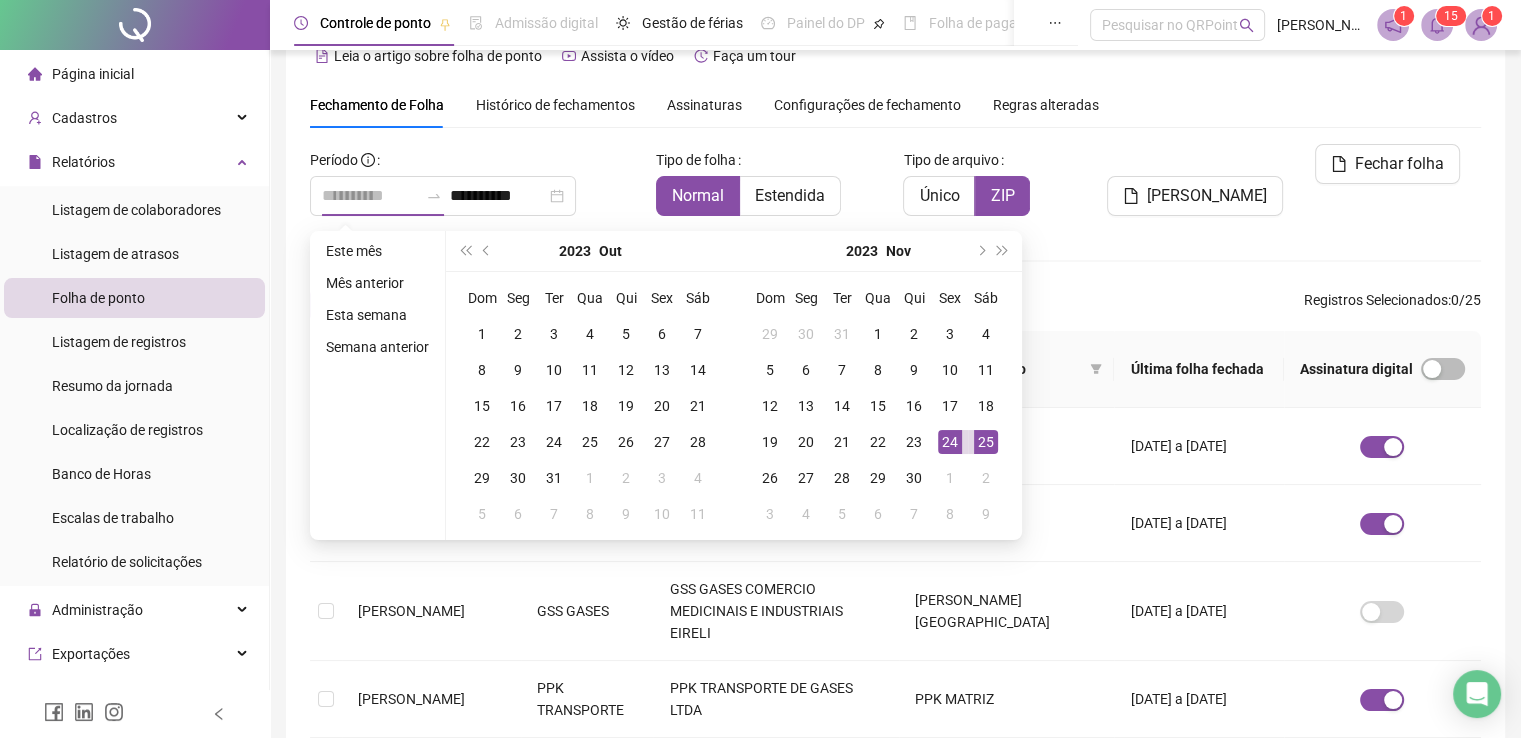click on "25" at bounding box center [986, 442] 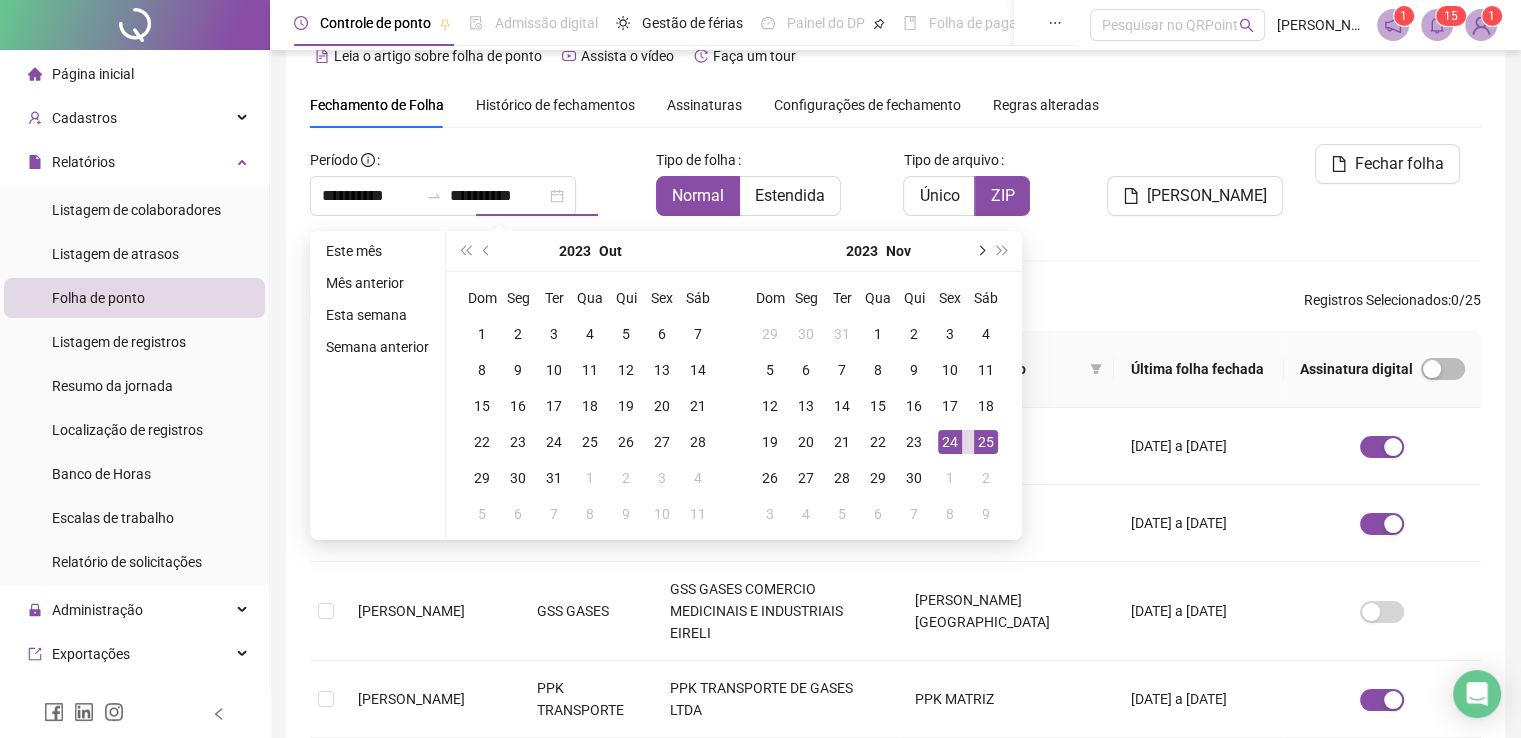 click at bounding box center [980, 251] 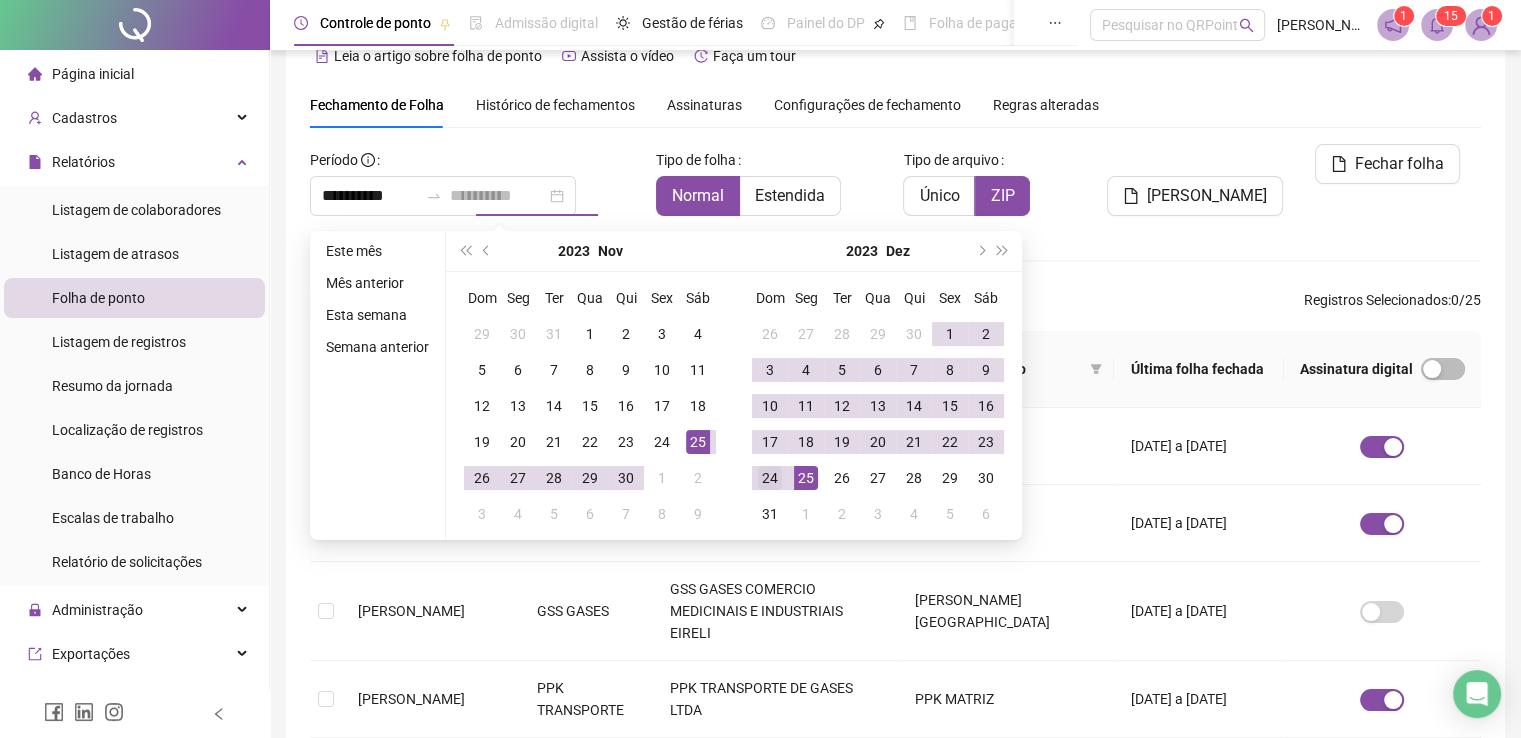 type on "**********" 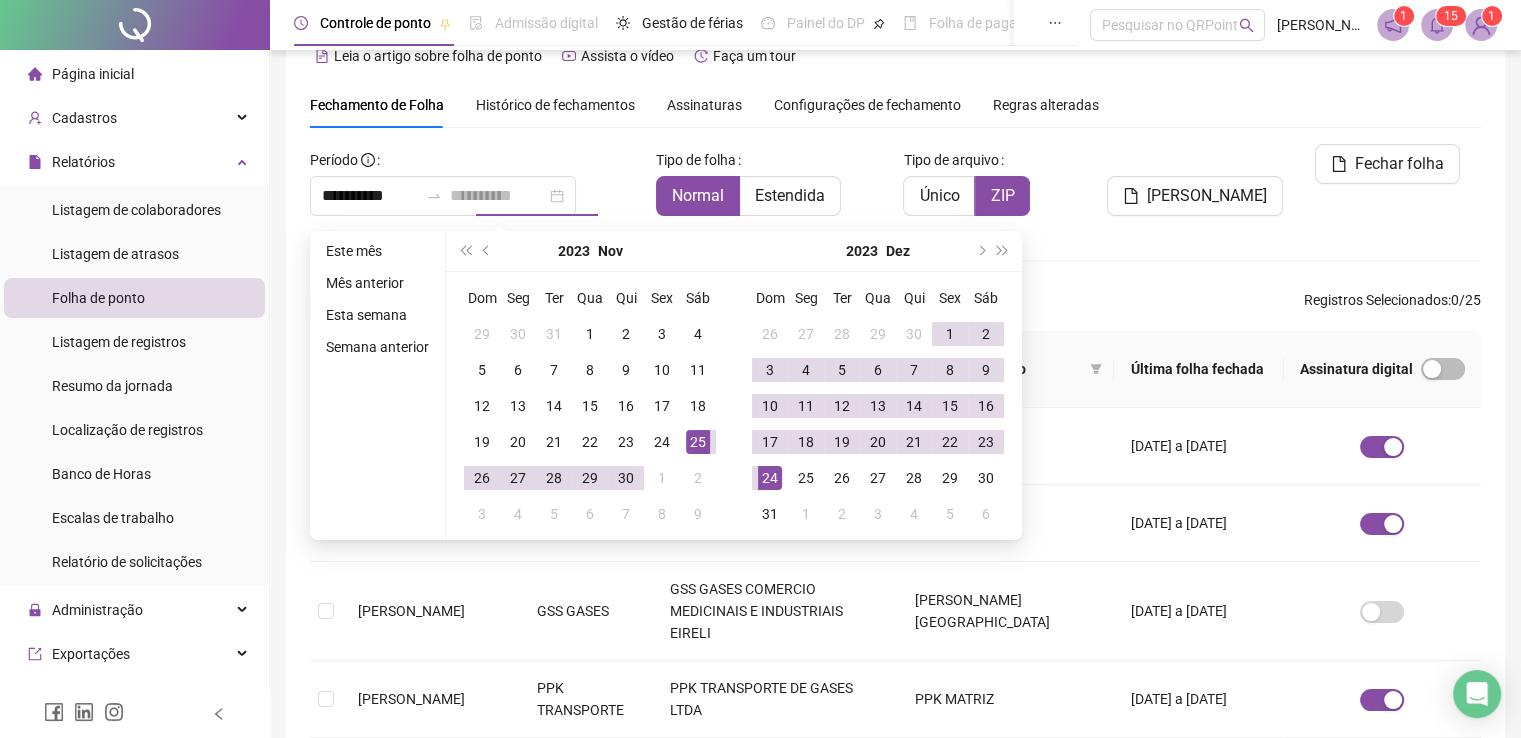 click on "24" at bounding box center [770, 478] 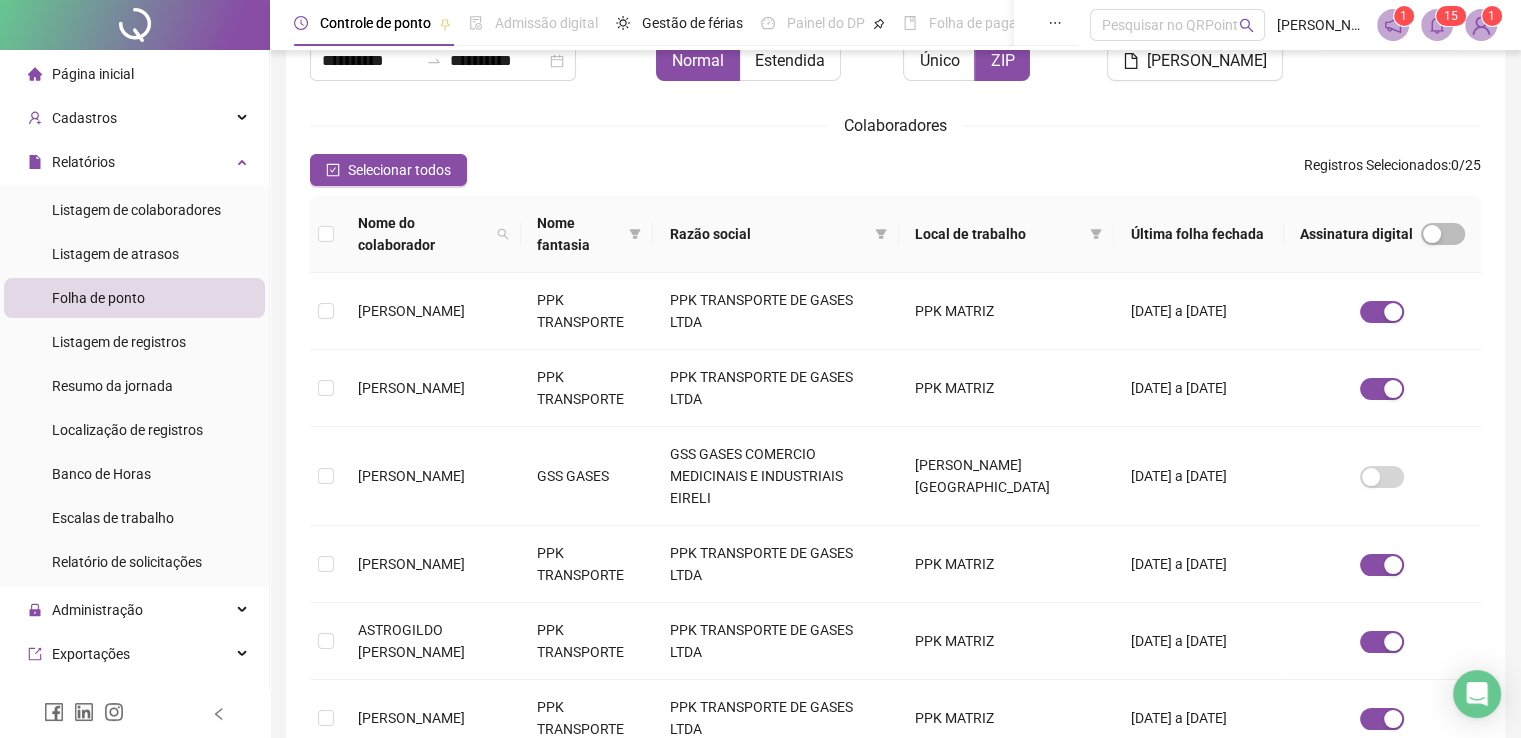 scroll, scrollTop: 340, scrollLeft: 0, axis: vertical 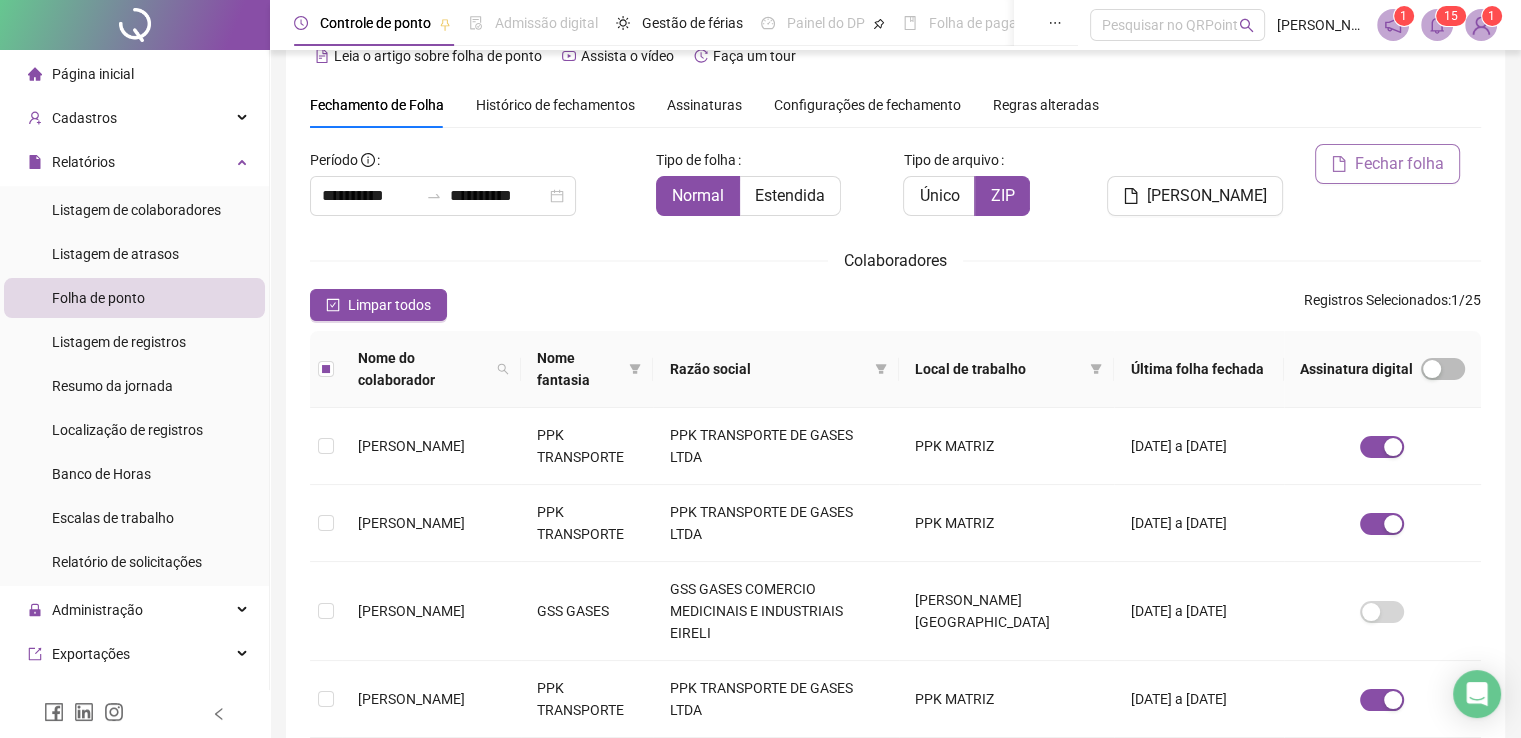 click on "Fechar folha" at bounding box center [1399, 164] 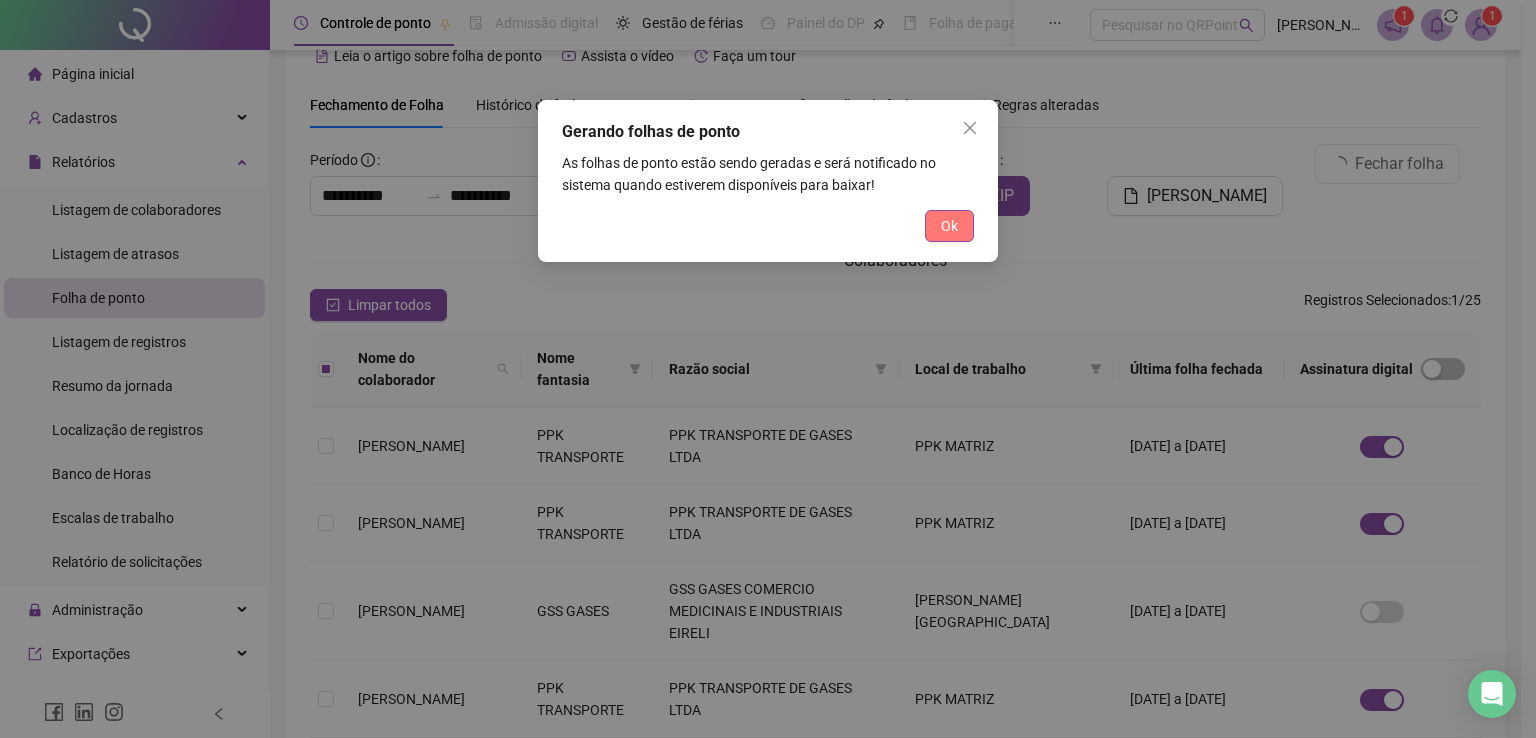 click on "Ok" at bounding box center [949, 226] 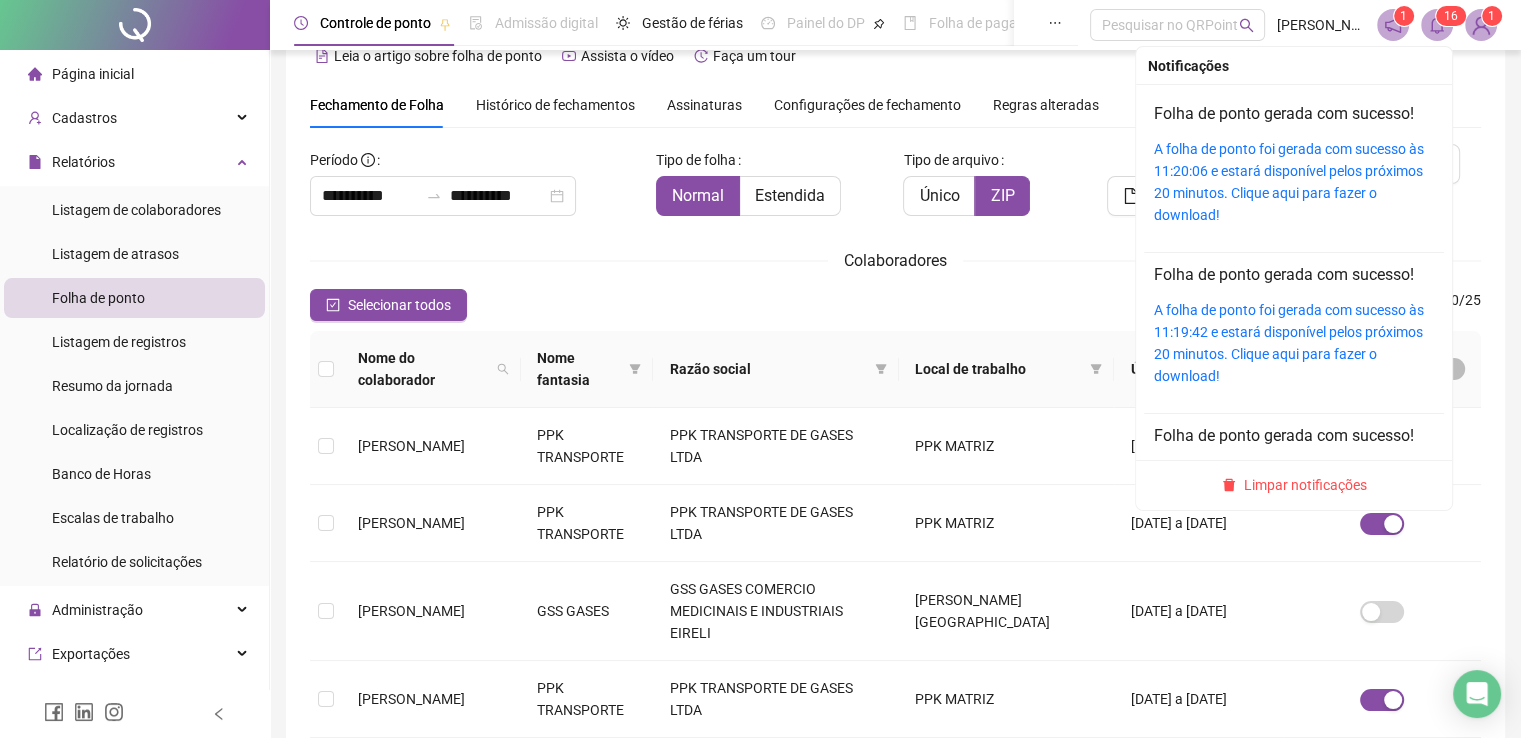 click on "1 6" at bounding box center [1451, 16] 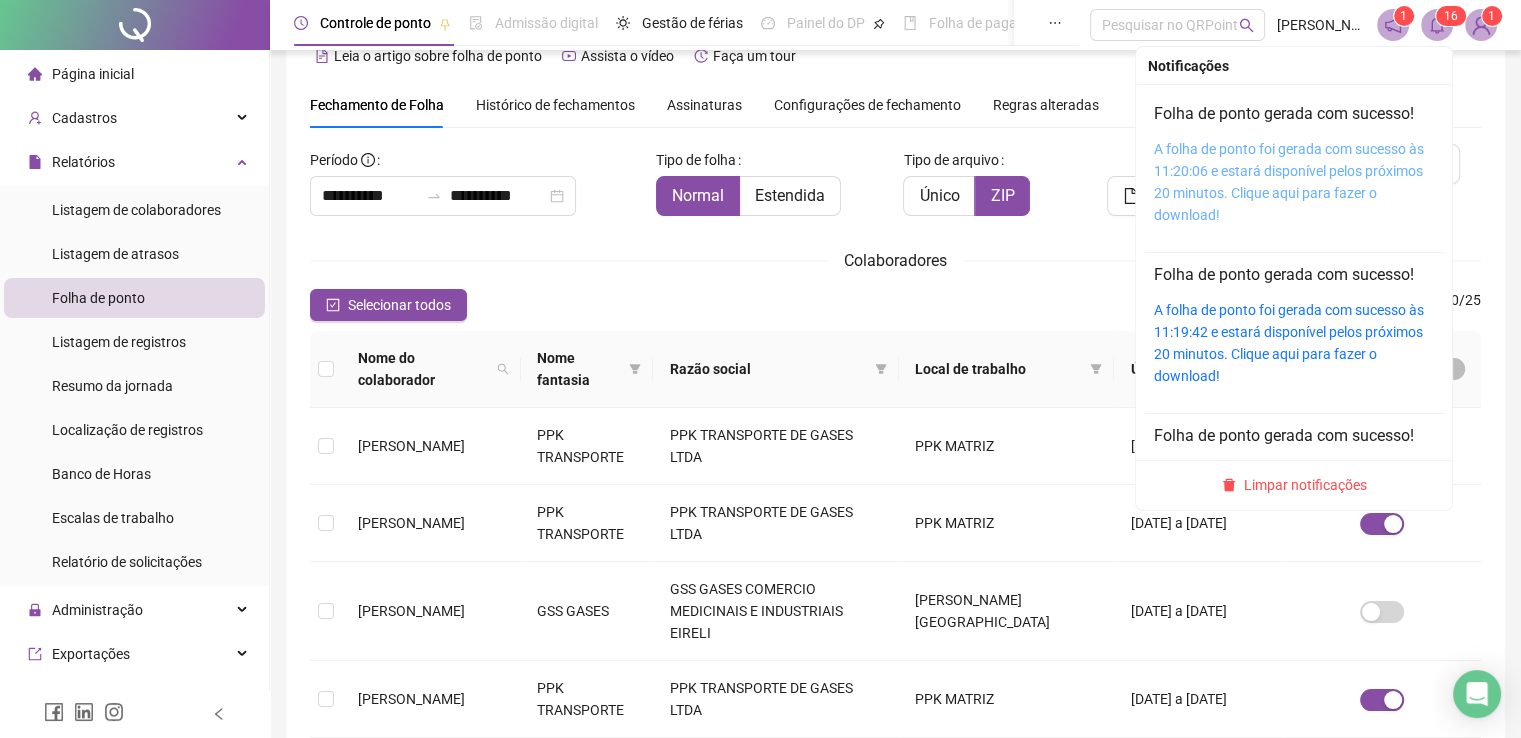 click on "A folha de ponto foi gerada com sucesso às 11:20:06 e estará disponível pelos próximos 20 minutos.
Clique aqui para fazer o download!" at bounding box center [1289, 182] 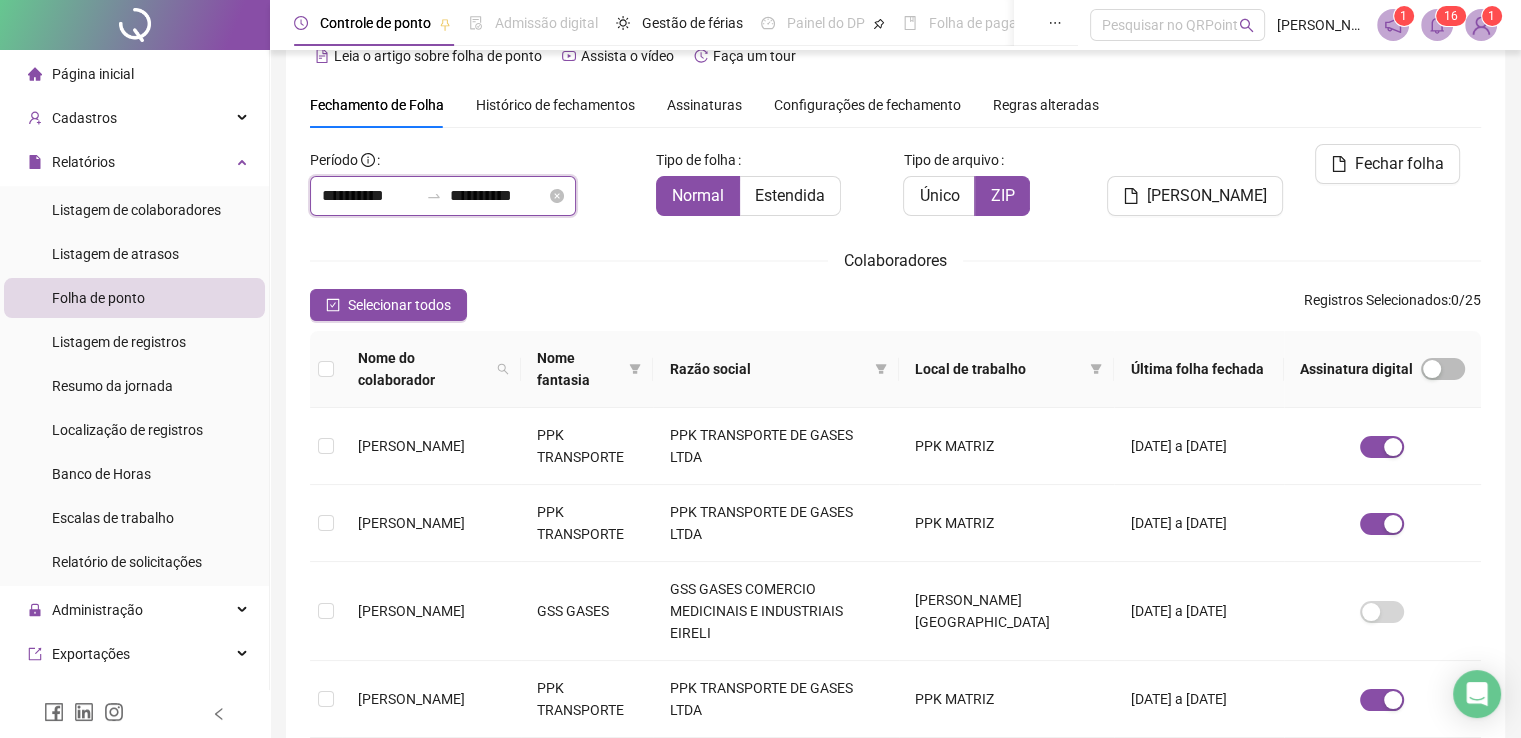 click on "**********" at bounding box center [370, 196] 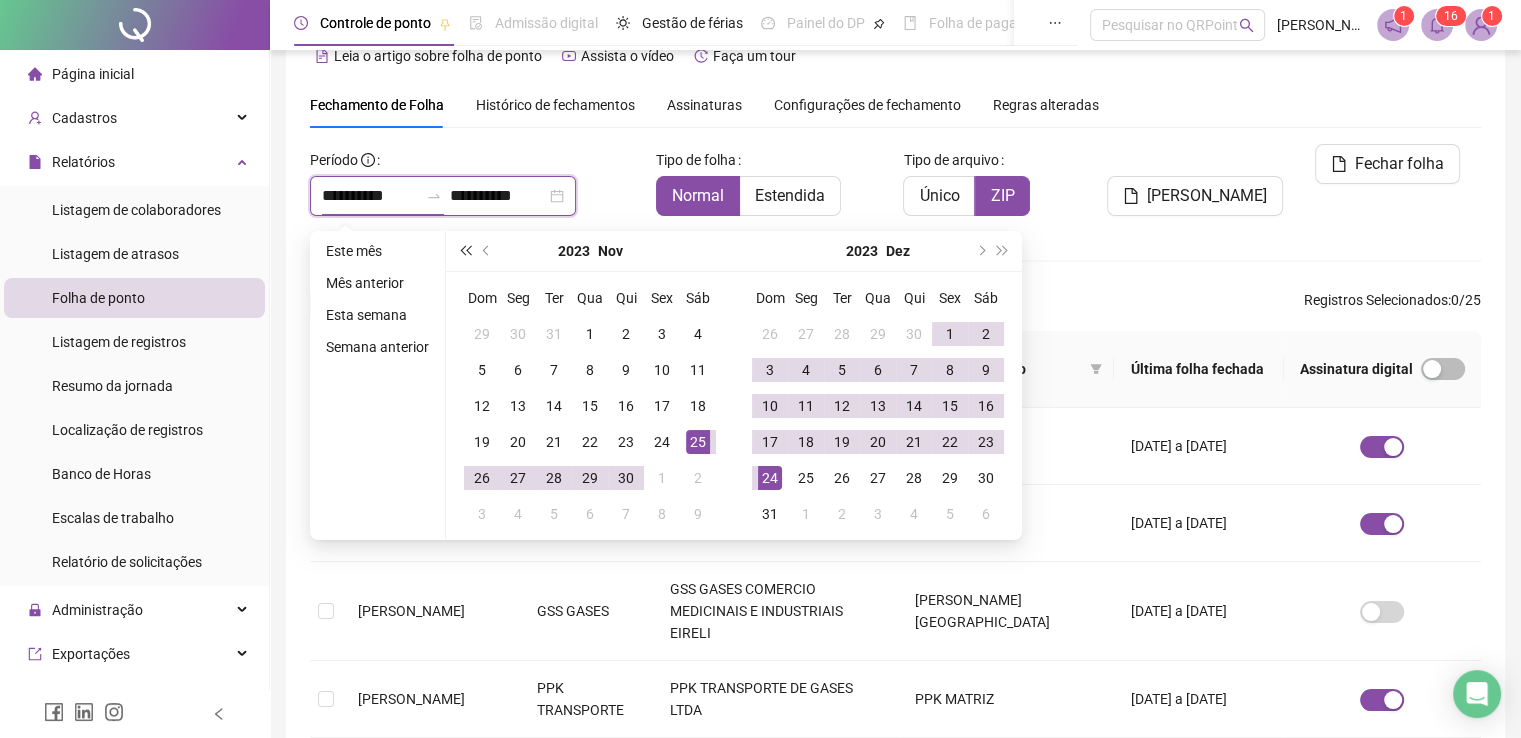 type on "**********" 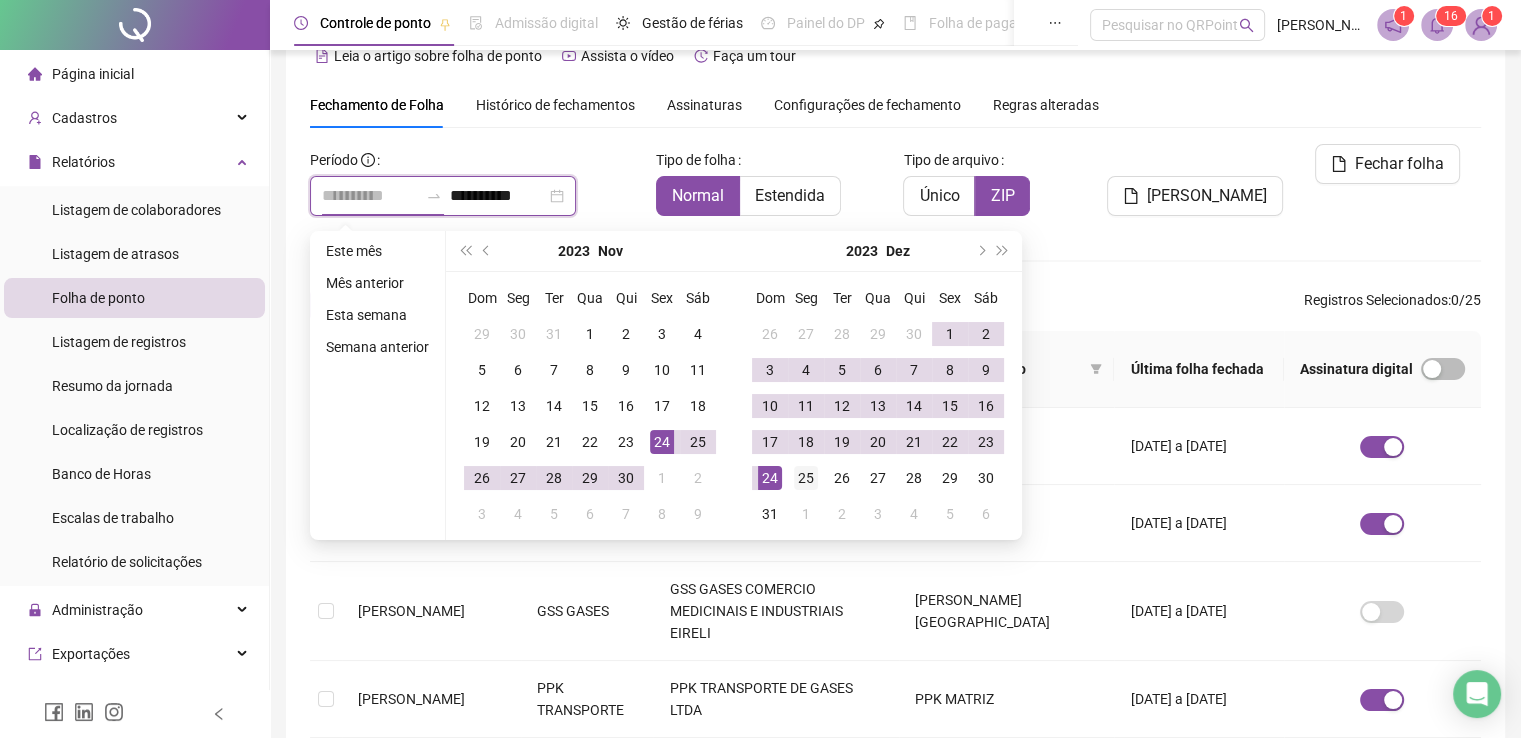 type on "**********" 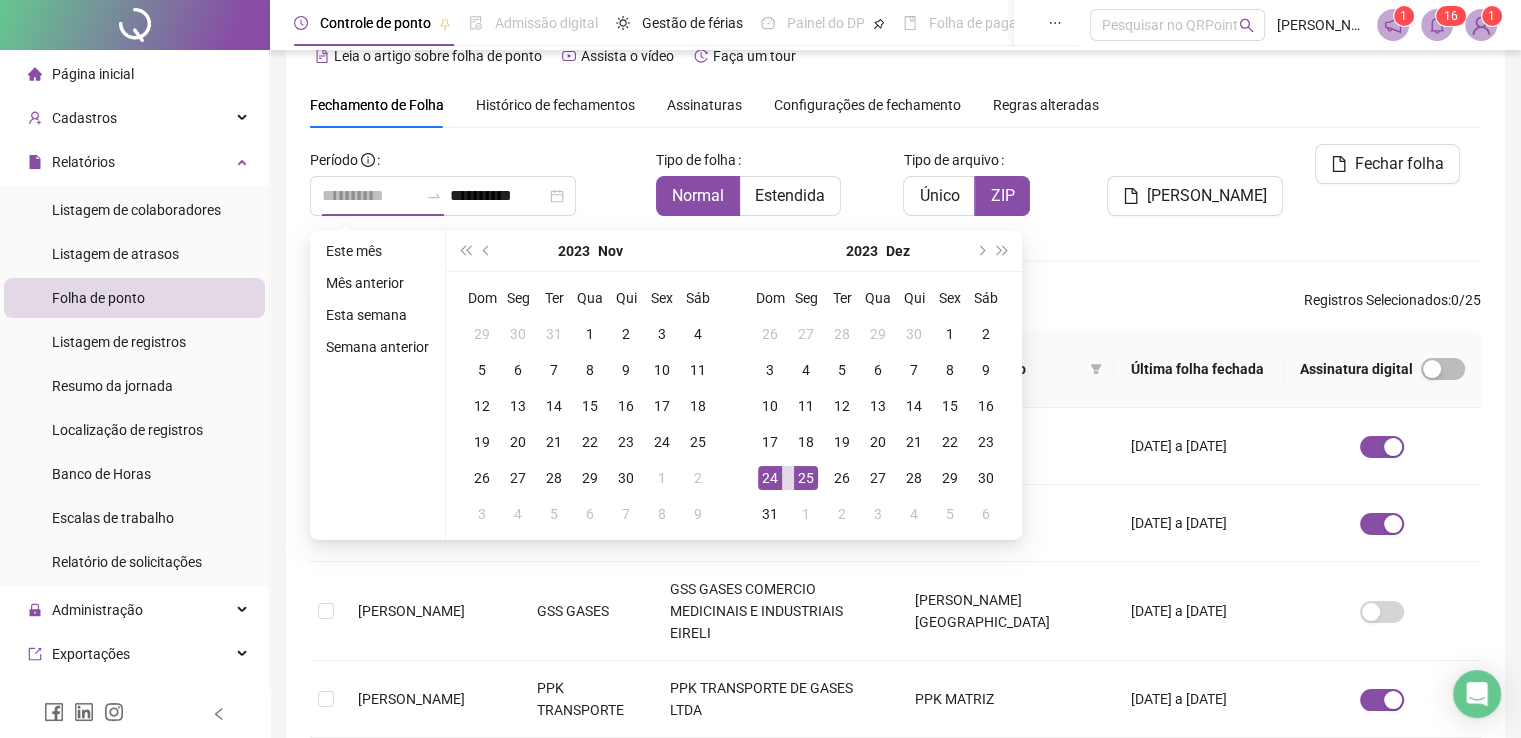 click on "25" at bounding box center [806, 478] 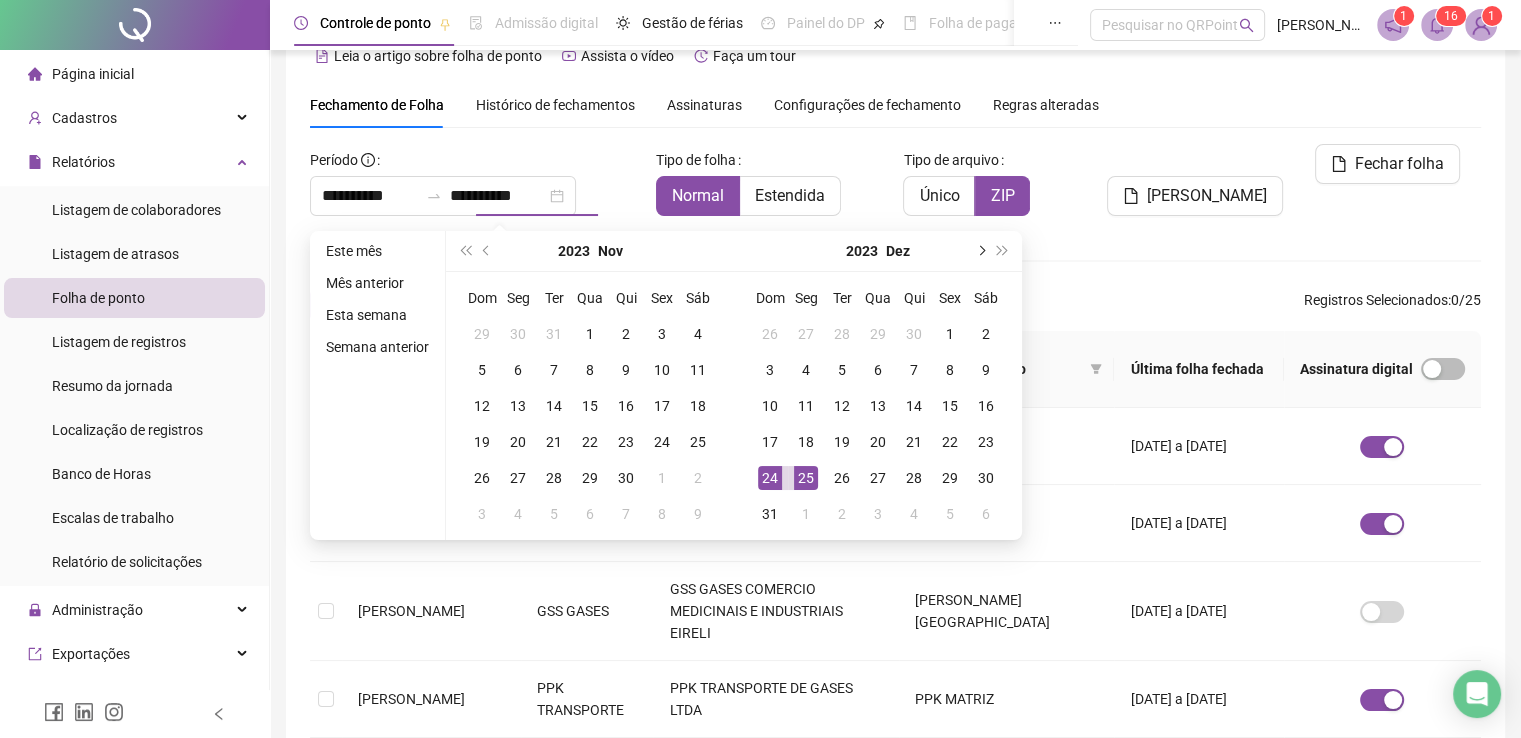 click at bounding box center (980, 251) 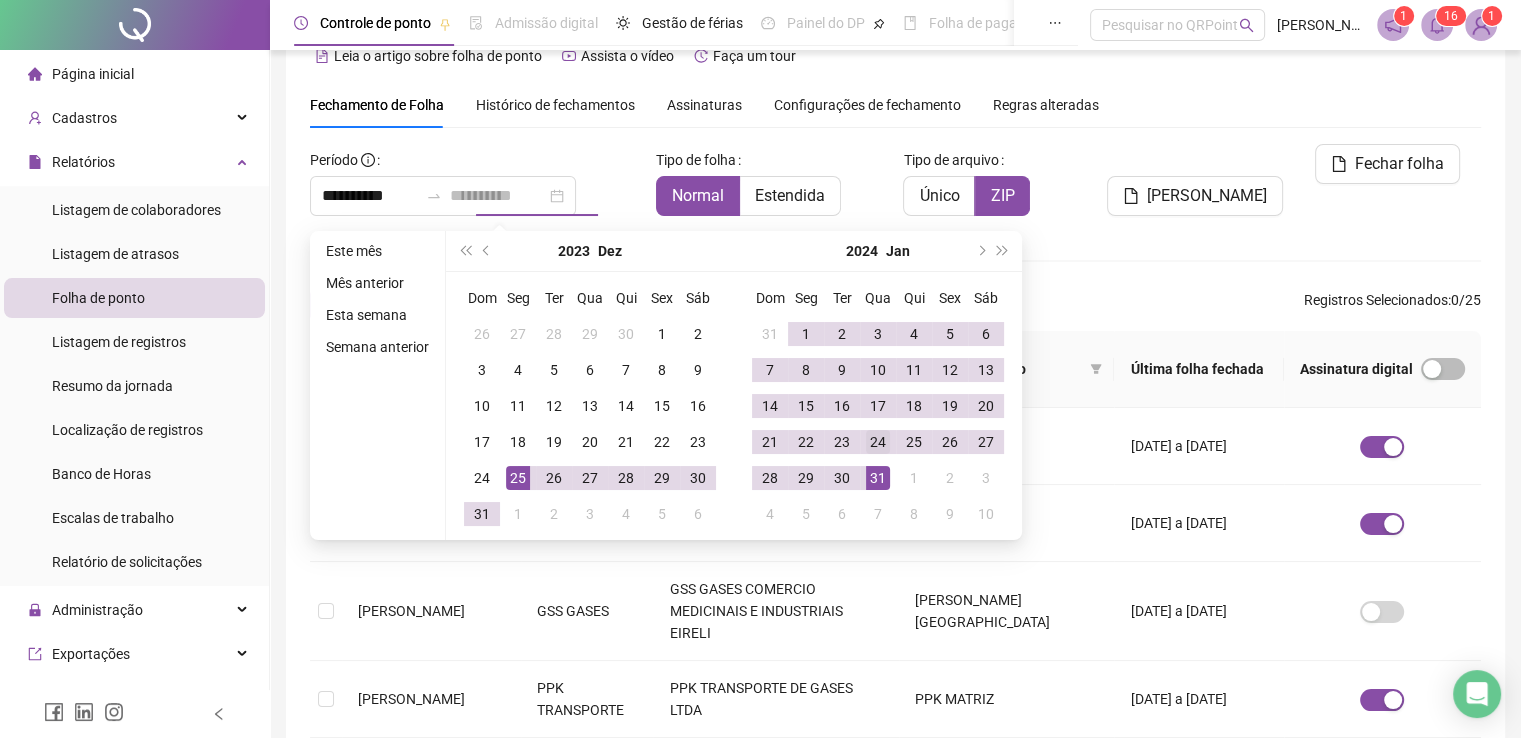 type on "**********" 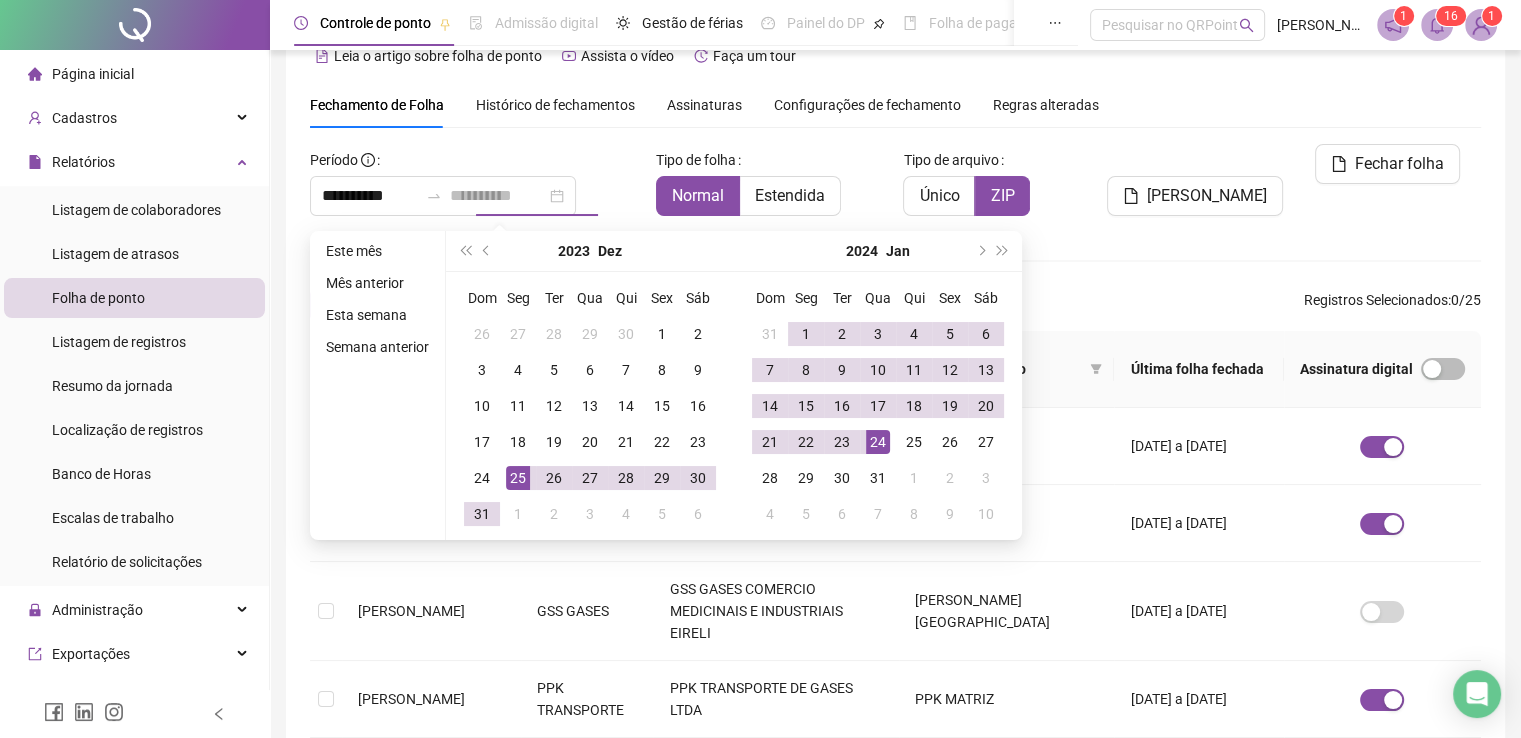click on "24" at bounding box center (878, 442) 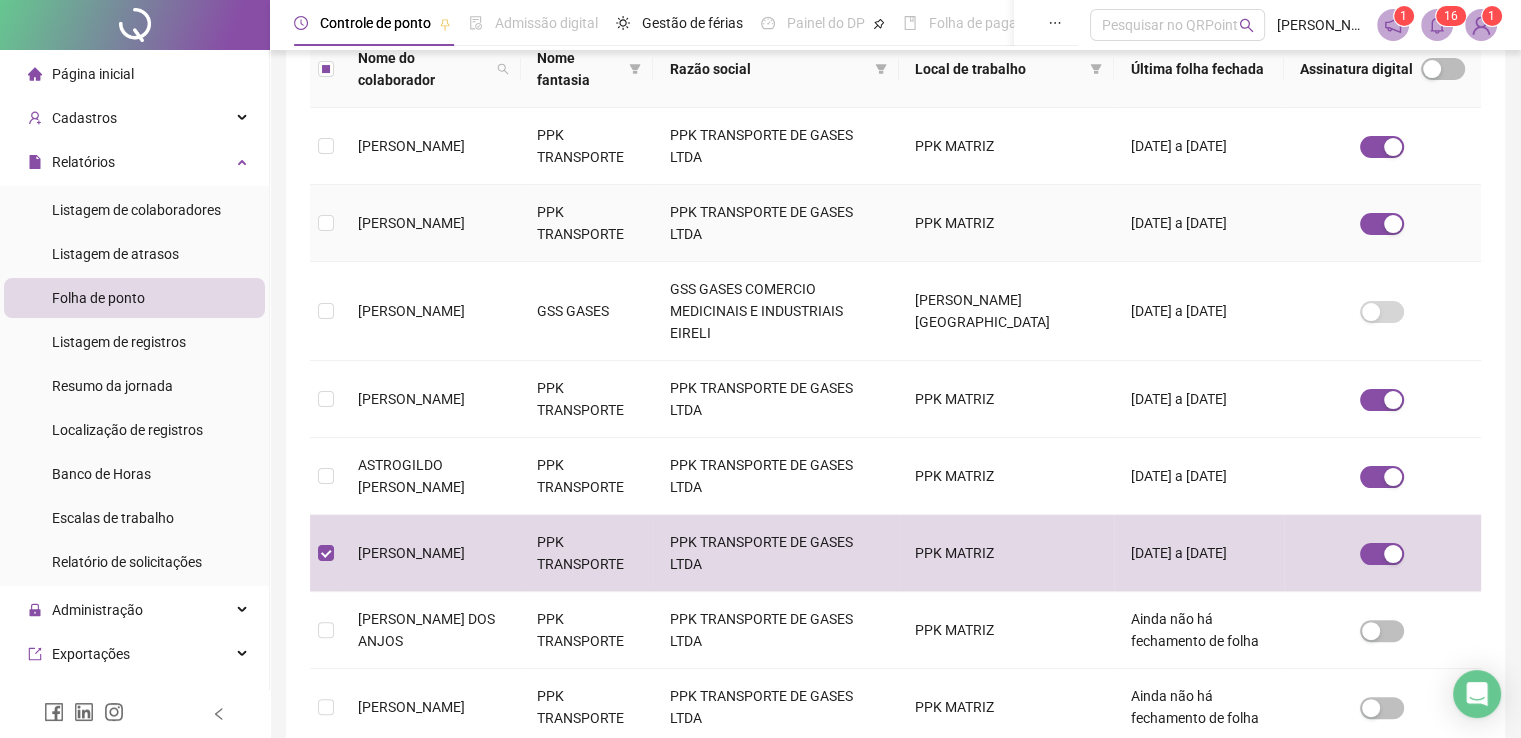 scroll, scrollTop: 40, scrollLeft: 0, axis: vertical 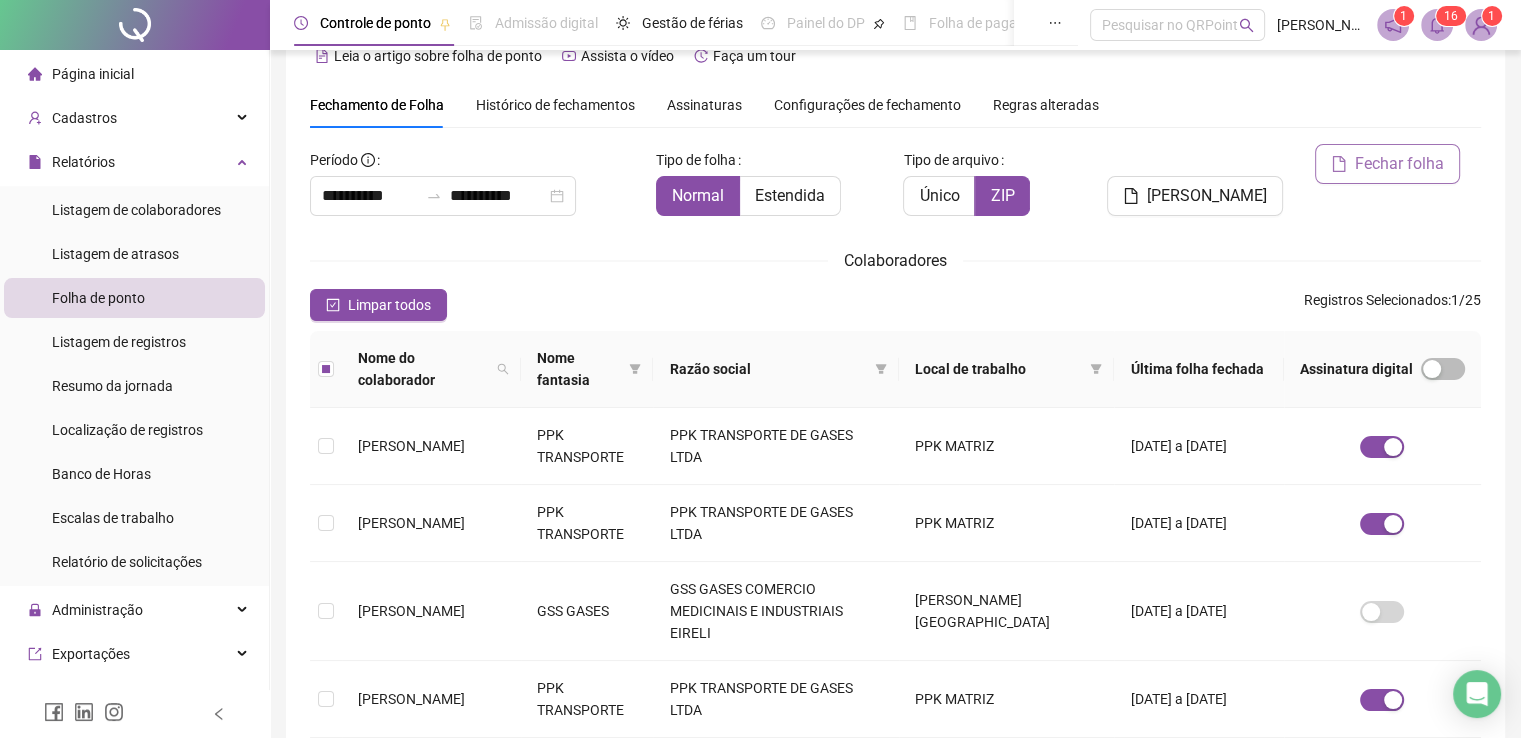 click on "Fechar folha" at bounding box center [1399, 164] 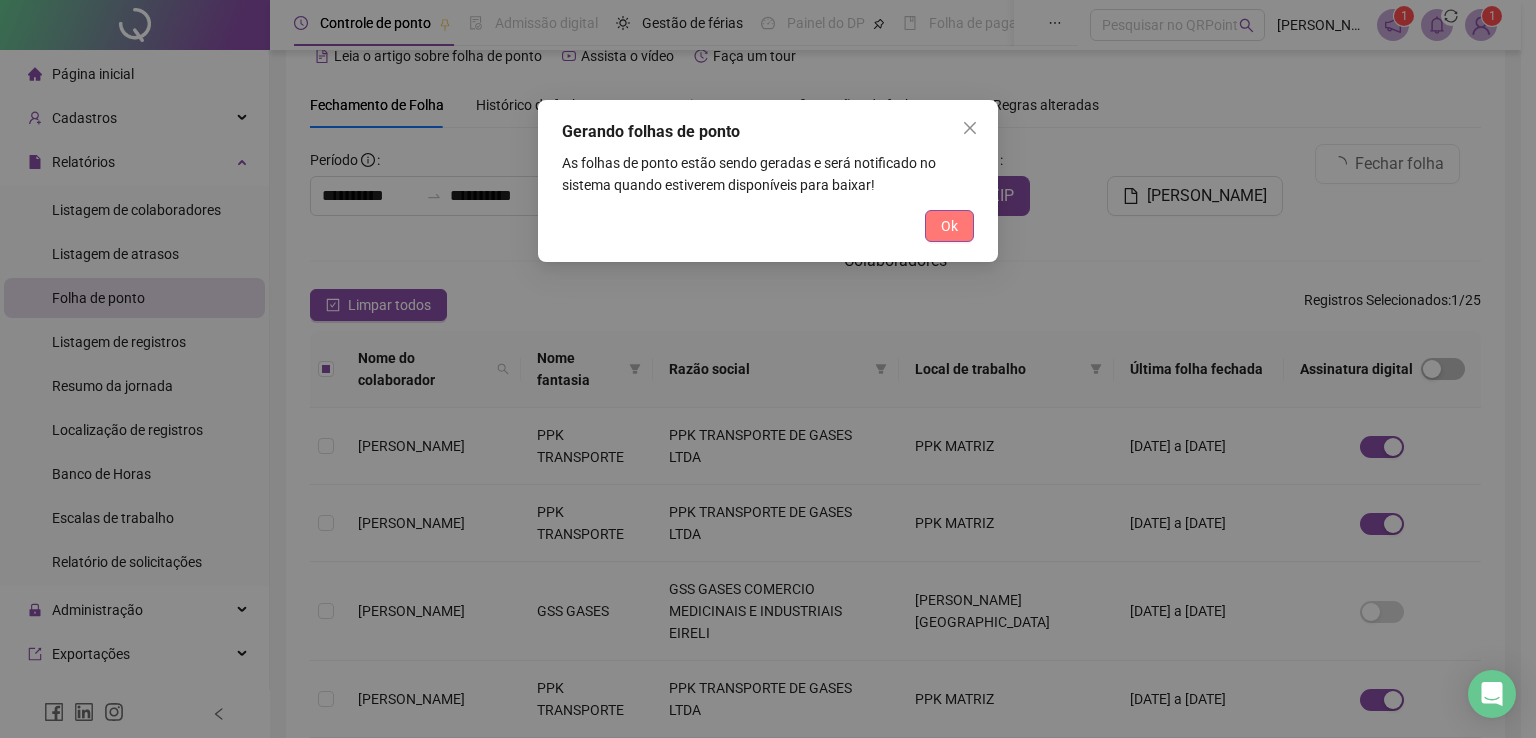 click on "Ok" at bounding box center [949, 226] 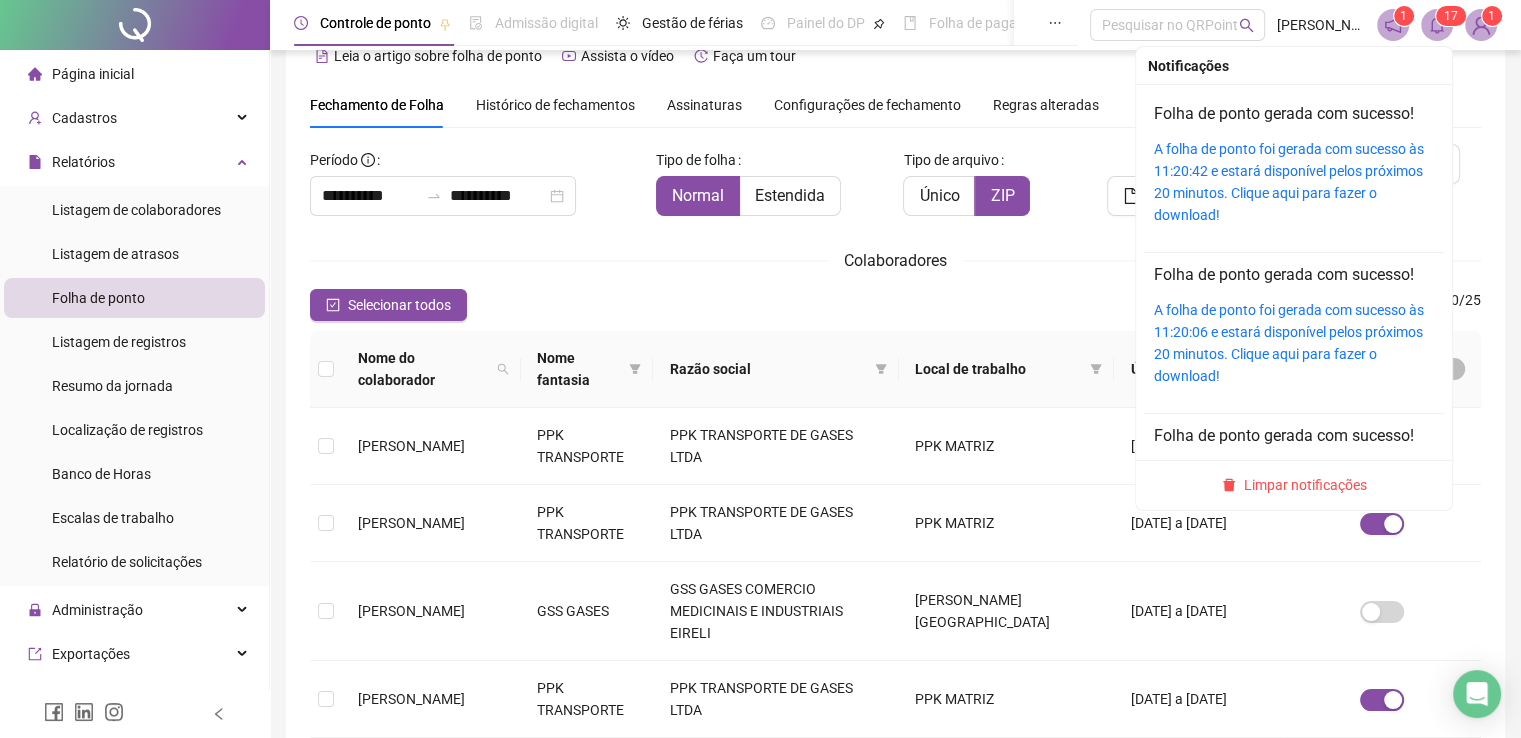 click at bounding box center [1437, 25] 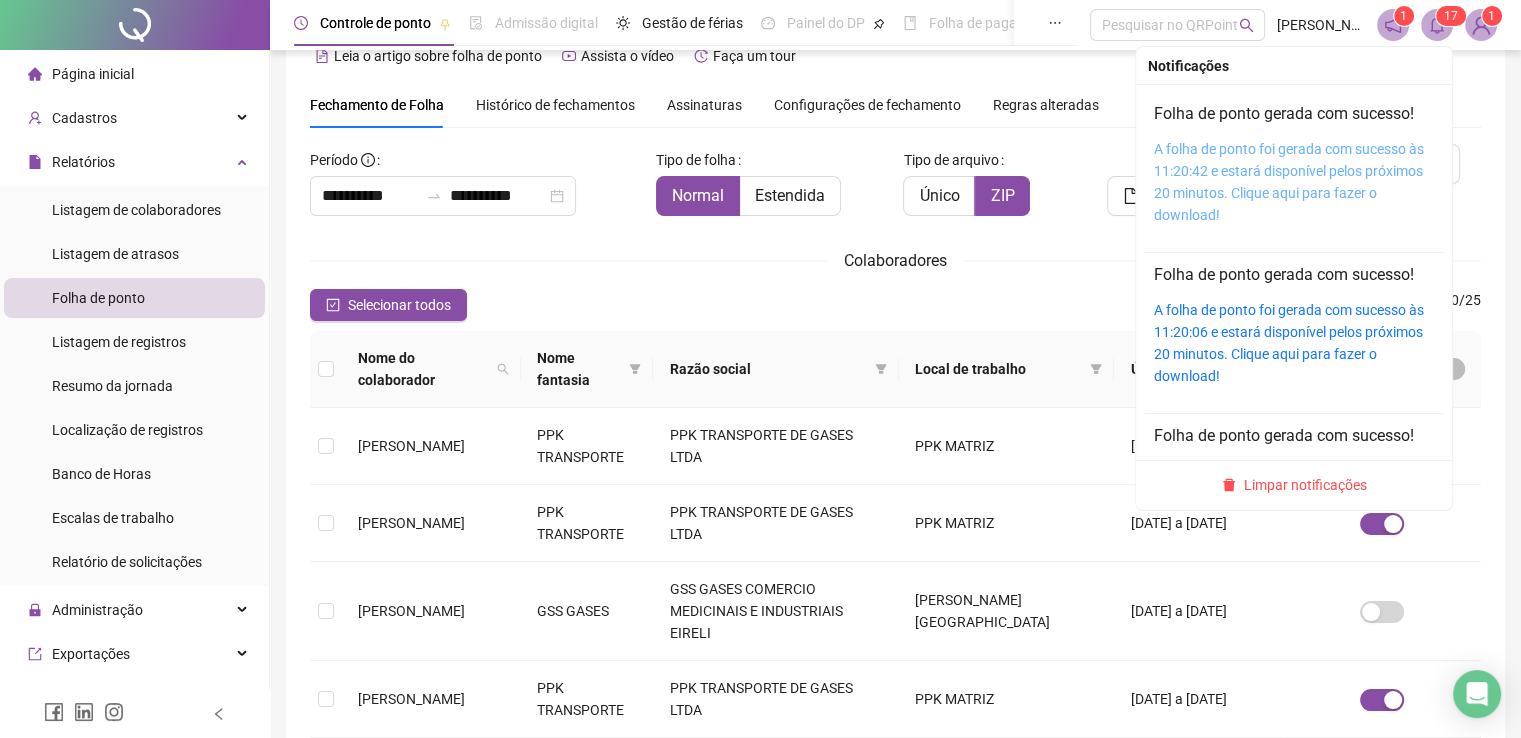 click on "A folha de ponto foi gerada com sucesso às 11:20:42 e estará disponível pelos próximos 20 minutos.
Clique aqui para fazer o download!" at bounding box center [1289, 182] 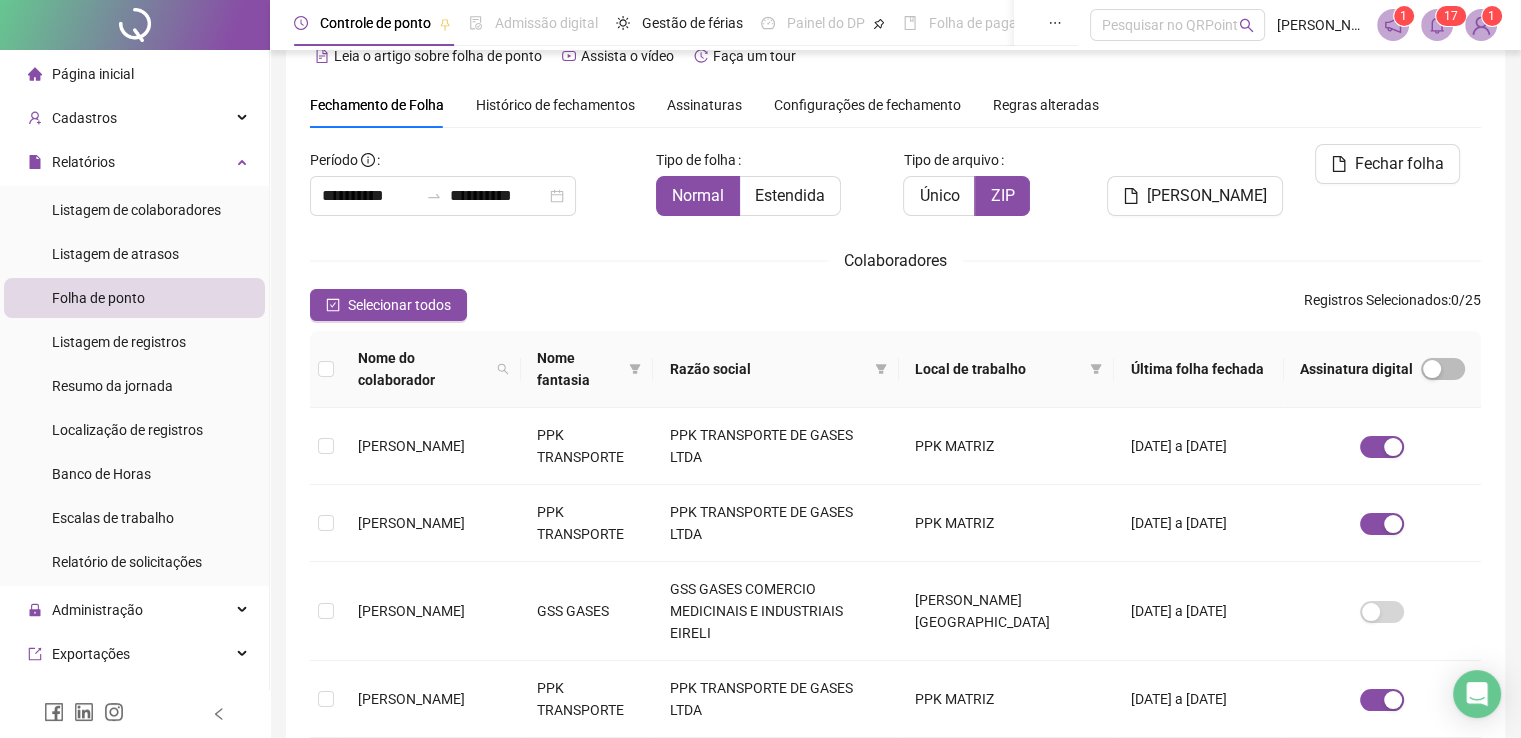 click on "Selecionar todos Registros Selecionados :  0 / 25" at bounding box center (895, 305) 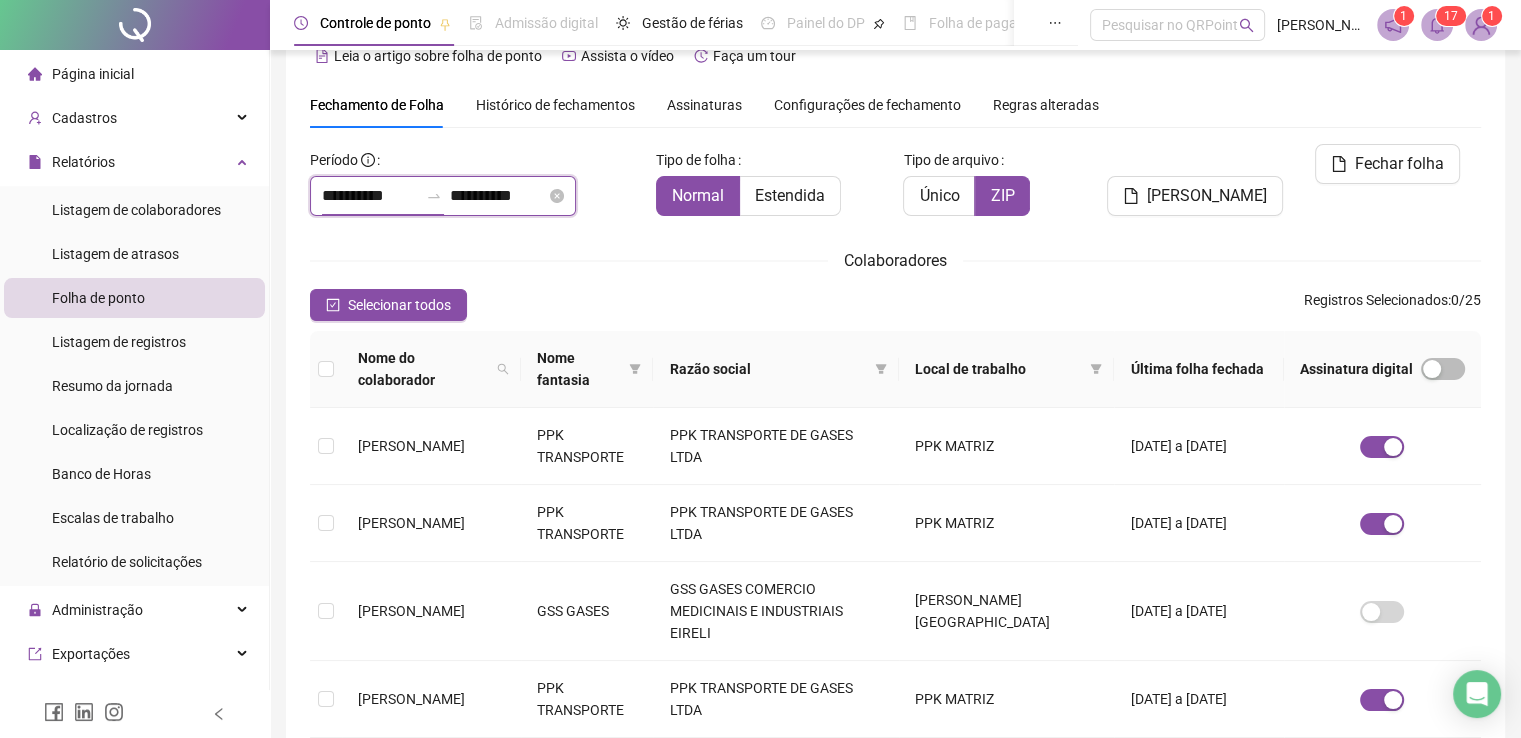 click on "**********" at bounding box center (370, 196) 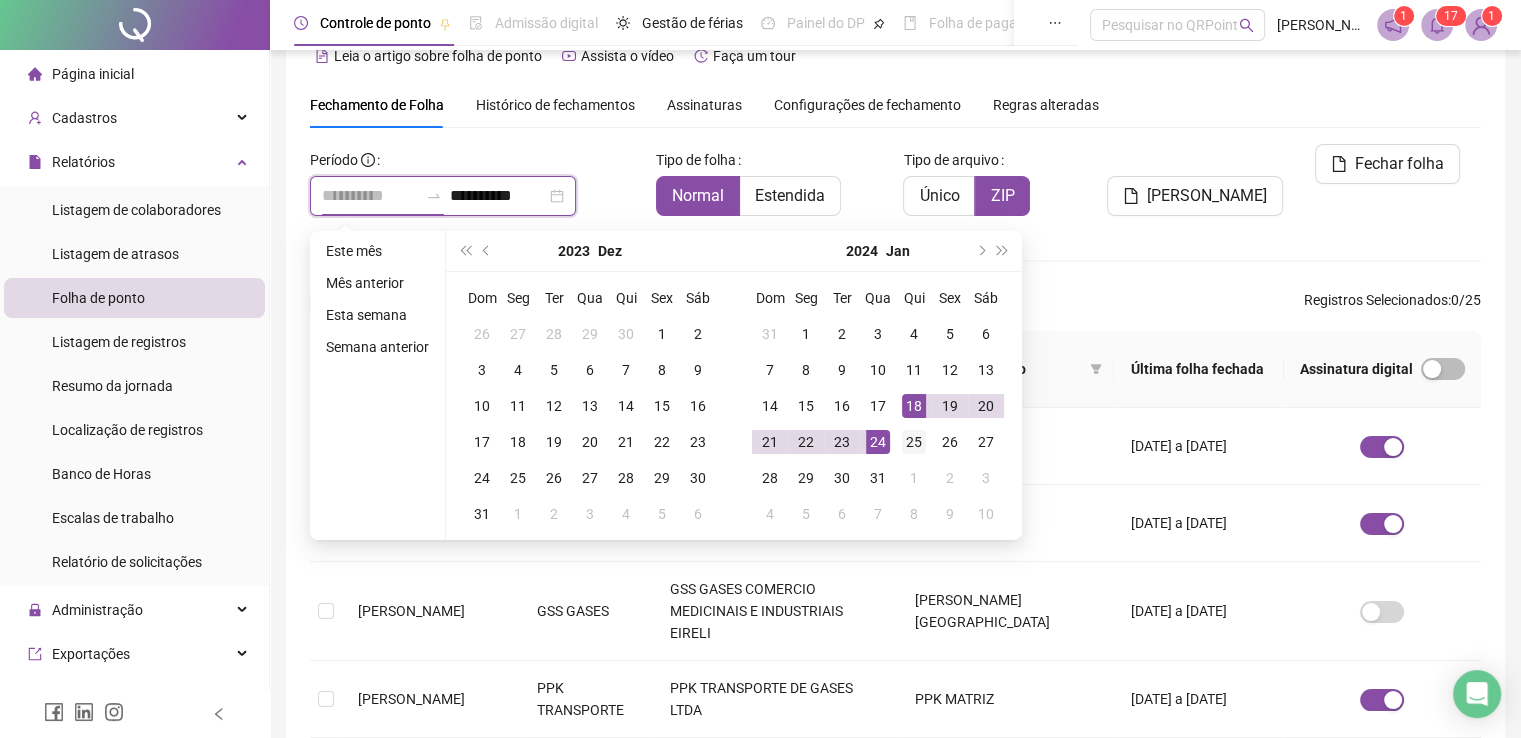 type on "**********" 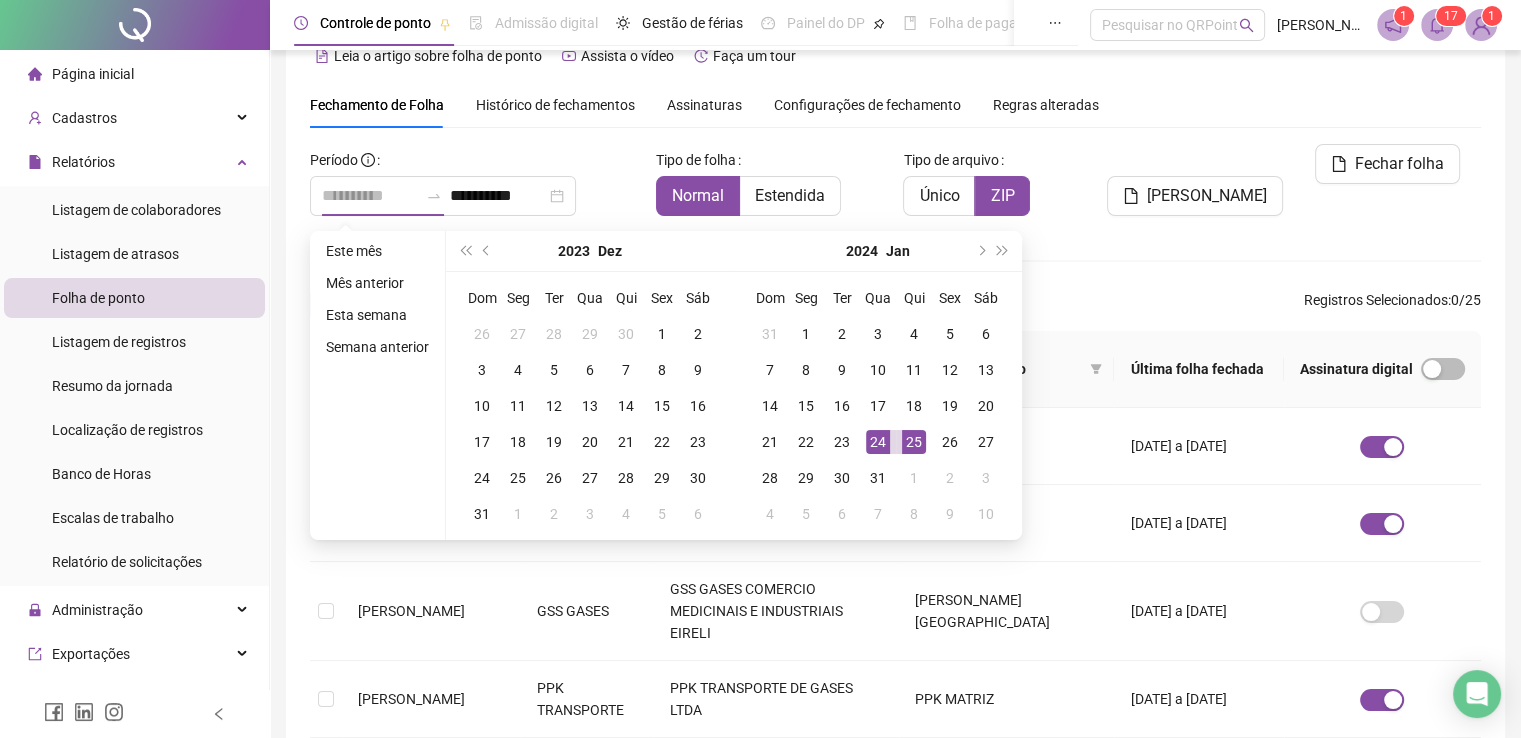click on "25" at bounding box center (914, 442) 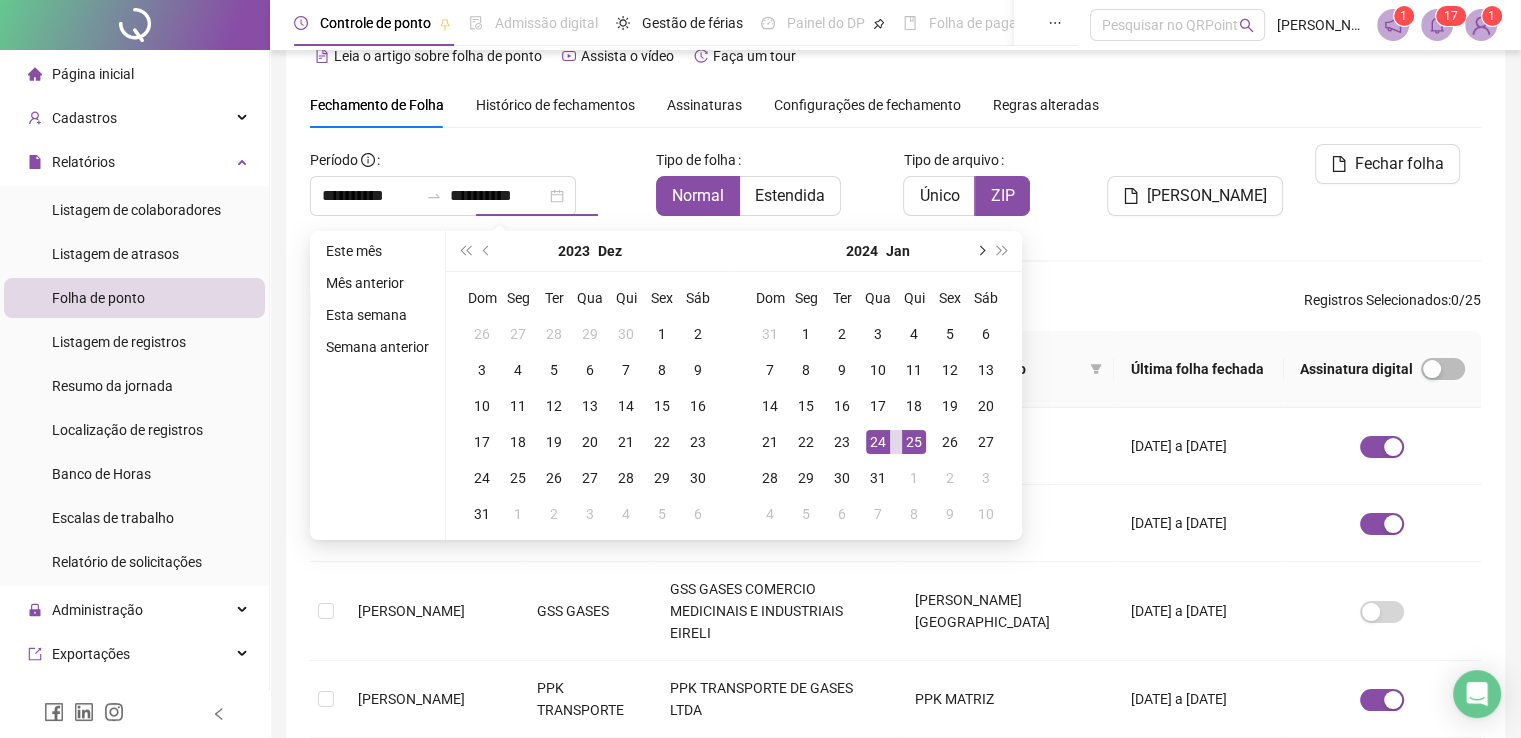 click at bounding box center (980, 251) 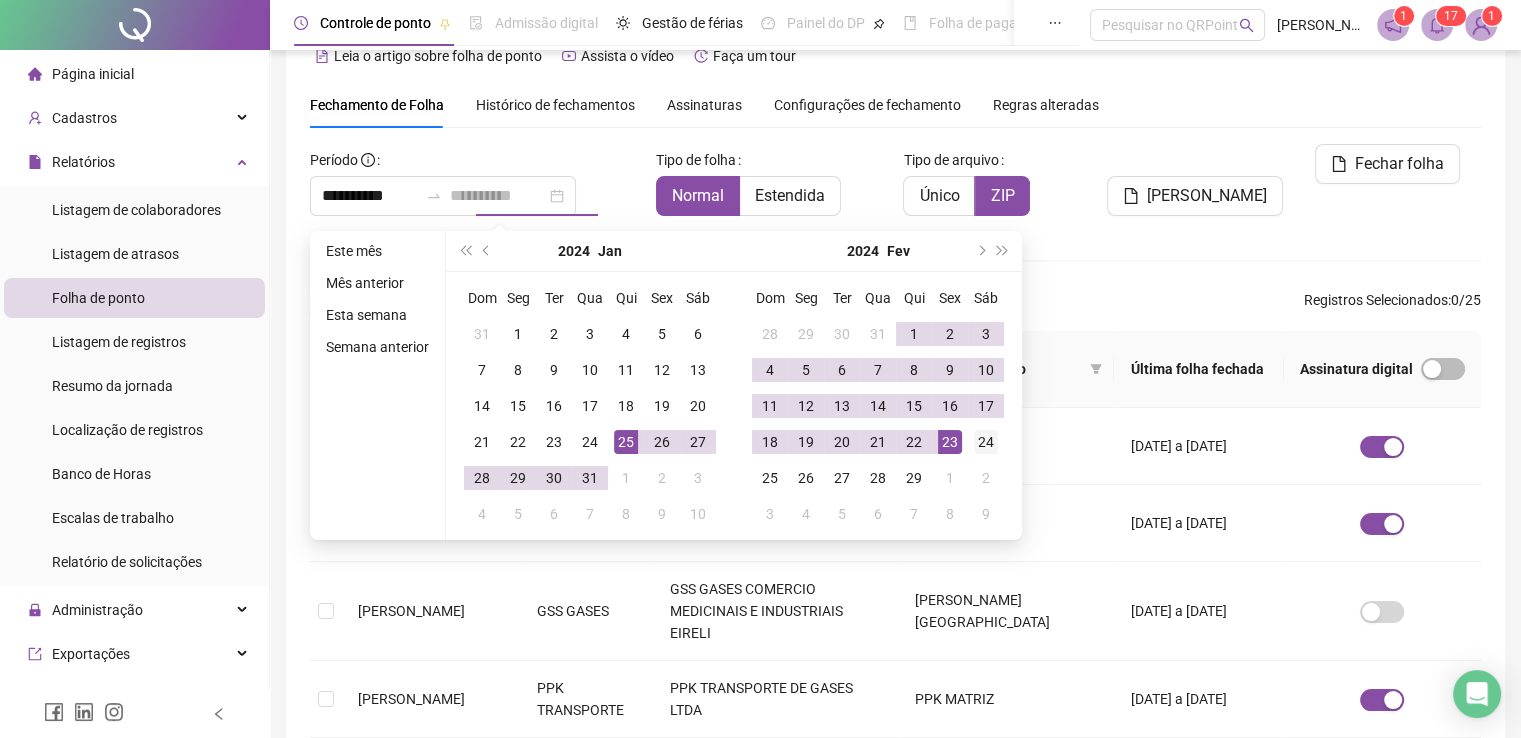 type on "**********" 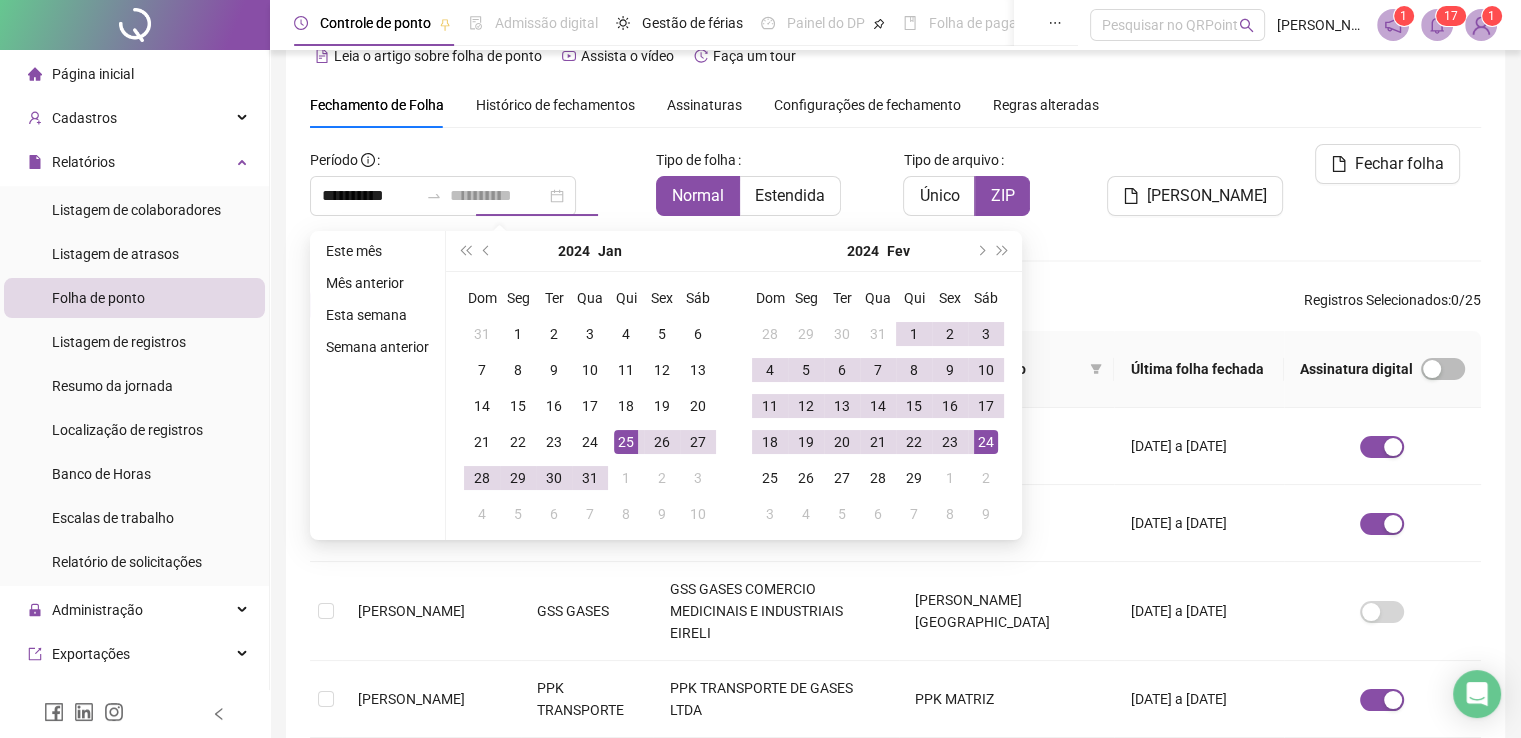 click on "24" at bounding box center (986, 442) 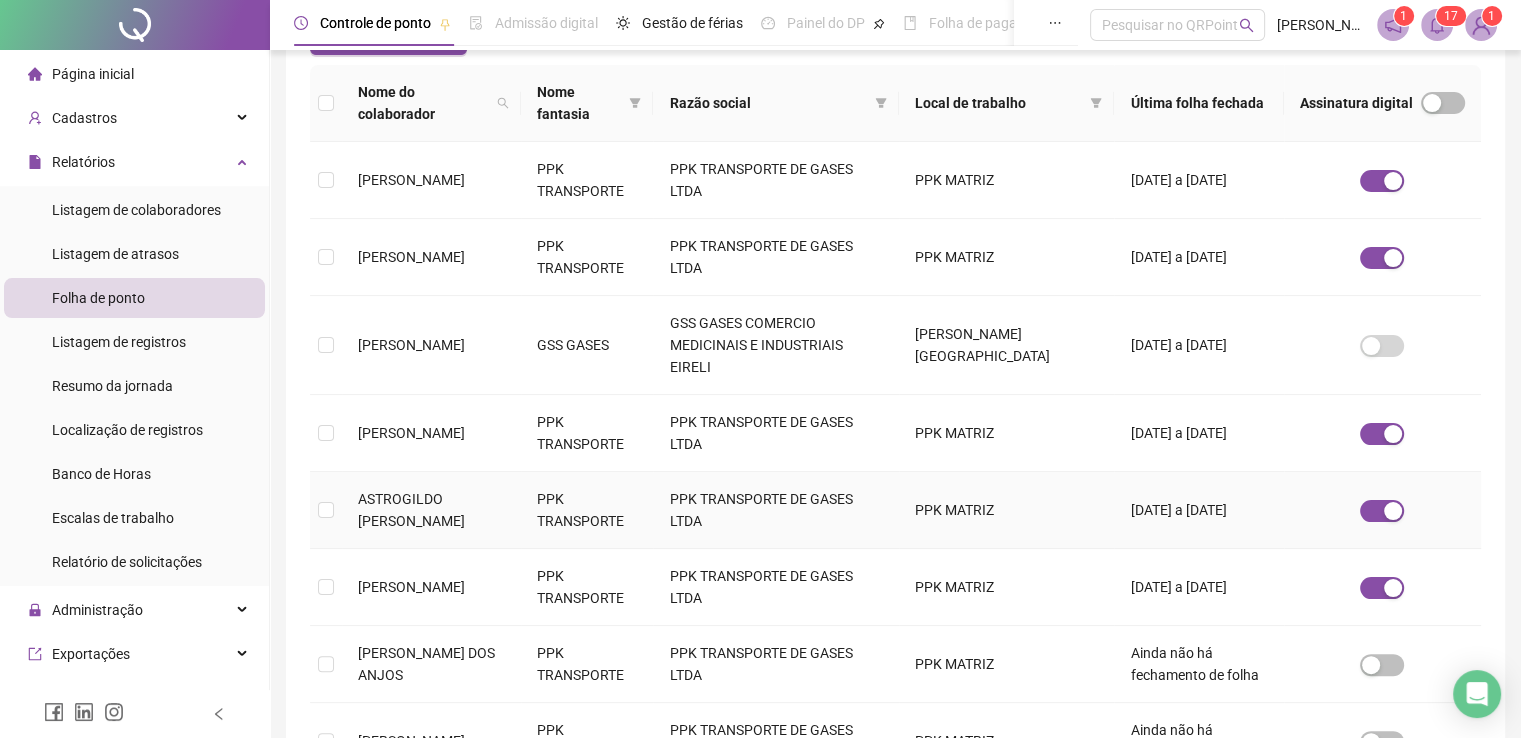 scroll, scrollTop: 440, scrollLeft: 0, axis: vertical 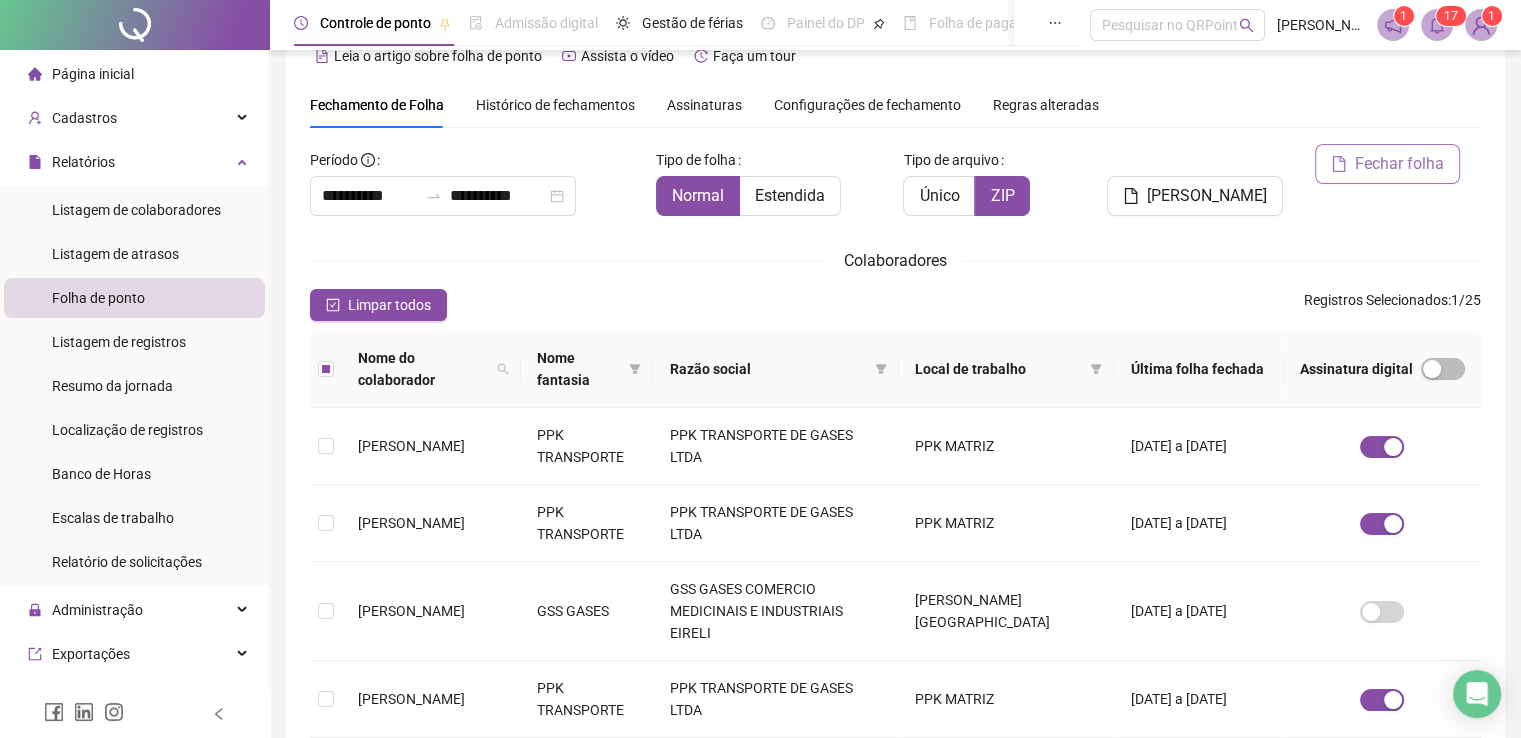 click on "Fechar folha" at bounding box center (1399, 164) 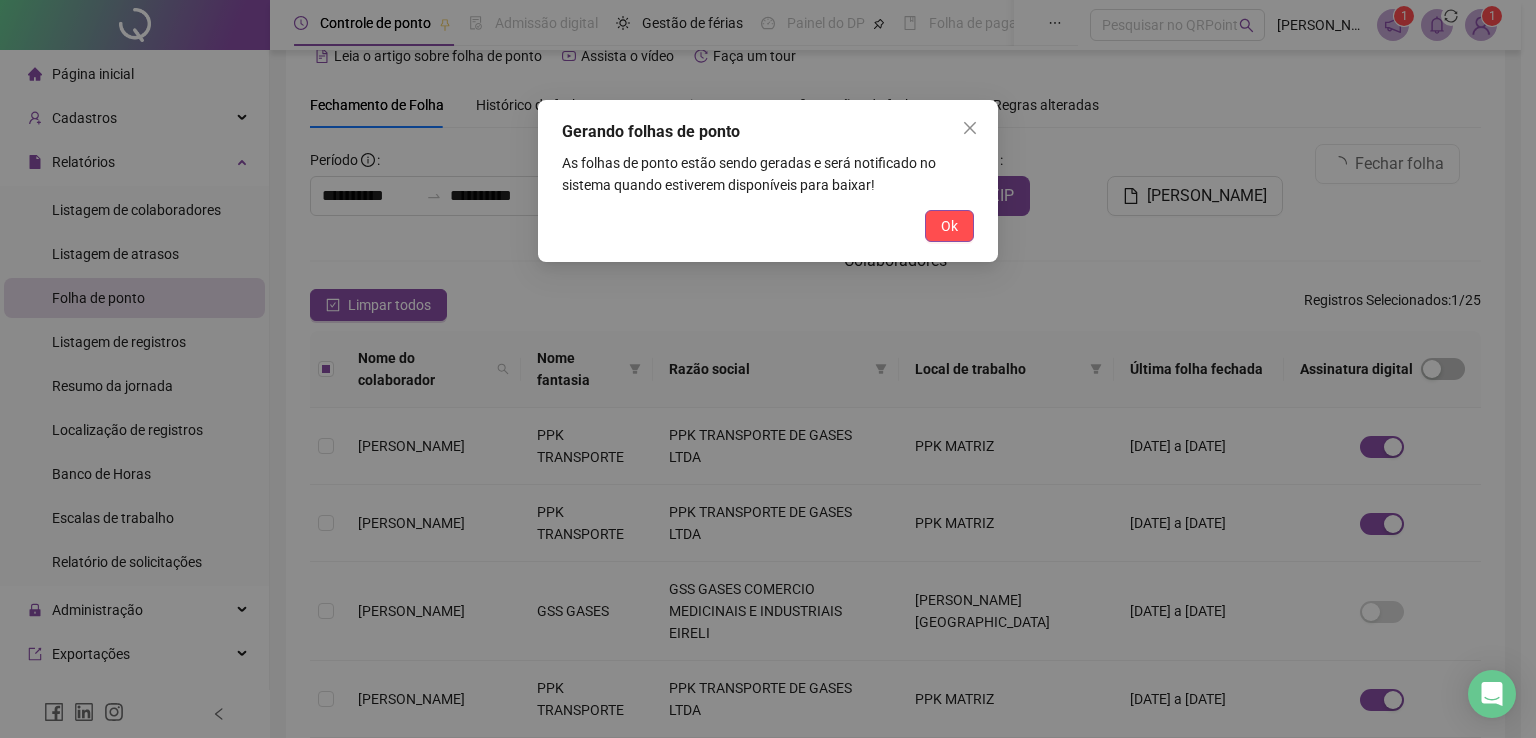 click on "Ok" at bounding box center (949, 226) 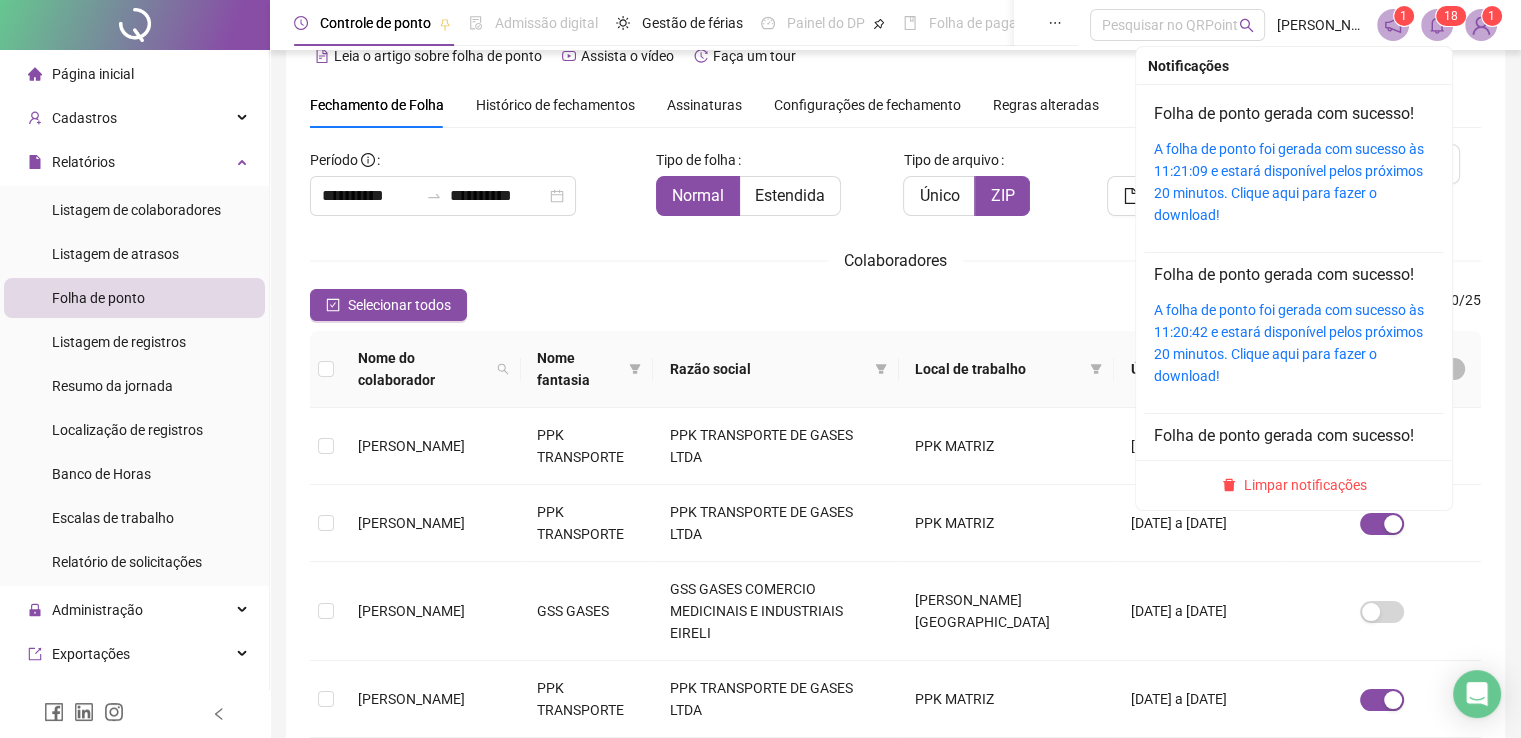 click 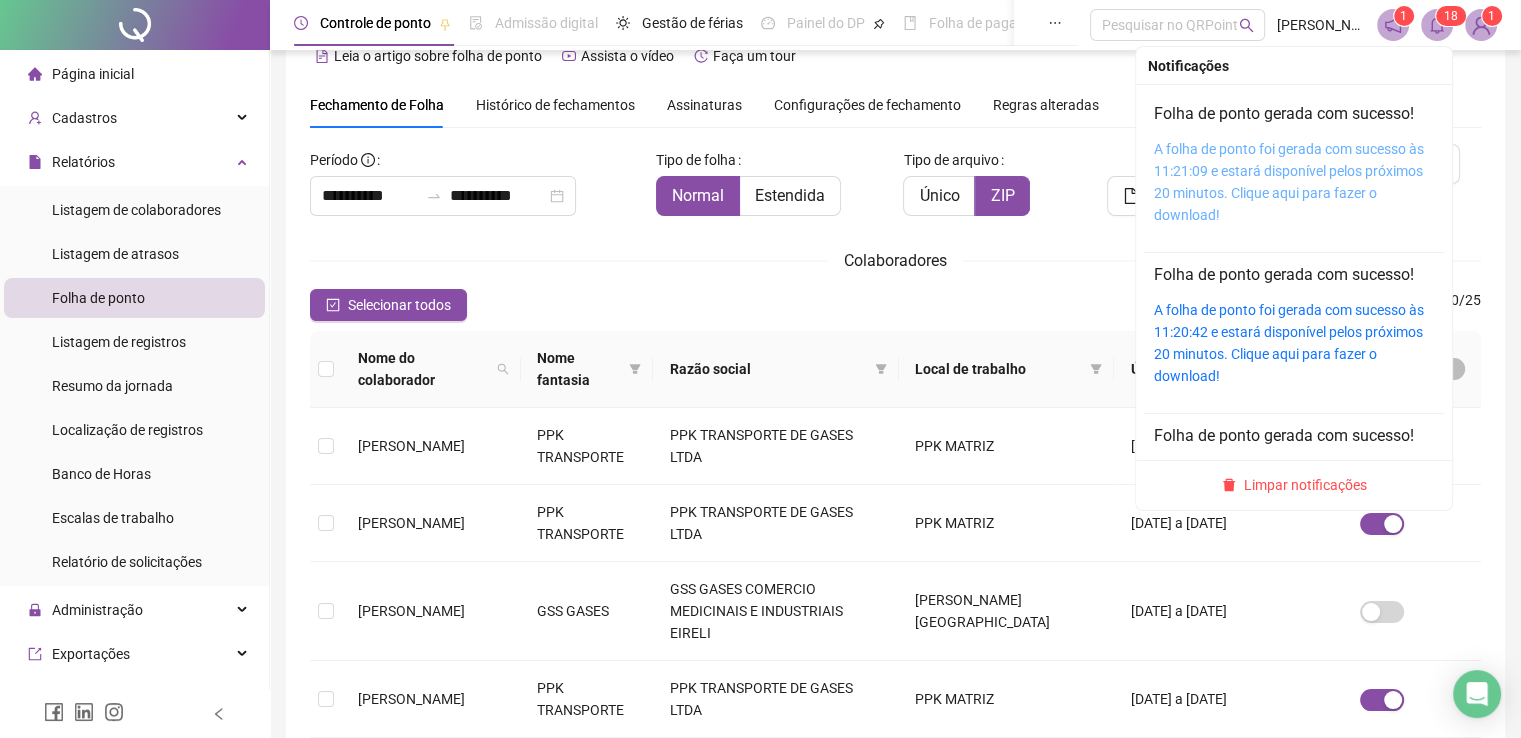 click on "A folha de ponto foi gerada com sucesso às 11:21:09 e estará disponível pelos próximos 20 minutos.
Clique aqui para fazer o download!" at bounding box center [1289, 182] 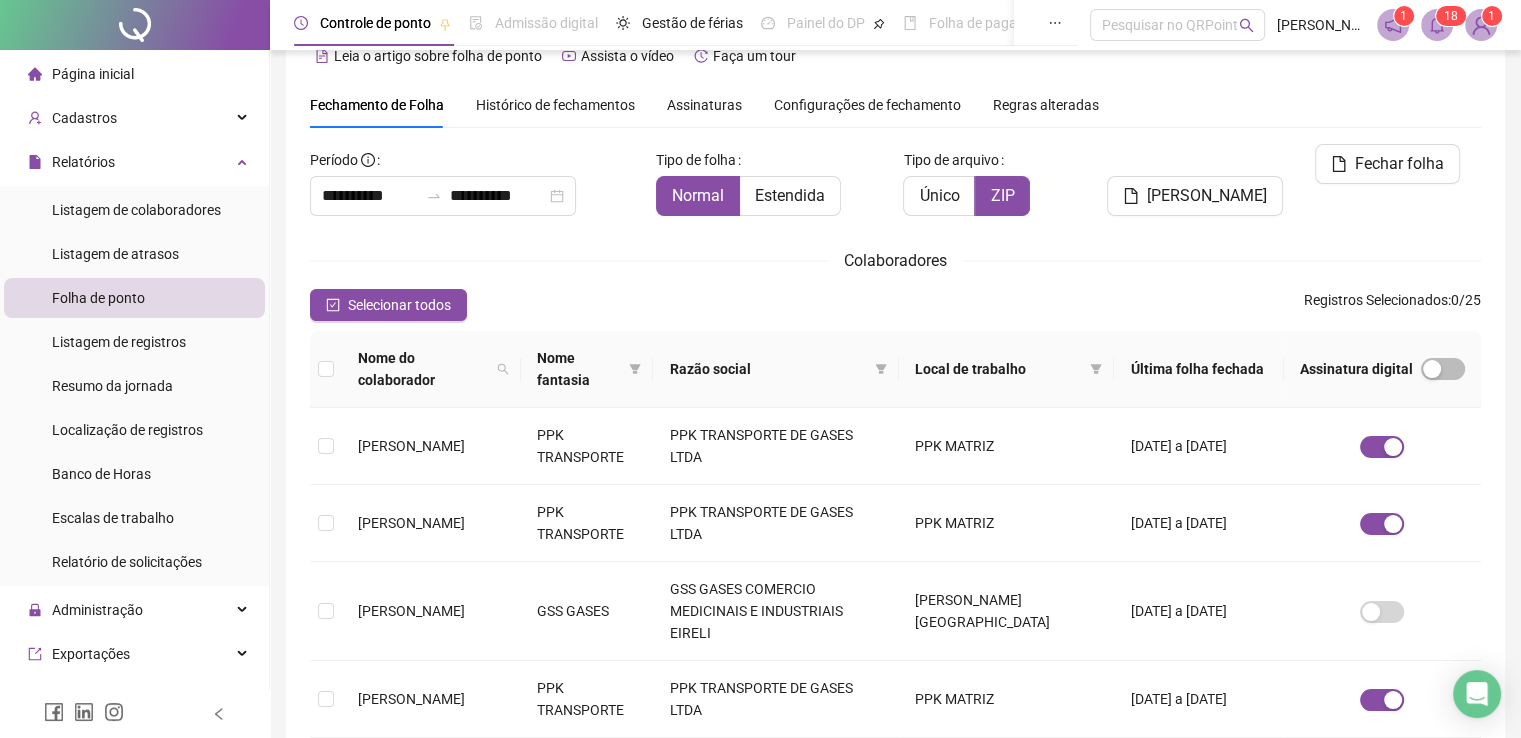 click on "**********" at bounding box center (895, 704) 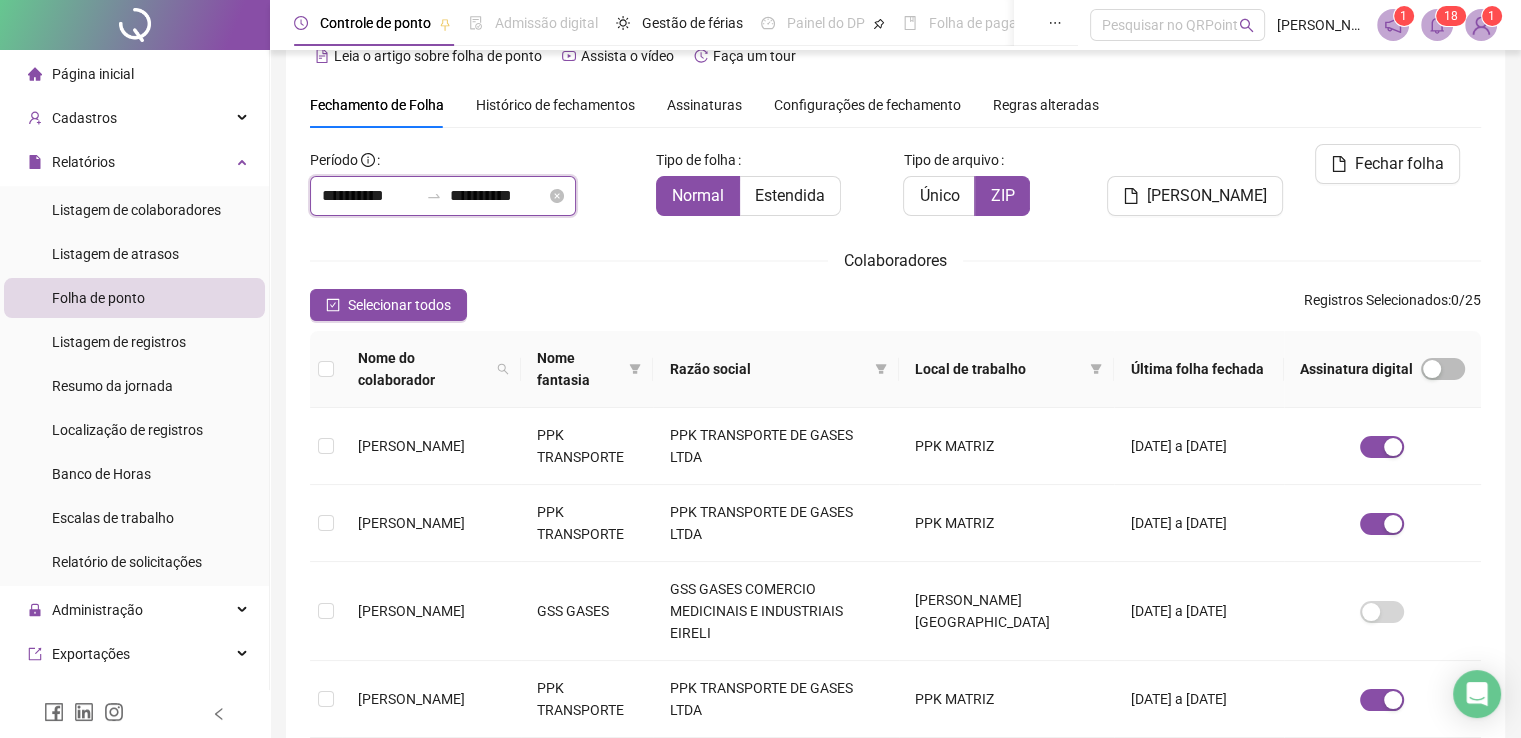 click on "**********" at bounding box center (370, 196) 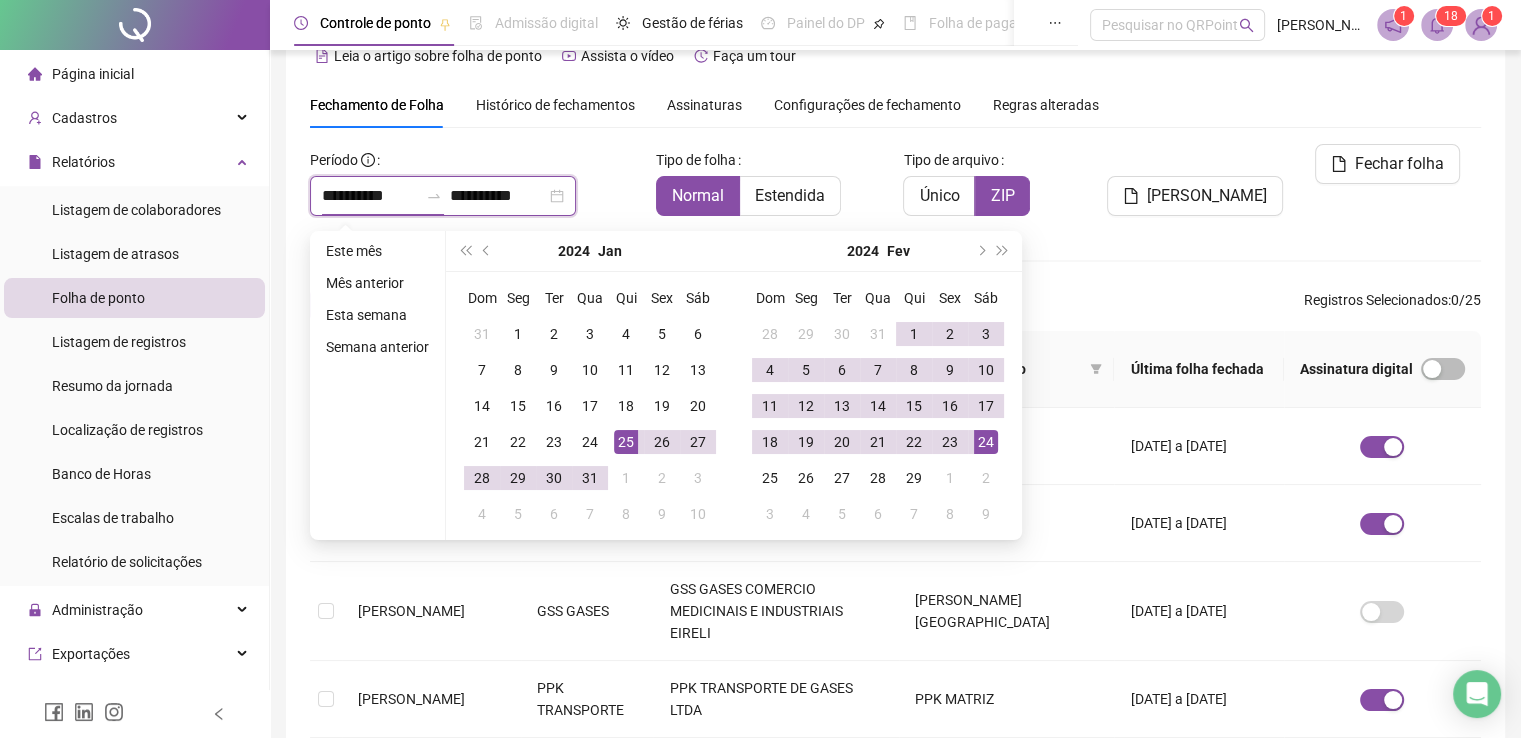 type on "**********" 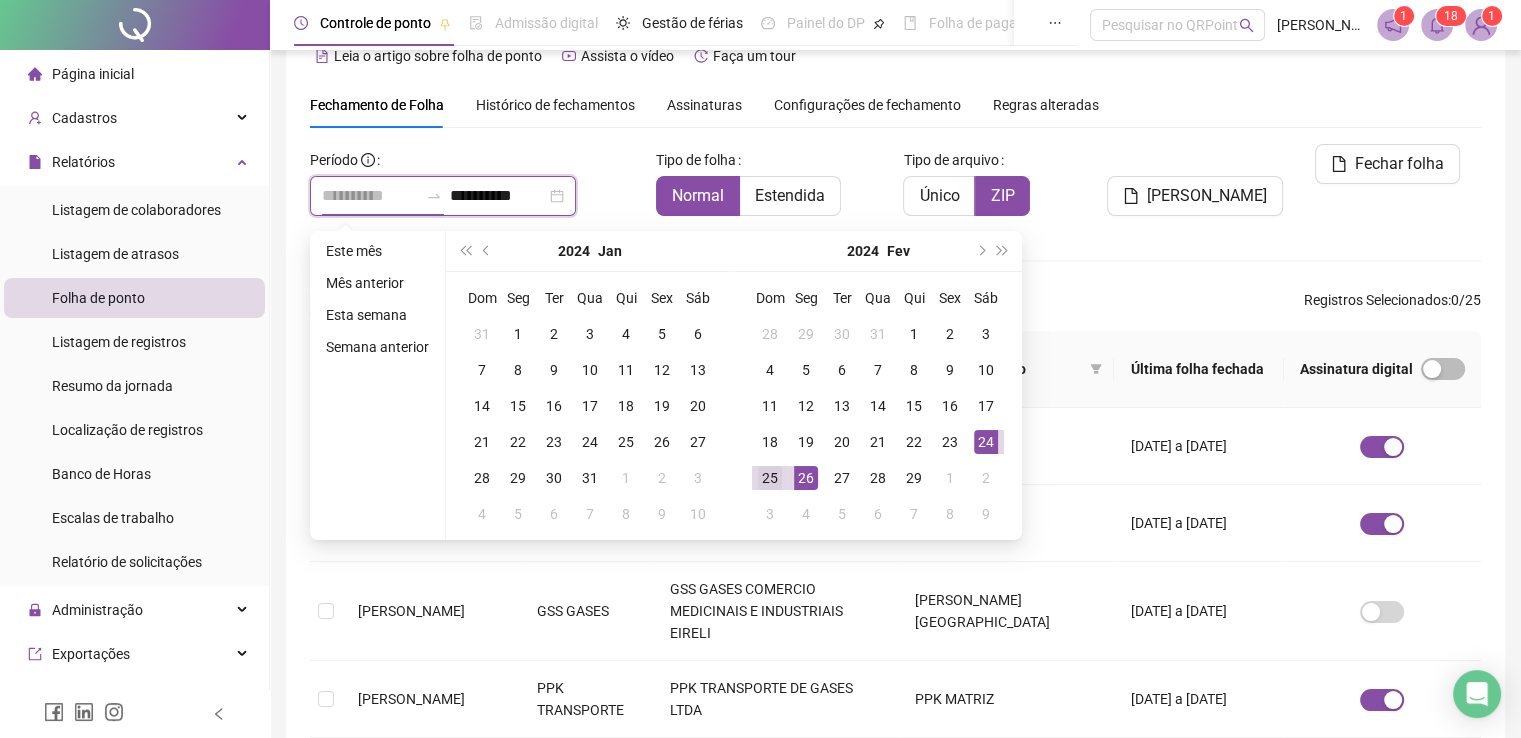 type on "**********" 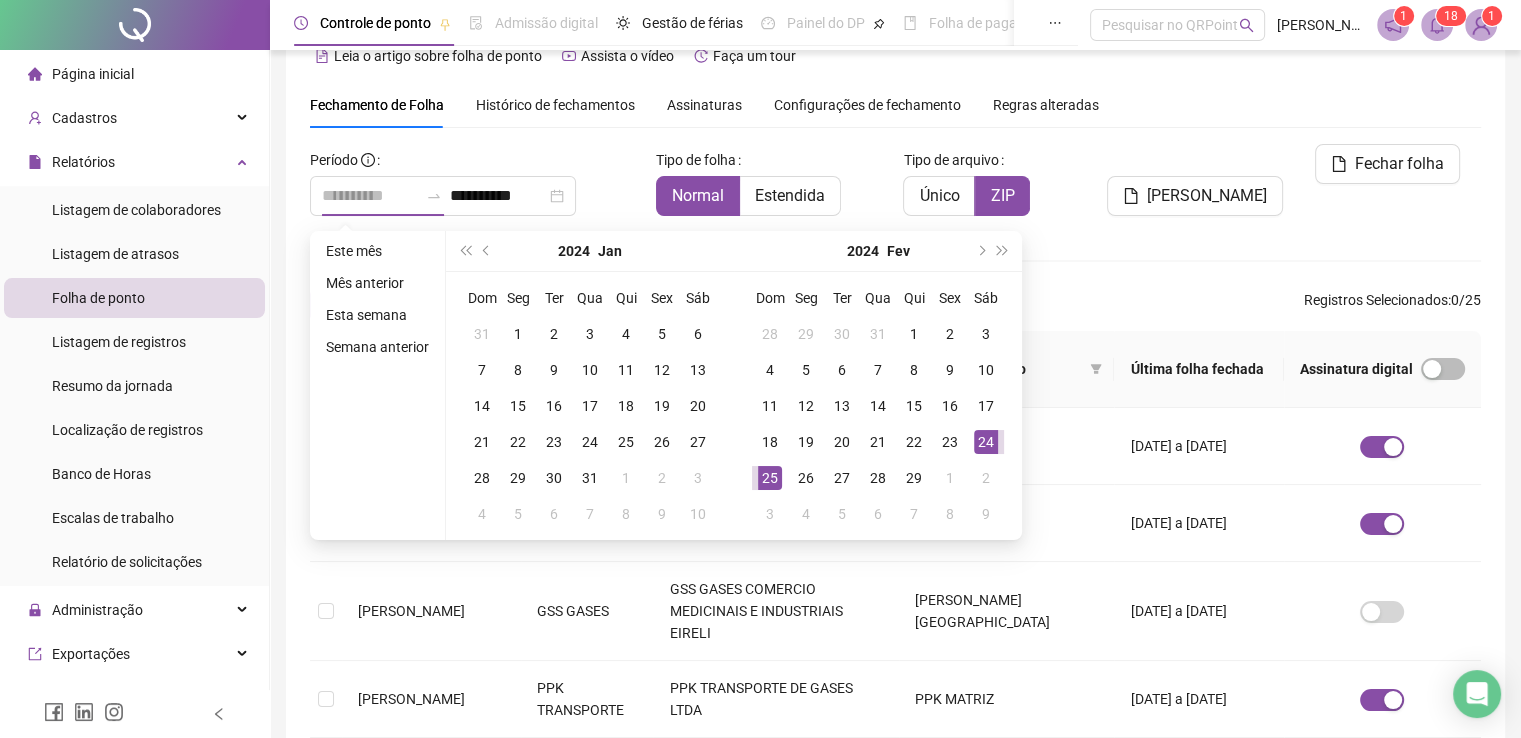 click on "25" at bounding box center (770, 478) 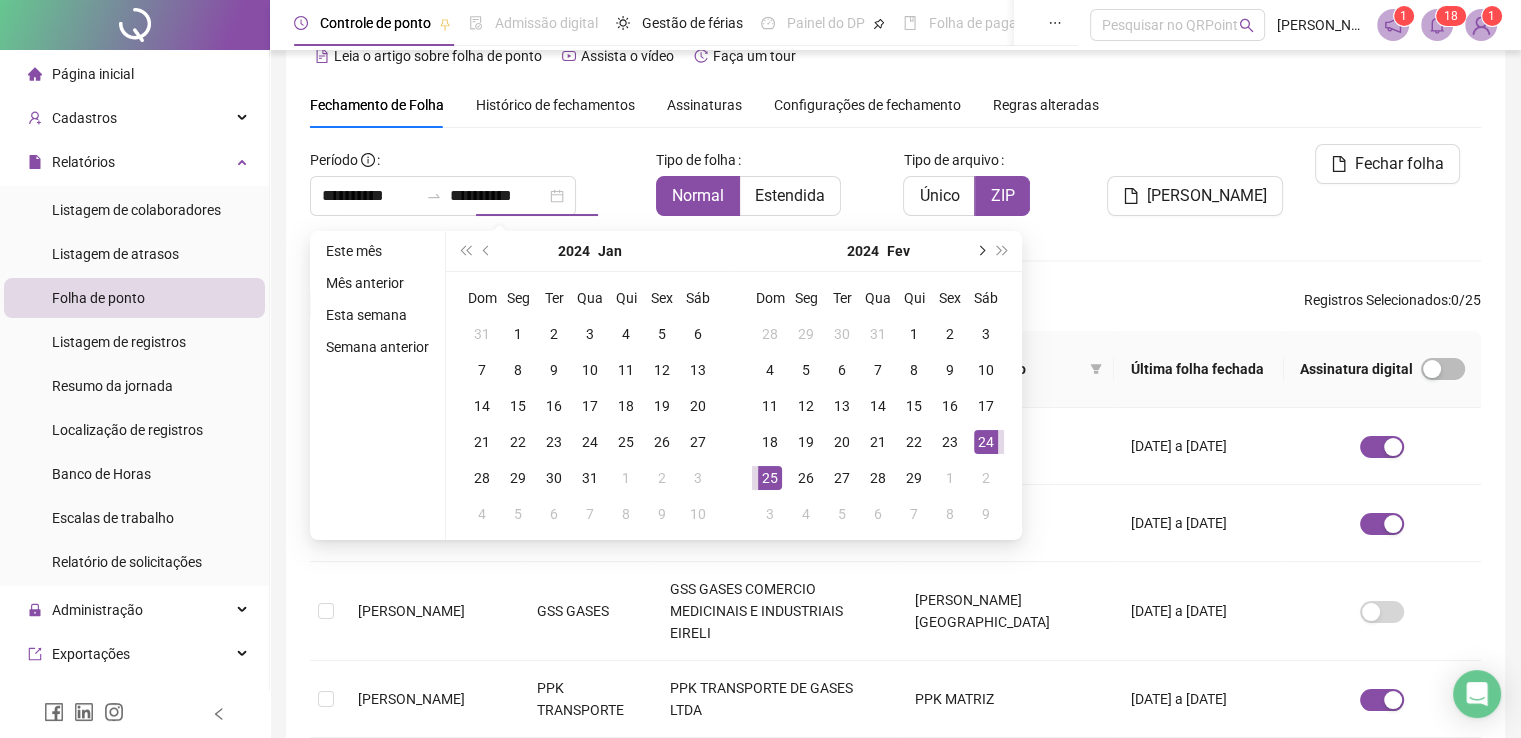 click at bounding box center [980, 251] 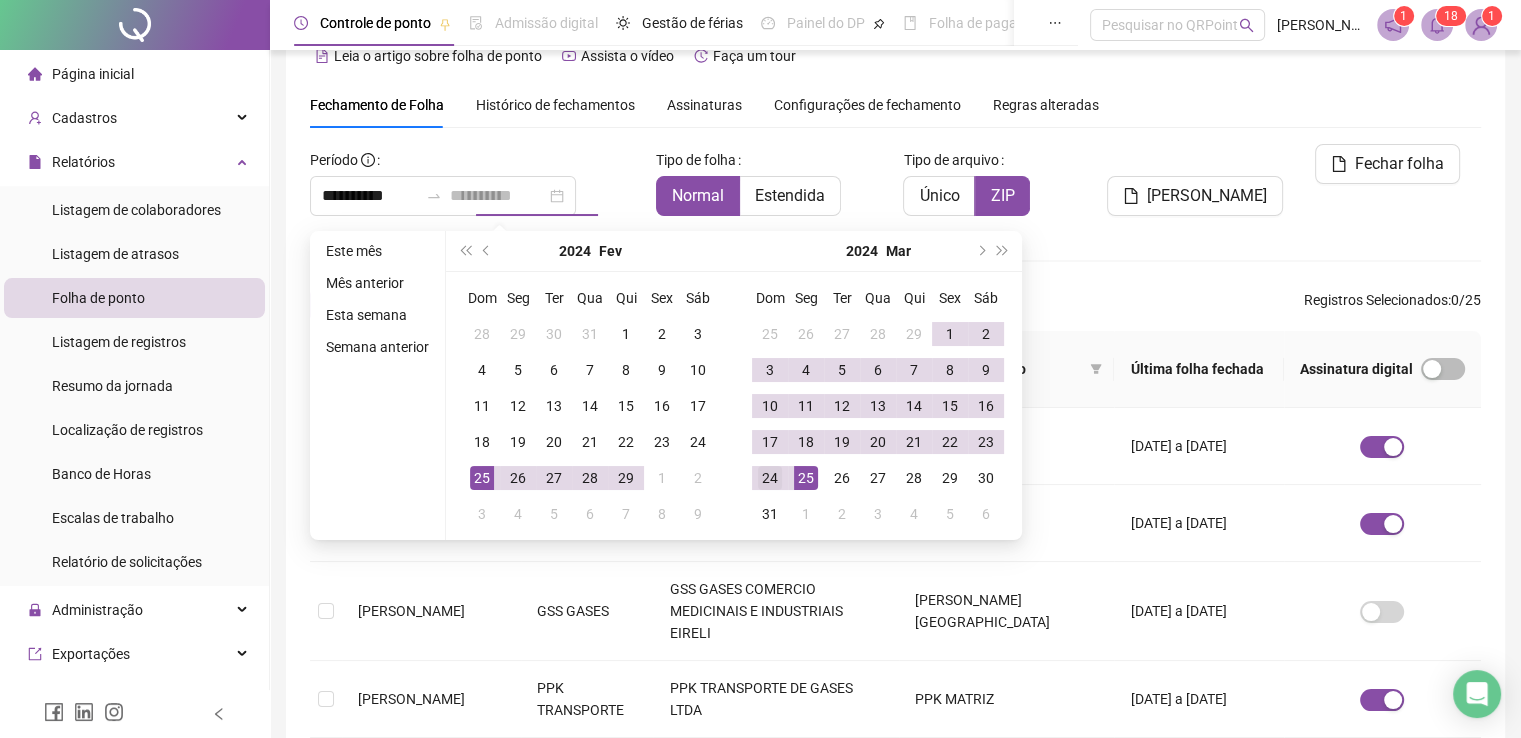 type on "**********" 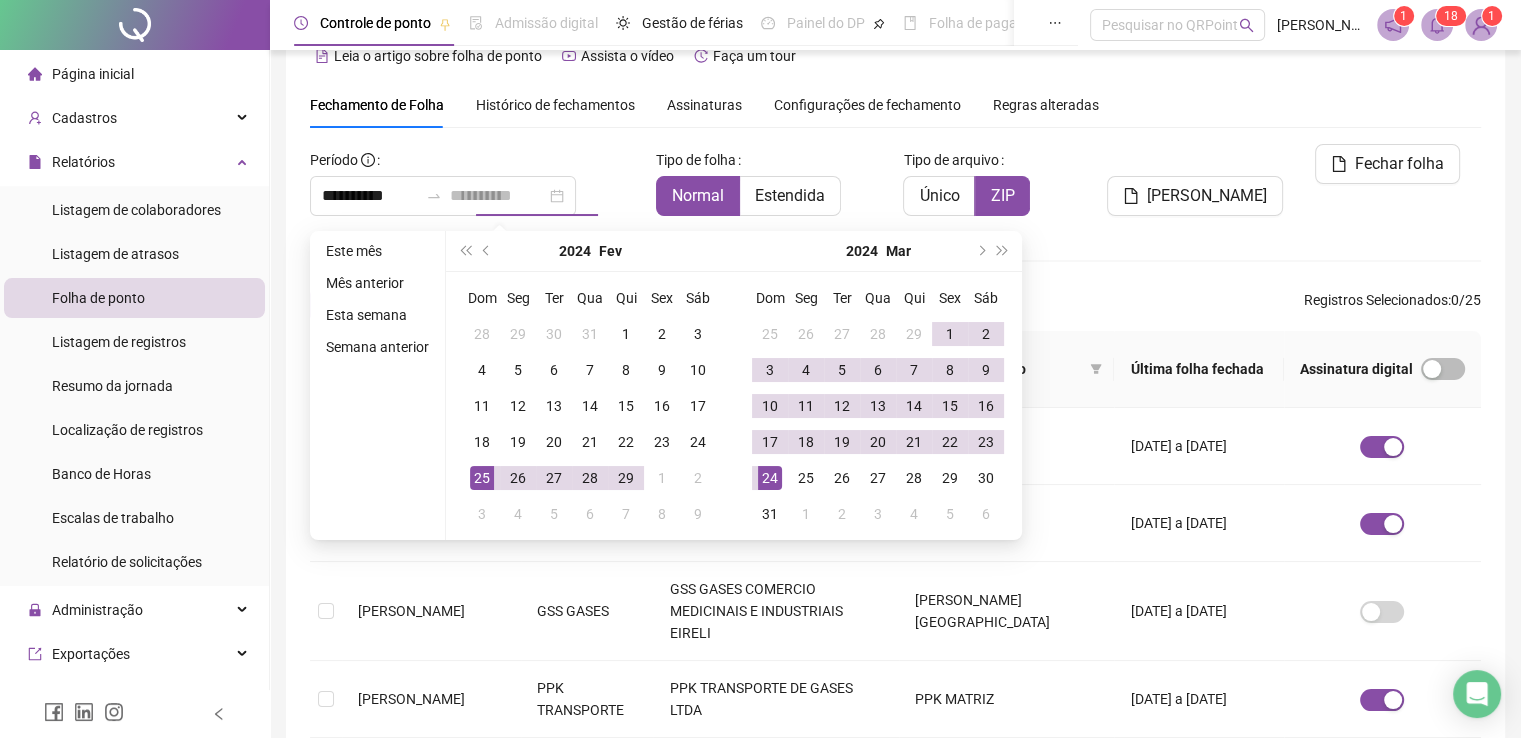 click on "24" at bounding box center [770, 478] 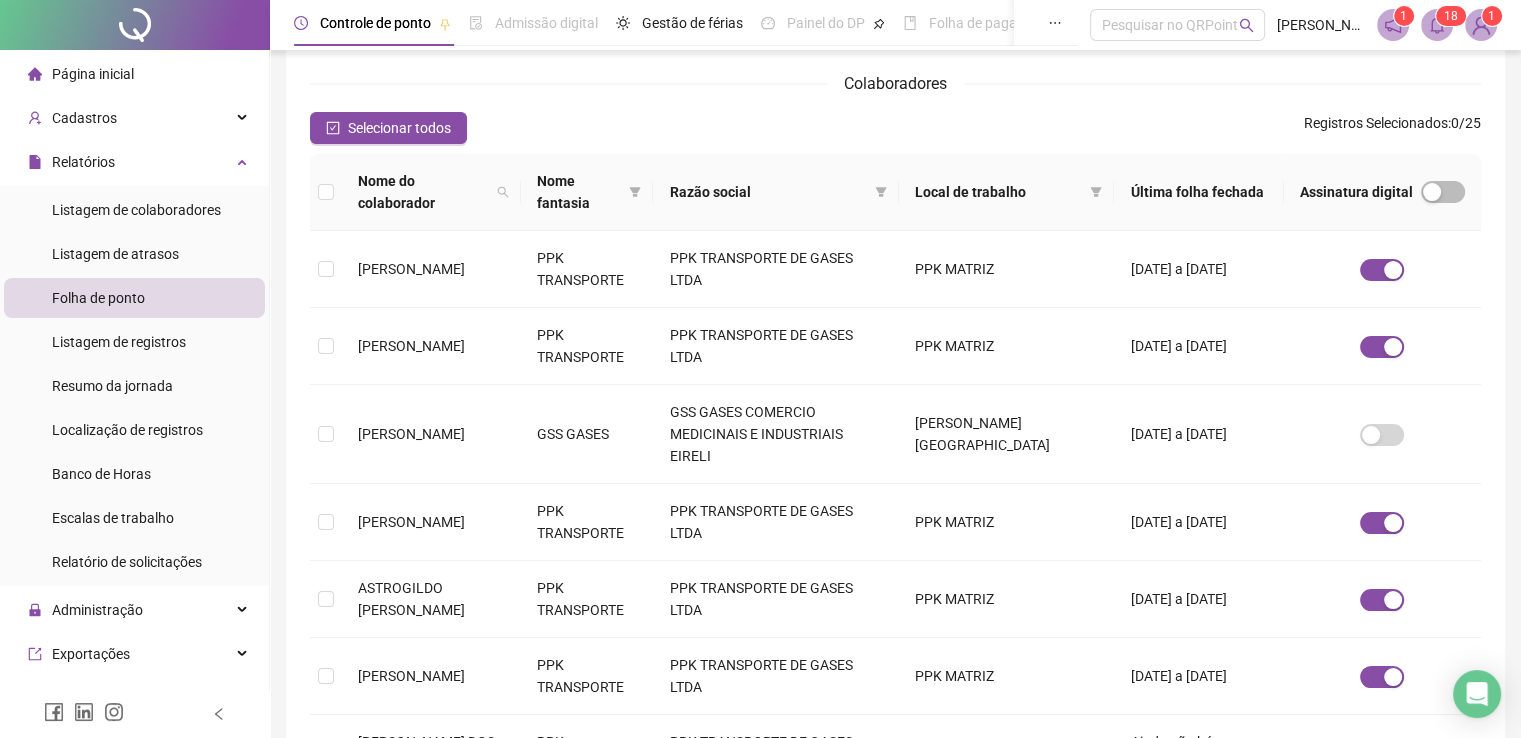 scroll, scrollTop: 340, scrollLeft: 0, axis: vertical 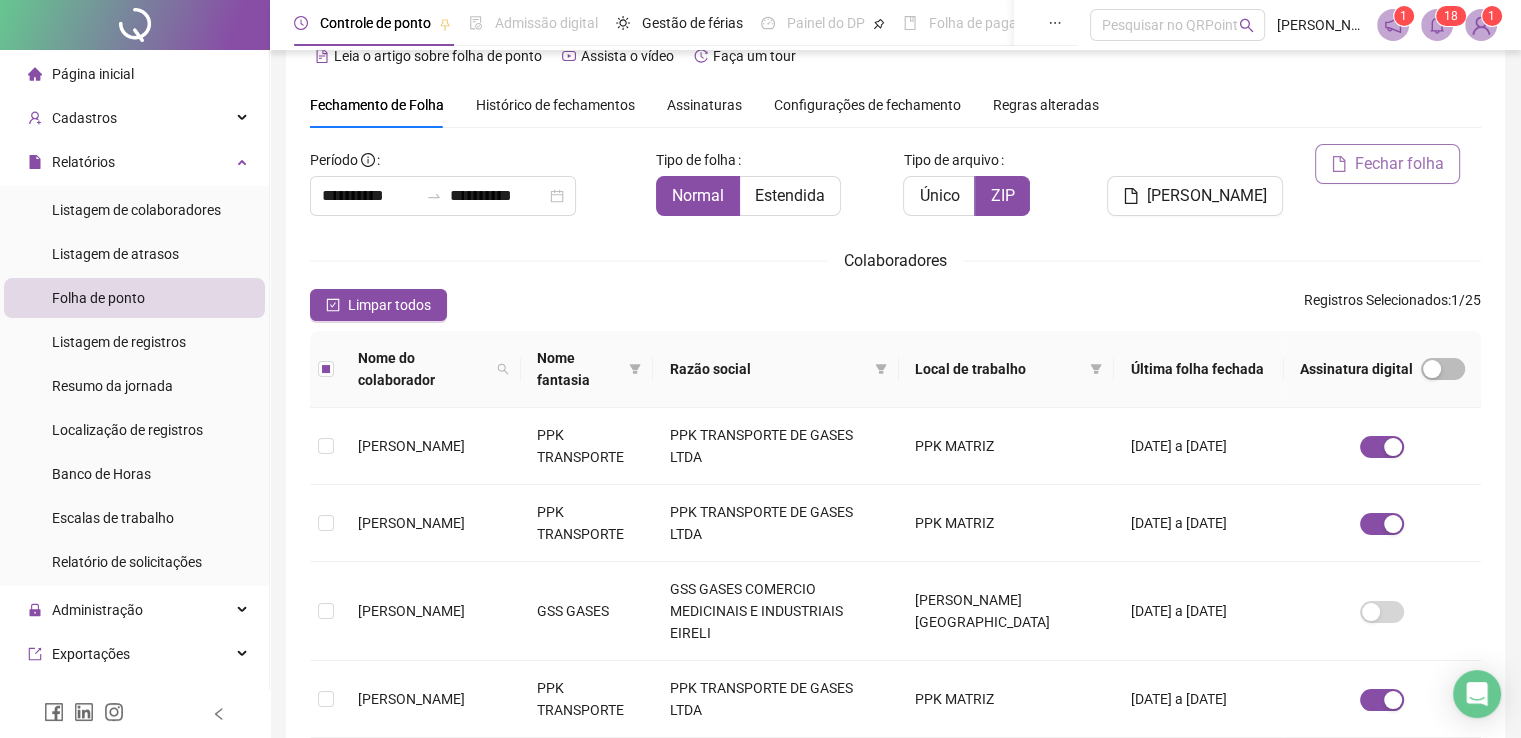 click on "Fechar folha" at bounding box center [1399, 164] 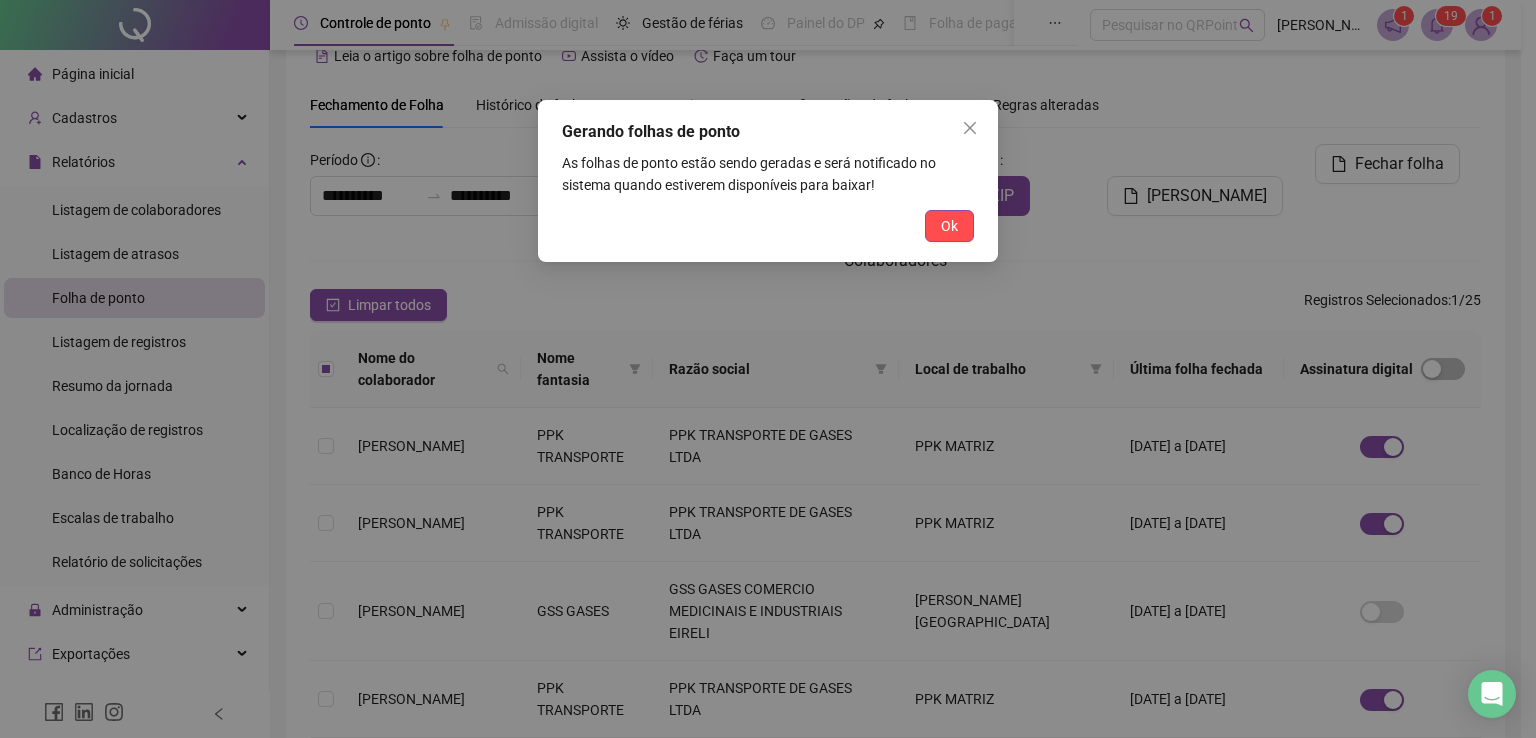 click on "Ok" at bounding box center (949, 226) 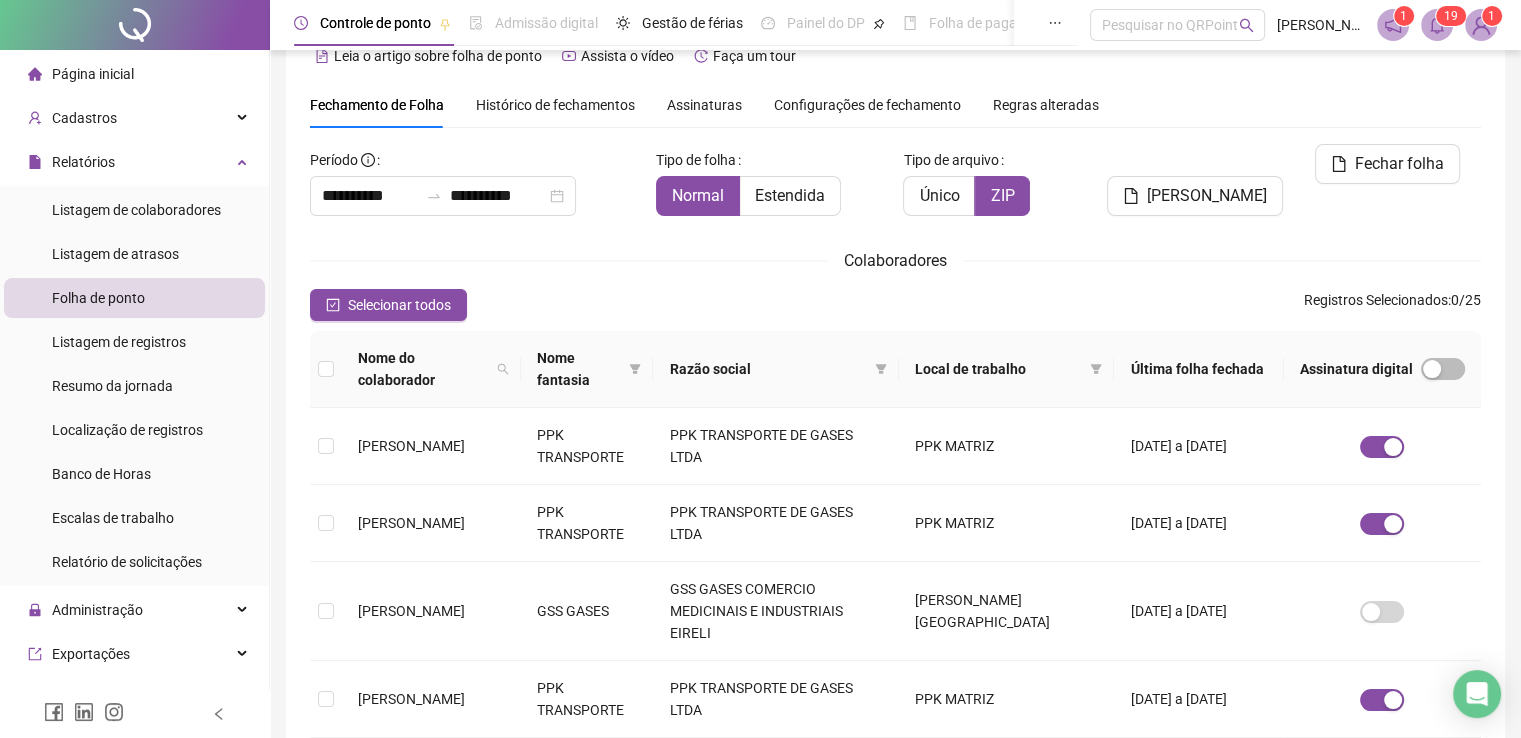 click 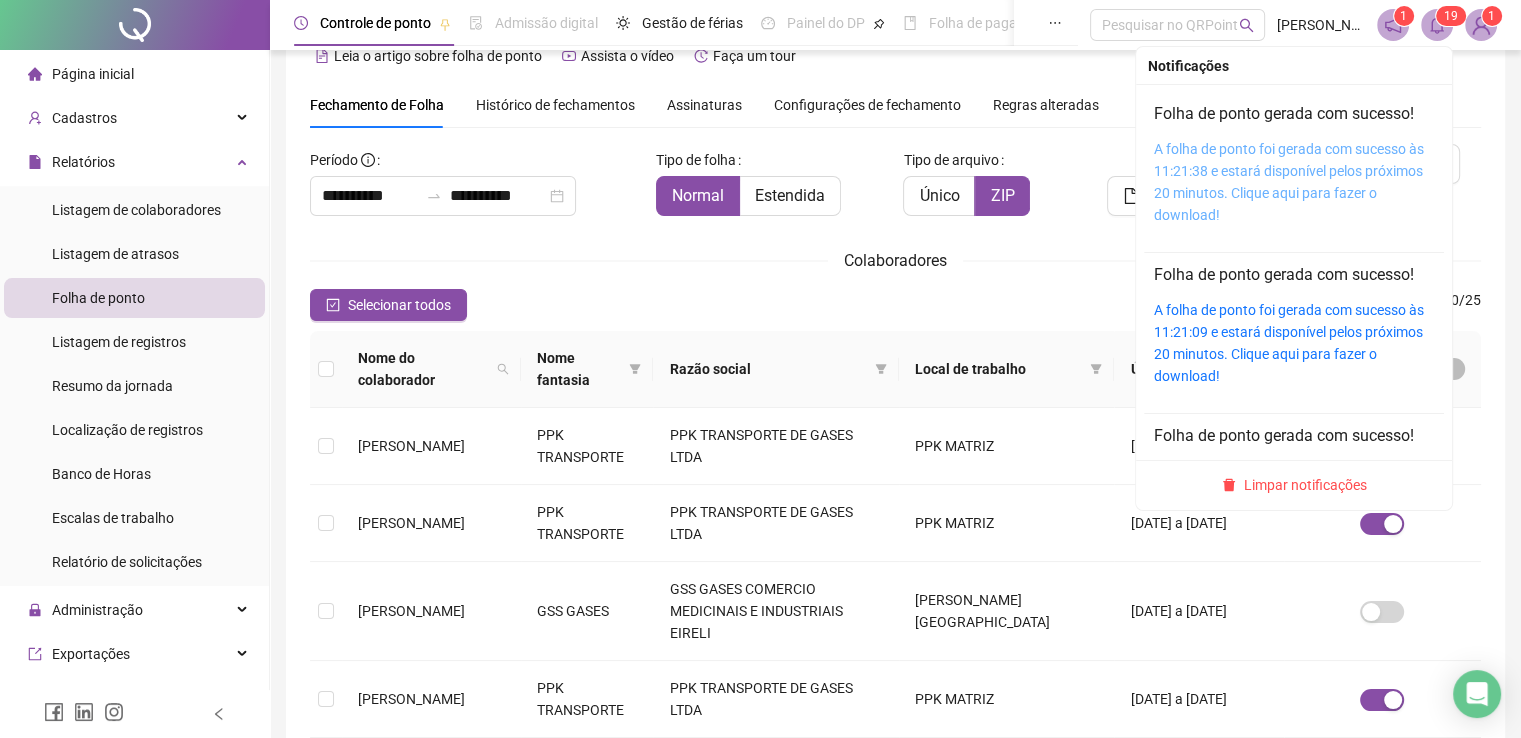 click on "A folha de ponto foi gerada com sucesso às 11:21:38 e estará disponível pelos próximos 20 minutos.
Clique aqui para fazer o download!" at bounding box center [1289, 182] 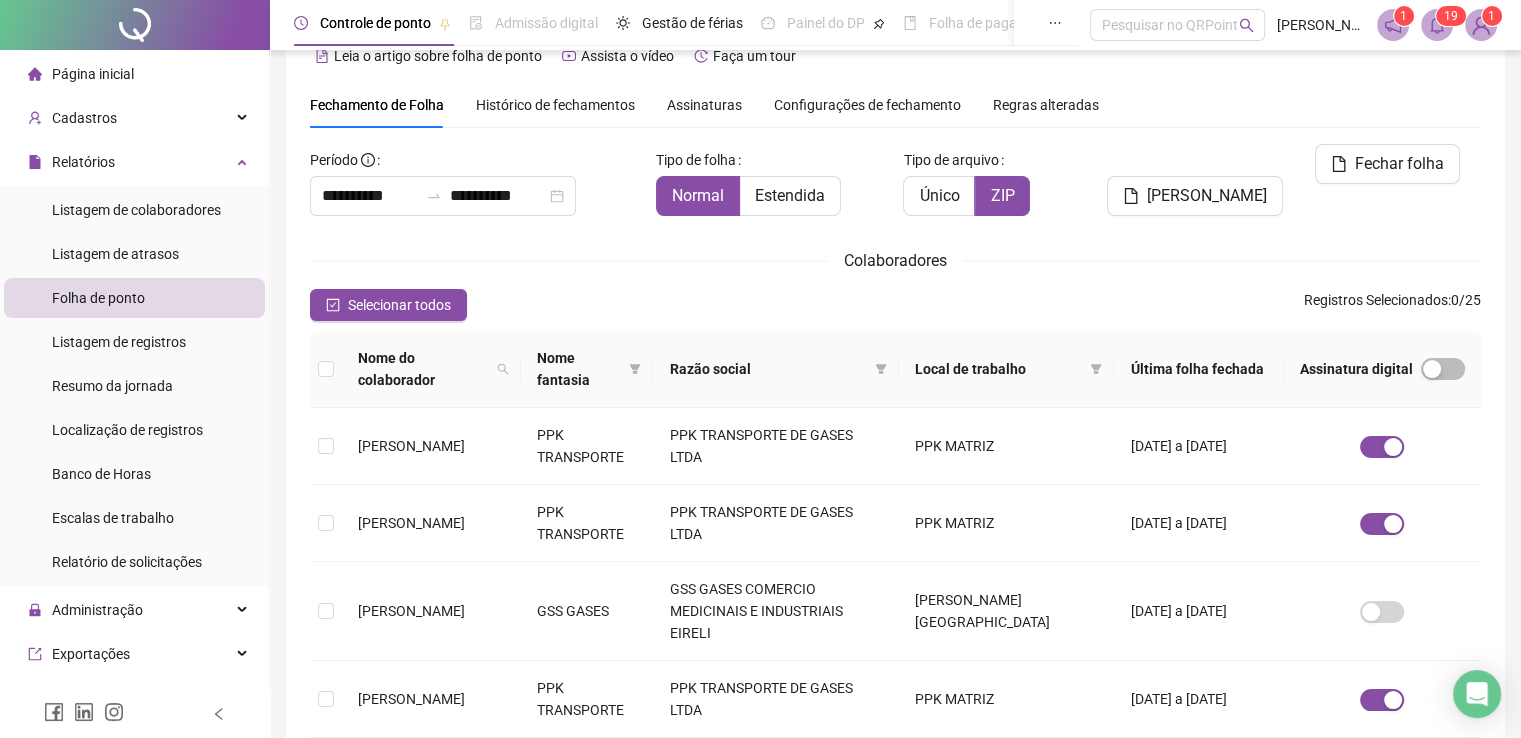 click on "**********" at bounding box center (895, 704) 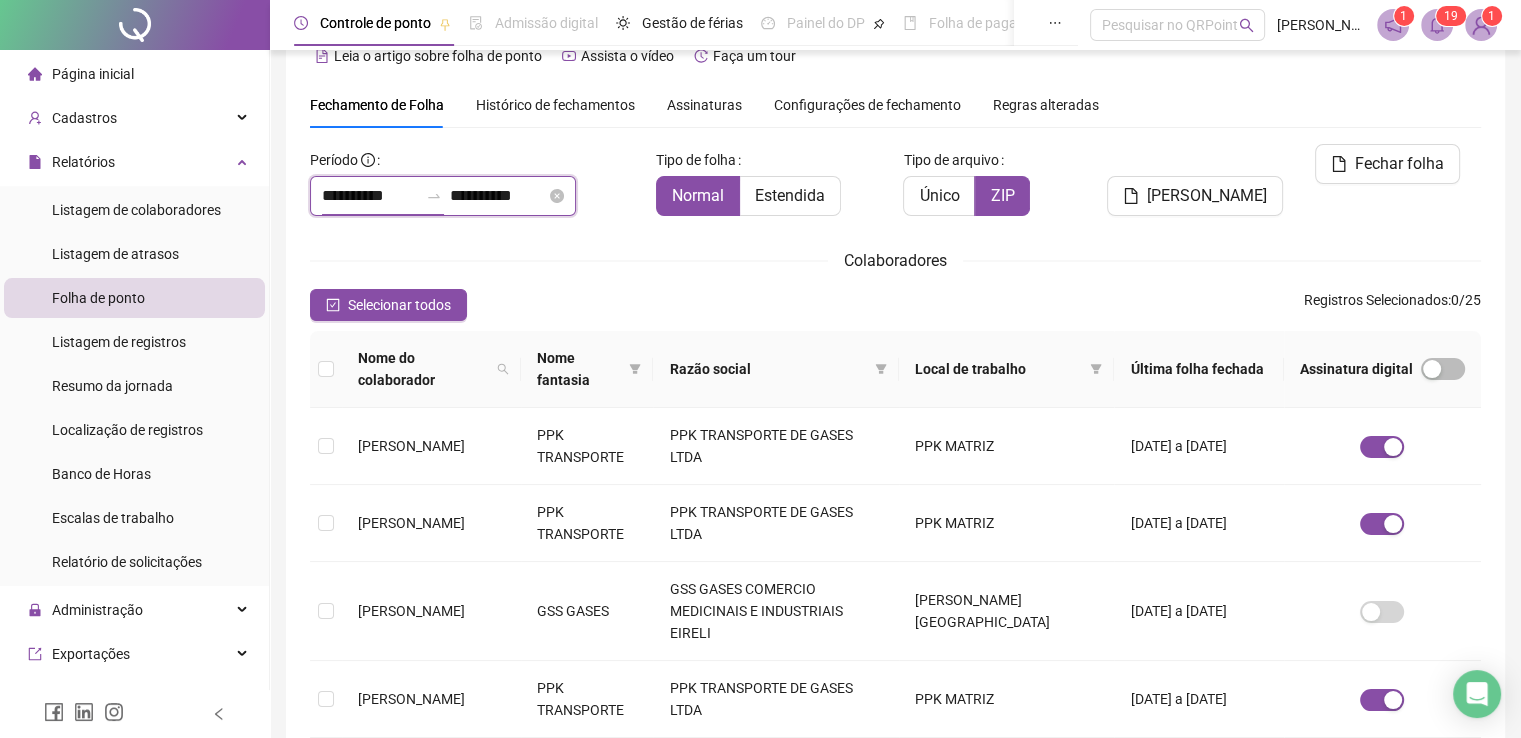 click on "**********" at bounding box center (370, 196) 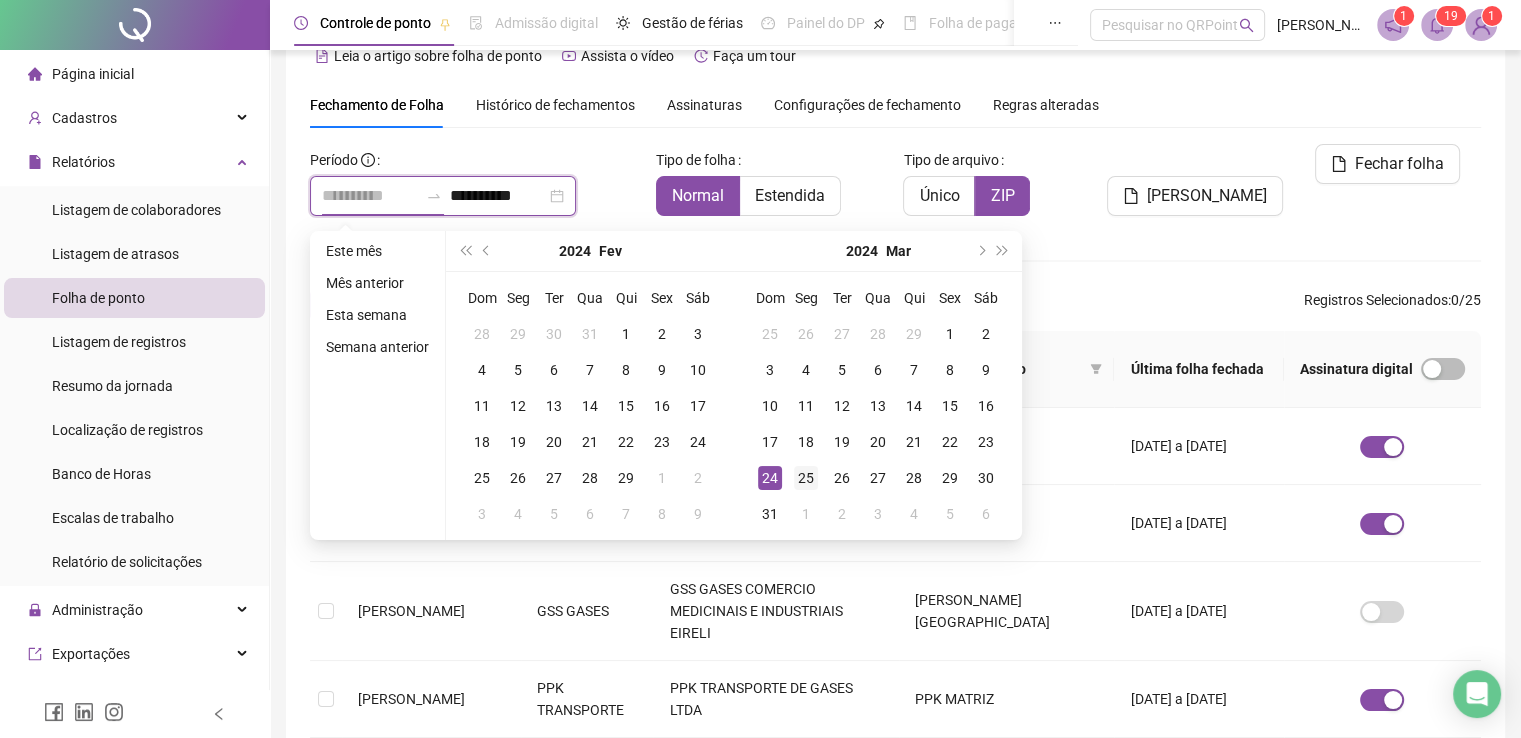 type on "**********" 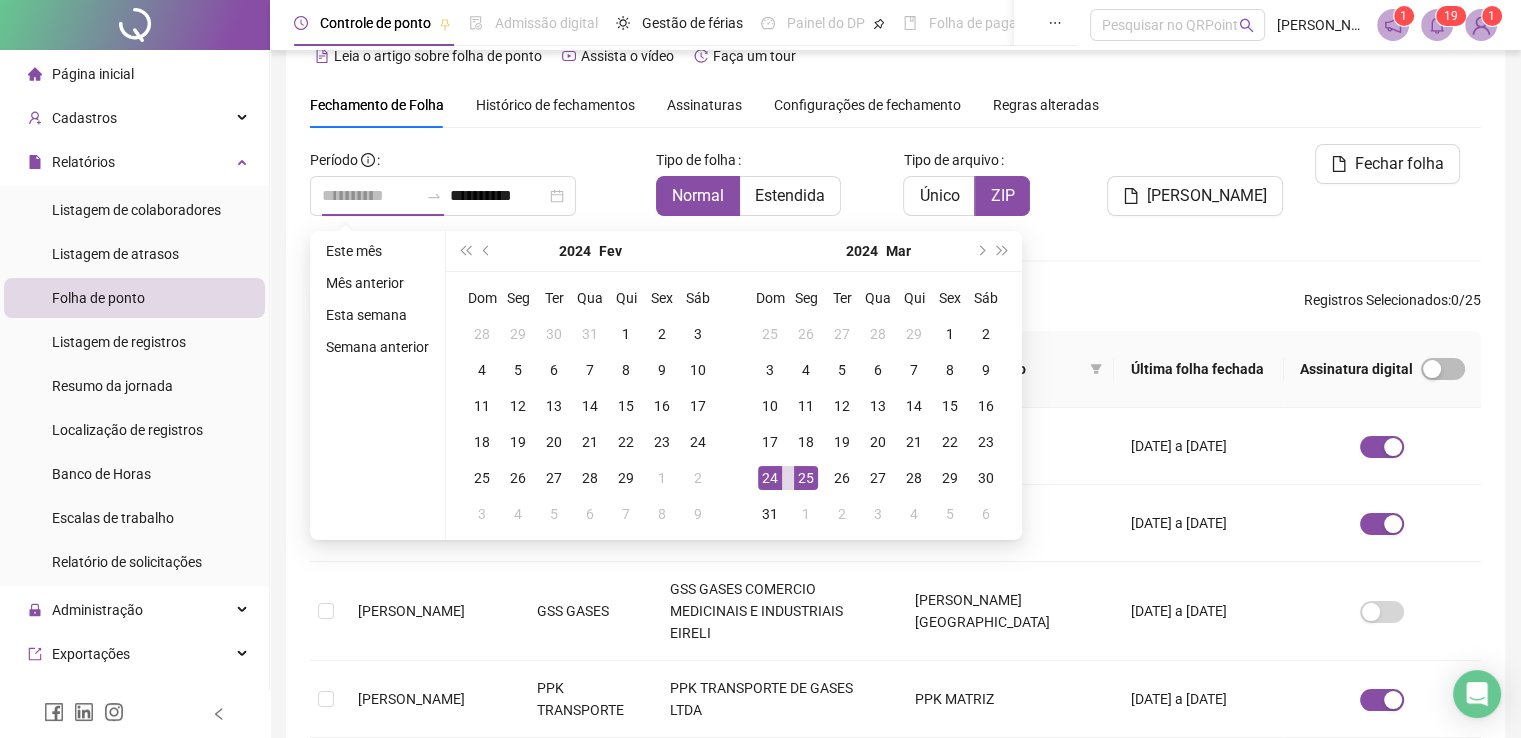 click on "25" at bounding box center [806, 478] 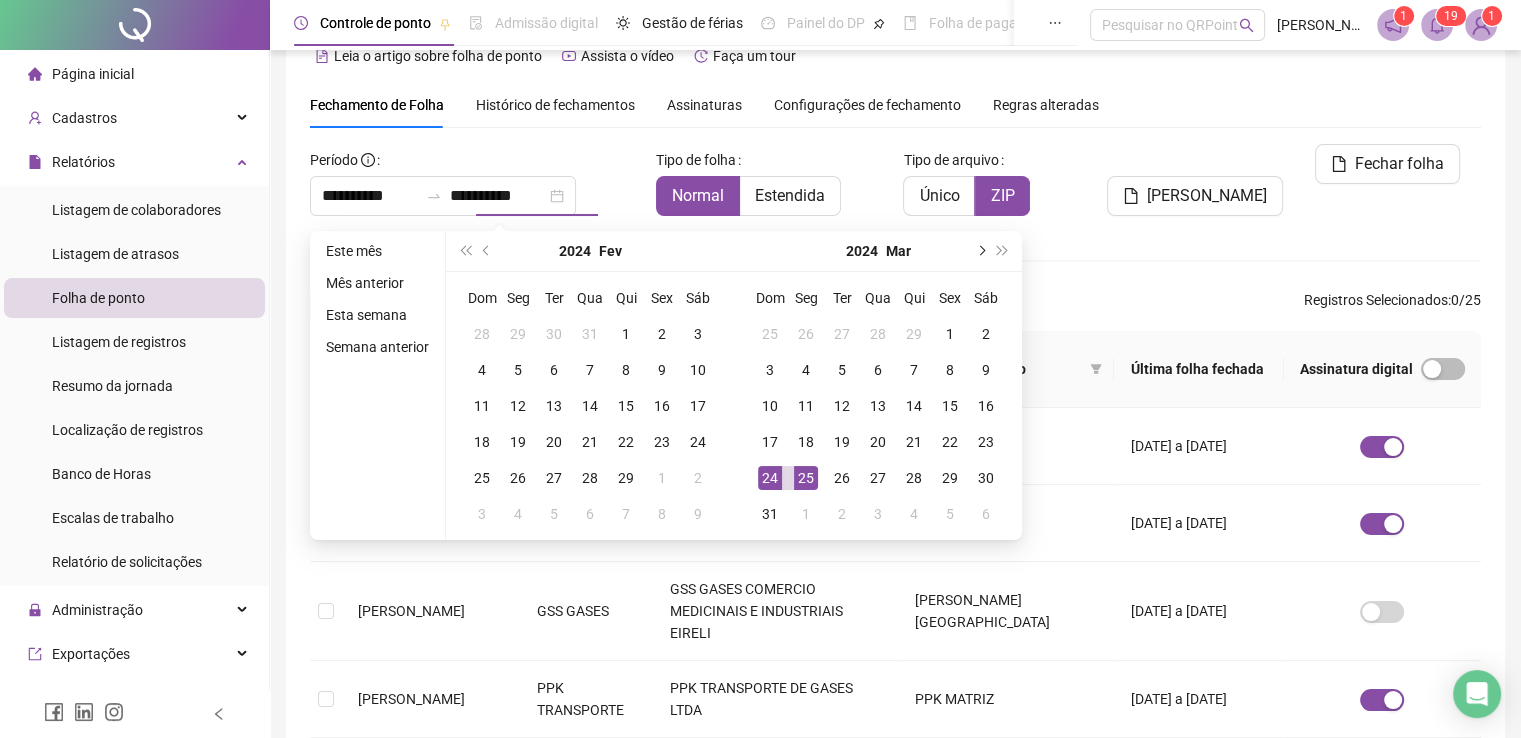 click at bounding box center [980, 251] 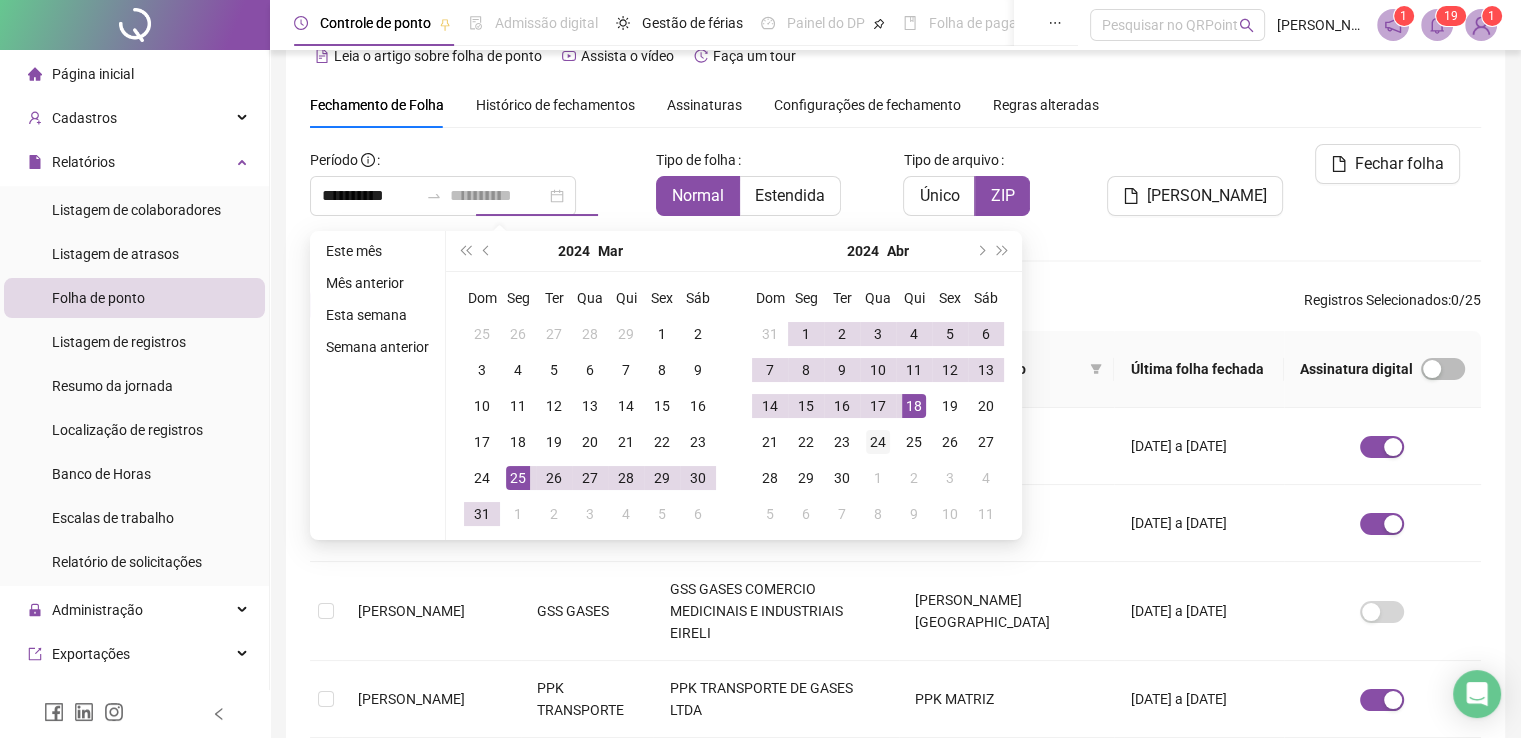 type on "**********" 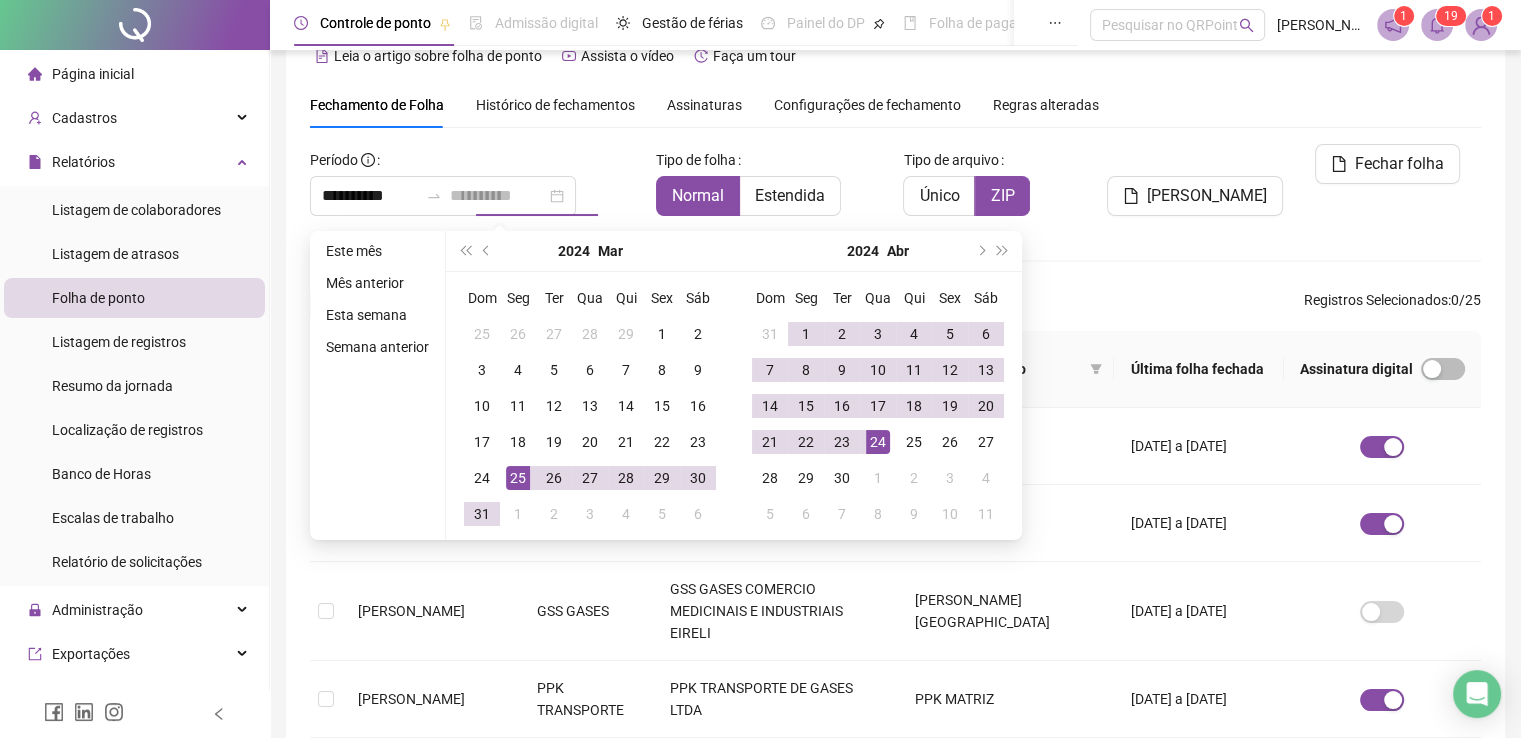 click on "24" at bounding box center [878, 442] 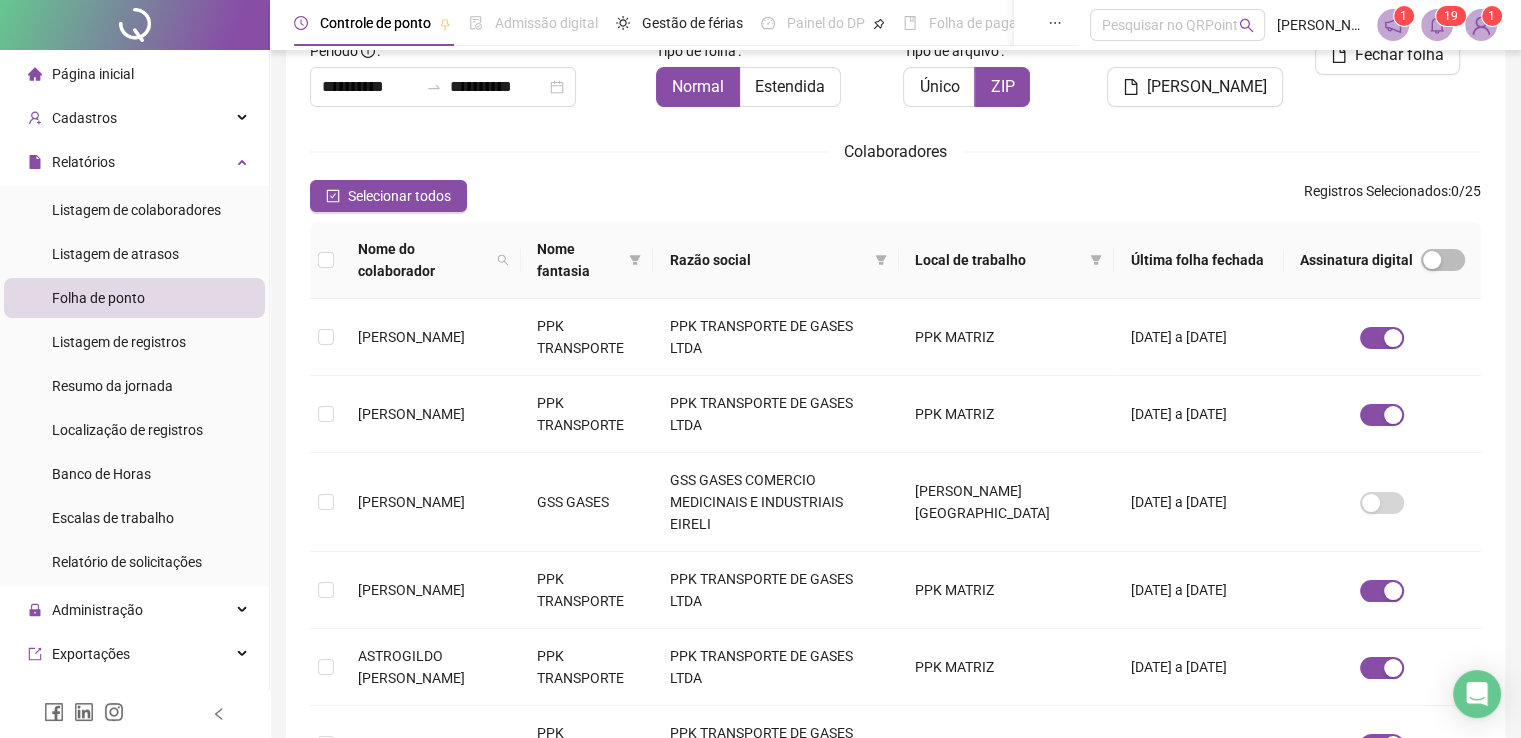 scroll, scrollTop: 340, scrollLeft: 0, axis: vertical 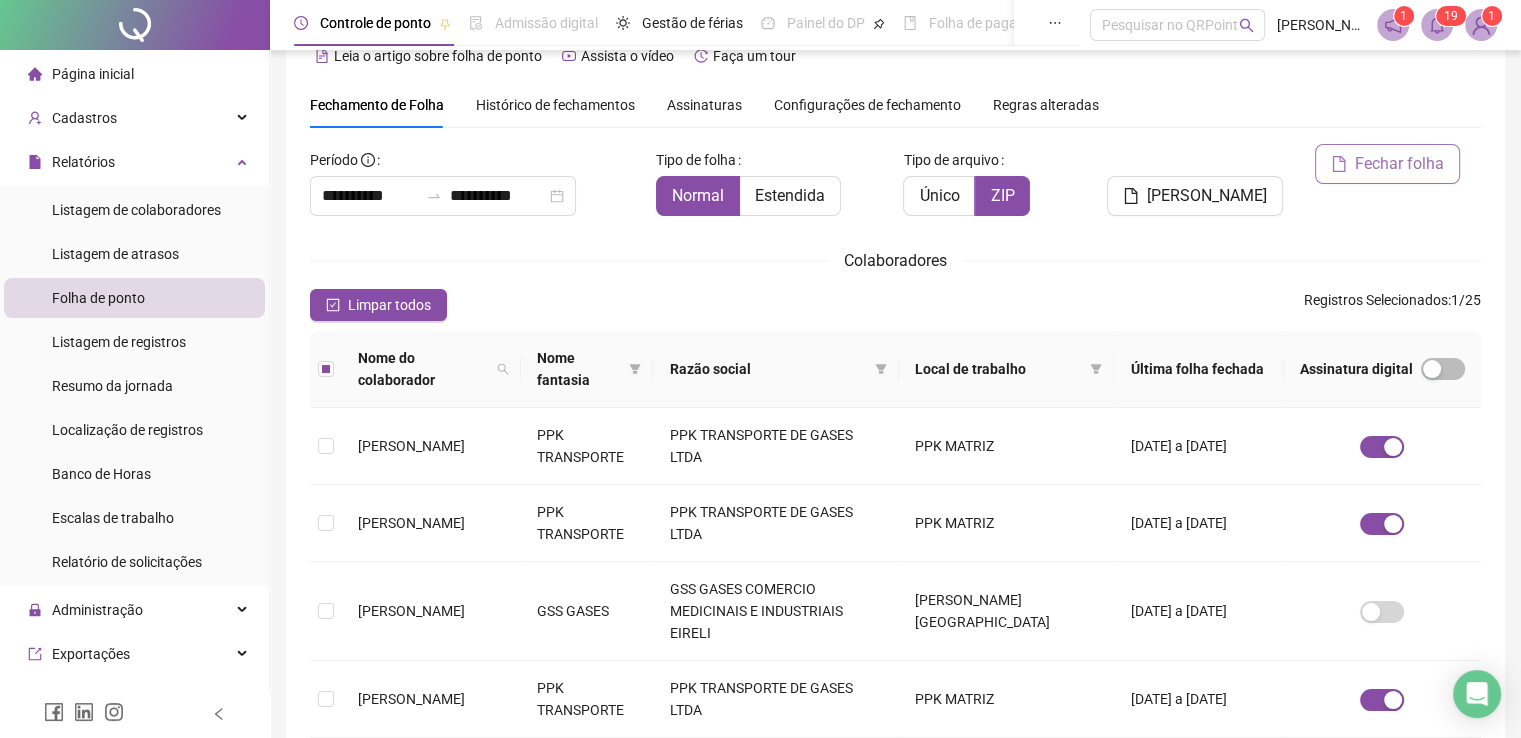 click on "Fechar folha" at bounding box center (1399, 164) 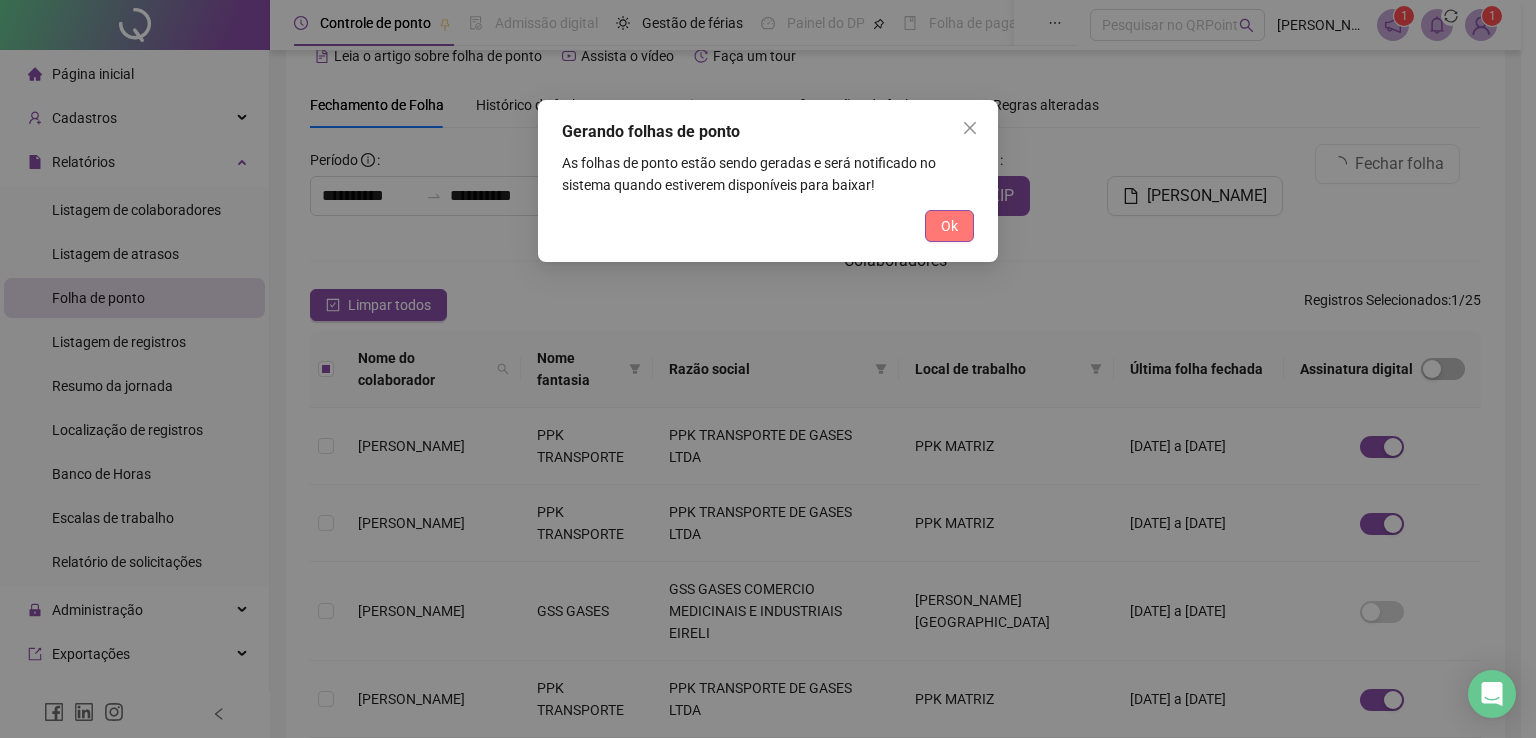 click on "Ok" at bounding box center [949, 226] 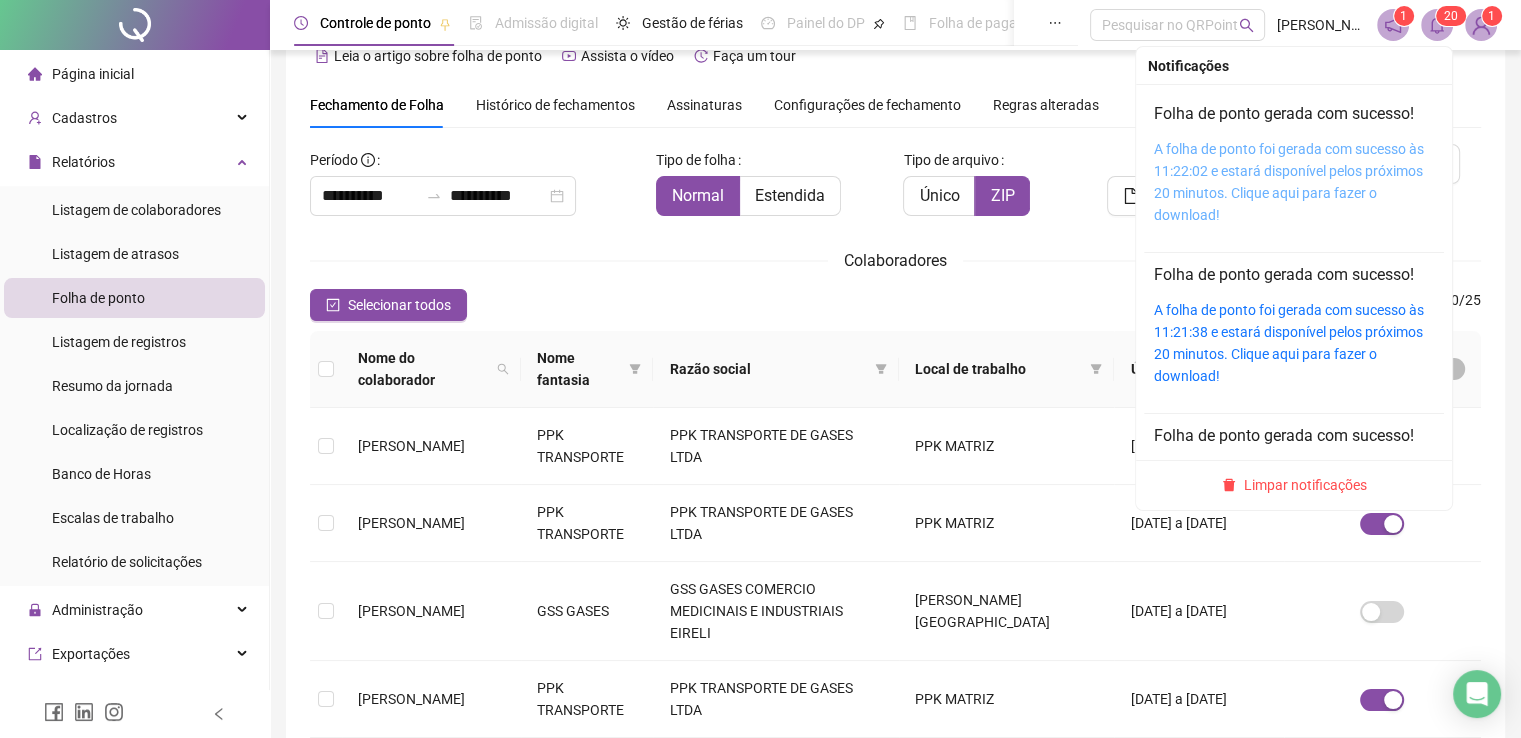 click on "A folha de ponto foi gerada com sucesso às 11:22:02 e estará disponível pelos próximos 20 minutos.
Clique aqui para fazer o download!" at bounding box center (1289, 182) 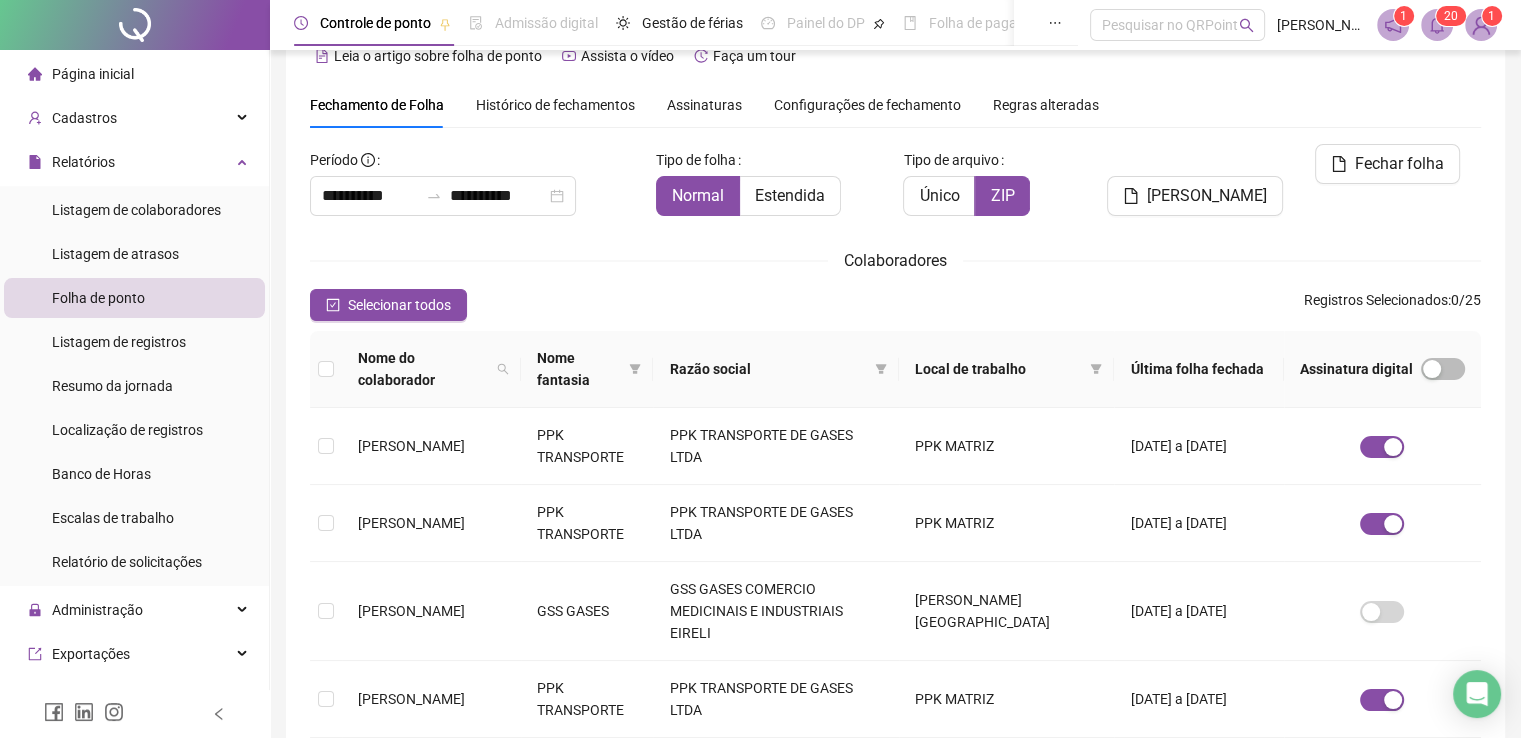 click on "**********" at bounding box center [895, 704] 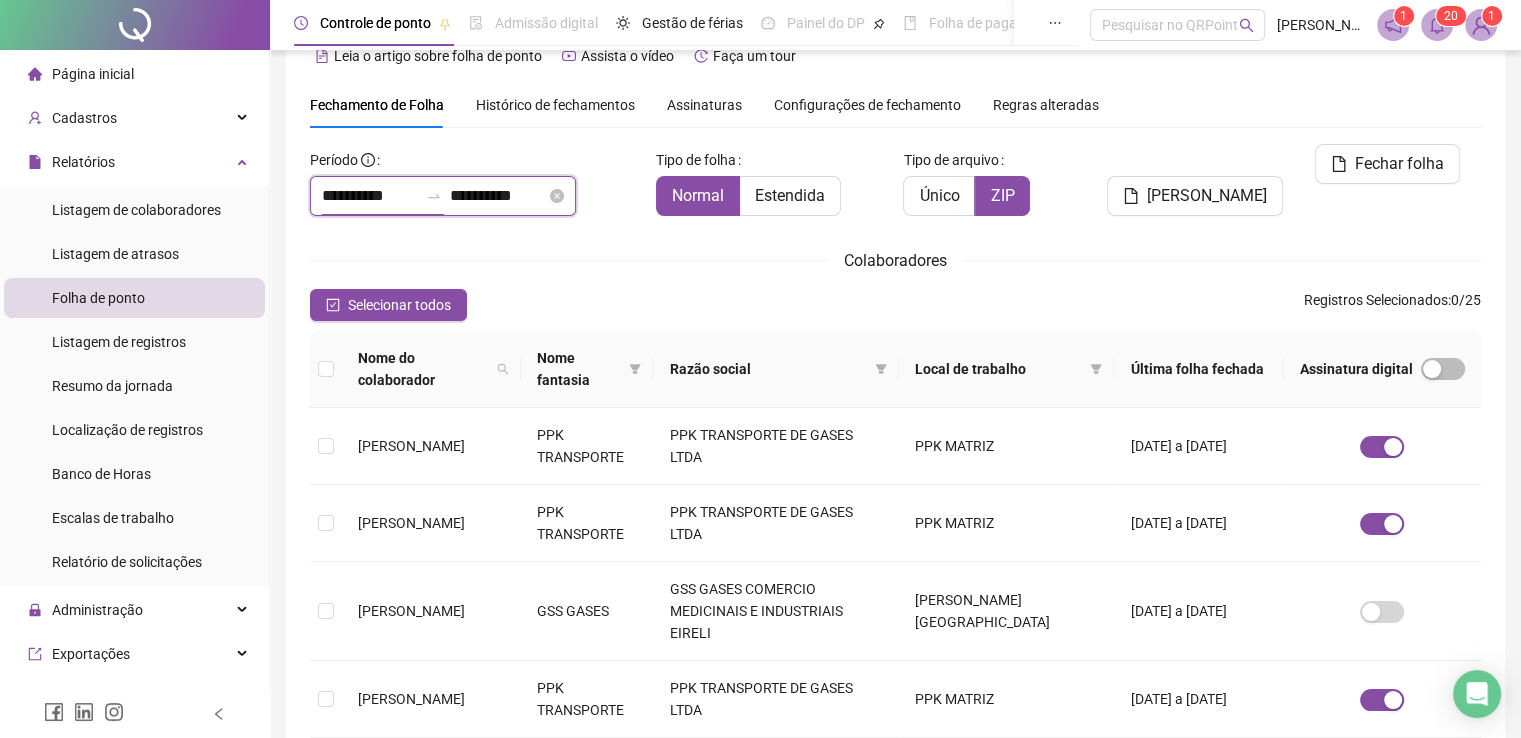 click on "**********" at bounding box center [370, 196] 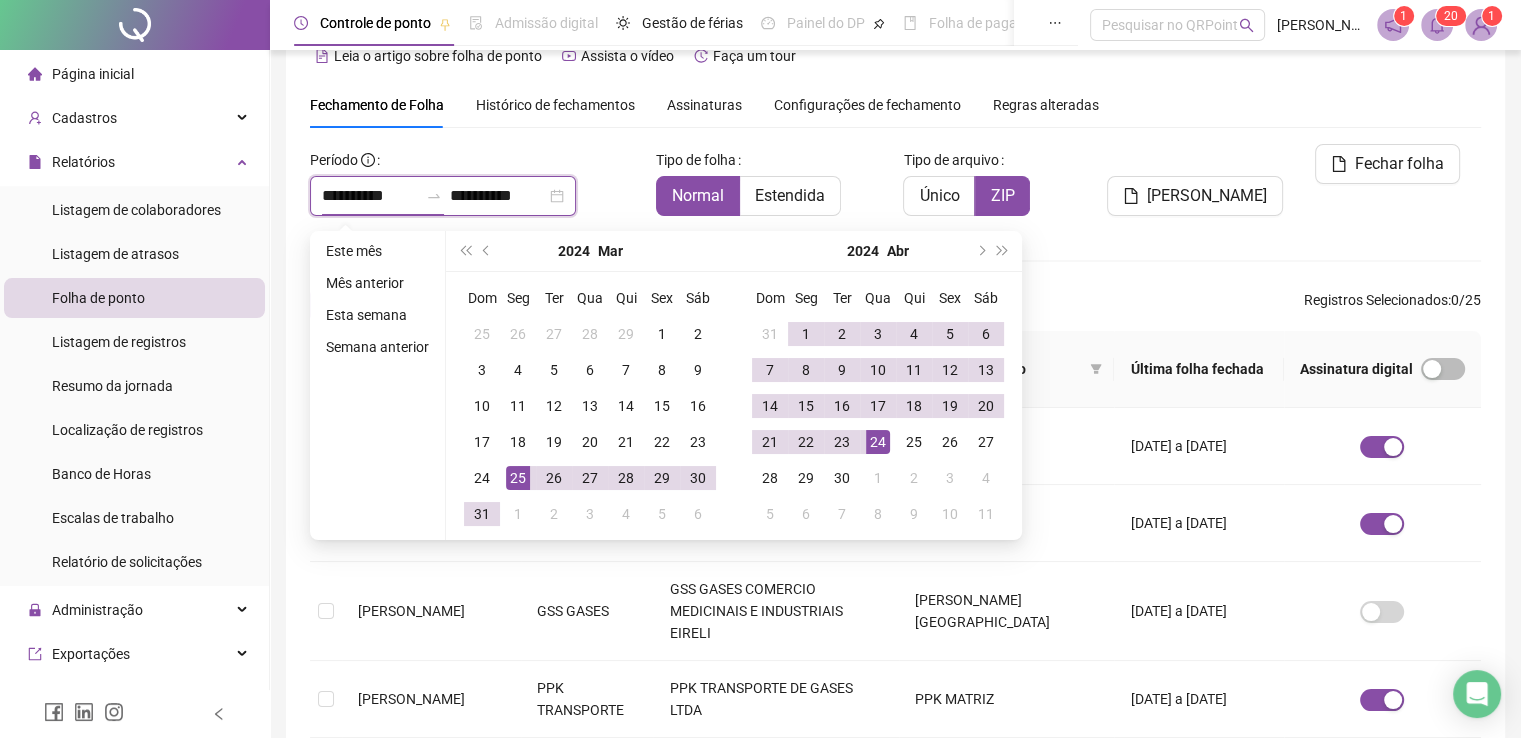 type on "**********" 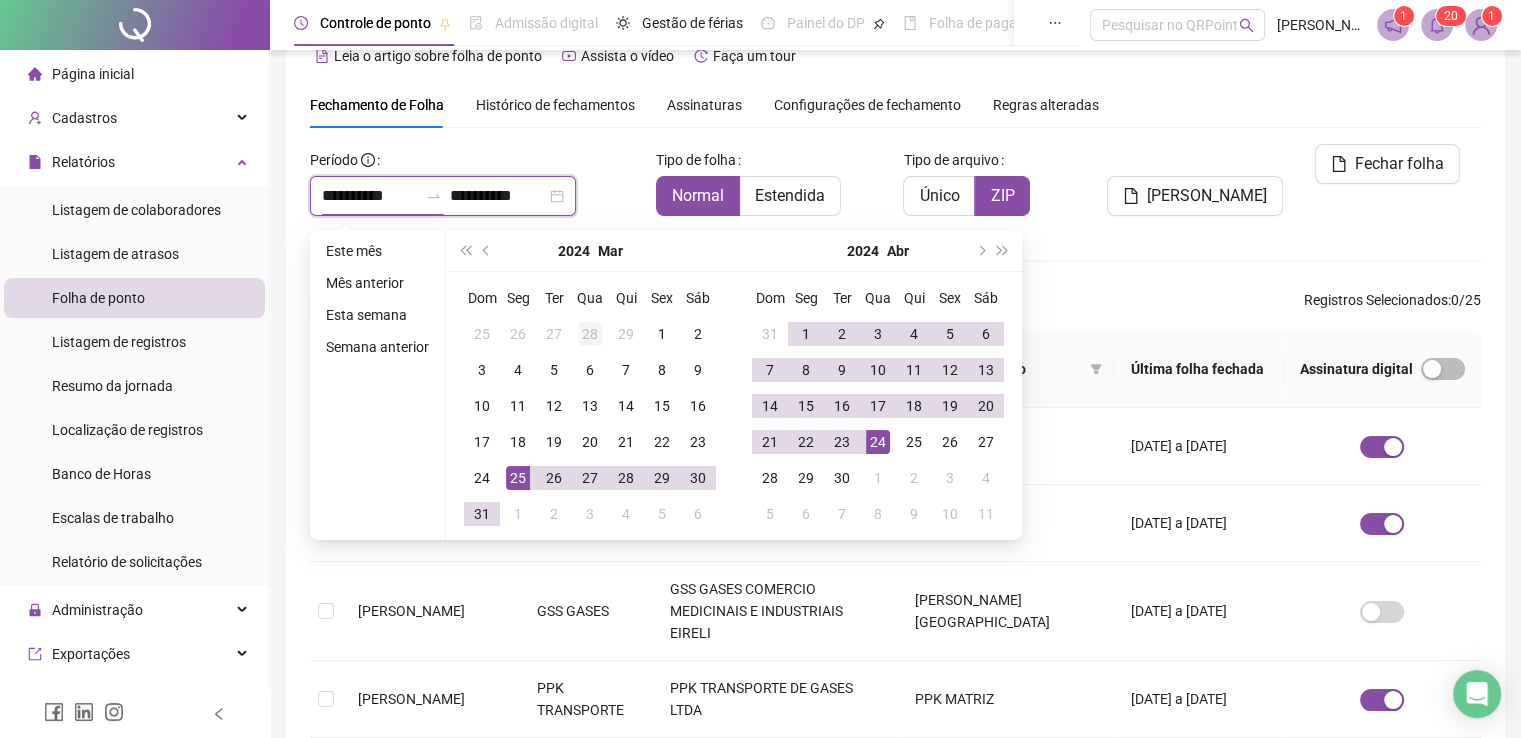 type on "**********" 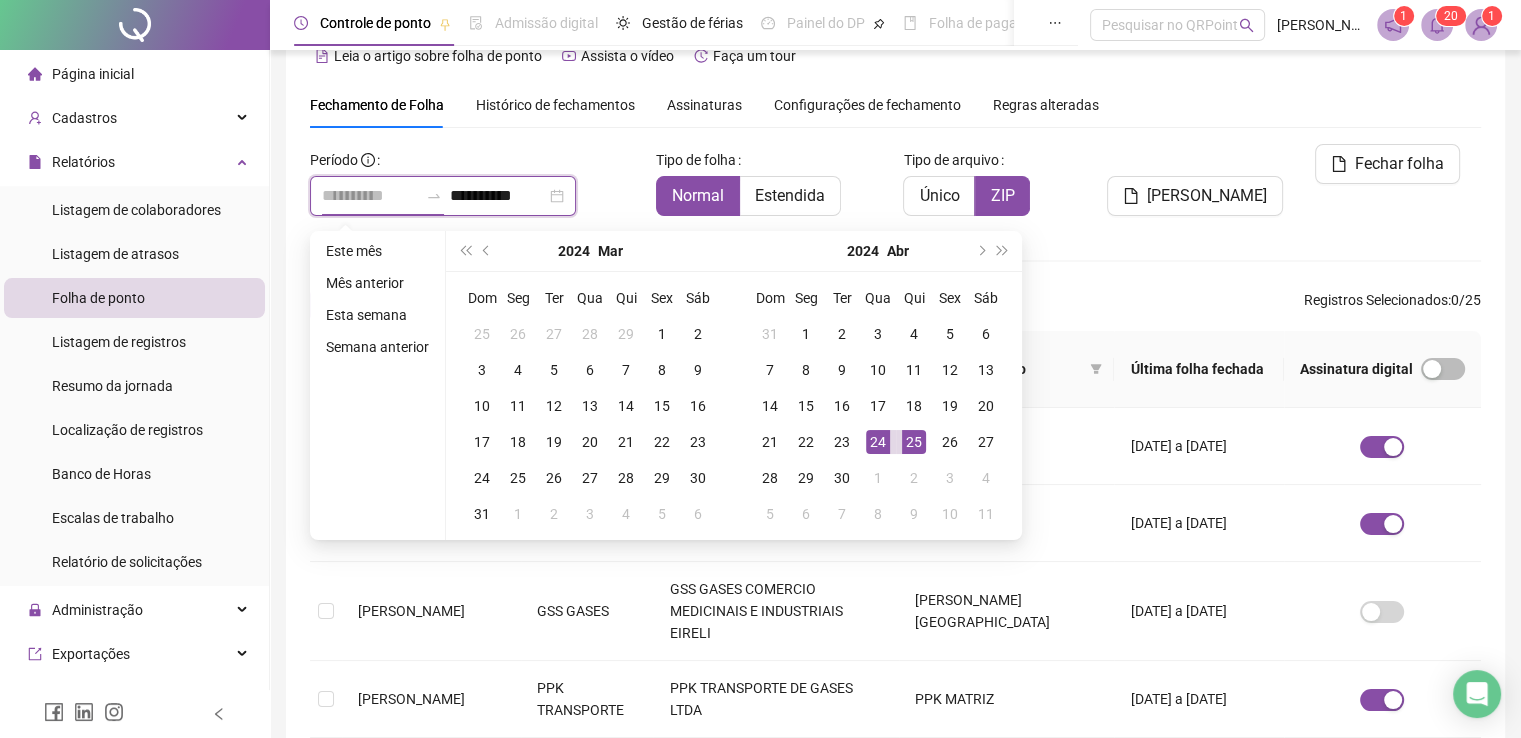 type on "**********" 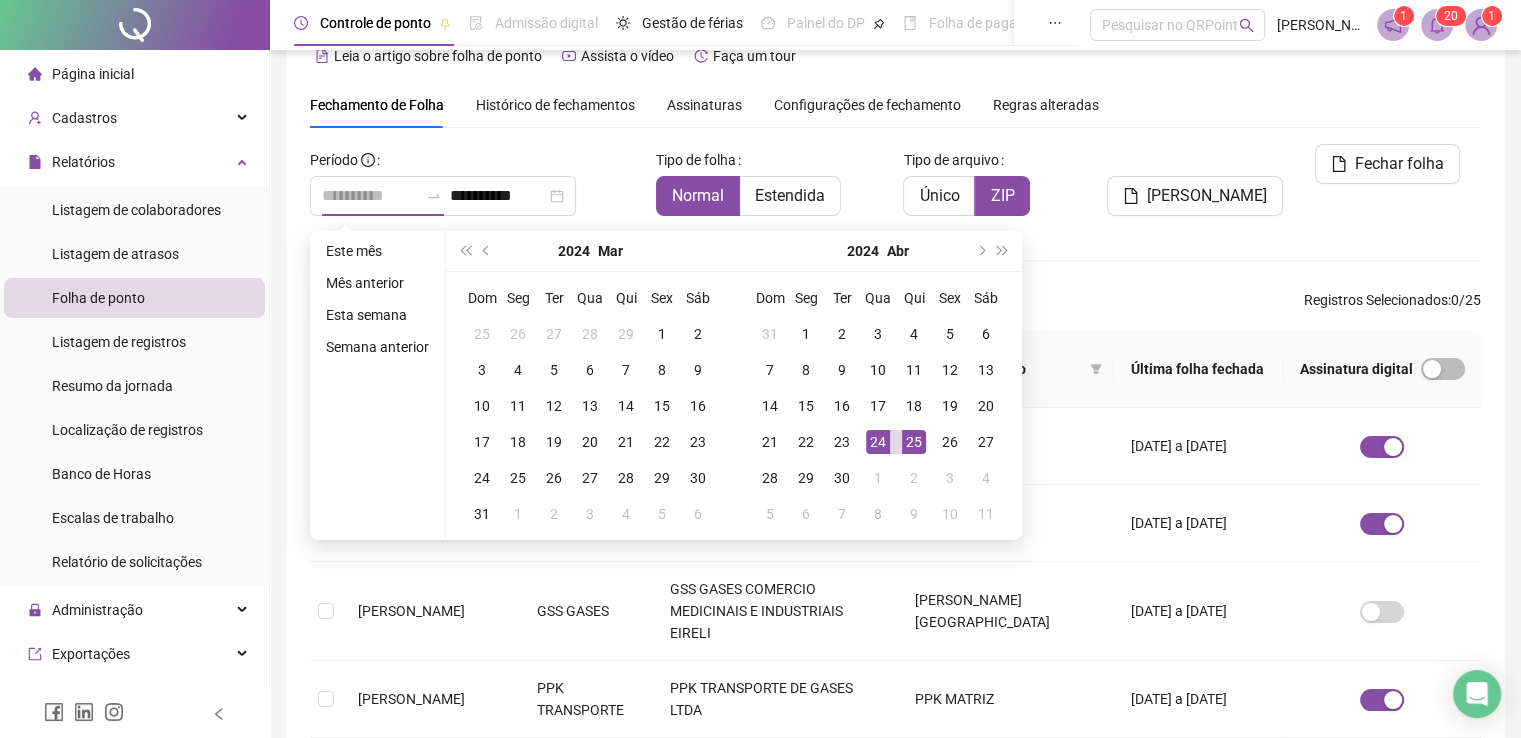 click on "25" at bounding box center (914, 442) 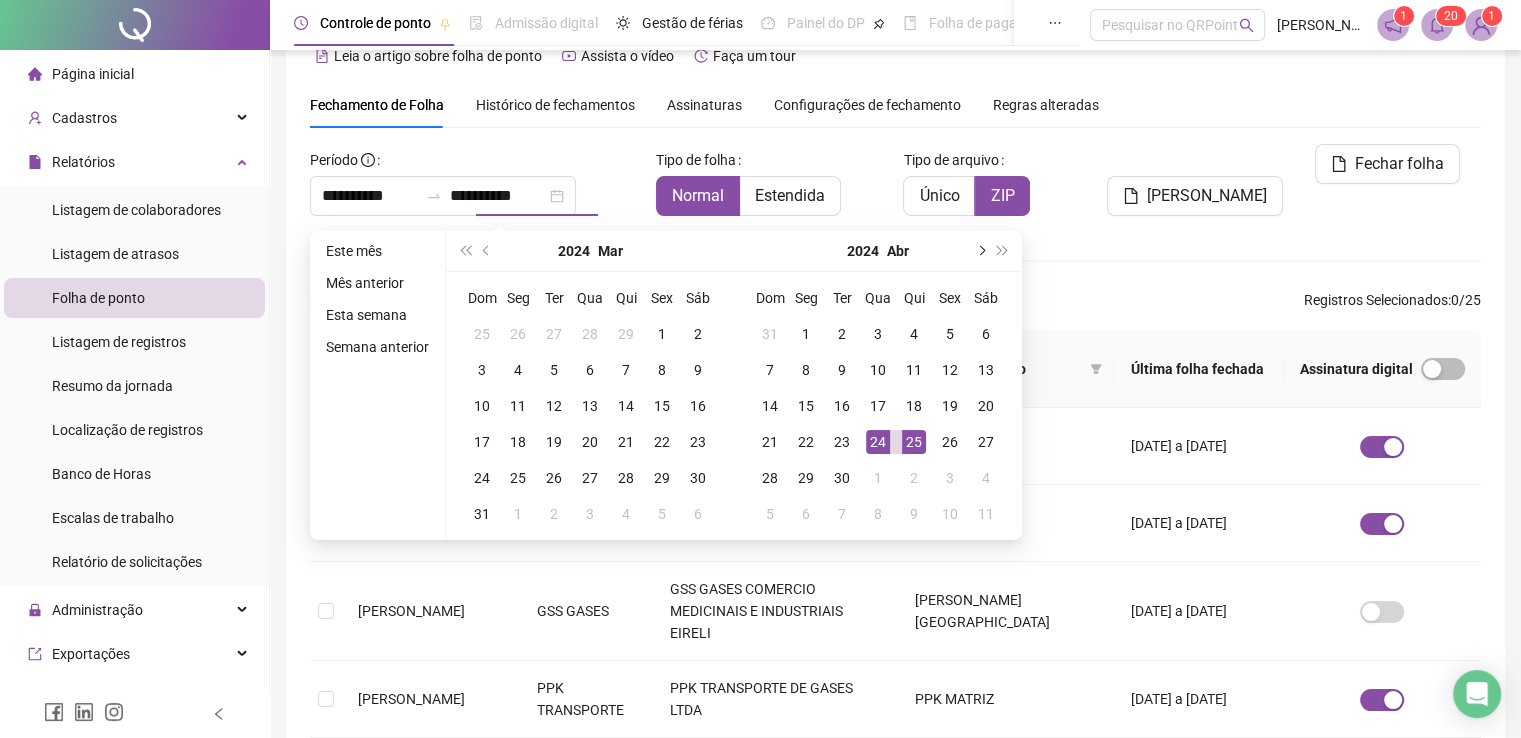 click at bounding box center (980, 251) 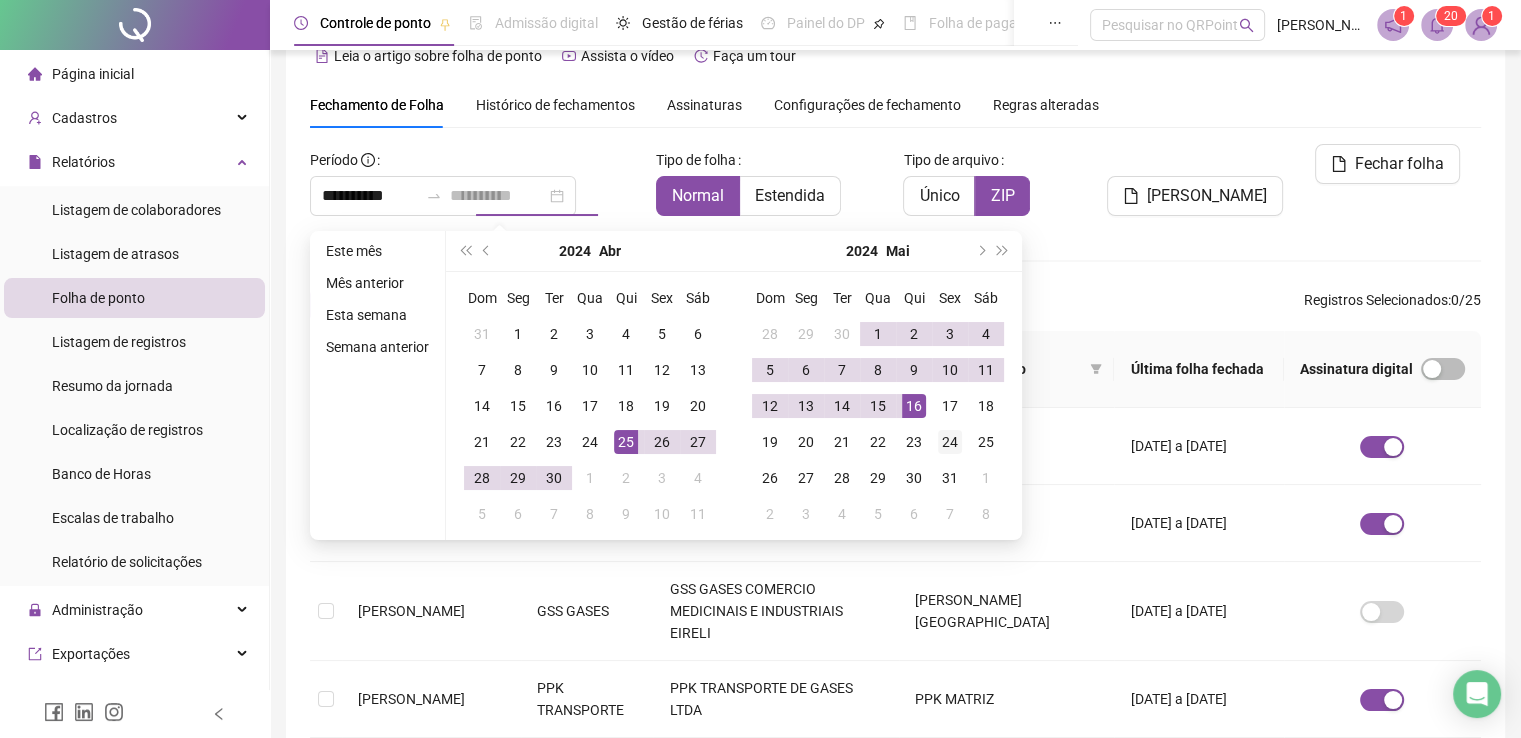 type on "**********" 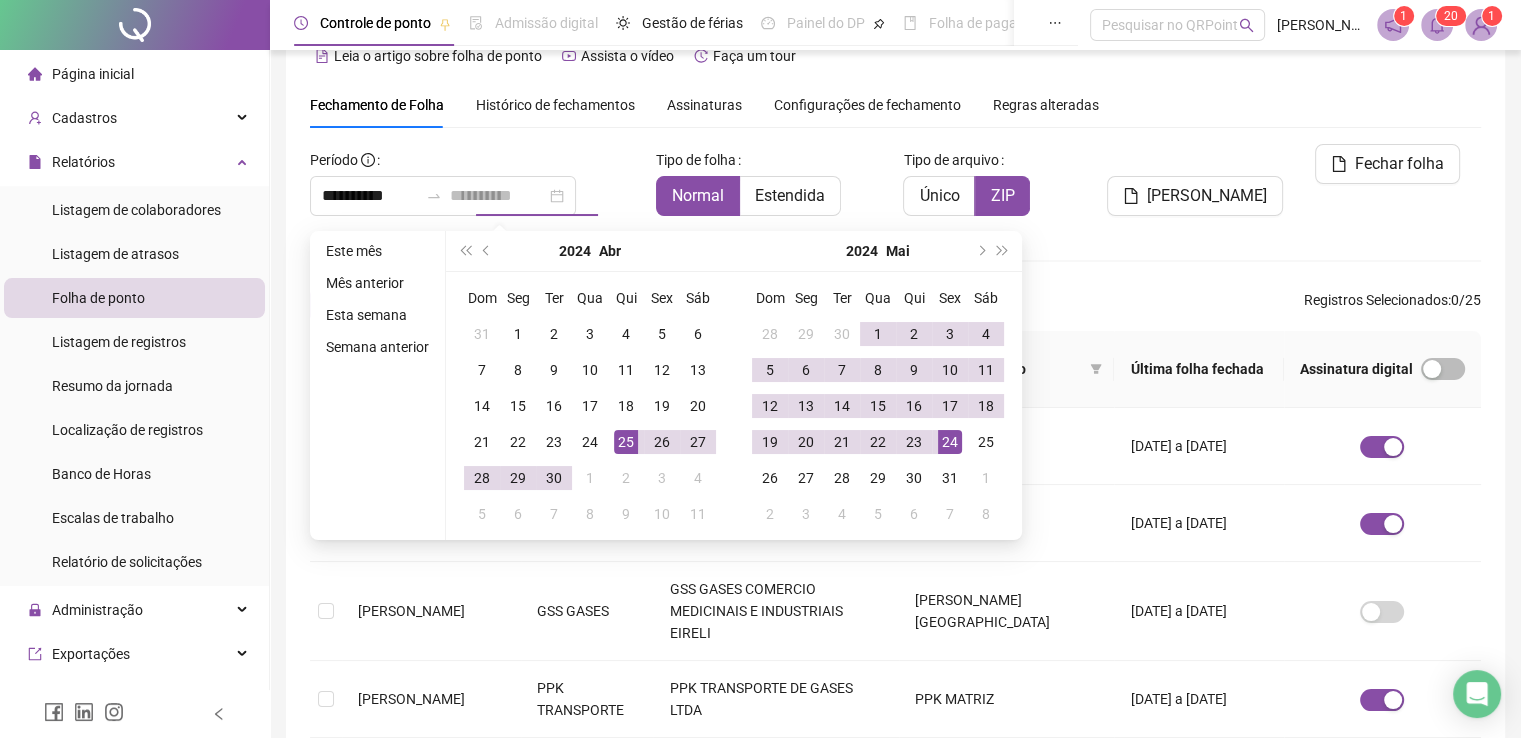 click on "24" at bounding box center [950, 442] 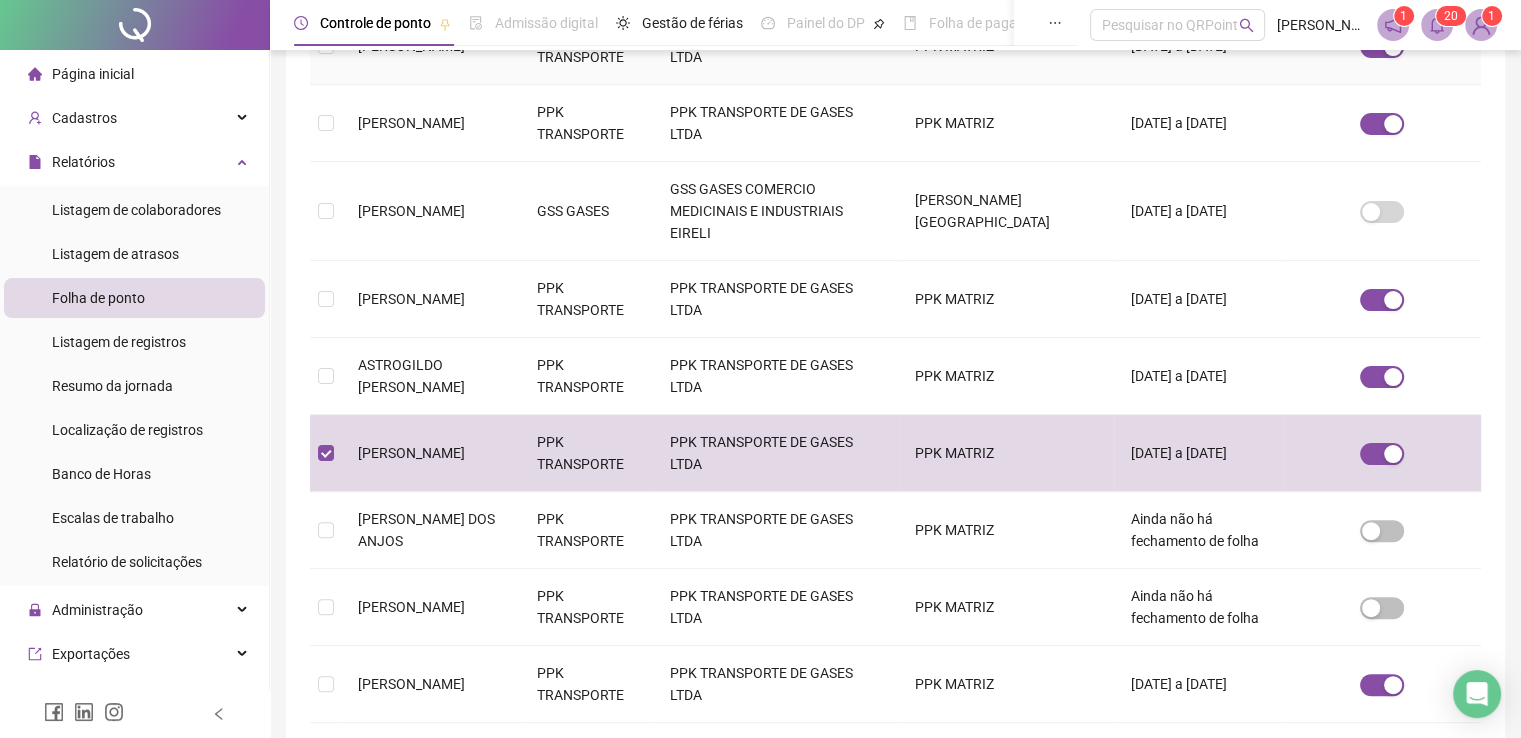 scroll, scrollTop: 40, scrollLeft: 0, axis: vertical 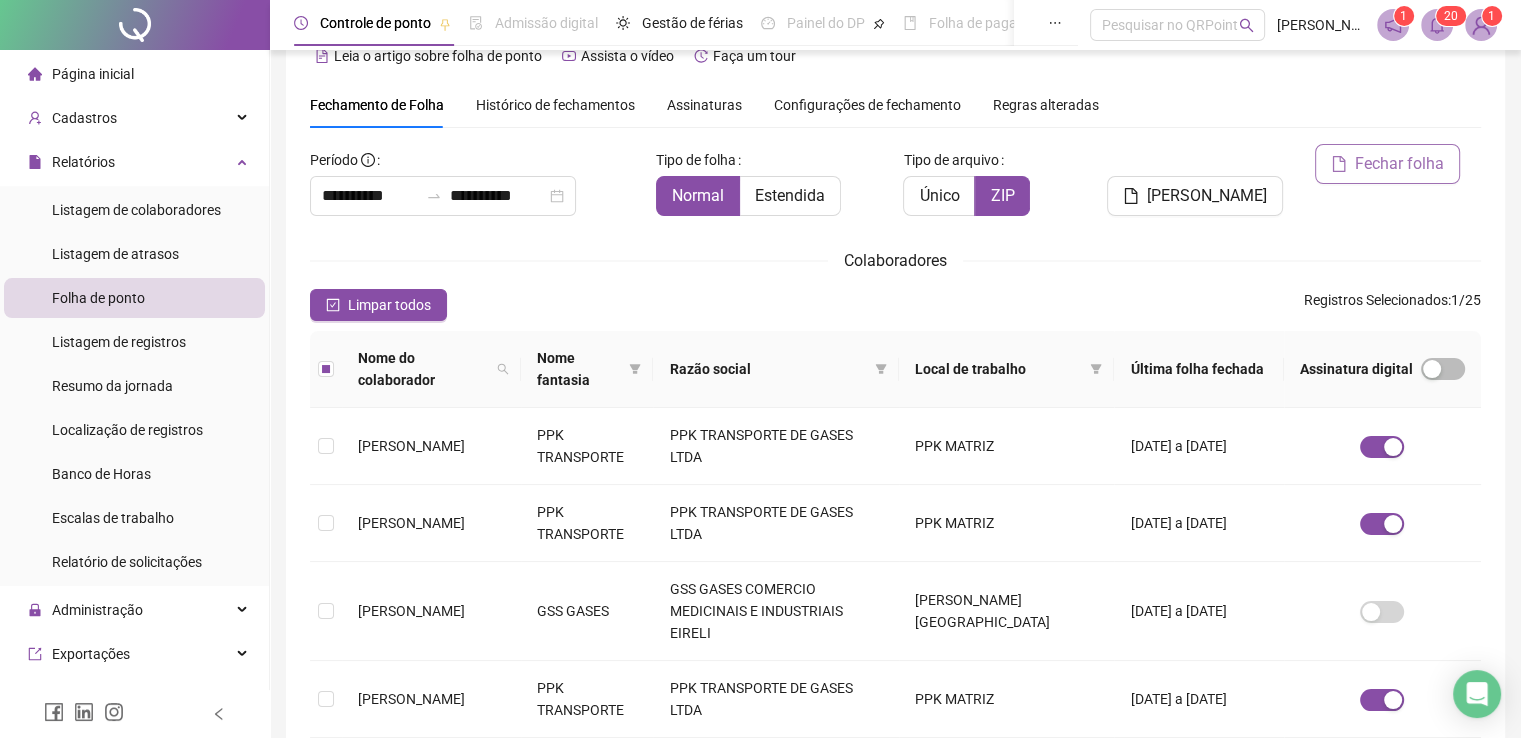 click on "Fechar folha" at bounding box center [1399, 164] 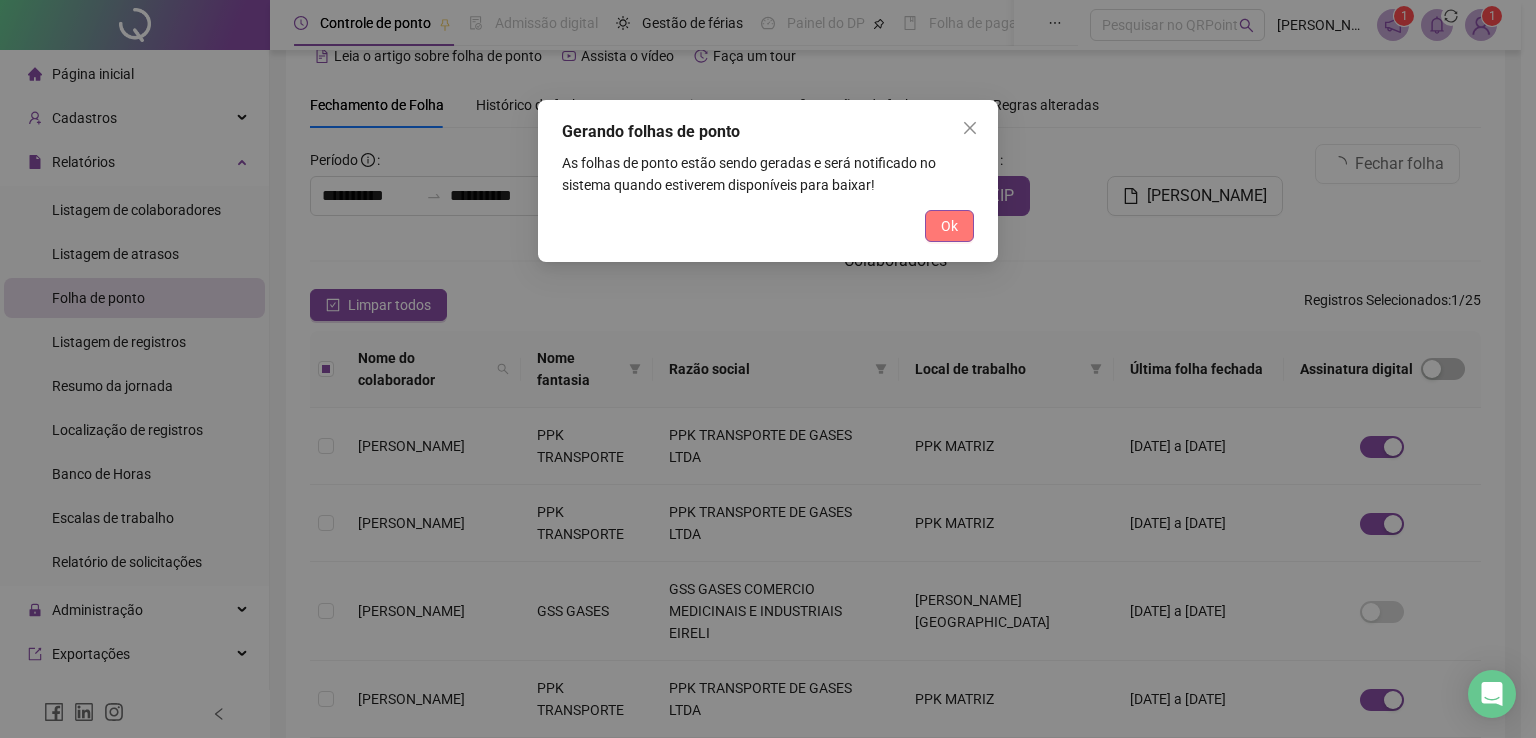 click on "Ok" at bounding box center [949, 226] 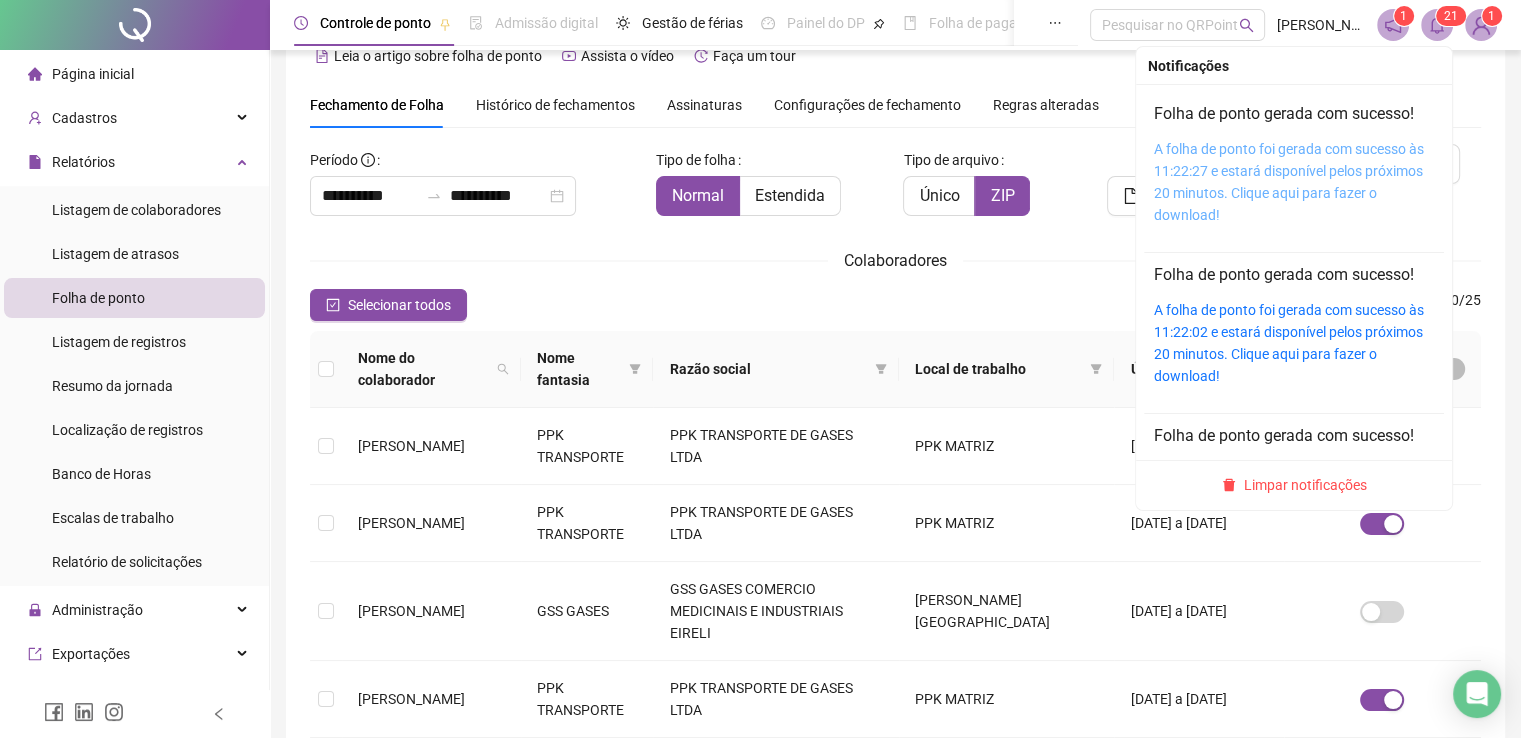 click on "A folha de ponto foi gerada com sucesso às 11:22:27 e estará disponível pelos próximos 20 minutos.
Clique aqui para fazer o download!" at bounding box center [1289, 182] 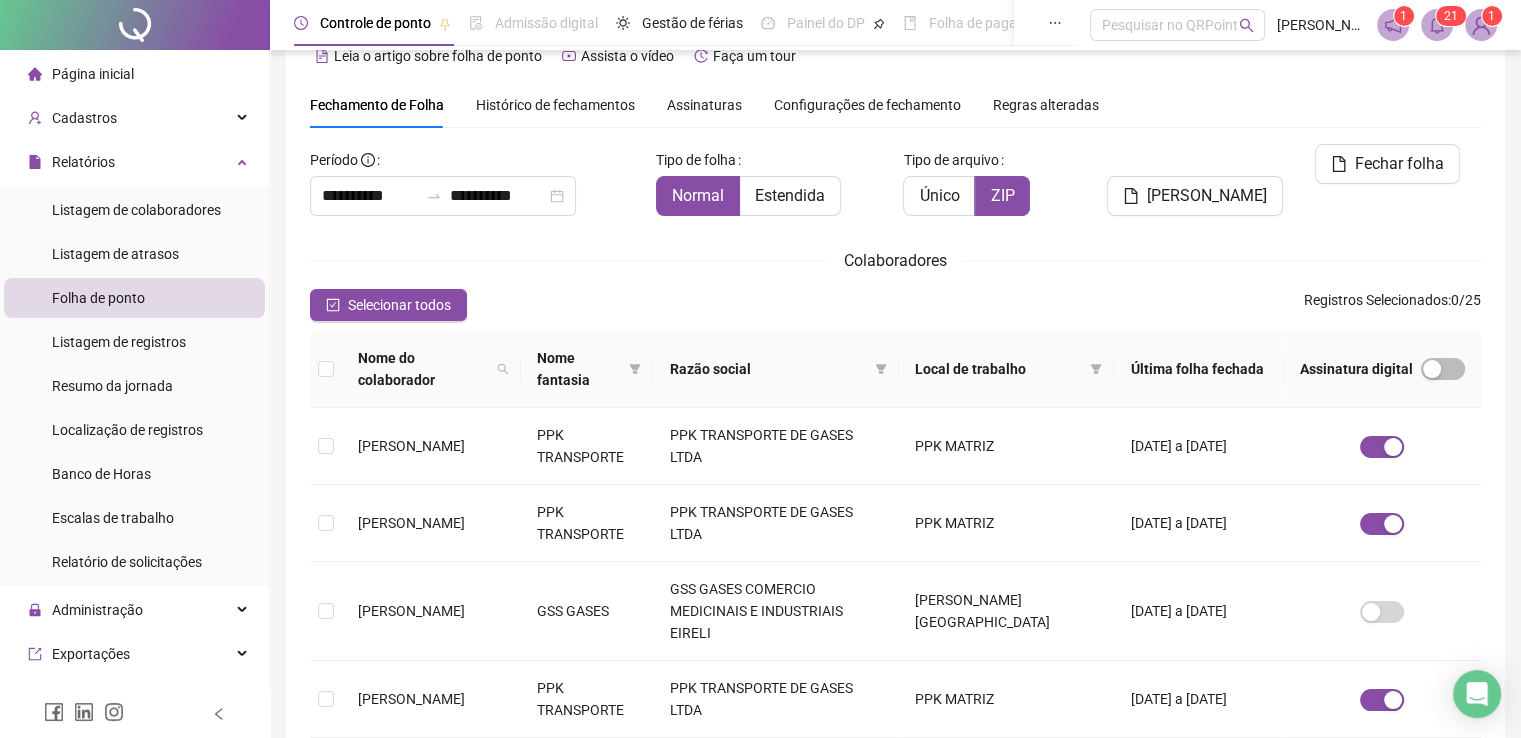 click on "**********" at bounding box center (895, 704) 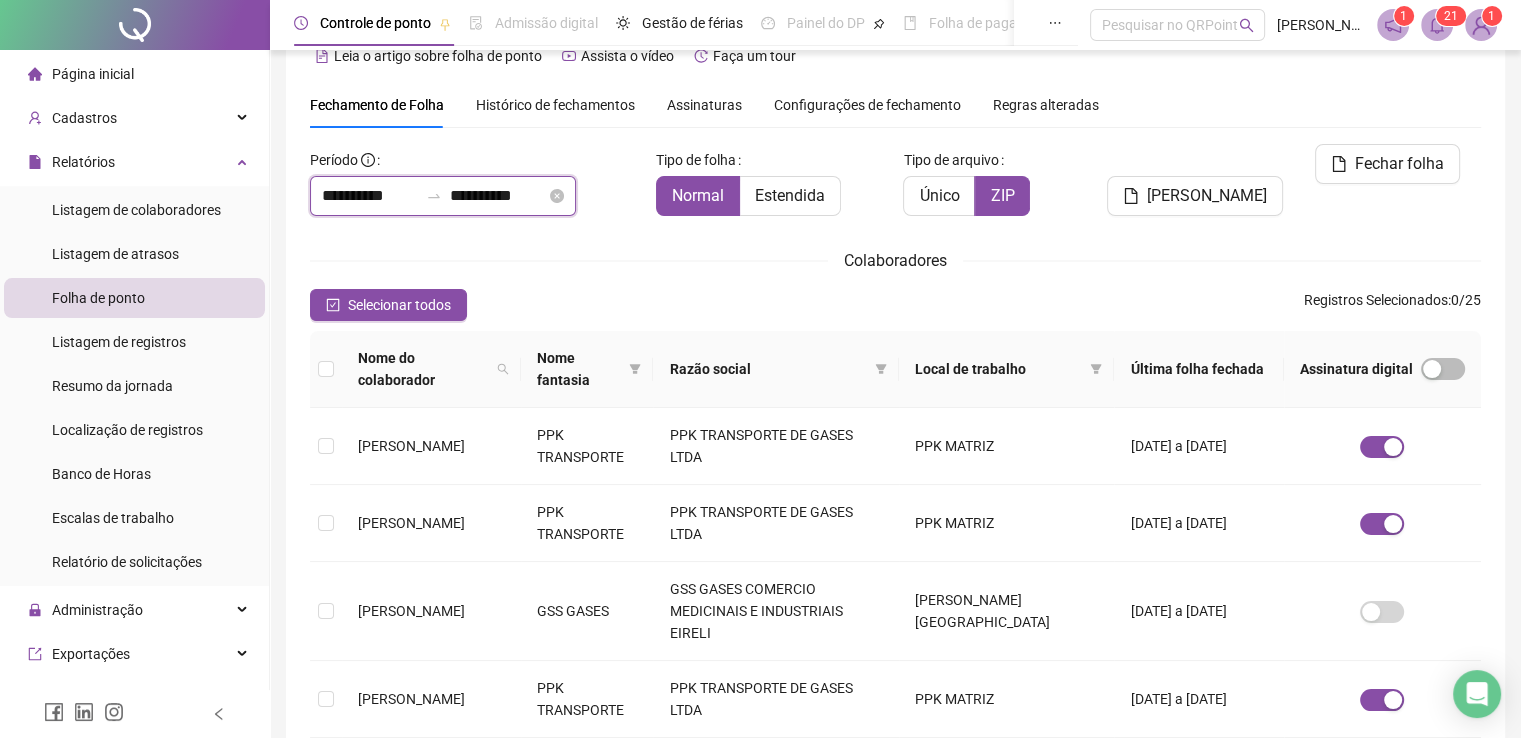 click on "**********" at bounding box center (370, 196) 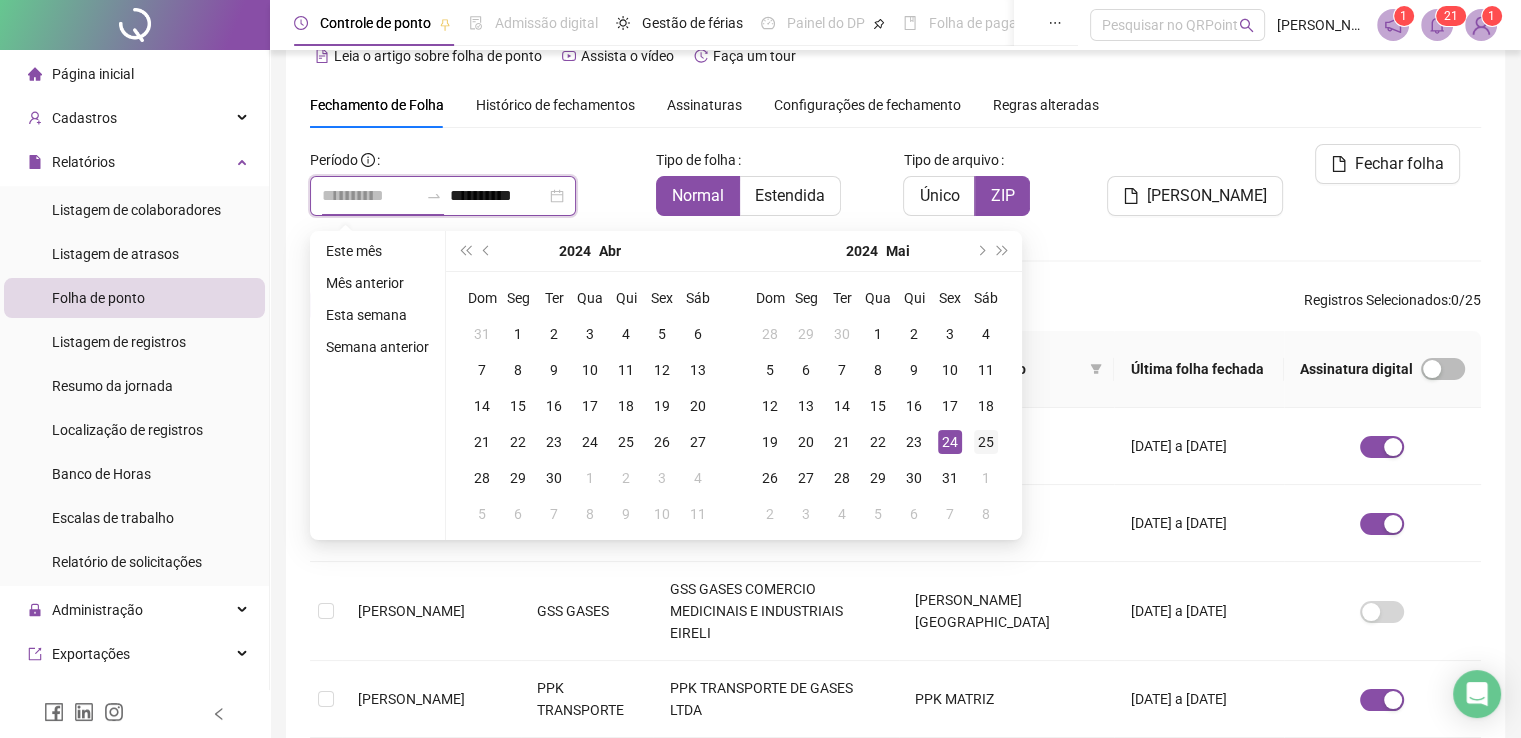 type on "**********" 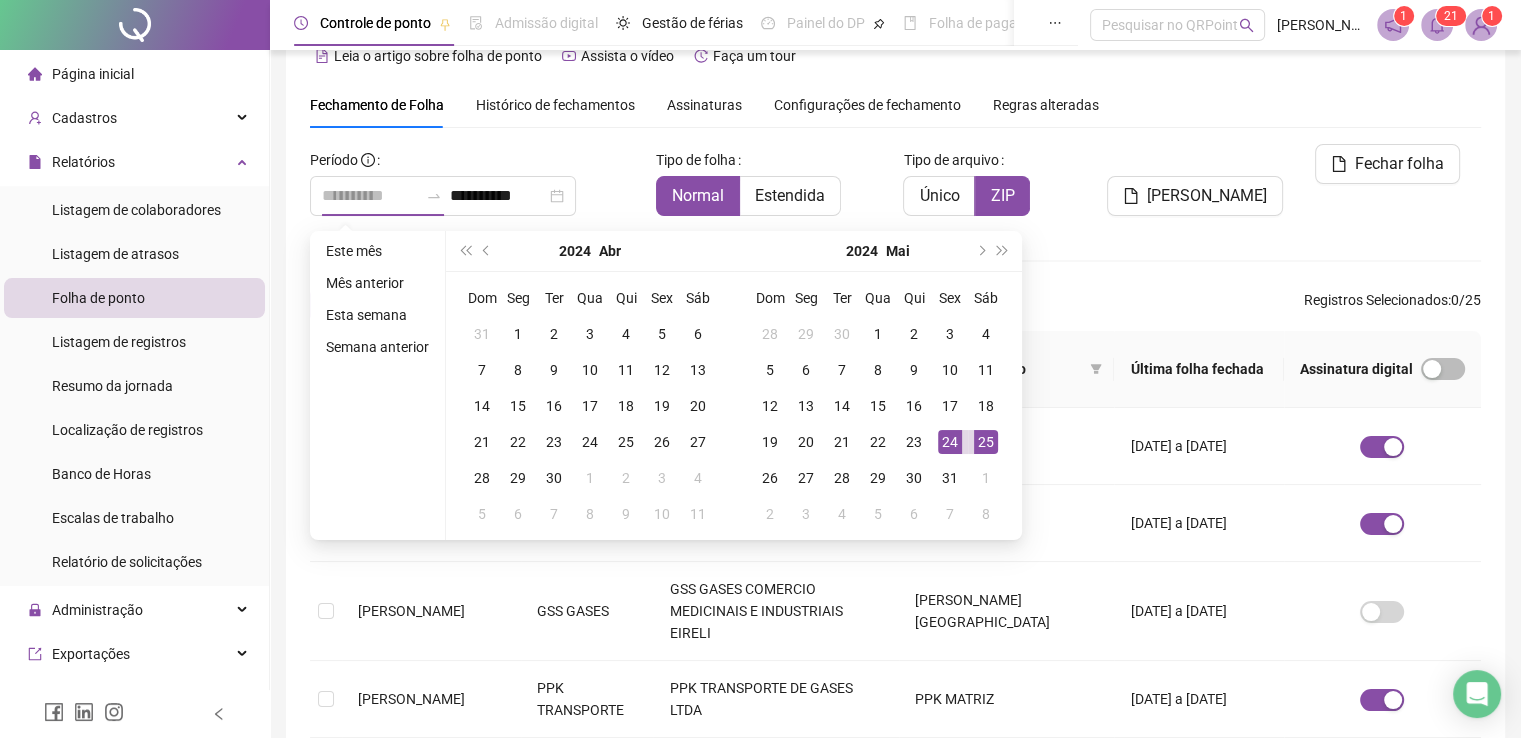 click on "25" at bounding box center [986, 442] 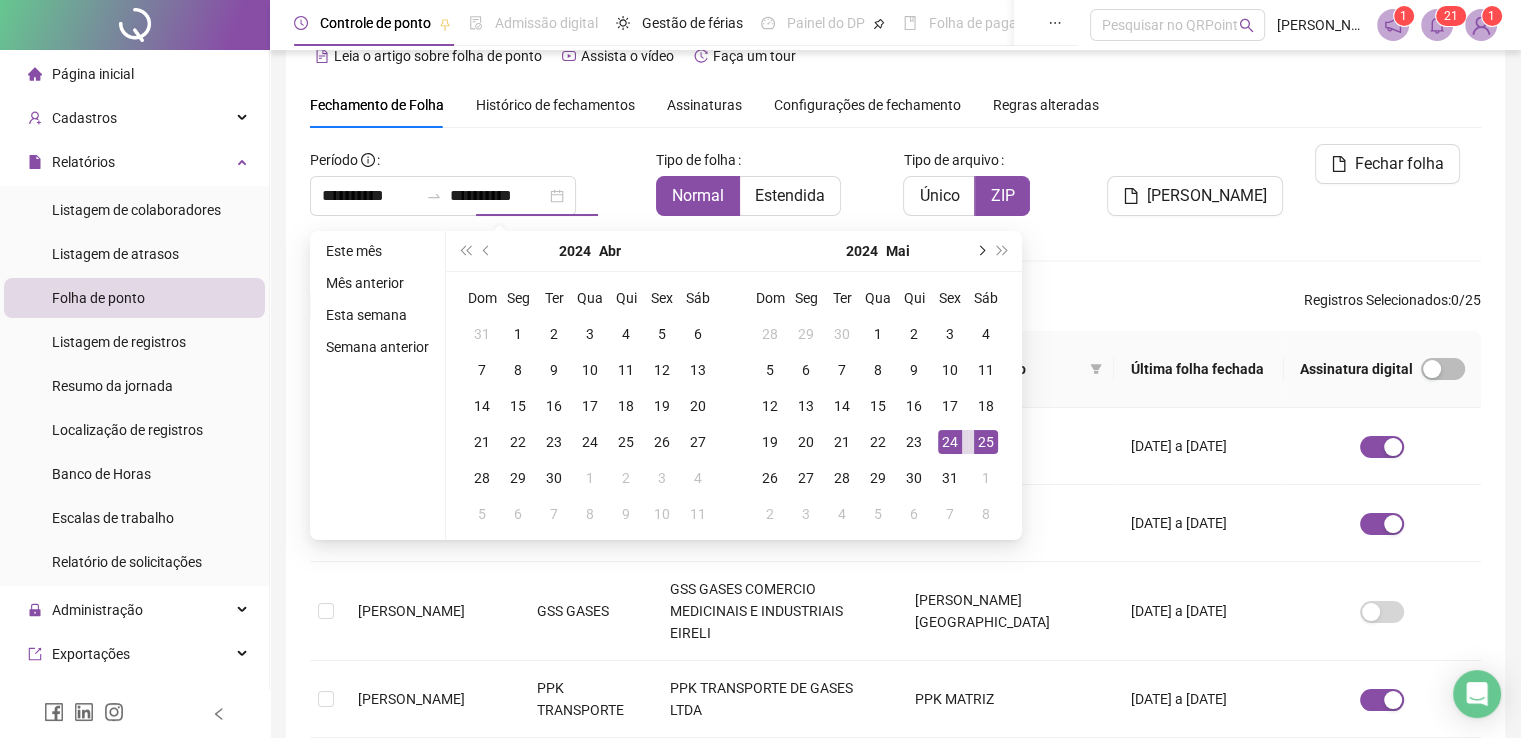 click at bounding box center [980, 251] 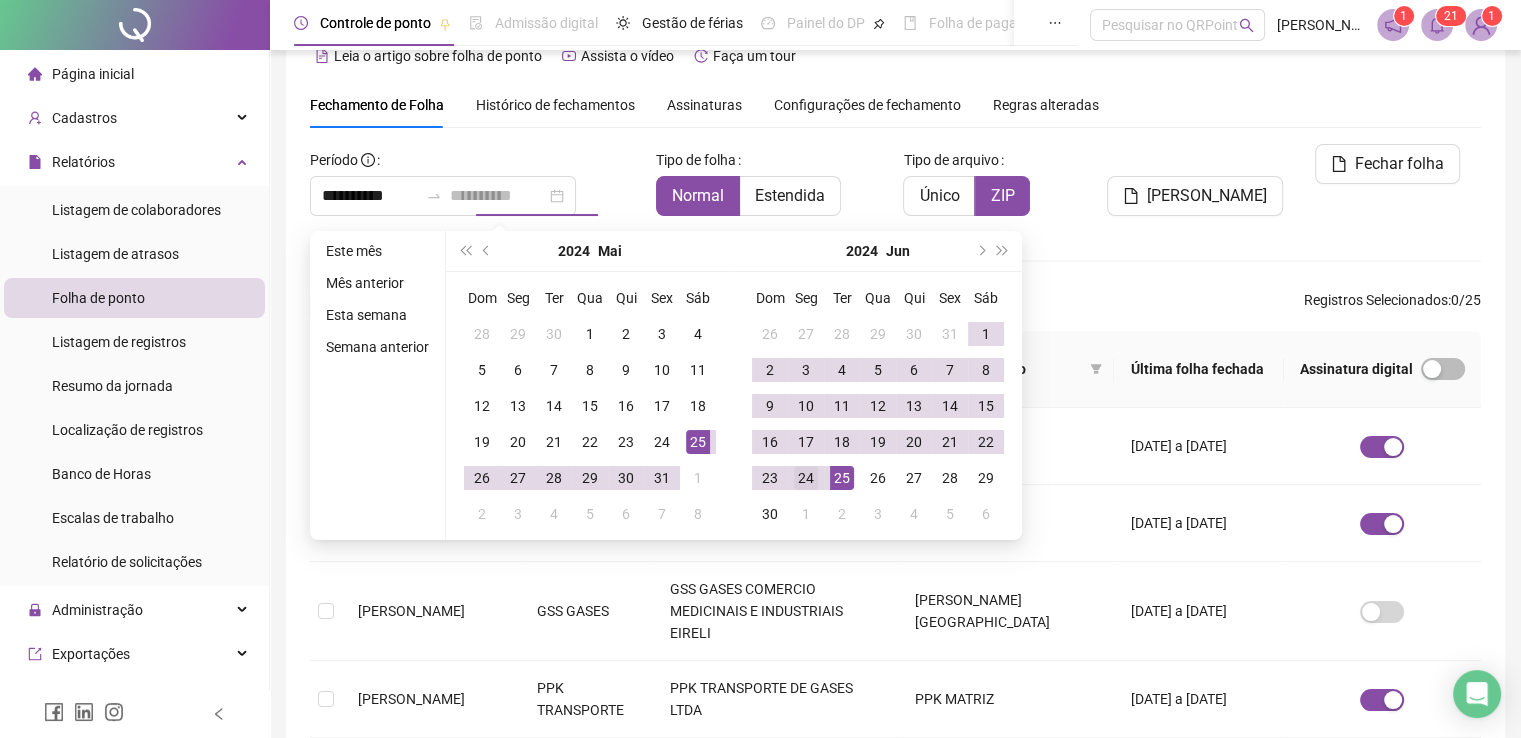 type on "**********" 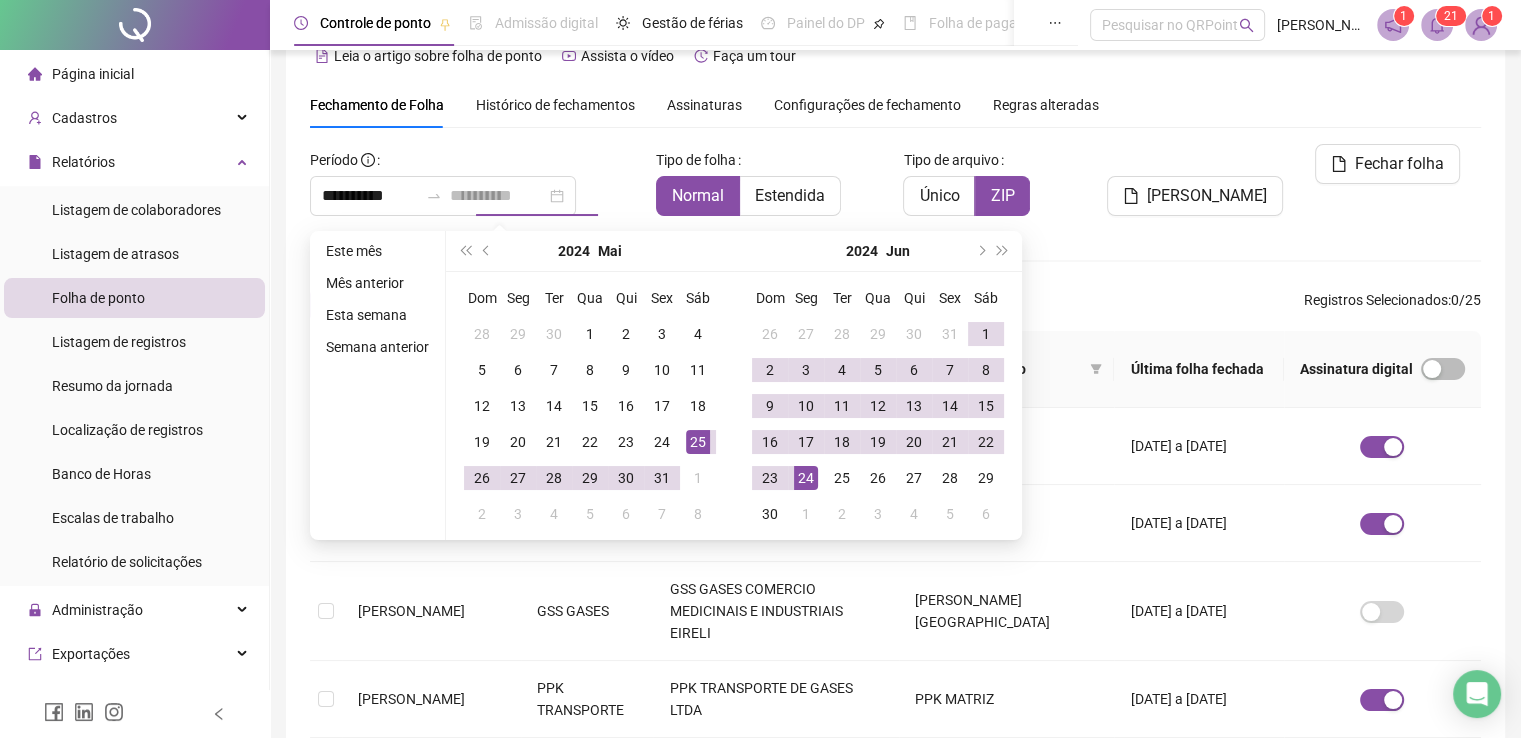 click on "24" at bounding box center [806, 478] 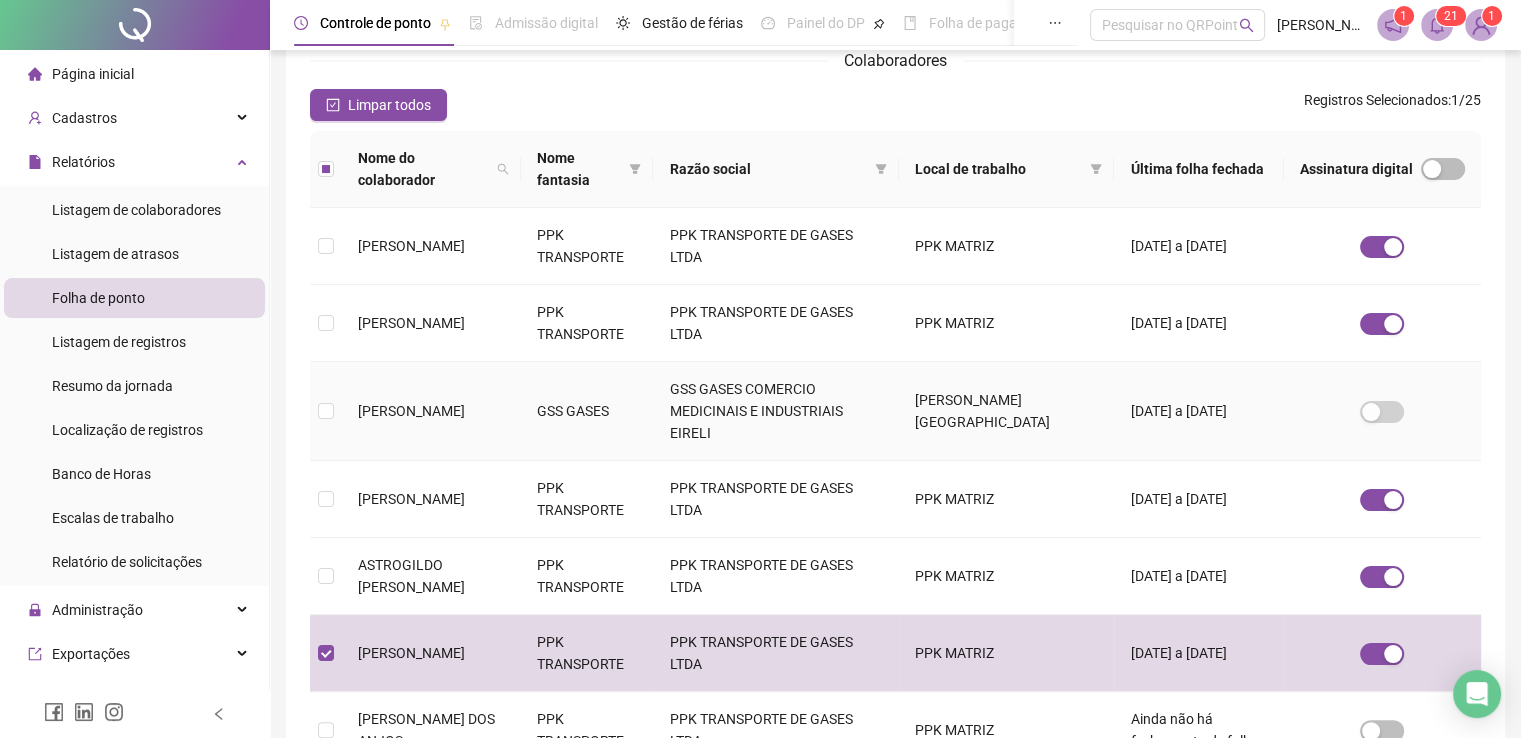 scroll, scrollTop: 40, scrollLeft: 0, axis: vertical 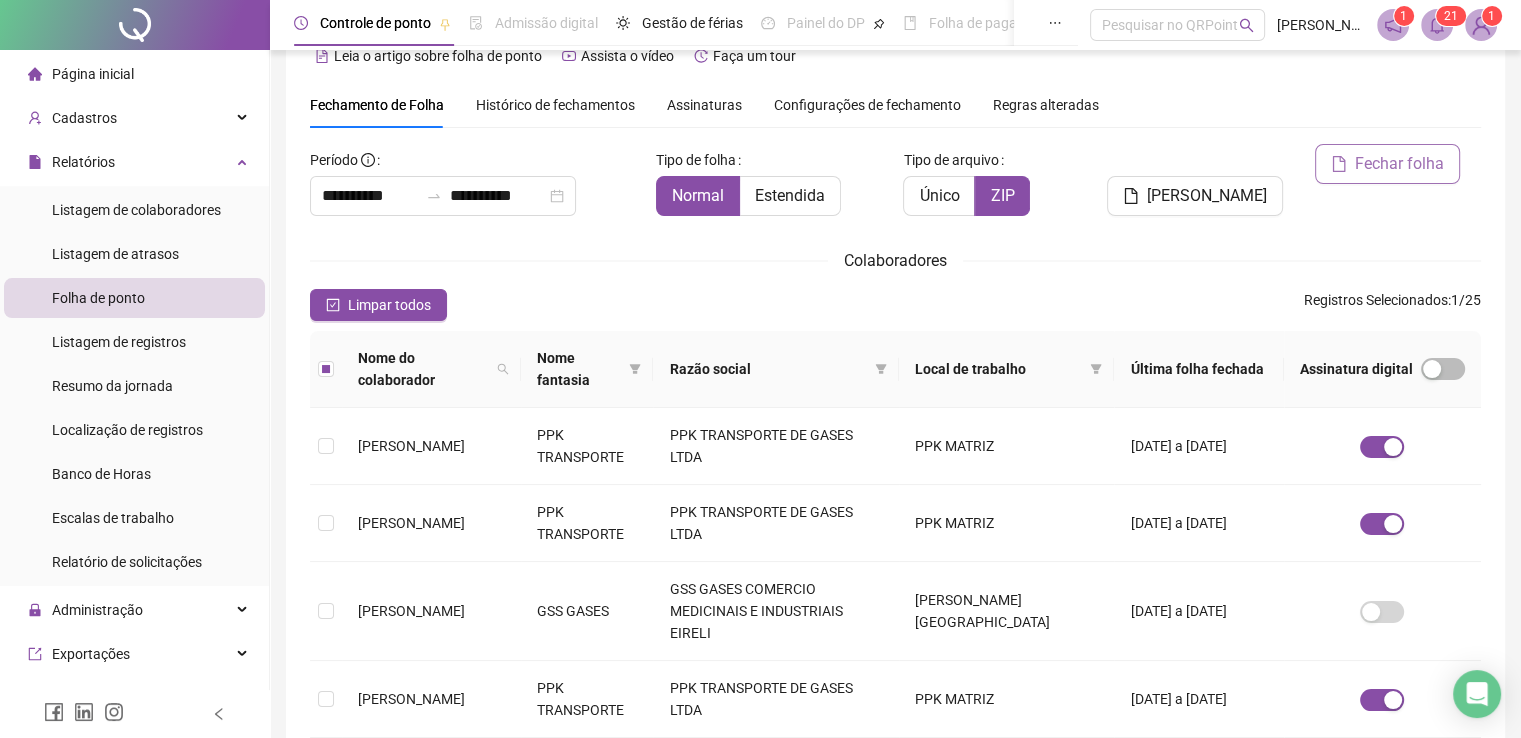click on "Fechar folha" at bounding box center [1399, 164] 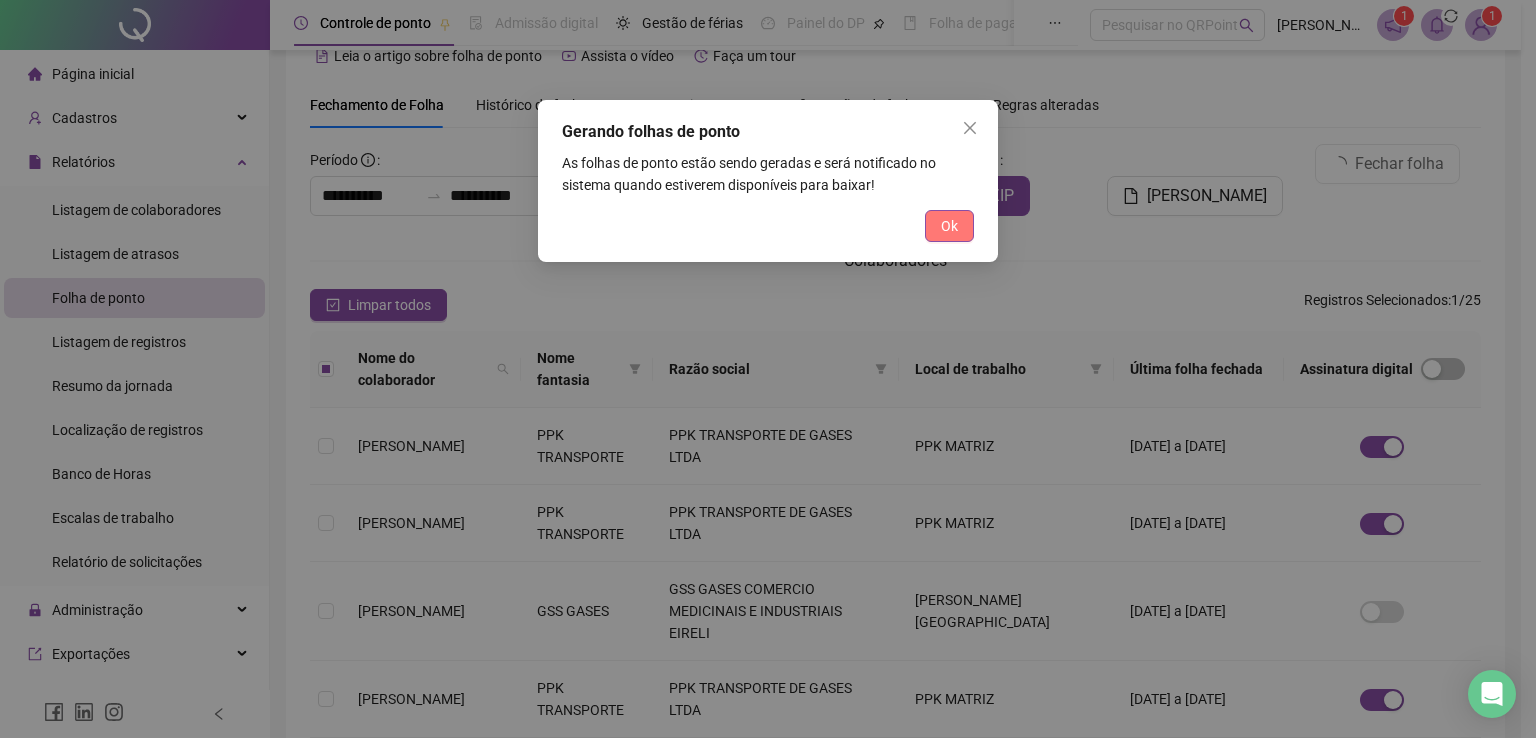 click on "Ok" at bounding box center [949, 226] 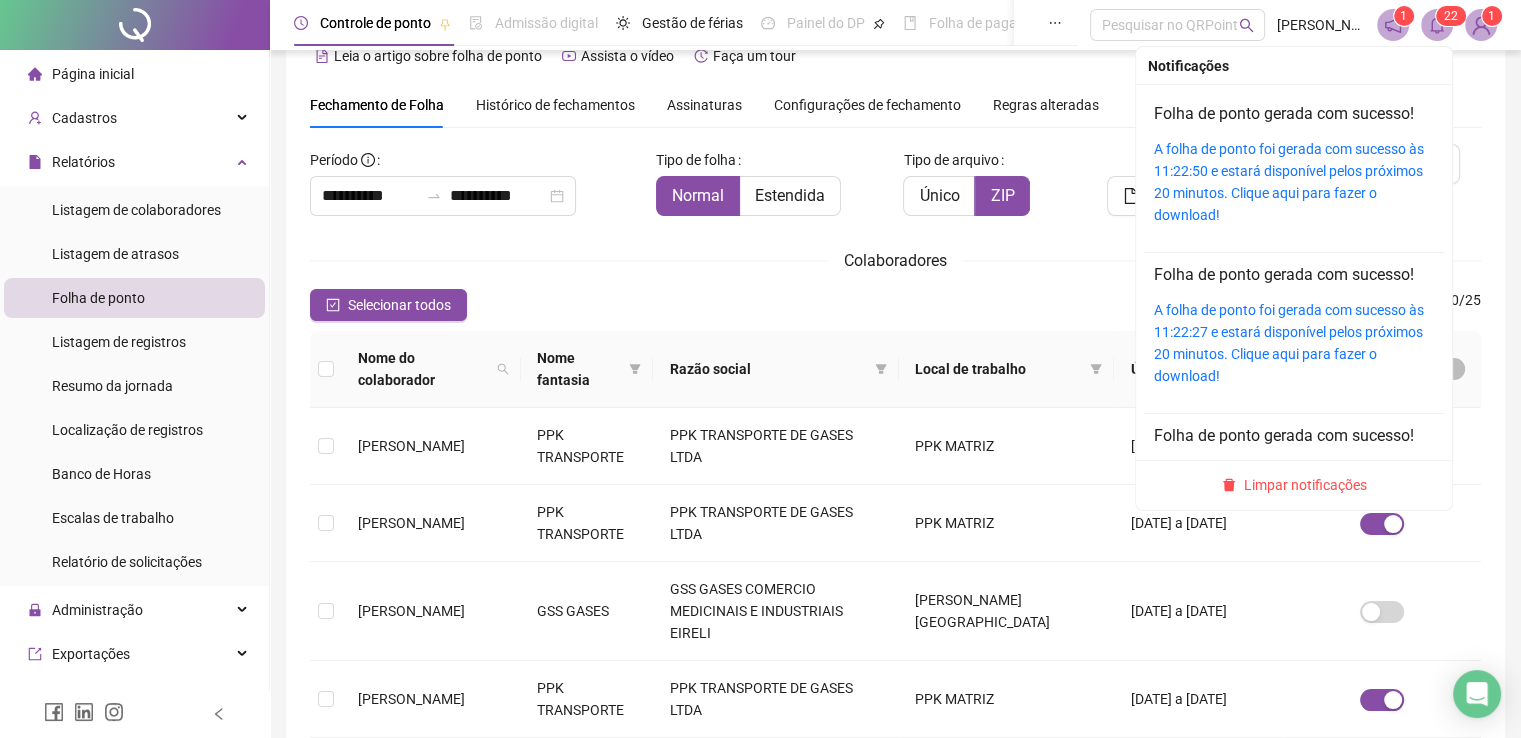 click 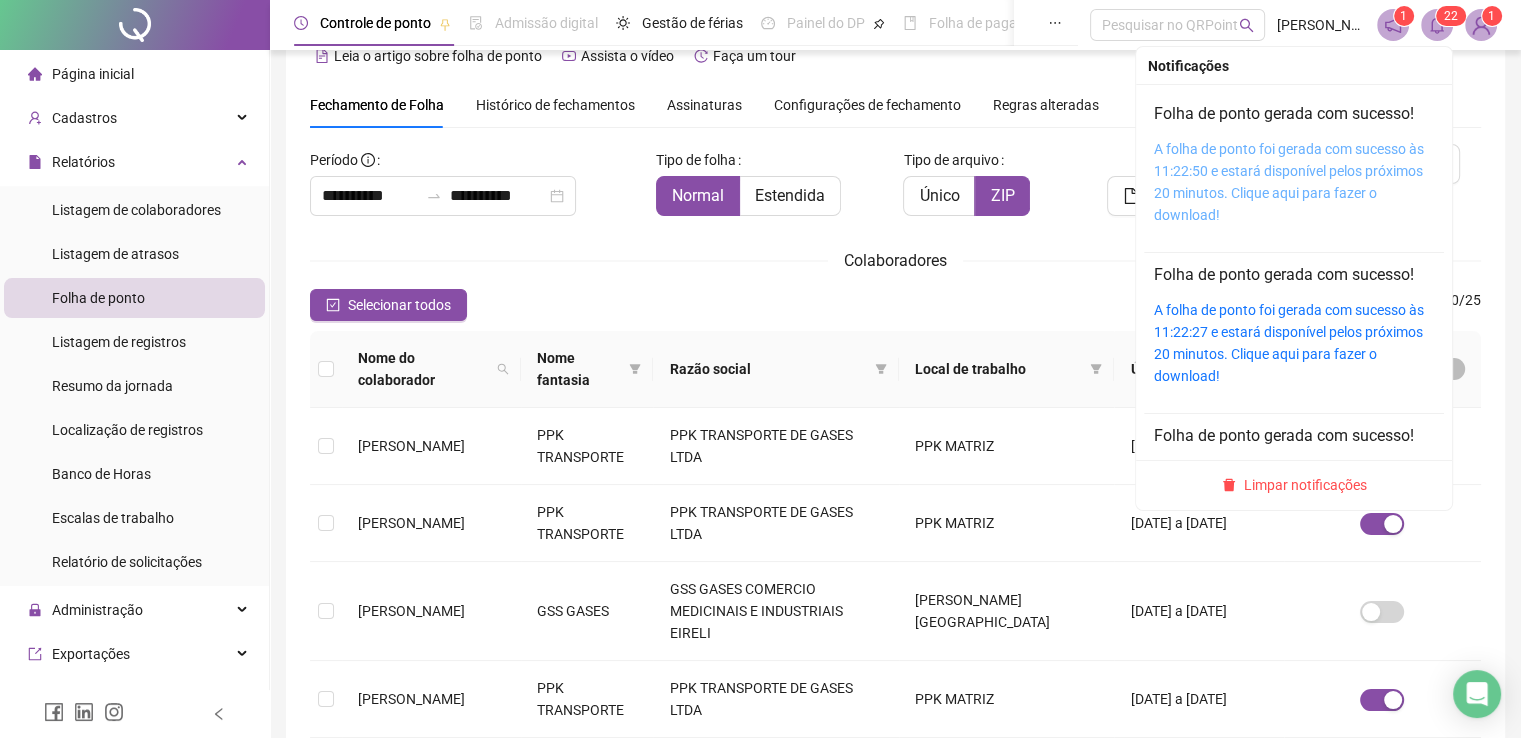 click on "A folha de ponto foi gerada com sucesso às 11:22:50 e estará disponível pelos próximos 20 minutos.
Clique aqui para fazer o download!" at bounding box center [1289, 182] 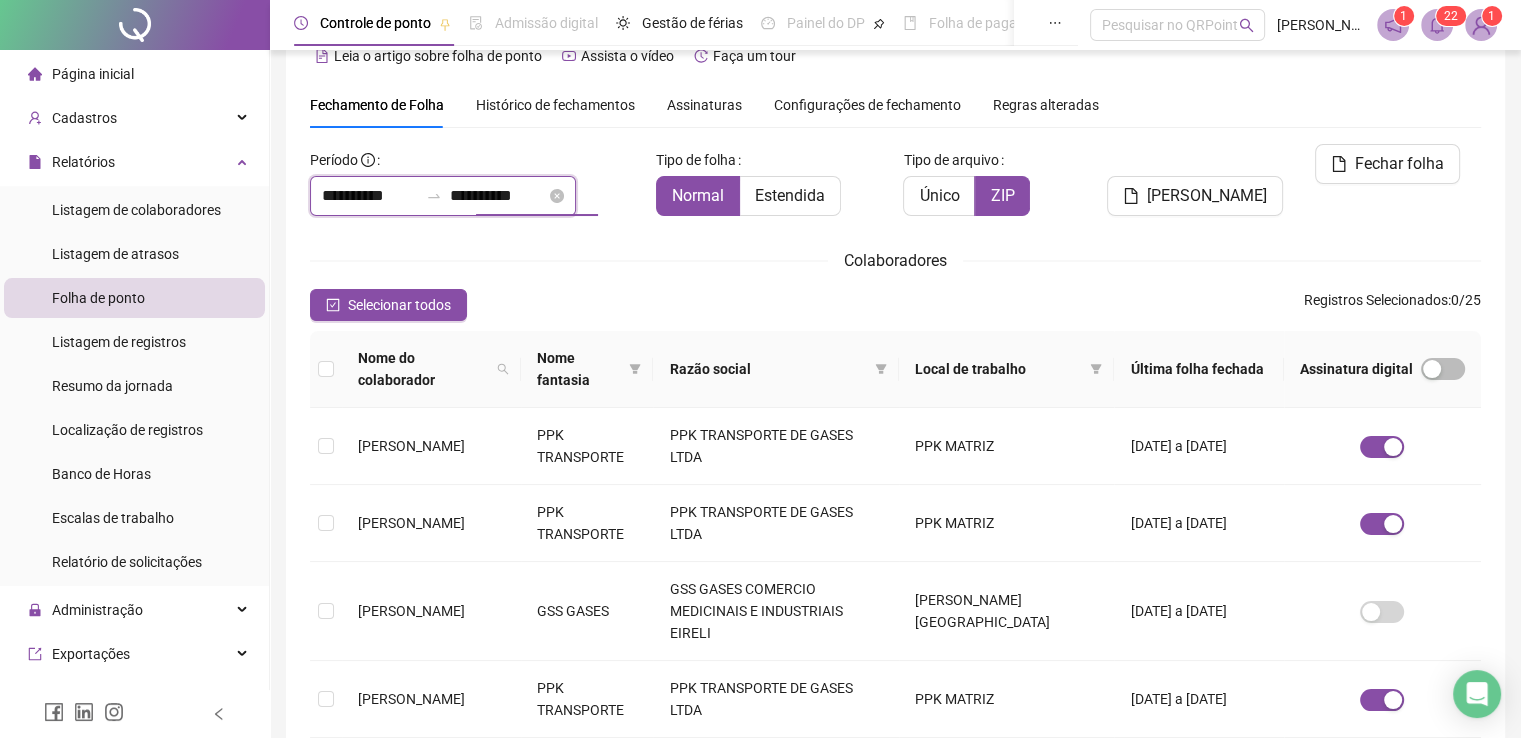 click on "**********" at bounding box center (370, 196) 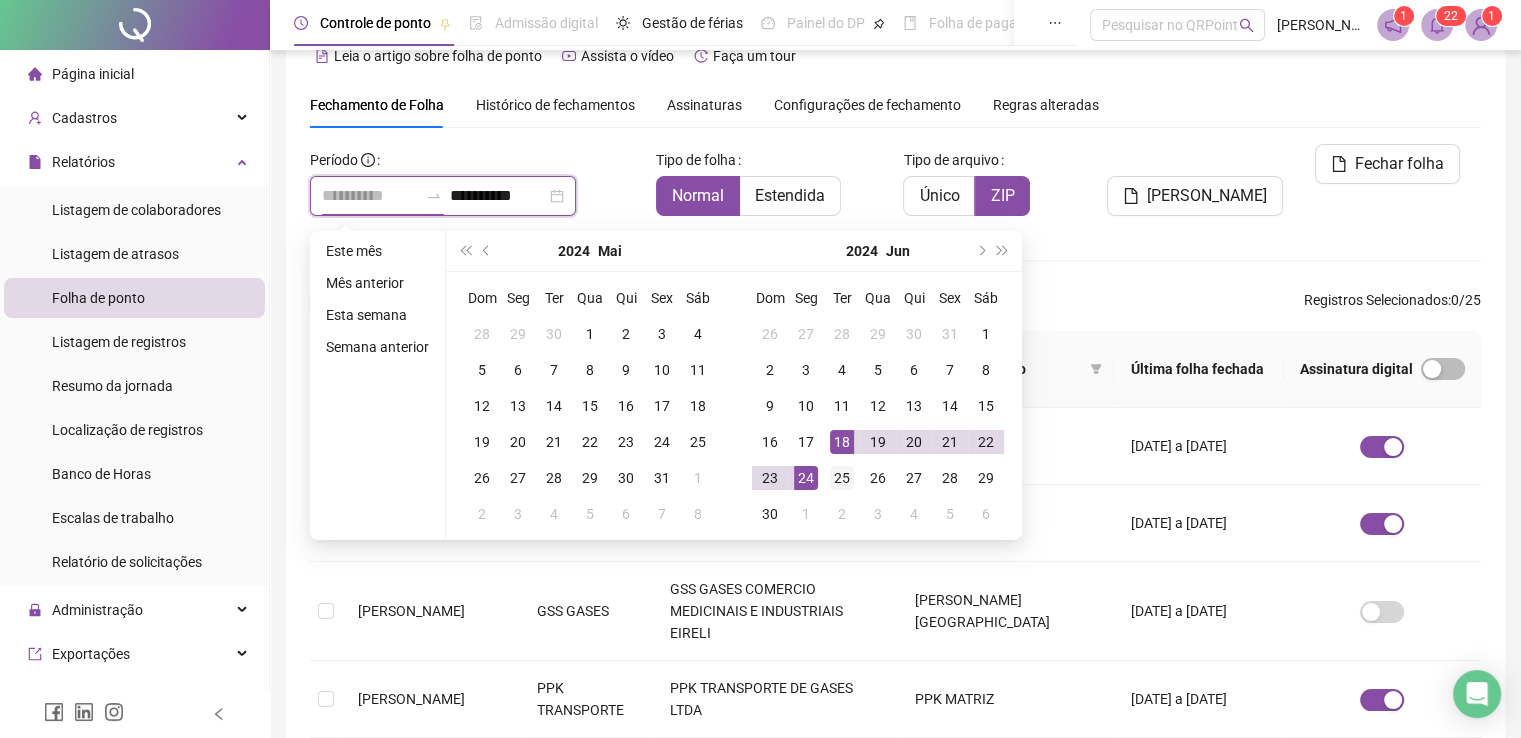 type on "**********" 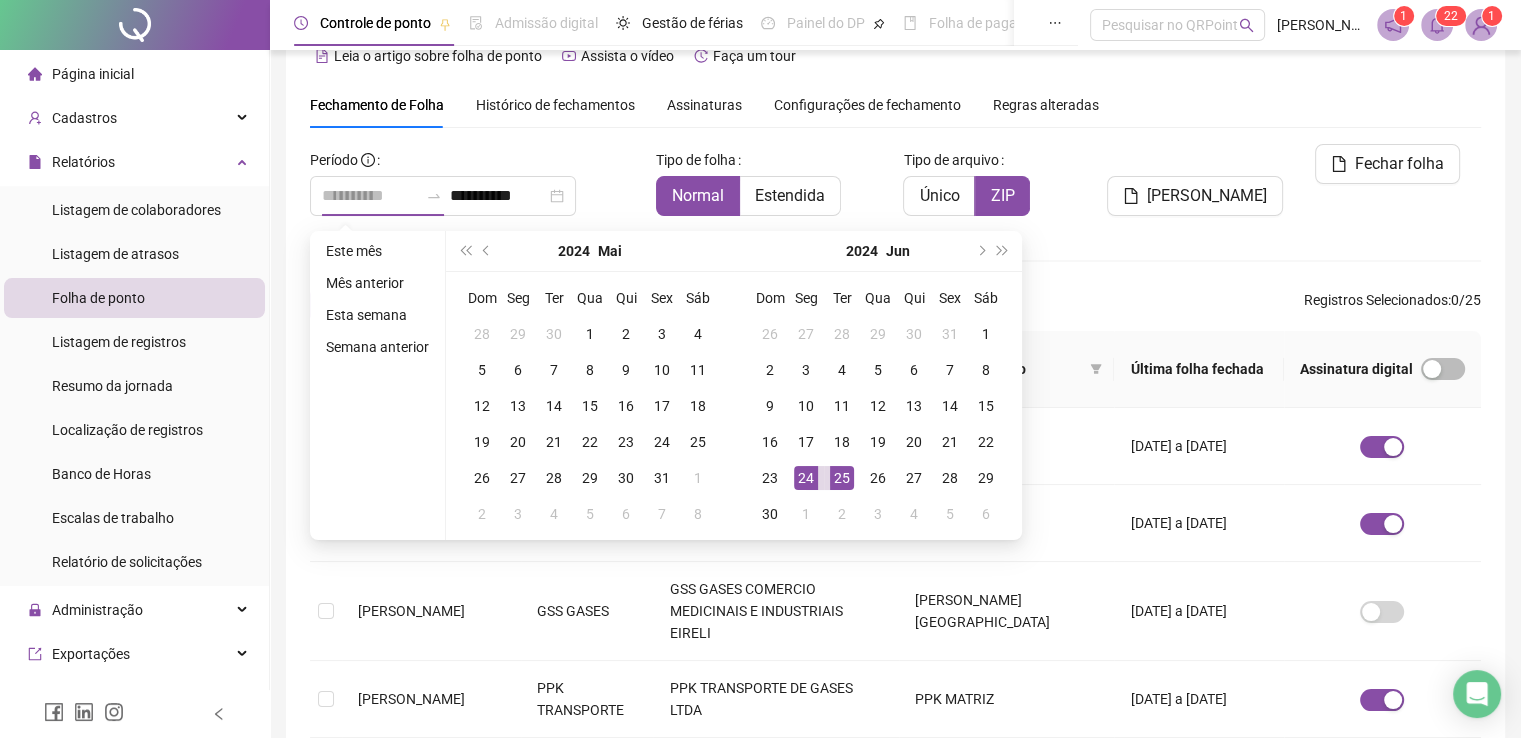 click on "25" at bounding box center [842, 478] 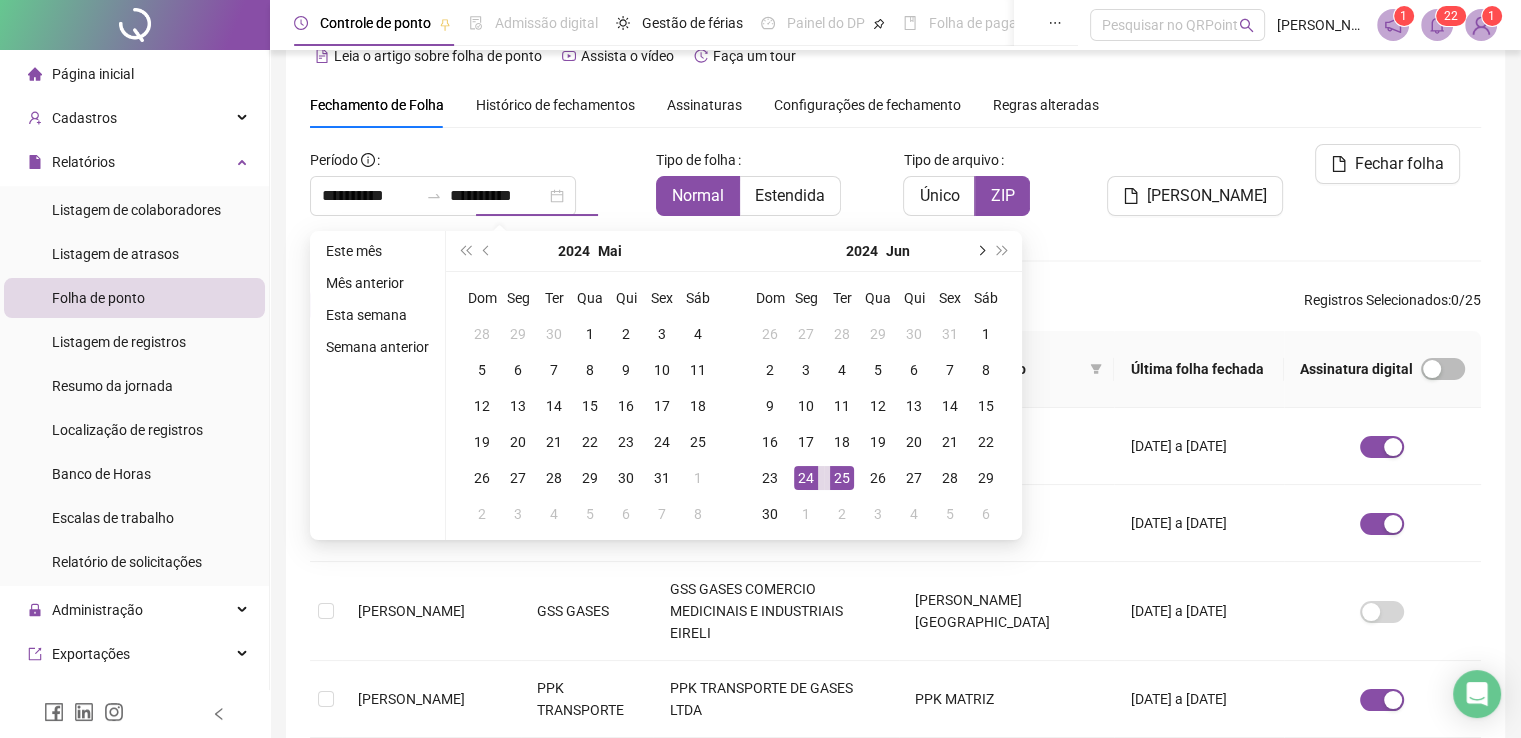 click at bounding box center [980, 251] 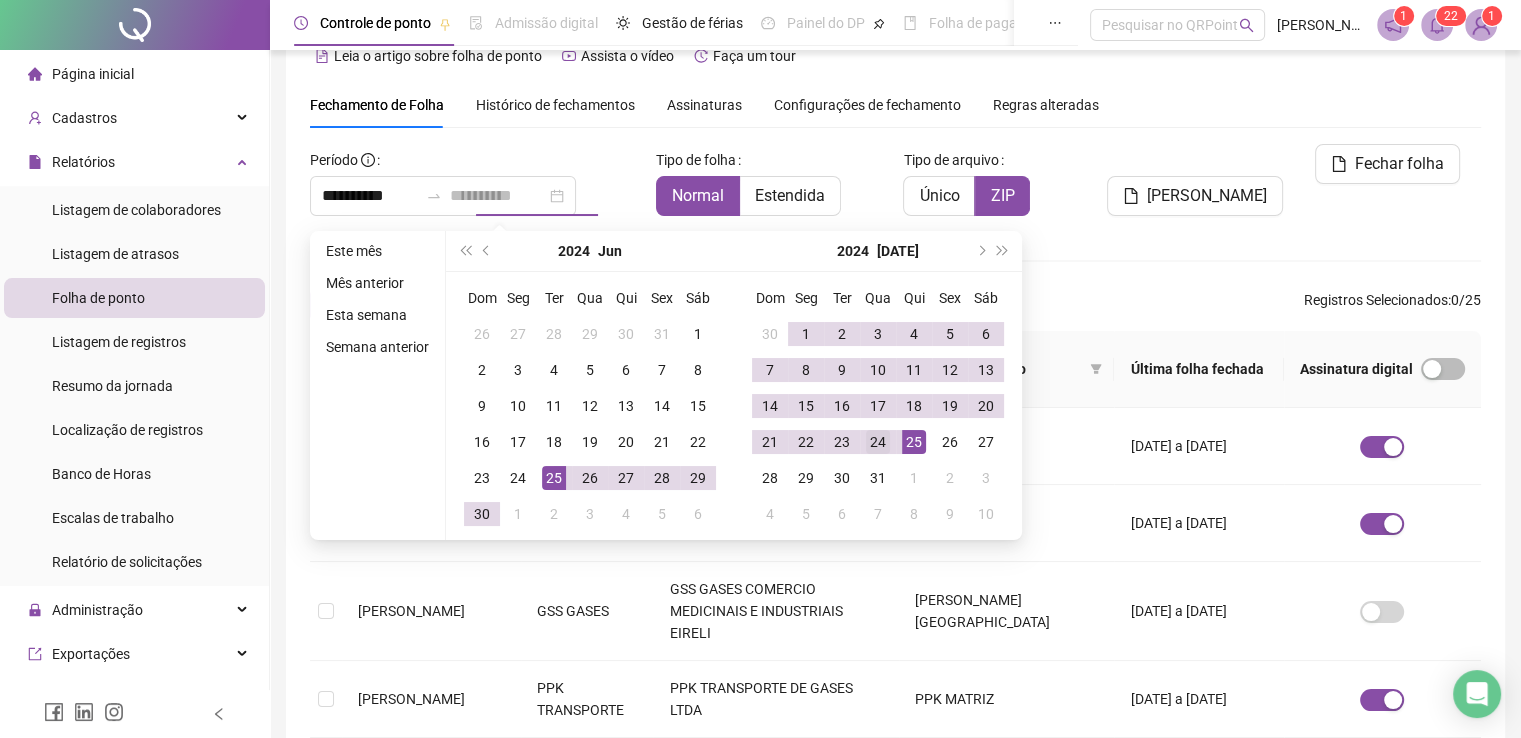 type on "**********" 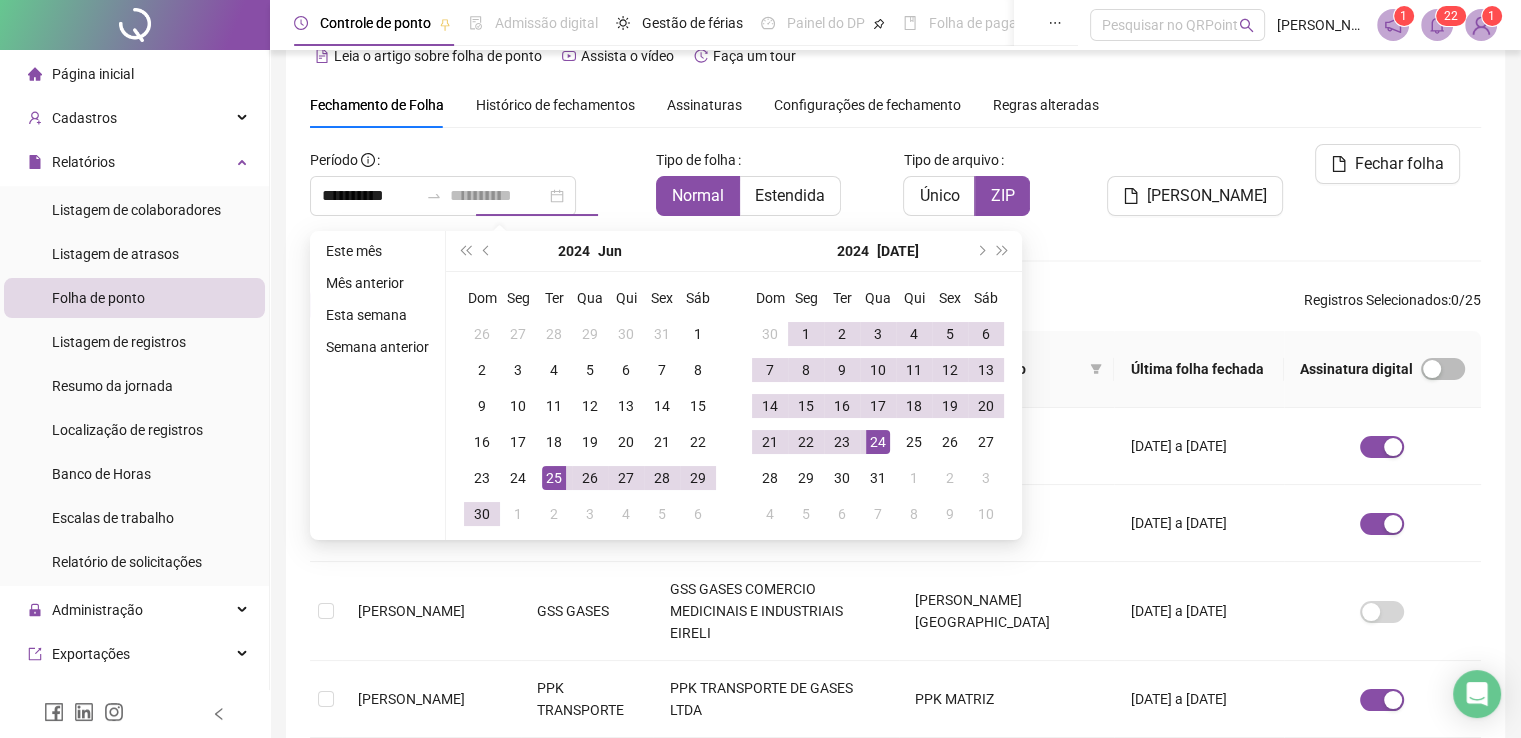 click on "24" at bounding box center (878, 442) 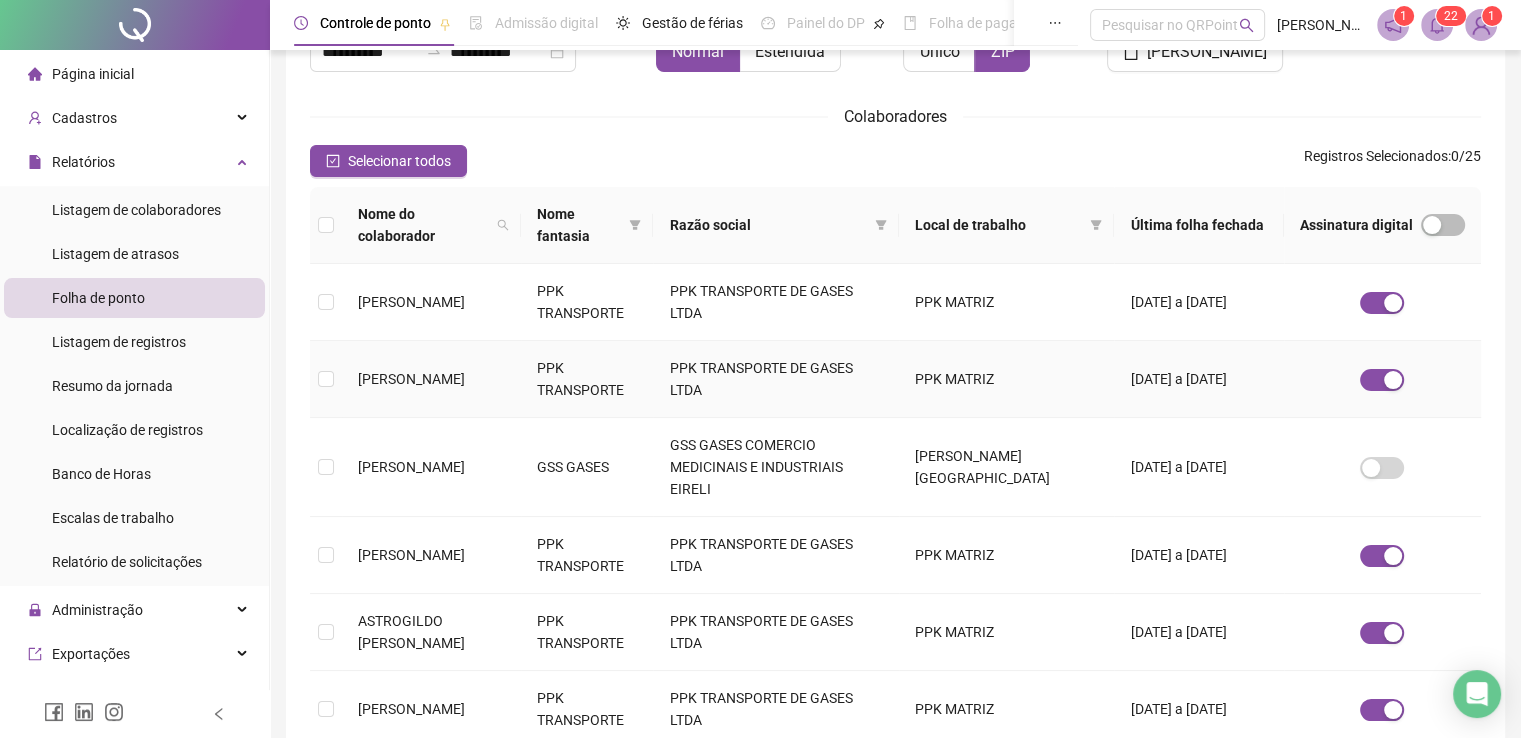 scroll, scrollTop: 340, scrollLeft: 0, axis: vertical 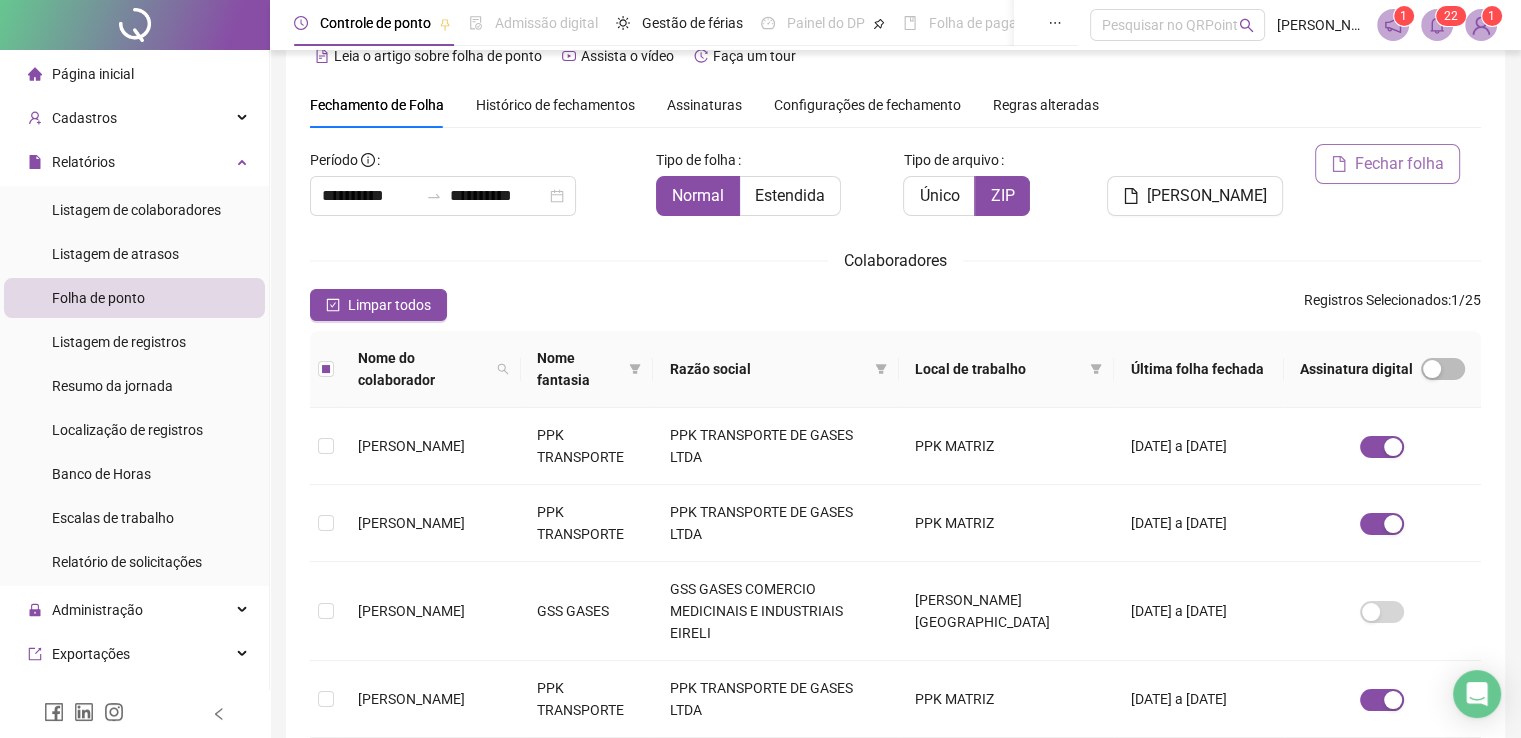 click on "Fechar folha" at bounding box center (1399, 164) 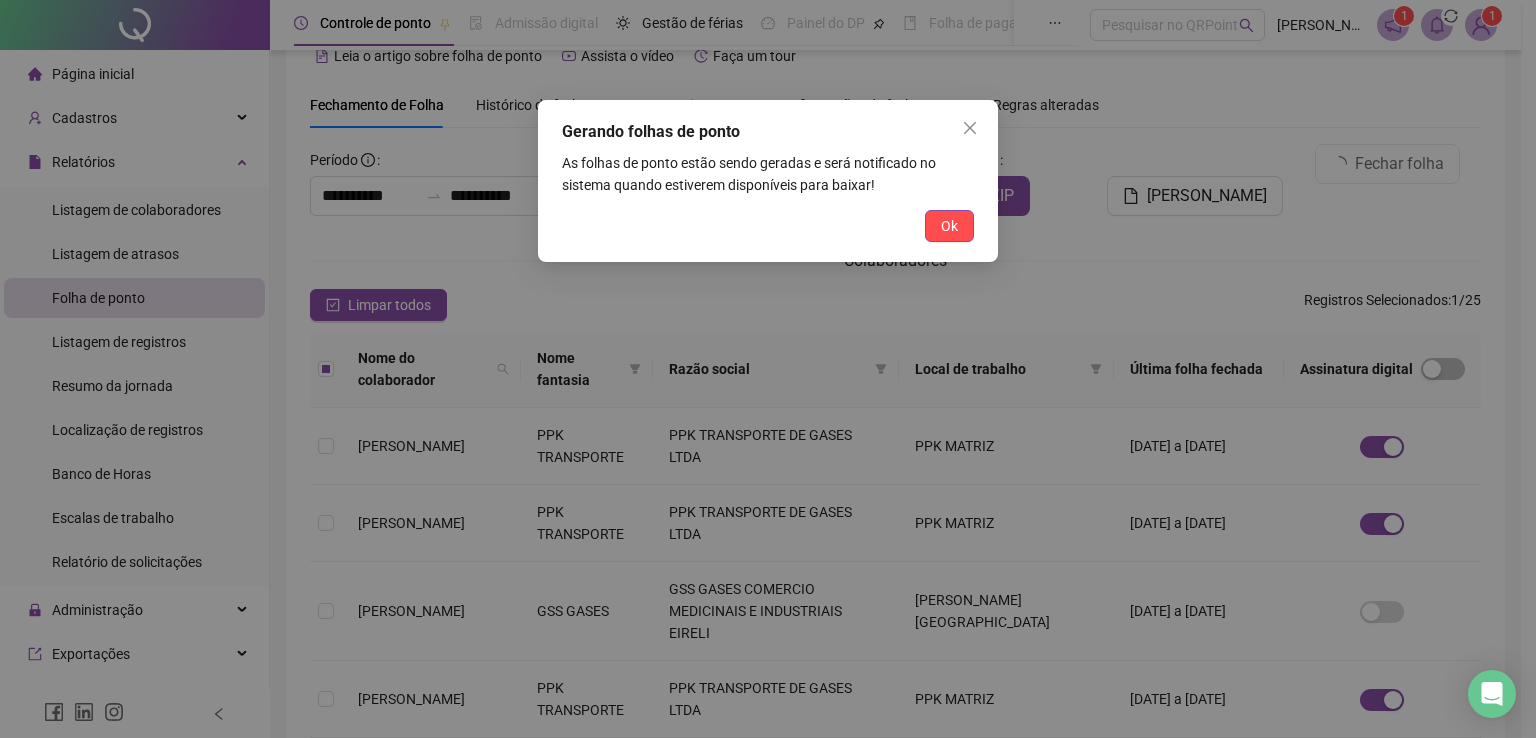 click on "Ok" at bounding box center (949, 226) 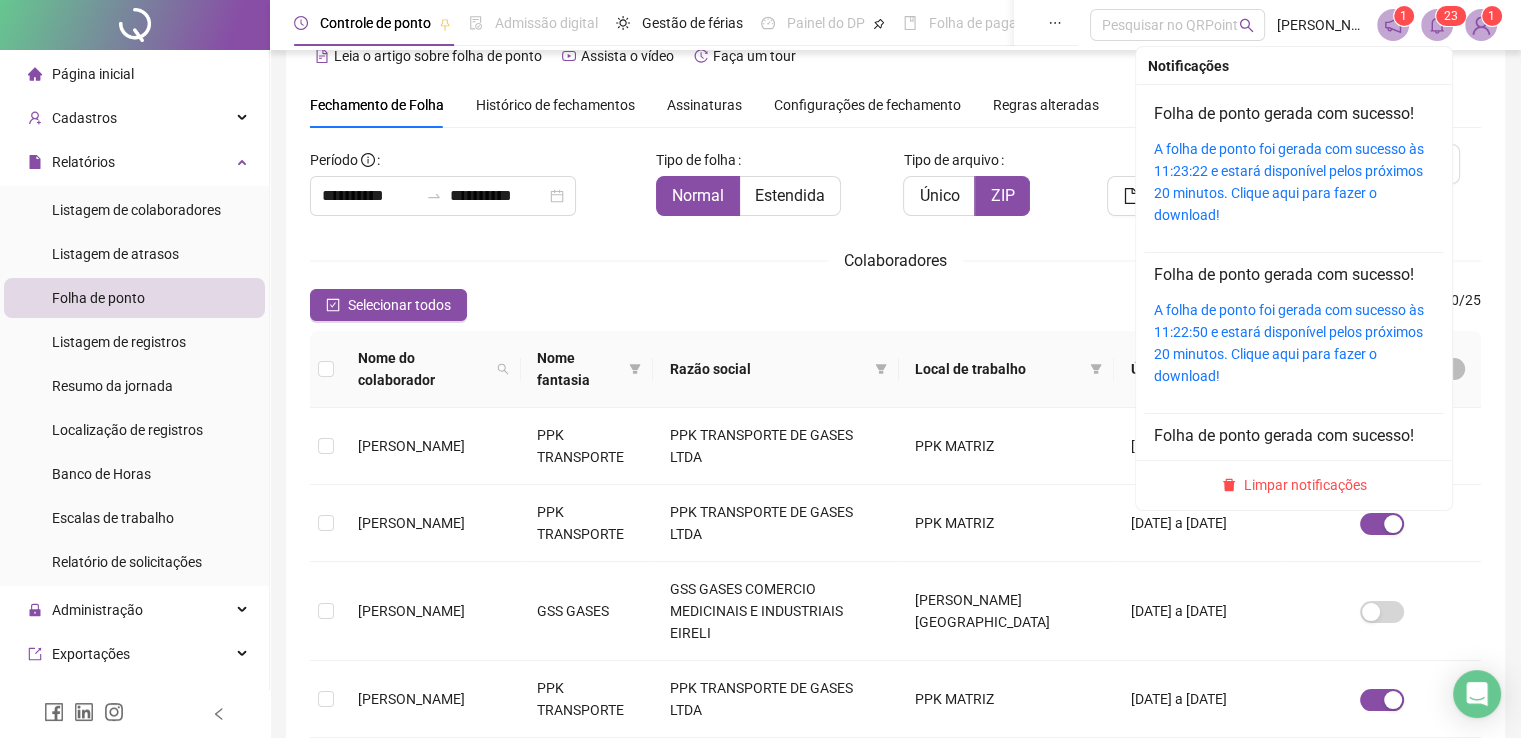 click 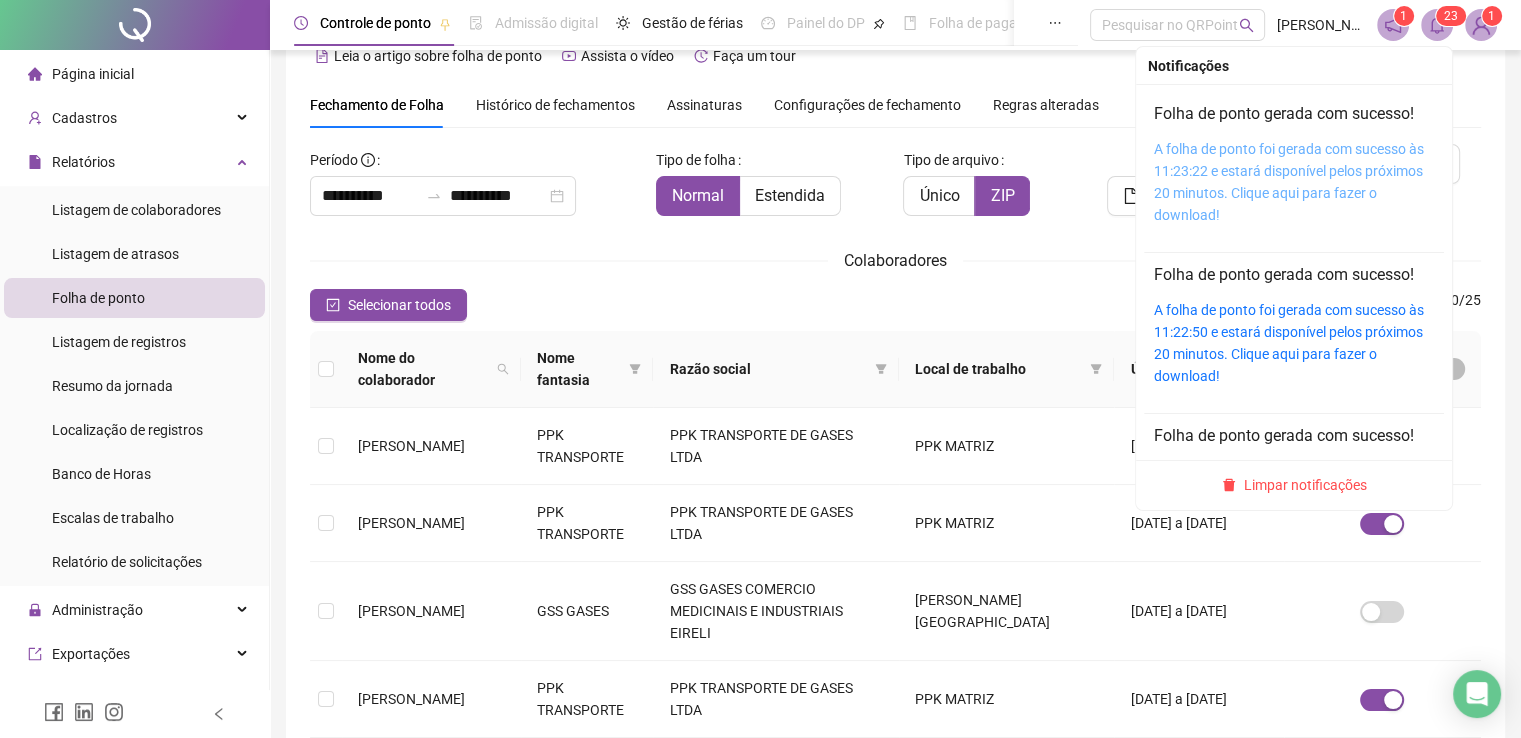 click on "A folha de ponto foi gerada com sucesso às 11:23:22 e estará disponível pelos próximos 20 minutos.
Clique aqui para fazer o download!" at bounding box center [1289, 182] 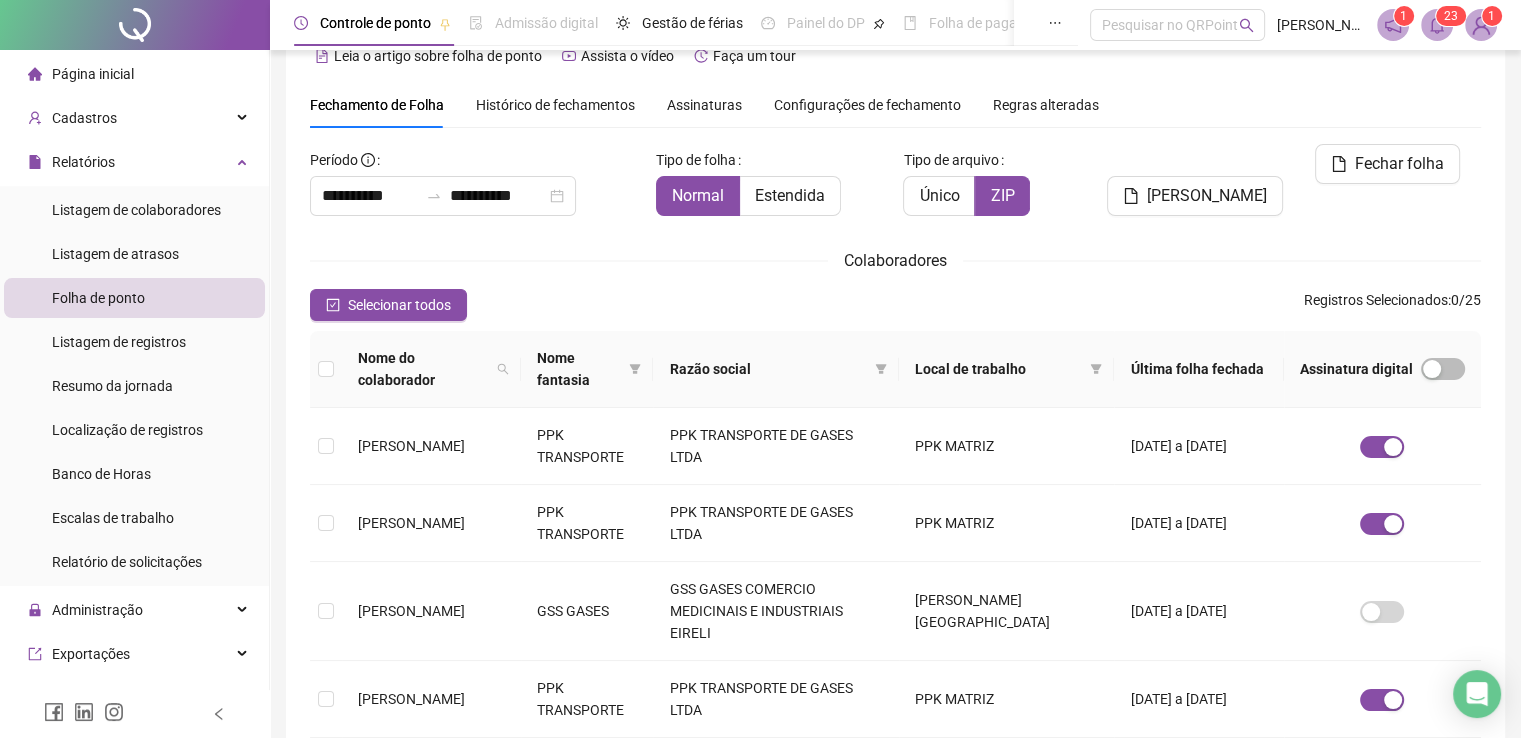 click on "**********" at bounding box center (895, 657) 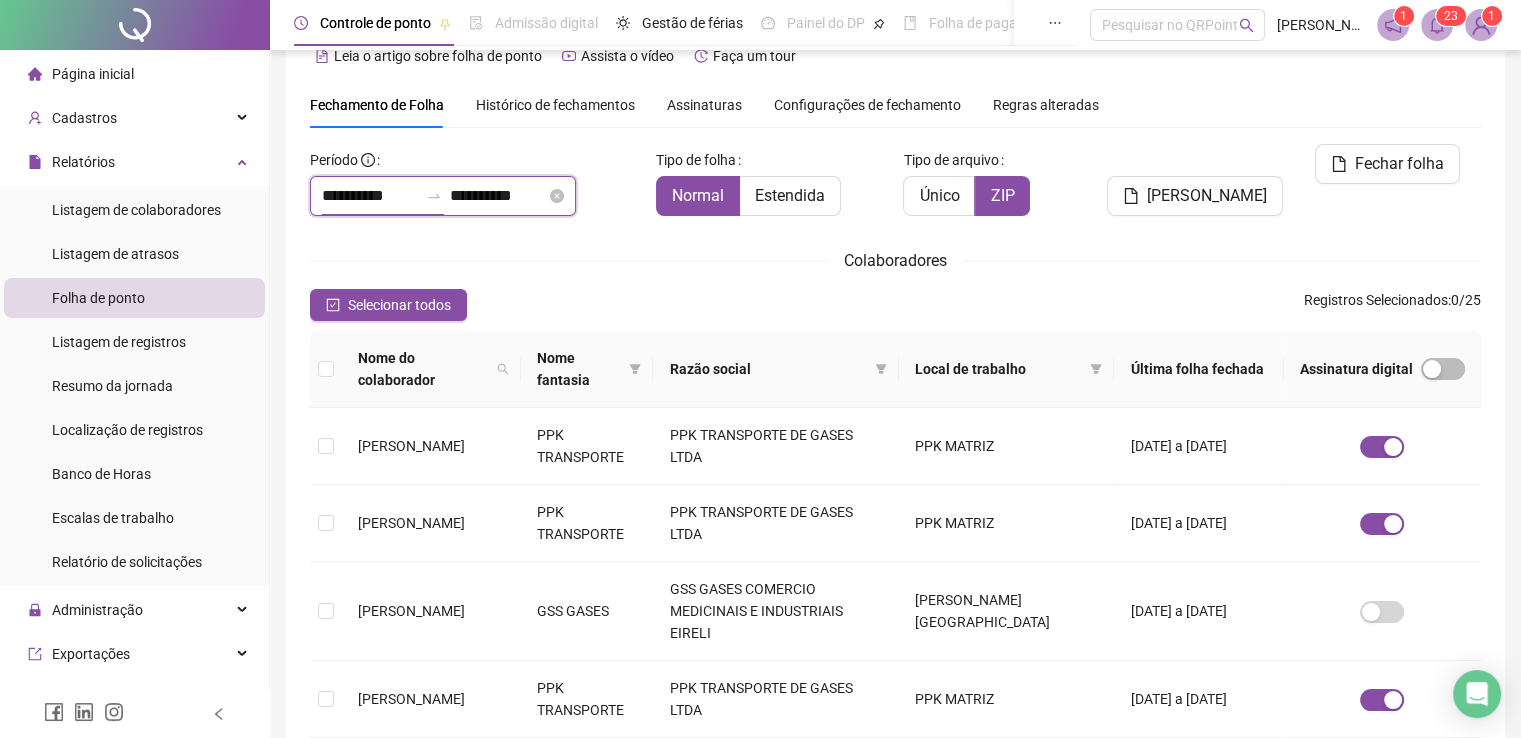 click on "**********" at bounding box center (370, 196) 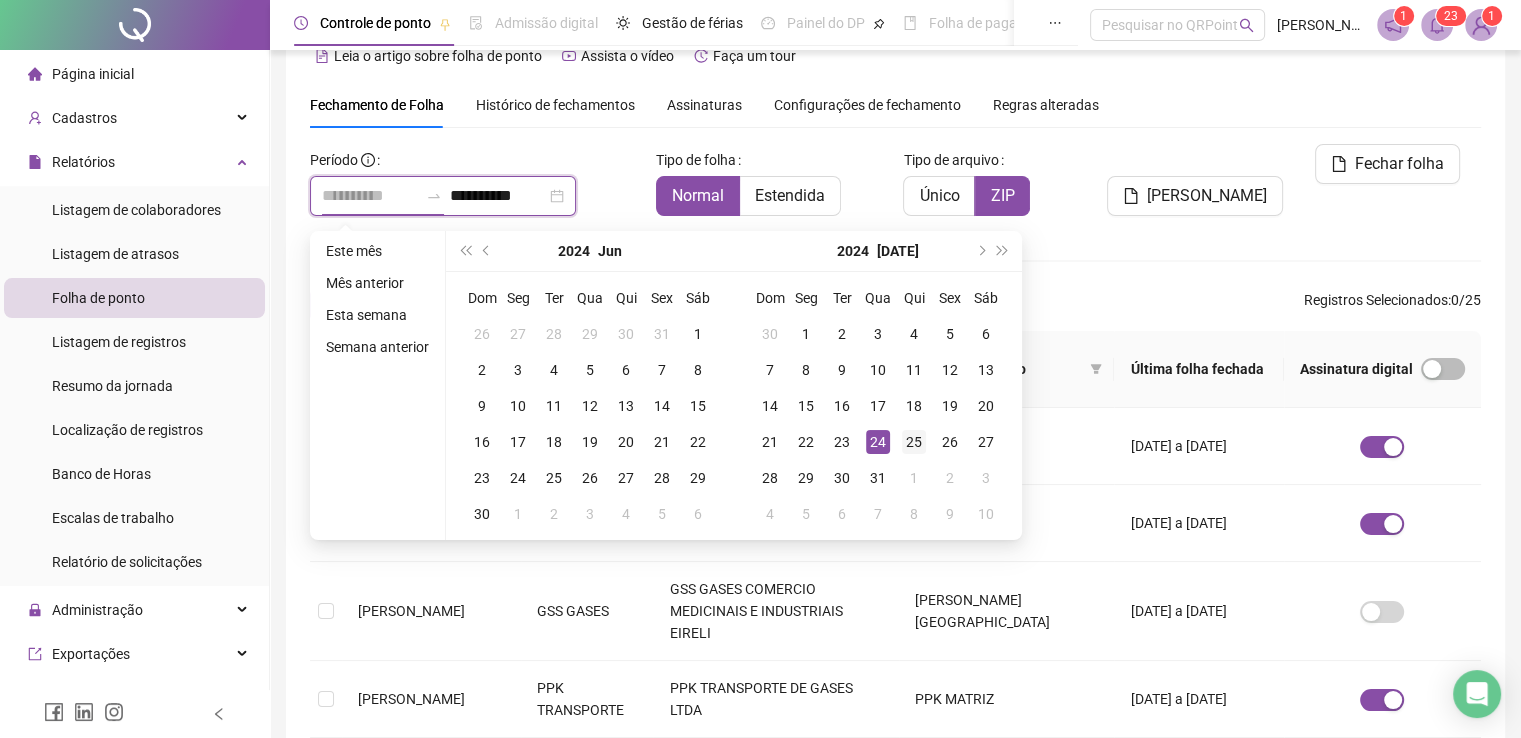 type on "**********" 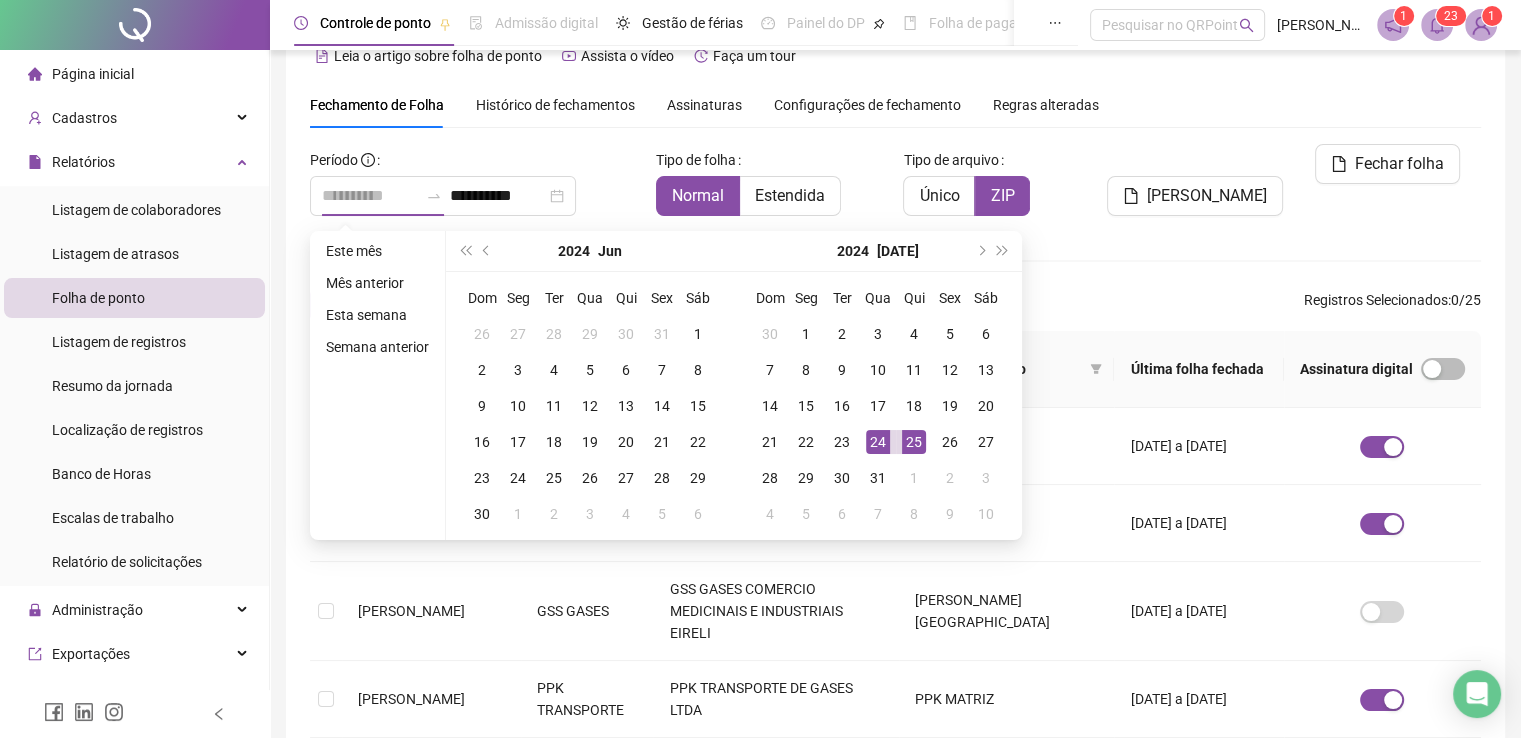 click on "25" at bounding box center (914, 442) 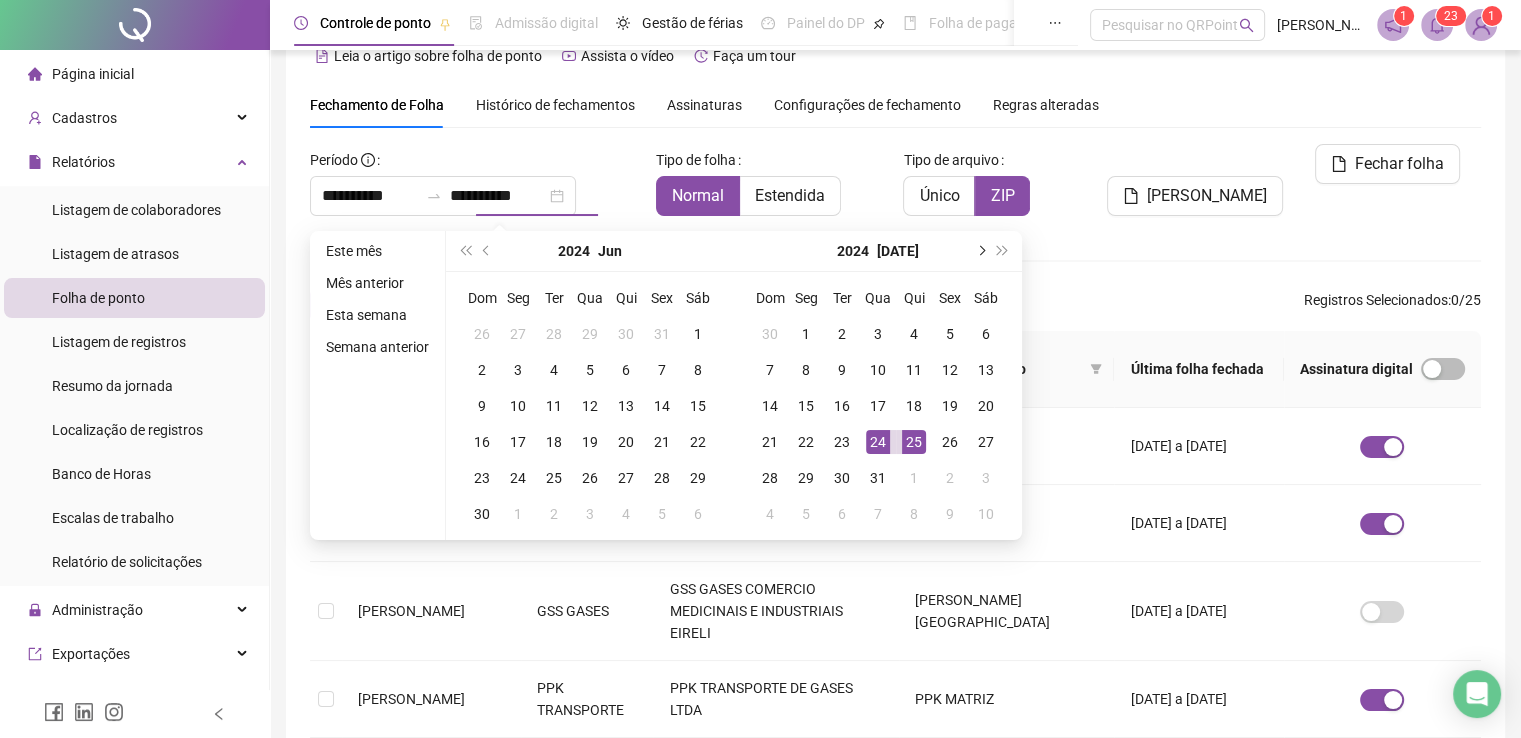 click at bounding box center (980, 251) 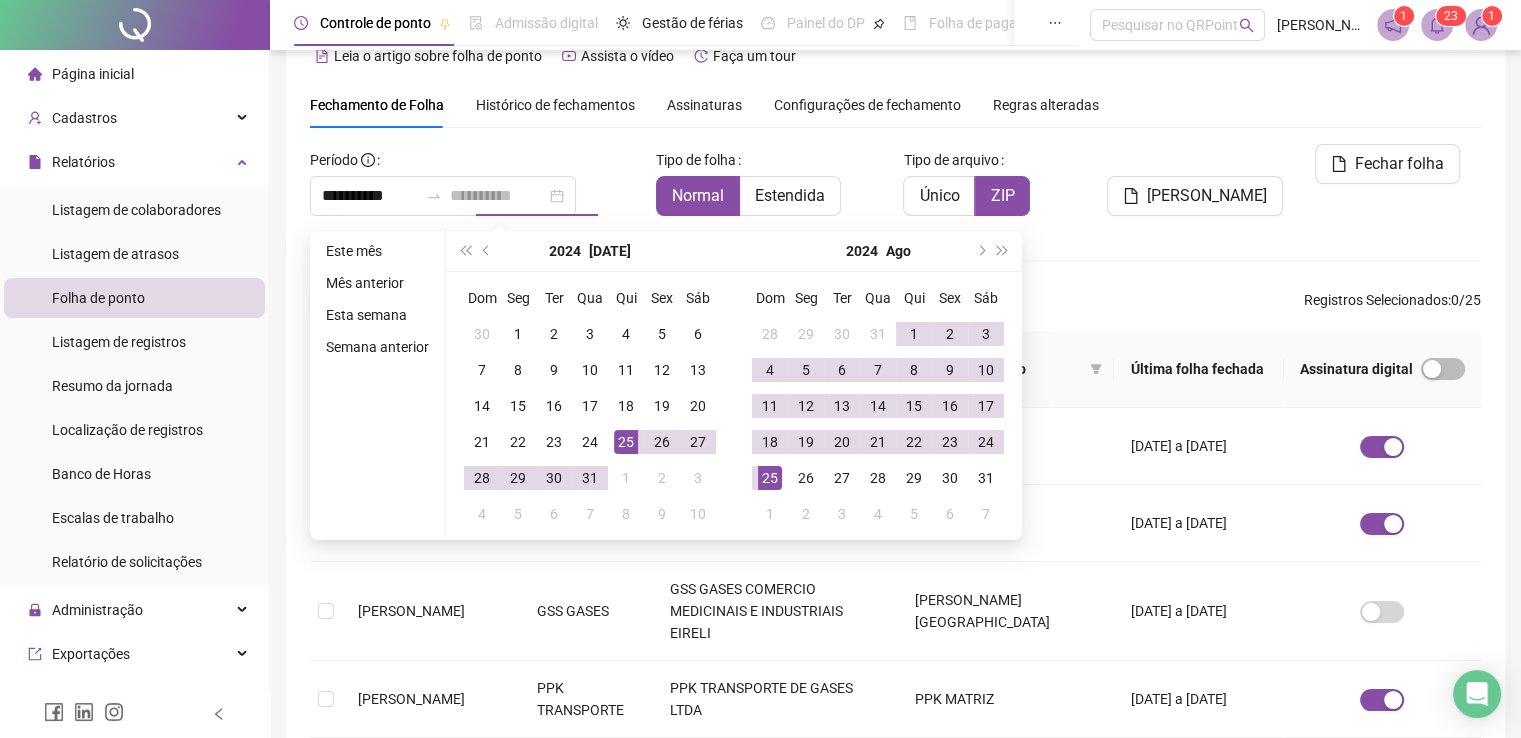 click on "25" at bounding box center [770, 478] 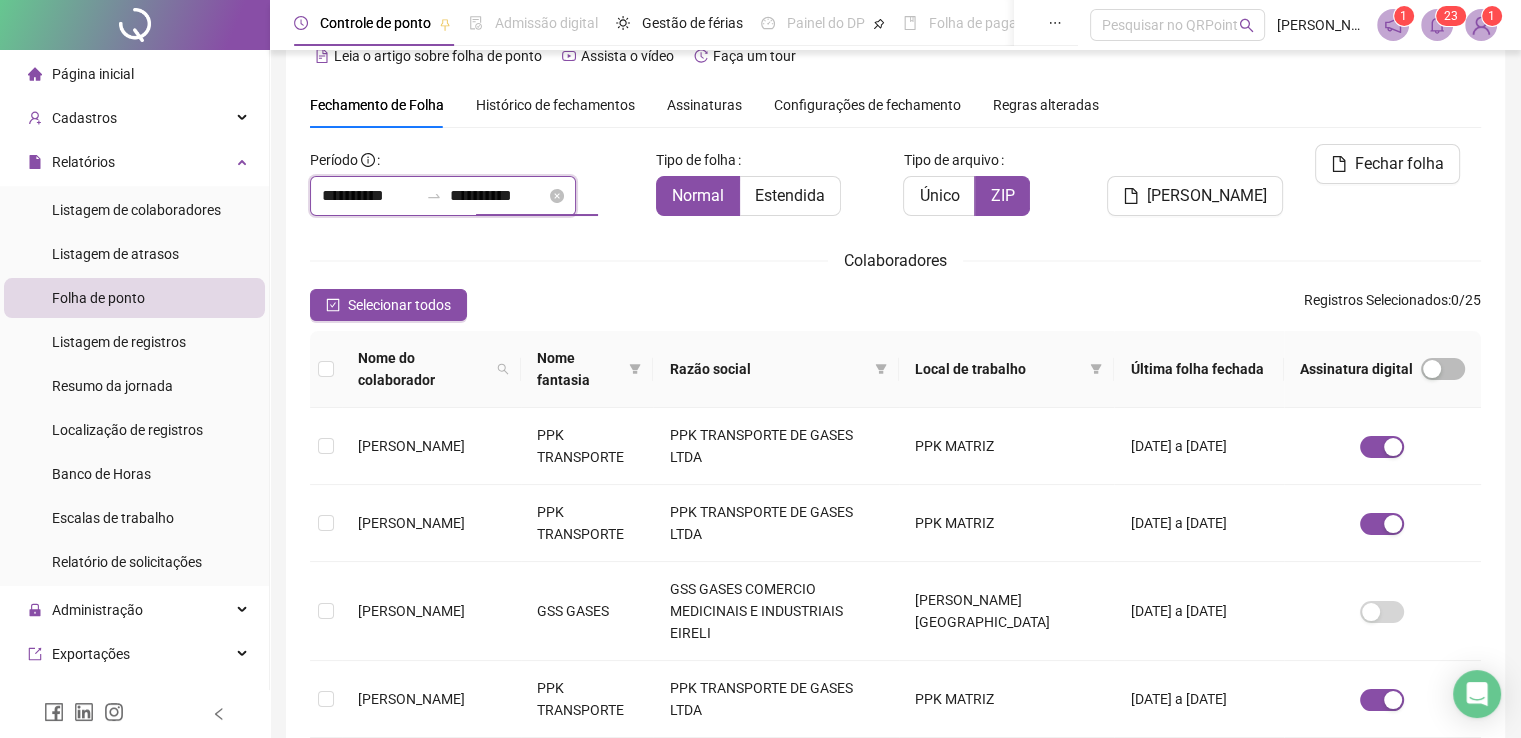 click on "**********" at bounding box center (498, 196) 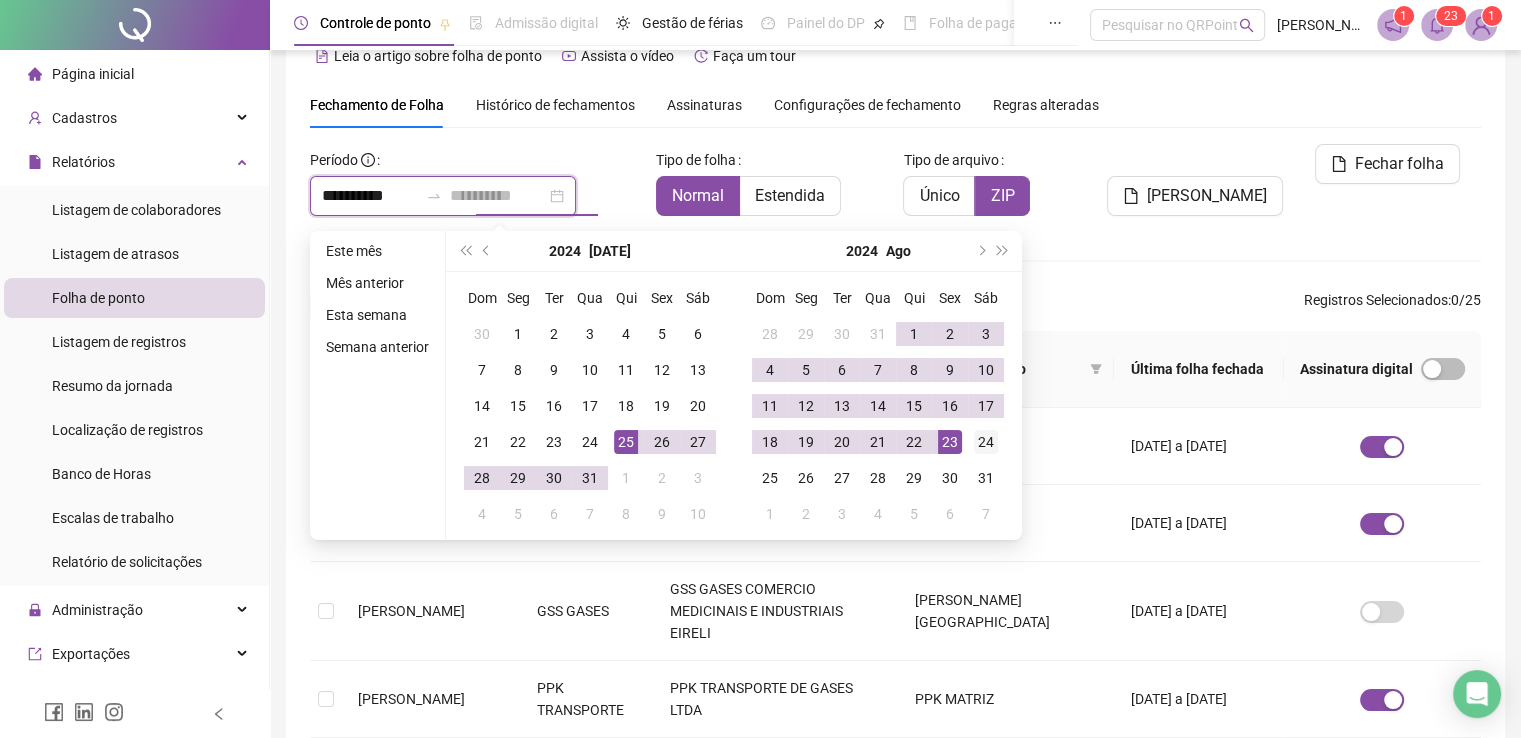 type on "**********" 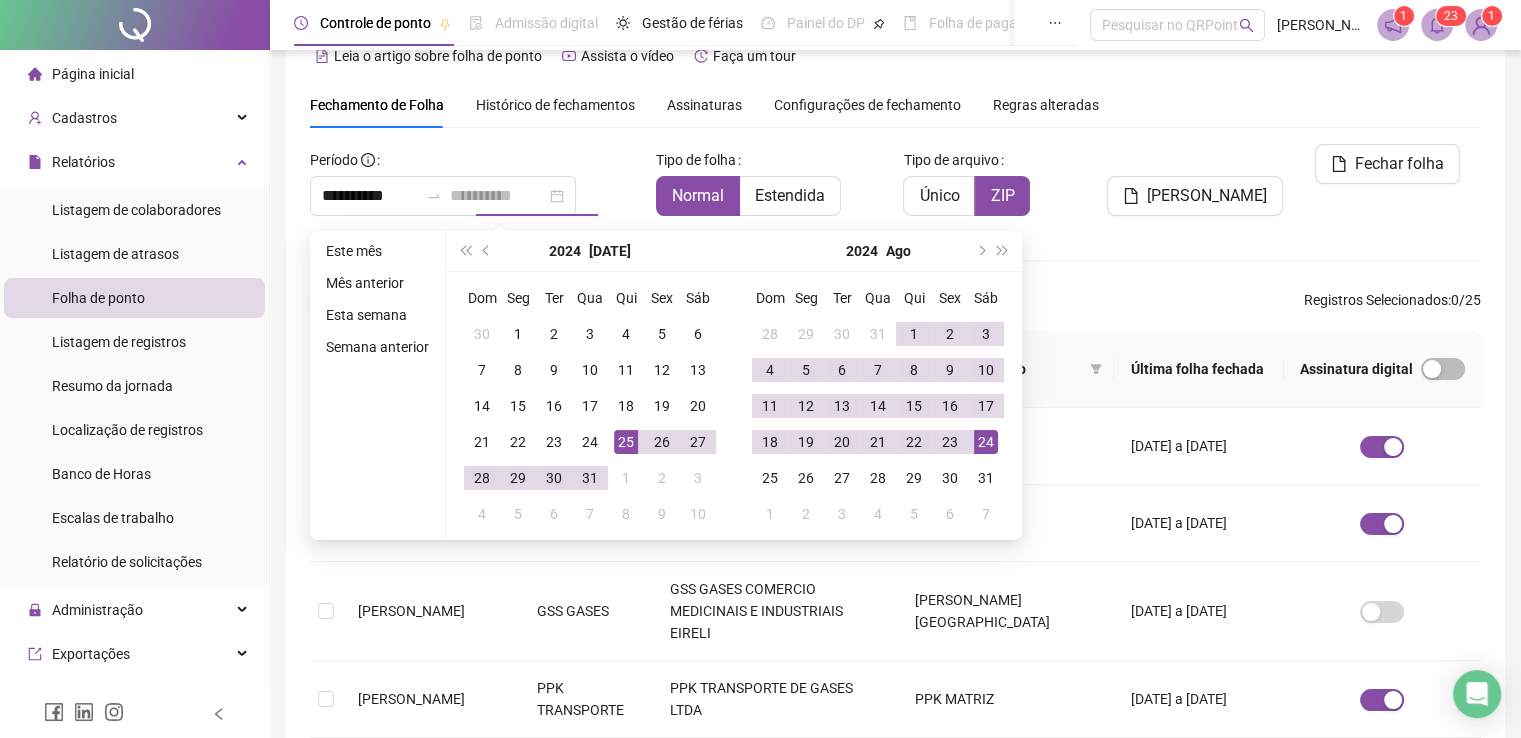 click on "24" at bounding box center [986, 442] 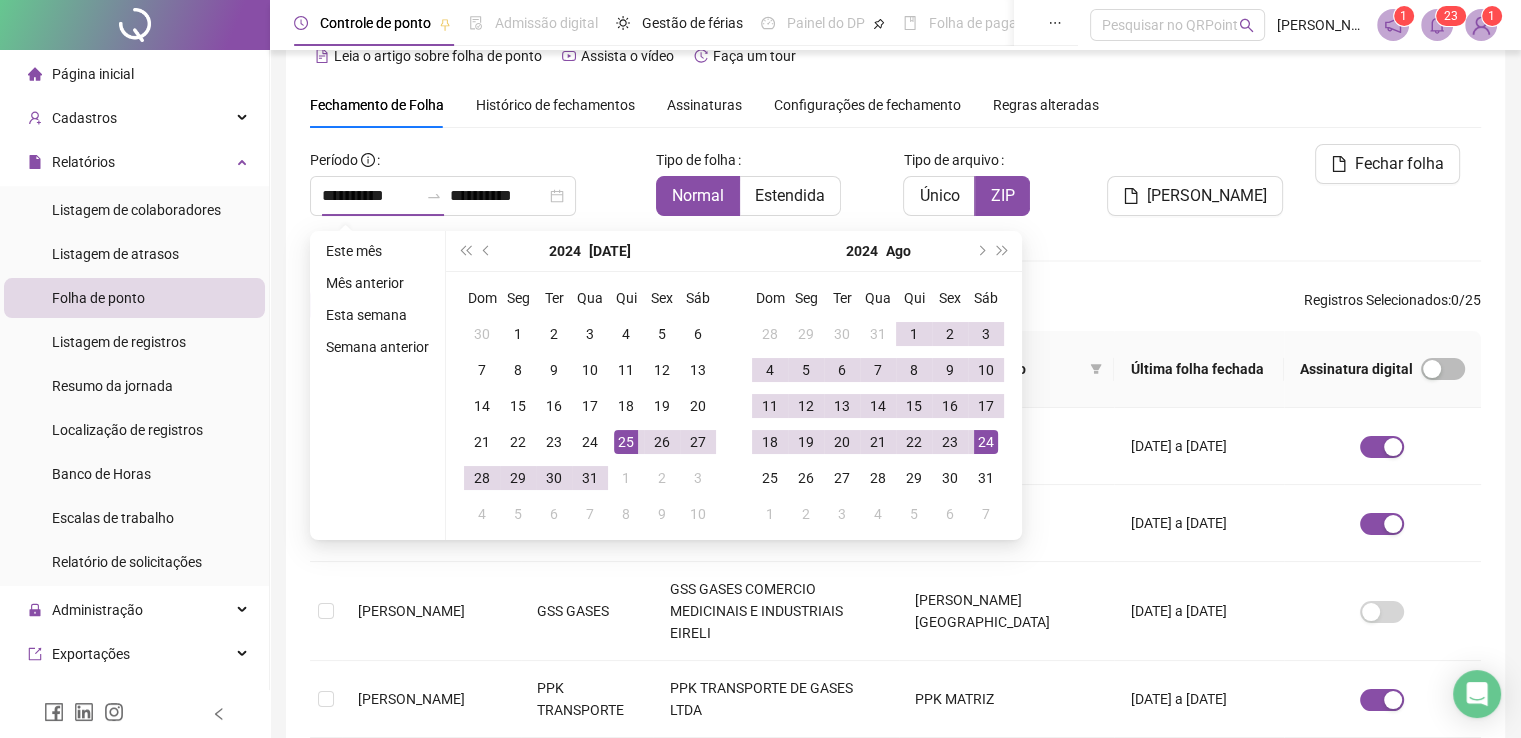 click on "**********" at bounding box center [895, 673] 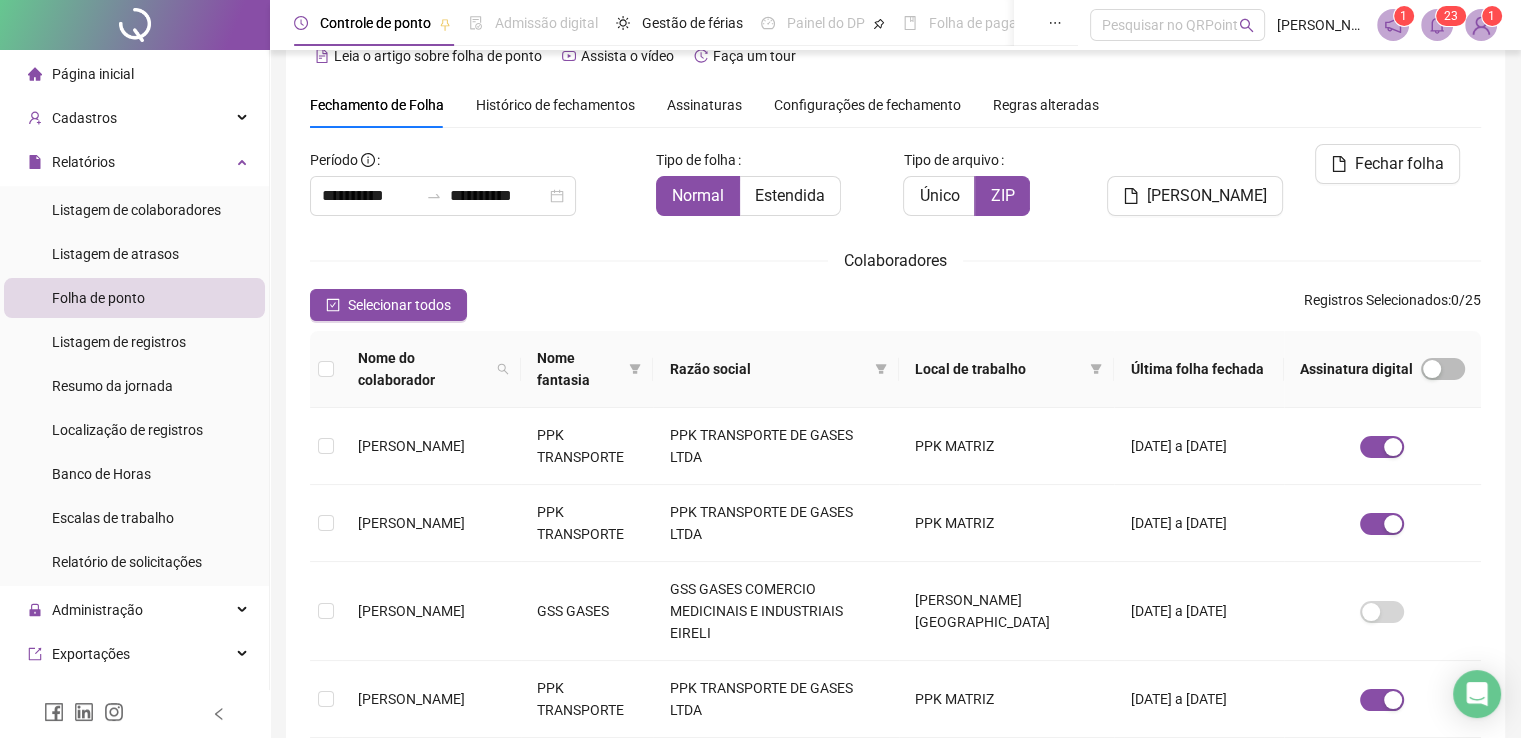 scroll, scrollTop: 340, scrollLeft: 0, axis: vertical 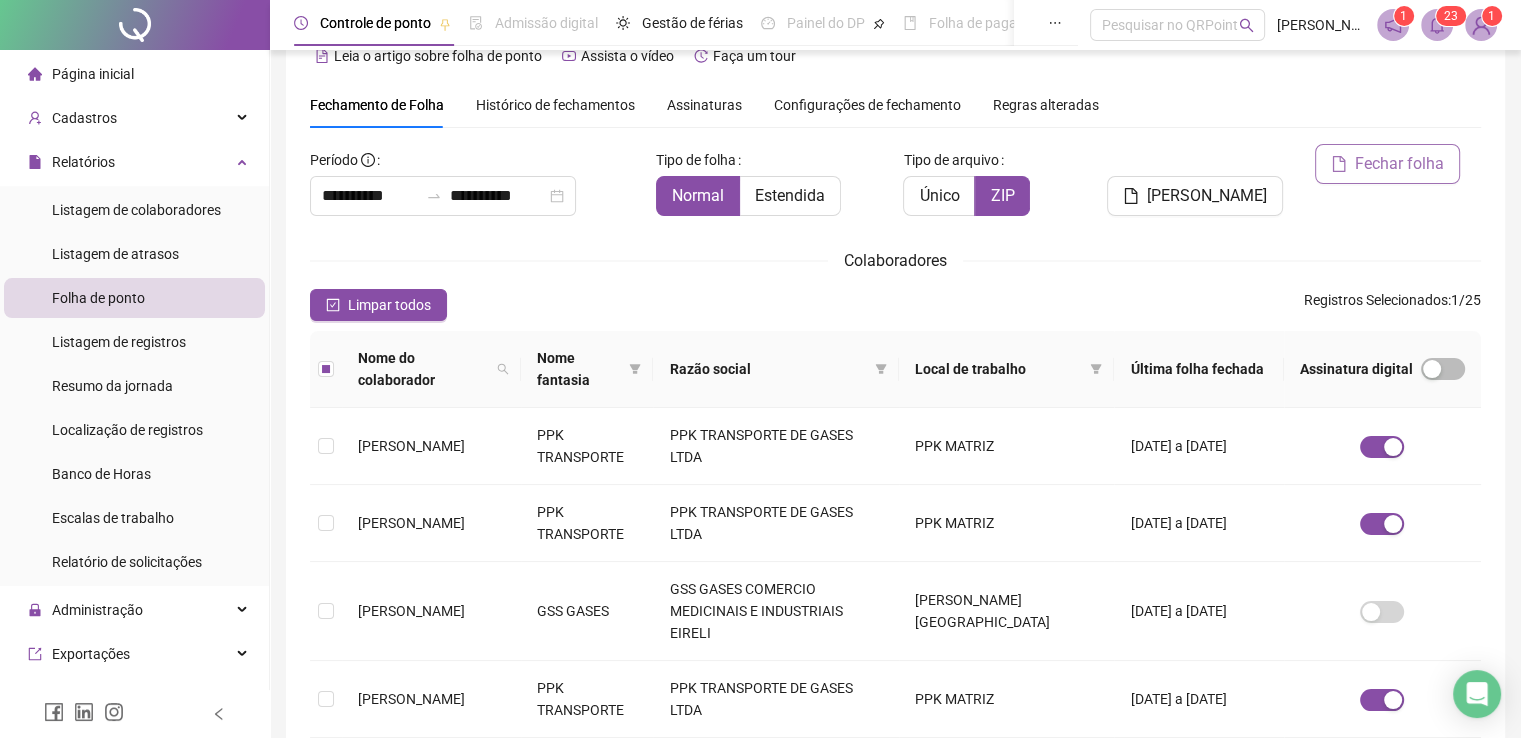click on "Fechar folha" at bounding box center (1399, 164) 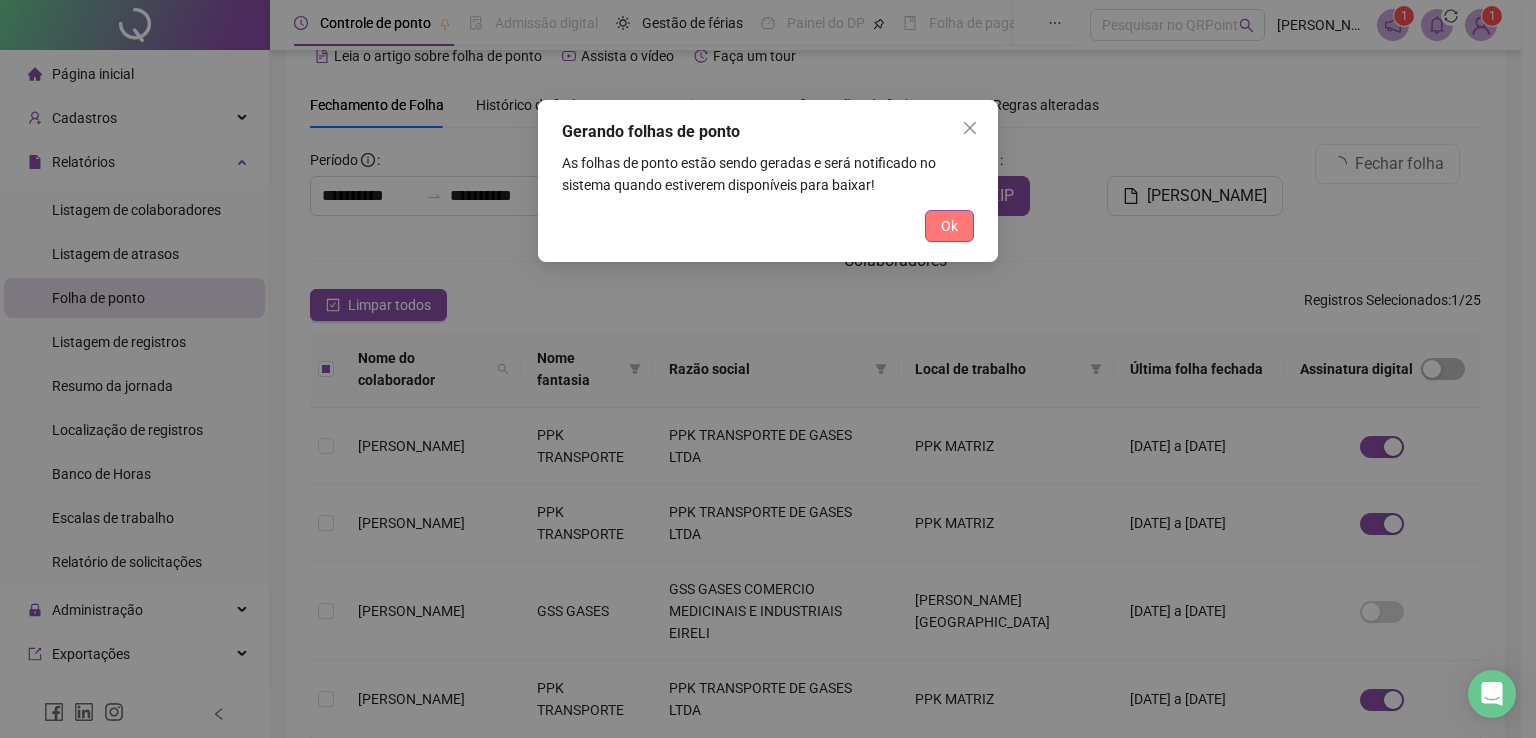 click on "Ok" at bounding box center [949, 226] 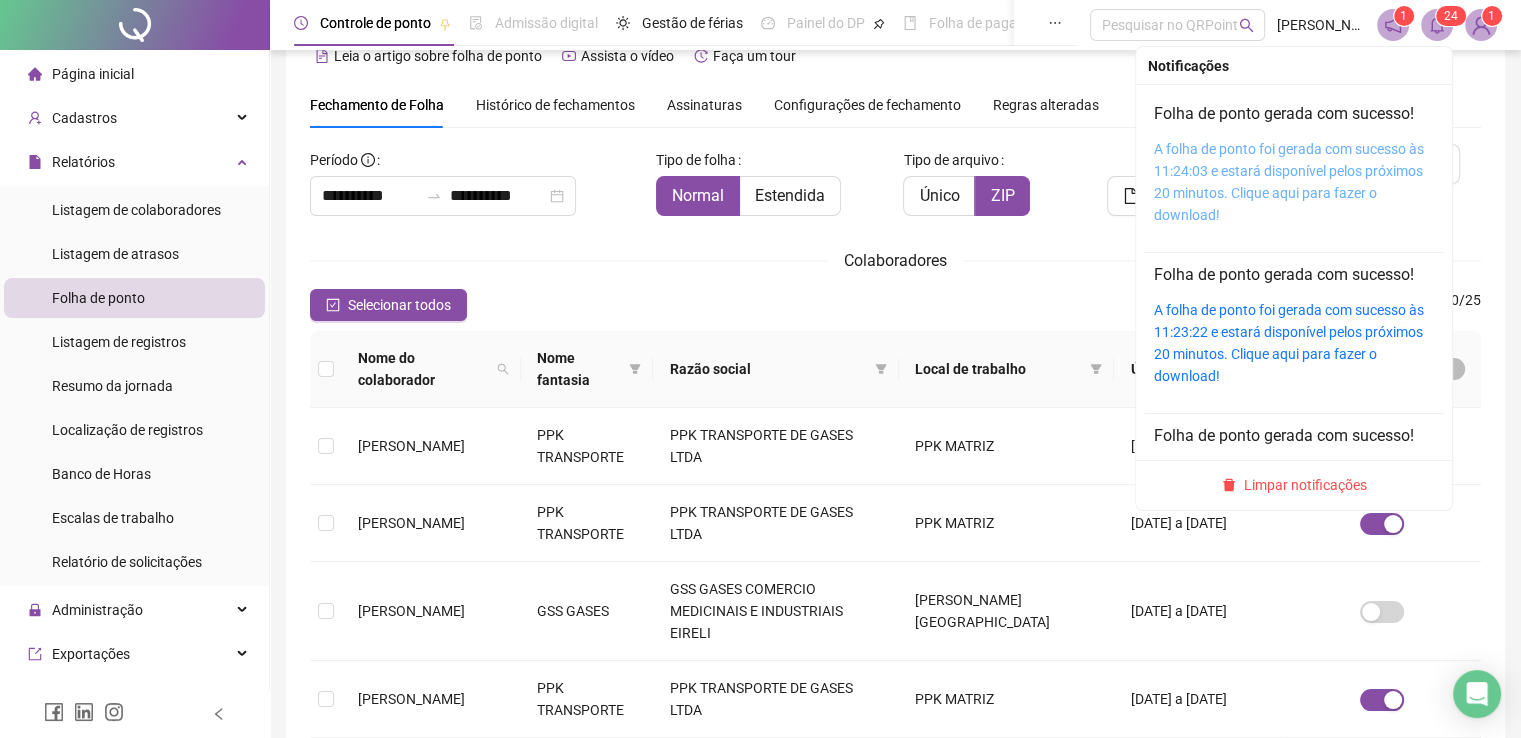 click on "A folha de ponto foi gerada com sucesso às 11:24:03 e estará disponível pelos próximos 20 minutos.
Clique aqui para fazer o download!" at bounding box center [1289, 182] 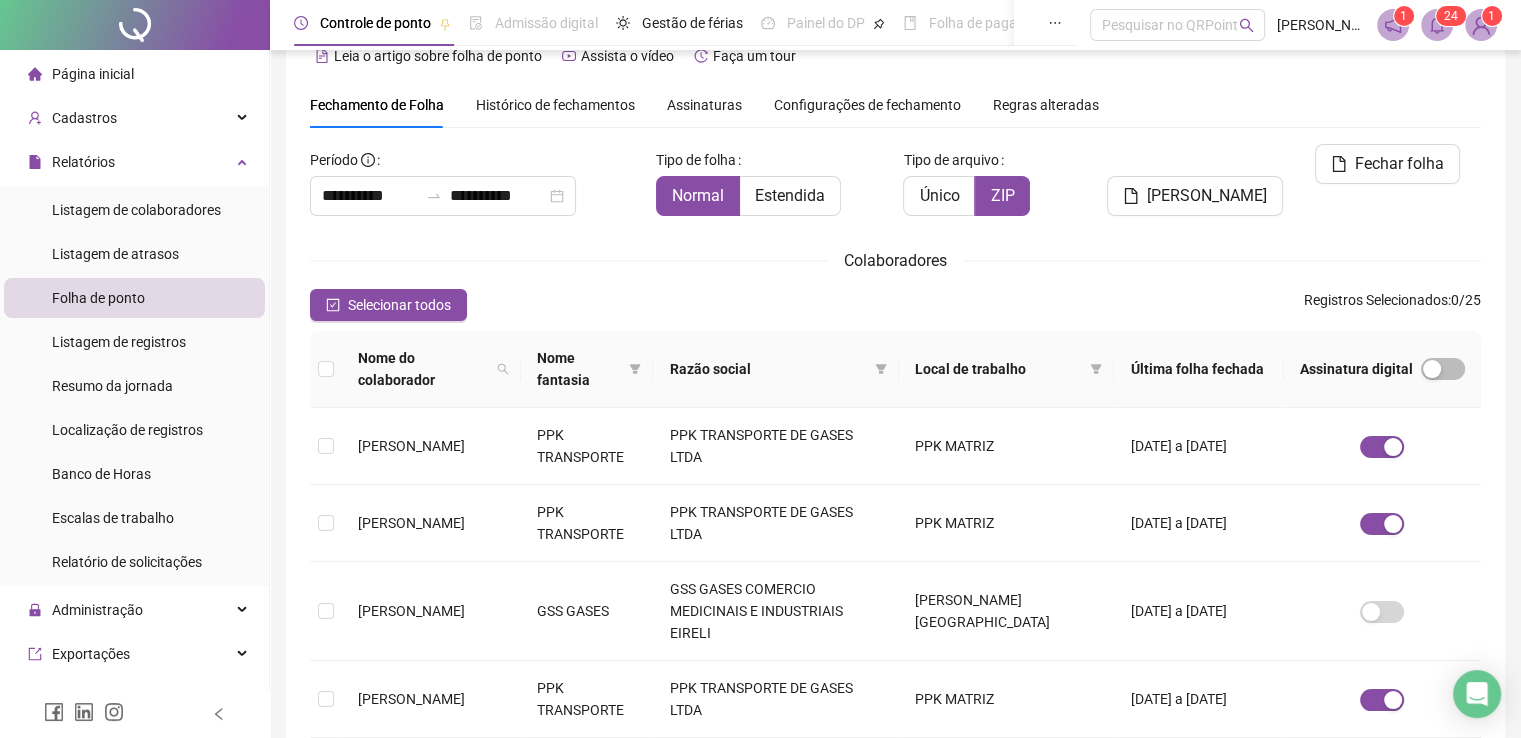 click on "Selecionar todos Registros Selecionados :  0 / 25" at bounding box center (895, 305) 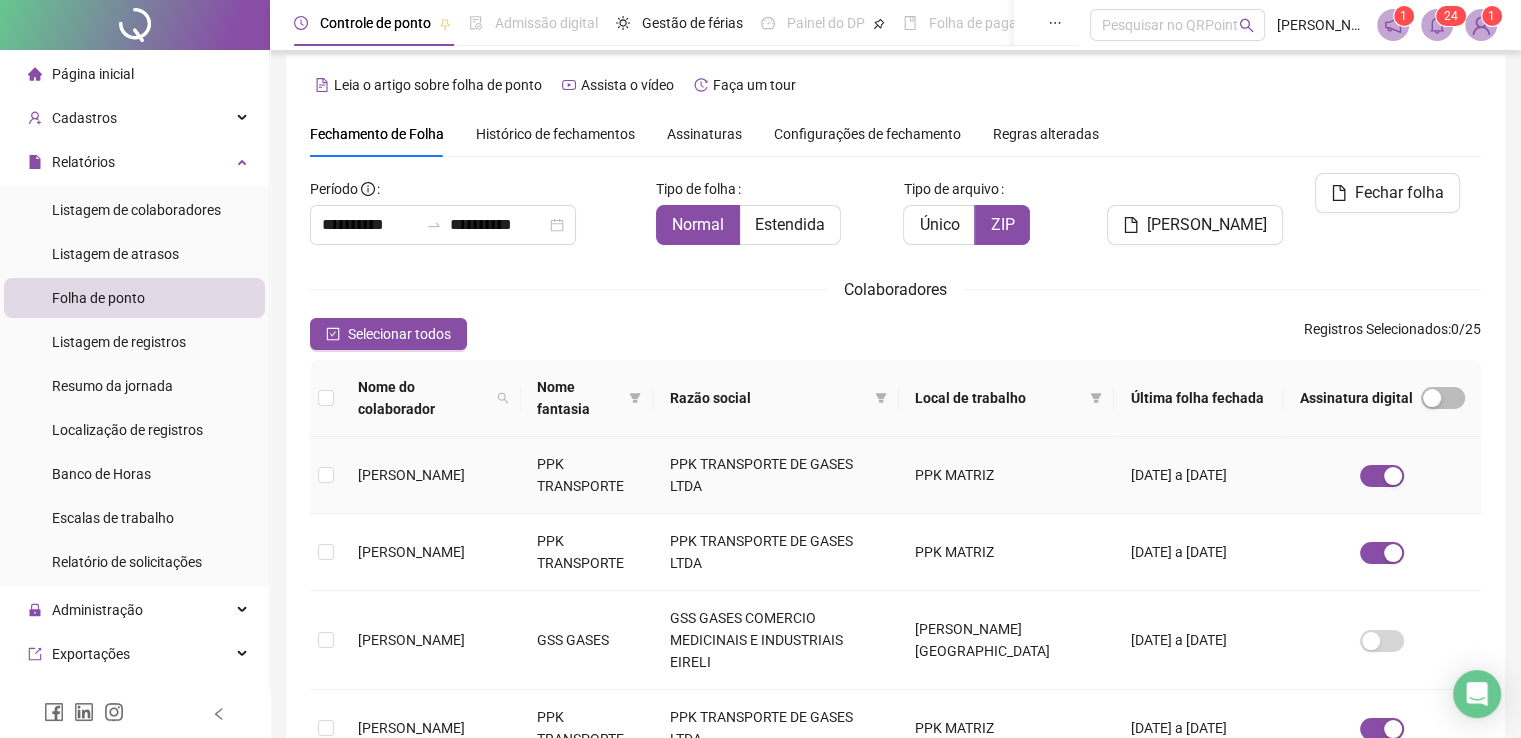 scroll, scrollTop: 0, scrollLeft: 0, axis: both 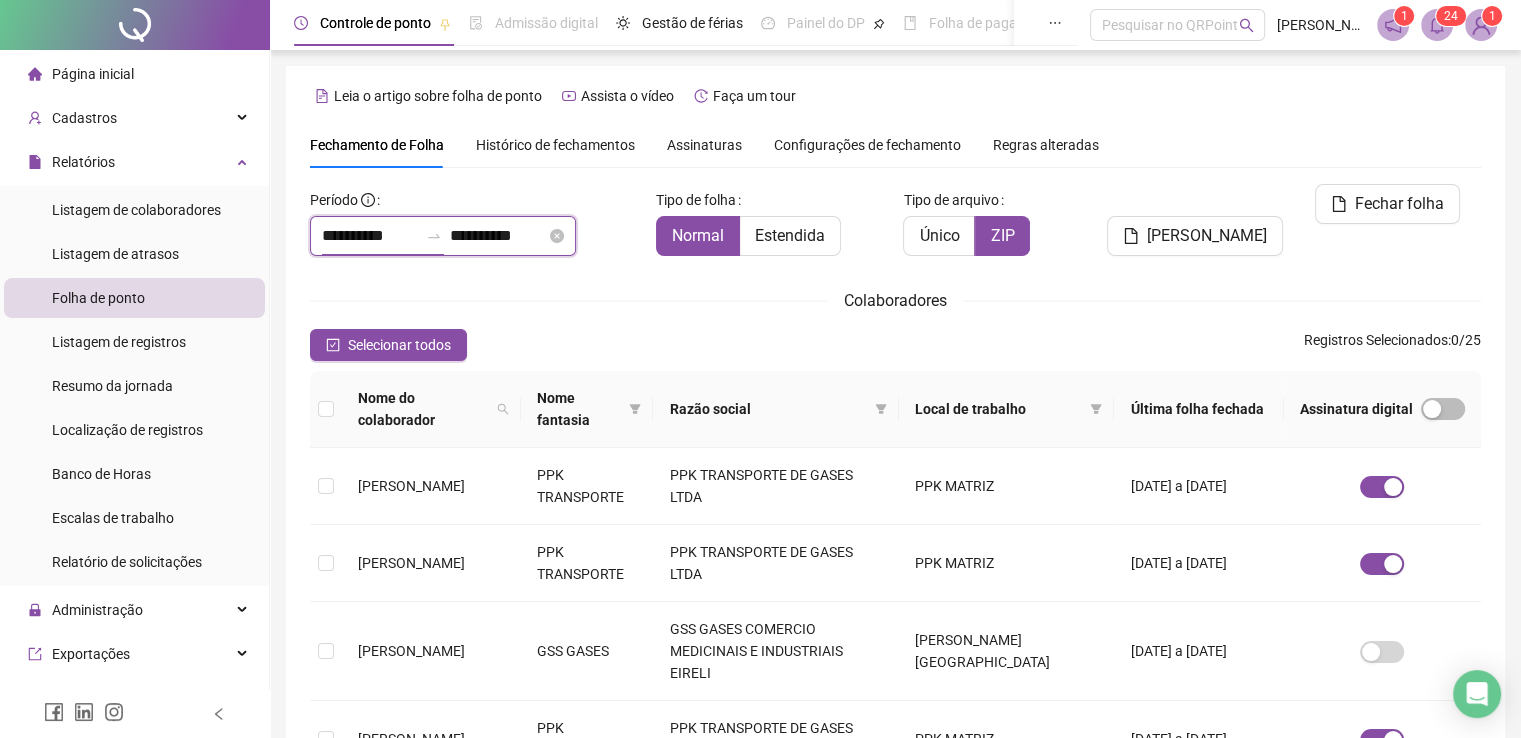 click on "**********" at bounding box center (370, 236) 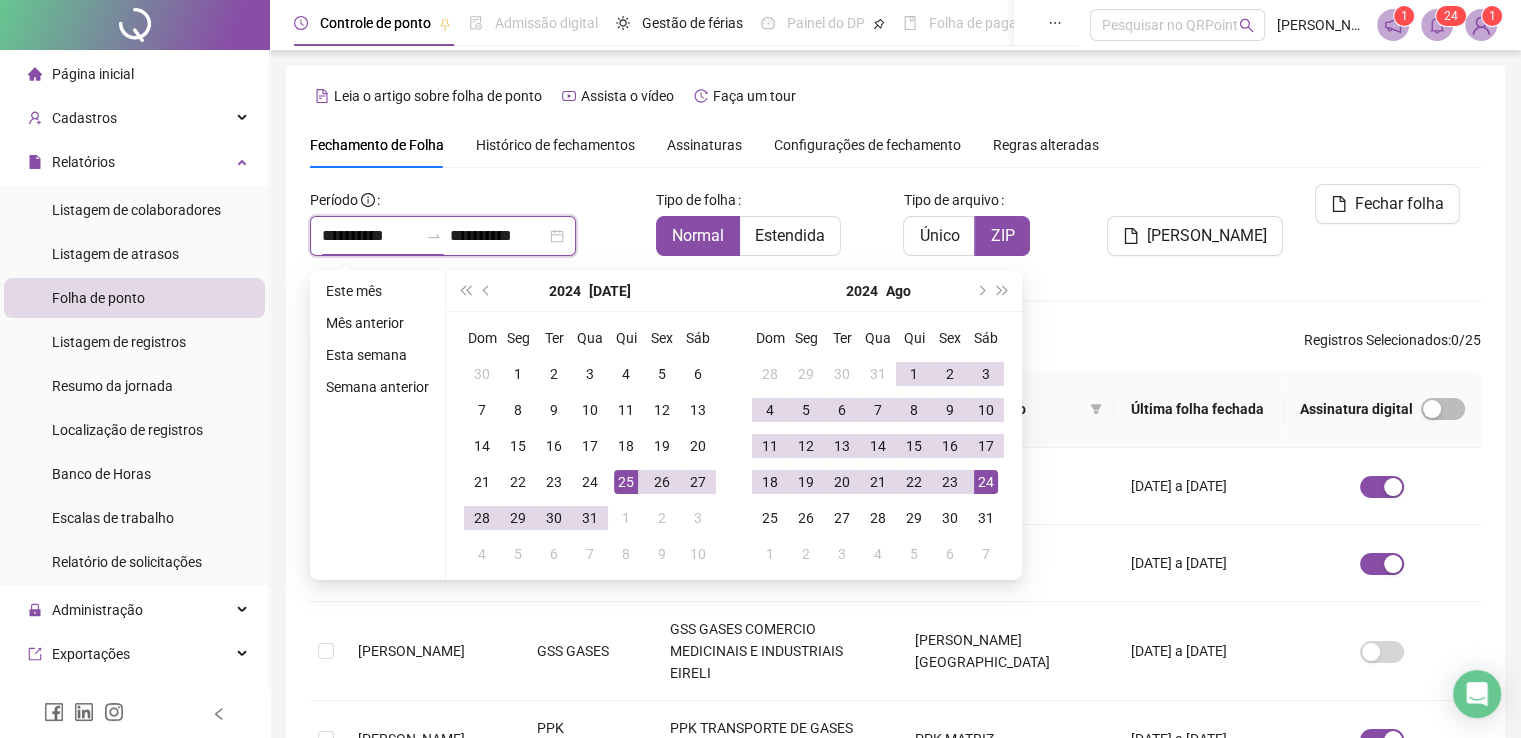 type on "**********" 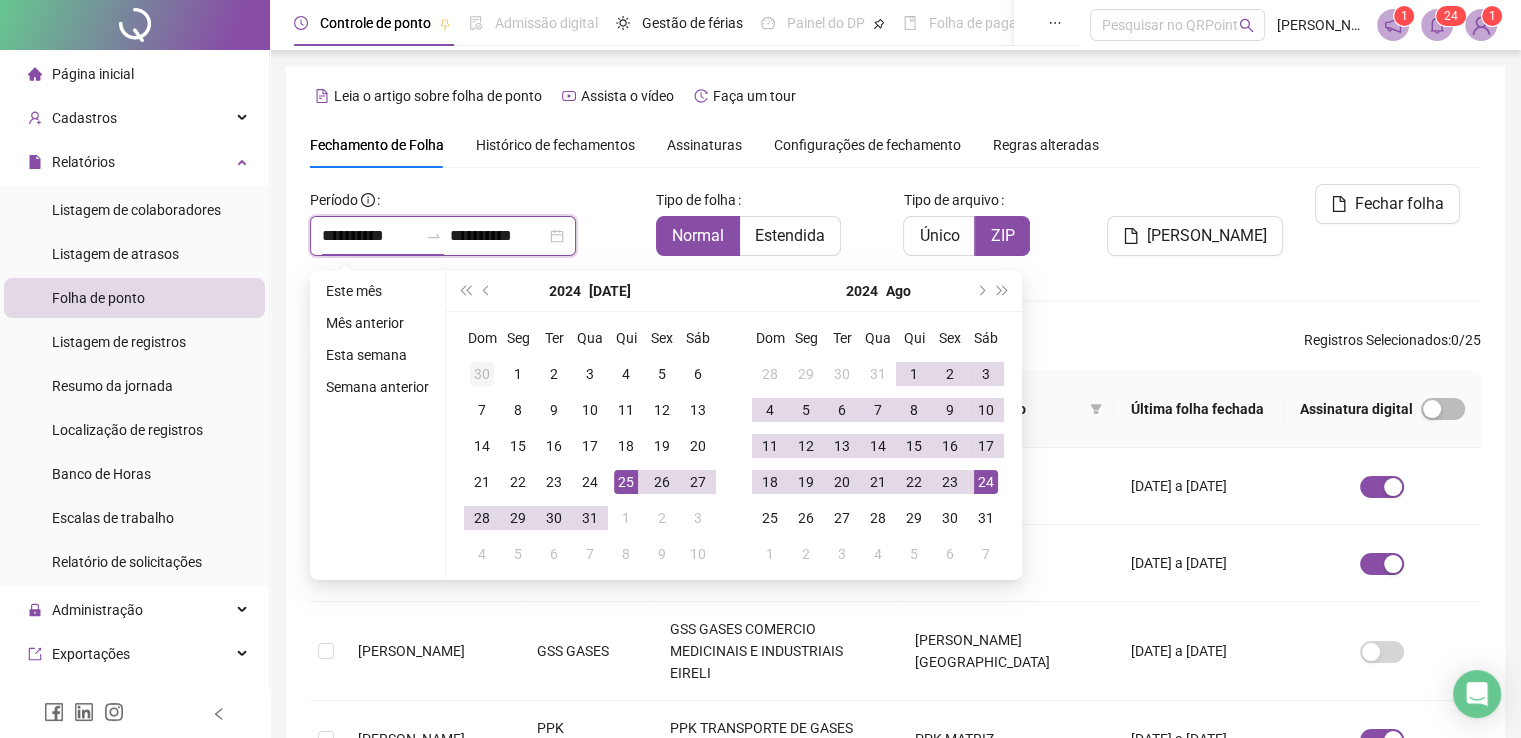 type on "**********" 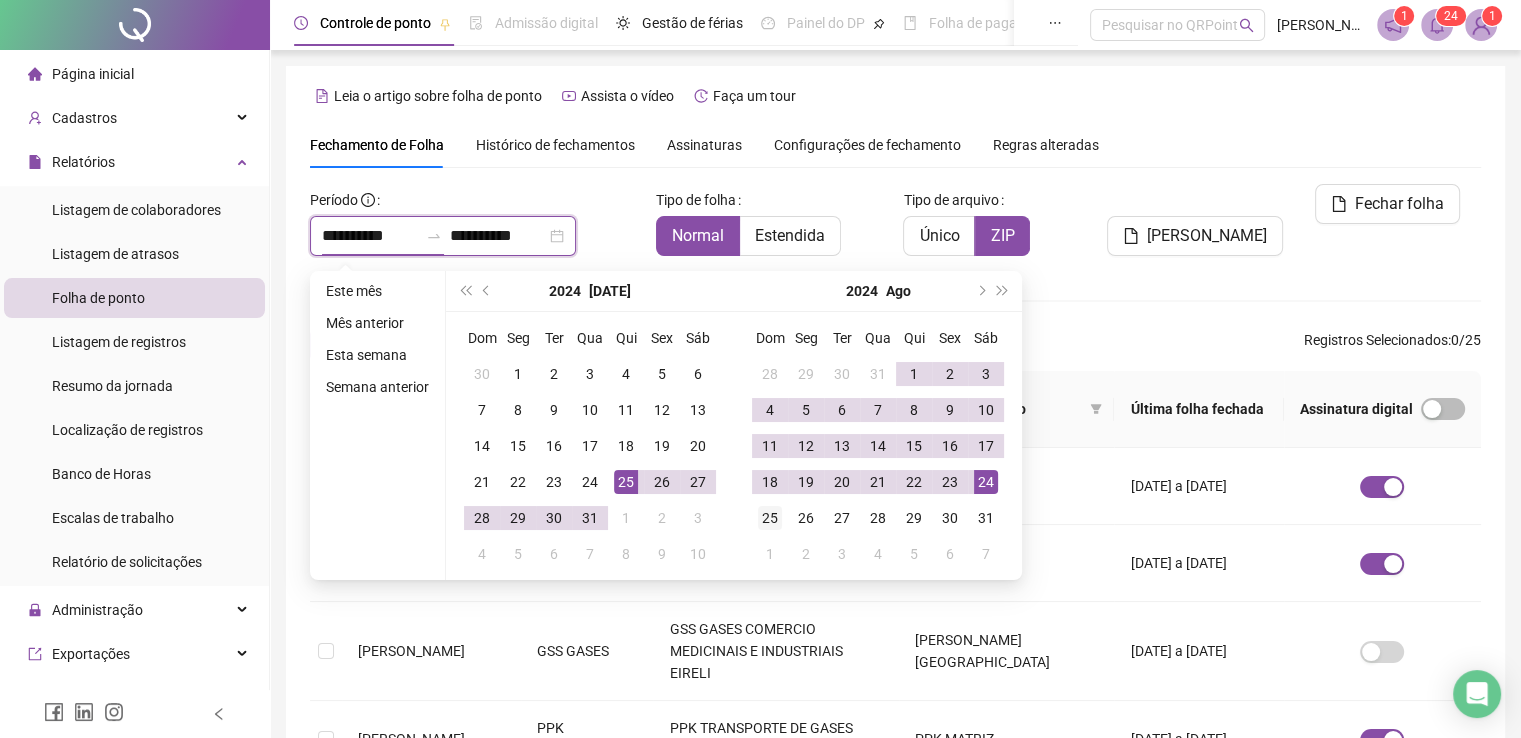 type on "**********" 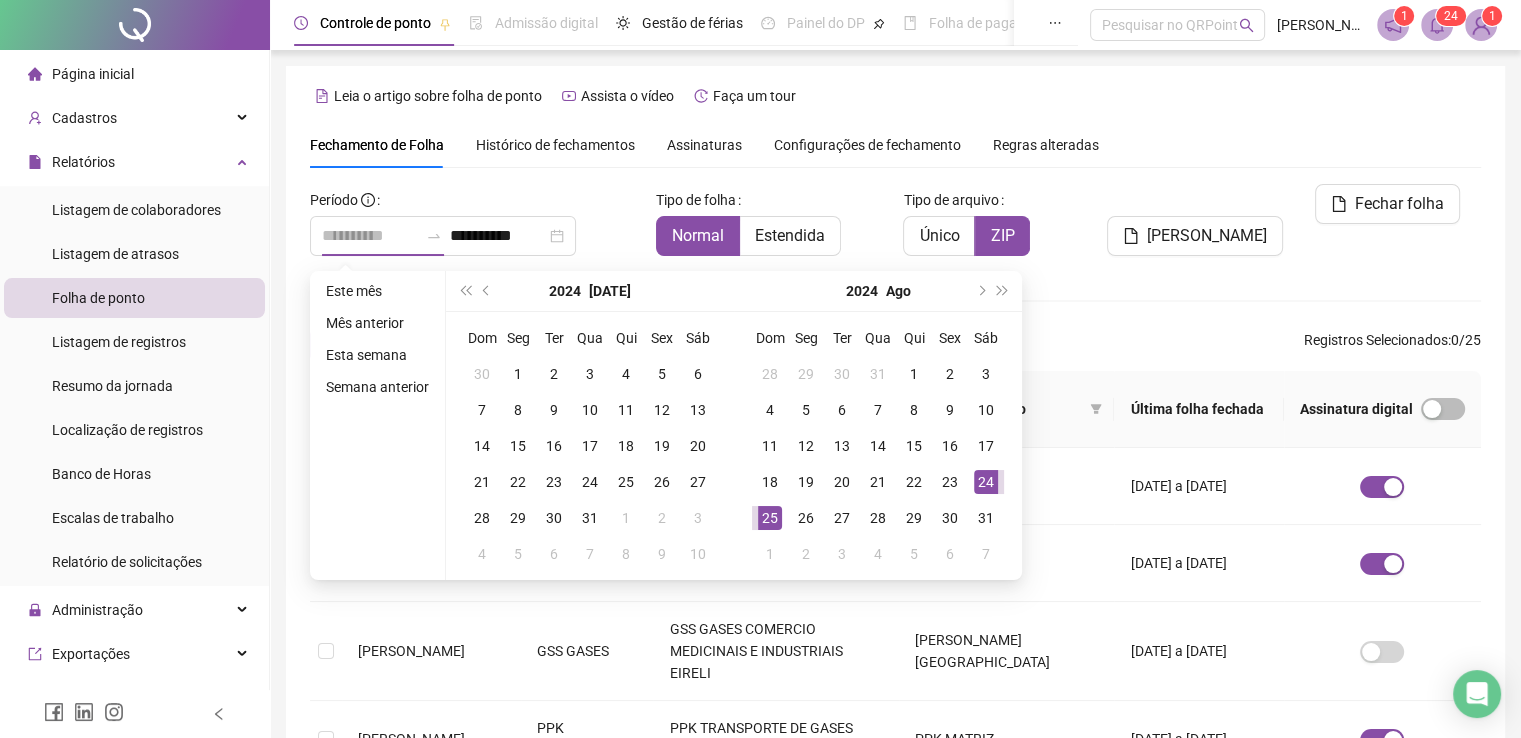 click on "25" at bounding box center (770, 518) 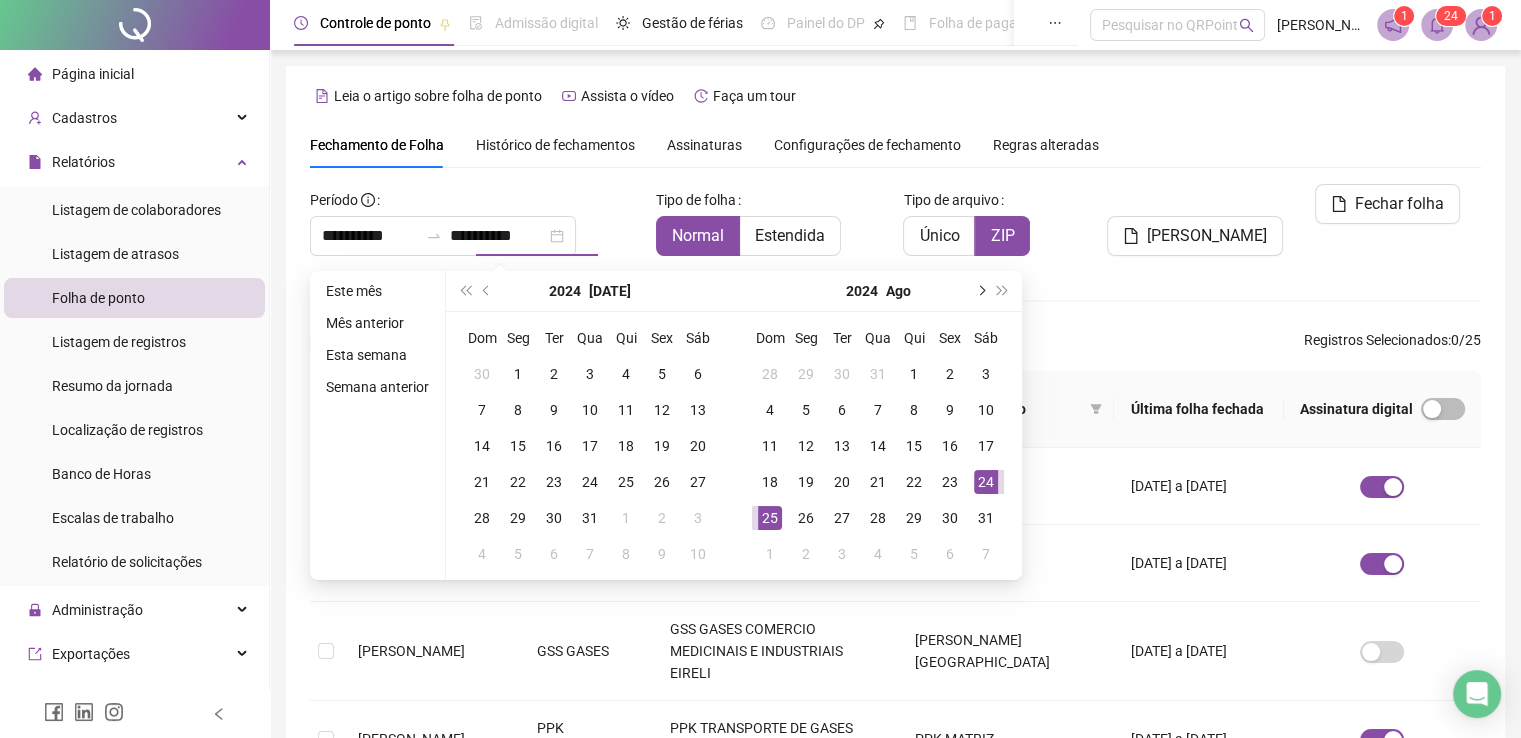 click at bounding box center [980, 291] 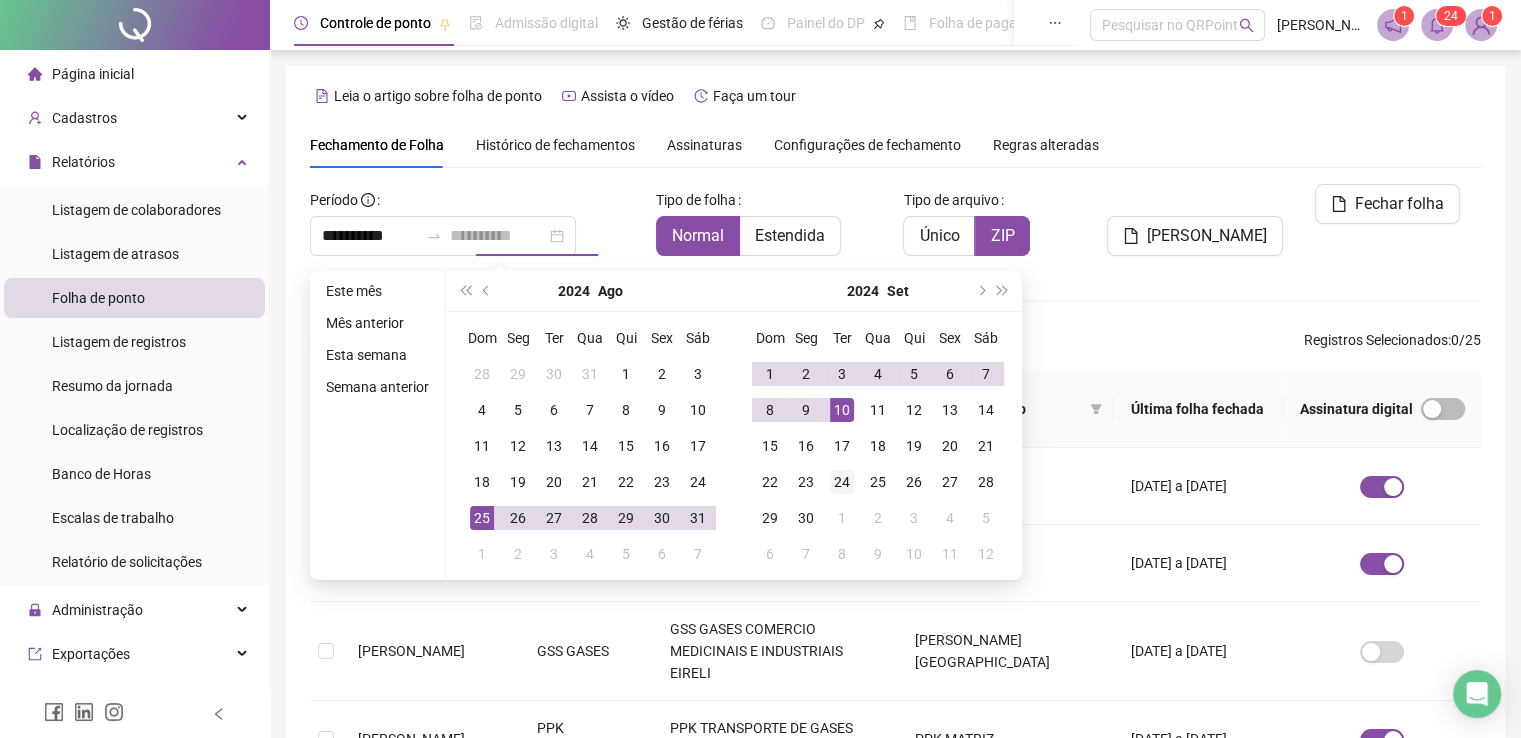 type on "**********" 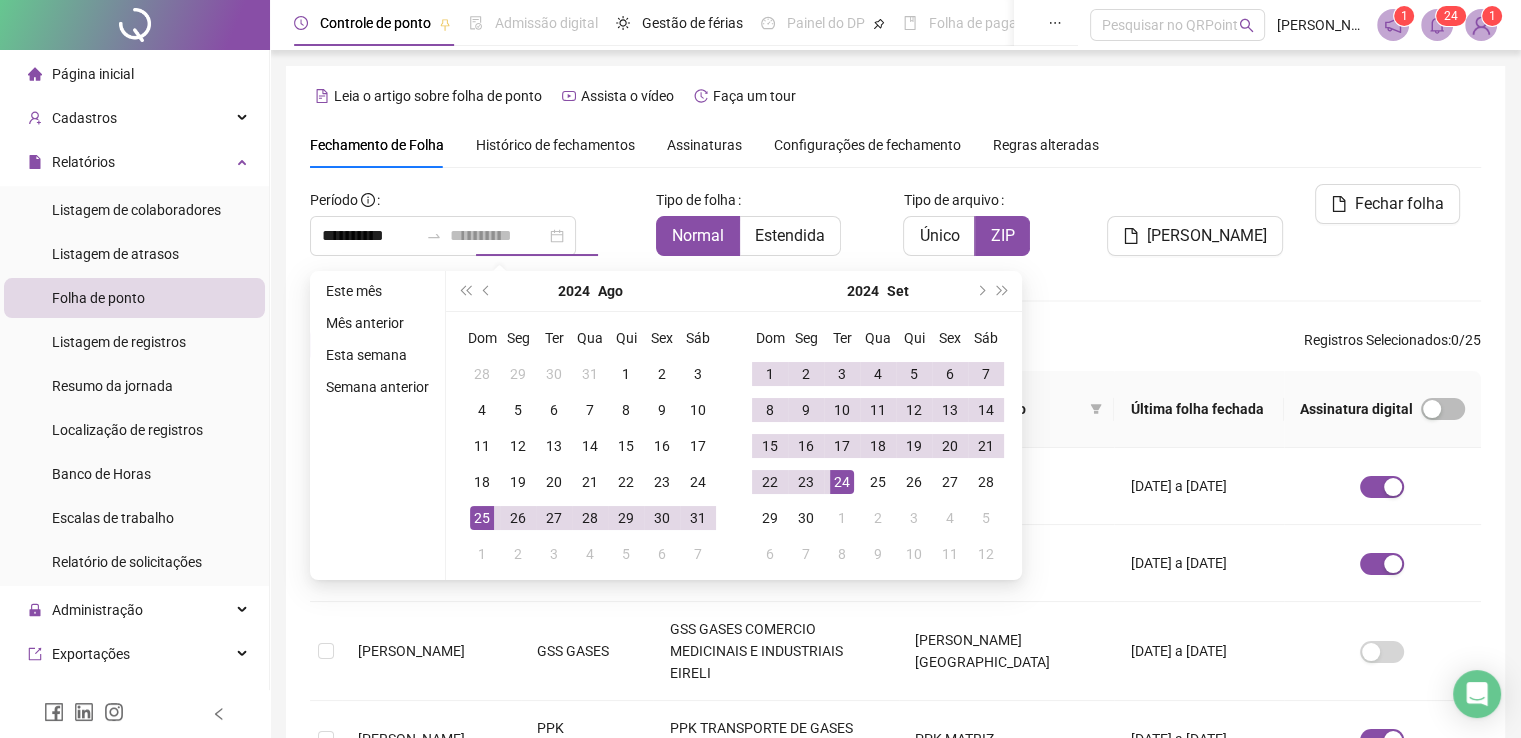 click on "24" at bounding box center (842, 482) 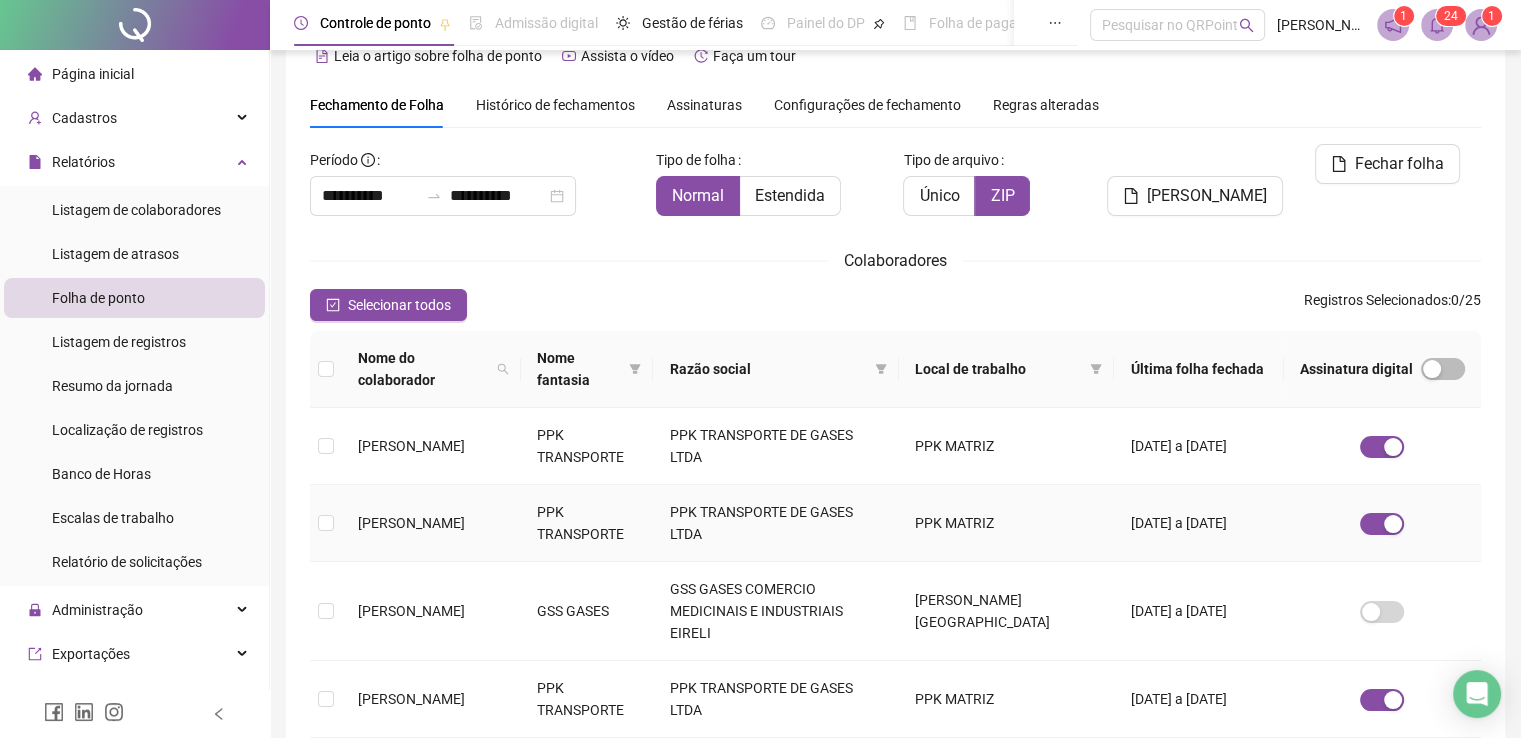 scroll, scrollTop: 340, scrollLeft: 0, axis: vertical 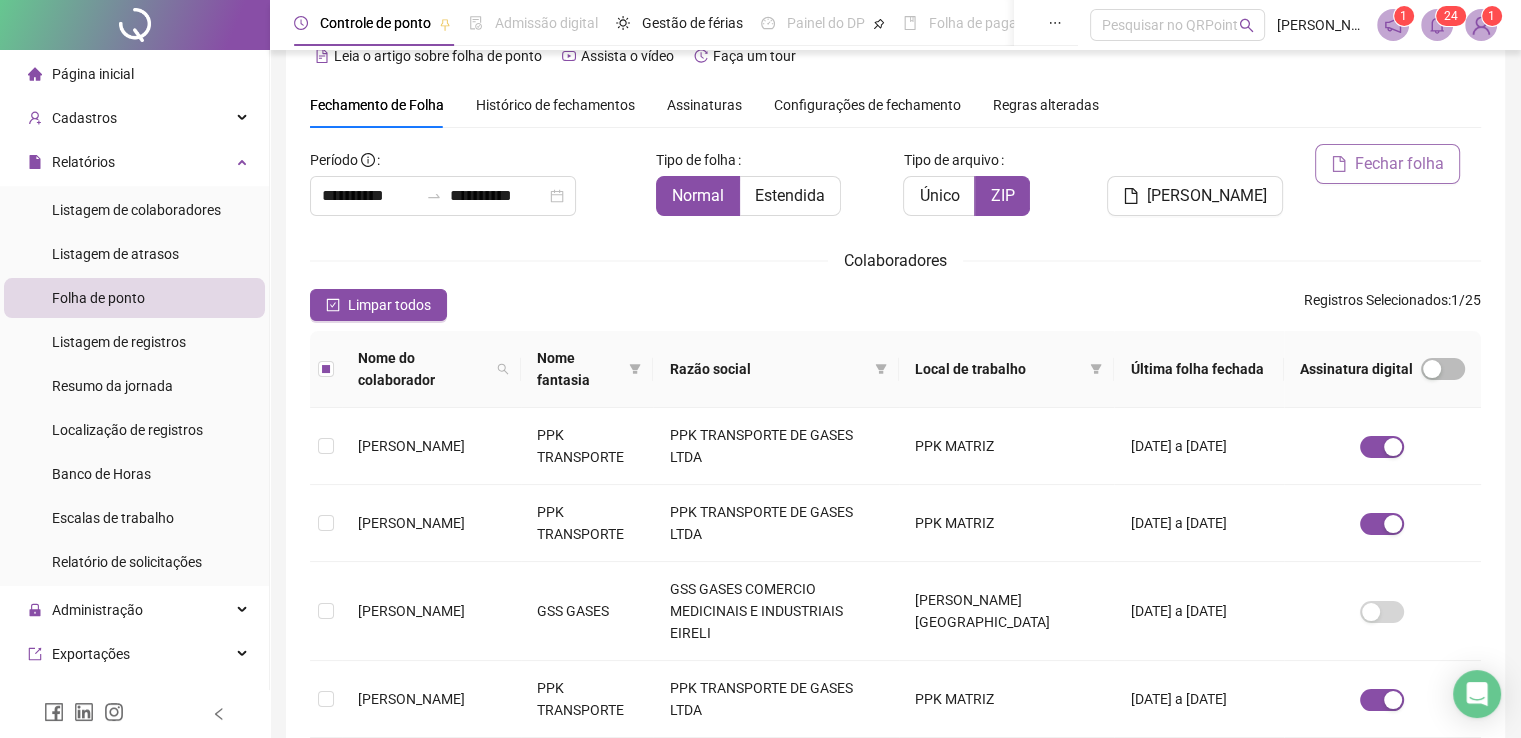 click on "Fechar folha" at bounding box center (1399, 164) 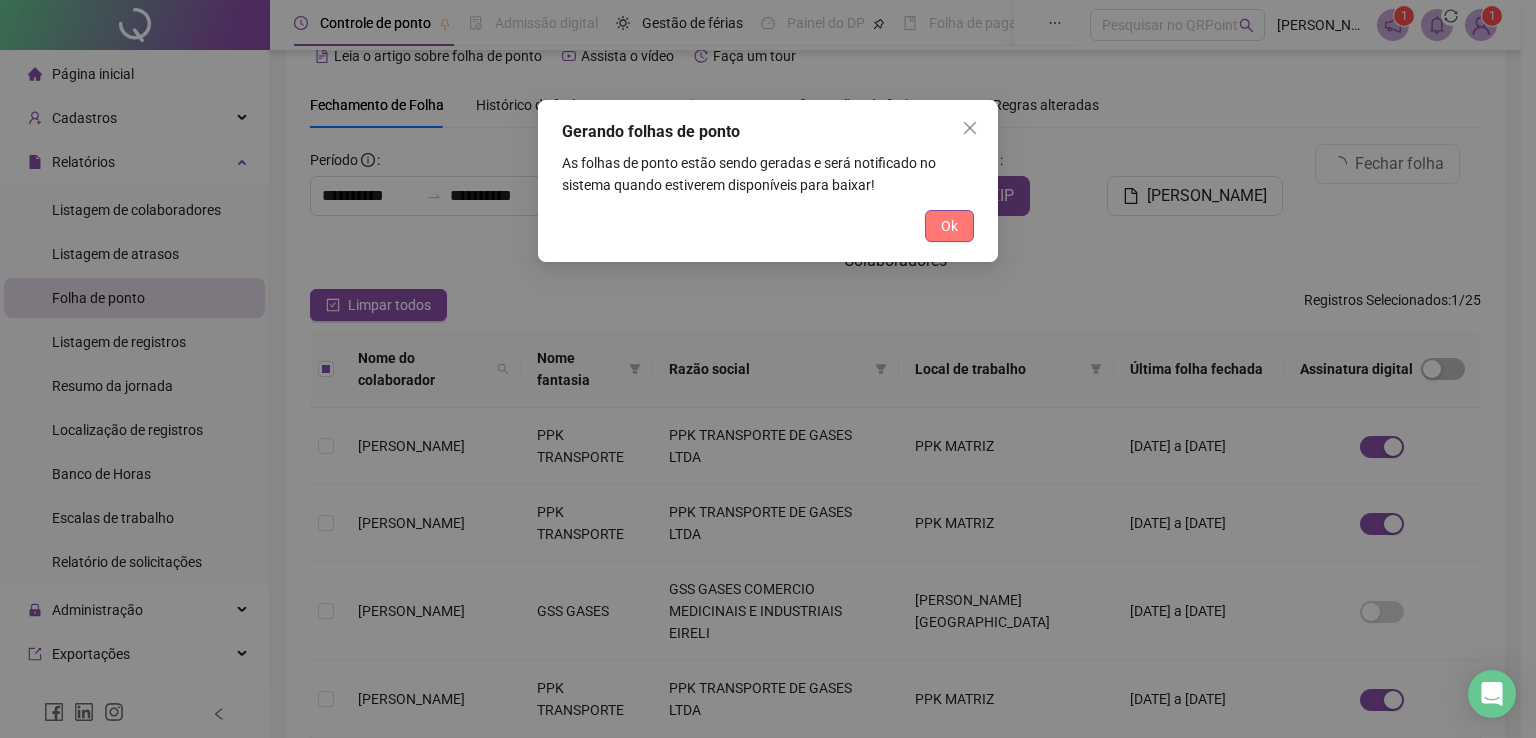 click on "Ok" at bounding box center [949, 226] 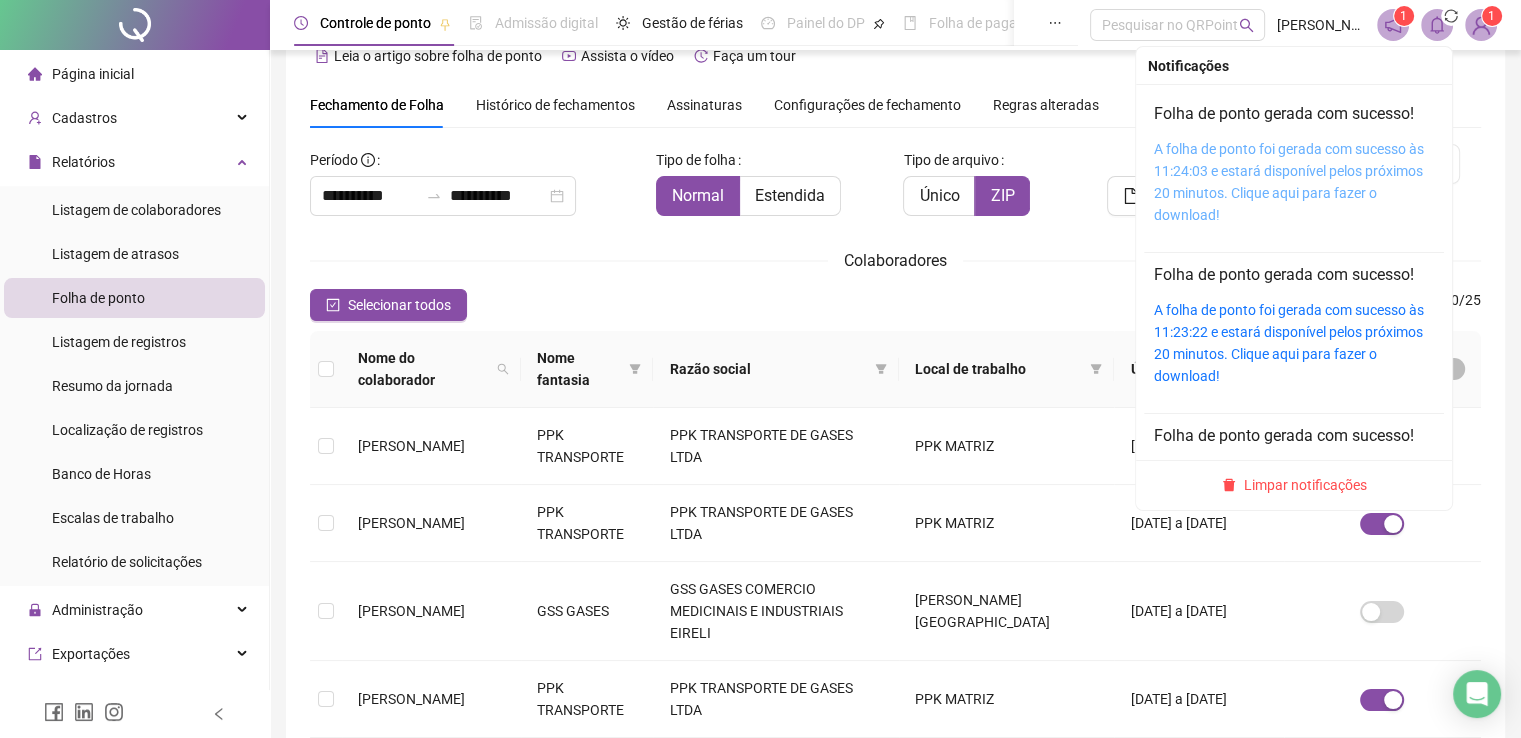 click on "A folha de ponto foi gerada com sucesso às 11:24:03 e estará disponível pelos próximos 20 minutos.
Clique aqui para fazer o download!" at bounding box center [1289, 182] 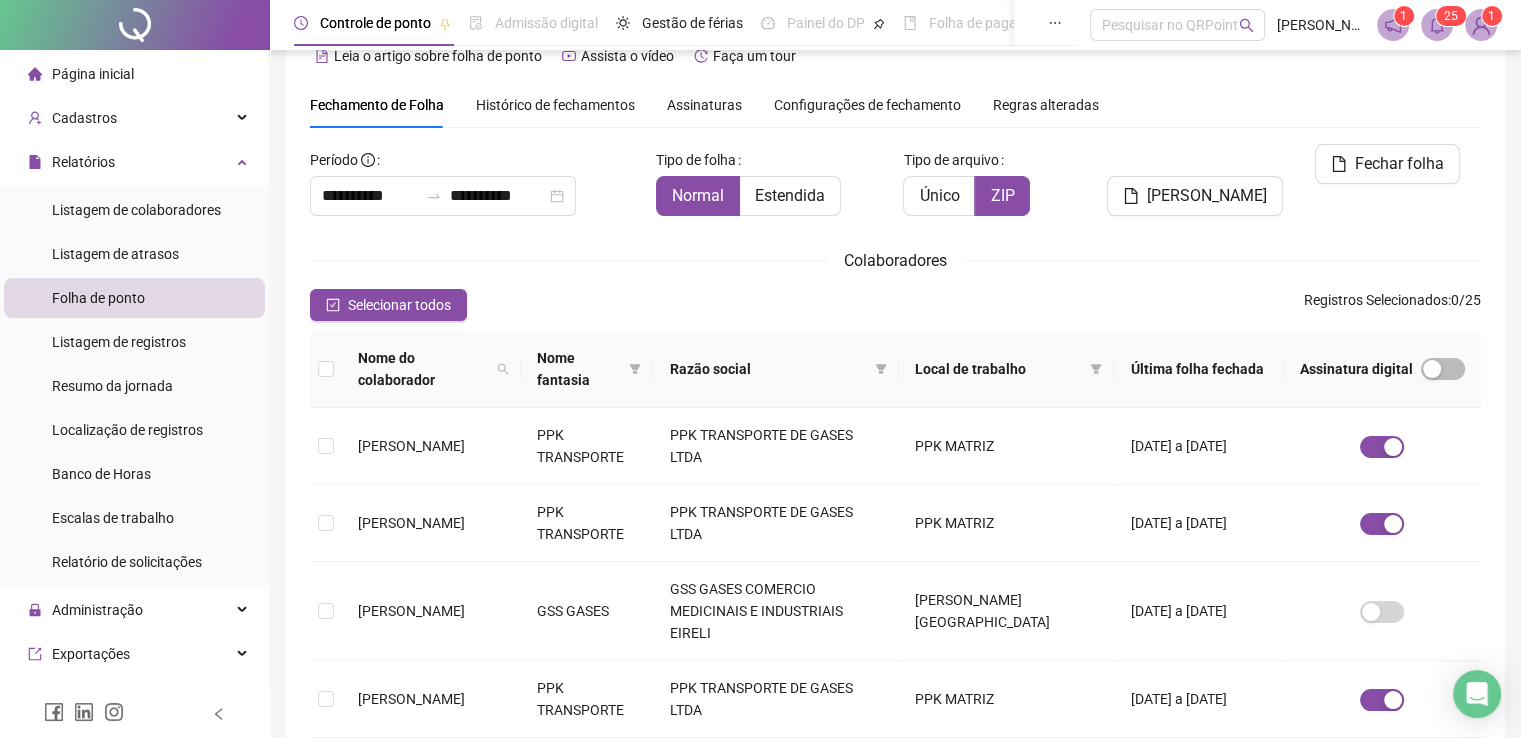 click on "**********" at bounding box center [895, 704] 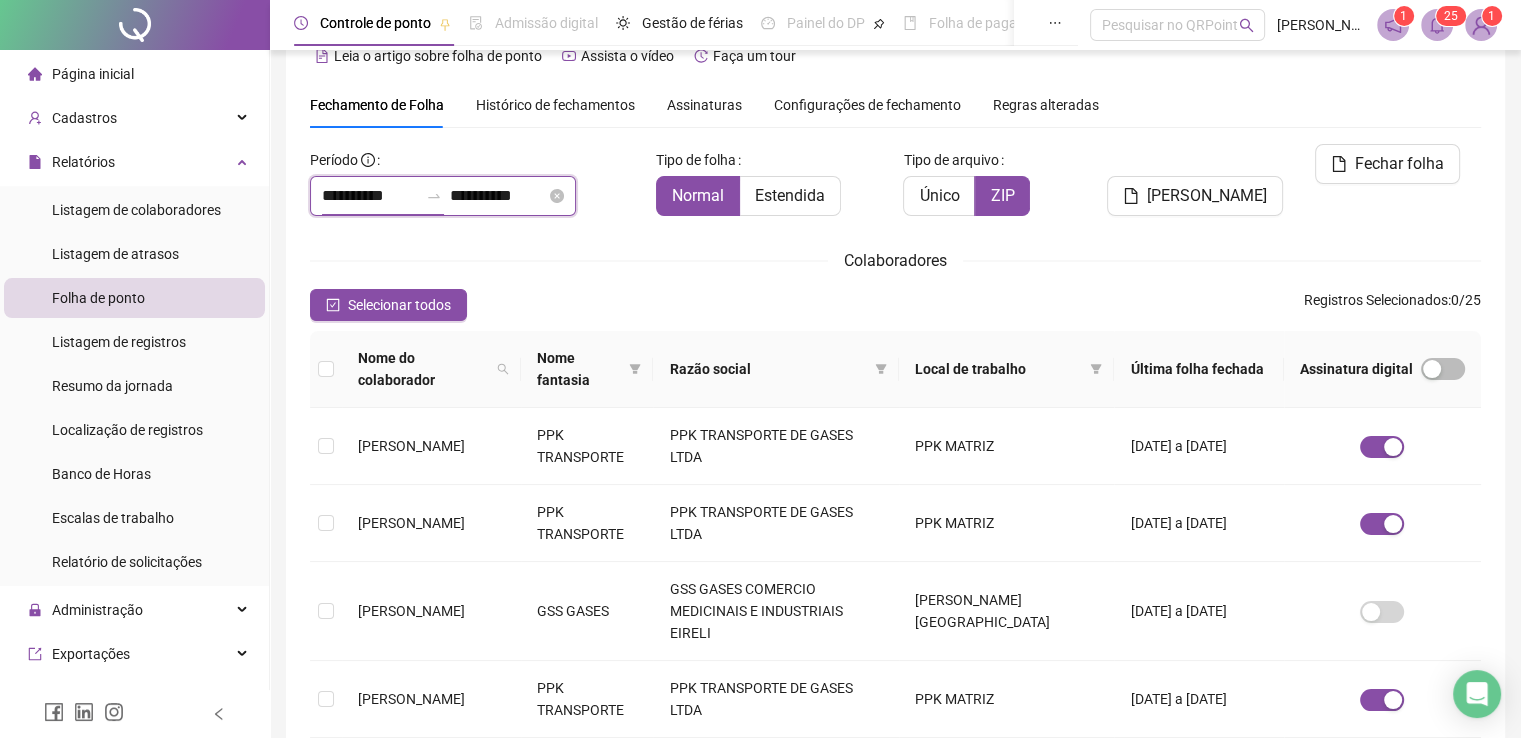 click on "**********" at bounding box center (370, 196) 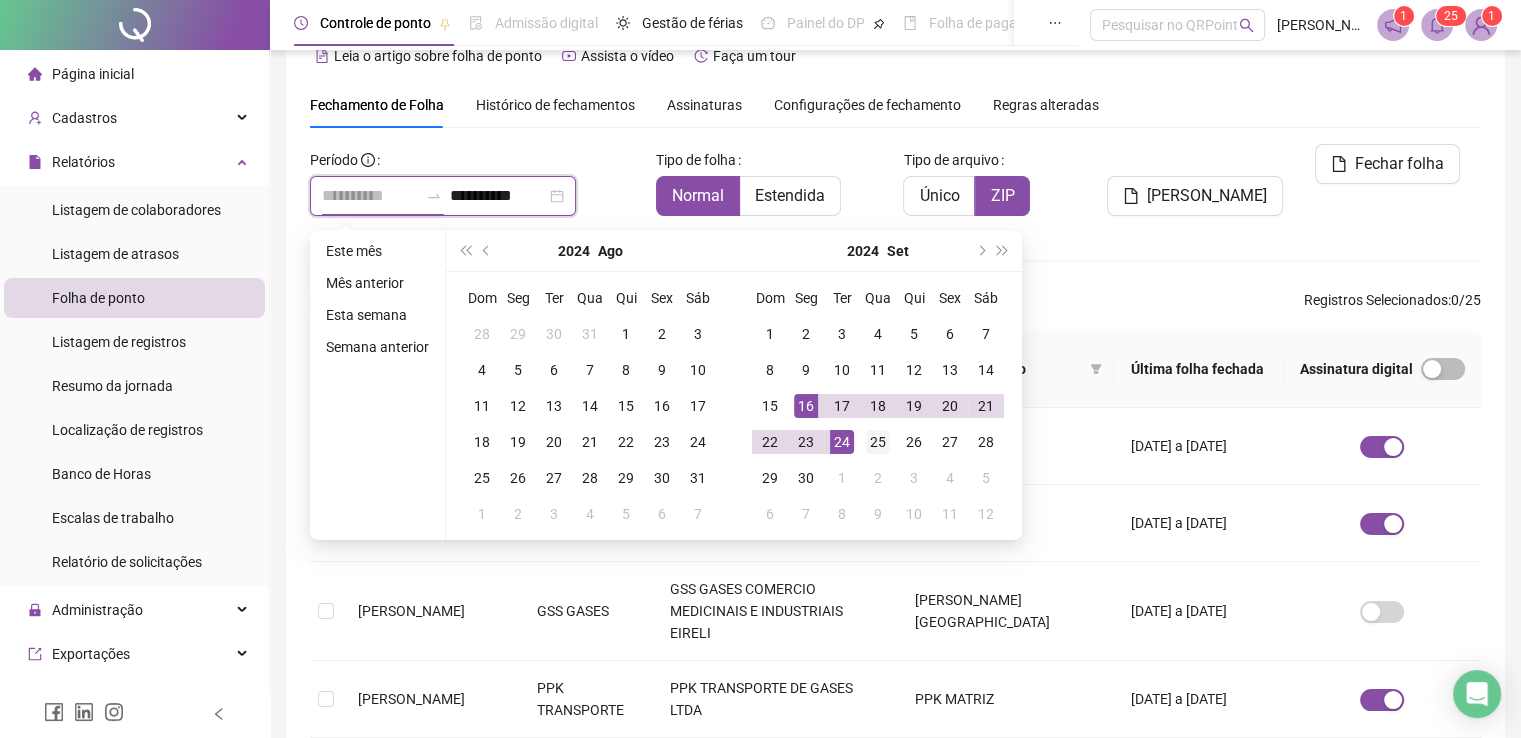 type on "**********" 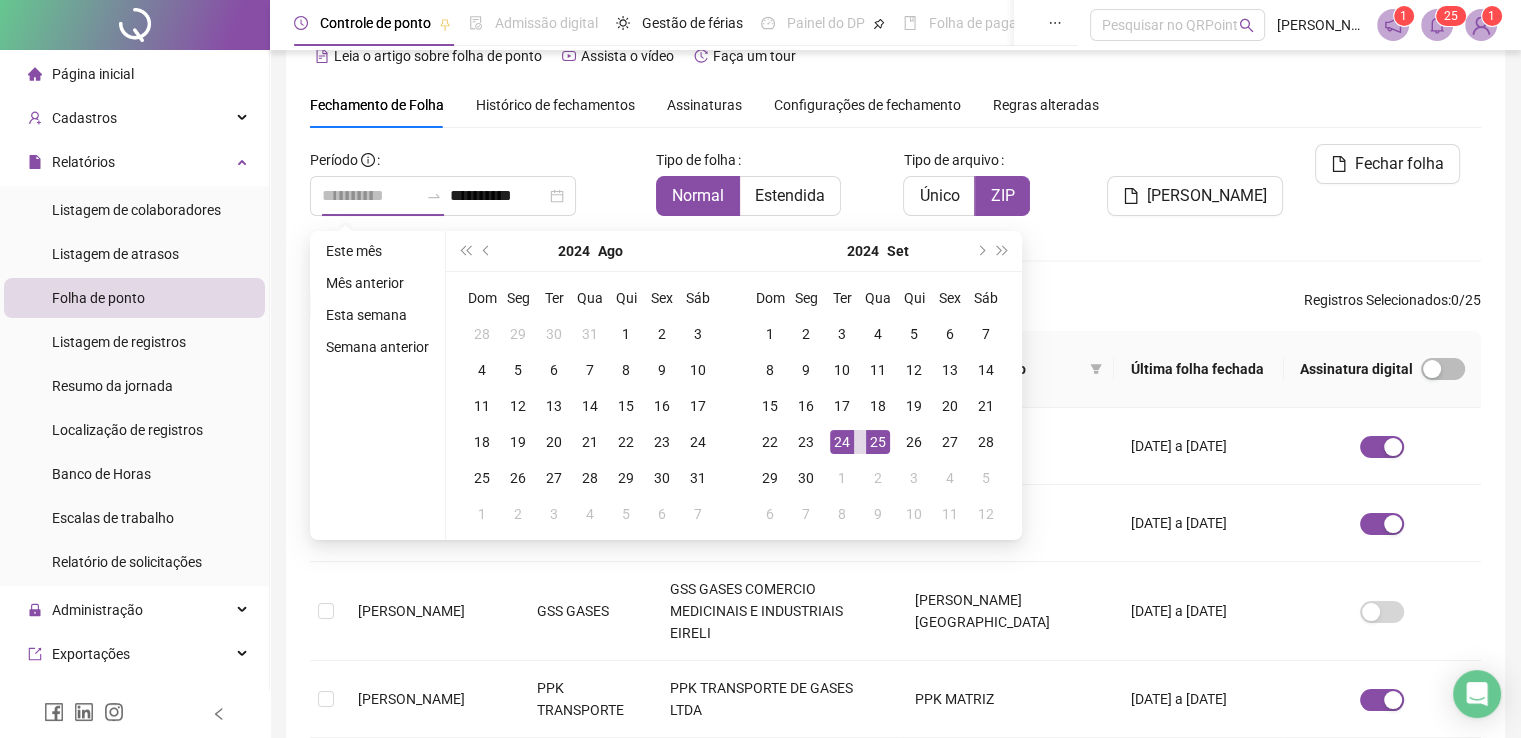 click on "25" at bounding box center (878, 442) 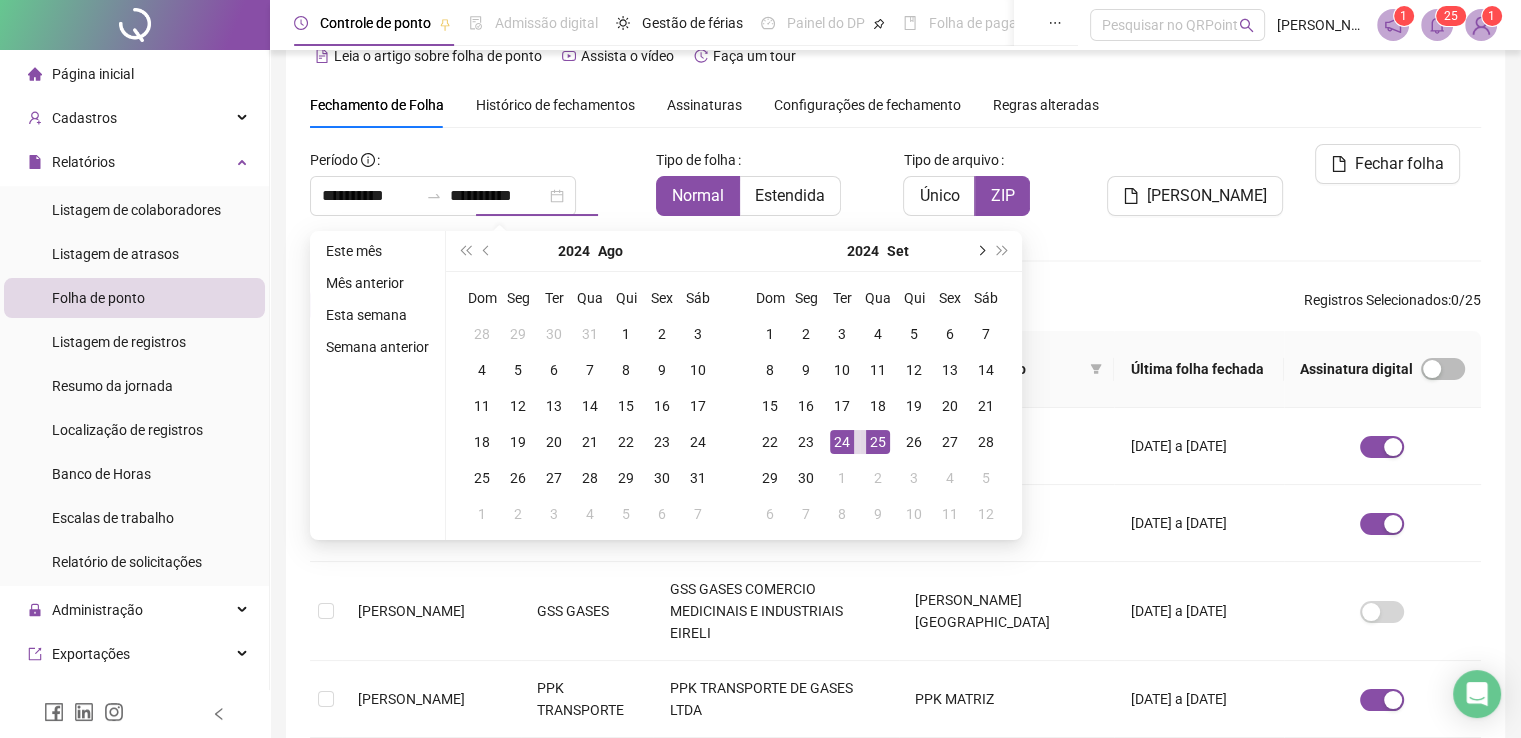 click at bounding box center [980, 251] 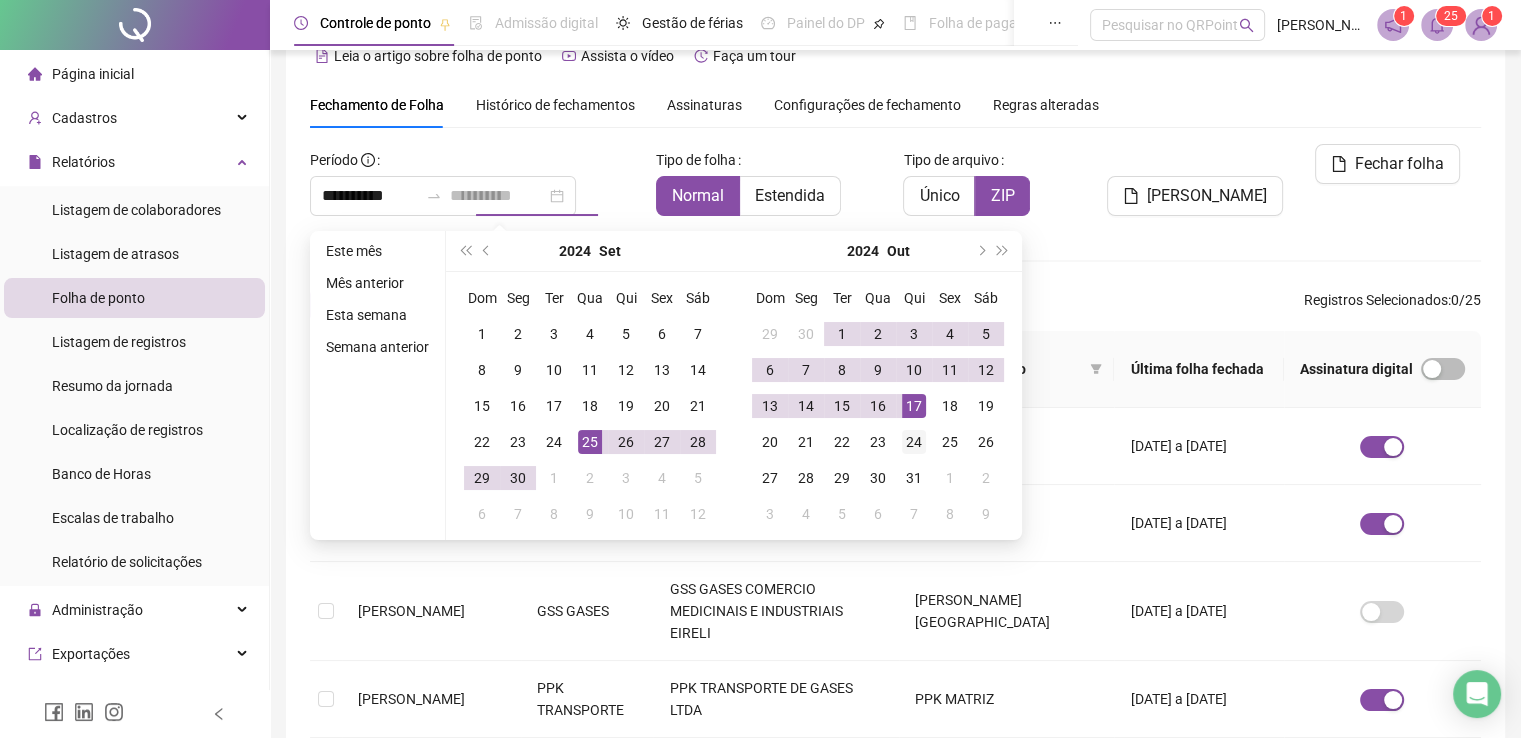 type on "**********" 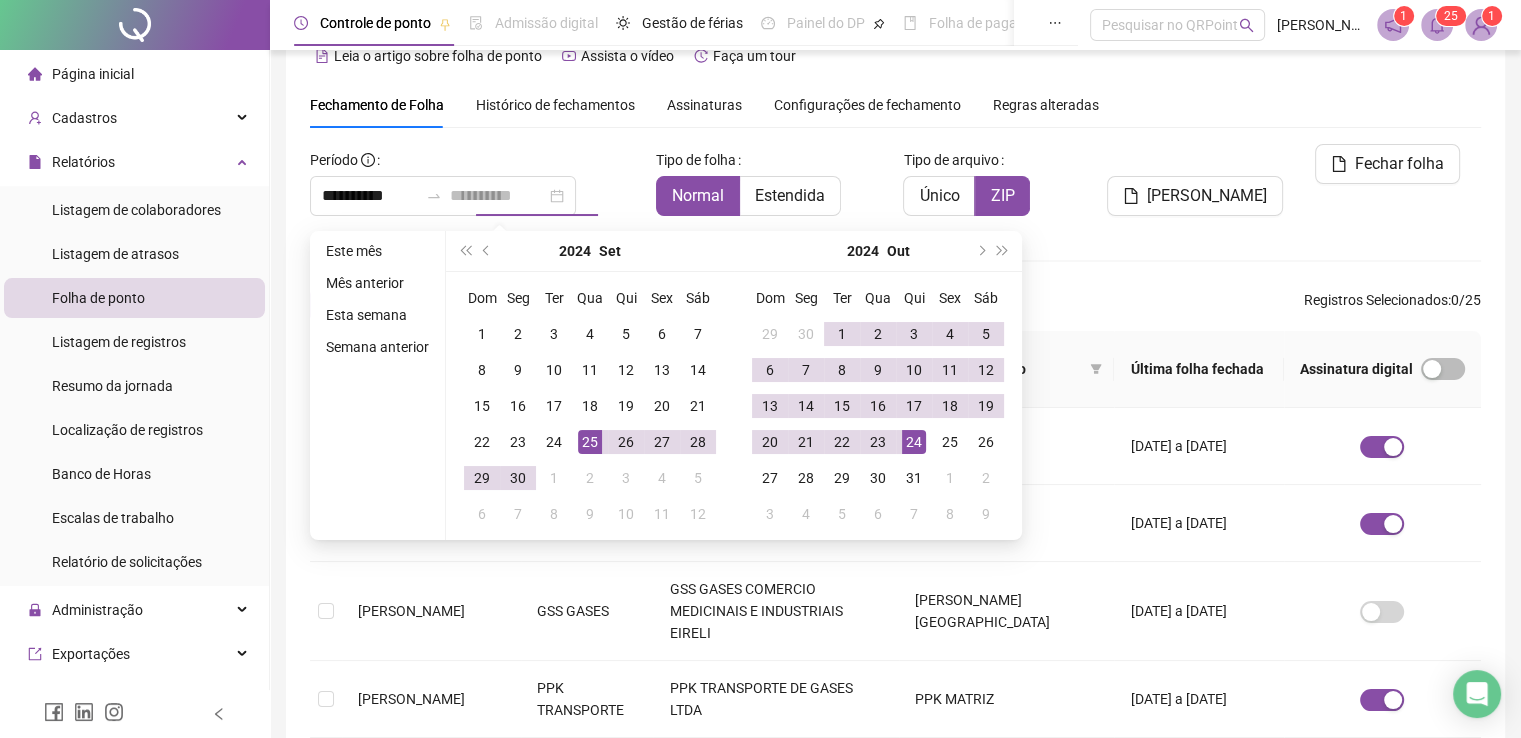 click on "24" at bounding box center (914, 442) 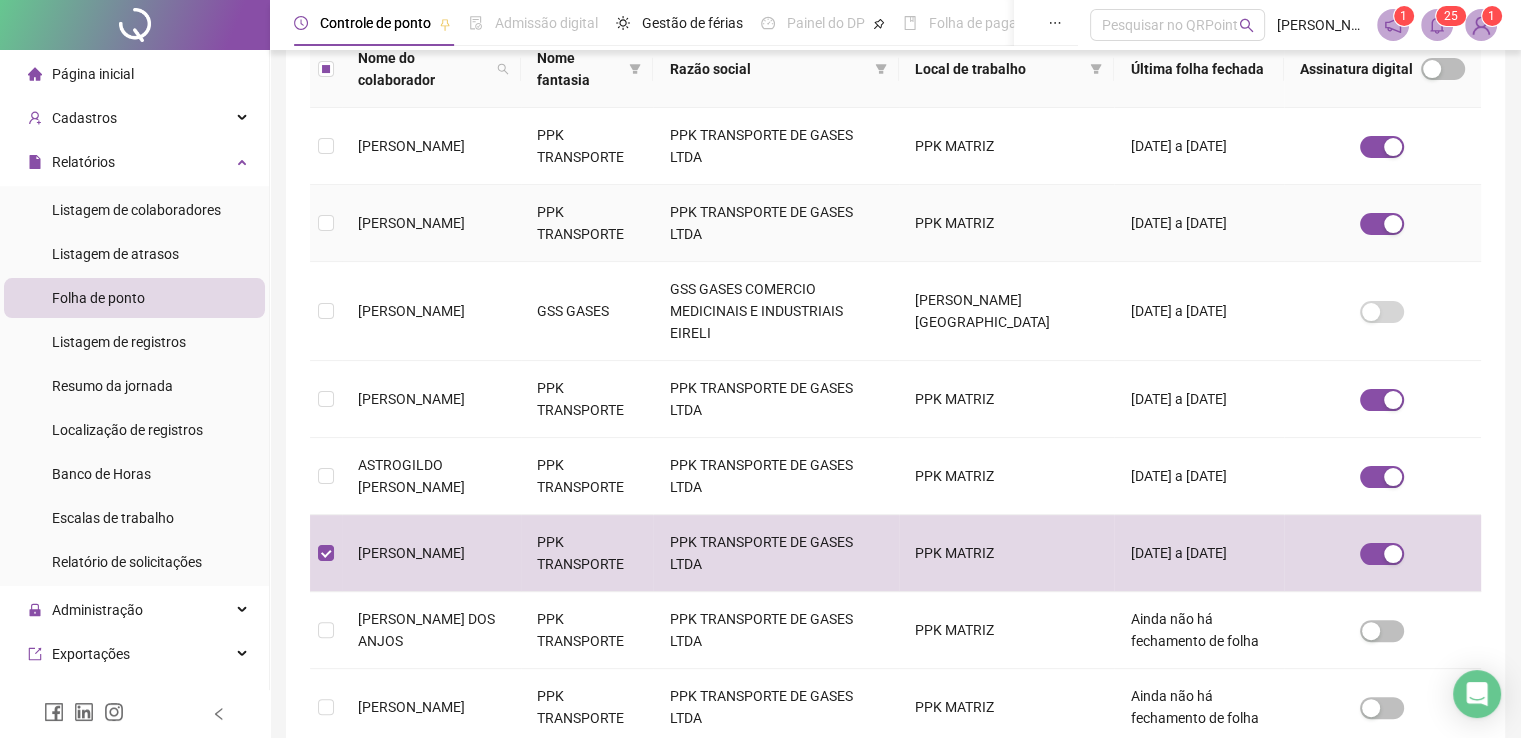 scroll, scrollTop: 40, scrollLeft: 0, axis: vertical 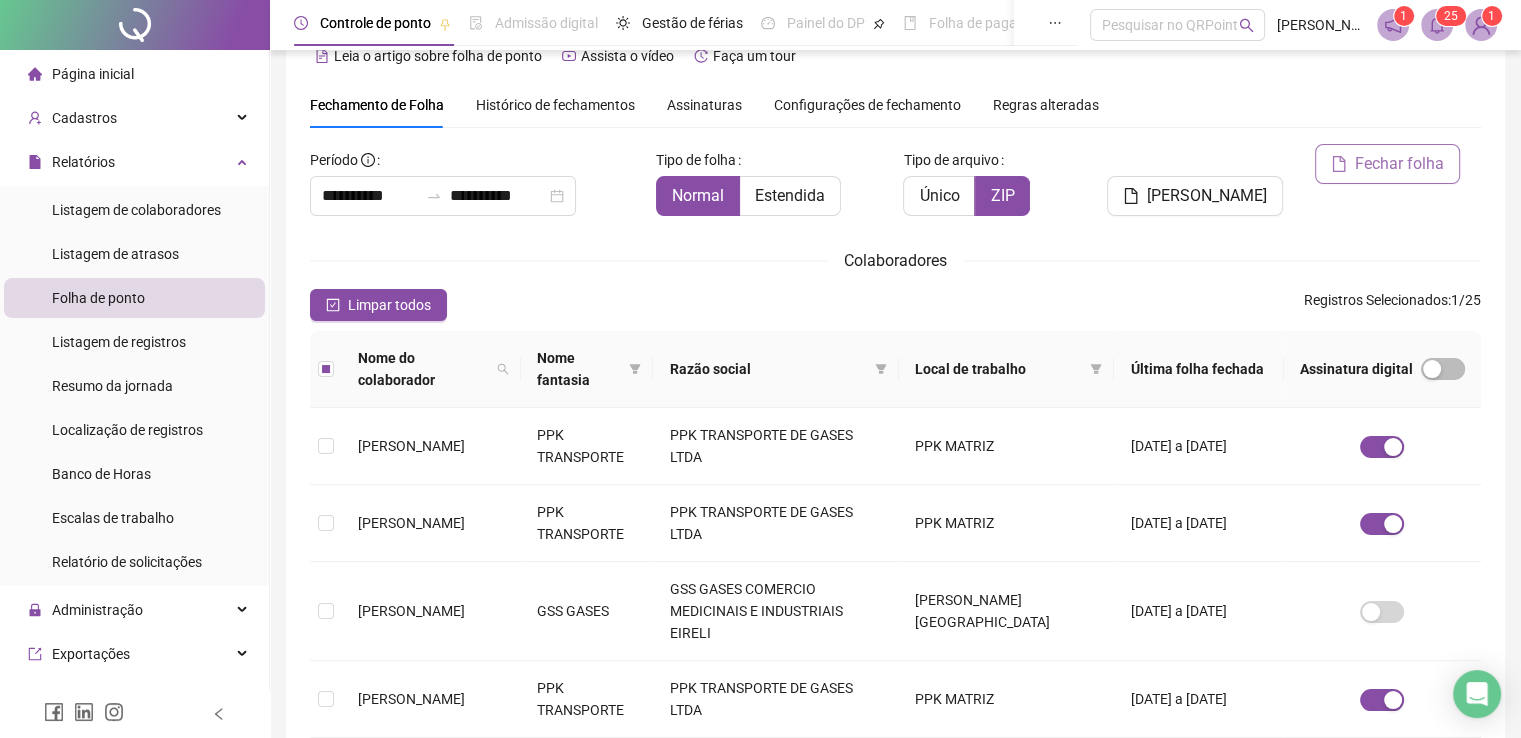 click on "Fechar folha" at bounding box center (1399, 164) 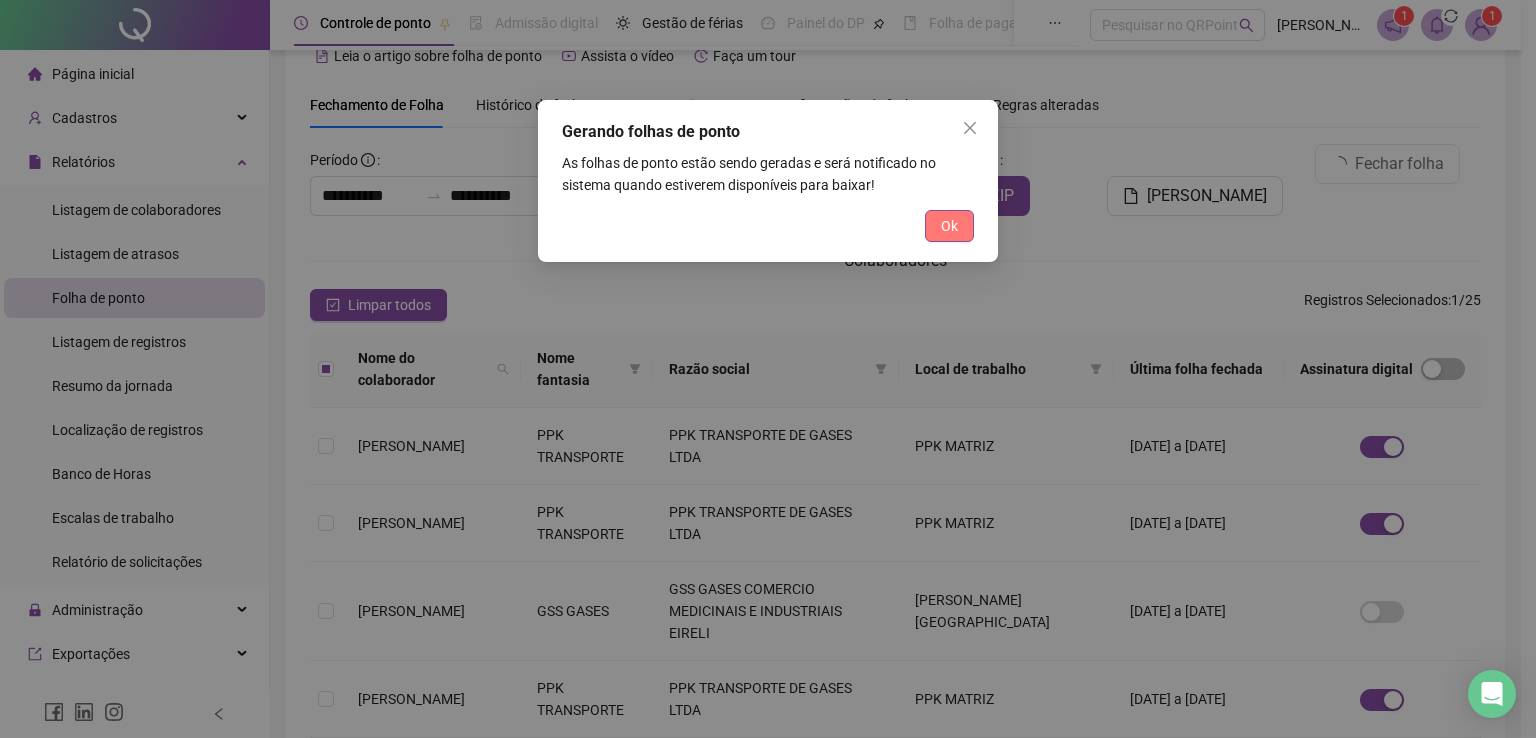 click on "Ok" at bounding box center [949, 226] 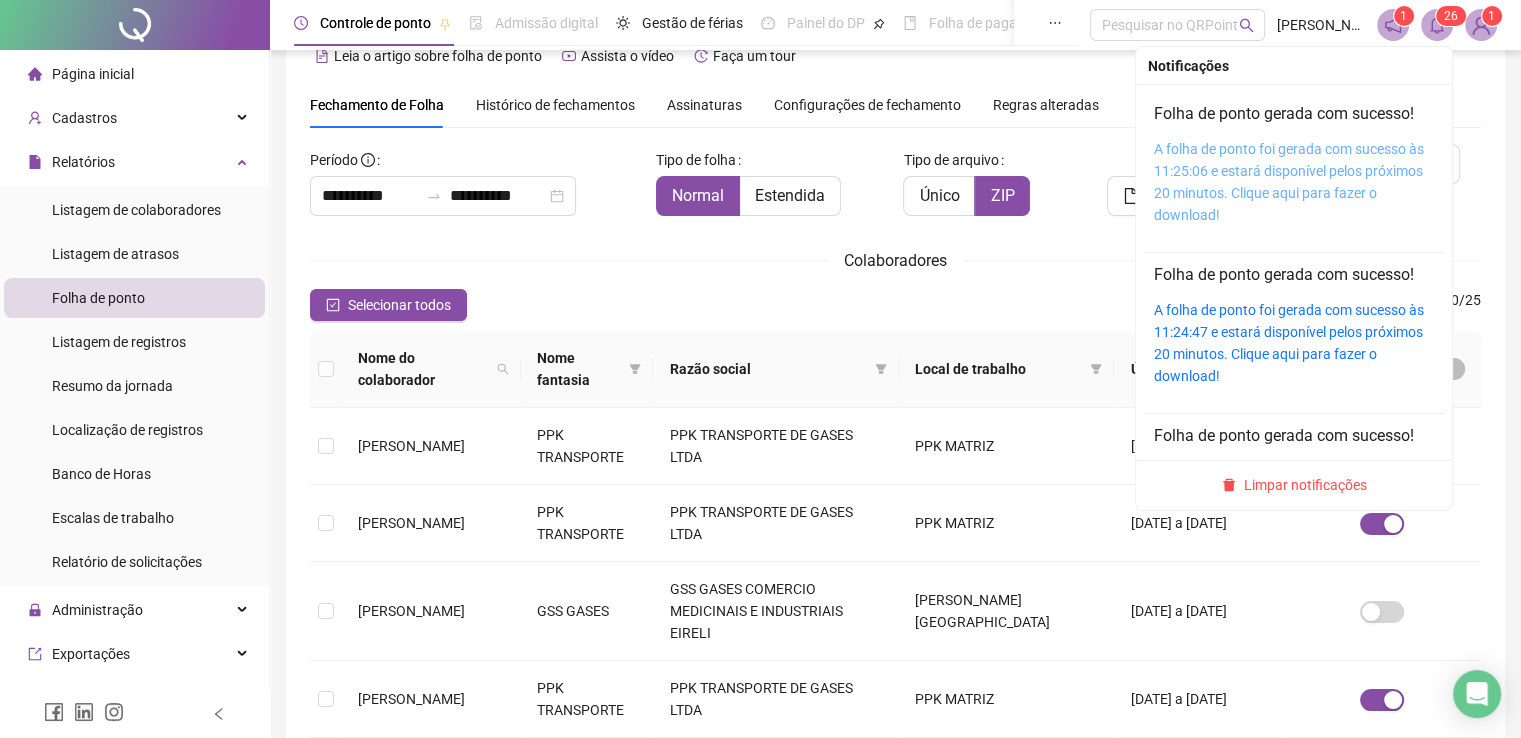 click on "A folha de ponto foi gerada com sucesso às 11:25:06 e estará disponível pelos próximos 20 minutos.
Clique aqui para fazer o download!" at bounding box center [1289, 182] 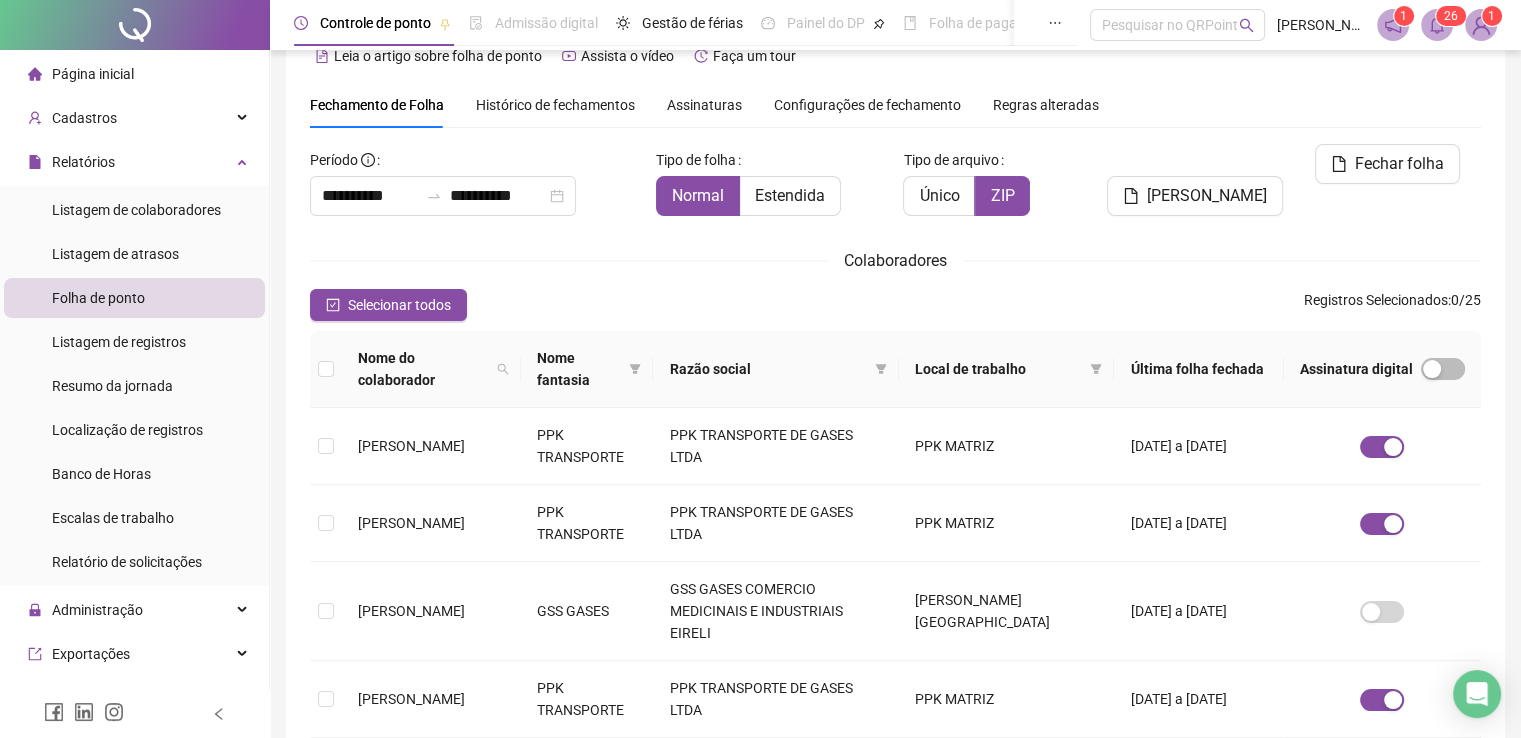 click on "Colaboradores" at bounding box center [895, 260] 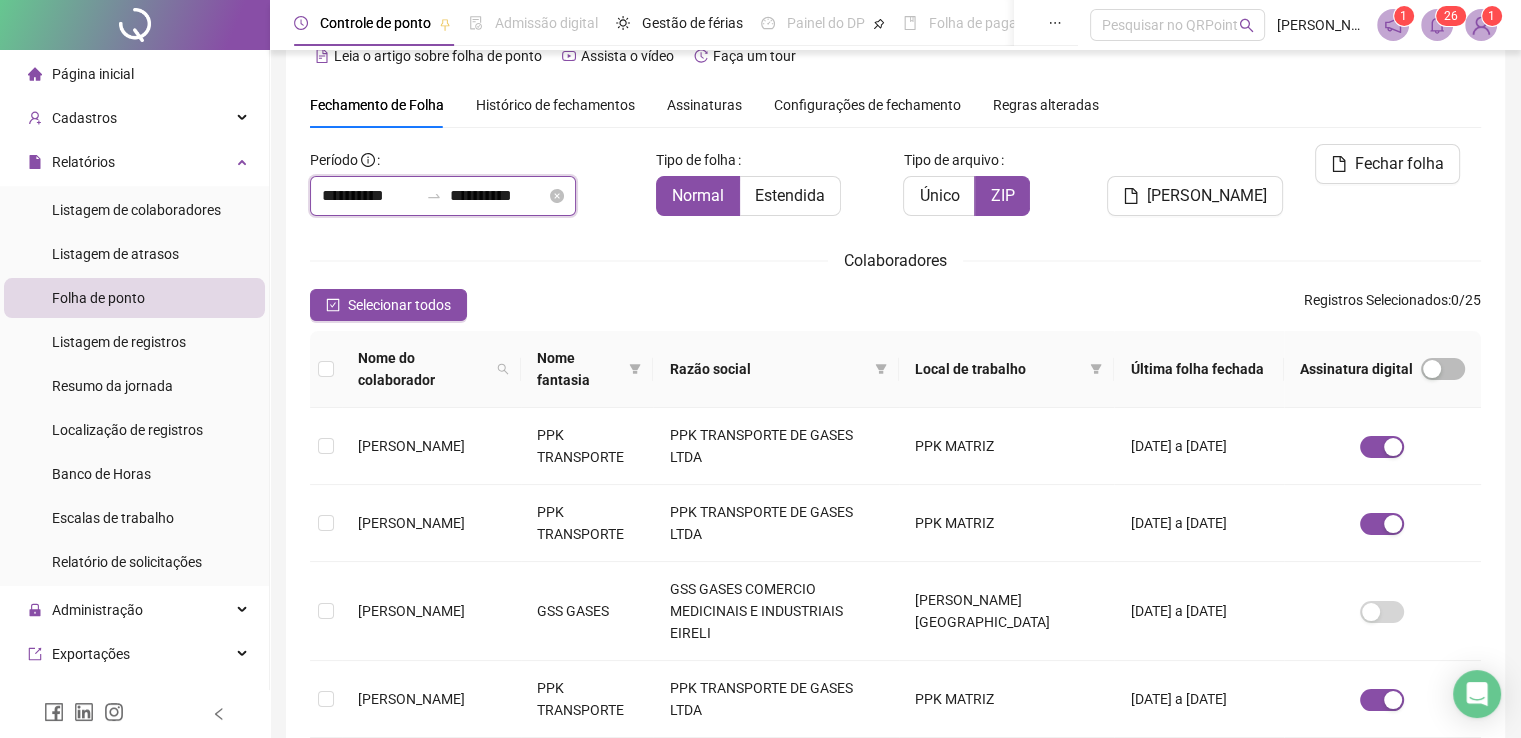 click on "**********" at bounding box center [370, 196] 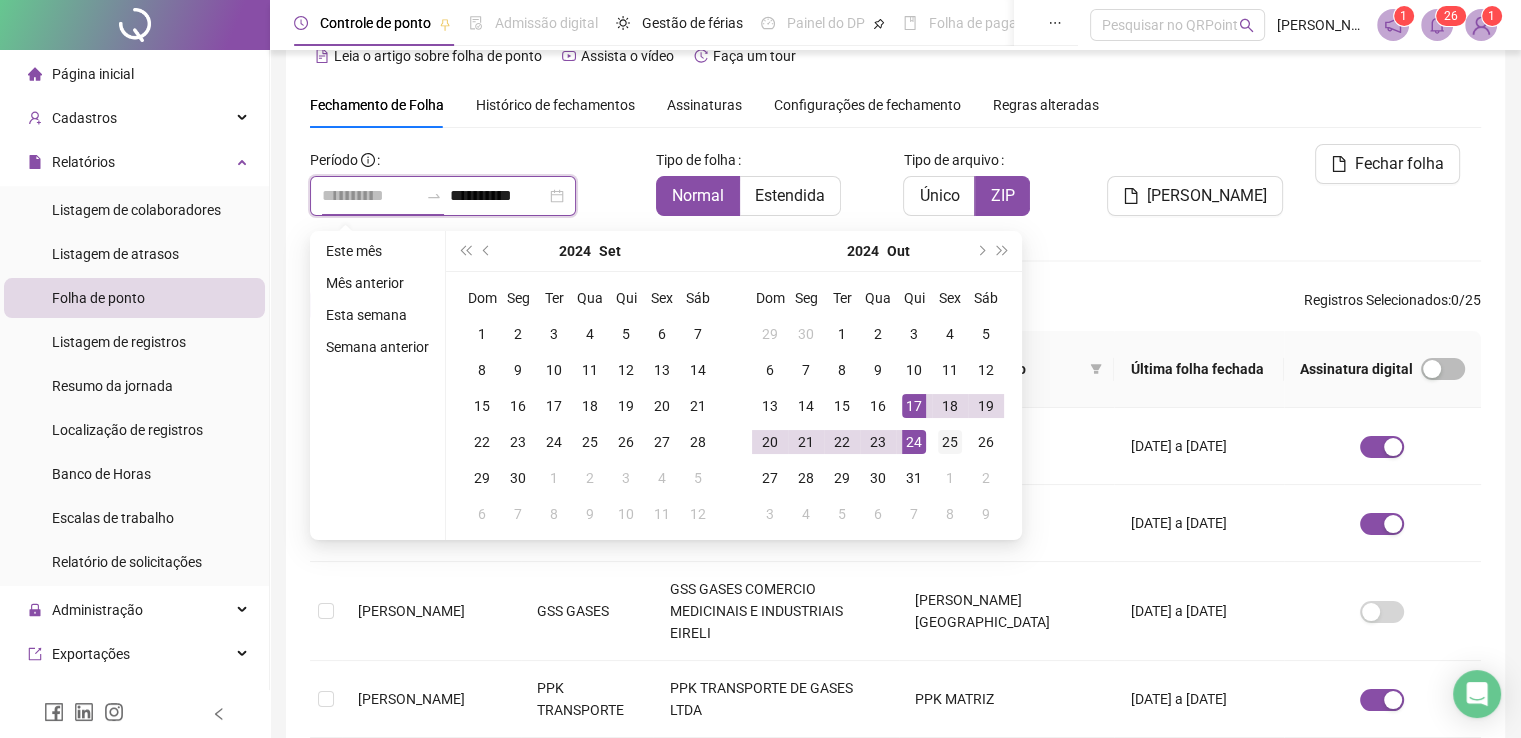 type on "**********" 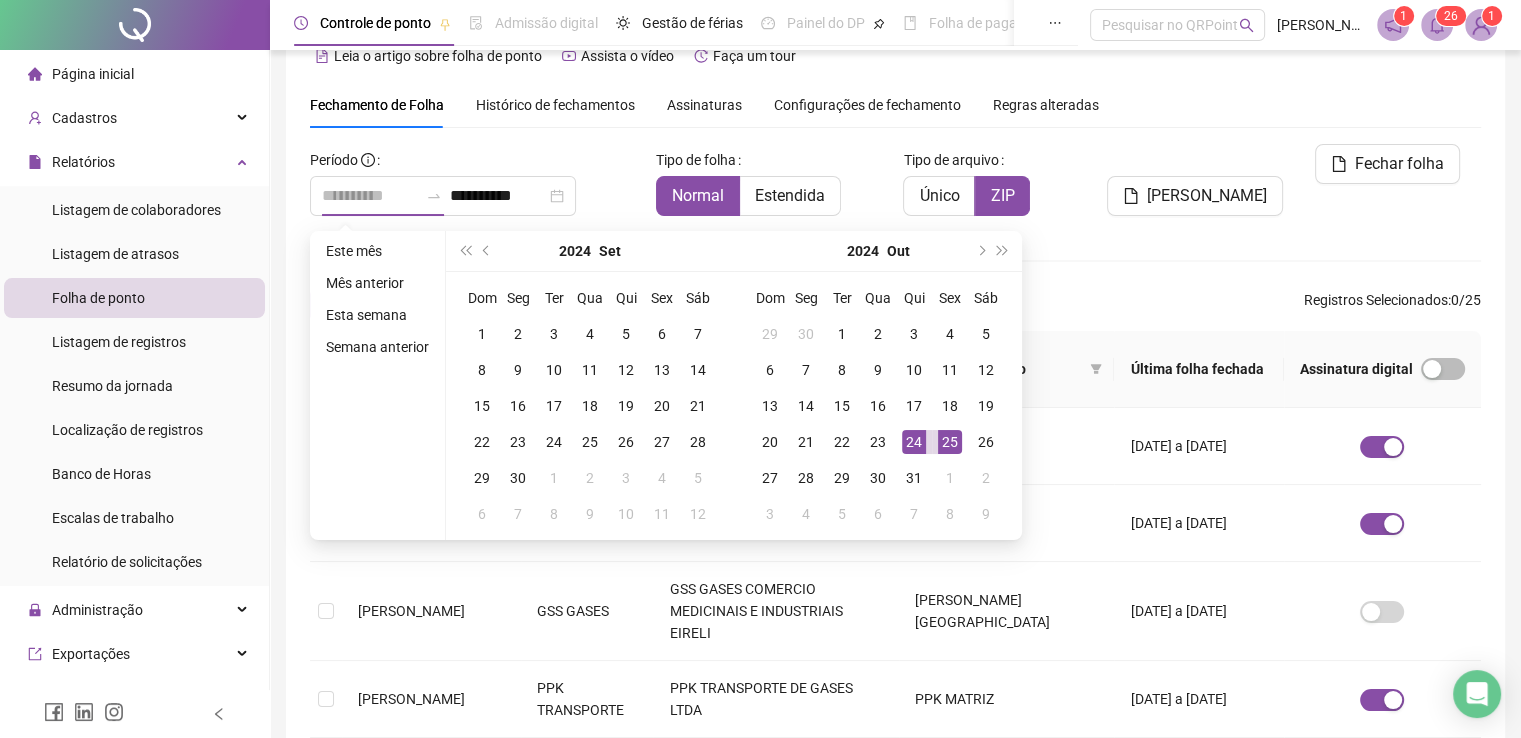 click on "25" at bounding box center [950, 442] 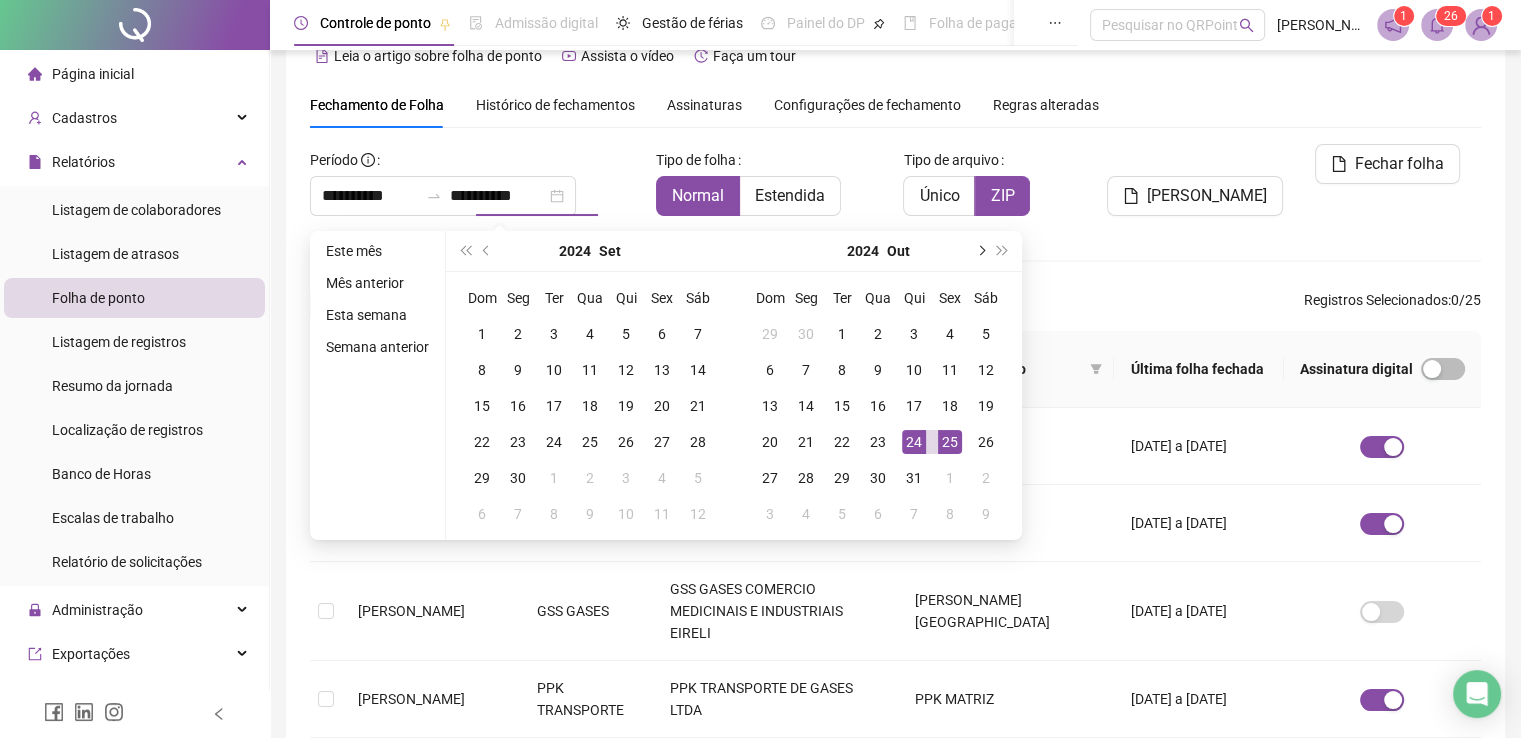 click at bounding box center [980, 251] 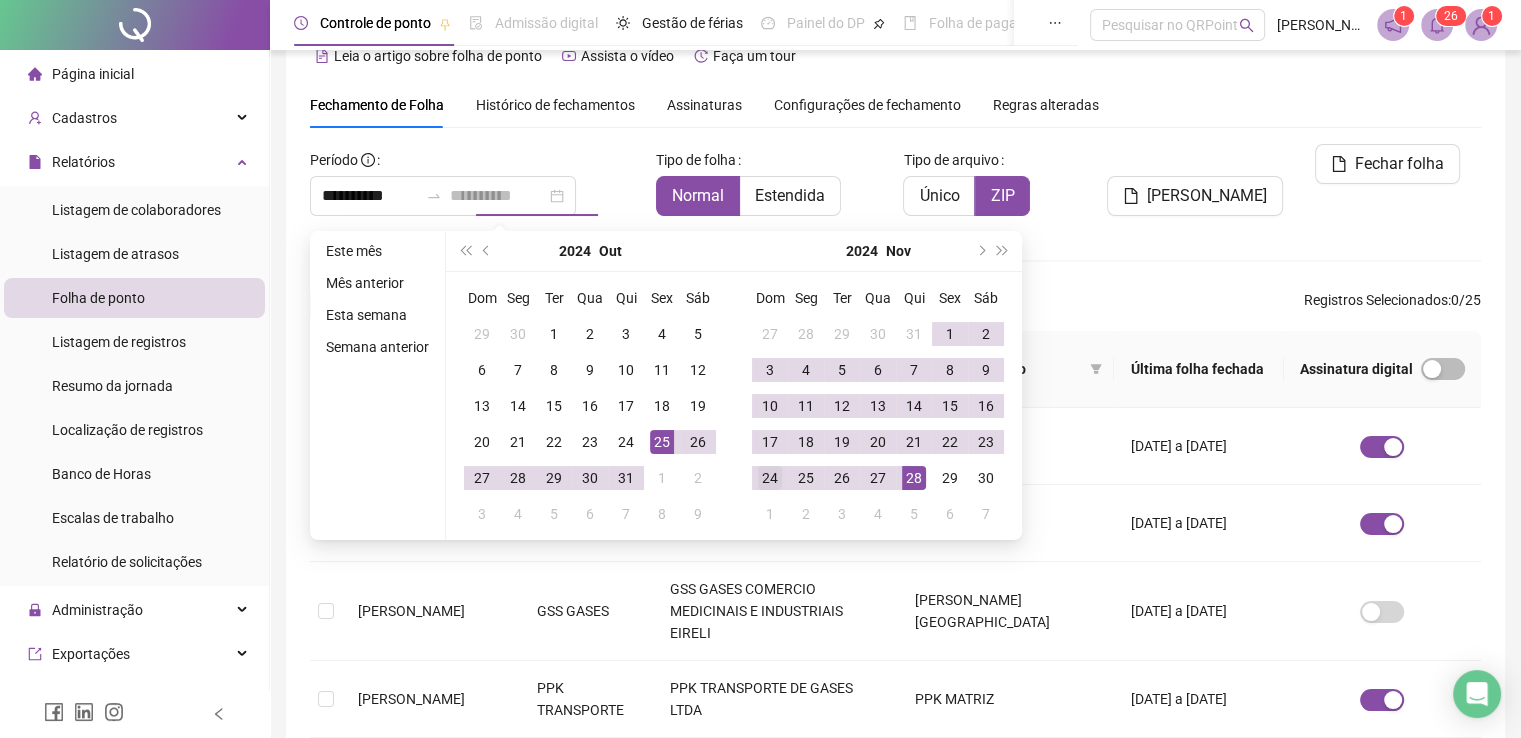 type on "**********" 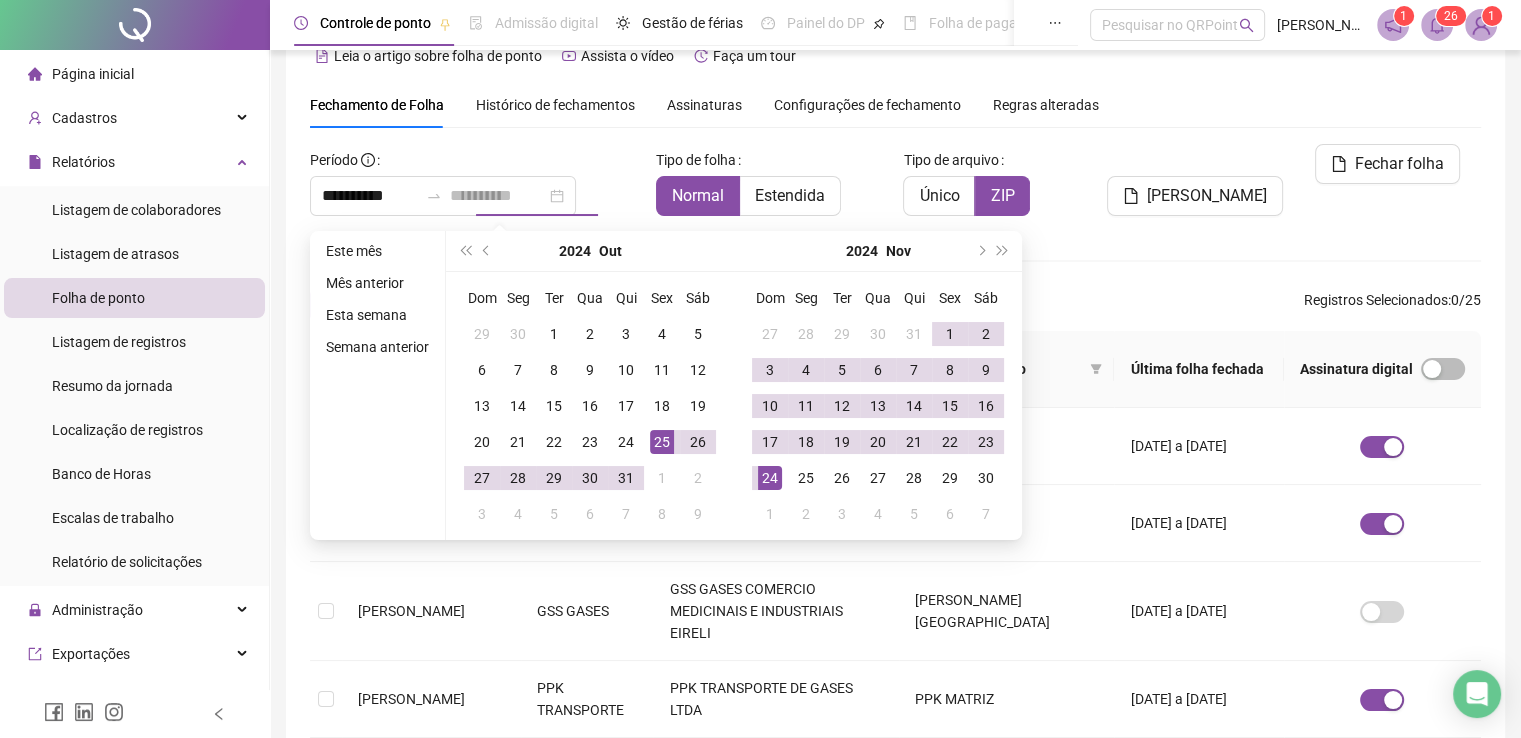 click on "24" at bounding box center (770, 478) 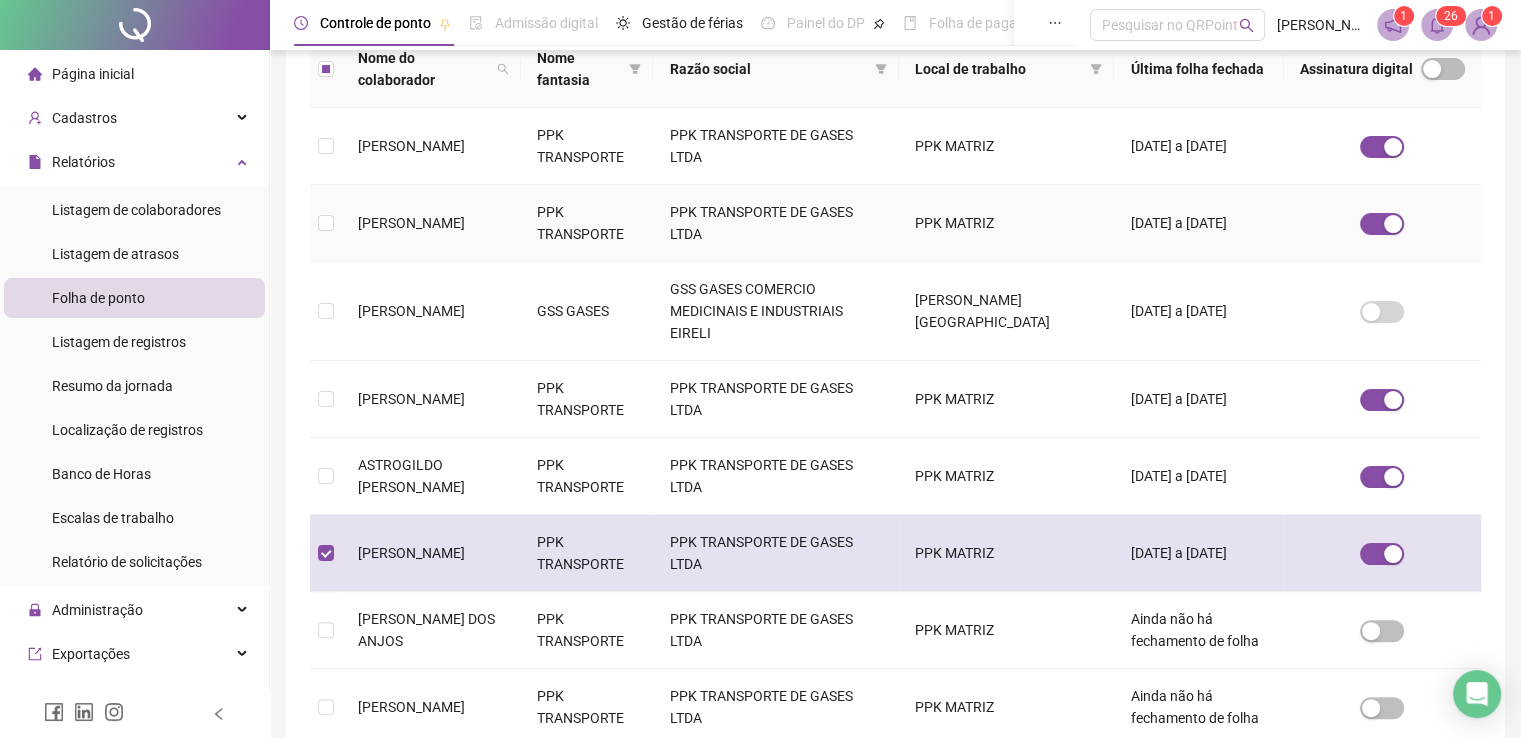 scroll, scrollTop: 40, scrollLeft: 0, axis: vertical 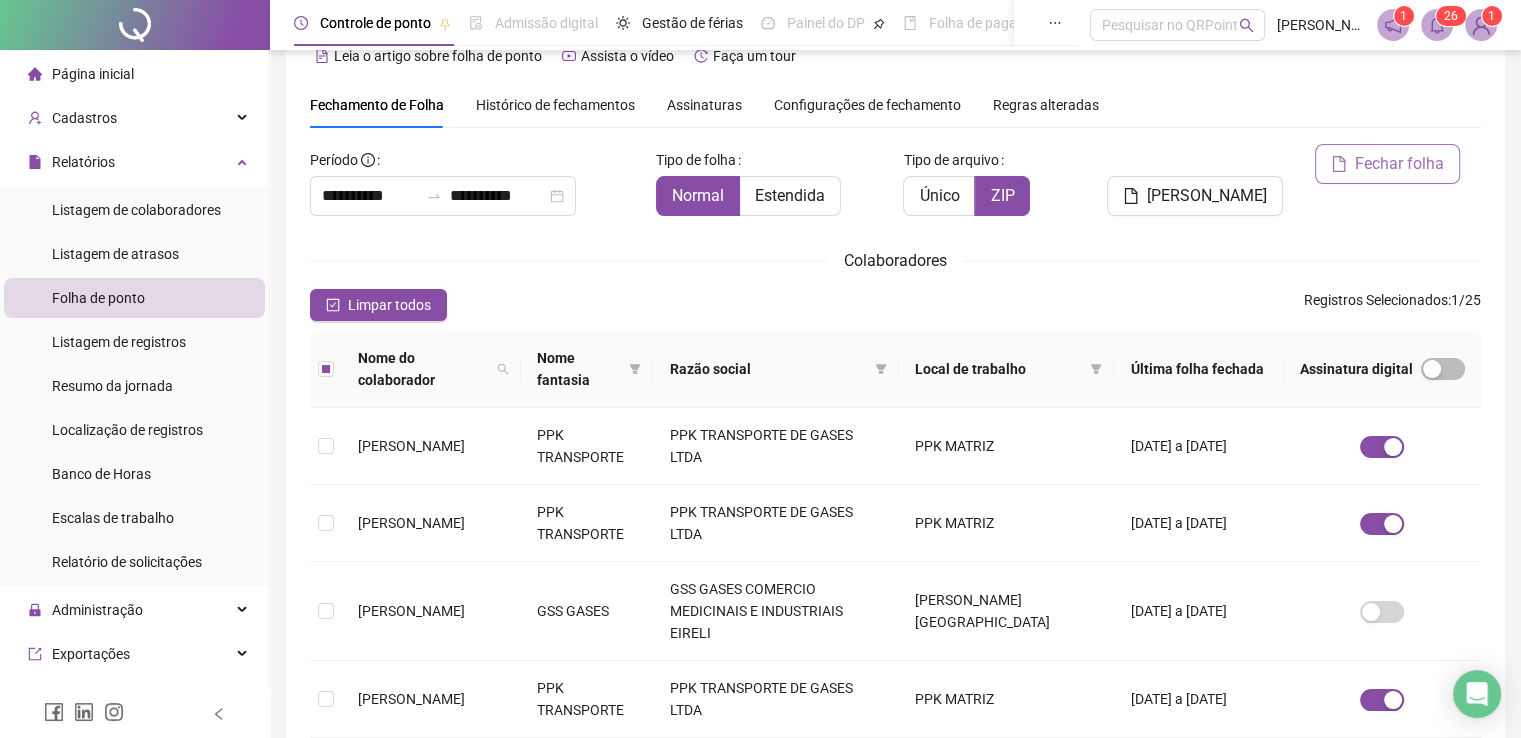click on "Fechar folha" at bounding box center (1399, 164) 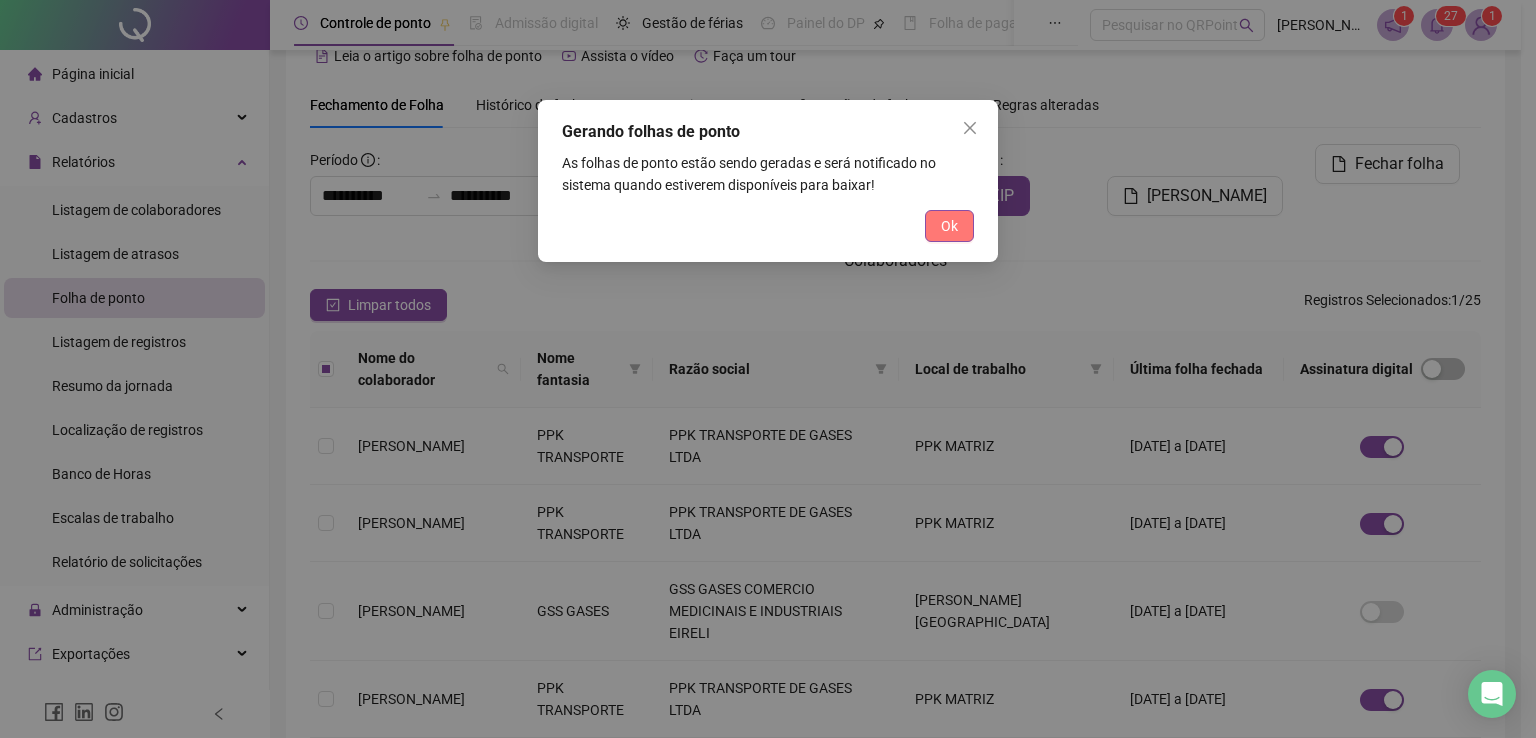 click on "Ok" at bounding box center (949, 226) 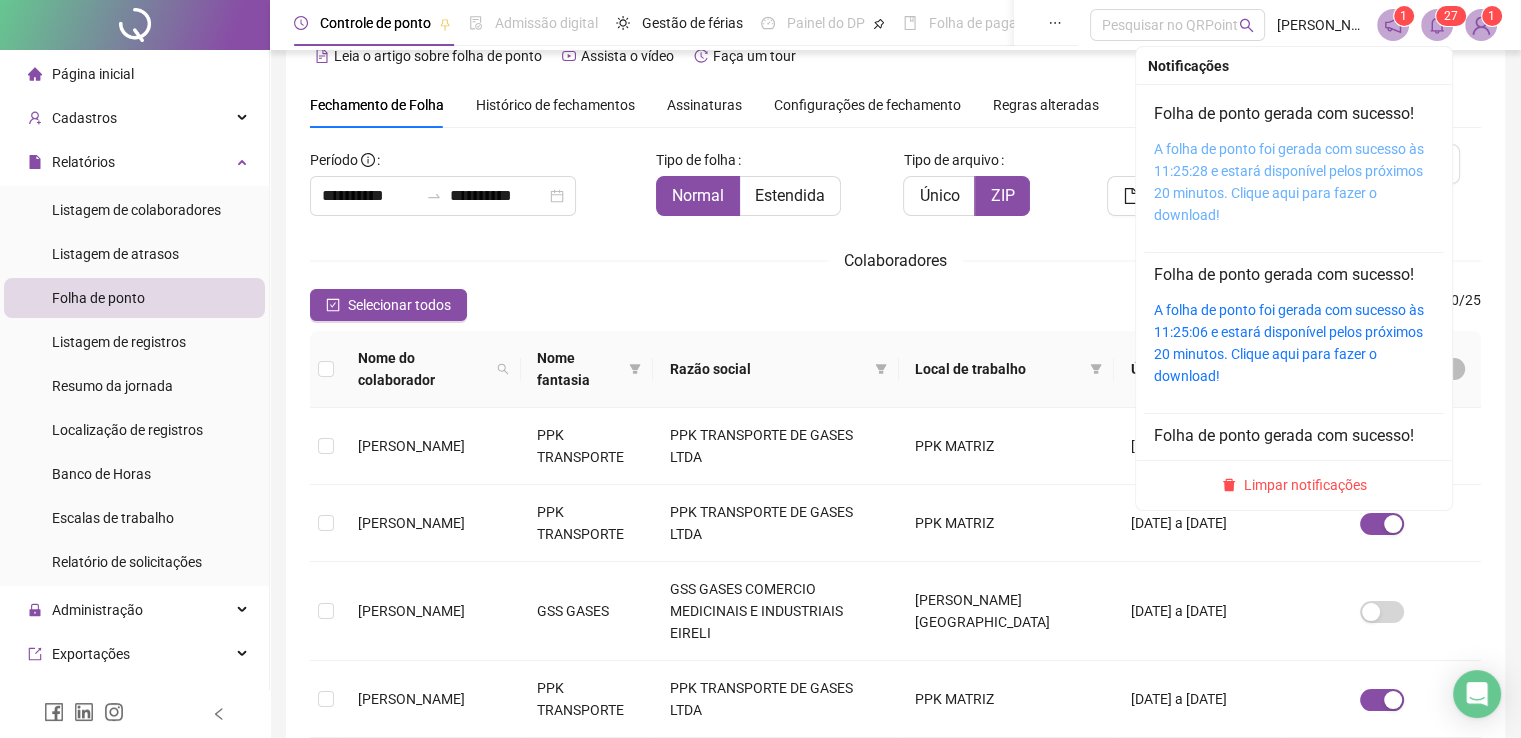 click on "A folha de ponto foi gerada com sucesso às 11:25:28 e estará disponível pelos próximos 20 minutos.
Clique aqui para fazer o download!" at bounding box center [1289, 182] 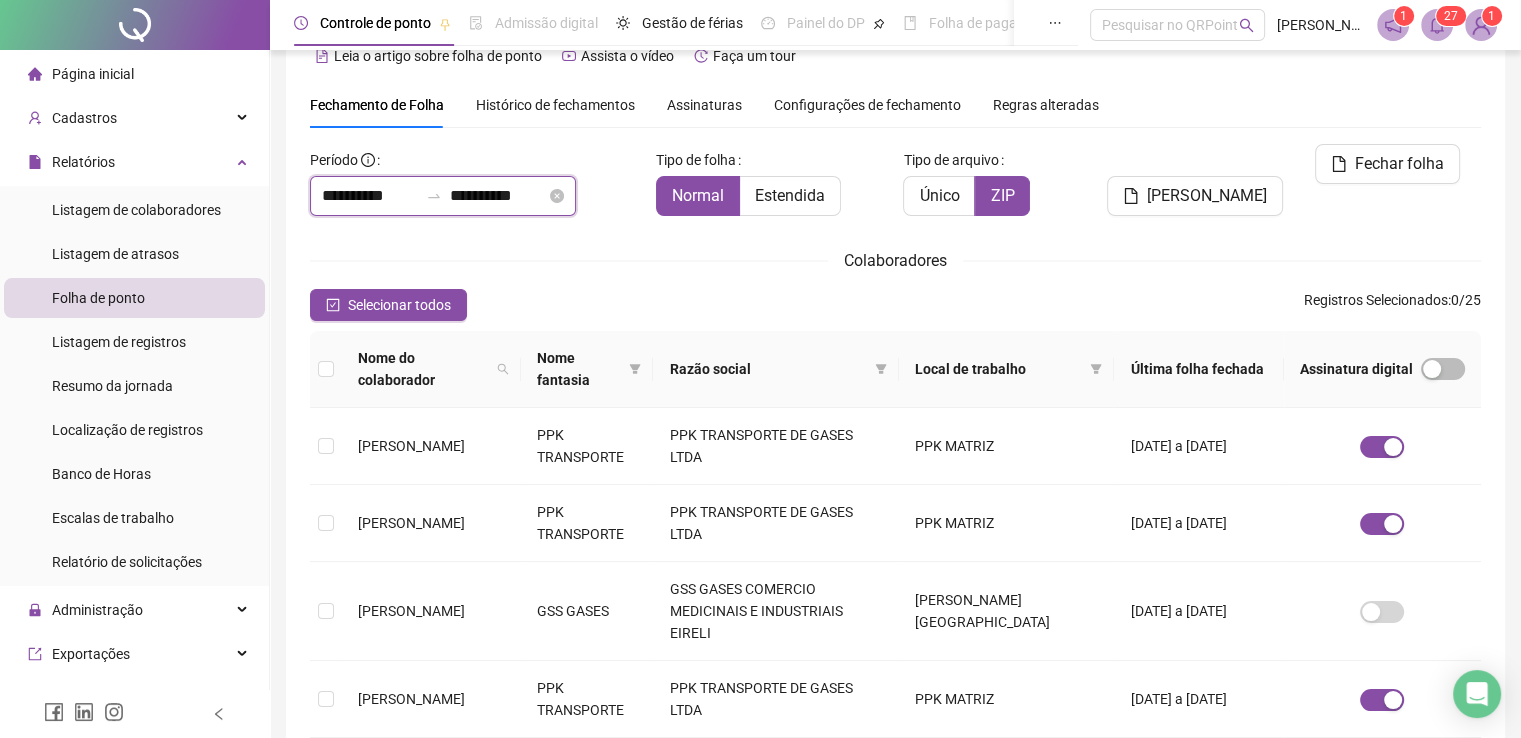 click on "**********" at bounding box center [370, 196] 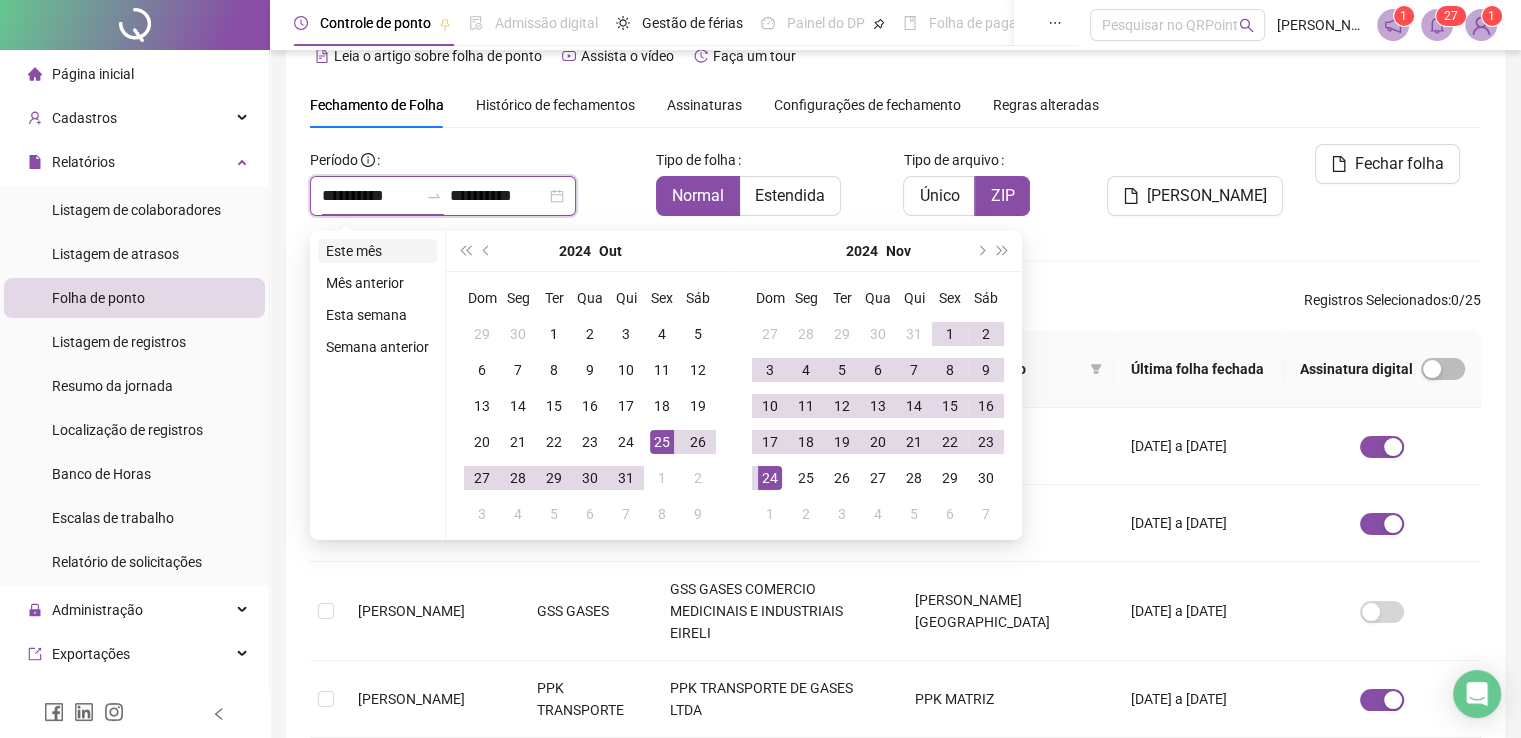 type on "**********" 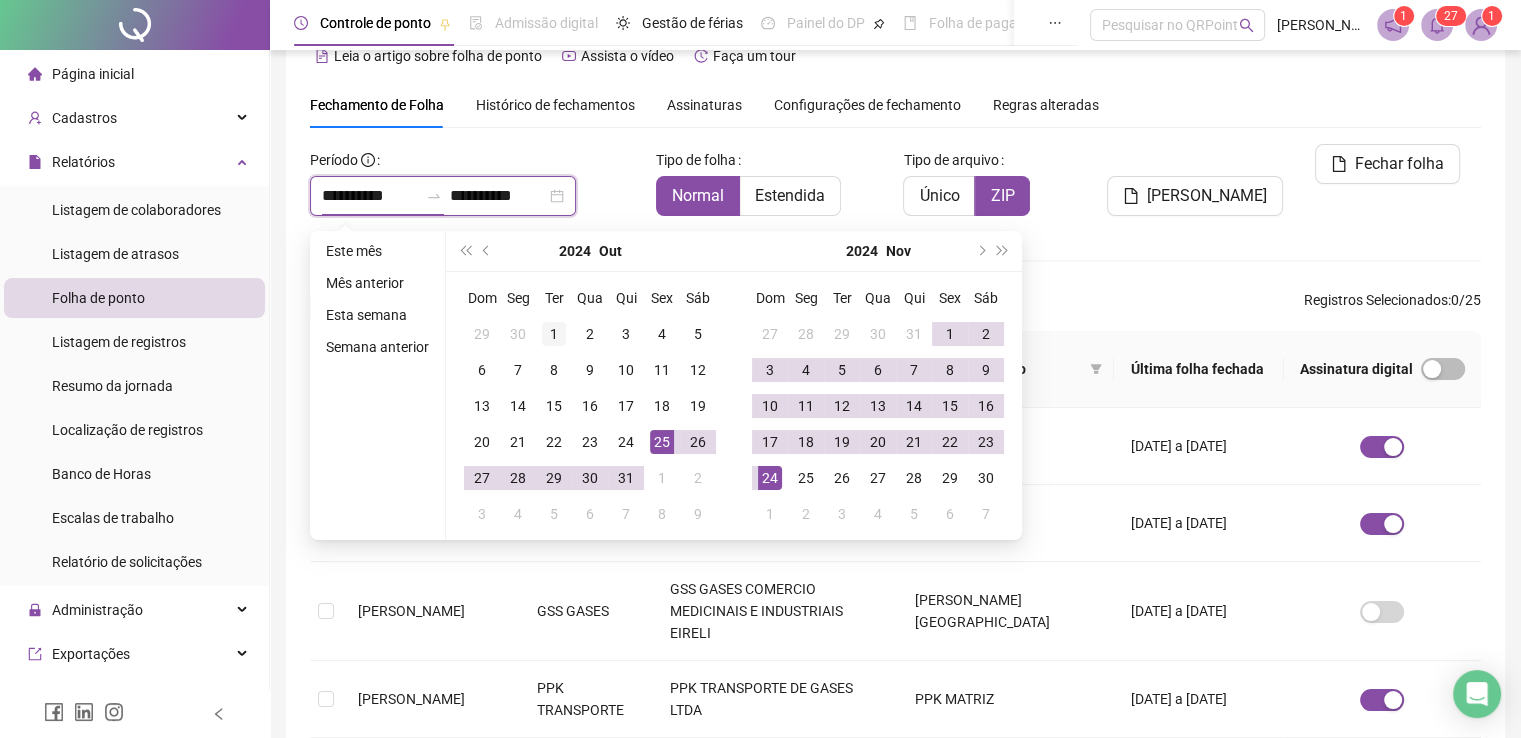 type on "**********" 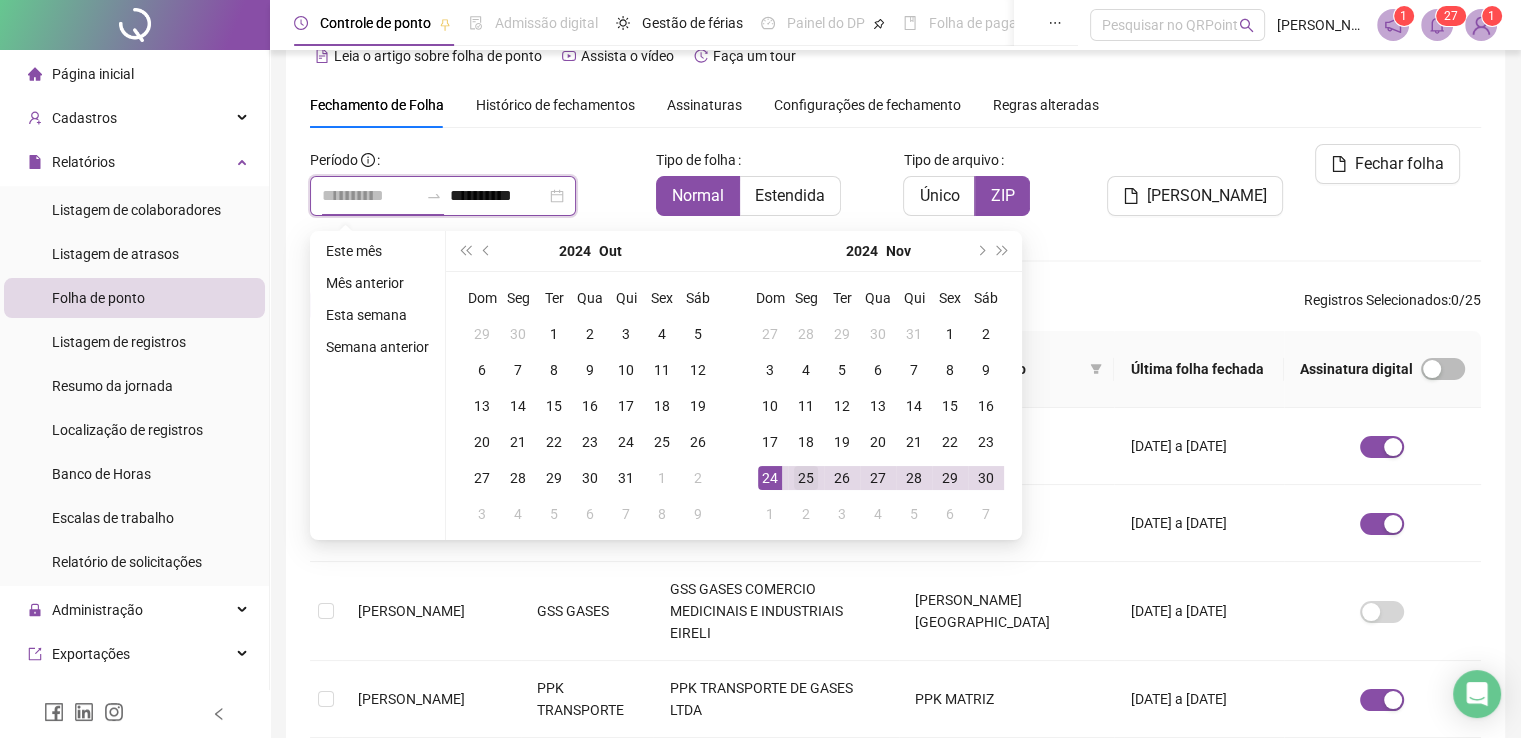 type on "**********" 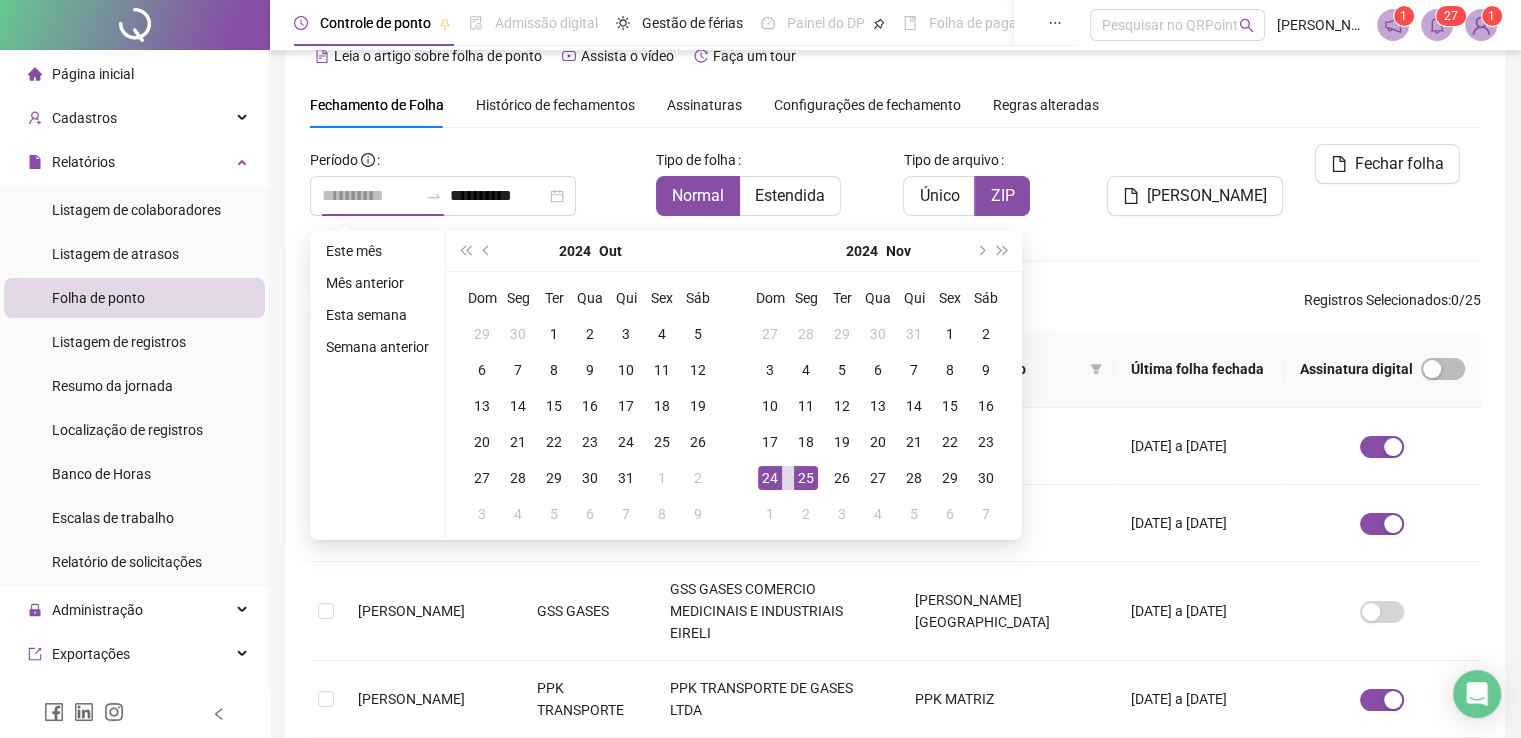 click on "25" at bounding box center [806, 478] 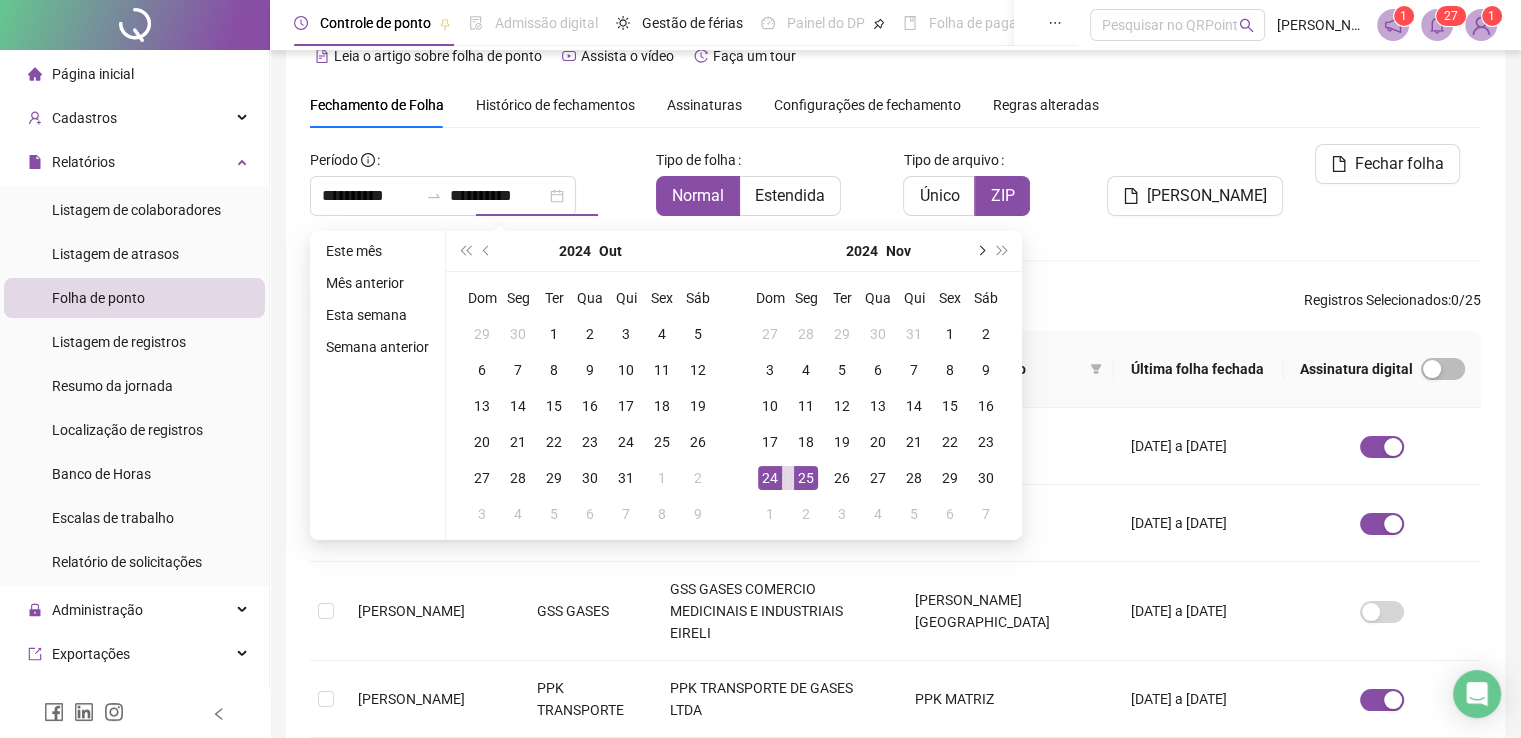 click at bounding box center [980, 251] 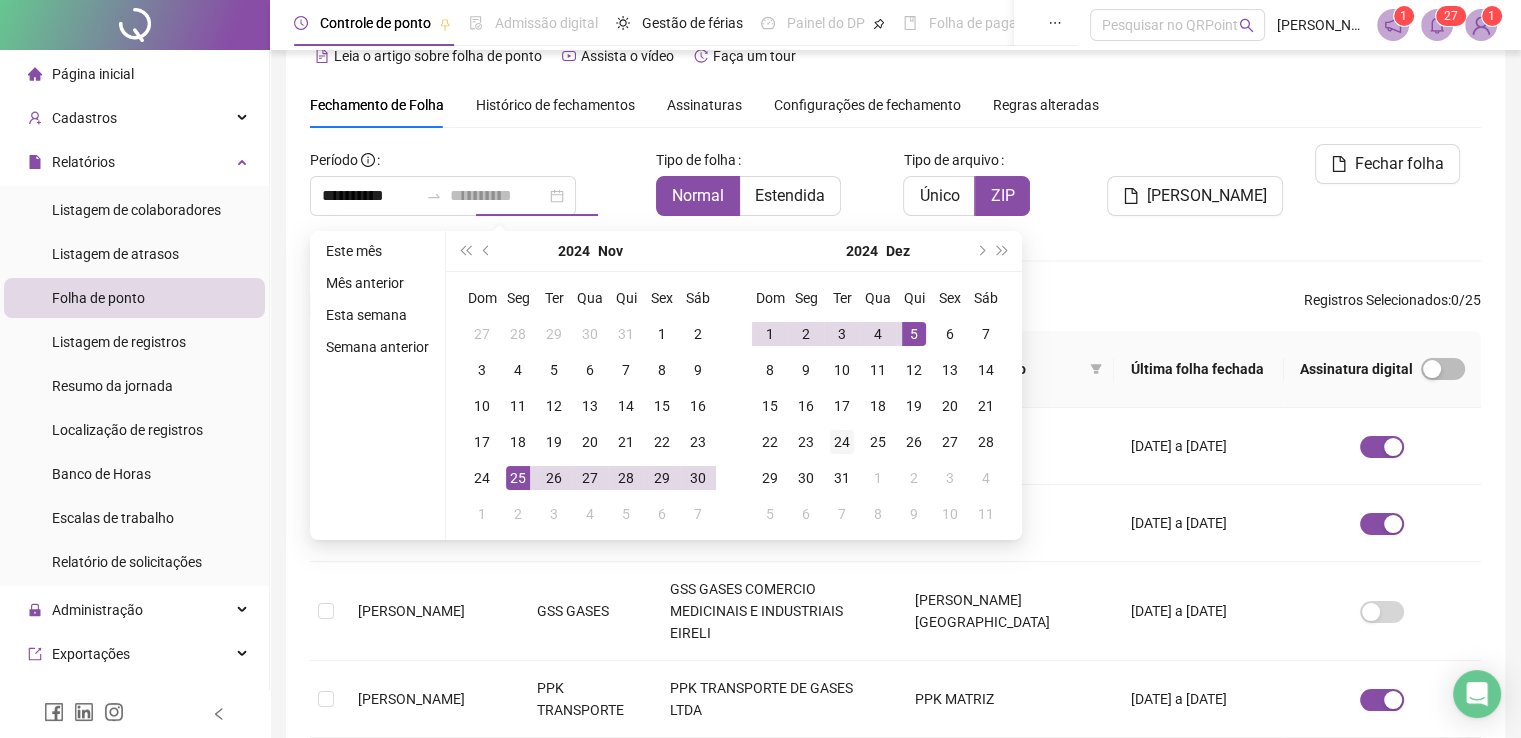 type on "**********" 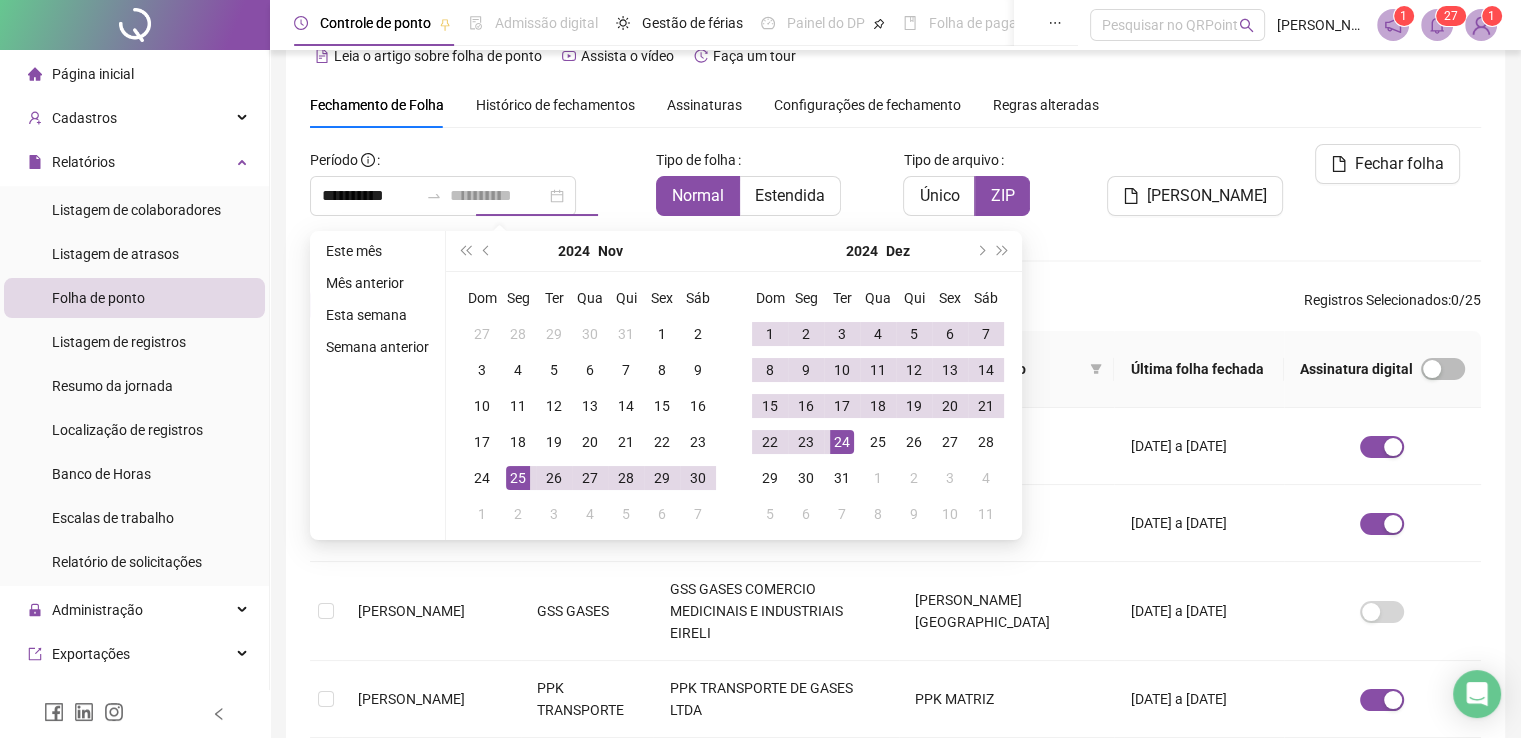 click on "24" at bounding box center (842, 442) 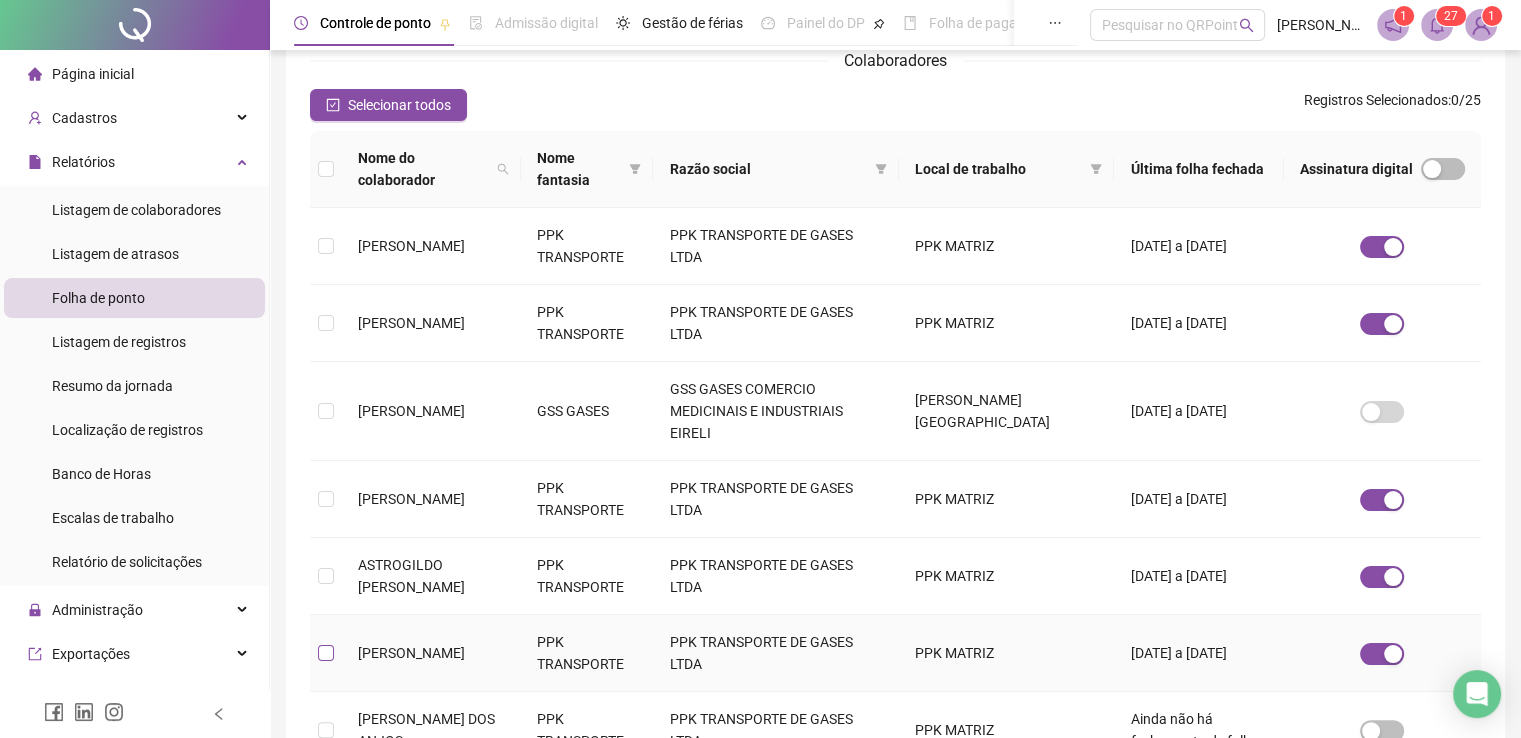 scroll, scrollTop: 40, scrollLeft: 0, axis: vertical 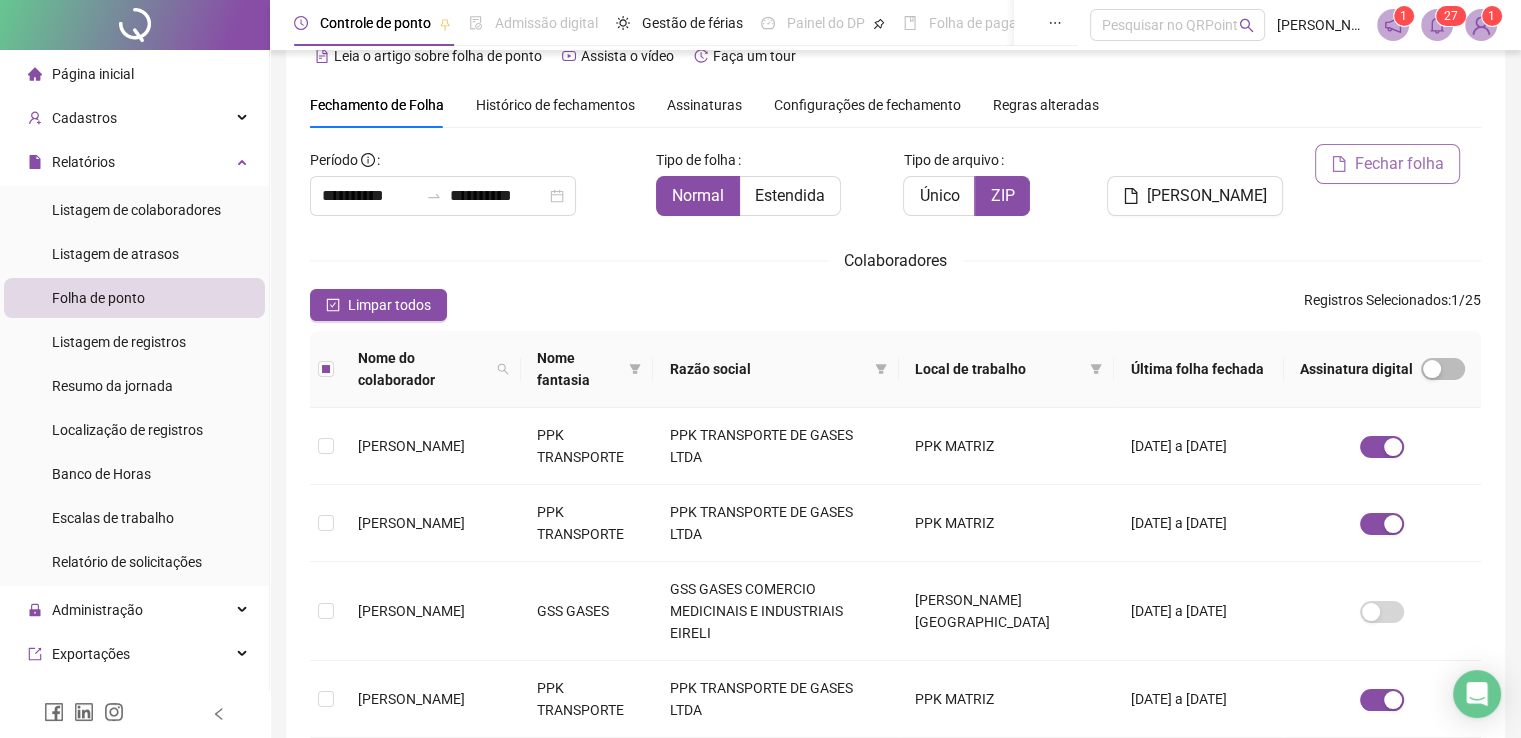 click on "Fechar folha" at bounding box center [1399, 164] 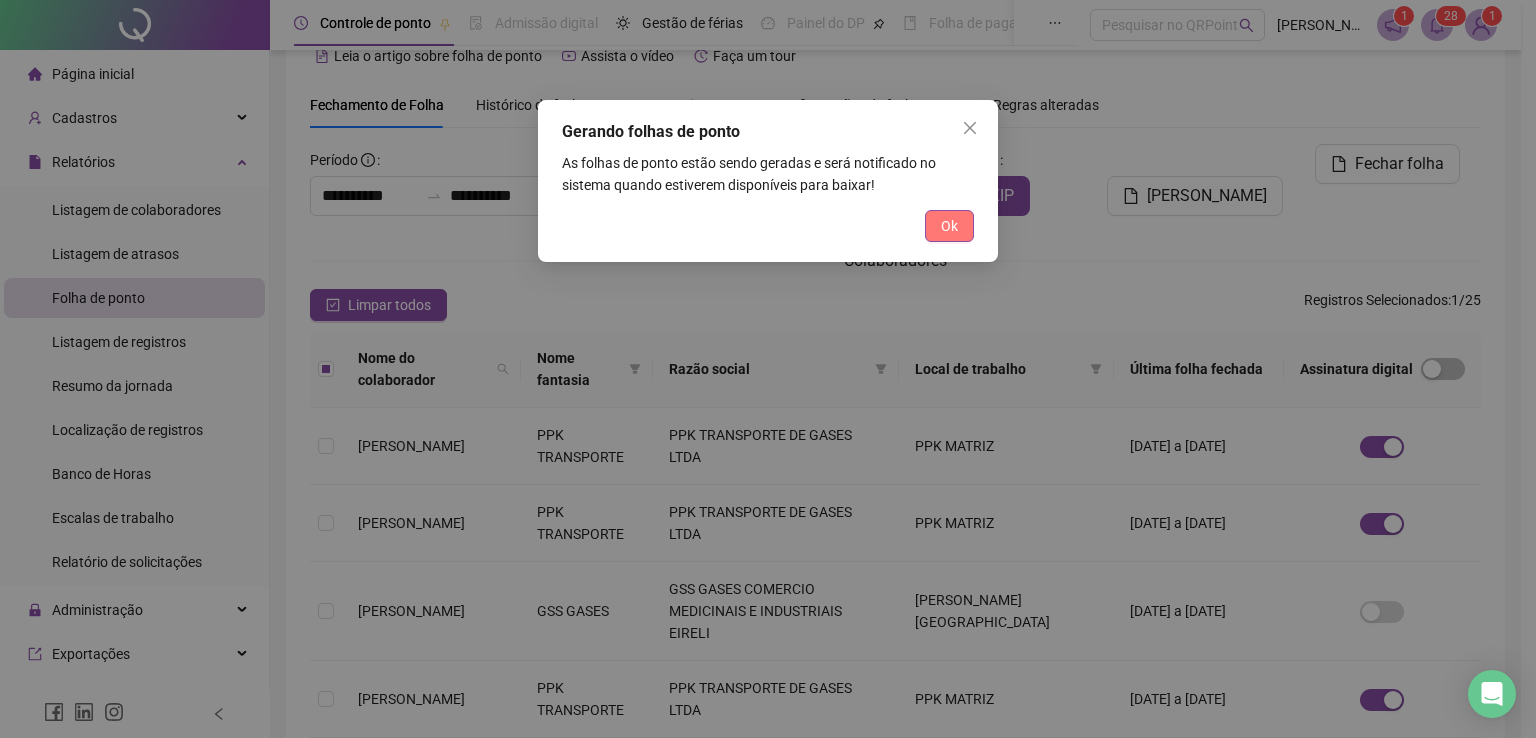 click on "Ok" at bounding box center [949, 226] 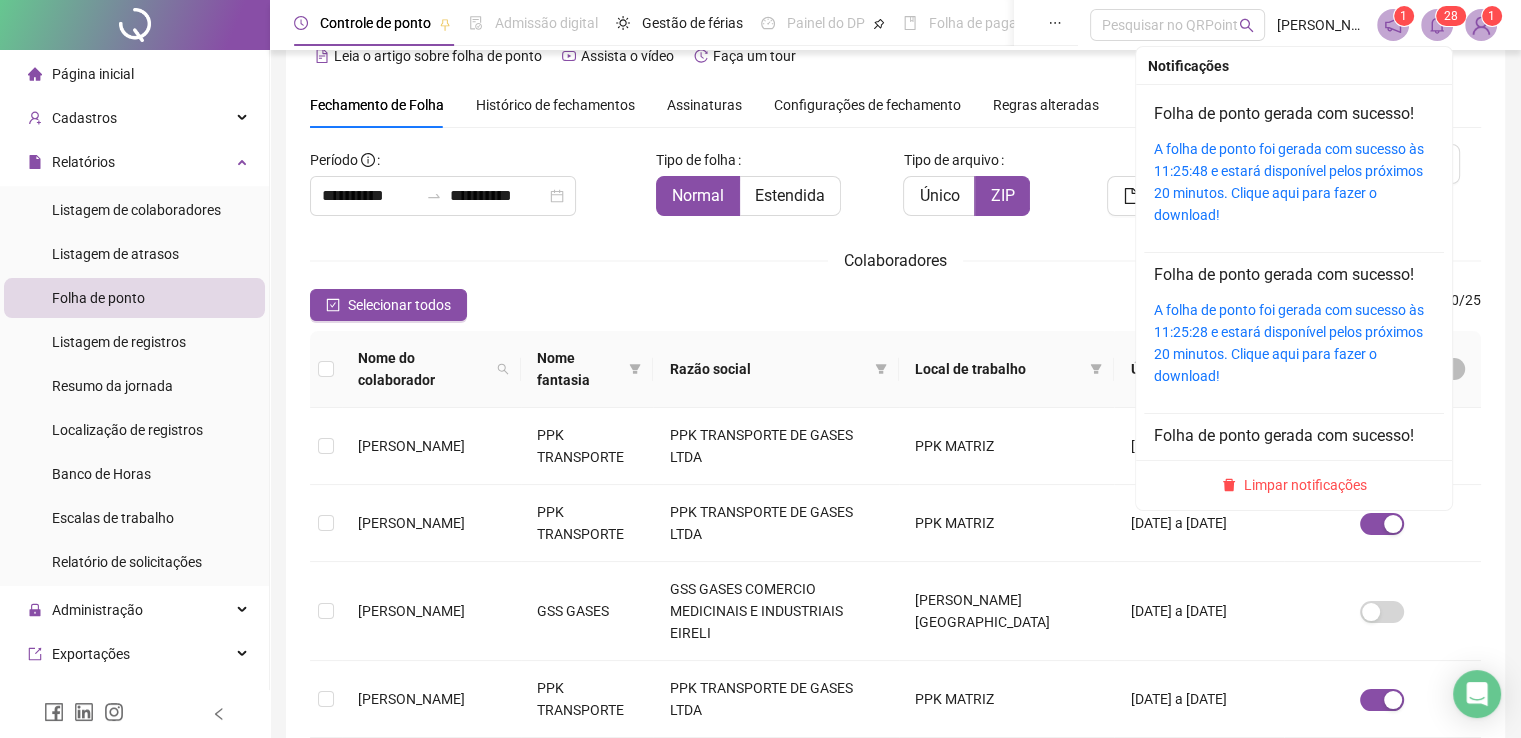 click 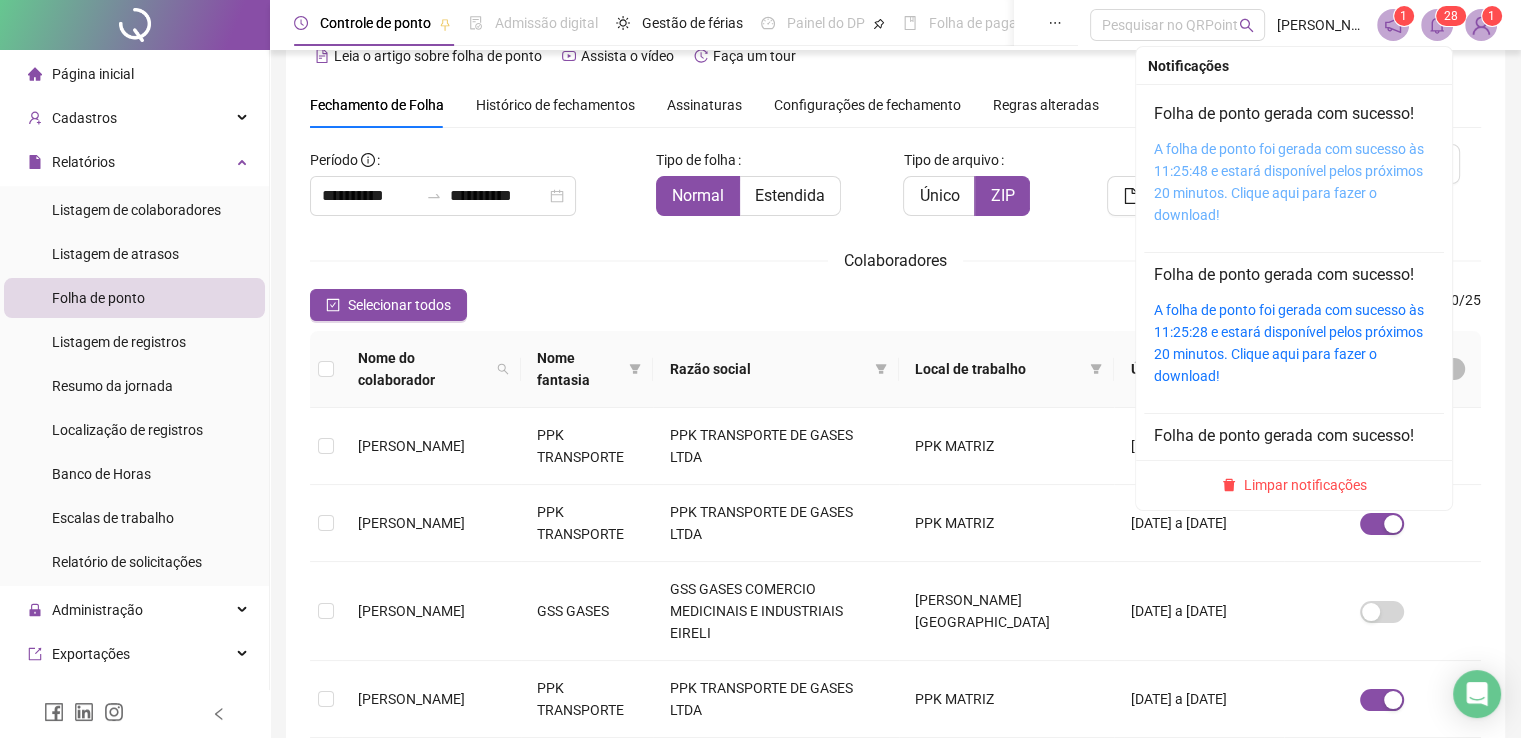 click on "A folha de ponto foi gerada com sucesso às 11:25:48 e estará disponível pelos próximos 20 minutos.
Clique aqui para fazer o download!" at bounding box center [1289, 182] 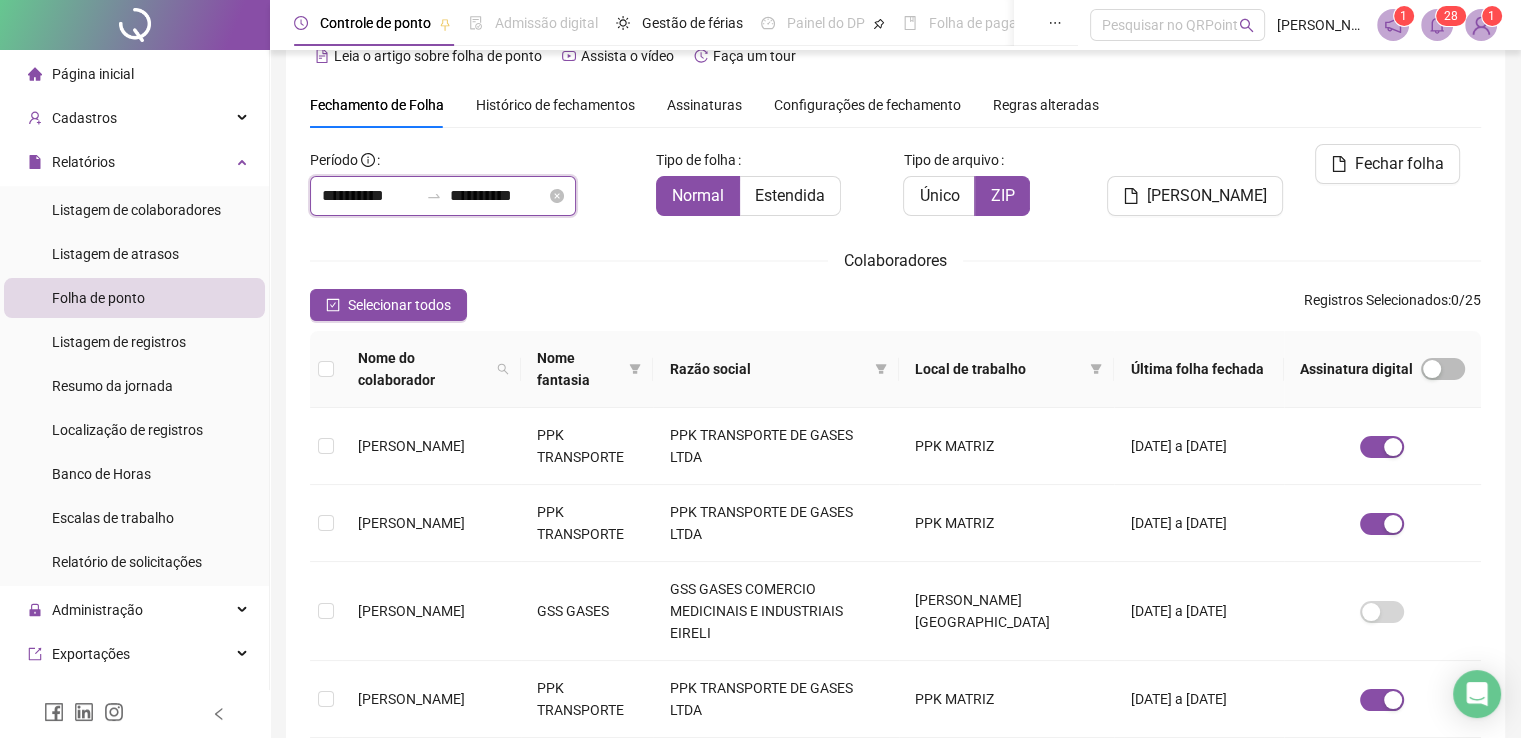 click on "**********" at bounding box center [370, 196] 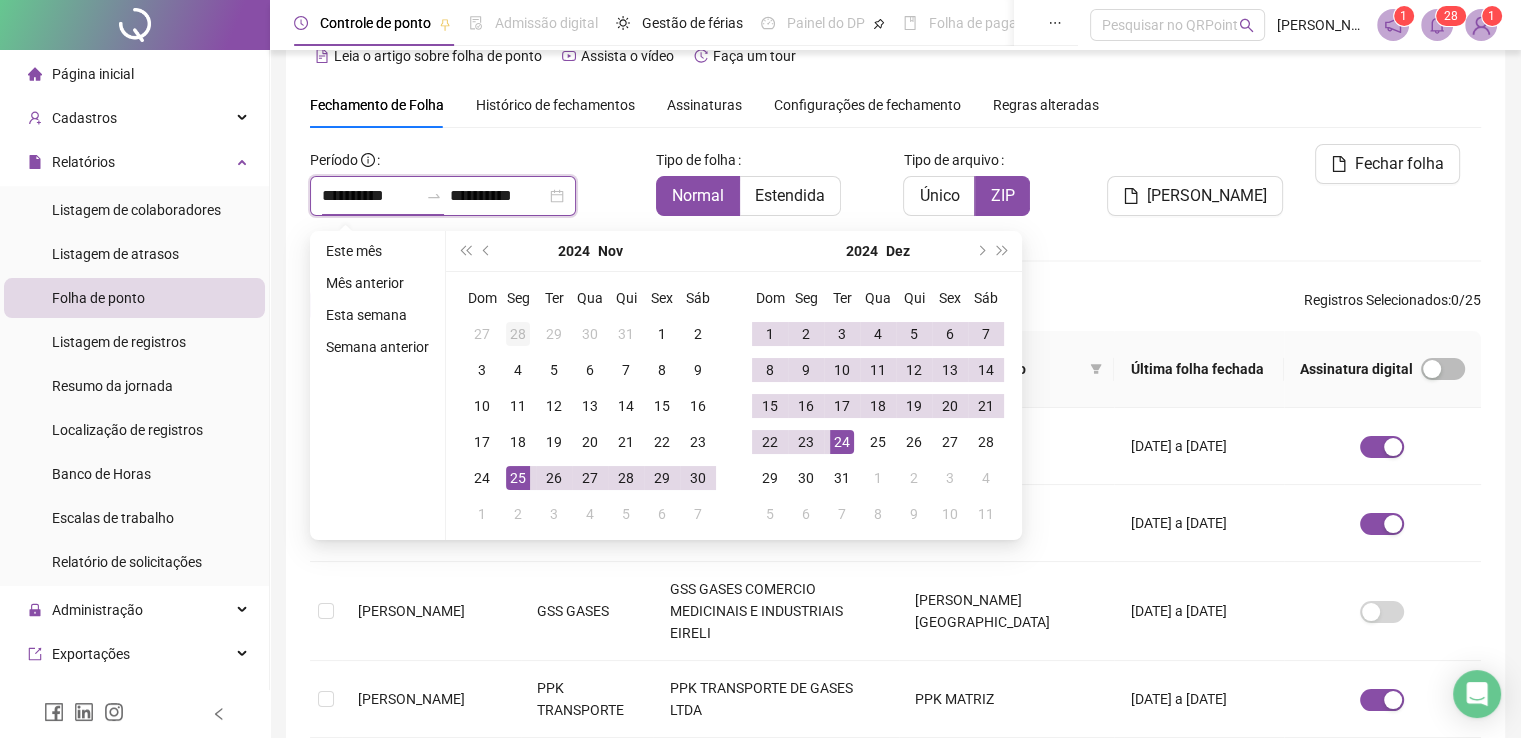 type on "**********" 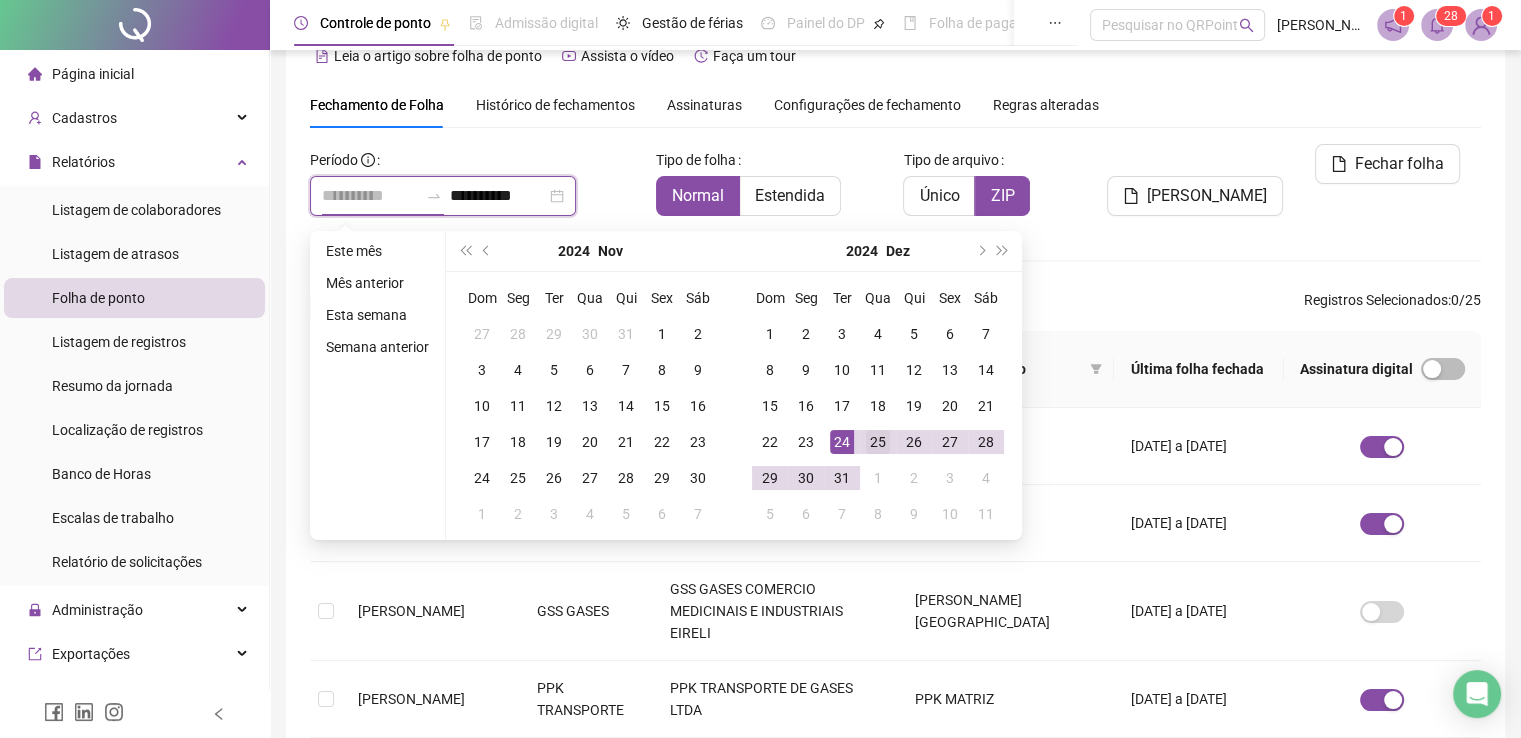 type on "**********" 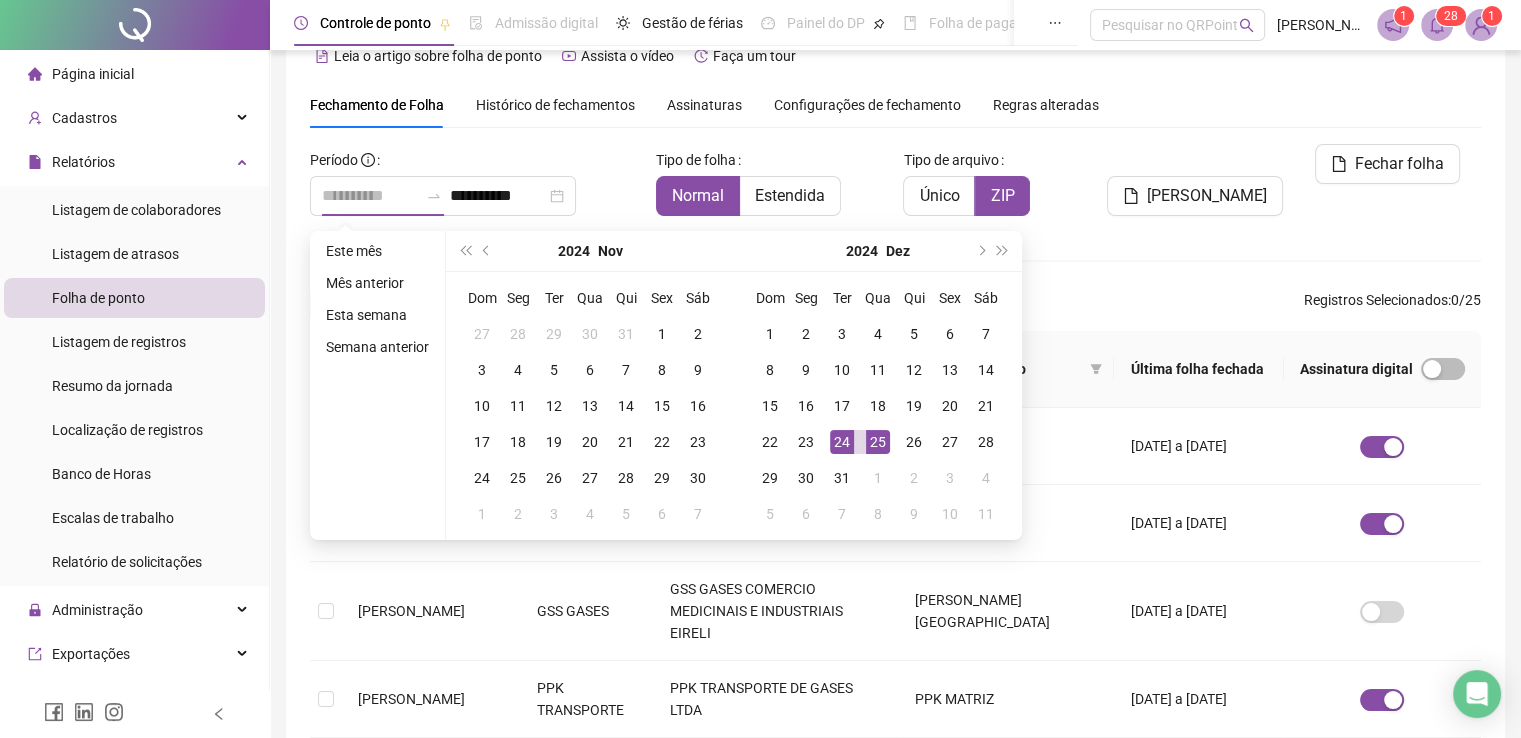 click on "25" at bounding box center [878, 442] 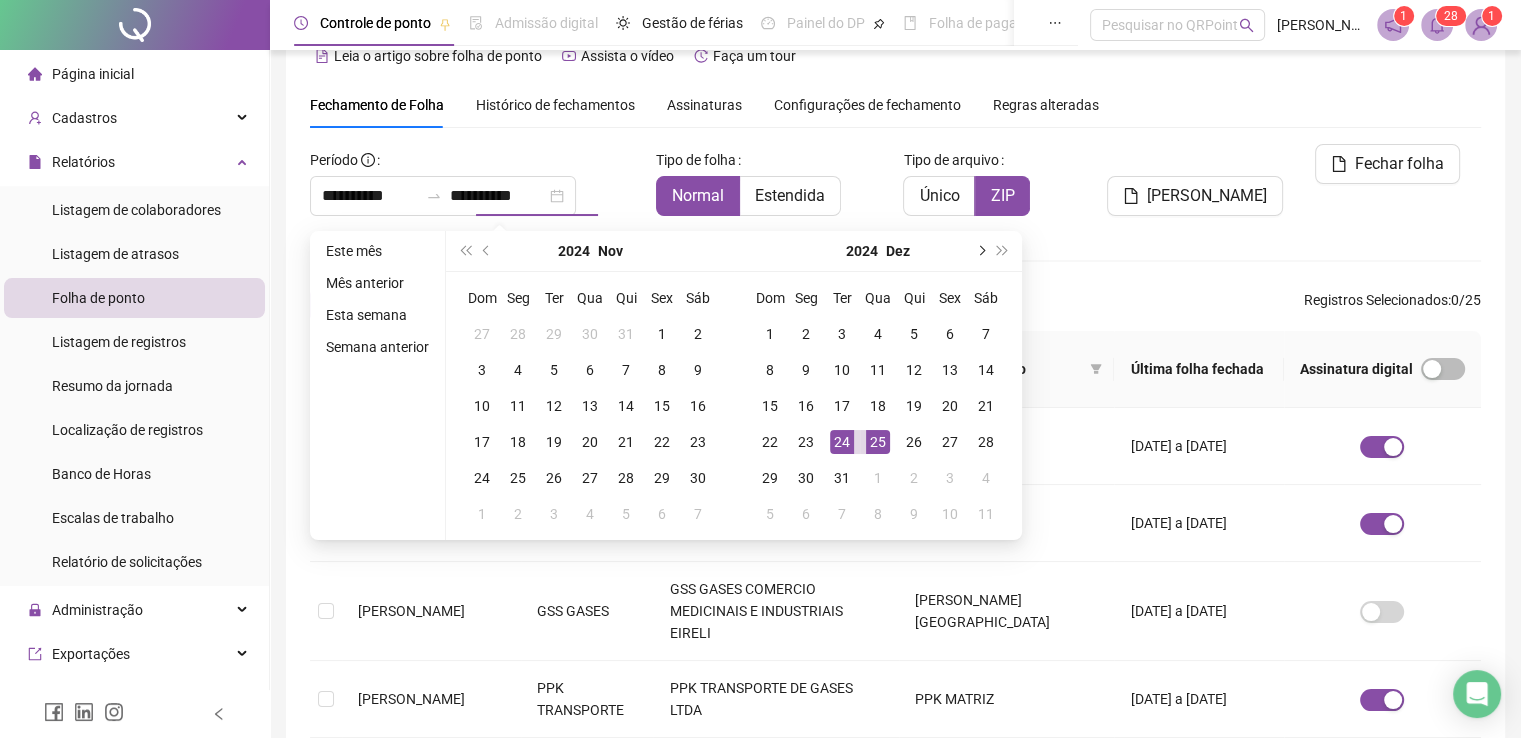 click at bounding box center [980, 251] 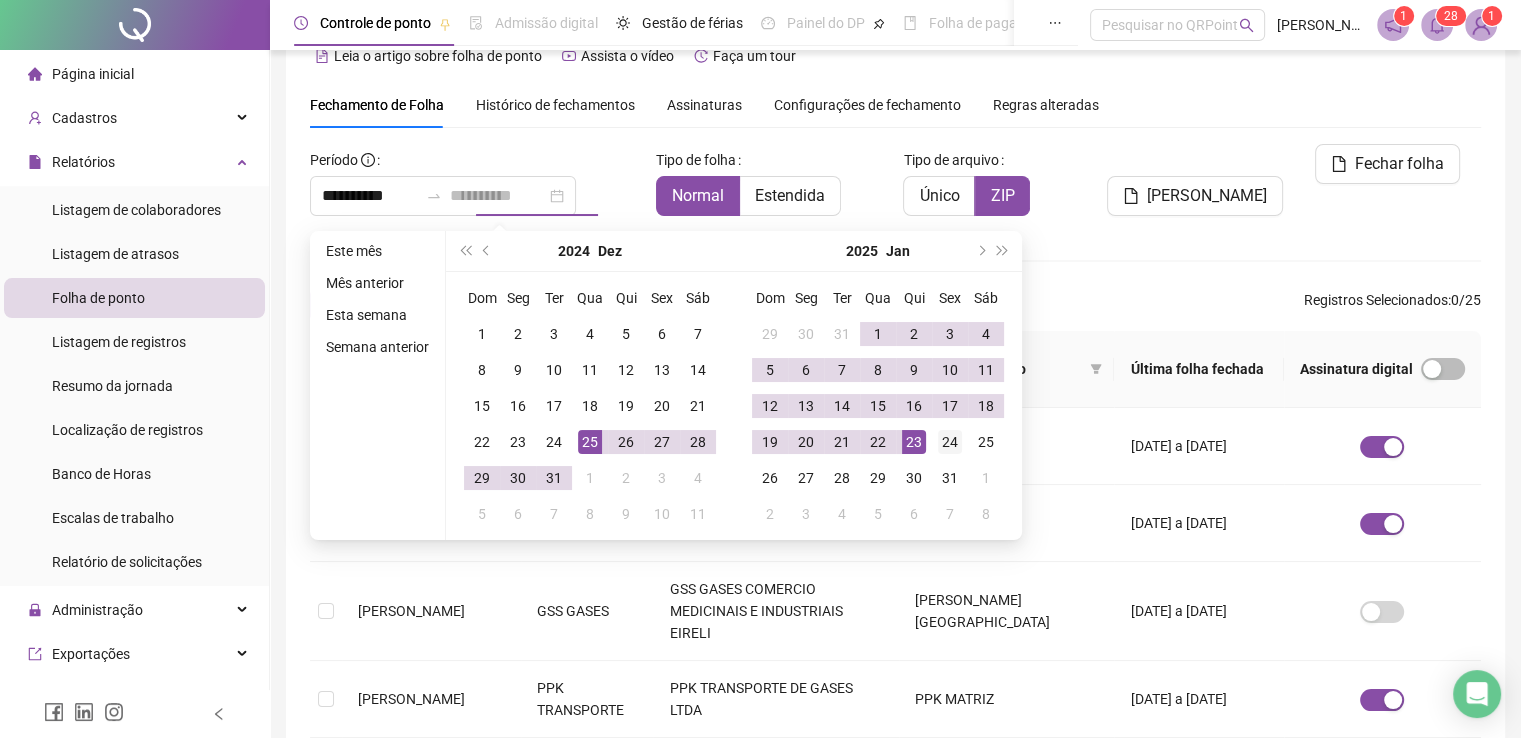 type on "**********" 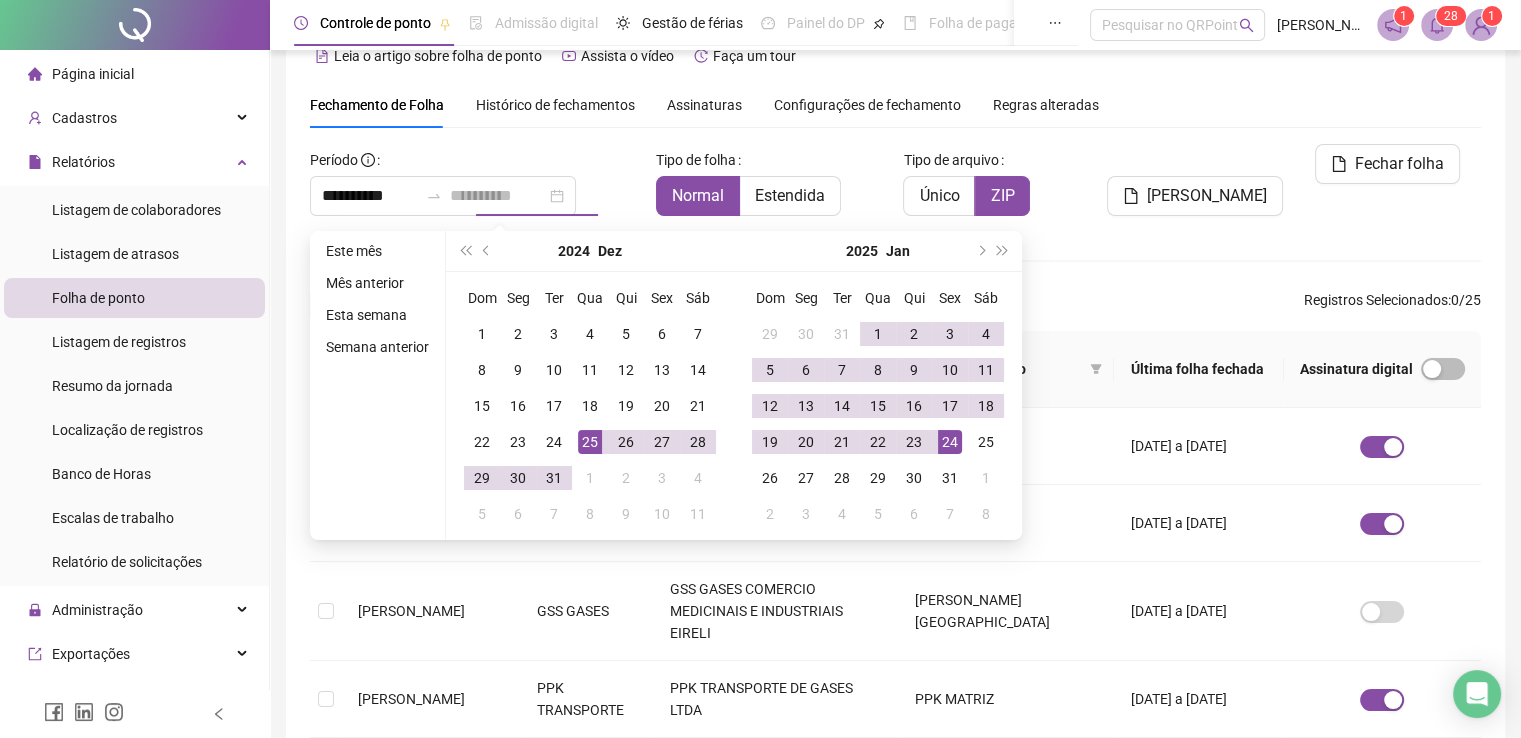 click on "24" at bounding box center [950, 442] 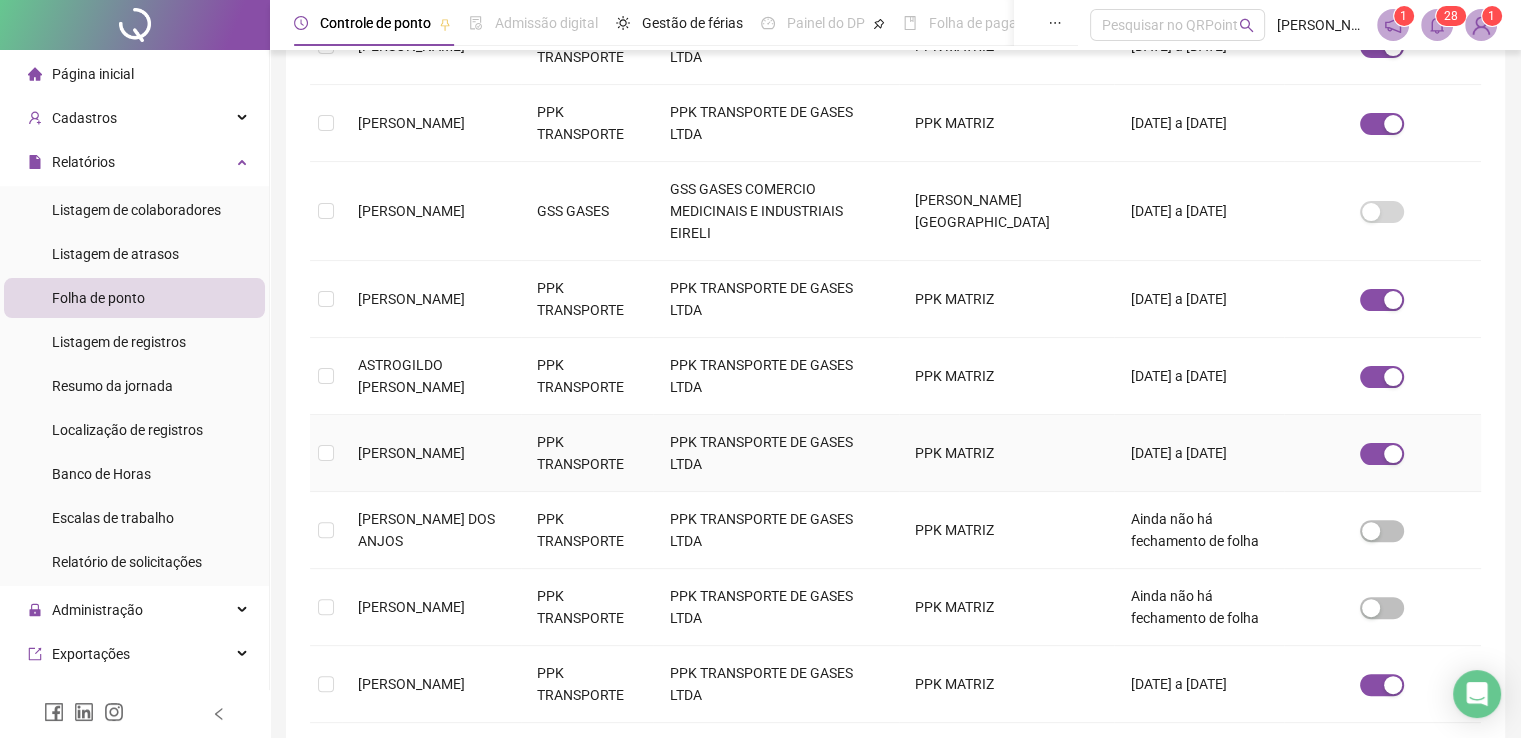 scroll, scrollTop: 40, scrollLeft: 0, axis: vertical 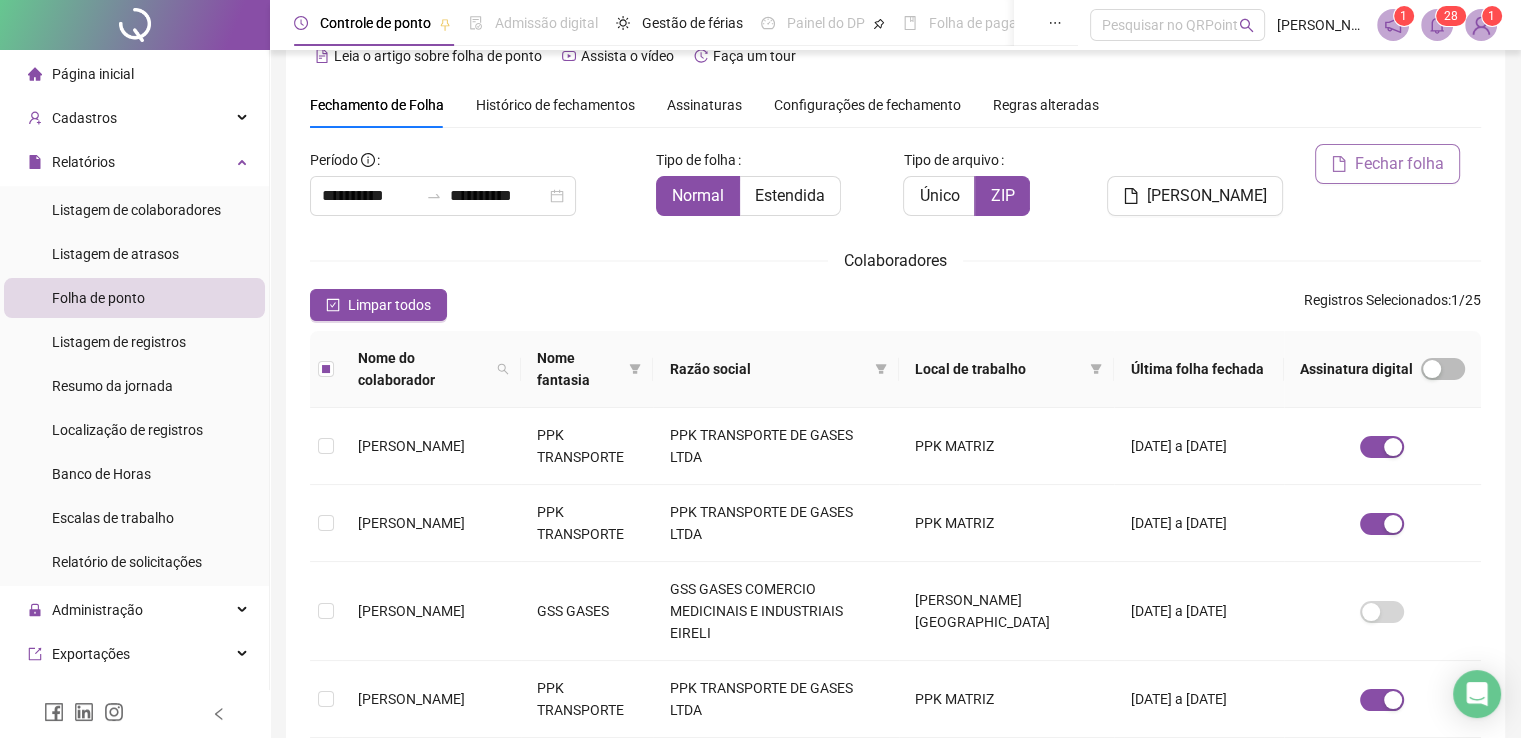 click on "Fechar folha" at bounding box center [1399, 164] 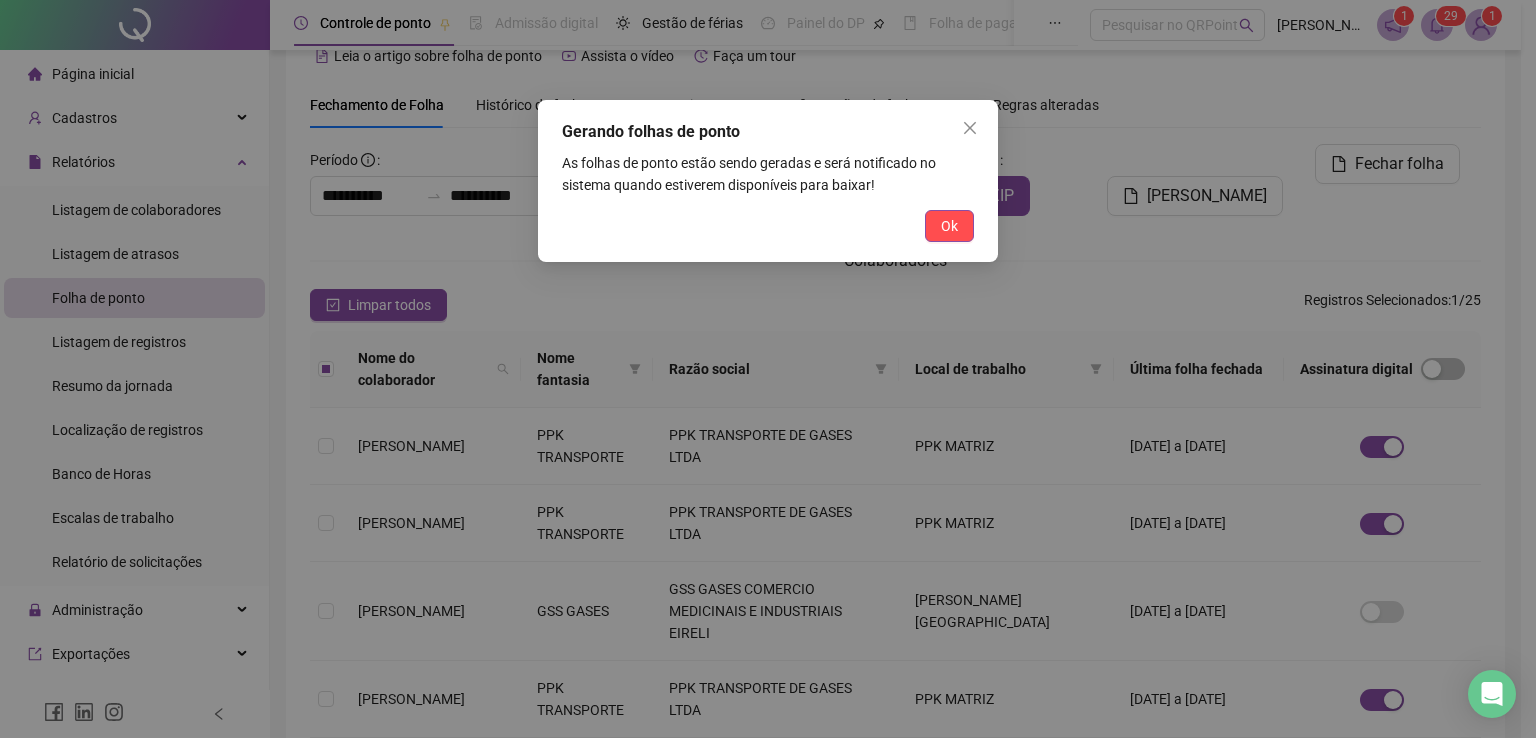 click on "Ok" at bounding box center (768, 226) 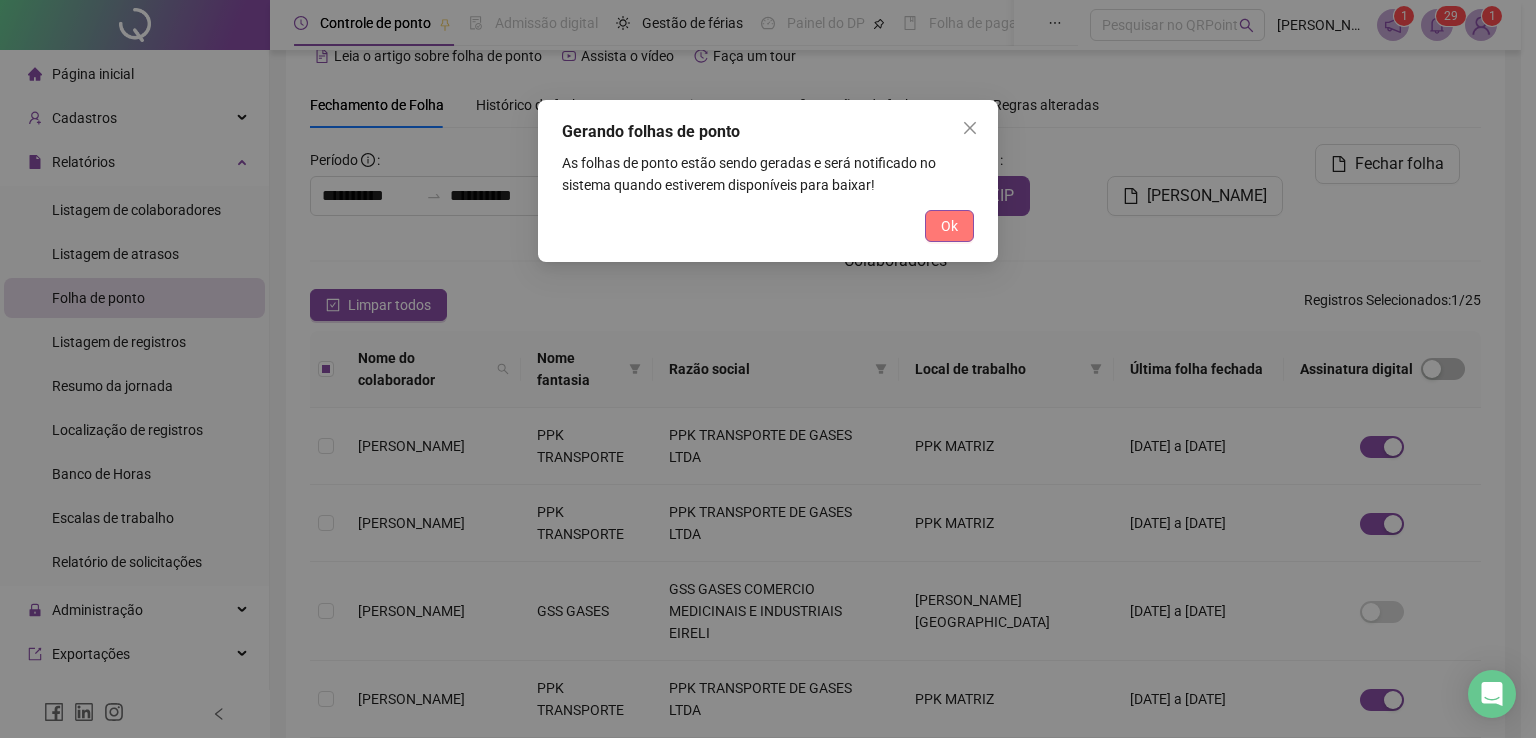 click on "Ok" at bounding box center [949, 226] 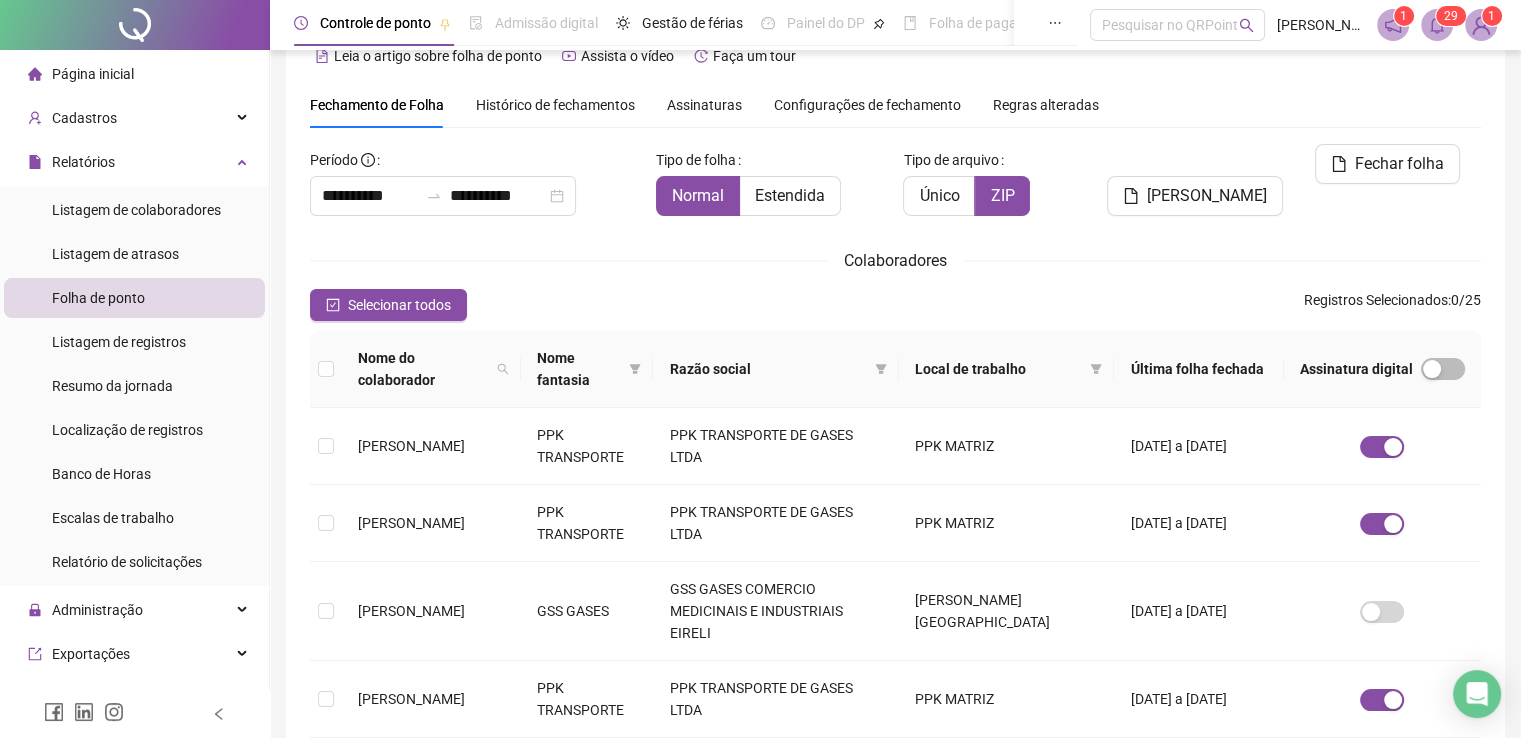 click 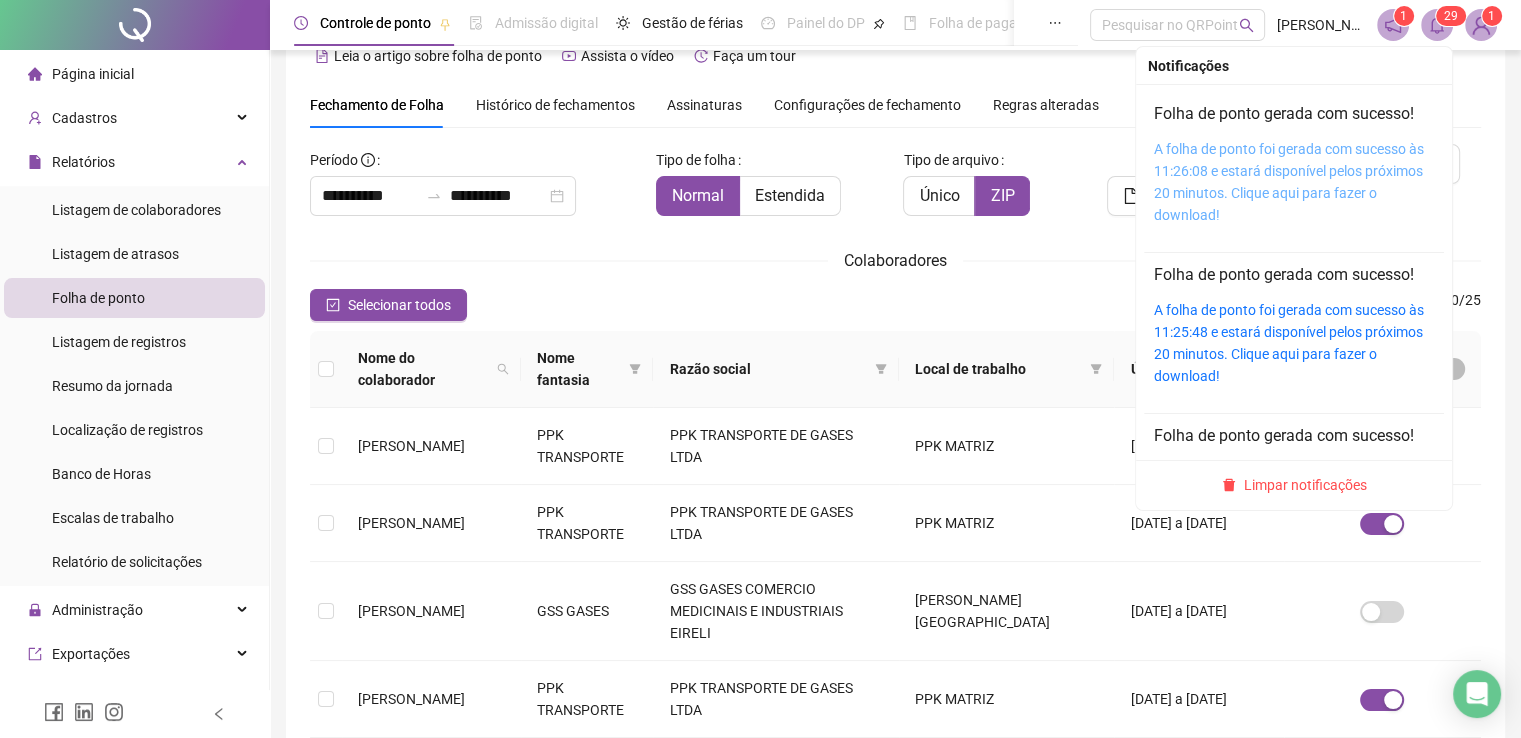 click on "A folha de ponto foi gerada com sucesso às 11:26:08 e estará disponível pelos próximos 20 minutos.
Clique aqui para fazer o download!" at bounding box center (1289, 182) 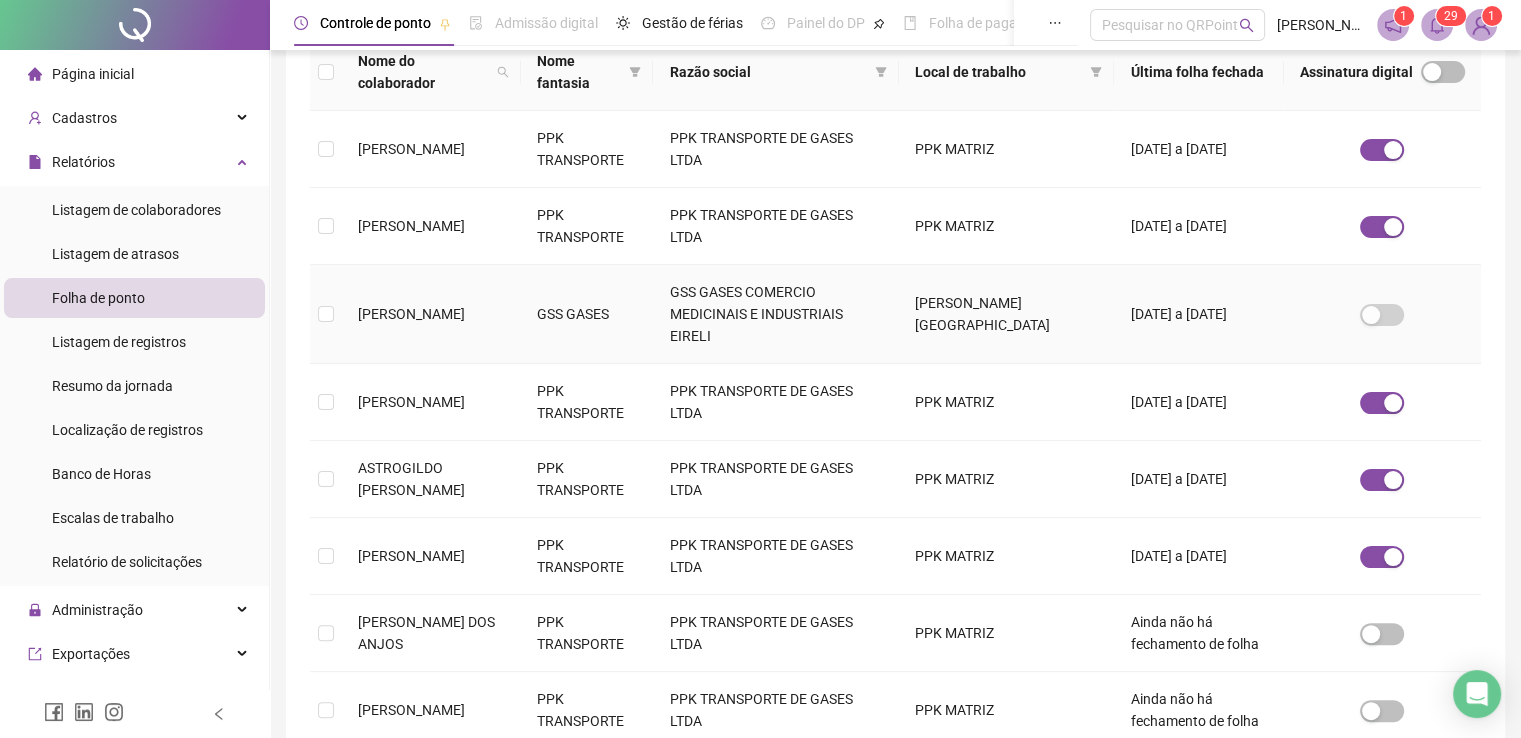 scroll, scrollTop: 340, scrollLeft: 0, axis: vertical 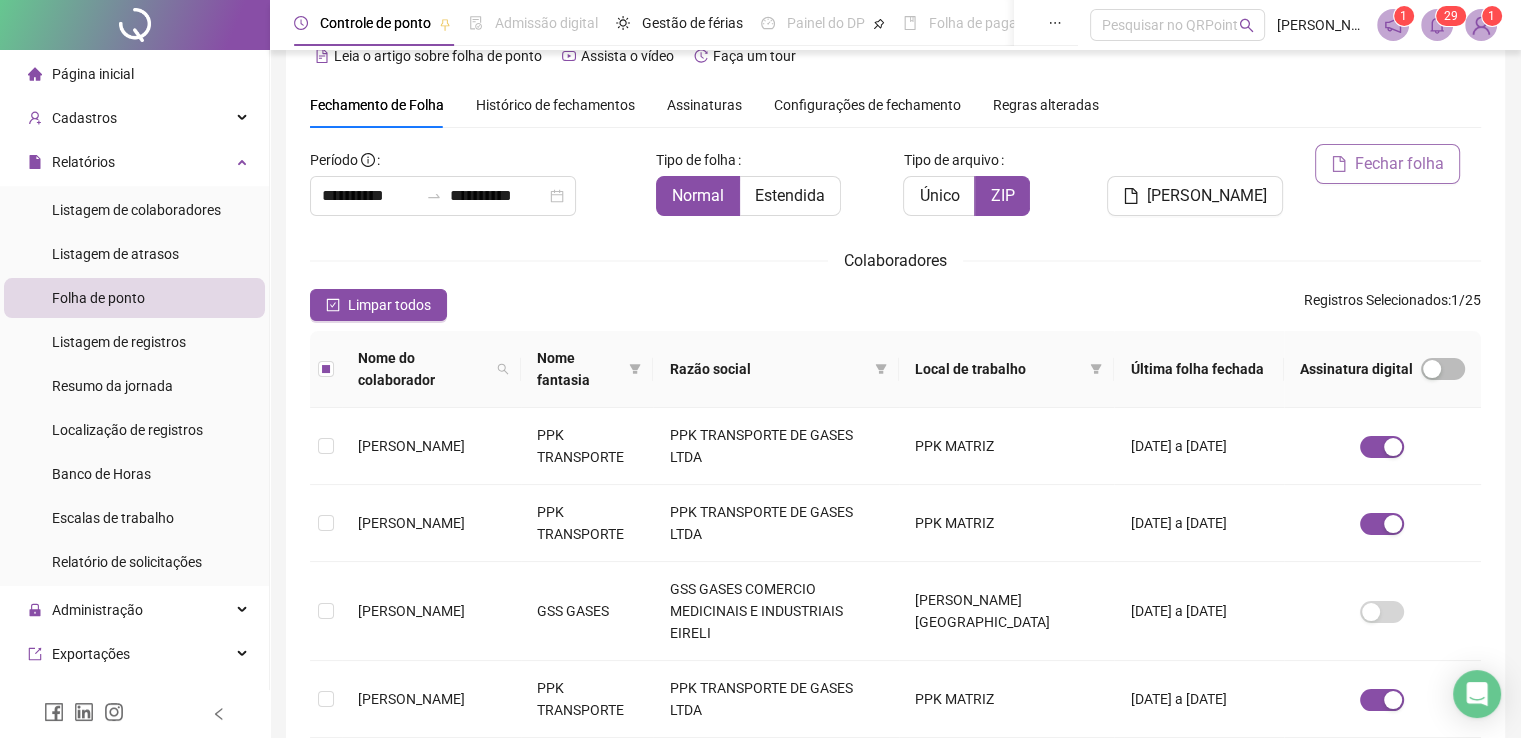 click on "Fechar folha" at bounding box center (1399, 164) 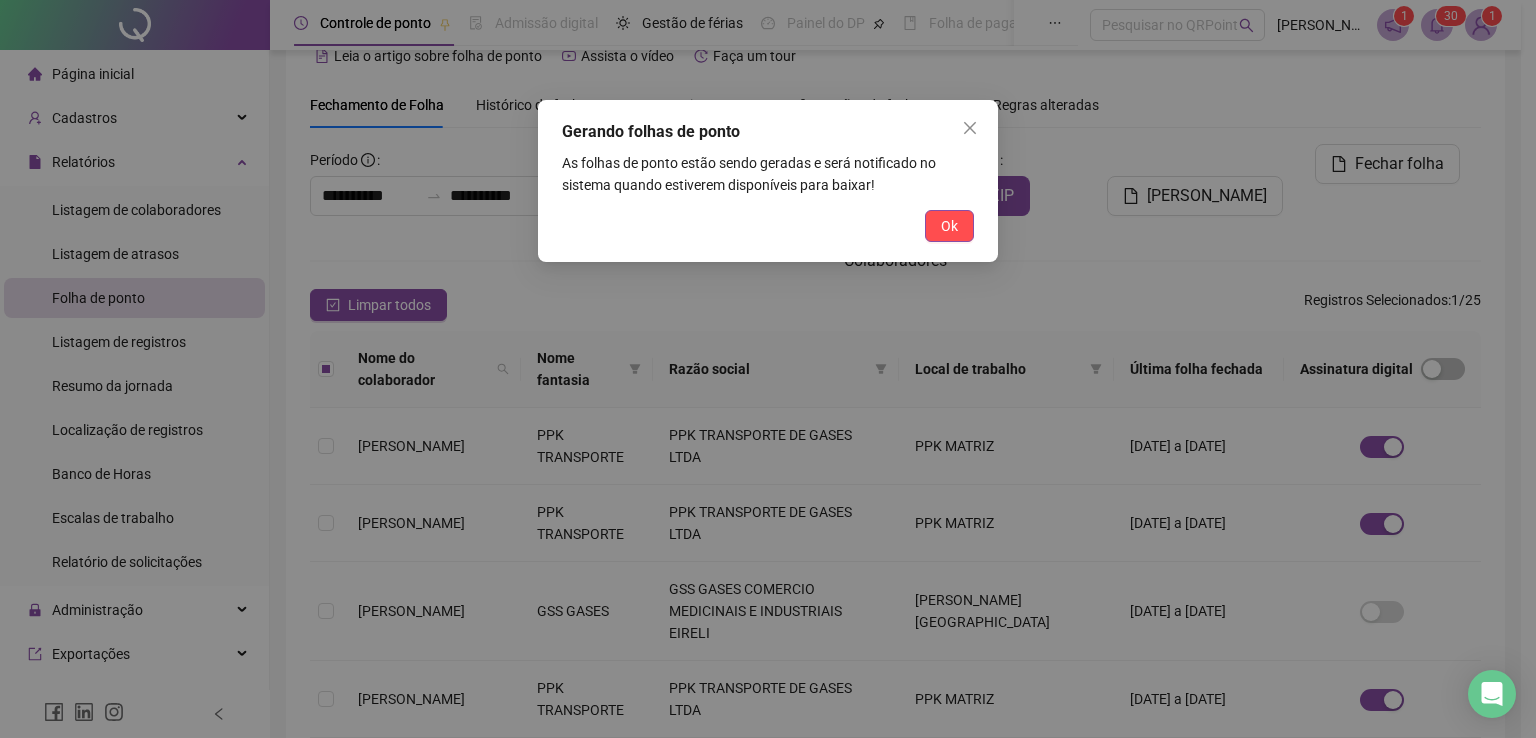 click on "Ok" at bounding box center [949, 226] 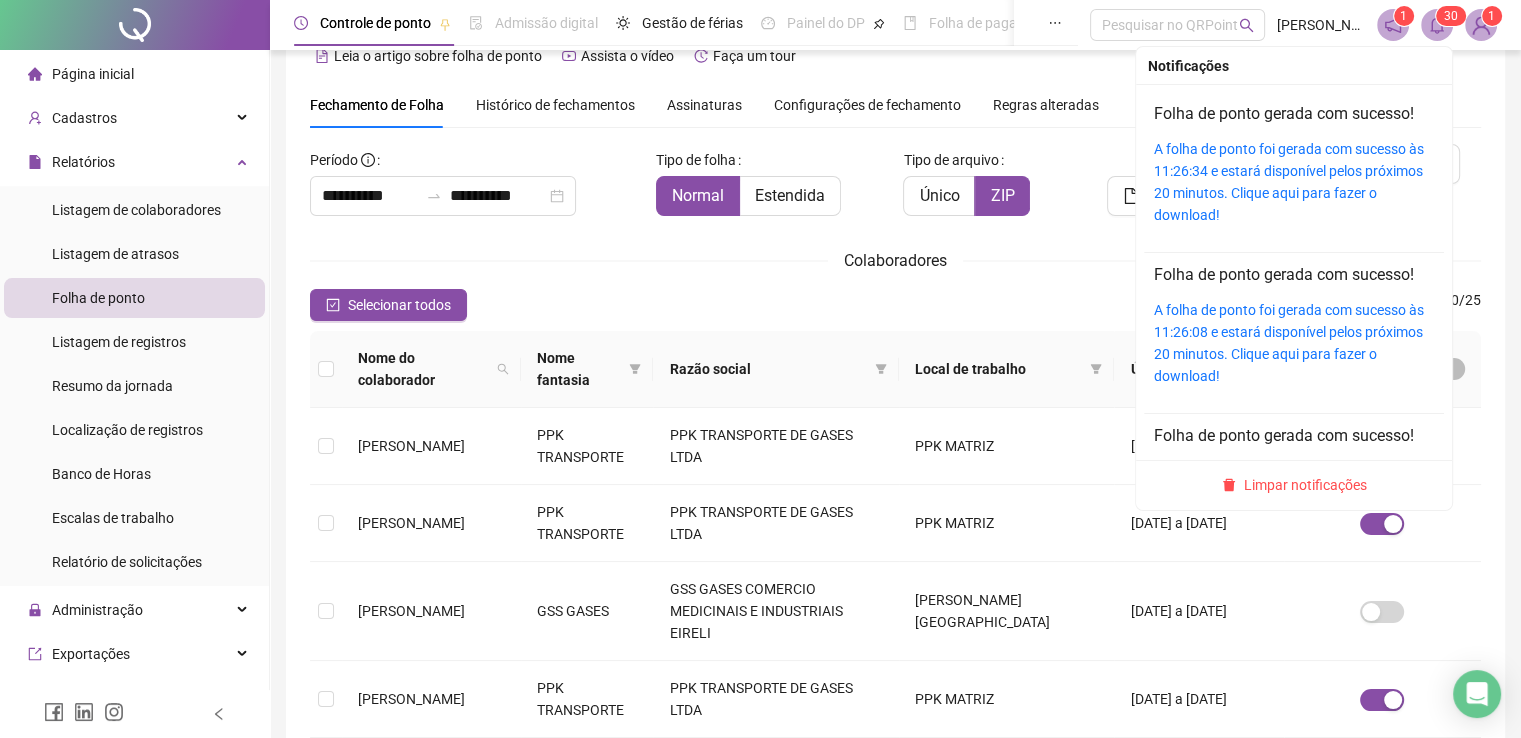 click on "0" at bounding box center [1454, 16] 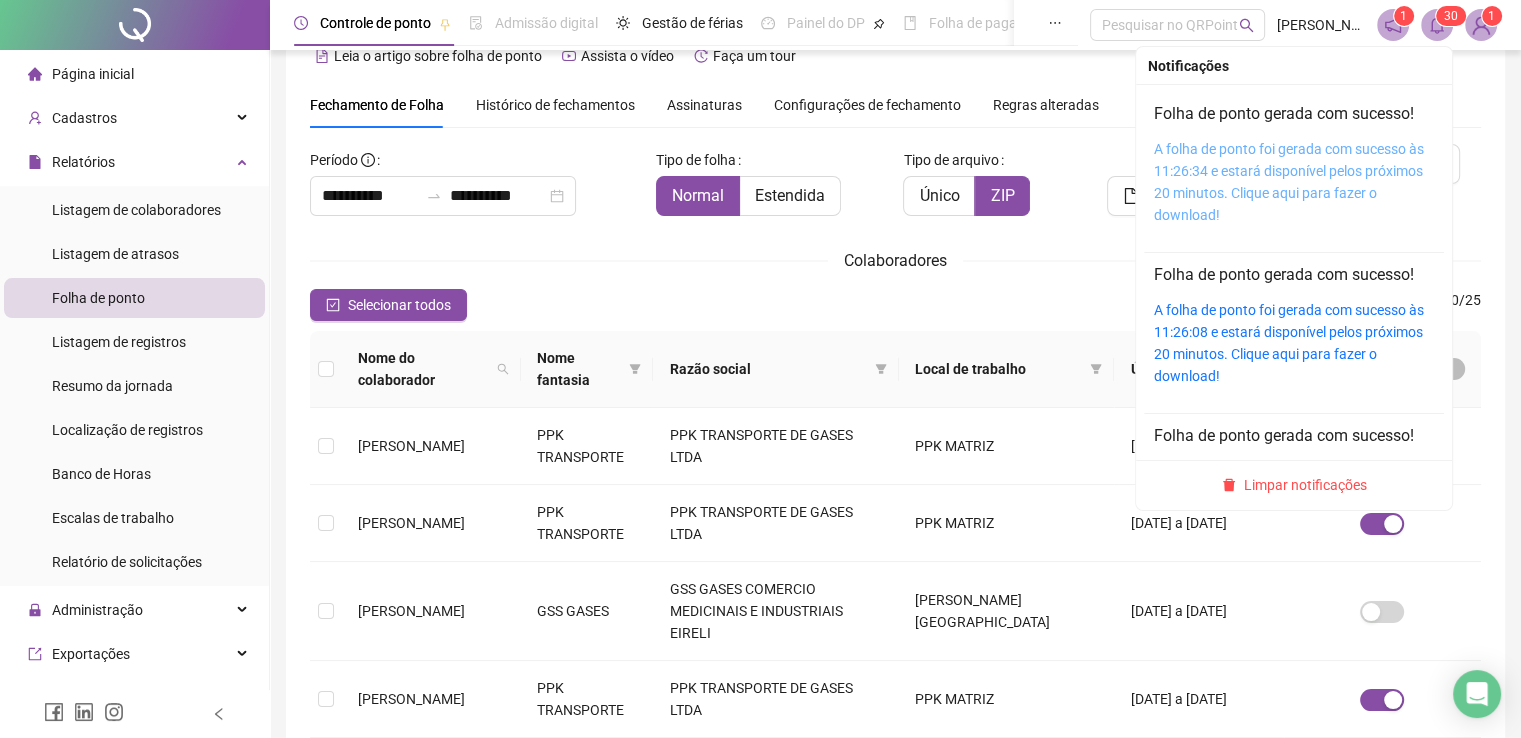 click on "A folha de ponto foi gerada com sucesso às 11:26:34 e estará disponível pelos próximos 20 minutos.
Clique aqui para fazer o download!" at bounding box center [1289, 182] 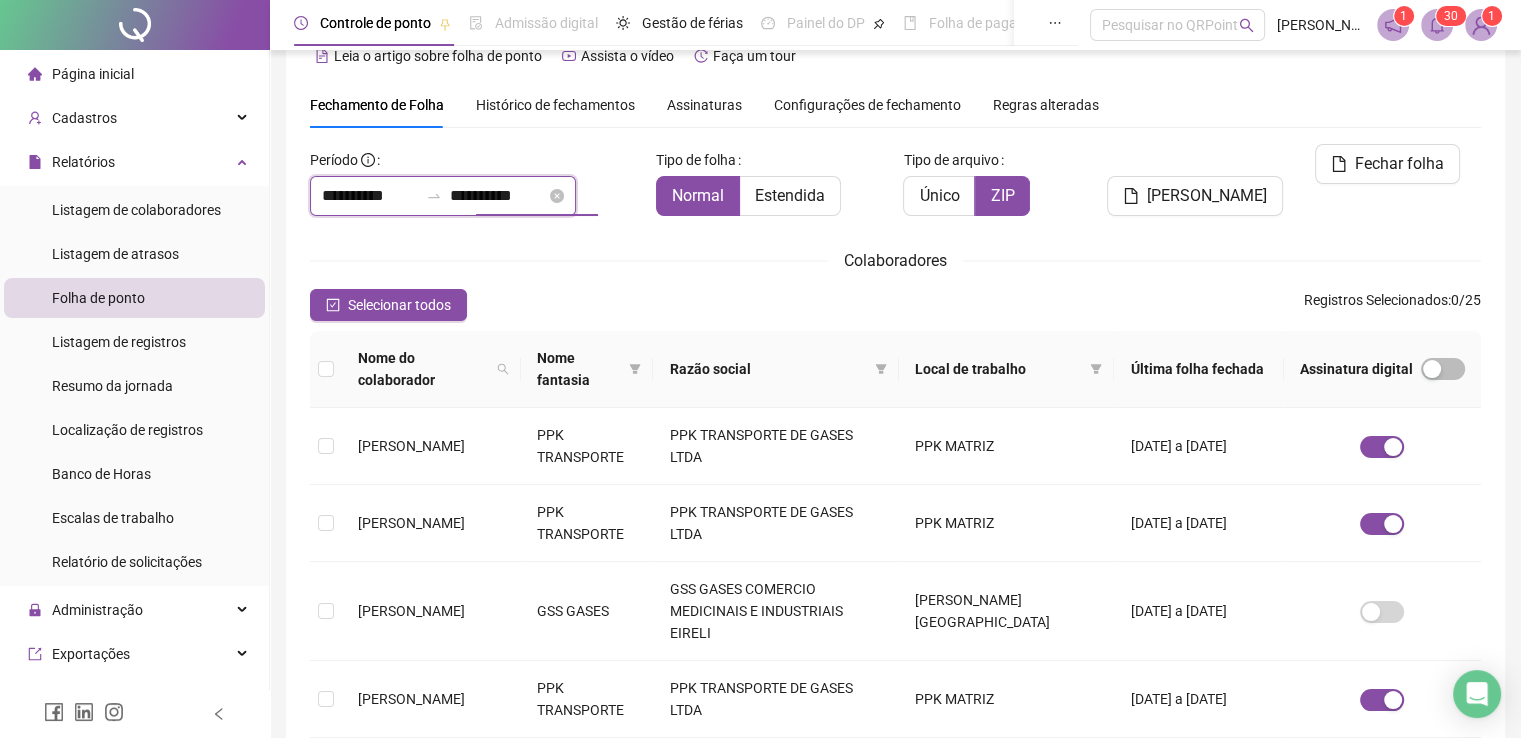click on "**********" at bounding box center [370, 196] 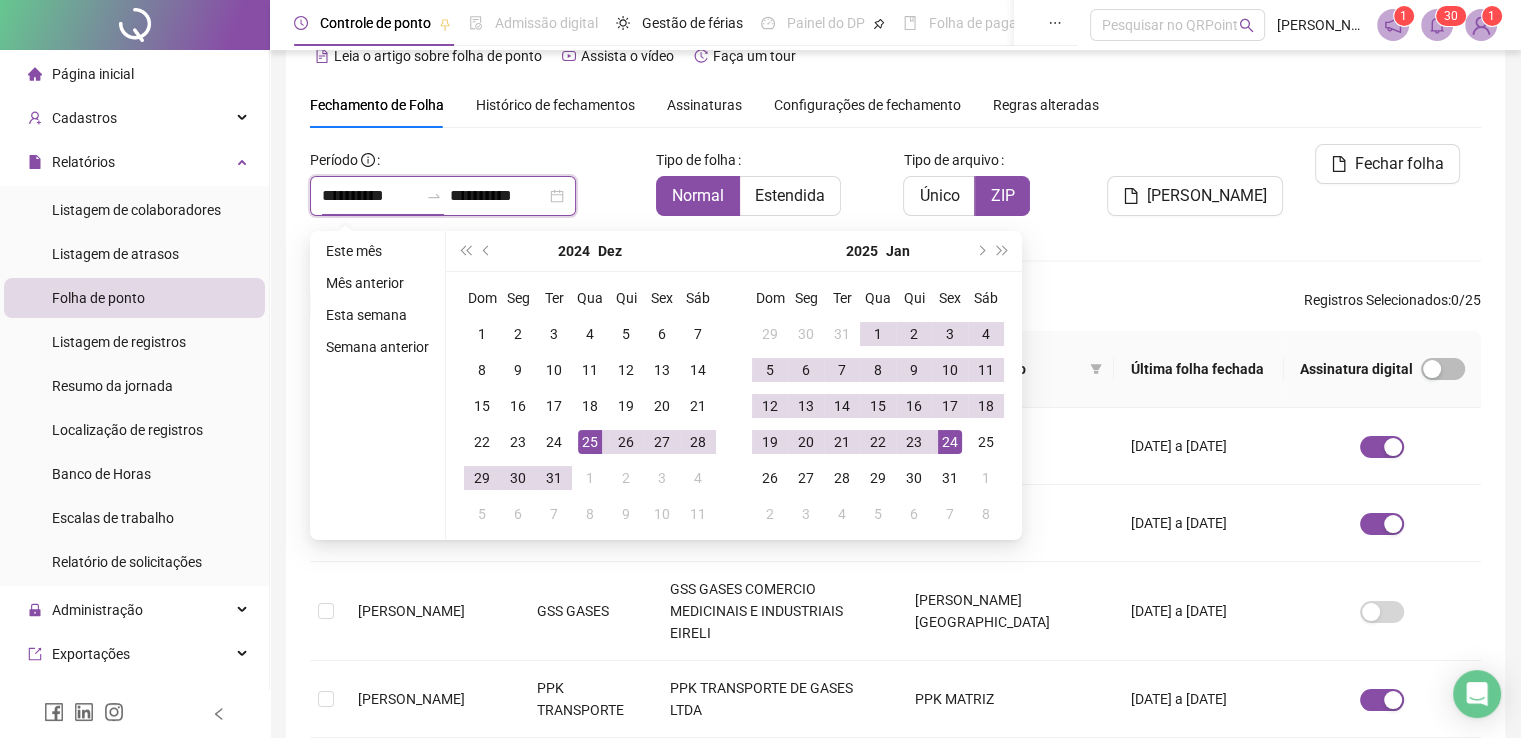 type on "**********" 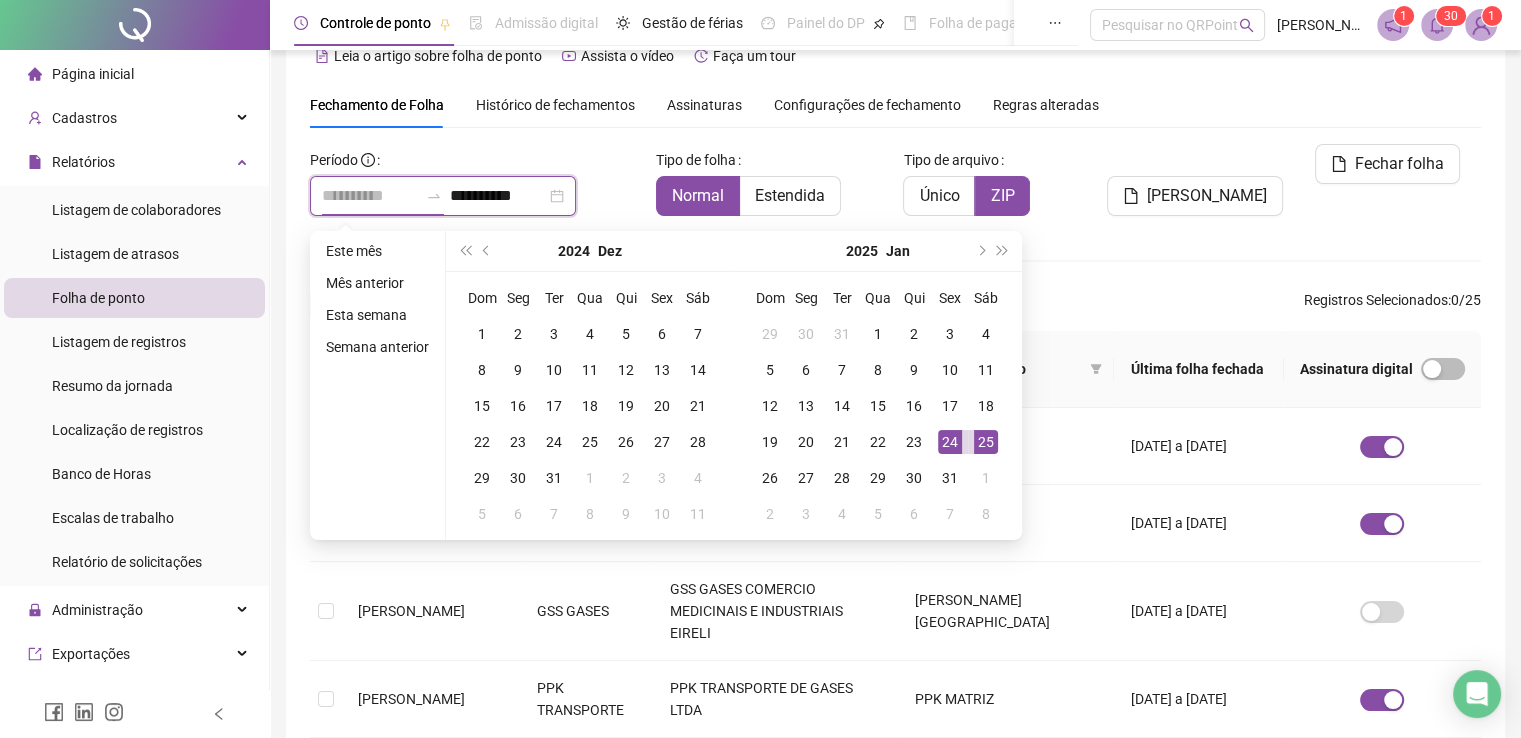 type on "**********" 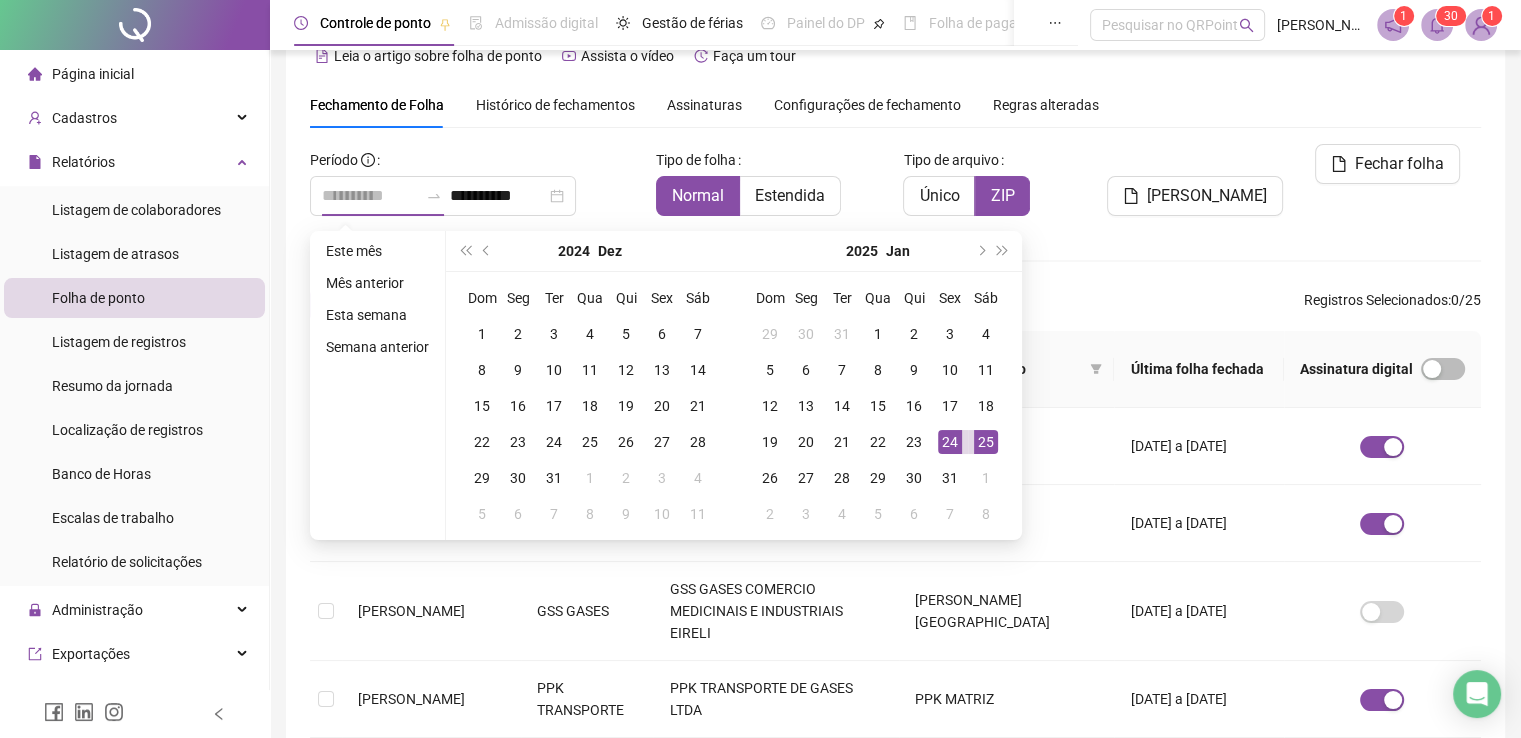 click on "25" at bounding box center [986, 442] 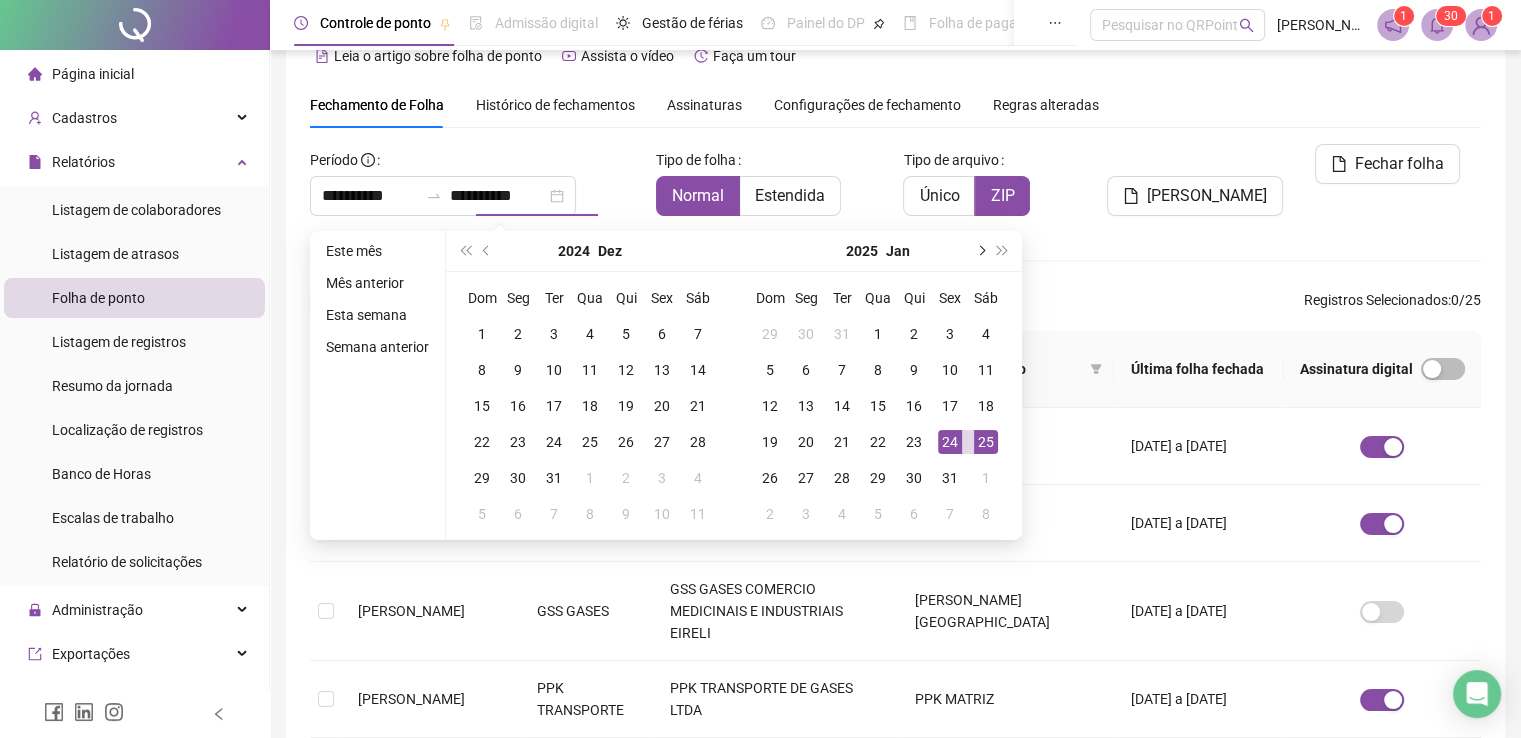 click at bounding box center [980, 251] 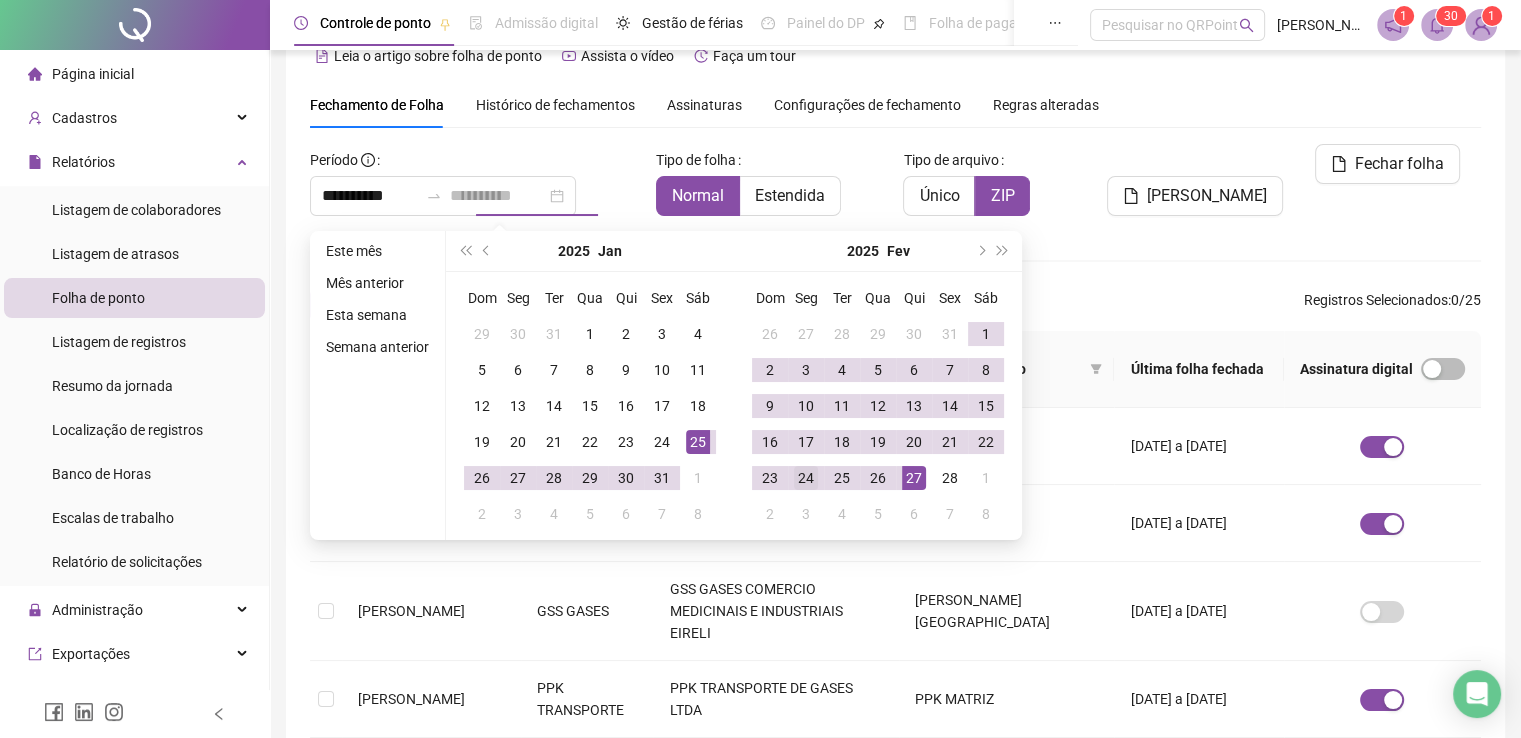 type on "**********" 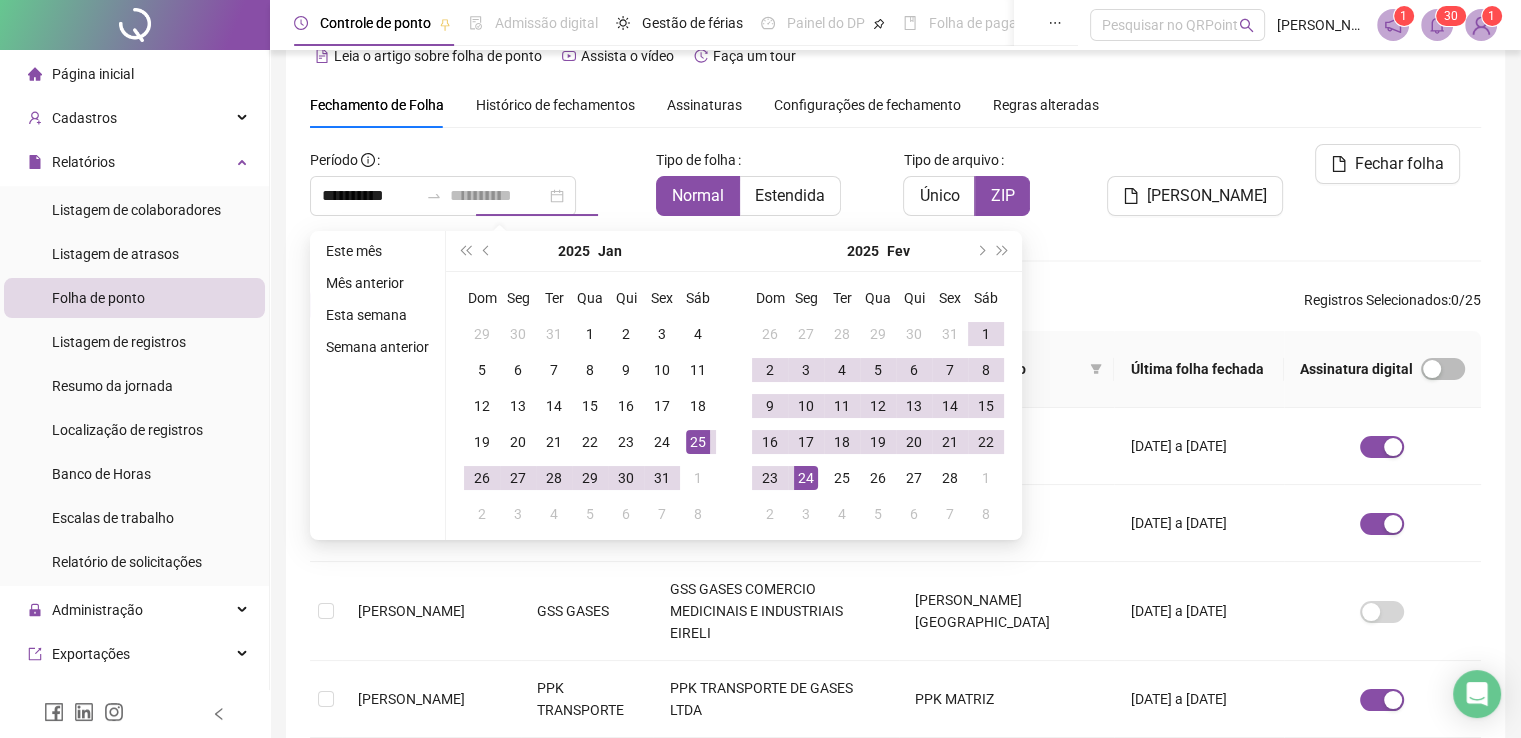 click on "24" at bounding box center [806, 478] 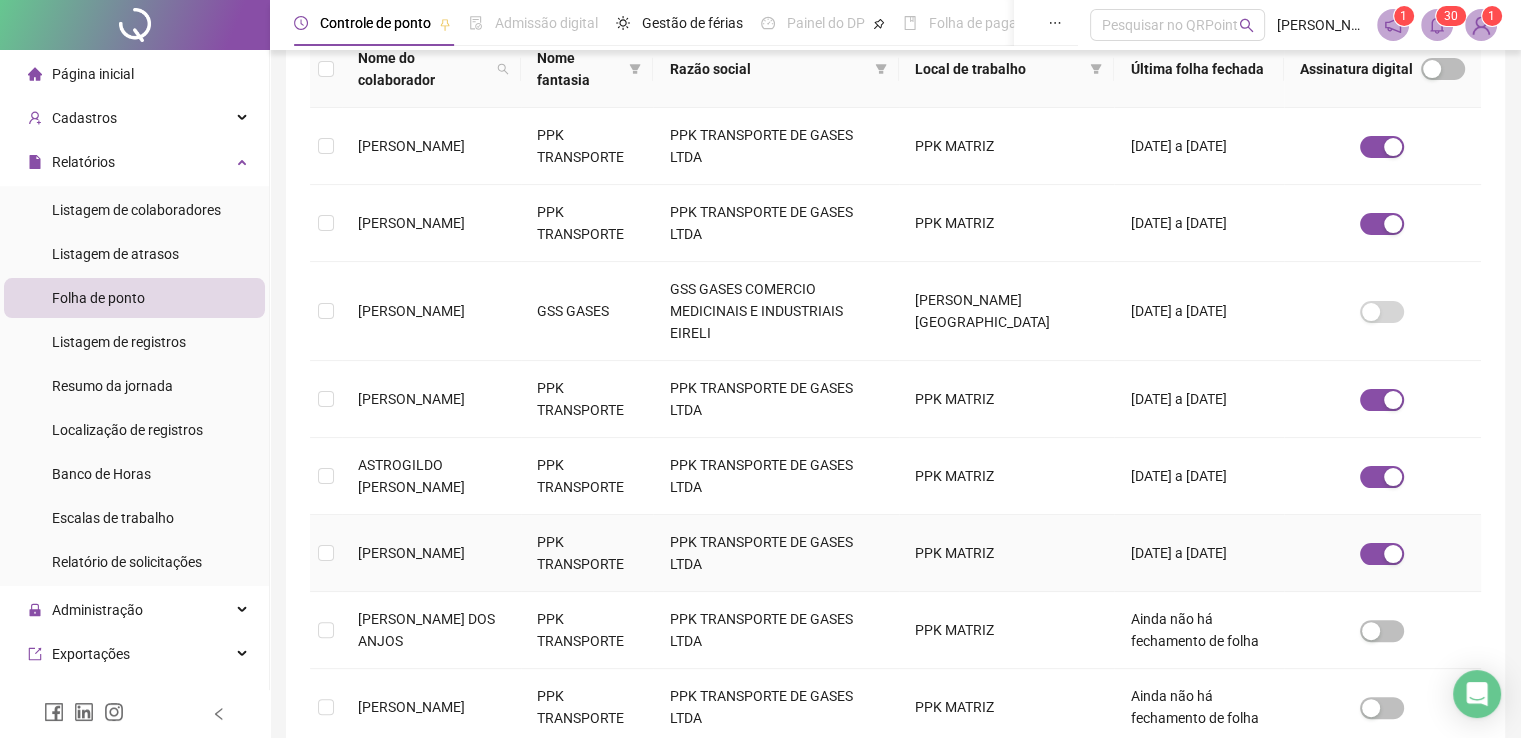 scroll, scrollTop: 40, scrollLeft: 0, axis: vertical 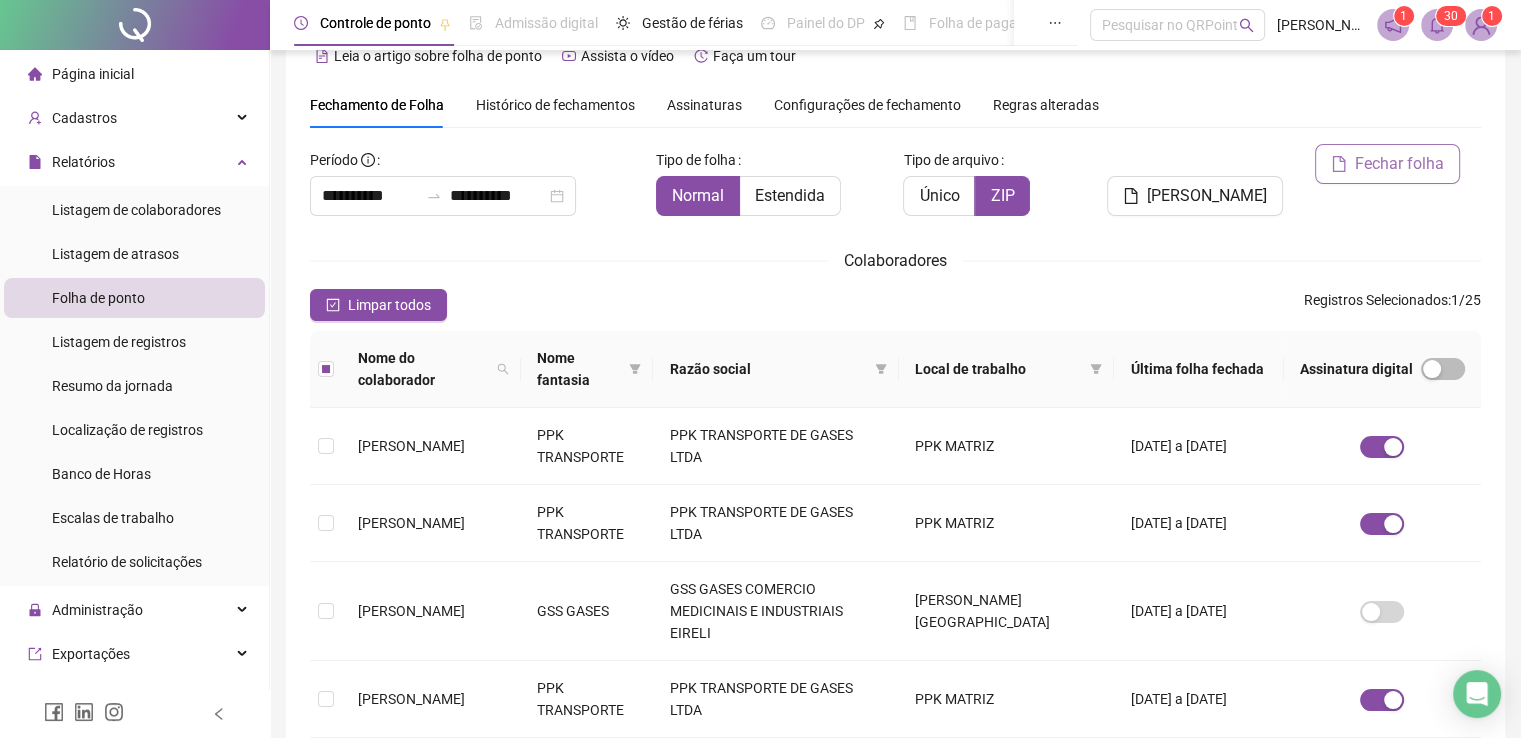 click on "Fechar folha" at bounding box center (1399, 164) 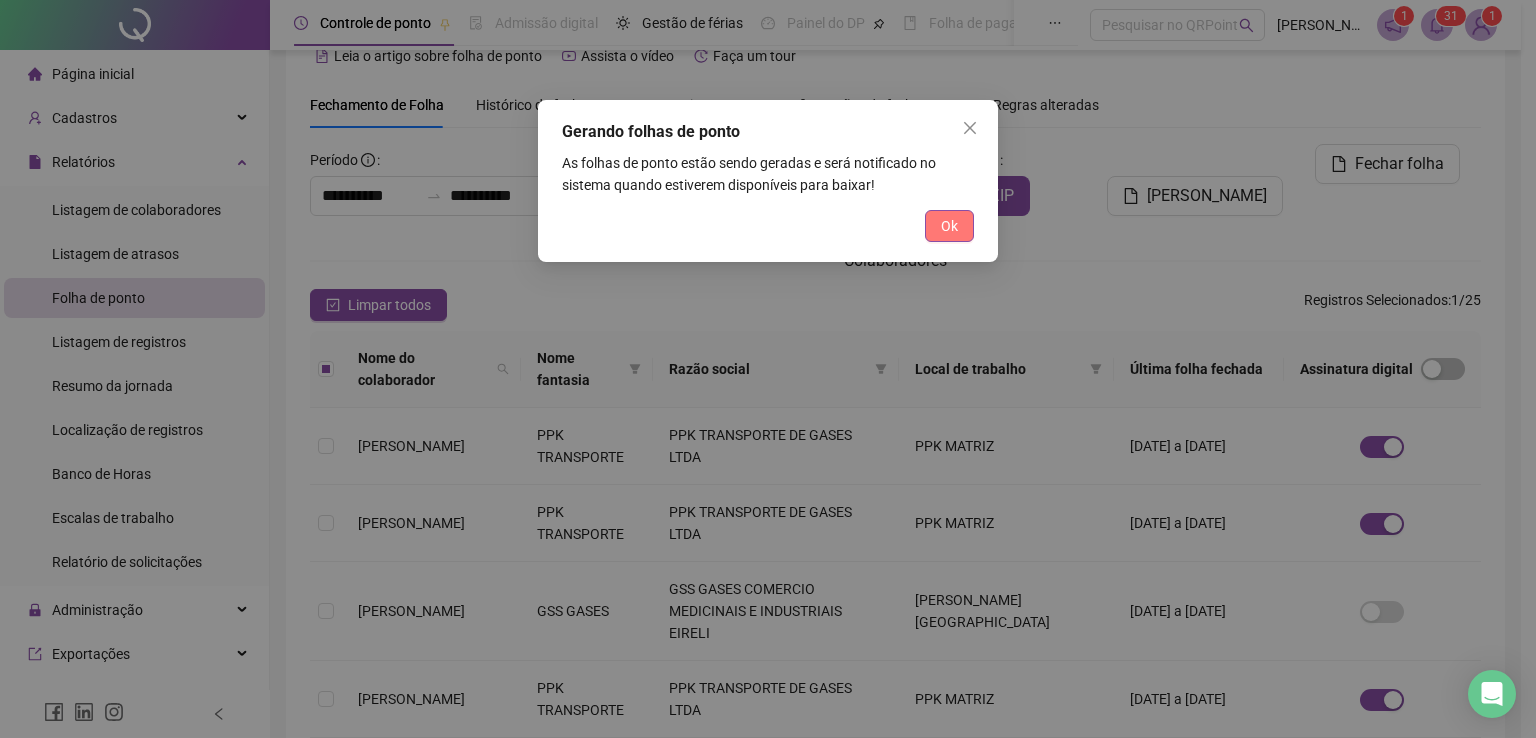 click on "Ok" at bounding box center (949, 226) 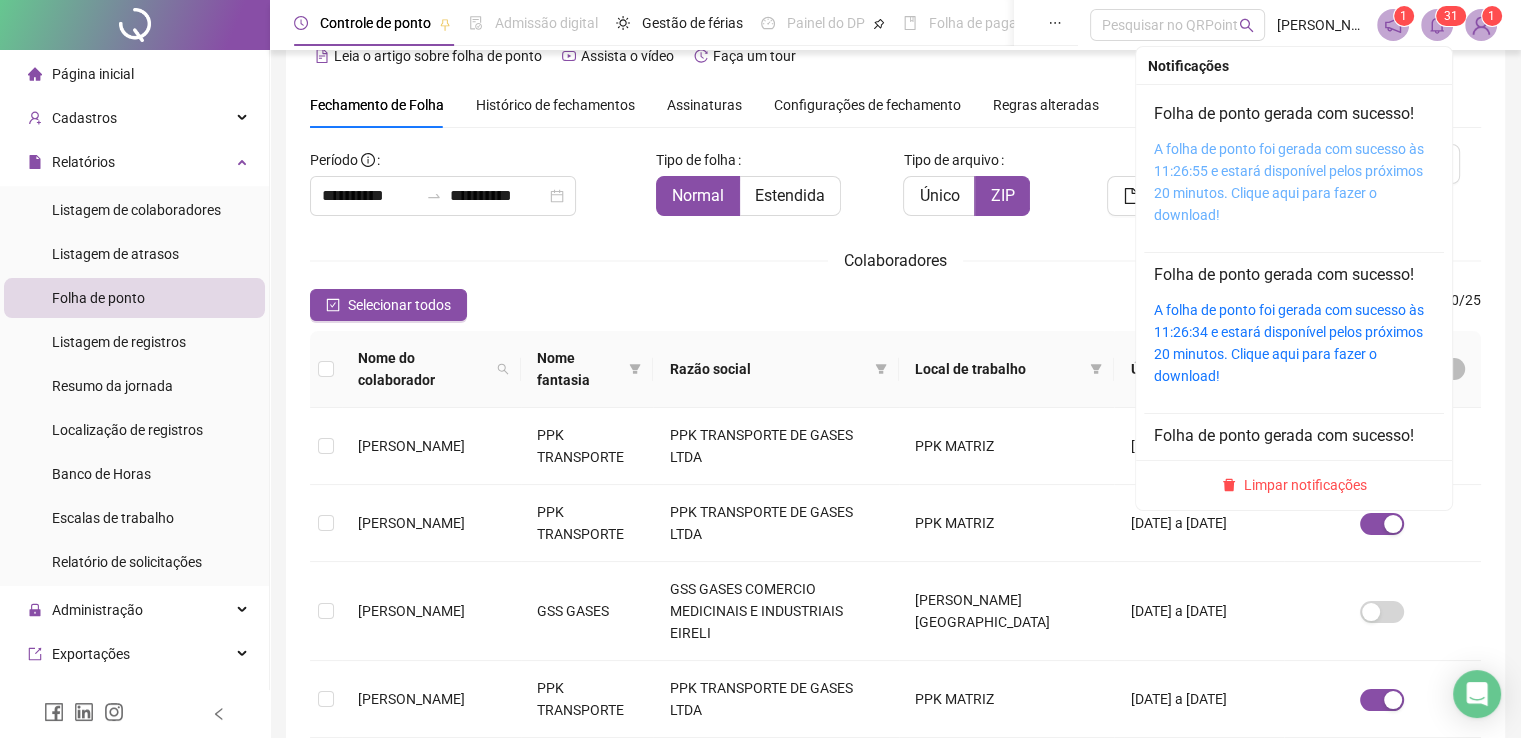 click on "A folha de ponto foi gerada com sucesso às 11:26:55 e estará disponível pelos próximos 20 minutos.
Clique aqui para fazer o download!" at bounding box center [1289, 182] 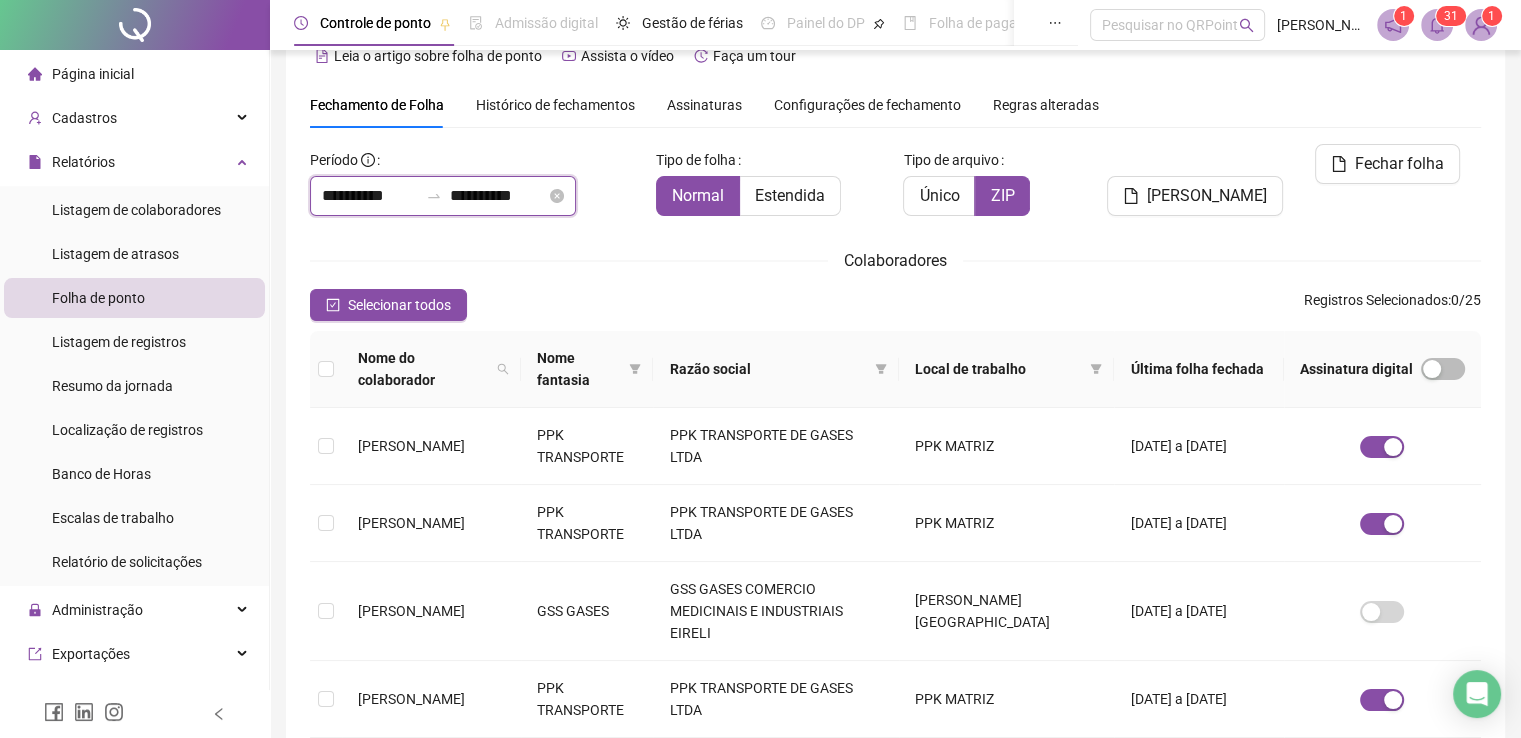 click on "**********" at bounding box center (370, 196) 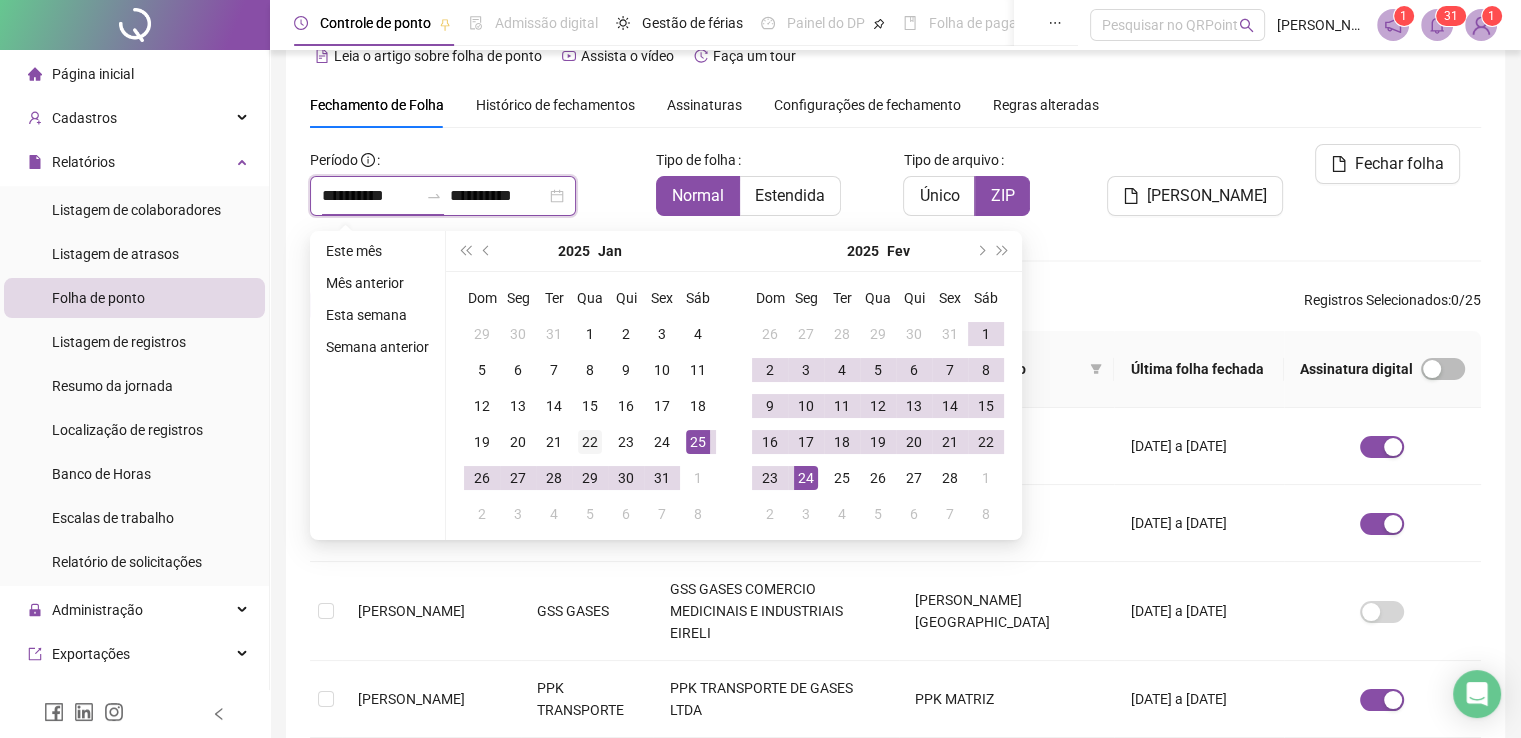 type on "**********" 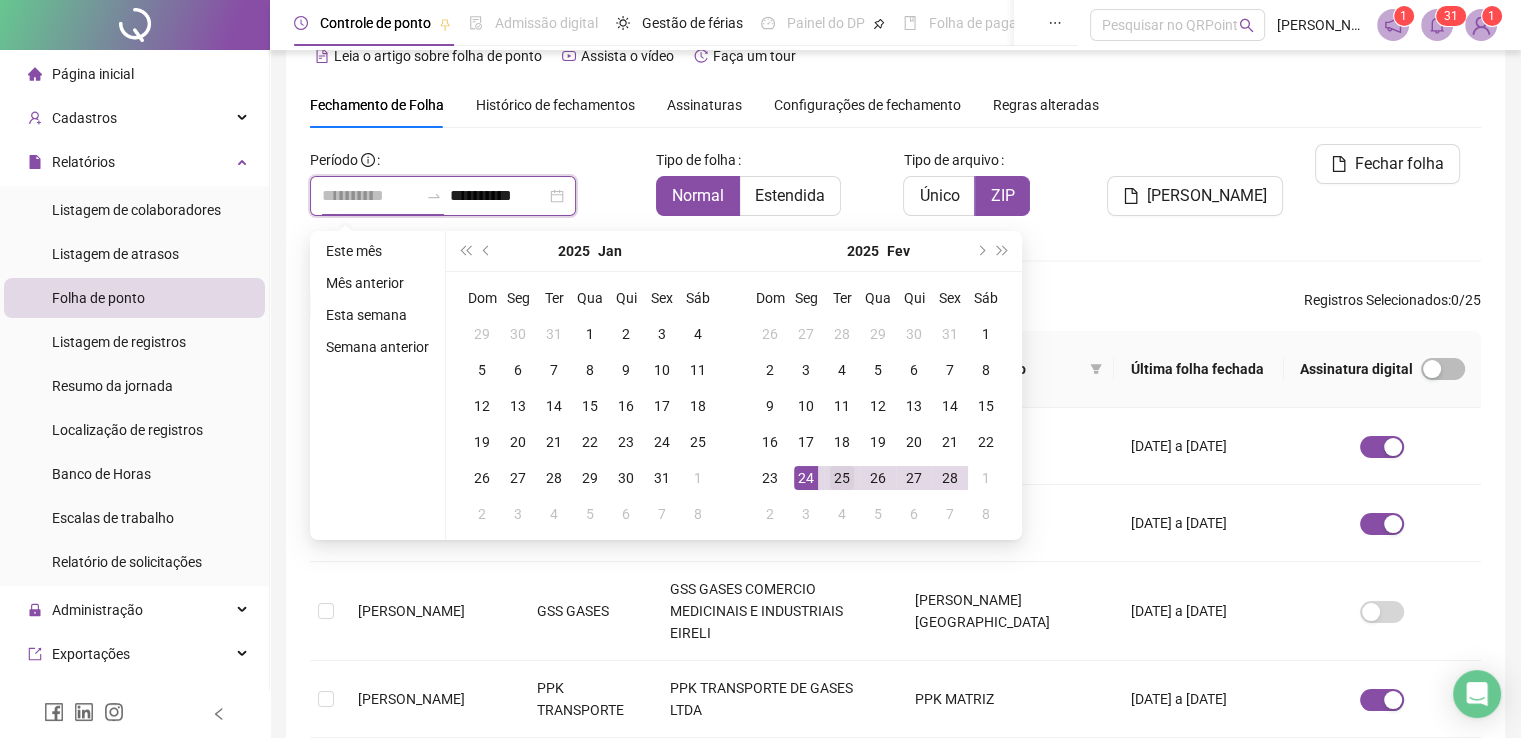 type on "**********" 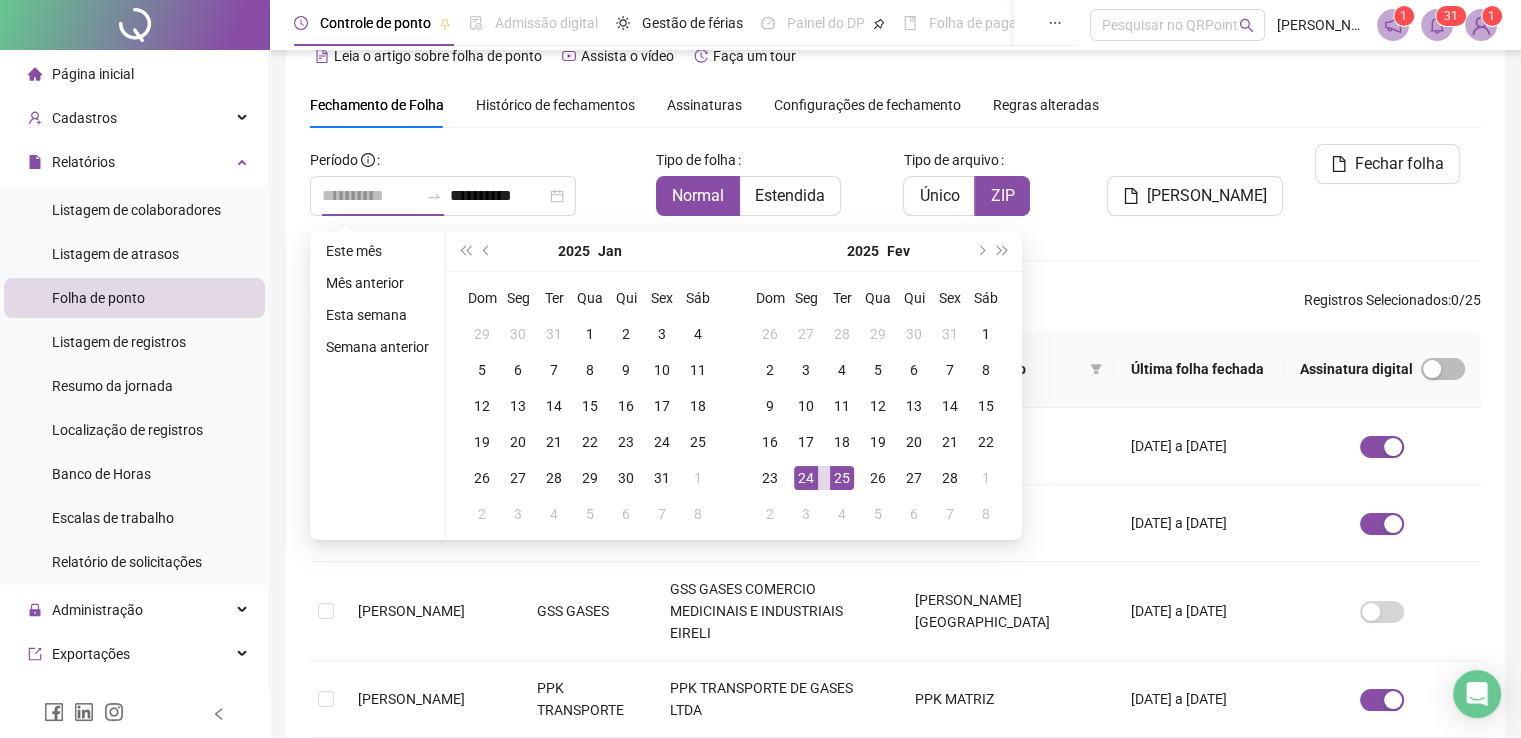 click on "25" at bounding box center (842, 478) 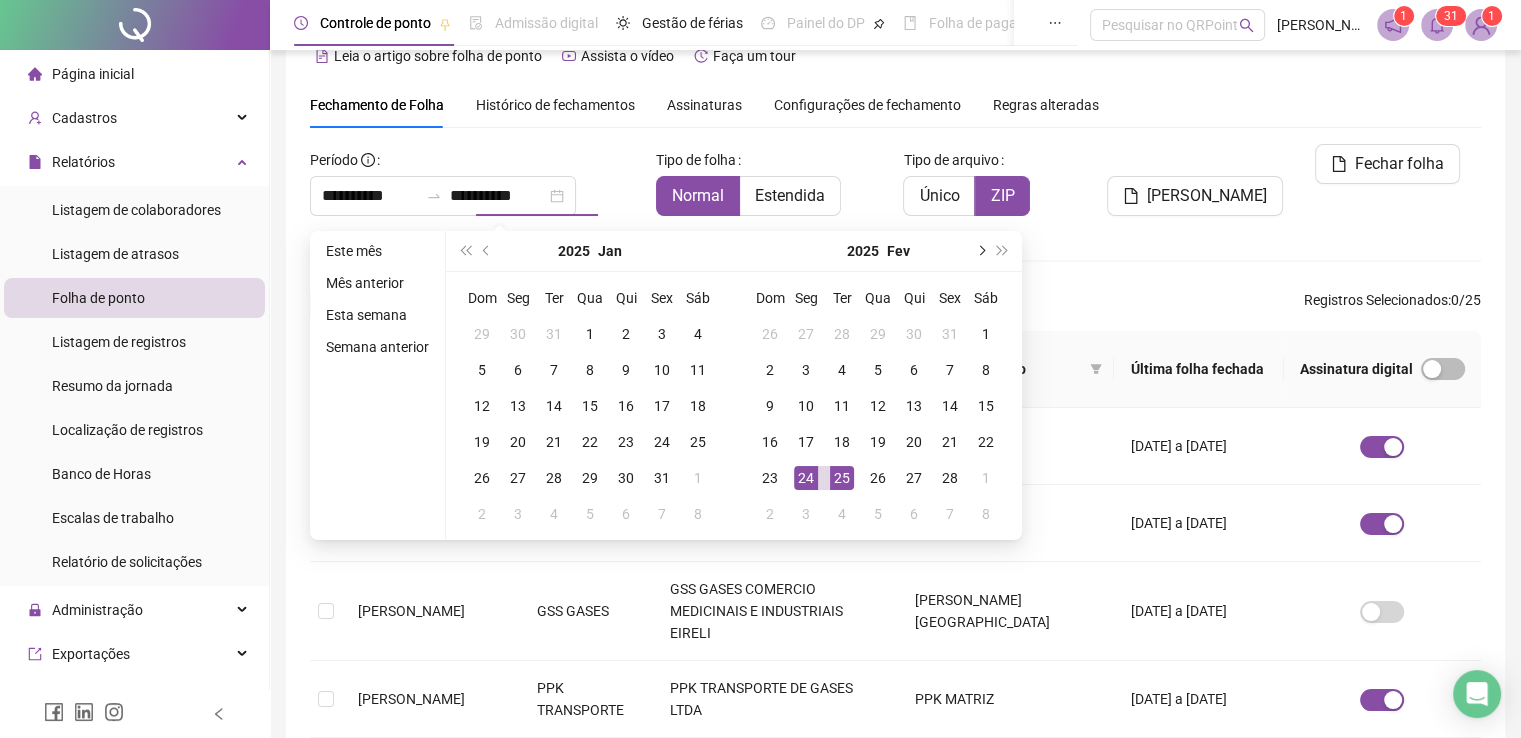 click at bounding box center (980, 251) 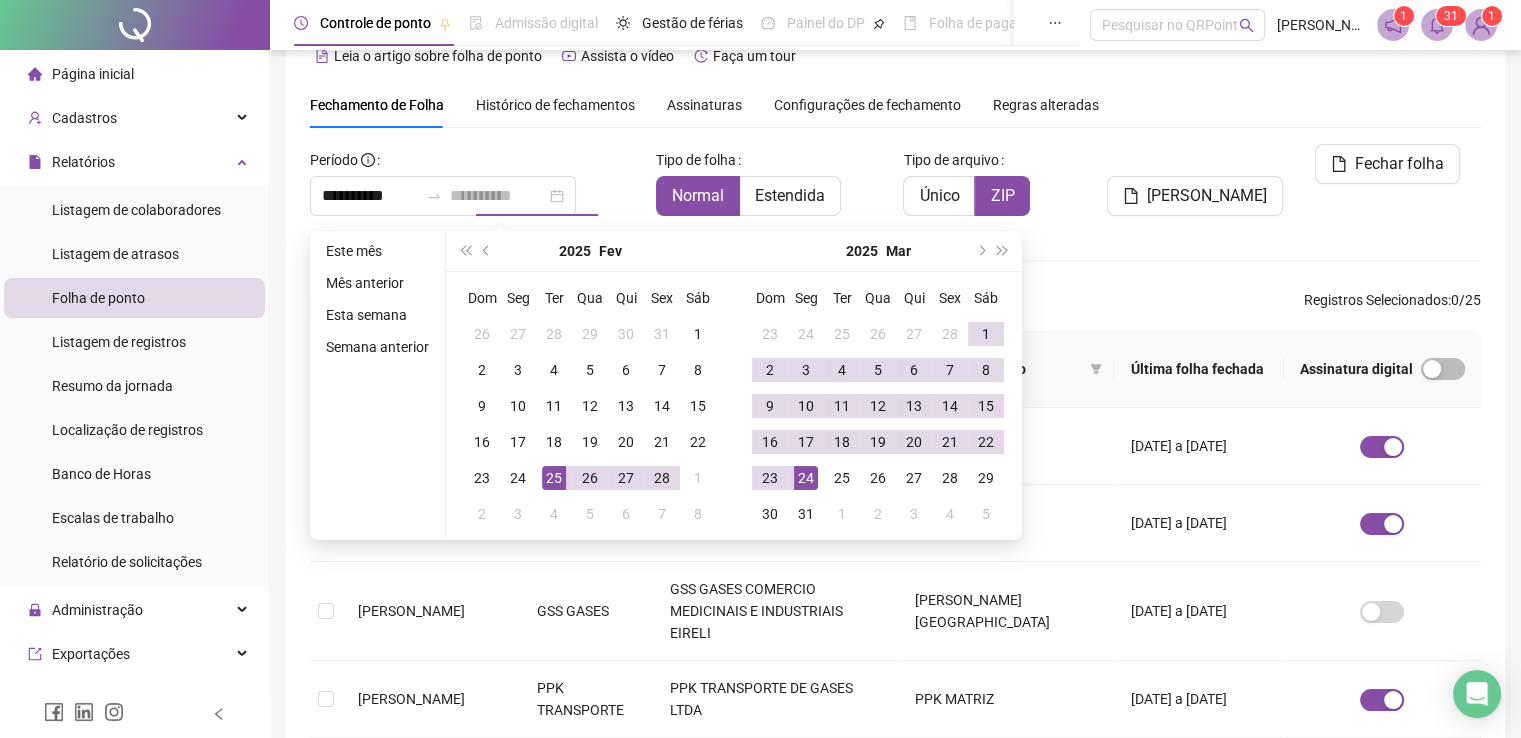 type on "**********" 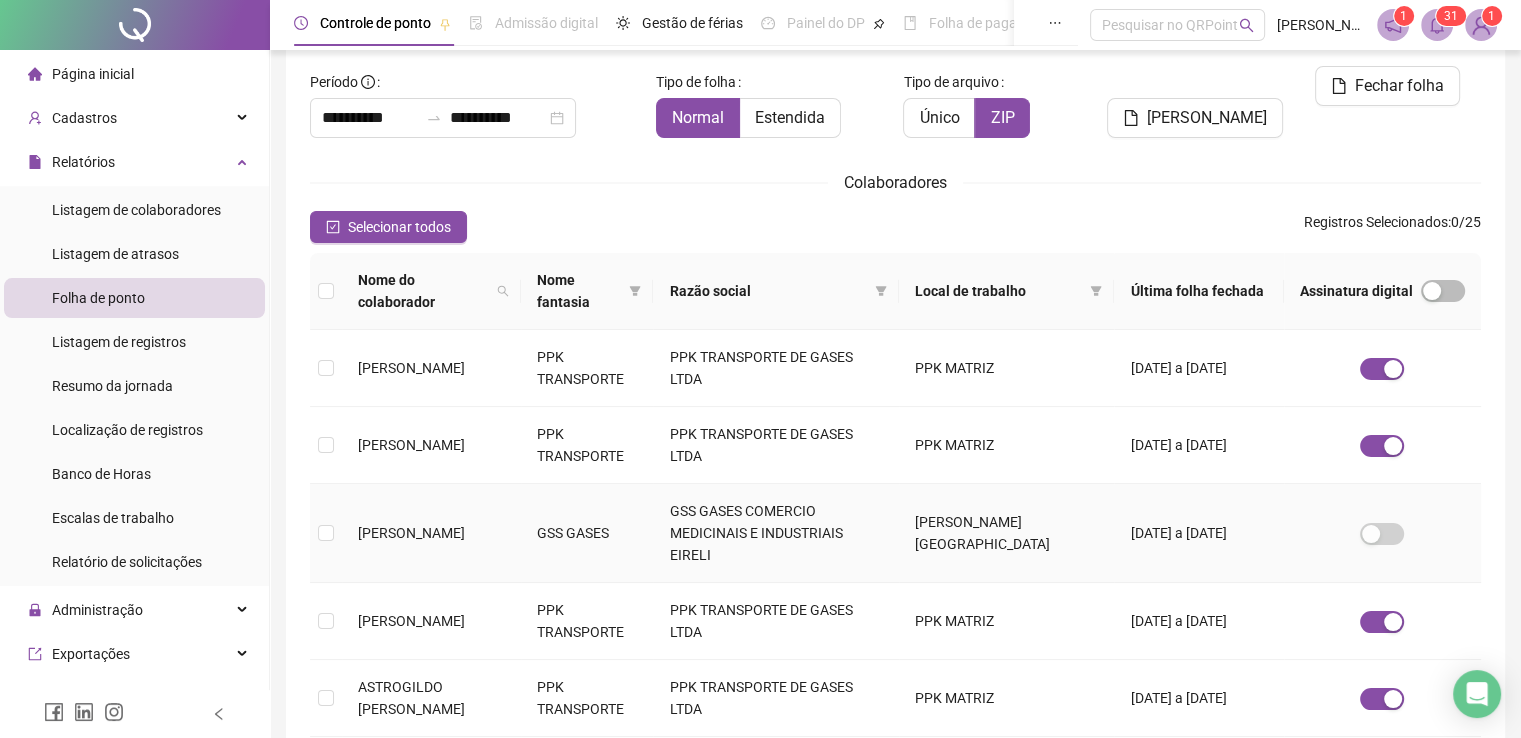 scroll, scrollTop: 340, scrollLeft: 0, axis: vertical 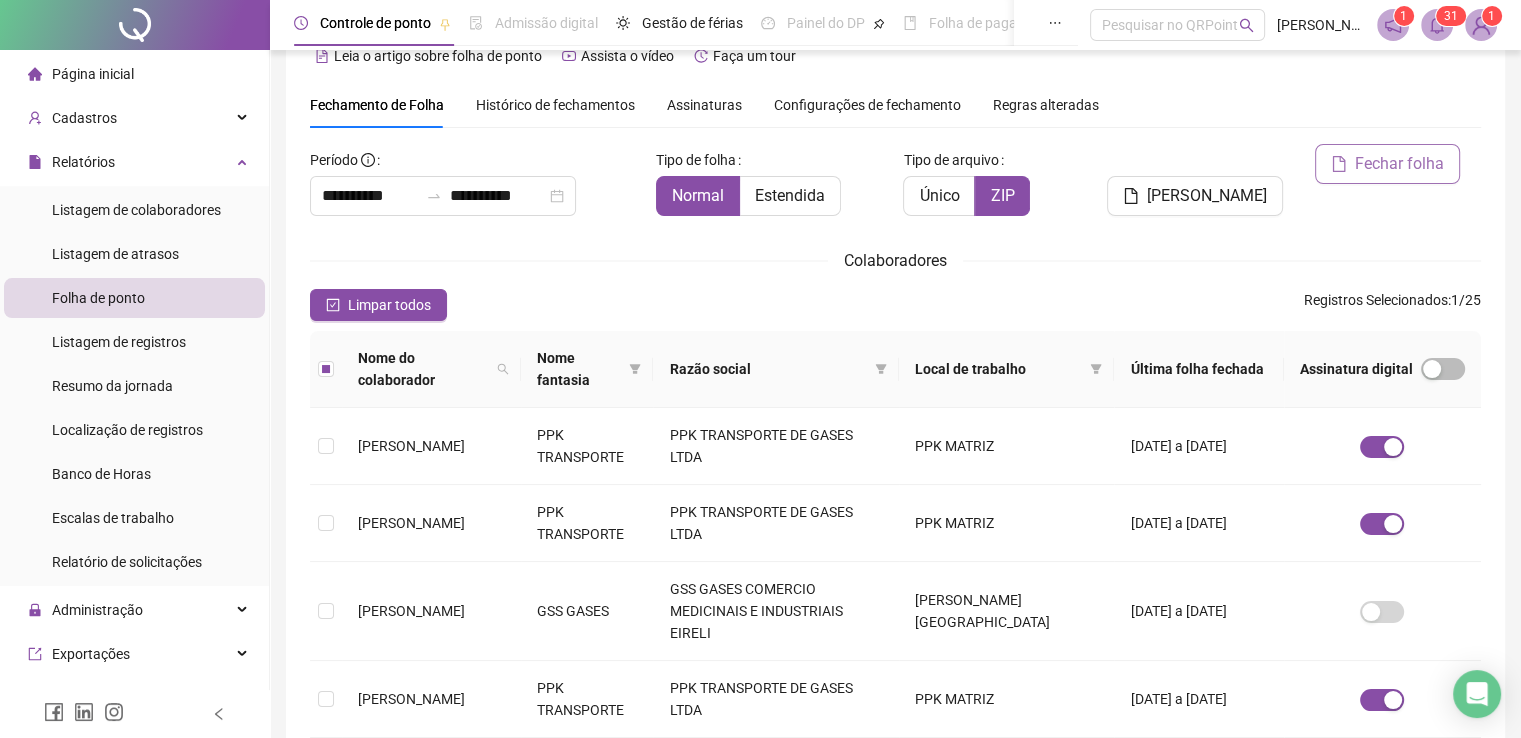 click on "Fechar folha" at bounding box center [1399, 164] 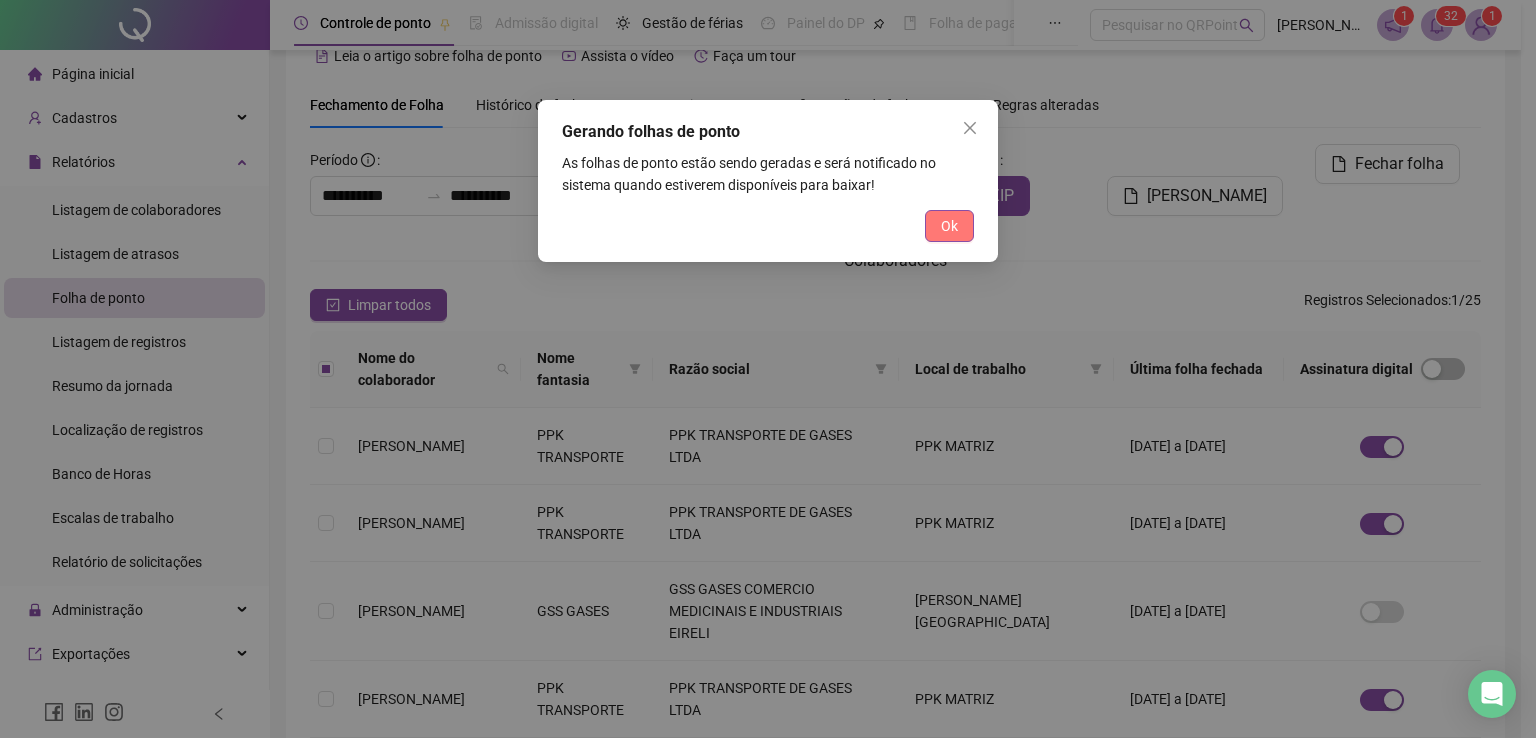 click on "Ok" at bounding box center (949, 226) 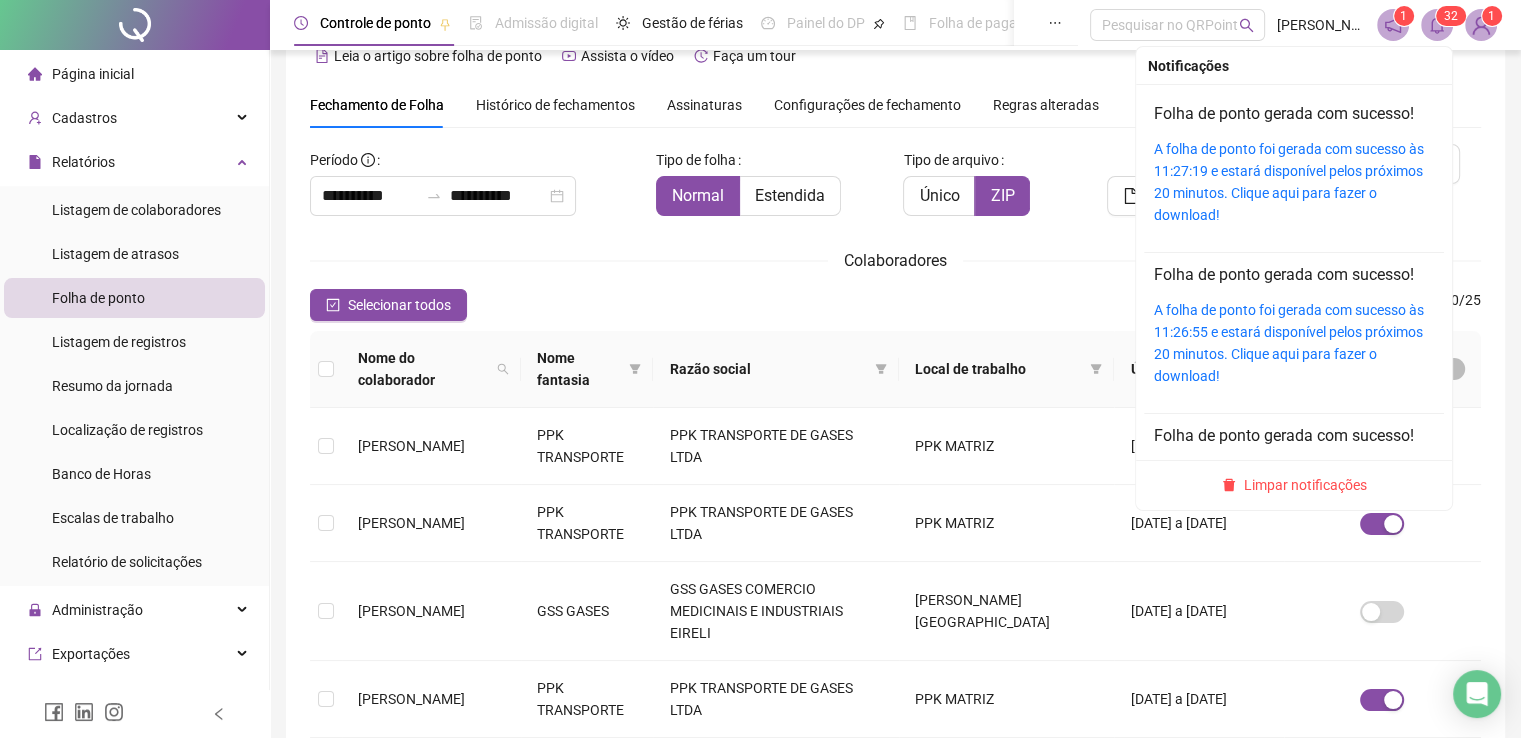 click 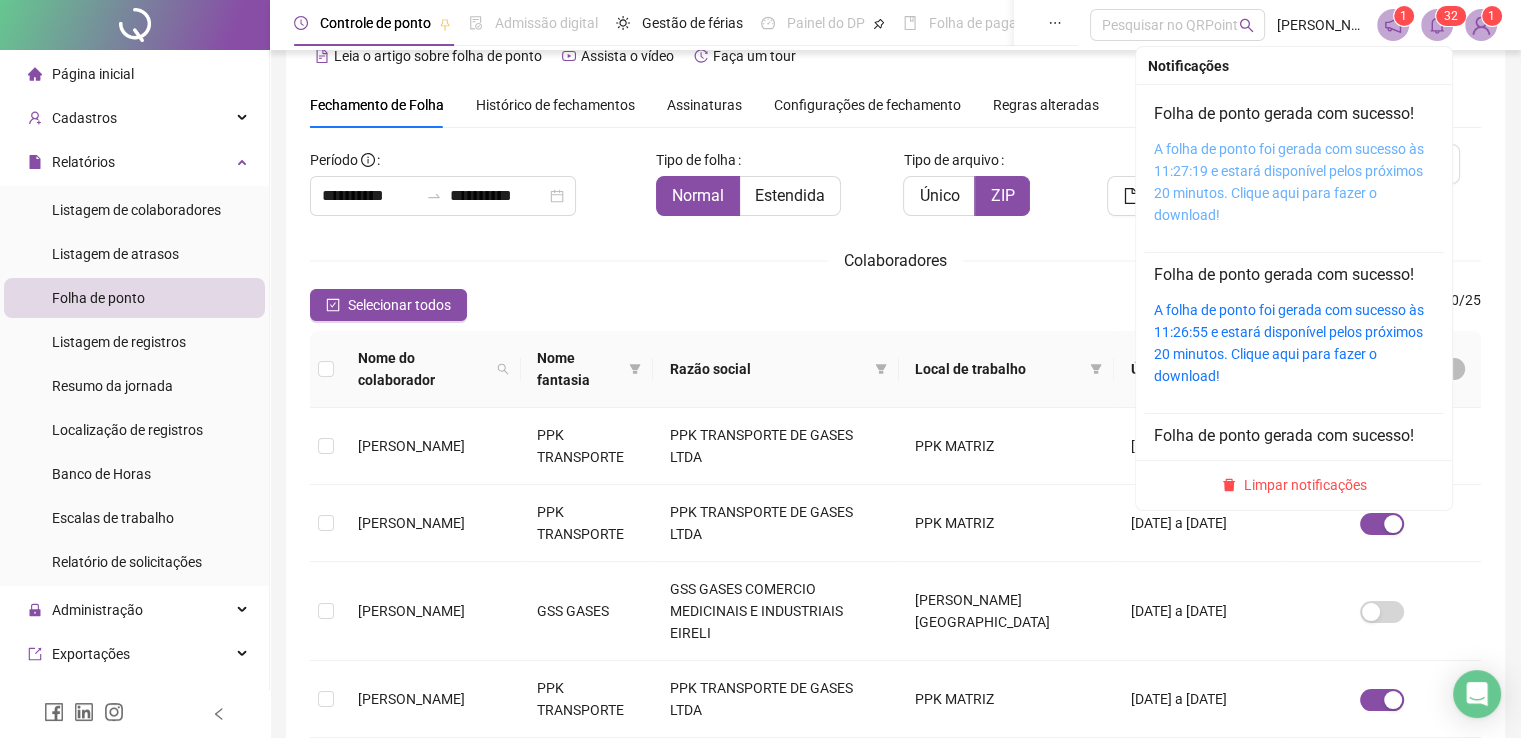 click on "A folha de ponto foi gerada com sucesso às 11:27:19 e estará disponível pelos próximos 20 minutos.
Clique aqui para fazer o download!" at bounding box center (1289, 182) 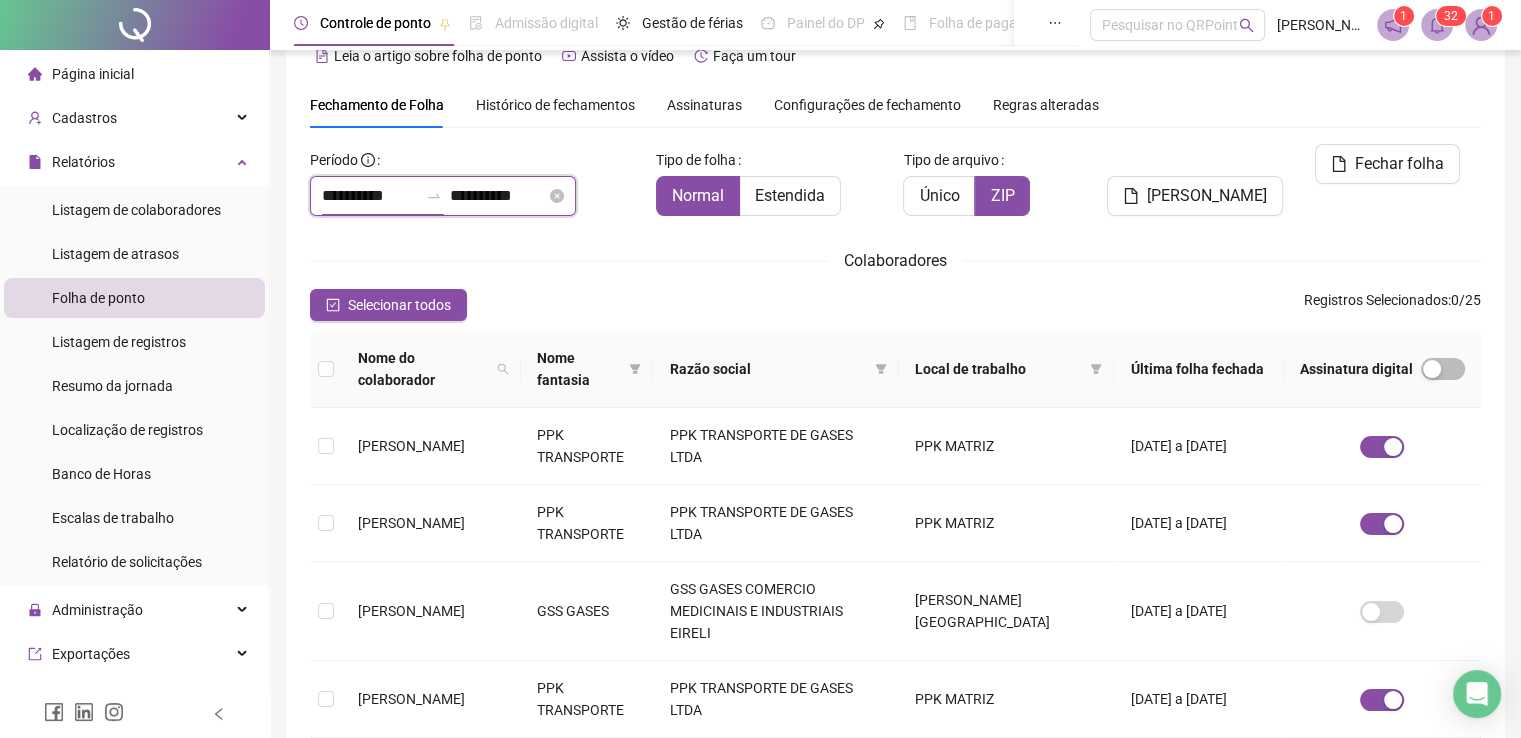 click on "**********" at bounding box center (370, 196) 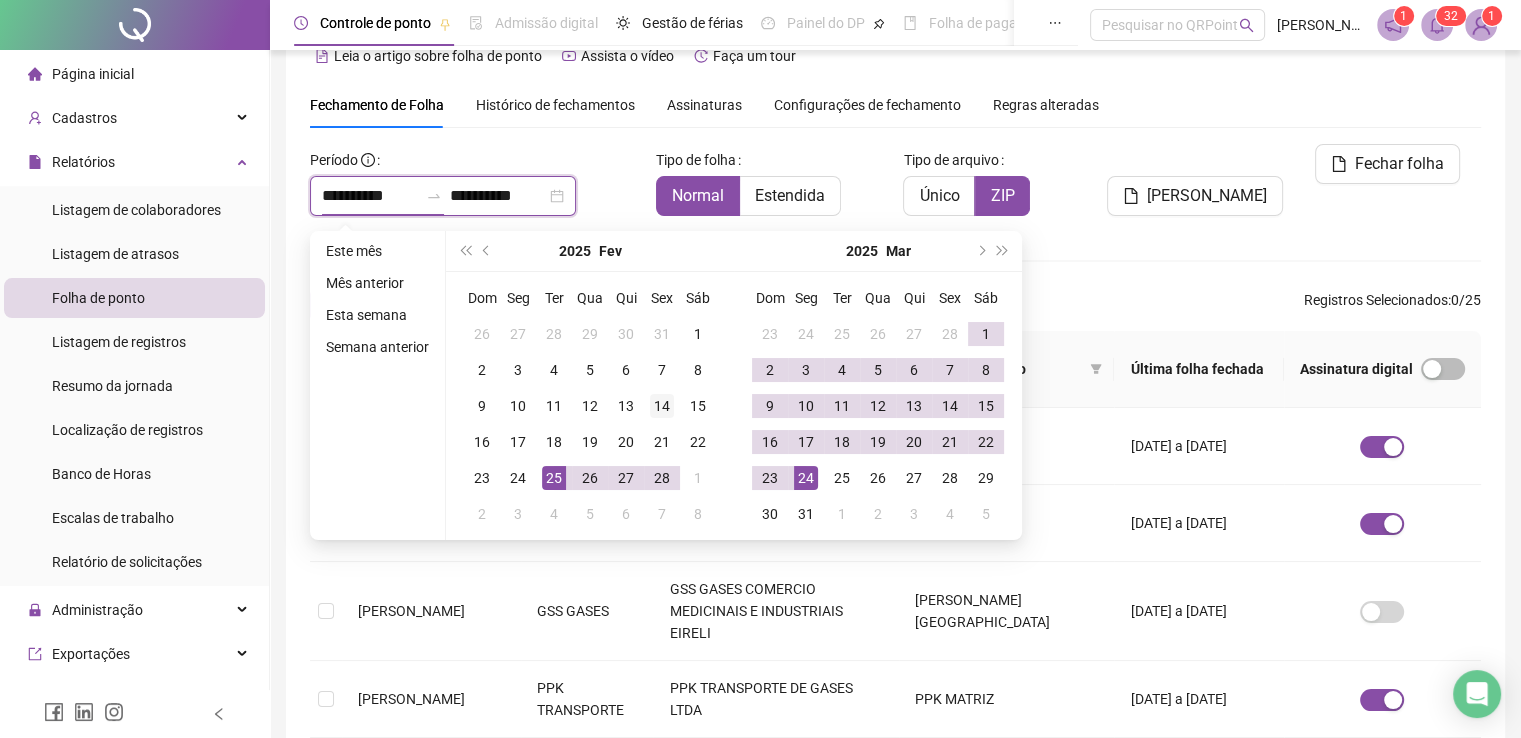 type on "**********" 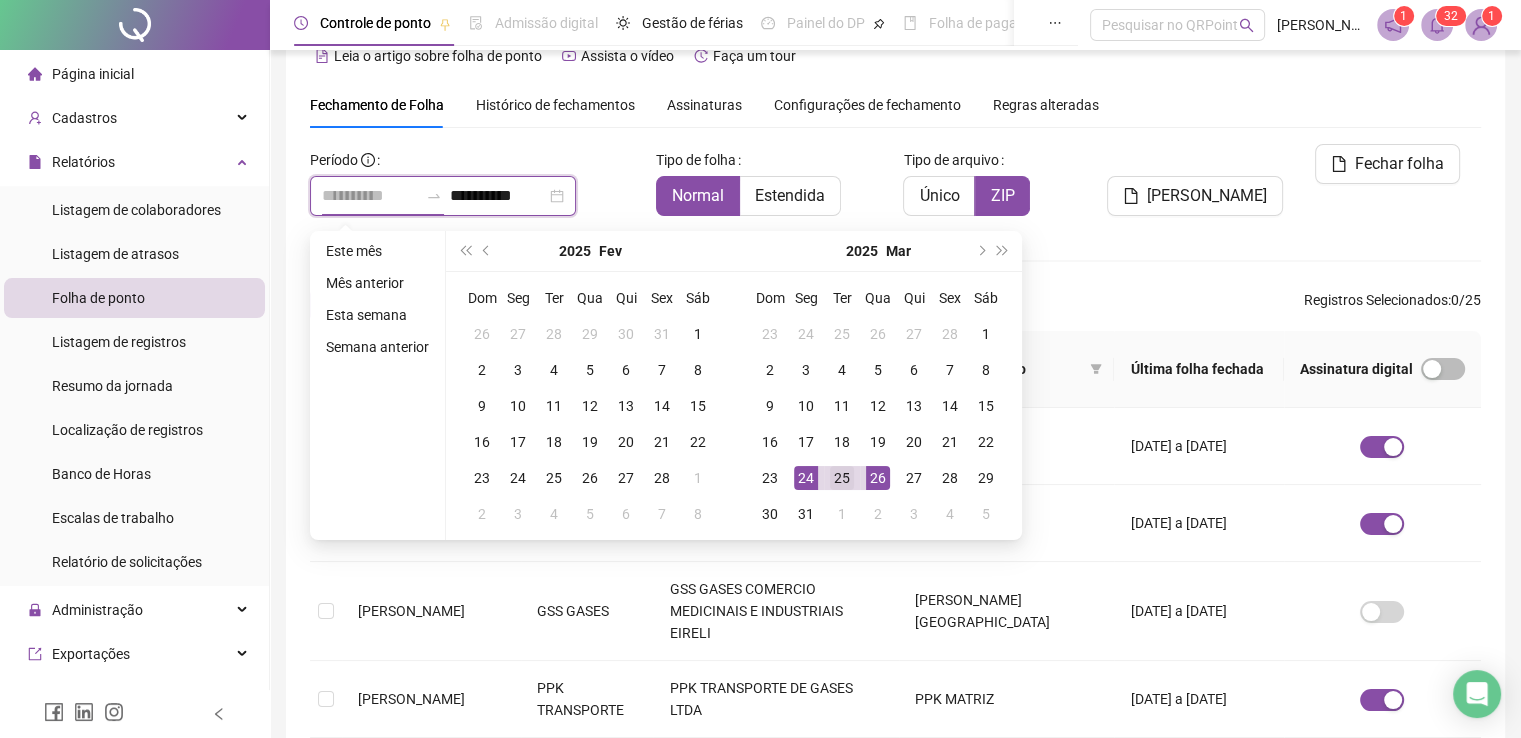 type on "**********" 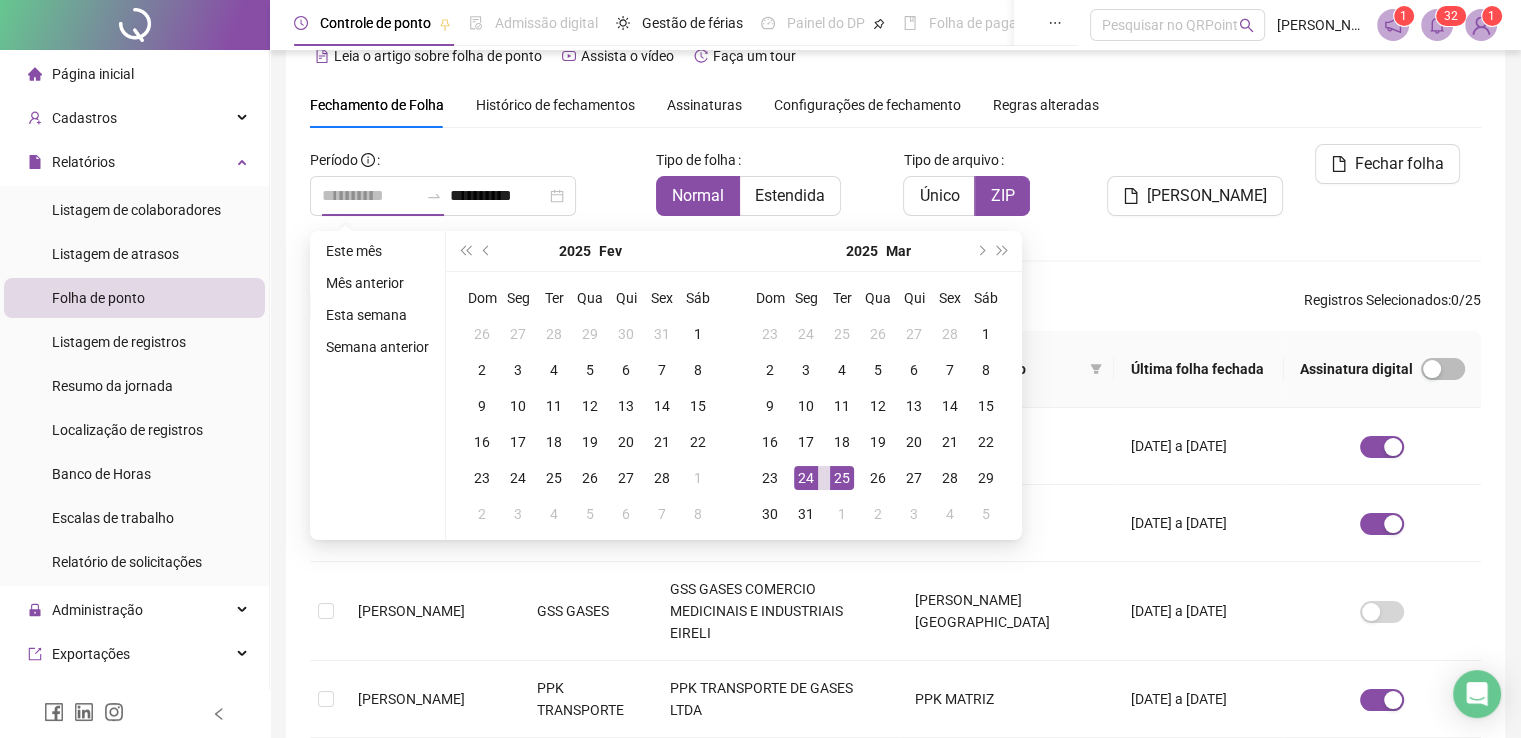 click on "25" at bounding box center [842, 478] 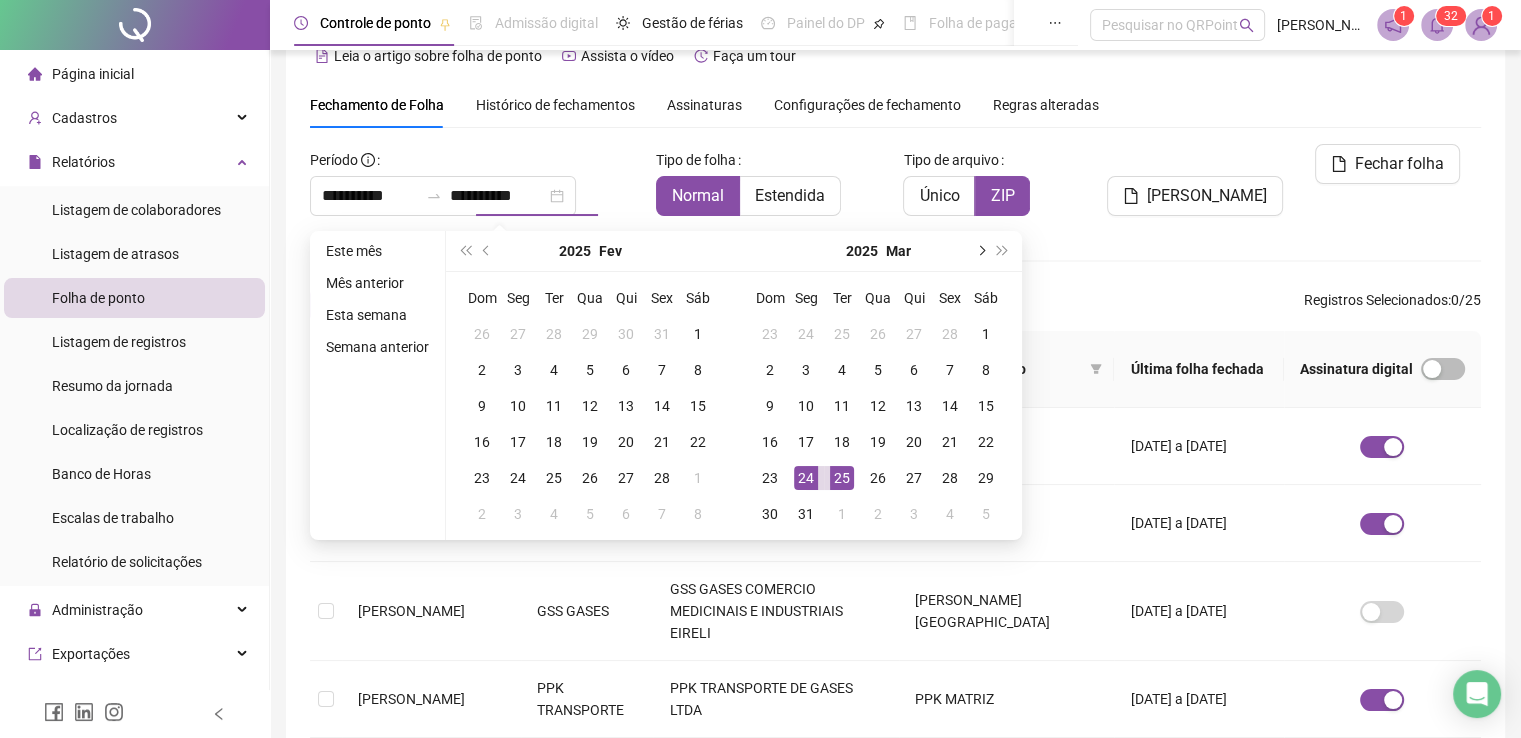 click at bounding box center [980, 251] 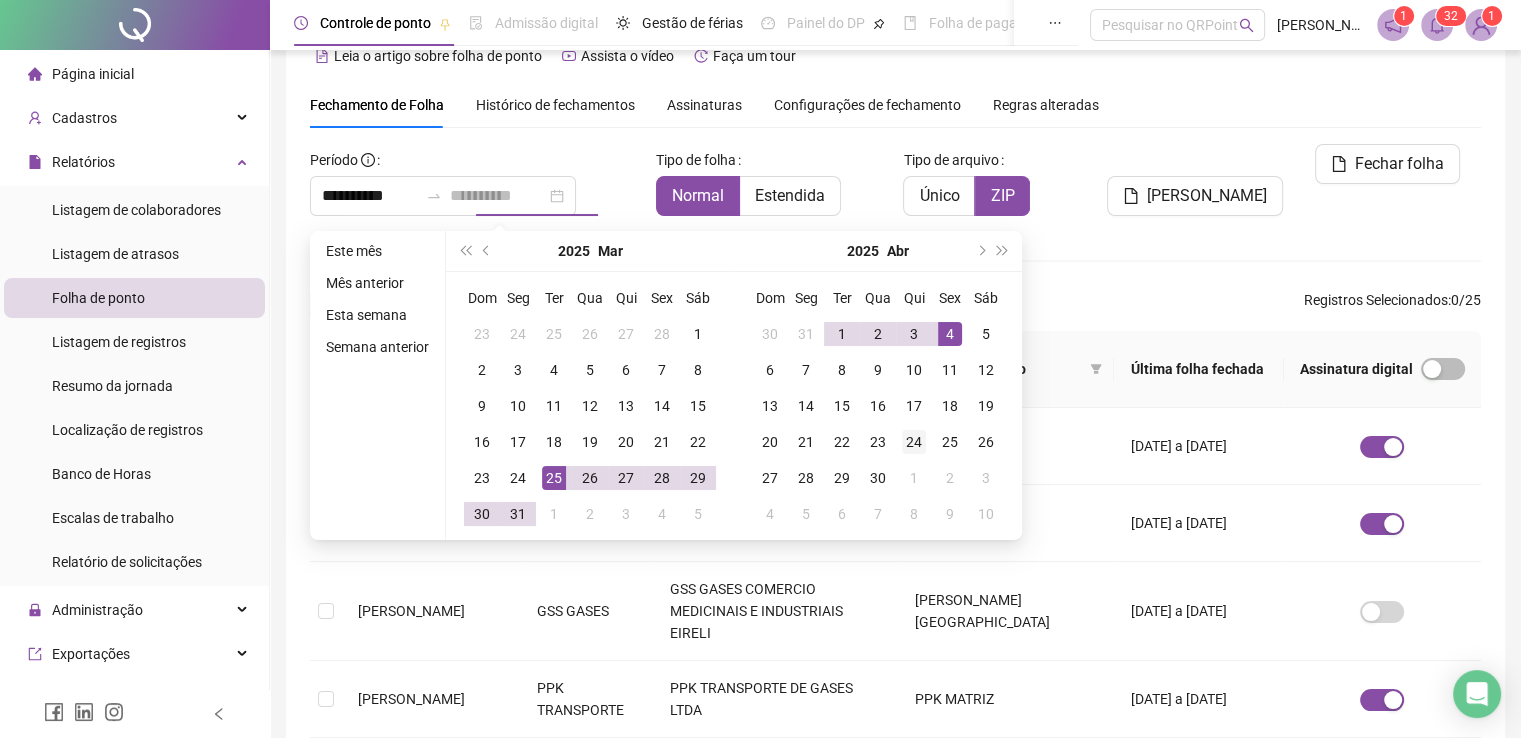 type on "**********" 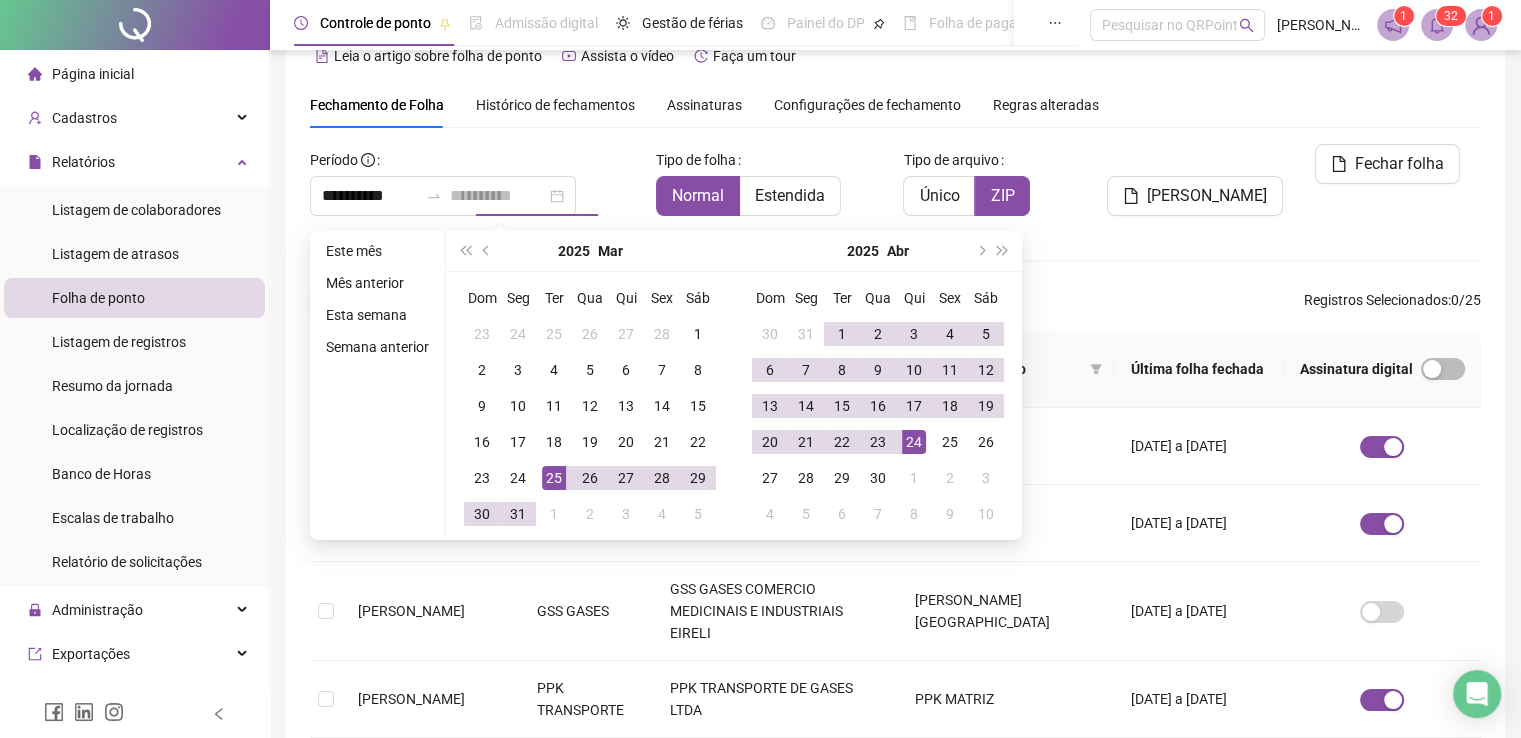 click on "24" at bounding box center (914, 442) 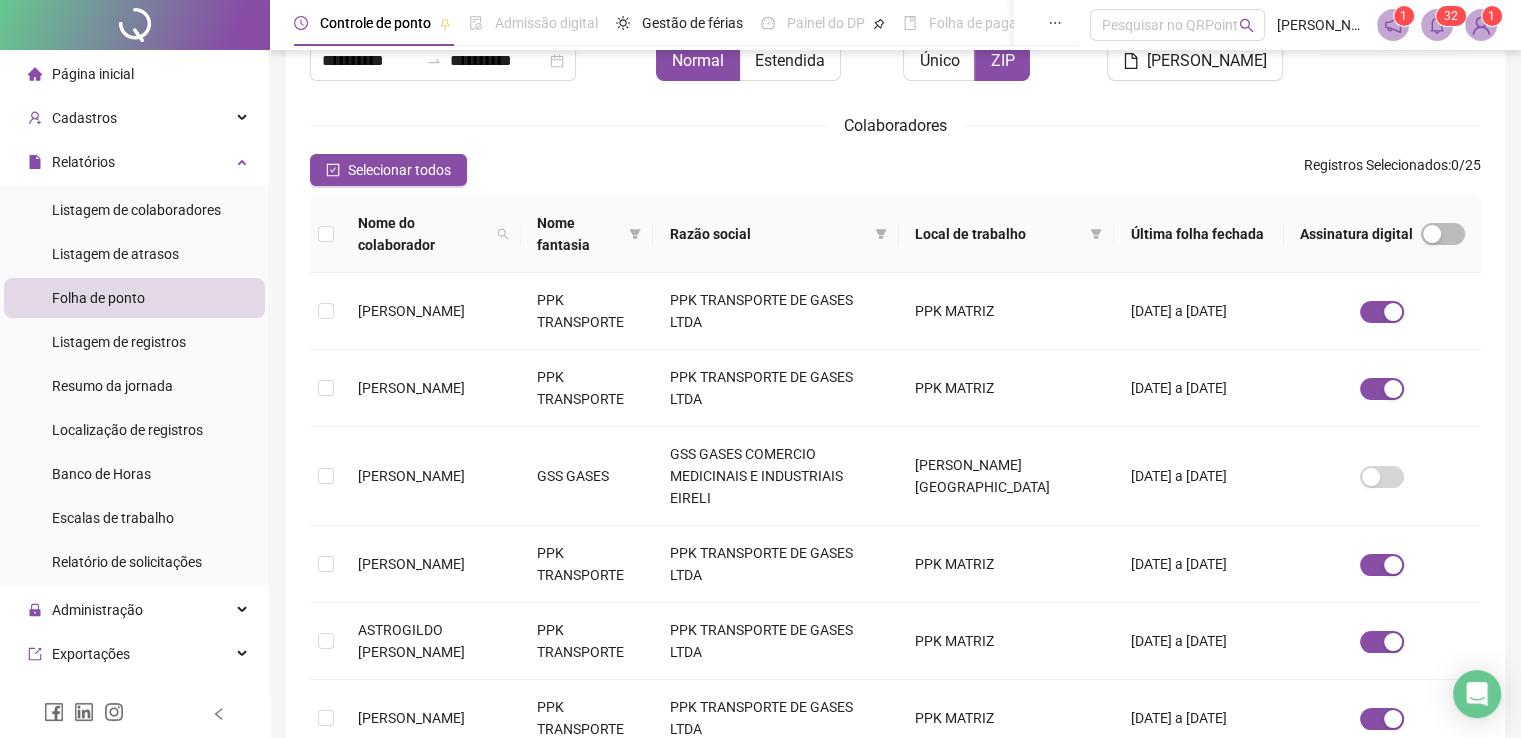 scroll, scrollTop: 340, scrollLeft: 0, axis: vertical 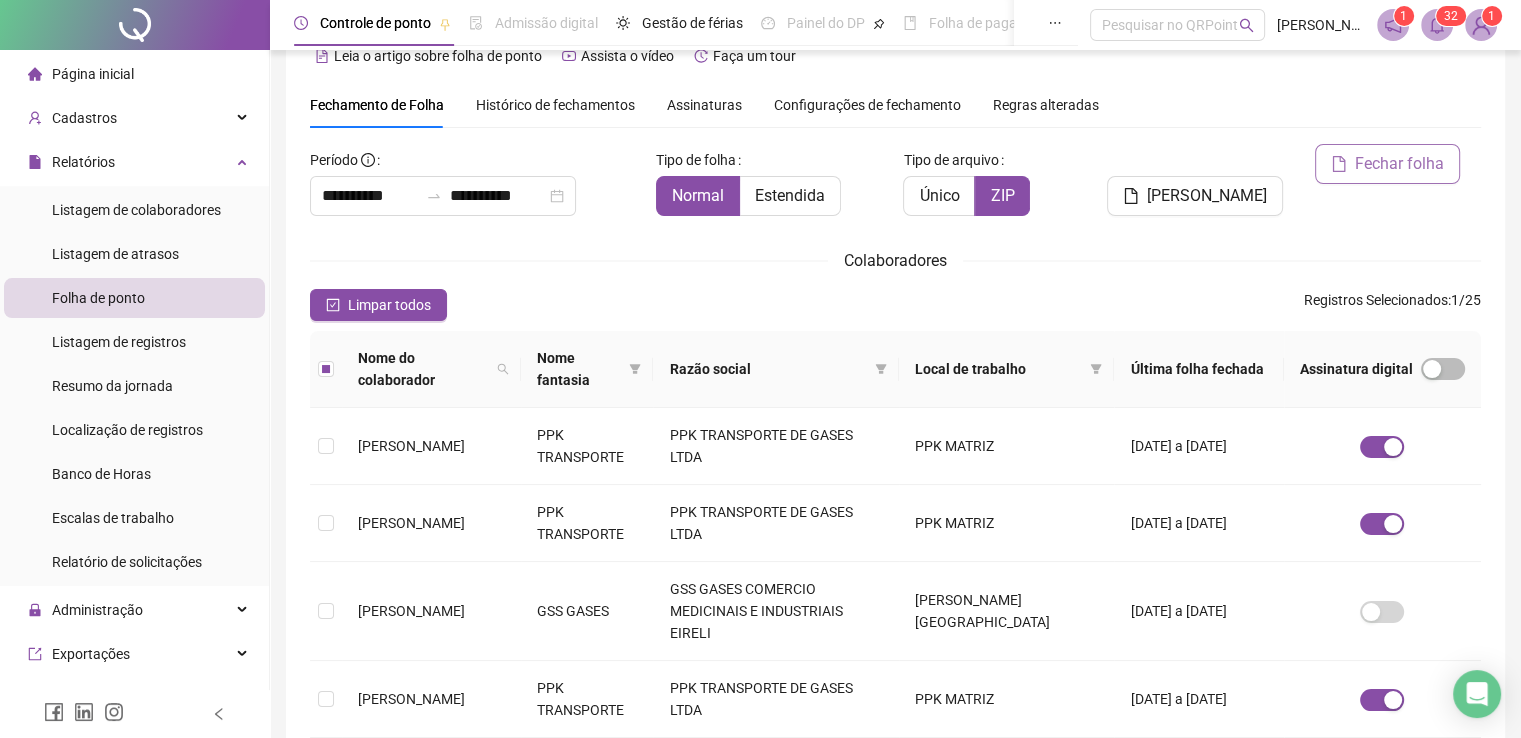 click on "Fechar folha" at bounding box center [1399, 164] 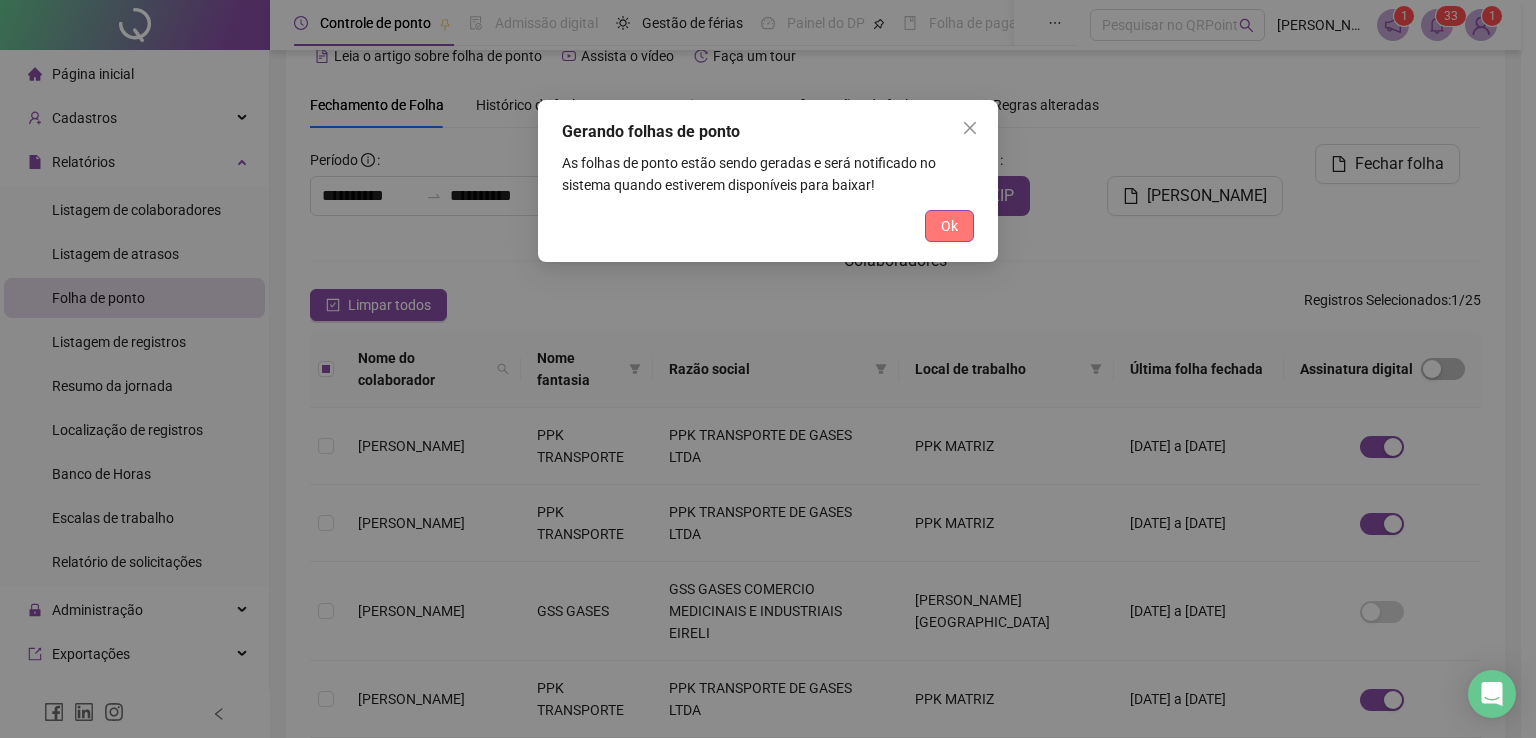 click on "Ok" at bounding box center (949, 226) 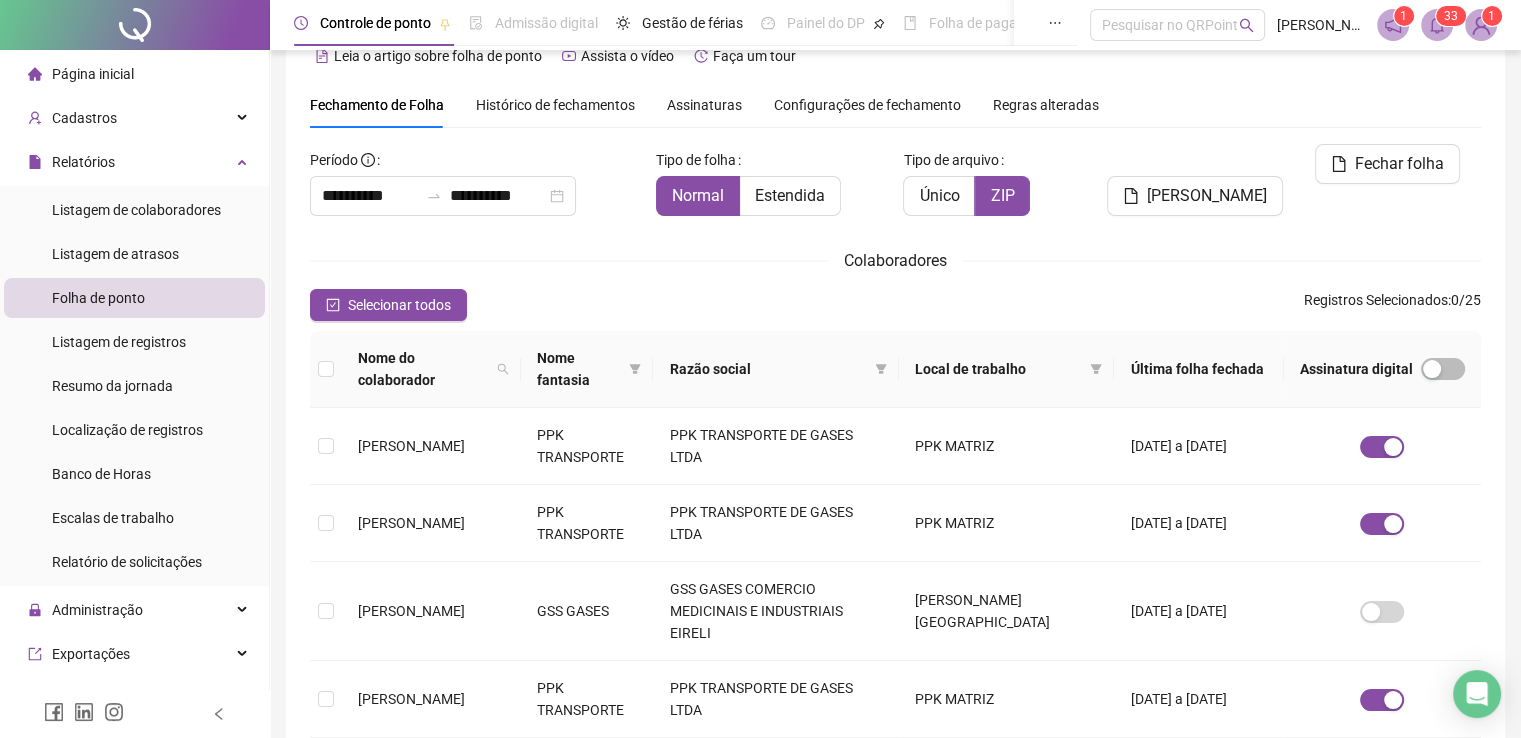 click 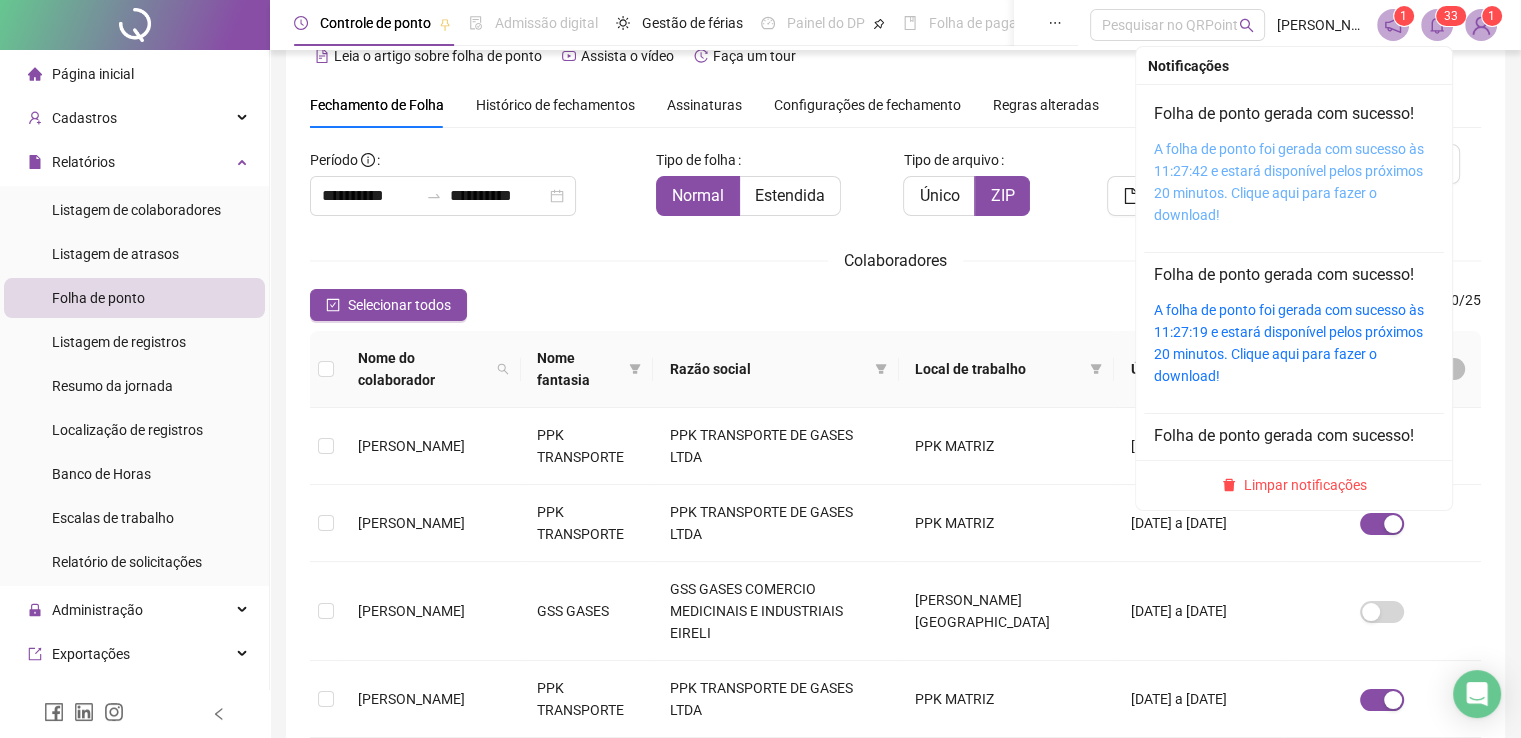 click on "A folha de ponto foi gerada com sucesso às 11:27:42 e estará disponível pelos próximos 20 minutos.
Clique aqui para fazer o download!" at bounding box center (1289, 182) 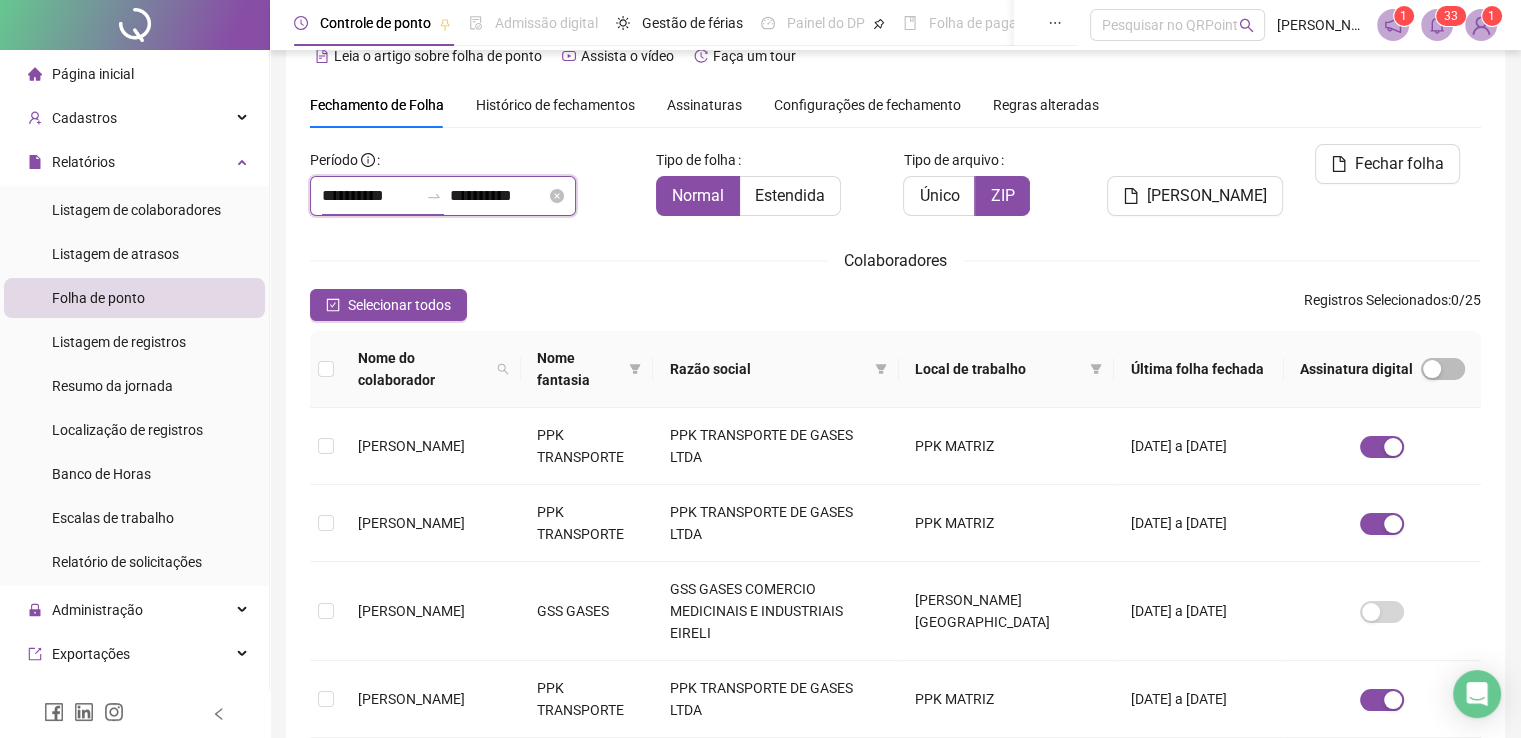 click on "**********" at bounding box center (370, 196) 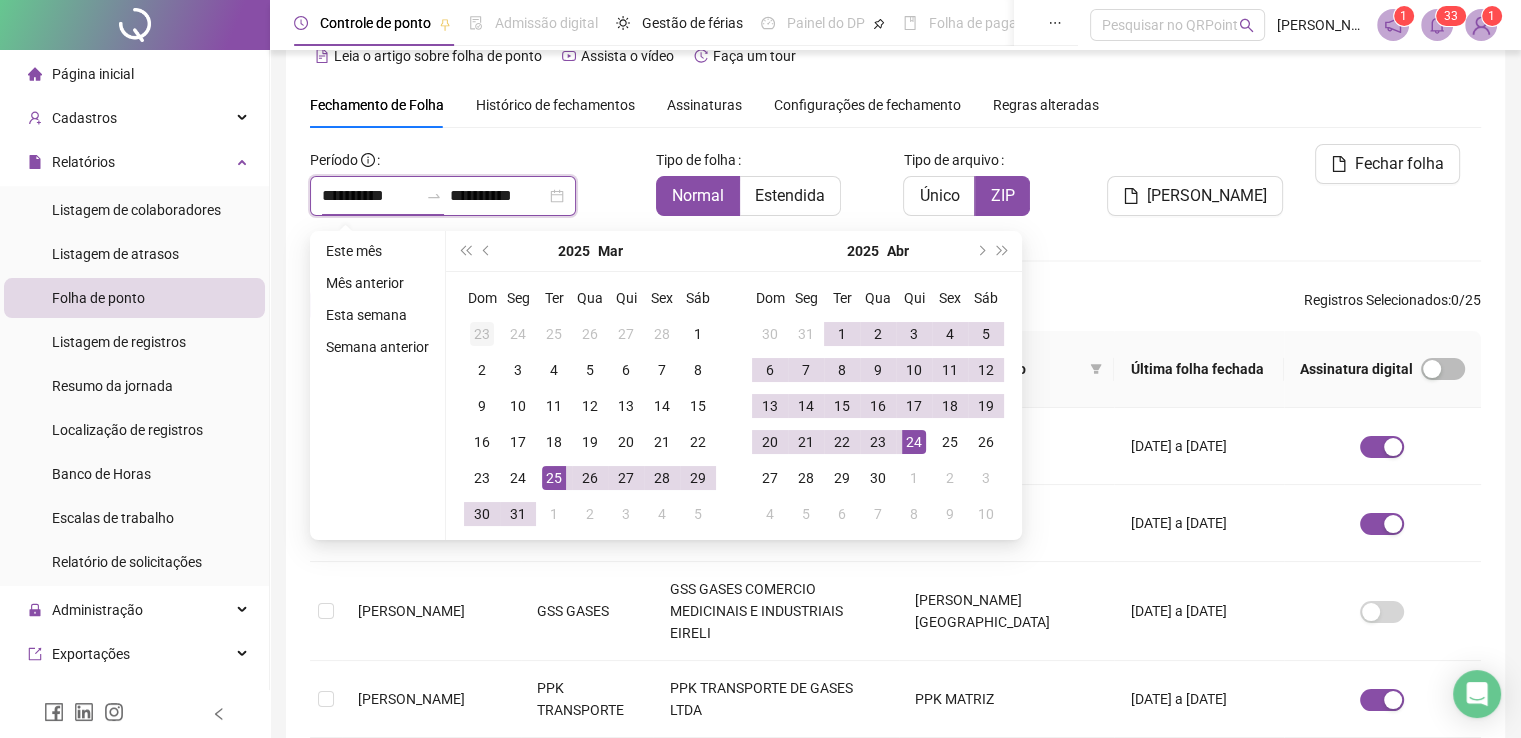 type on "**********" 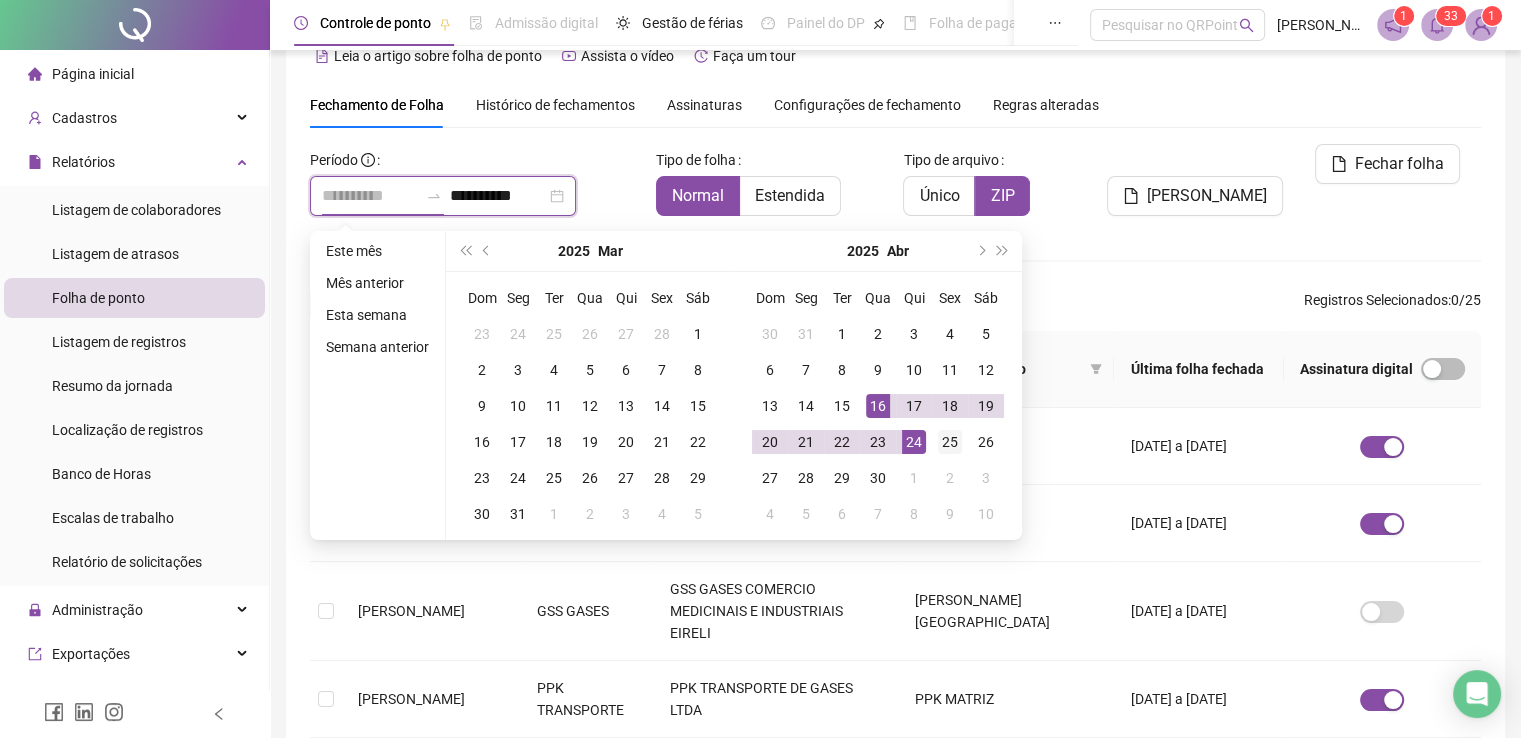 type on "**********" 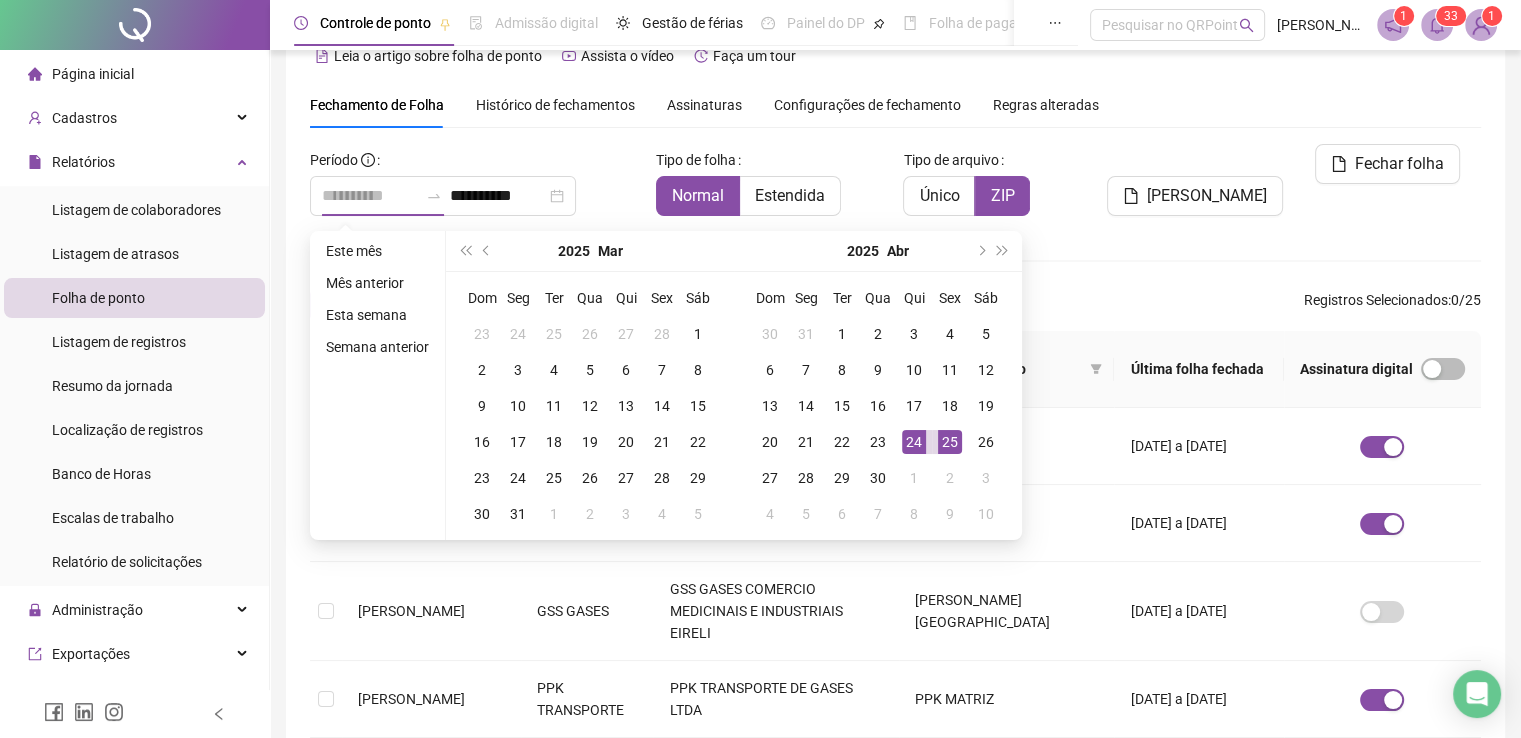 click on "25" at bounding box center (950, 442) 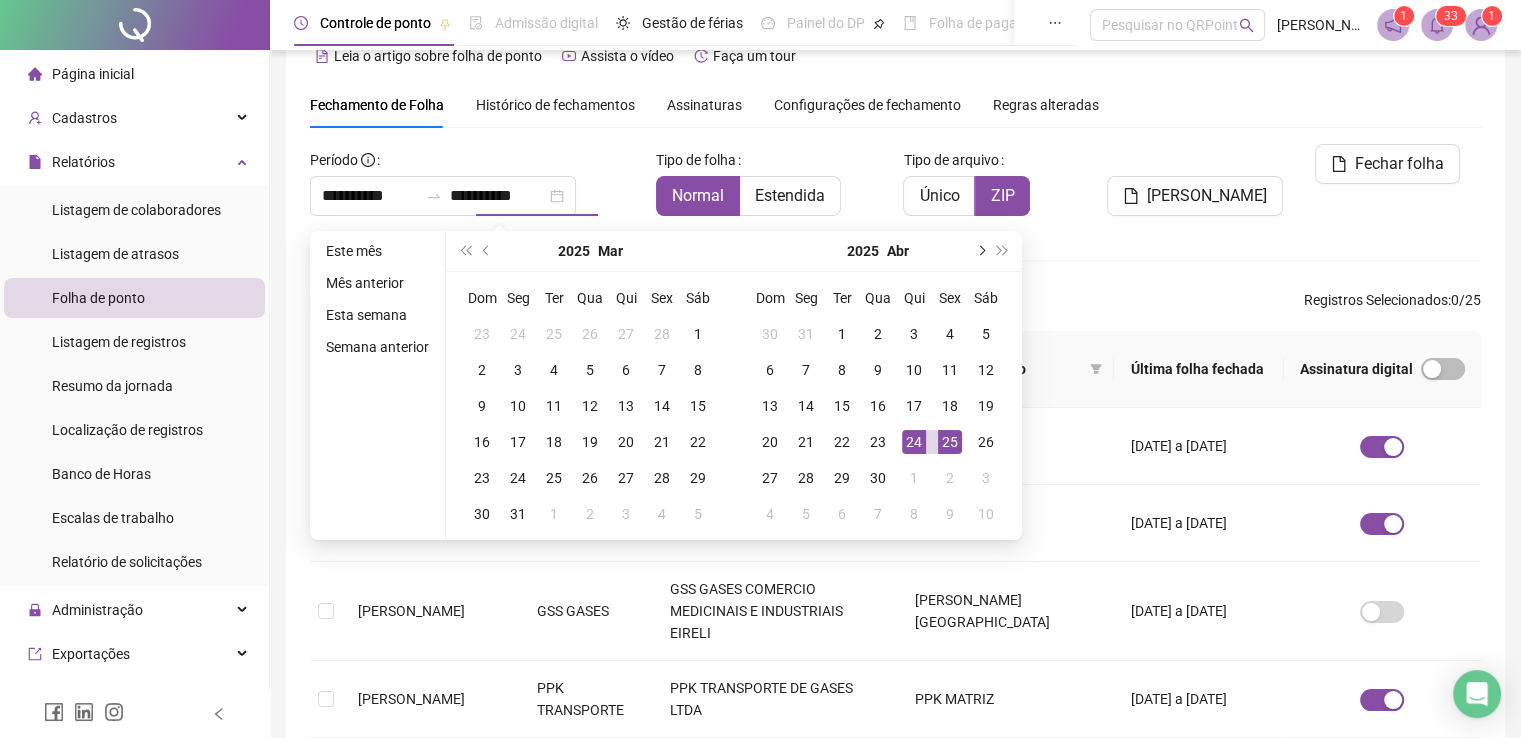click at bounding box center (980, 251) 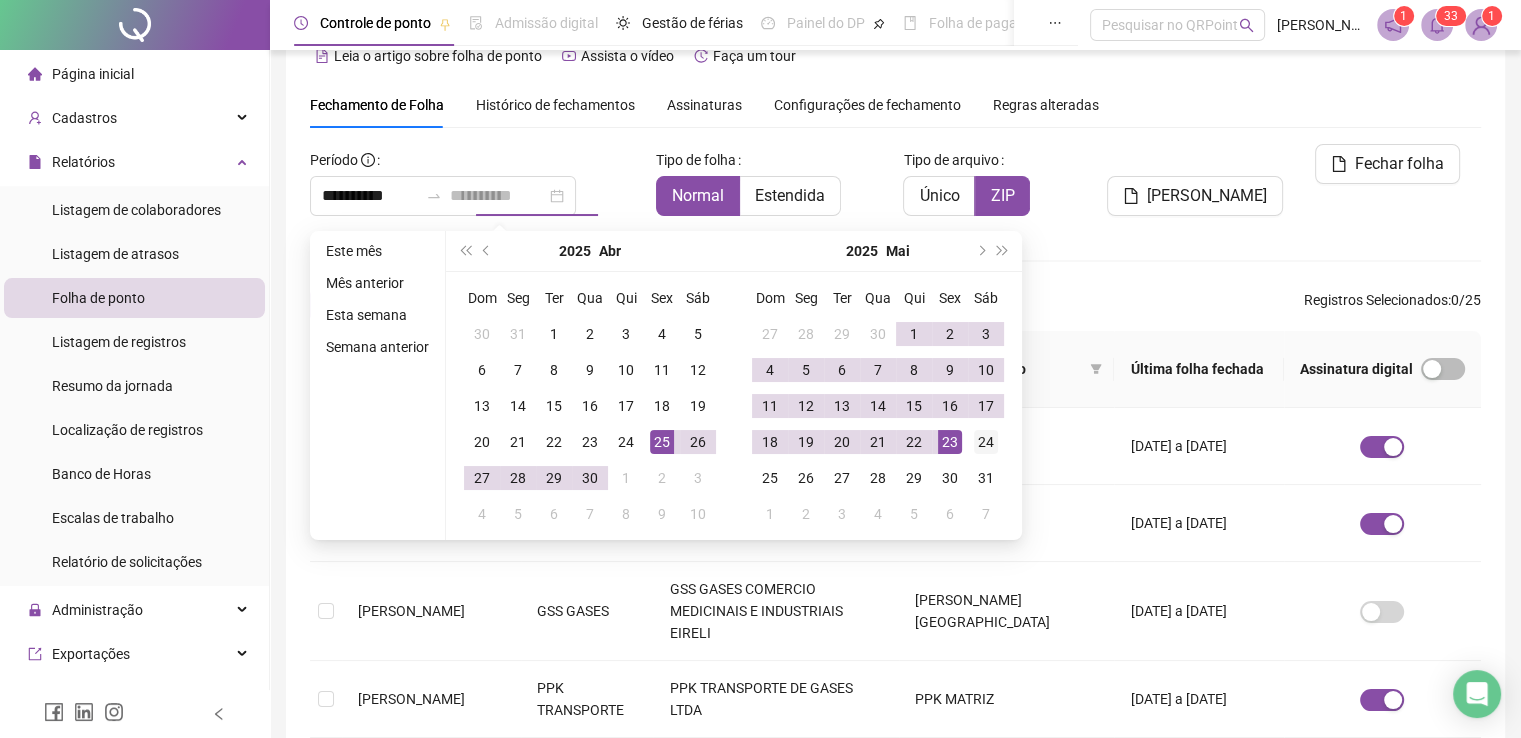 type on "**********" 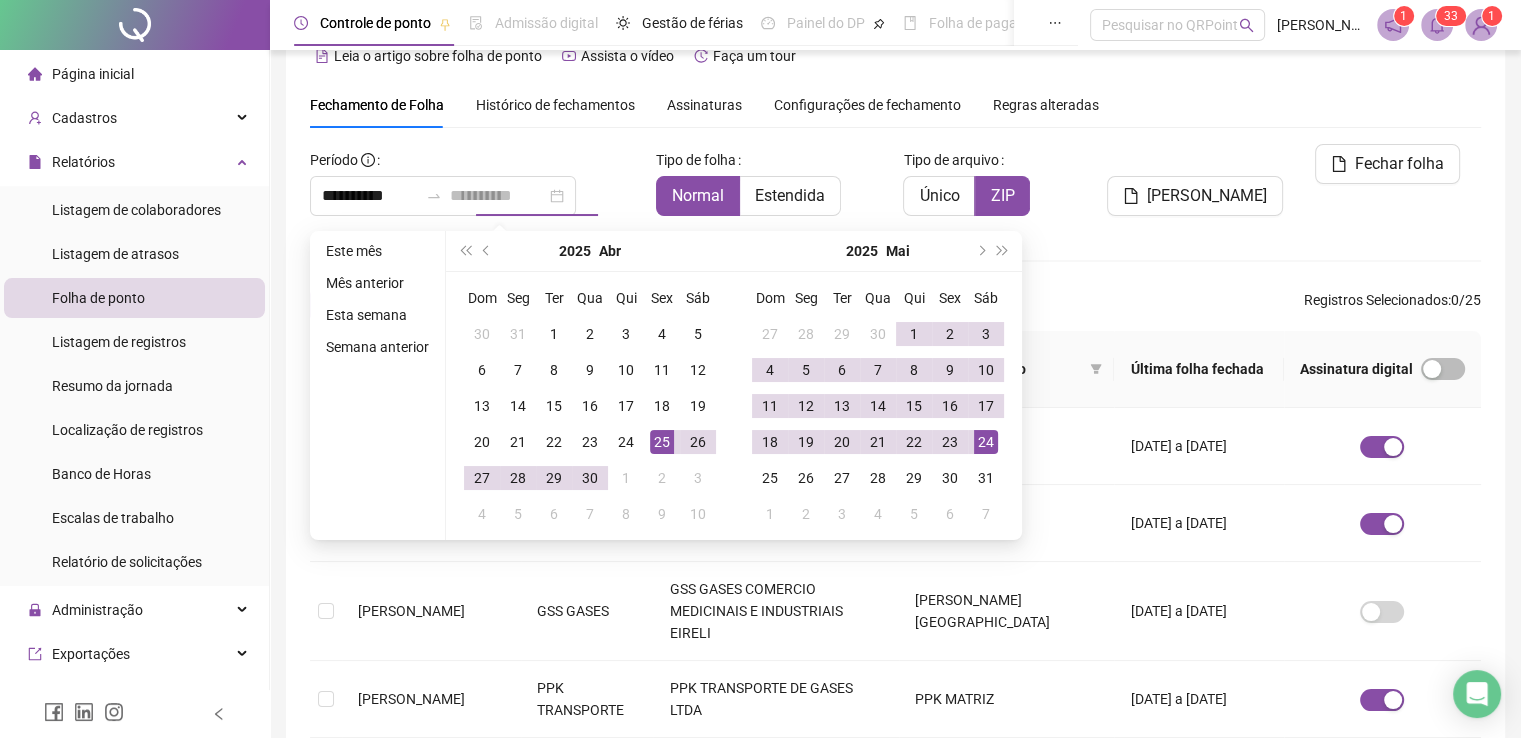 click on "24" at bounding box center [986, 442] 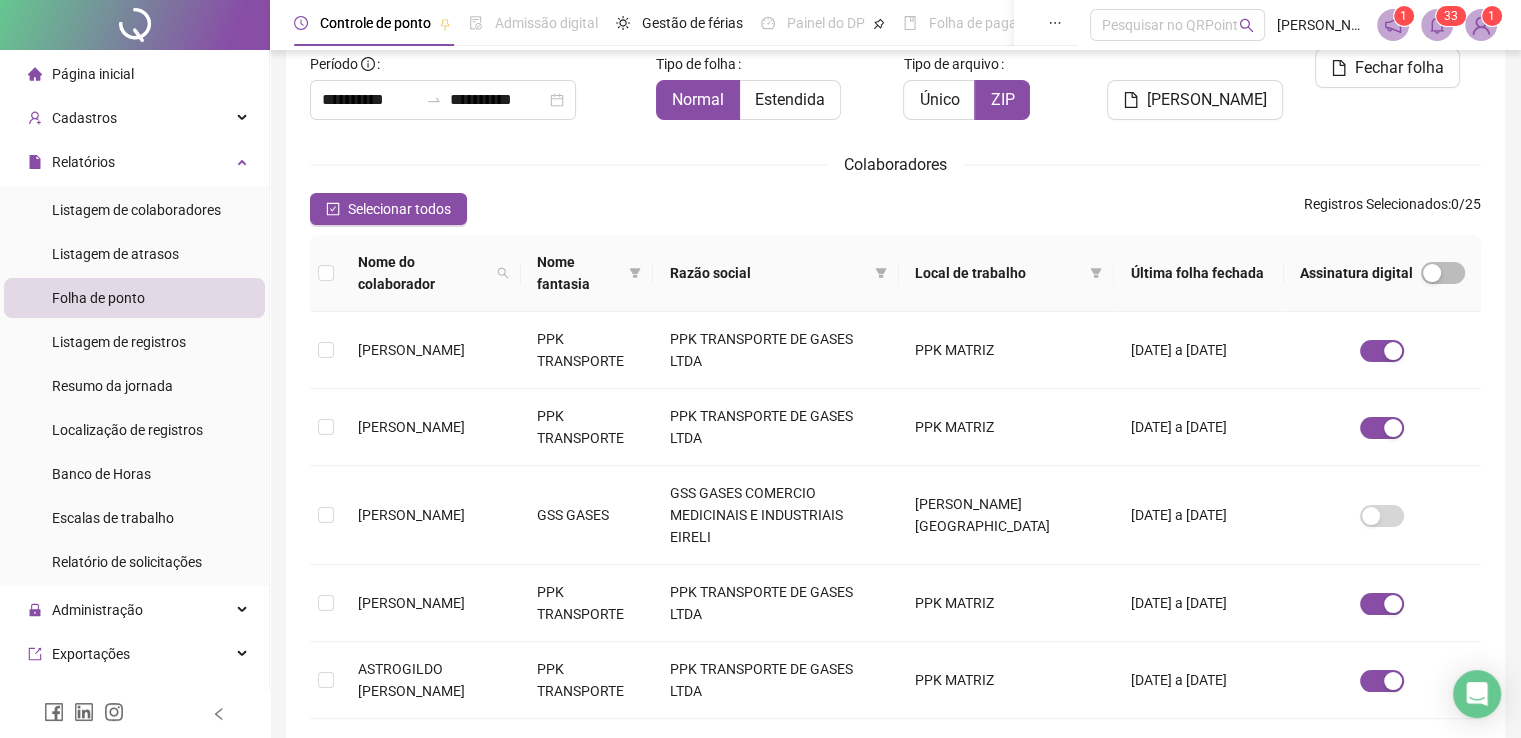 scroll, scrollTop: 340, scrollLeft: 0, axis: vertical 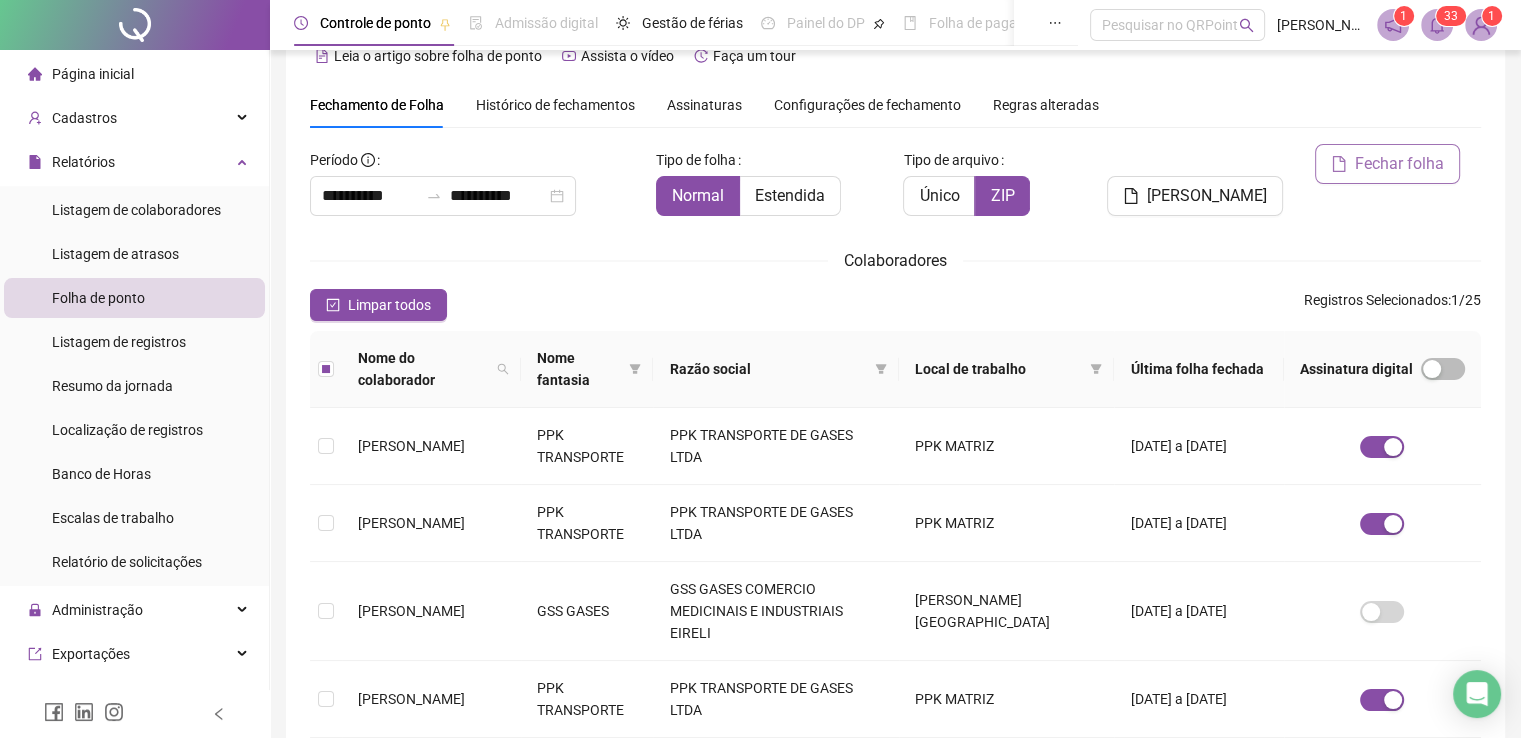click on "Fechar folha" at bounding box center (1399, 164) 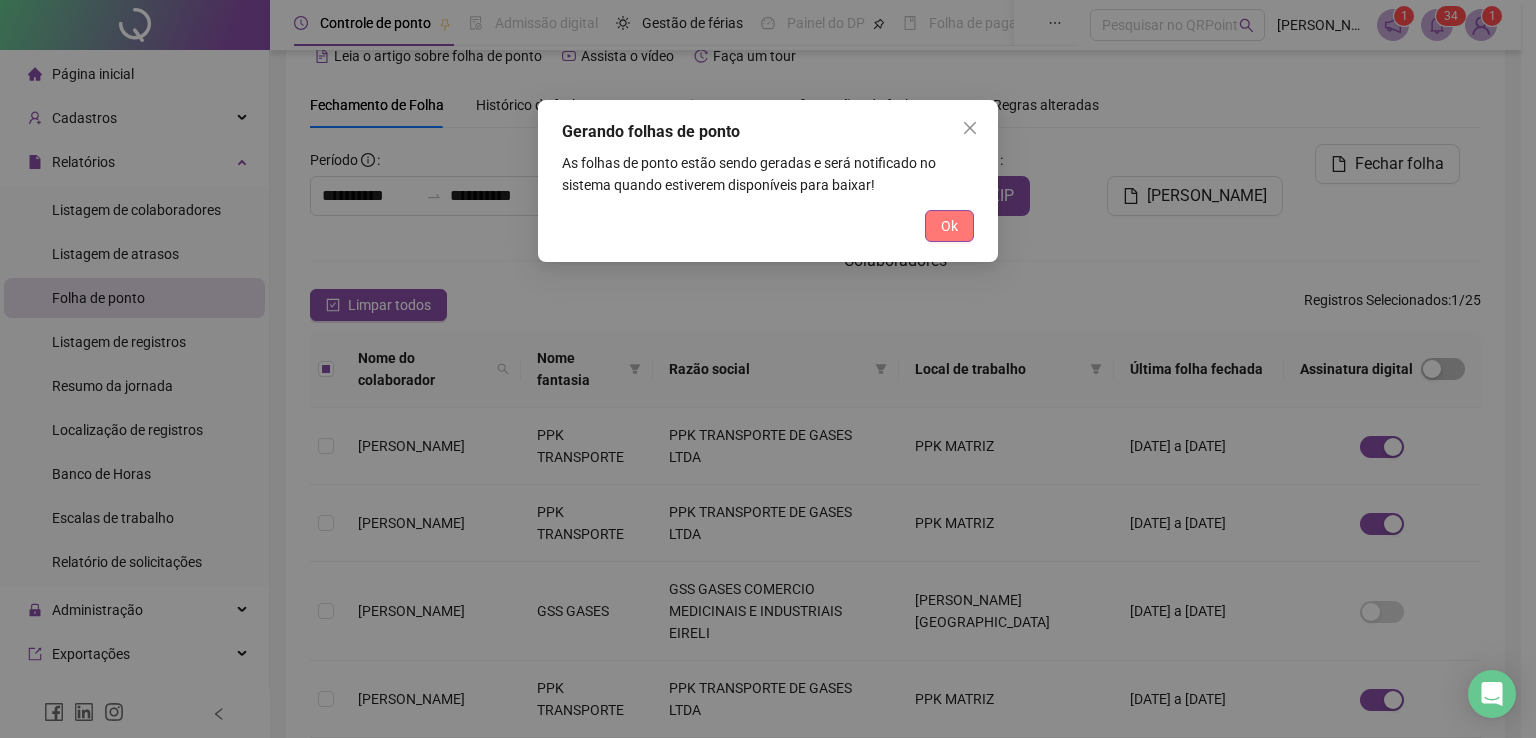 click on "Ok" at bounding box center [949, 226] 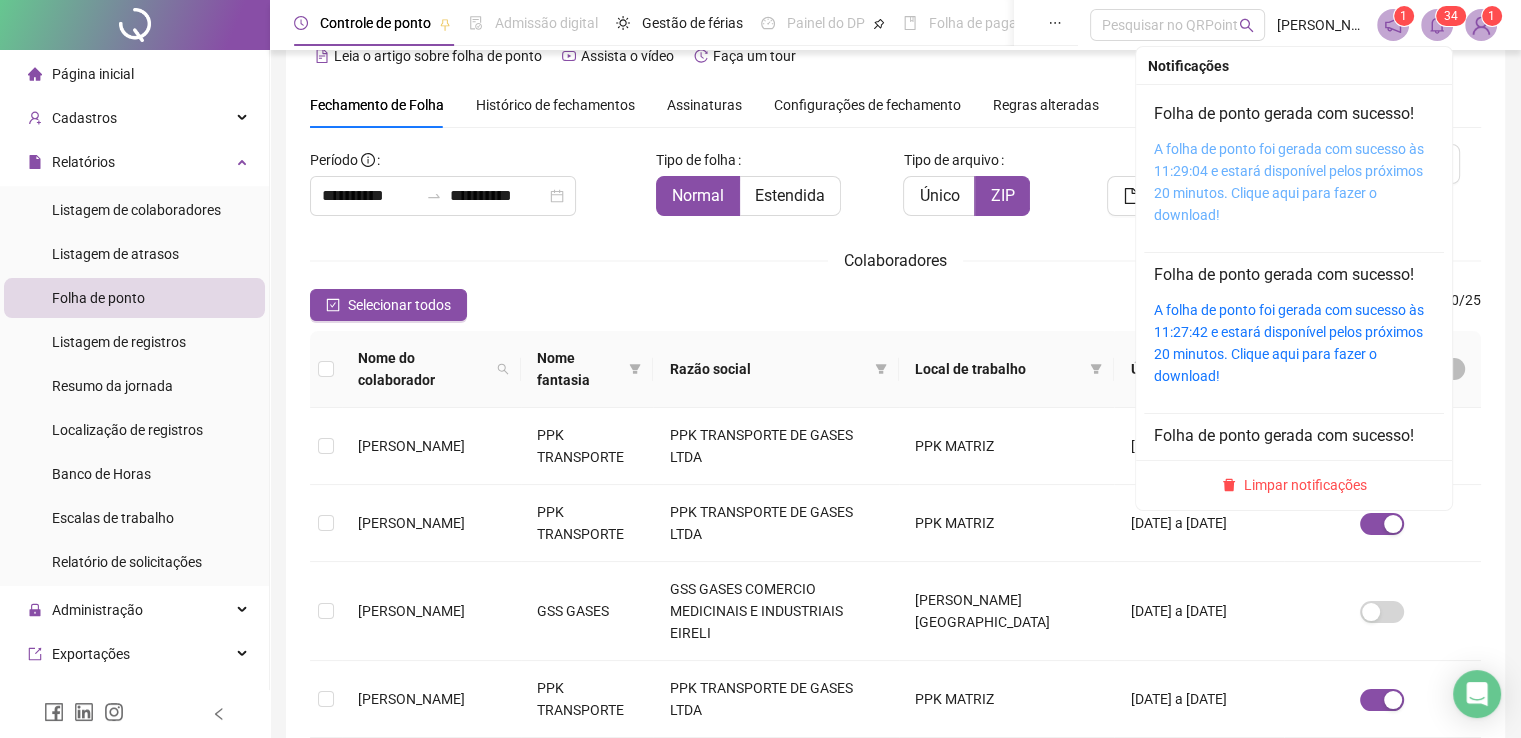 click on "A folha de ponto foi gerada com sucesso às 11:29:04 e estará disponível pelos próximos 20 minutos.
Clique aqui para fazer o download!" at bounding box center [1289, 182] 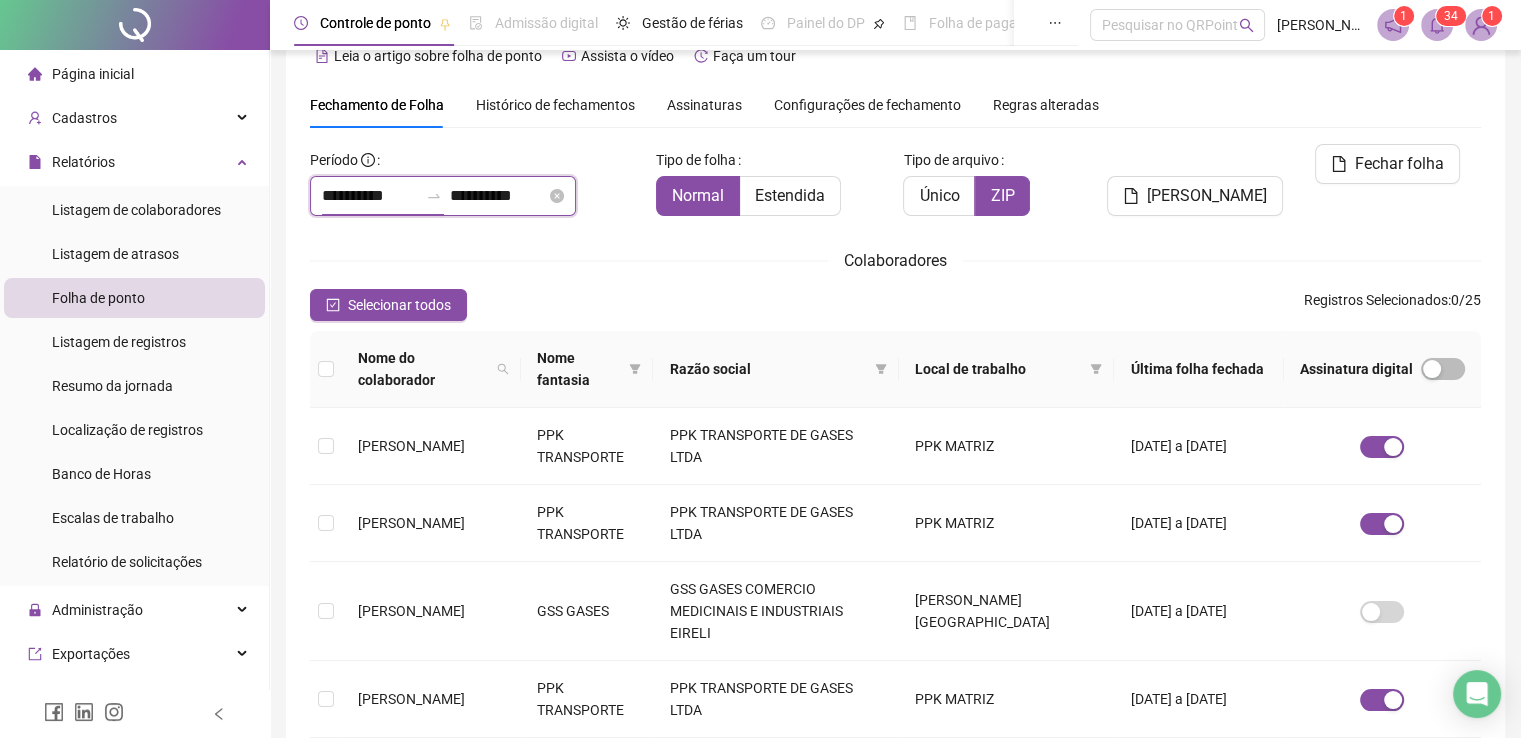 click on "**********" at bounding box center [370, 196] 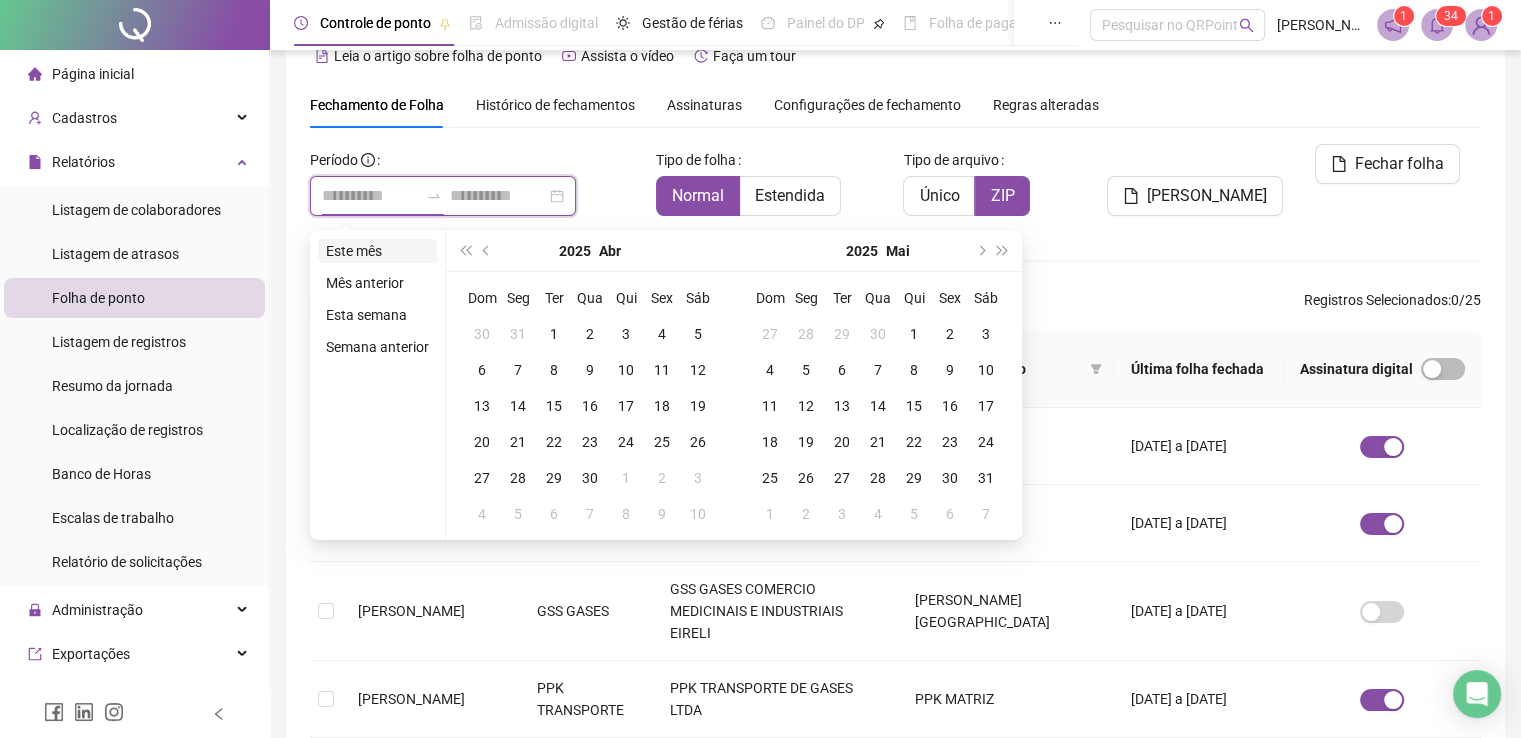 type 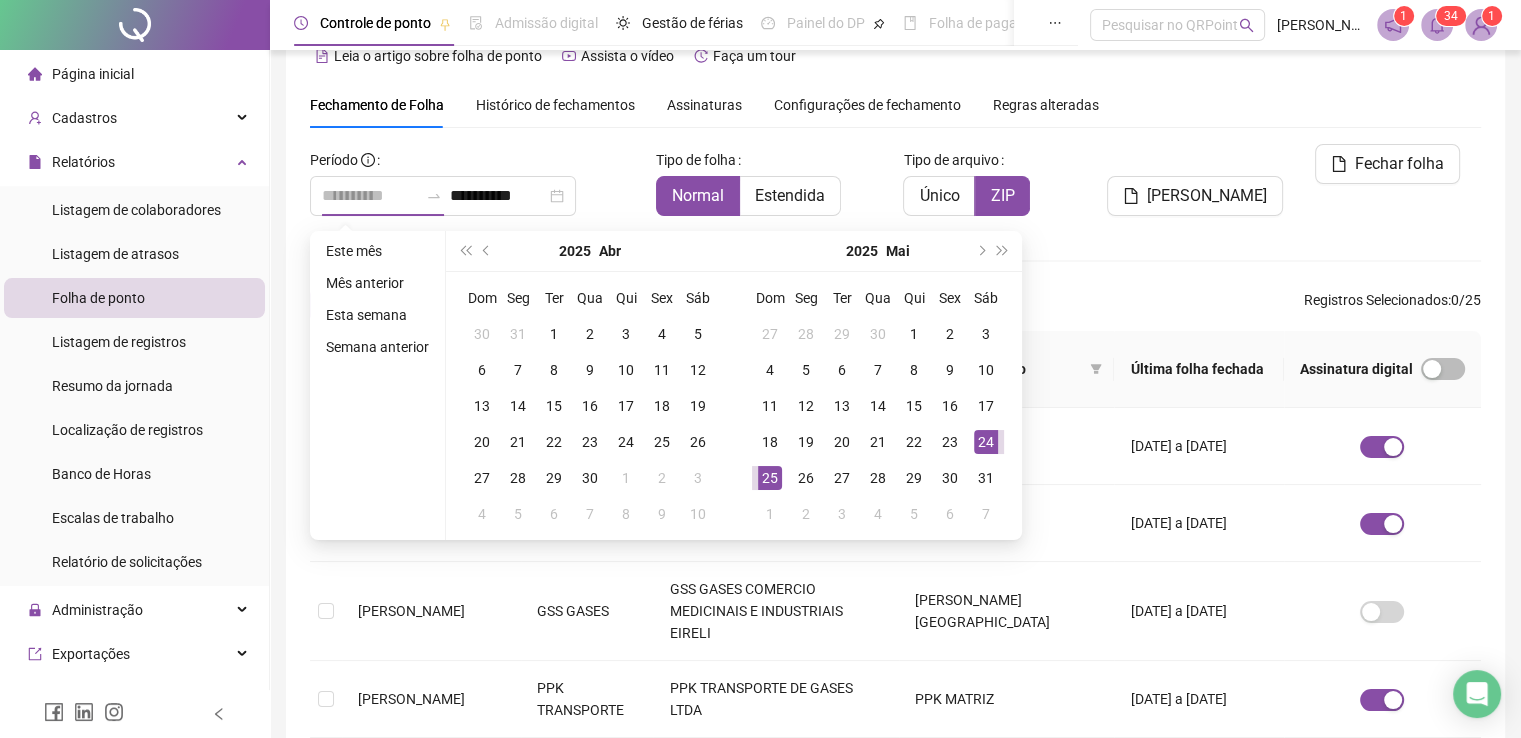 click on "25" at bounding box center (770, 478) 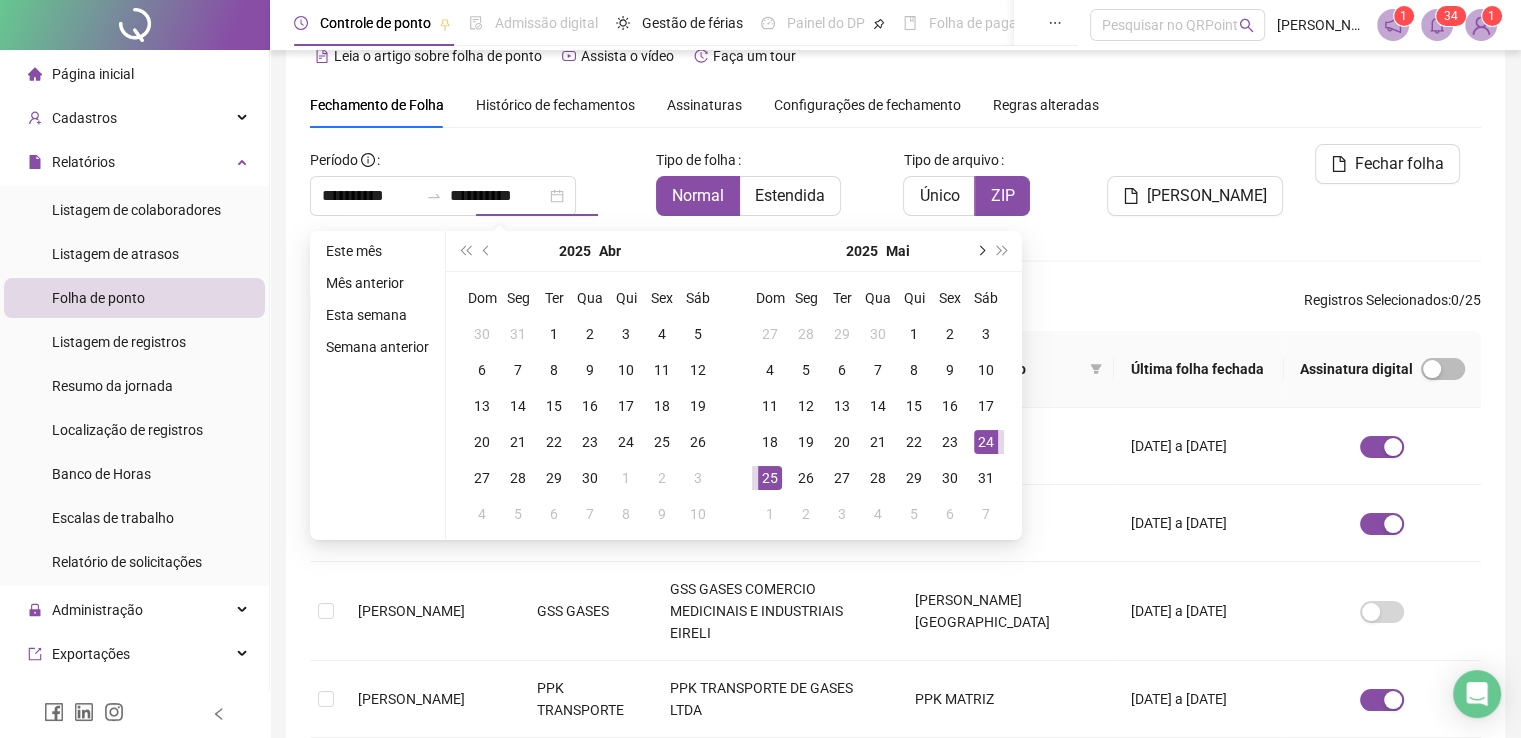 click at bounding box center (980, 251) 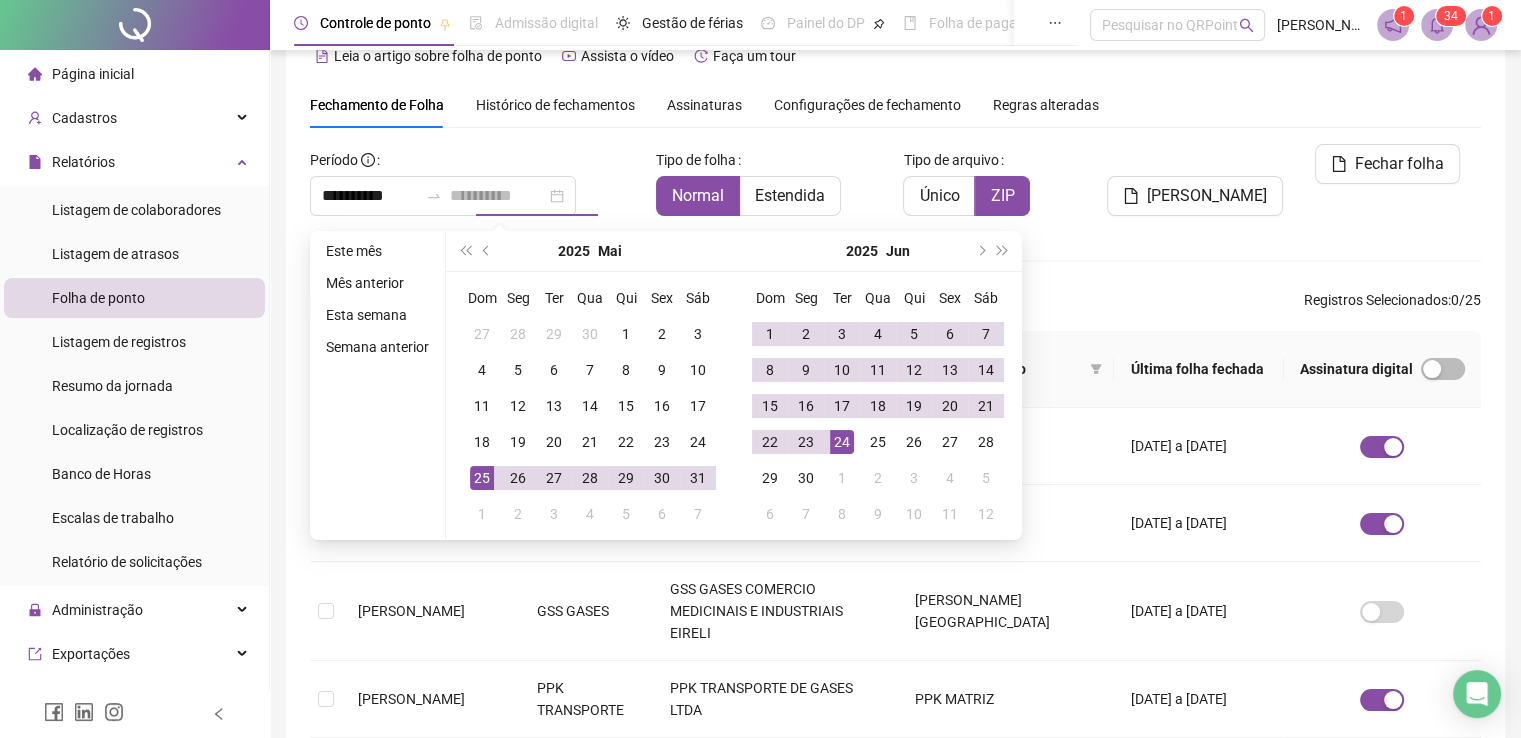 click on "24" at bounding box center [842, 442] 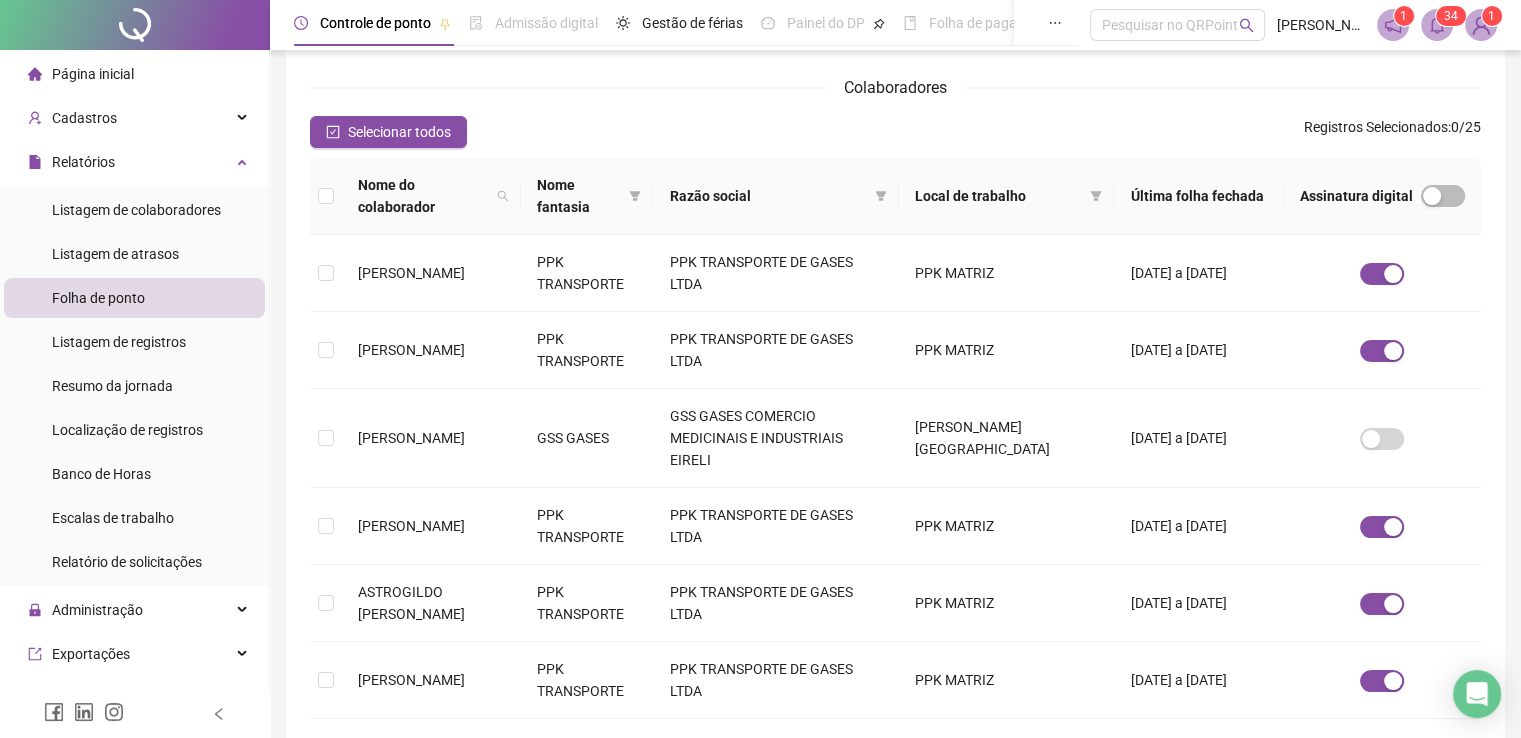 scroll, scrollTop: 240, scrollLeft: 0, axis: vertical 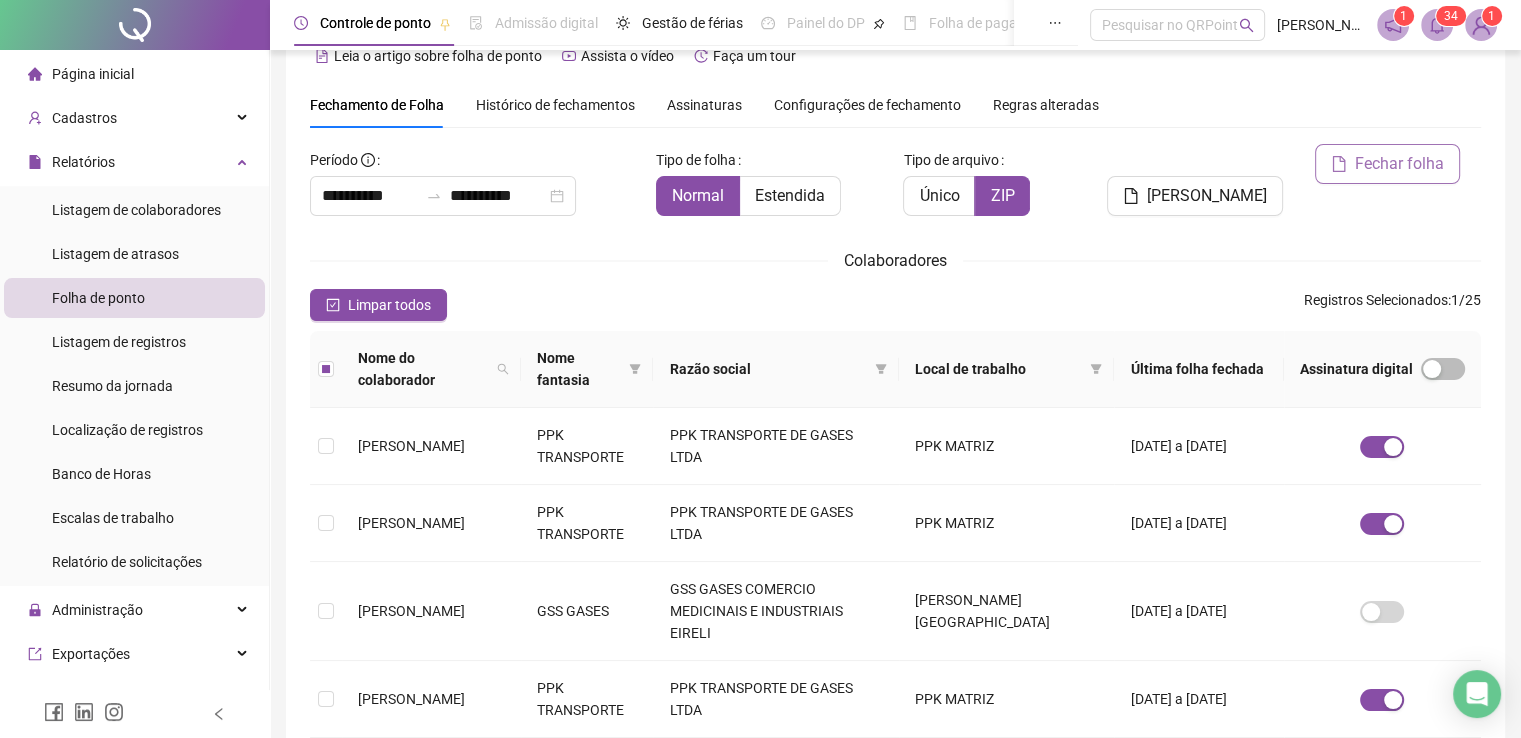 click on "Fechar folha" at bounding box center [1399, 164] 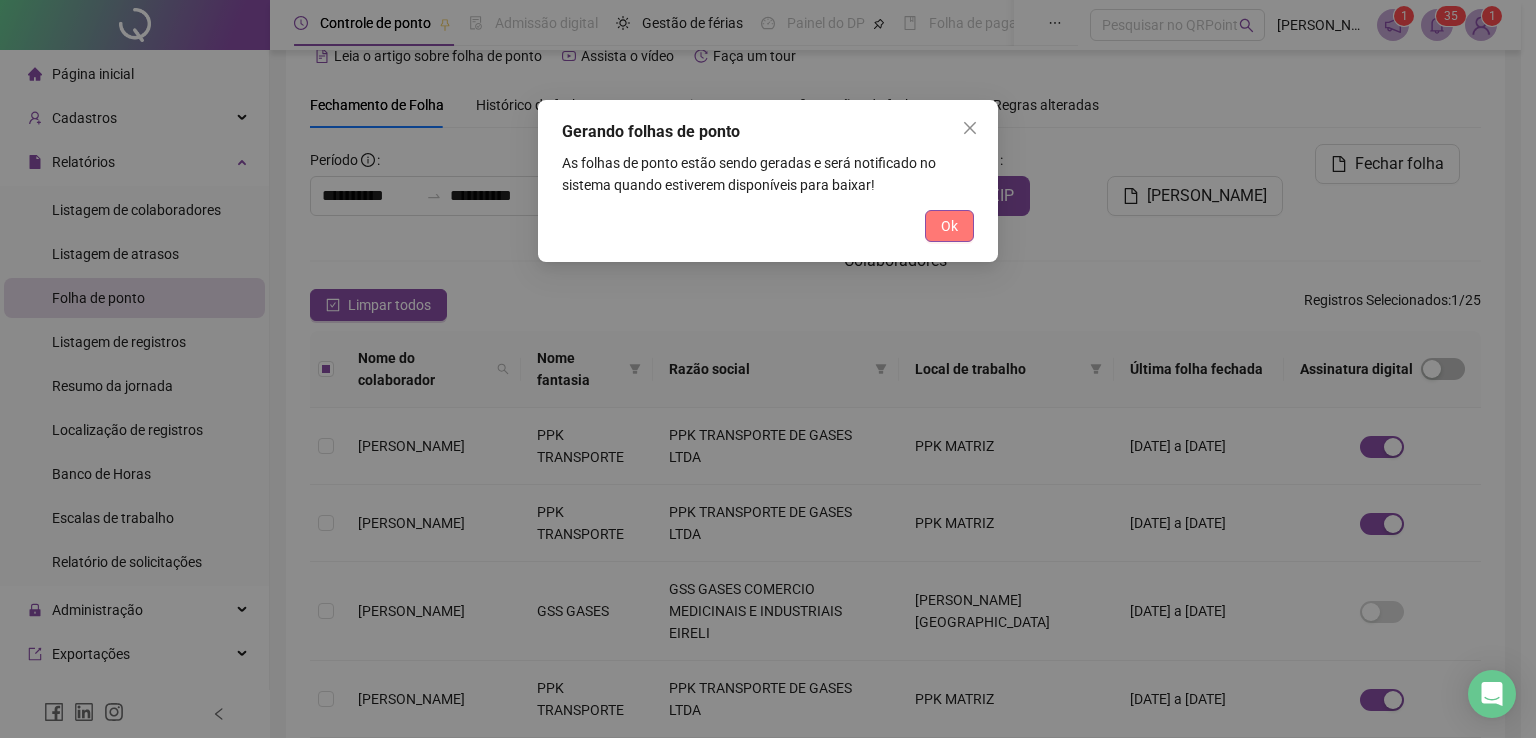click on "Ok" at bounding box center (949, 226) 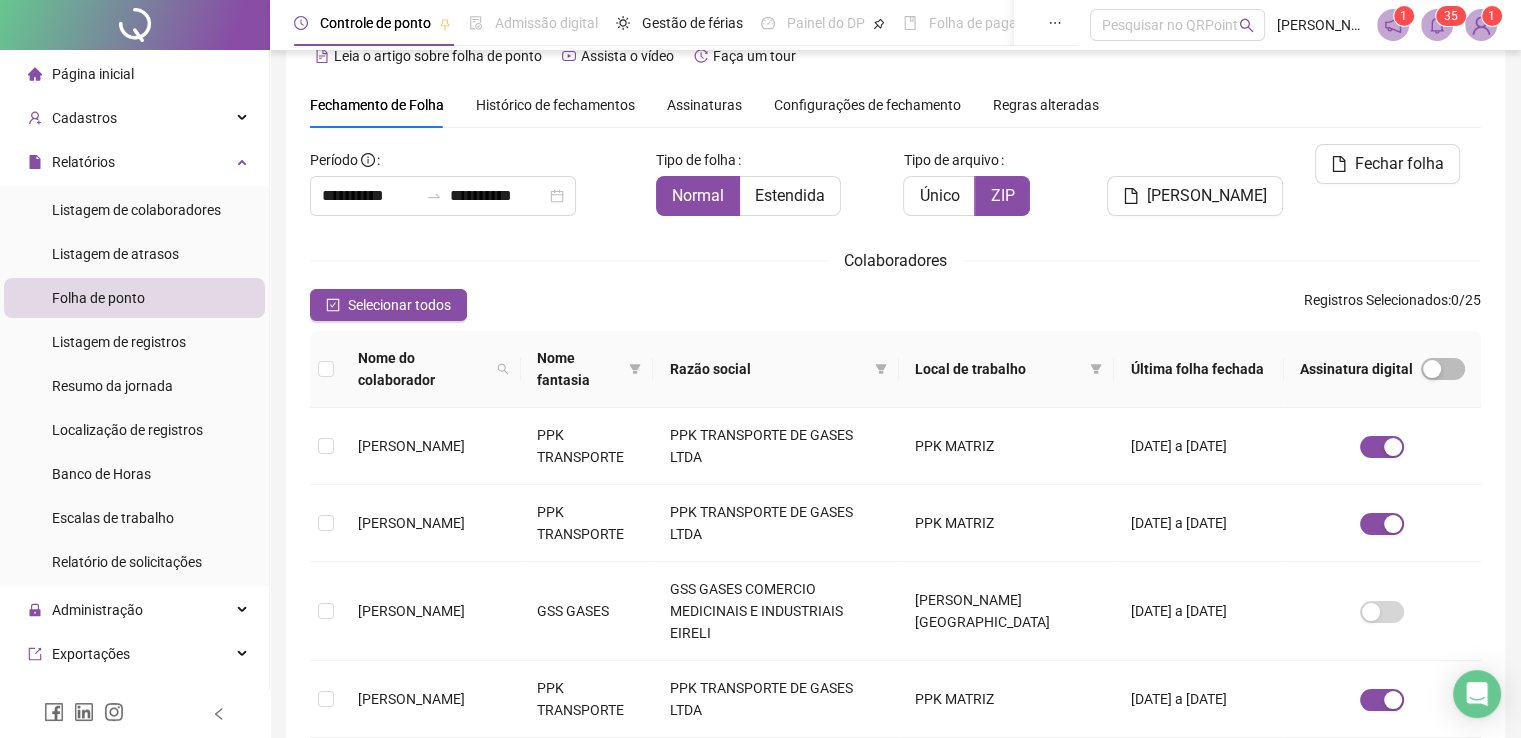 click 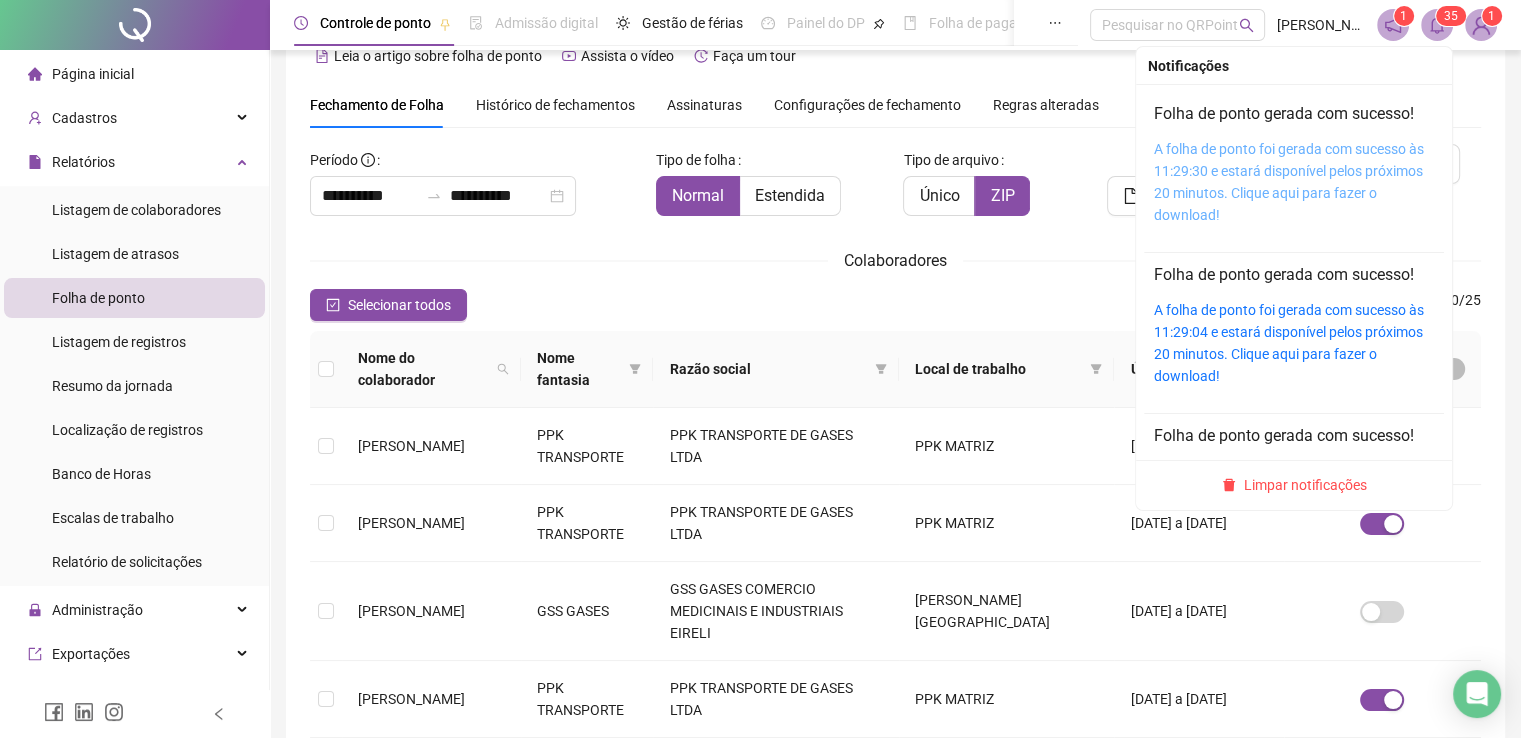 click on "A folha de ponto foi gerada com sucesso às 11:29:30 e estará disponível pelos próximos 20 minutos.
Clique aqui para fazer o download!" at bounding box center (1289, 182) 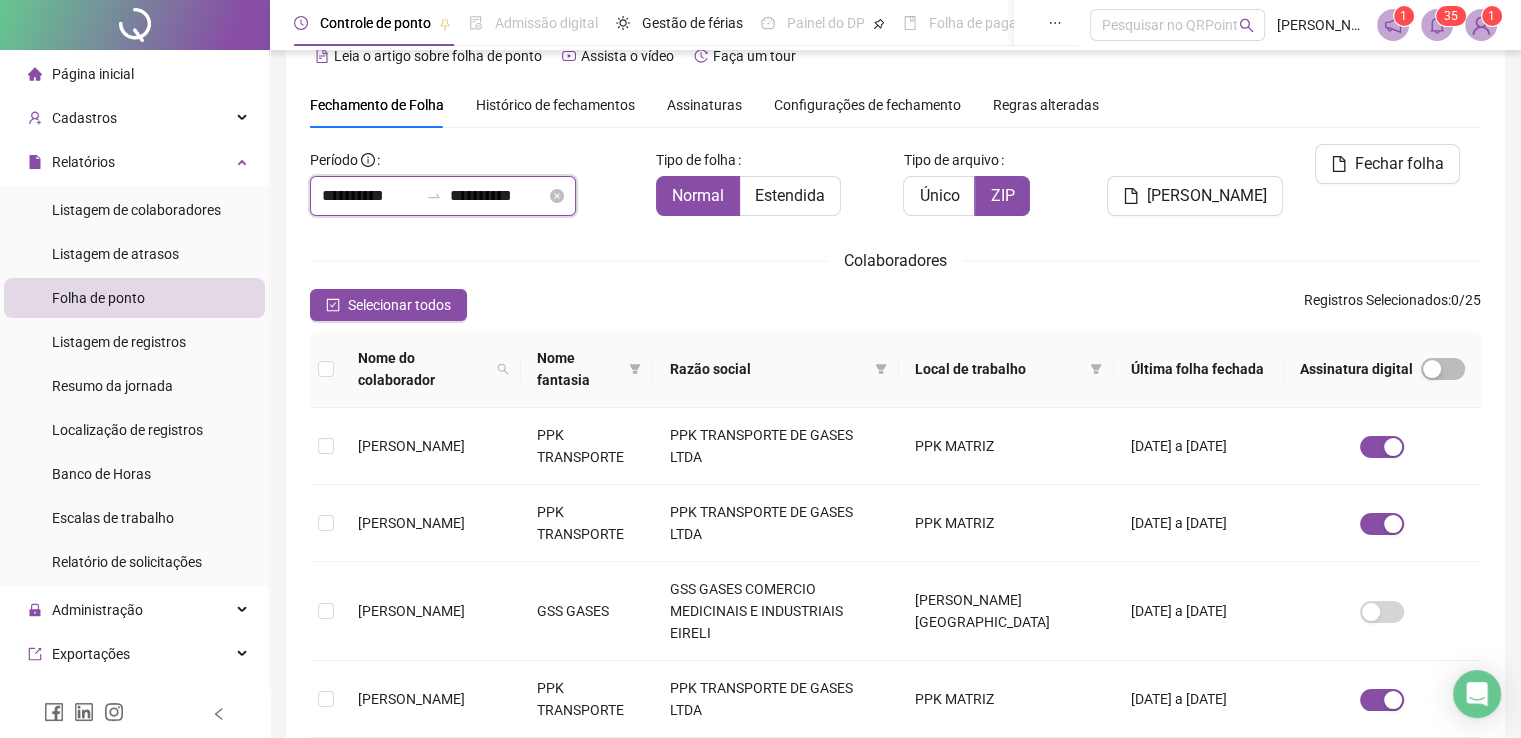 click on "**********" at bounding box center (370, 196) 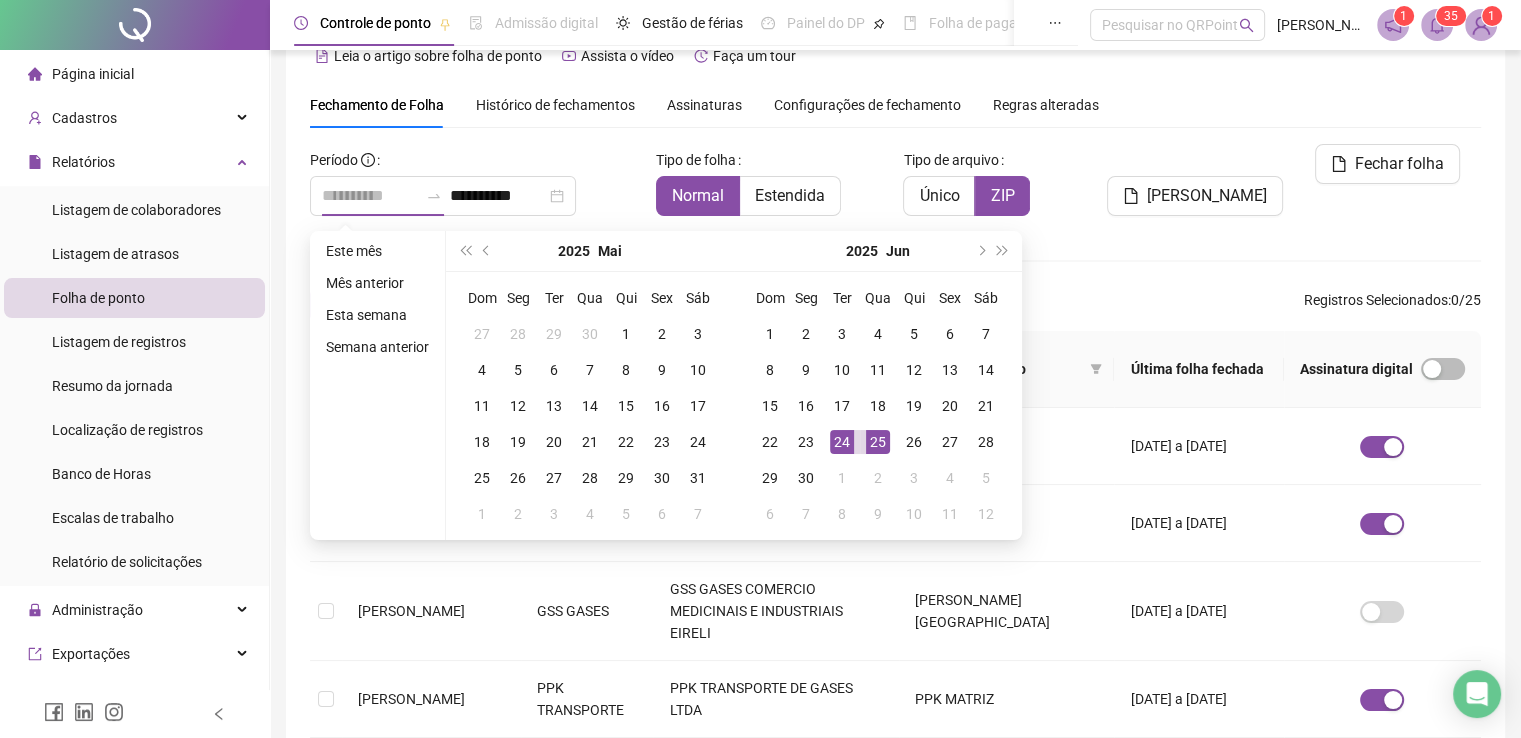 click on "25" at bounding box center [878, 442] 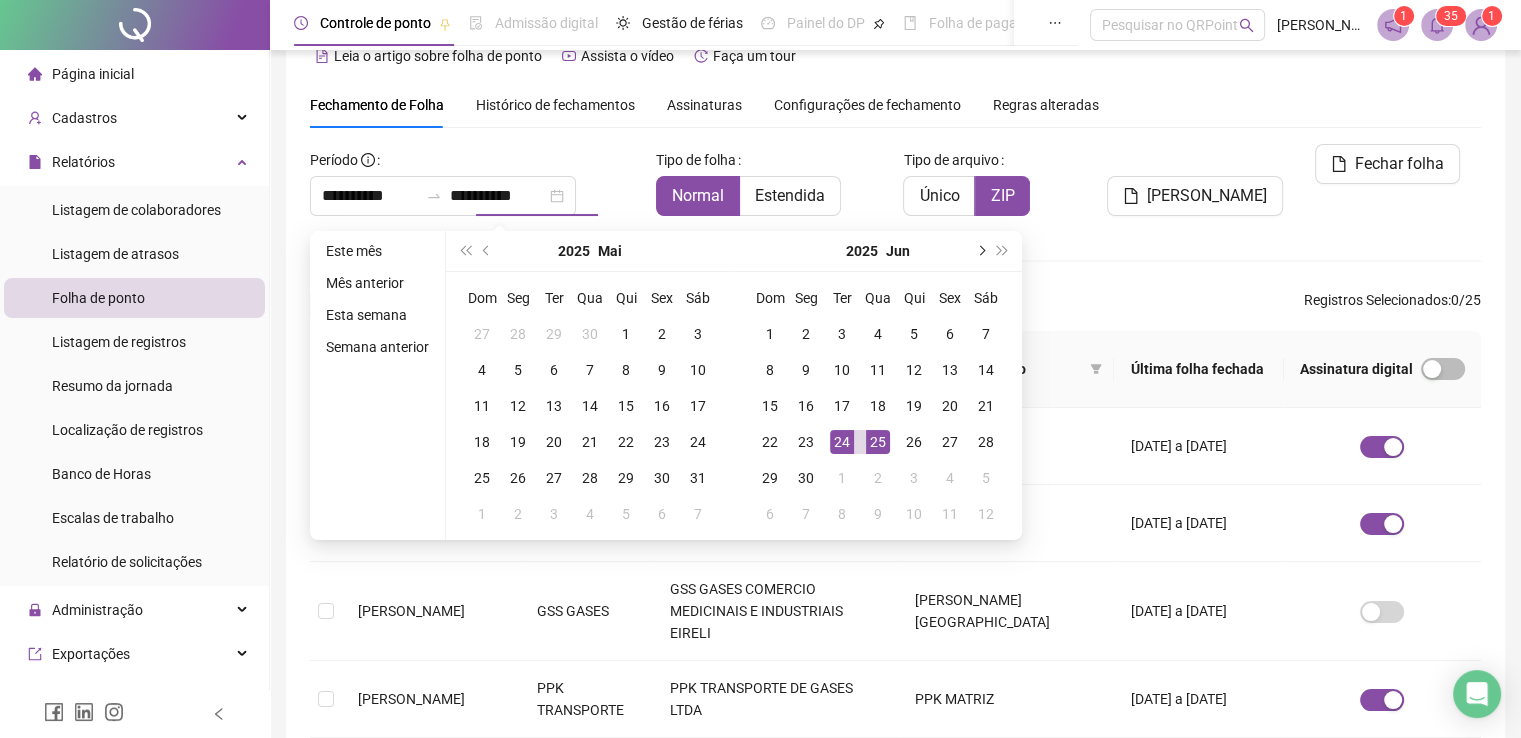 click at bounding box center (980, 251) 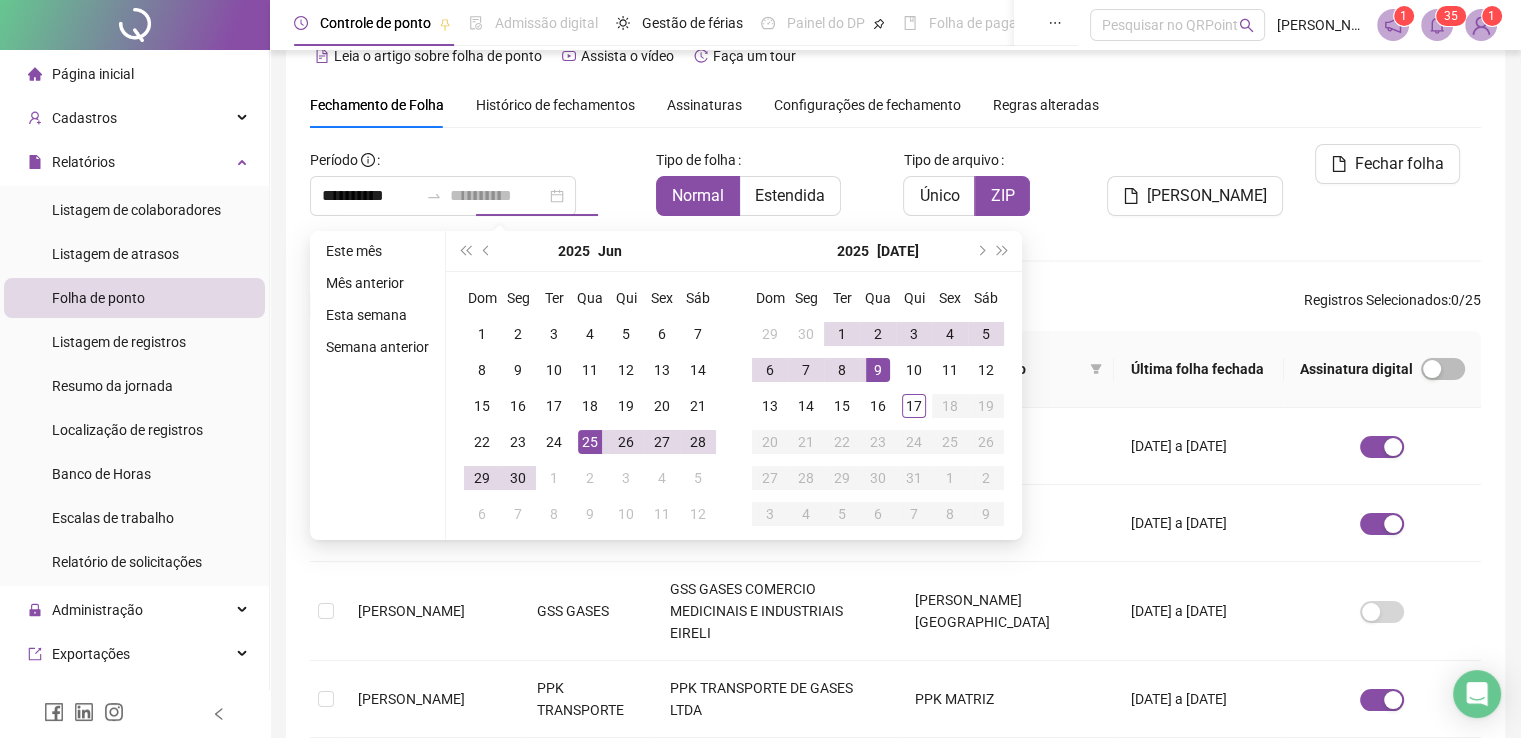 click on "9" at bounding box center (878, 370) 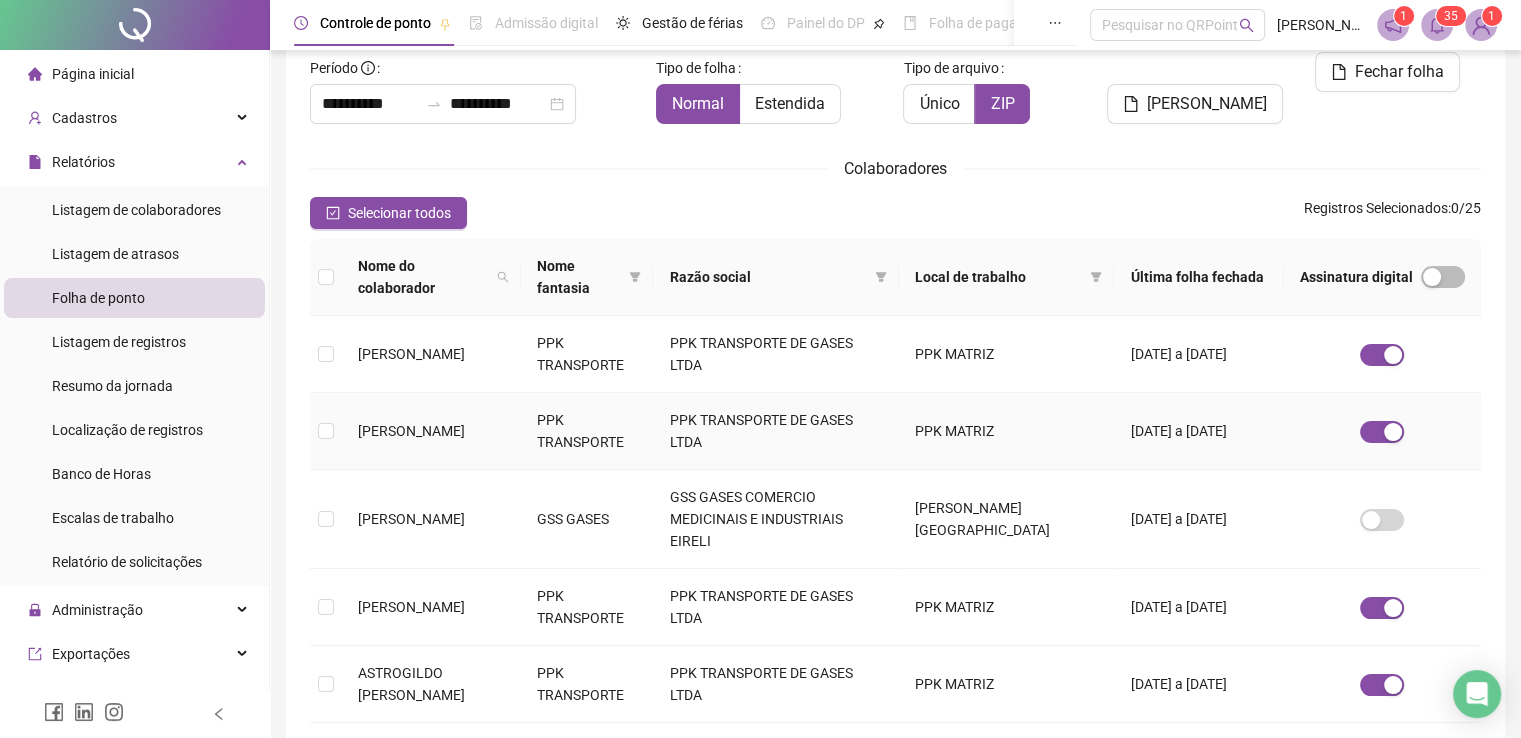 scroll, scrollTop: 240, scrollLeft: 0, axis: vertical 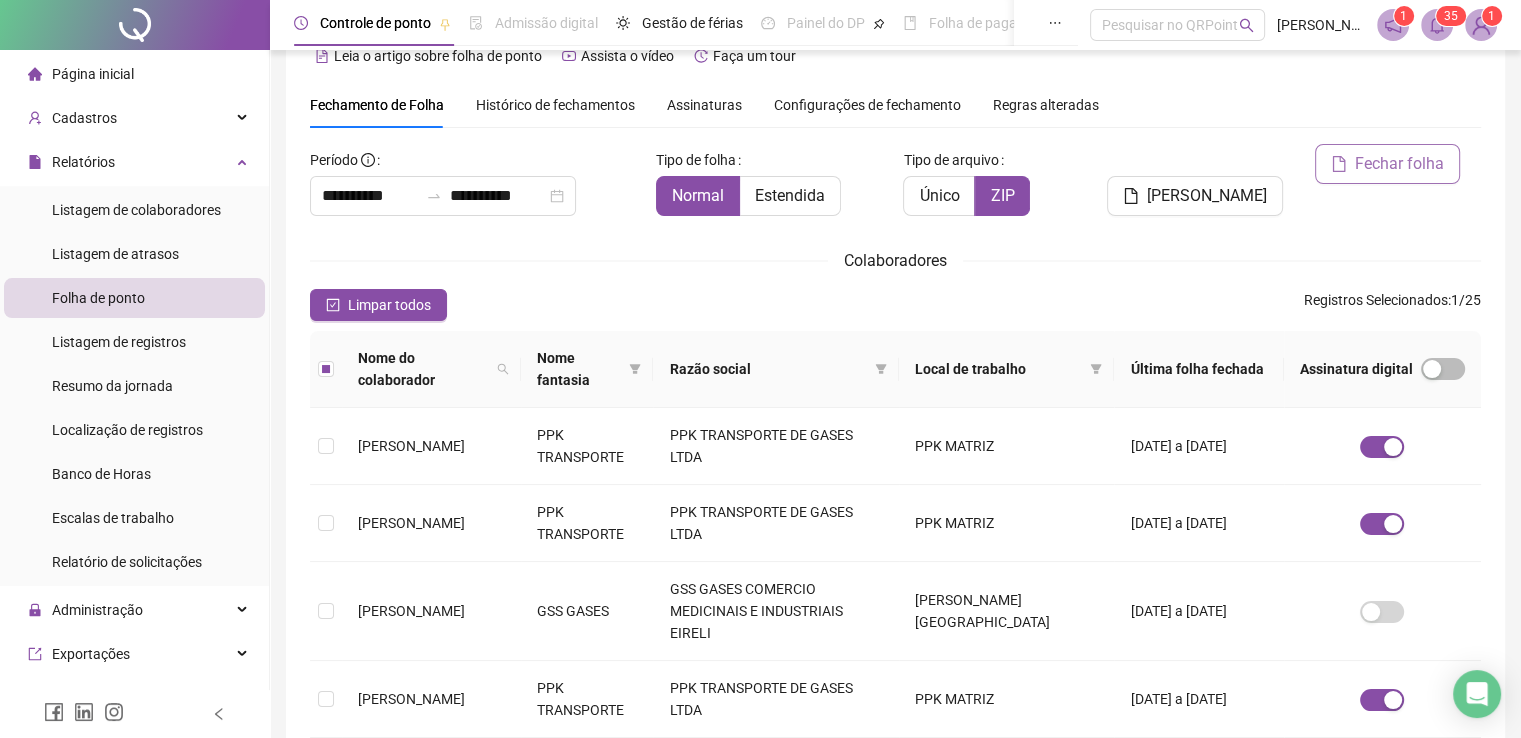 click on "Fechar folha" at bounding box center [1399, 164] 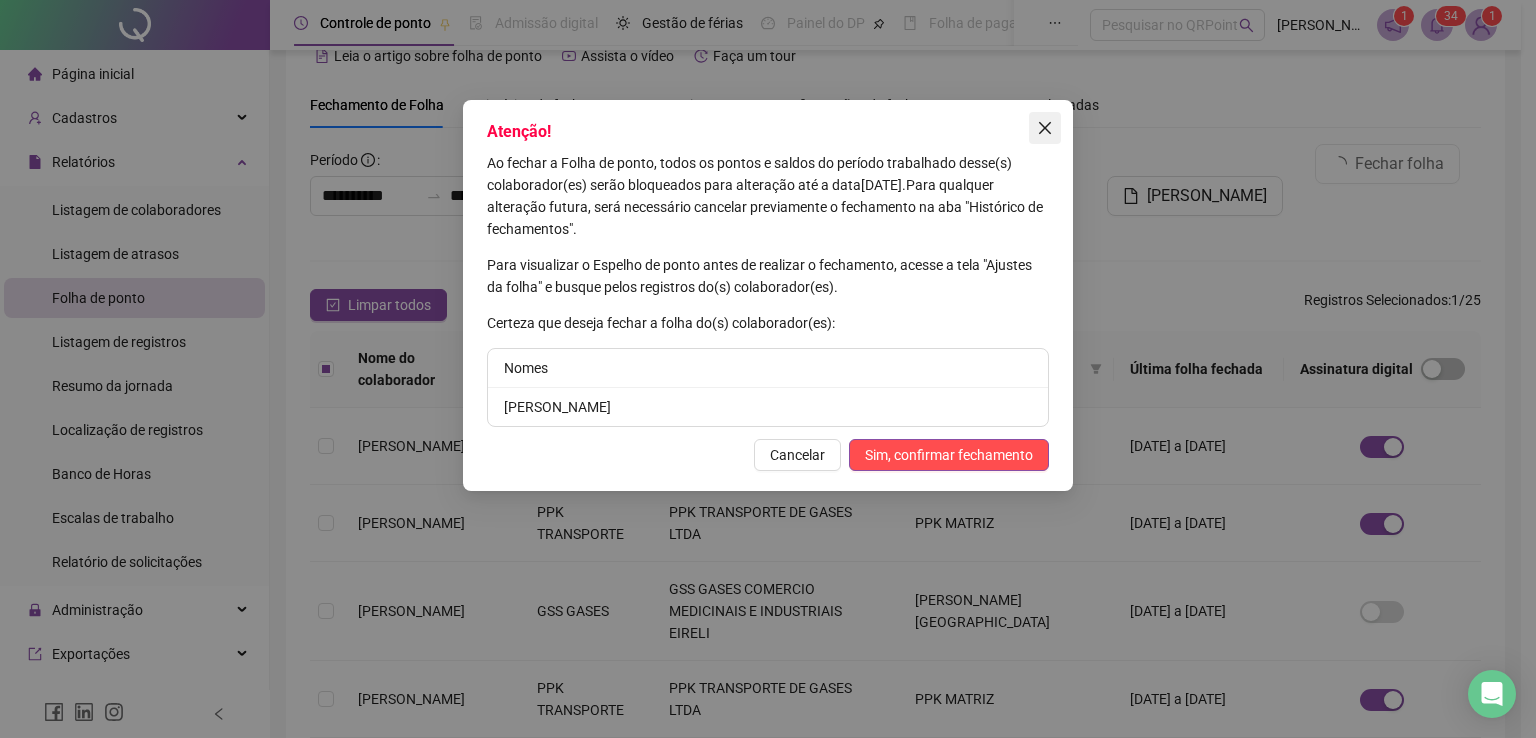 click 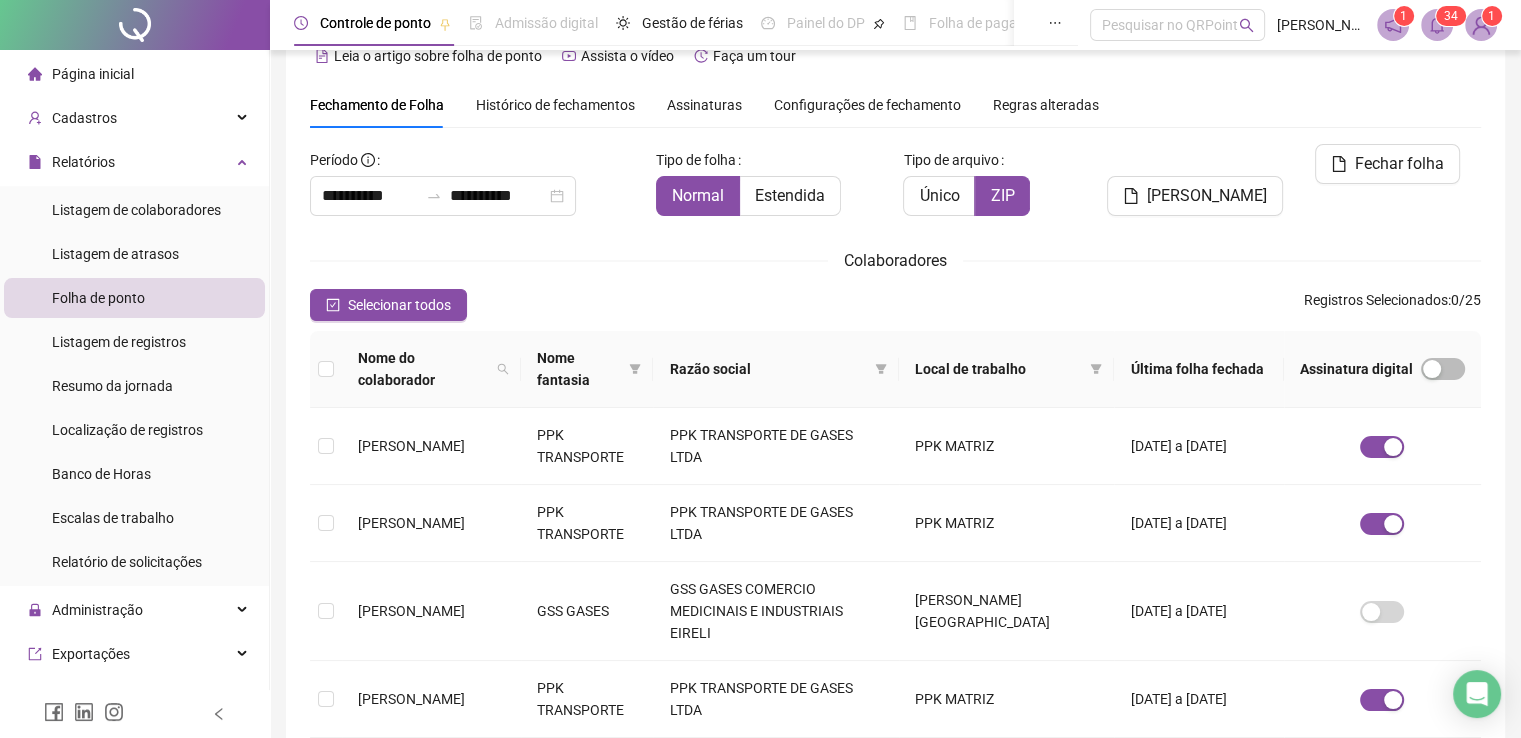click on "**********" at bounding box center (475, 180) 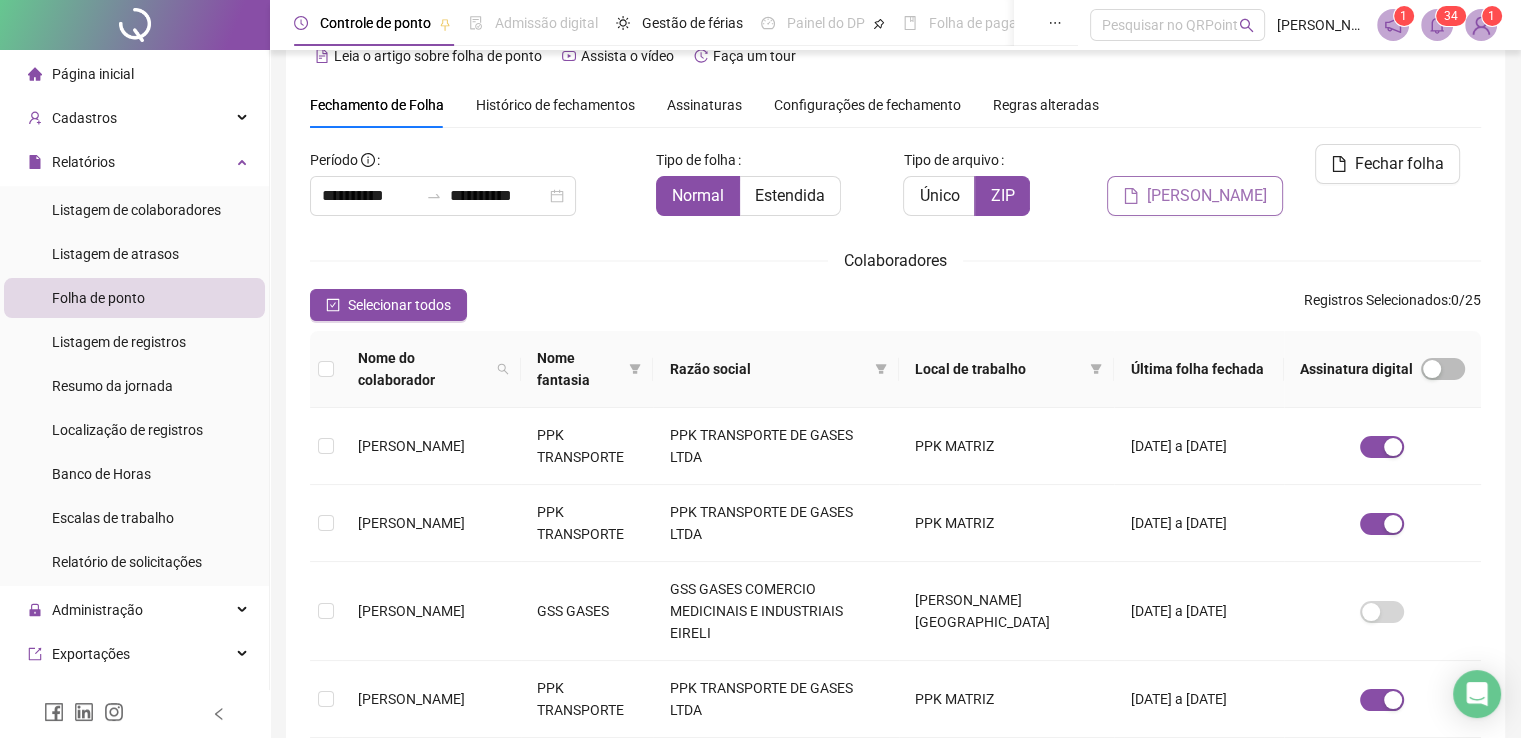 click on "[PERSON_NAME]" at bounding box center (1207, 196) 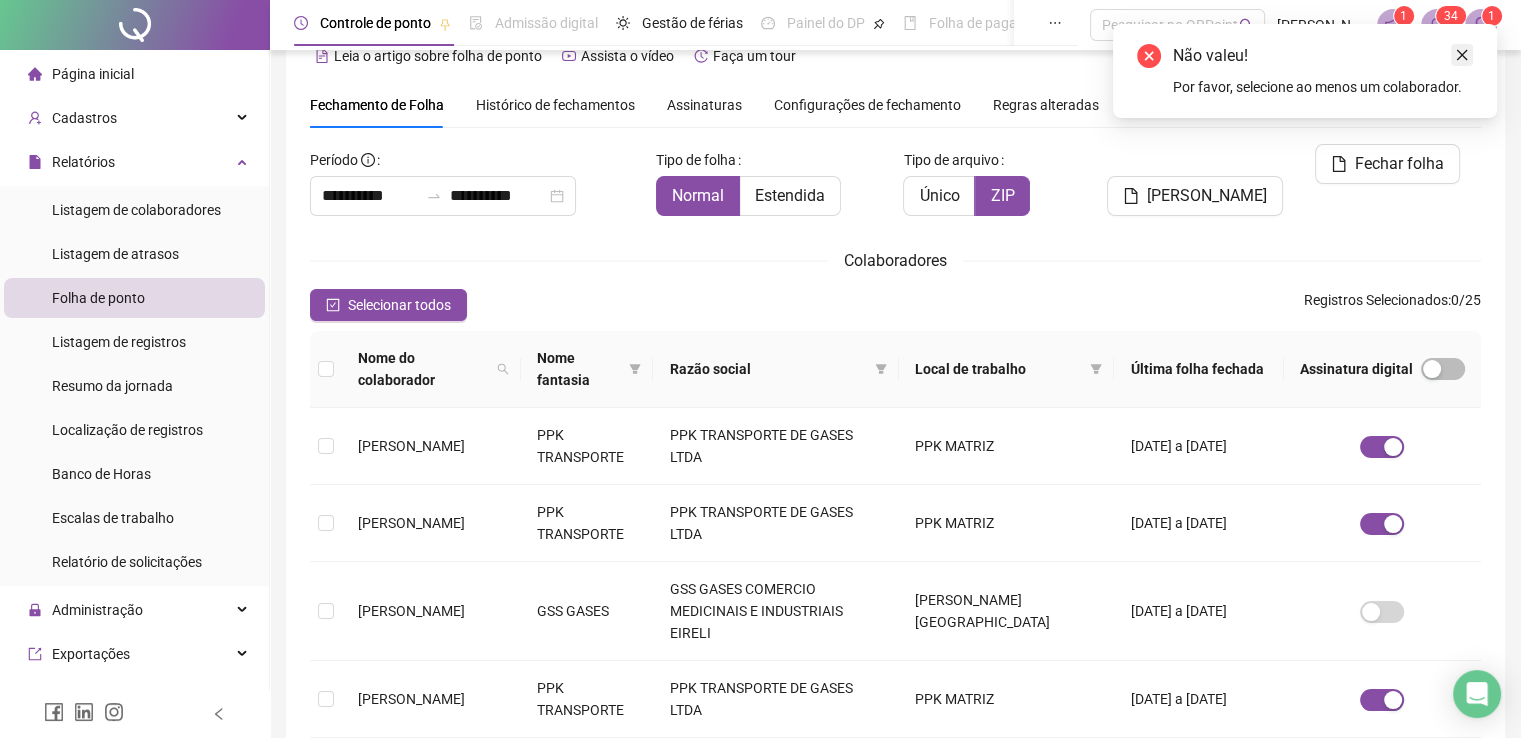 click at bounding box center (1462, 55) 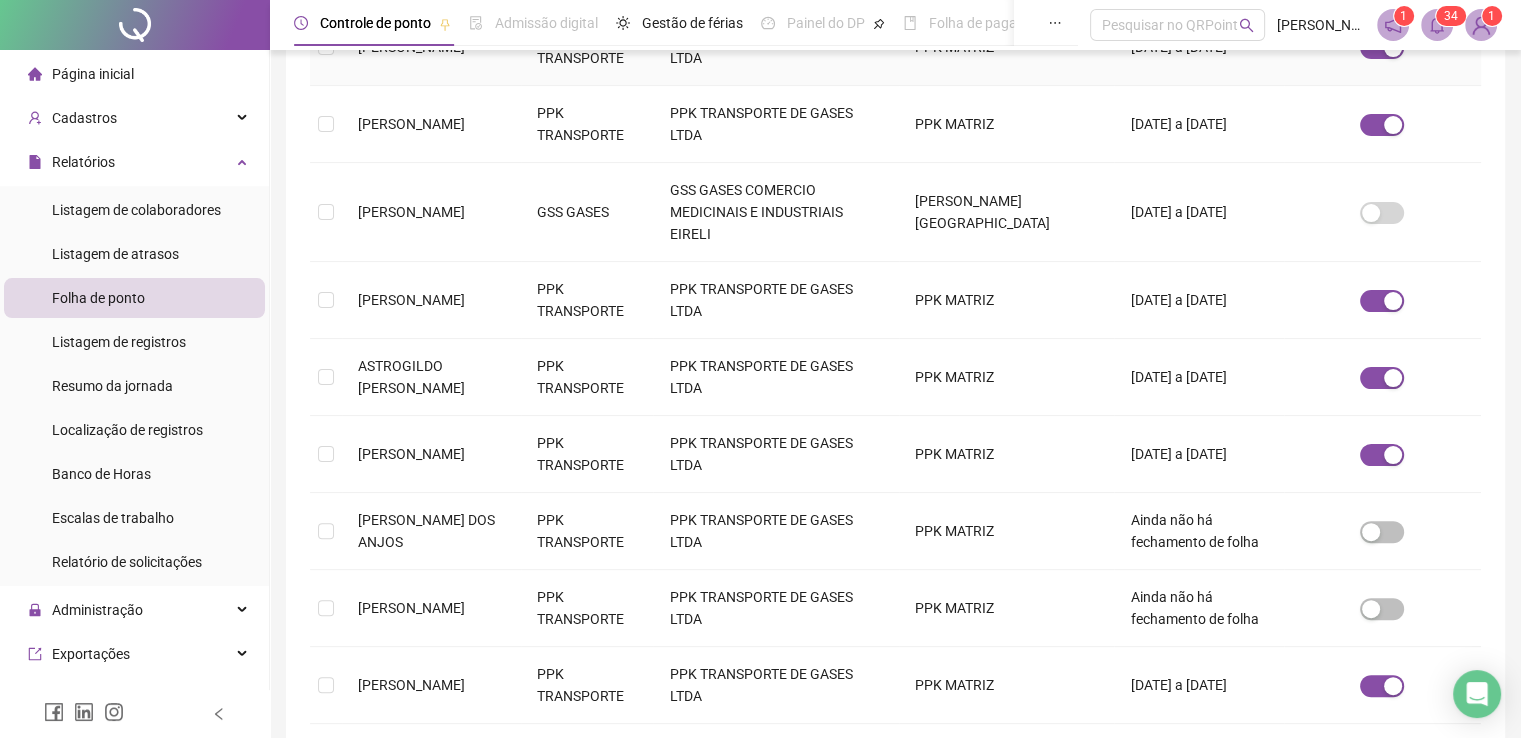 scroll, scrollTop: 440, scrollLeft: 0, axis: vertical 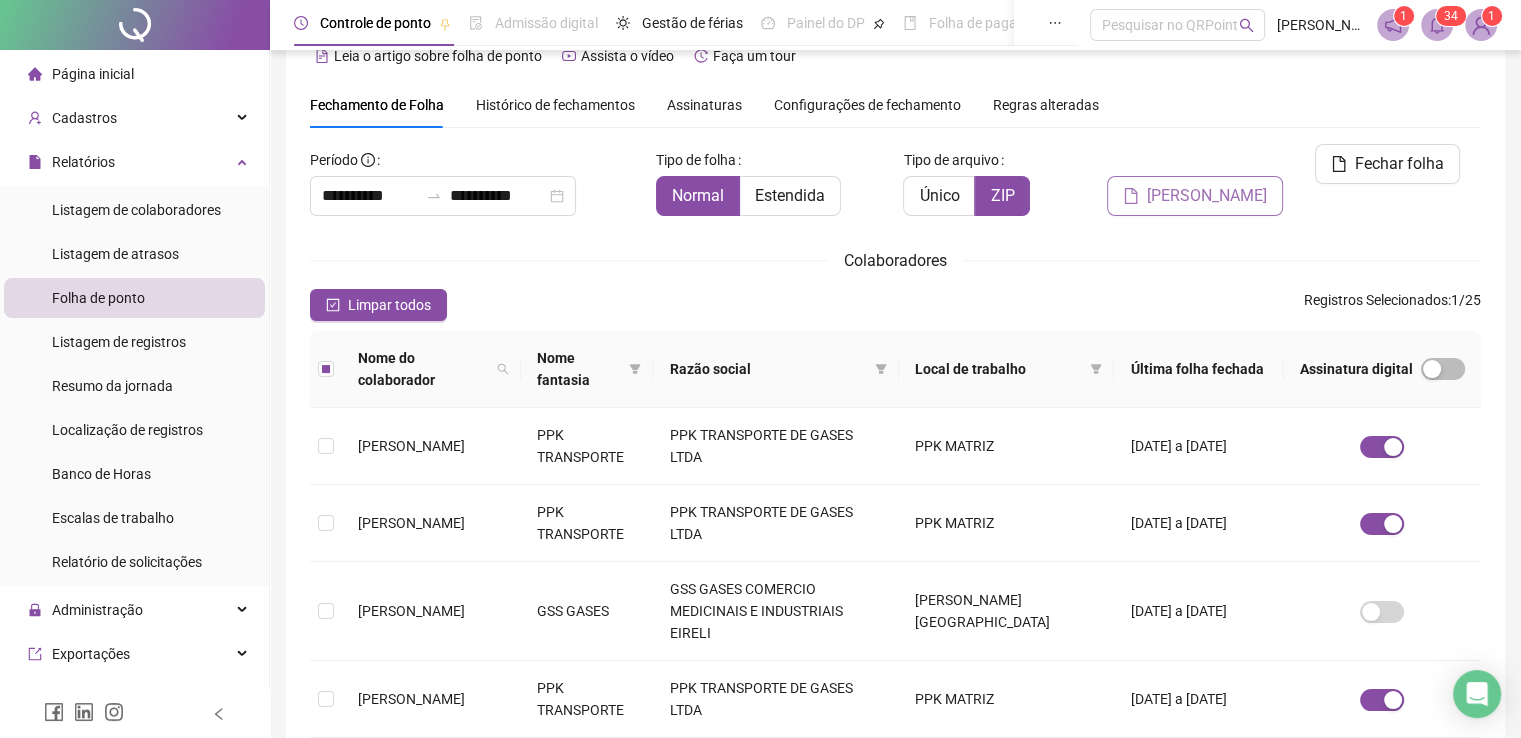 click on "[PERSON_NAME]" at bounding box center [1207, 196] 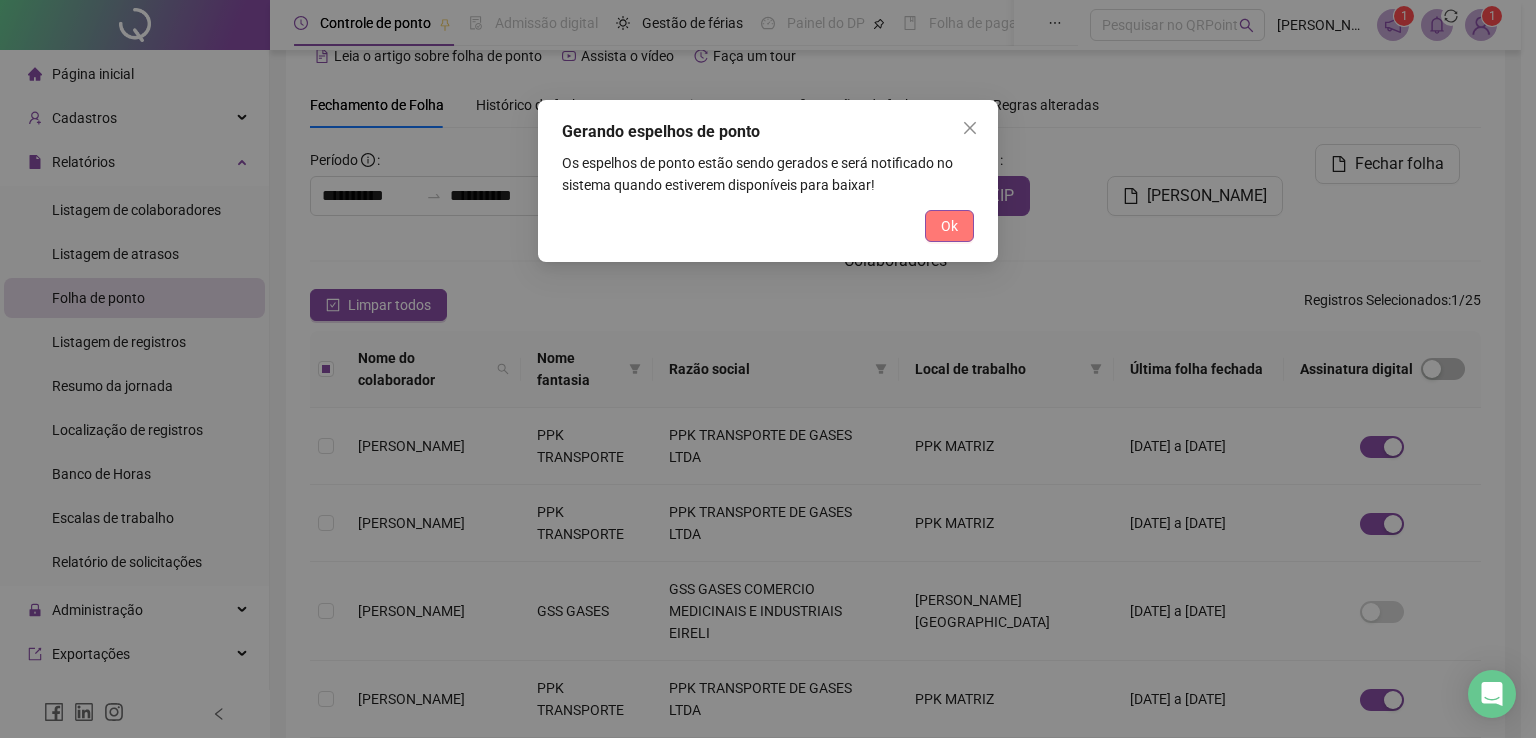 click on "Ok" at bounding box center [949, 226] 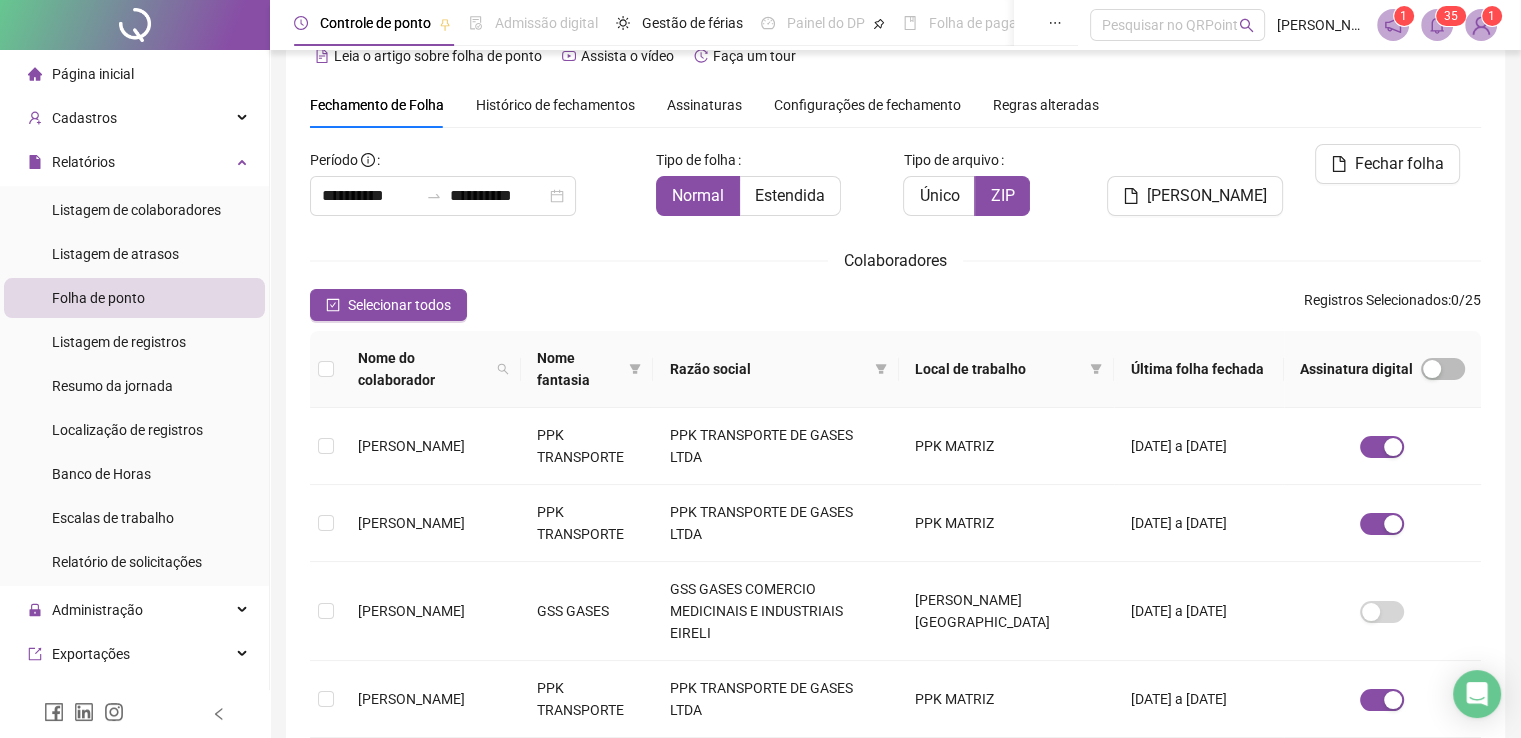 click on "3" at bounding box center (1447, 16) 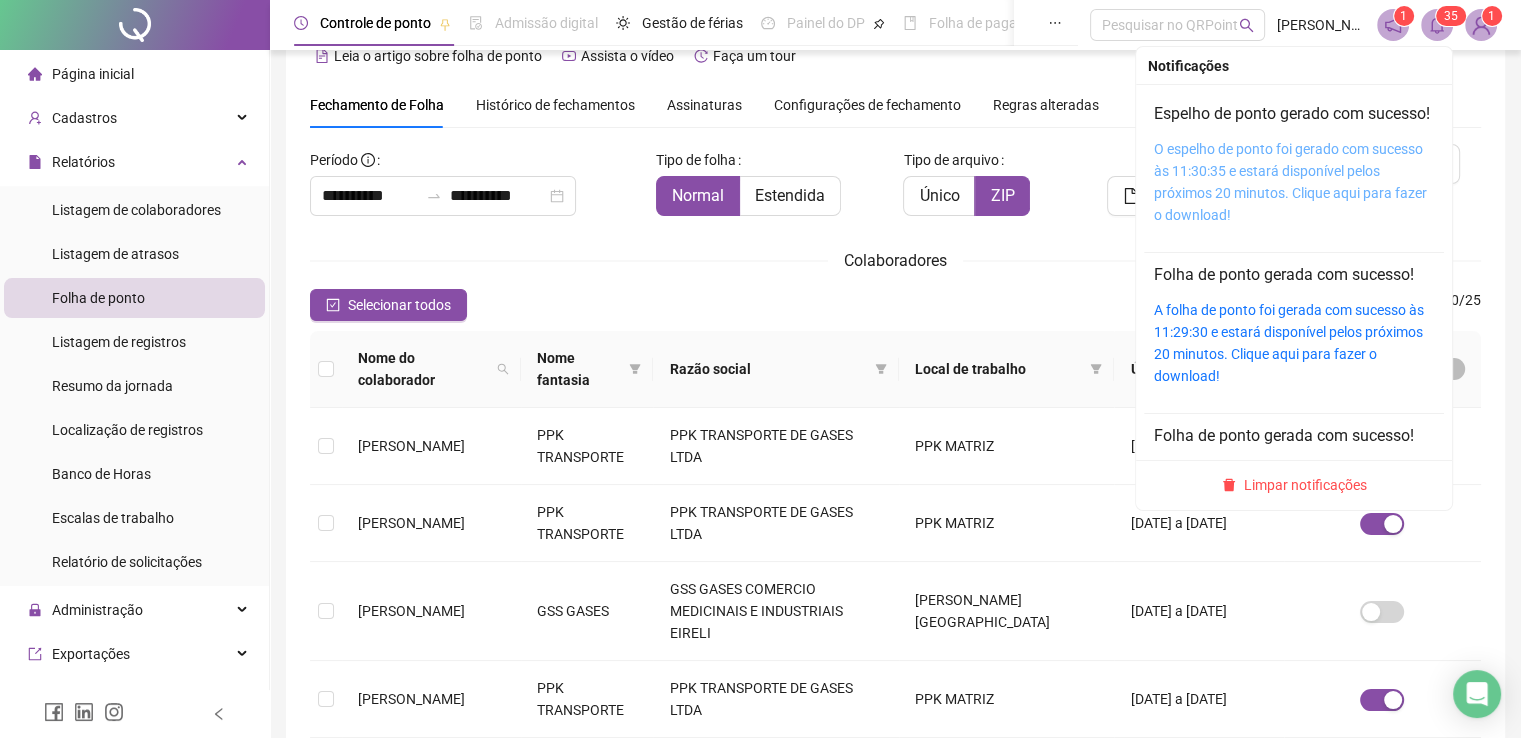 click on "O espelho de ponto foi gerado com sucesso às 11:30:35 e estará disponível pelos próximos 20 minutos.
Clique aqui para fazer o download!" at bounding box center [1290, 182] 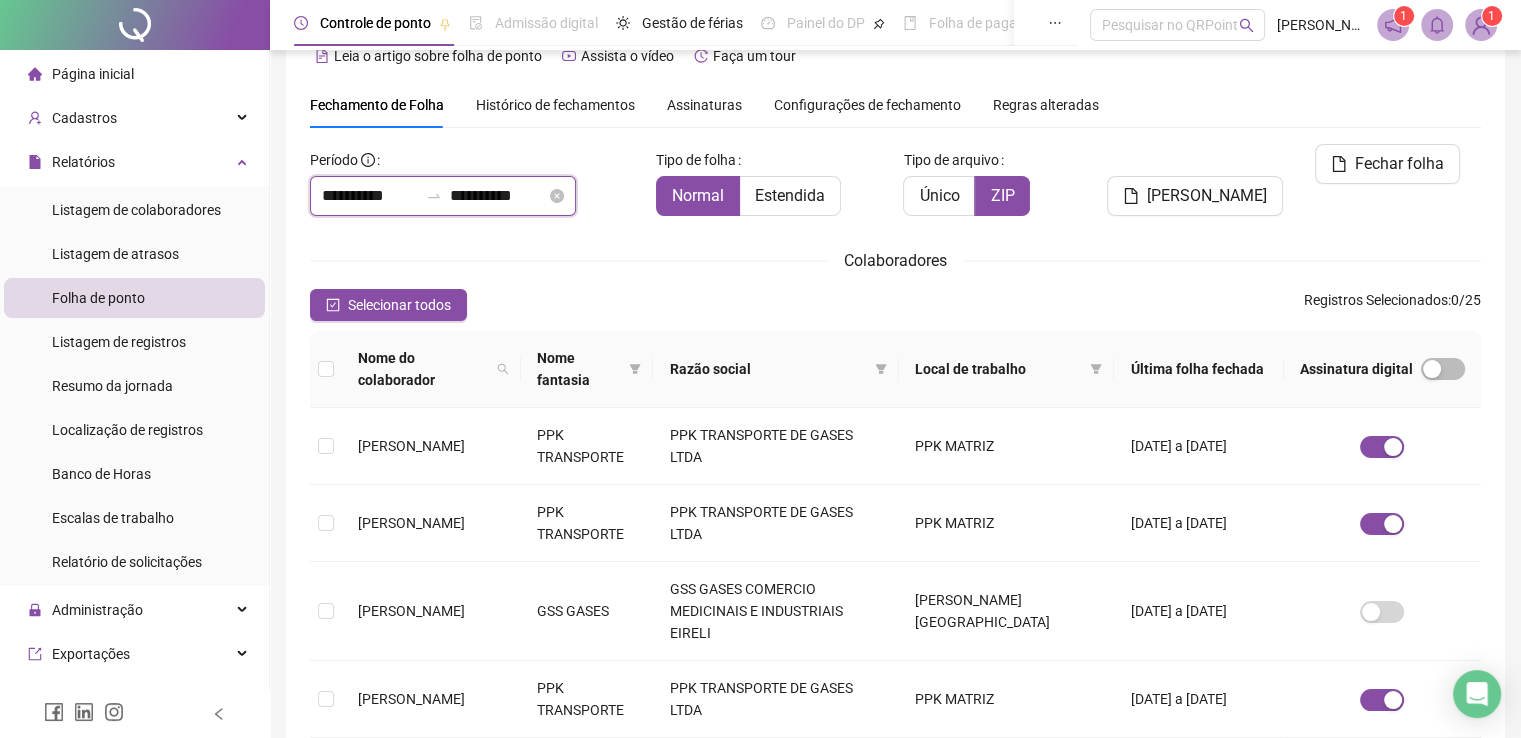 click on "**********" at bounding box center (370, 196) 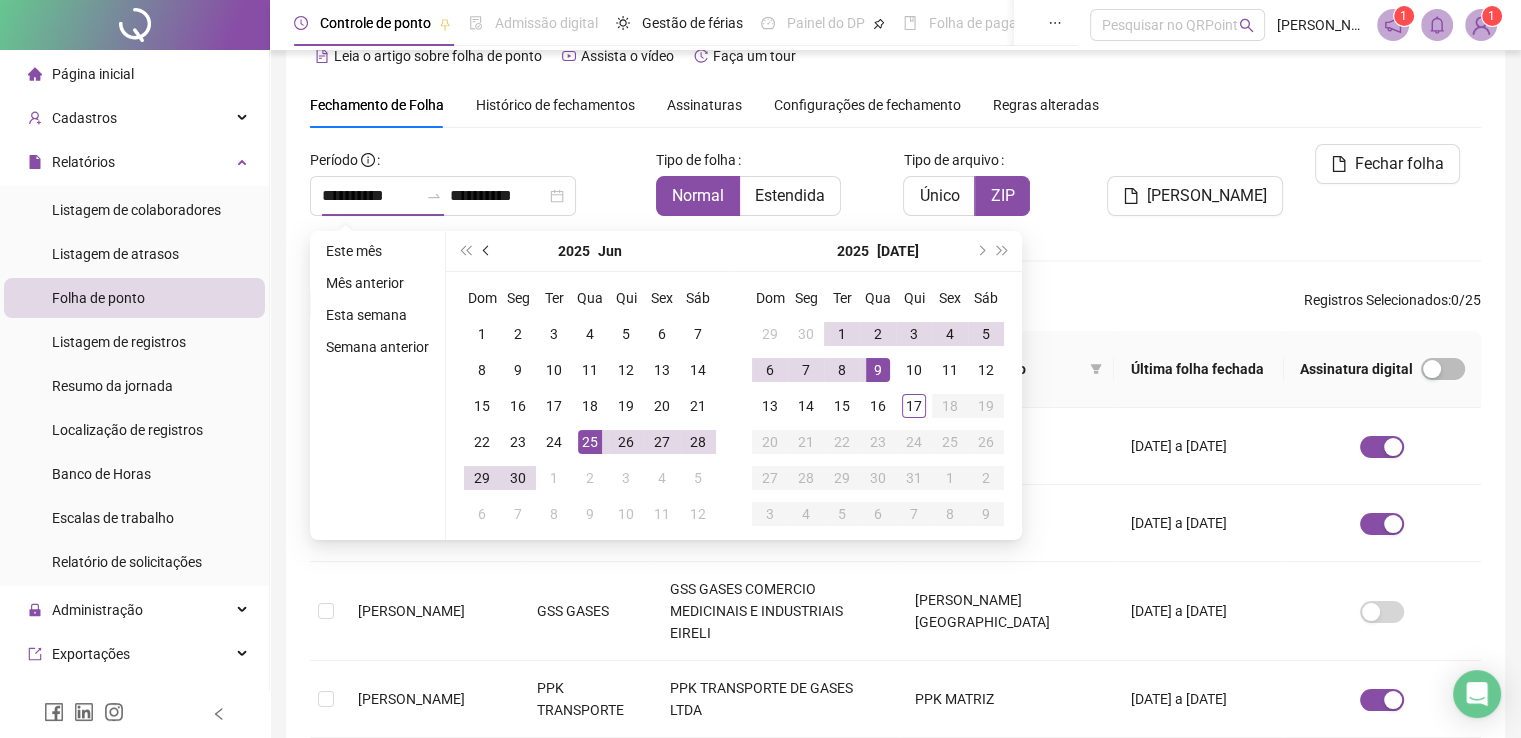 click at bounding box center [488, 251] 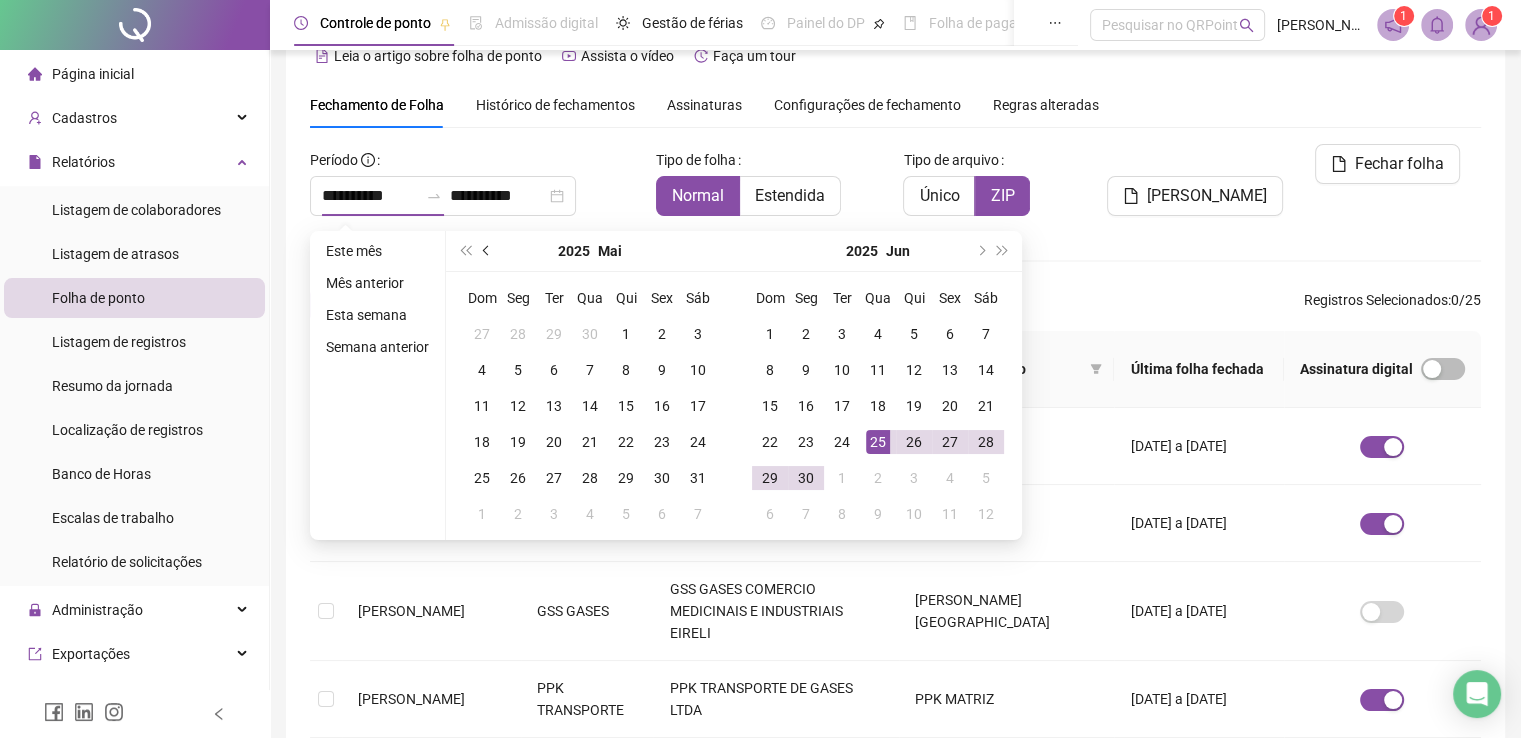 click at bounding box center (488, 251) 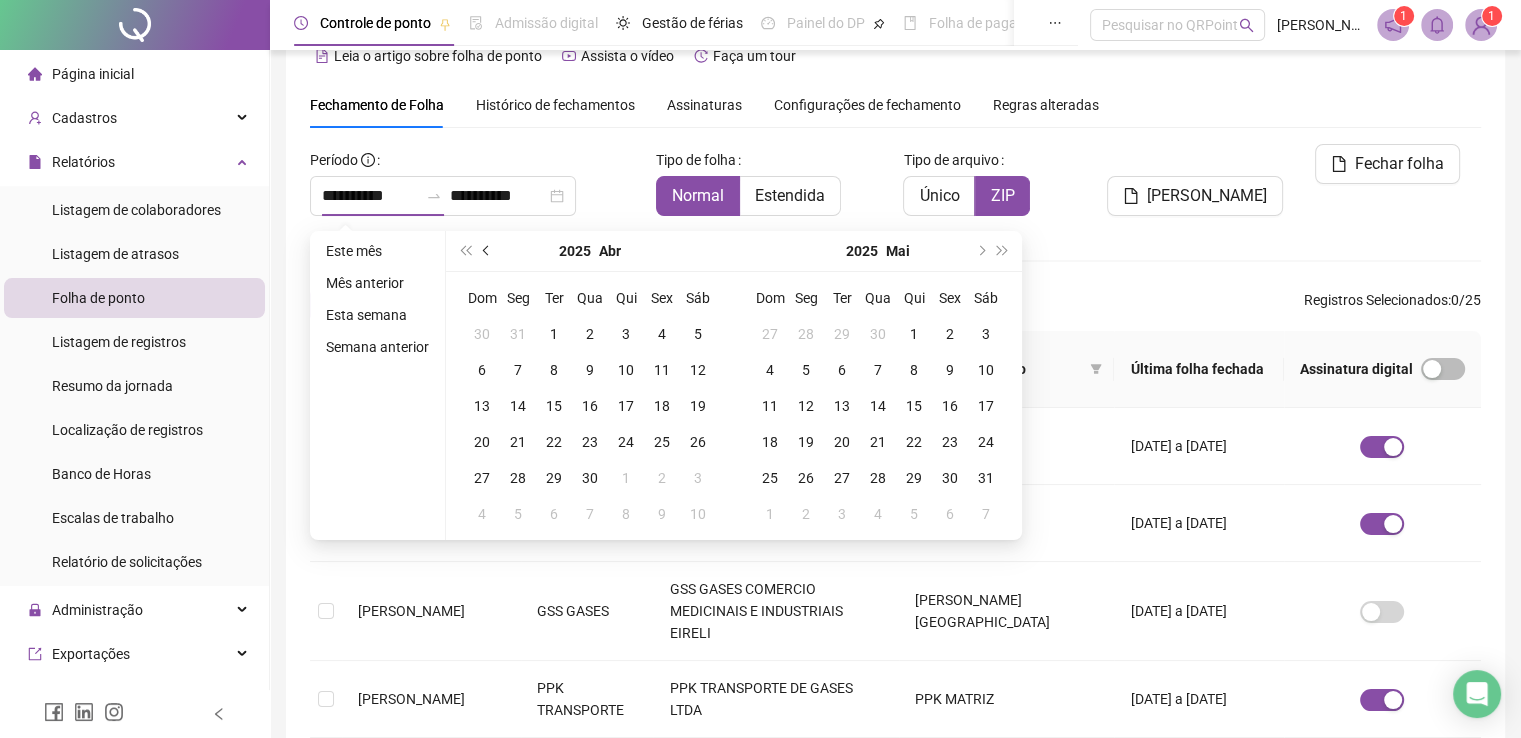 click at bounding box center [488, 251] 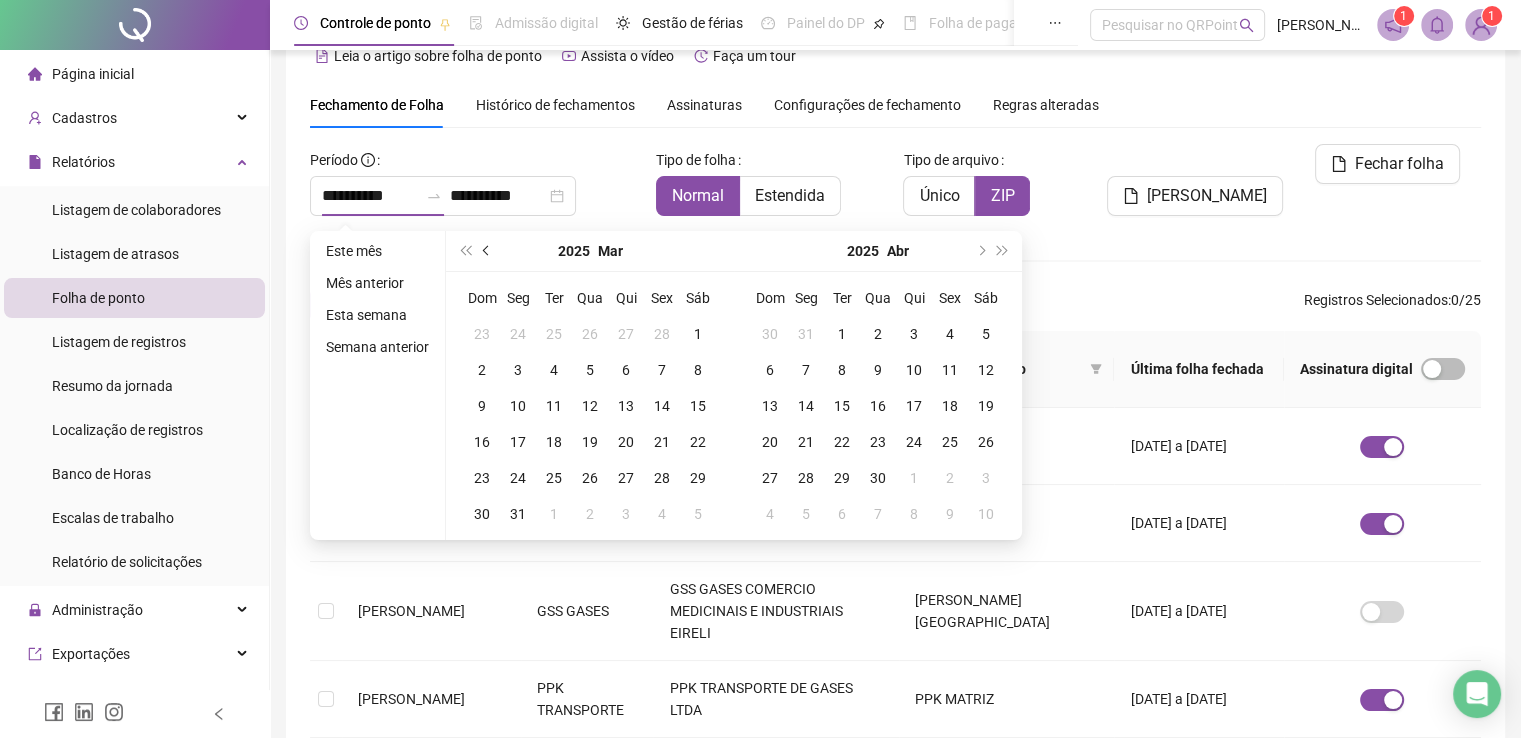 click at bounding box center [488, 251] 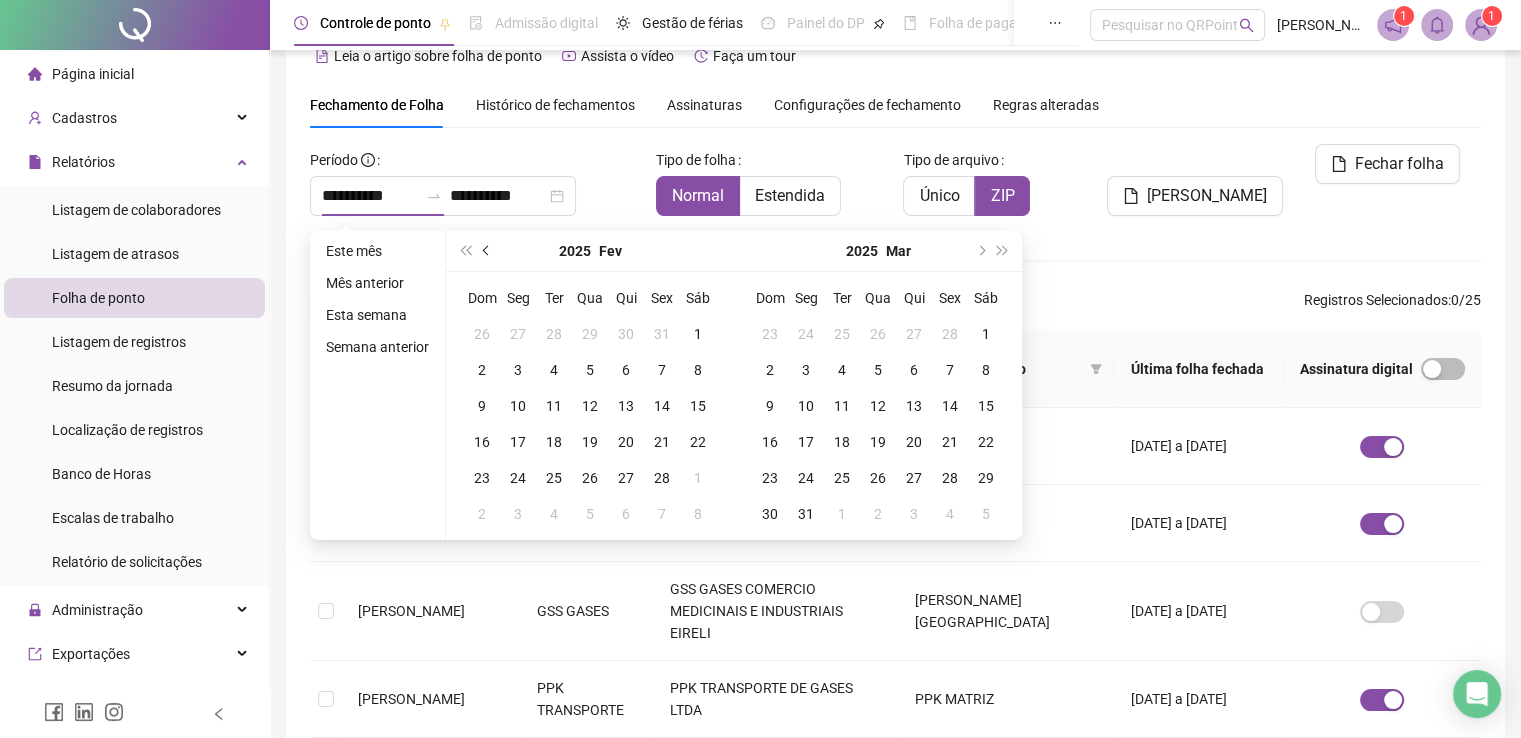 click at bounding box center (488, 251) 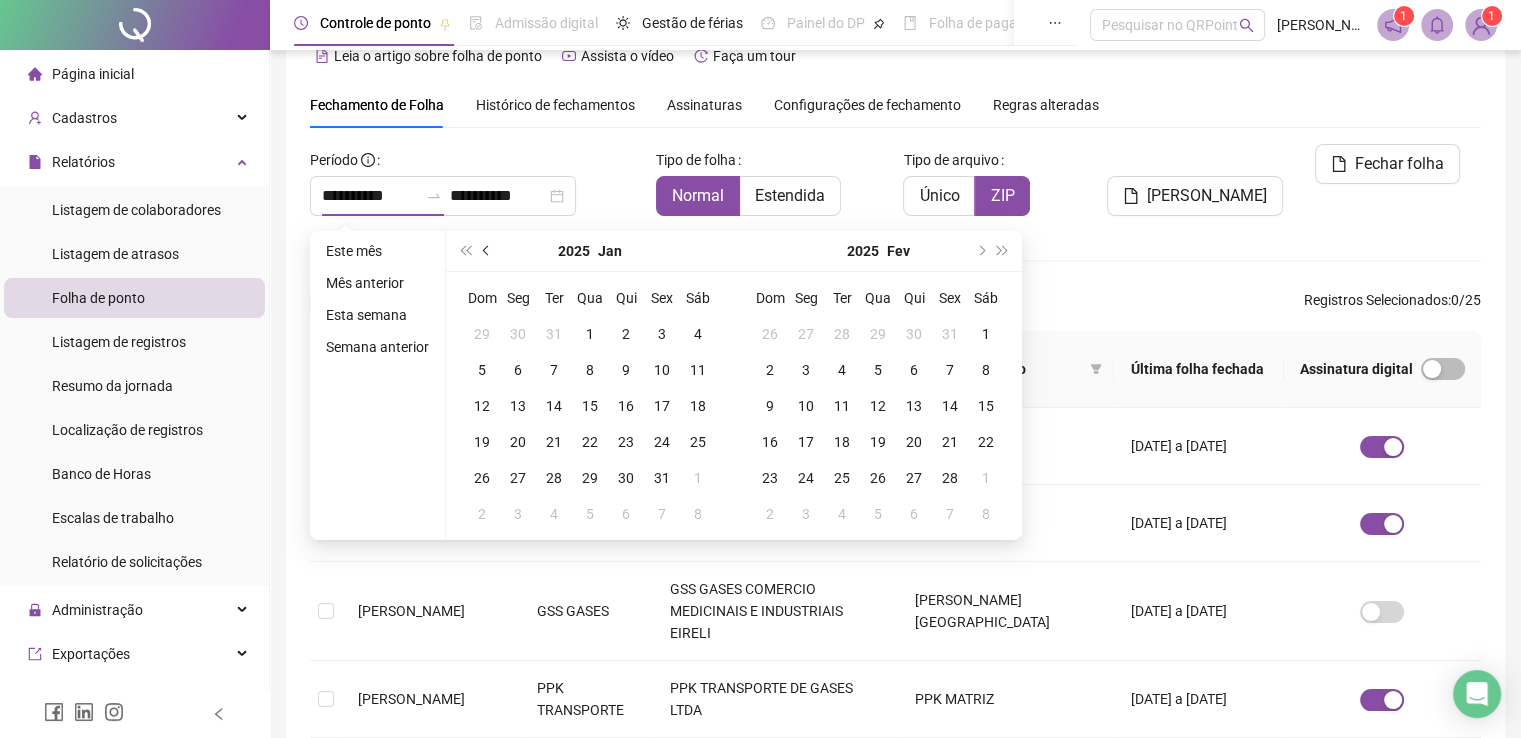 click at bounding box center (488, 251) 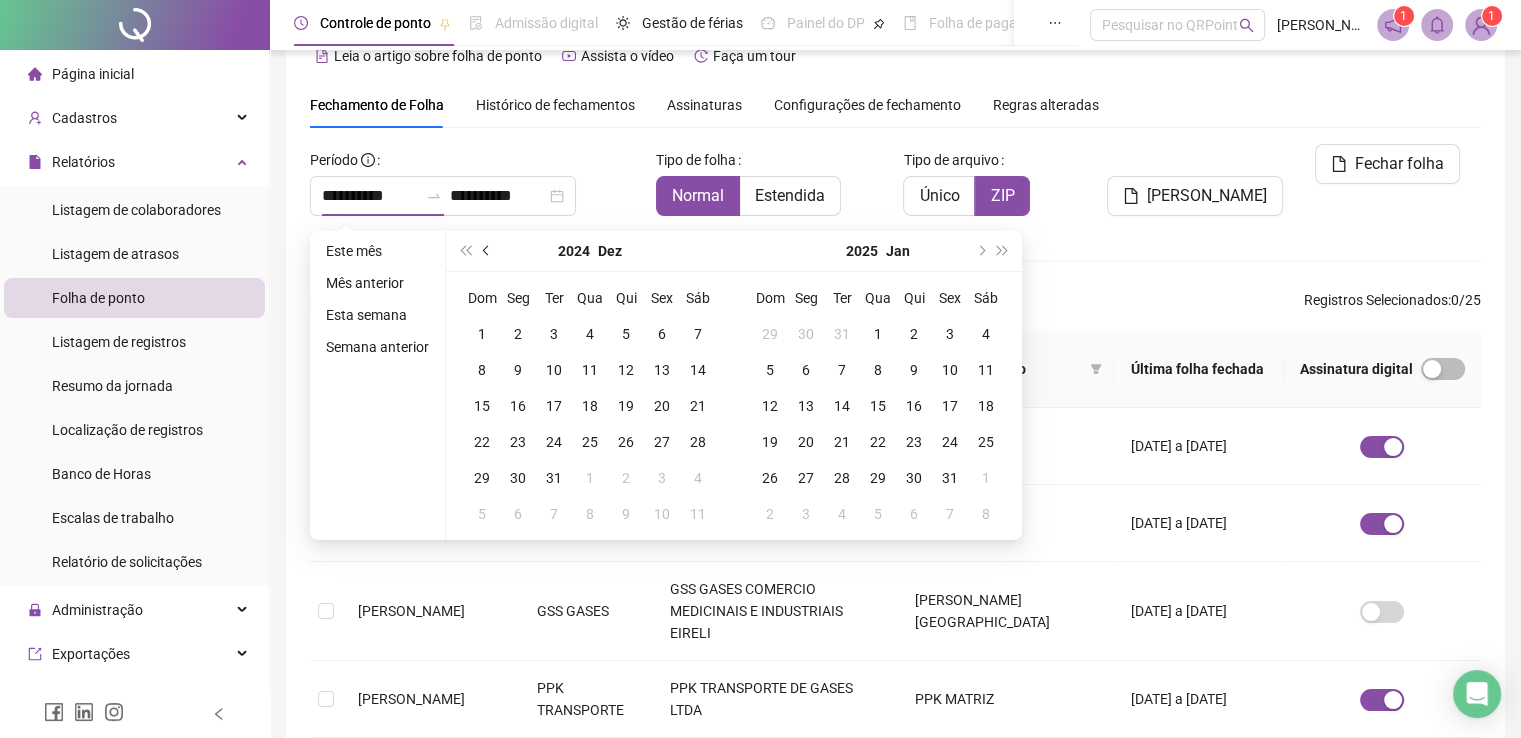 click at bounding box center (488, 251) 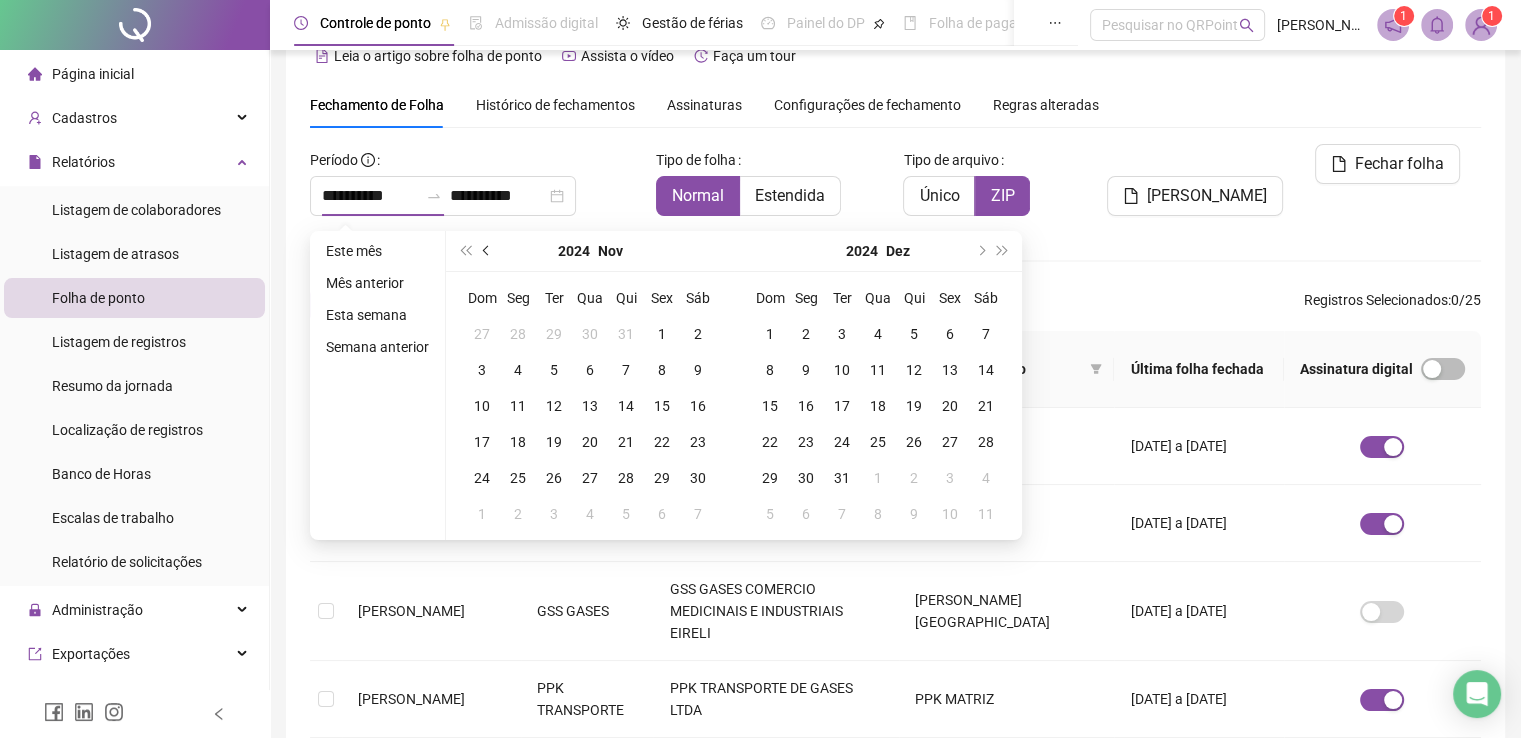 click at bounding box center (488, 251) 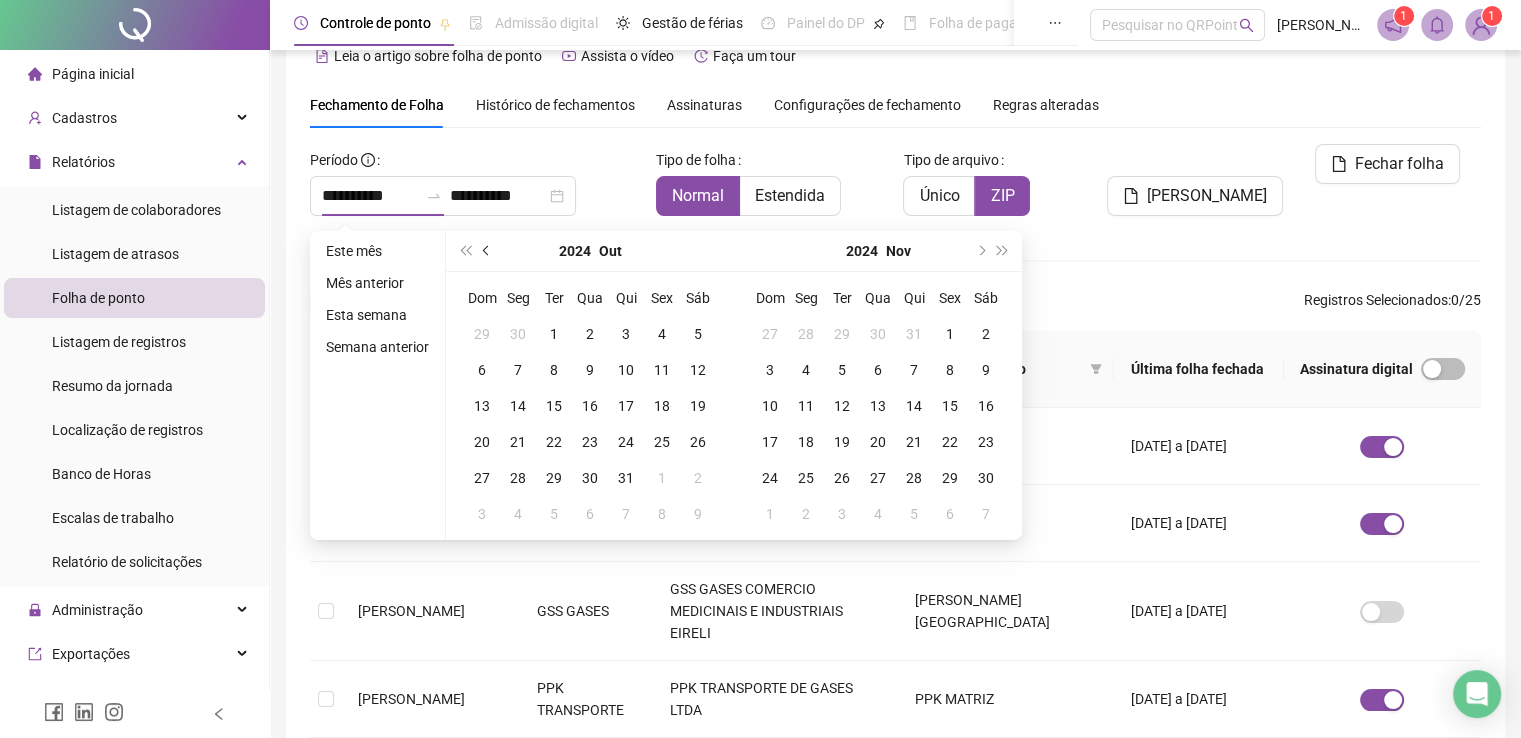 click at bounding box center [488, 251] 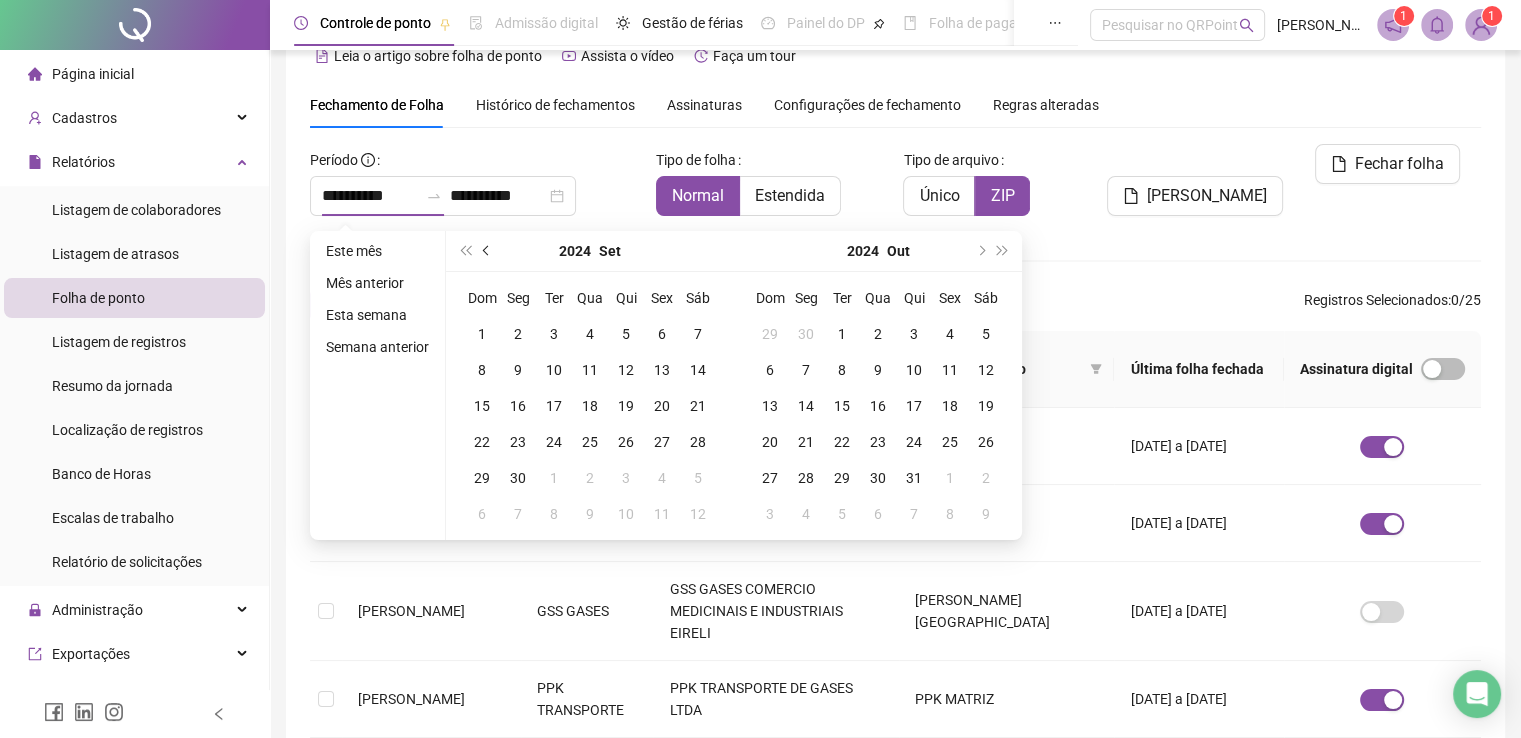 click at bounding box center [488, 251] 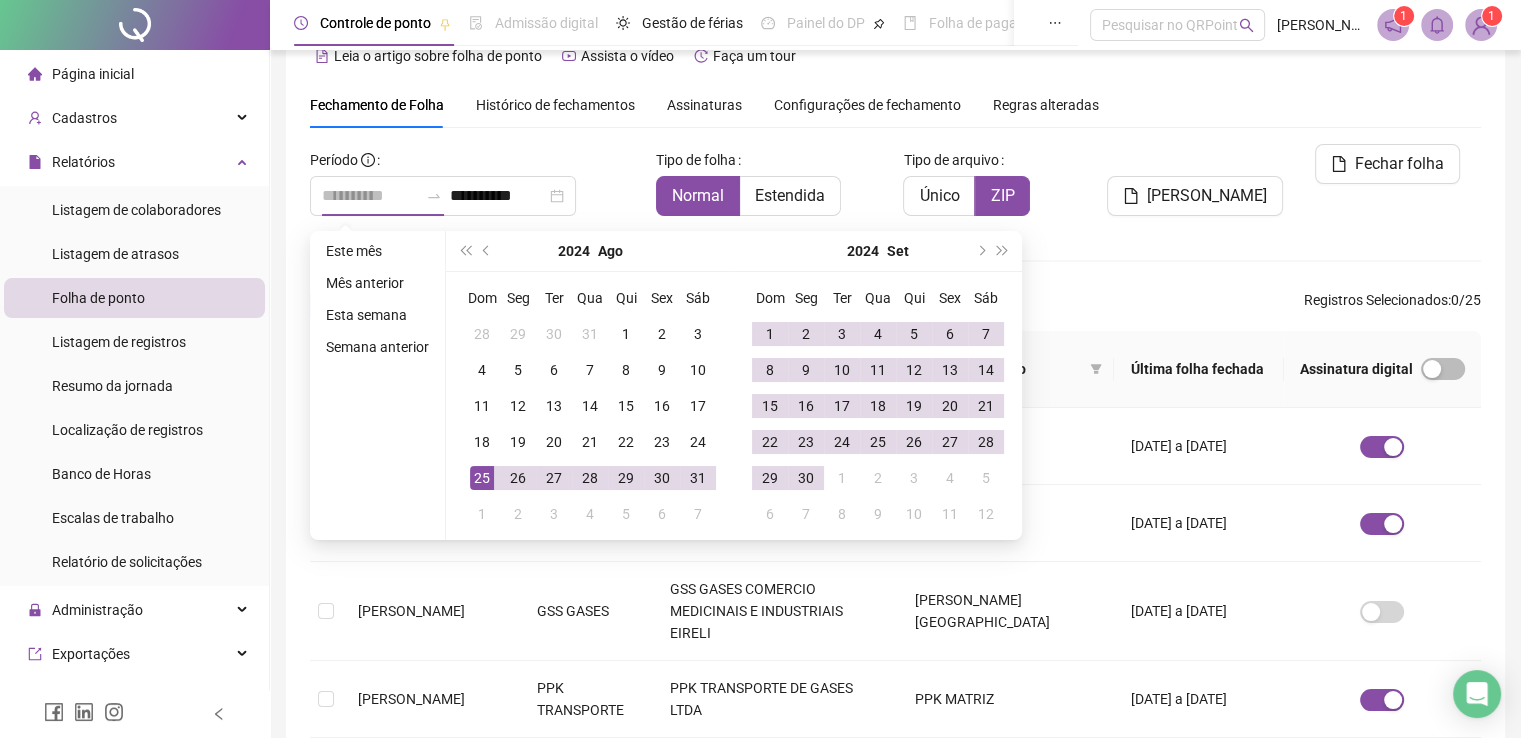 click on "25" at bounding box center [482, 478] 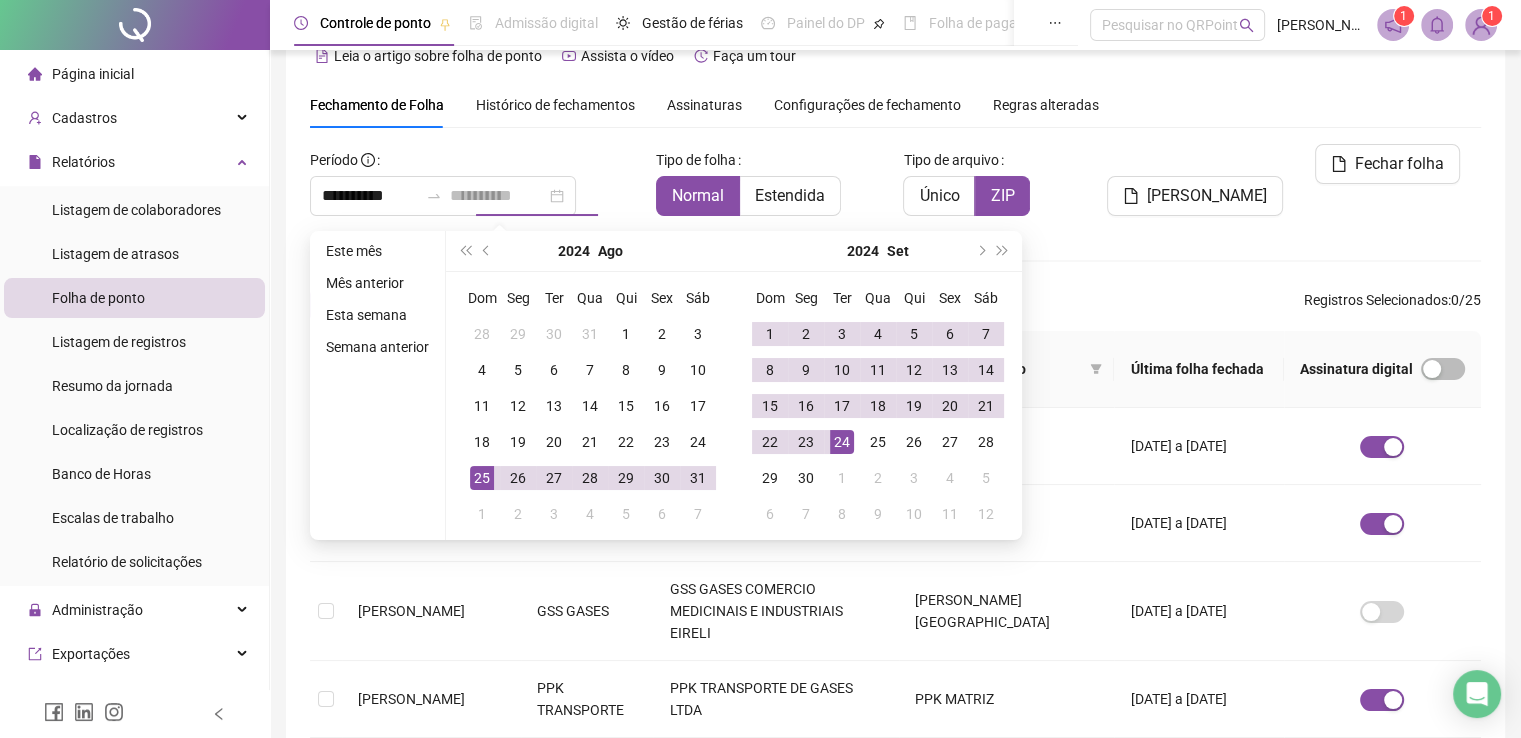 click on "24" at bounding box center [842, 442] 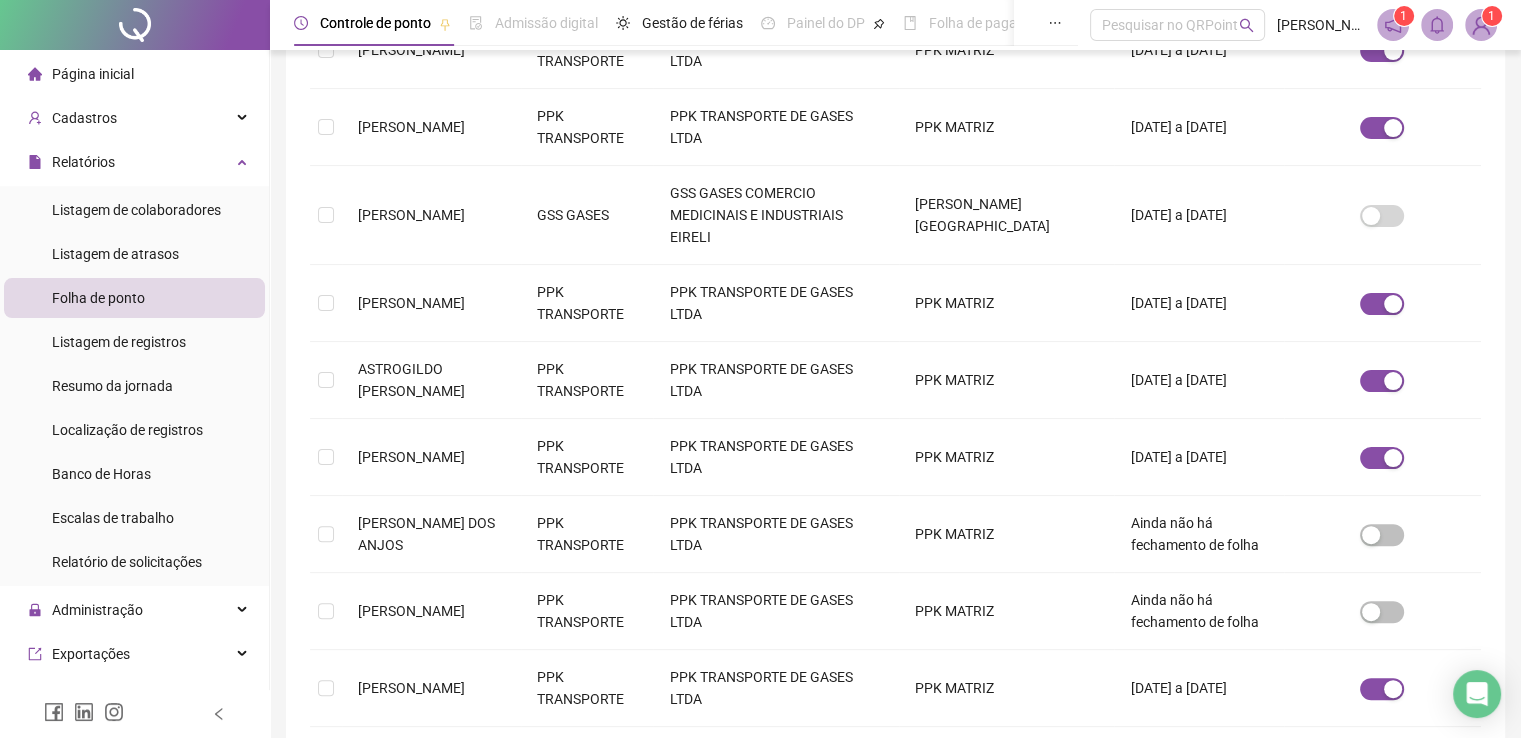 scroll, scrollTop: 440, scrollLeft: 0, axis: vertical 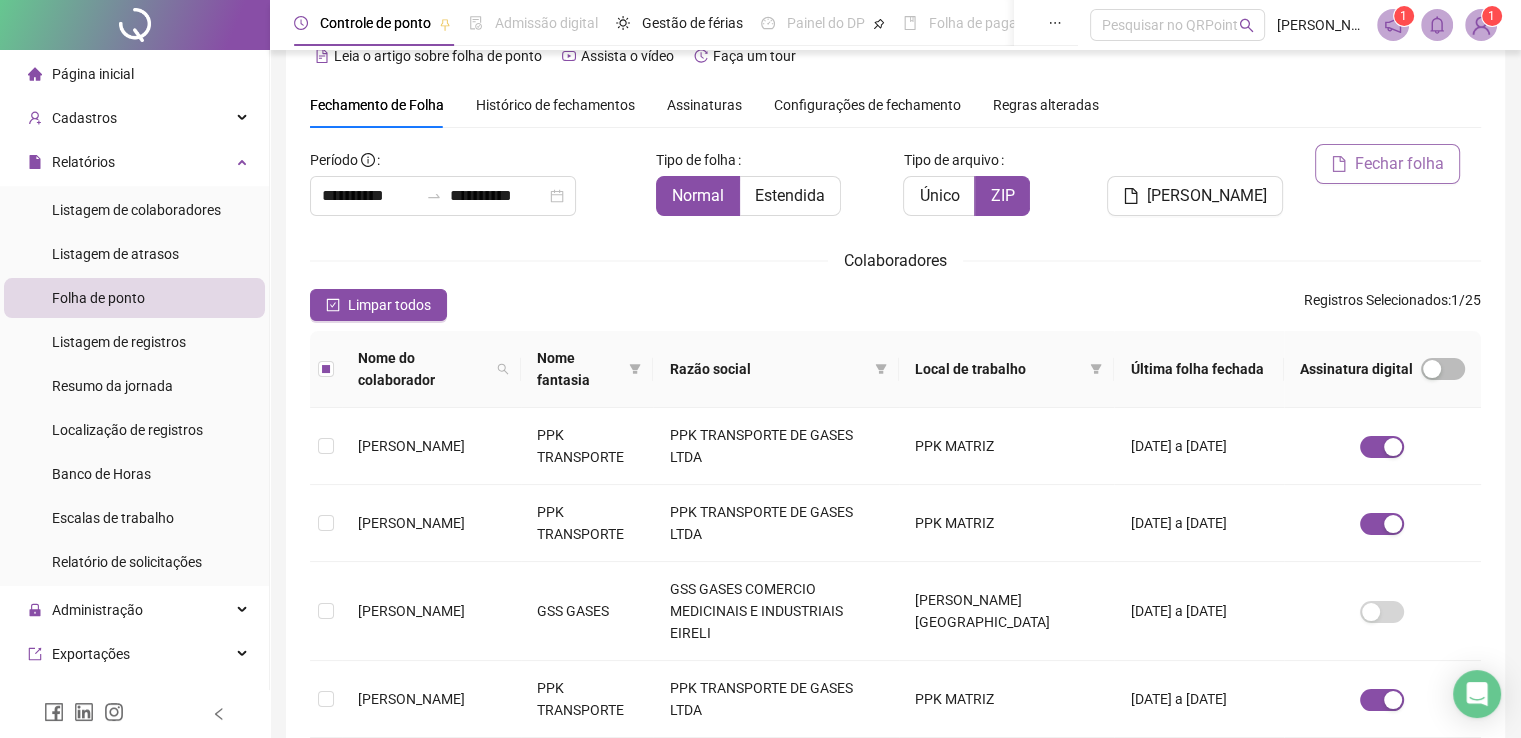 click on "Fechar folha" at bounding box center [1399, 164] 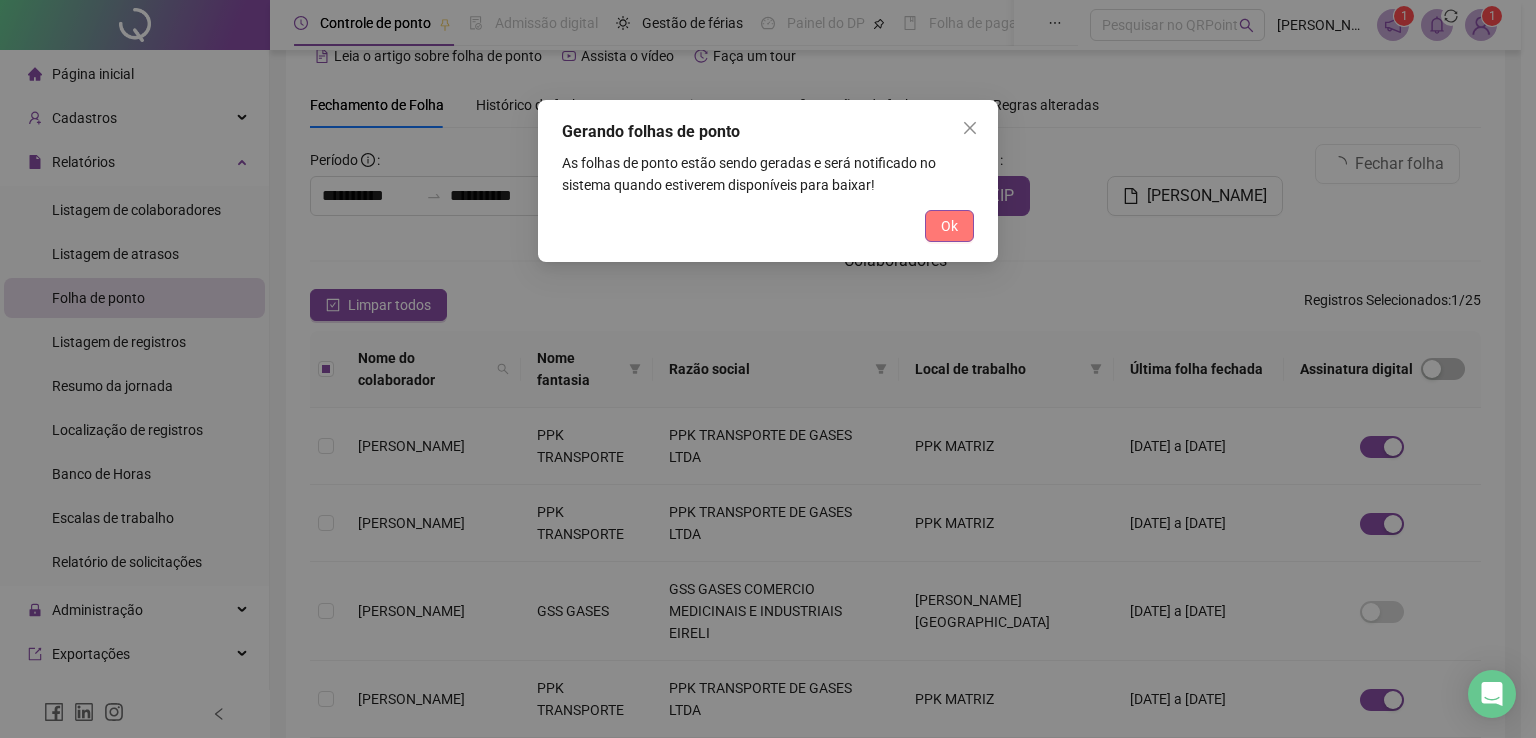 click on "Ok" at bounding box center [949, 226] 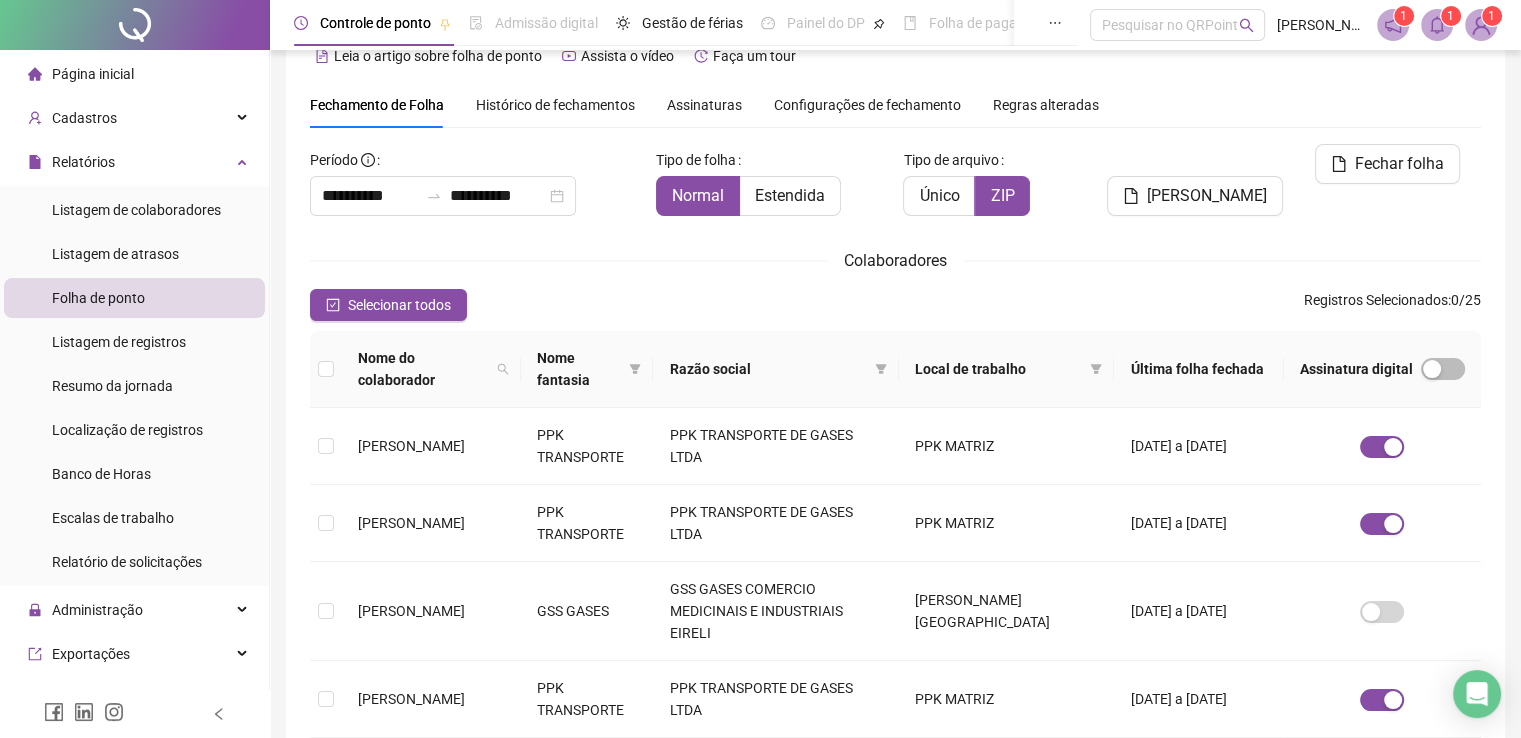 click 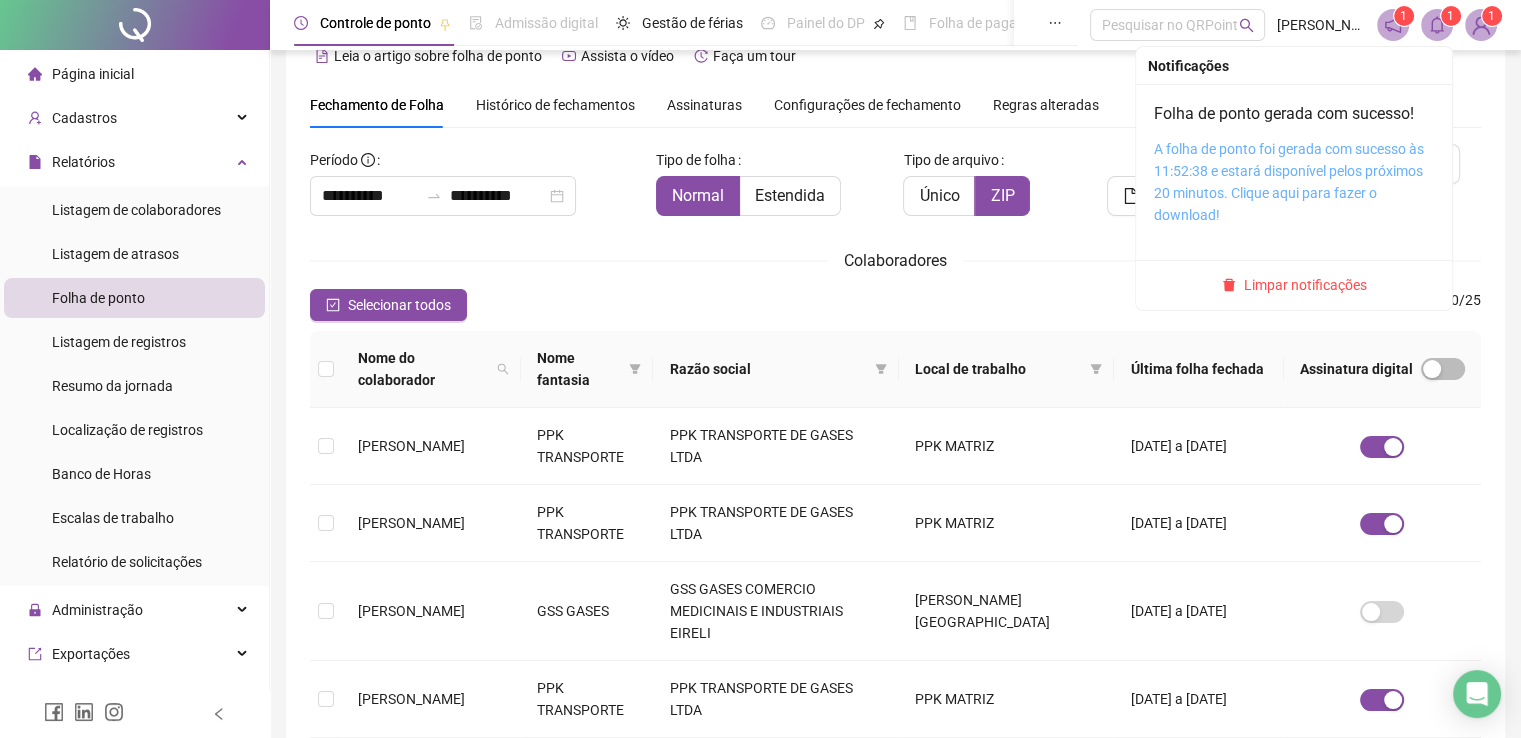 click on "A folha de ponto foi gerada com sucesso às 11:52:38 e estará disponível pelos próximos 20 minutos.
Clique aqui para fazer o download!" at bounding box center (1289, 182) 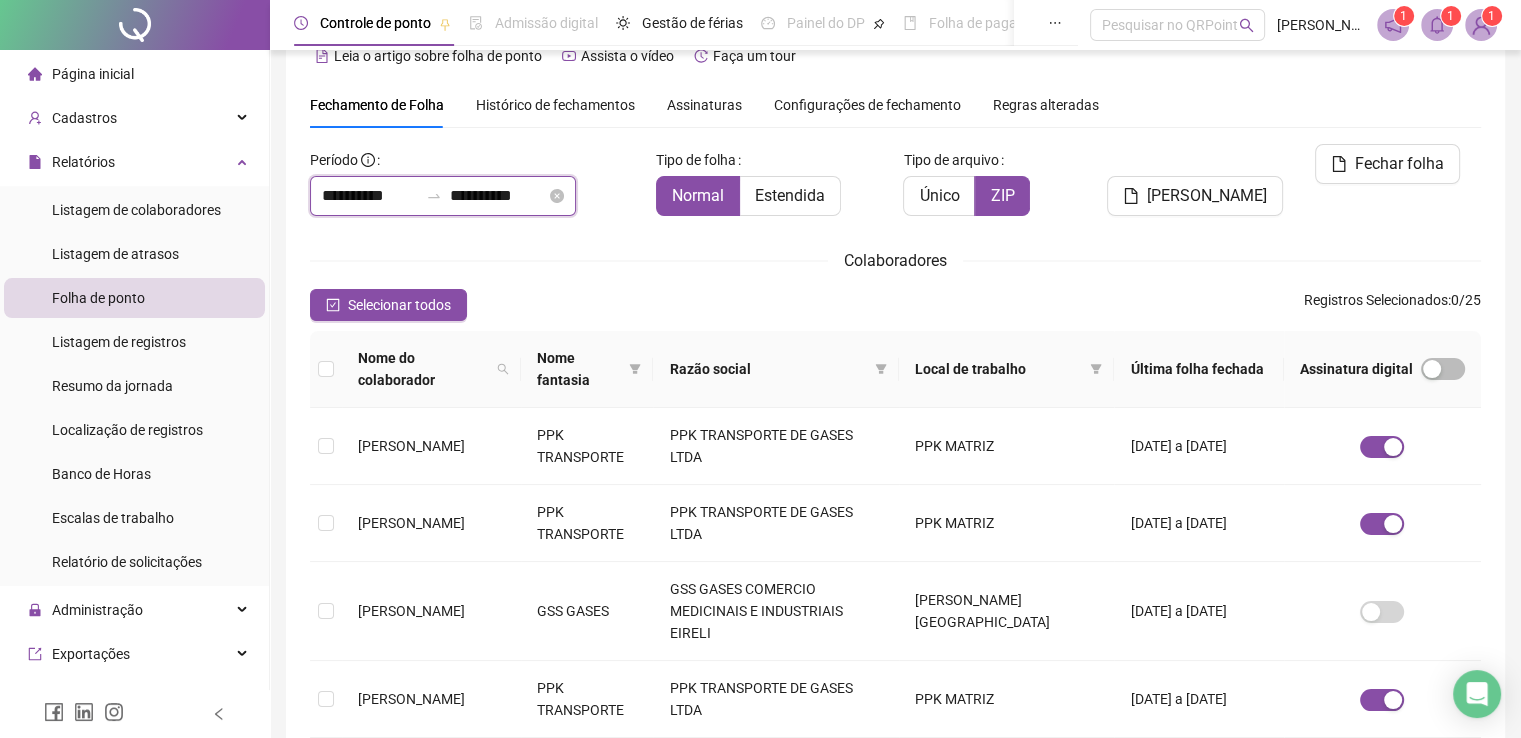 click on "**********" at bounding box center [498, 196] 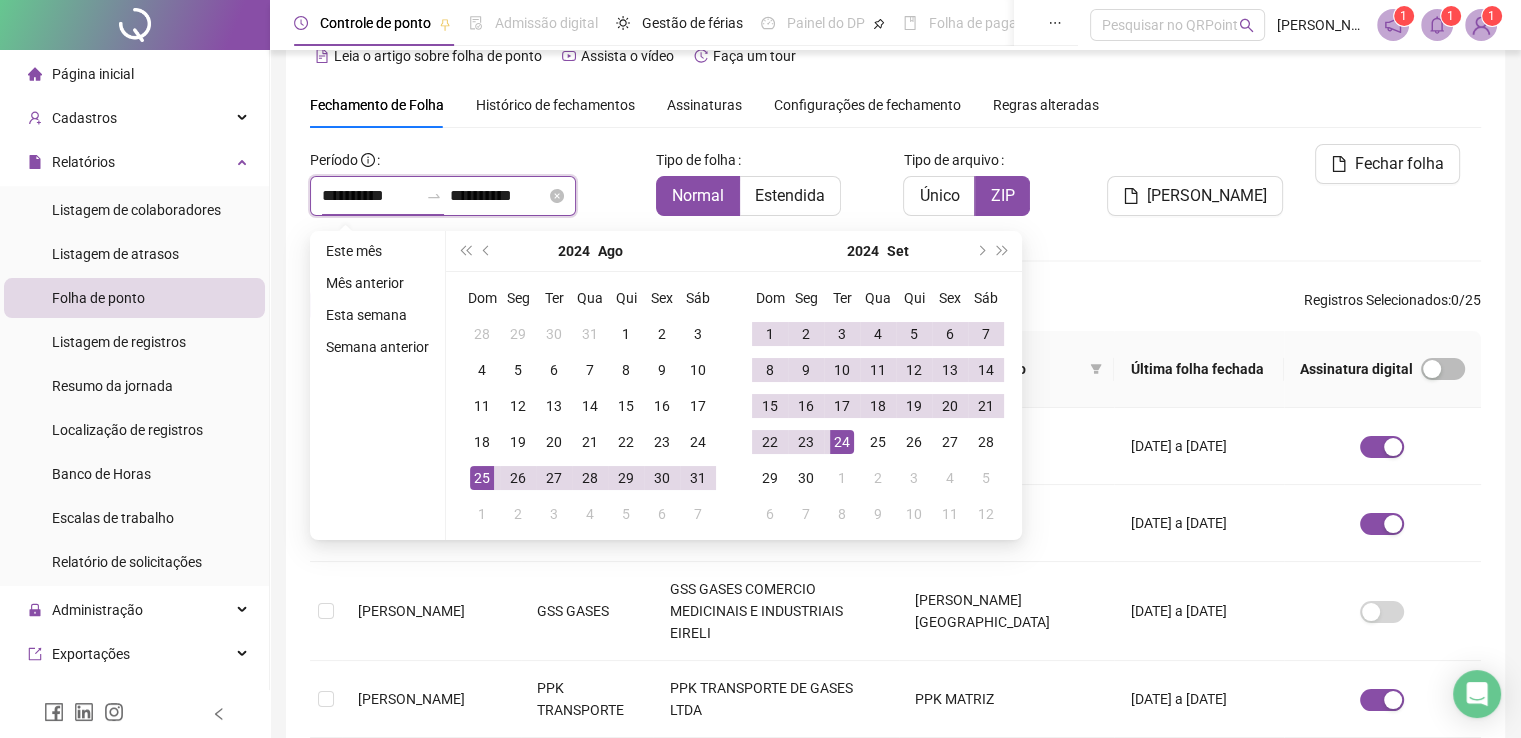 click on "**********" at bounding box center [370, 196] 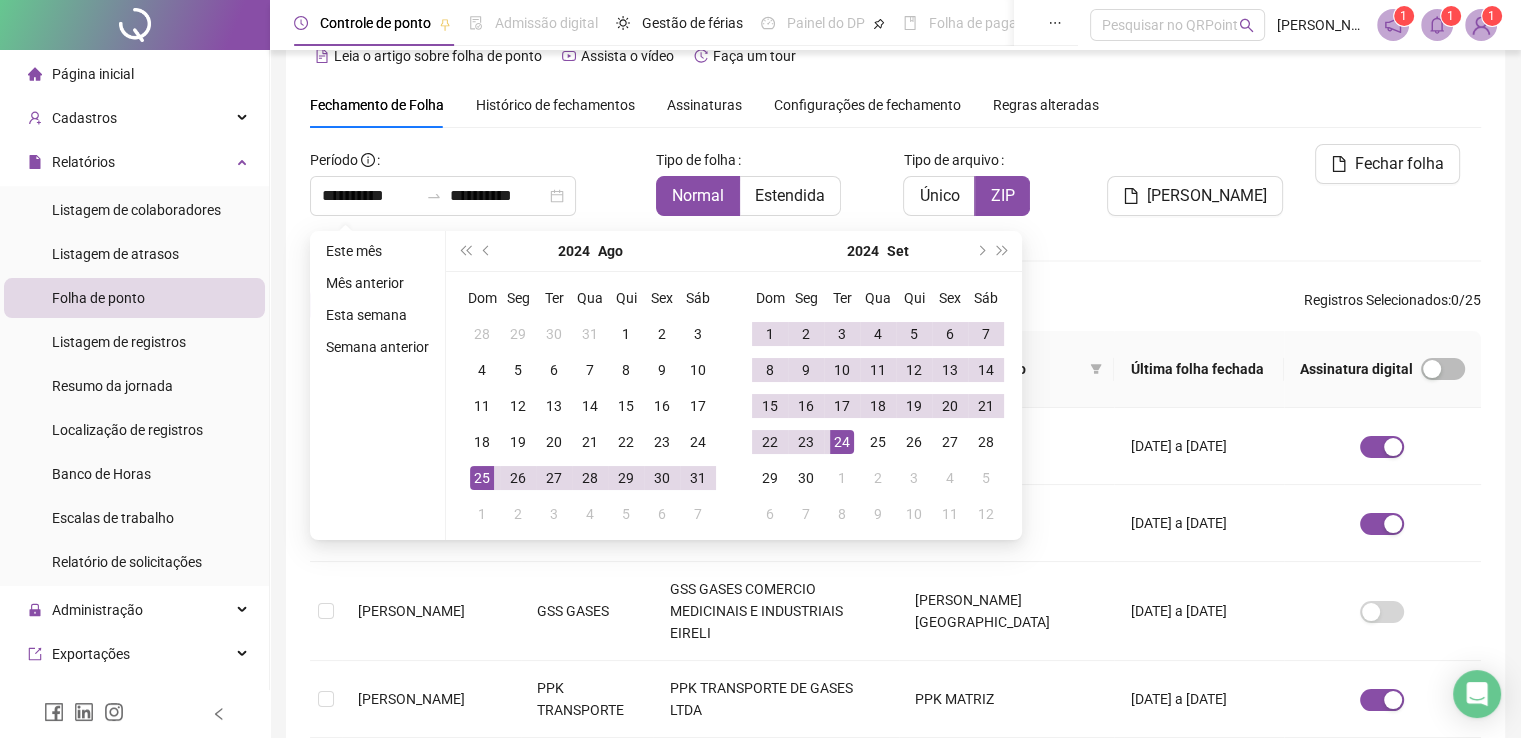 click on "**********" at bounding box center (895, 673) 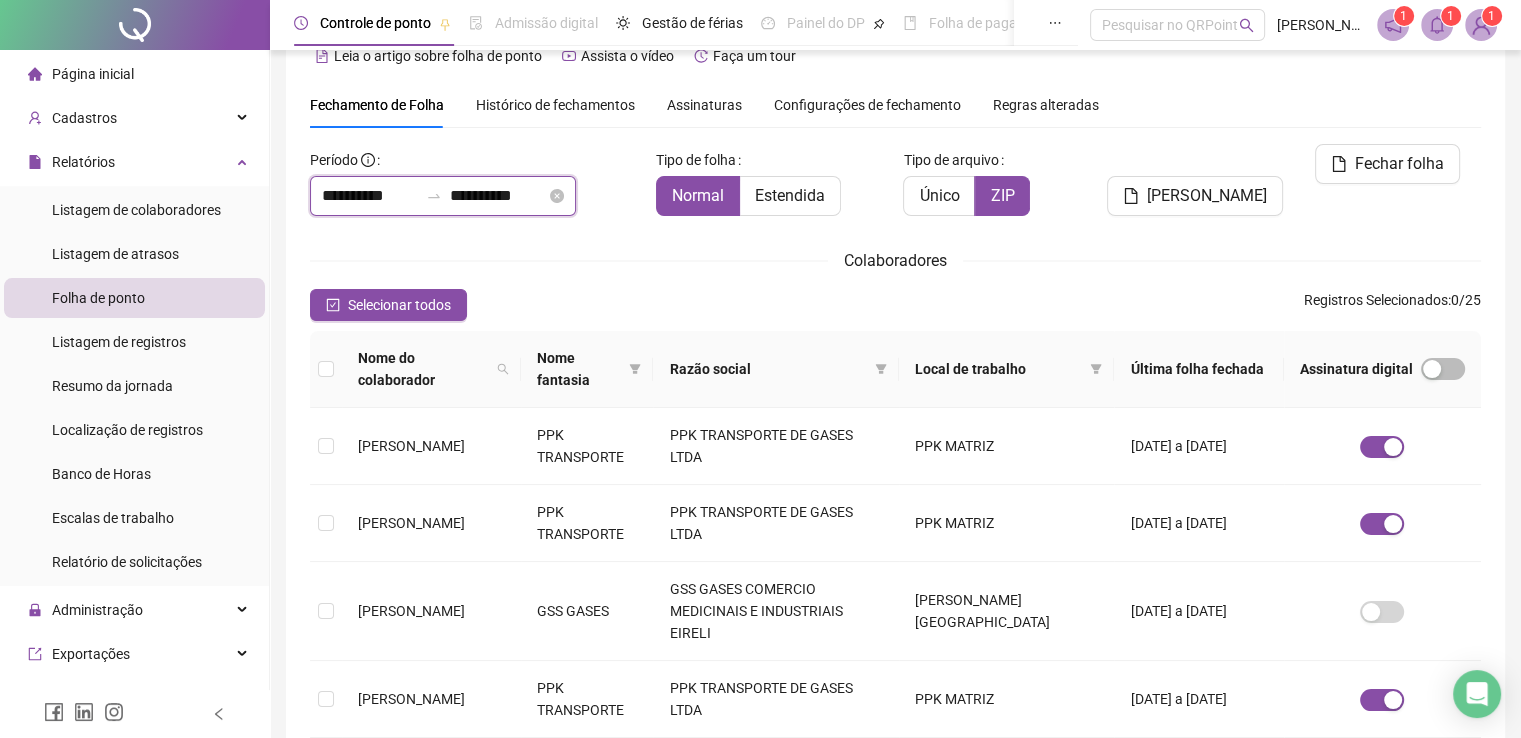 click on "**********" at bounding box center [370, 196] 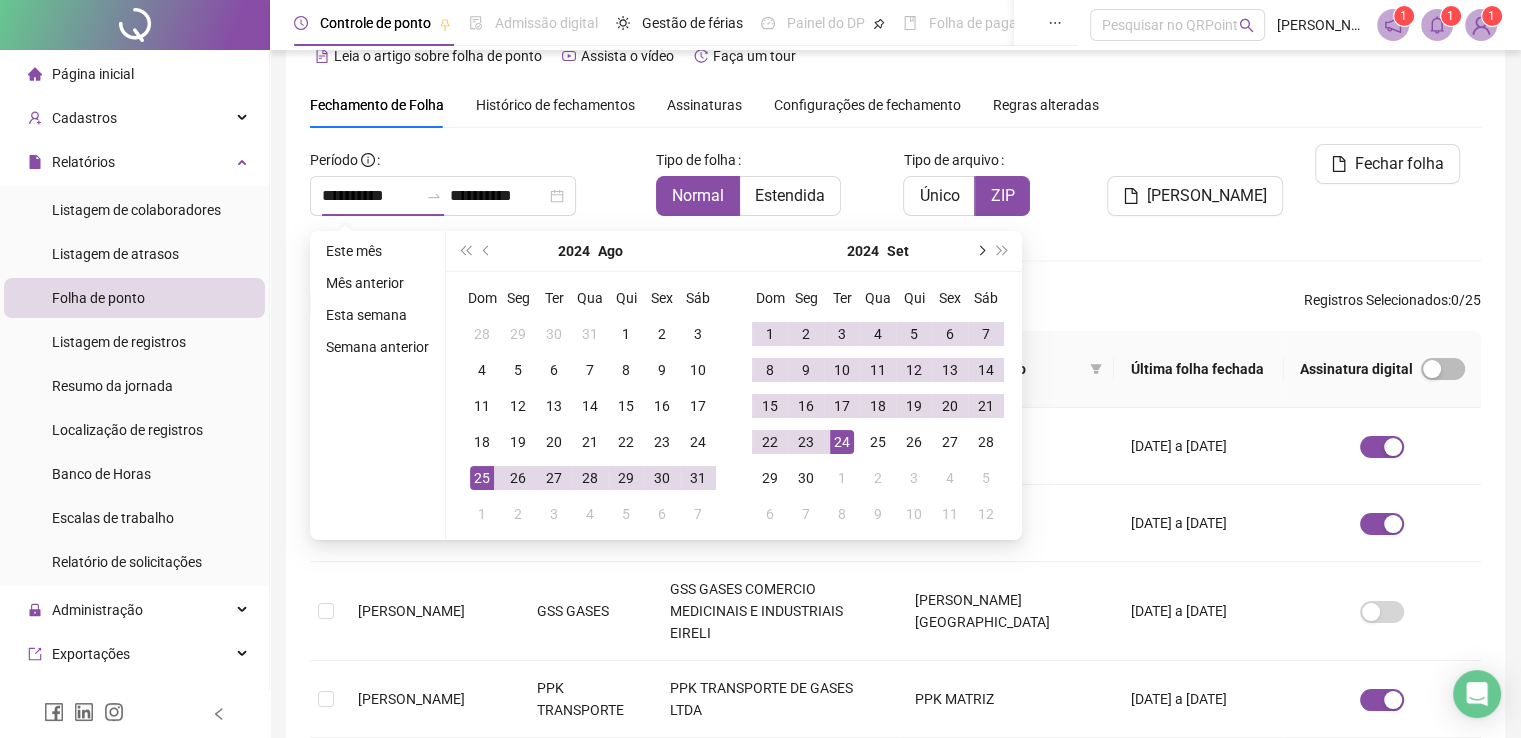 click at bounding box center (980, 251) 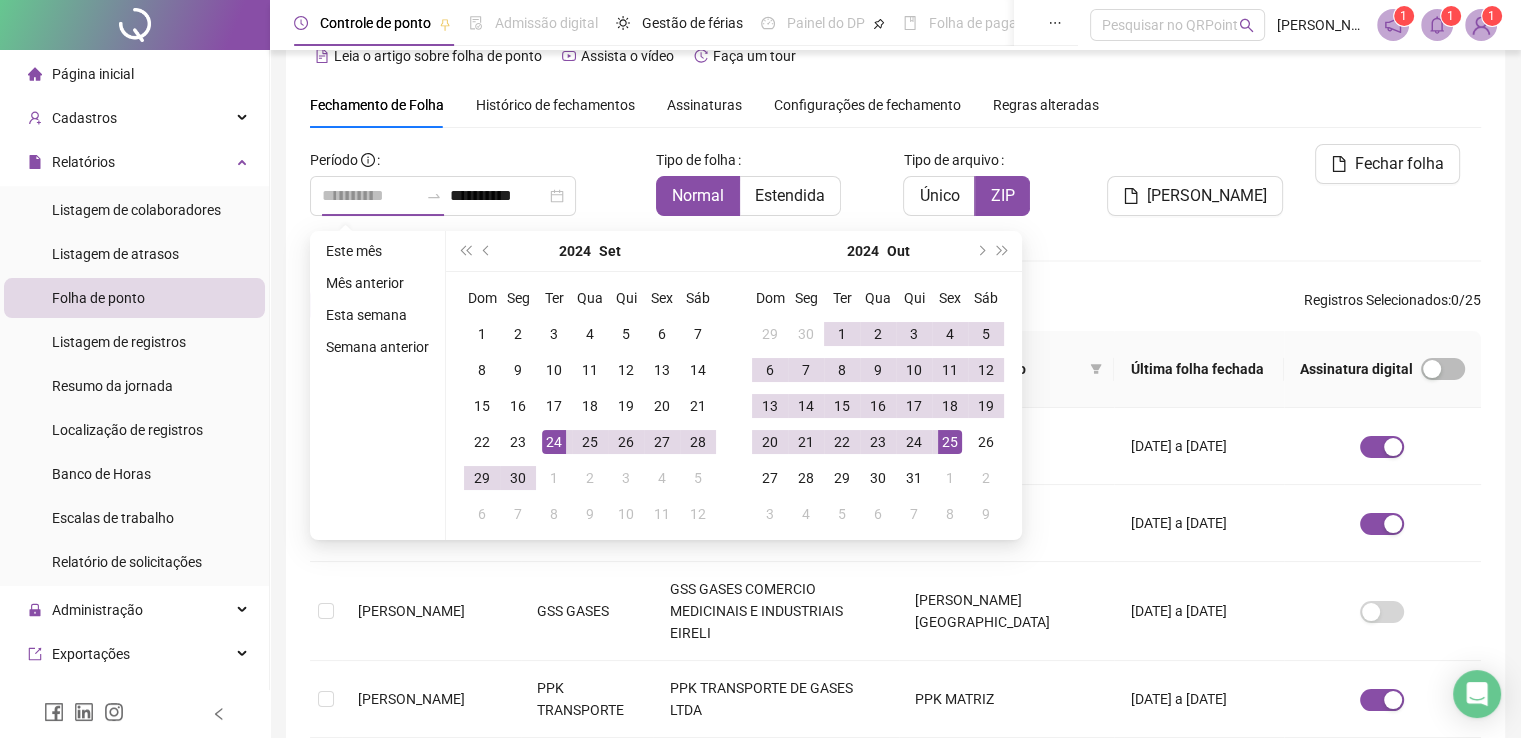 click on "25" at bounding box center [950, 442] 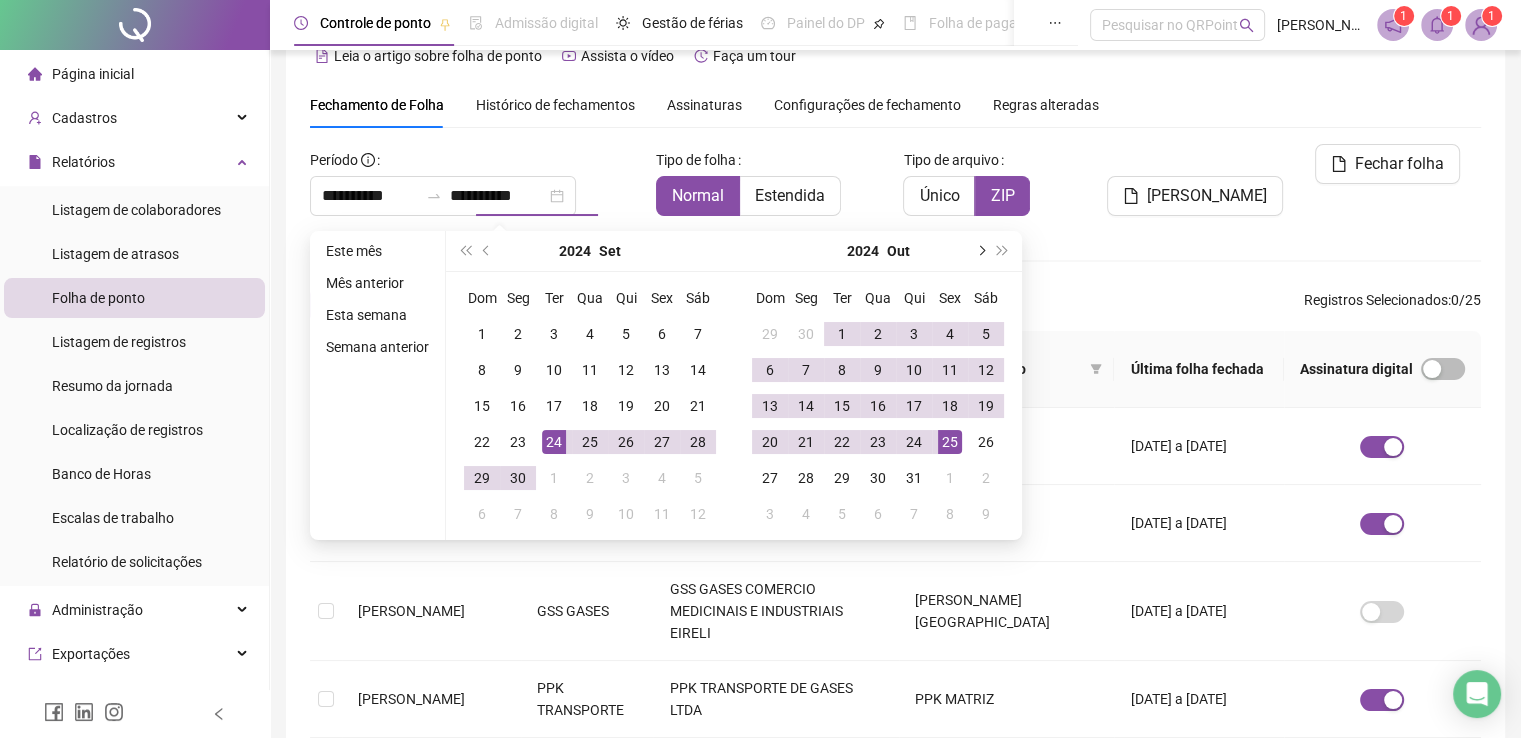 click at bounding box center (980, 251) 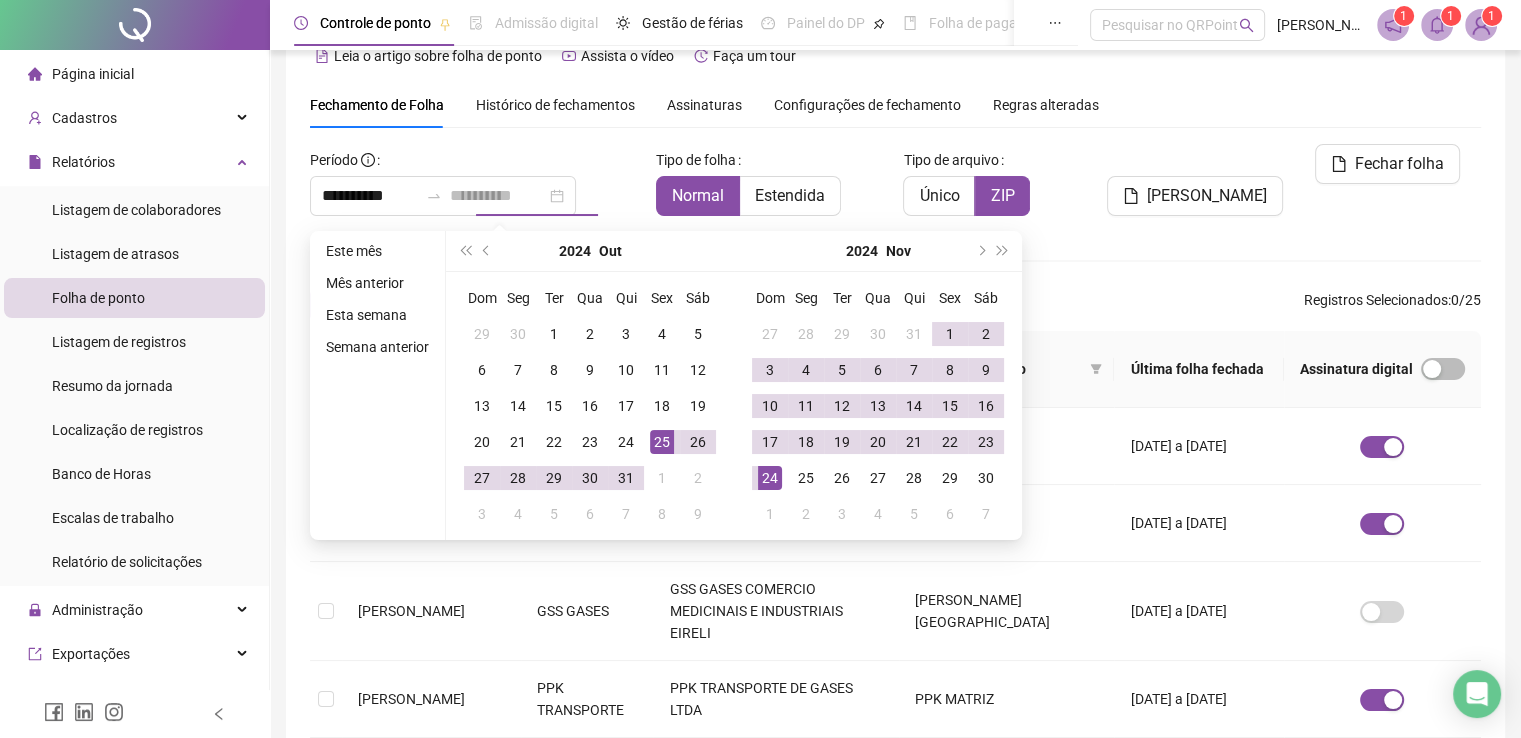 click on "24" at bounding box center [770, 478] 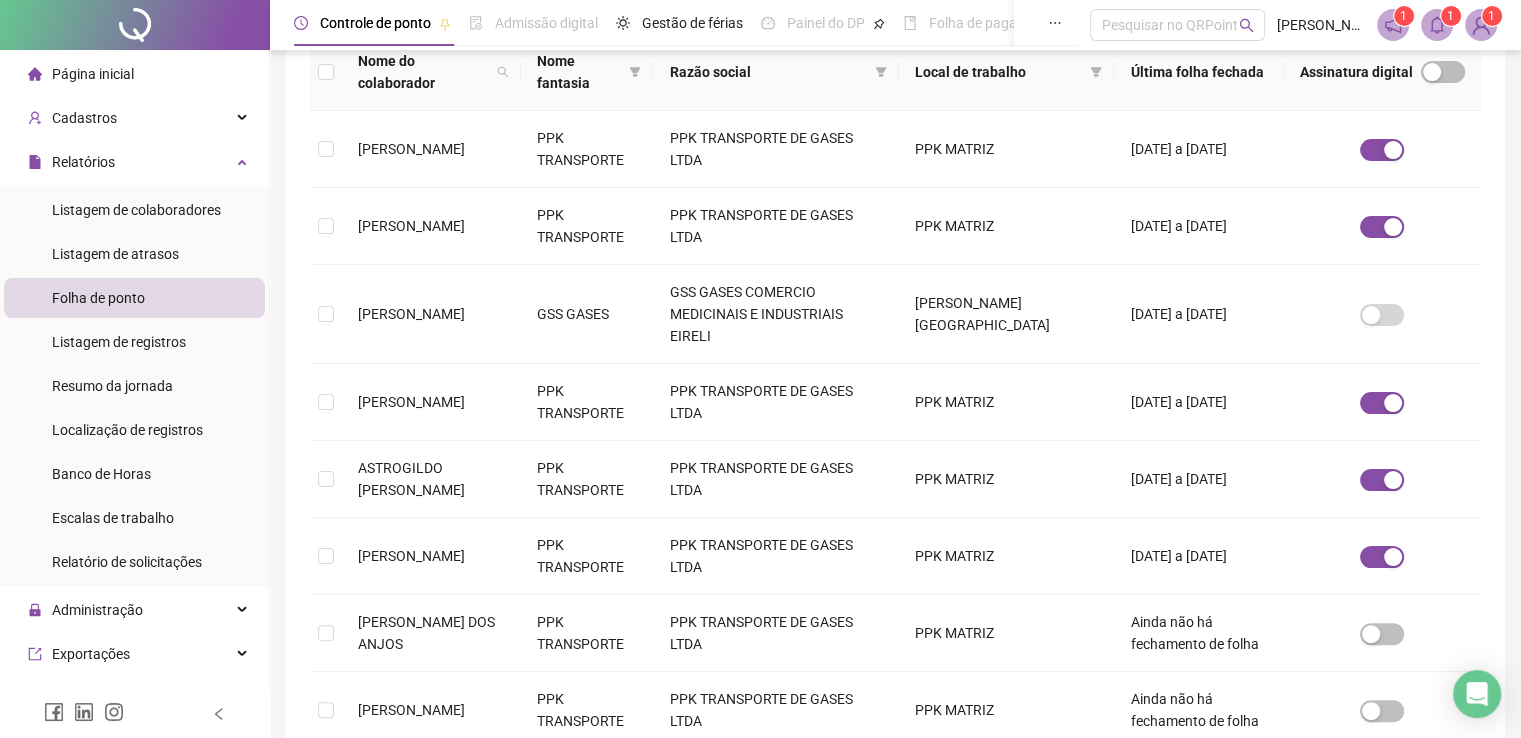 scroll, scrollTop: 340, scrollLeft: 0, axis: vertical 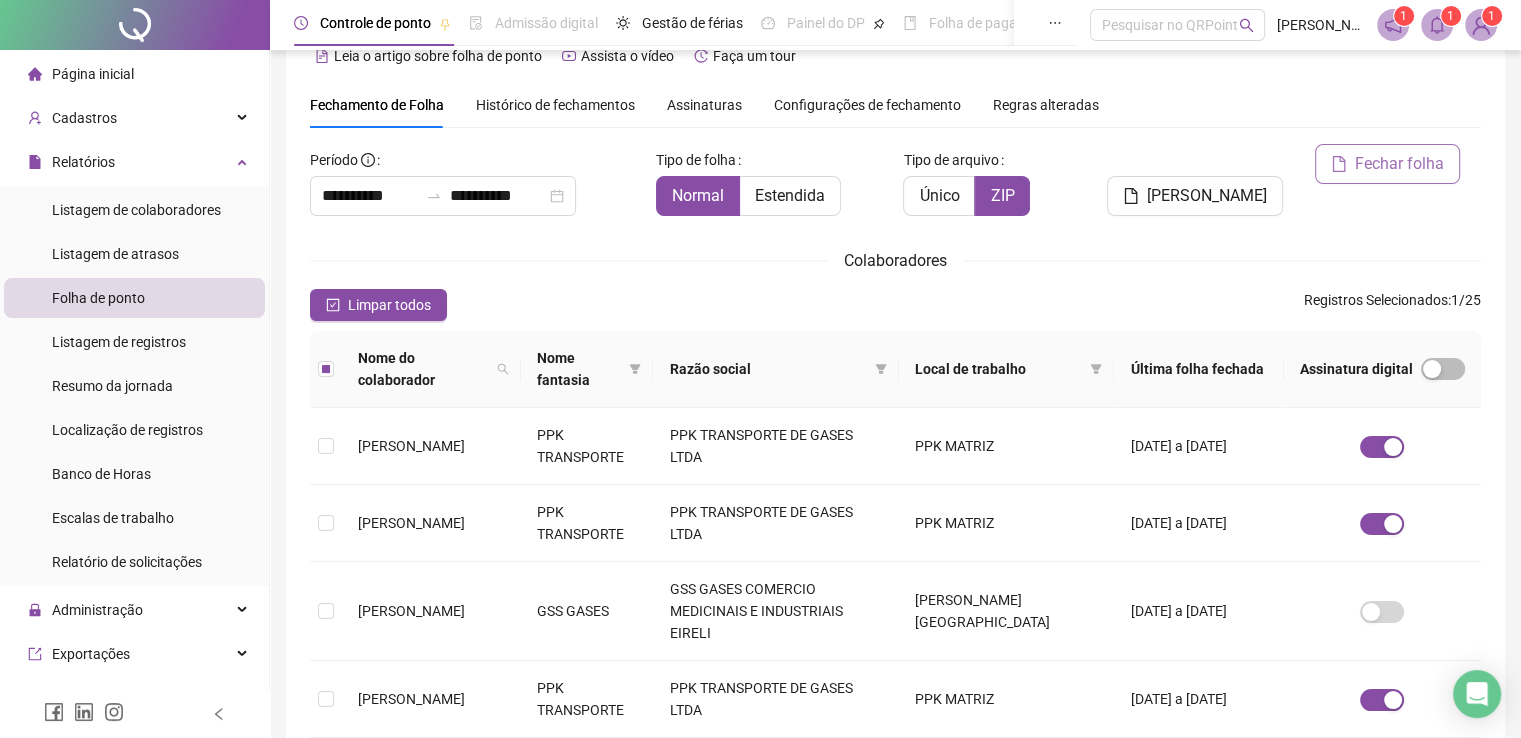 click on "Fechar folha" at bounding box center [1399, 164] 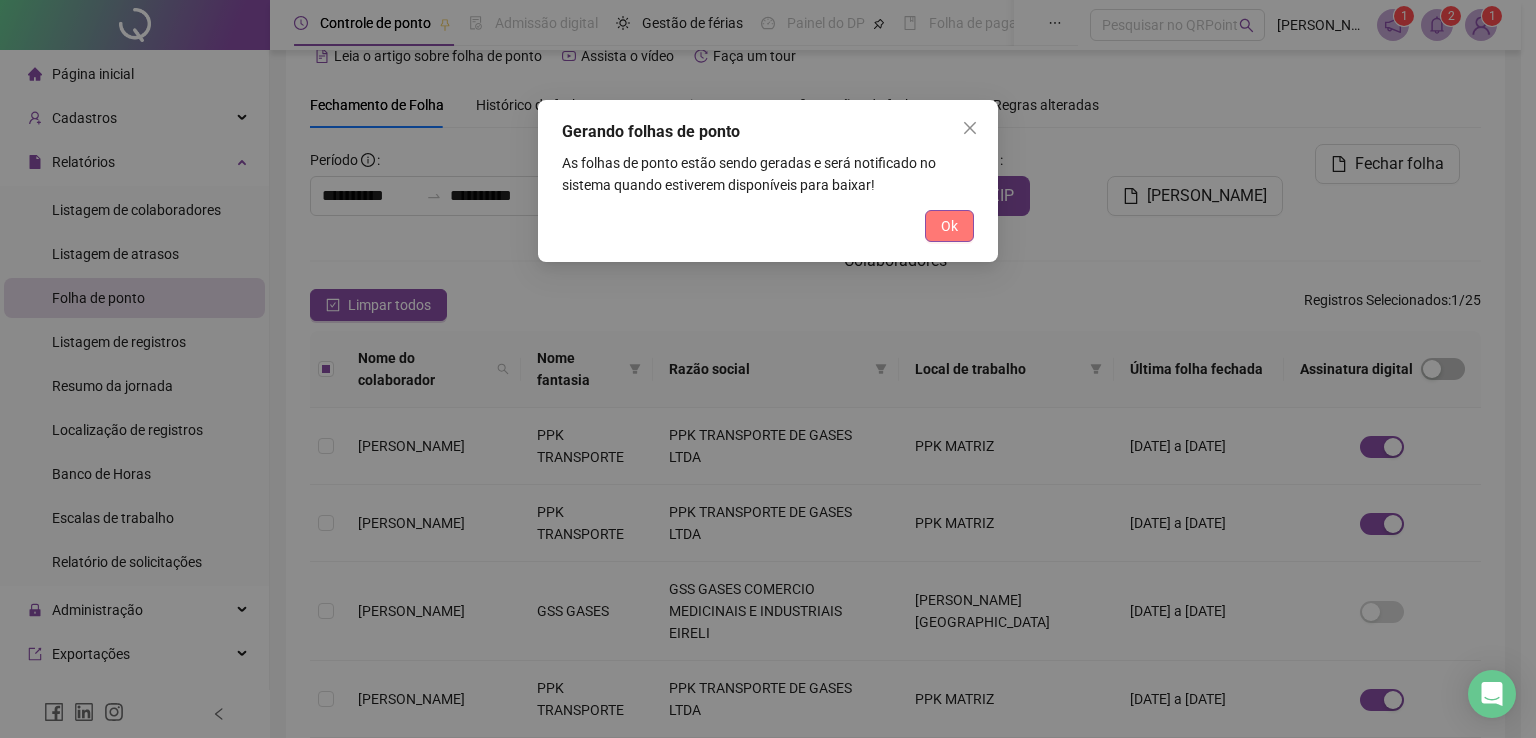 click on "Ok" at bounding box center [949, 226] 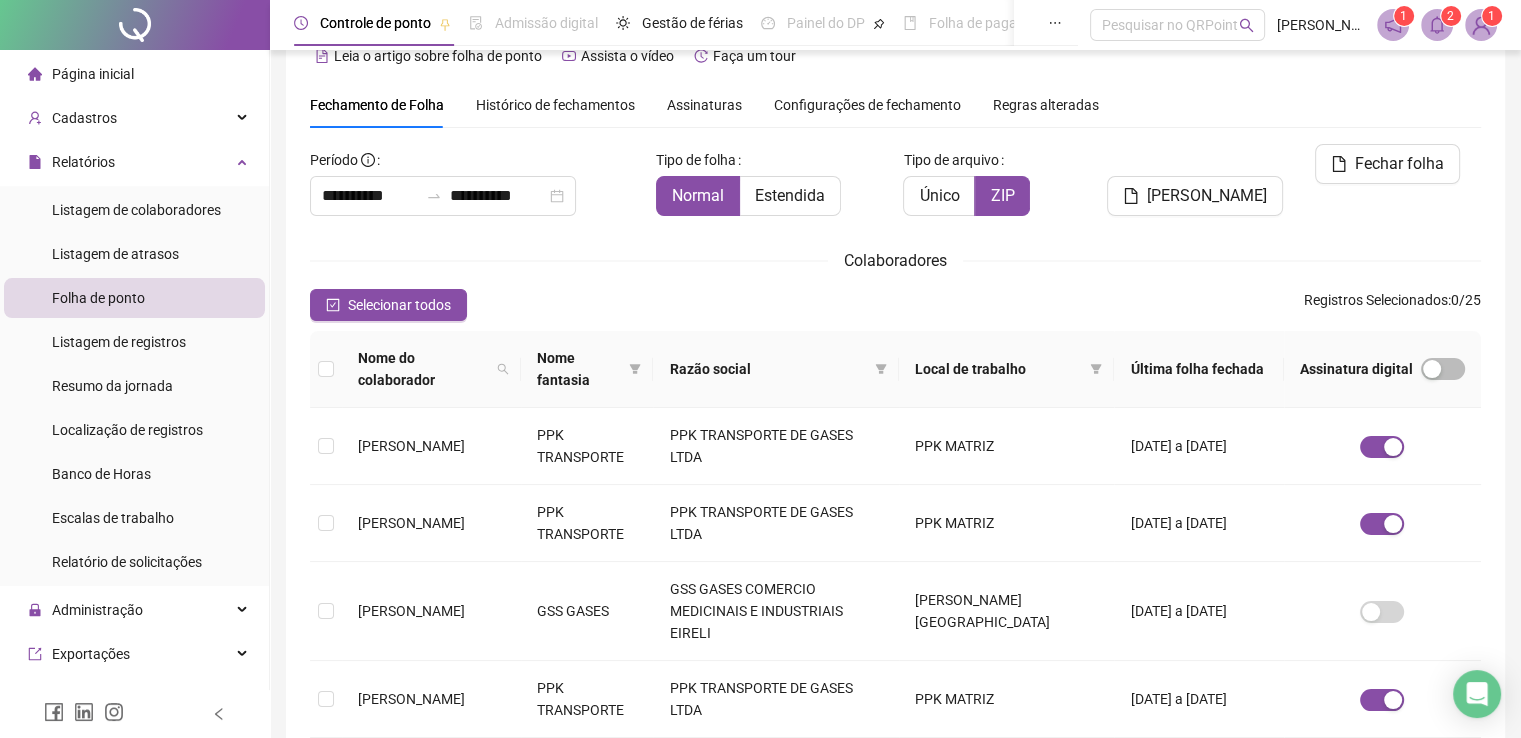 click 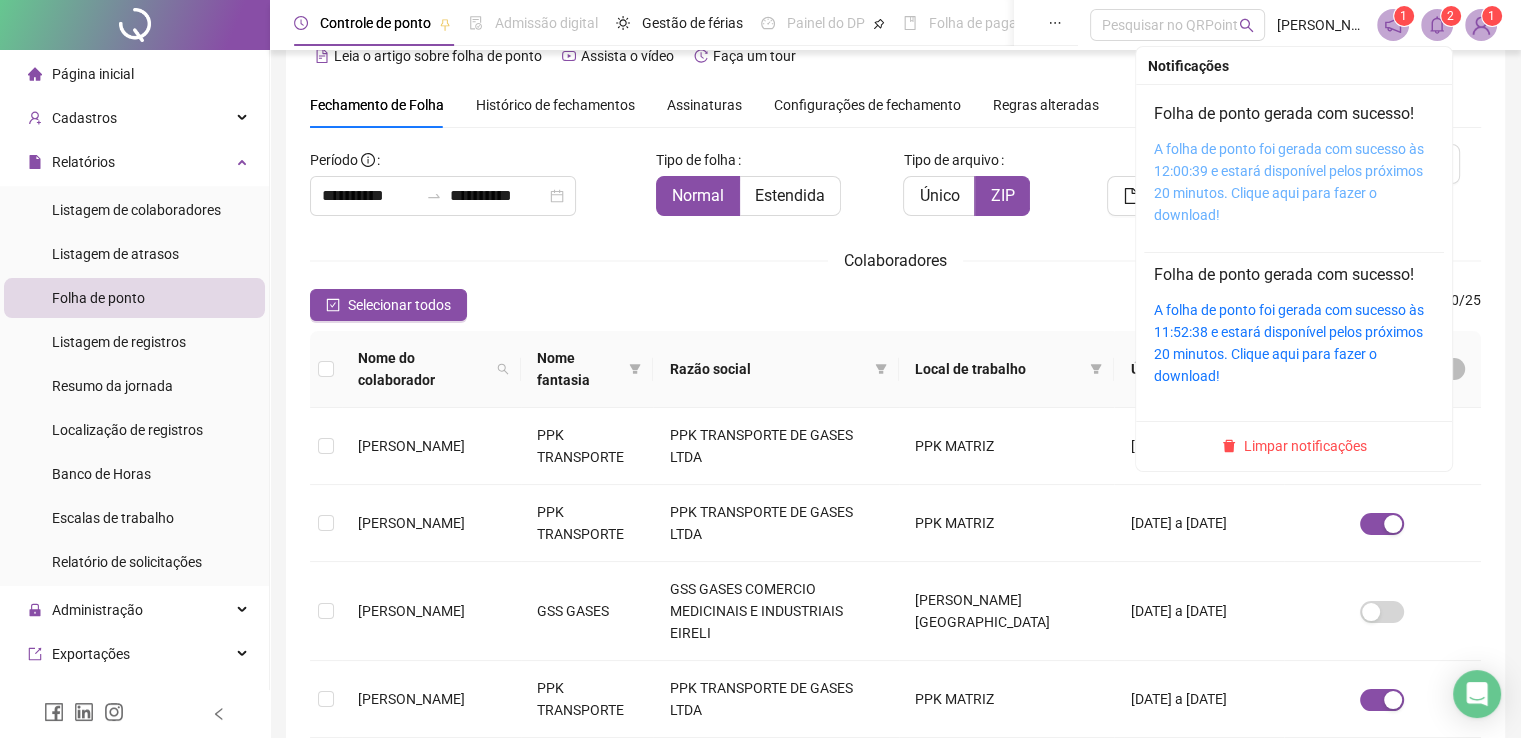 click on "A folha de ponto foi gerada com sucesso às 12:00:39 e estará disponível pelos próximos 20 minutos.
Clique aqui para fazer o download!" at bounding box center (1289, 182) 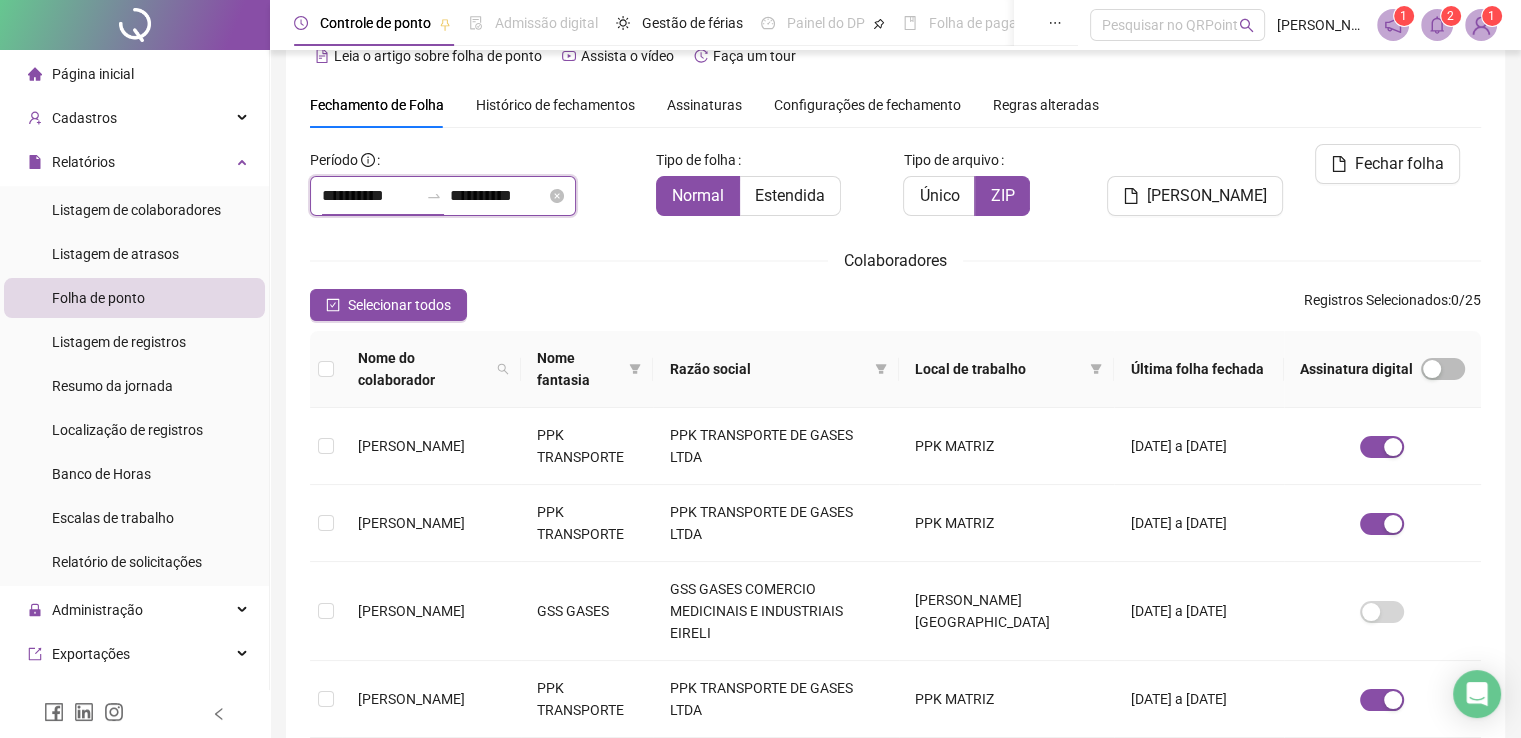 click on "**********" at bounding box center (370, 196) 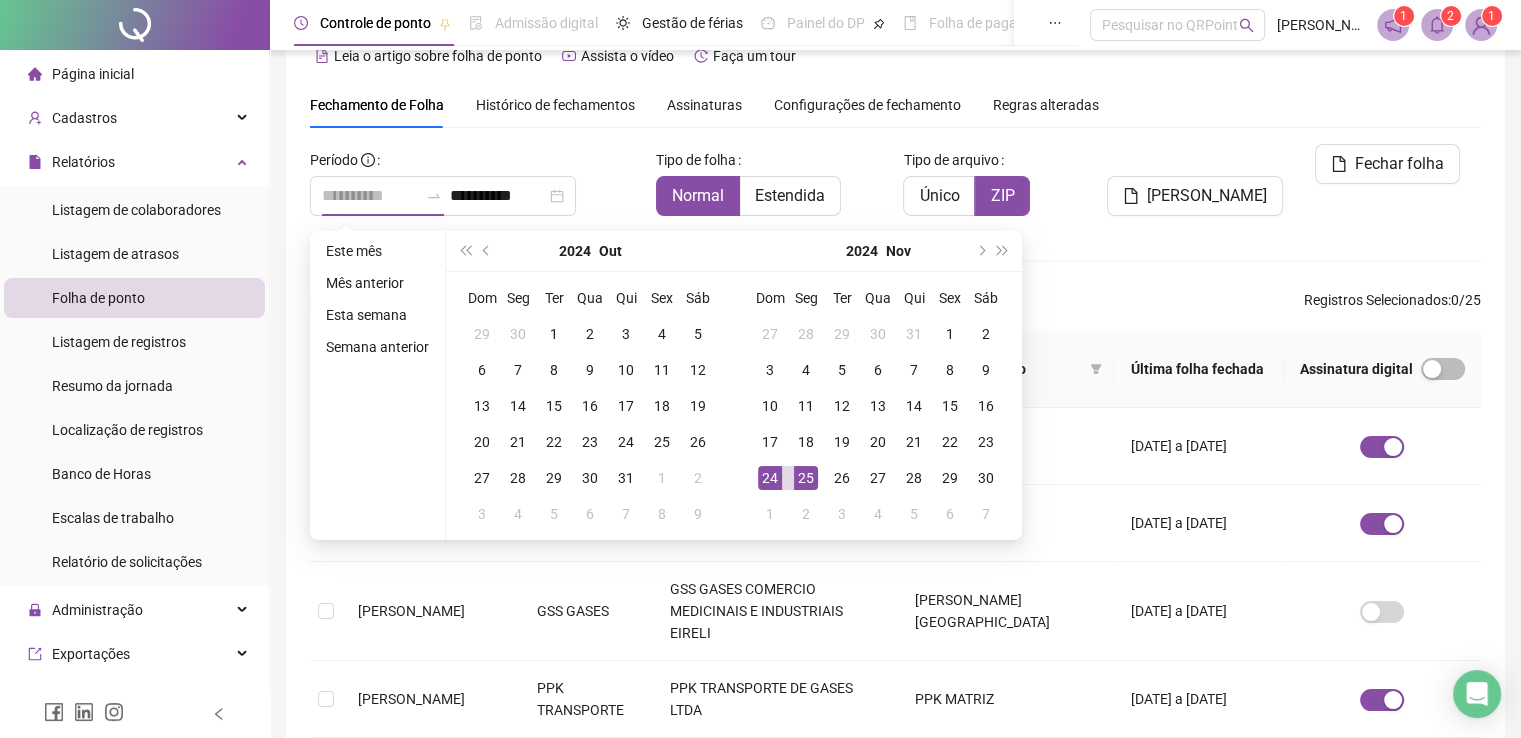 click on "25" at bounding box center (806, 478) 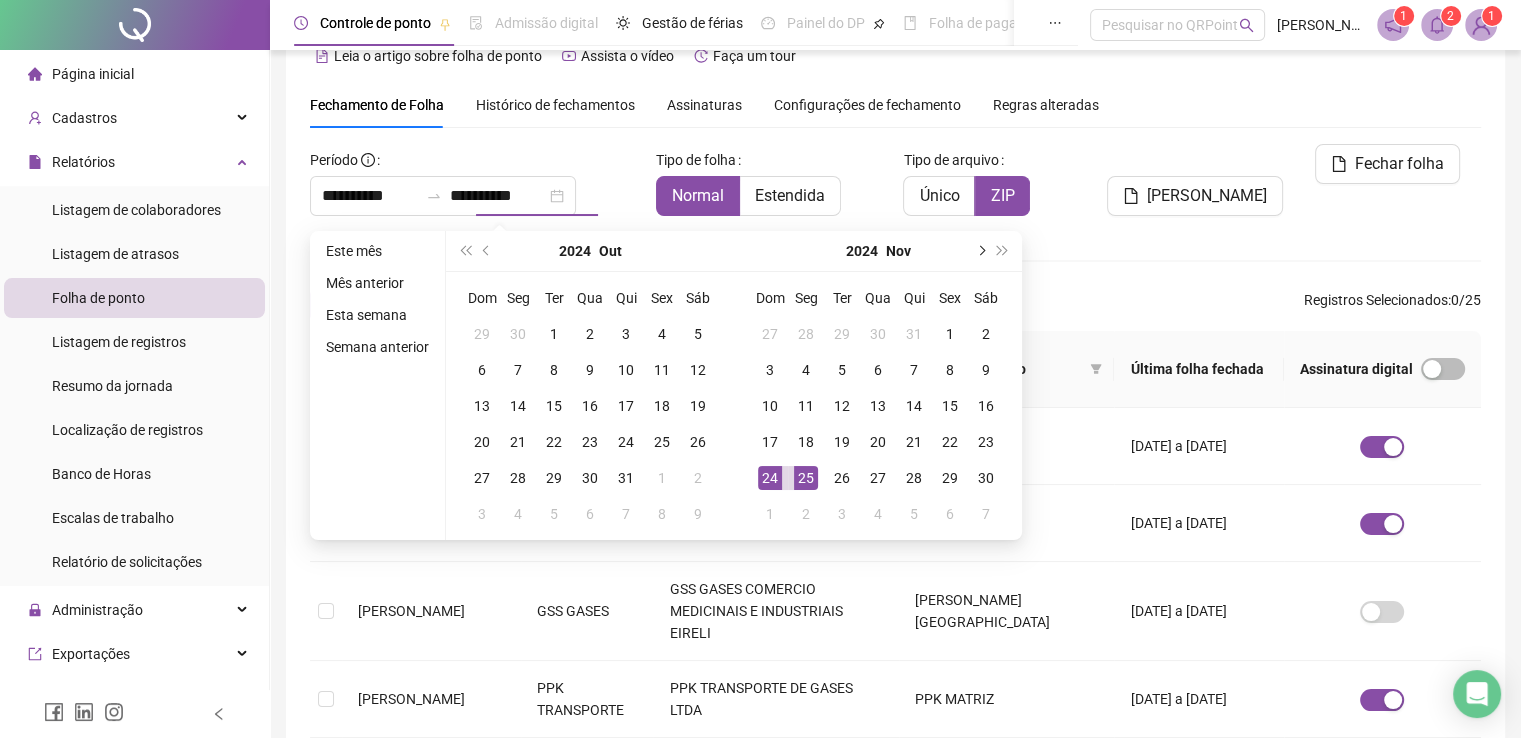 click at bounding box center (980, 251) 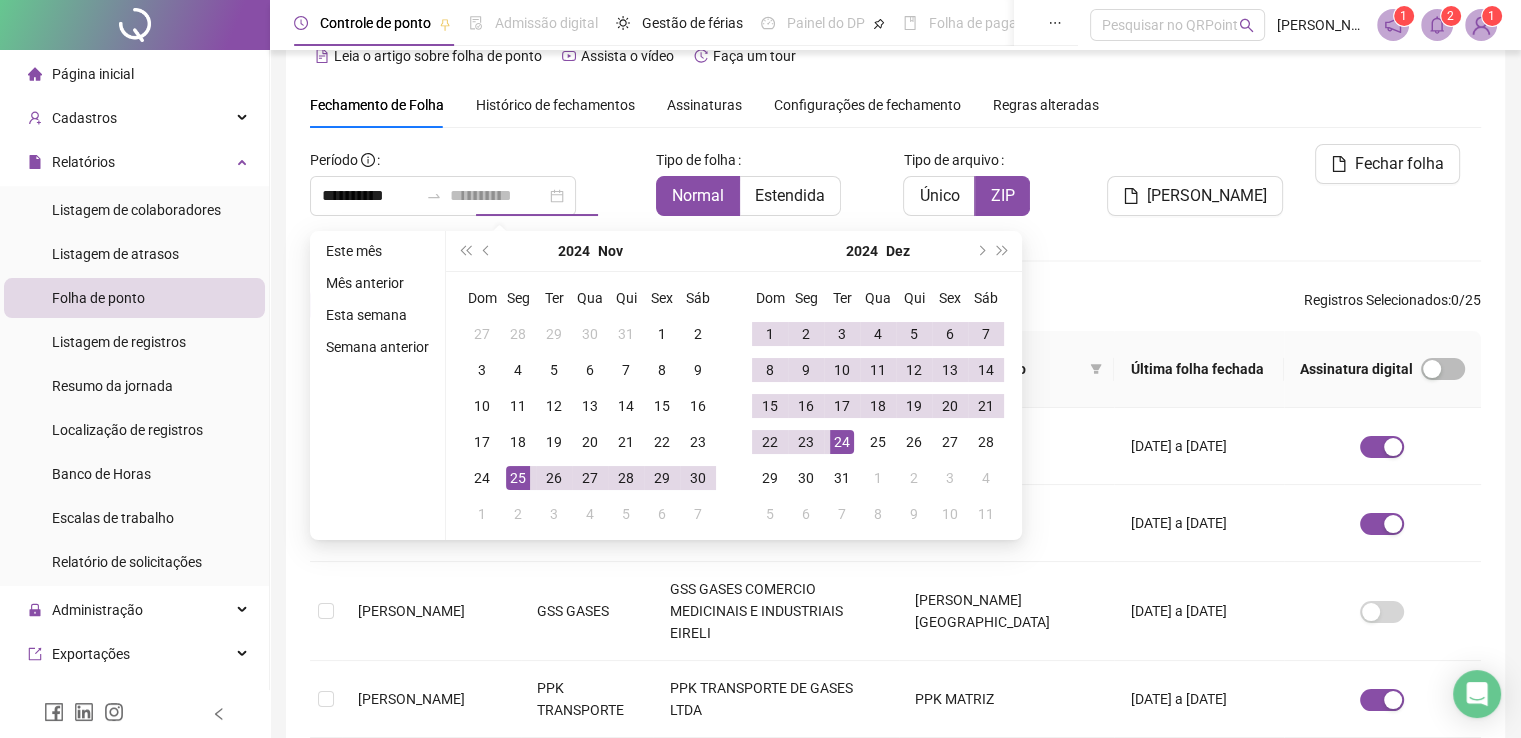 click on "24" at bounding box center (842, 442) 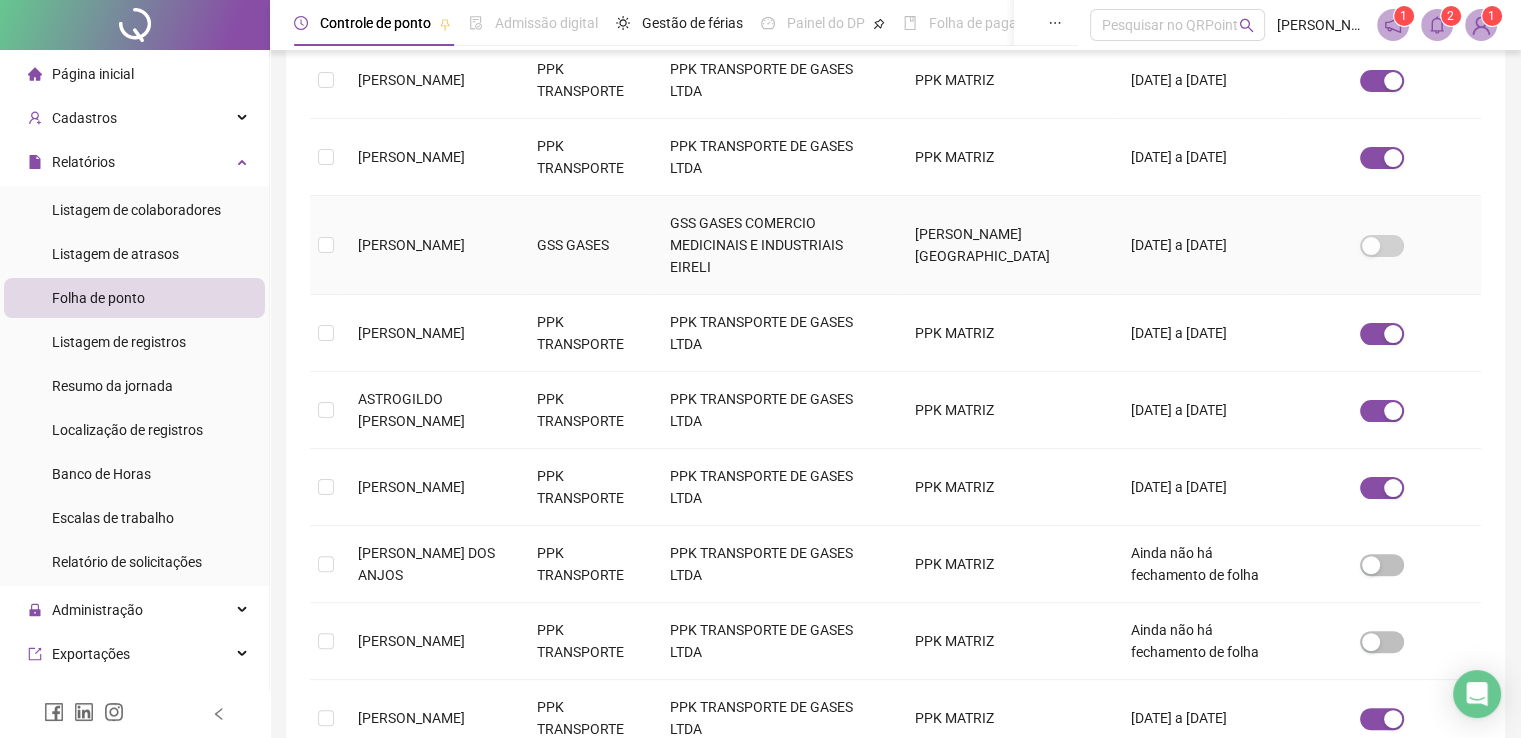 scroll, scrollTop: 440, scrollLeft: 0, axis: vertical 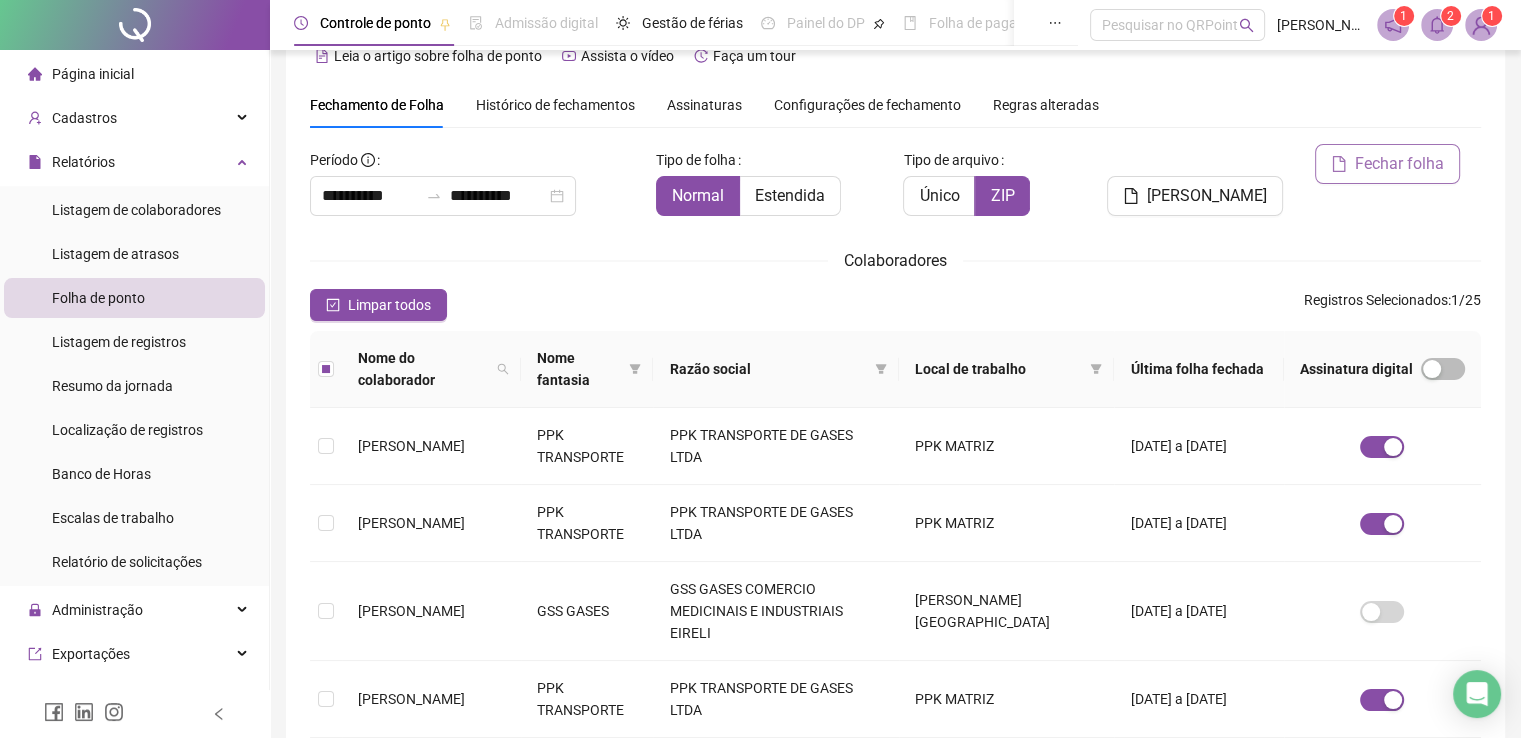 click on "Fechar folha" at bounding box center [1399, 164] 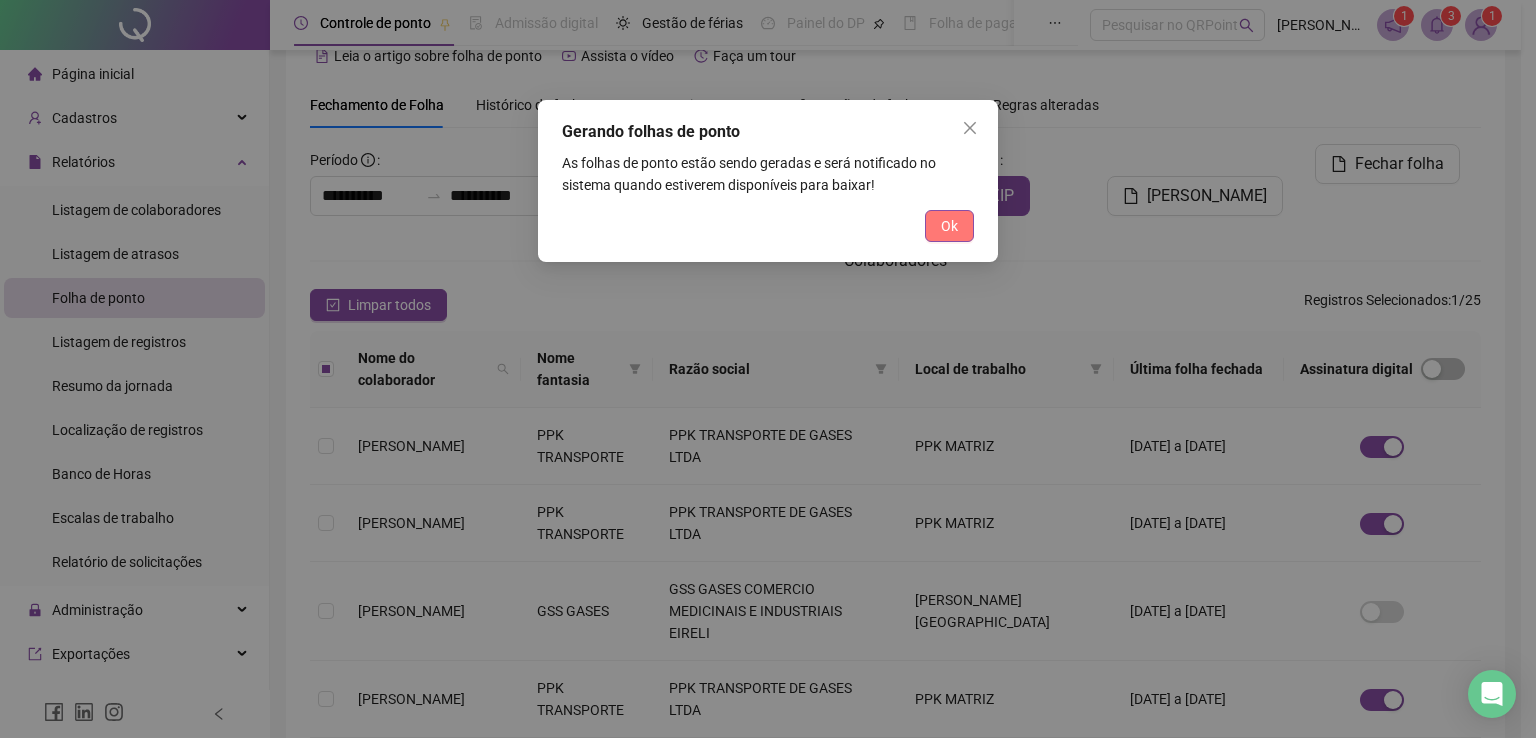 click on "Ok" at bounding box center [949, 226] 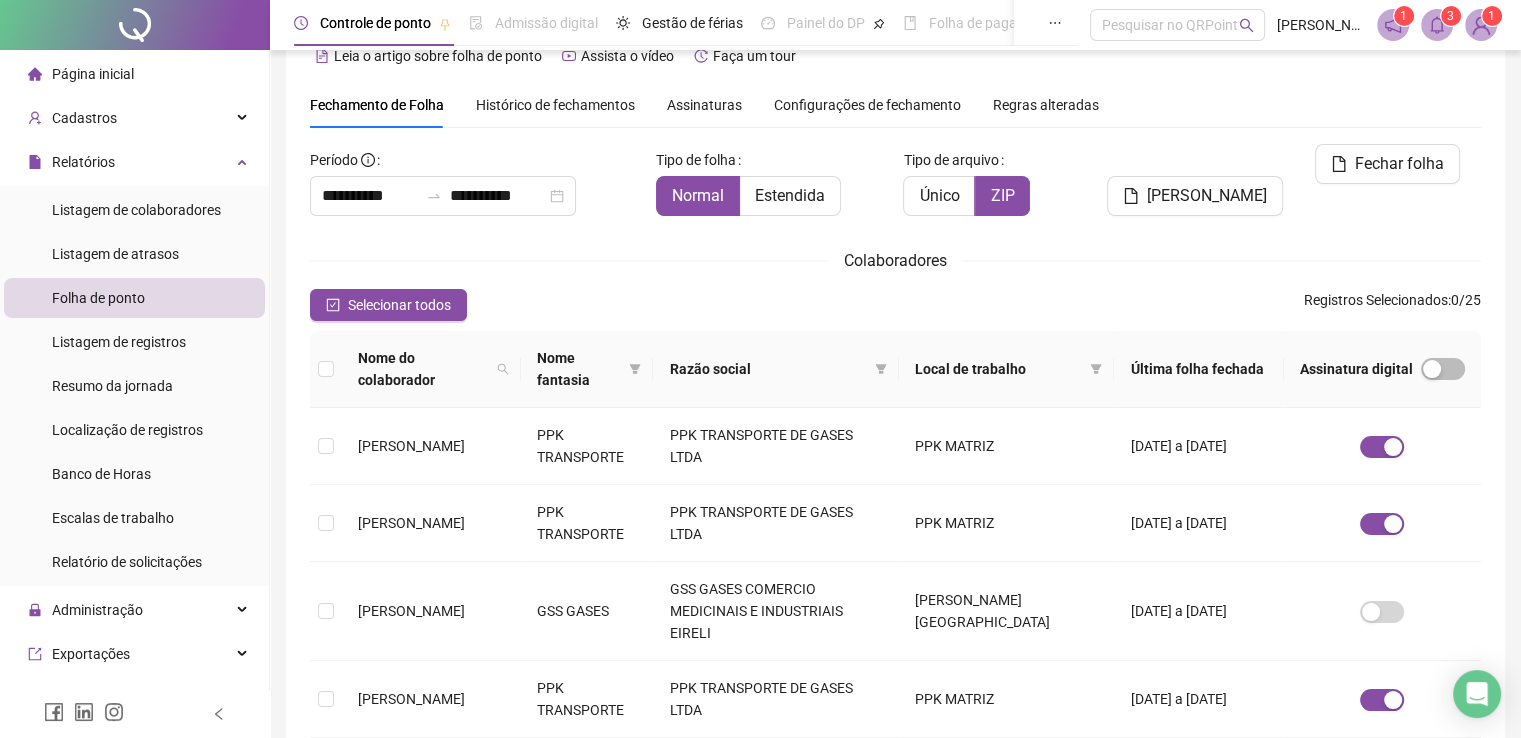 click 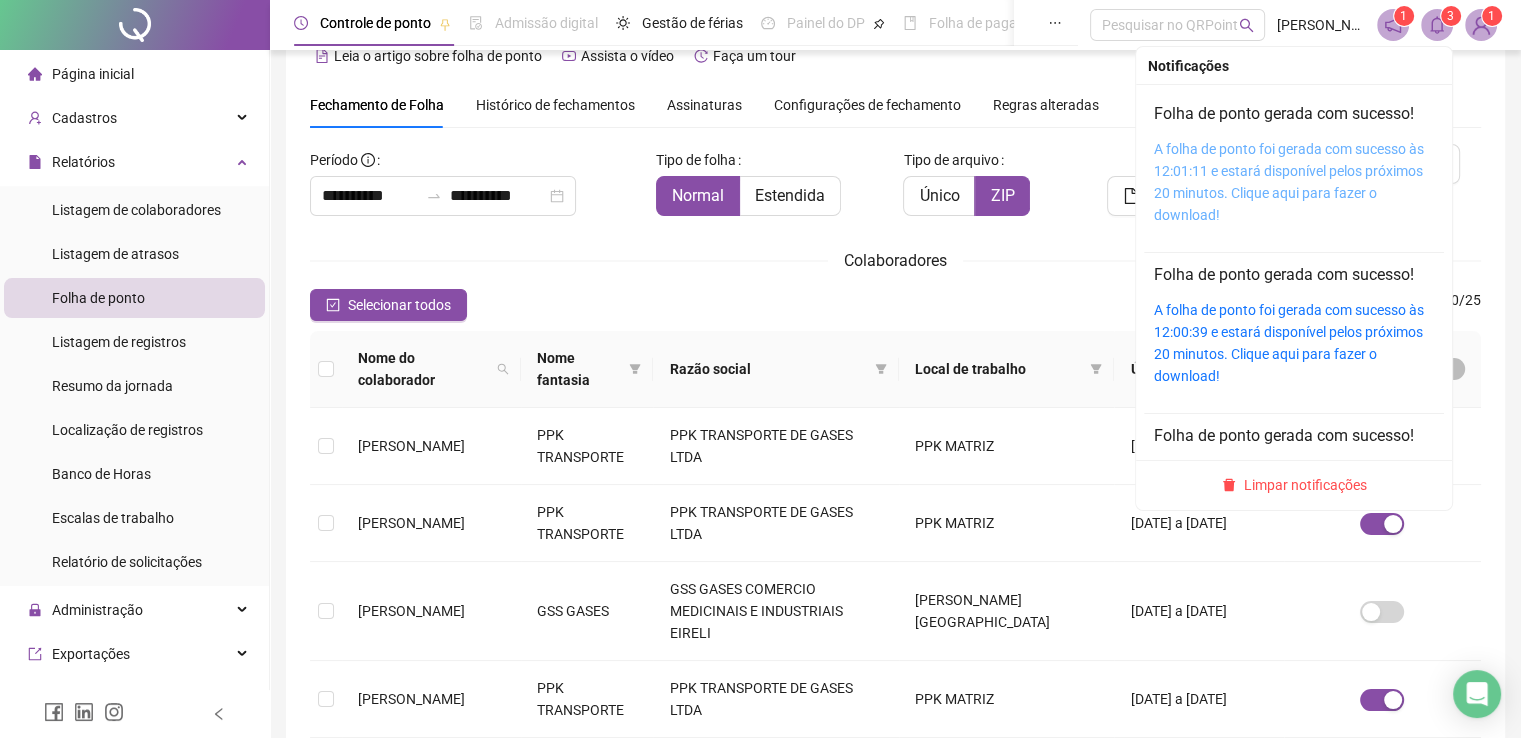 click on "A folha de ponto foi gerada com sucesso às 12:01:11 e estará disponível pelos próximos 20 minutos.
Clique aqui para fazer o download!" at bounding box center (1289, 182) 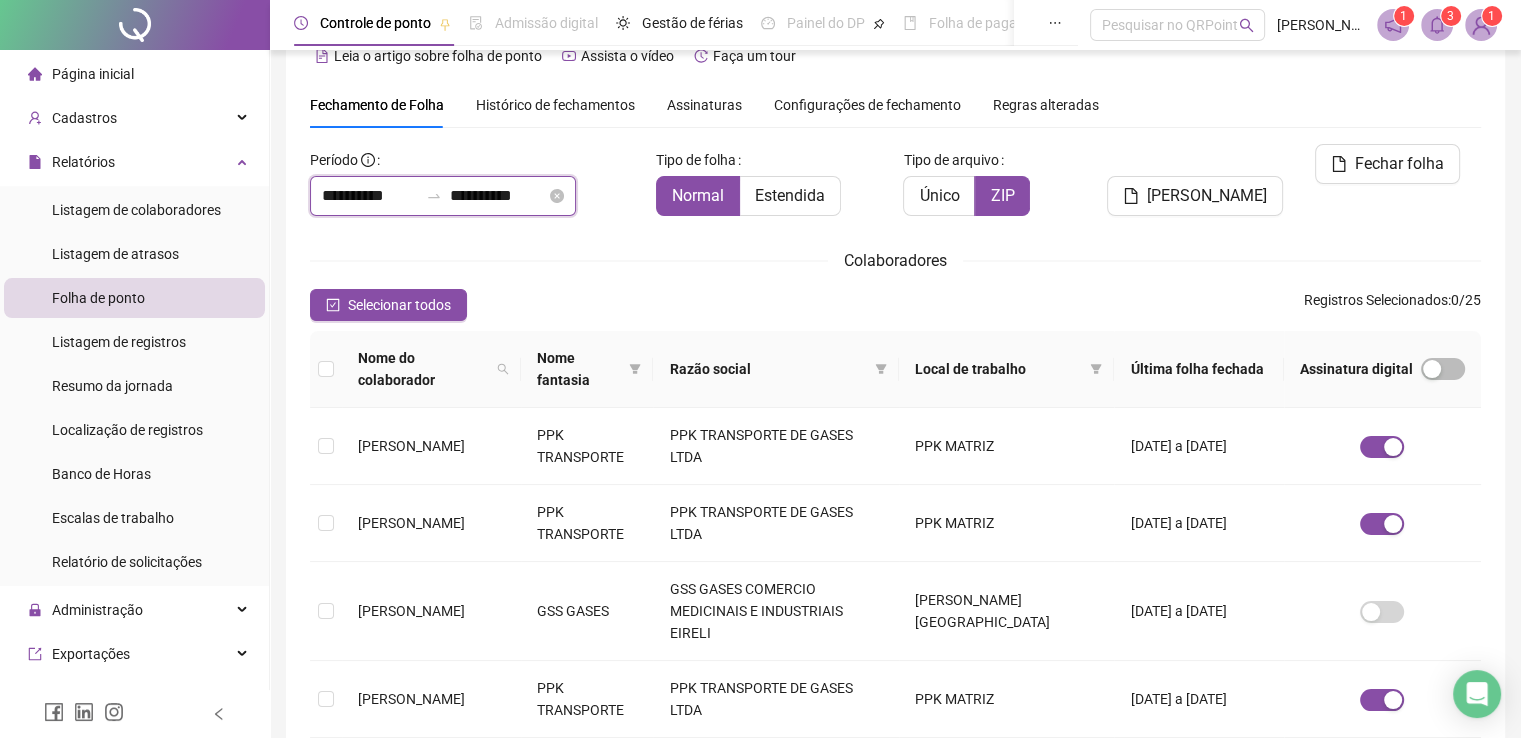 click on "**********" at bounding box center (370, 196) 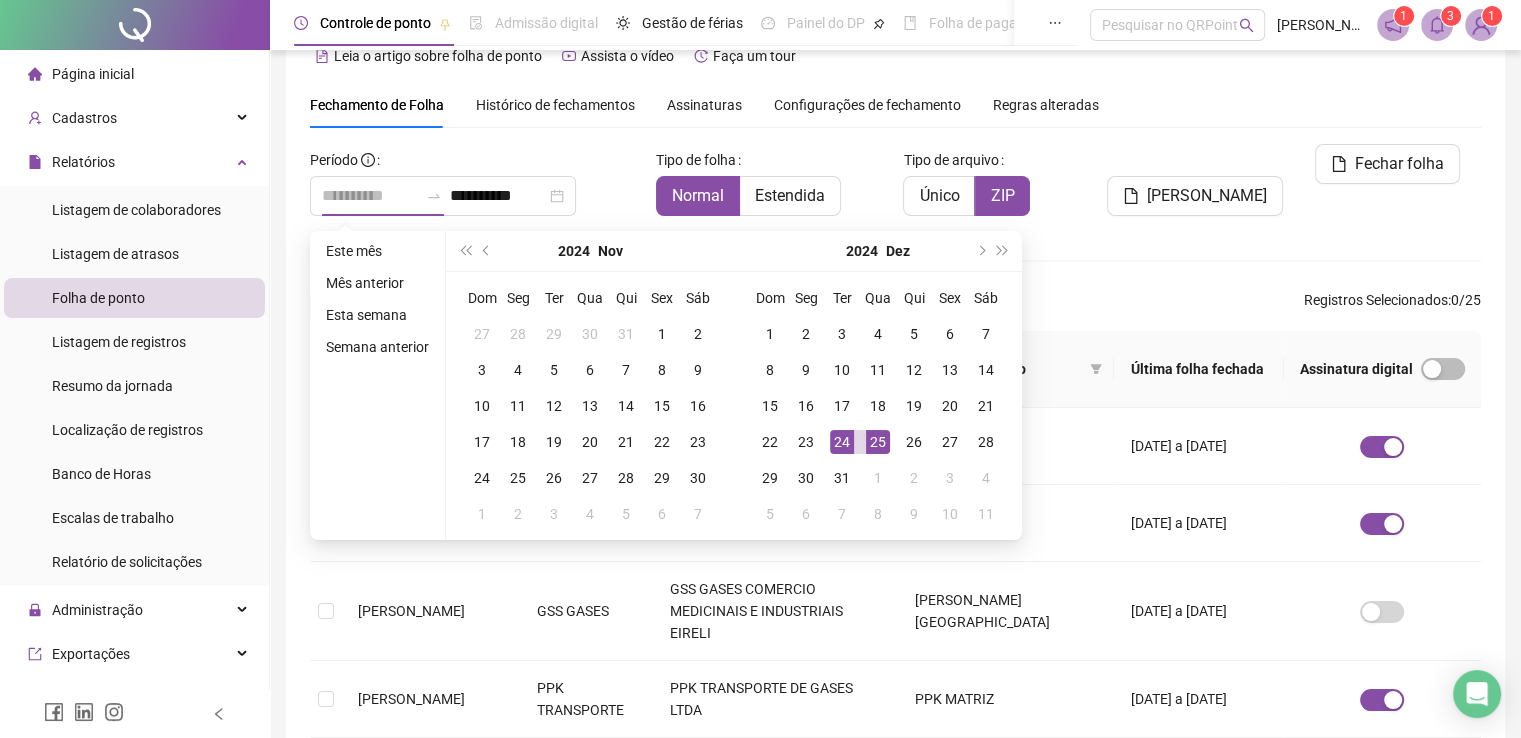 click on "25" at bounding box center [878, 442] 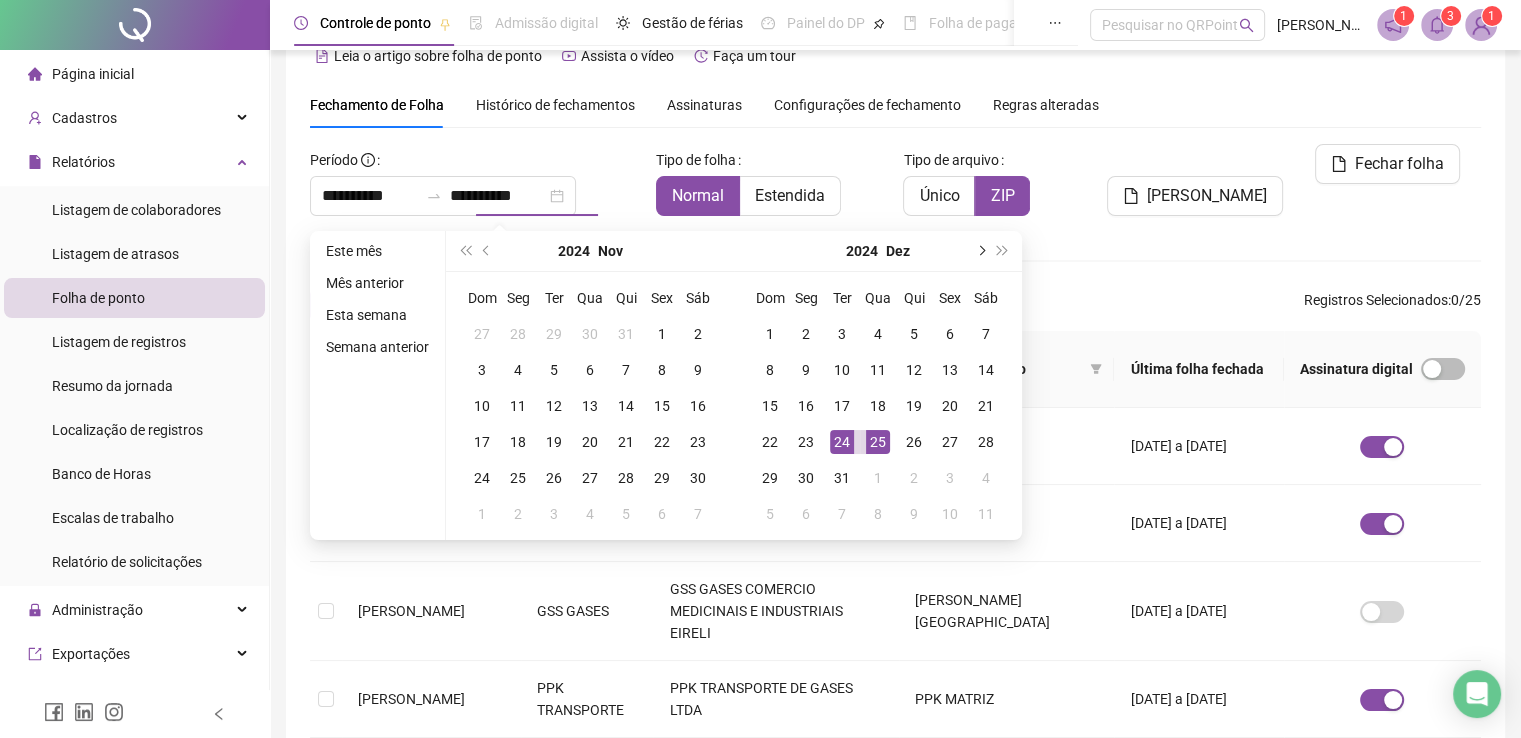 click at bounding box center [980, 251] 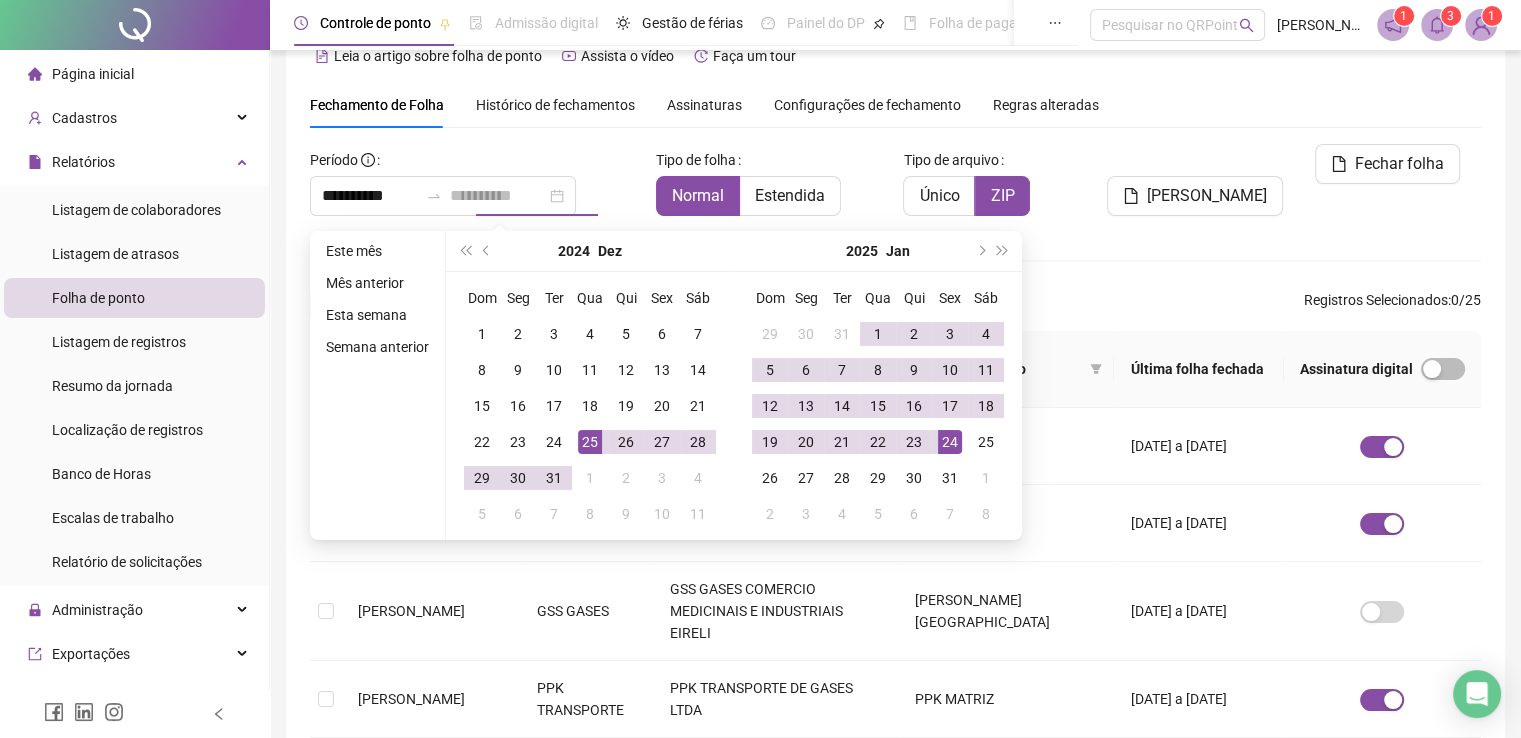 click on "24" at bounding box center [950, 442] 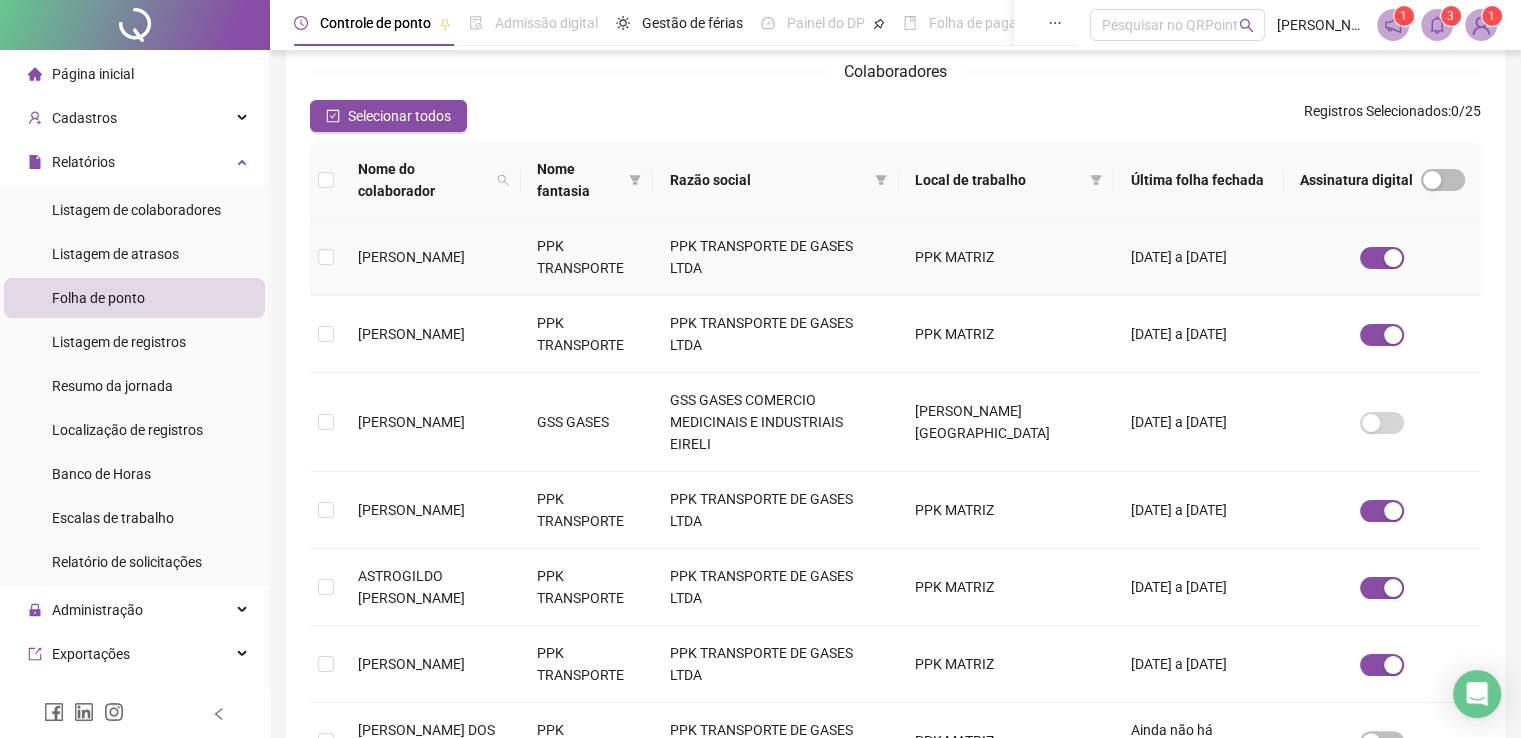 scroll, scrollTop: 240, scrollLeft: 0, axis: vertical 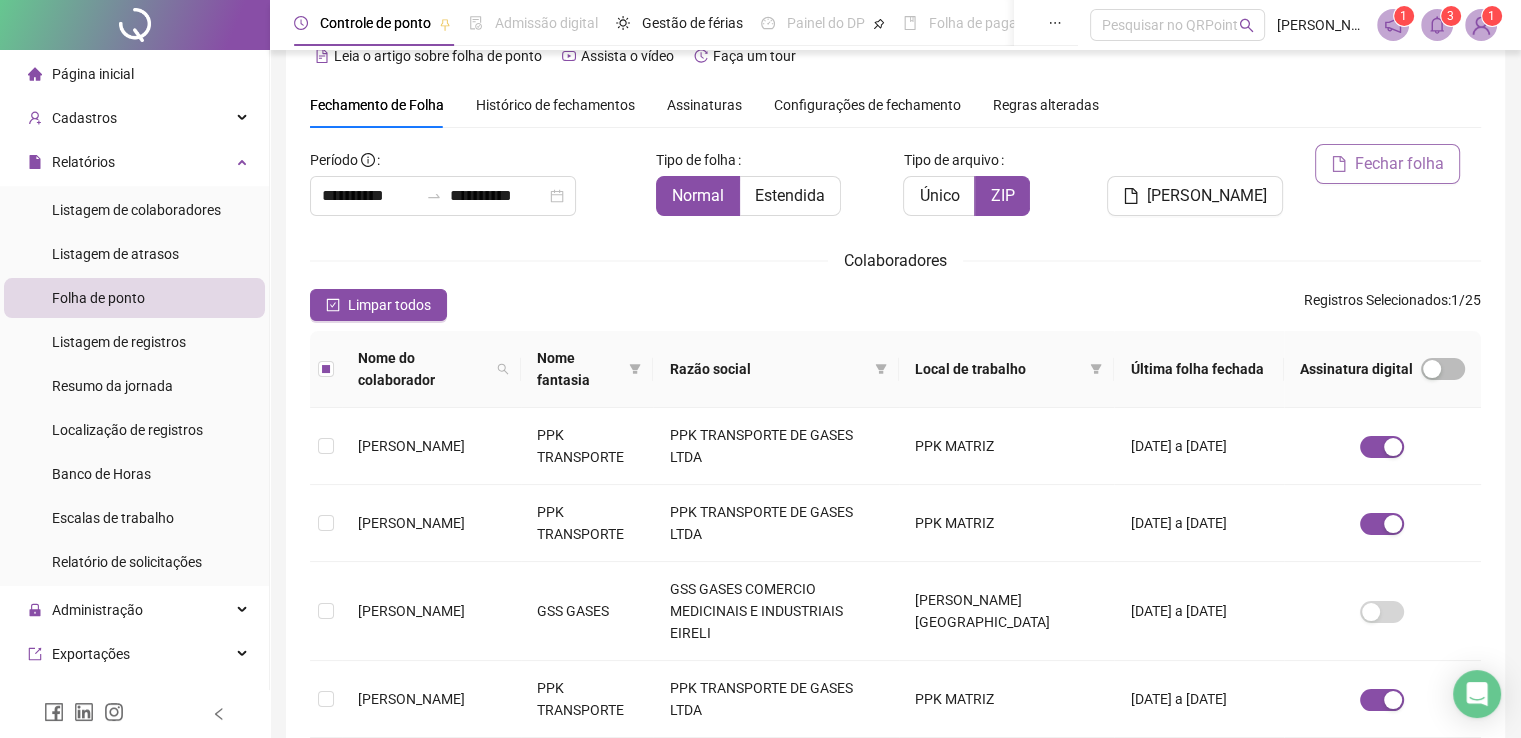 click on "Fechar folha" at bounding box center [1399, 164] 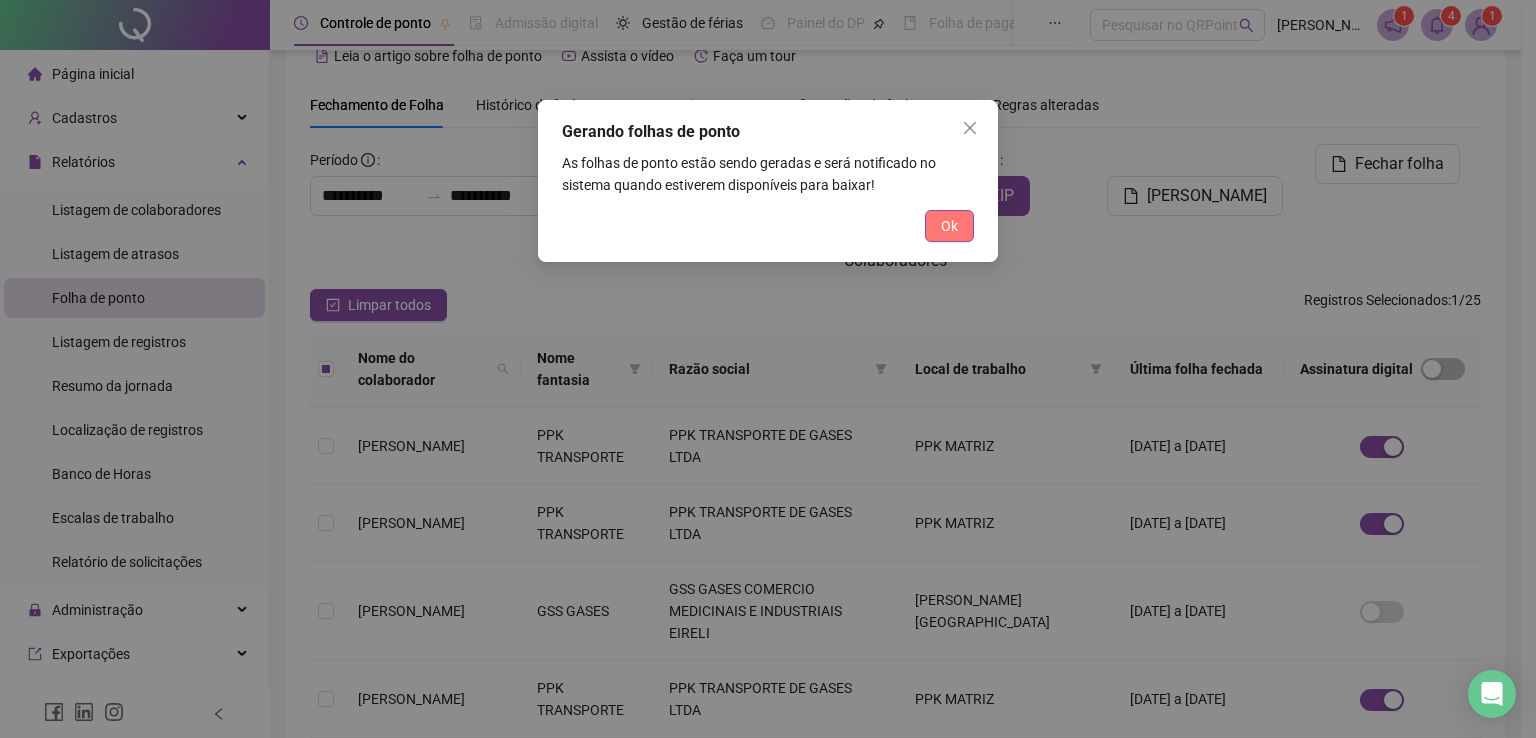 click on "Ok" at bounding box center (949, 226) 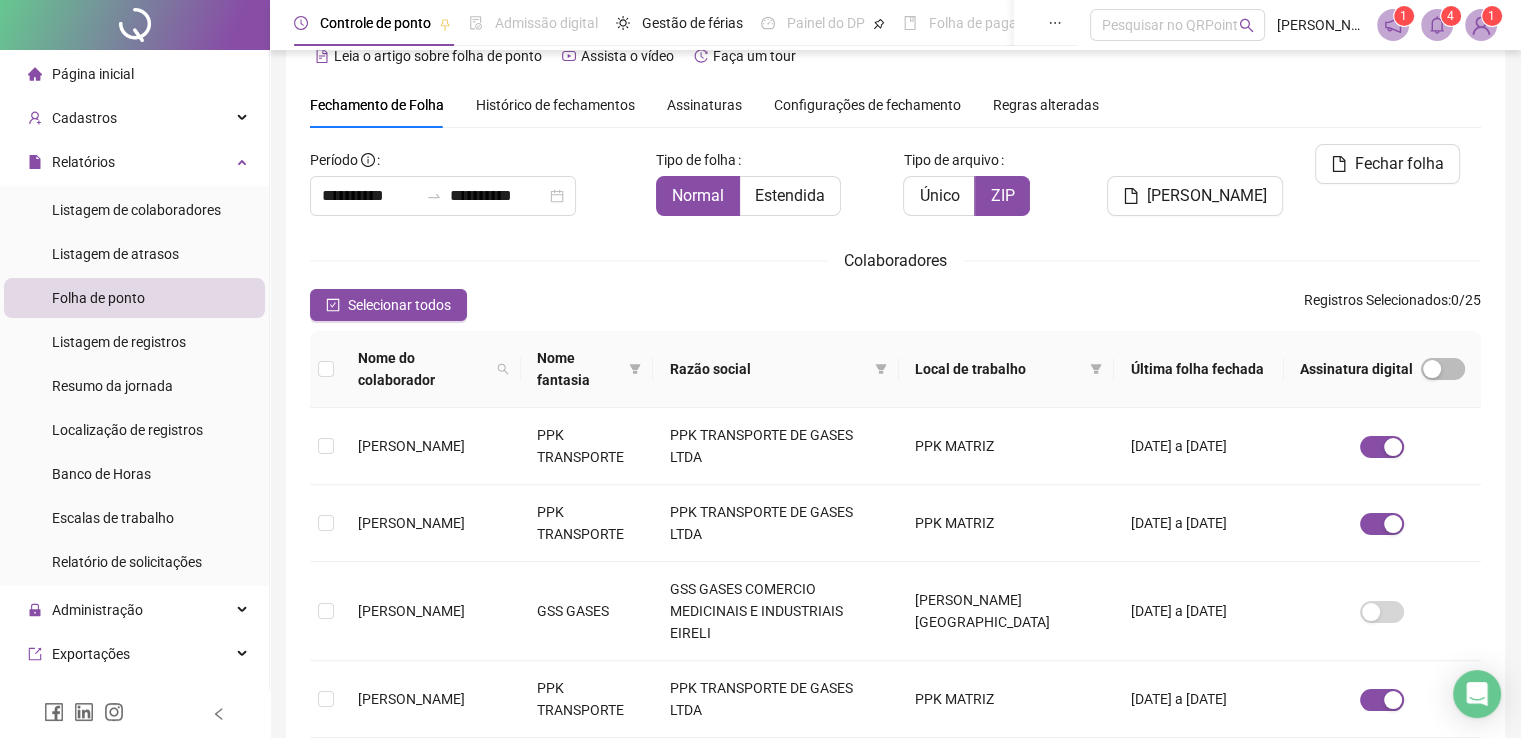 click on "4" at bounding box center [1451, 16] 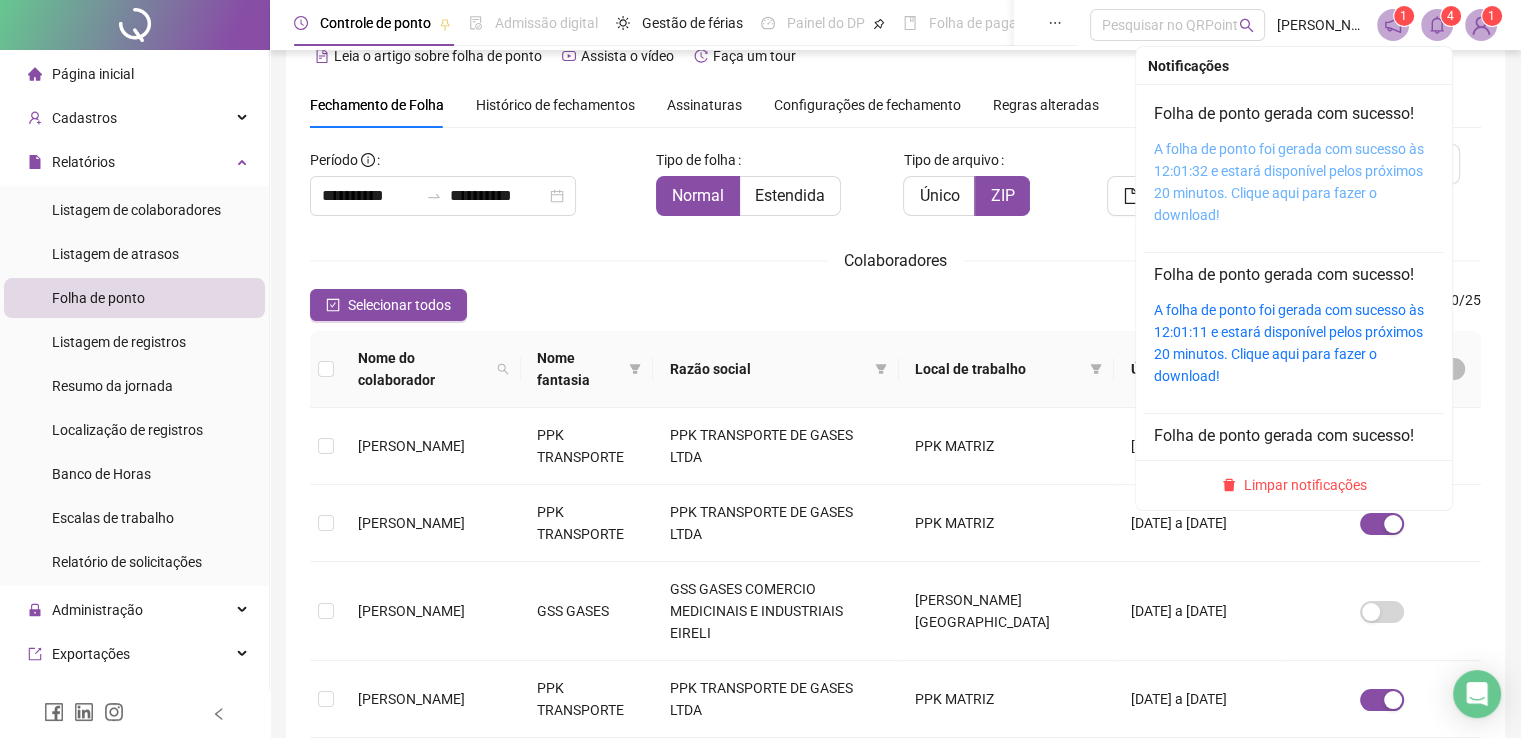 click on "A folha de ponto foi gerada com sucesso às 12:01:32 e estará disponível pelos próximos 20 minutos.
Clique aqui para fazer o download!" at bounding box center (1289, 182) 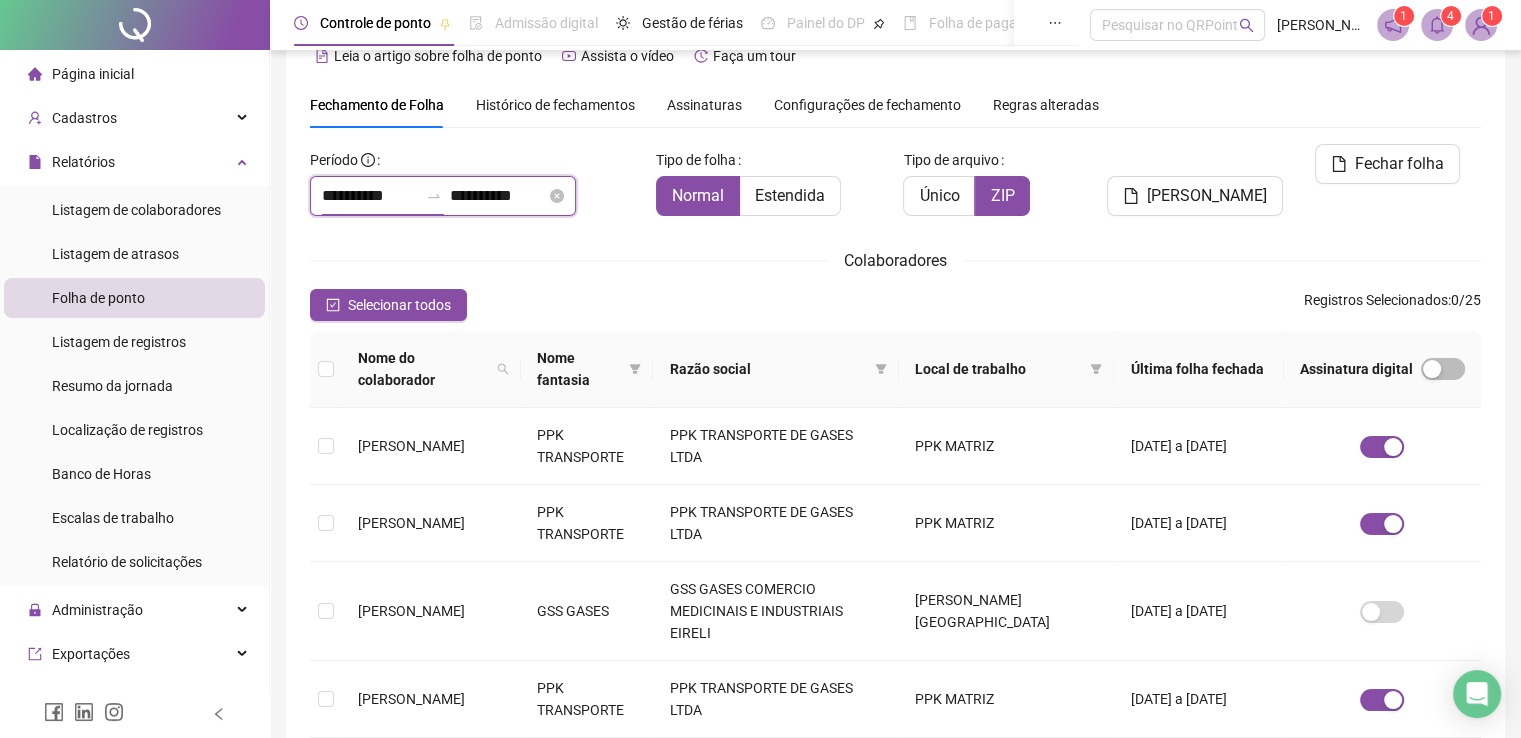 click on "**********" at bounding box center [370, 196] 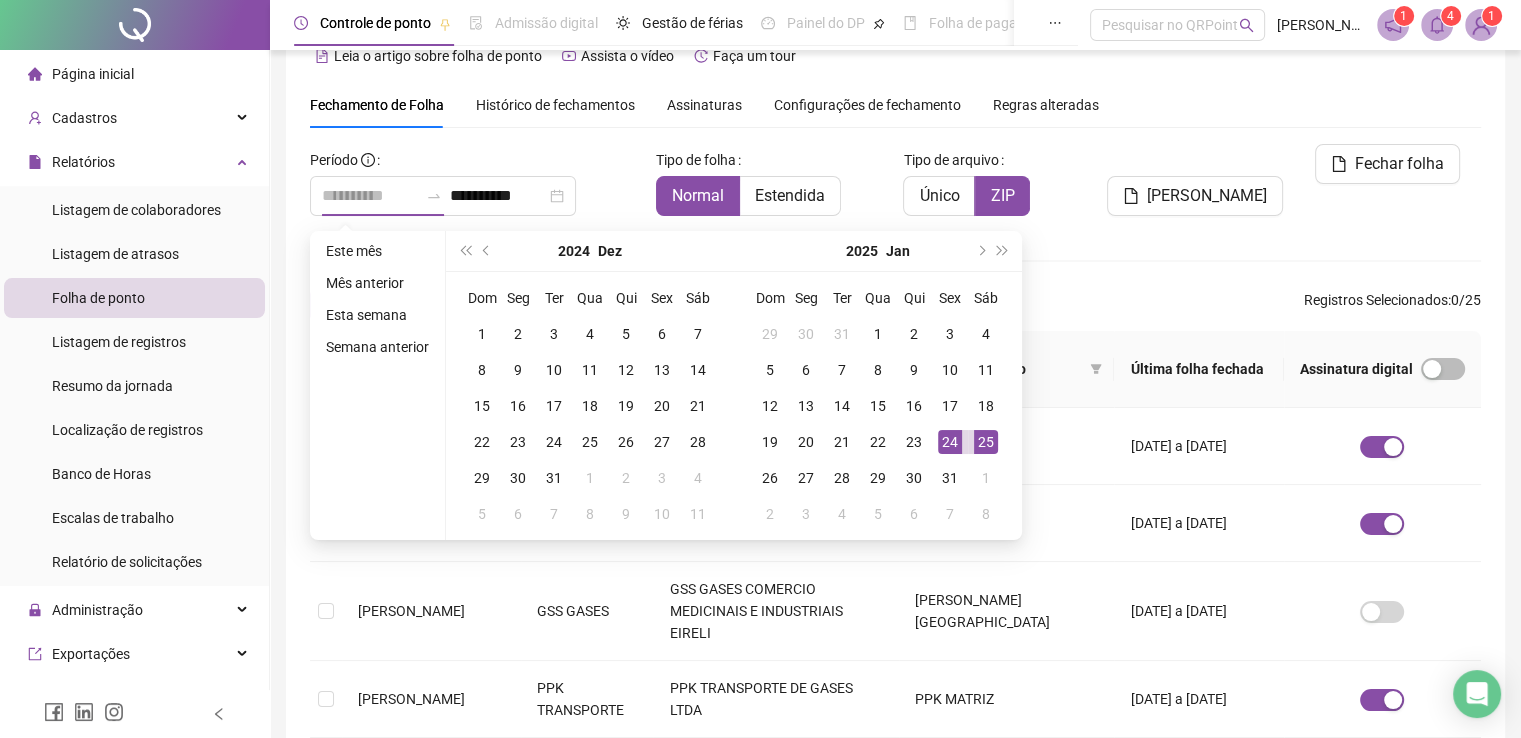 click on "25" at bounding box center [986, 442] 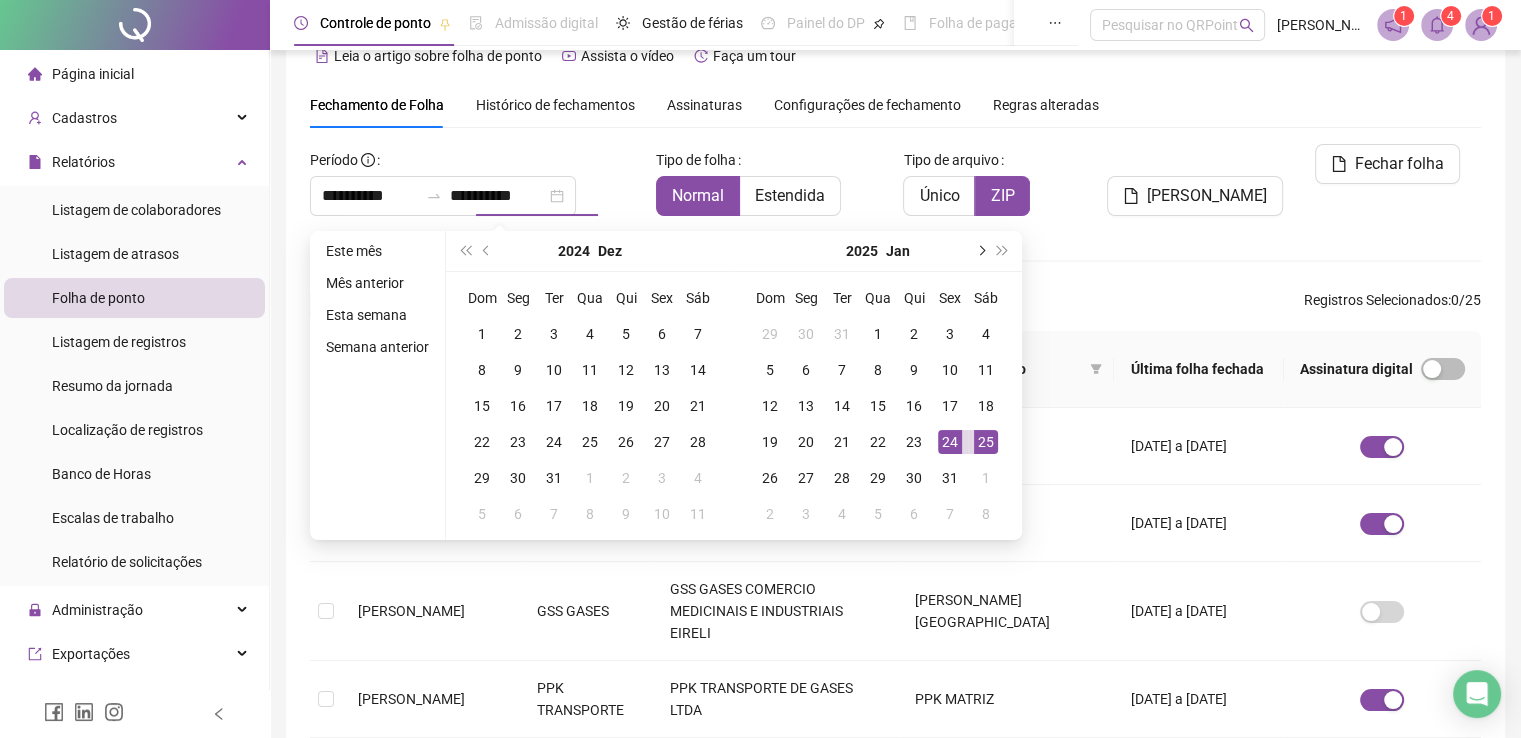 click at bounding box center [980, 251] 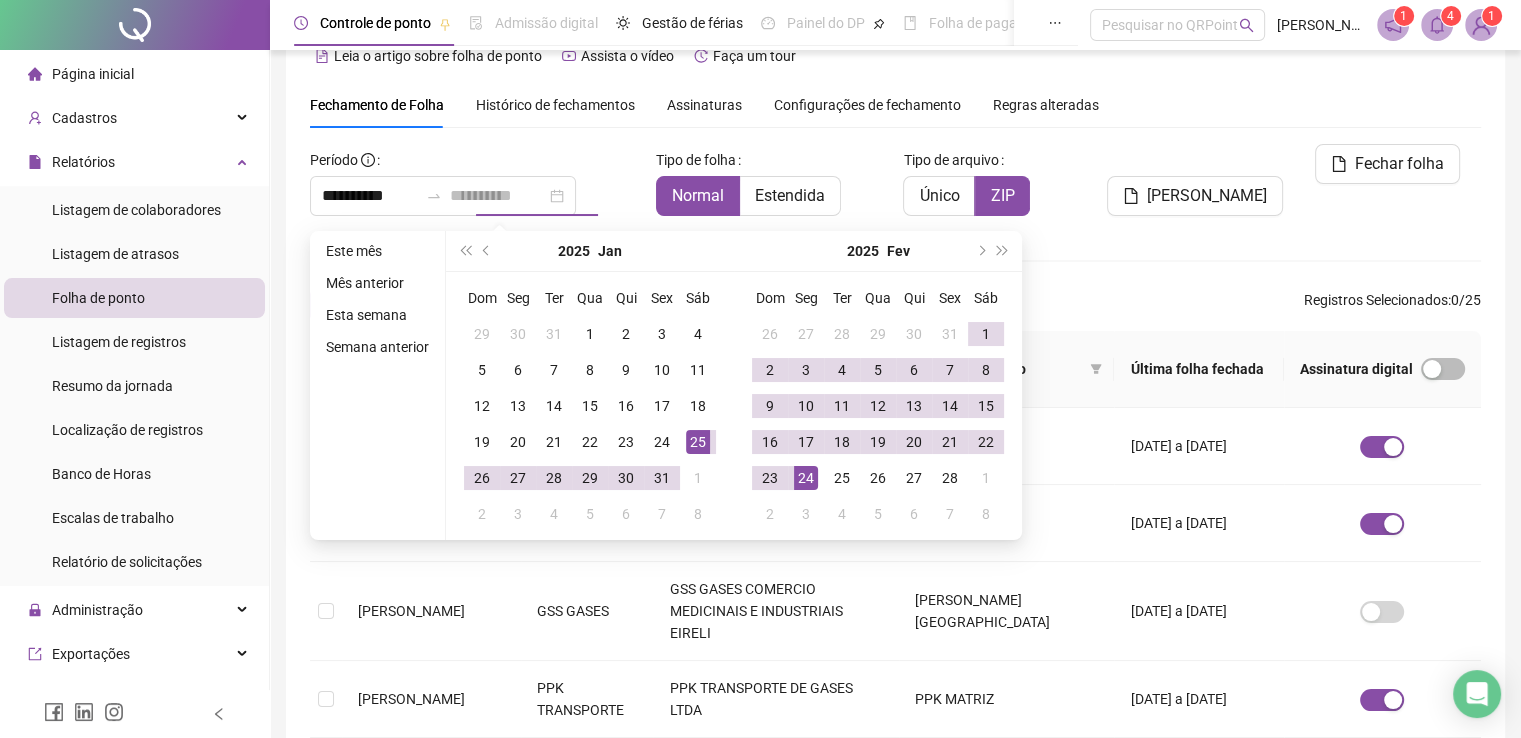 click on "24" at bounding box center (806, 478) 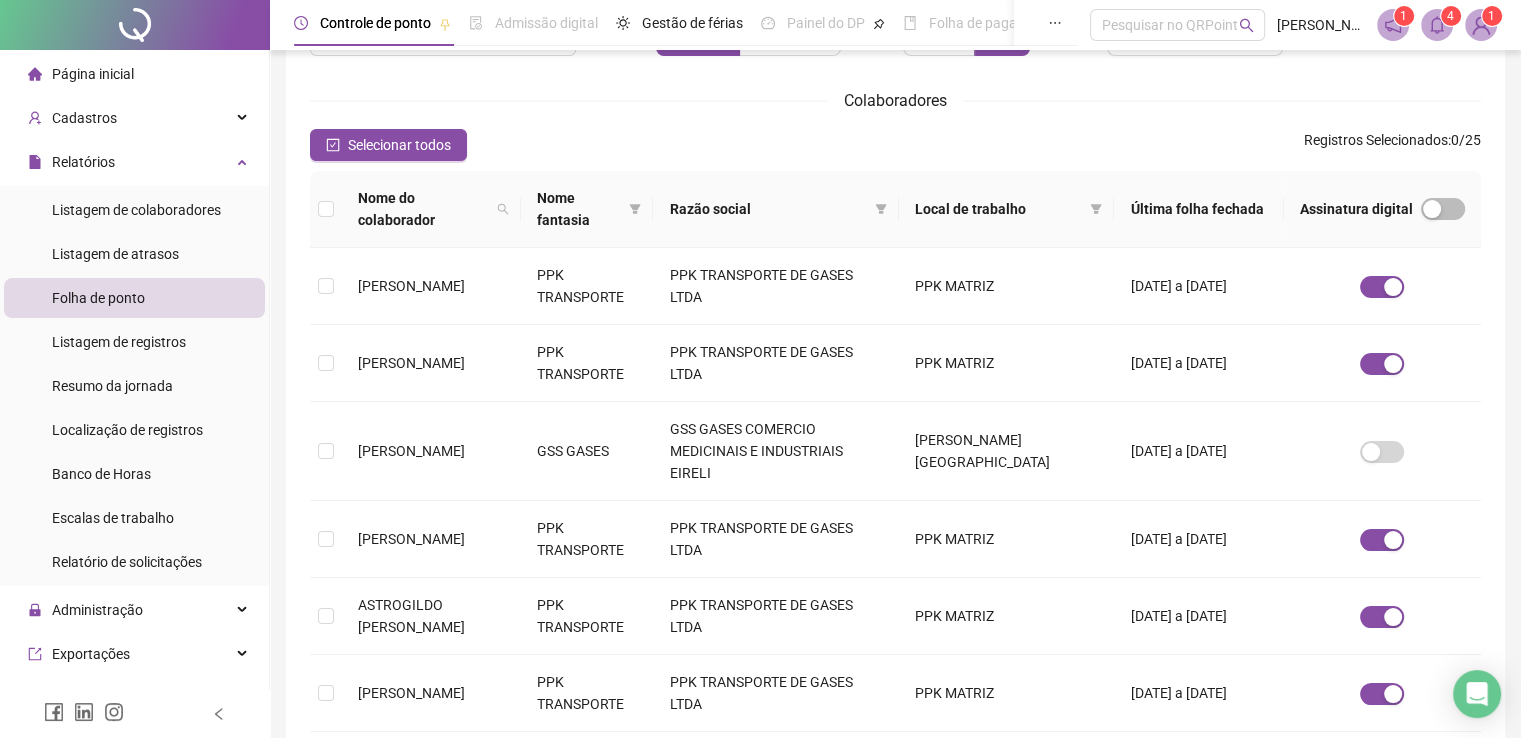 scroll, scrollTop: 340, scrollLeft: 0, axis: vertical 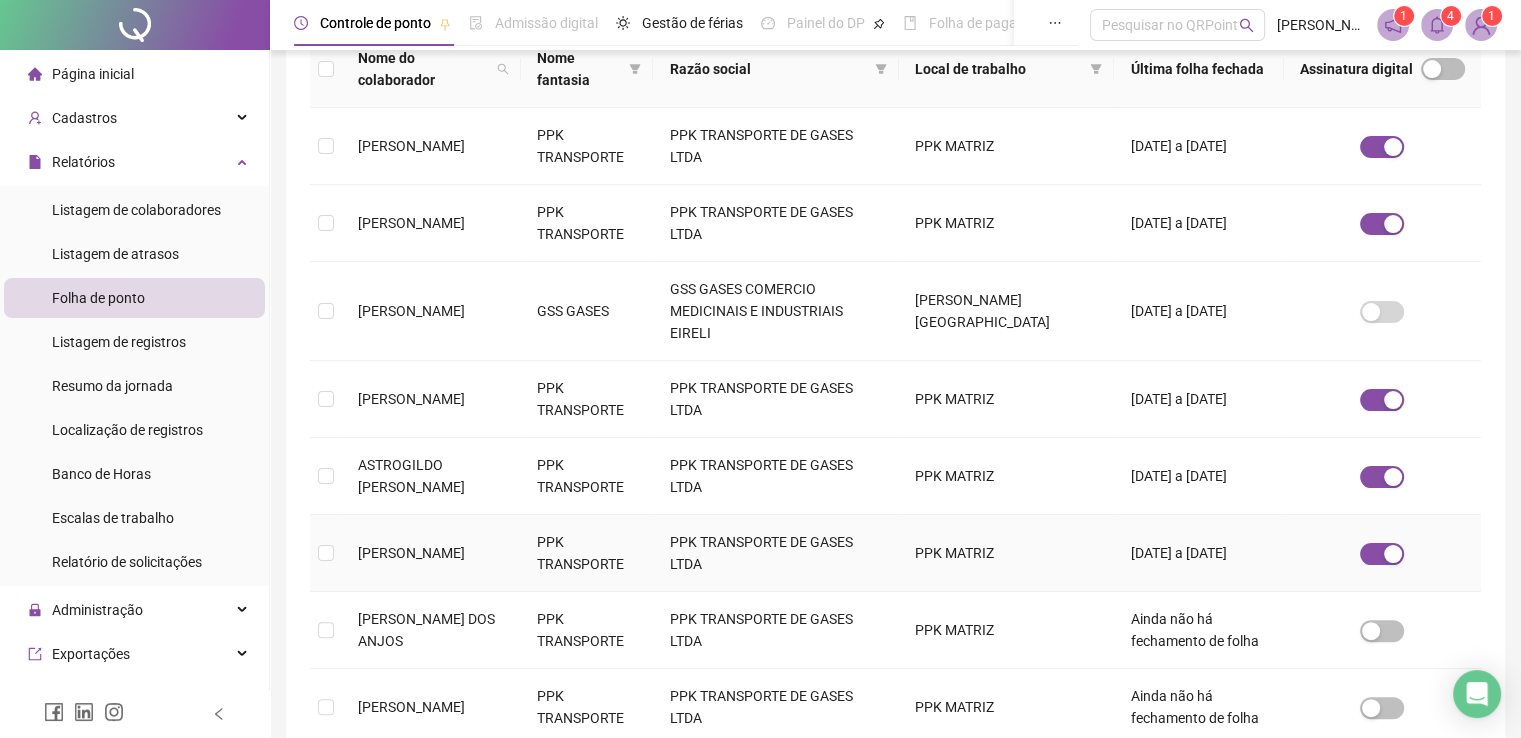 click at bounding box center (326, 553) 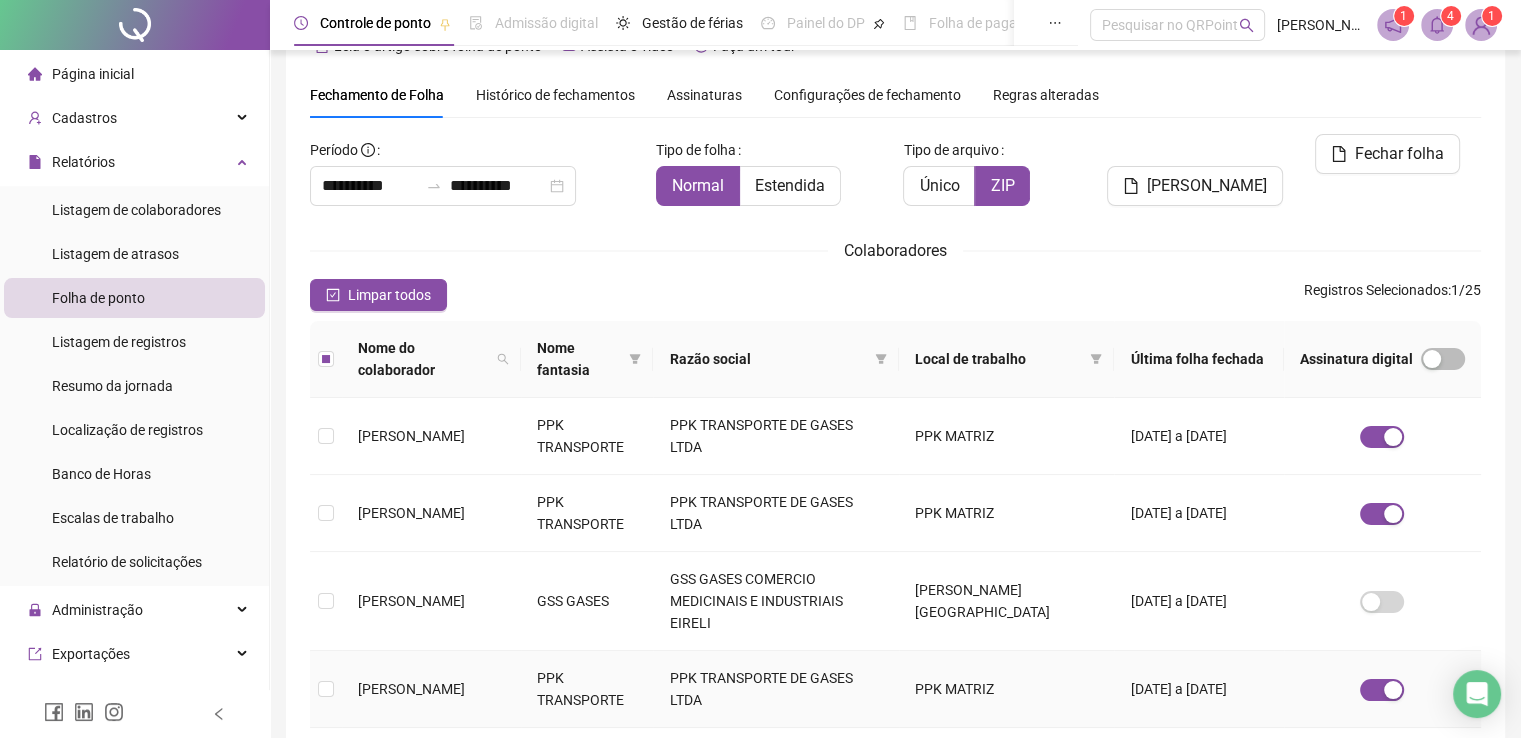 scroll, scrollTop: 0, scrollLeft: 0, axis: both 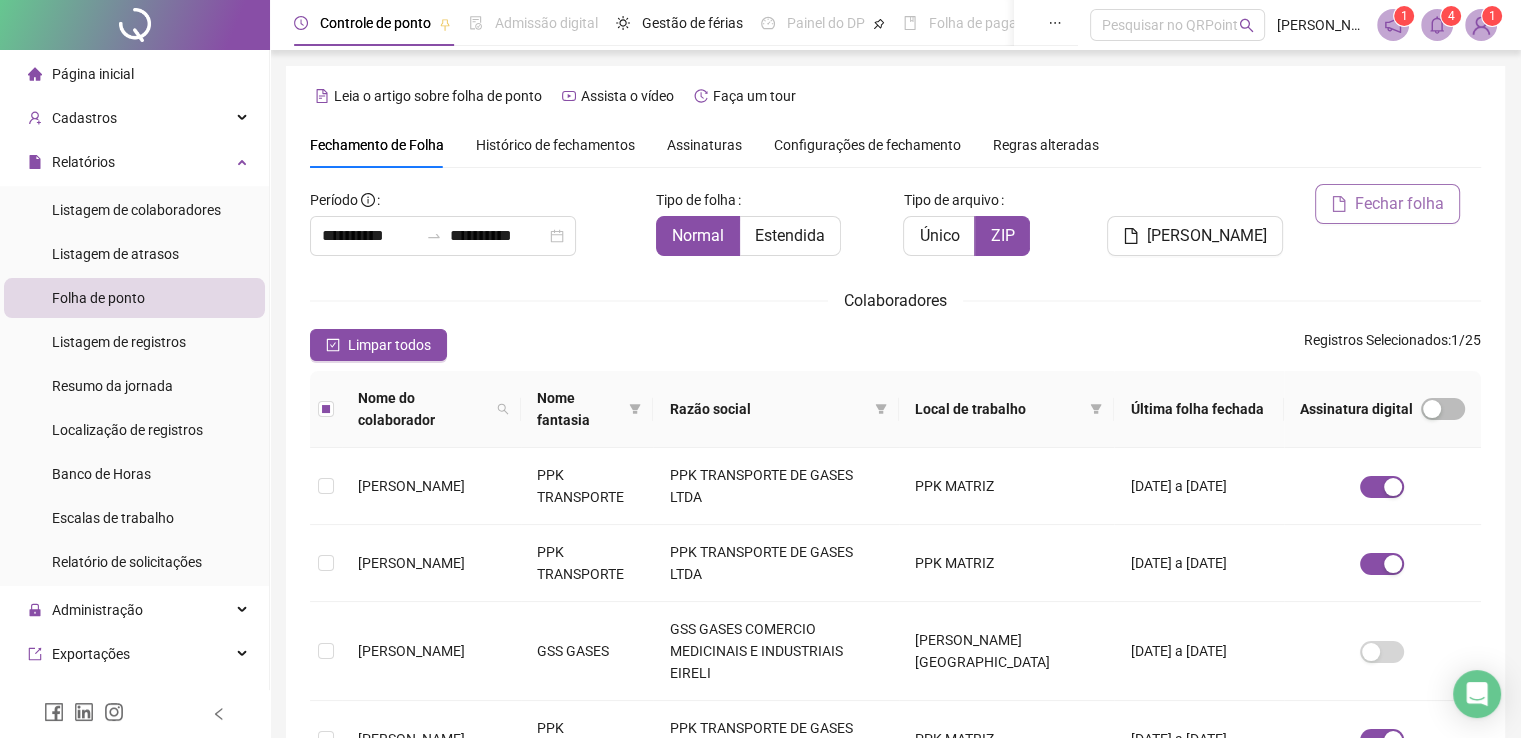 click on "Fechar folha" at bounding box center (1399, 204) 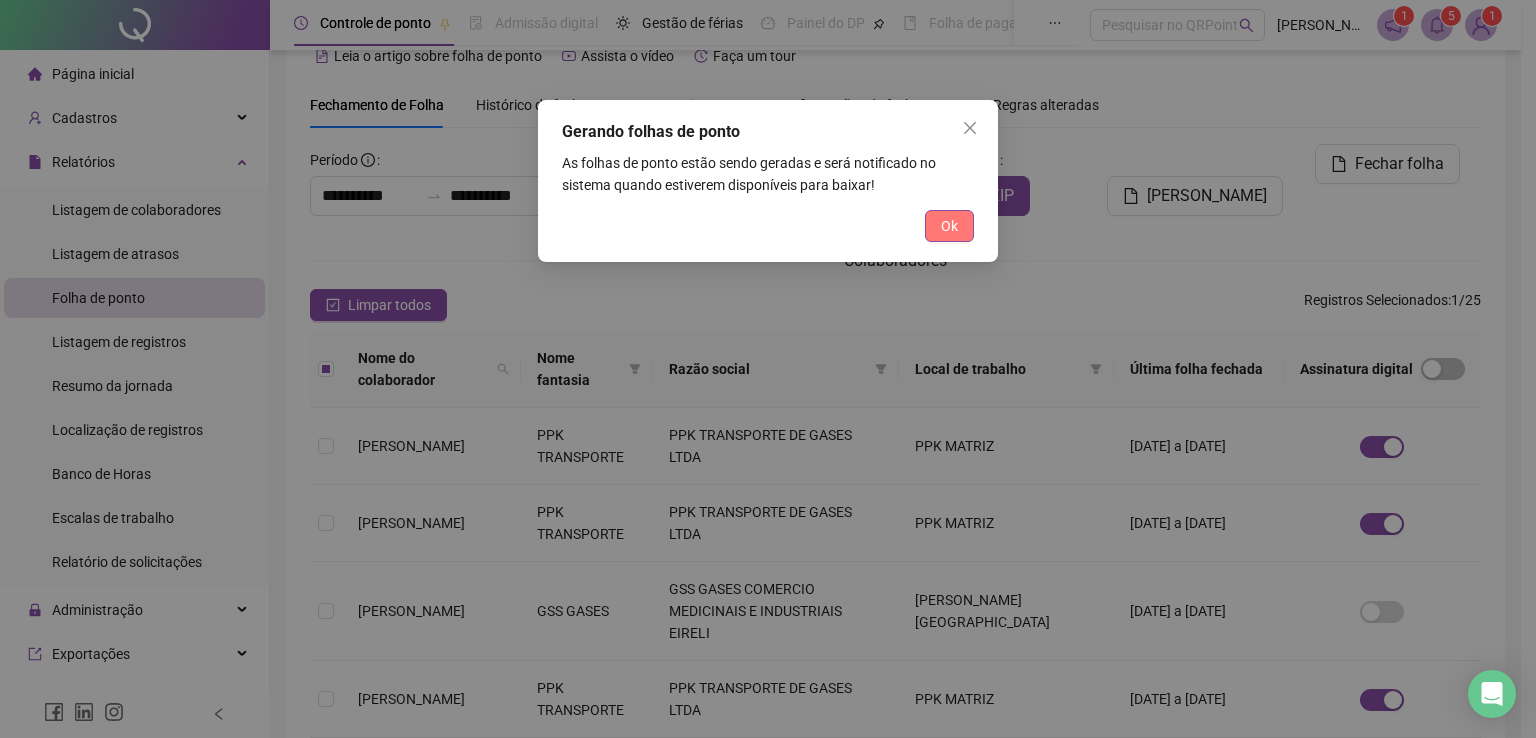 click on "Ok" at bounding box center (949, 226) 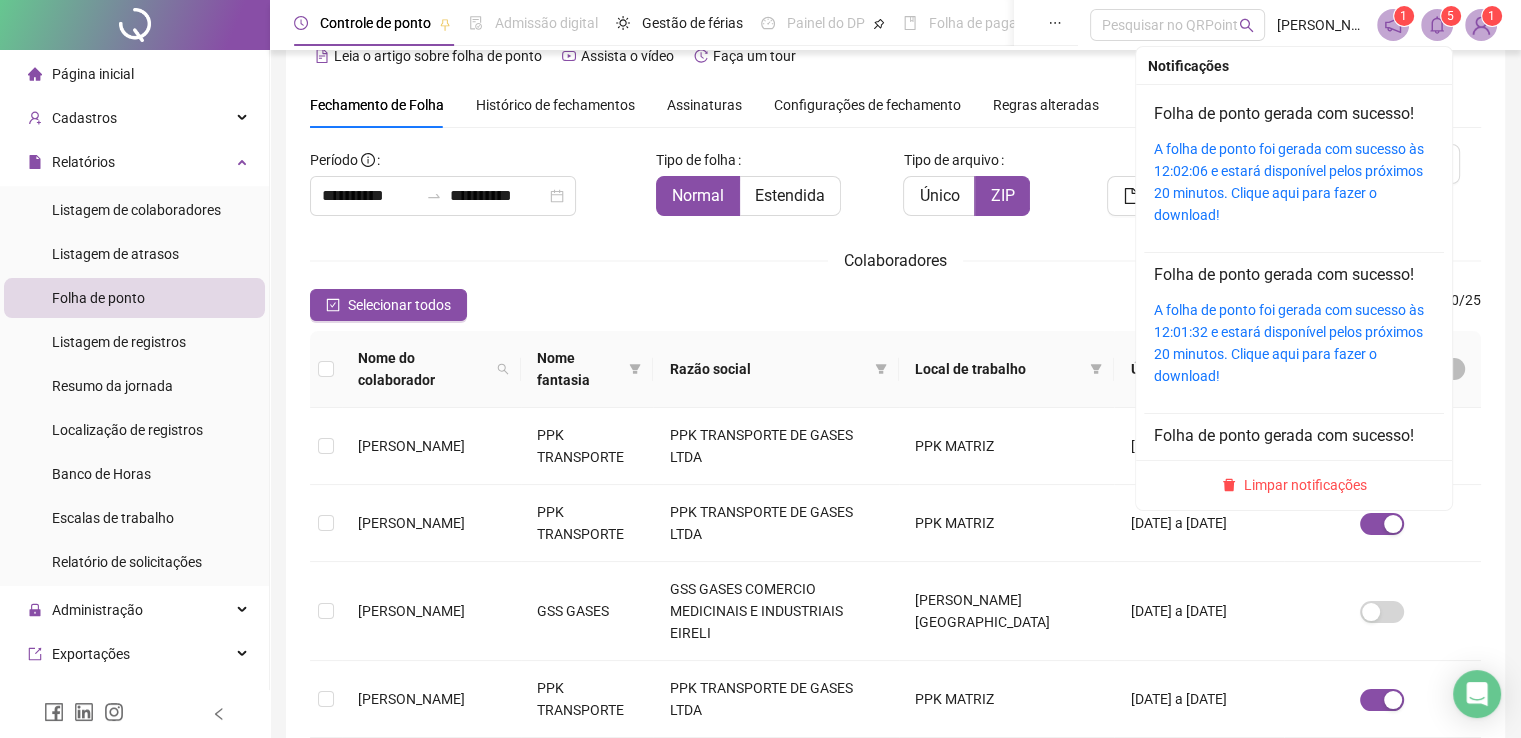 click 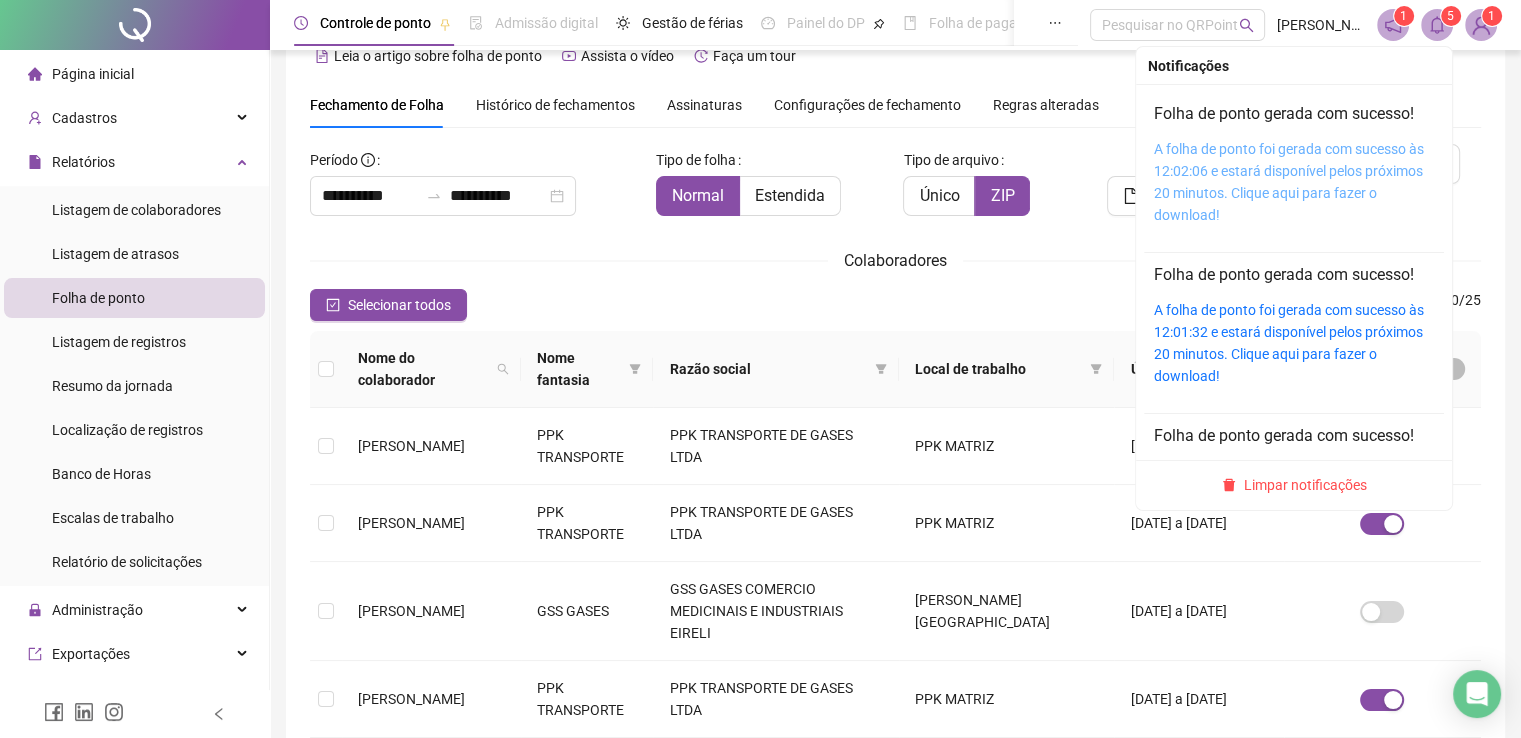 click on "A folha de ponto foi gerada com sucesso às 12:02:06 e estará disponível pelos próximos 20 minutos.
Clique aqui para fazer o download!" at bounding box center [1289, 182] 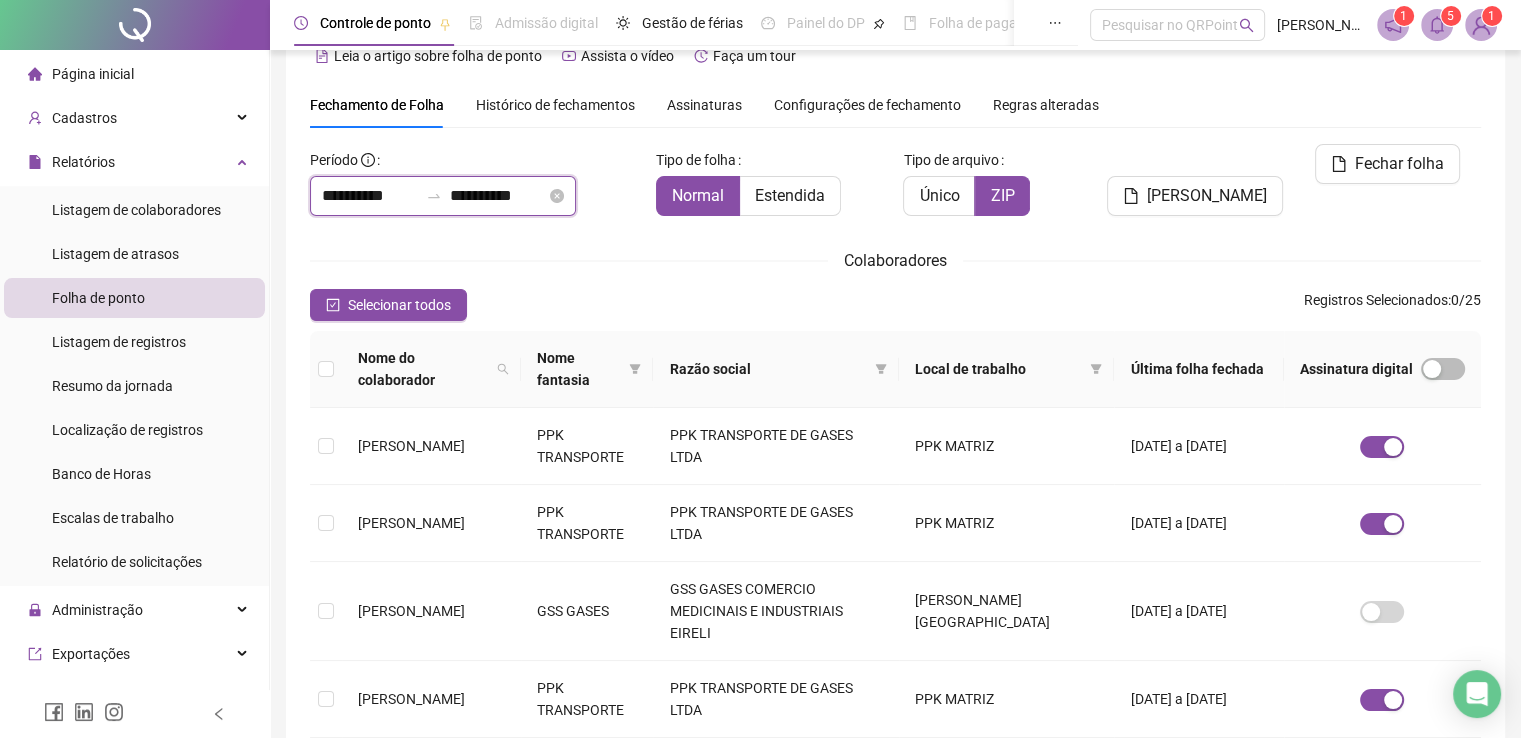 click on "**********" at bounding box center (370, 196) 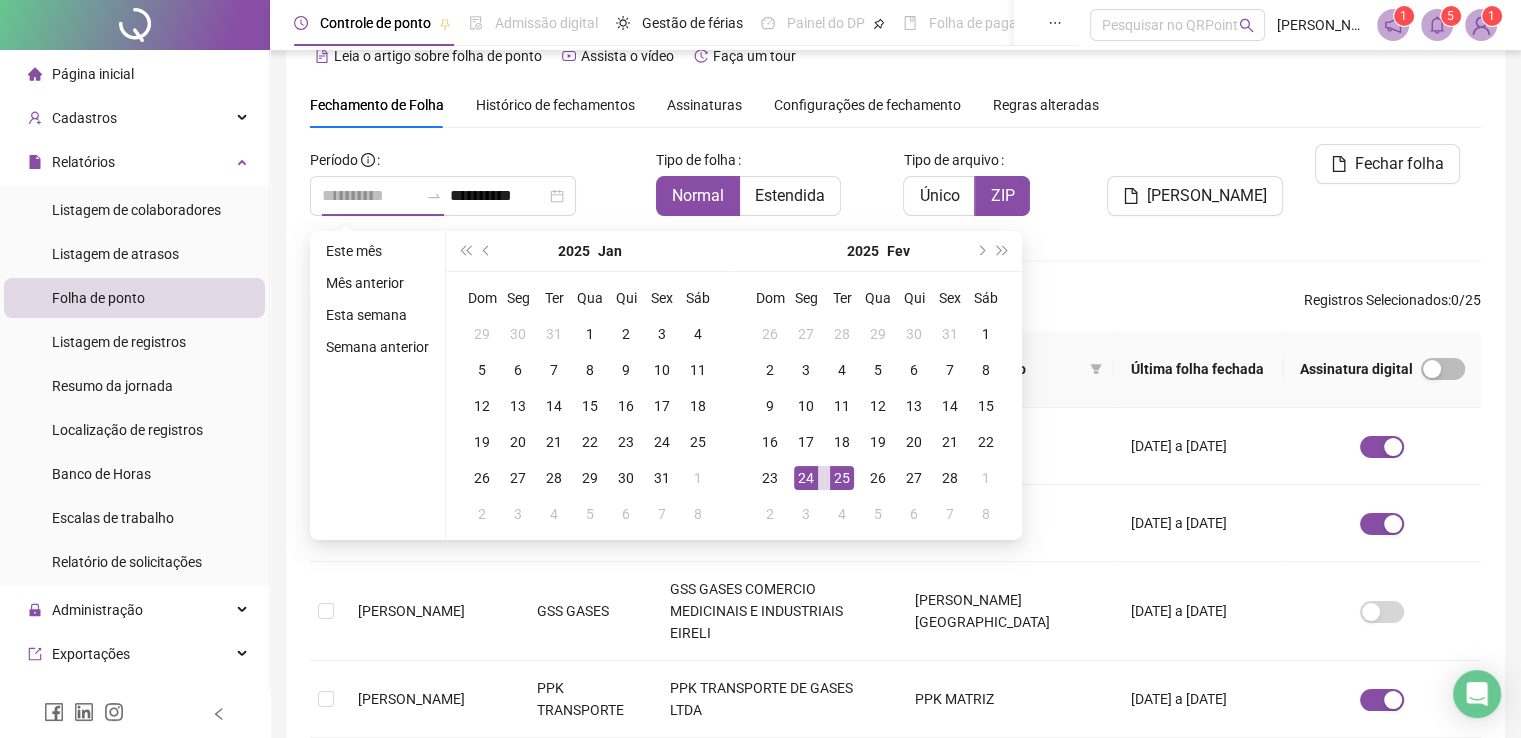 click on "25" at bounding box center (842, 478) 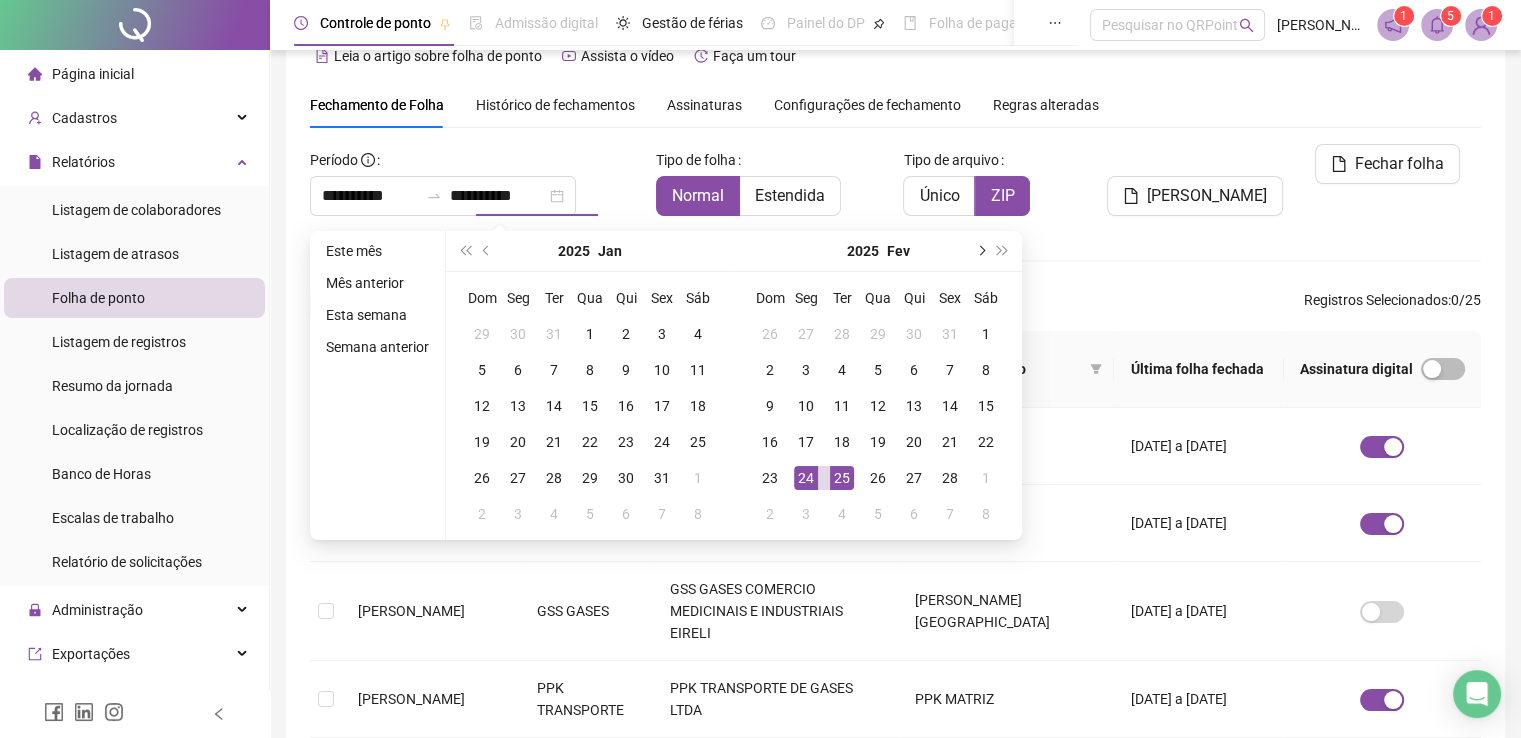 click at bounding box center [980, 251] 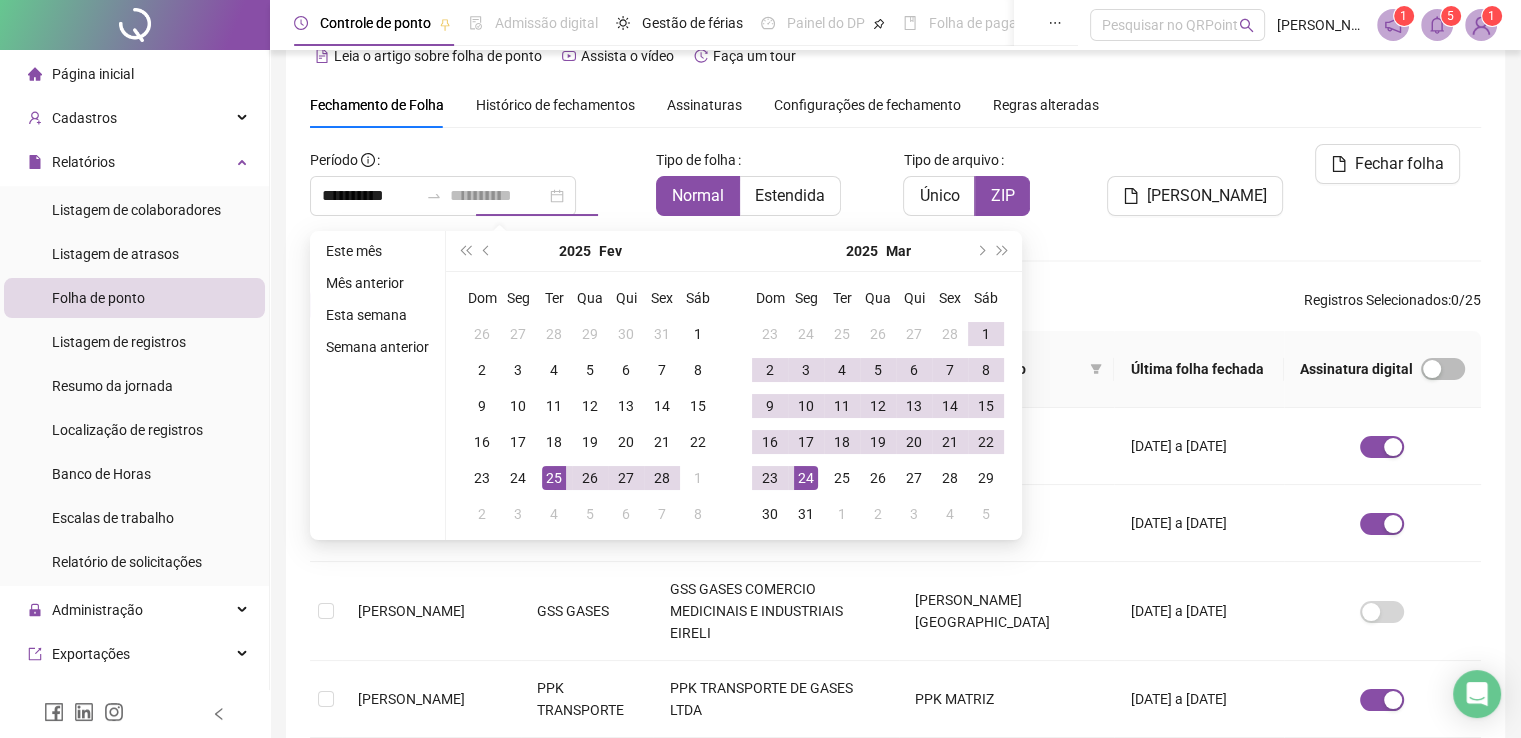click on "24" at bounding box center (806, 478) 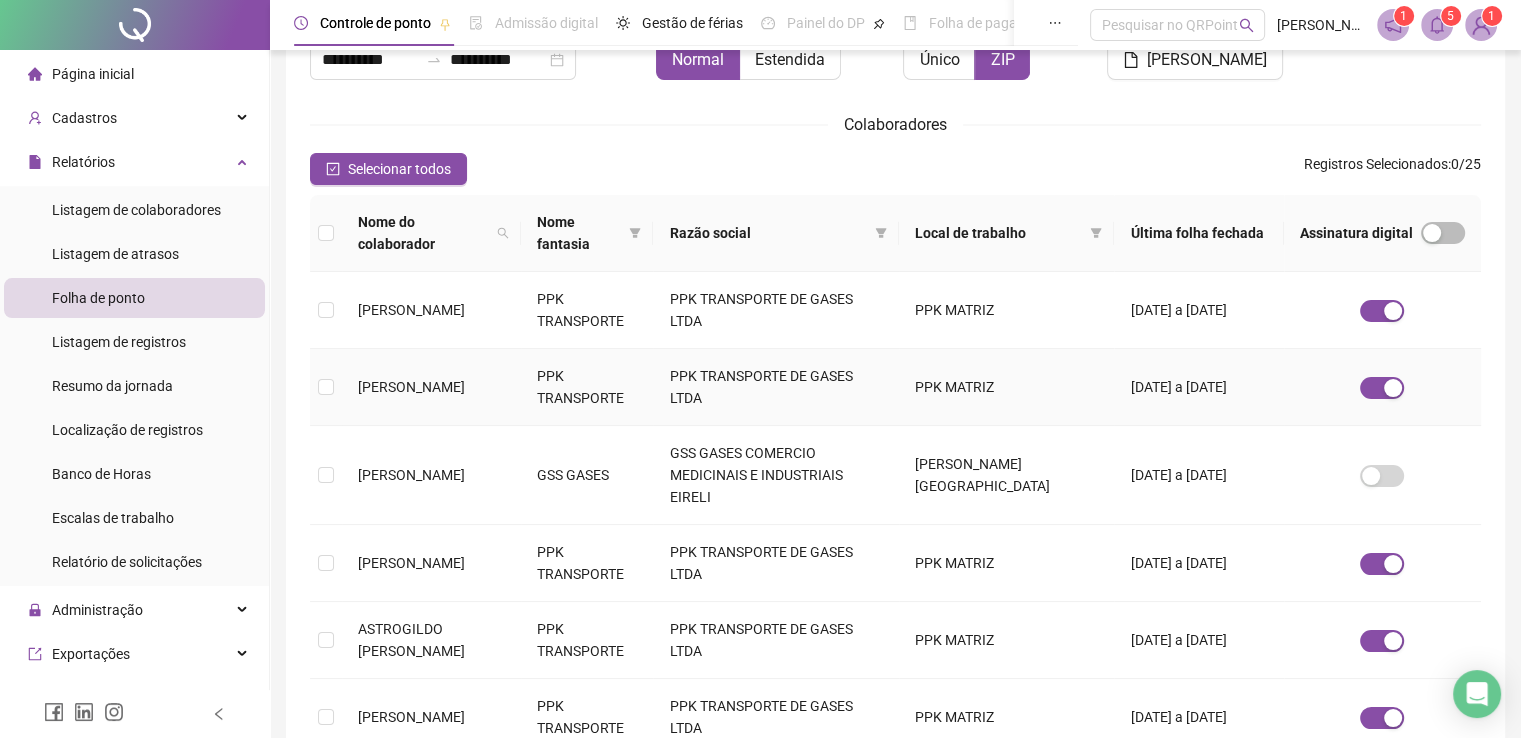 scroll, scrollTop: 440, scrollLeft: 0, axis: vertical 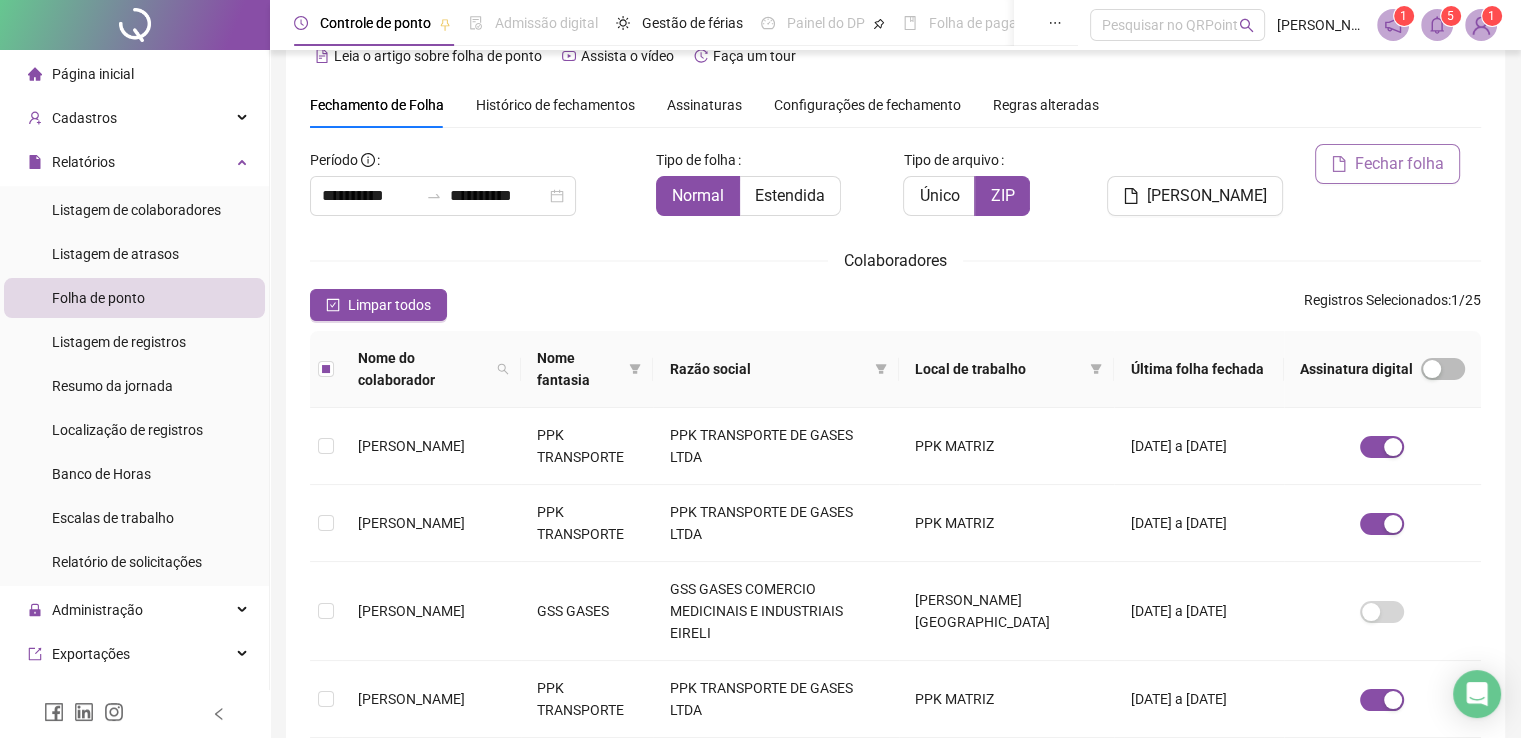 click on "Fechar folha" at bounding box center [1399, 164] 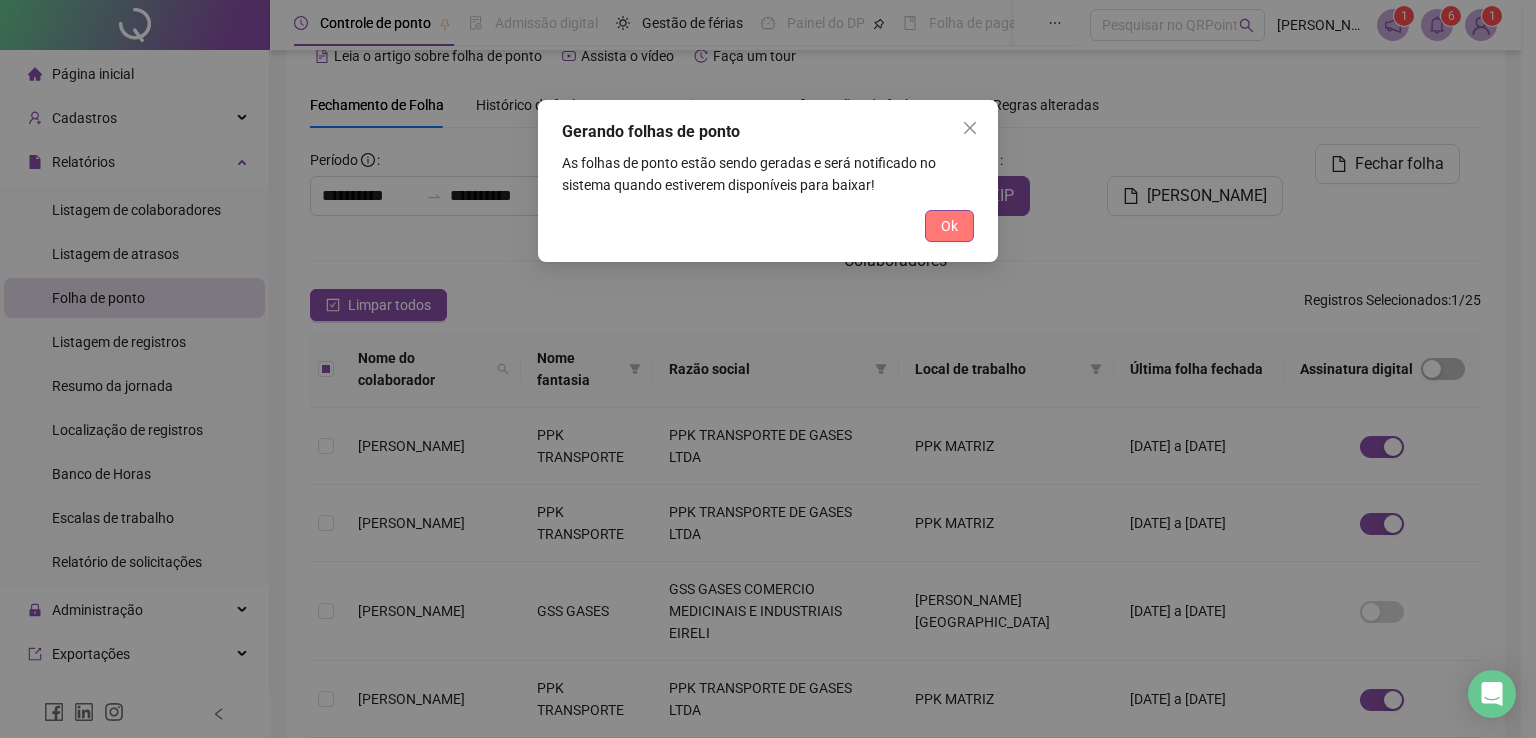 click on "Ok" at bounding box center [949, 226] 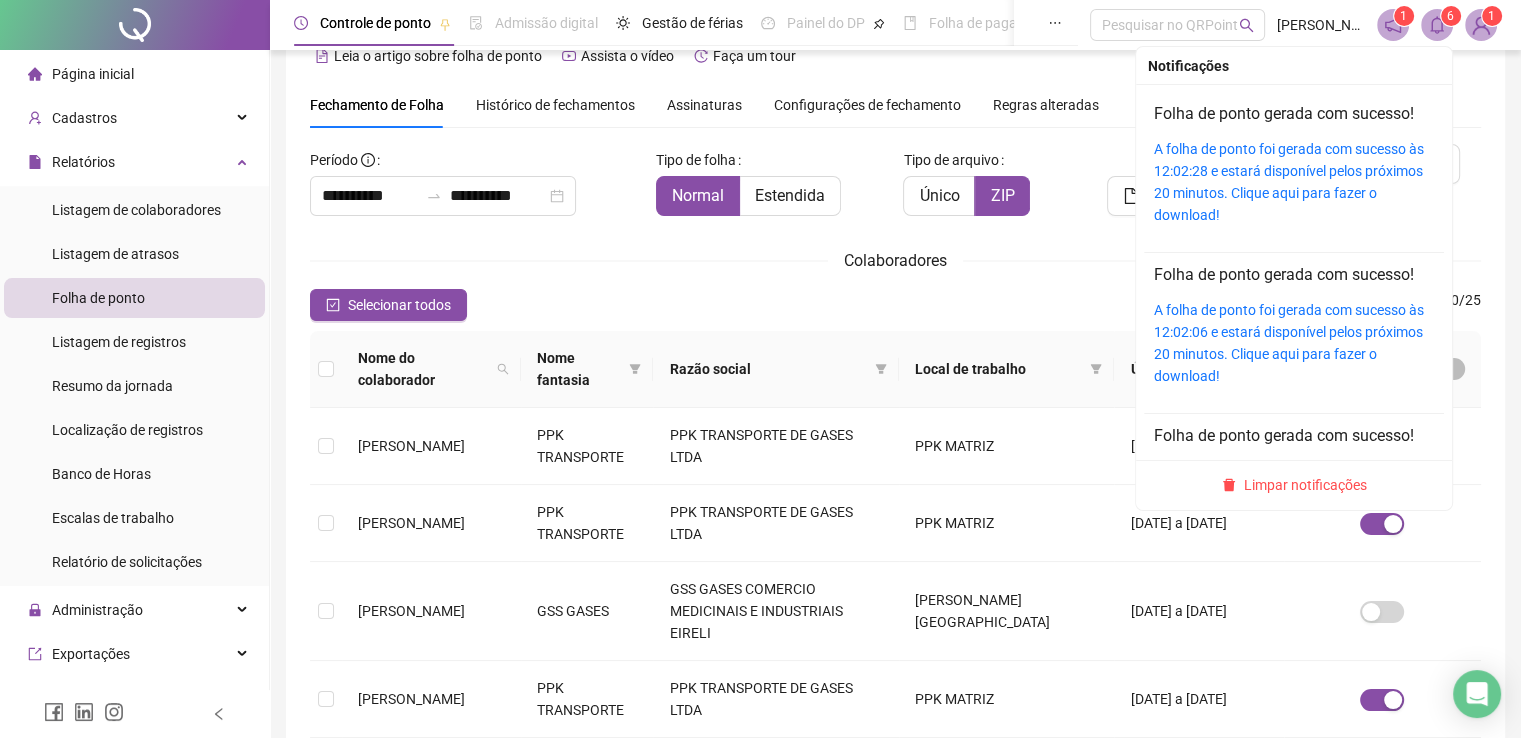 click 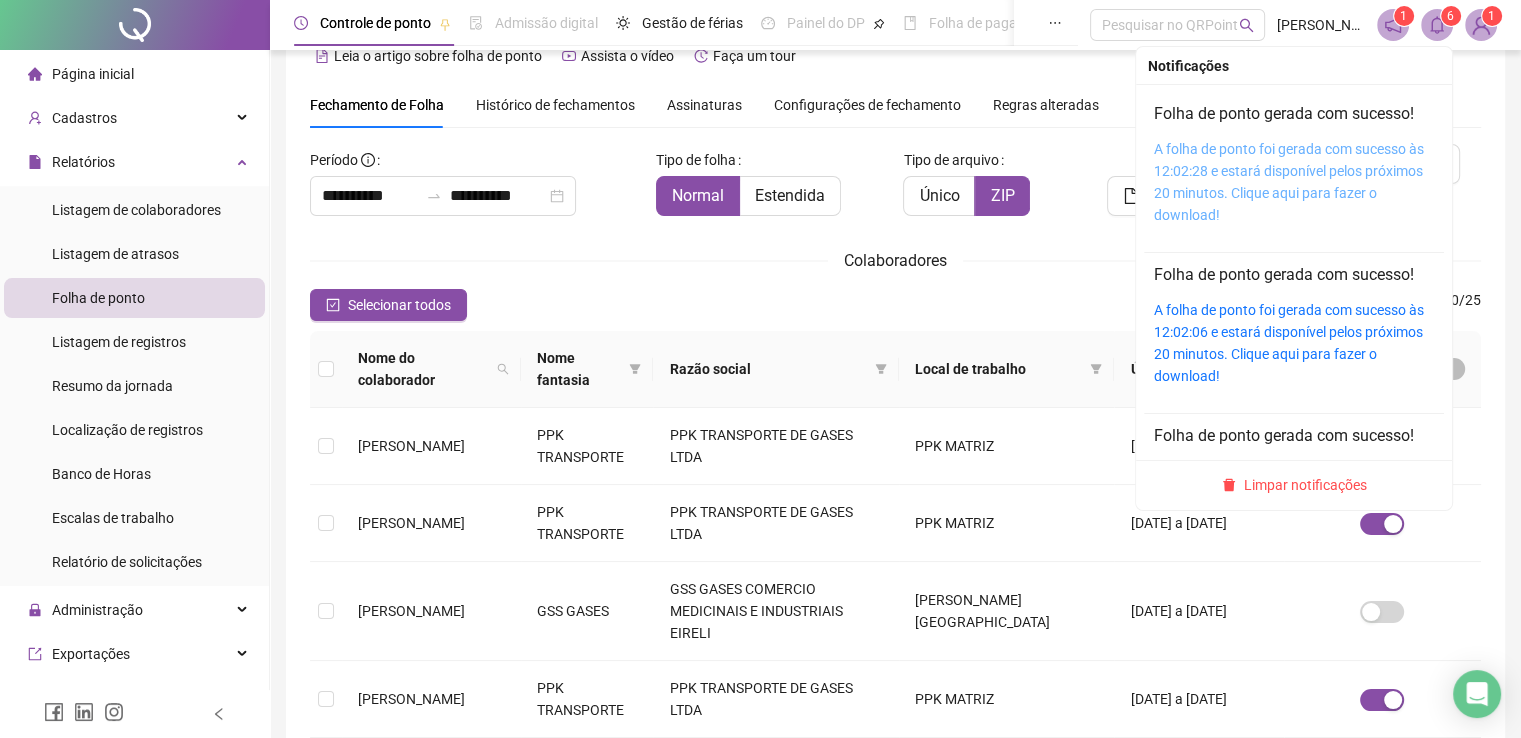 click on "A folha de ponto foi gerada com sucesso às 12:02:28 e estará disponível pelos próximos 20 minutos.
Clique aqui para fazer o download!" at bounding box center [1289, 182] 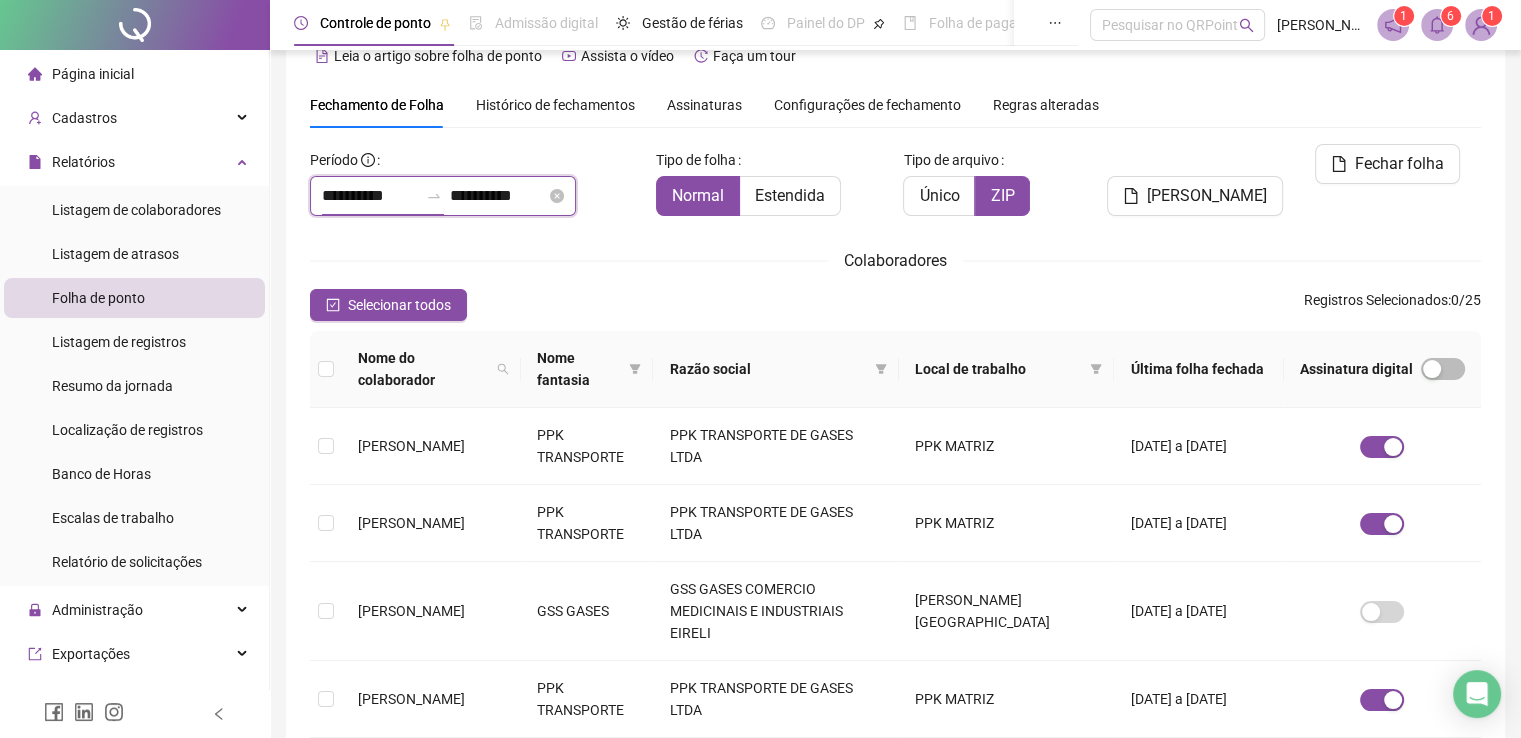 click on "**********" at bounding box center (370, 196) 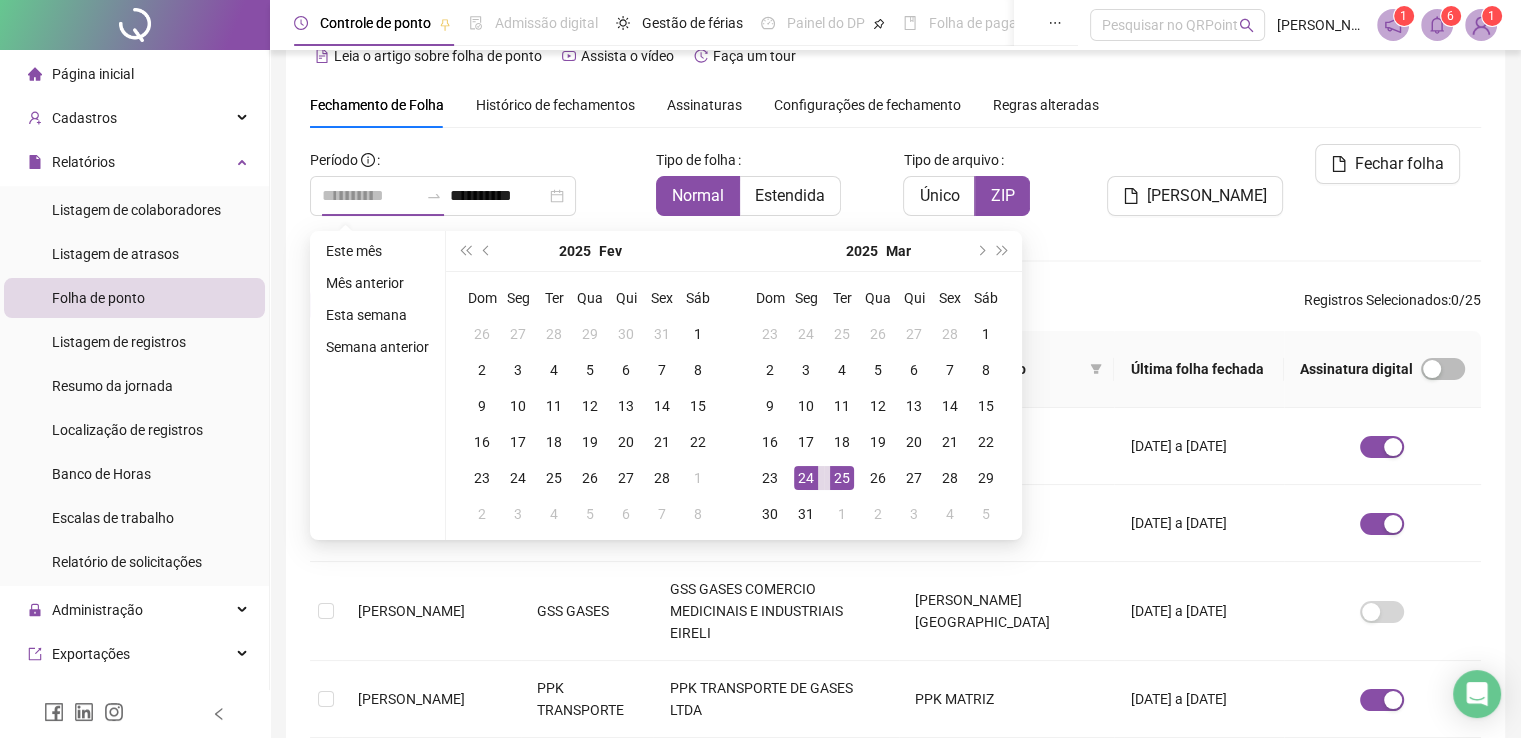 click on "25" at bounding box center [842, 478] 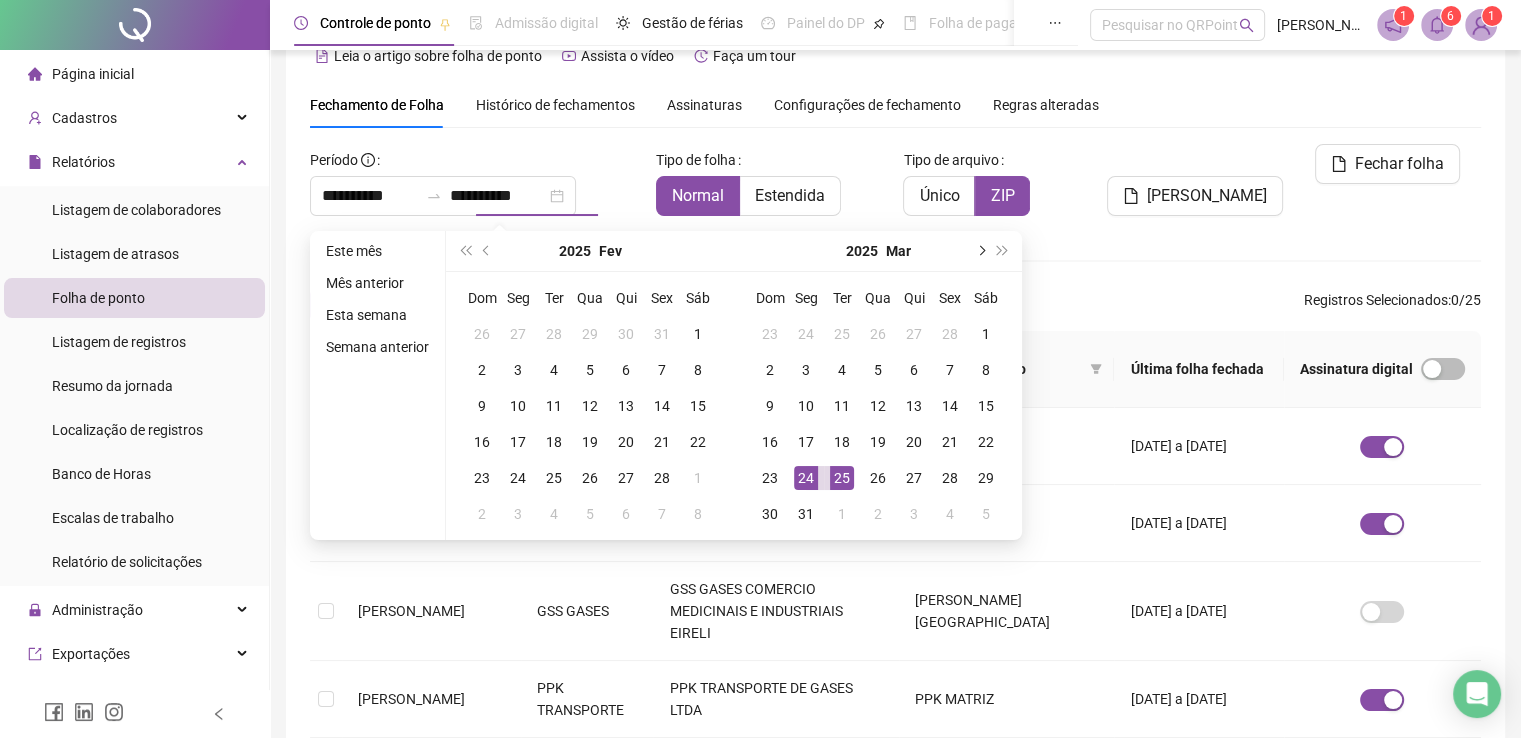 click at bounding box center (980, 251) 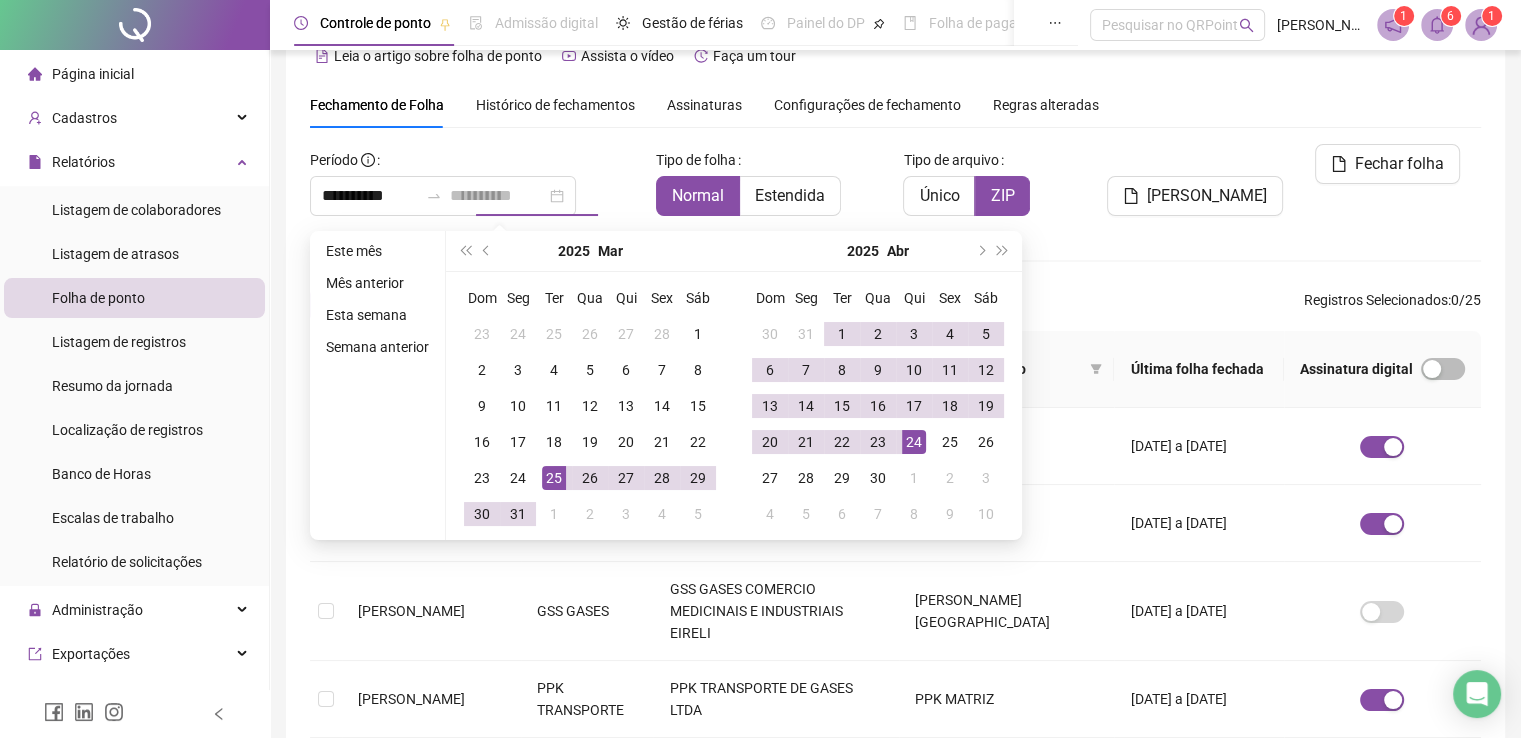 click on "24" at bounding box center [914, 442] 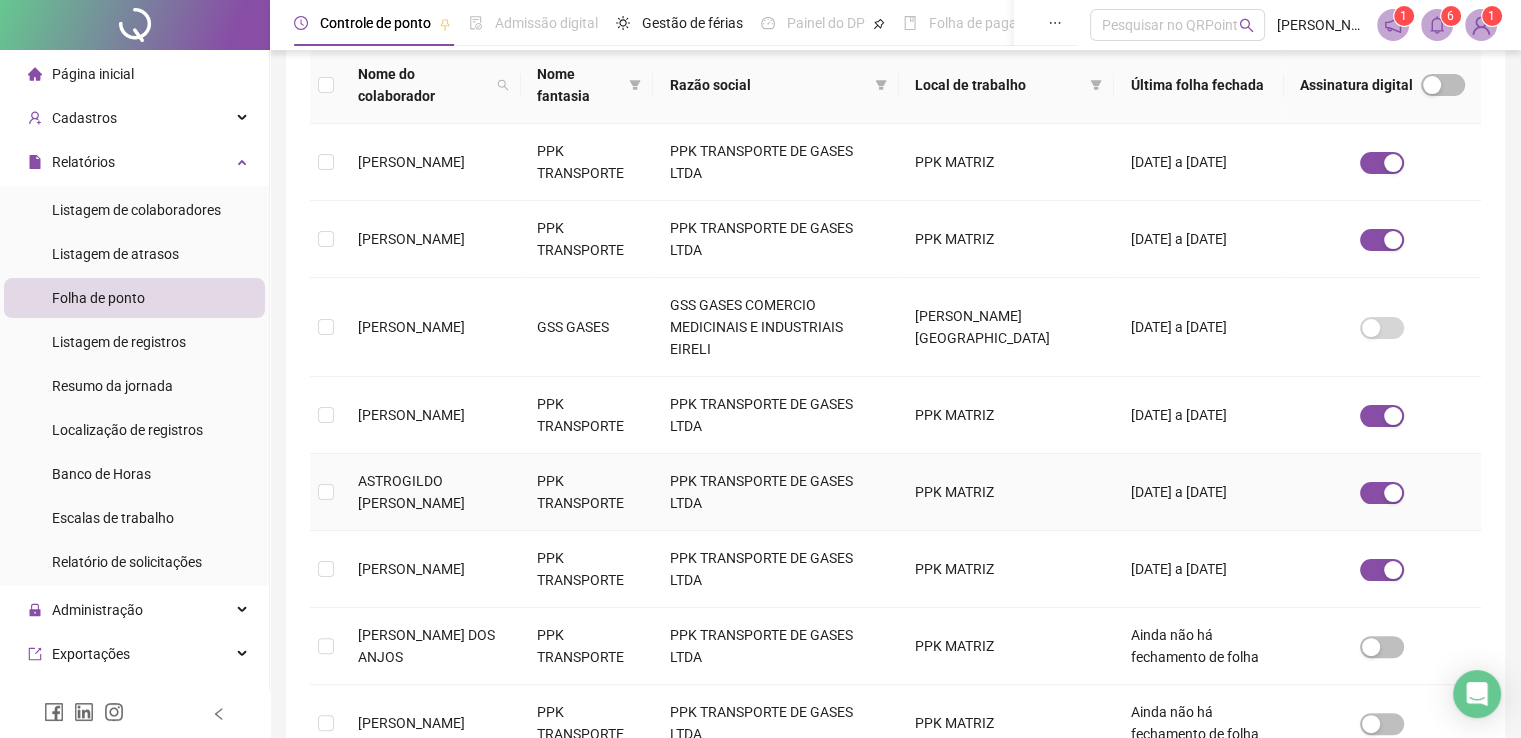 scroll, scrollTop: 340, scrollLeft: 0, axis: vertical 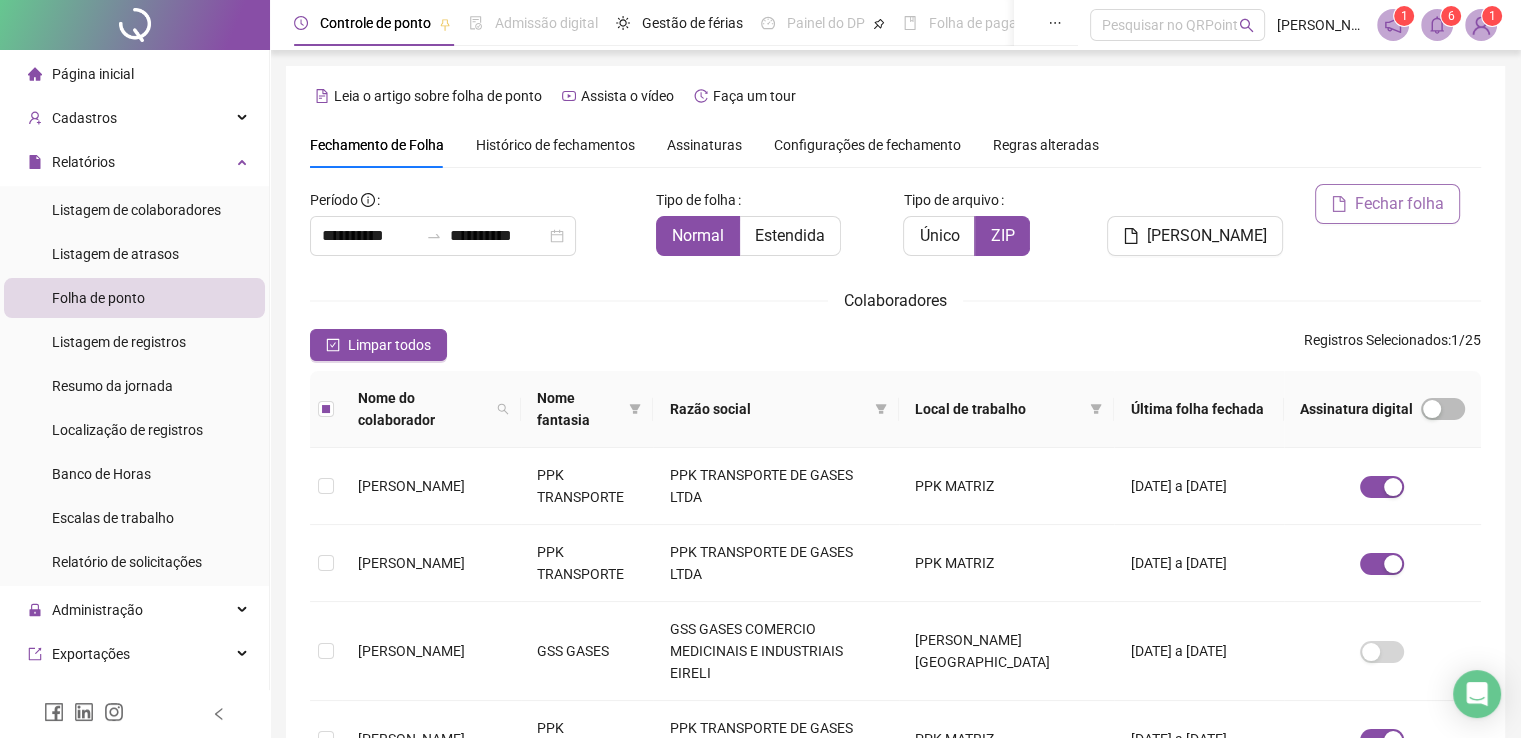 click on "Fechar folha" at bounding box center (1399, 204) 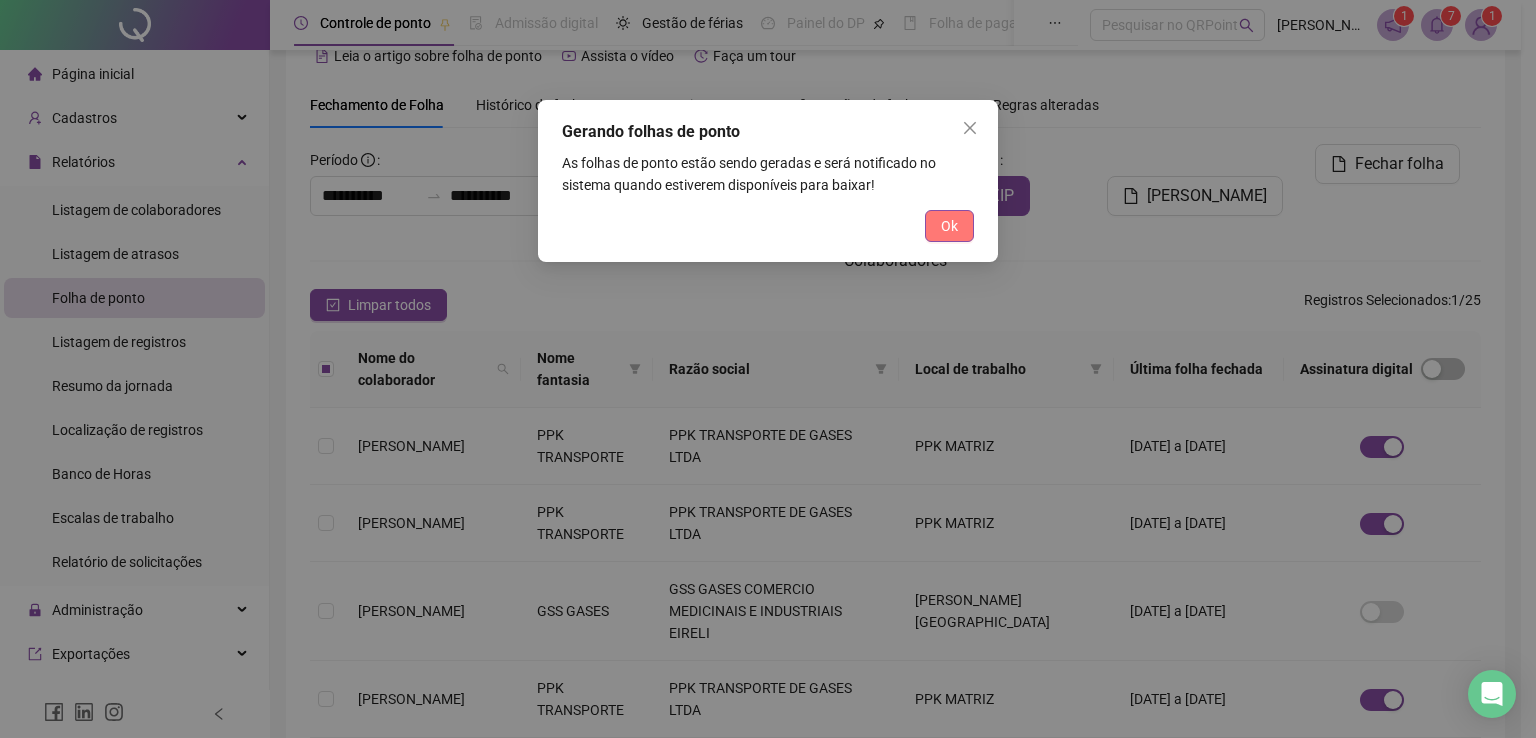 click on "Ok" at bounding box center (949, 226) 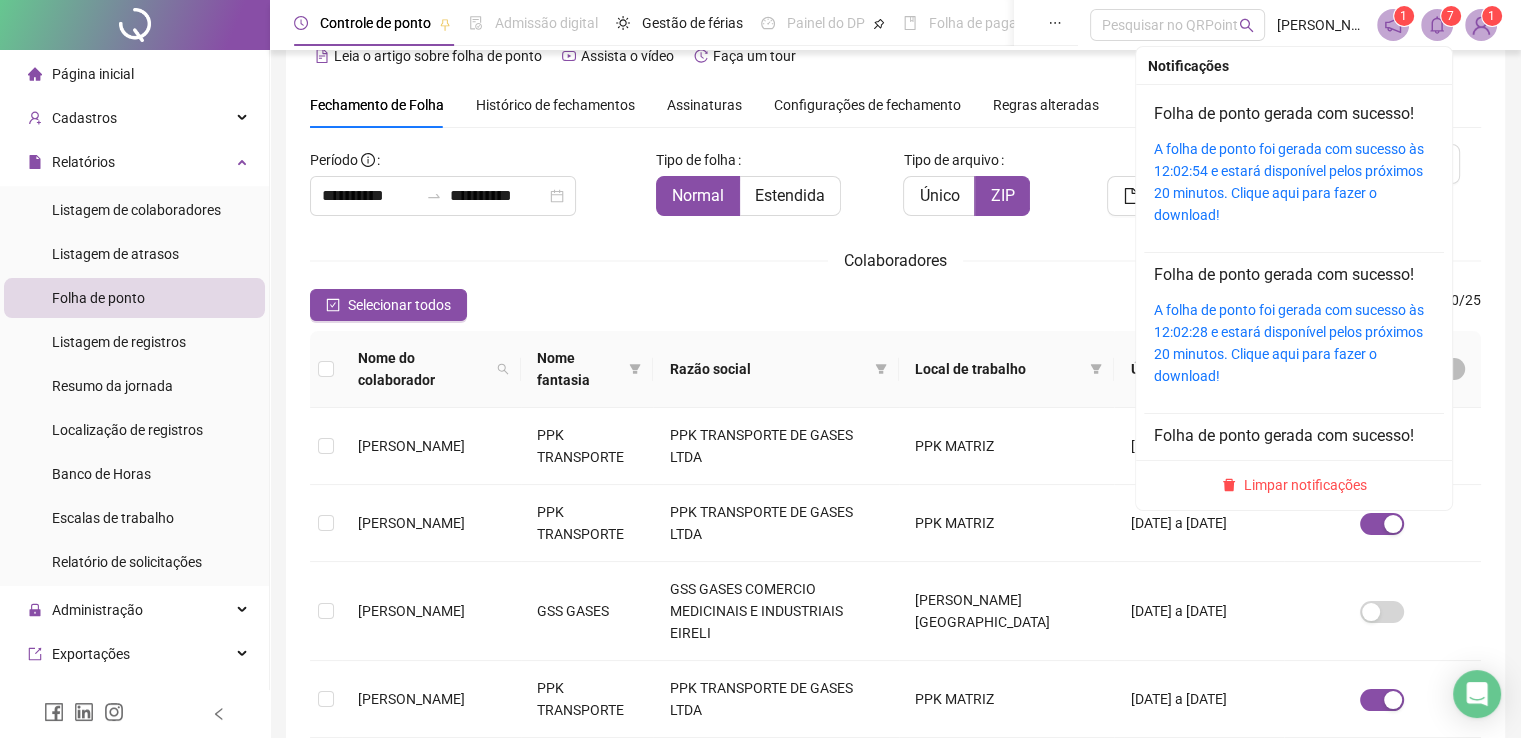 click at bounding box center [1437, 25] 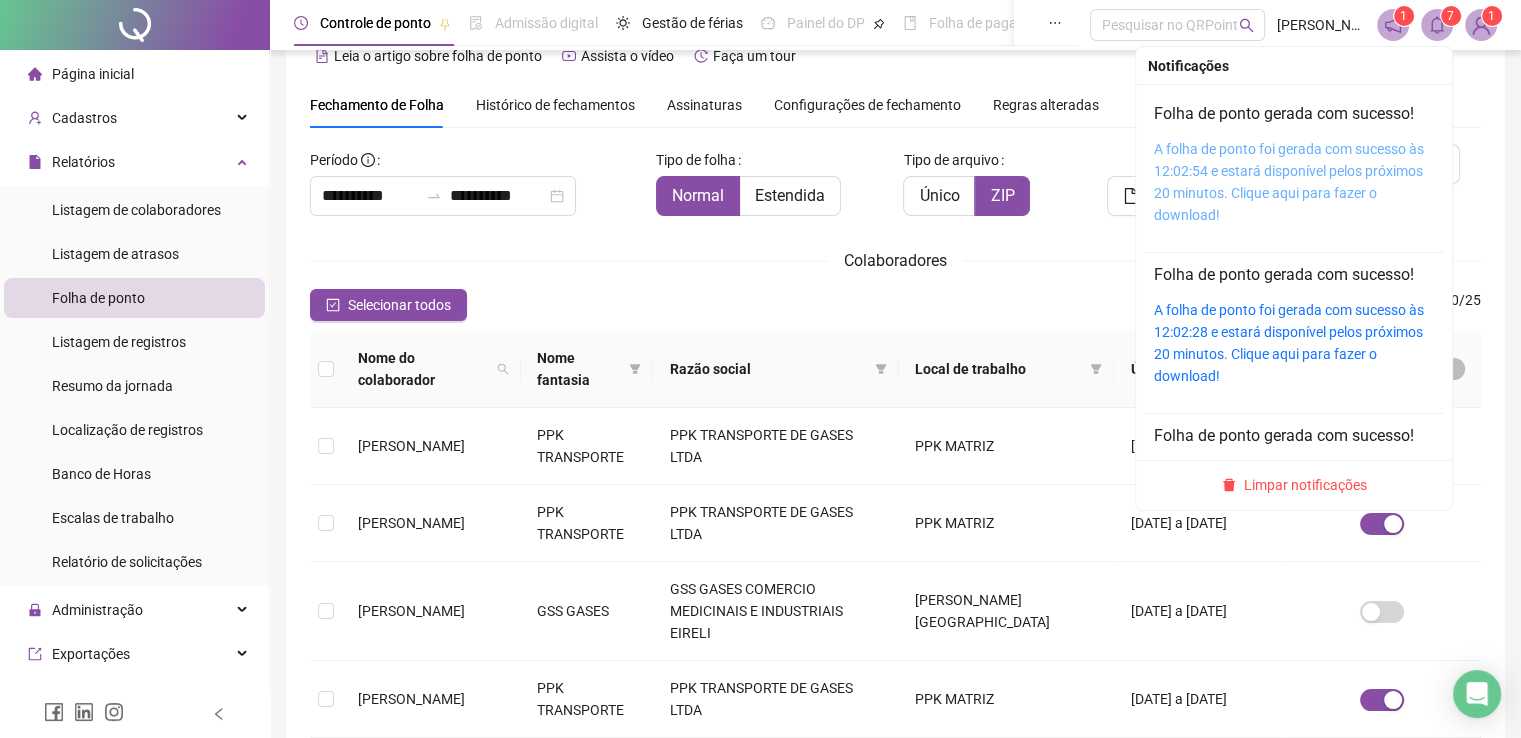 click on "A folha de ponto foi gerada com sucesso às 12:02:54 e estará disponível pelos próximos 20 minutos.
Clique aqui para fazer o download!" at bounding box center [1289, 182] 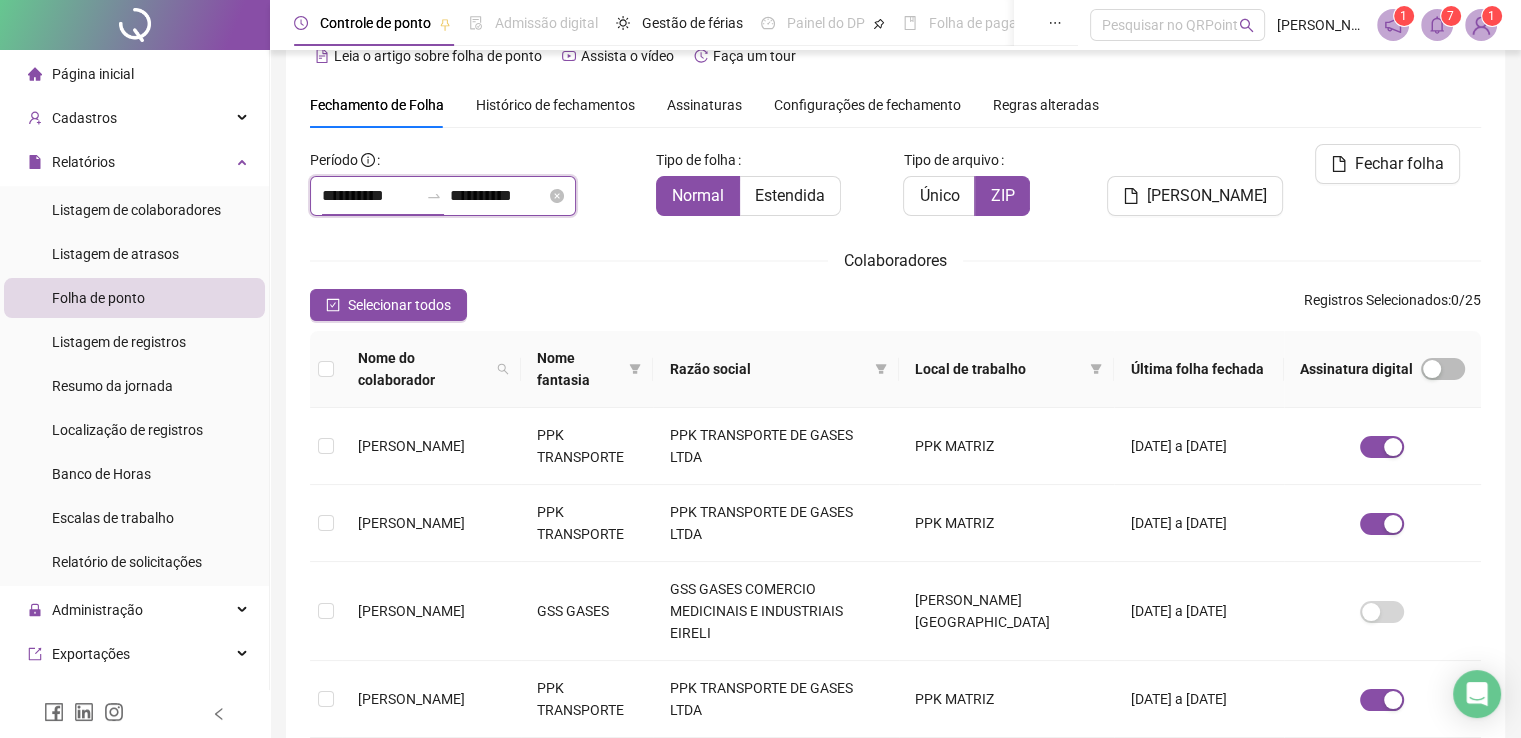 click on "**********" at bounding box center [370, 196] 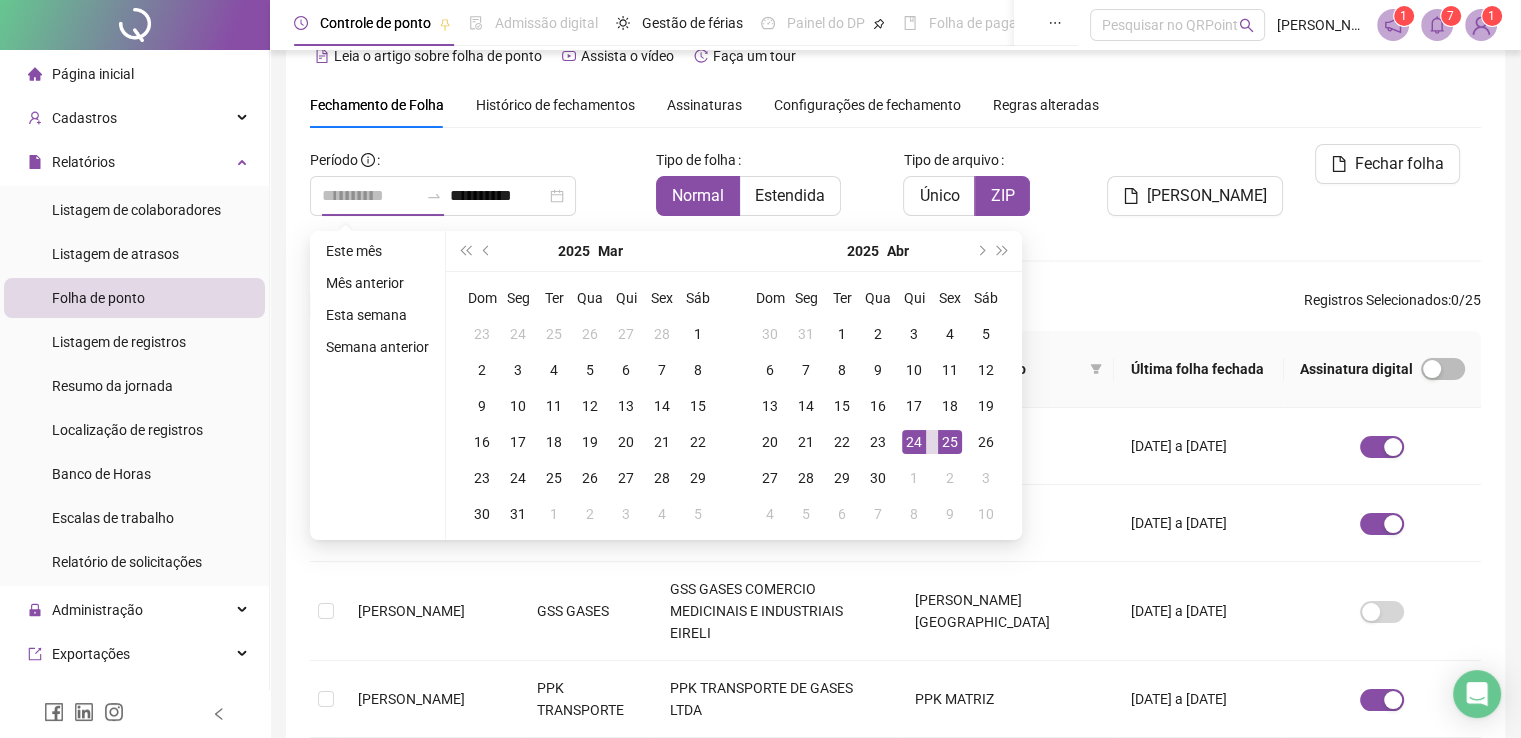 click on "25" at bounding box center (950, 442) 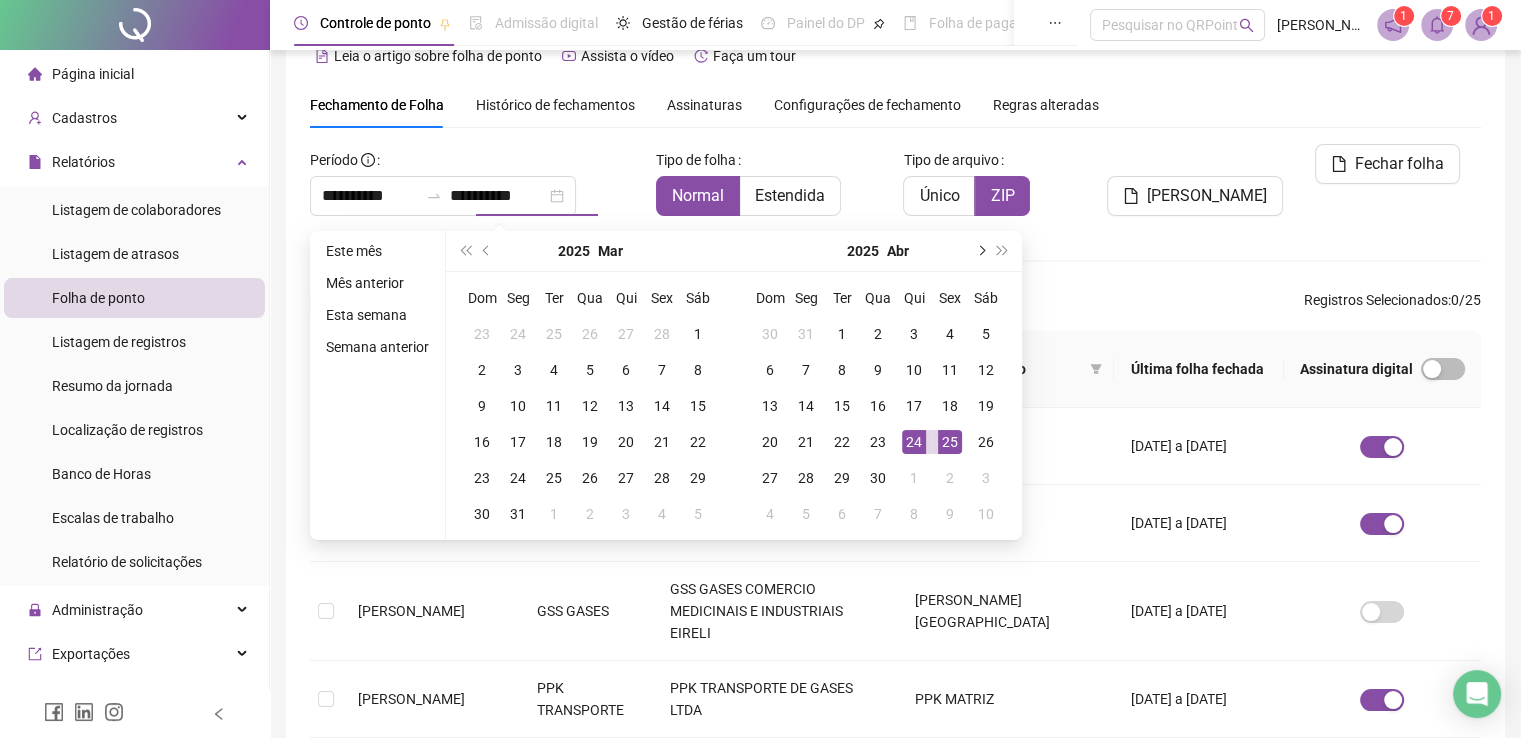 click at bounding box center [980, 251] 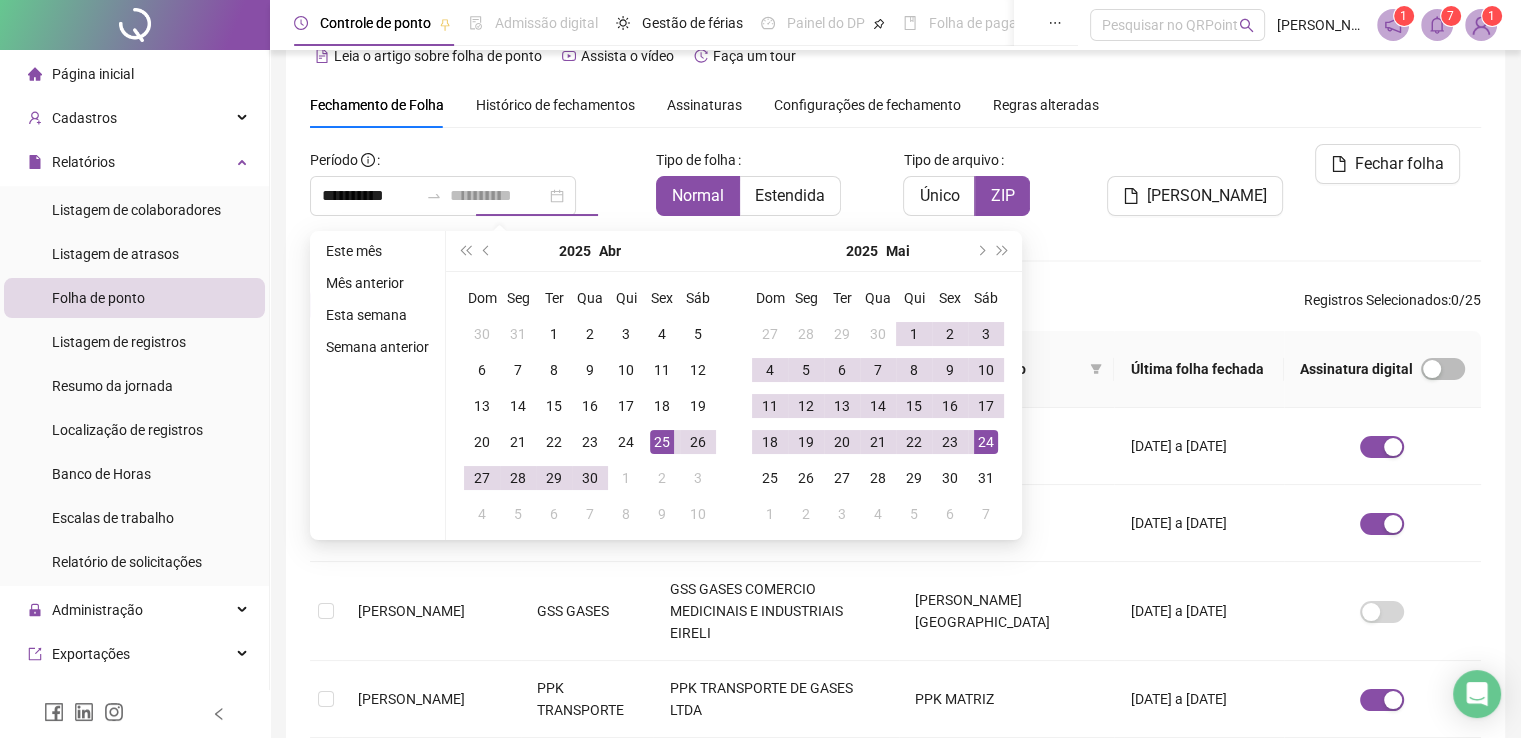 click on "24" at bounding box center (986, 442) 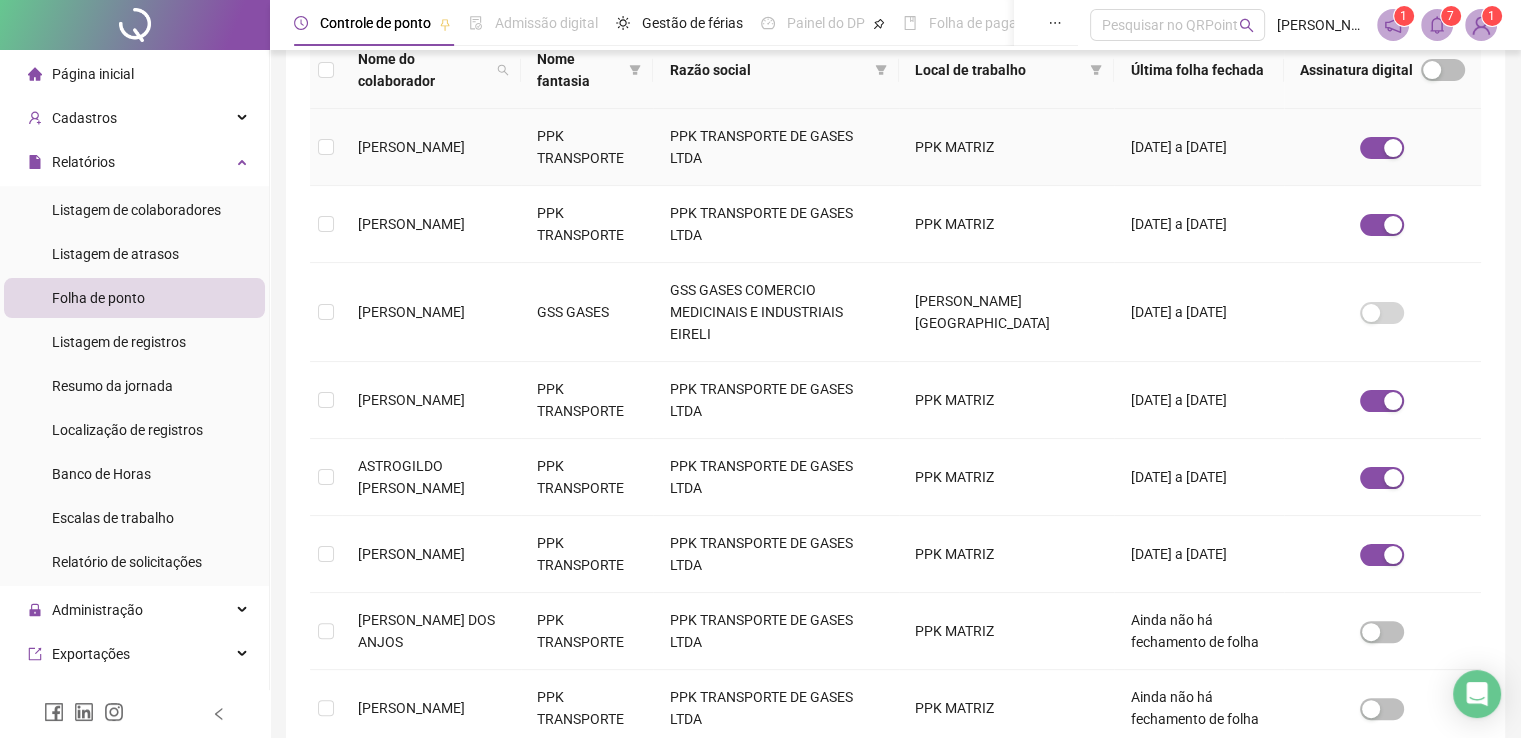 scroll, scrollTop: 340, scrollLeft: 0, axis: vertical 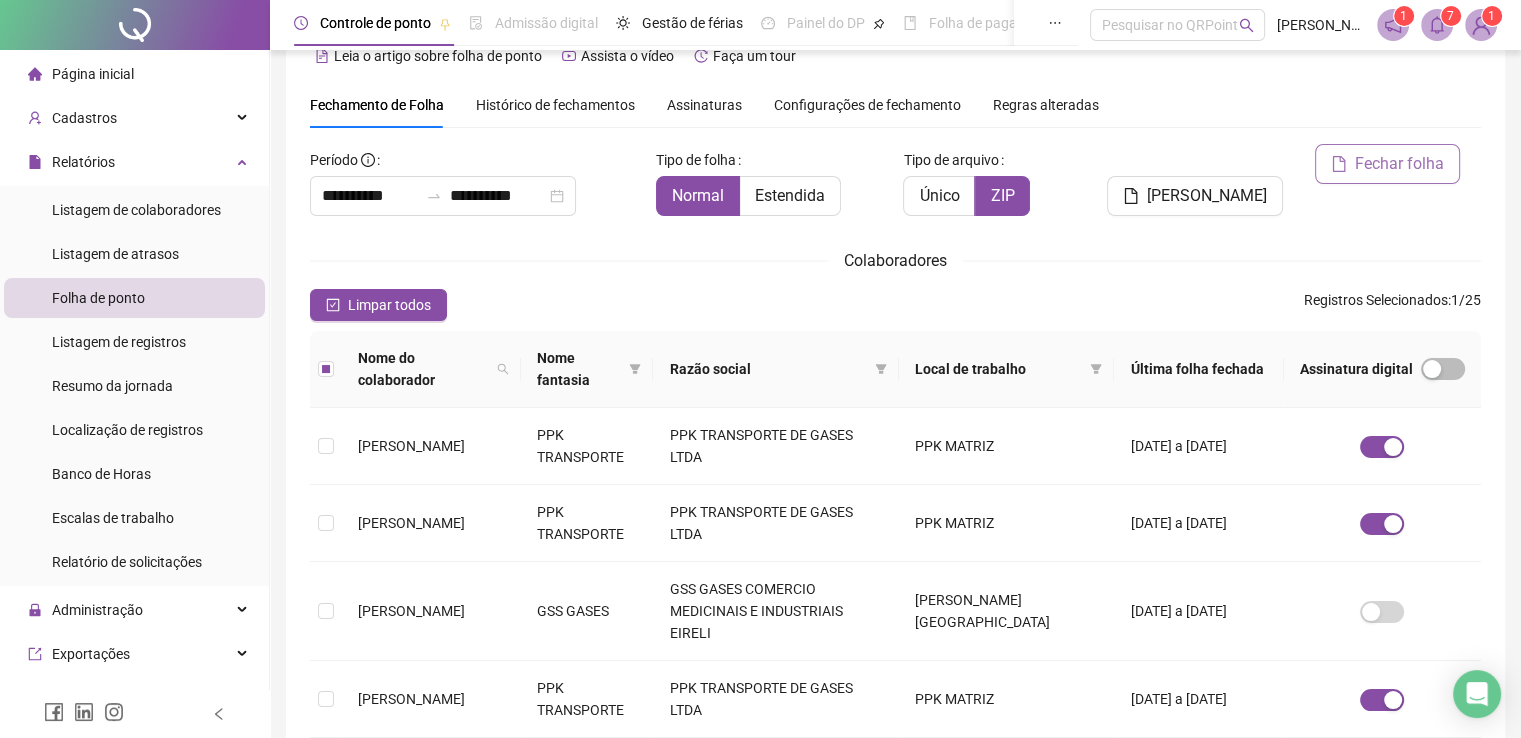 click on "Fechar folha" at bounding box center [1399, 164] 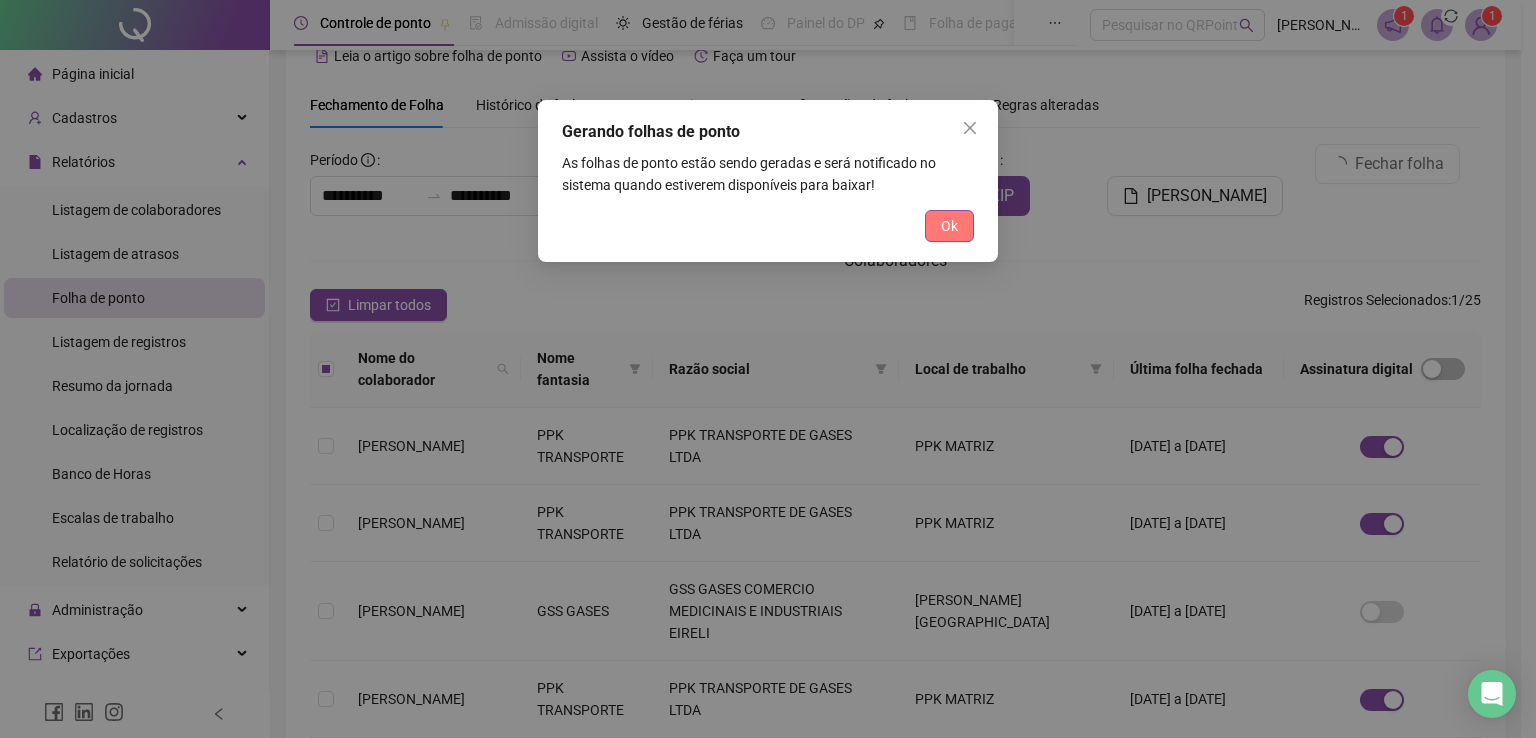click on "Ok" at bounding box center (949, 226) 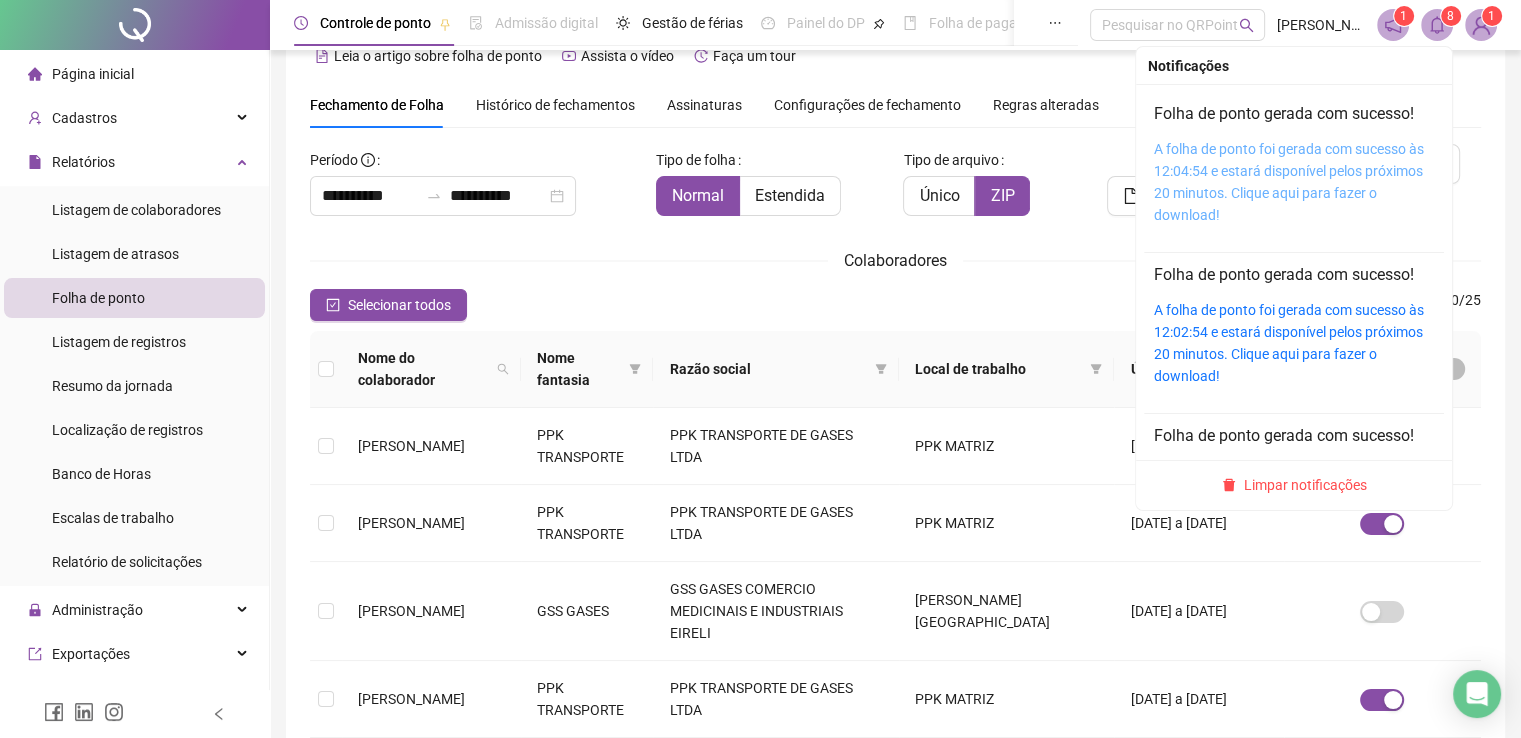 click on "A folha de ponto foi gerada com sucesso às 12:04:54 e estará disponível pelos próximos 20 minutos.
Clique aqui para fazer o download!" at bounding box center (1289, 182) 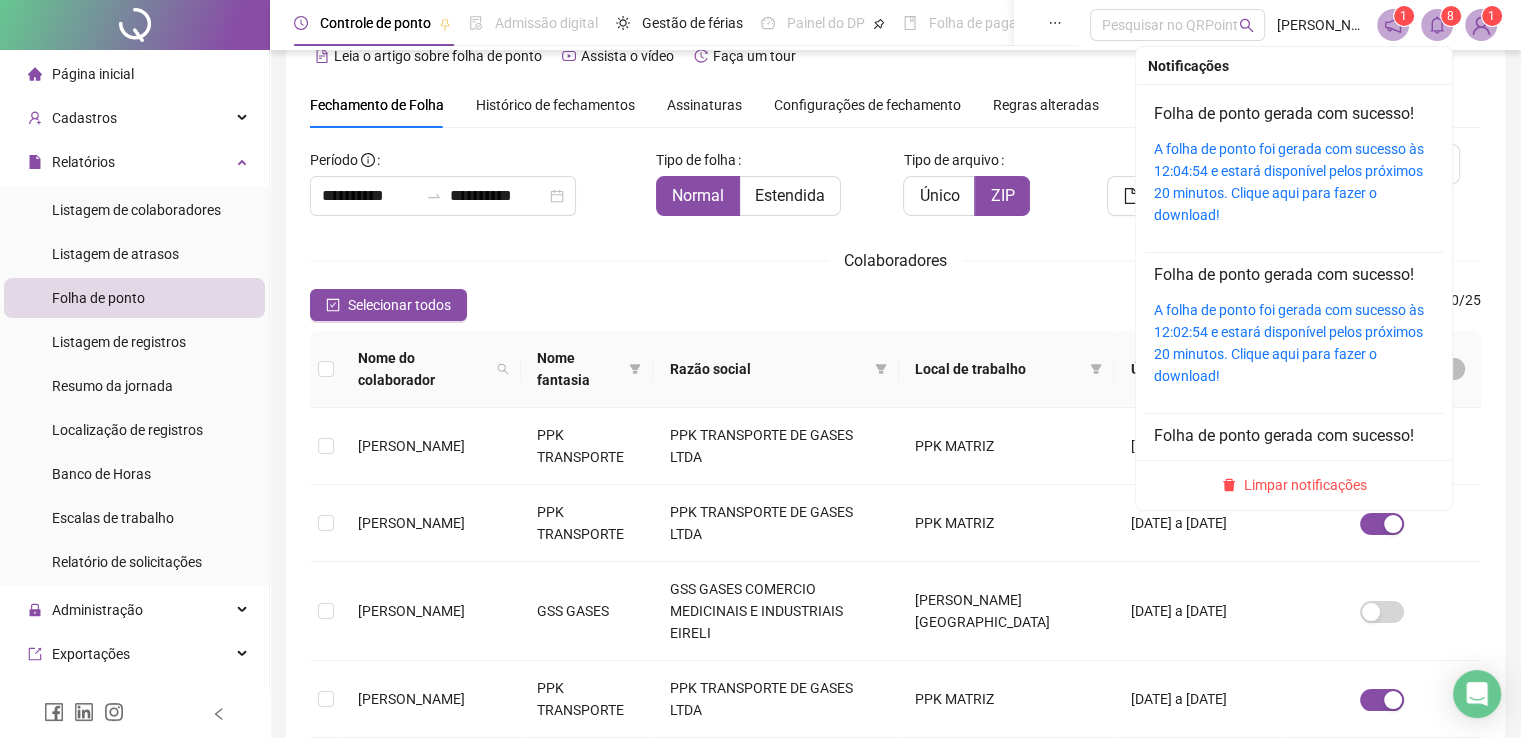 click 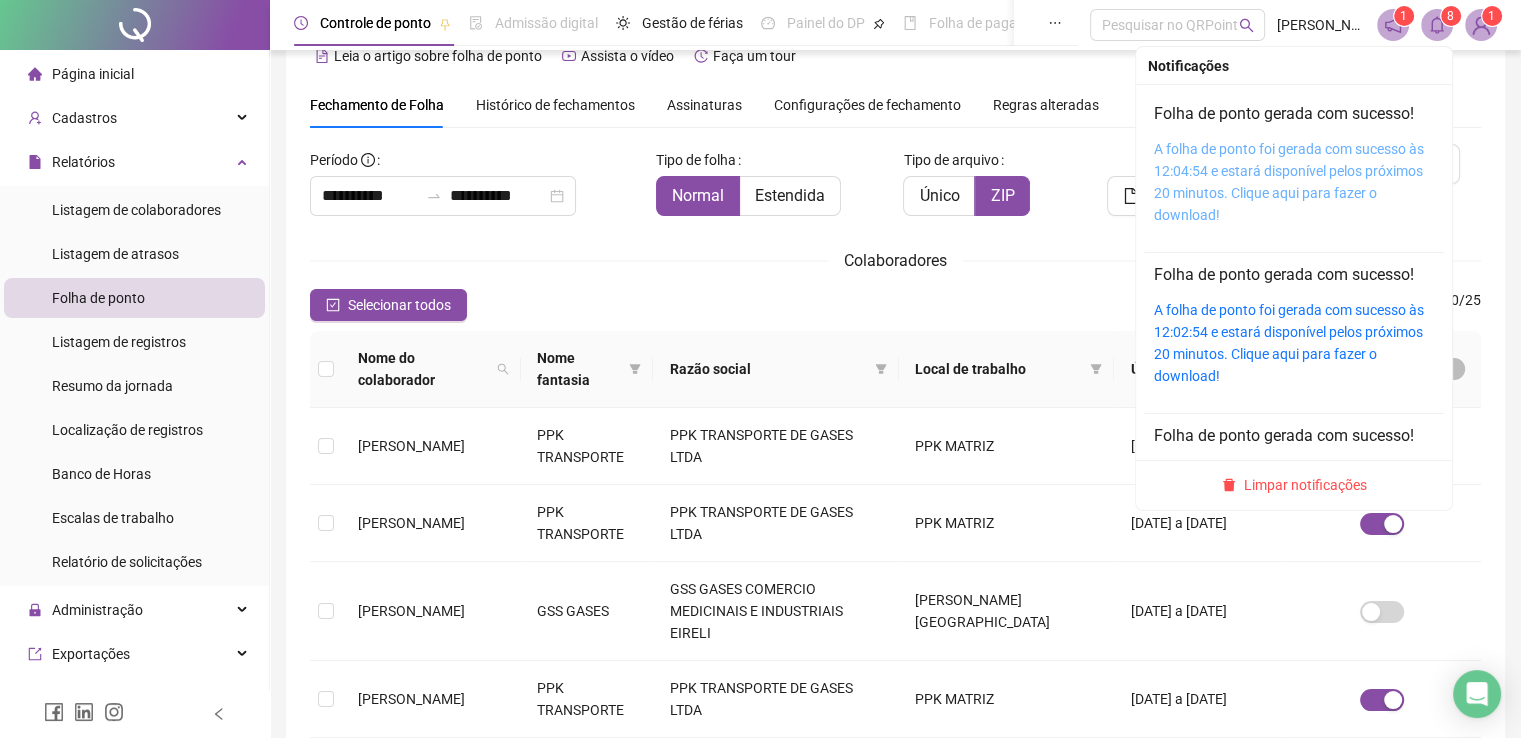 click on "A folha de ponto foi gerada com sucesso às 12:04:54 e estará disponível pelos próximos 20 minutos.
Clique aqui para fazer o download!" at bounding box center [1289, 182] 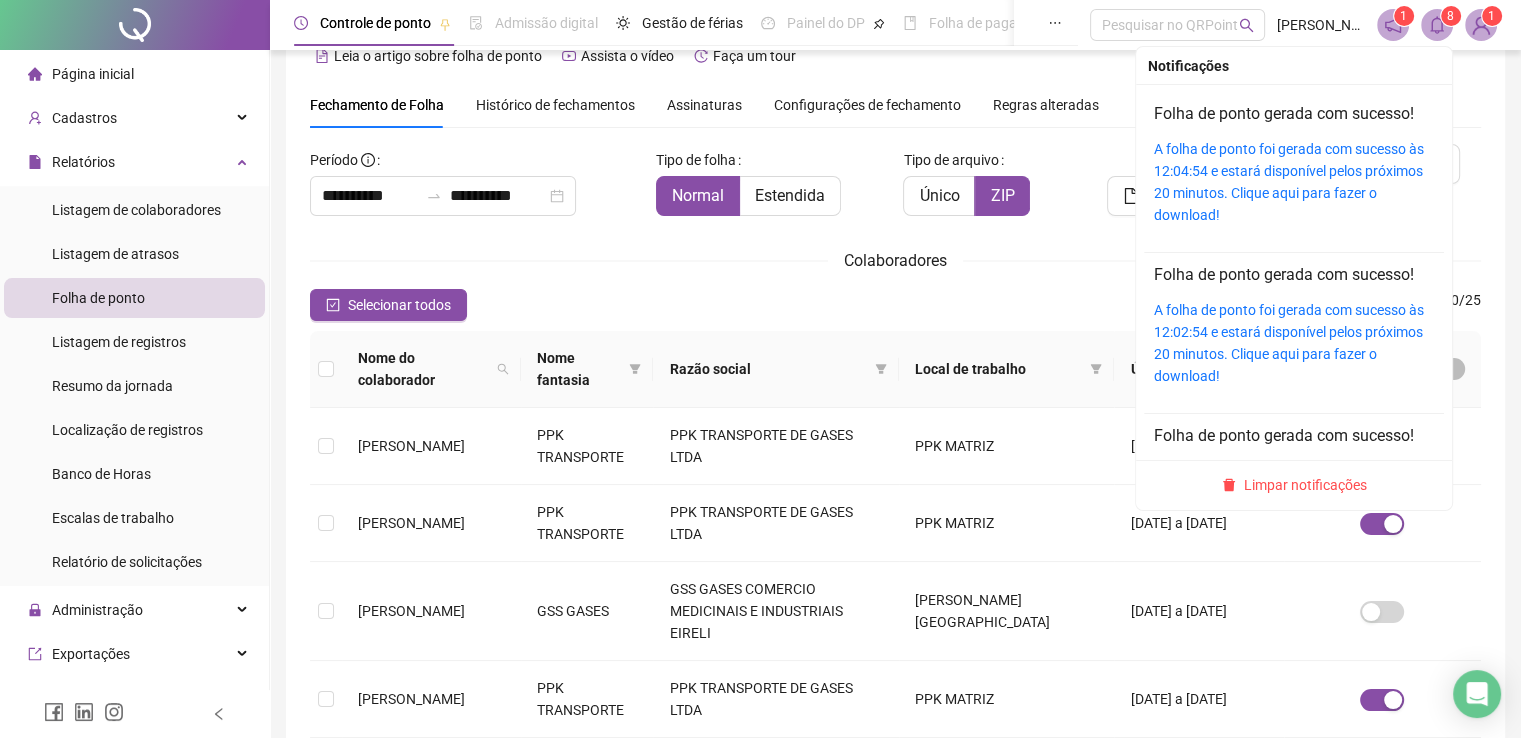 click 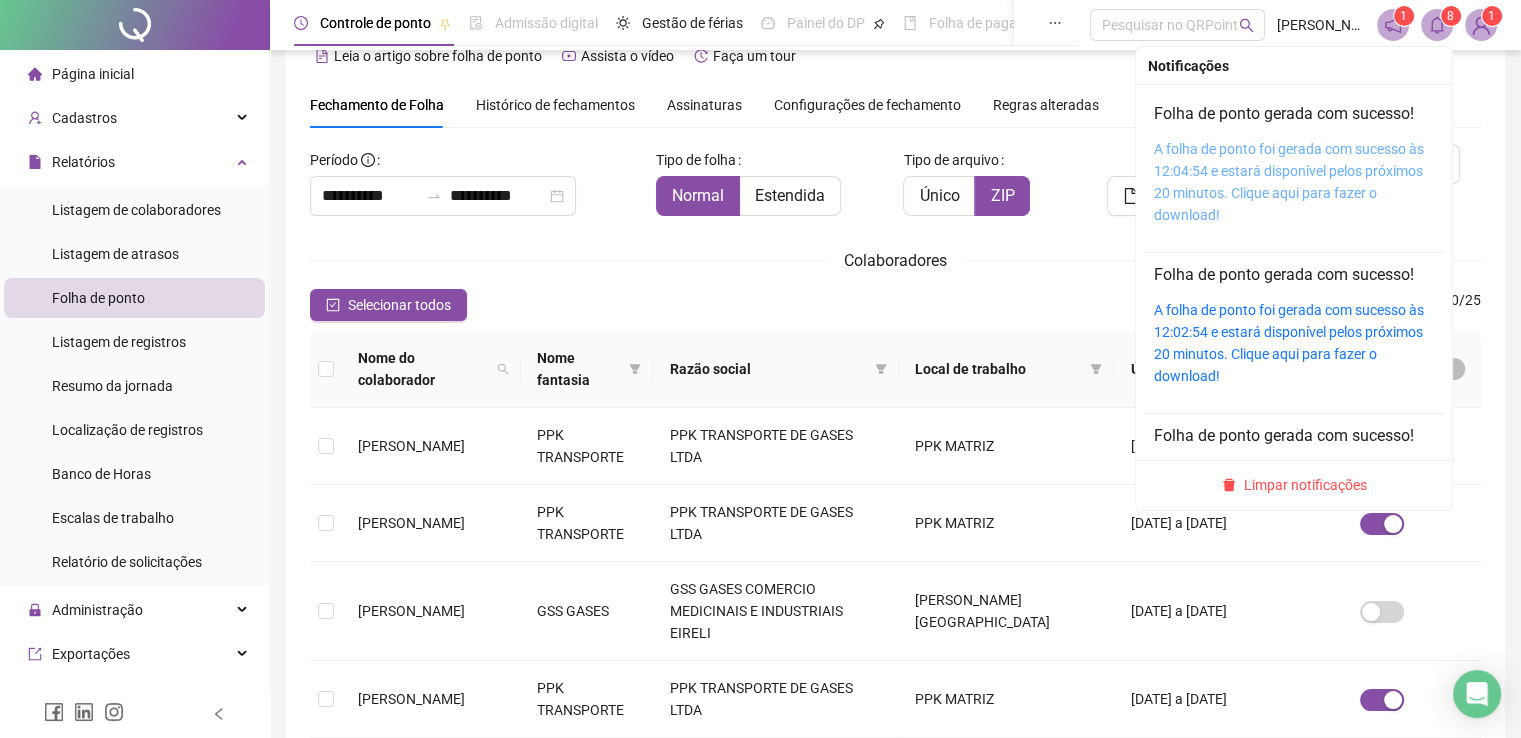 click on "A folha de ponto foi gerada com sucesso às 12:04:54 e estará disponível pelos próximos 20 minutos.
Clique aqui para fazer o download!" at bounding box center (1289, 182) 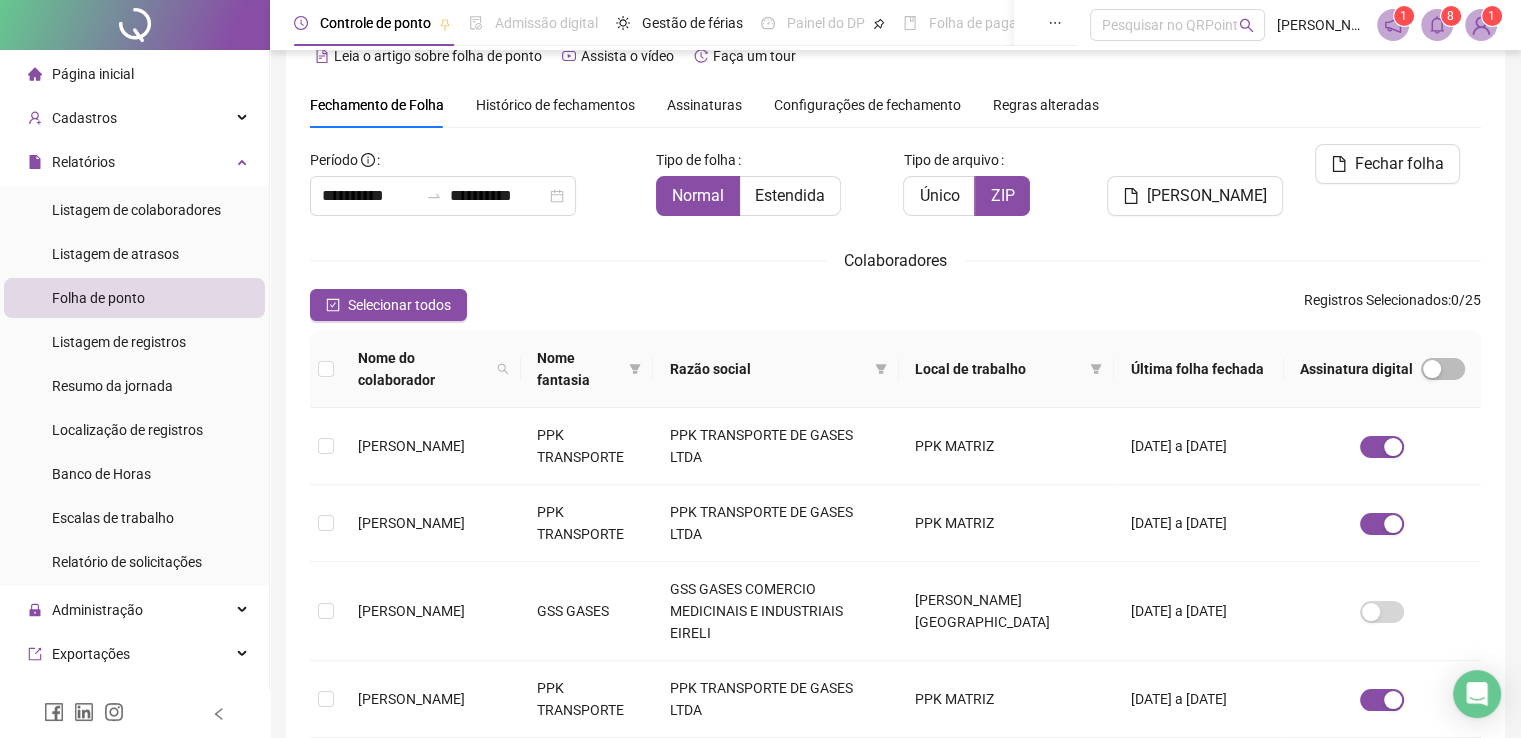click on "**********" at bounding box center (895, 657) 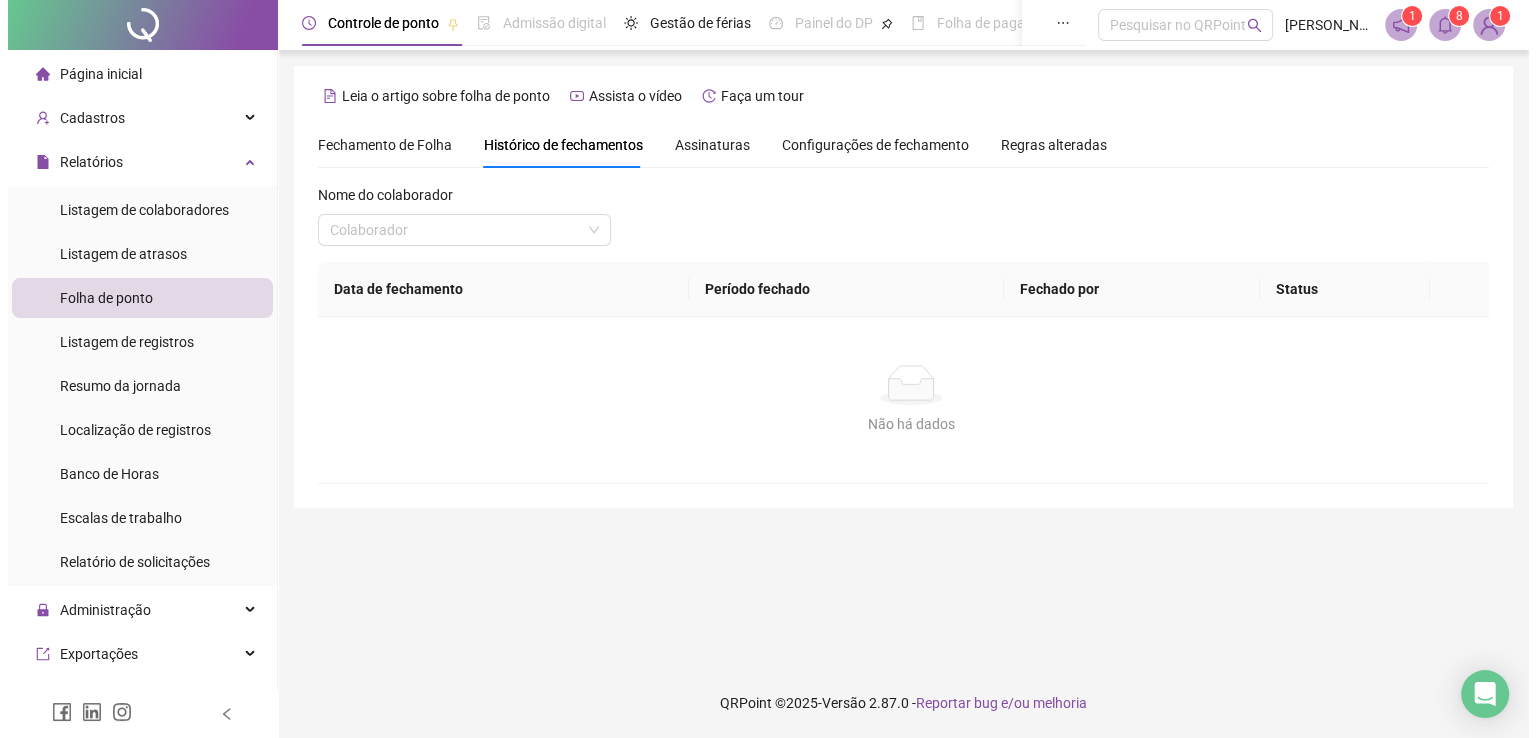 scroll, scrollTop: 0, scrollLeft: 0, axis: both 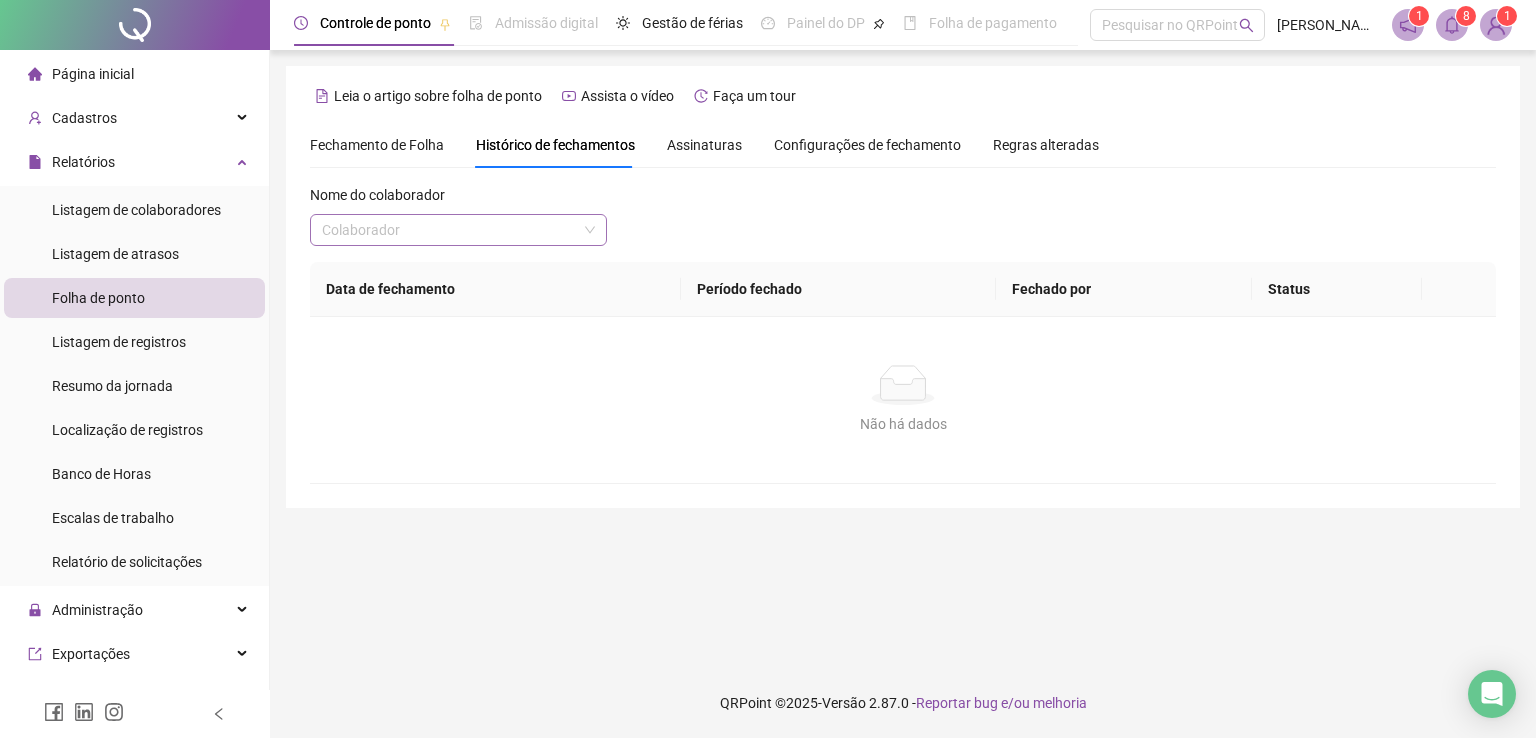 click at bounding box center [452, 230] 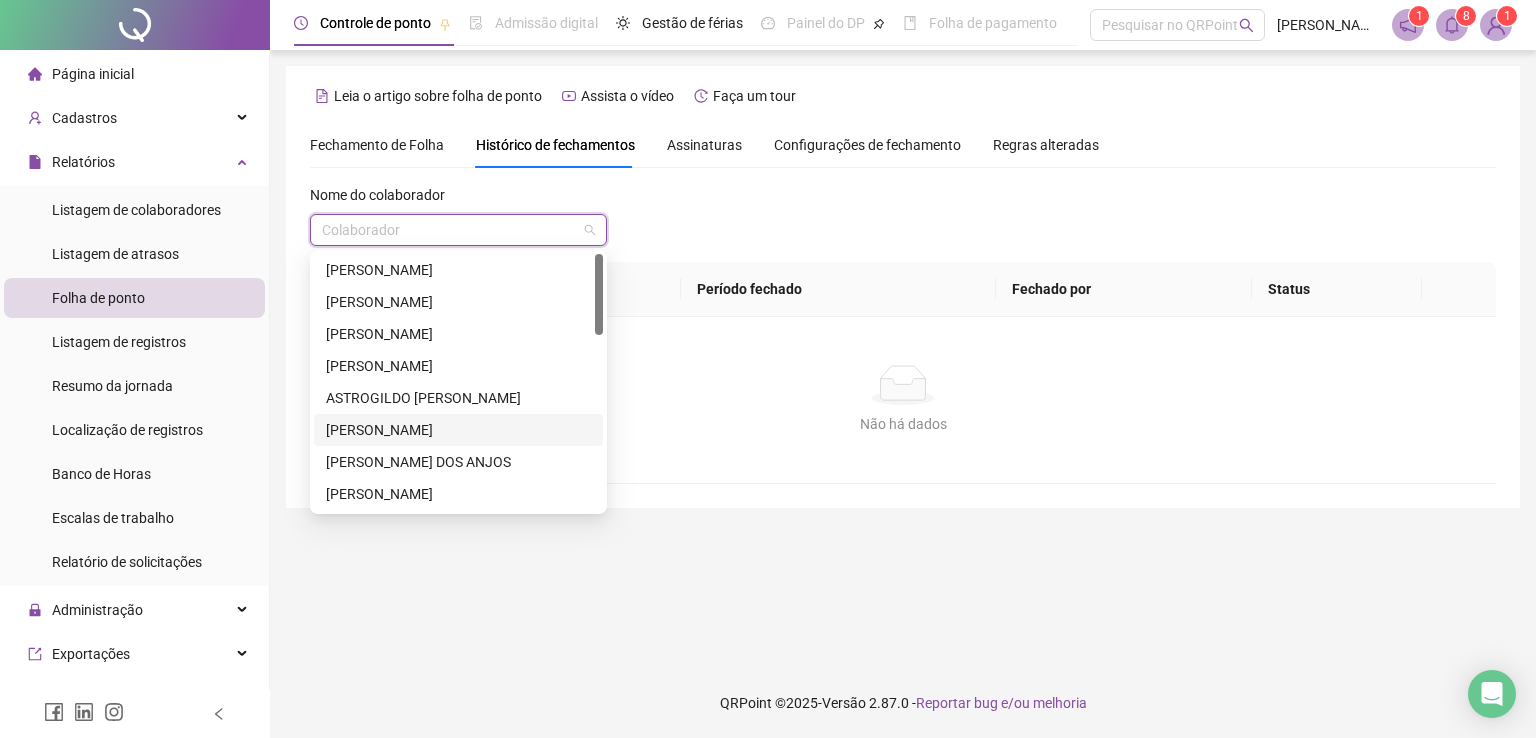 click on "[PERSON_NAME]" at bounding box center [458, 430] 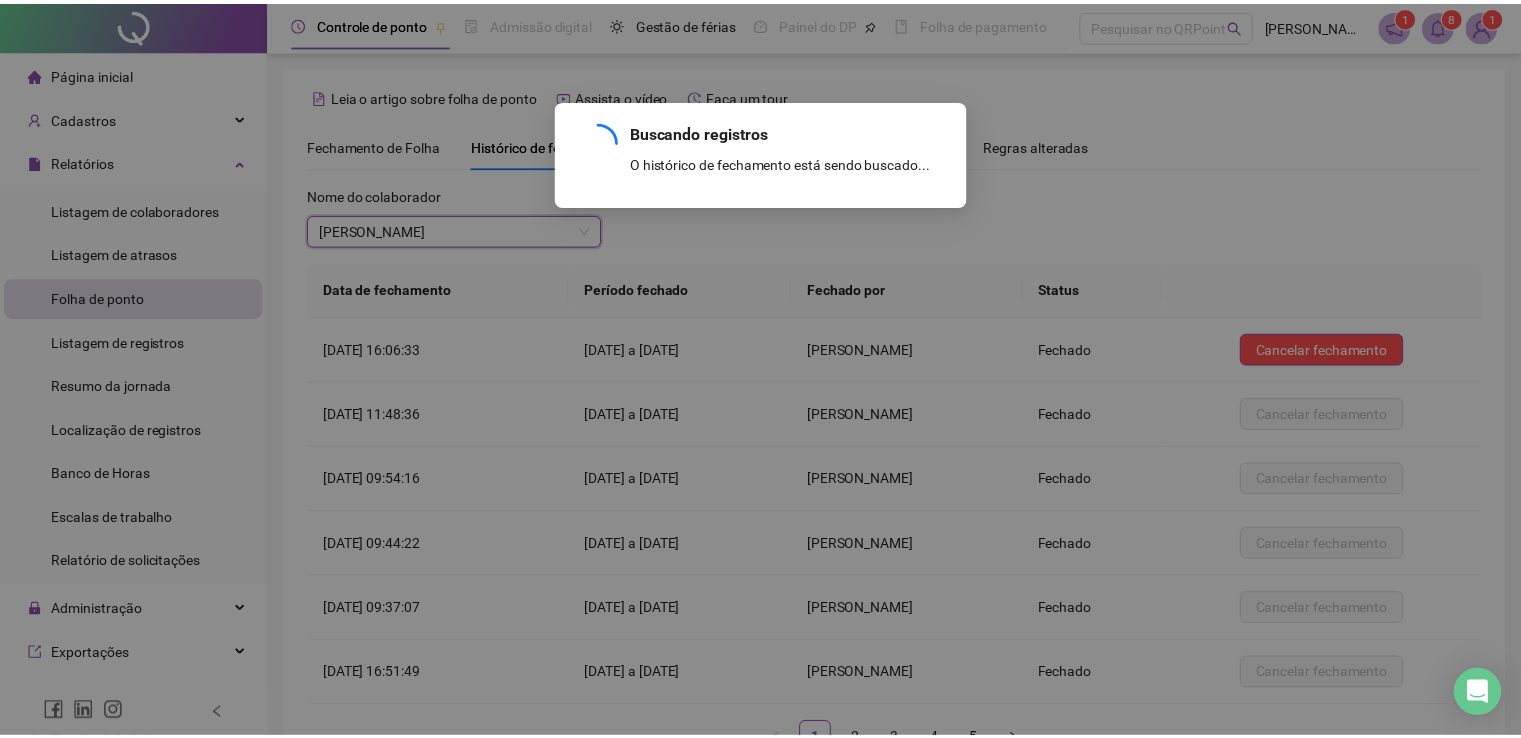 scroll, scrollTop: 142, scrollLeft: 0, axis: vertical 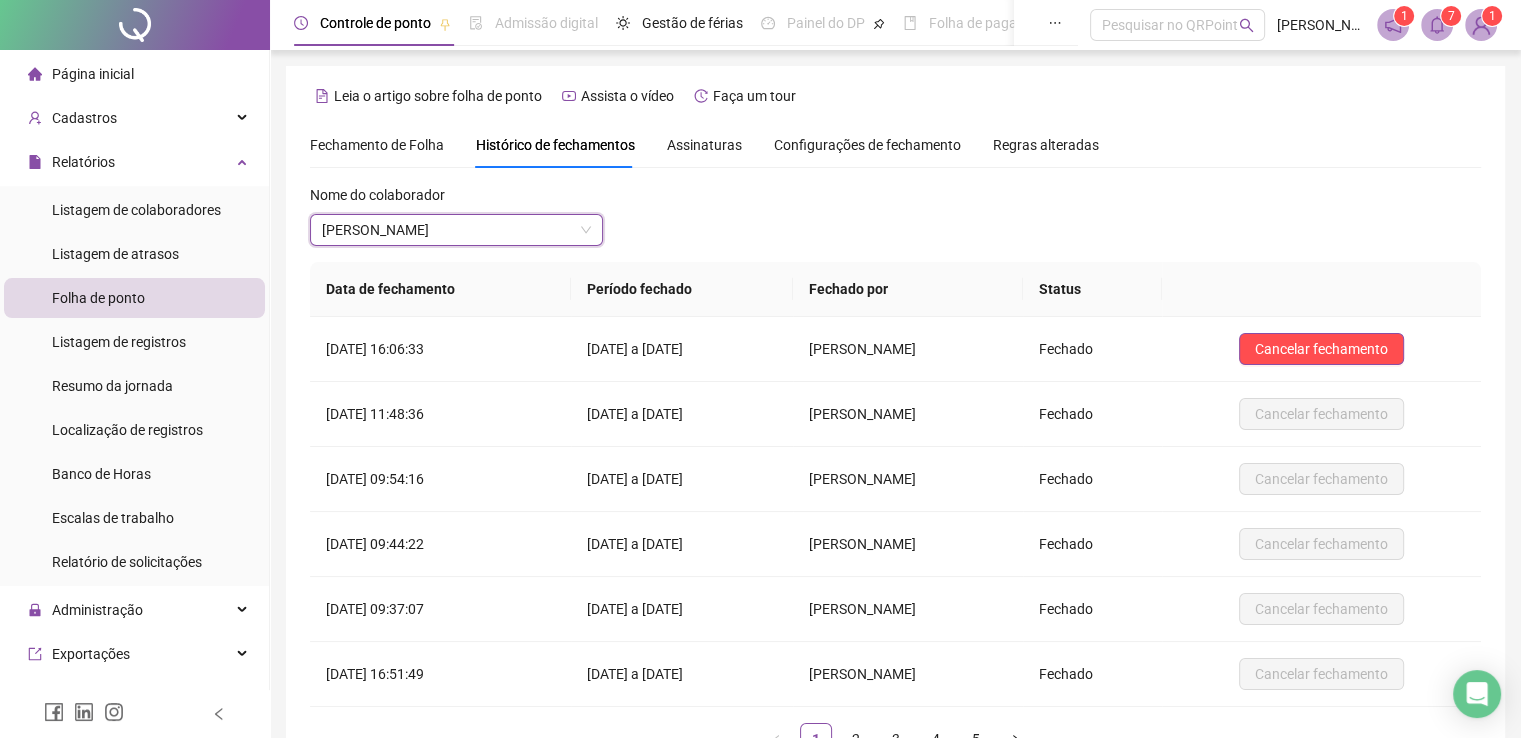 click on "Fechamento de Folha" at bounding box center (377, 145) 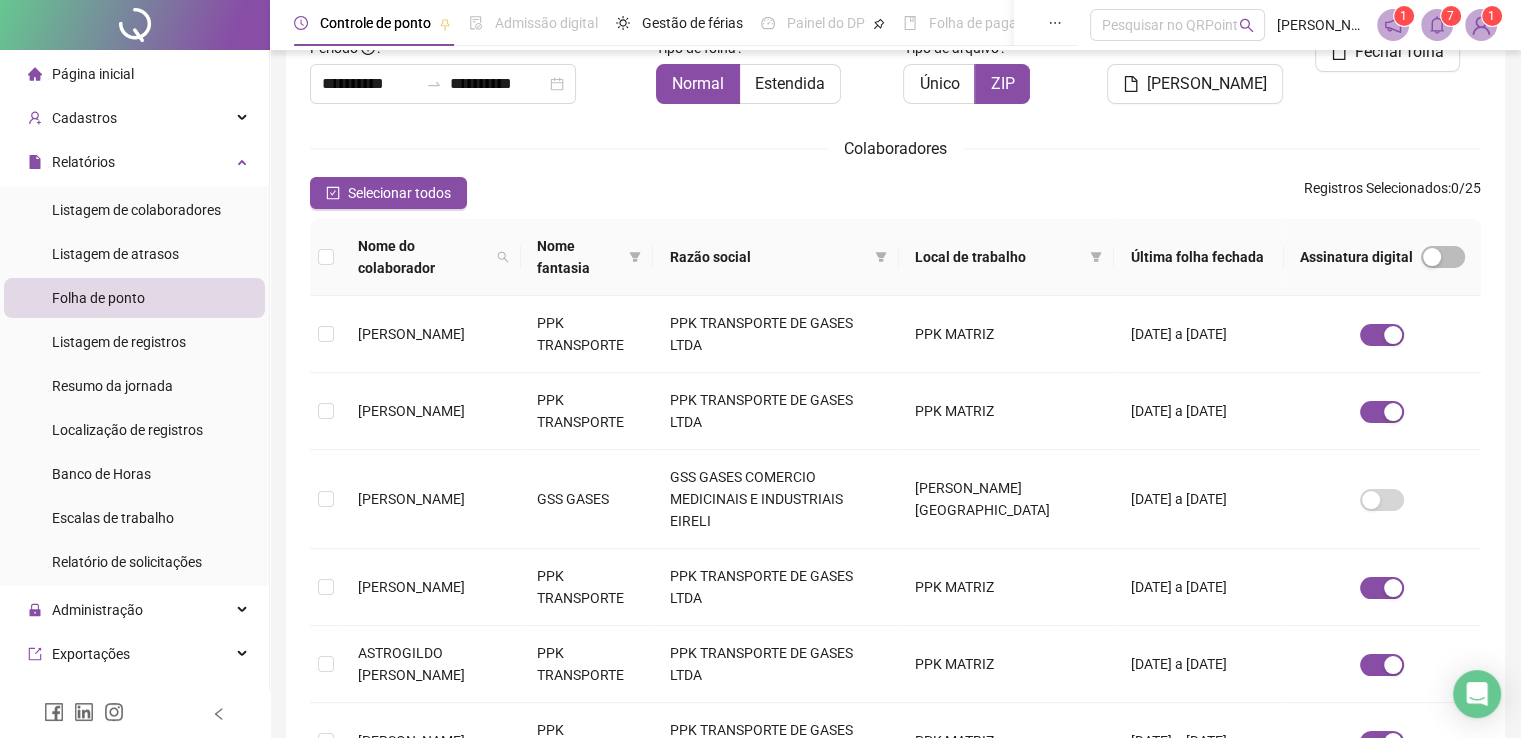 scroll, scrollTop: 0, scrollLeft: 0, axis: both 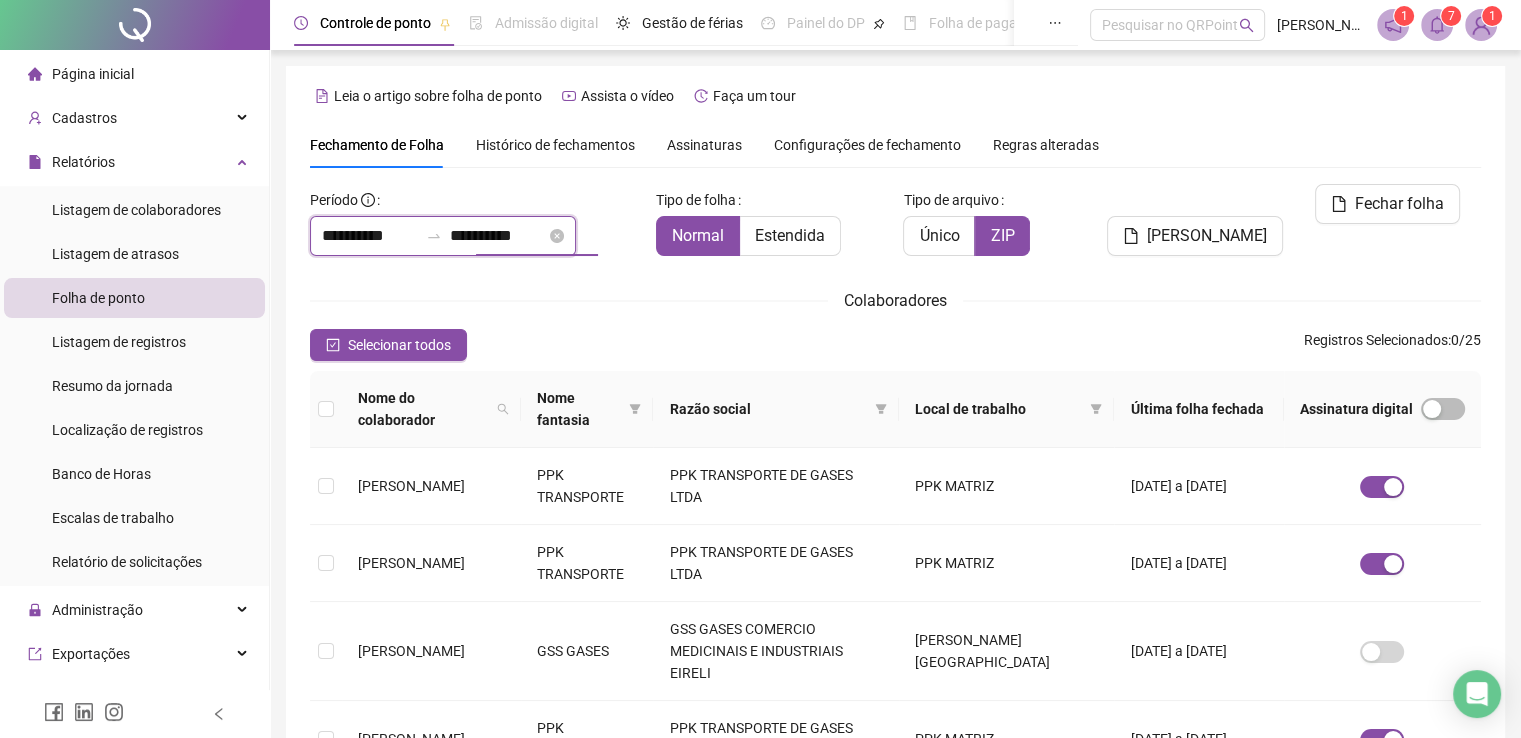 click on "**********" at bounding box center [370, 236] 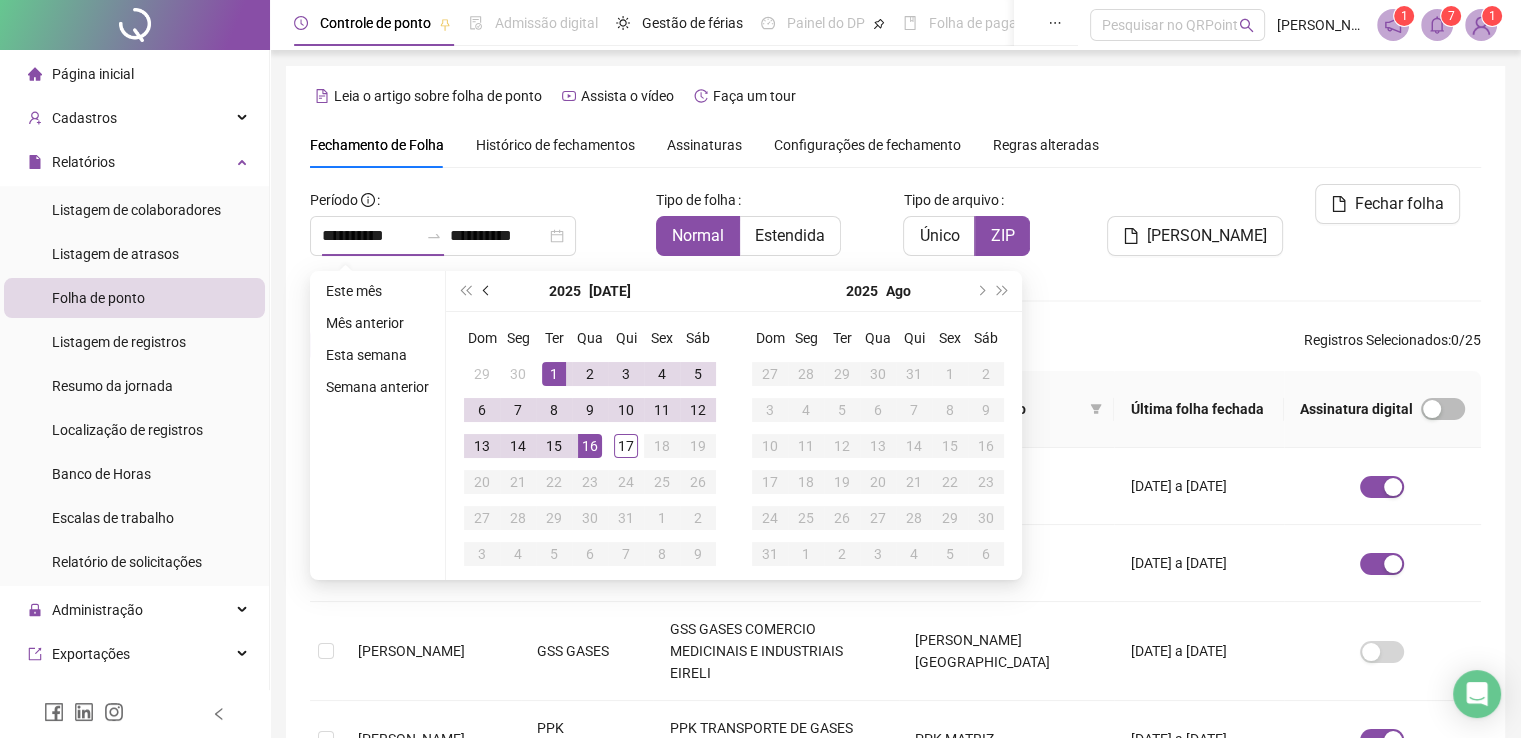 click at bounding box center (488, 291) 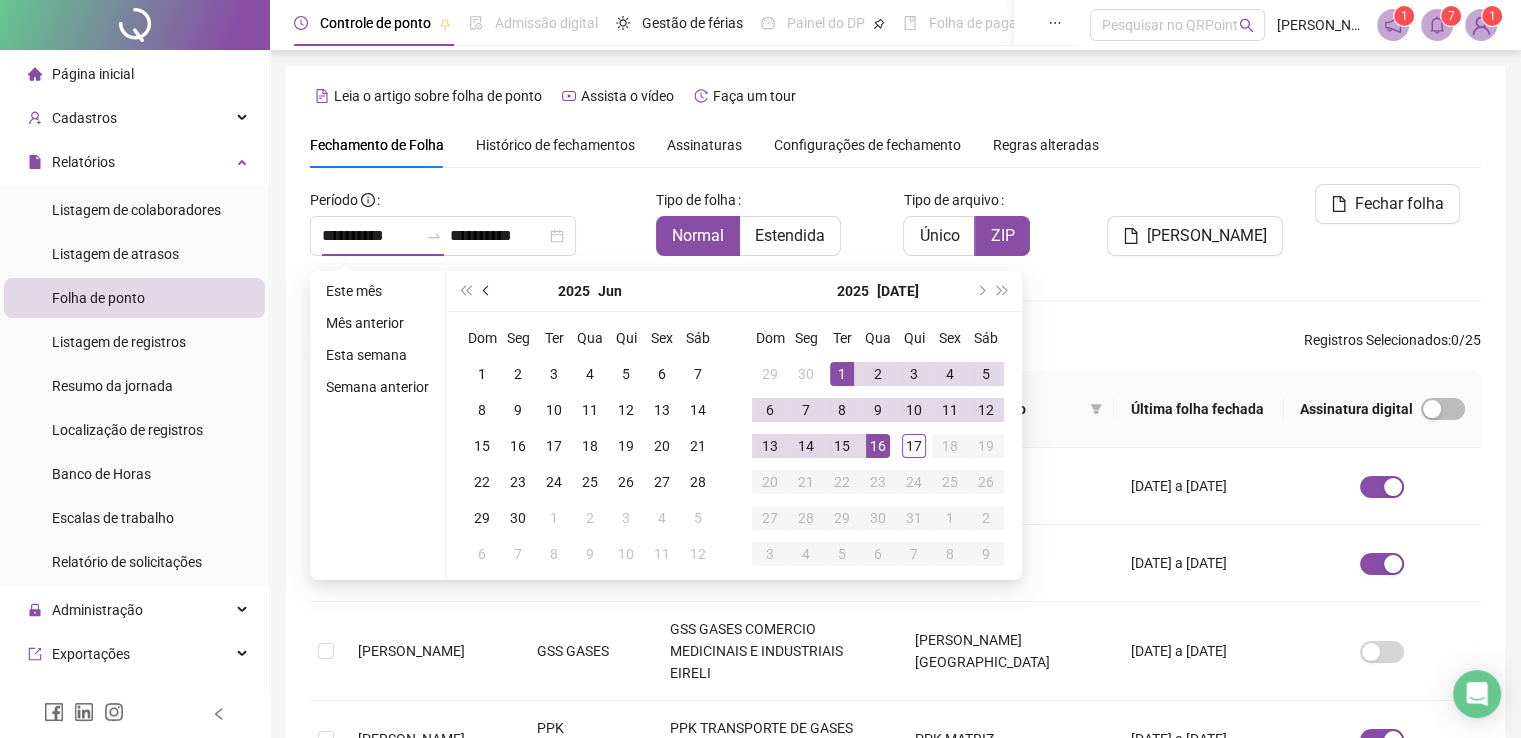 click at bounding box center [488, 291] 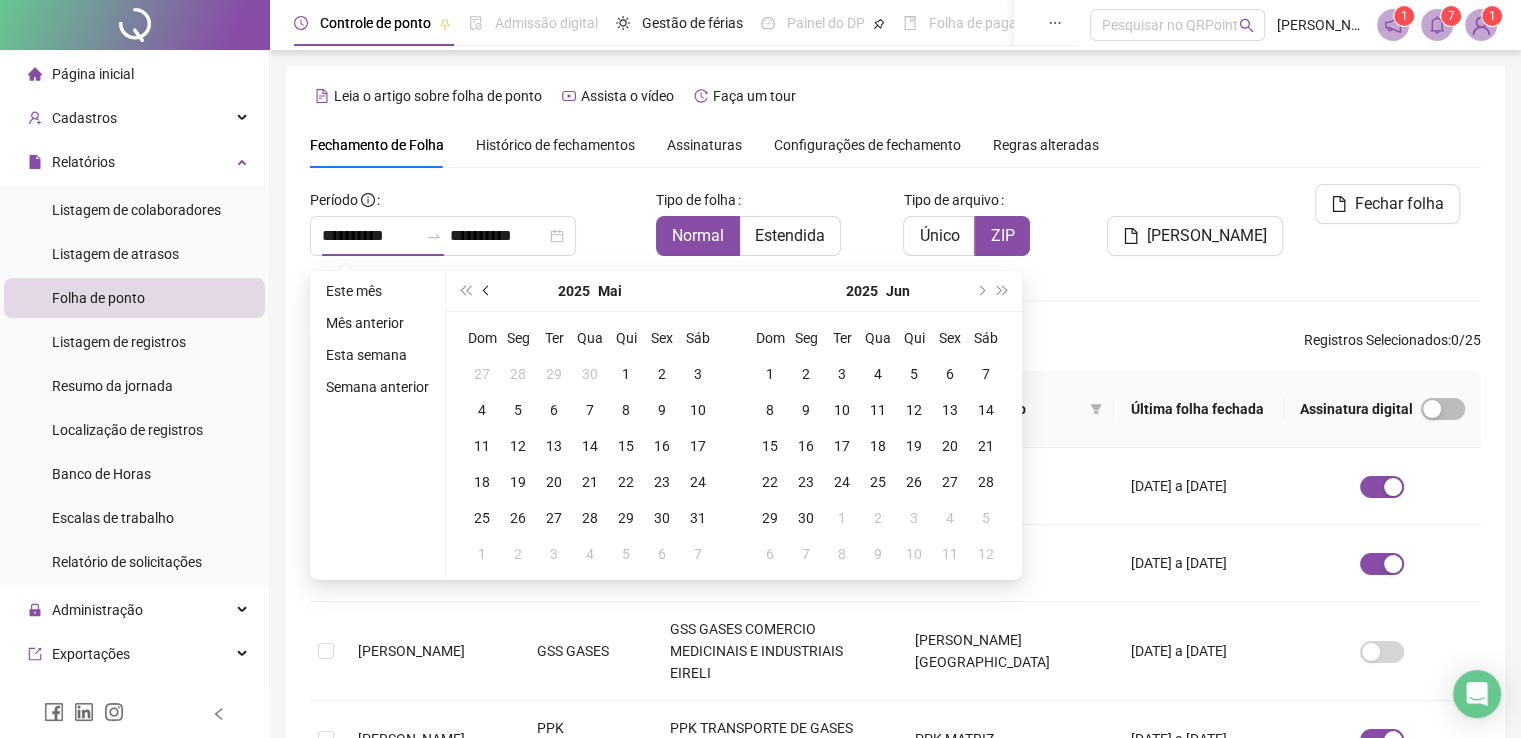 click at bounding box center (488, 291) 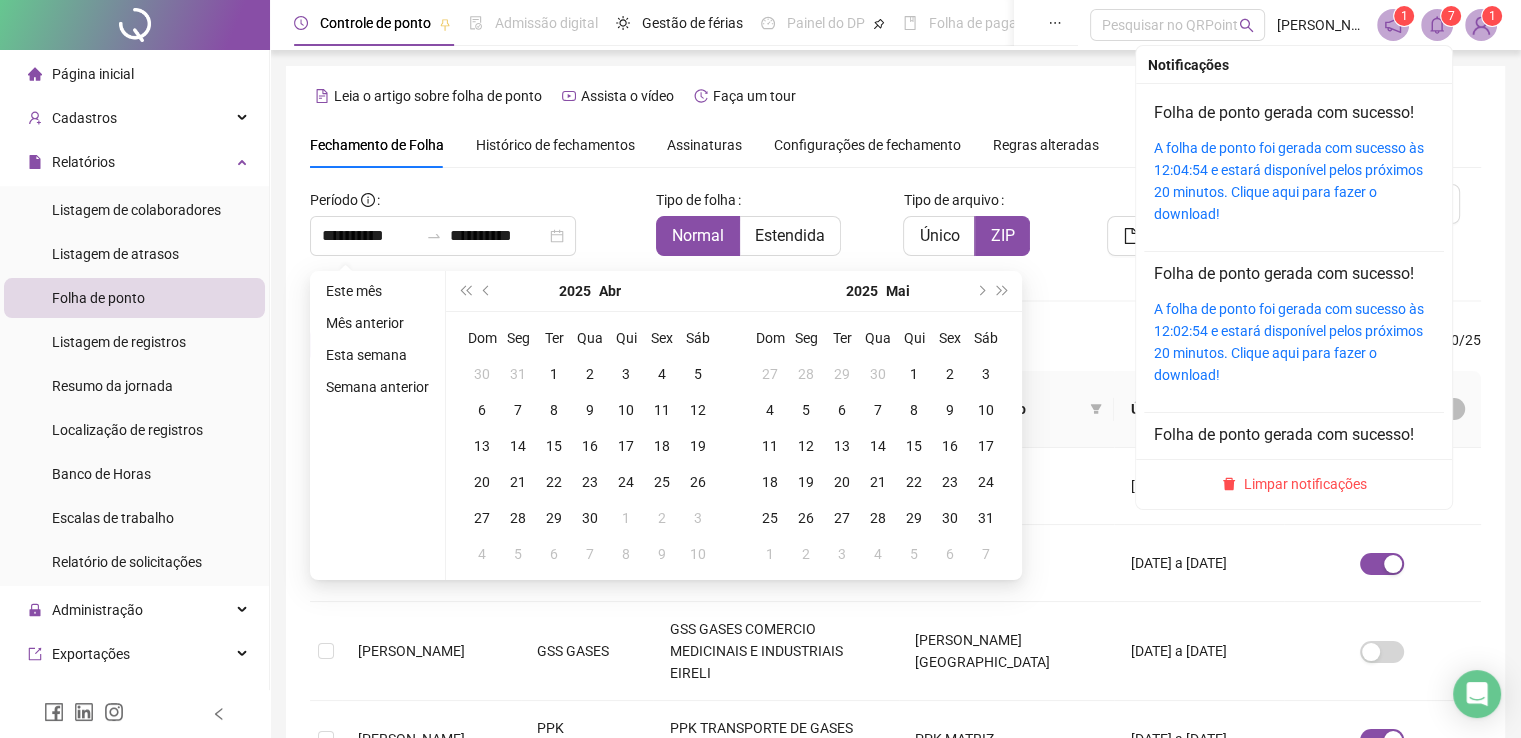 click 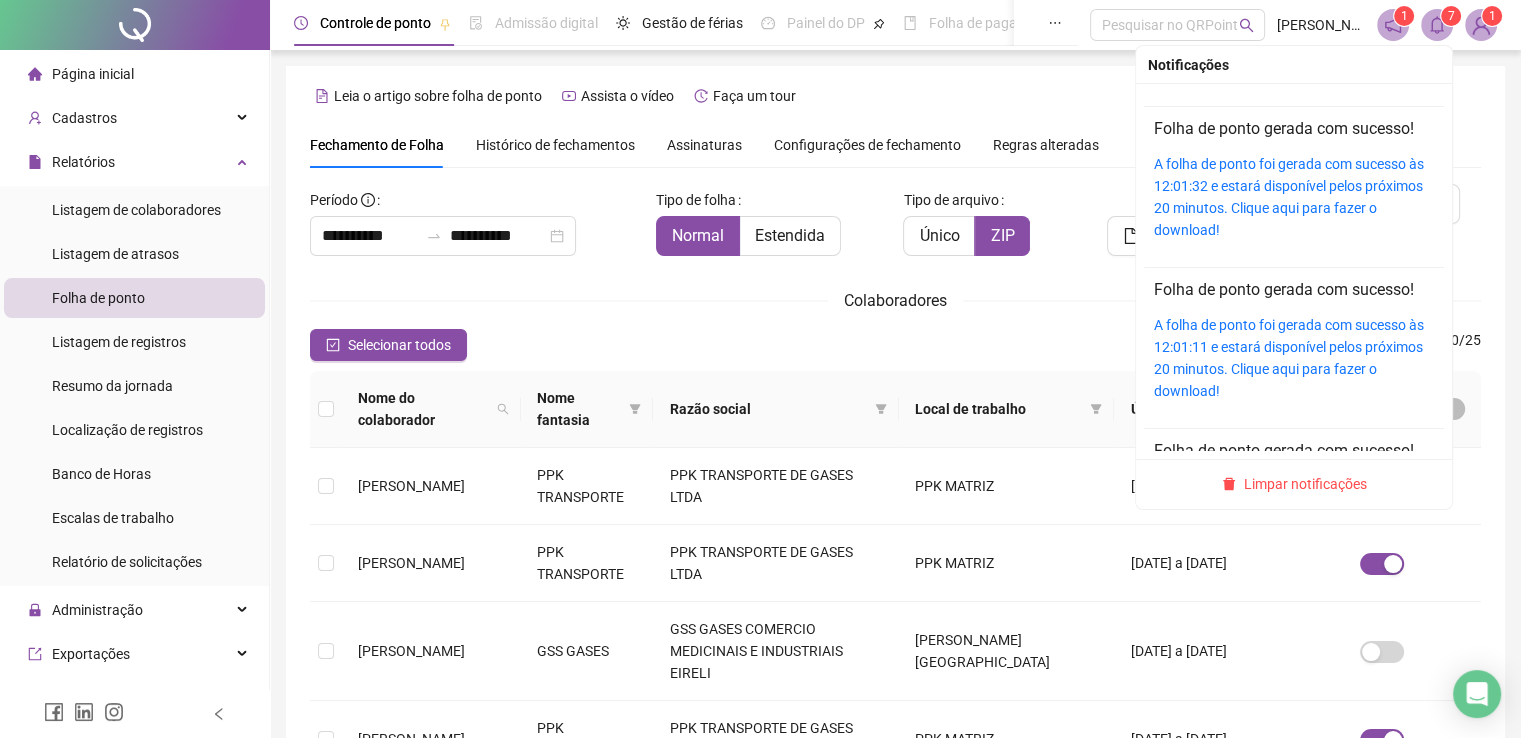 scroll, scrollTop: 639, scrollLeft: 0, axis: vertical 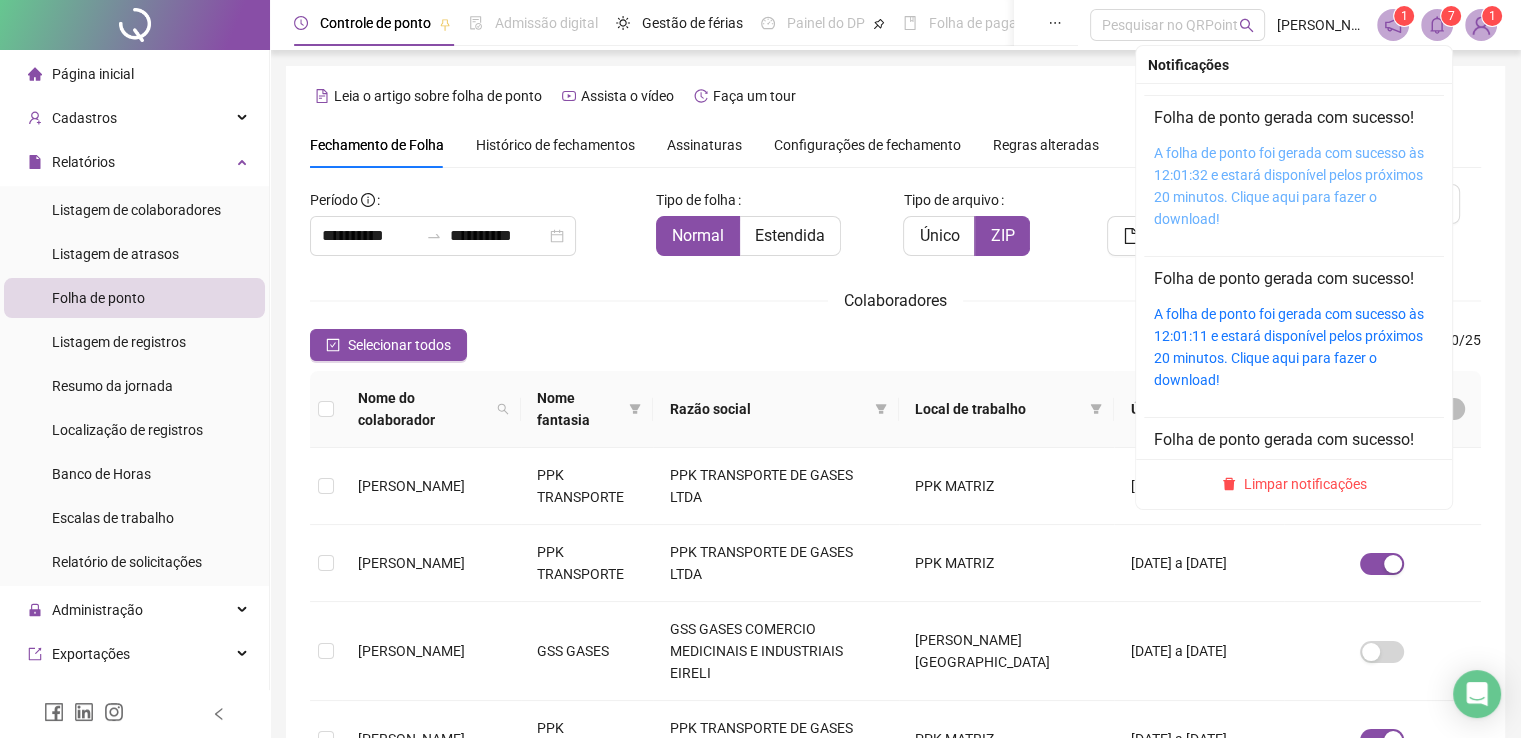 click on "A folha de ponto foi gerada com sucesso às 12:01:32 e estará disponível pelos próximos 20 minutos.
Clique aqui para fazer o download!" at bounding box center [1289, 186] 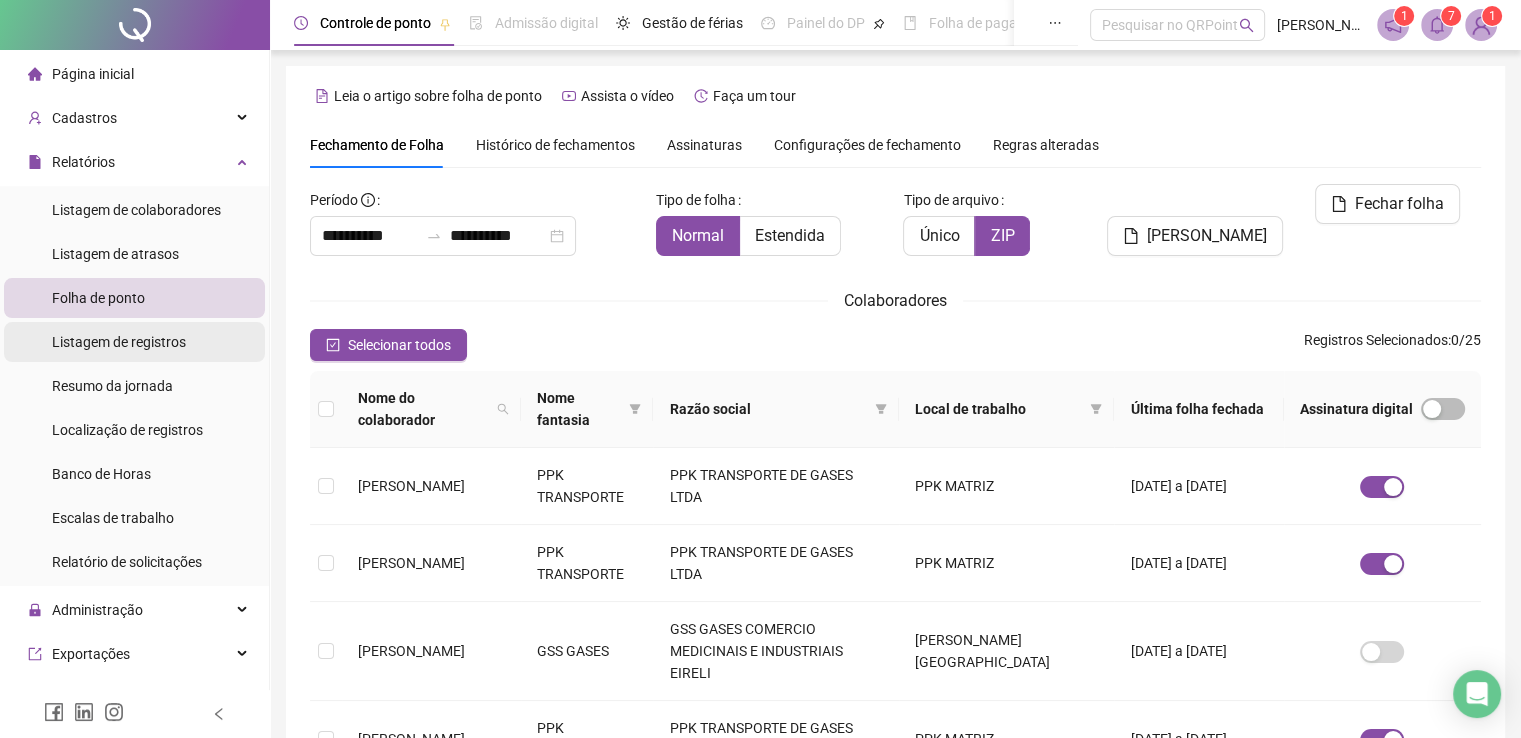 click on "Listagem de registros" at bounding box center [119, 342] 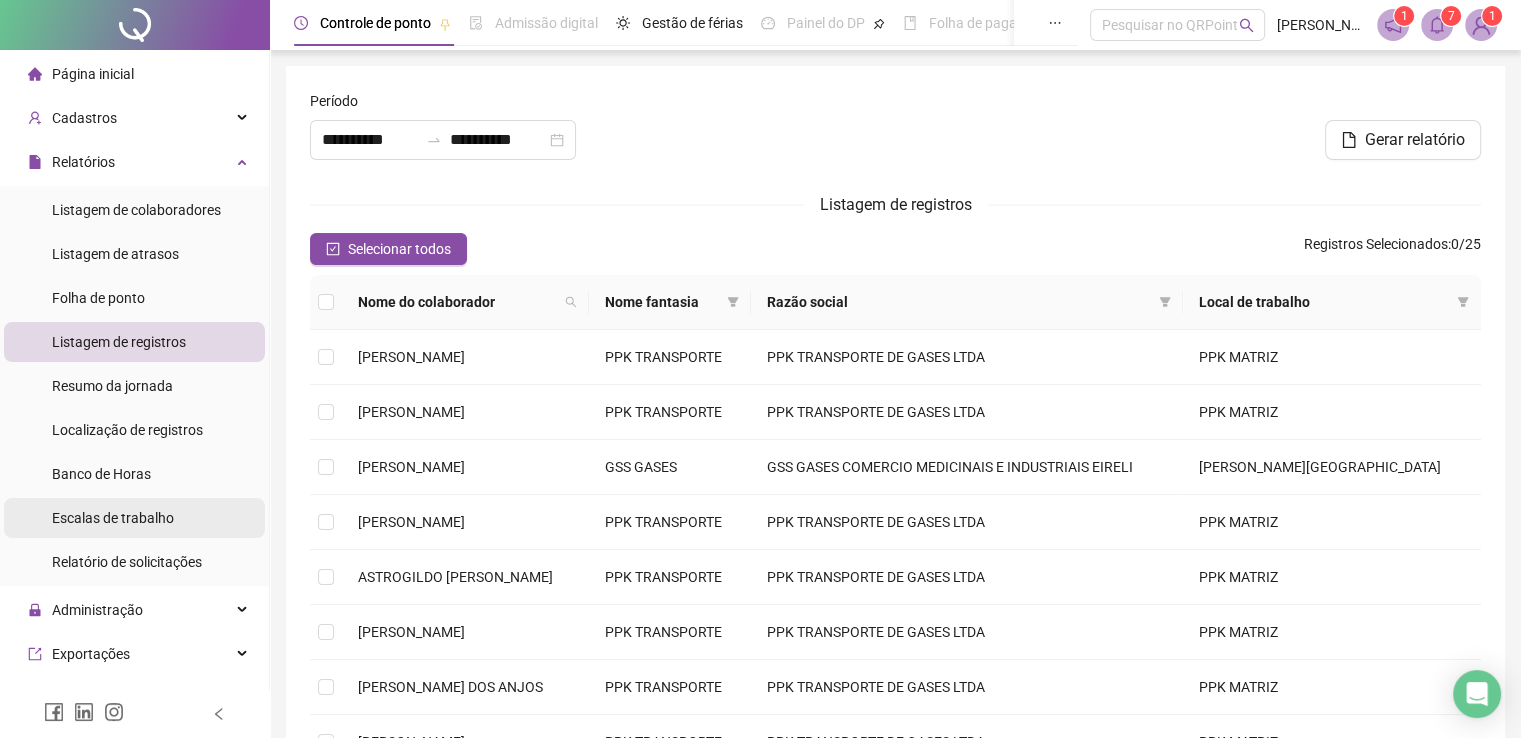 scroll, scrollTop: 200, scrollLeft: 0, axis: vertical 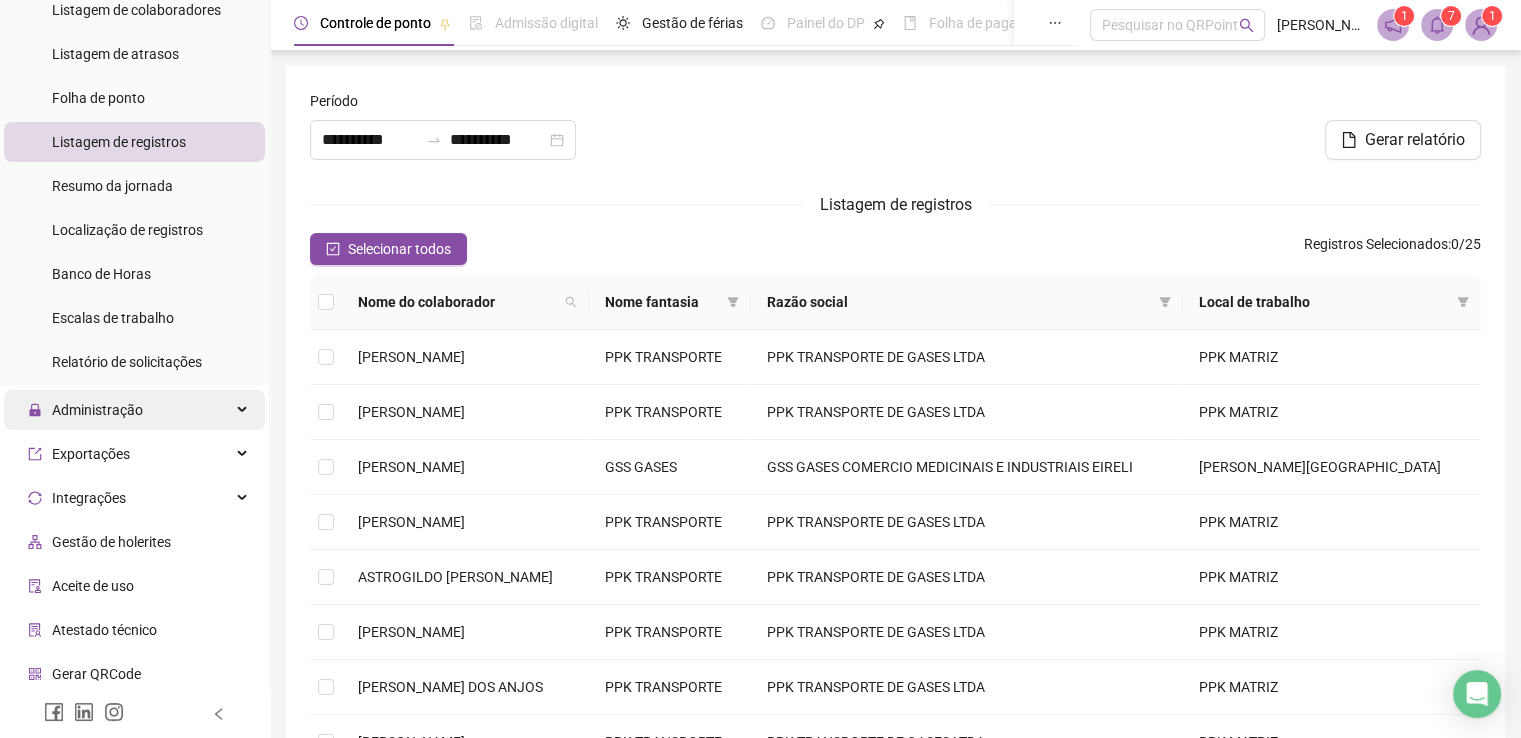 click on "Administração" at bounding box center (134, 410) 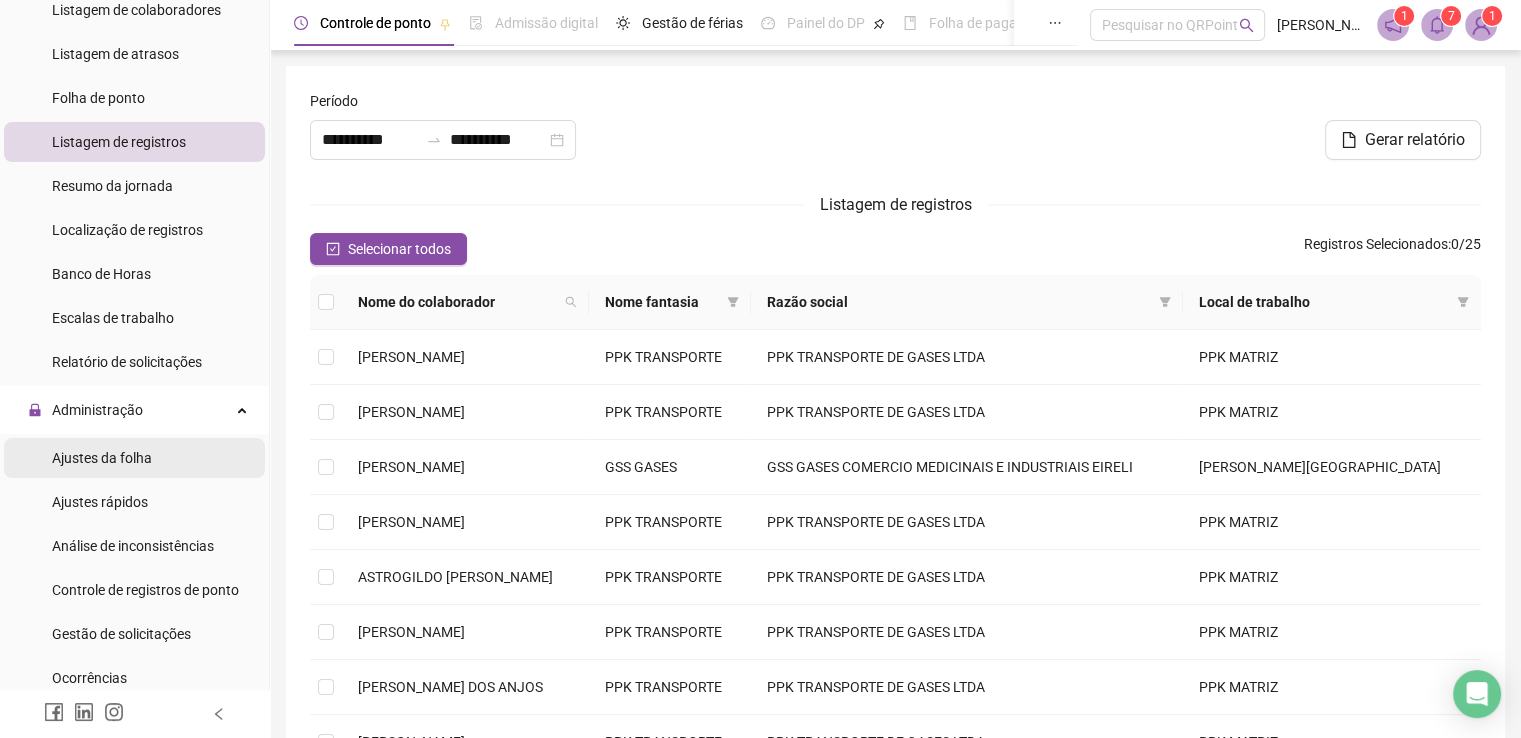 click on "Ajustes da folha" at bounding box center [134, 458] 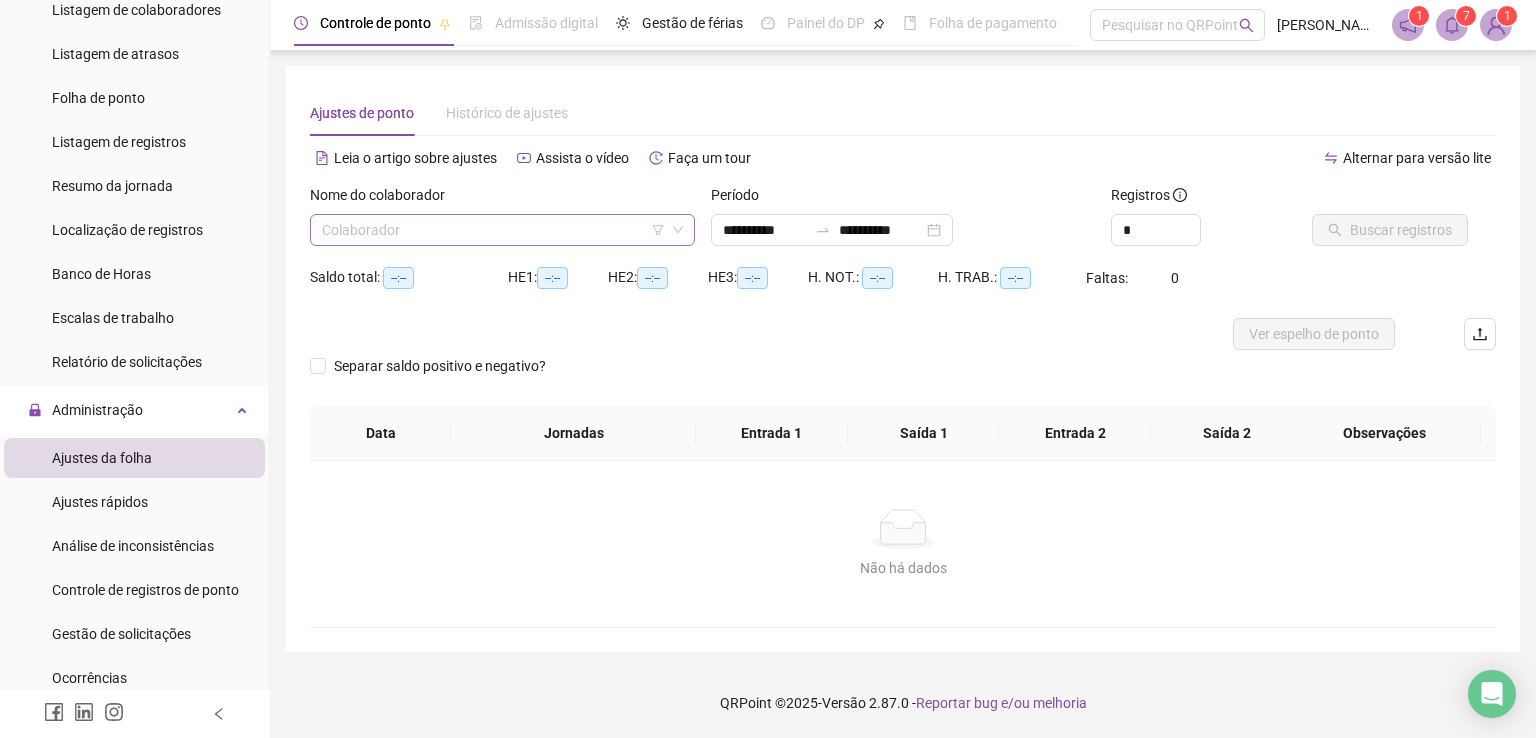 click at bounding box center (496, 230) 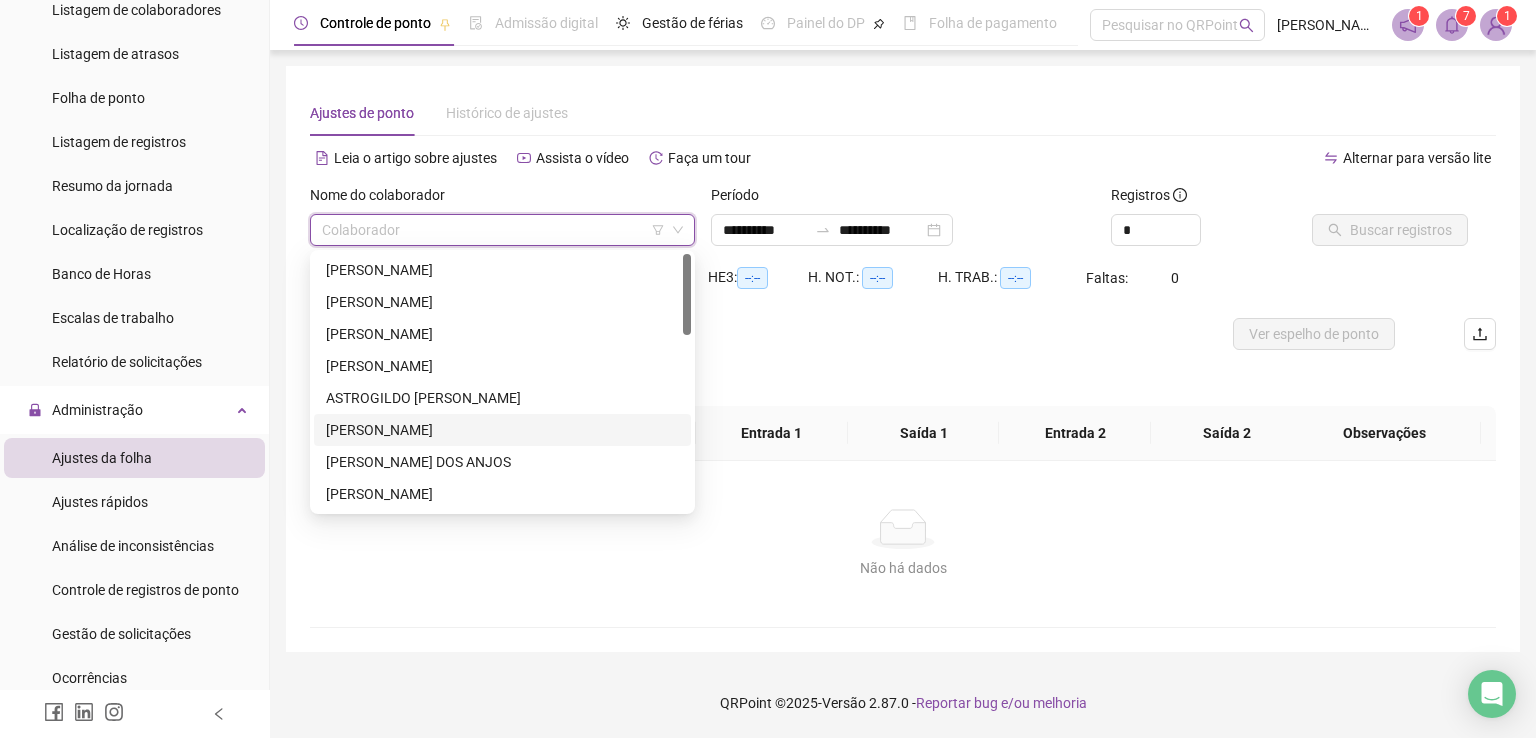 click on "[PERSON_NAME]" at bounding box center (502, 430) 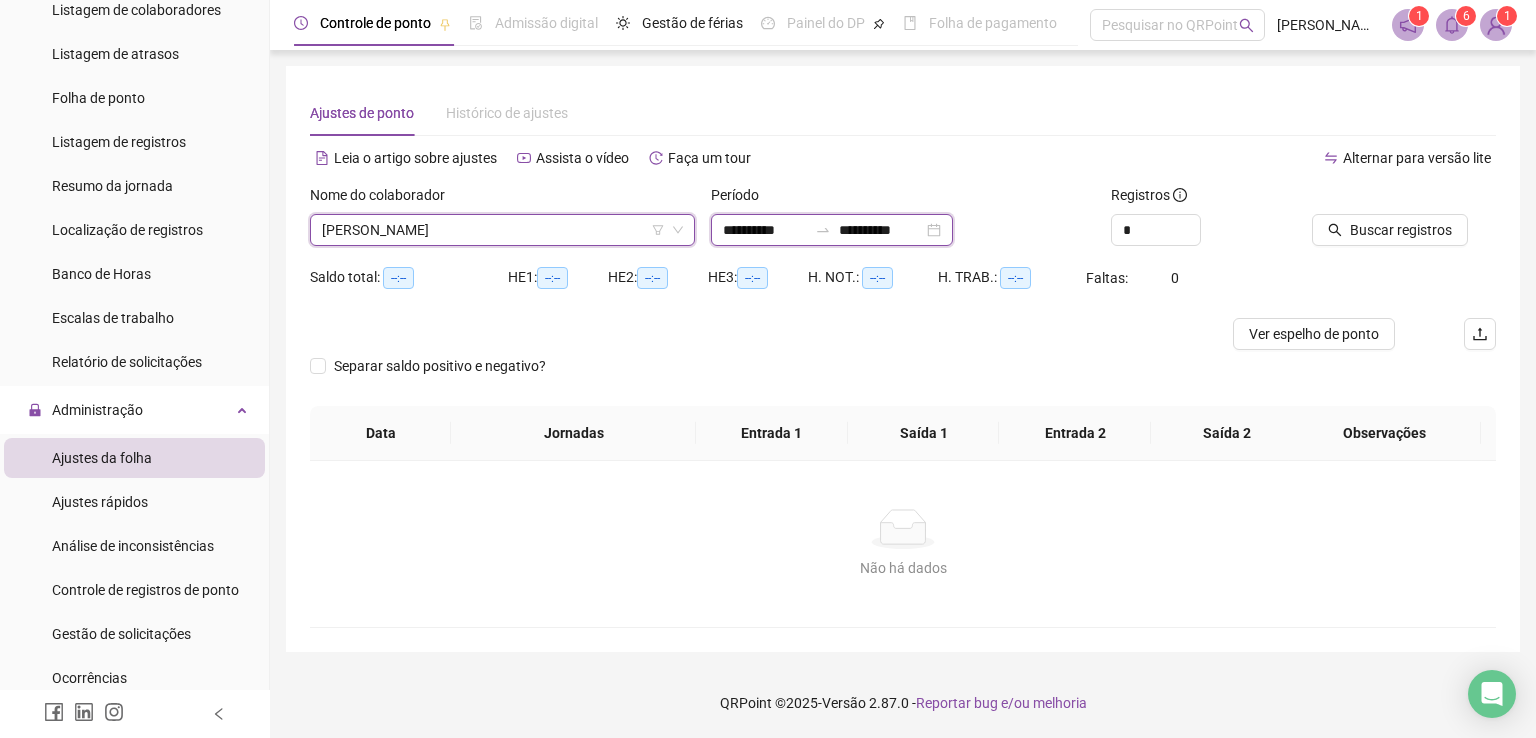 click on "**********" at bounding box center [765, 230] 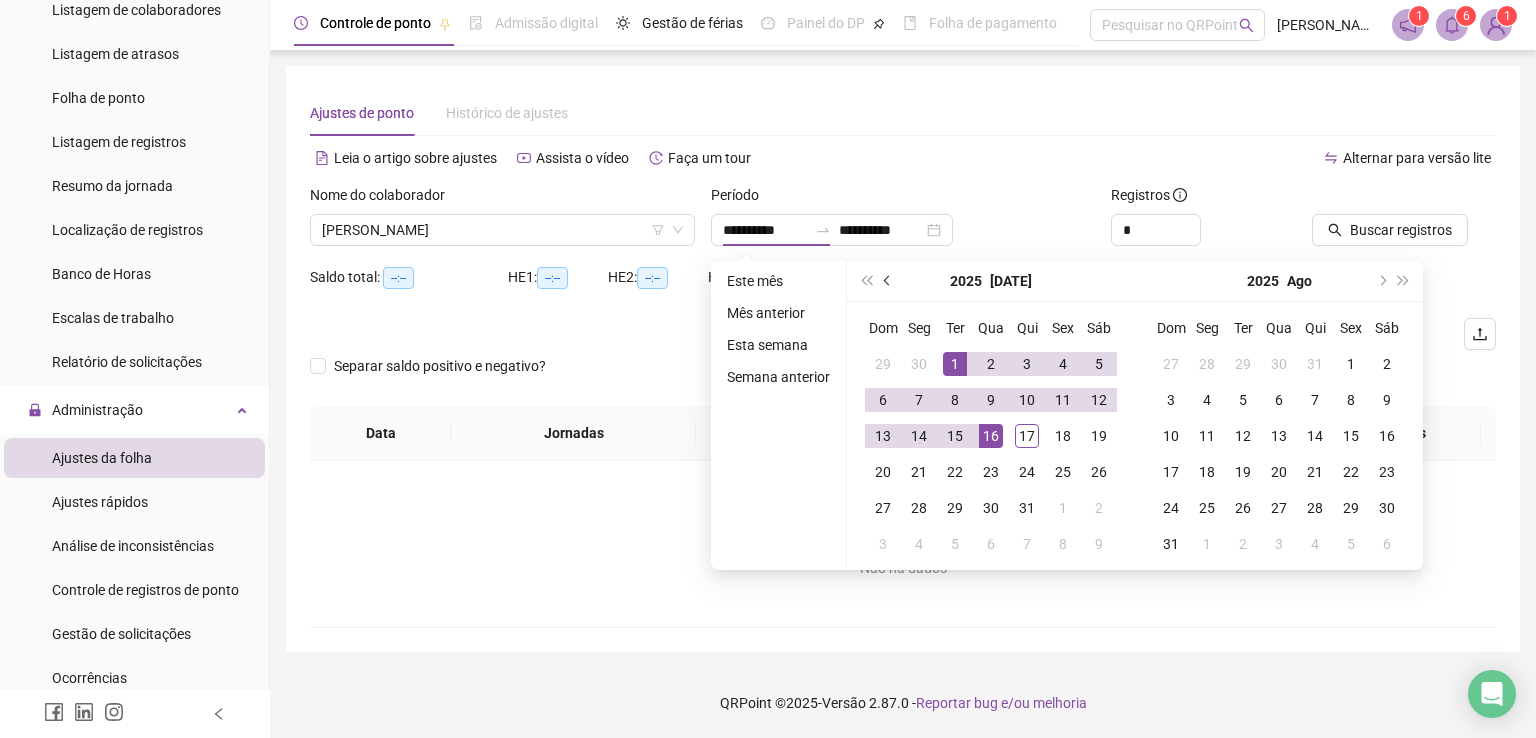 click at bounding box center (889, 281) 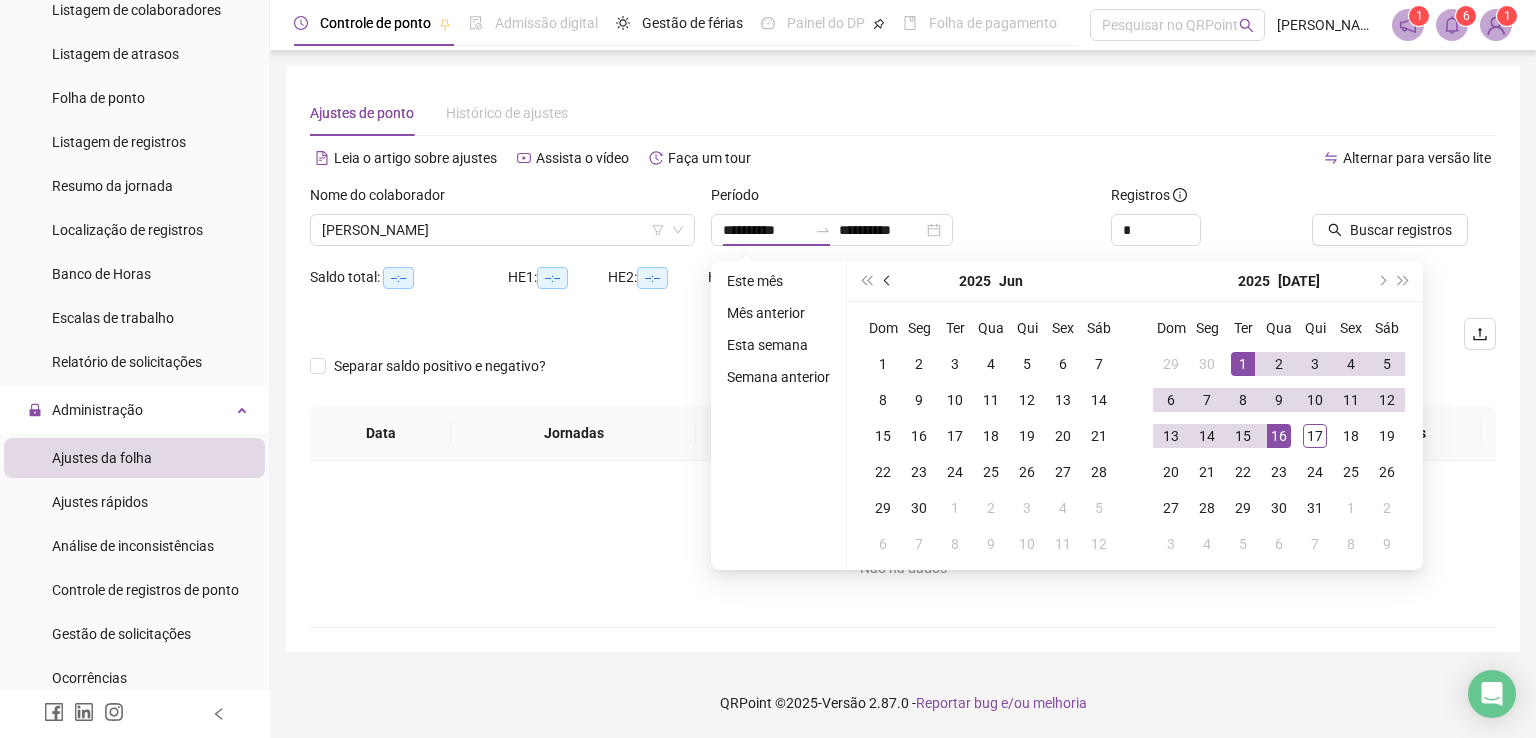 click at bounding box center [889, 281] 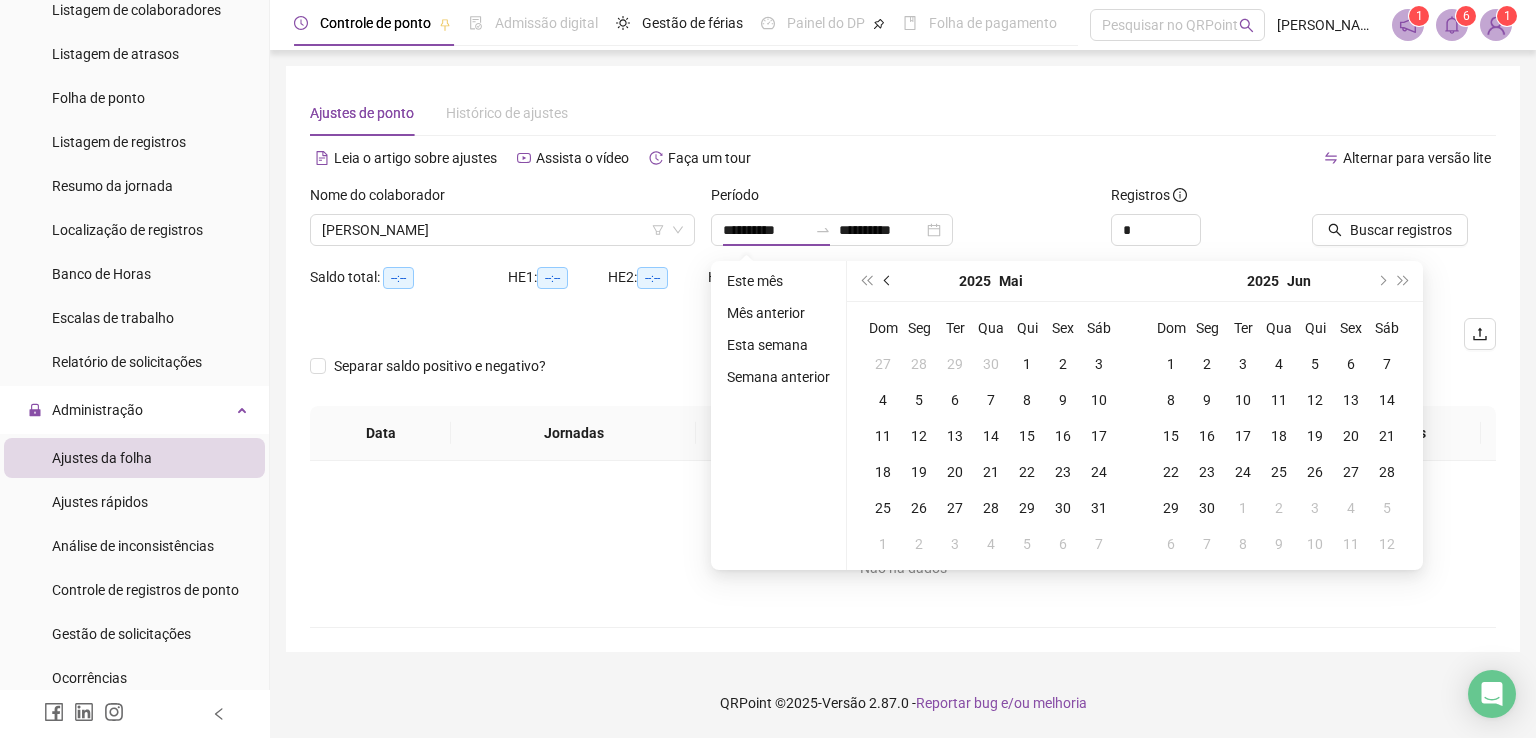 click at bounding box center (889, 281) 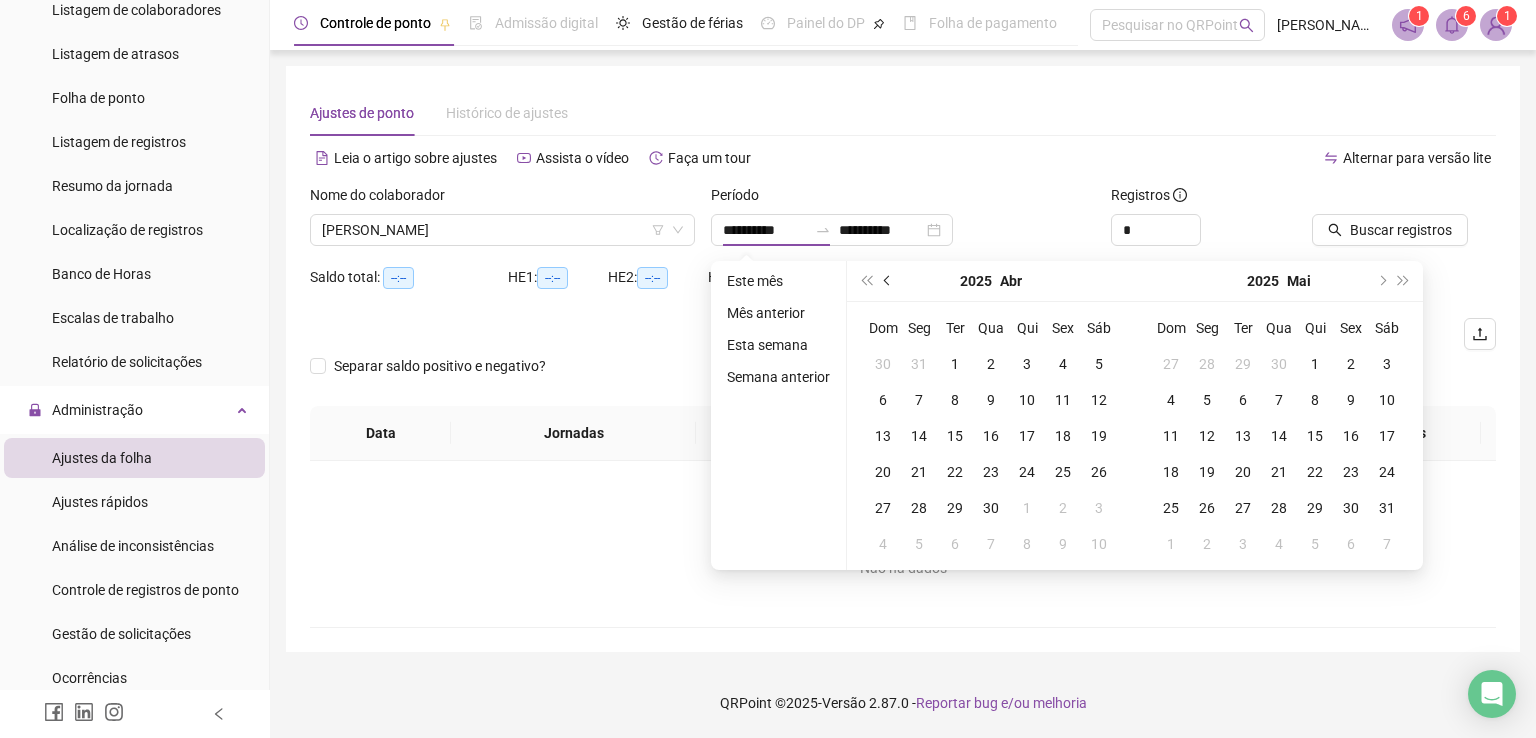 click at bounding box center [889, 281] 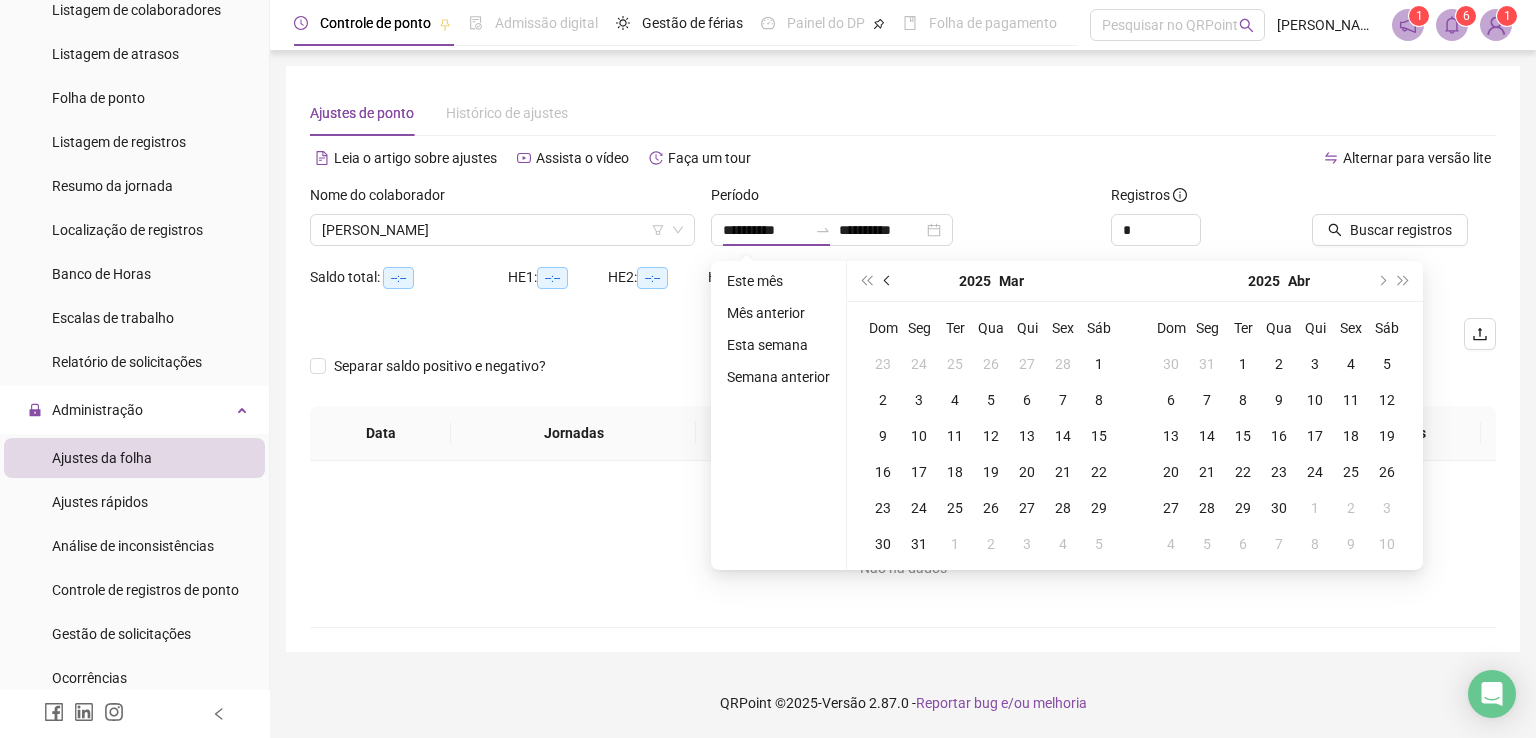 click at bounding box center [889, 281] 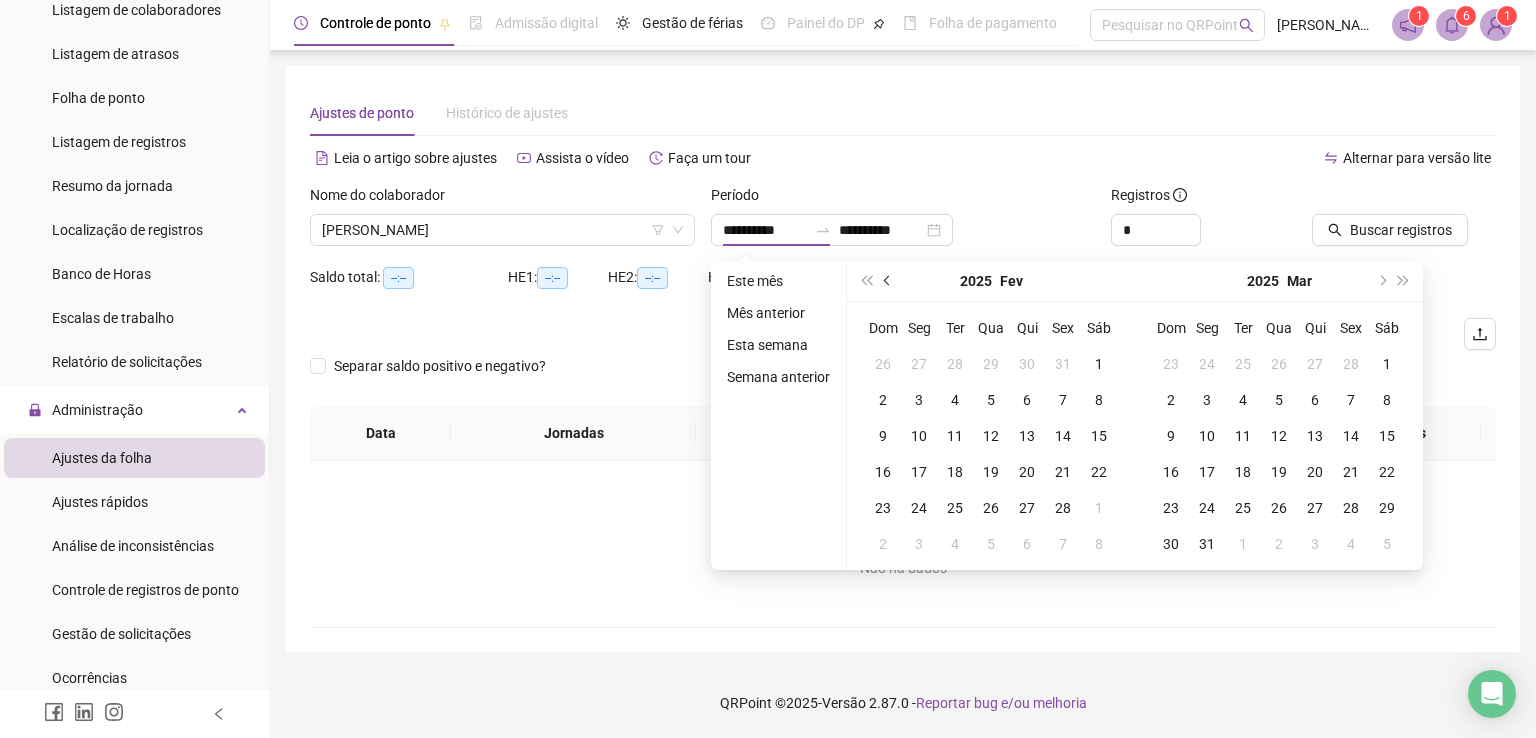 click at bounding box center (889, 281) 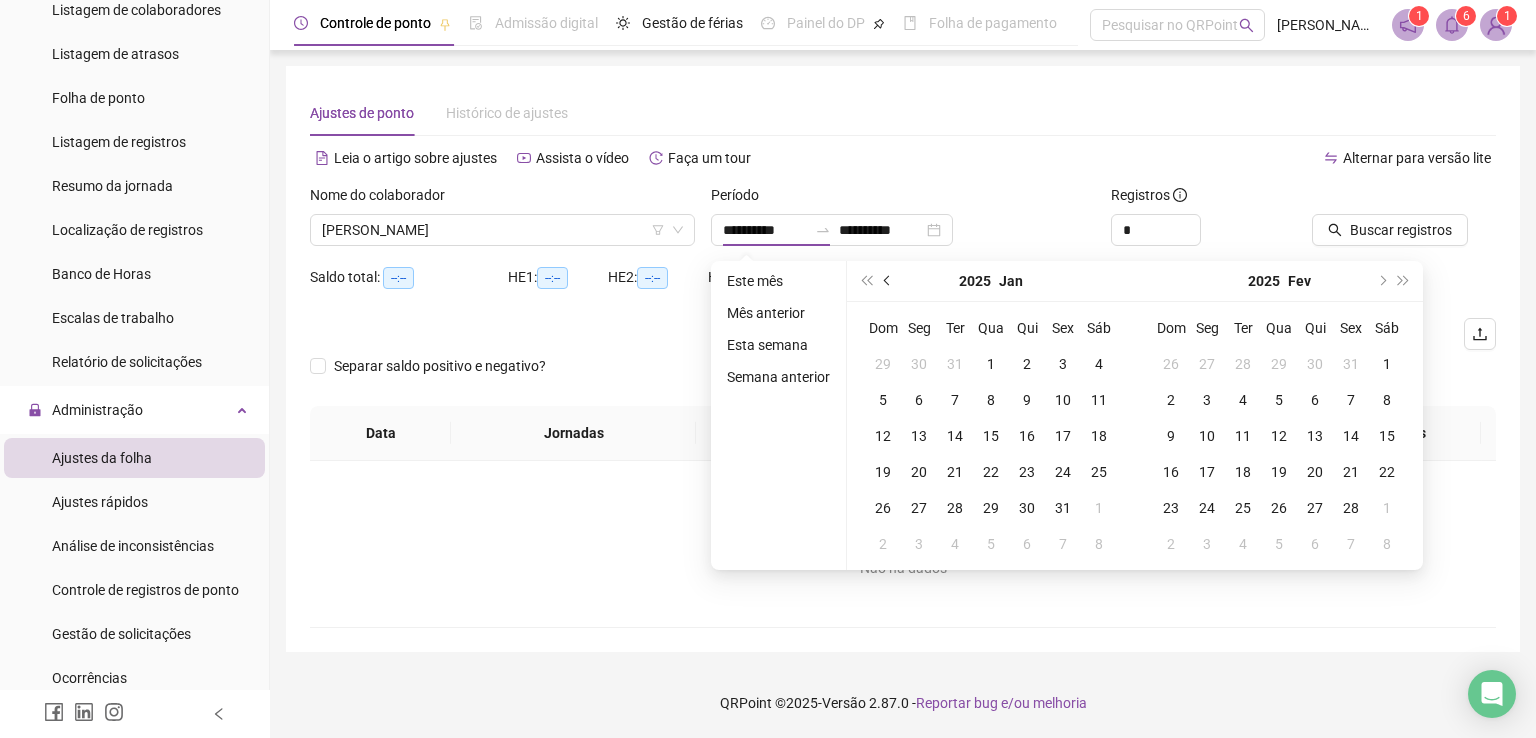 click at bounding box center (889, 281) 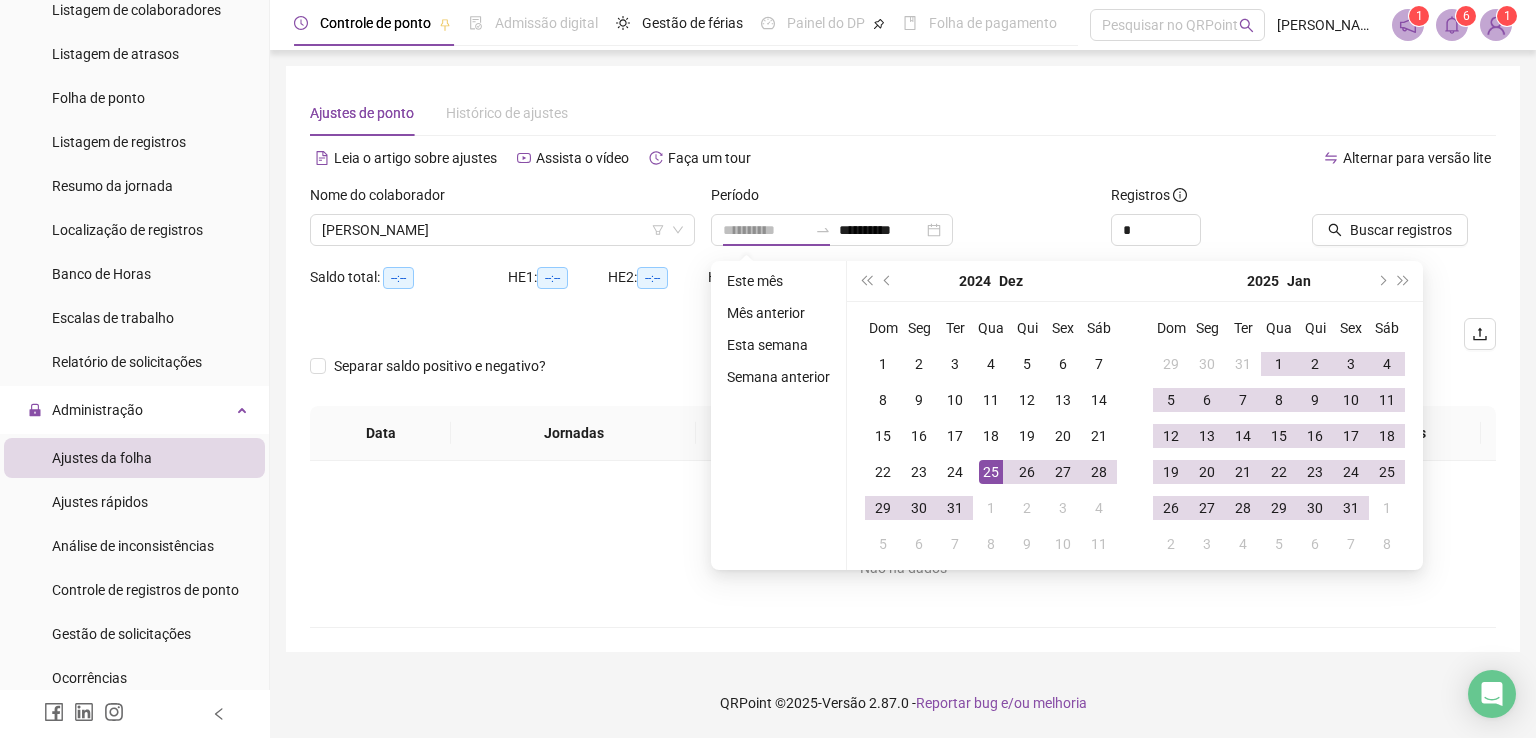 click on "25" at bounding box center [991, 472] 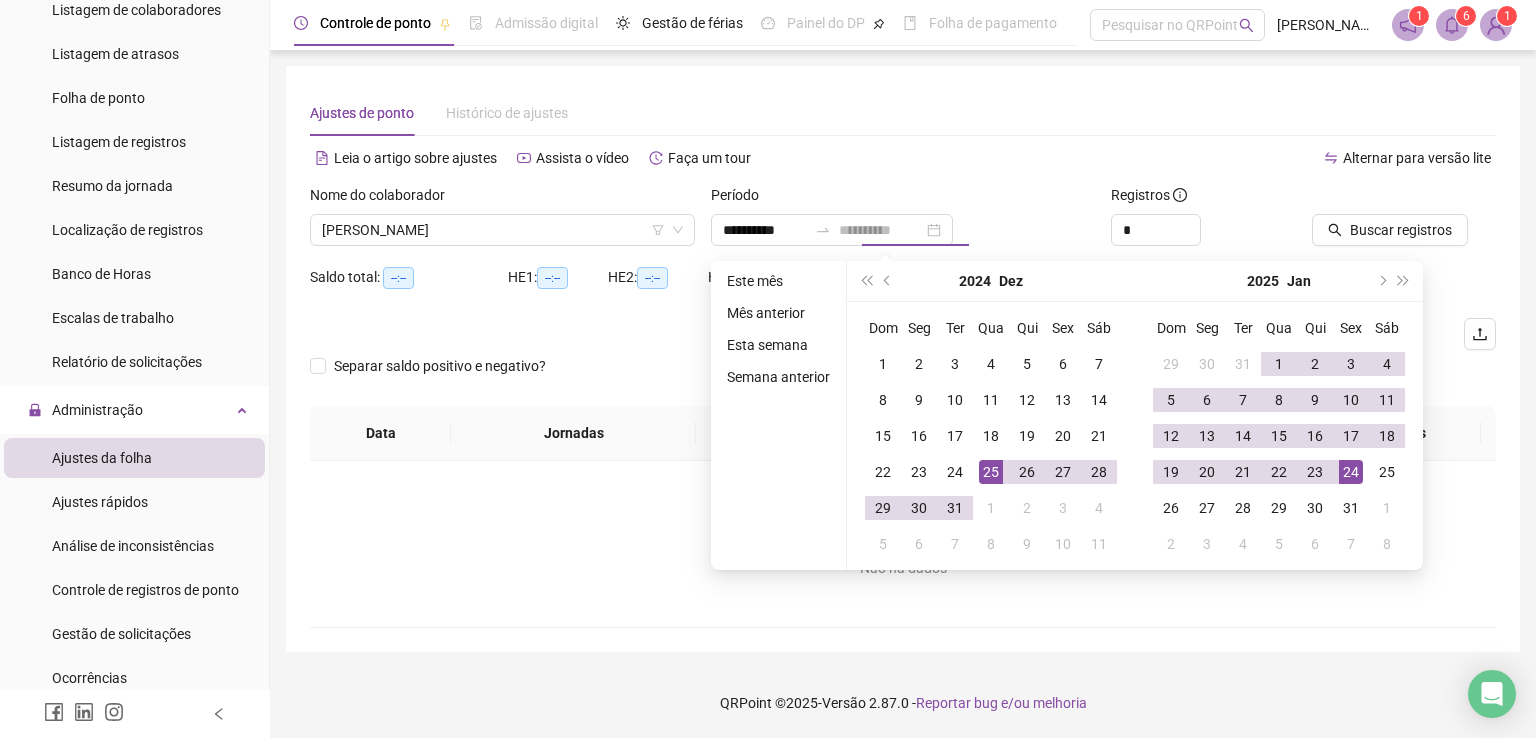 click on "24" at bounding box center (1351, 472) 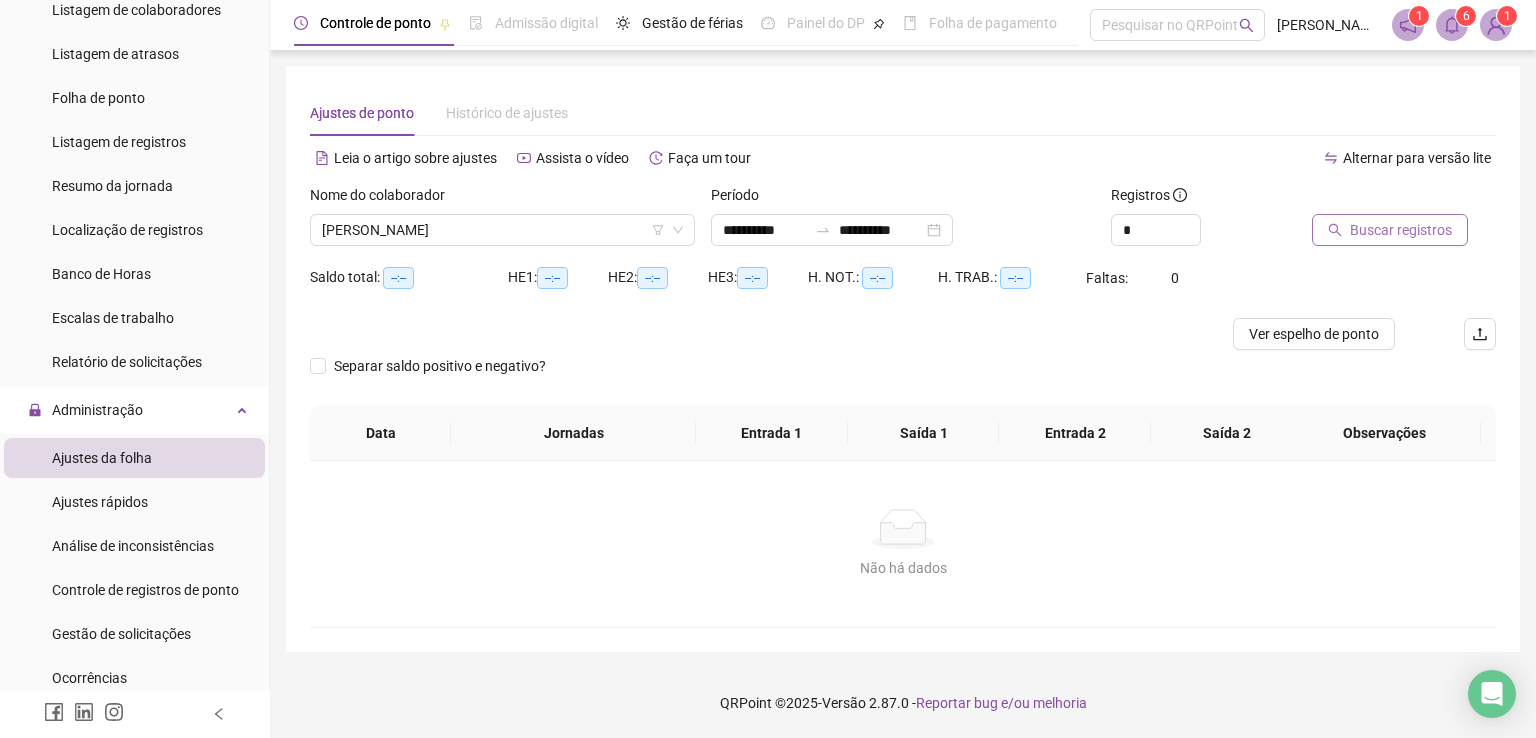 click on "Buscar registros" at bounding box center [1401, 230] 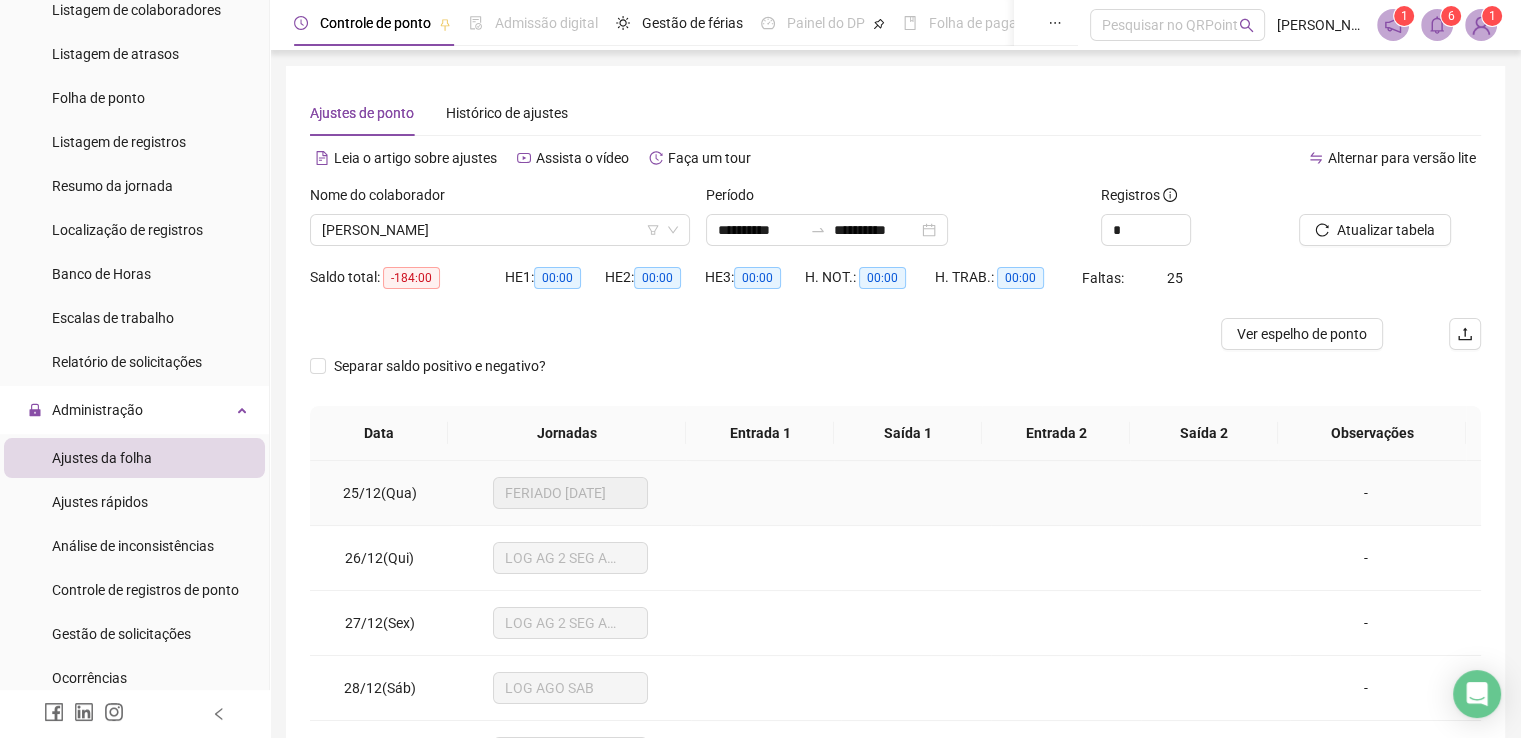 scroll, scrollTop: 200, scrollLeft: 0, axis: vertical 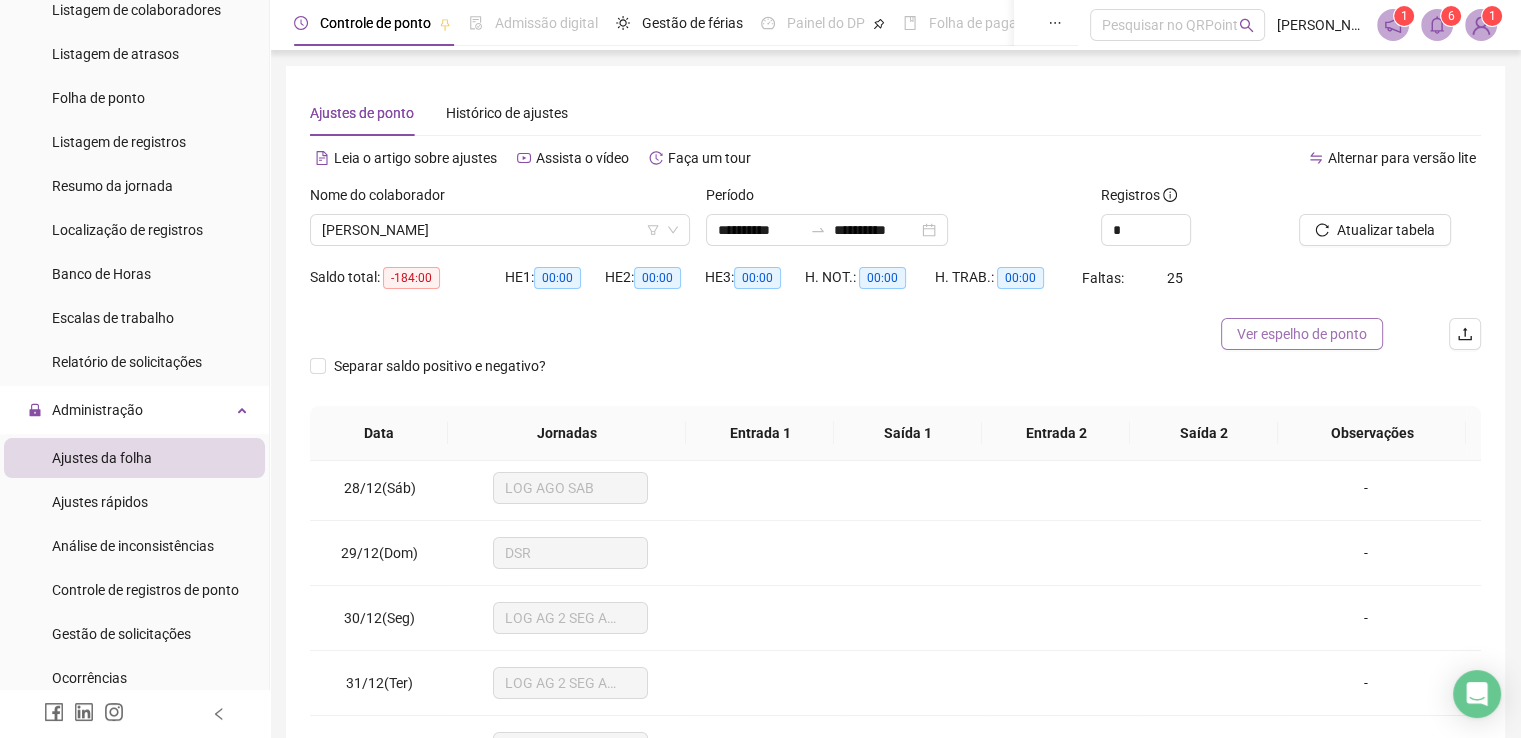 click on "Ver espelho de ponto" at bounding box center [1302, 334] 